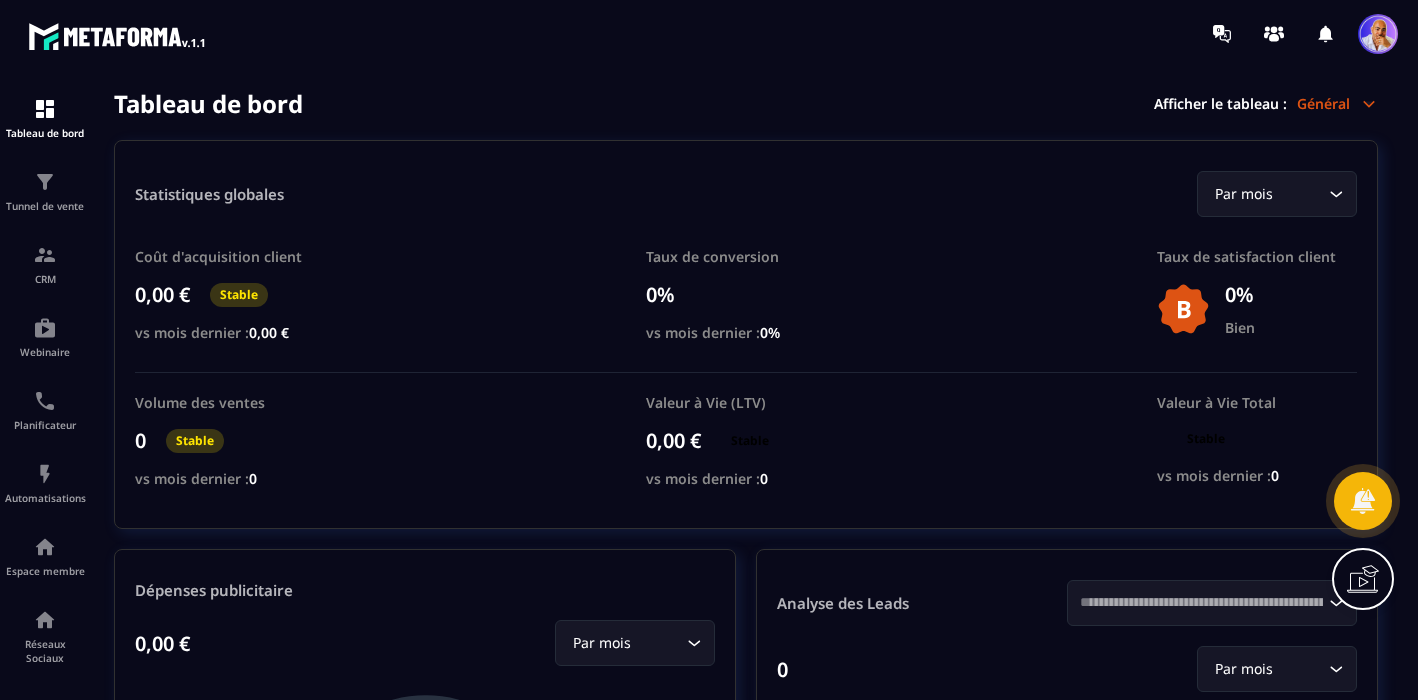 scroll, scrollTop: 0, scrollLeft: 0, axis: both 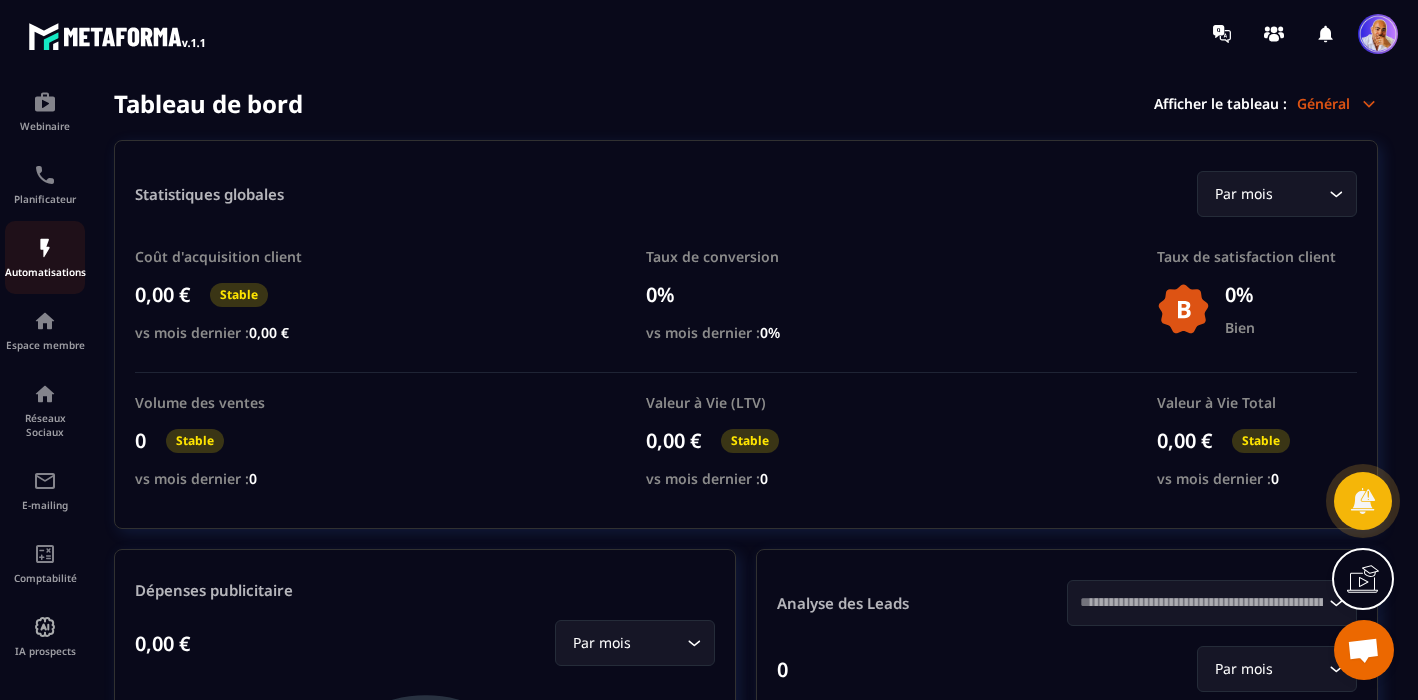 click at bounding box center [0, 0] 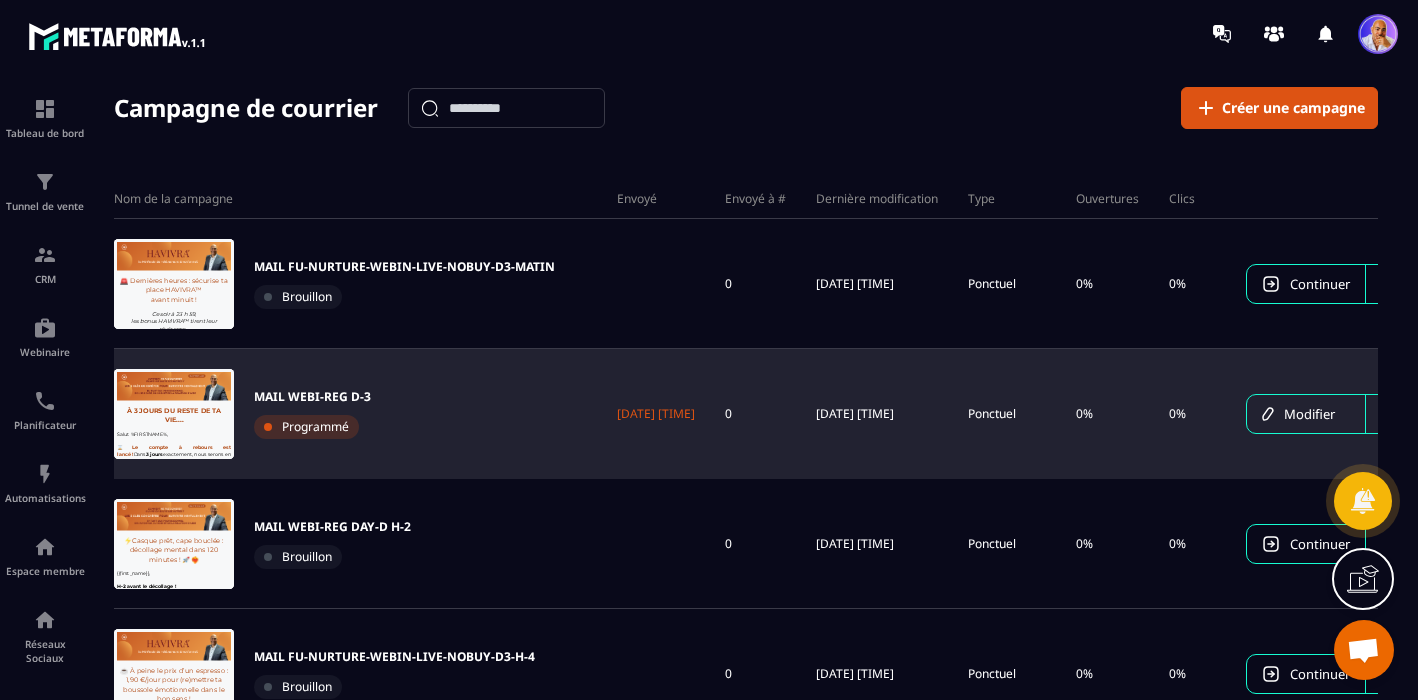scroll, scrollTop: 0, scrollLeft: 0, axis: both 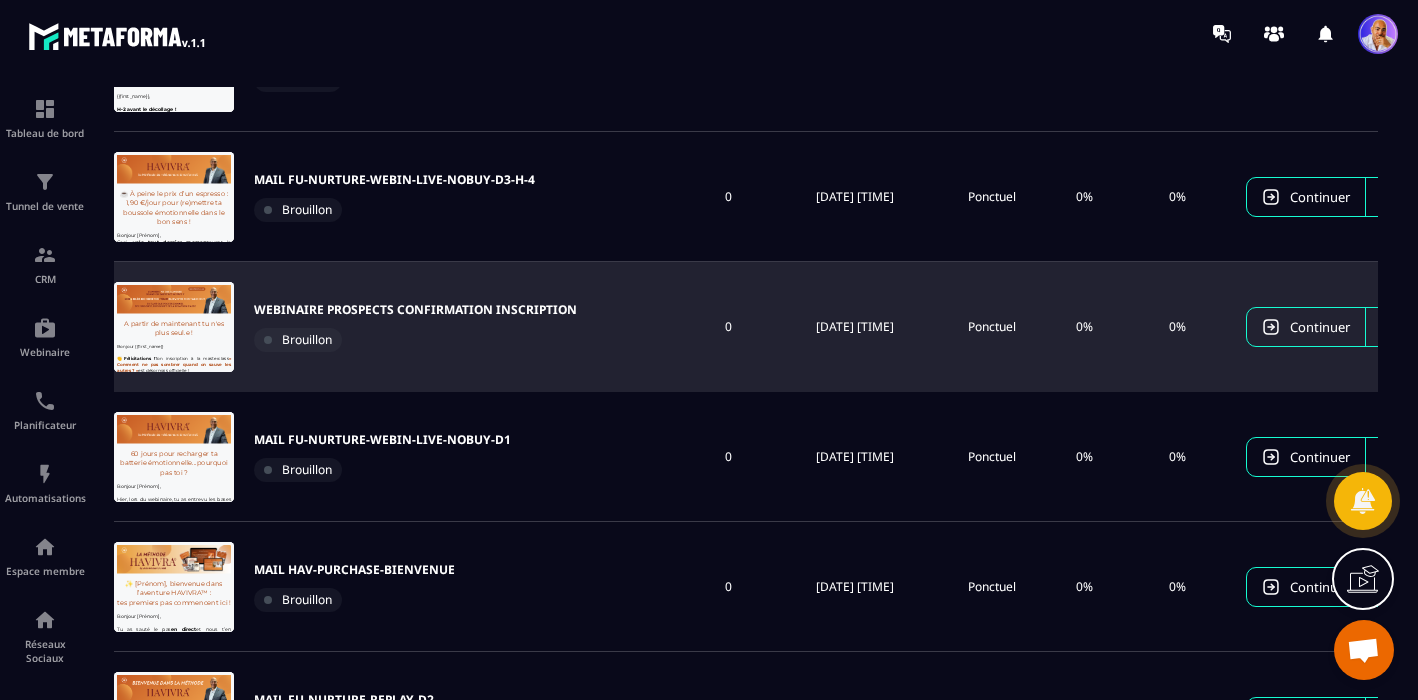 click on "WEBINAIRE PROSPECTS CONFIRMATION INSCRIPTION" at bounding box center (415, 310) 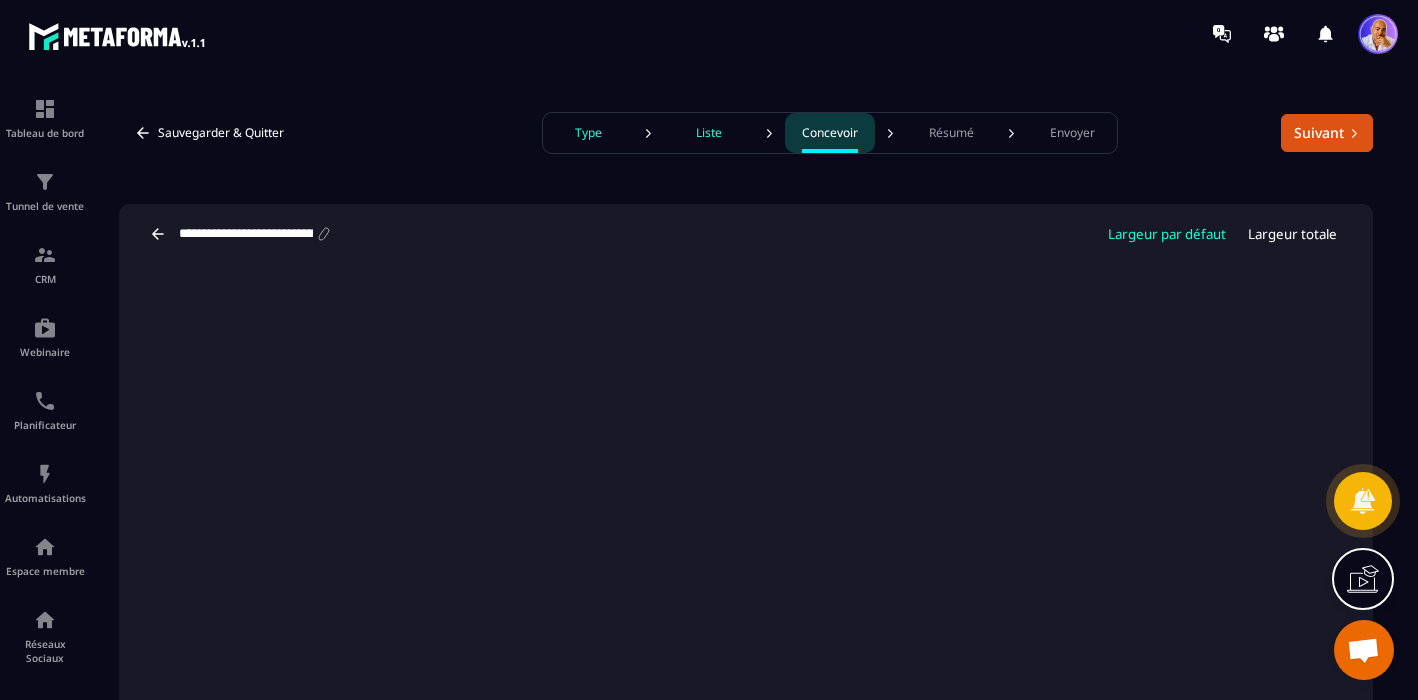 click on "Type" at bounding box center (588, 133) 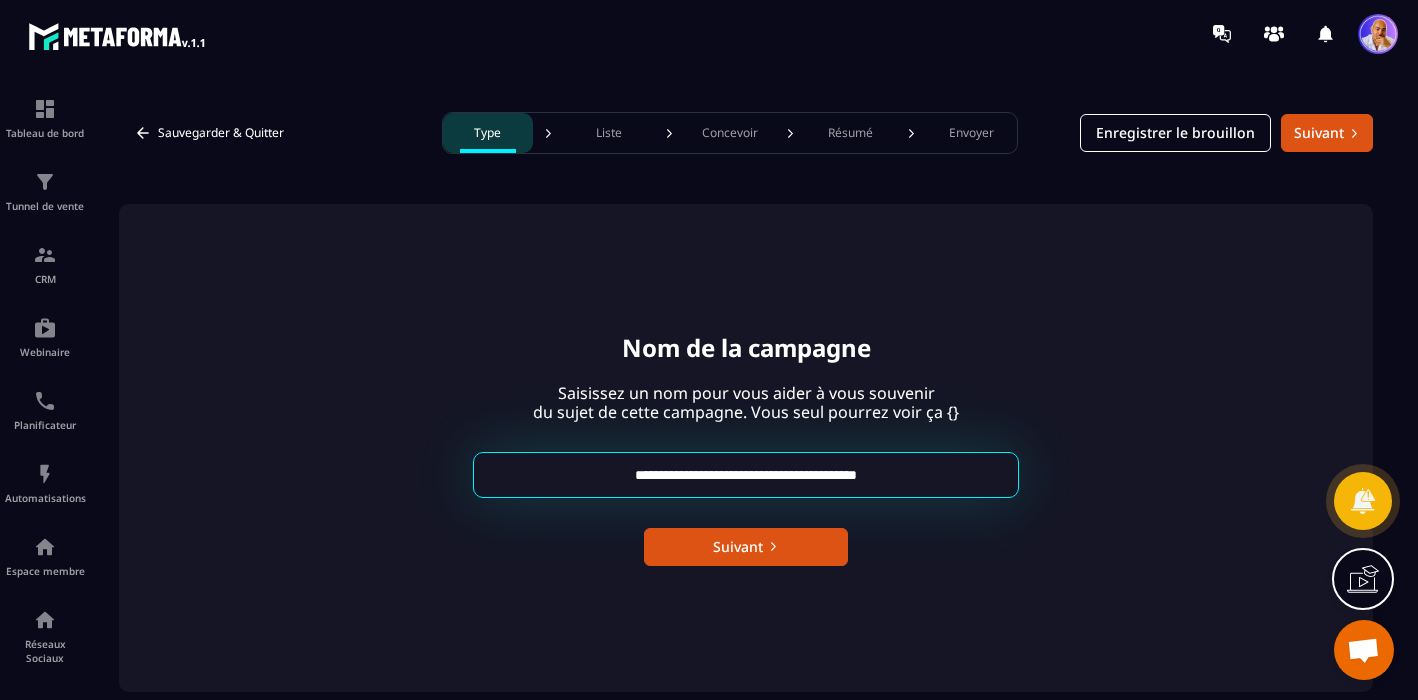 drag, startPoint x: 926, startPoint y: 473, endPoint x: 569, endPoint y: 475, distance: 357.0056 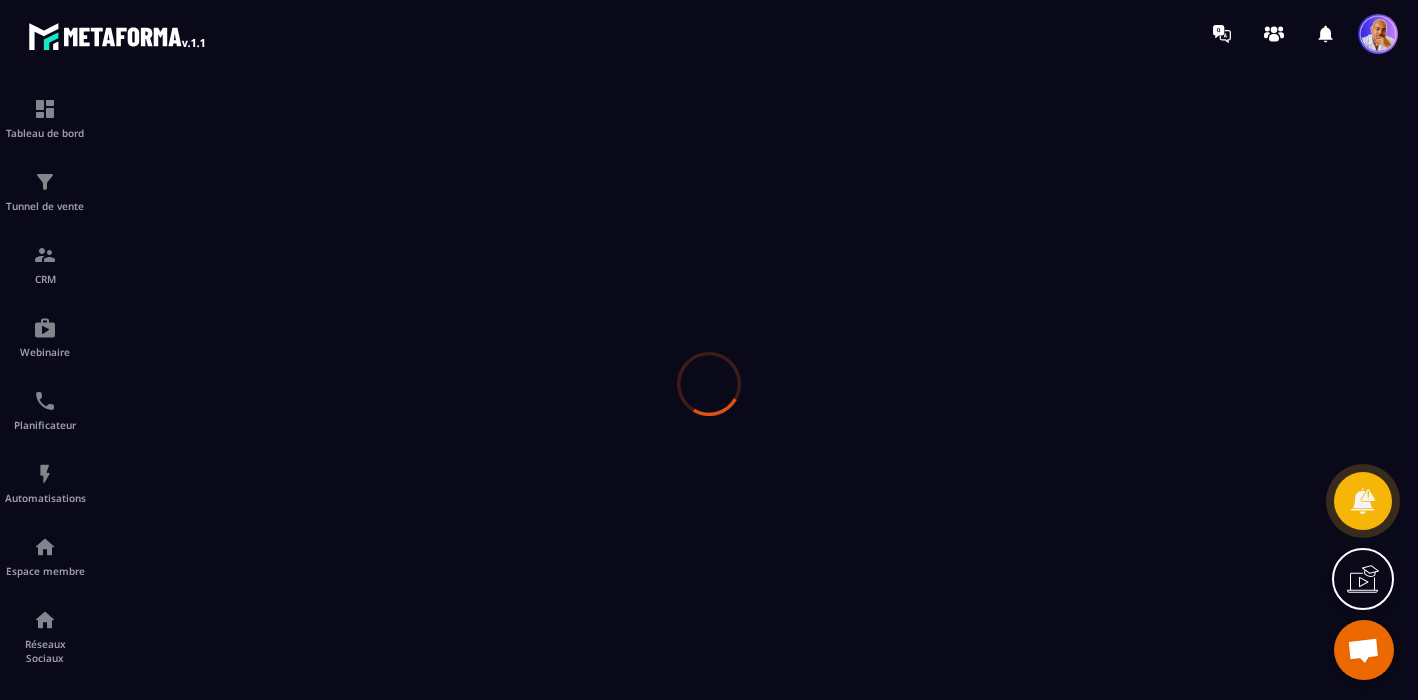 scroll, scrollTop: 0, scrollLeft: 0, axis: both 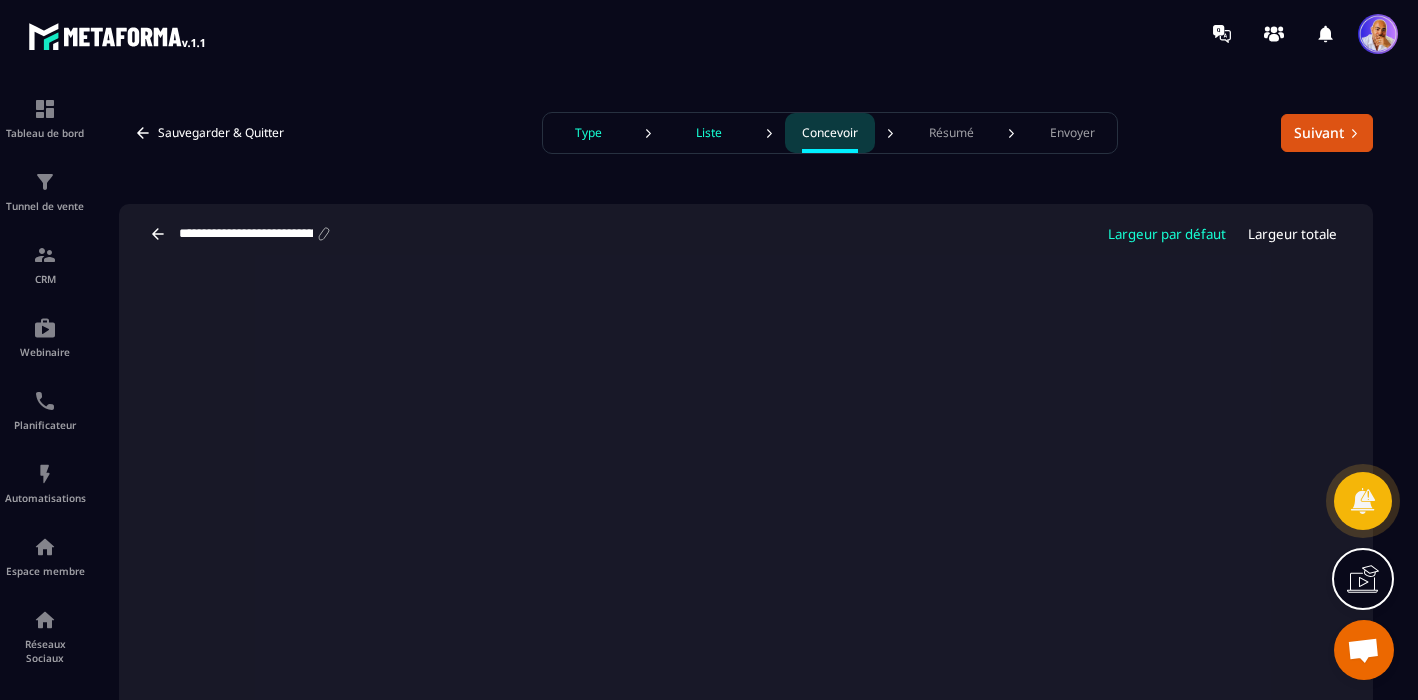 click on "**********" at bounding box center (246, 234) 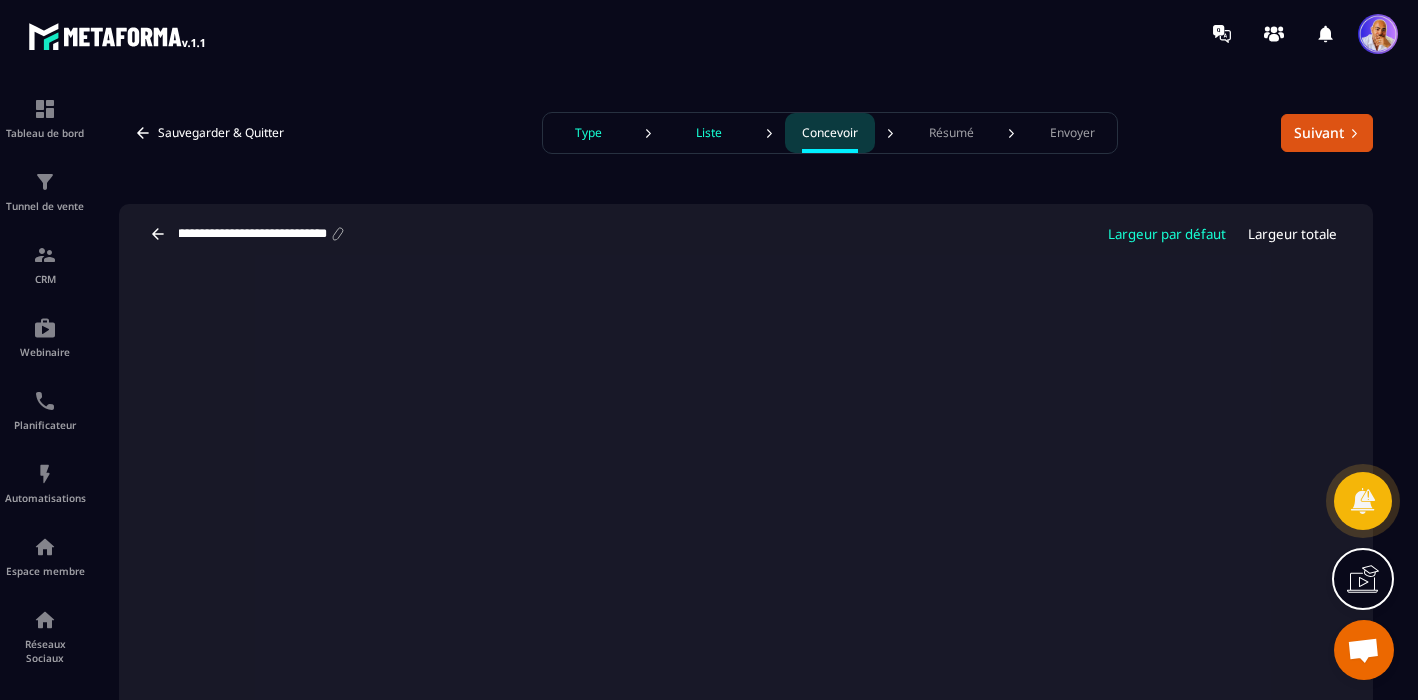 scroll, scrollTop: 0, scrollLeft: 0, axis: both 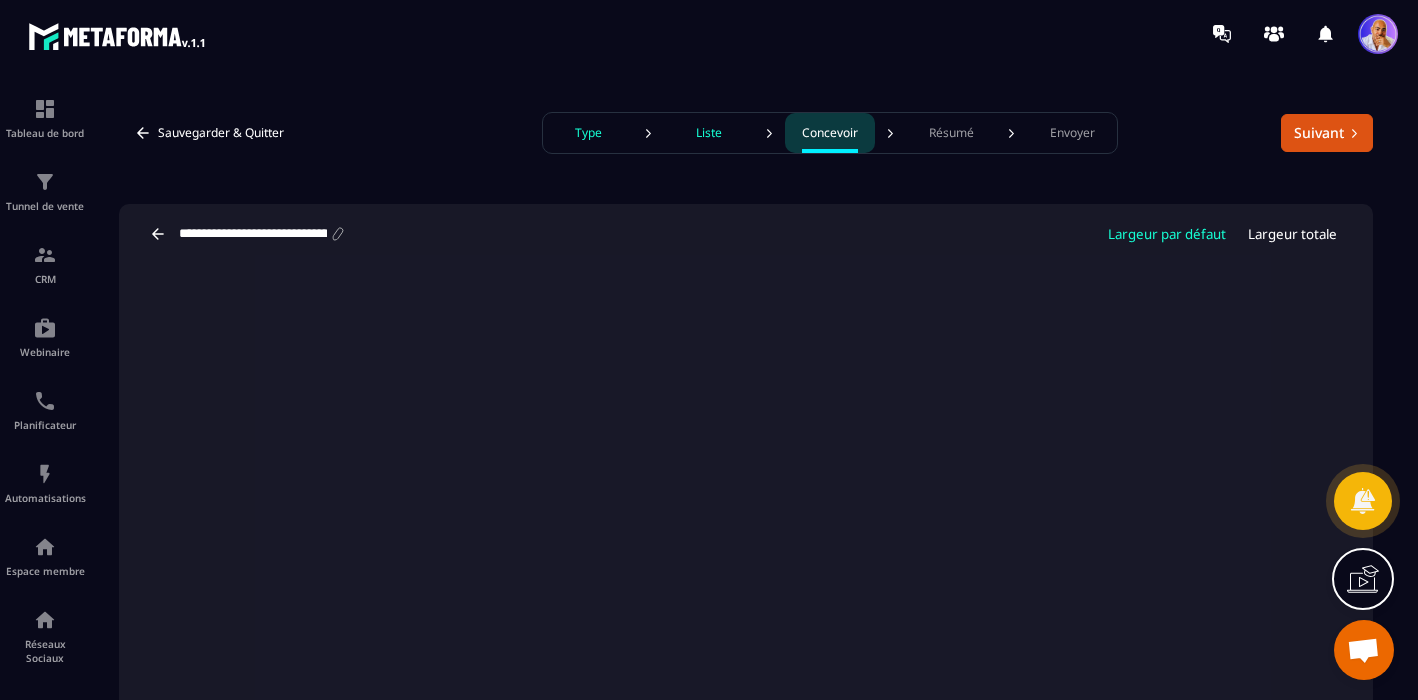 click on "Type" at bounding box center (588, 133) 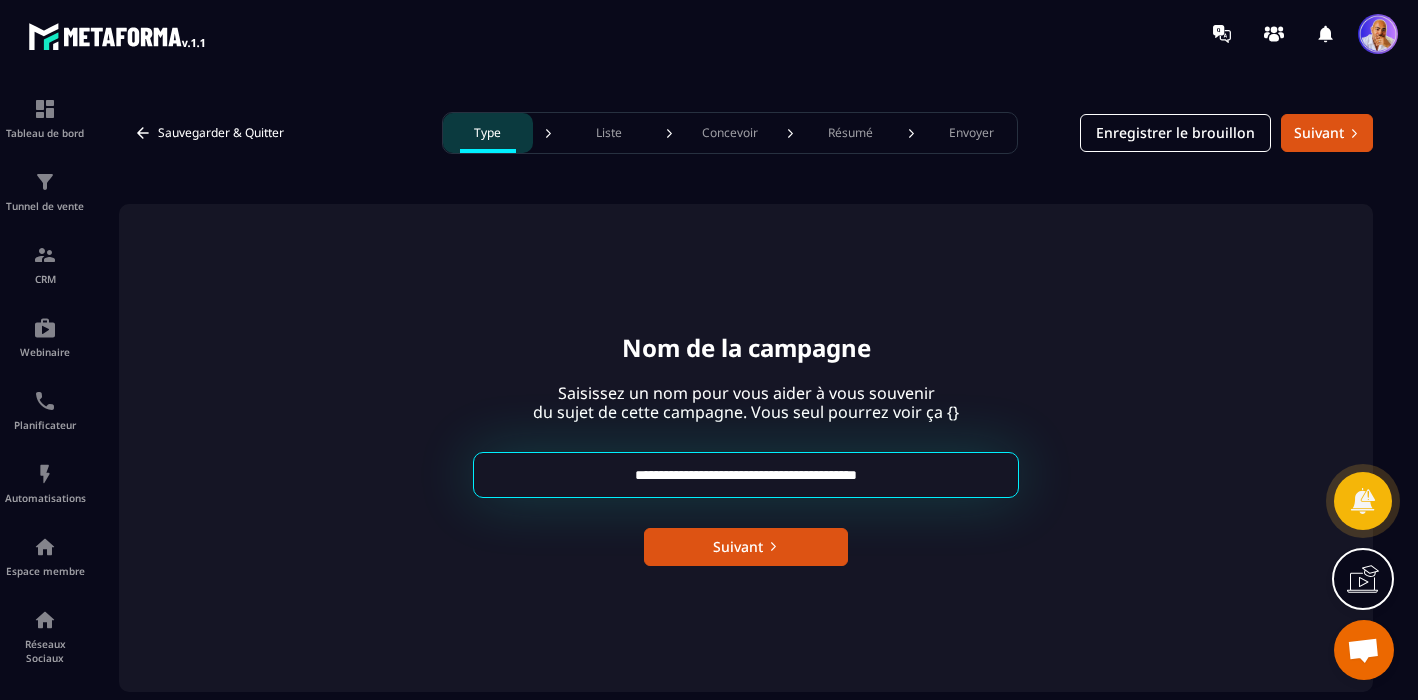 click on "**********" at bounding box center [746, 475] 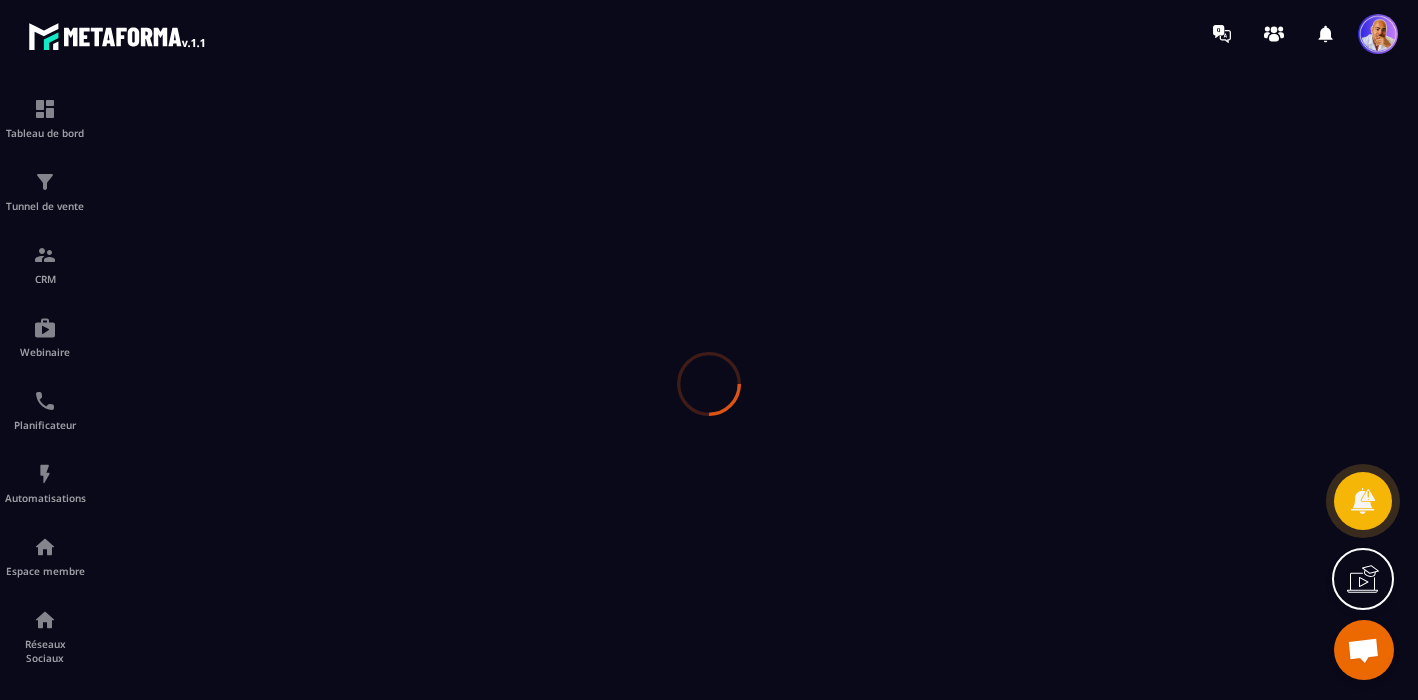 scroll, scrollTop: 0, scrollLeft: 0, axis: both 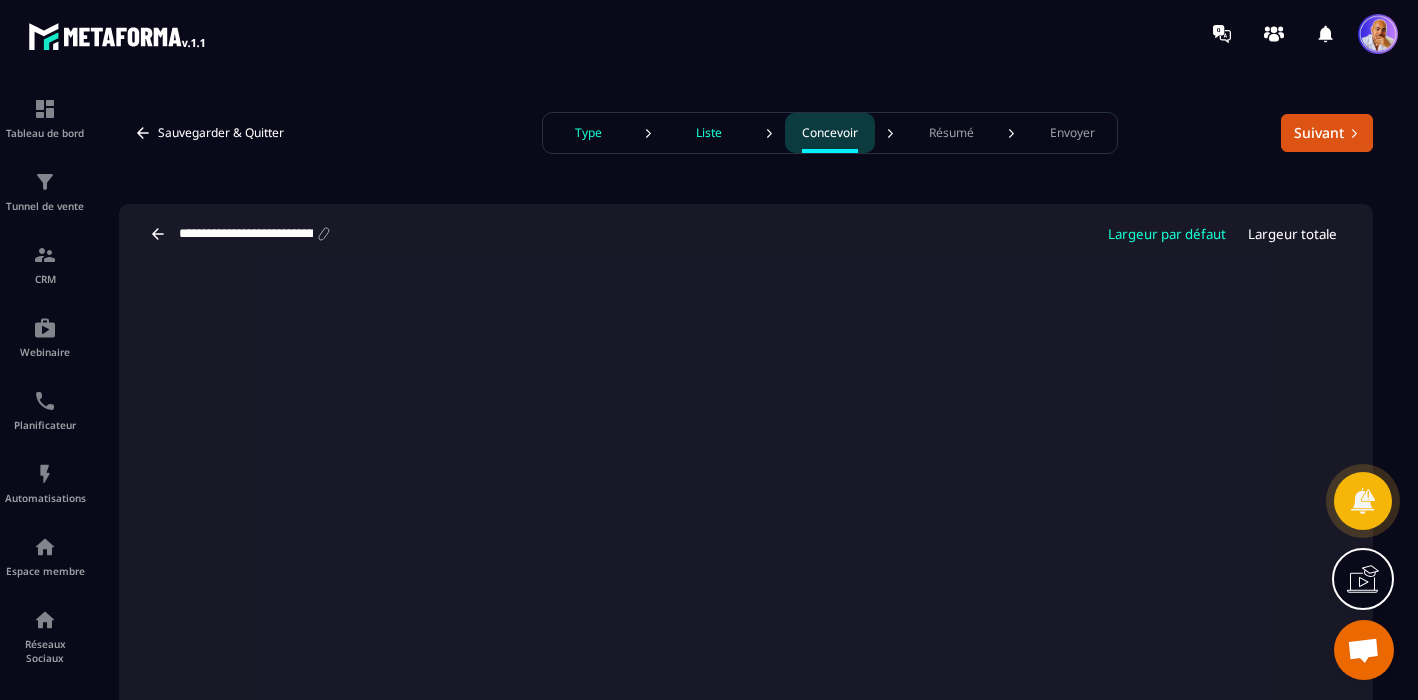 click on "Résumé" at bounding box center [951, 133] 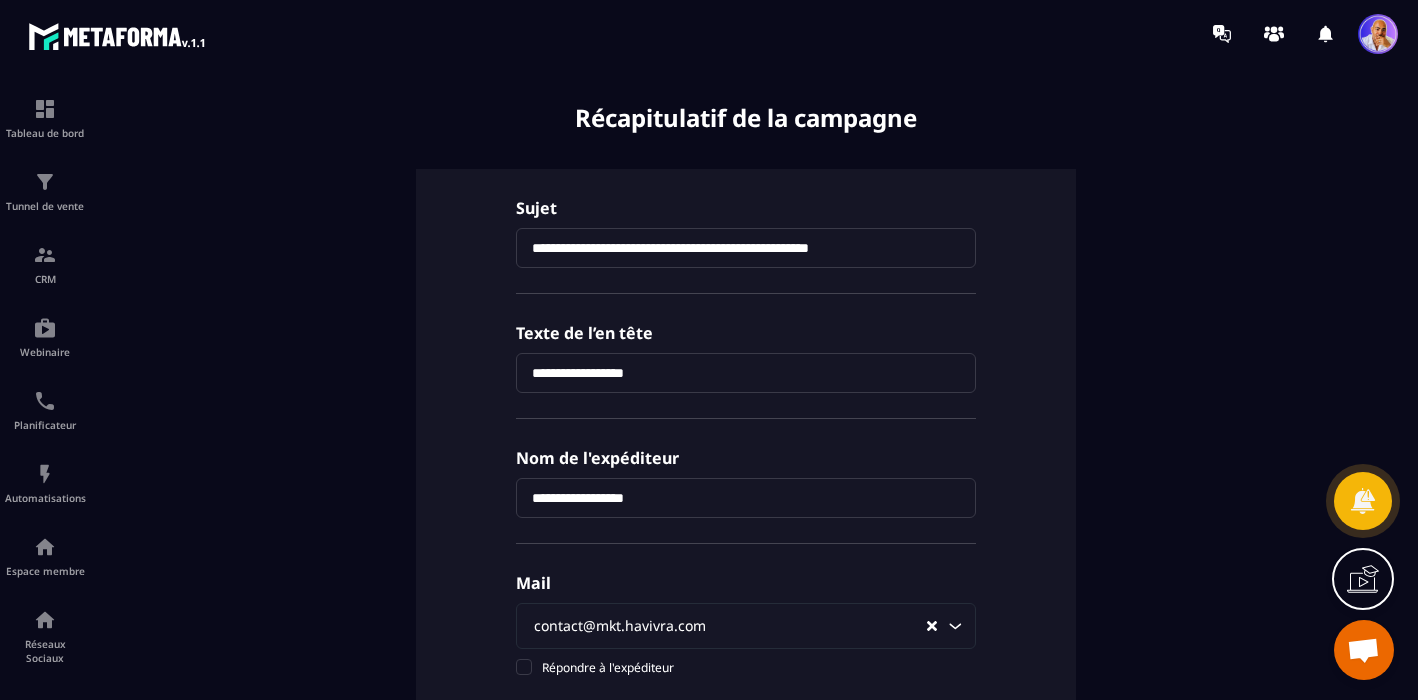 scroll, scrollTop: 124, scrollLeft: 0, axis: vertical 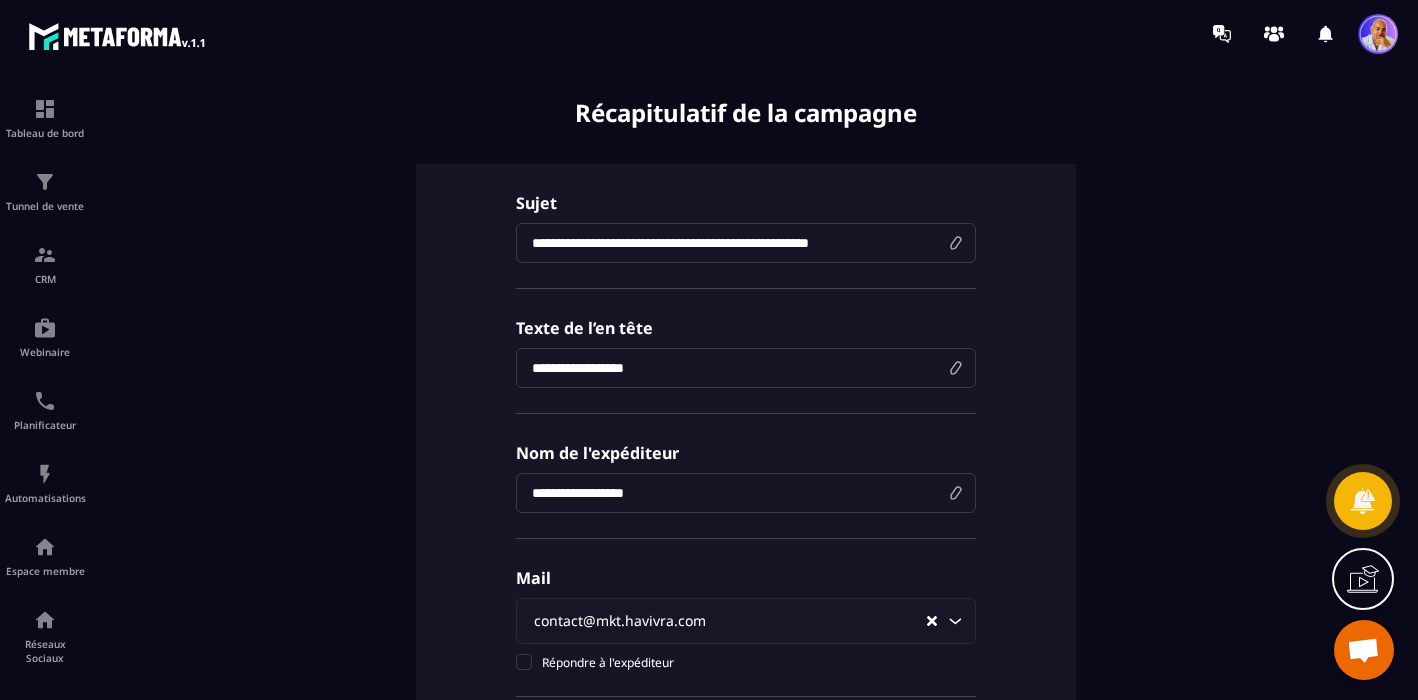 drag, startPoint x: 890, startPoint y: 247, endPoint x: 526, endPoint y: 243, distance: 364.02197 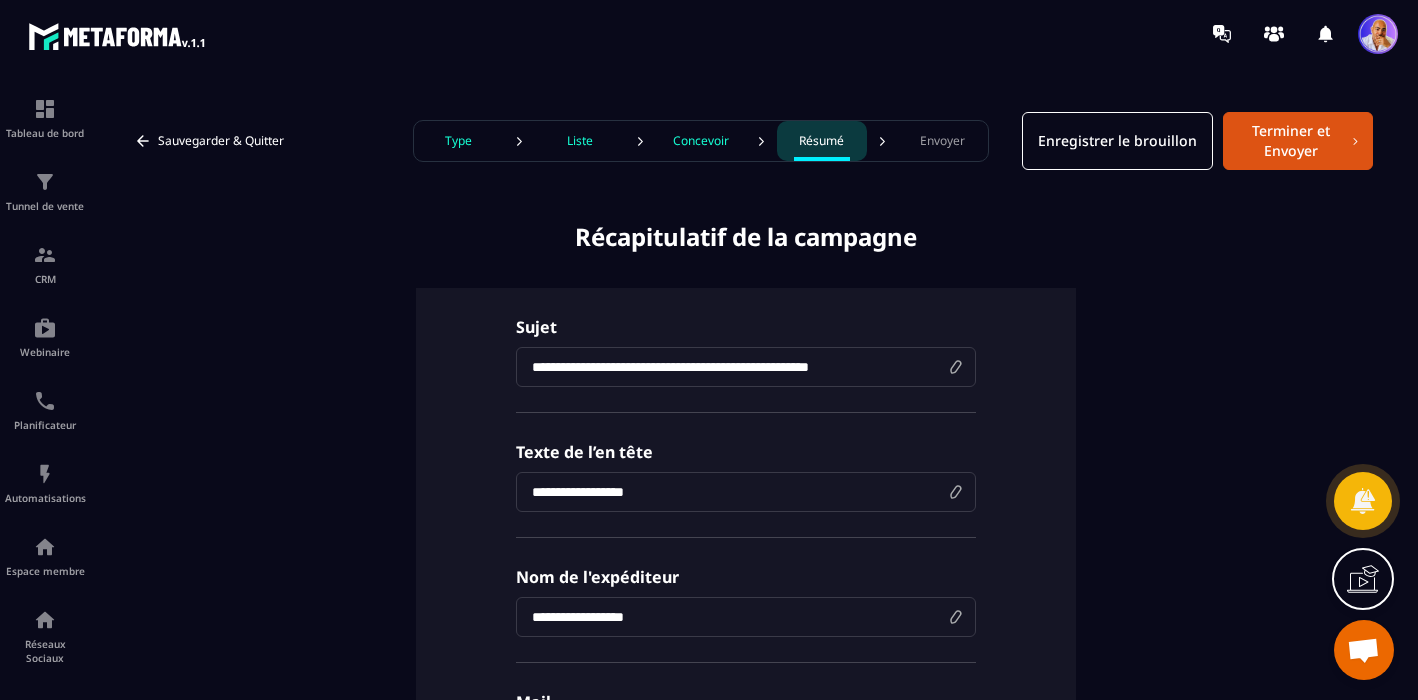 click on "Type" at bounding box center [458, 141] 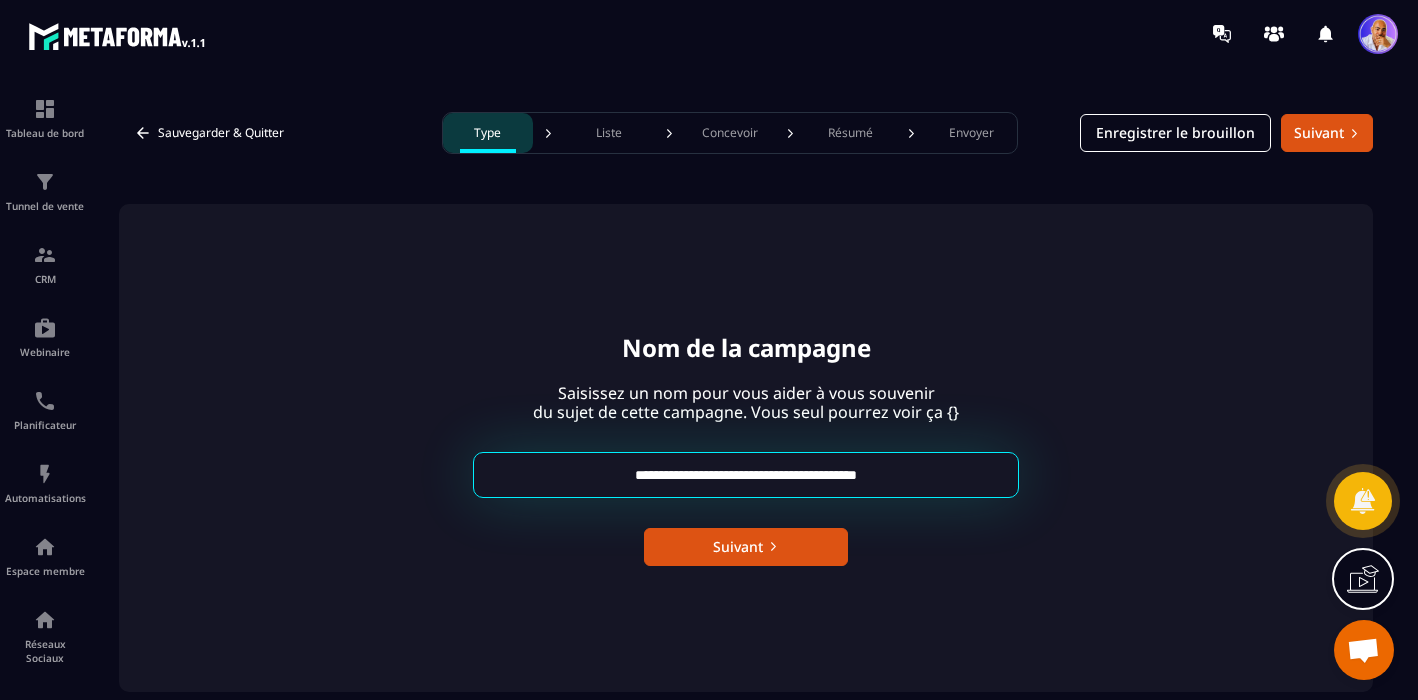click on "**********" at bounding box center [746, 475] 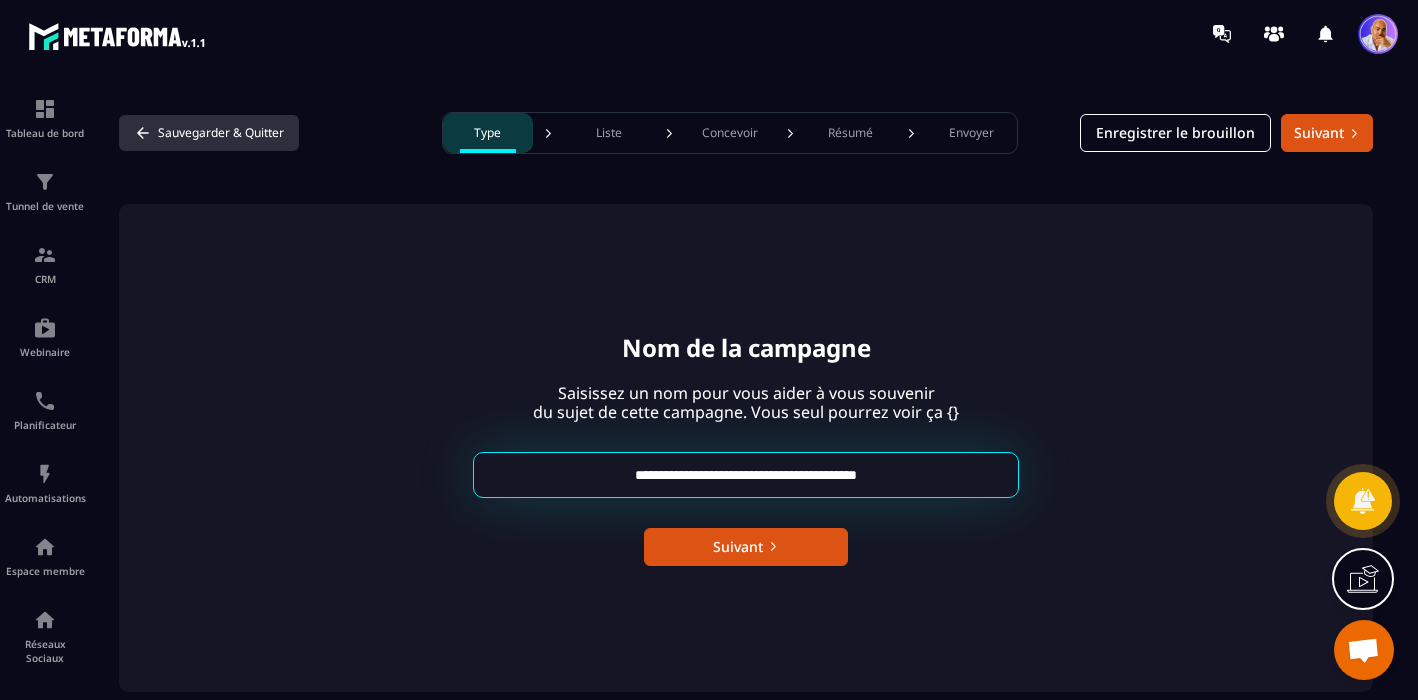 click 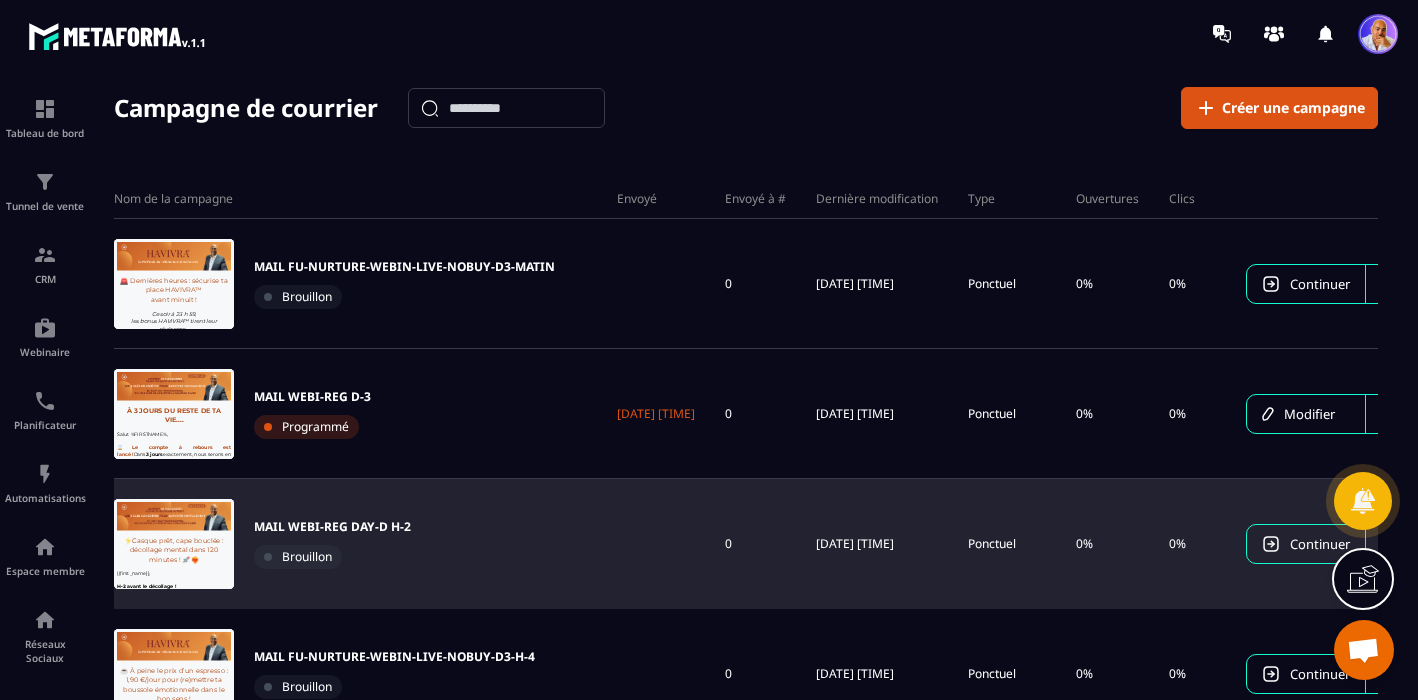 scroll, scrollTop: 0, scrollLeft: 0, axis: both 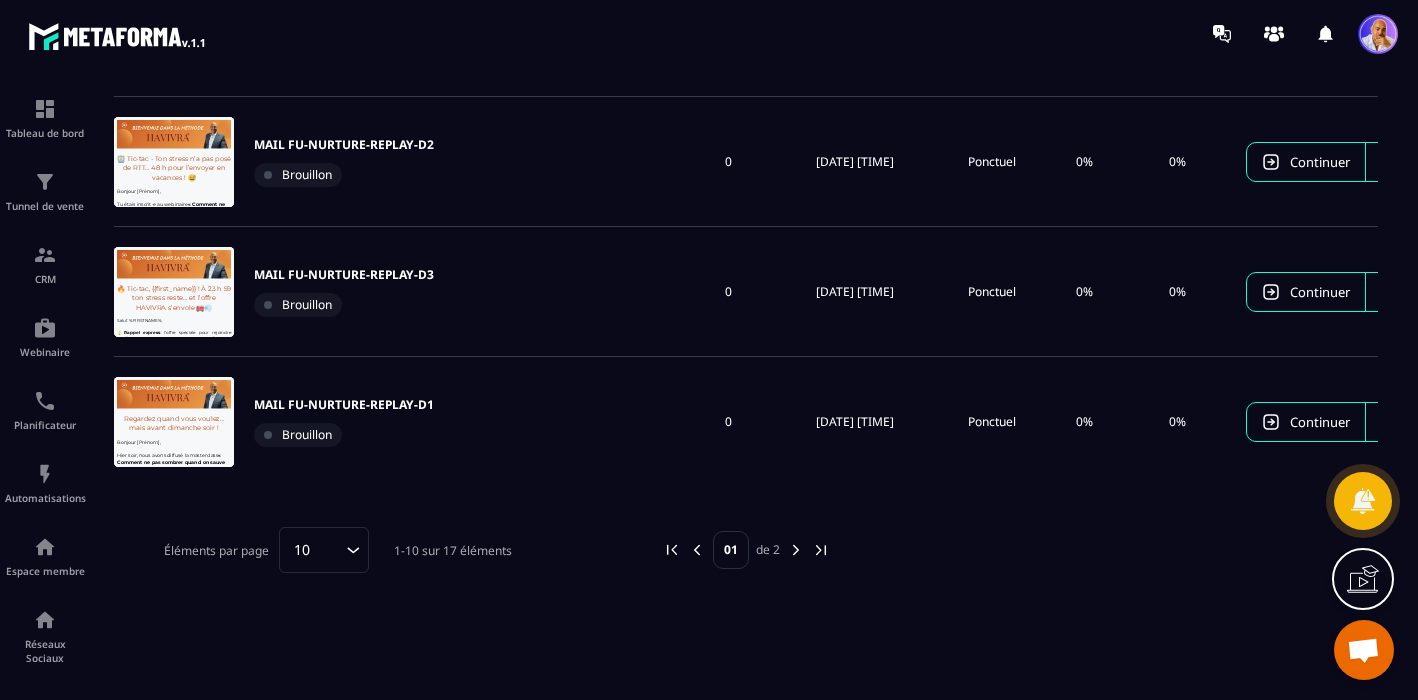 click 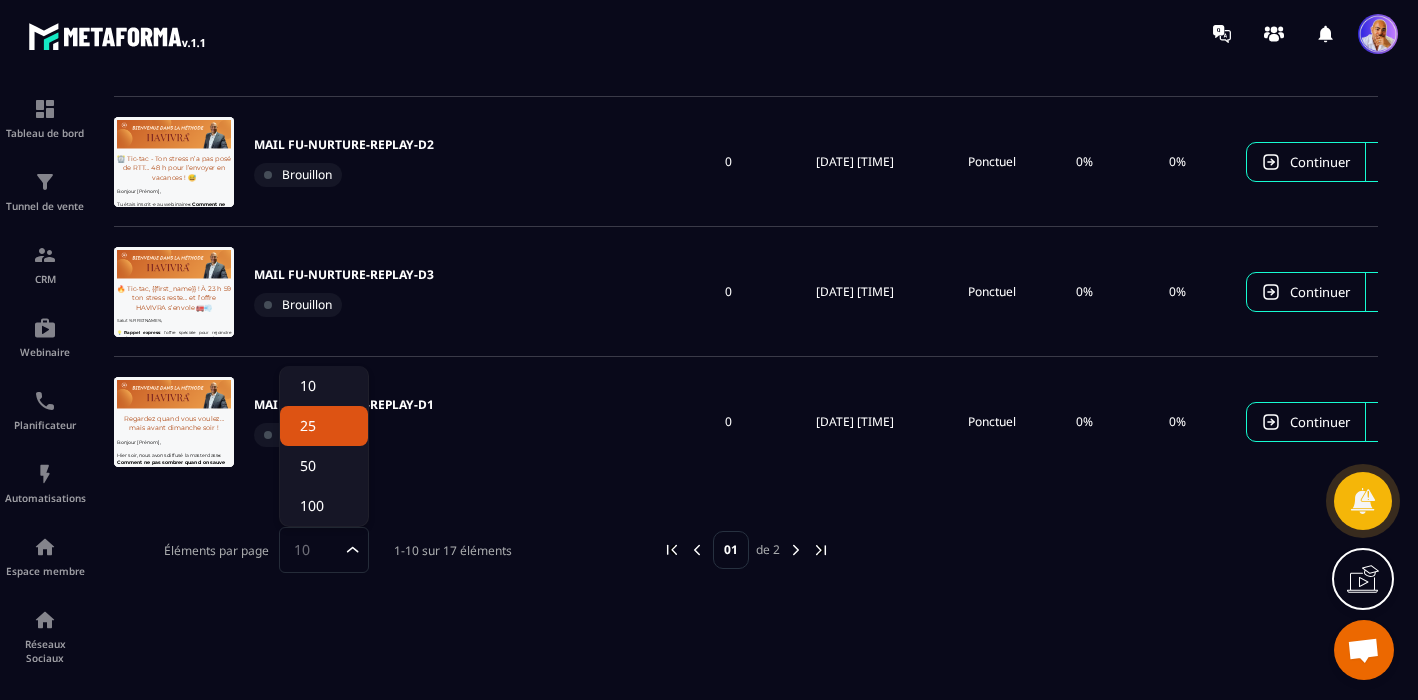 click on "25" 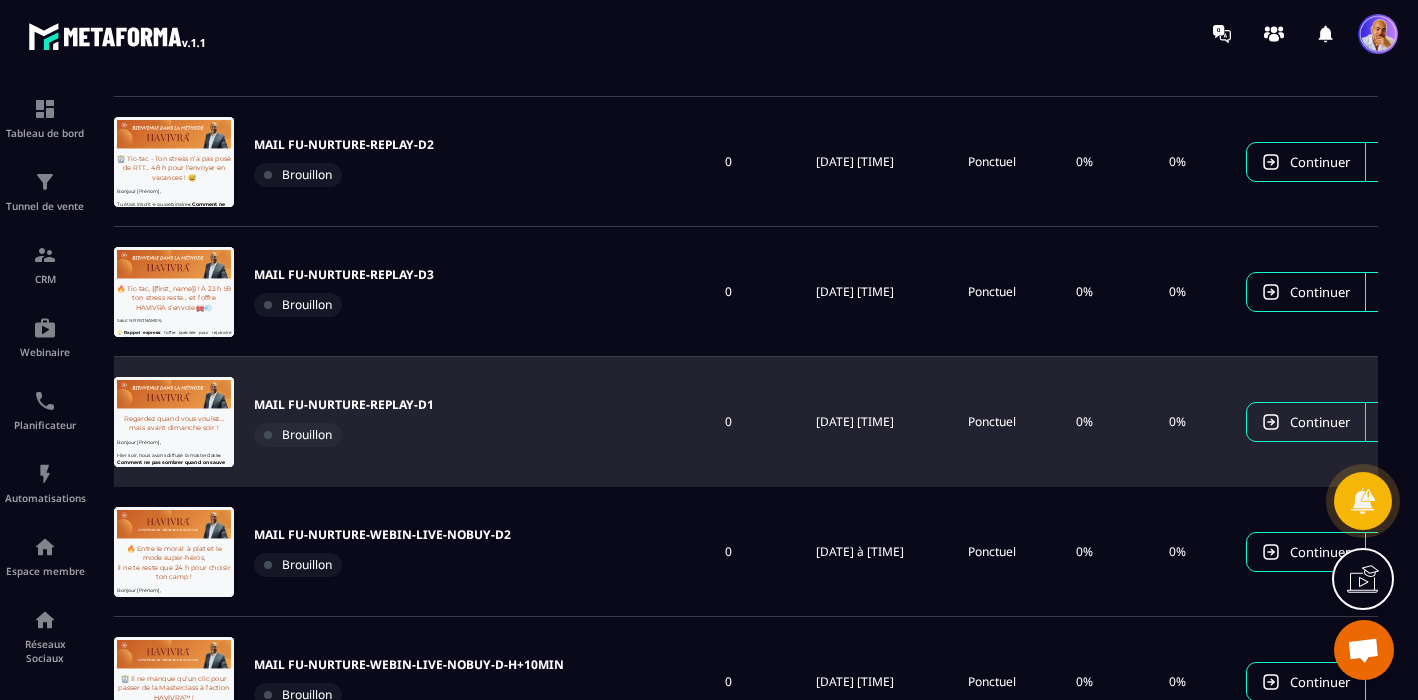 scroll, scrollTop: 0, scrollLeft: 0, axis: both 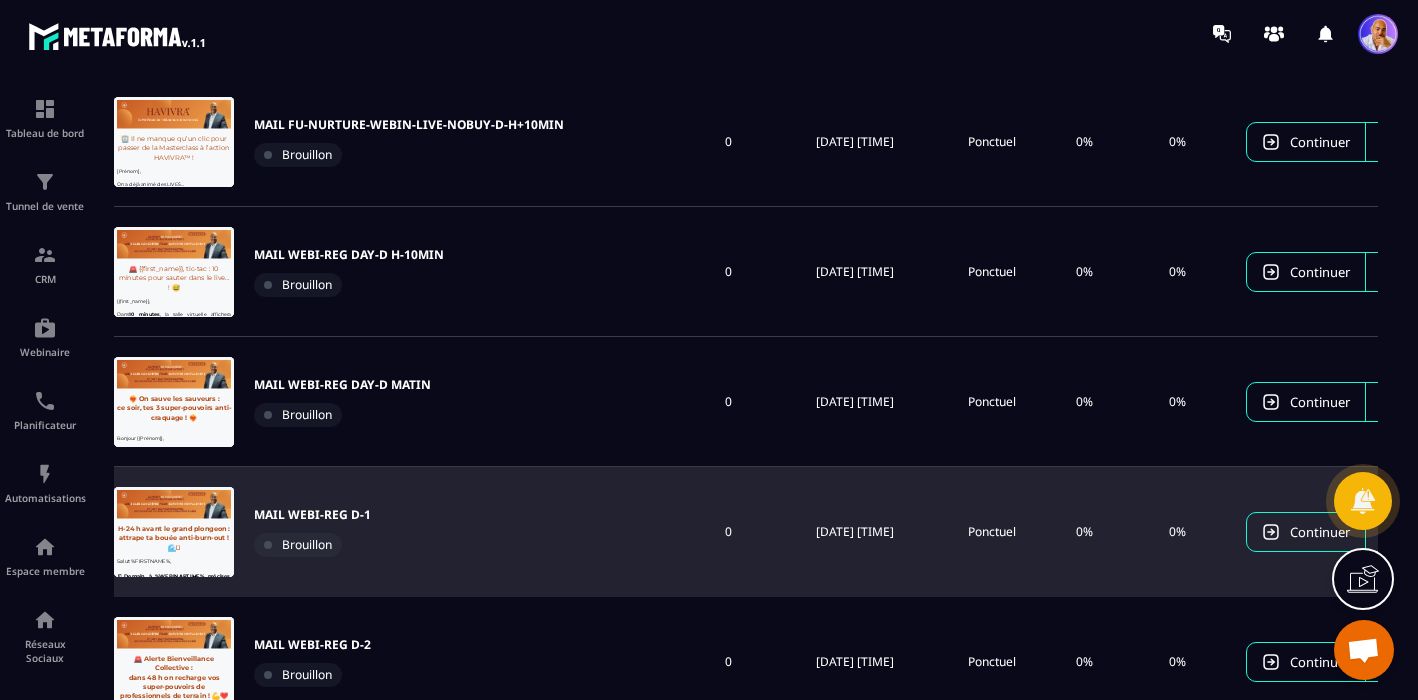 click on "MAIL WEBI-REG D-1 Brouillon" at bounding box center (312, 532) 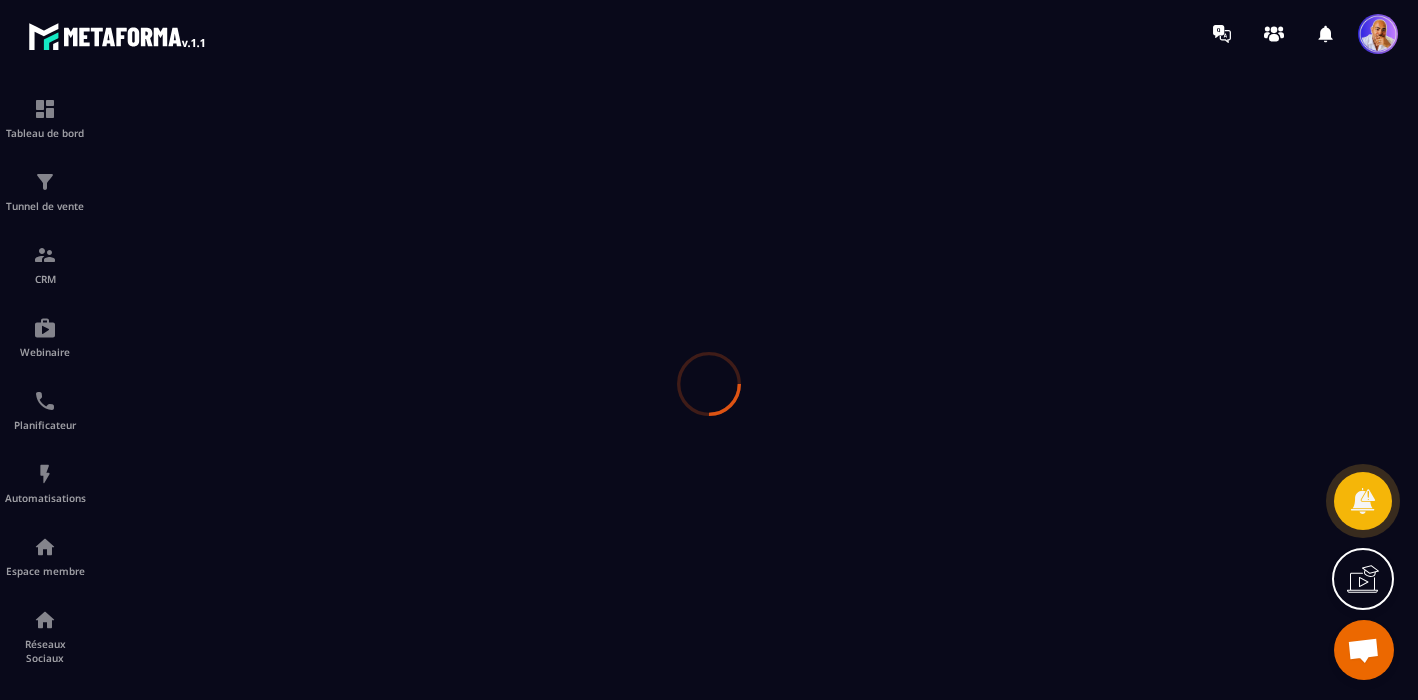 scroll, scrollTop: 0, scrollLeft: 0, axis: both 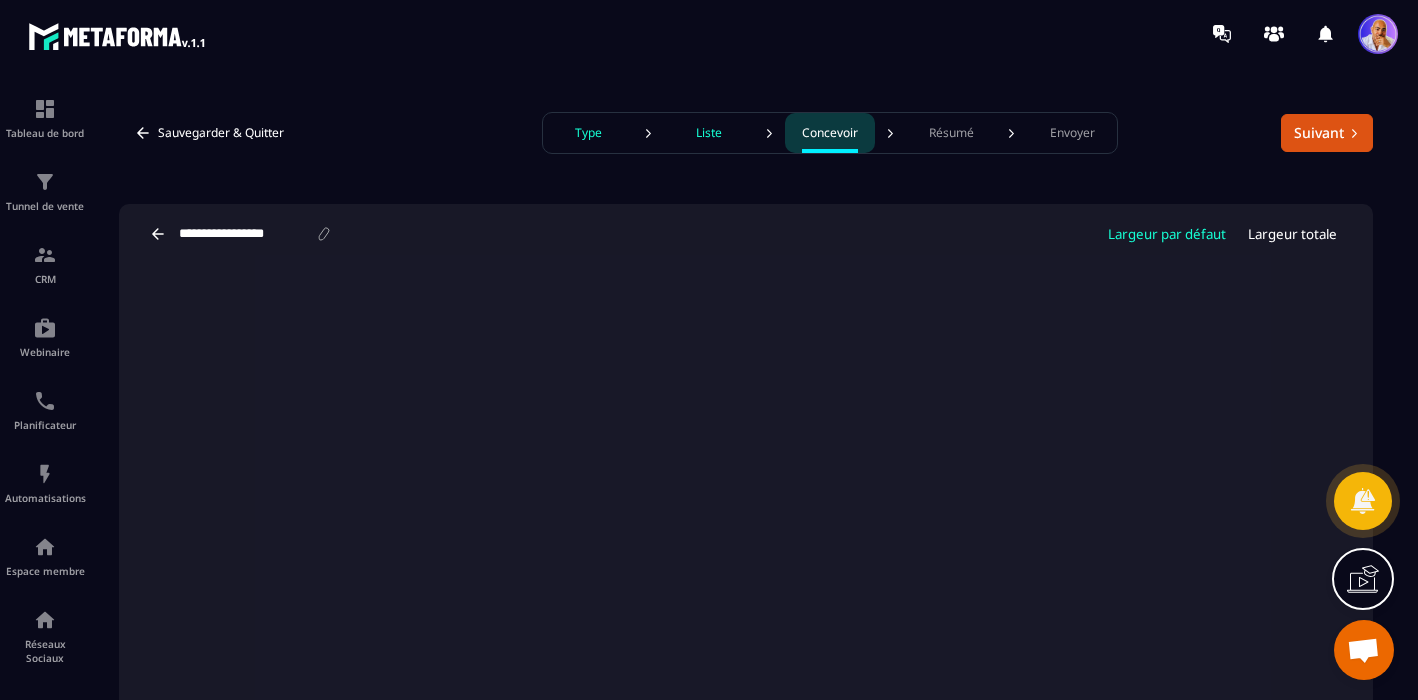 click 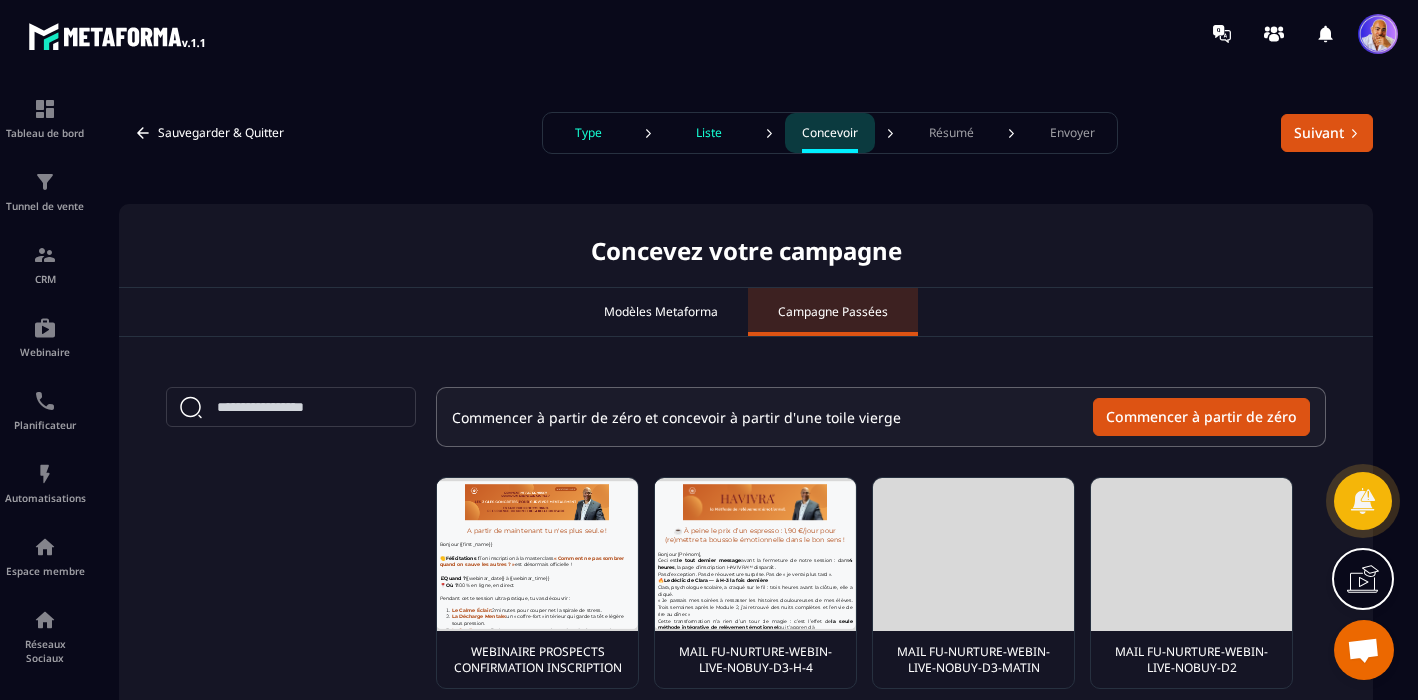 scroll 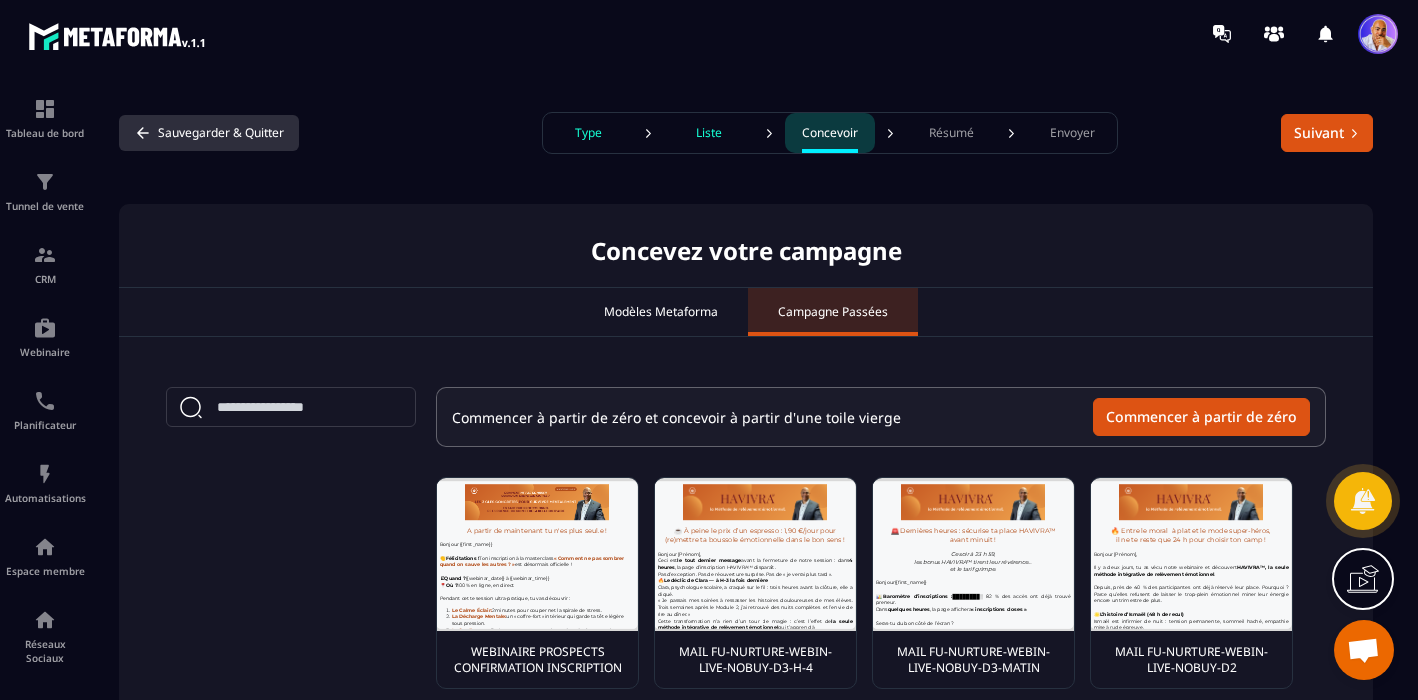 click 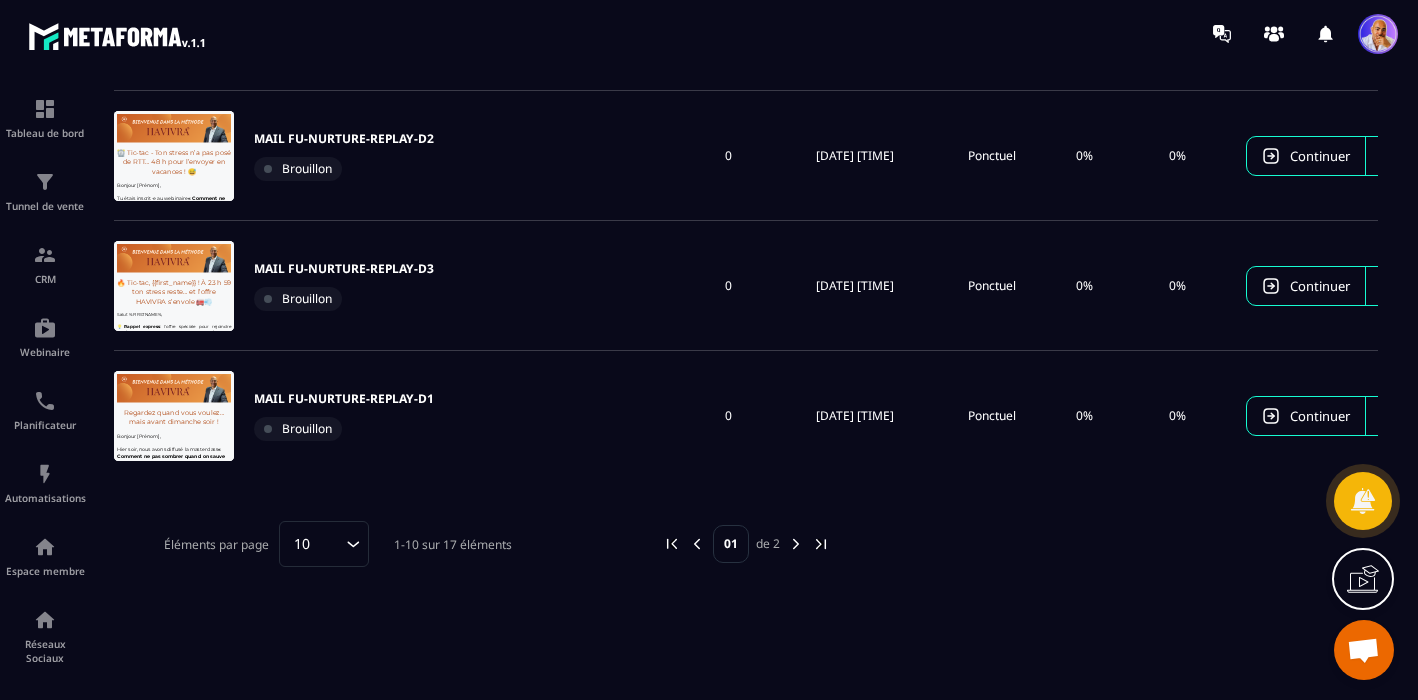 click 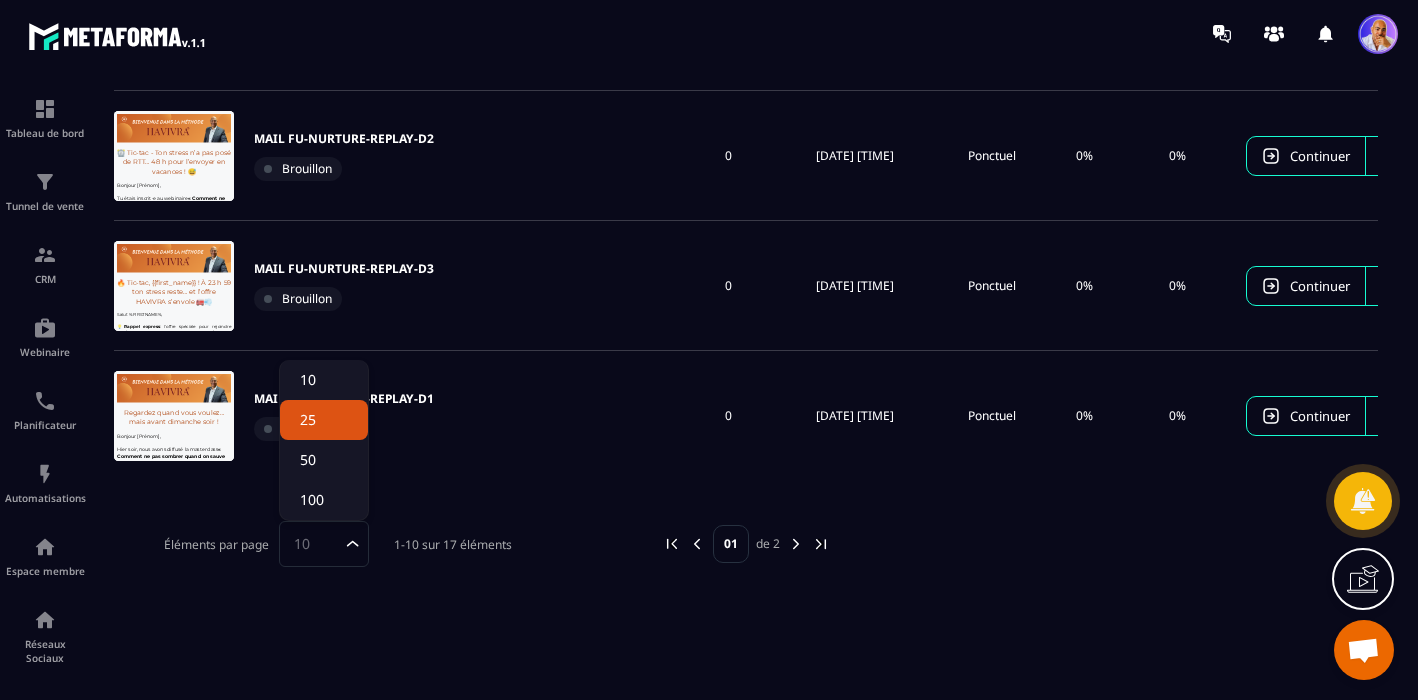 click on "25" 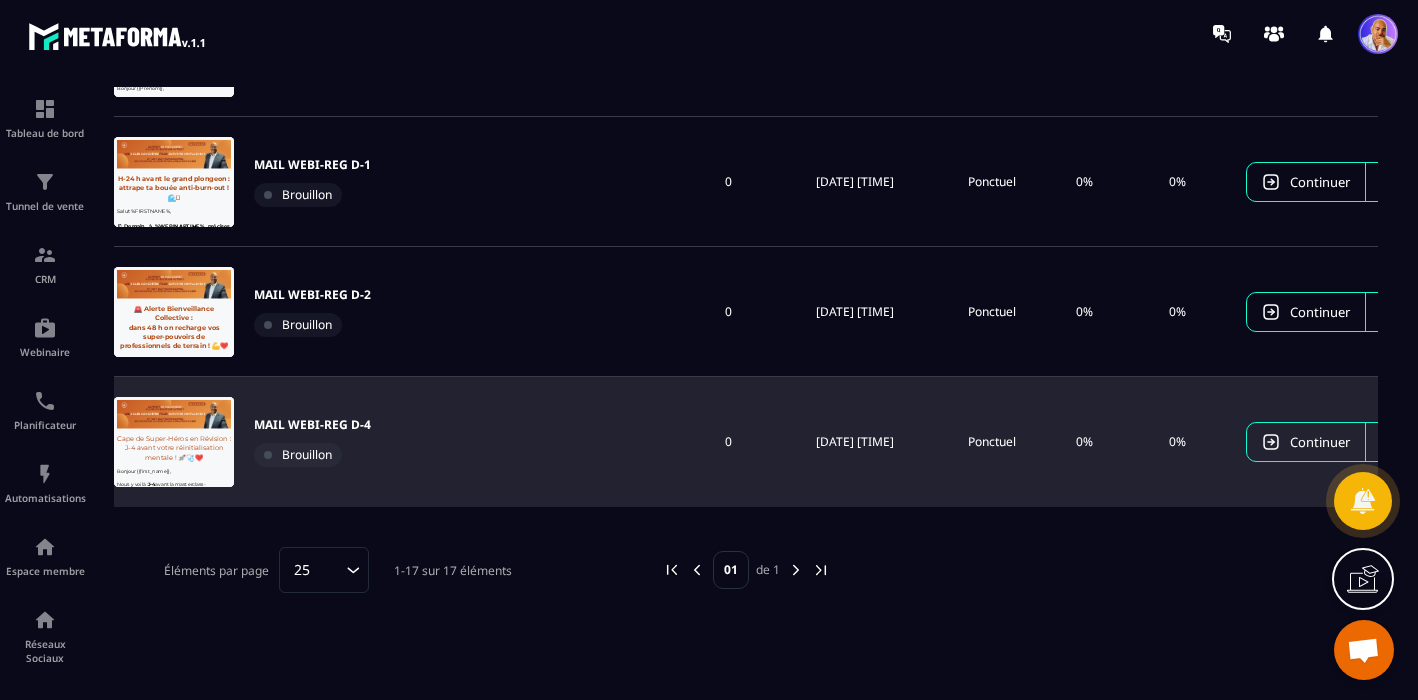 click on "MAIL WEBI-REG D-4" at bounding box center [312, 425] 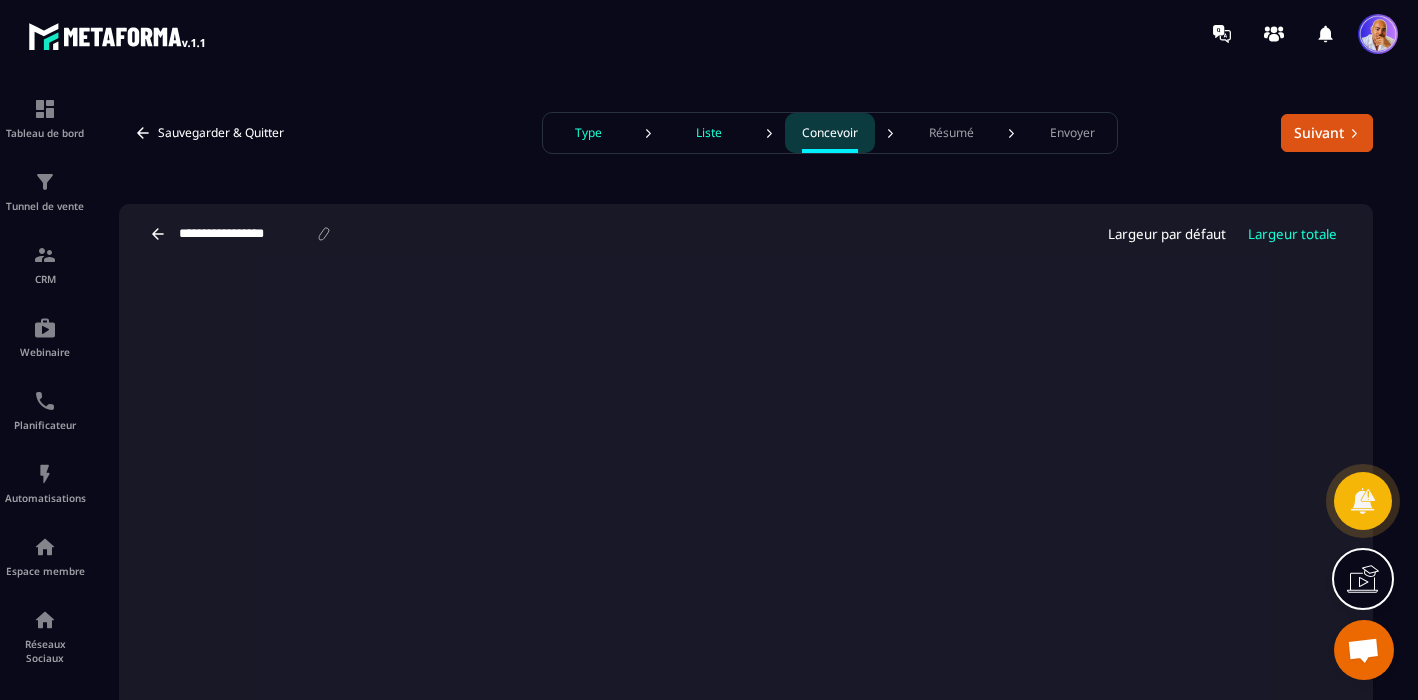 click on "Type" at bounding box center (588, 133) 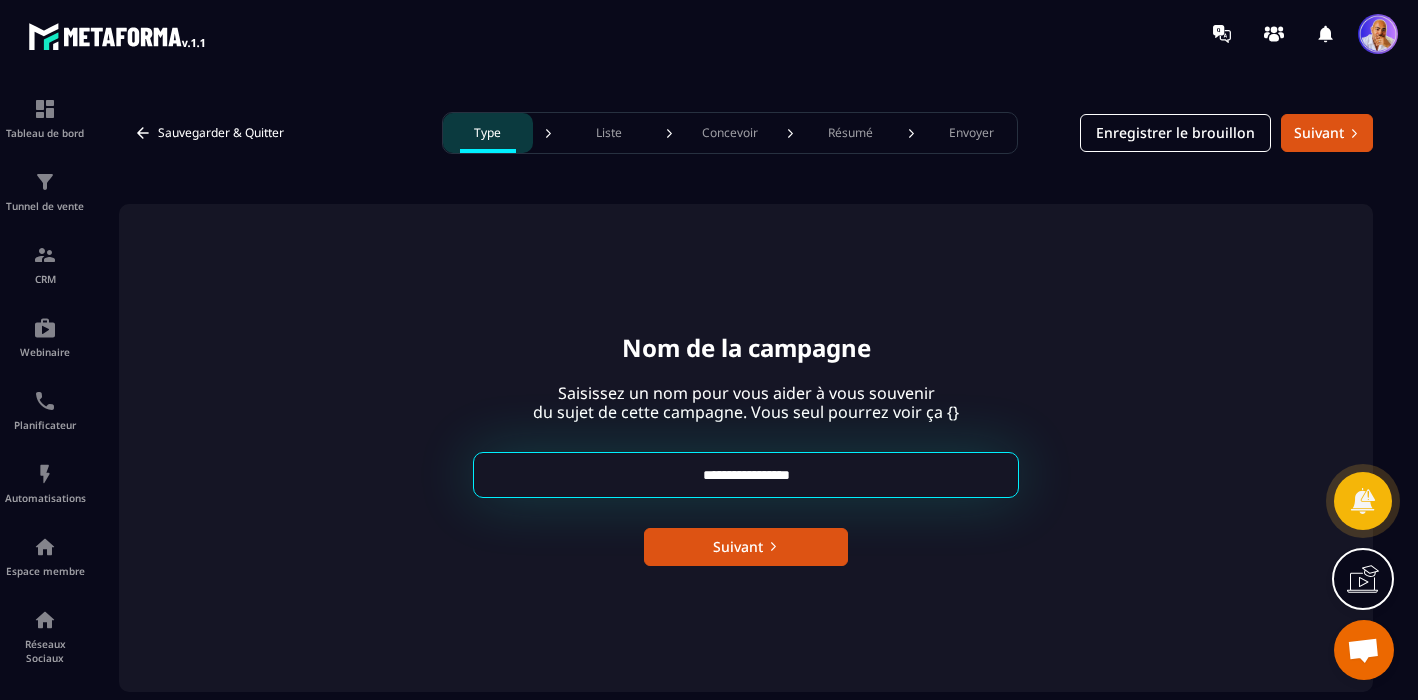 click on "**********" at bounding box center [746, 475] 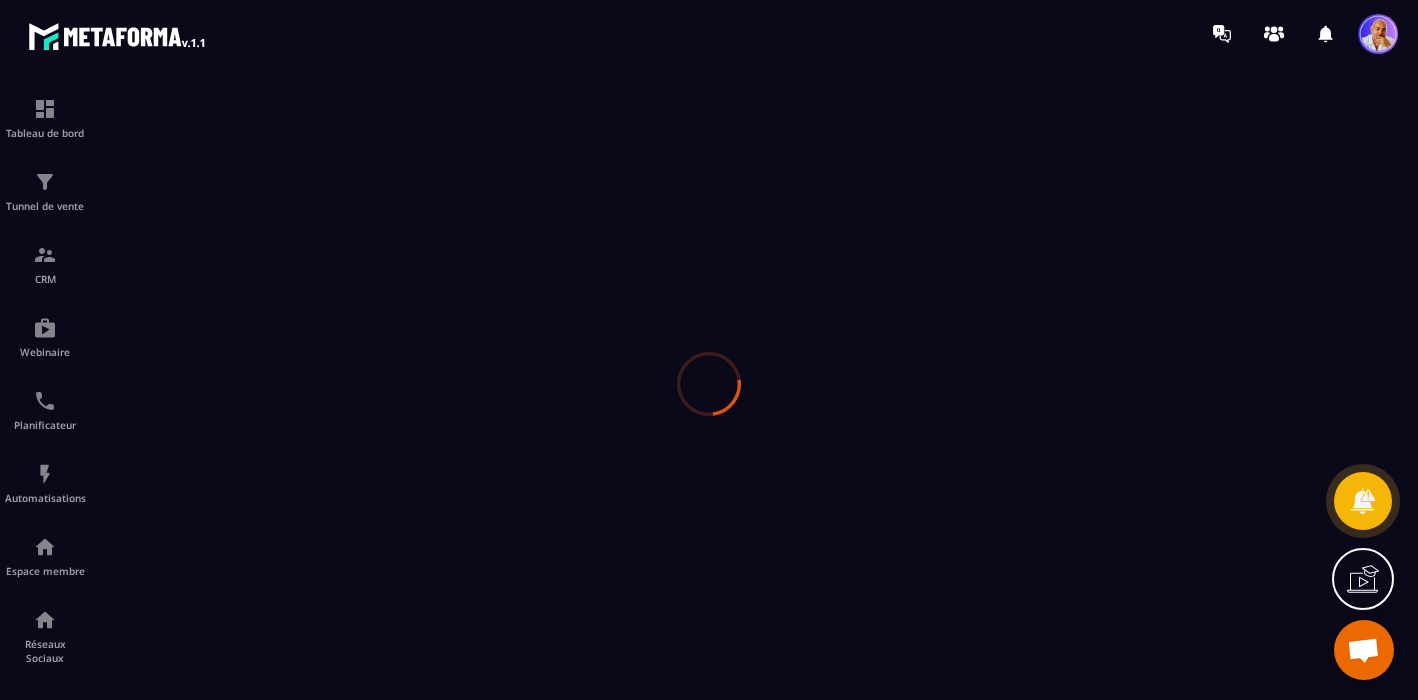 scroll, scrollTop: 0, scrollLeft: 0, axis: both 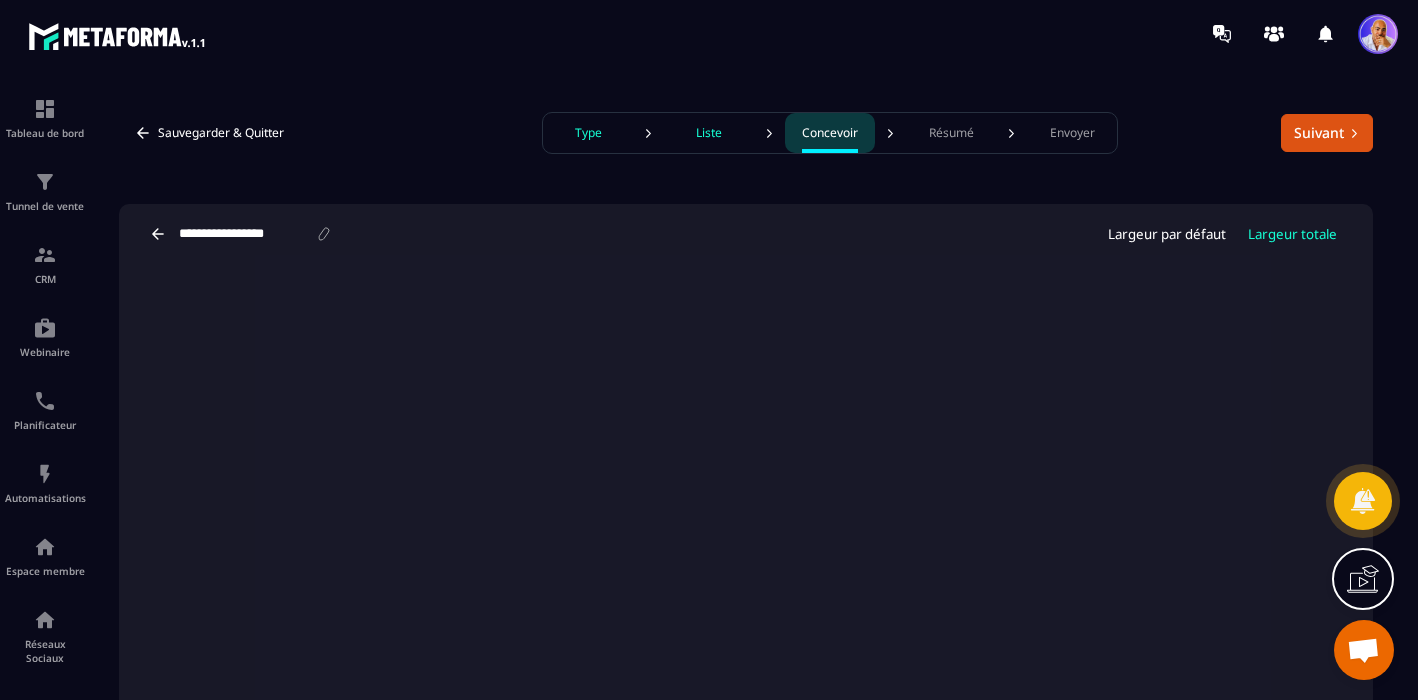 click on "Résumé" at bounding box center (951, 133) 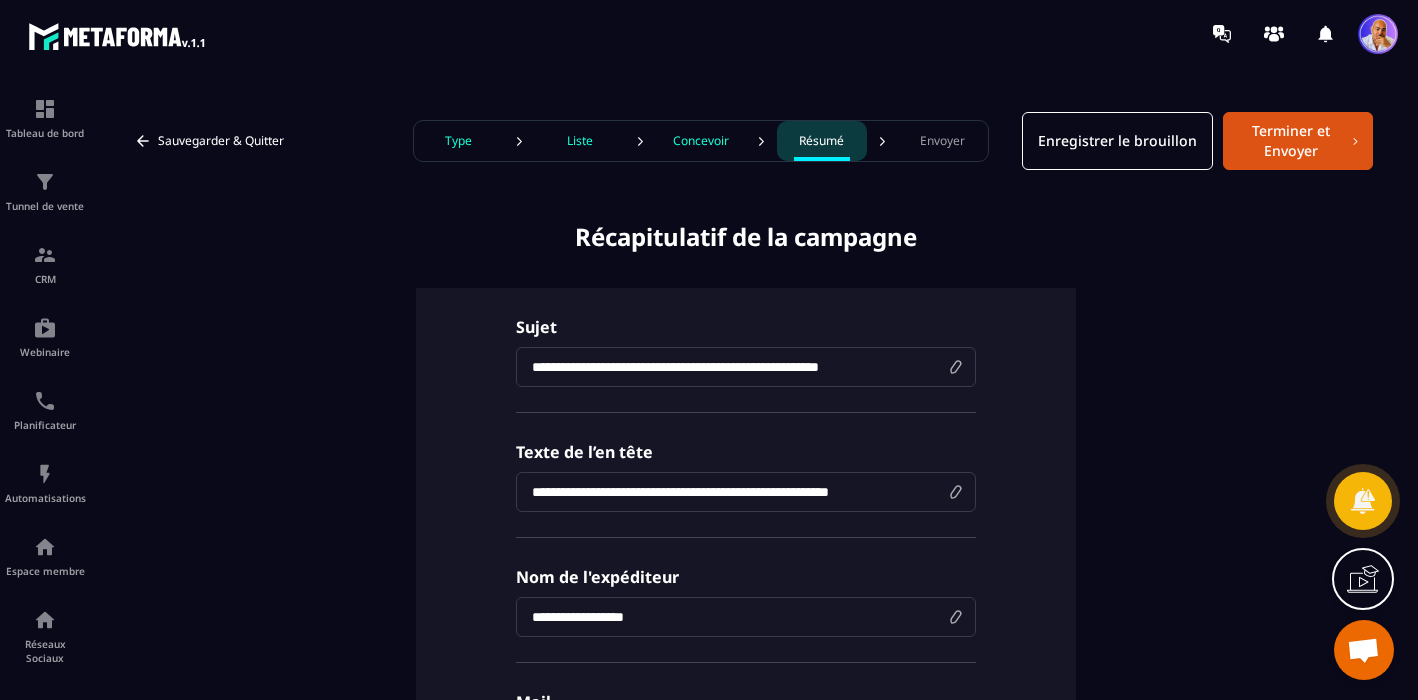 click on "**********" at bounding box center [746, 367] 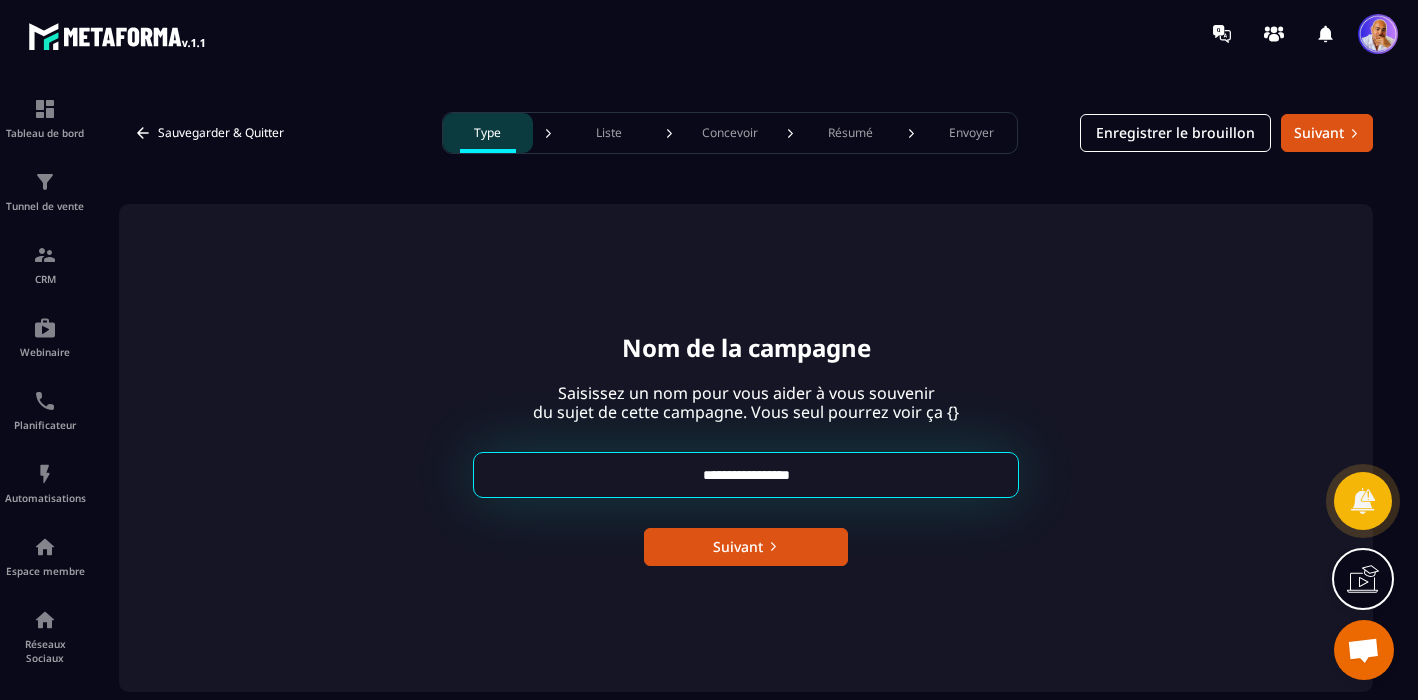 click on "**********" at bounding box center (746, 475) 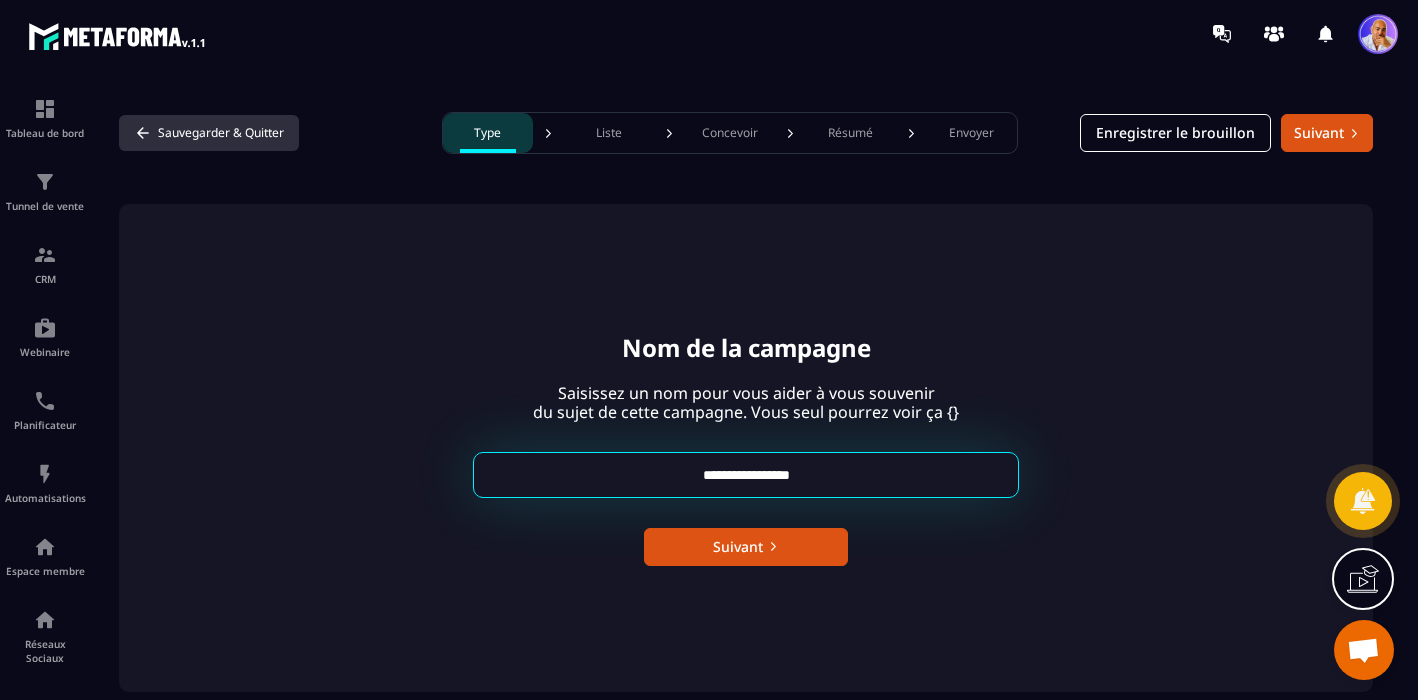 click 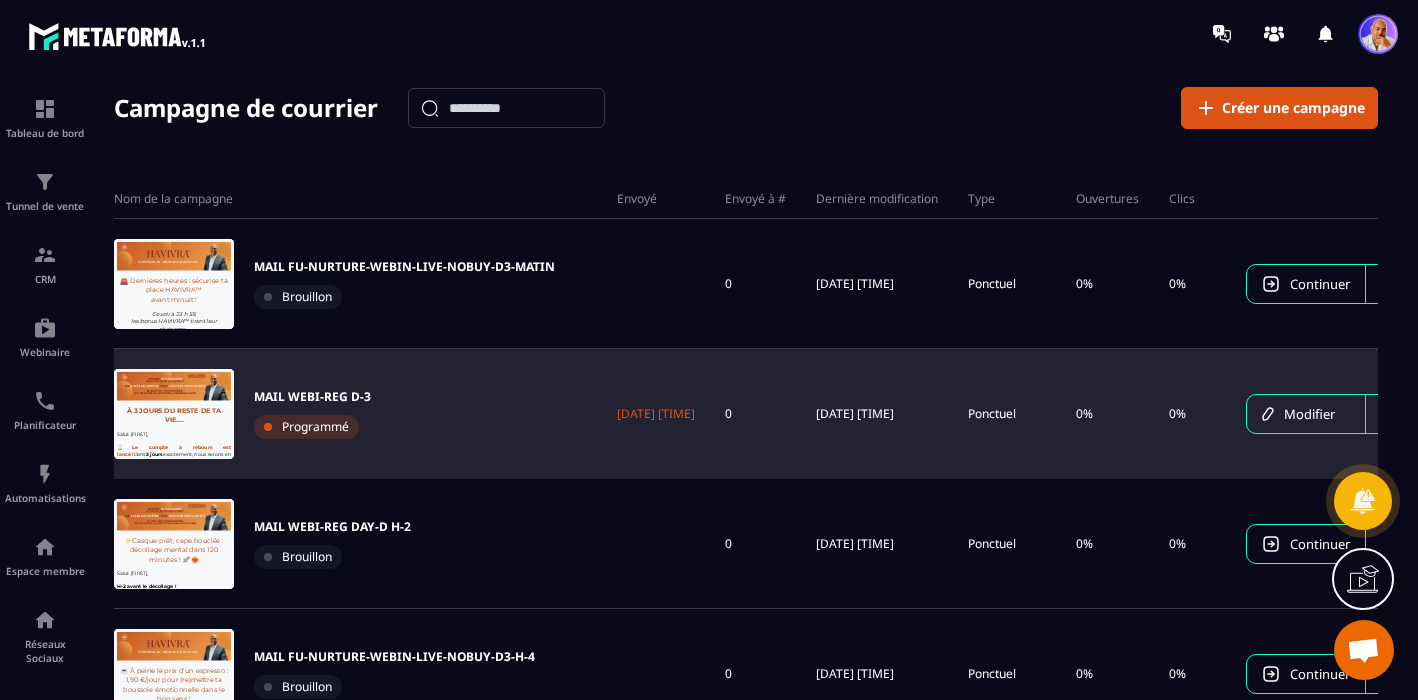 scroll, scrollTop: 0, scrollLeft: 0, axis: both 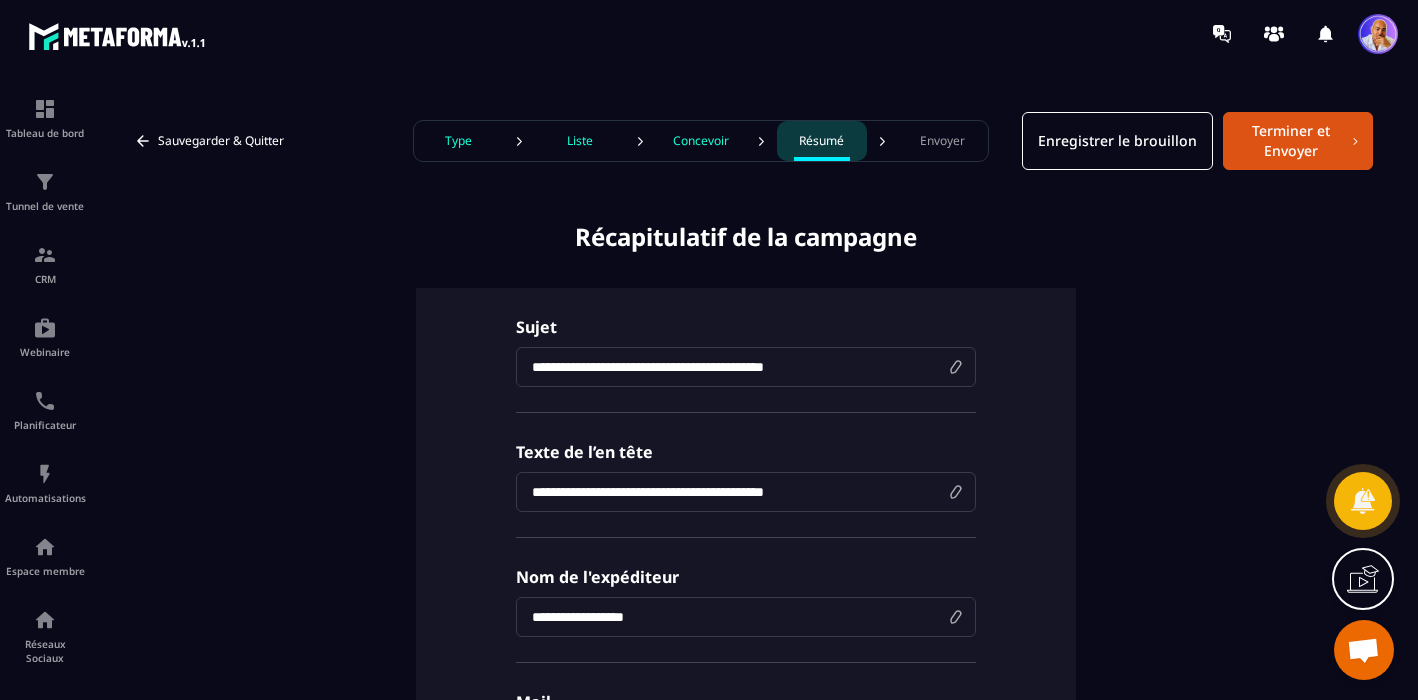 click on "Type" at bounding box center [458, 141] 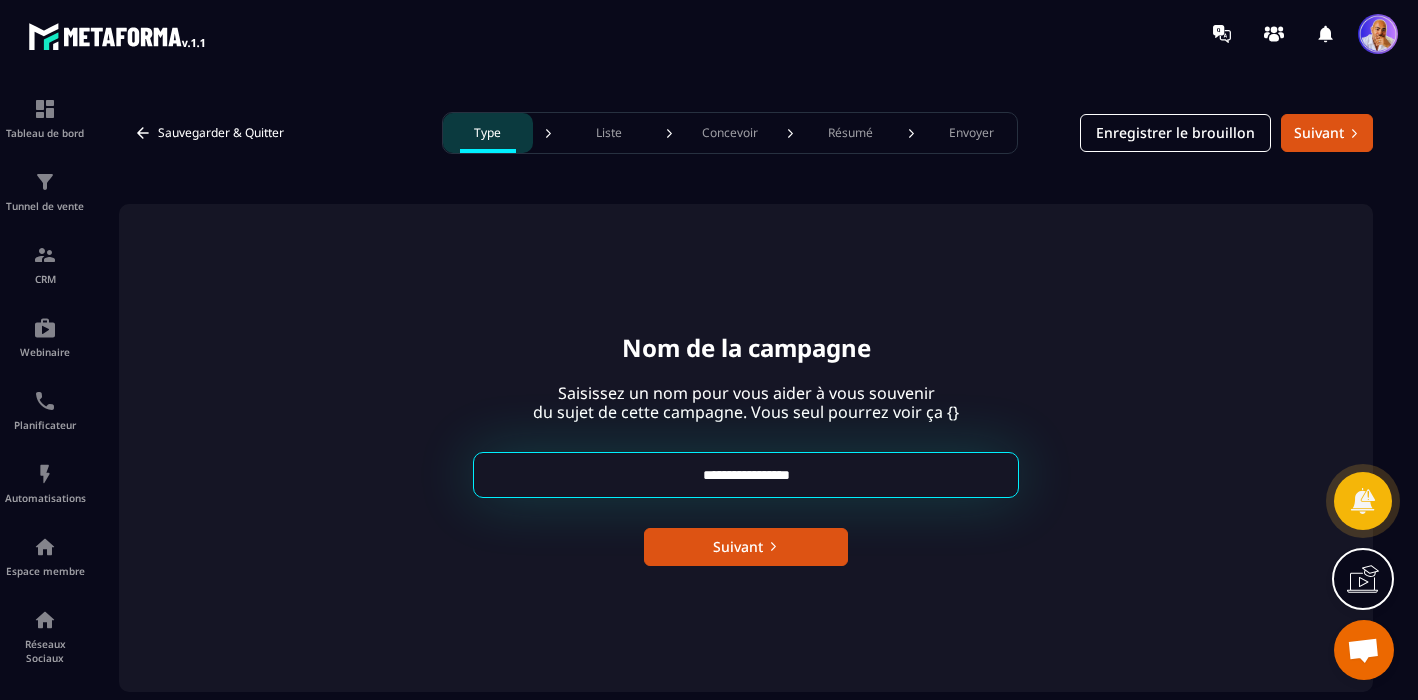 click on "**********" at bounding box center [746, 475] 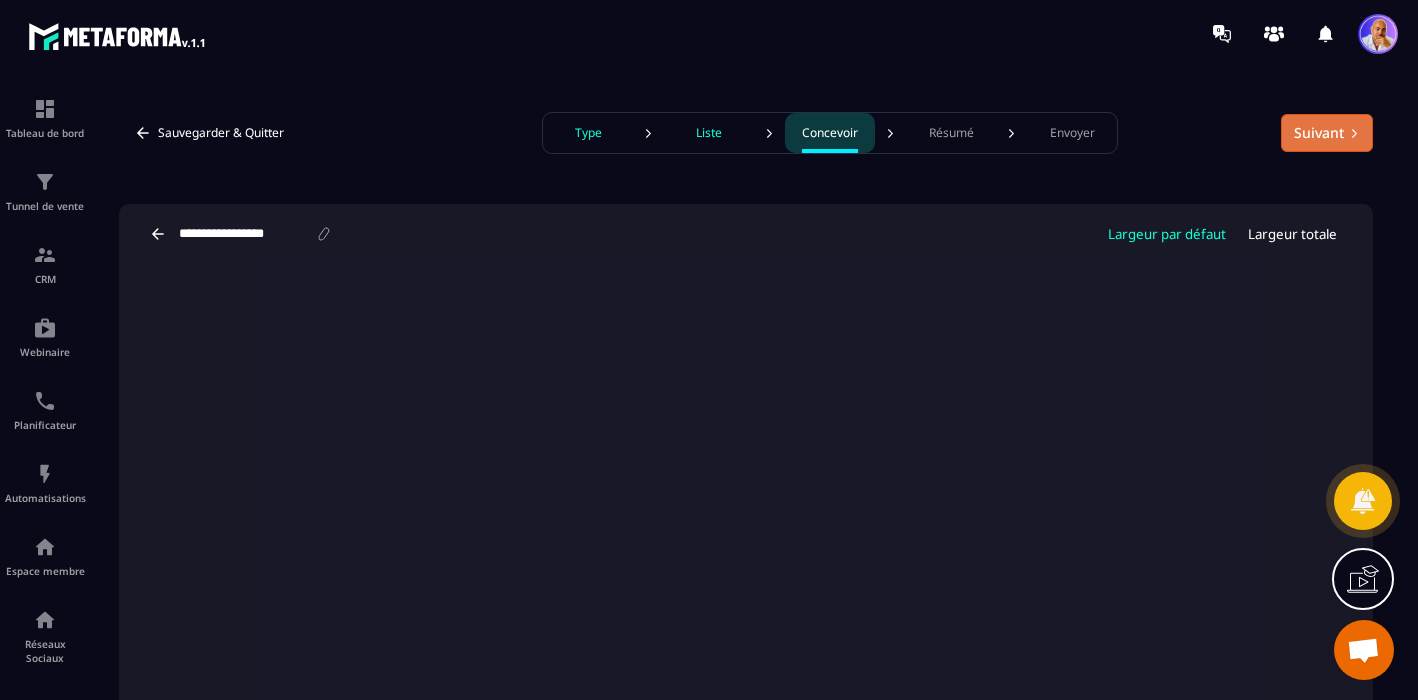click on "Suivant" at bounding box center [1327, 133] 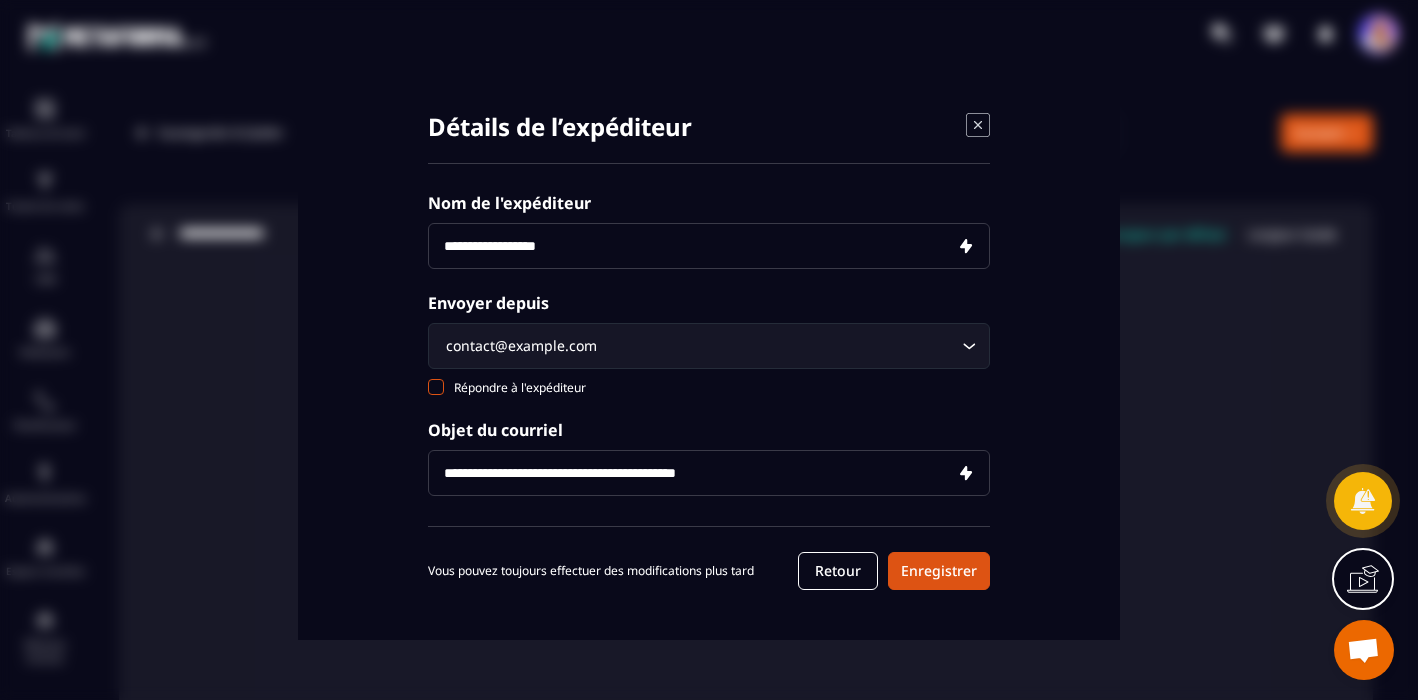 click at bounding box center [436, 387] 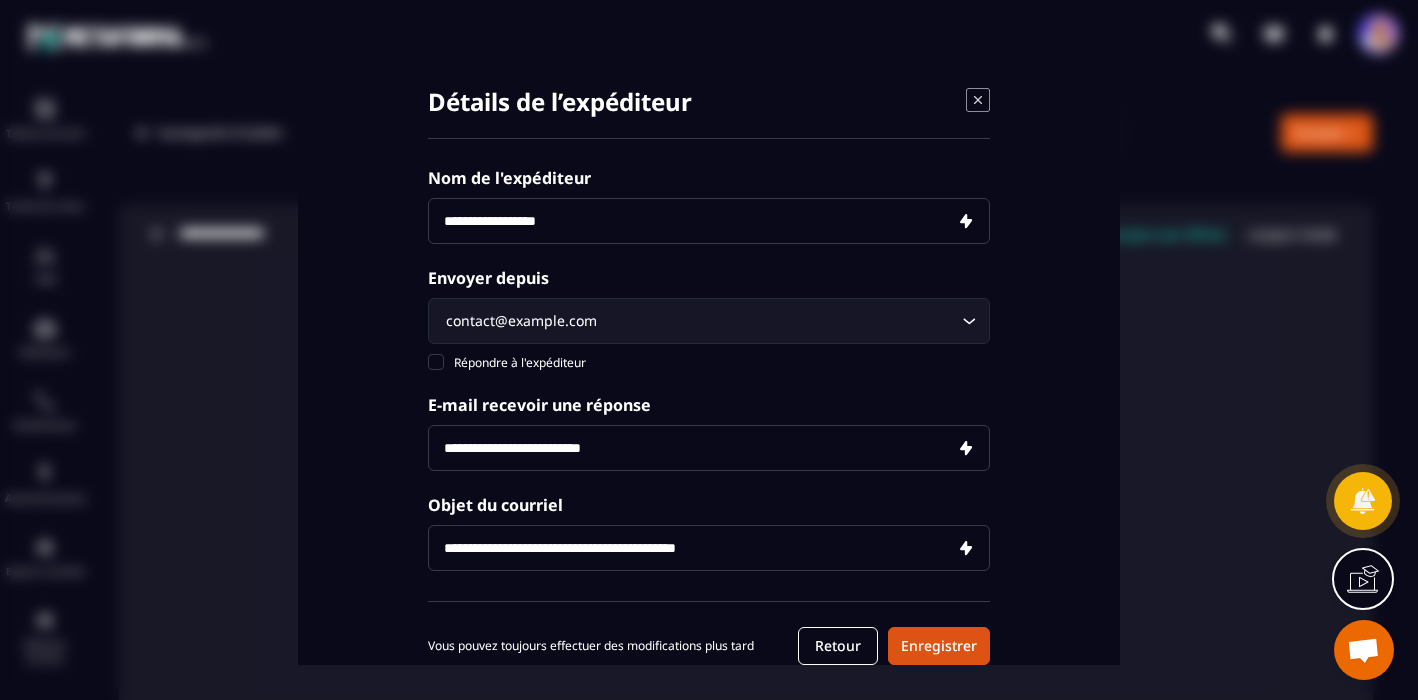 click at bounding box center (709, 448) 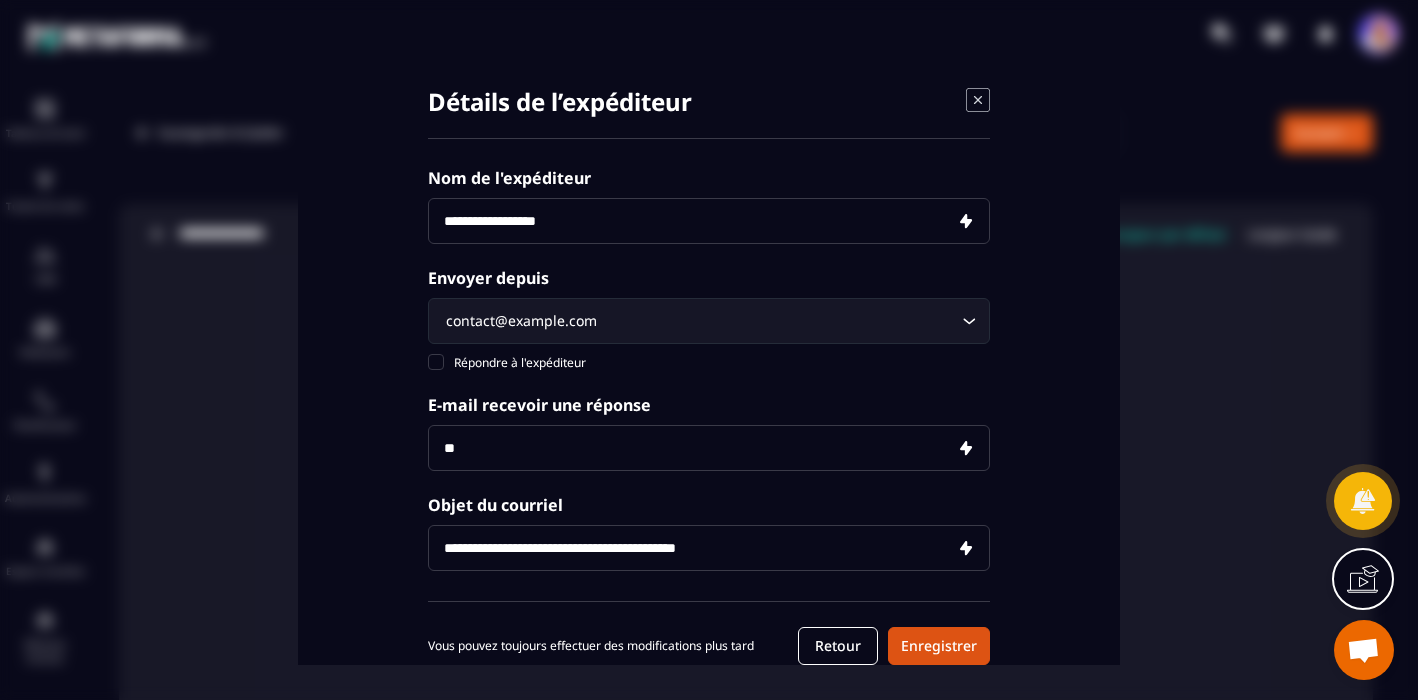 type on "*" 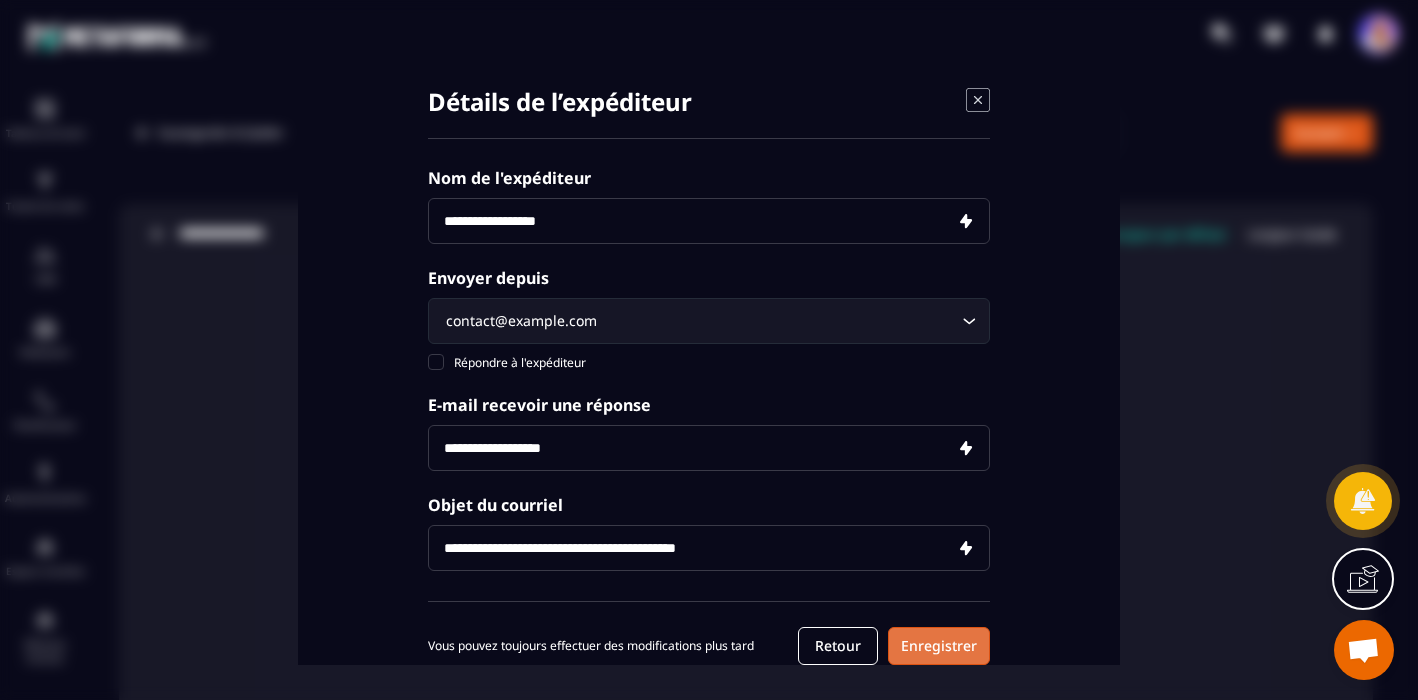 type on "**********" 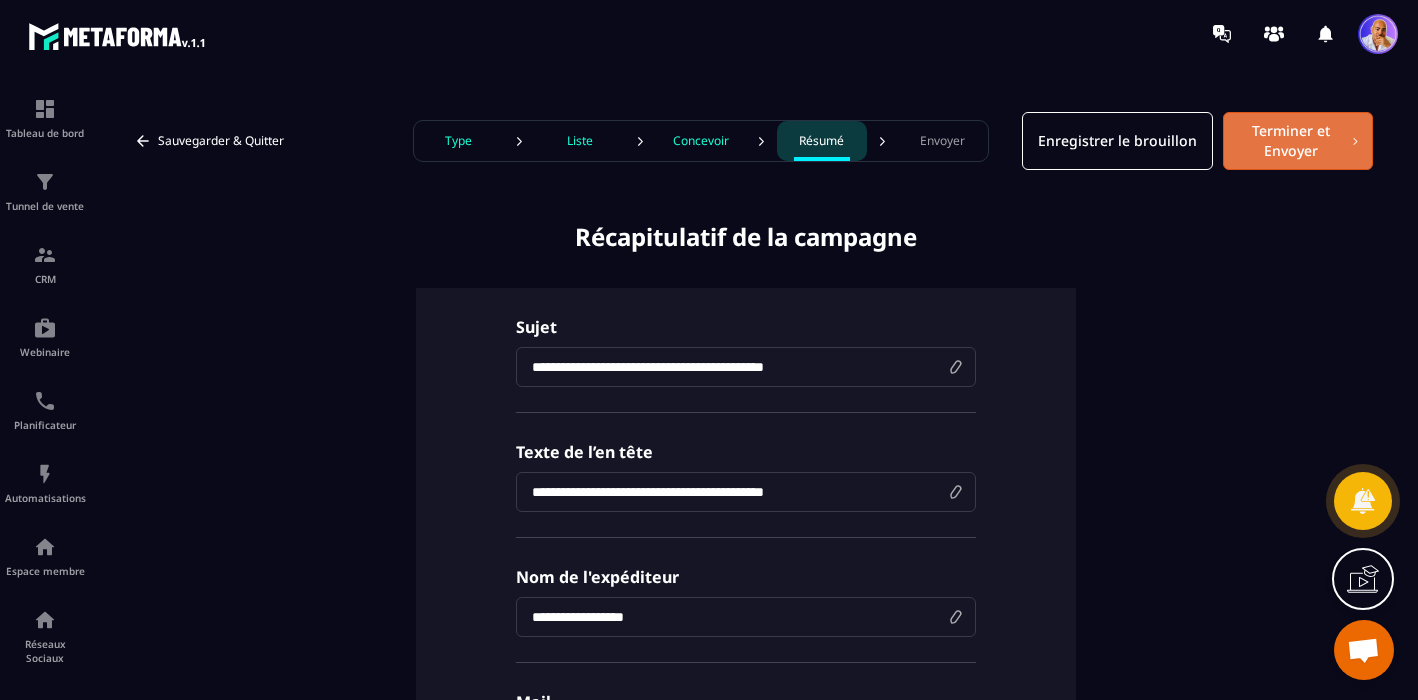 click on "Terminer et Envoyer" at bounding box center [1298, 141] 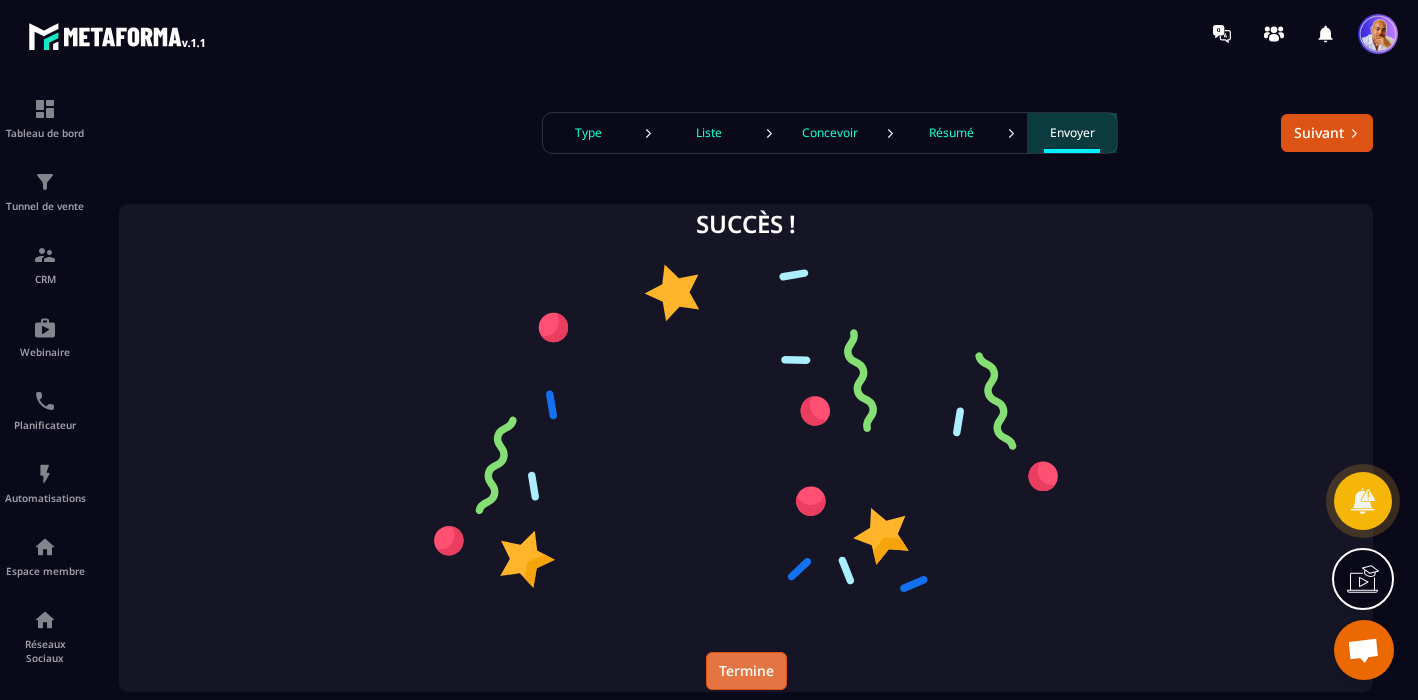 click on "Termine" at bounding box center [746, 671] 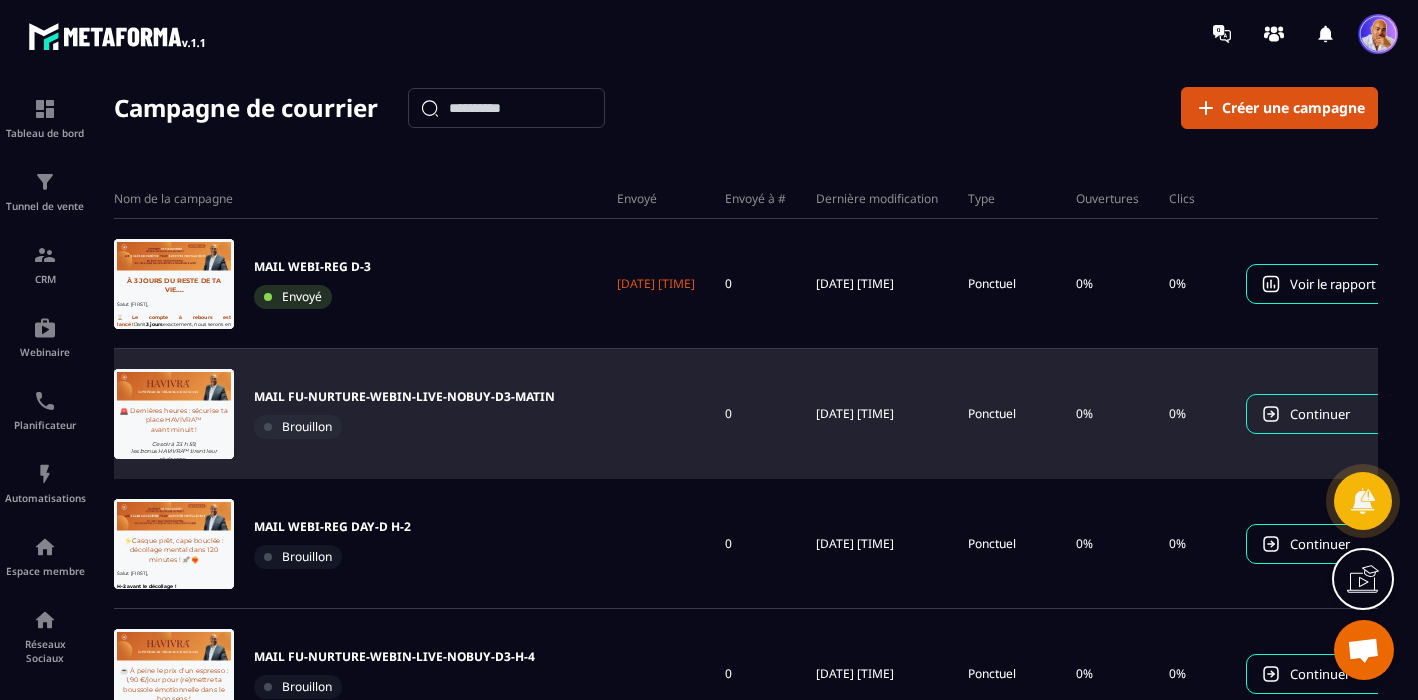 scroll, scrollTop: 0, scrollLeft: 0, axis: both 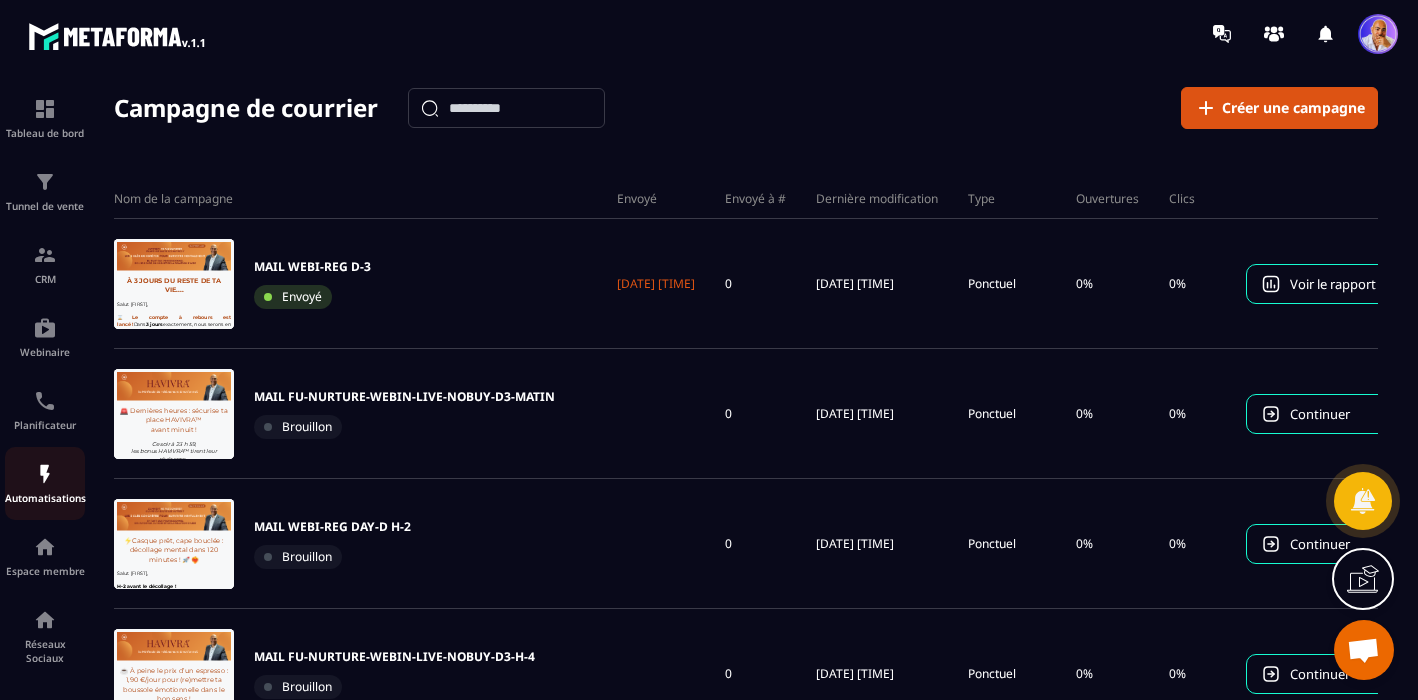 click at bounding box center (45, 474) 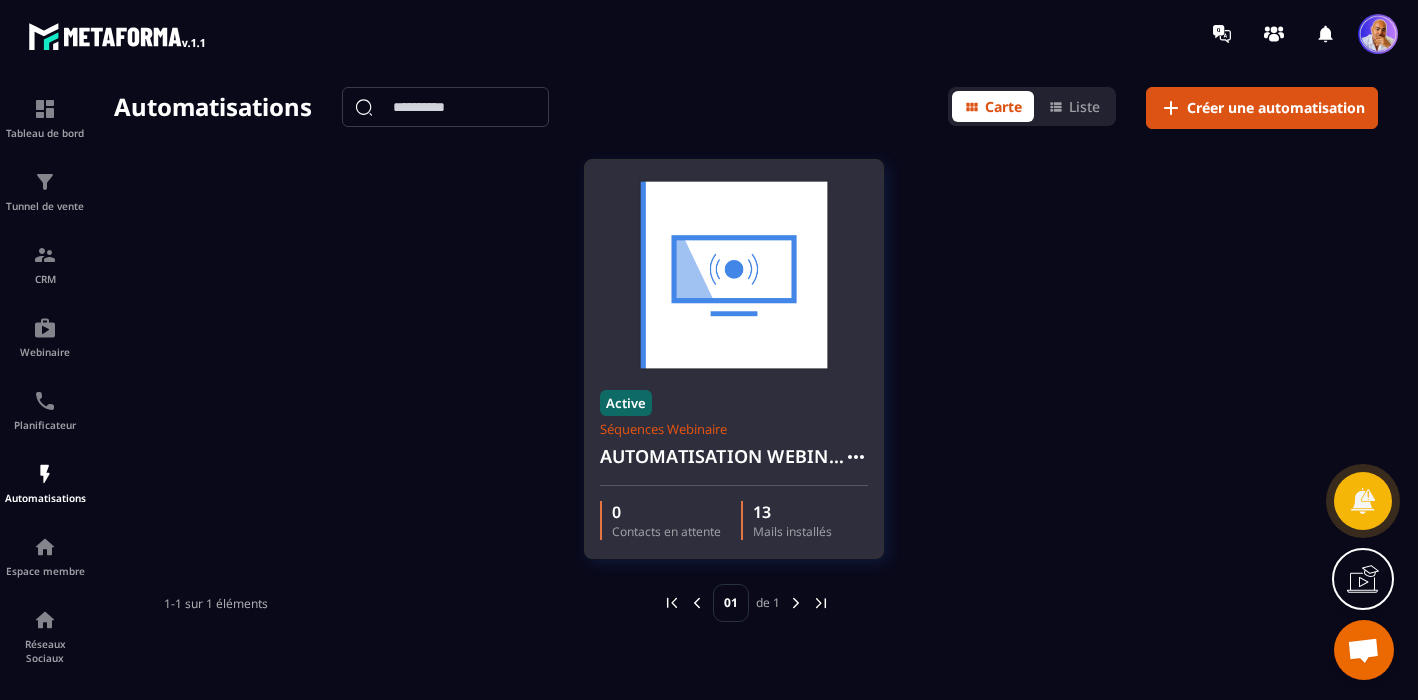 click at bounding box center [734, 275] 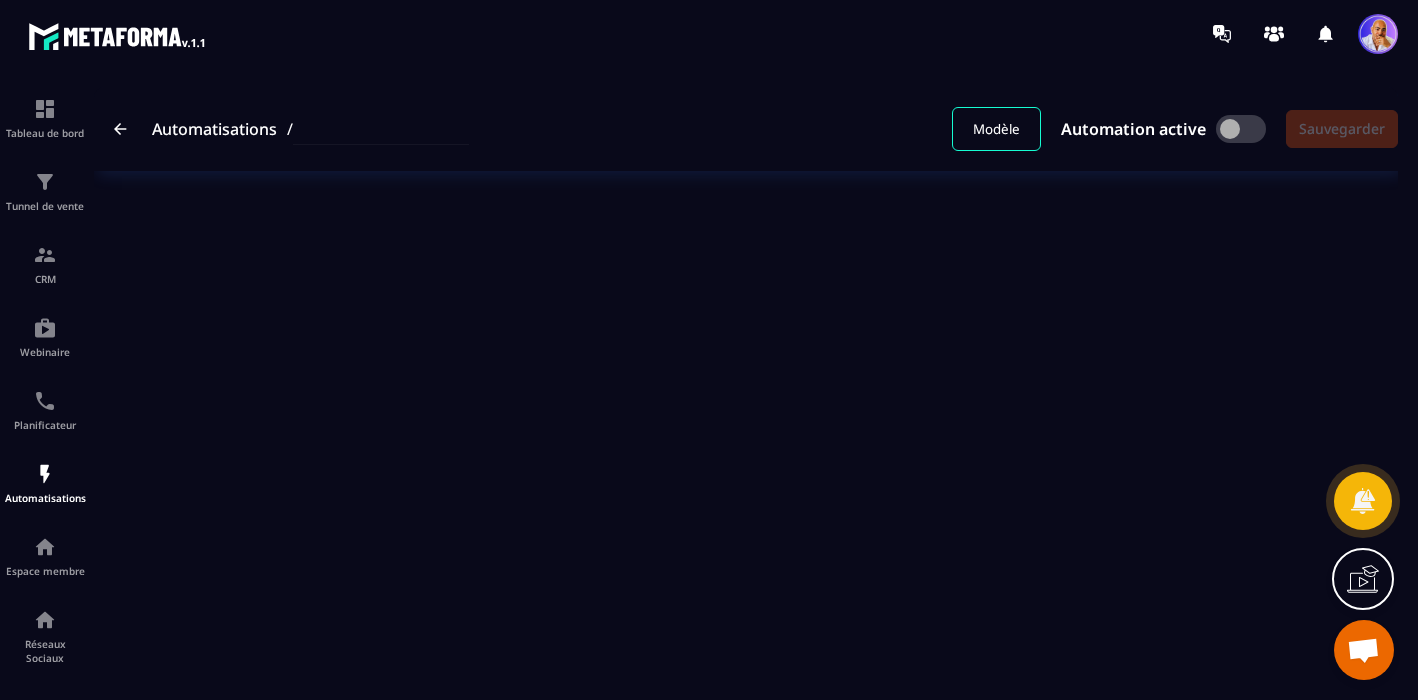 type on "**********" 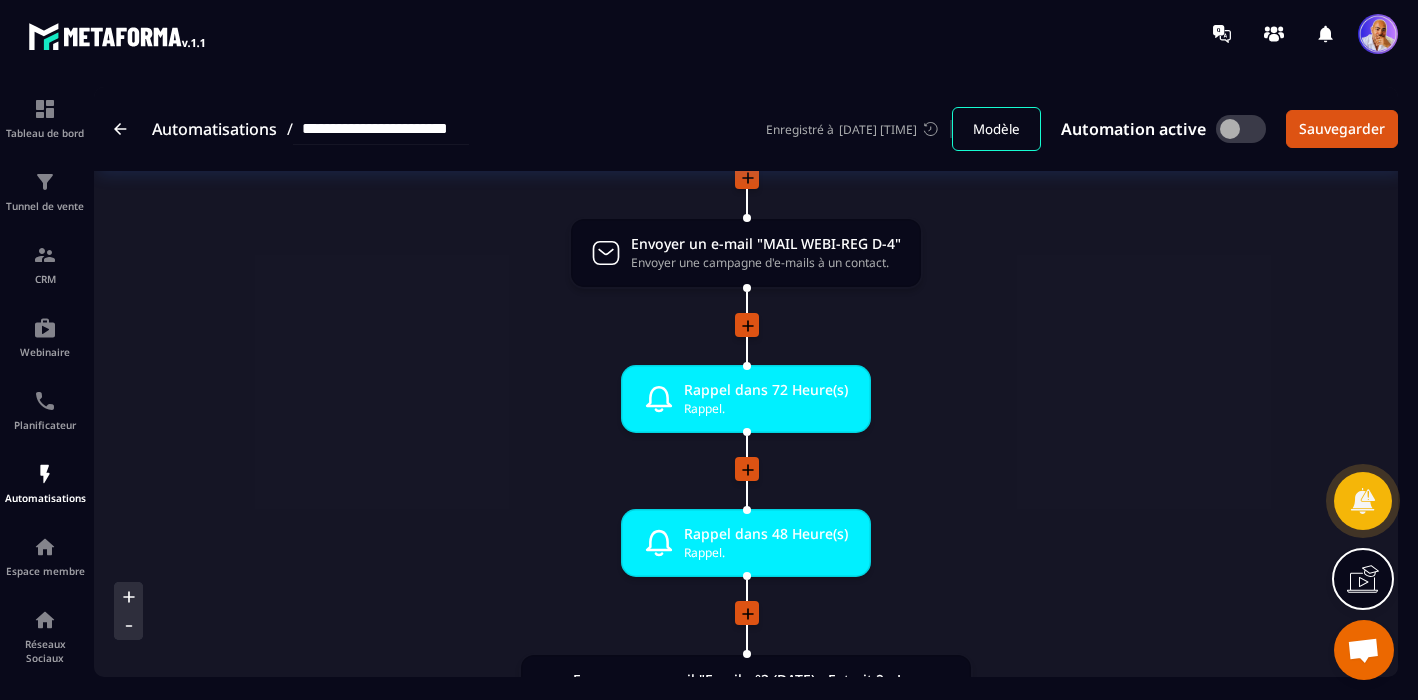 scroll, scrollTop: 531, scrollLeft: 0, axis: vertical 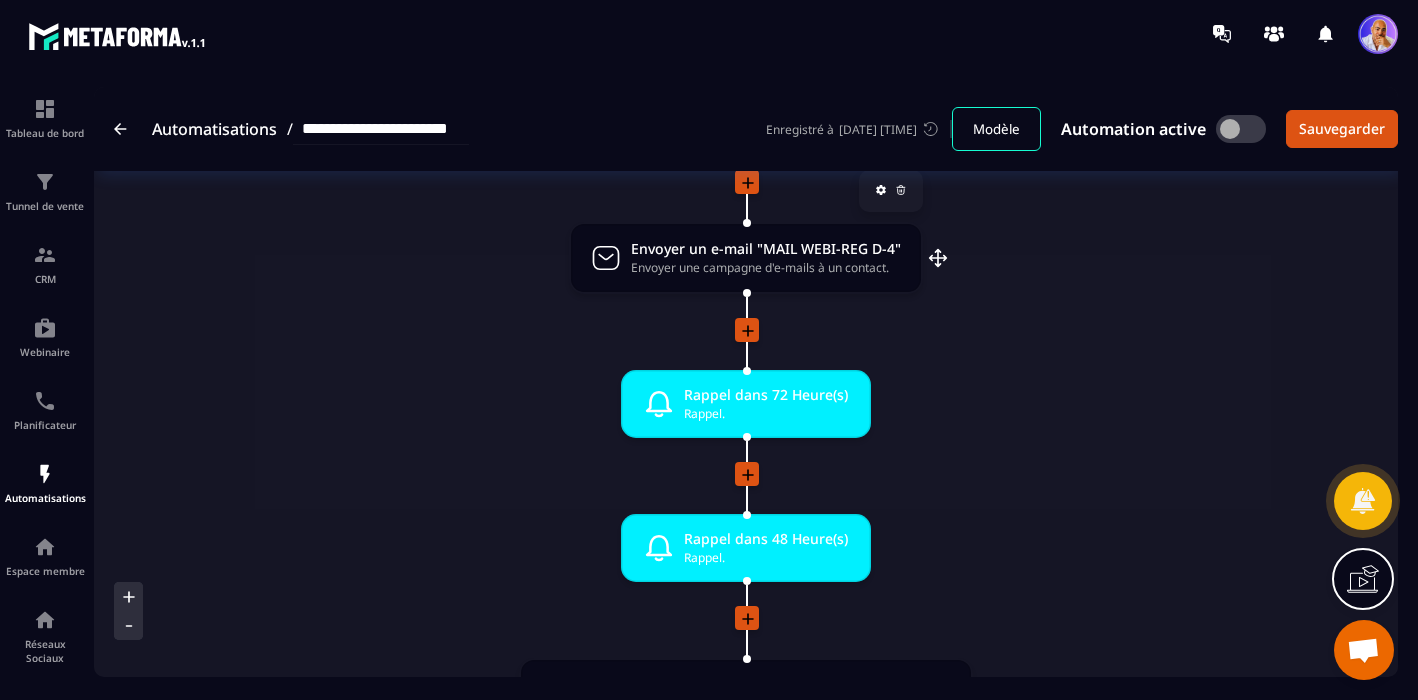click on "Envoyer une campagne d'e-mails à un contact." at bounding box center [766, 267] 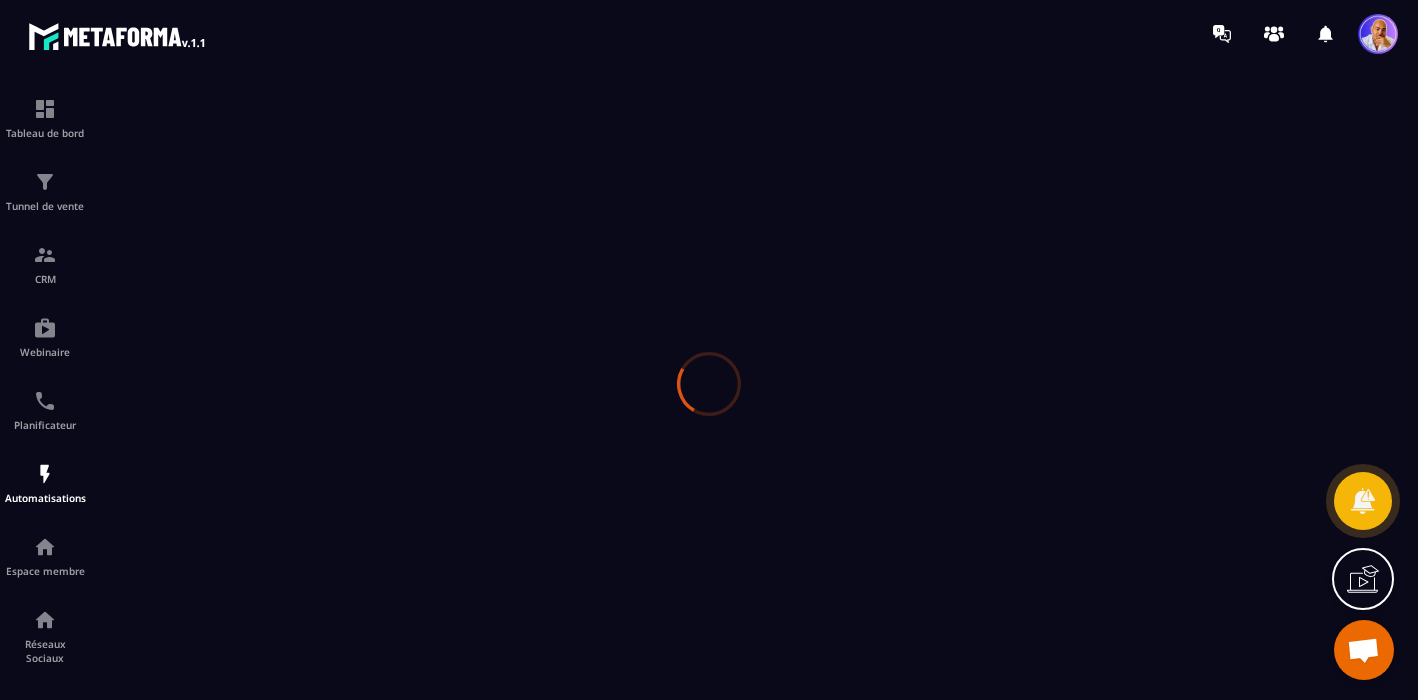 scroll, scrollTop: 0, scrollLeft: 0, axis: both 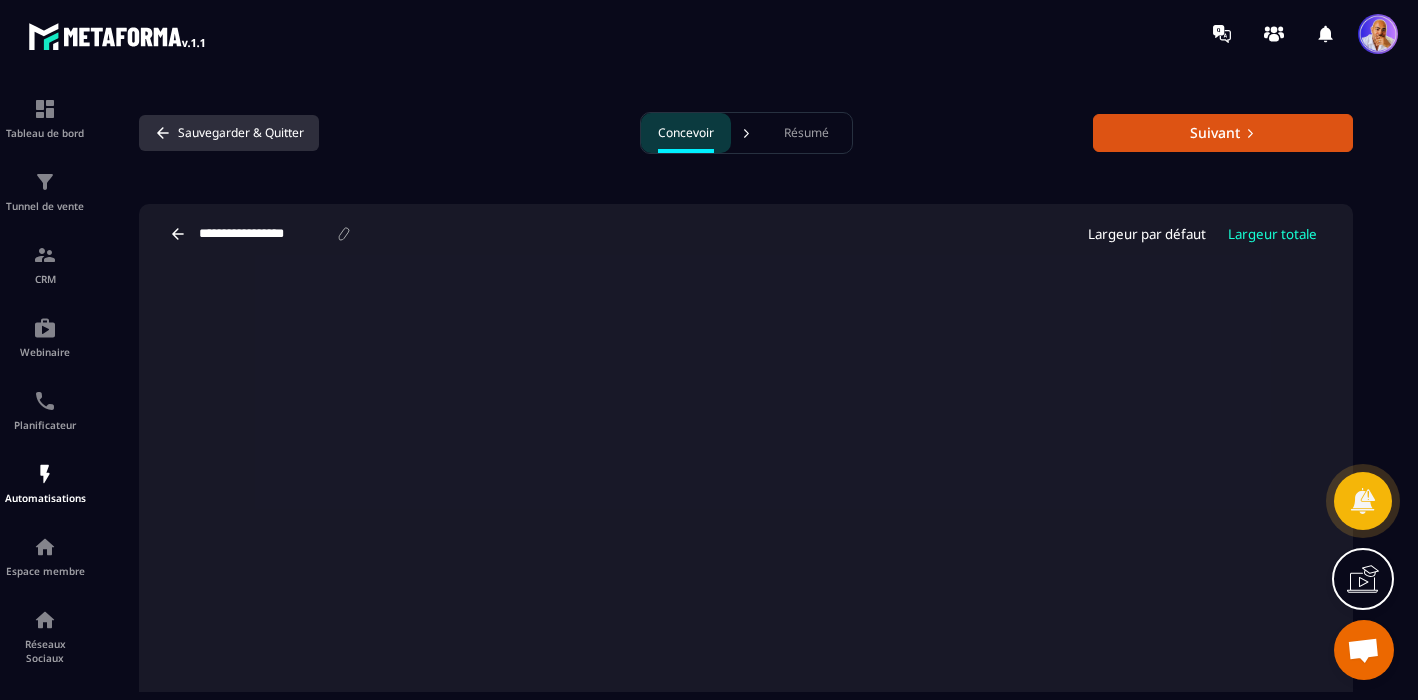 click 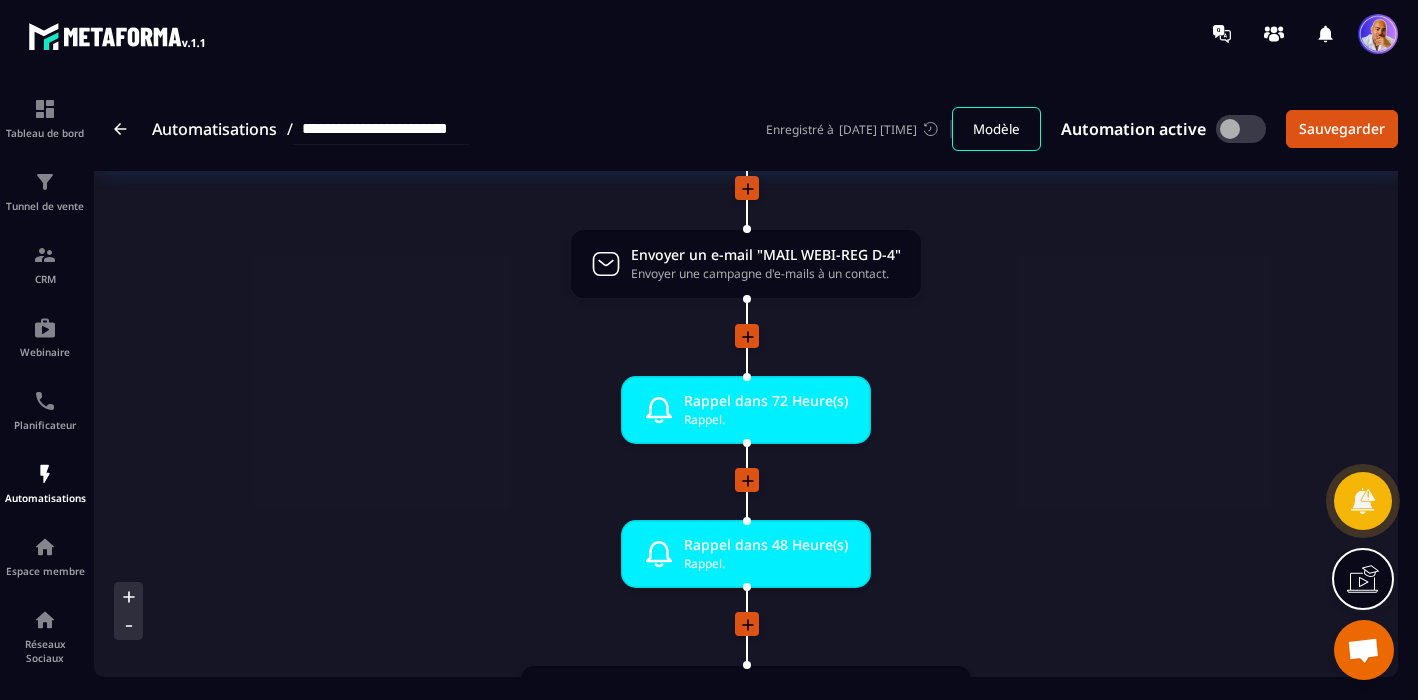 scroll, scrollTop: 529, scrollLeft: 0, axis: vertical 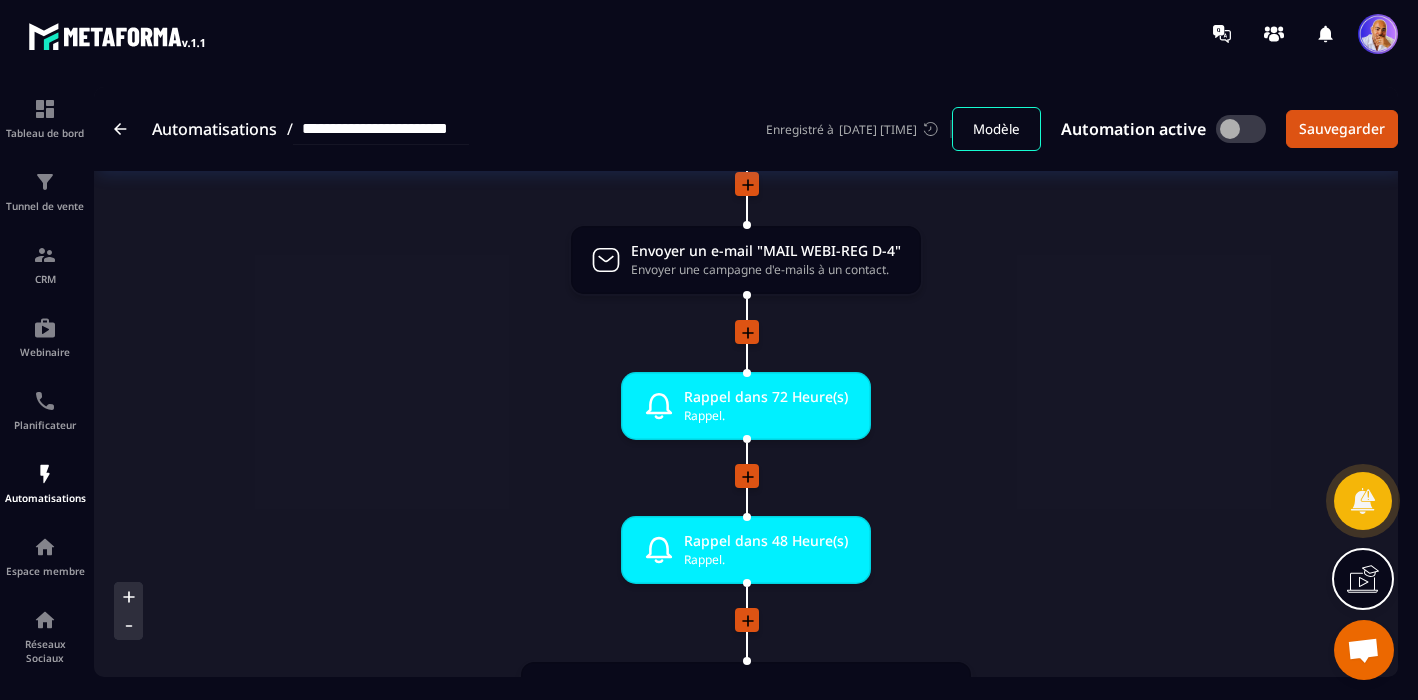 click 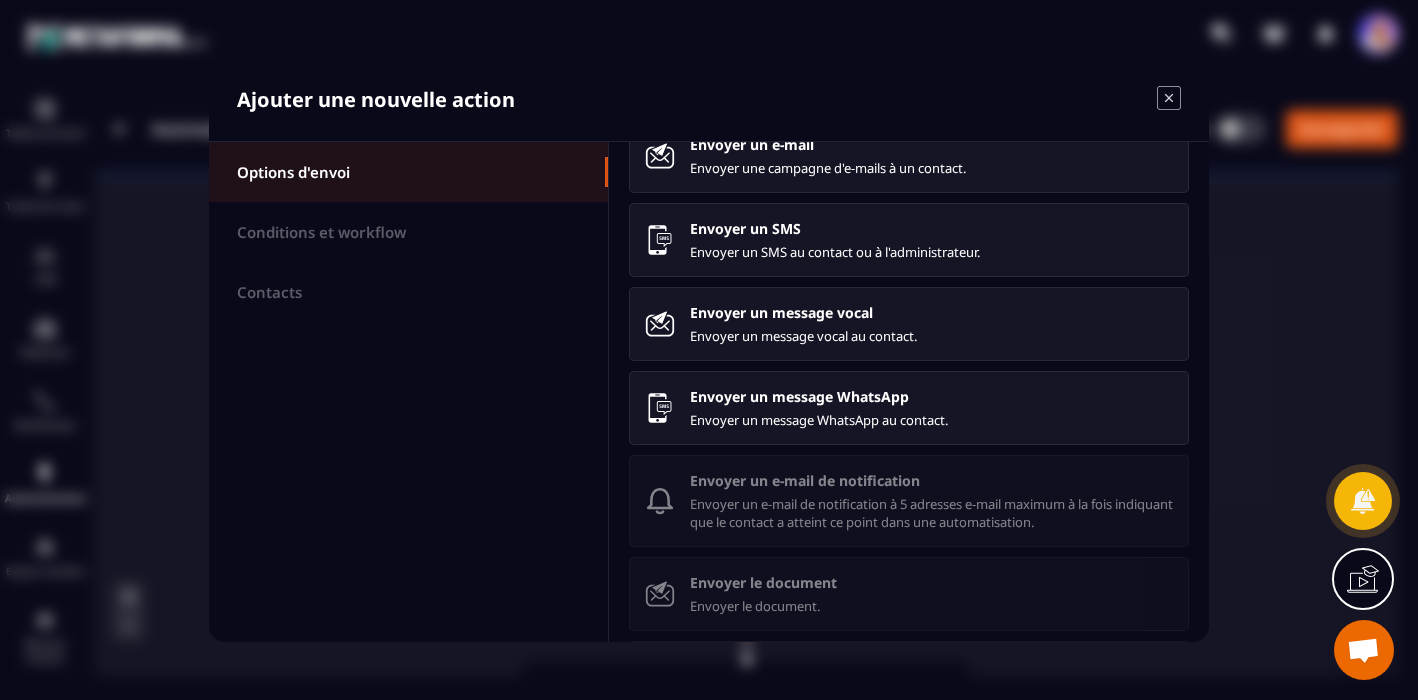 scroll, scrollTop: 29, scrollLeft: 0, axis: vertical 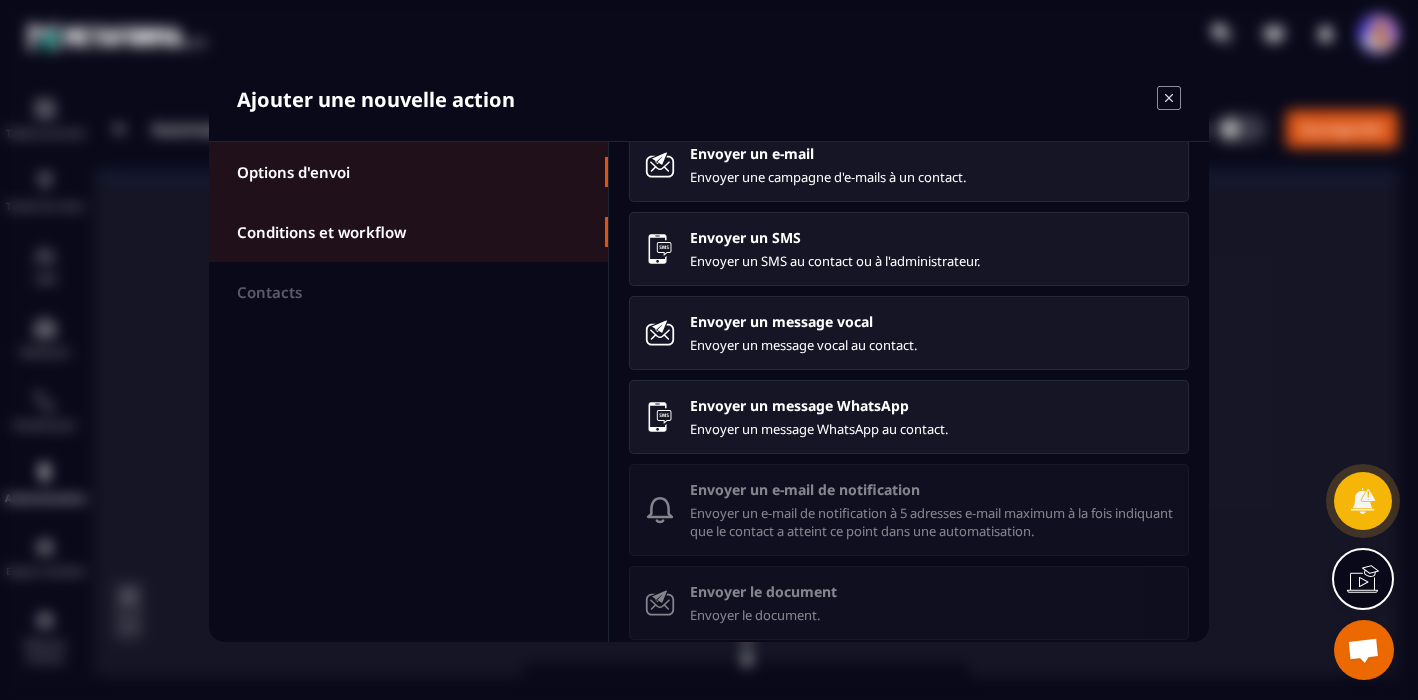 click on "Conditions et workflow" 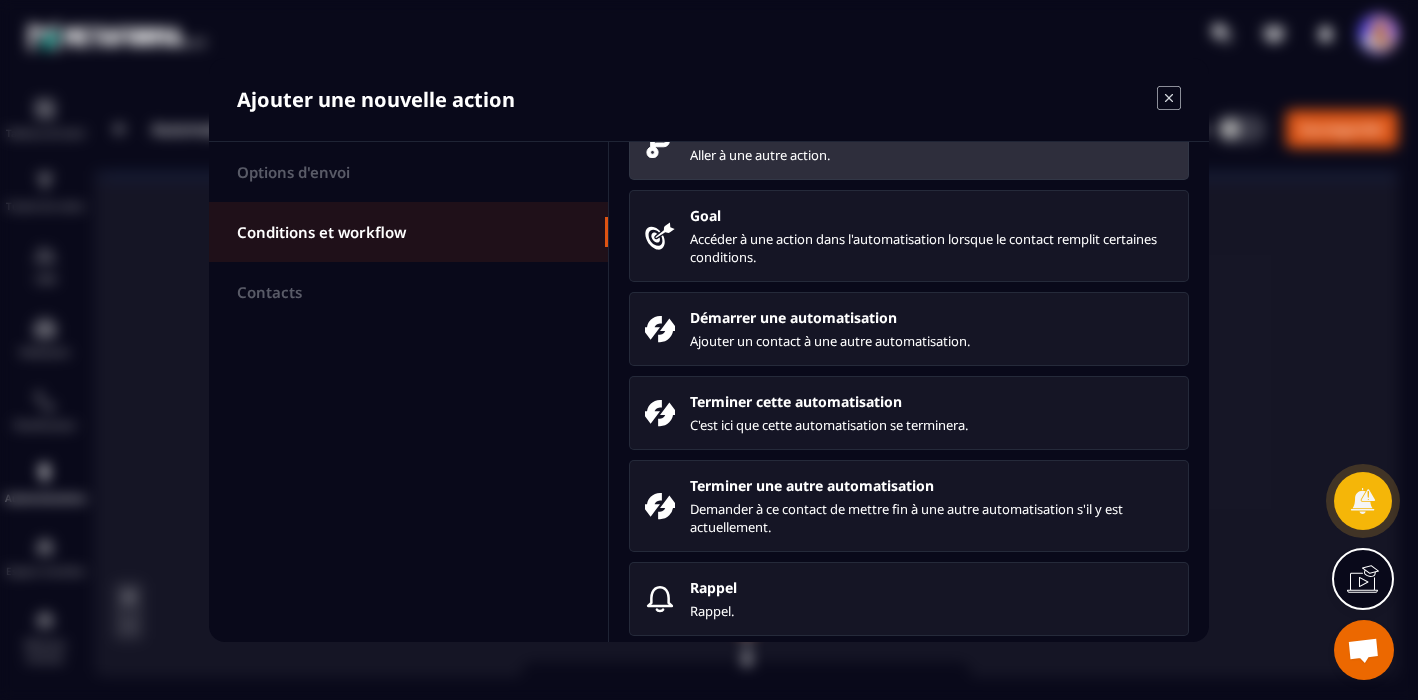 scroll, scrollTop: 256, scrollLeft: 0, axis: vertical 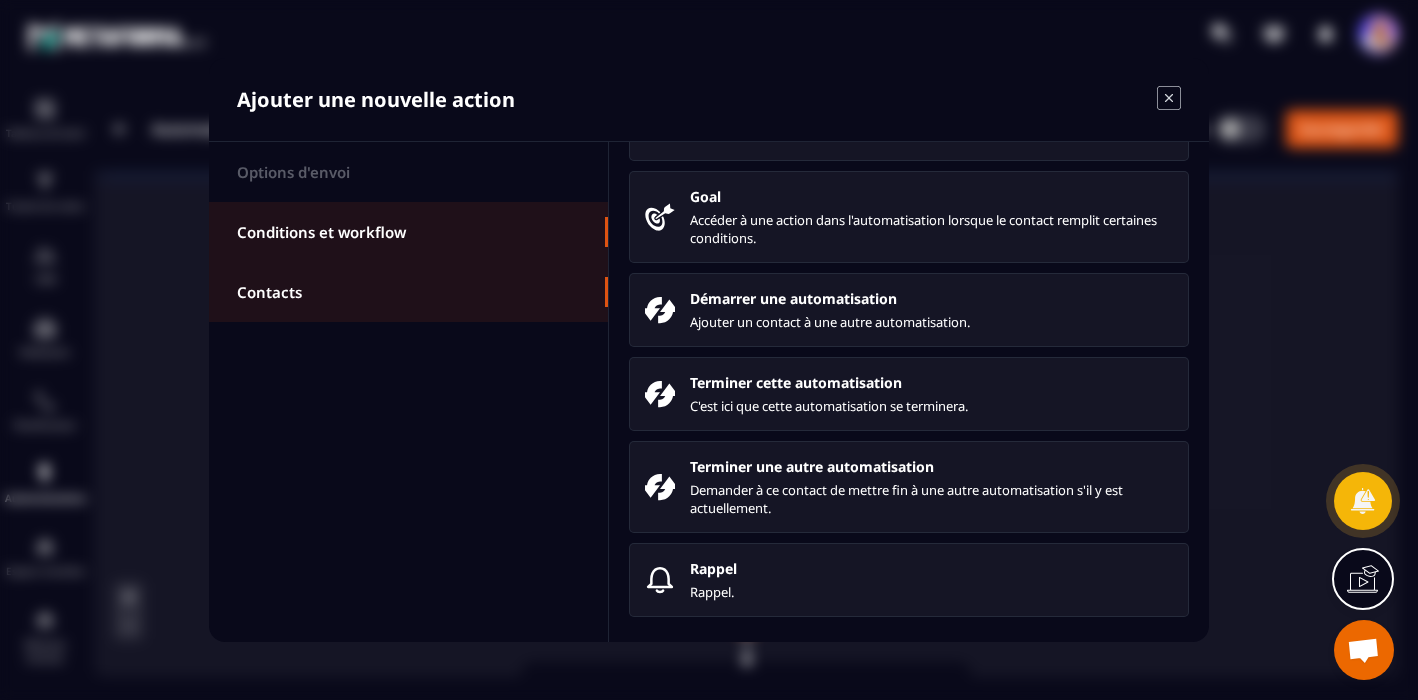 click on "Contacts" 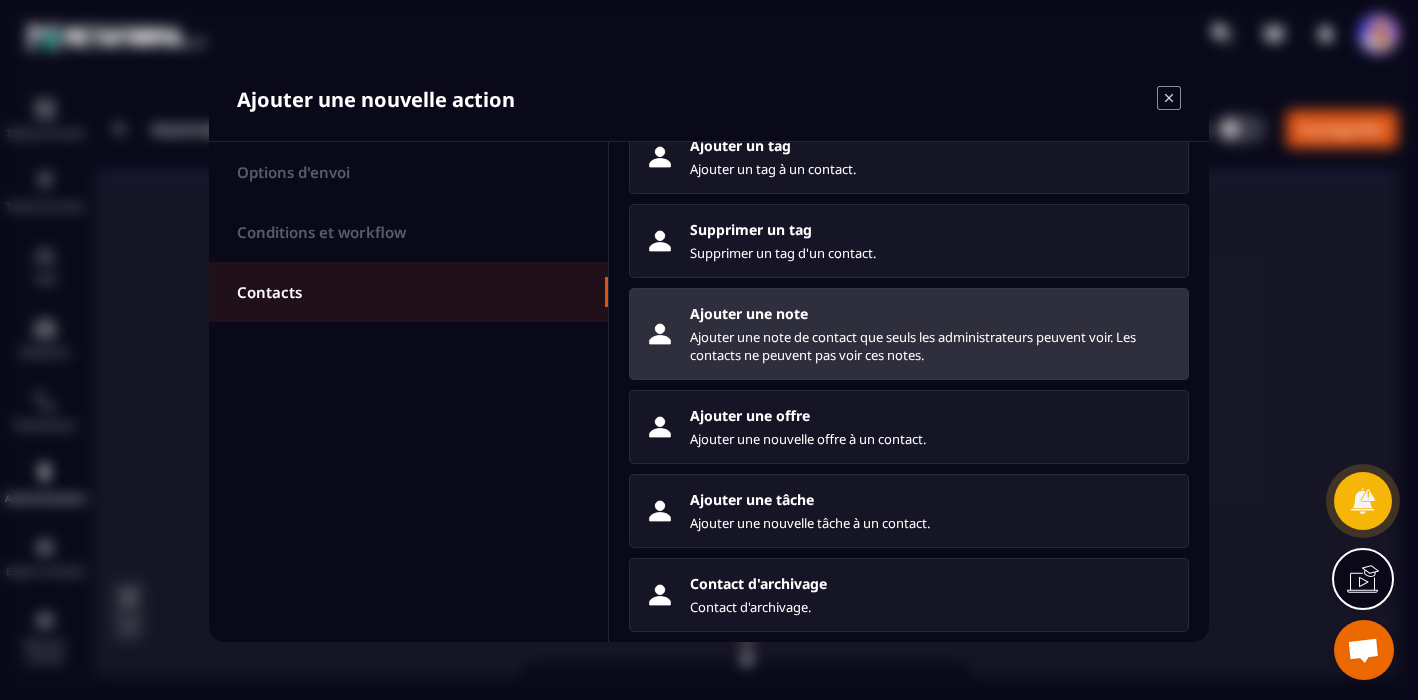 scroll, scrollTop: 220, scrollLeft: 0, axis: vertical 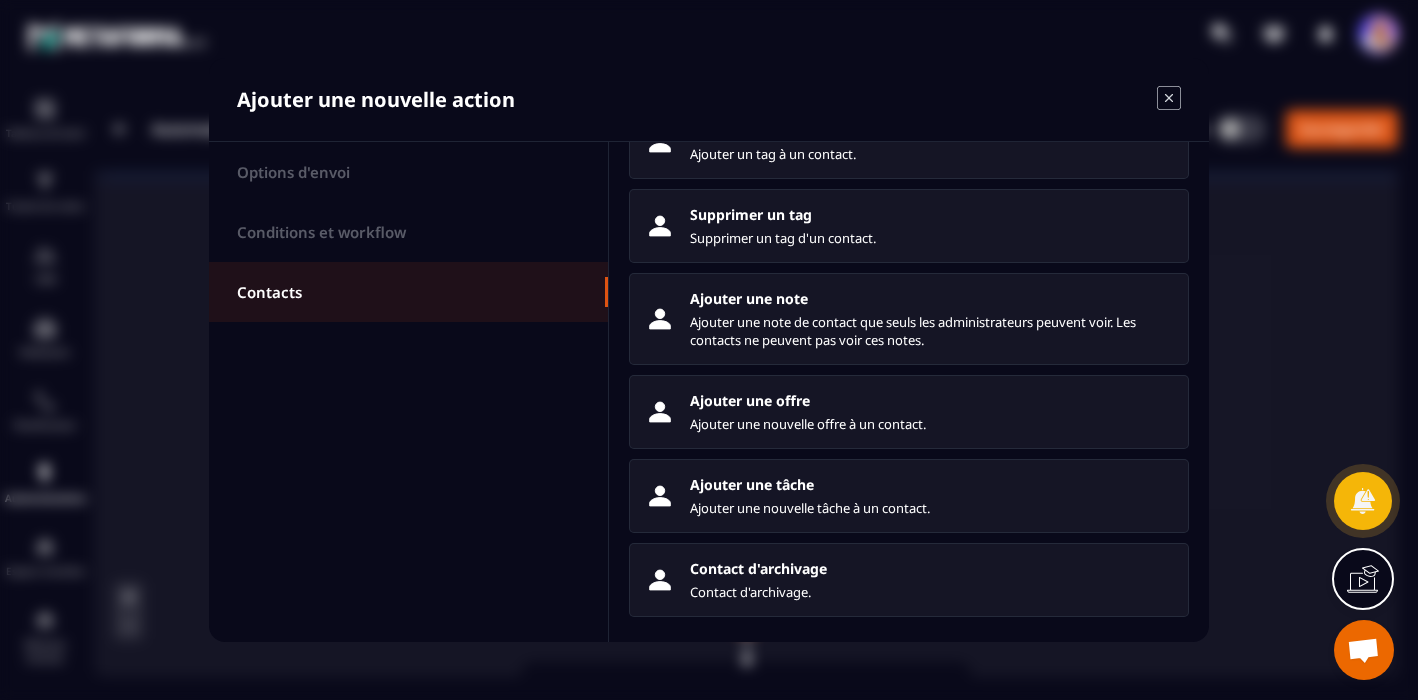 click on "Ajouter une nouvelle action Options d'envoi Conditions et workflow Contacts S'abonner S'abonner à une ou plusieurs listes. Se désabonner Se désabonner d'une ou plusieurs listes. Ajouter un tag Ajouter un tag à un contact. Supprimer un tag Supprimer un tag d'un contact. Ajouter une note Ajouter une note de contact que seuls les administrateurs peuvent voir. Les contacts ne peuvent pas voir ces notes. Ajouter une offre Ajouter une nouvelle offre à un contact. Ajouter une tâche Ajouter une nouvelle tâche à un contact. Contact d'archivage Contact d'archivage." 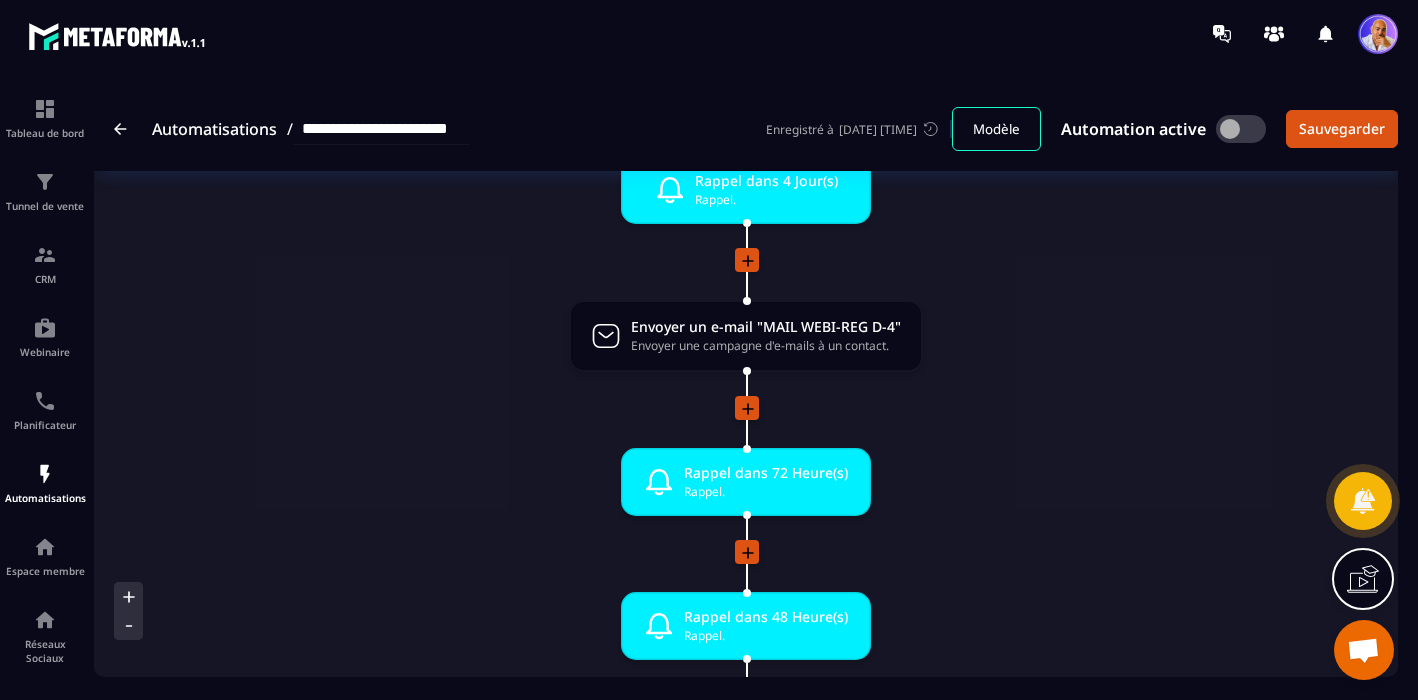scroll, scrollTop: 422, scrollLeft: 0, axis: vertical 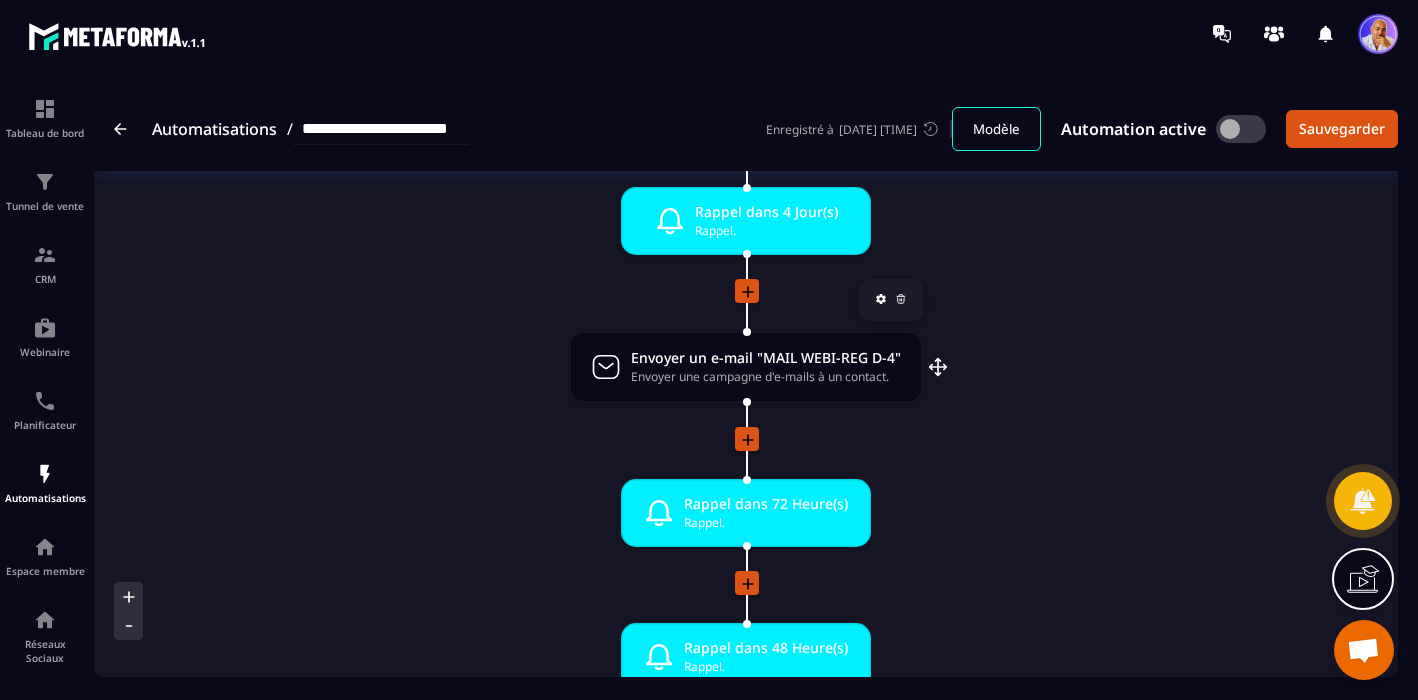 click 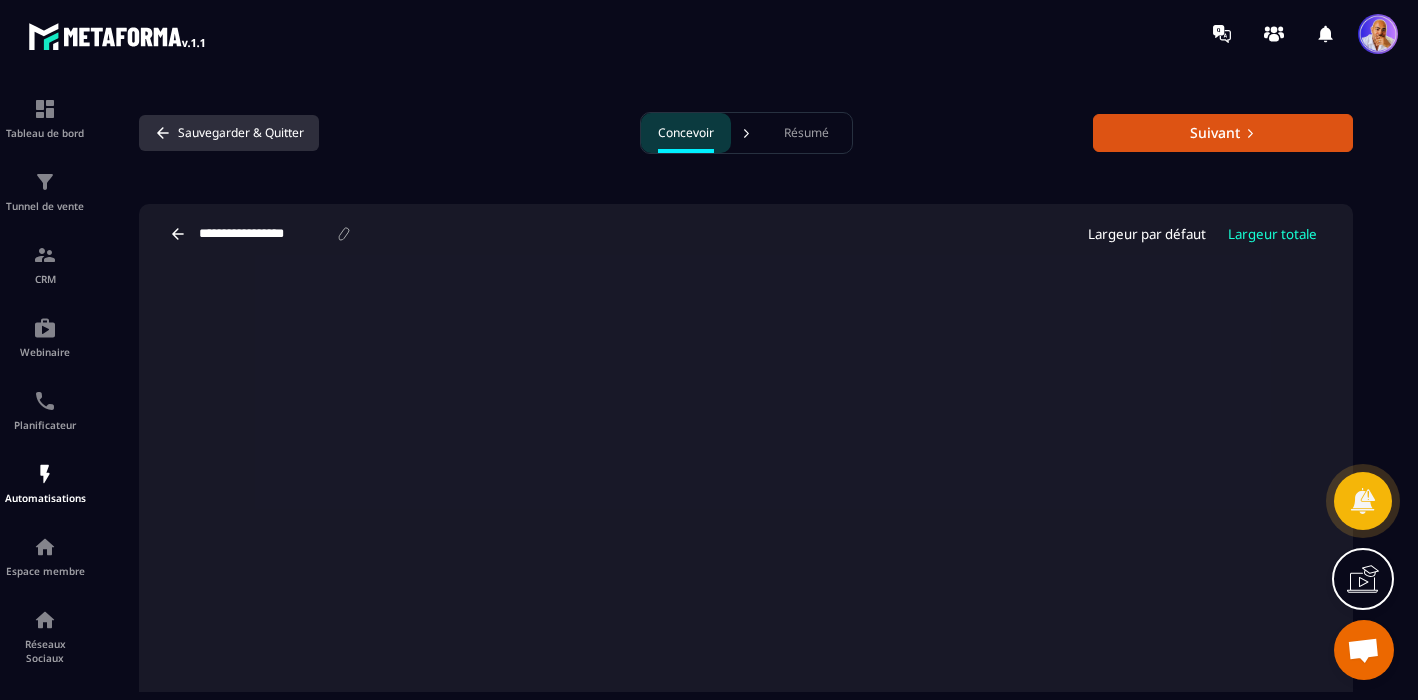click 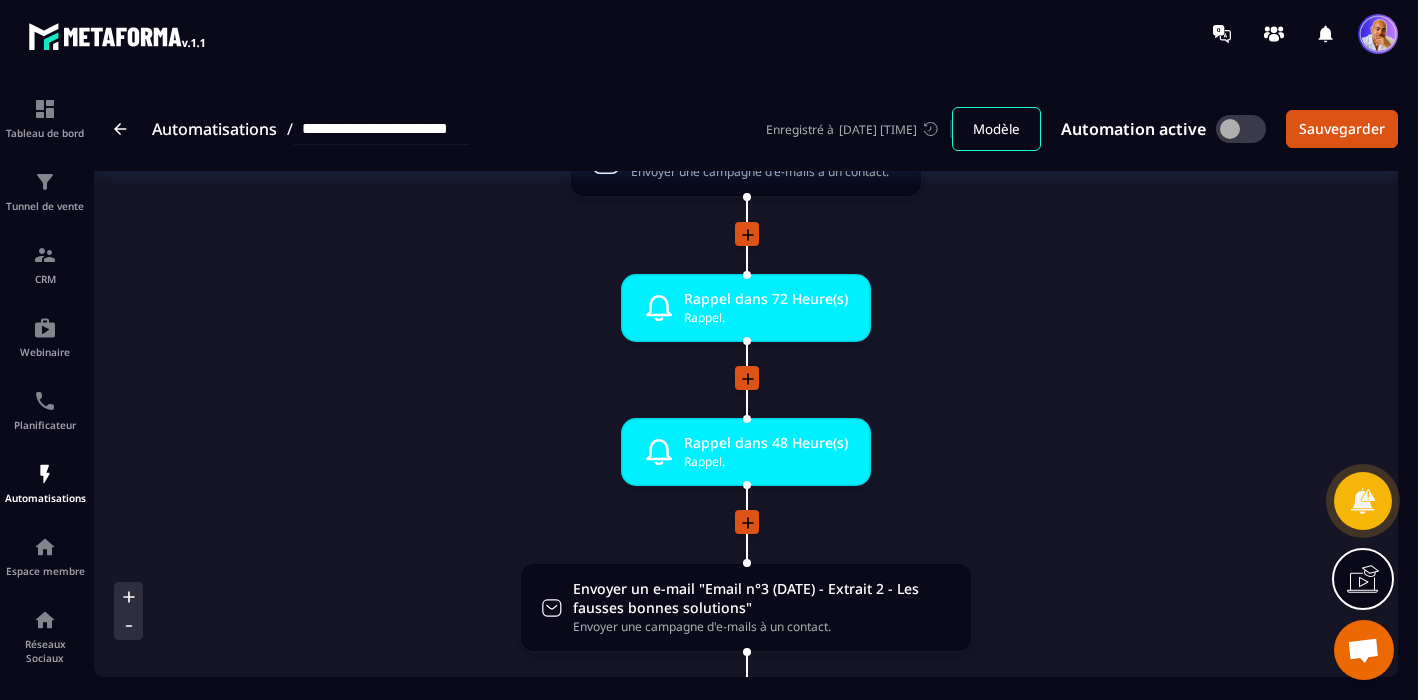 scroll, scrollTop: 616, scrollLeft: 0, axis: vertical 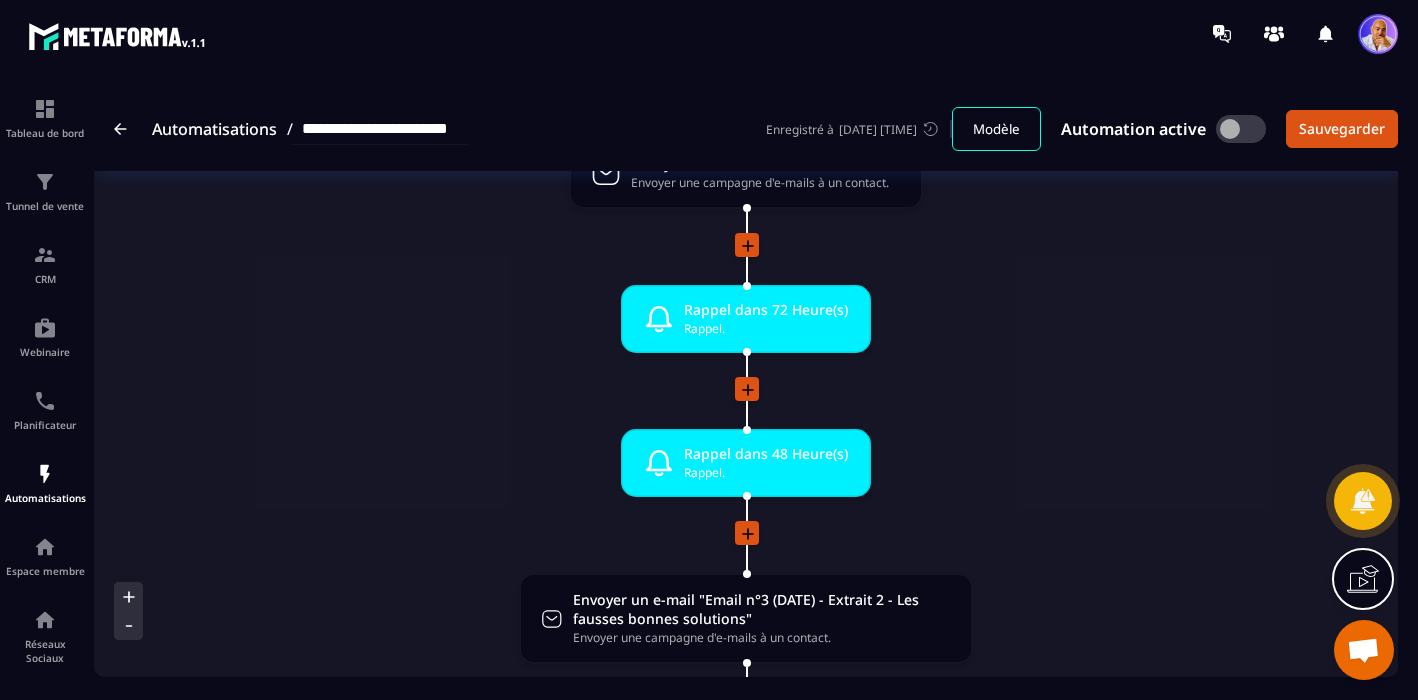click 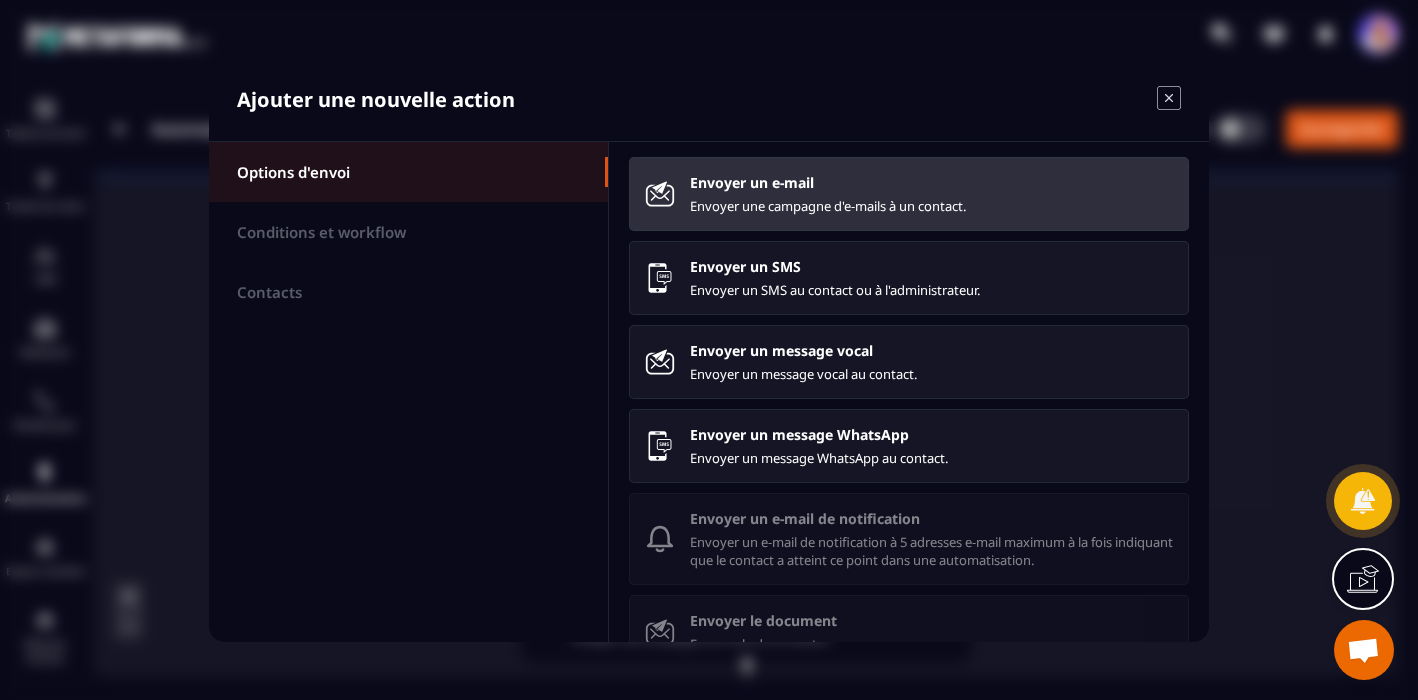 click on "Envoyer une campagne d'e-mails à un contact." at bounding box center (931, 206) 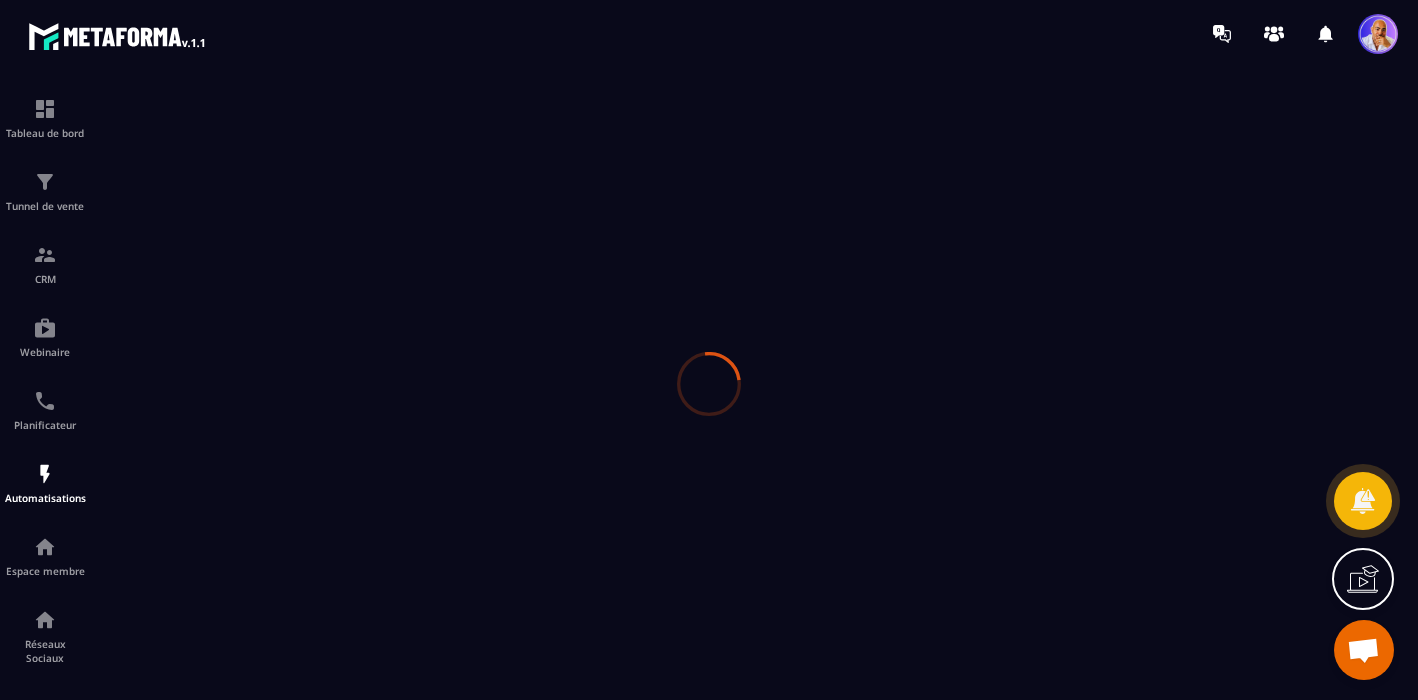 scroll, scrollTop: 0, scrollLeft: 0, axis: both 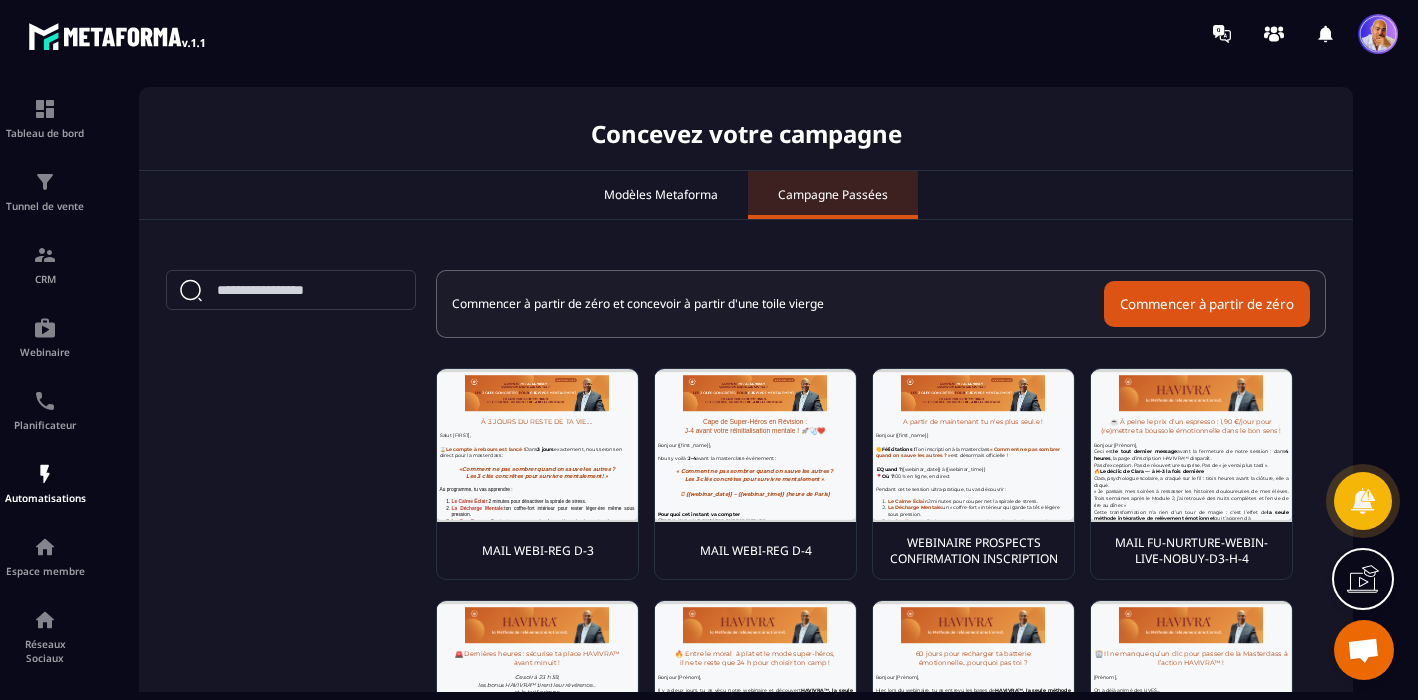 click at bounding box center (537, 445) 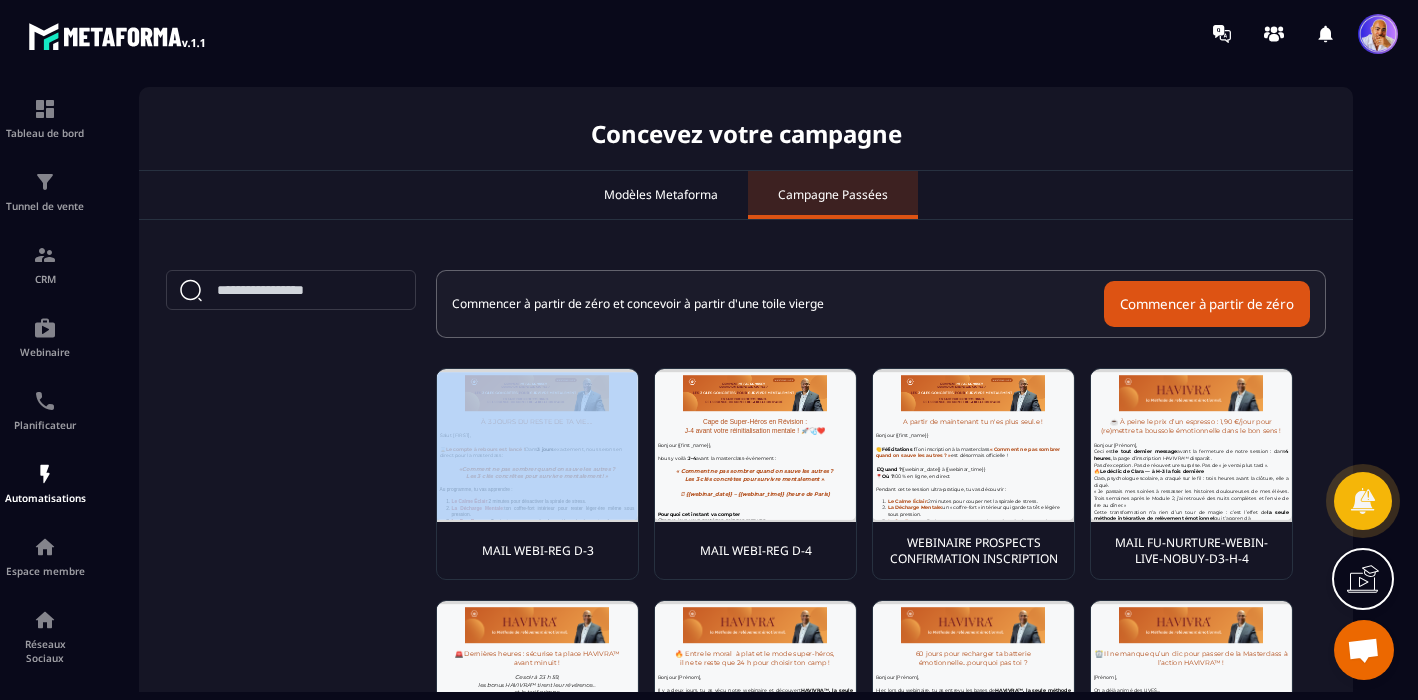 click at bounding box center (537, 445) 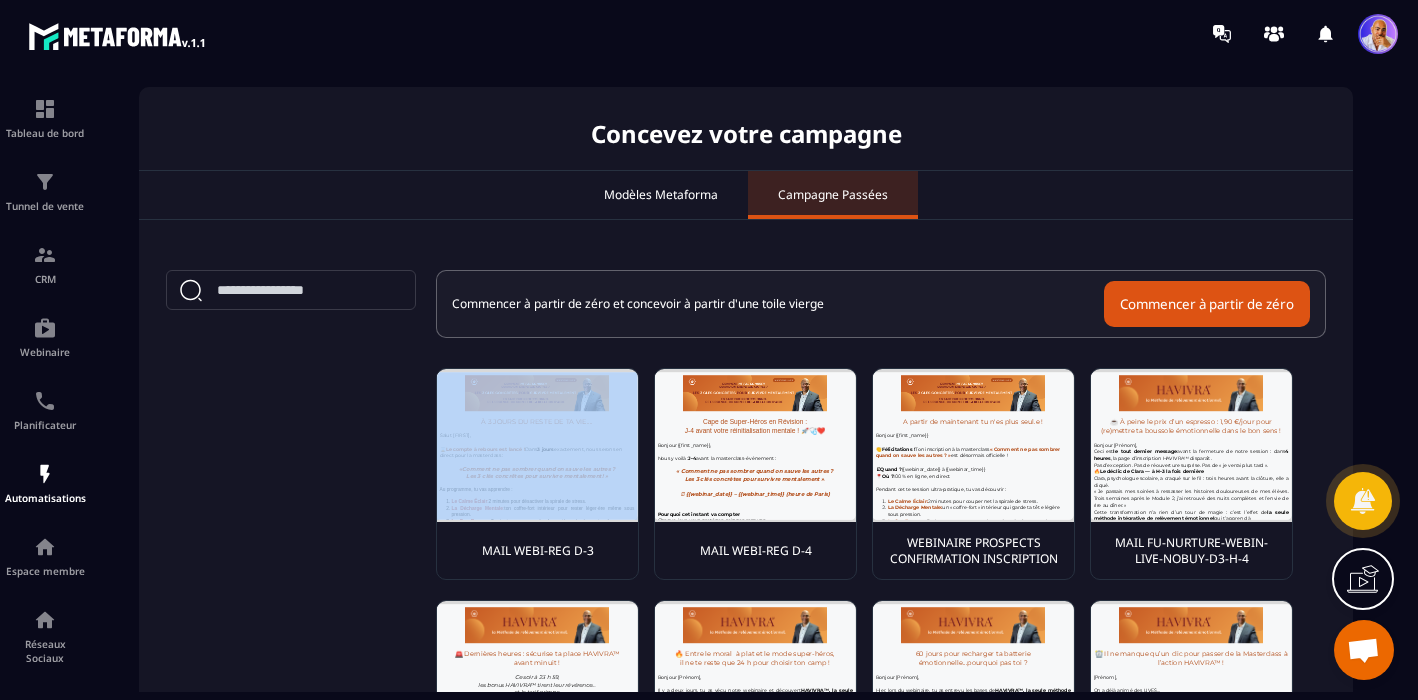 click on "MAIL WEBI-REG D-3" at bounding box center (538, 551) 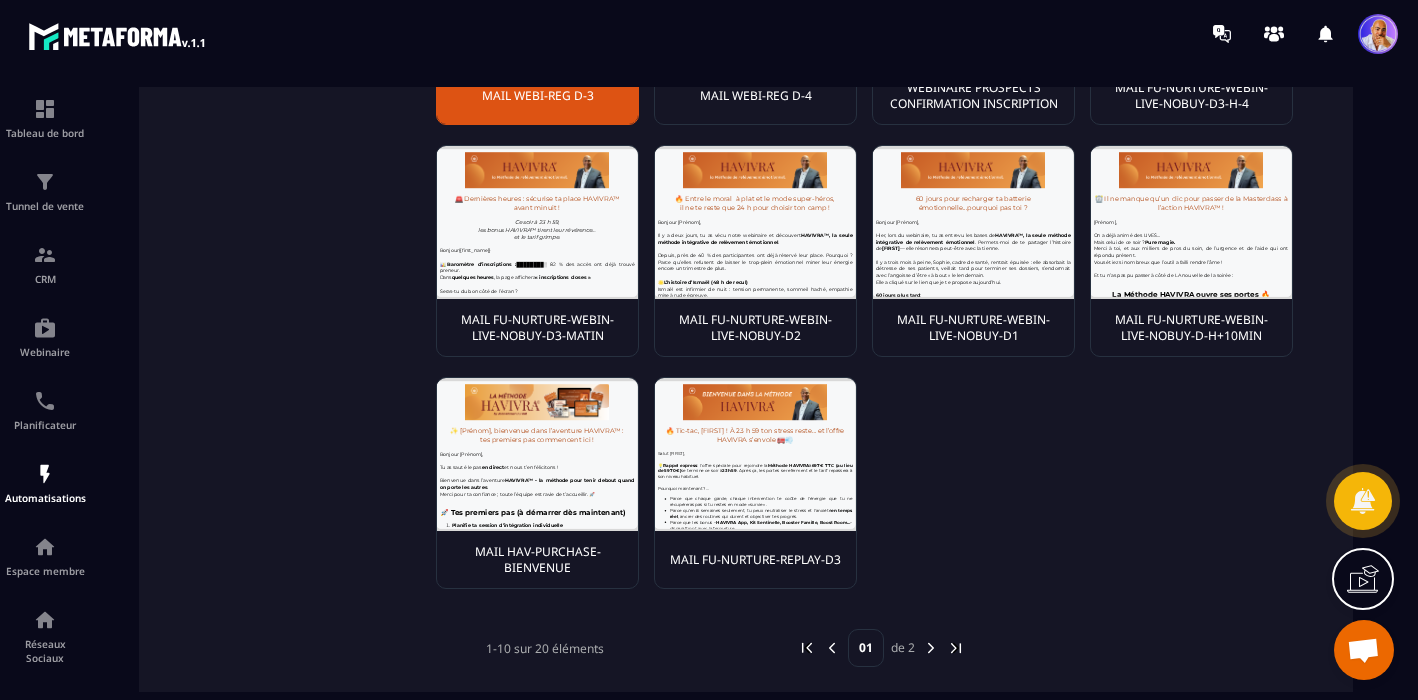 scroll, scrollTop: 597, scrollLeft: 0, axis: vertical 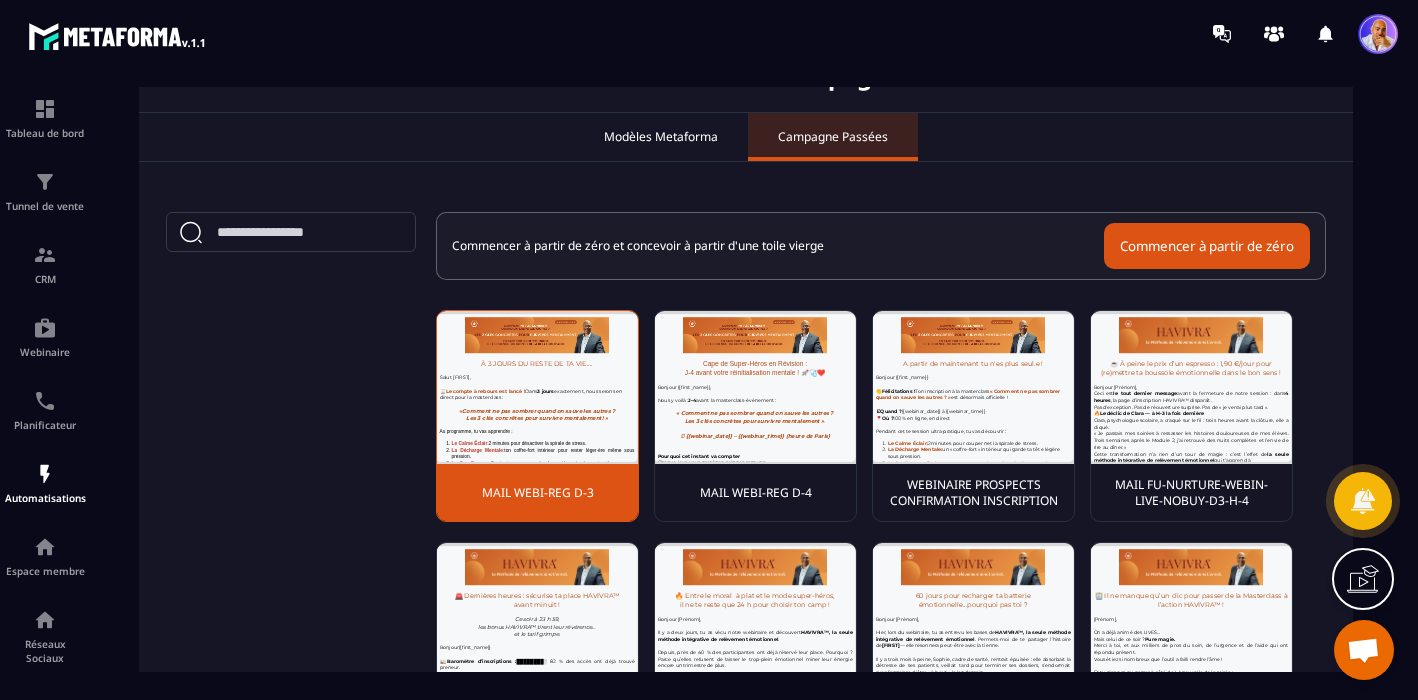 click on "MAIL WEBI-REG D-3" at bounding box center (538, 493) 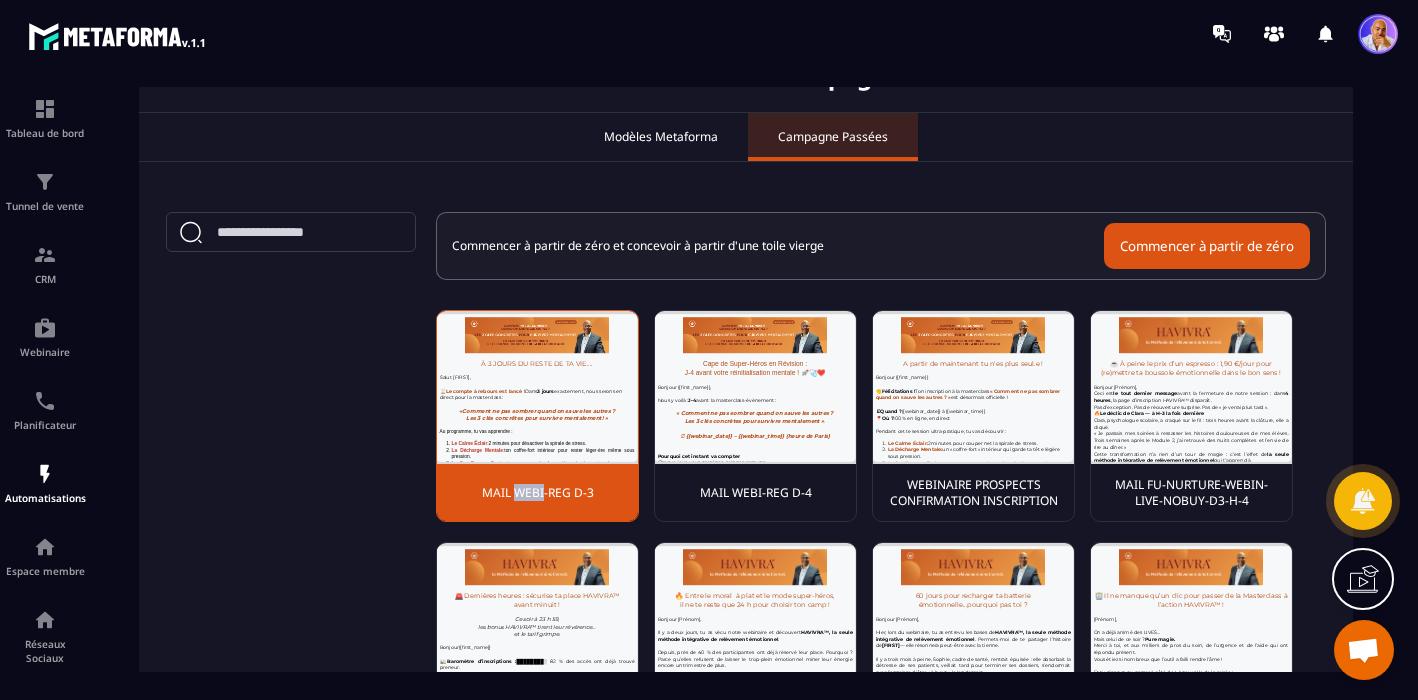 click on "MAIL WEBI-REG D-3" at bounding box center (538, 493) 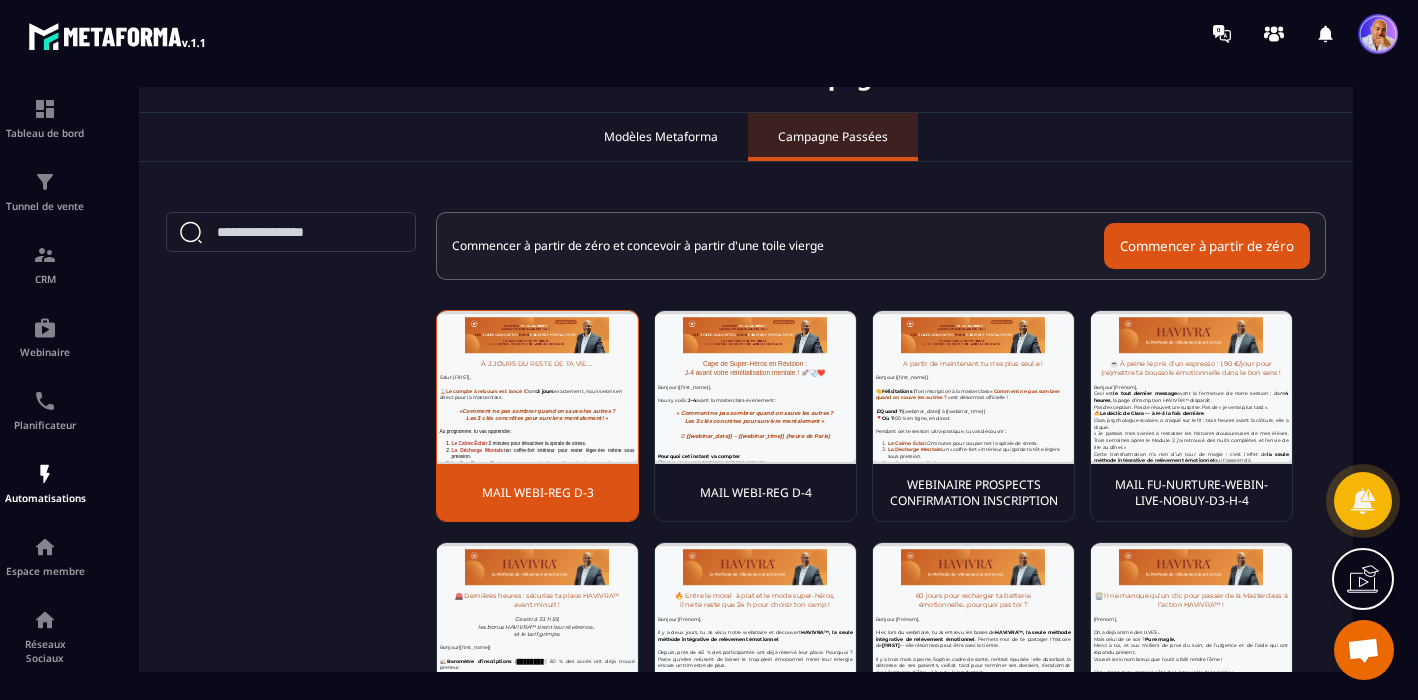 click on "MAIL WEBI-REG D-3" at bounding box center [538, 493] 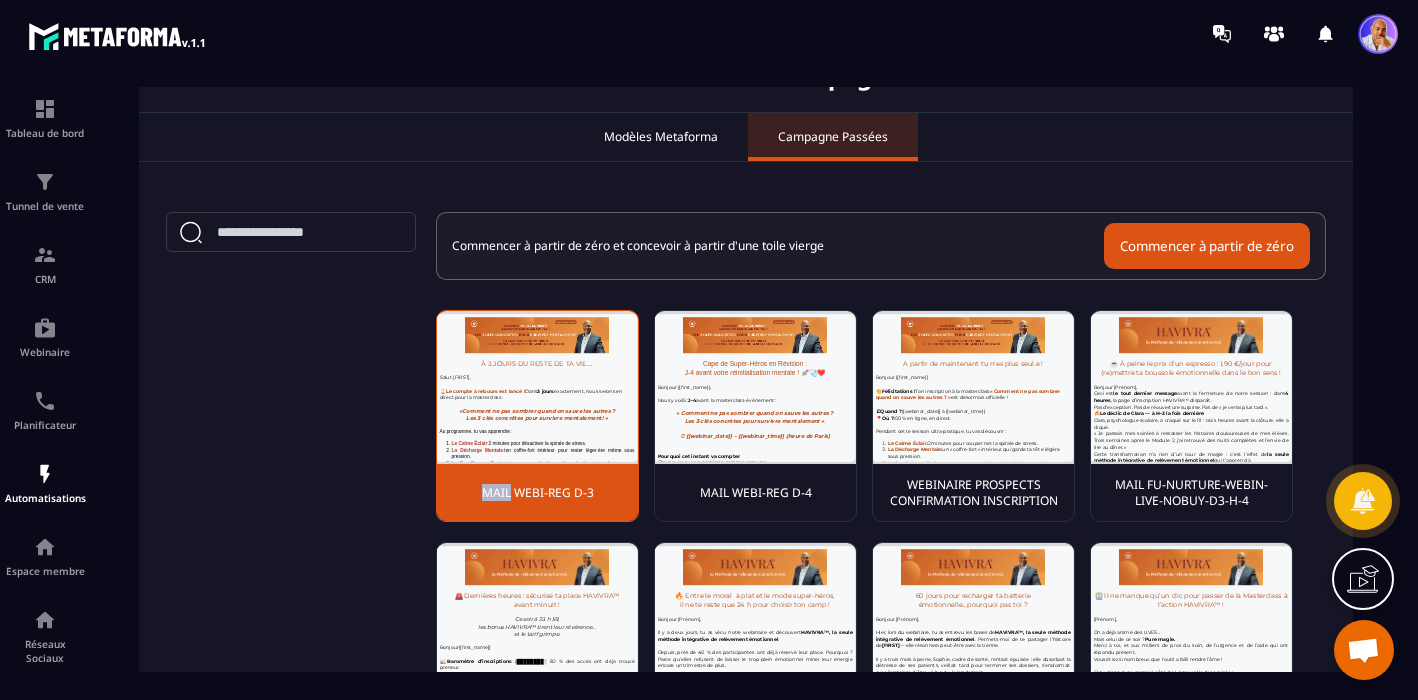 click on "MAIL WEBI-REG D-3" at bounding box center (538, 493) 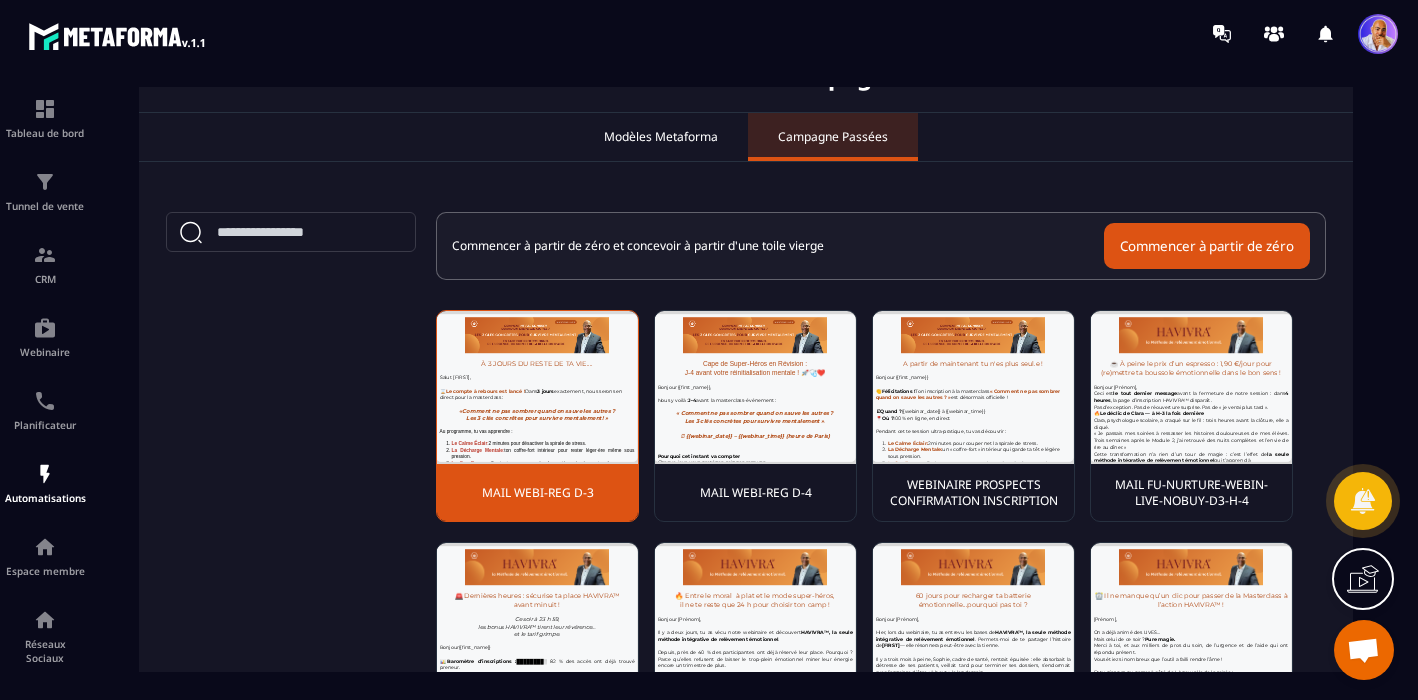 click on "MAIL WEBI-REG D-3" at bounding box center (538, 493) 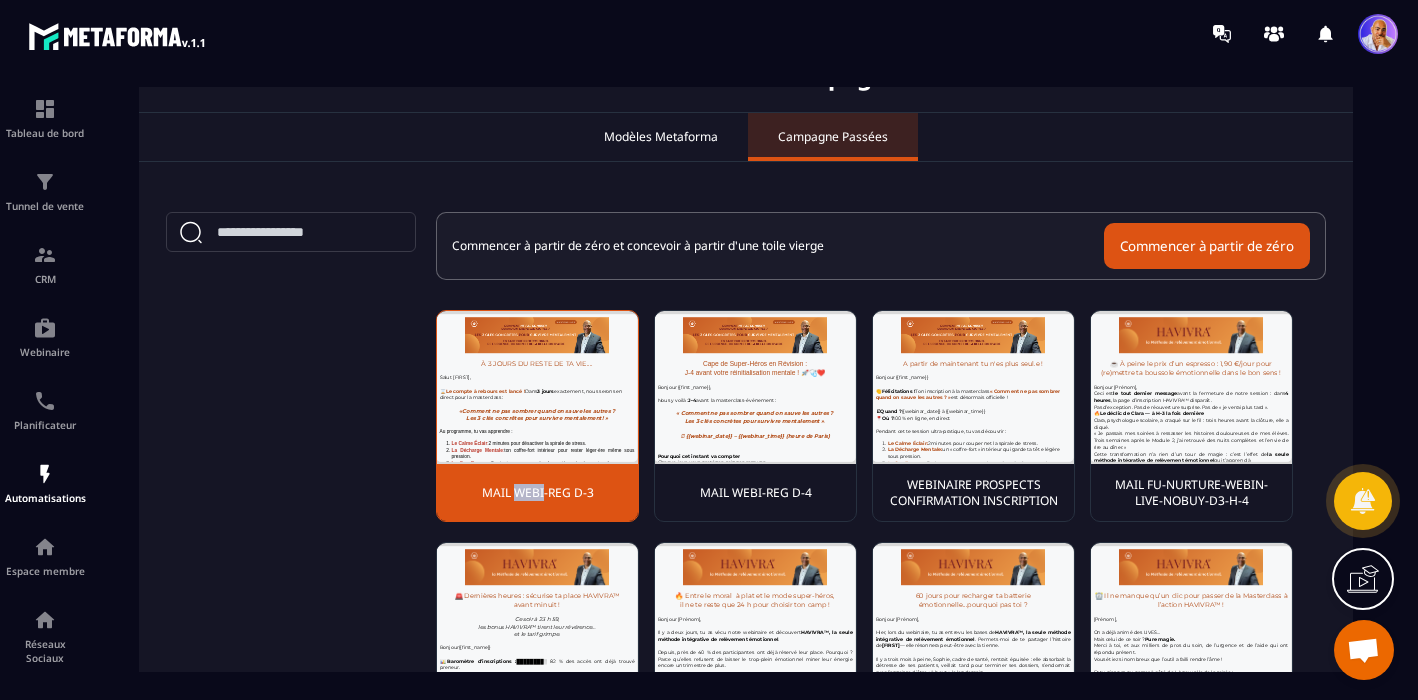 click at bounding box center [1363, 652] 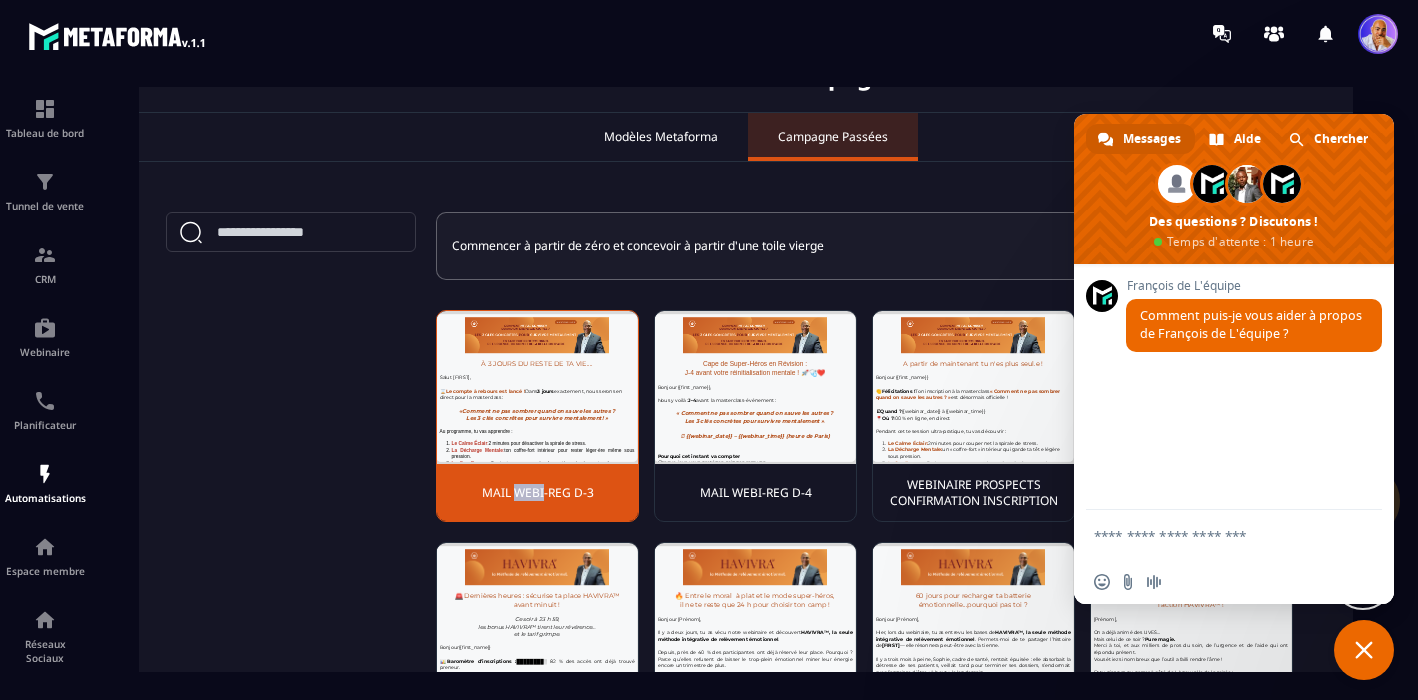 scroll, scrollTop: 0, scrollLeft: 0, axis: both 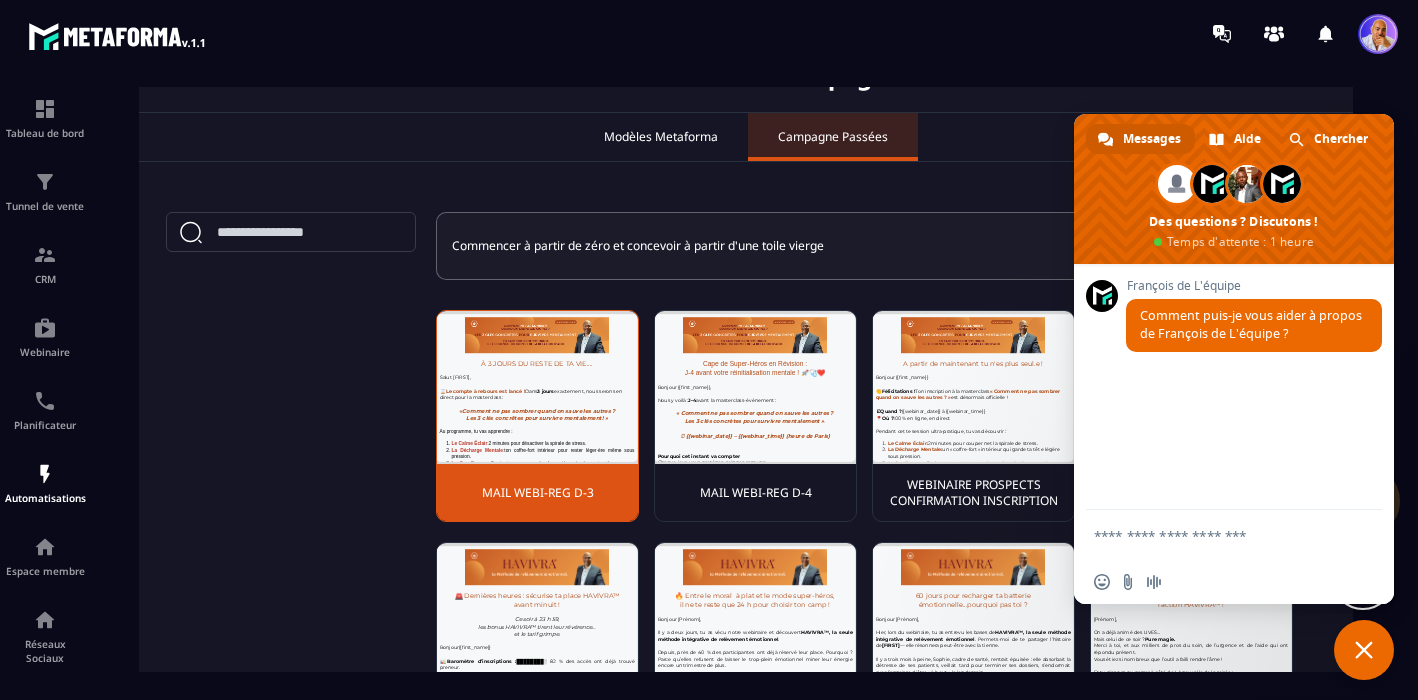 click at bounding box center (1214, 535) 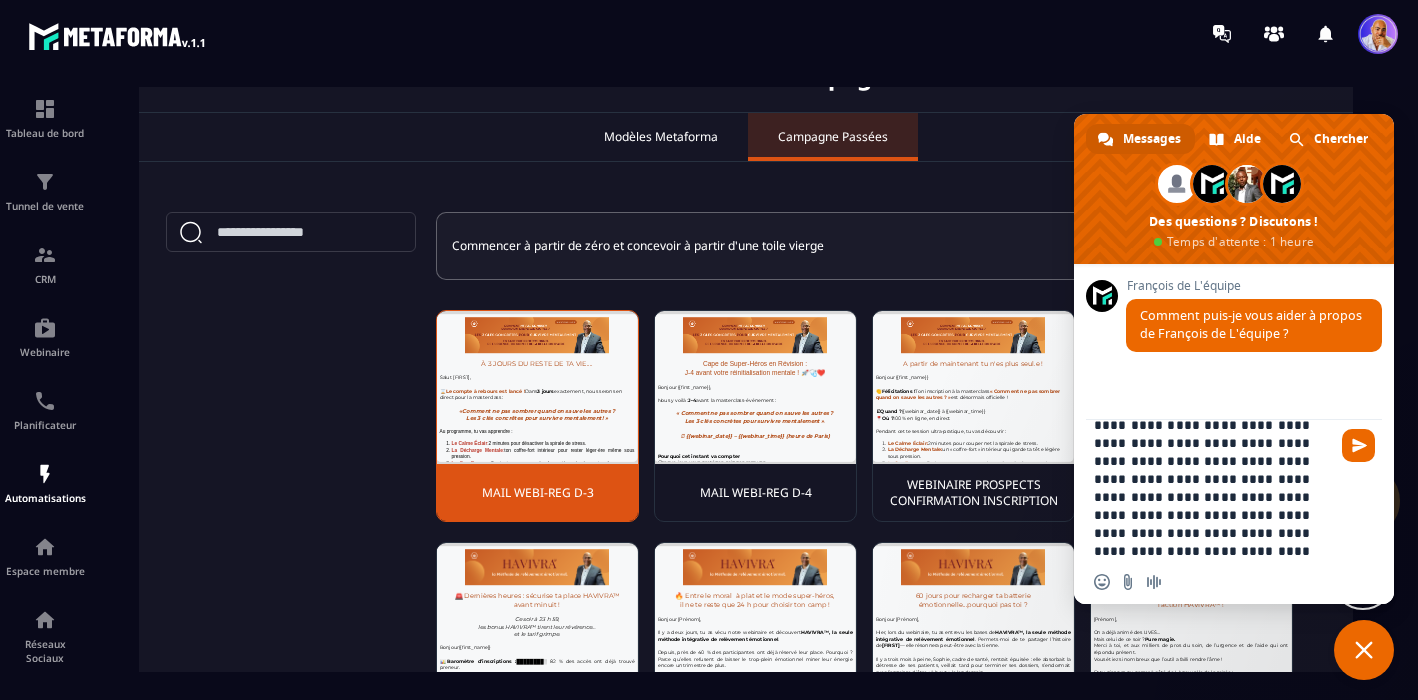 scroll, scrollTop: 129, scrollLeft: 0, axis: vertical 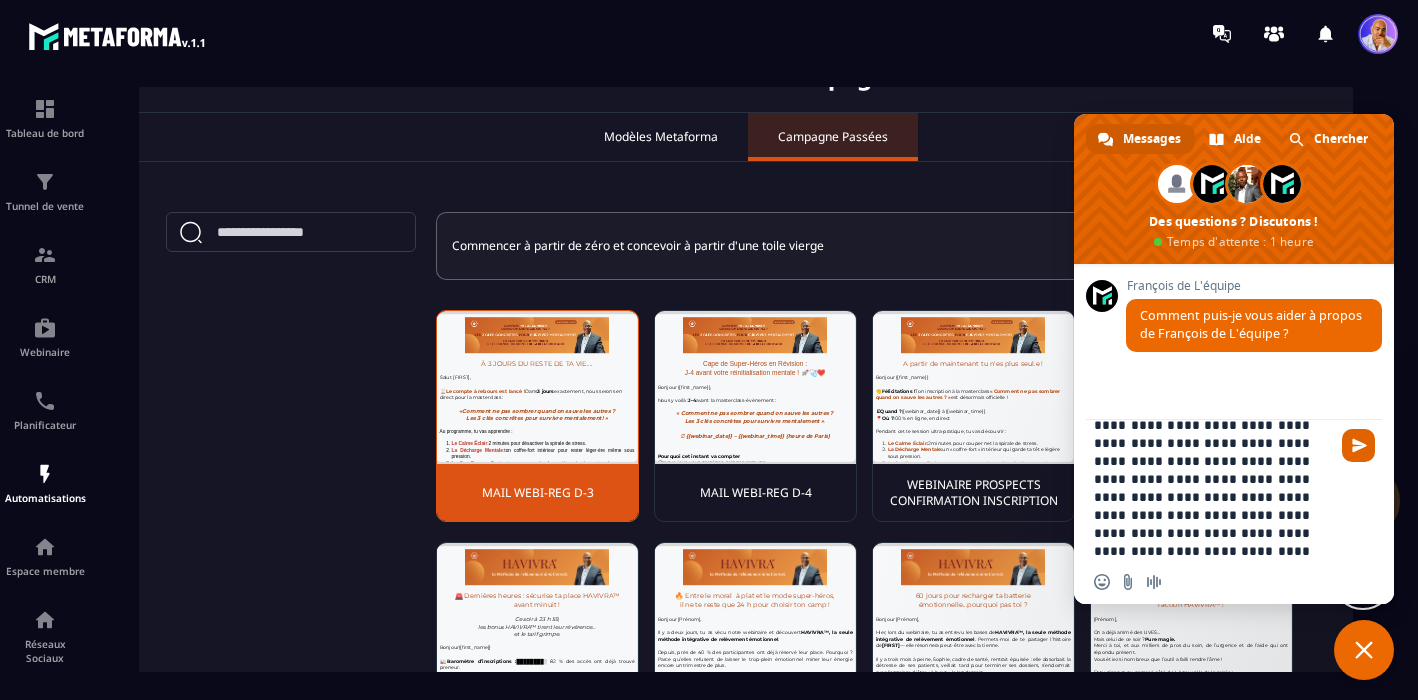 type on "**********" 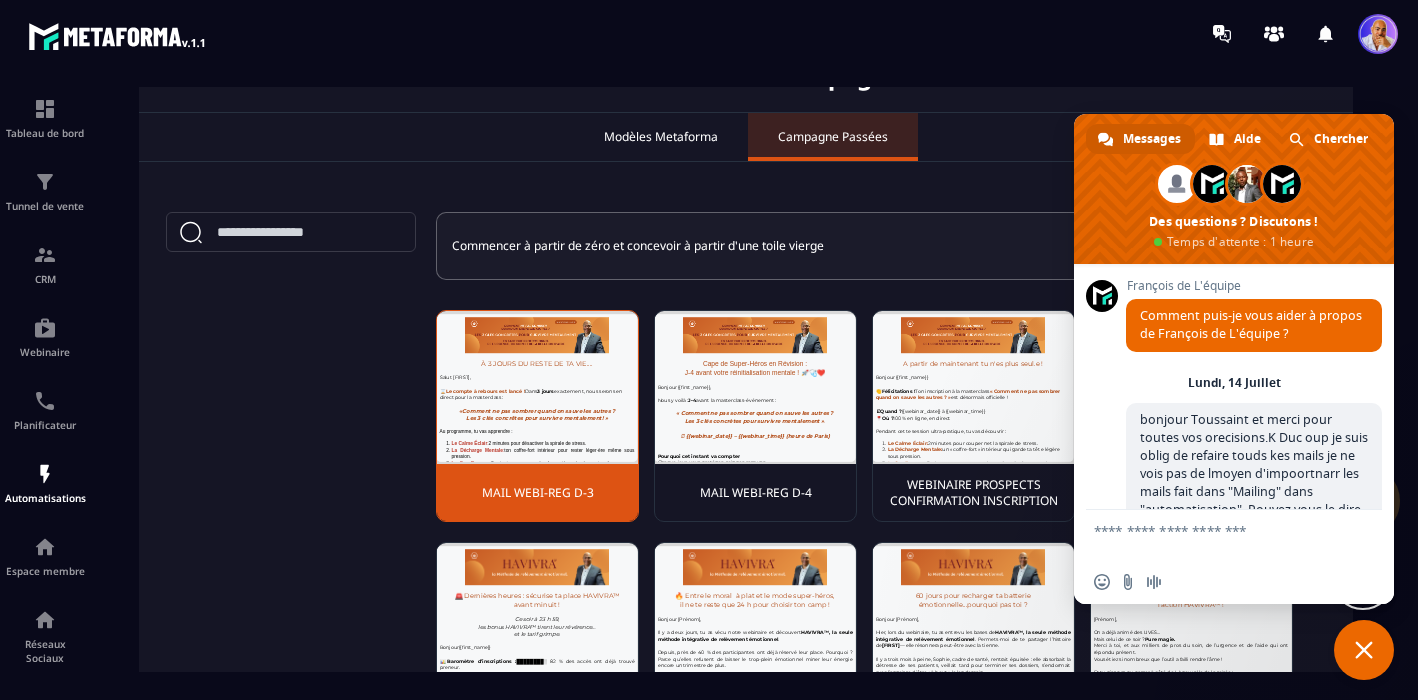 scroll, scrollTop: 5, scrollLeft: 0, axis: vertical 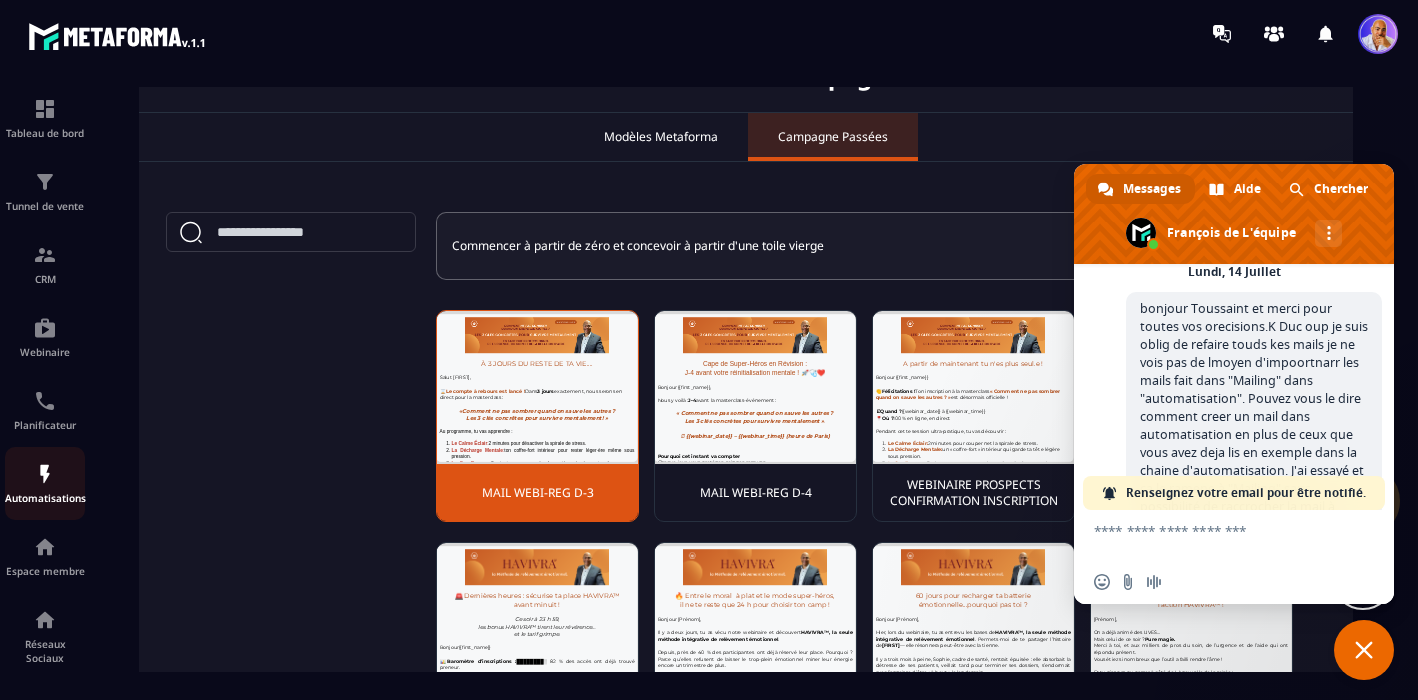 click at bounding box center [45, 474] 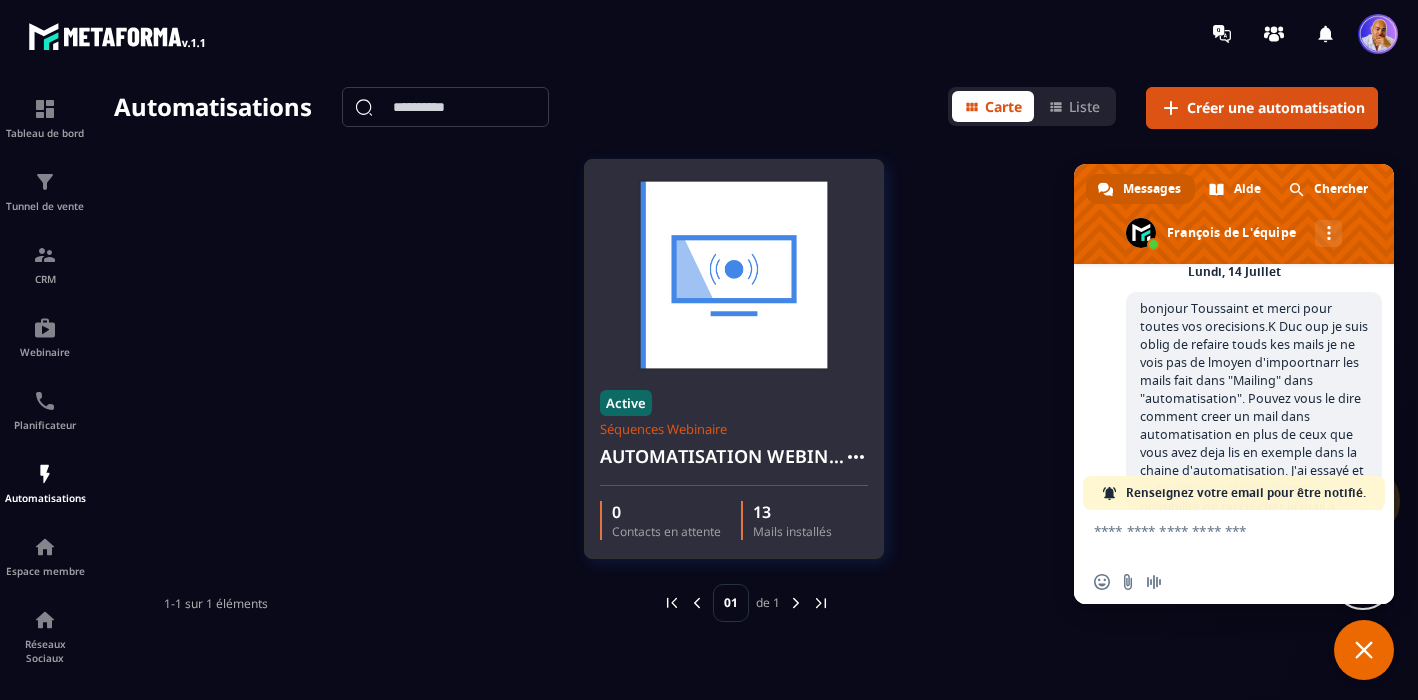 click on "AUTOMATISATION WEBINAIRE" at bounding box center [722, 456] 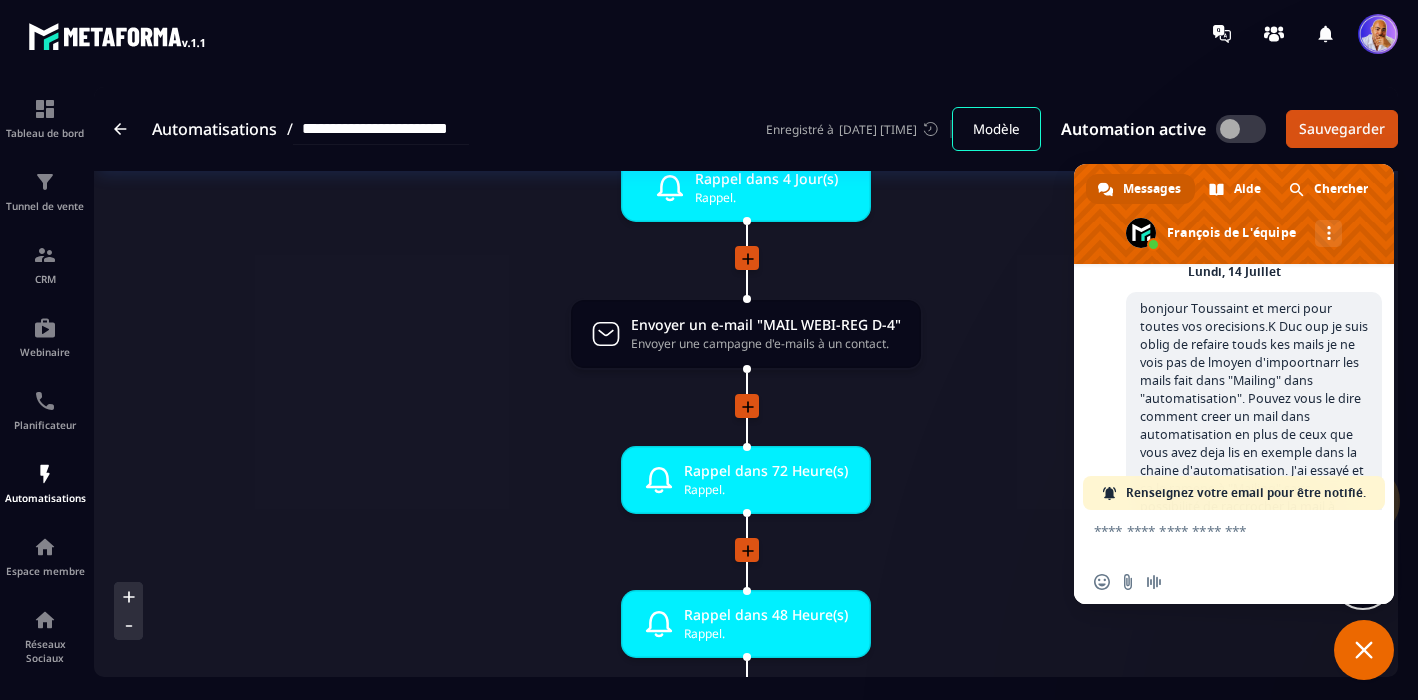 scroll, scrollTop: 494, scrollLeft: 0, axis: vertical 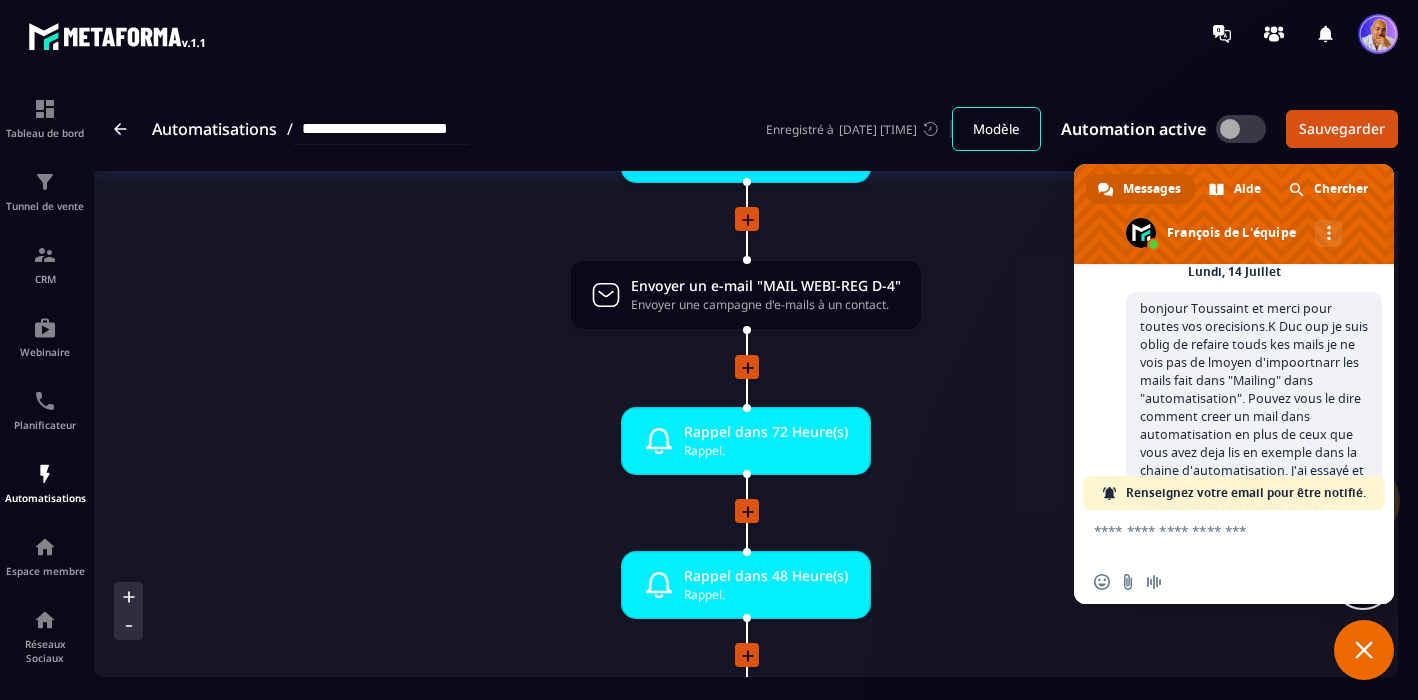 click on "Envoyer un e-mail "MAIL WEBI-REG D-4" Envoyer une campagne d'e-mails à un contact. drag-arrow" 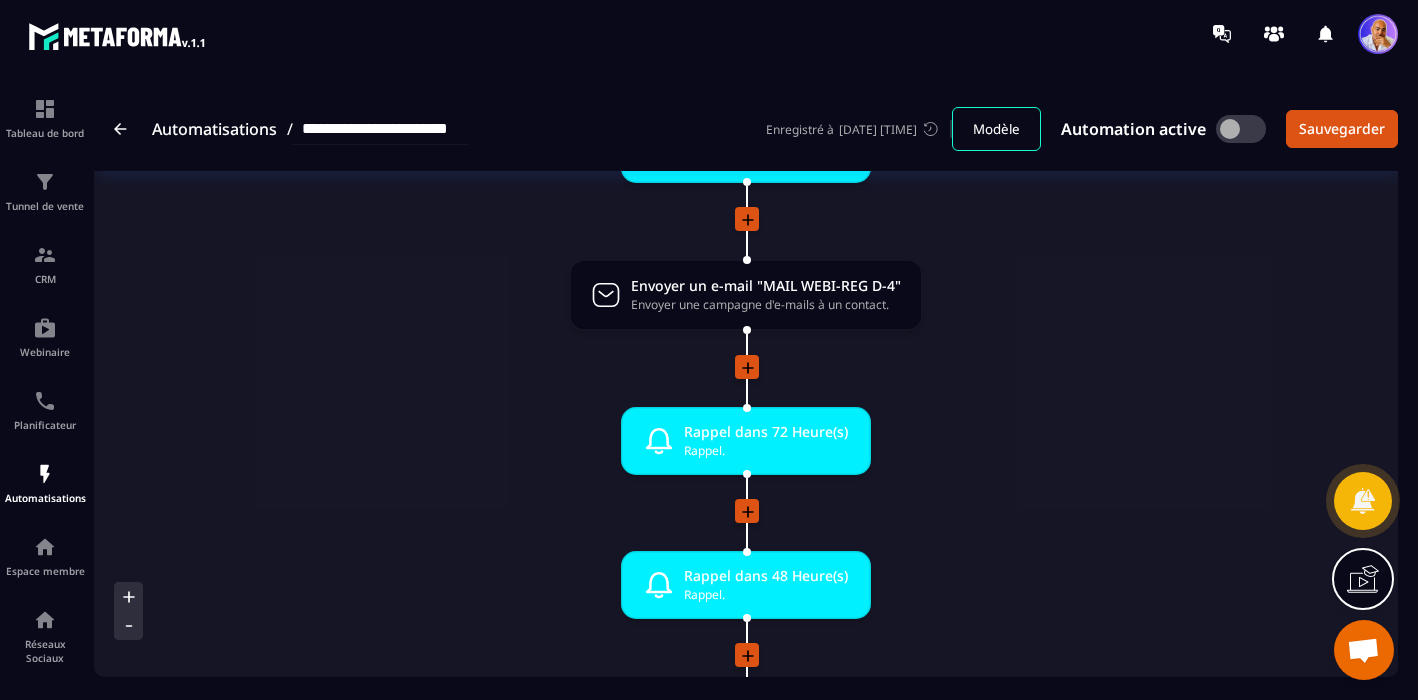 click 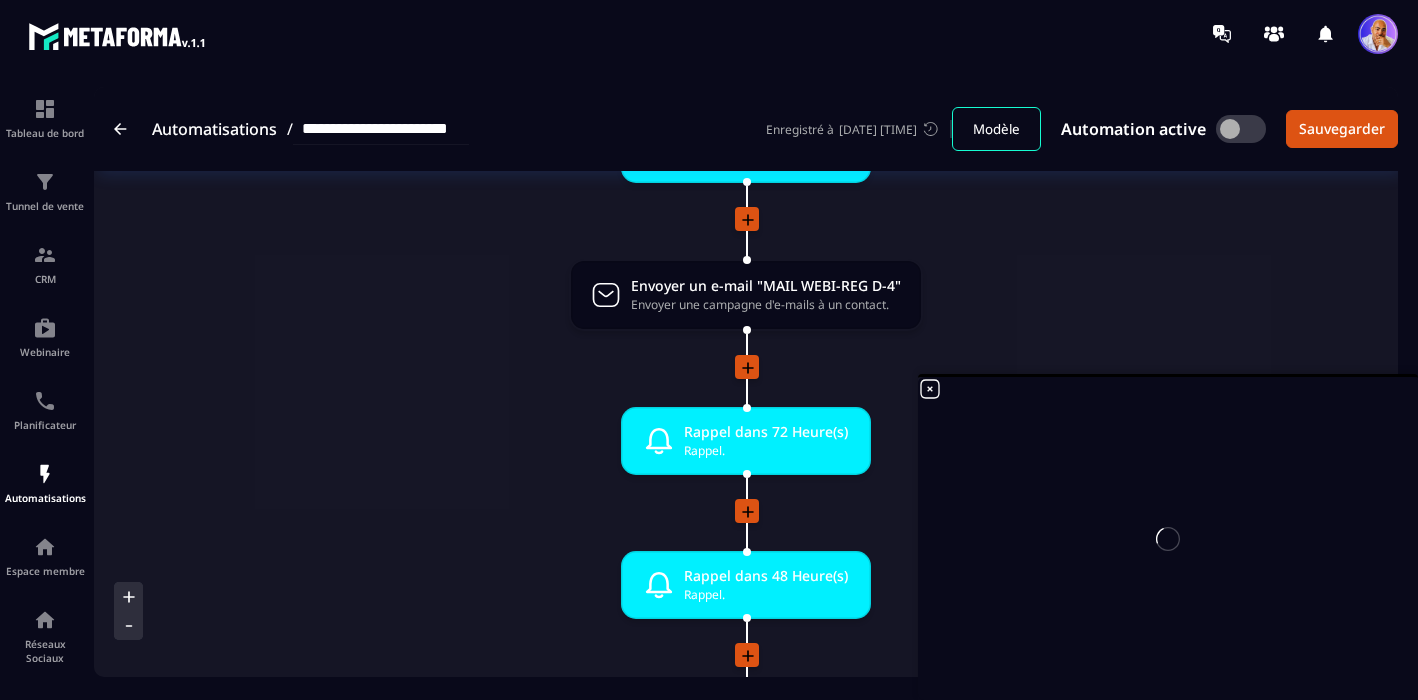 click on "Envoyer un e-mail "MAIL WEBI-REG D-4" Envoyer une campagne d'e-mails à un contact. drag-arrow" 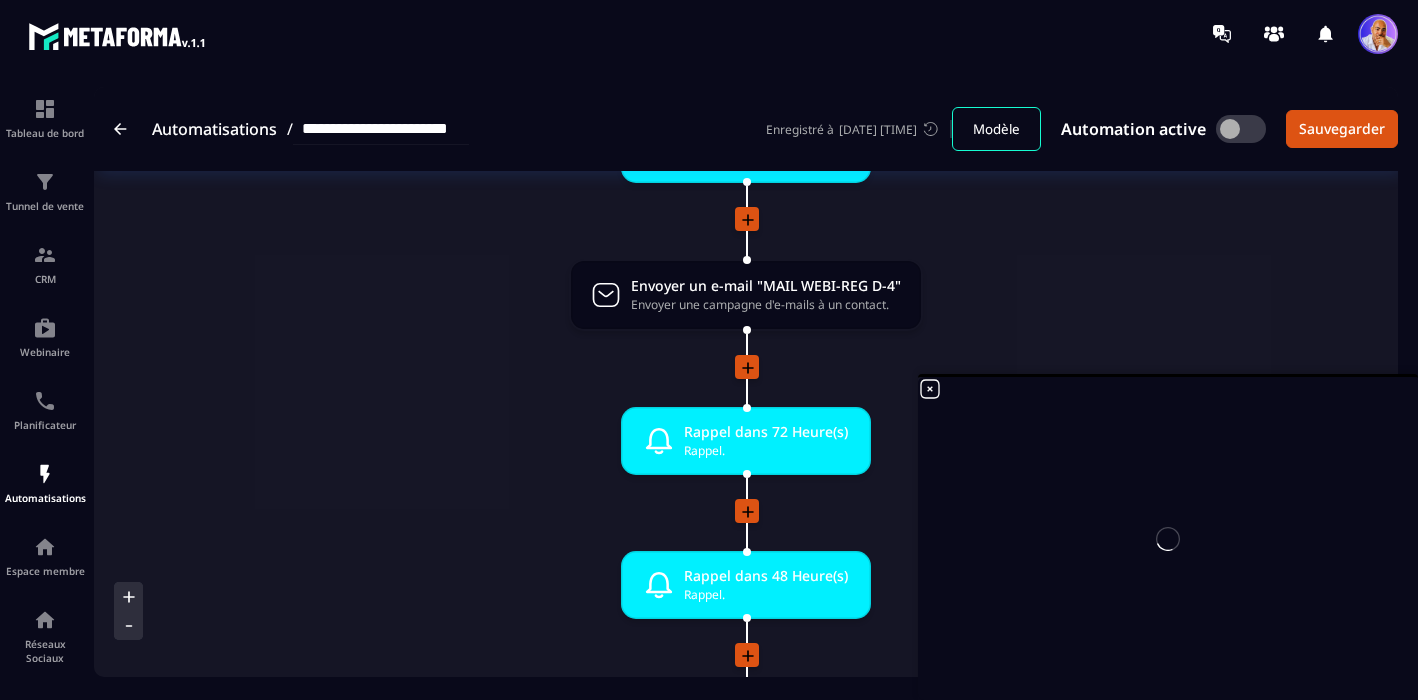 click at bounding box center [1168, 538] 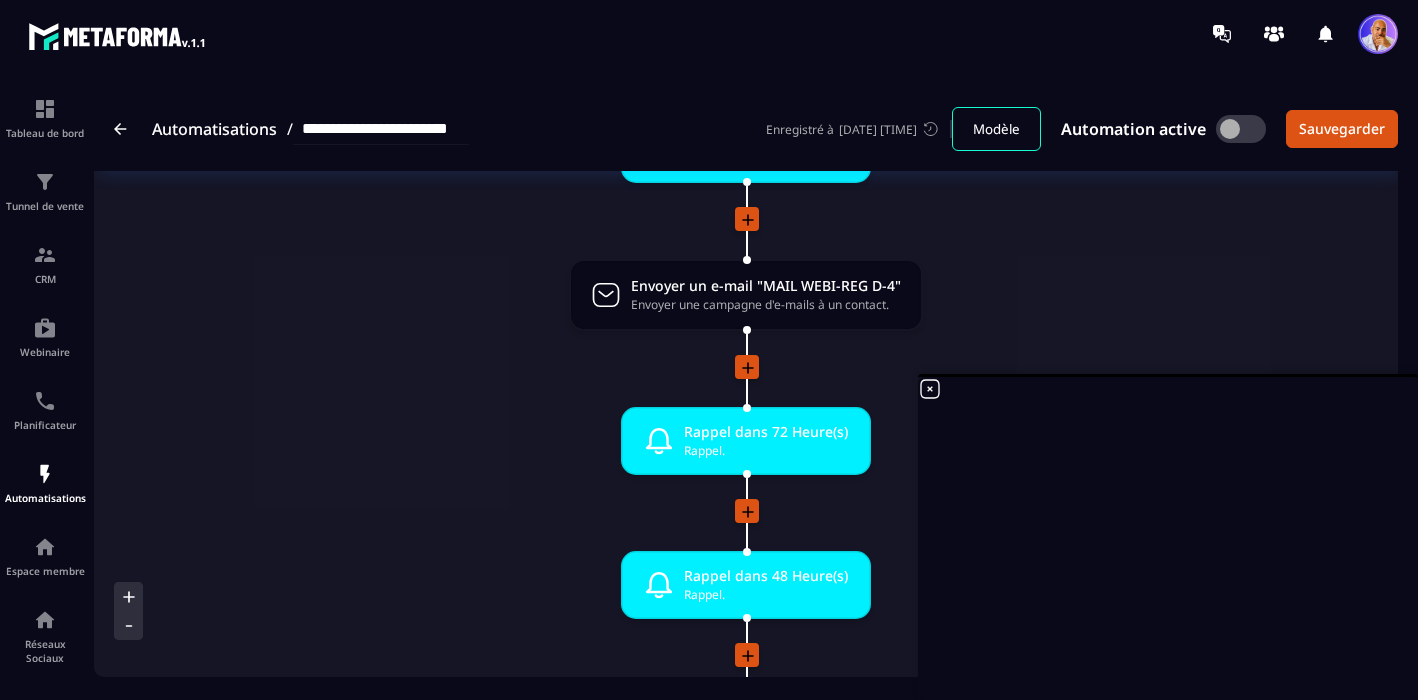 click 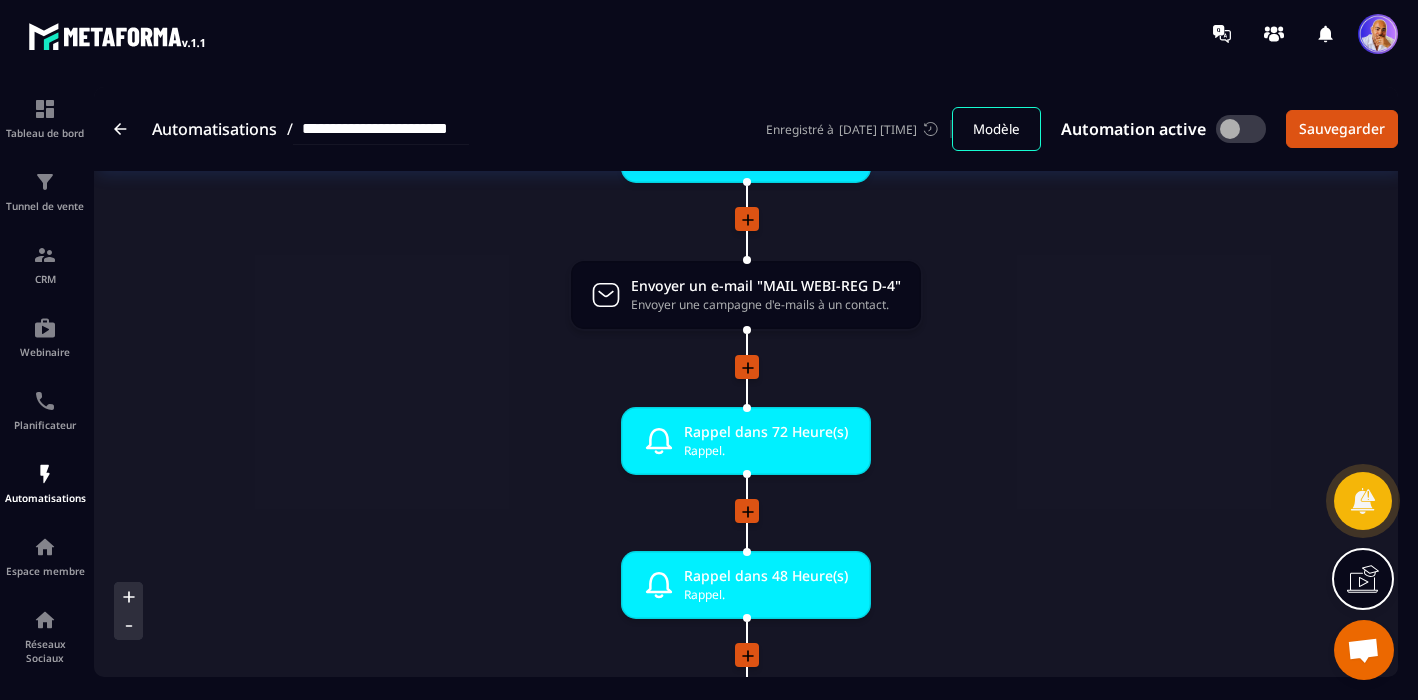 click 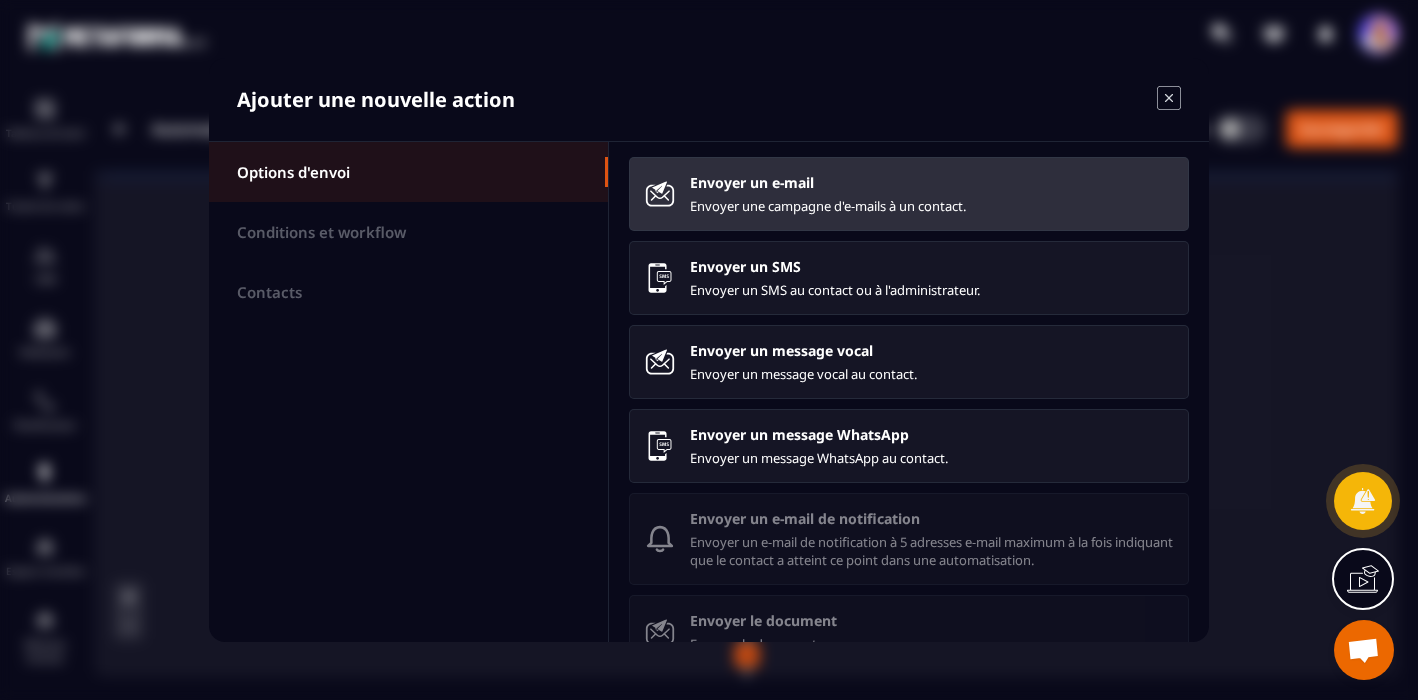 click on "Envoyer un e-mail" at bounding box center [931, 182] 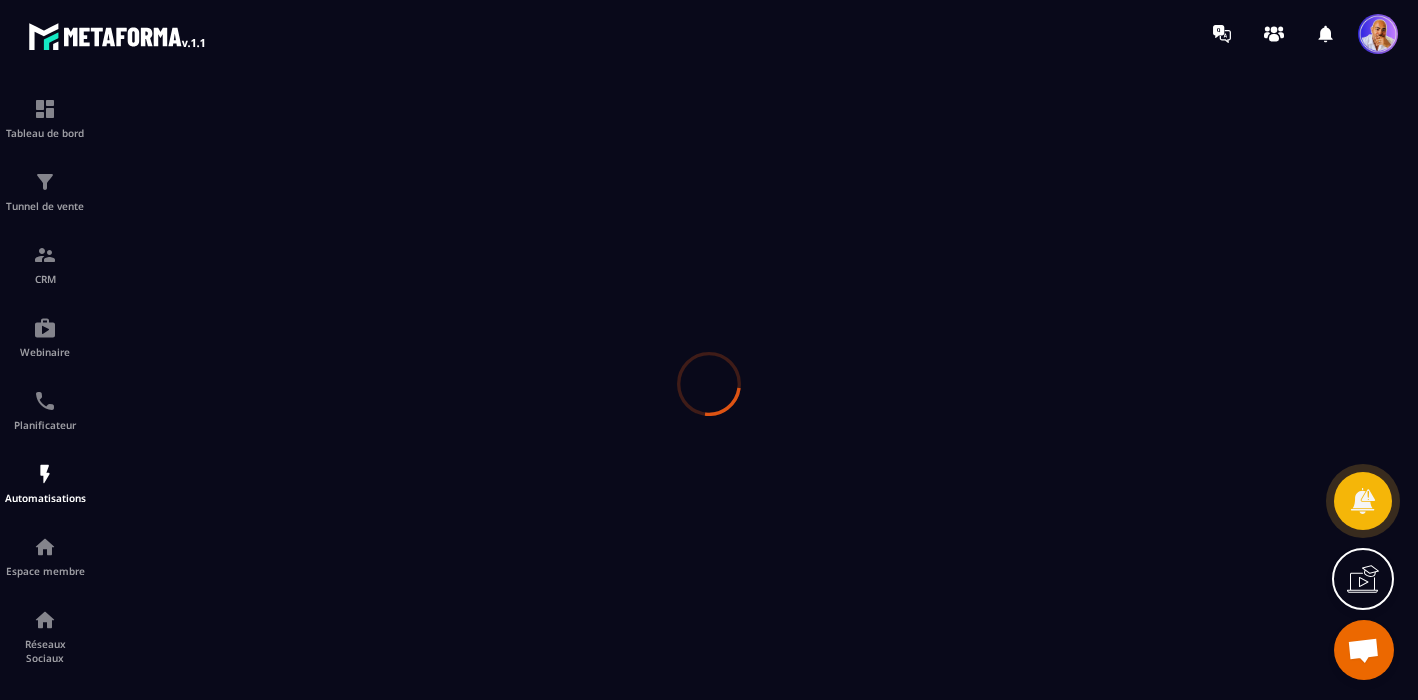 scroll, scrollTop: 0, scrollLeft: 0, axis: both 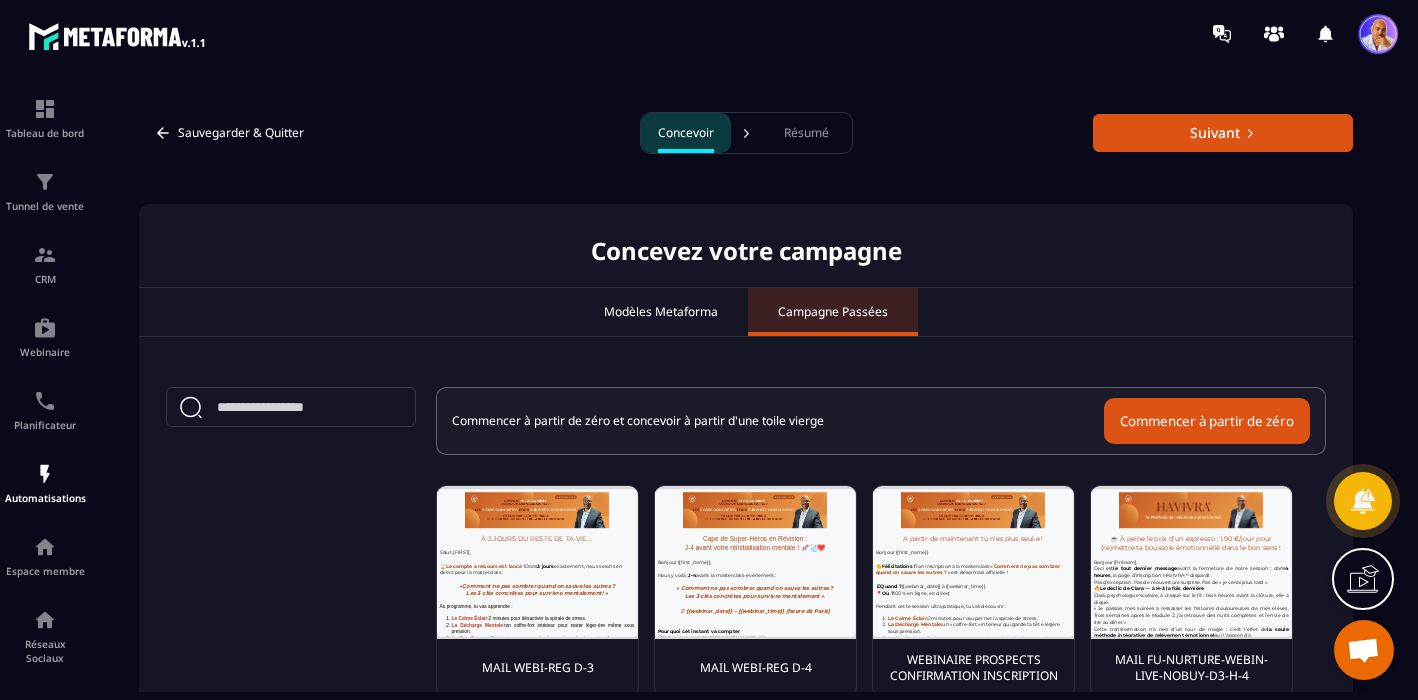click at bounding box center (537, 562) 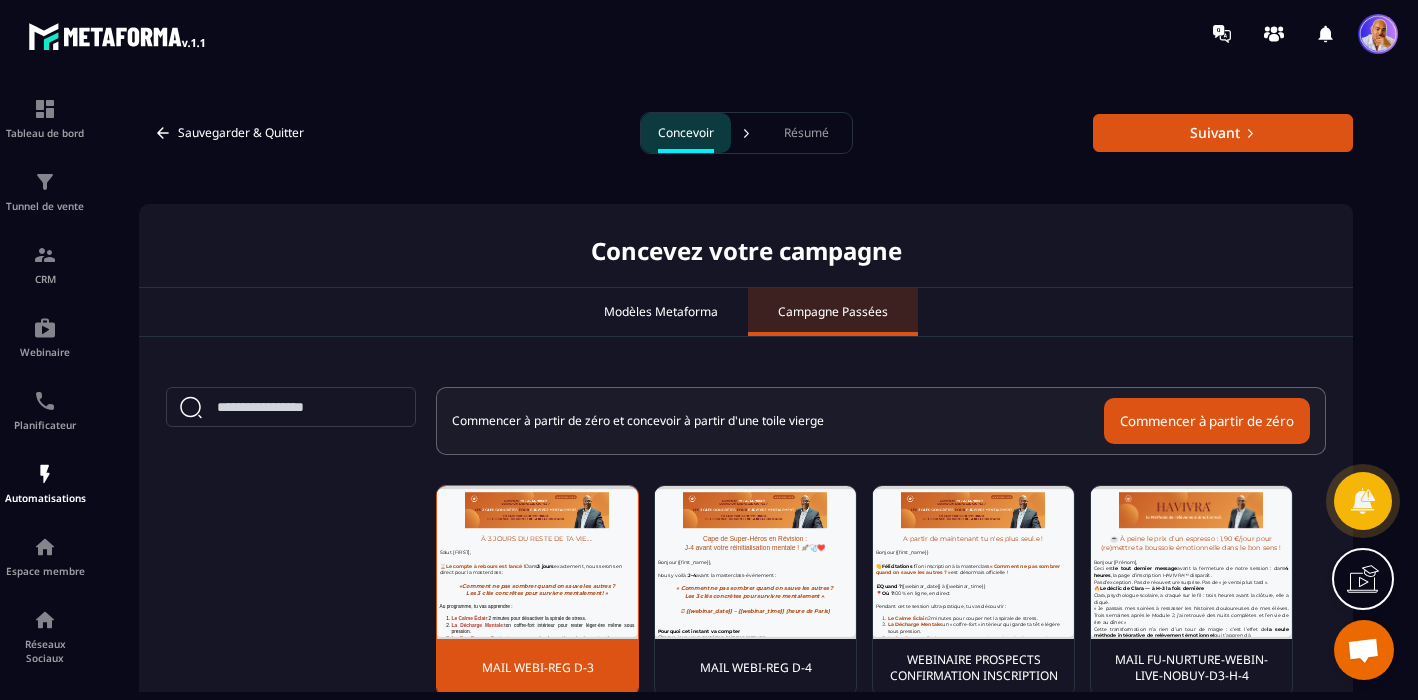 click at bounding box center [537, 562] 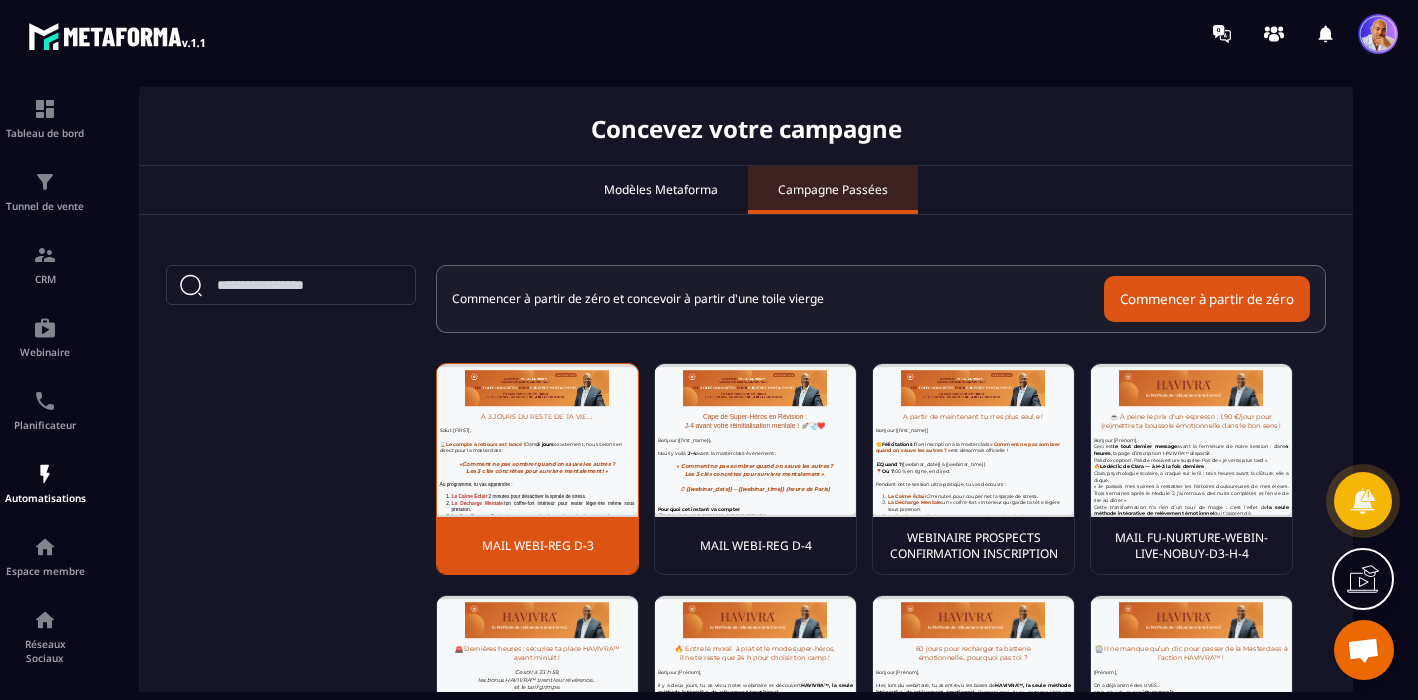scroll, scrollTop: 144, scrollLeft: 0, axis: vertical 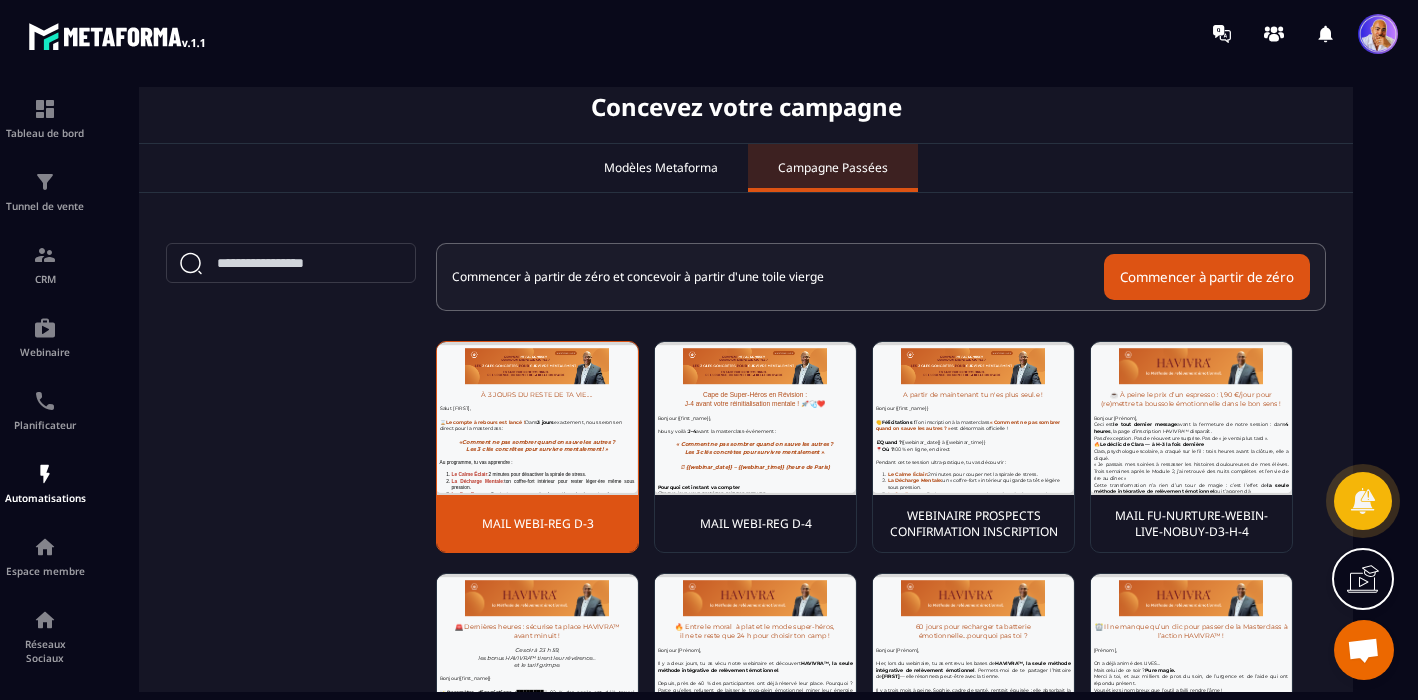 click at bounding box center [537, 418] 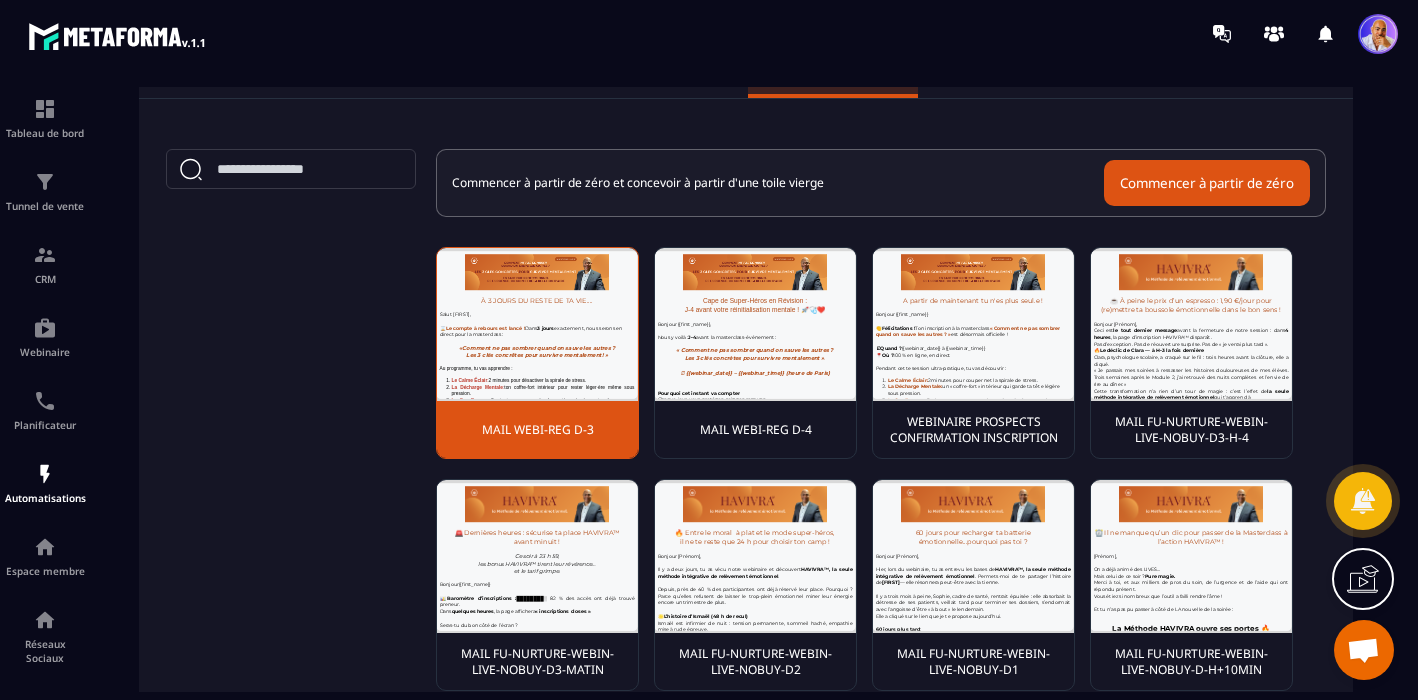 scroll, scrollTop: 227, scrollLeft: 0, axis: vertical 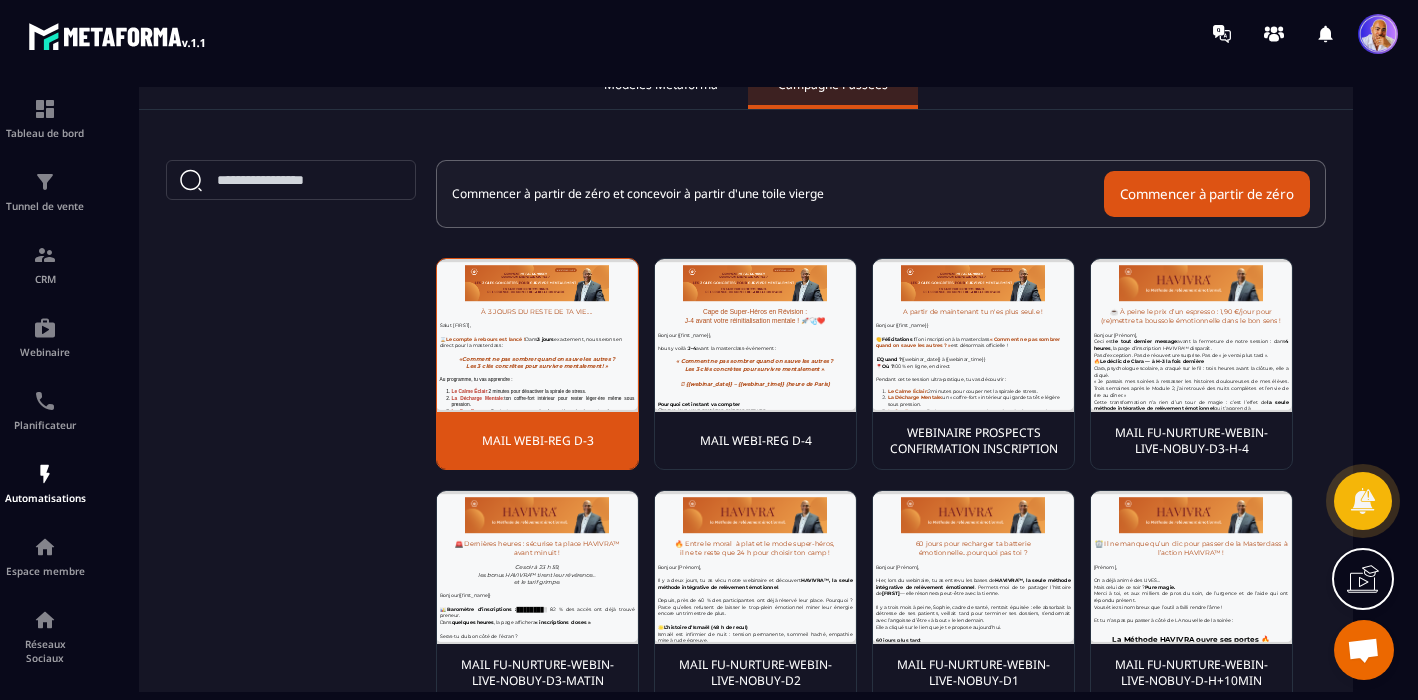 click at bounding box center [537, 335] 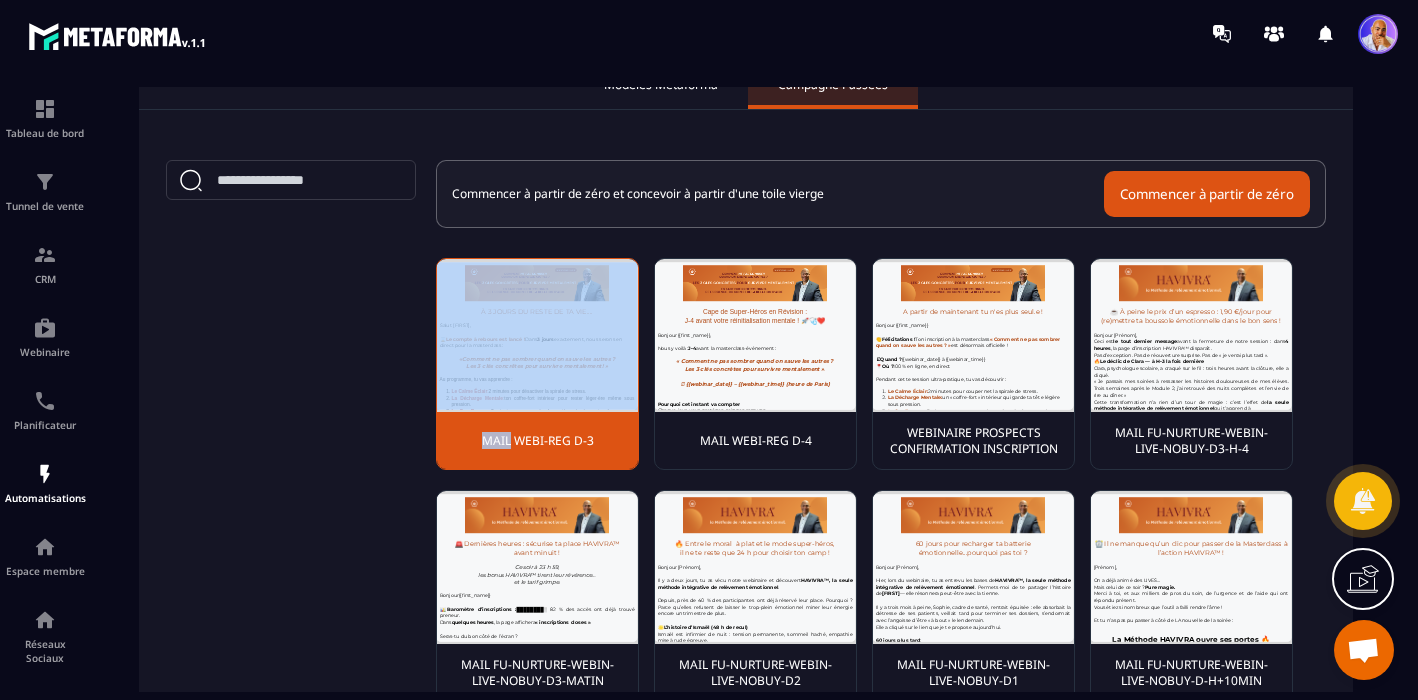 click at bounding box center [537, 335] 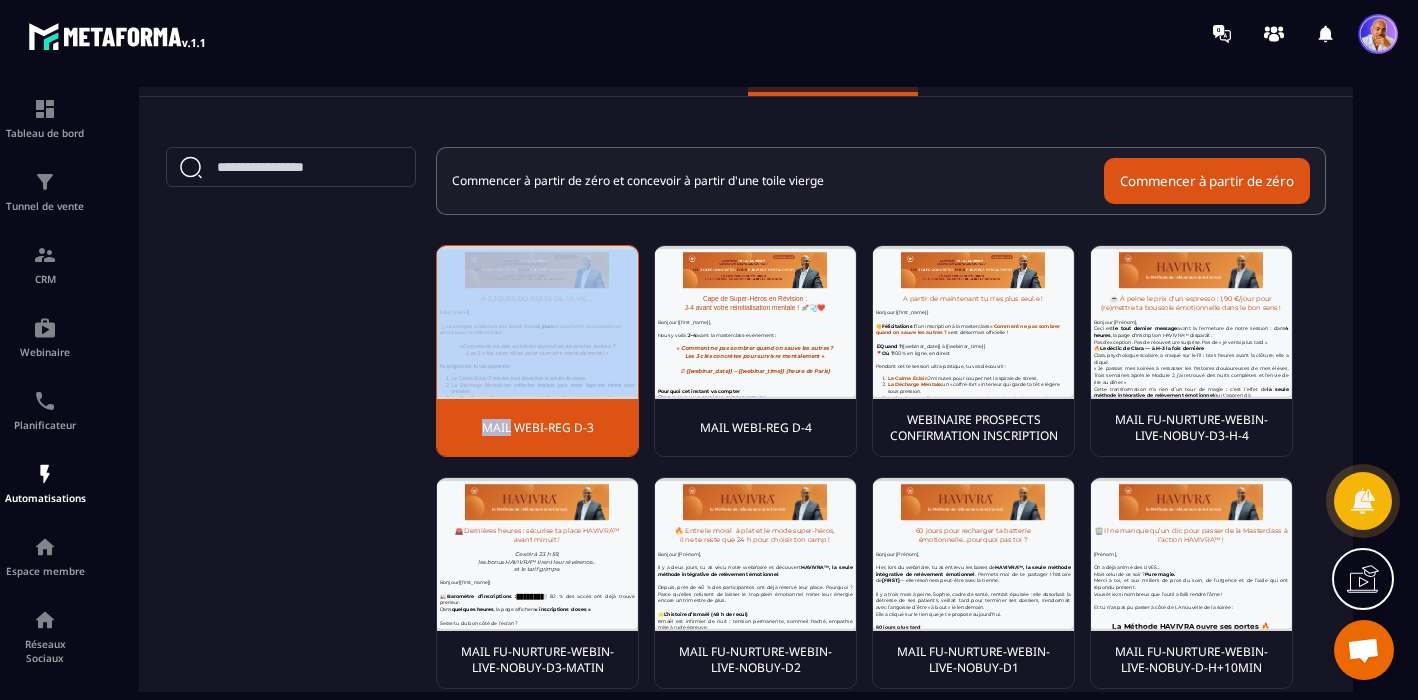 scroll, scrollTop: 235, scrollLeft: 0, axis: vertical 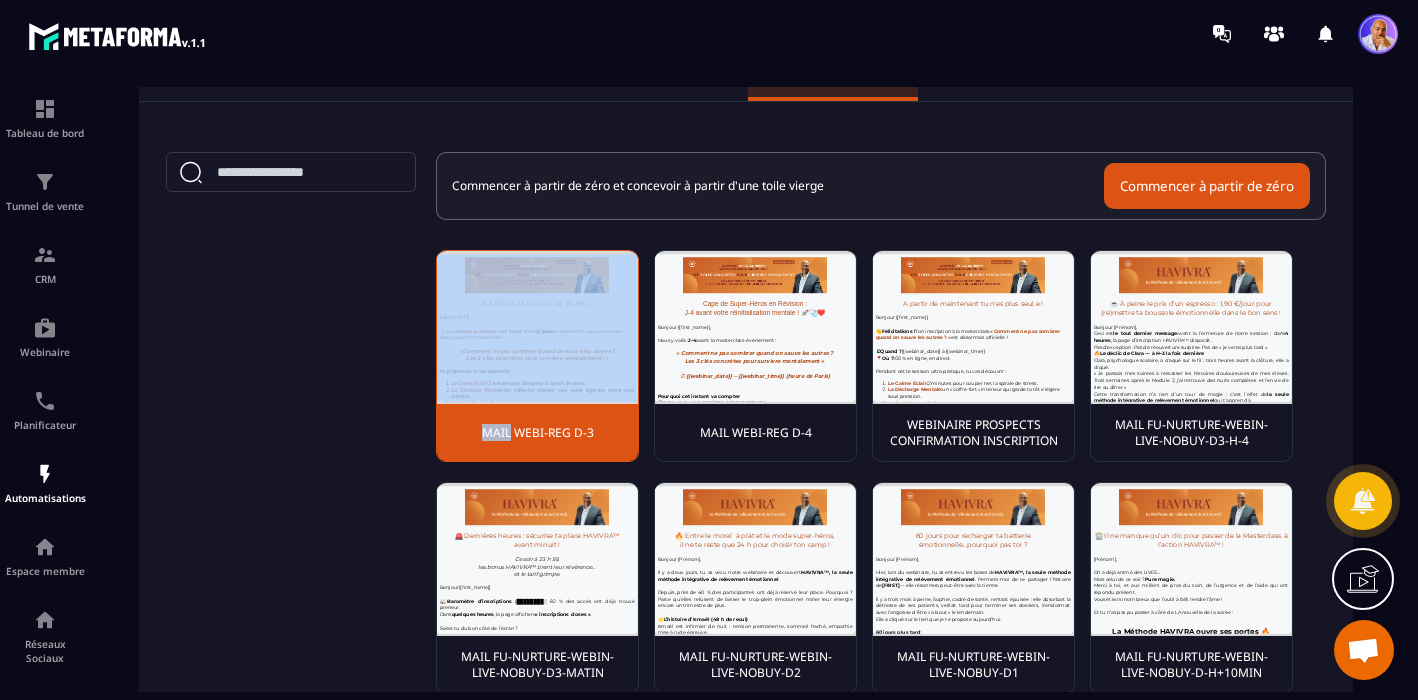 click at bounding box center [537, 327] 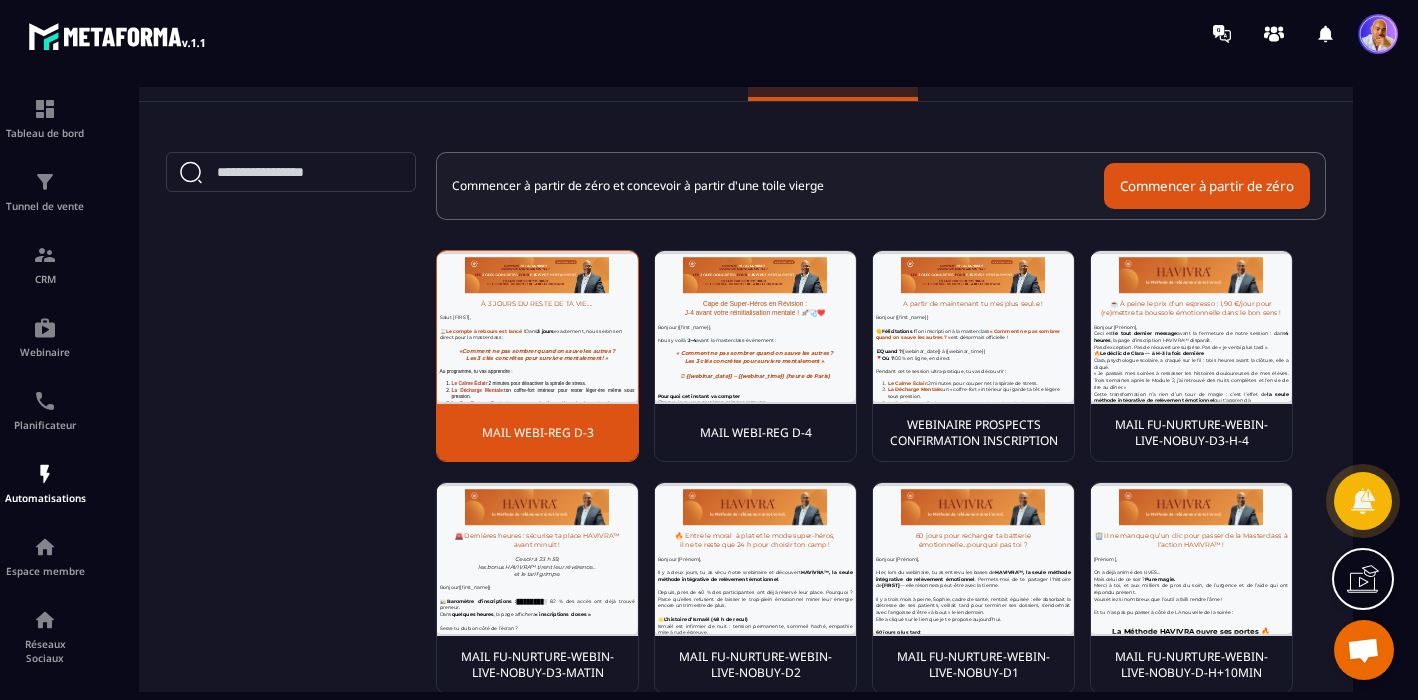 click at bounding box center (537, 327) 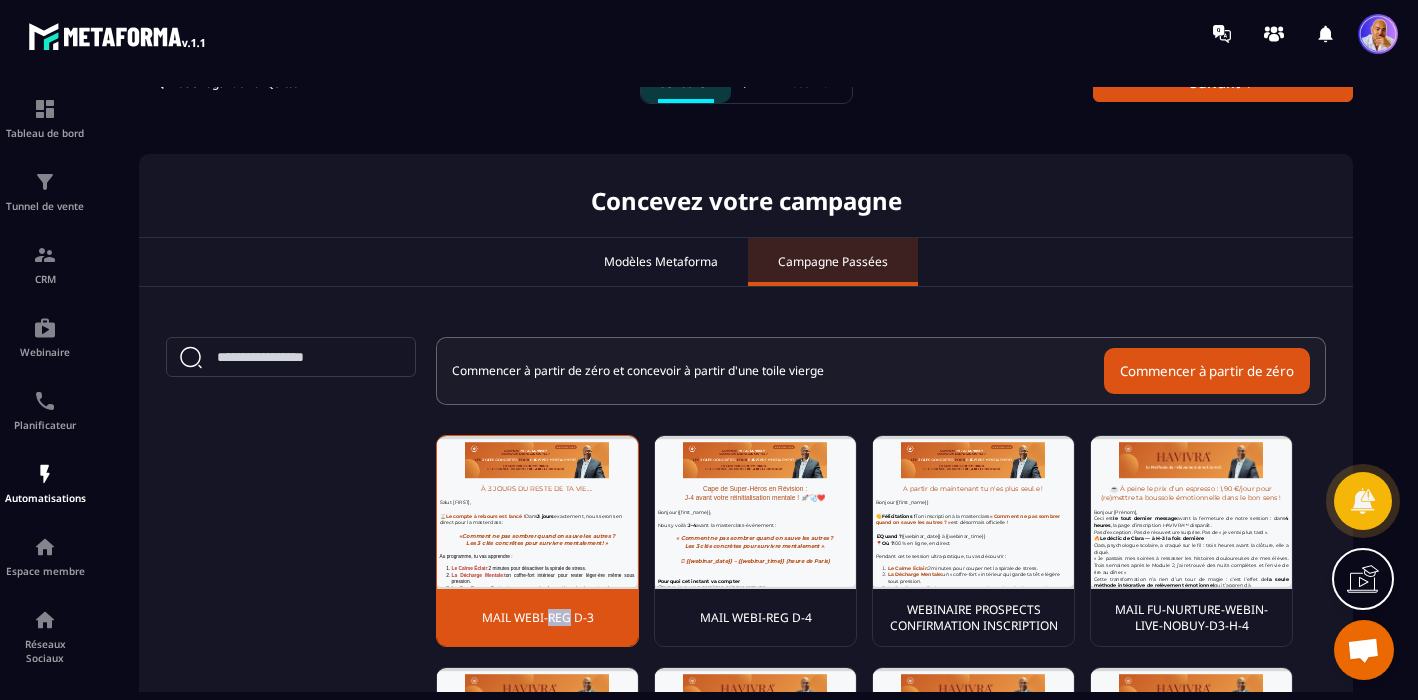 scroll, scrollTop: 30, scrollLeft: 0, axis: vertical 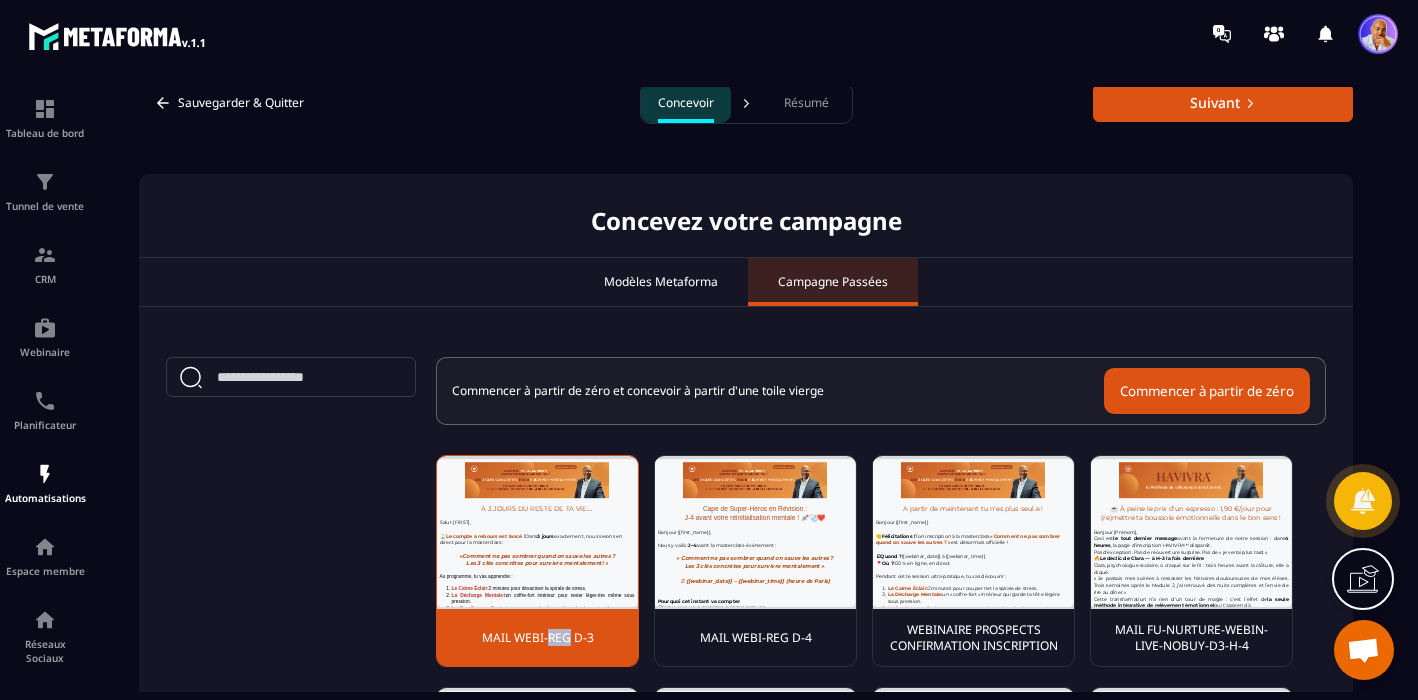 click on "Résumé" at bounding box center [807, 103] 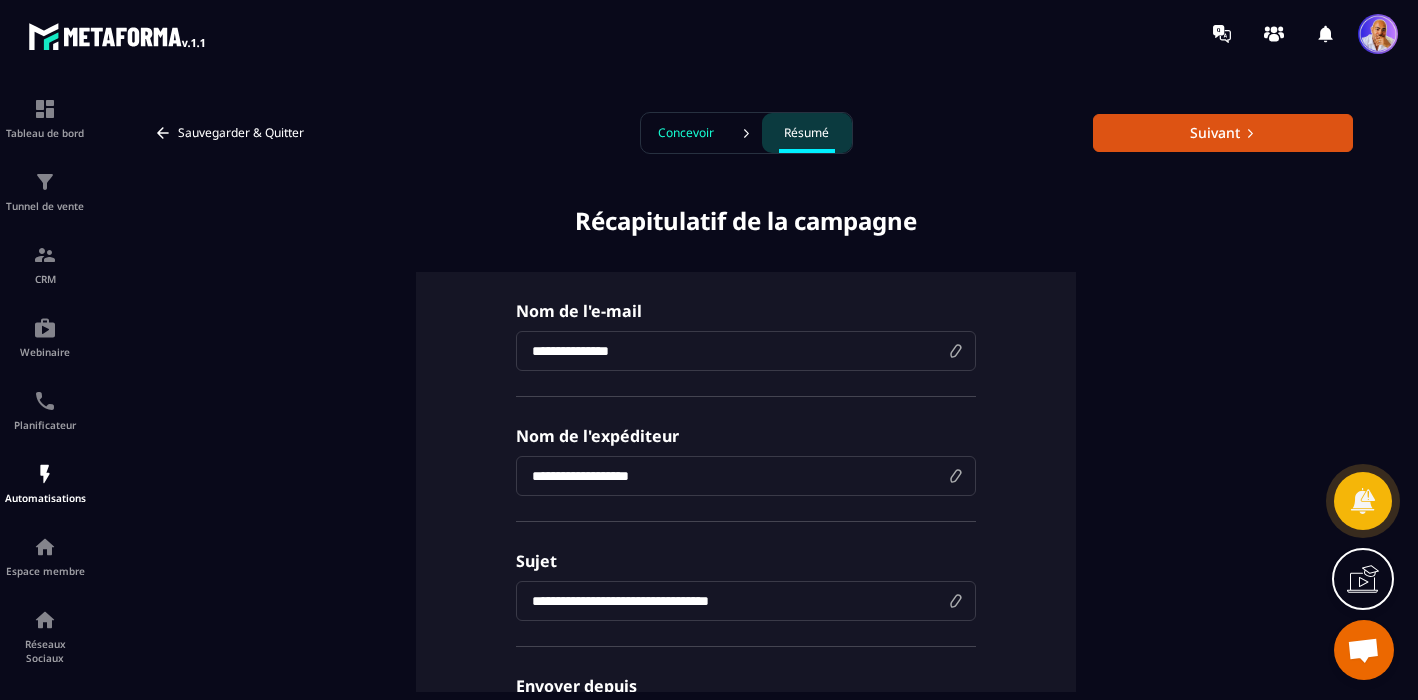 click on "Concevoir" at bounding box center [686, 133] 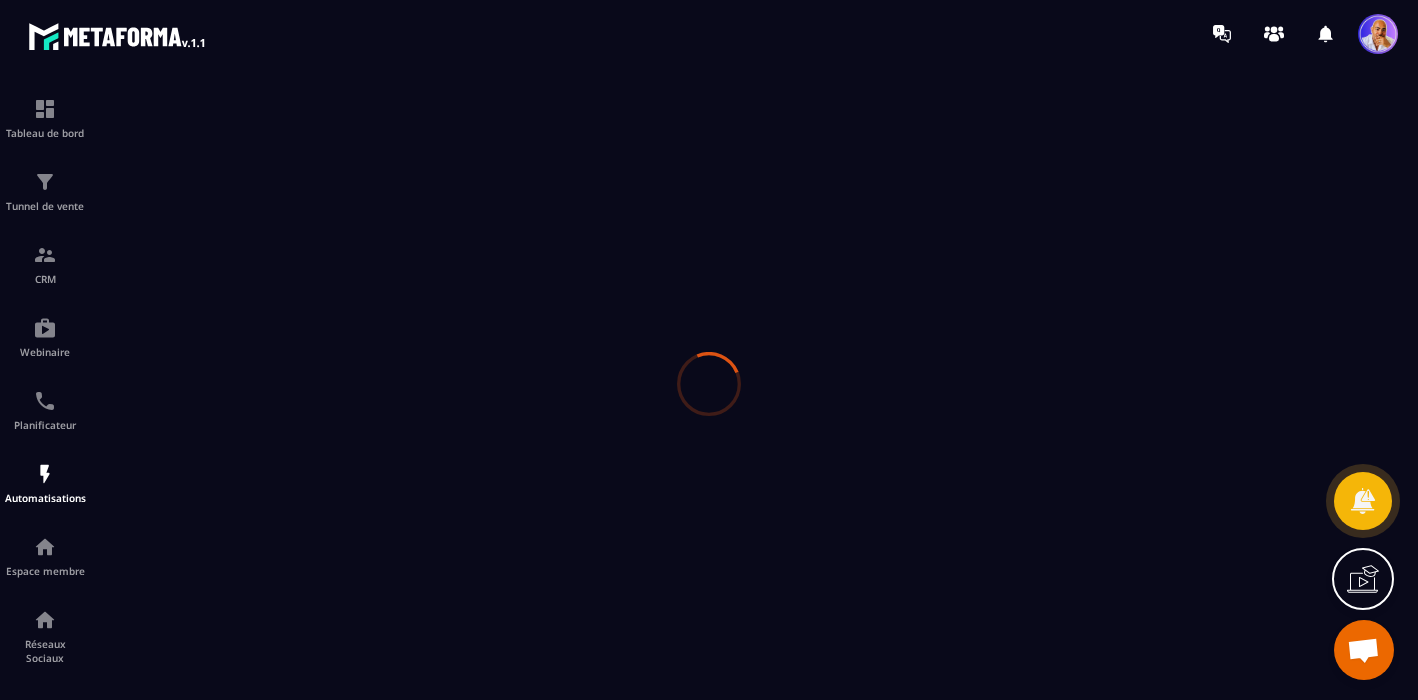 scroll, scrollTop: 0, scrollLeft: 0, axis: both 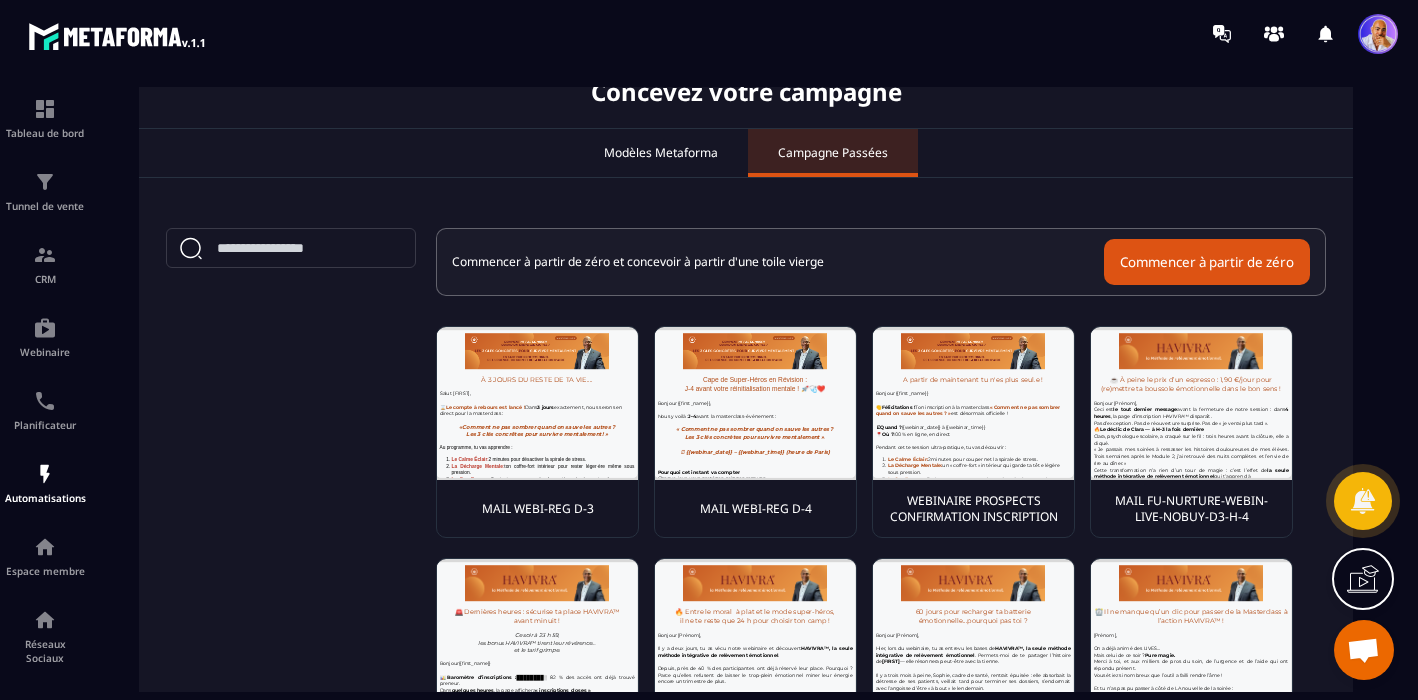 click on "MAIL WEBI-REG D-3" at bounding box center (538, 509) 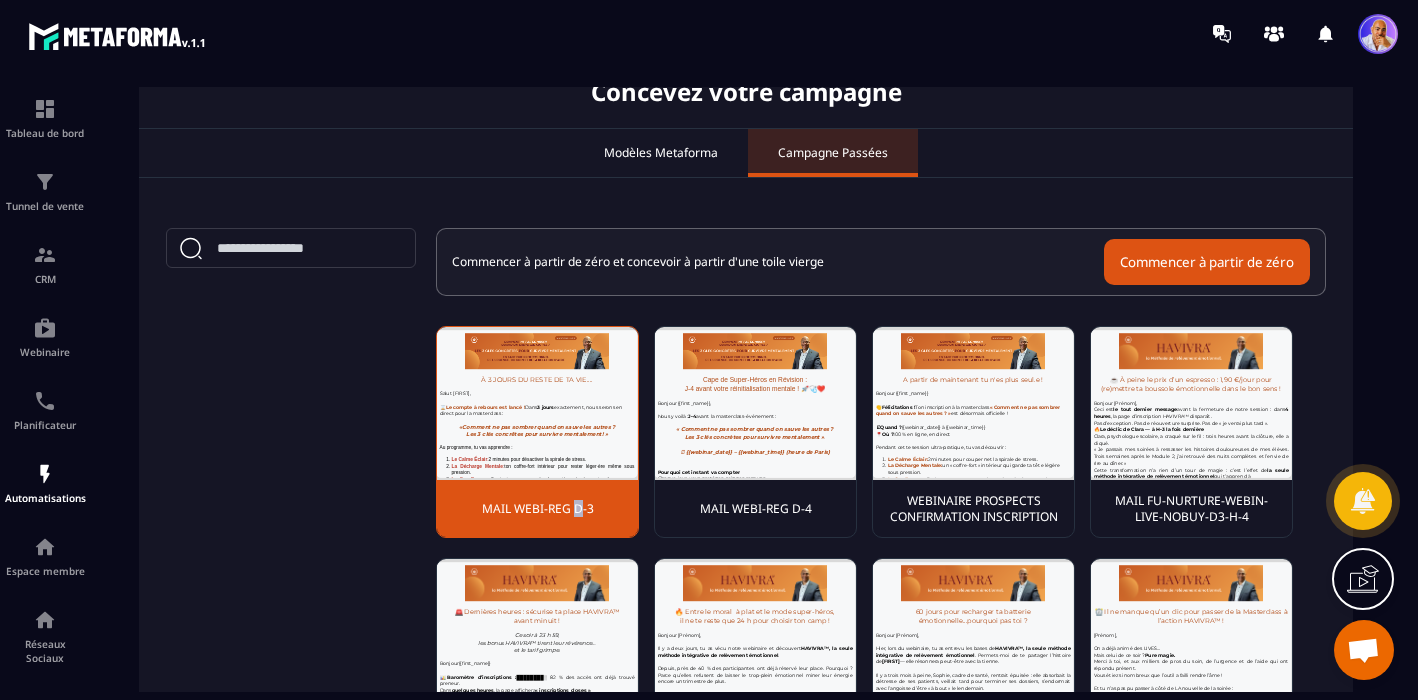 click on "MAIL WEBI-REG D-3" at bounding box center (537, 508) 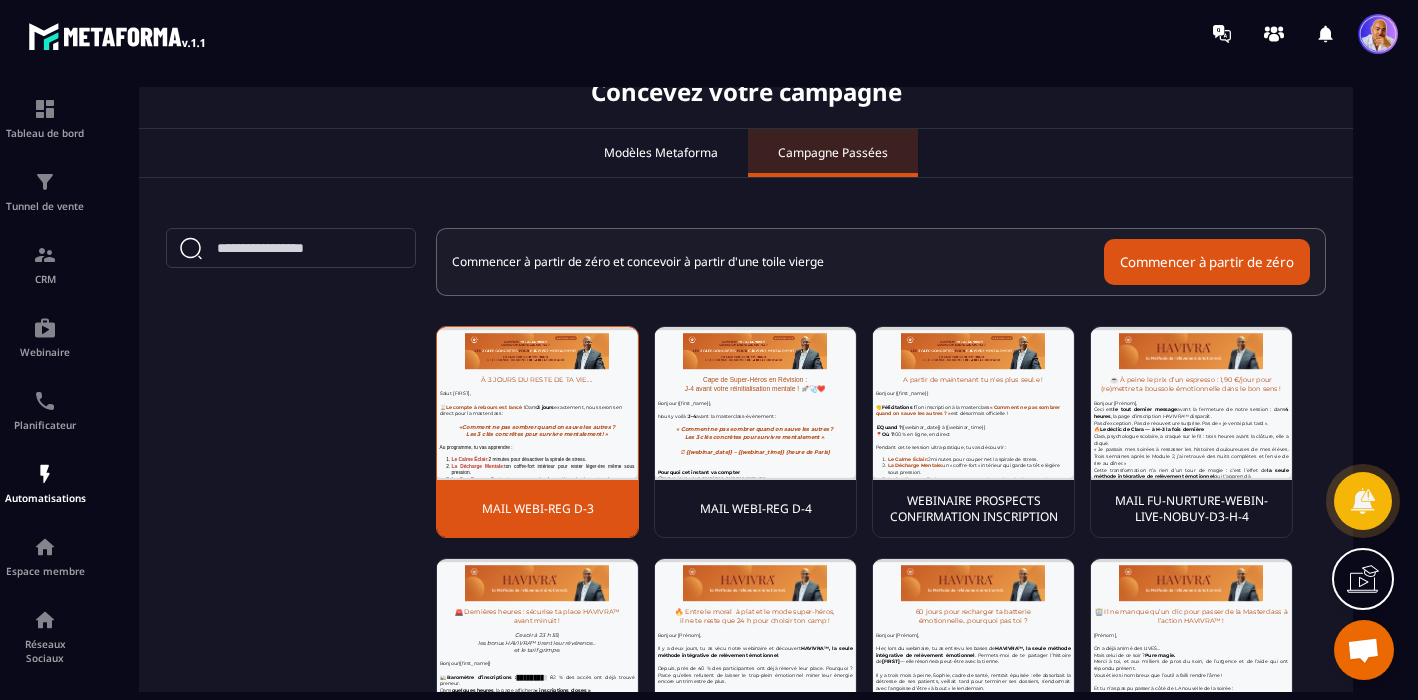 click at bounding box center [537, 403] 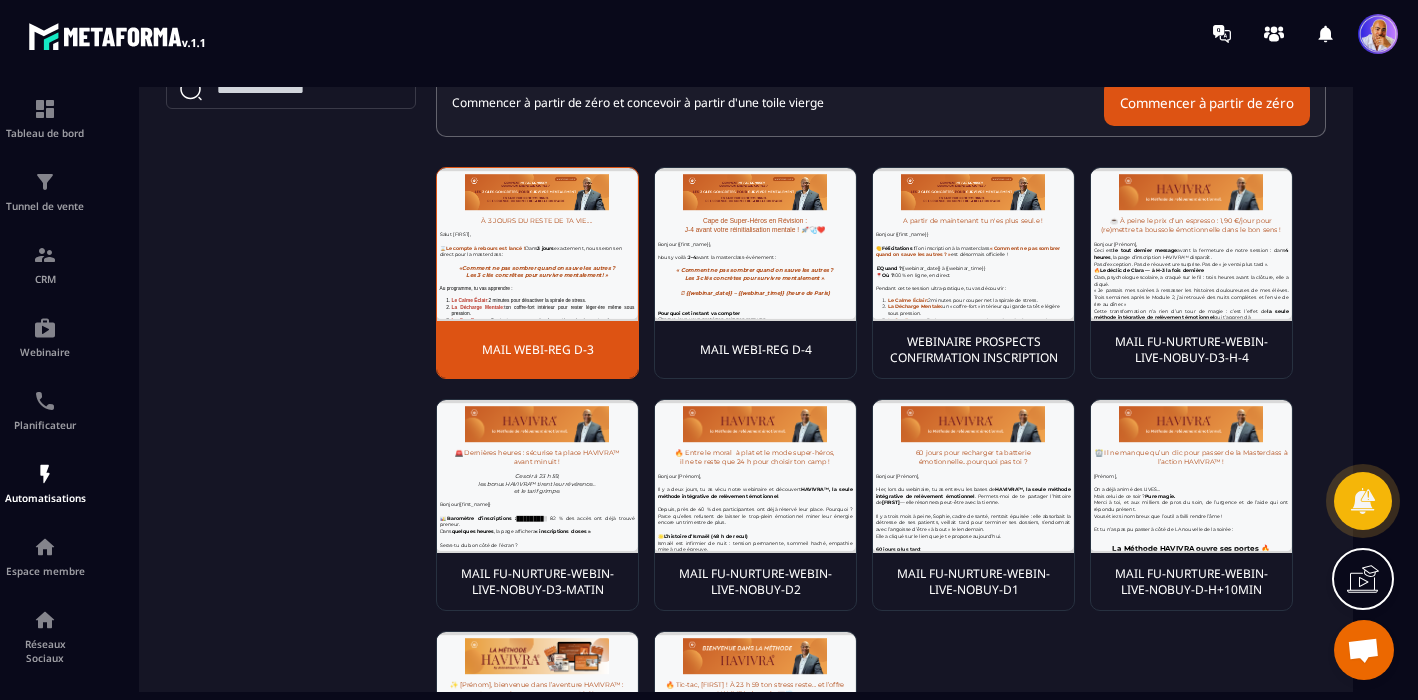 scroll, scrollTop: 323, scrollLeft: 0, axis: vertical 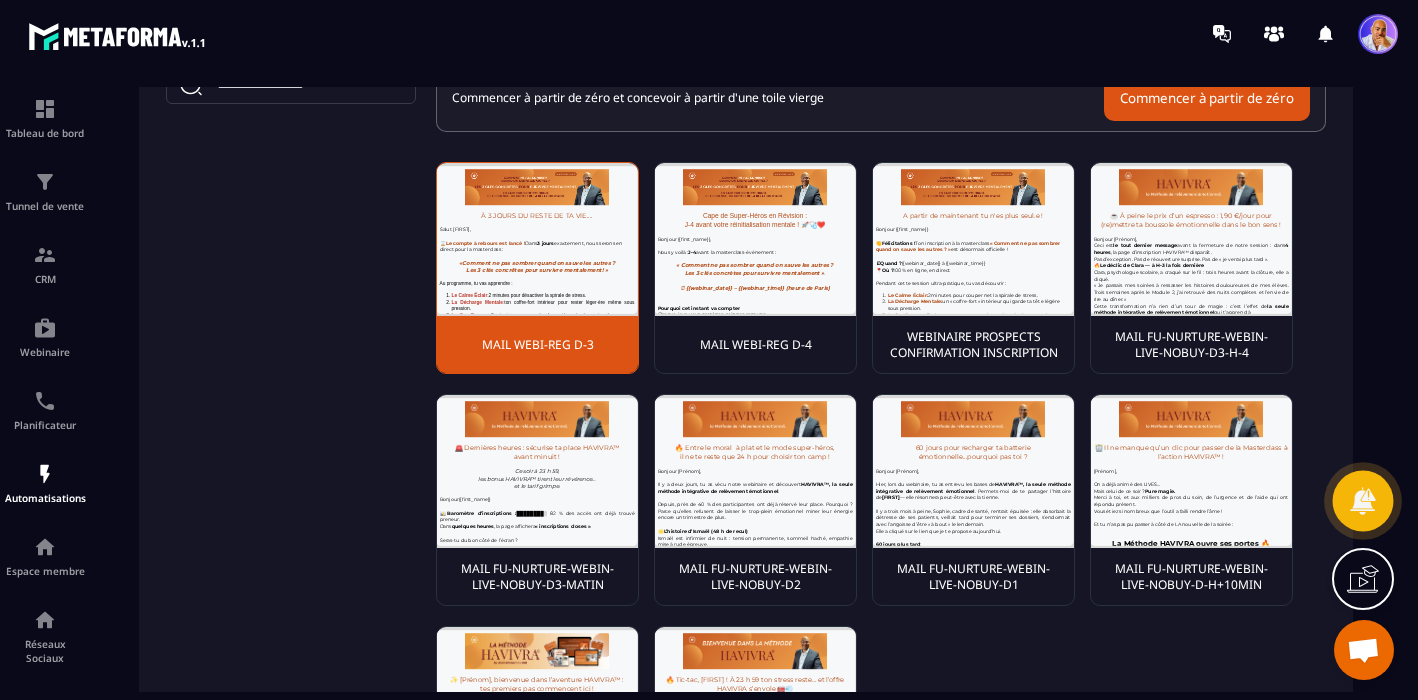 click 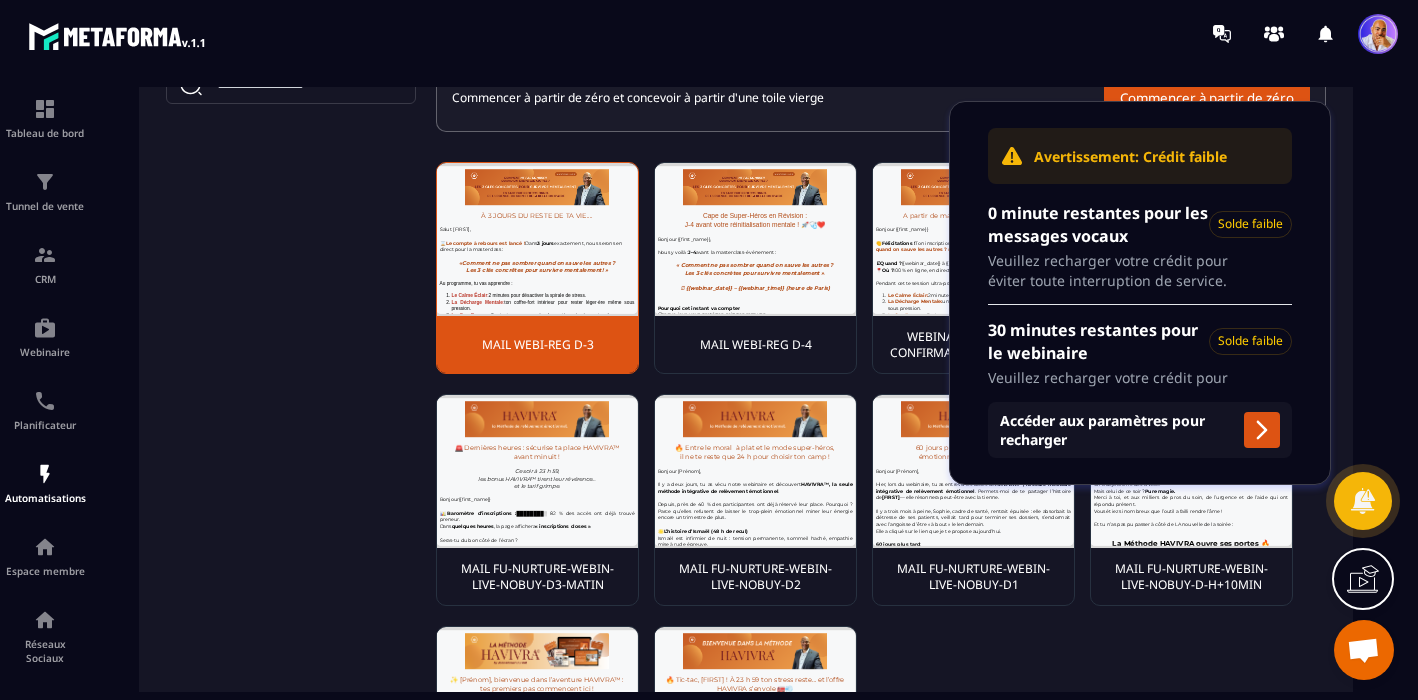 click at bounding box center (1363, 652) 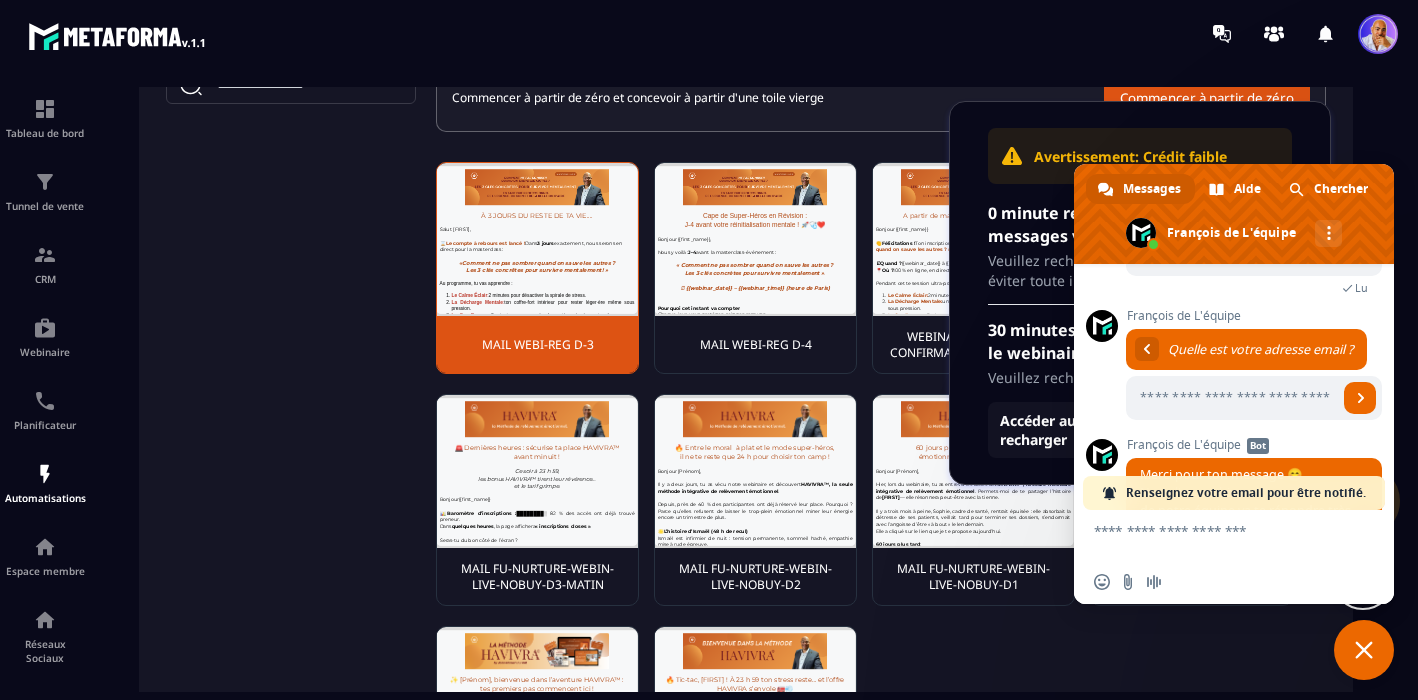 scroll, scrollTop: 573, scrollLeft: 0, axis: vertical 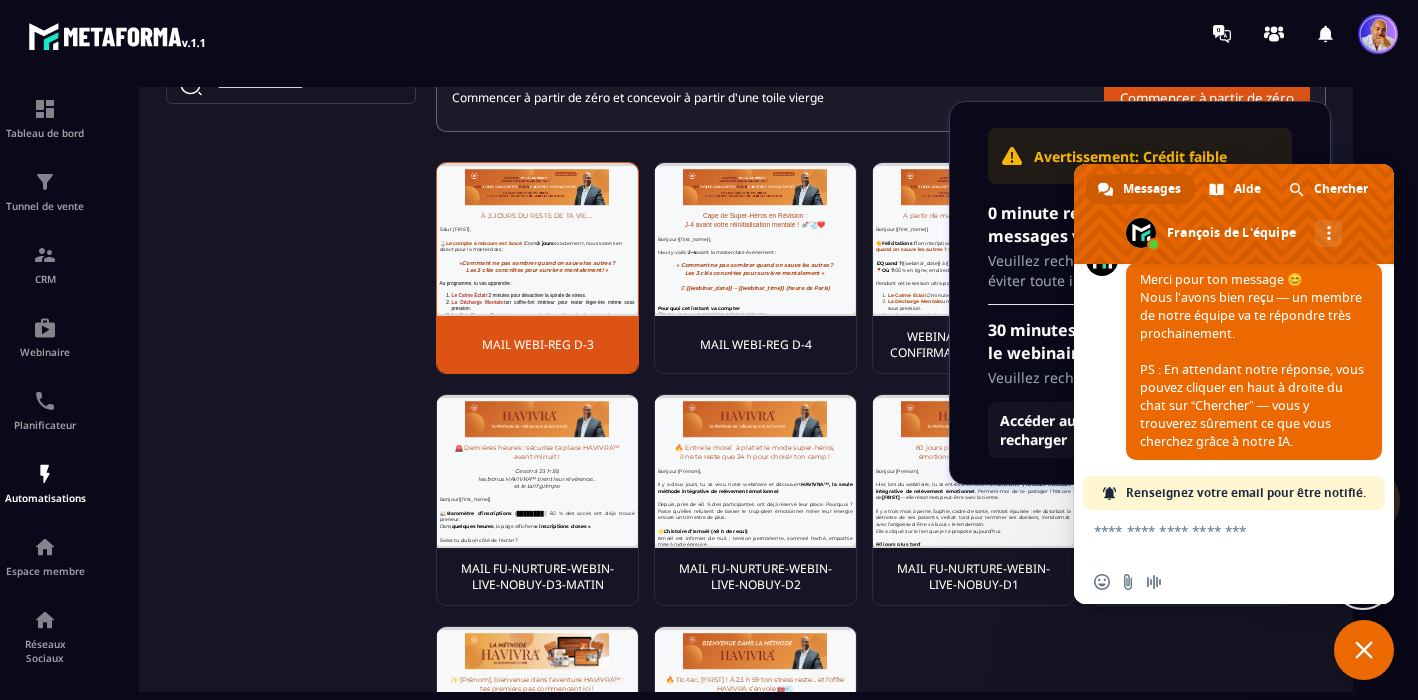 click at bounding box center (1214, 535) 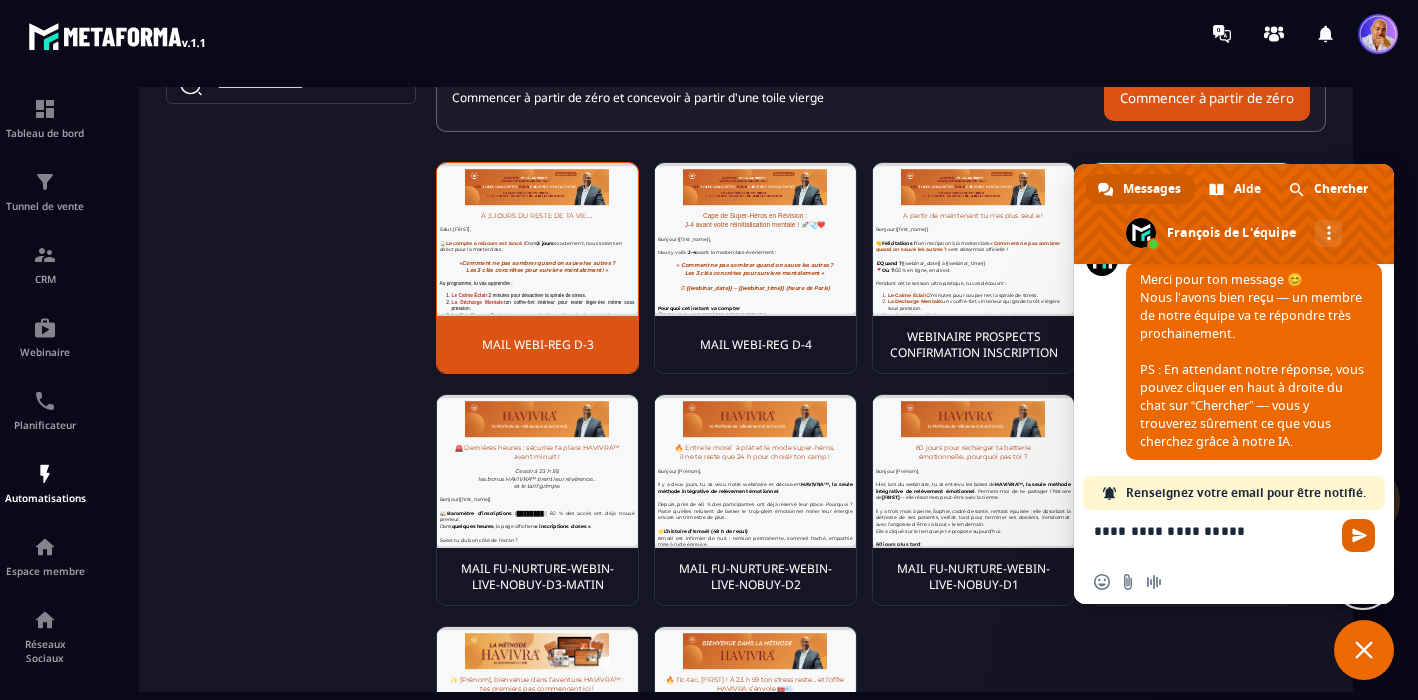 type on "**********" 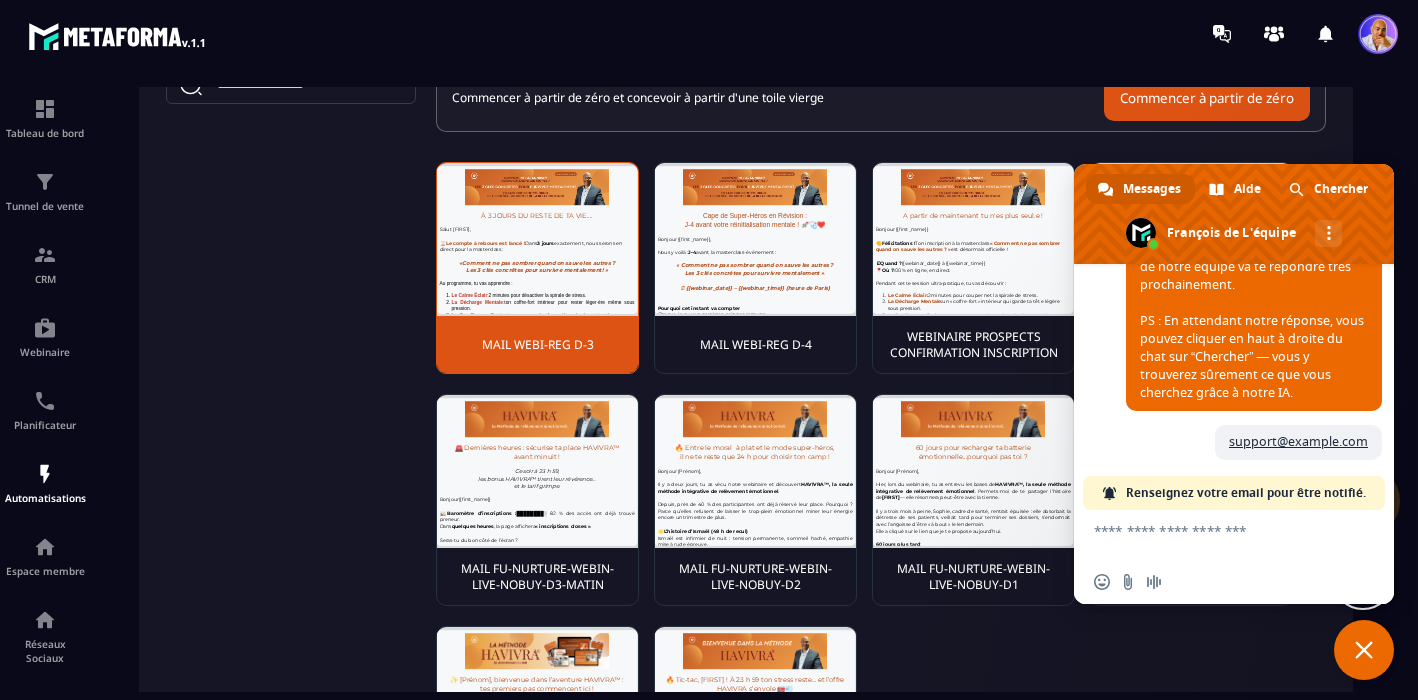 scroll, scrollTop: 858, scrollLeft: 0, axis: vertical 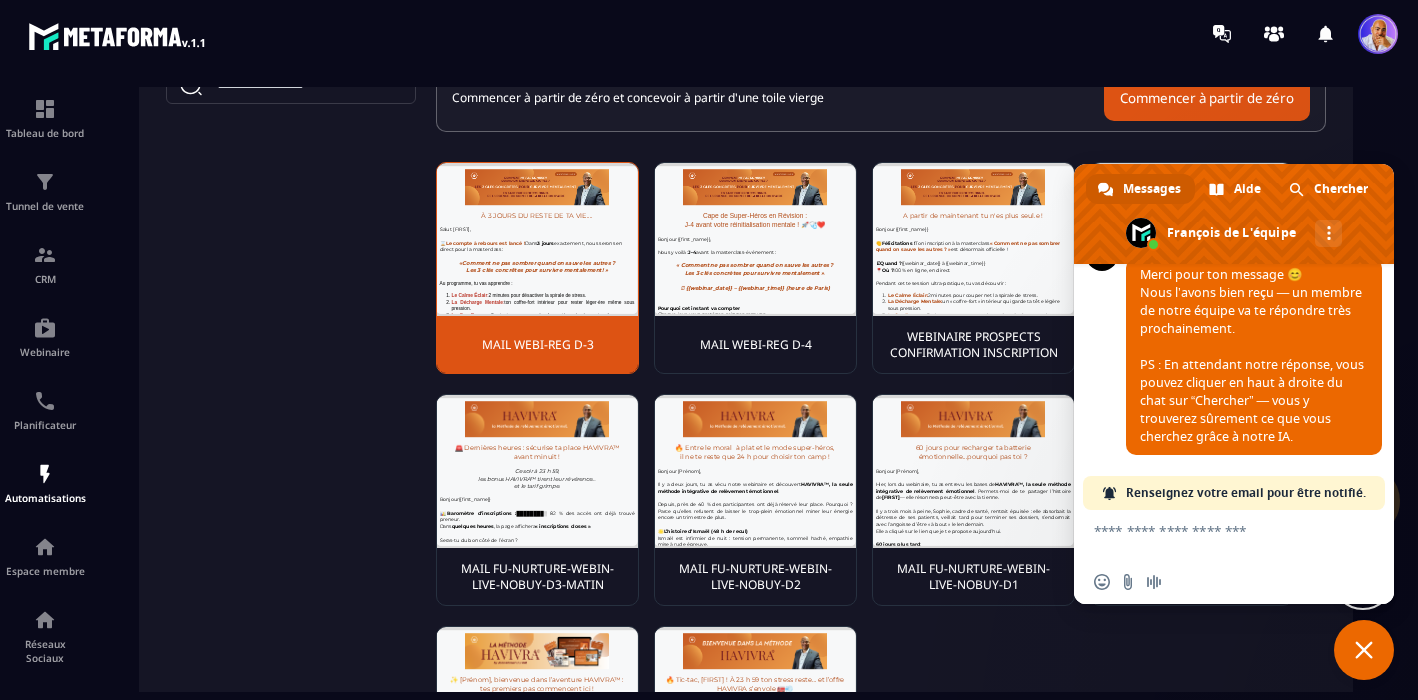 click on "[FIRST_NAME] de L'équipe Bot Merci pour ton message 😊 Nous l’avons bien reçu — un membre de notre équipe va te répondre très prochainement. PS : En attendant notre réponse, vous pouvez cliquer en haut à droite du chat sur “Chercher” — vous y trouverez sûrement ce que vous cherchez grâce à notre IA. À l'instant" at bounding box center (1254, 357) 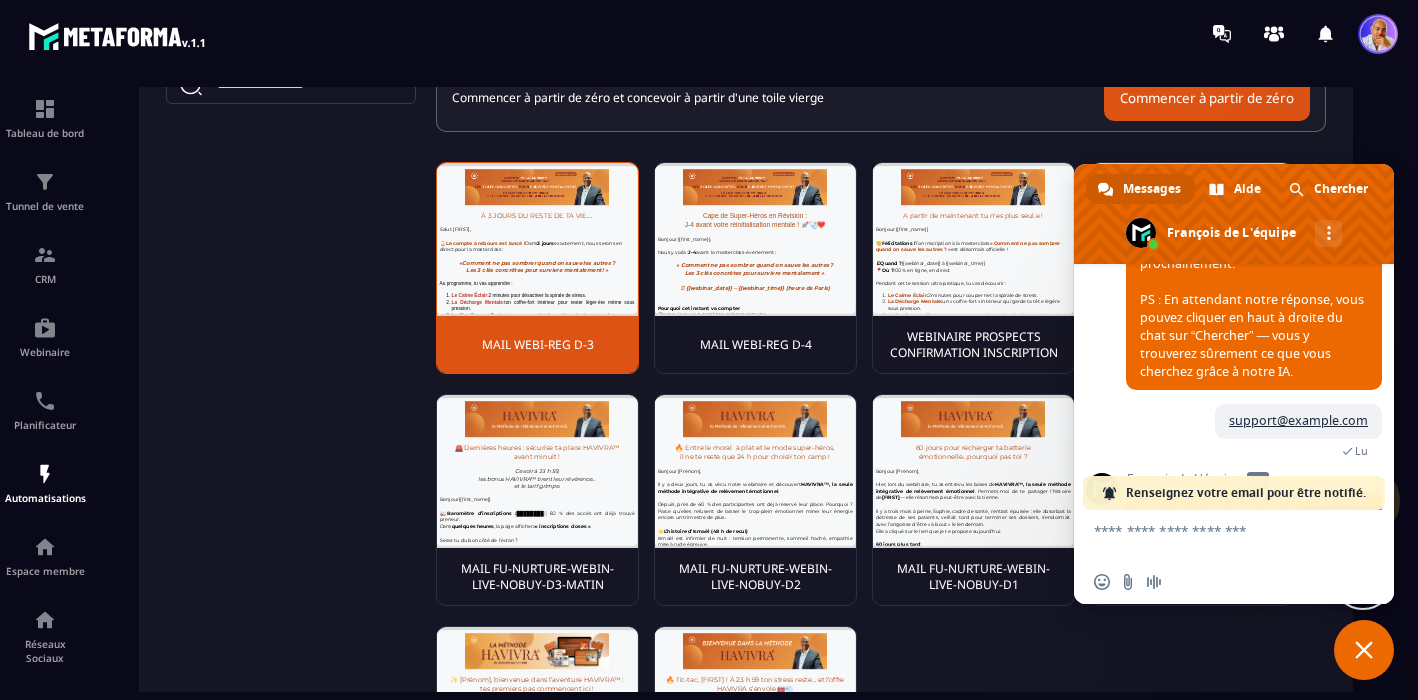 scroll, scrollTop: 858, scrollLeft: 0, axis: vertical 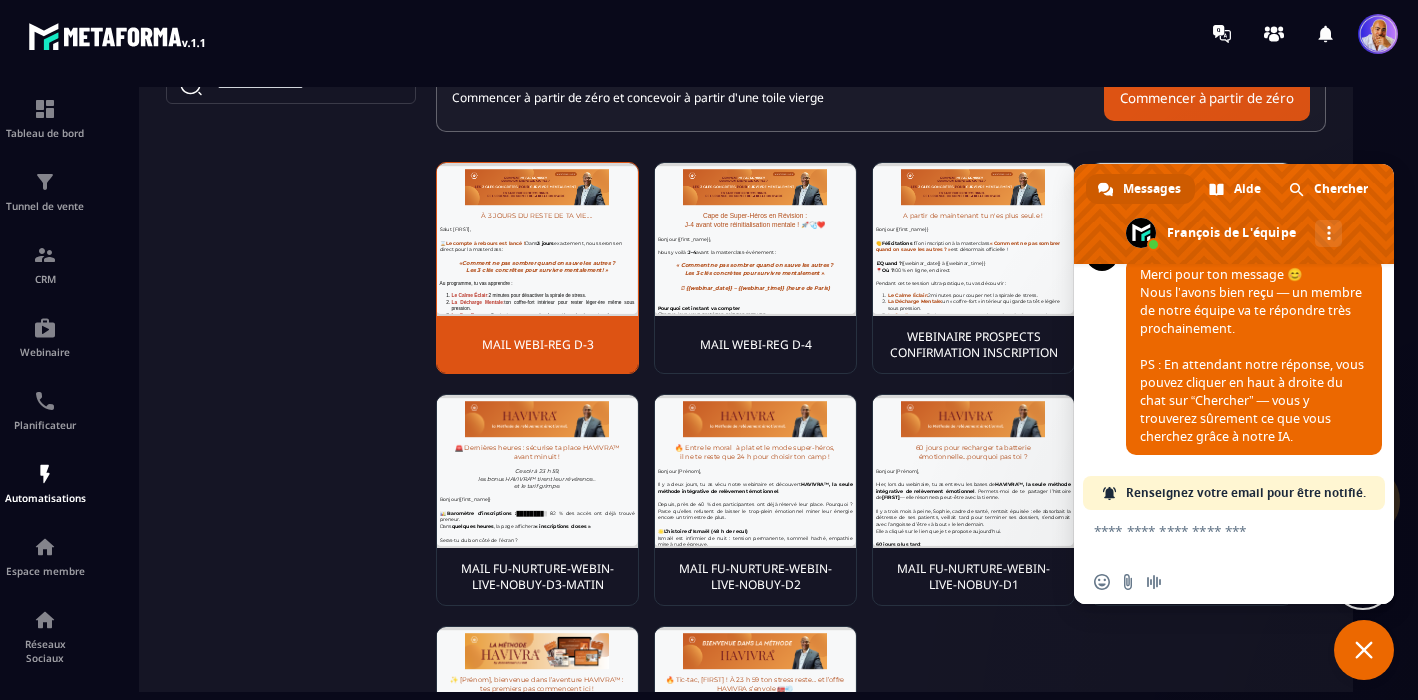 click at bounding box center [1364, 650] 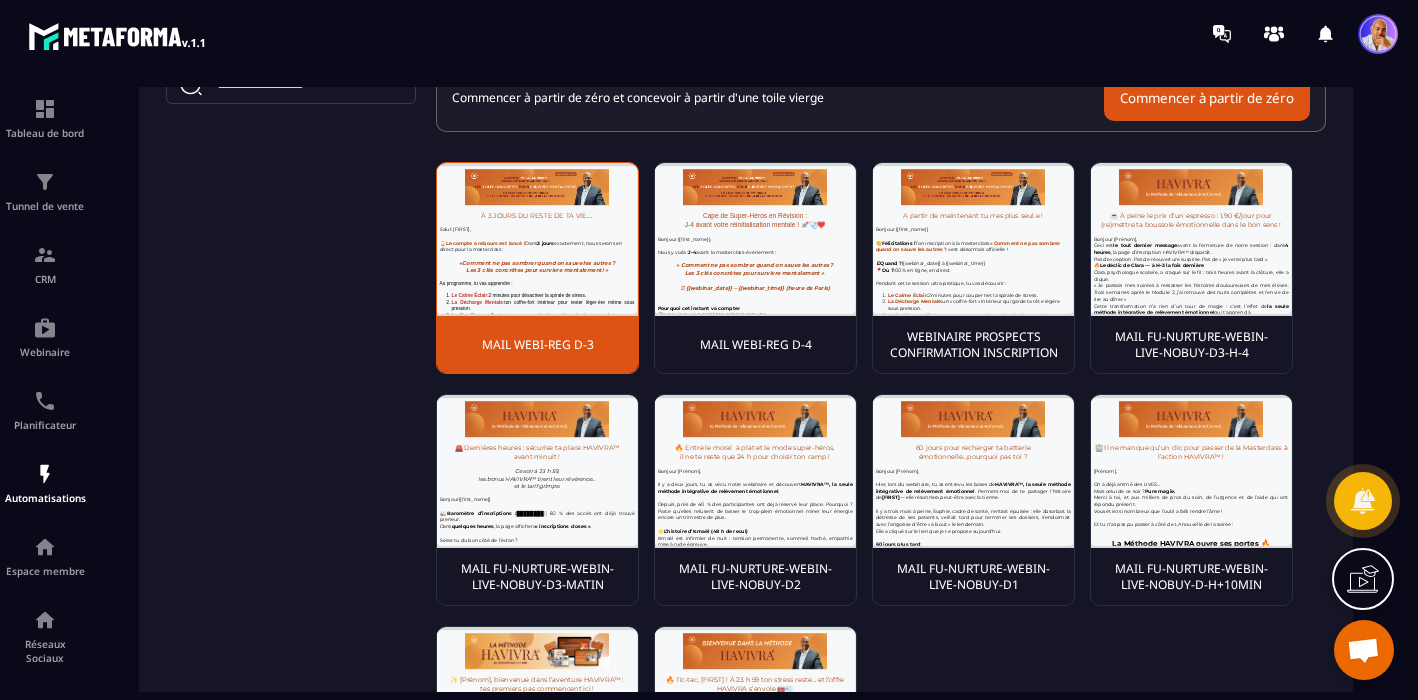 click 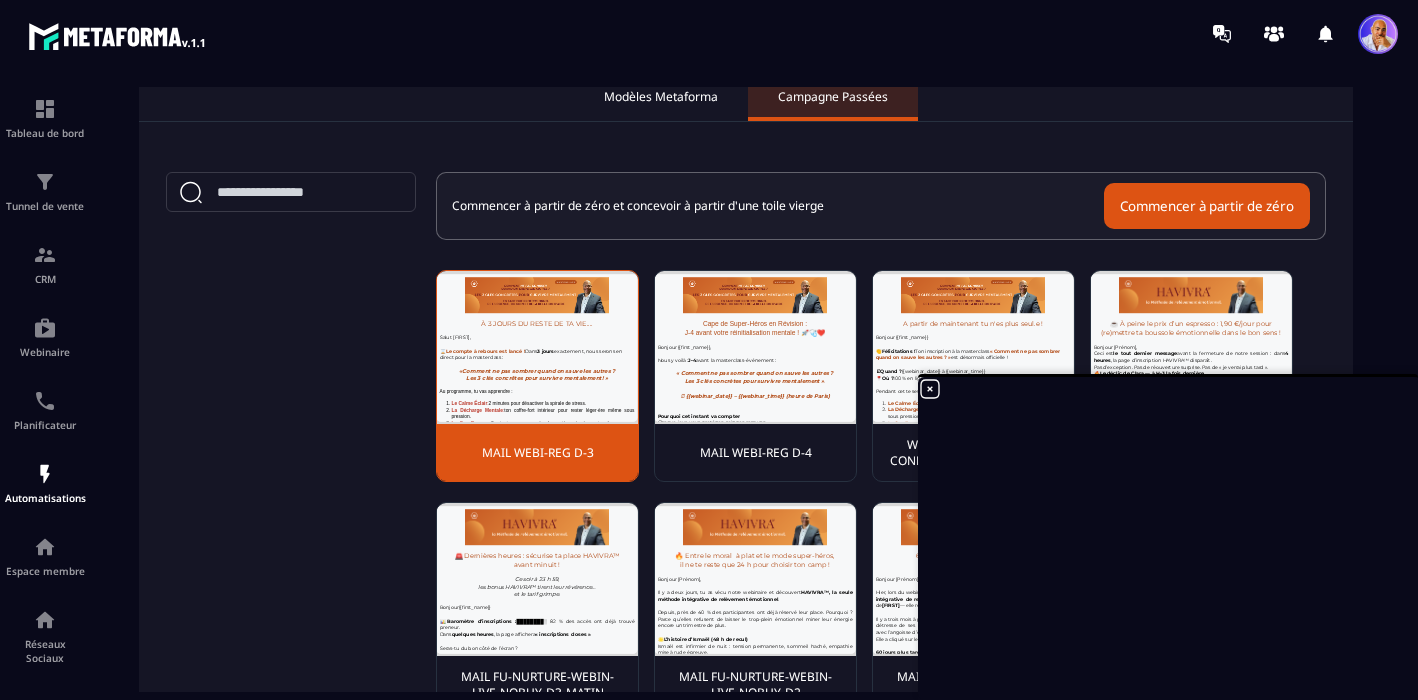 scroll, scrollTop: 240, scrollLeft: 0, axis: vertical 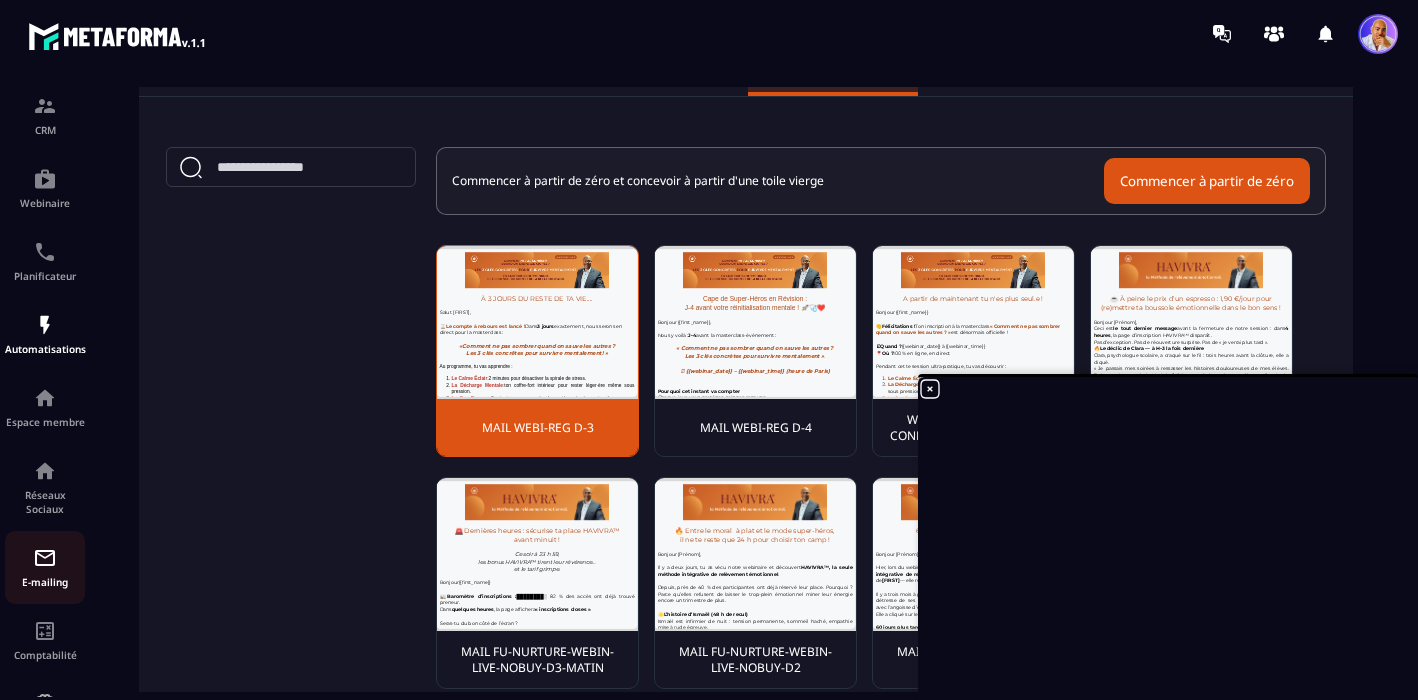 click at bounding box center (45, 558) 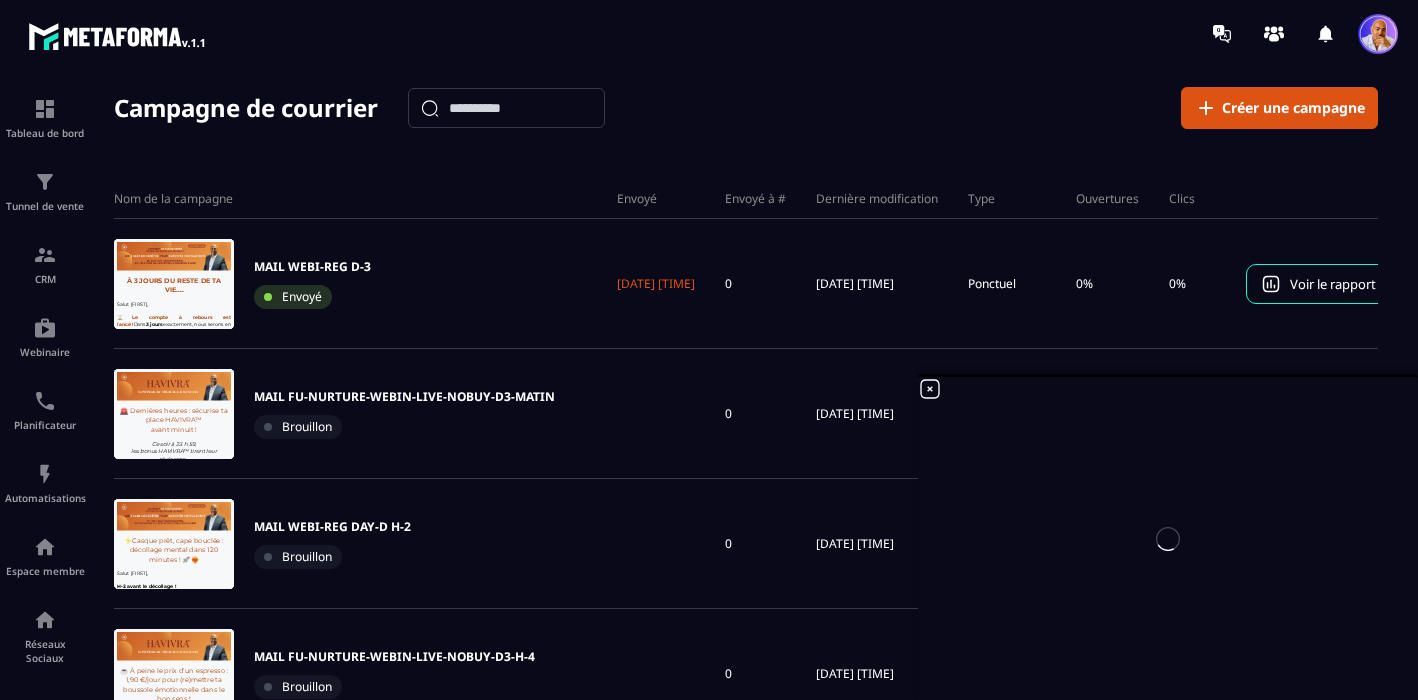 scroll, scrollTop: 0, scrollLeft: 0, axis: both 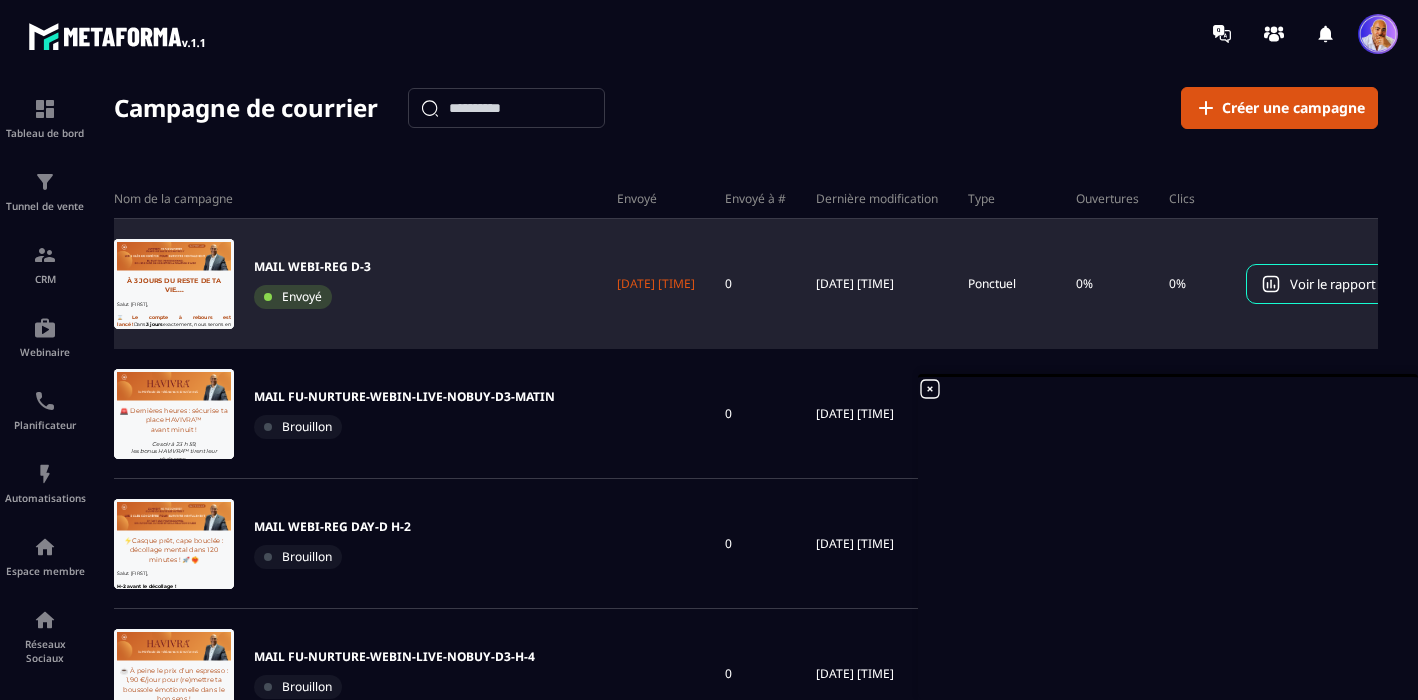 click on "MAIL WEBI-REG D-3 Envoyé" at bounding box center (312, 284) 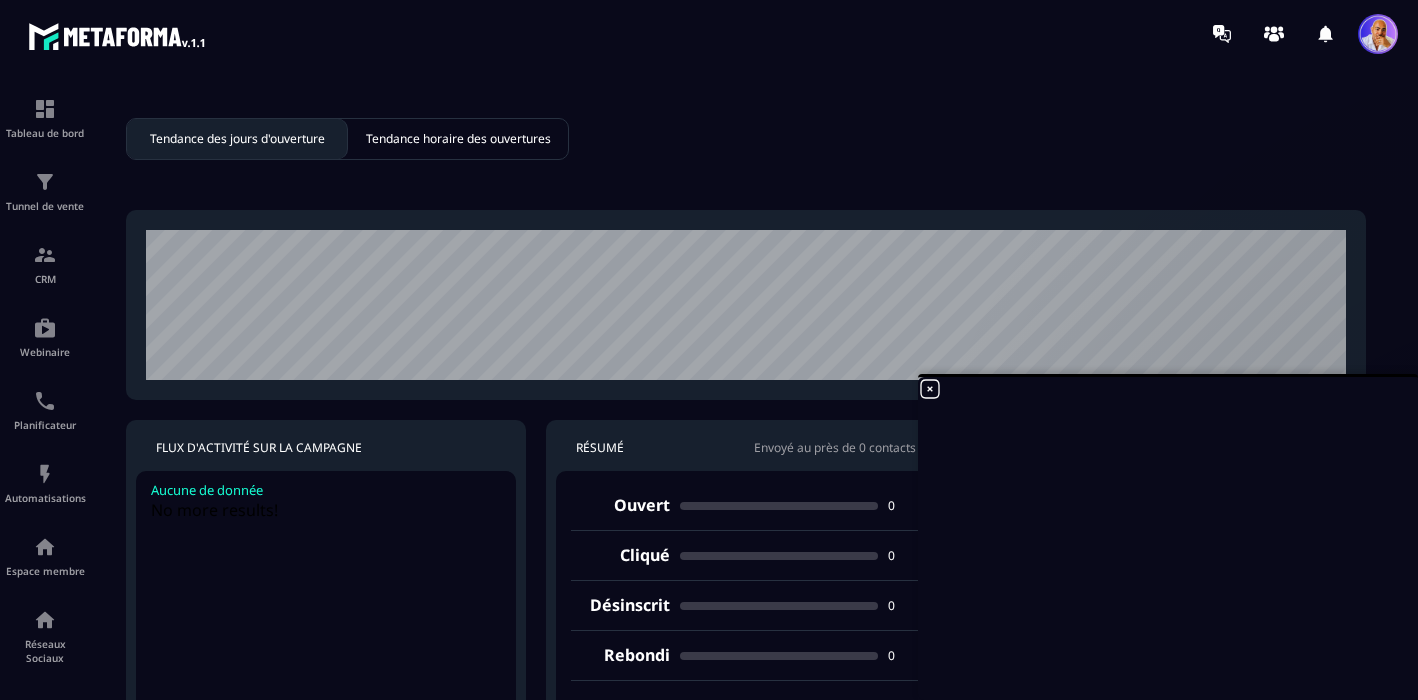 scroll, scrollTop: 0, scrollLeft: 0, axis: both 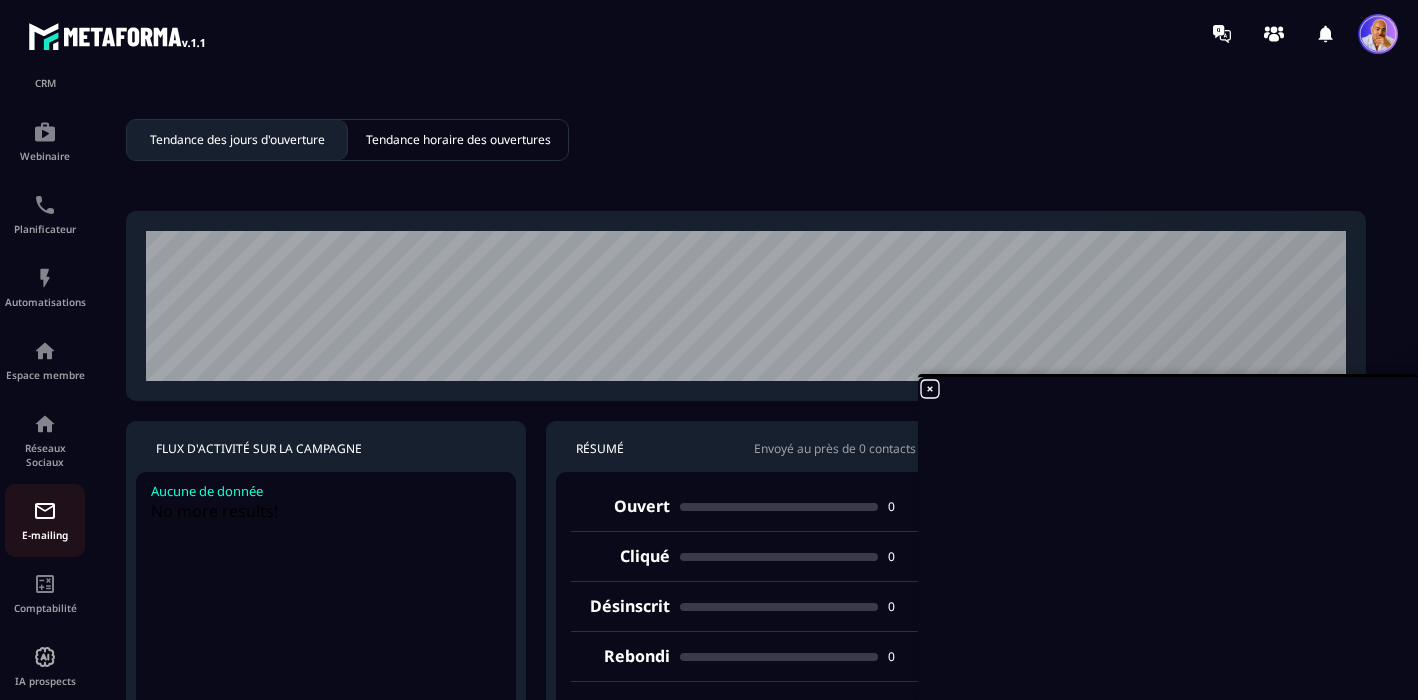 click at bounding box center (45, 511) 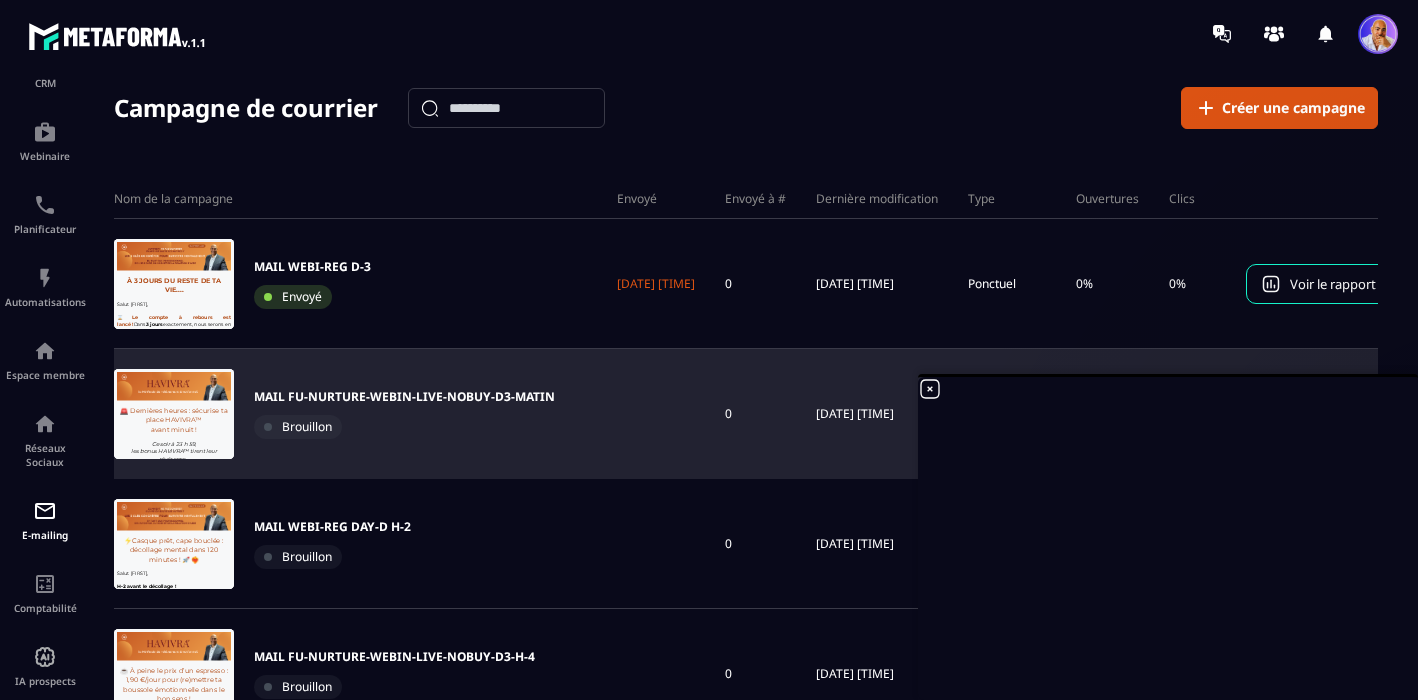 scroll, scrollTop: 0, scrollLeft: 0, axis: both 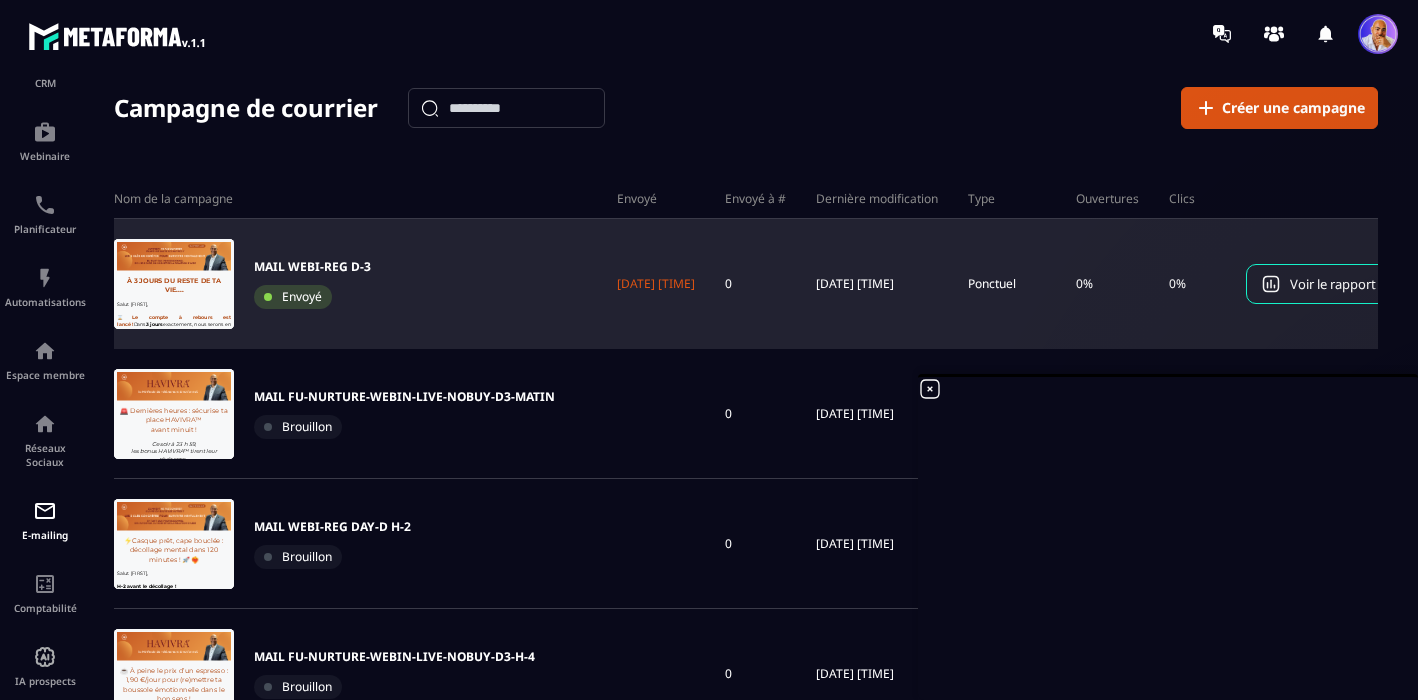 click on "Voir le rapport" at bounding box center (1333, 284) 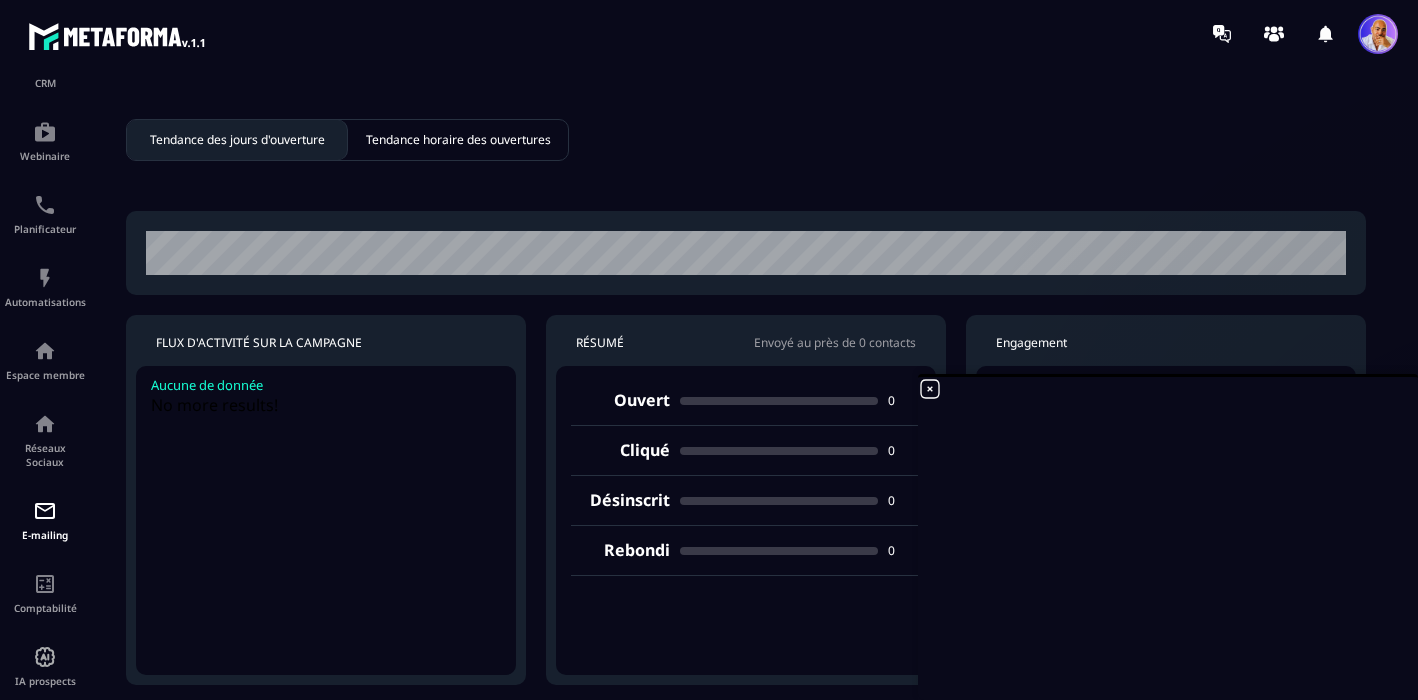 click 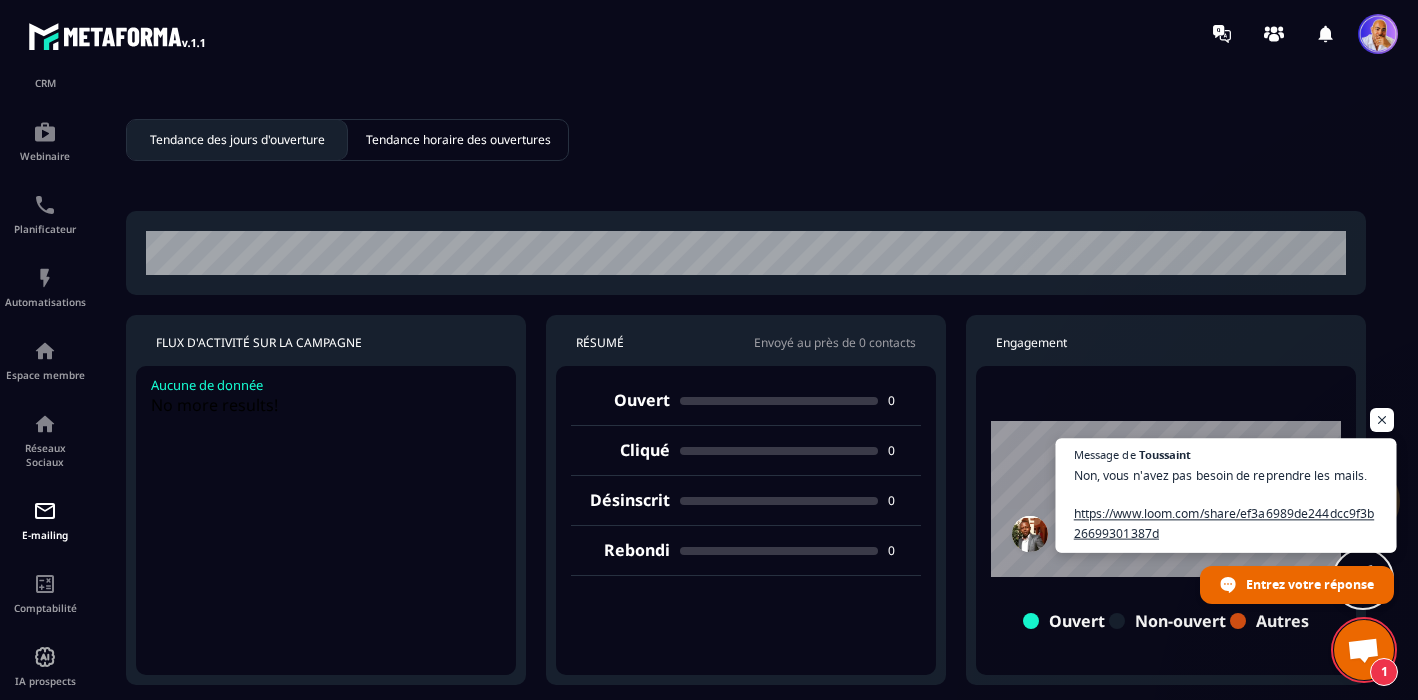 click on "Non, vous n'avez pas besoin de reprendre les mails. https://www.loom.com/share/ef3a6989de244dcc9f3b26699301387d" at bounding box center (1226, 504) 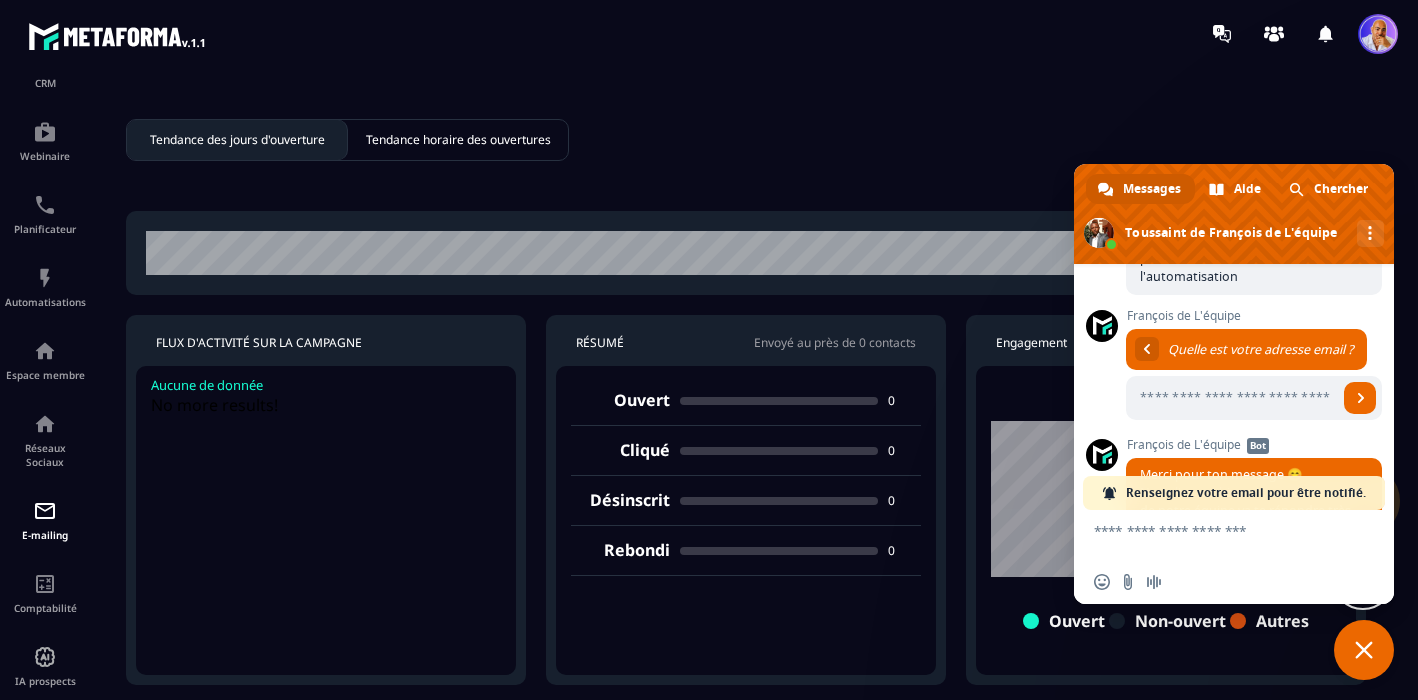 scroll, scrollTop: 1112, scrollLeft: 0, axis: vertical 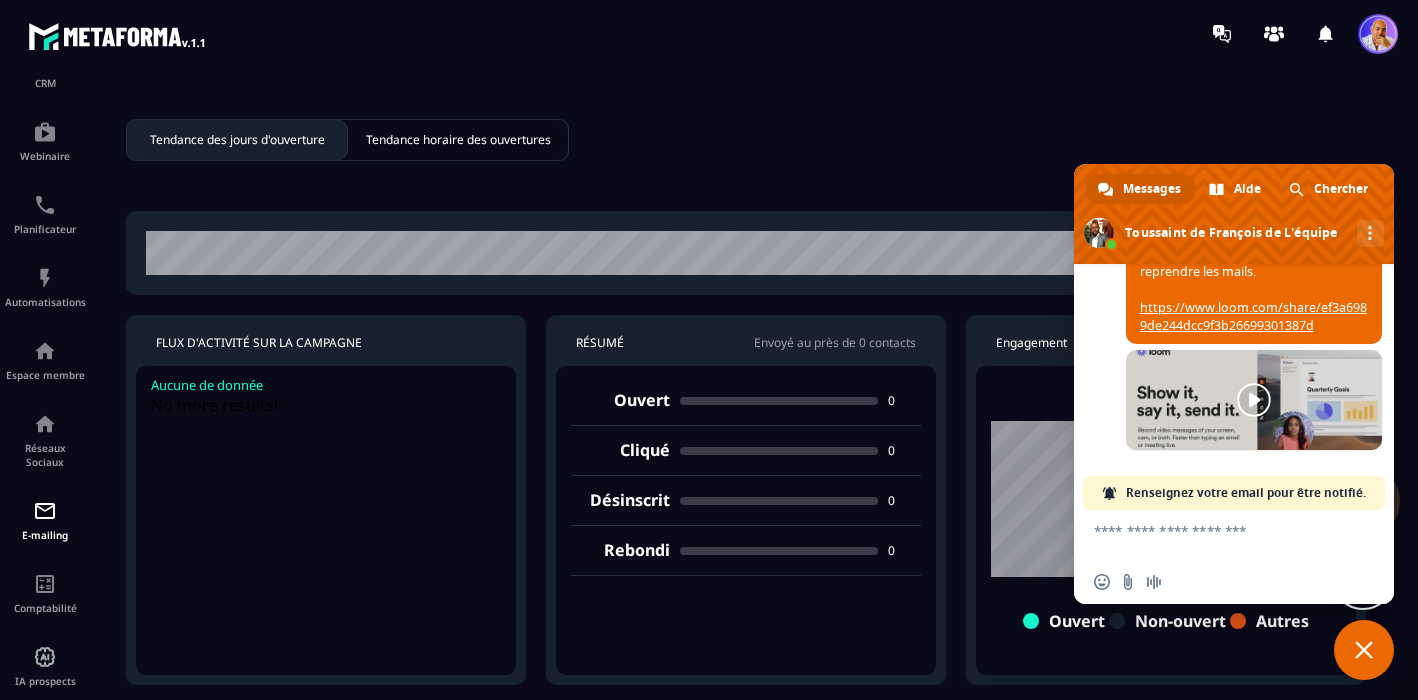 click at bounding box center [1254, 400] 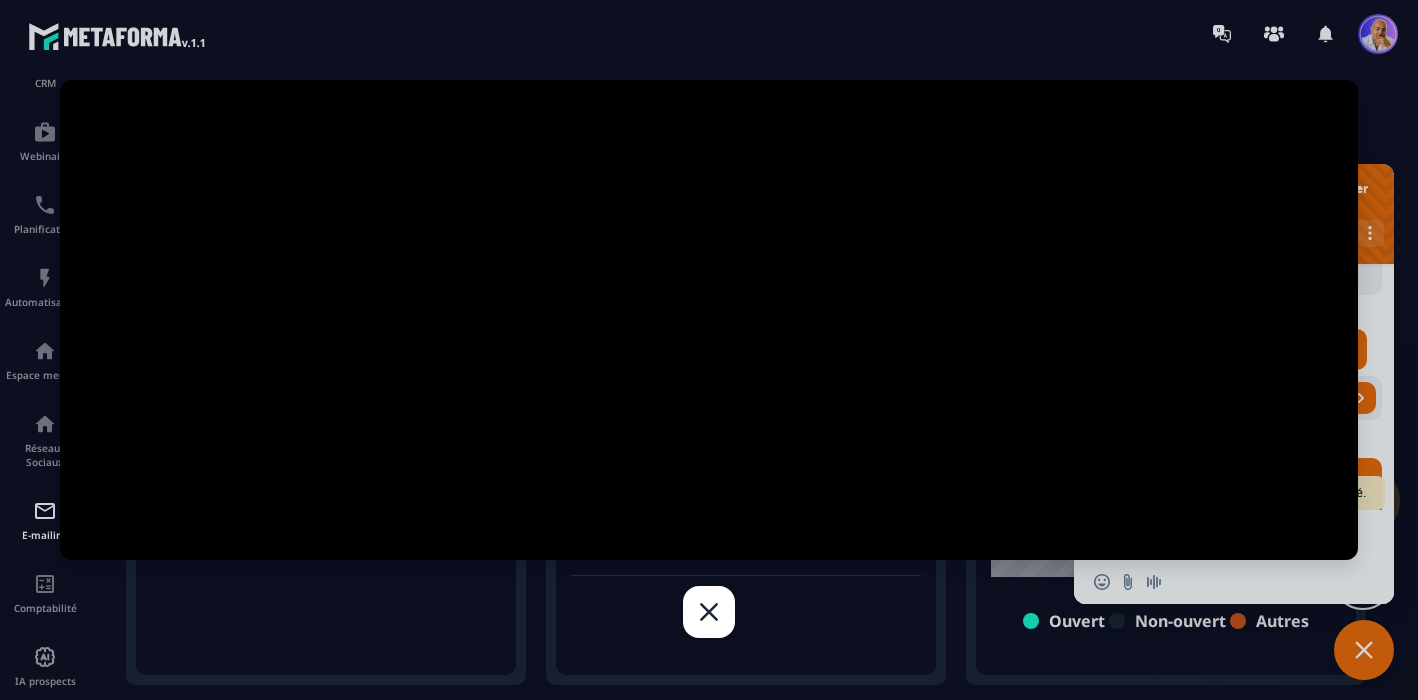 click at bounding box center (709, 350) 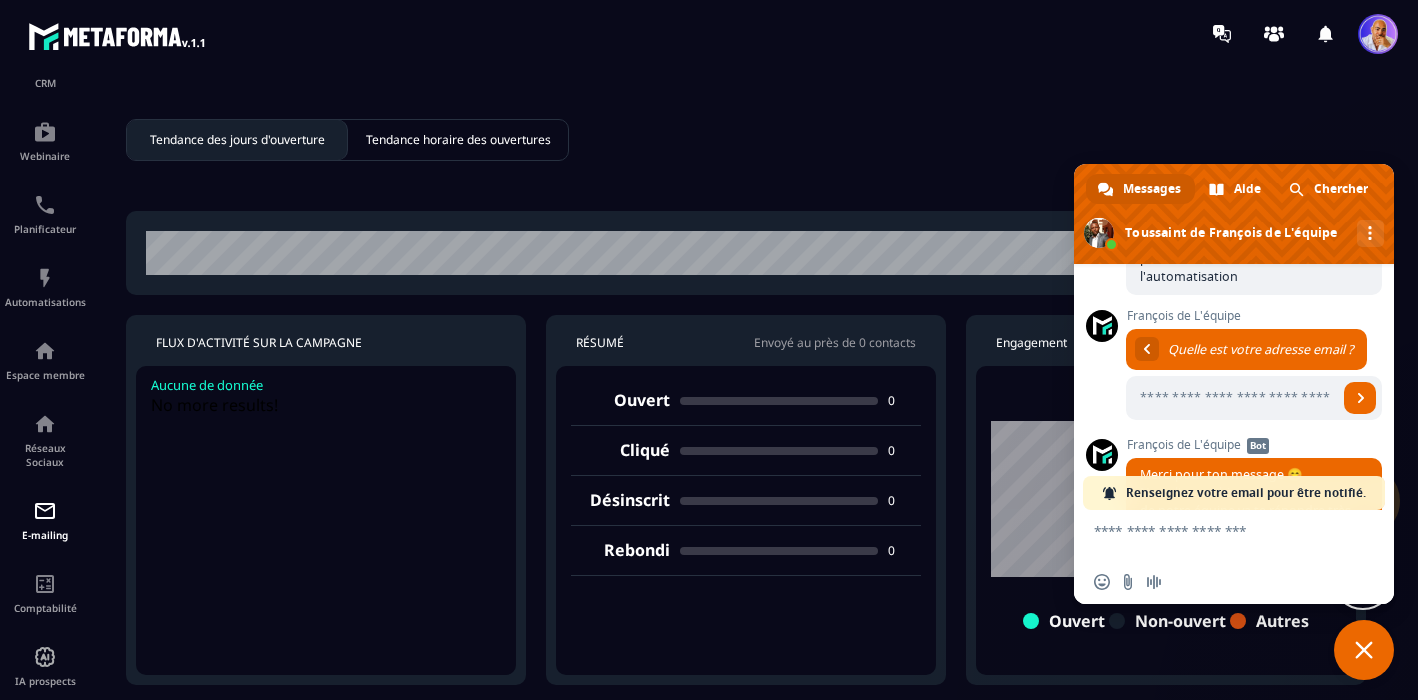 click at bounding box center (1214, 535) 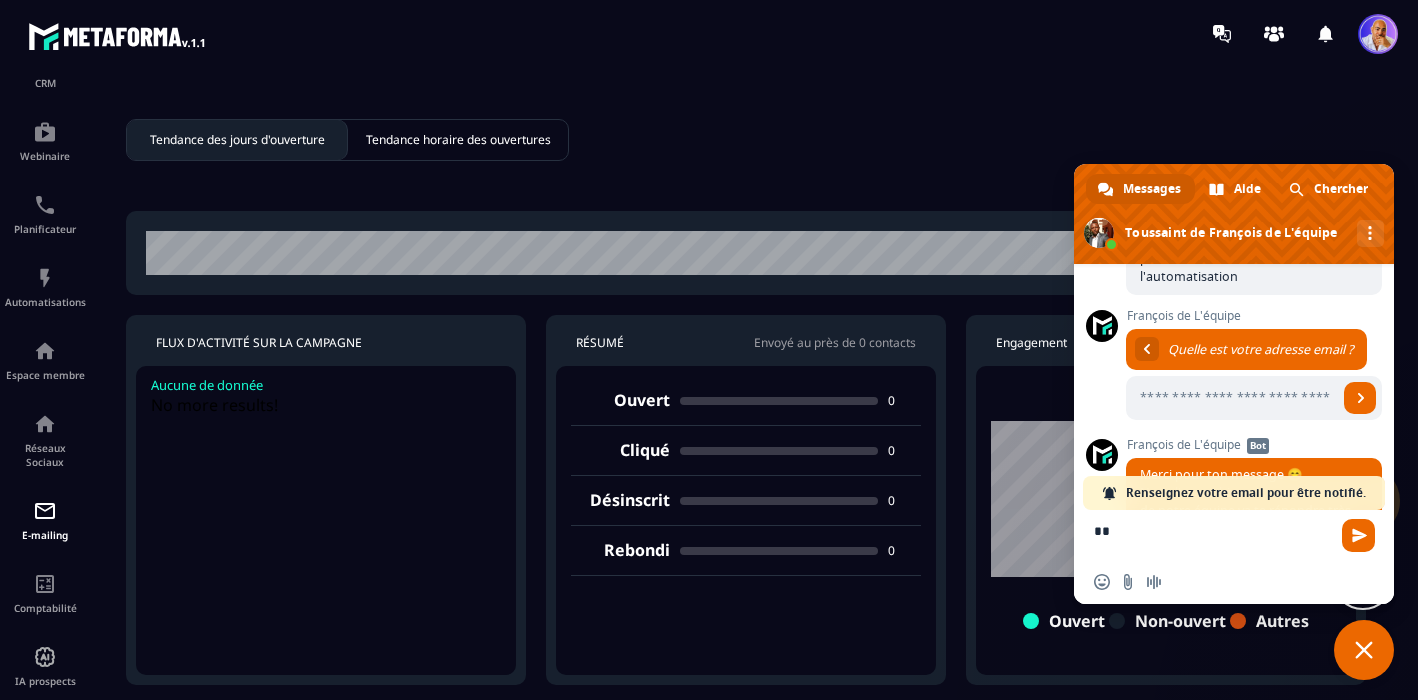 type on "*" 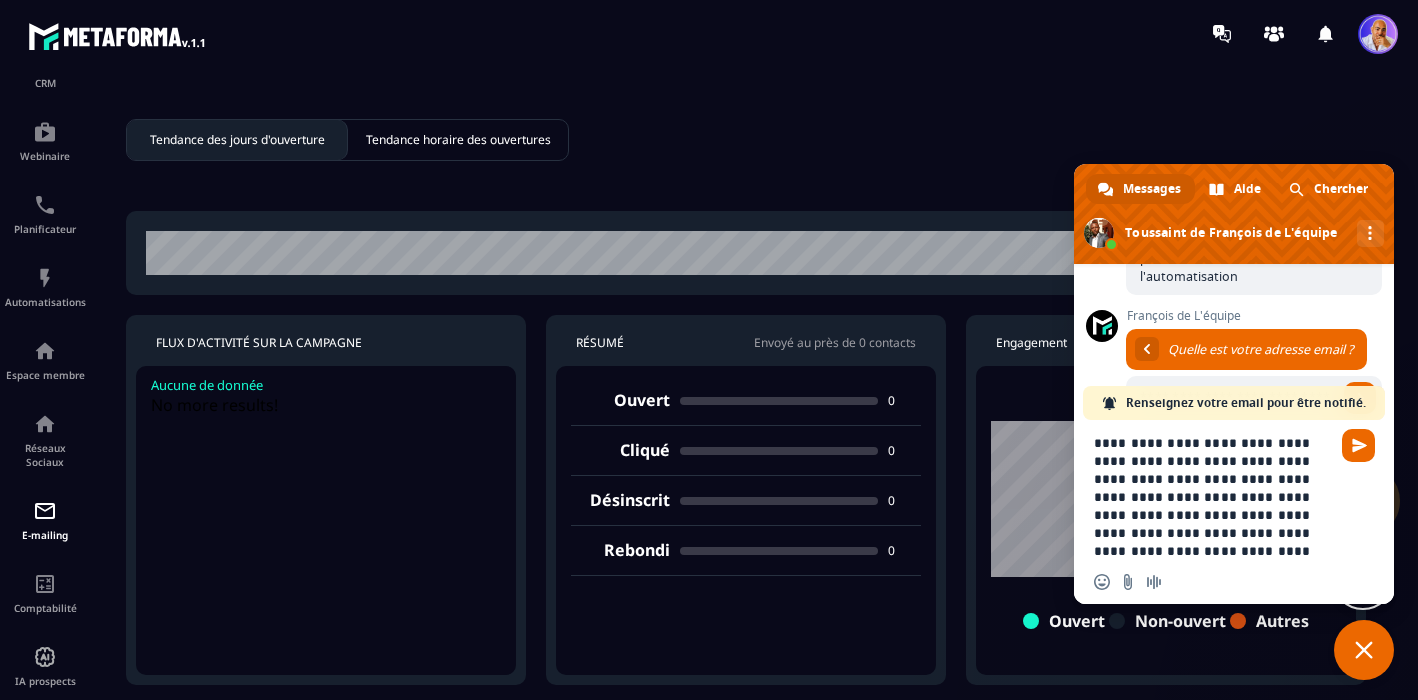 scroll, scrollTop: 21, scrollLeft: 0, axis: vertical 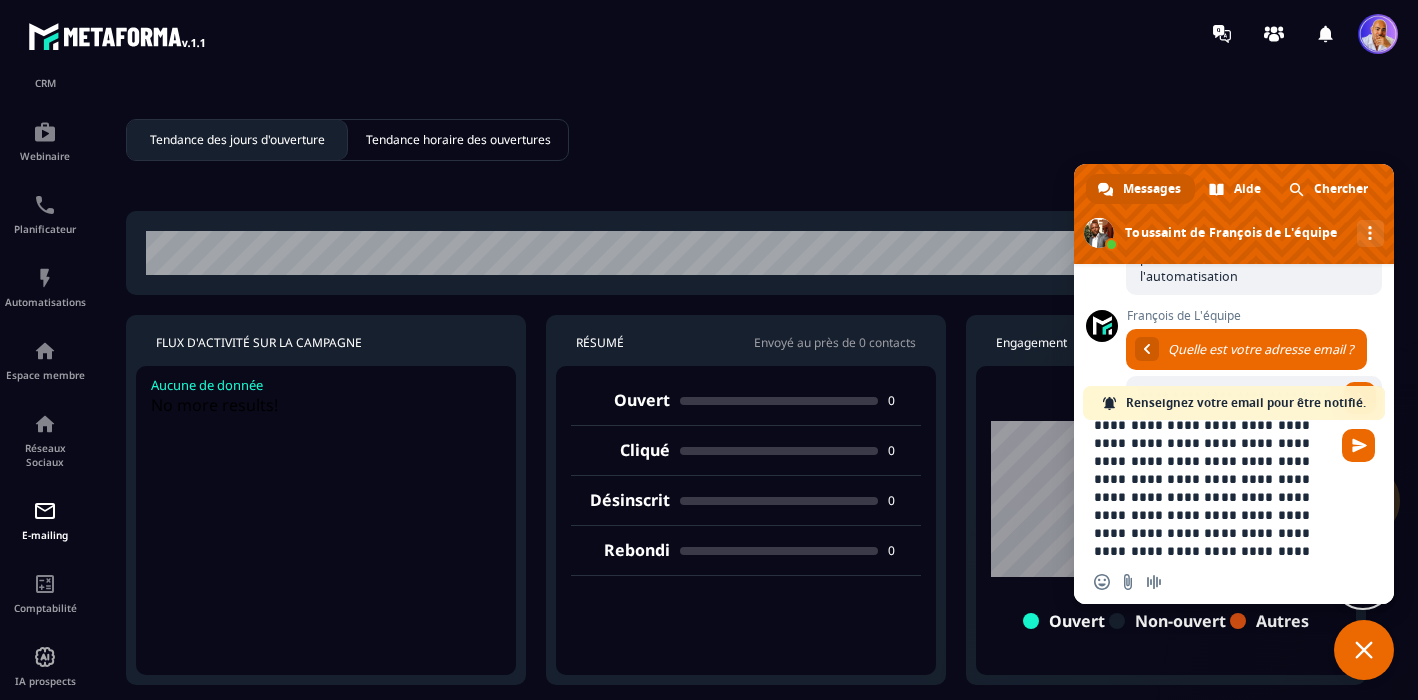type on "**********" 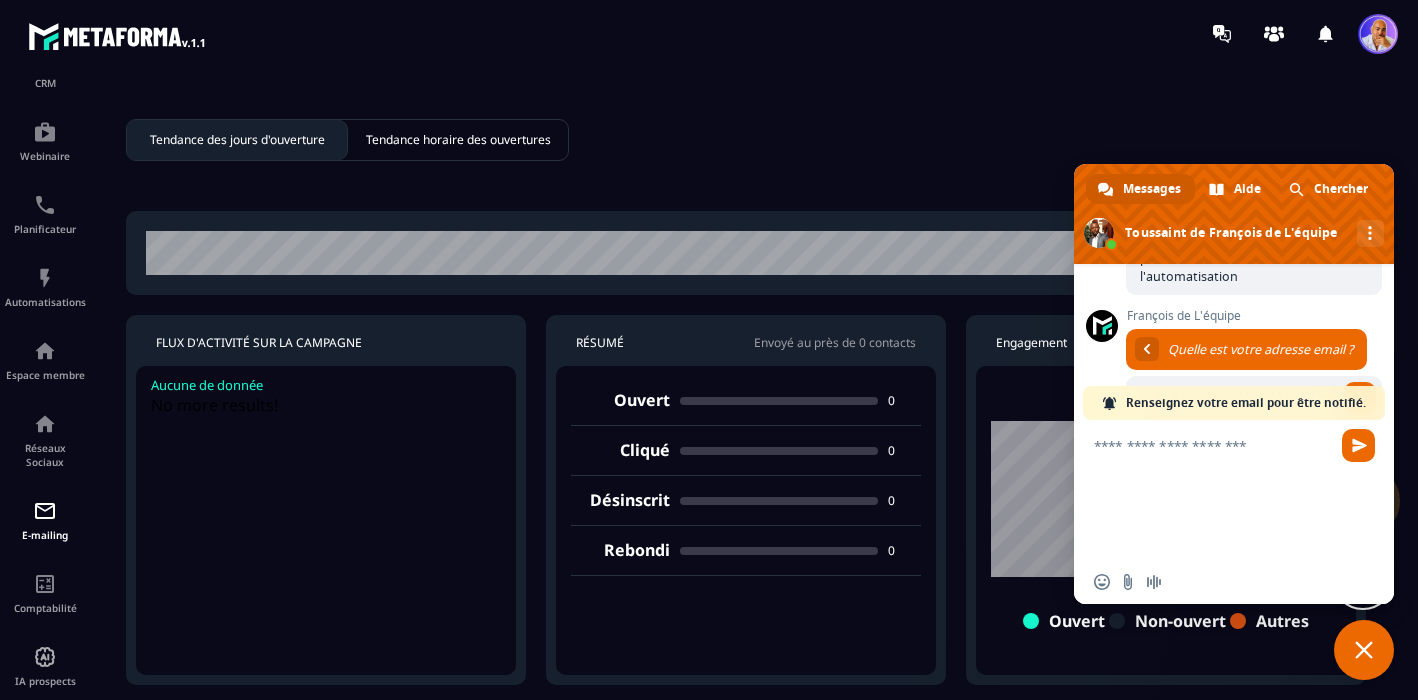 scroll, scrollTop: 5, scrollLeft: 0, axis: vertical 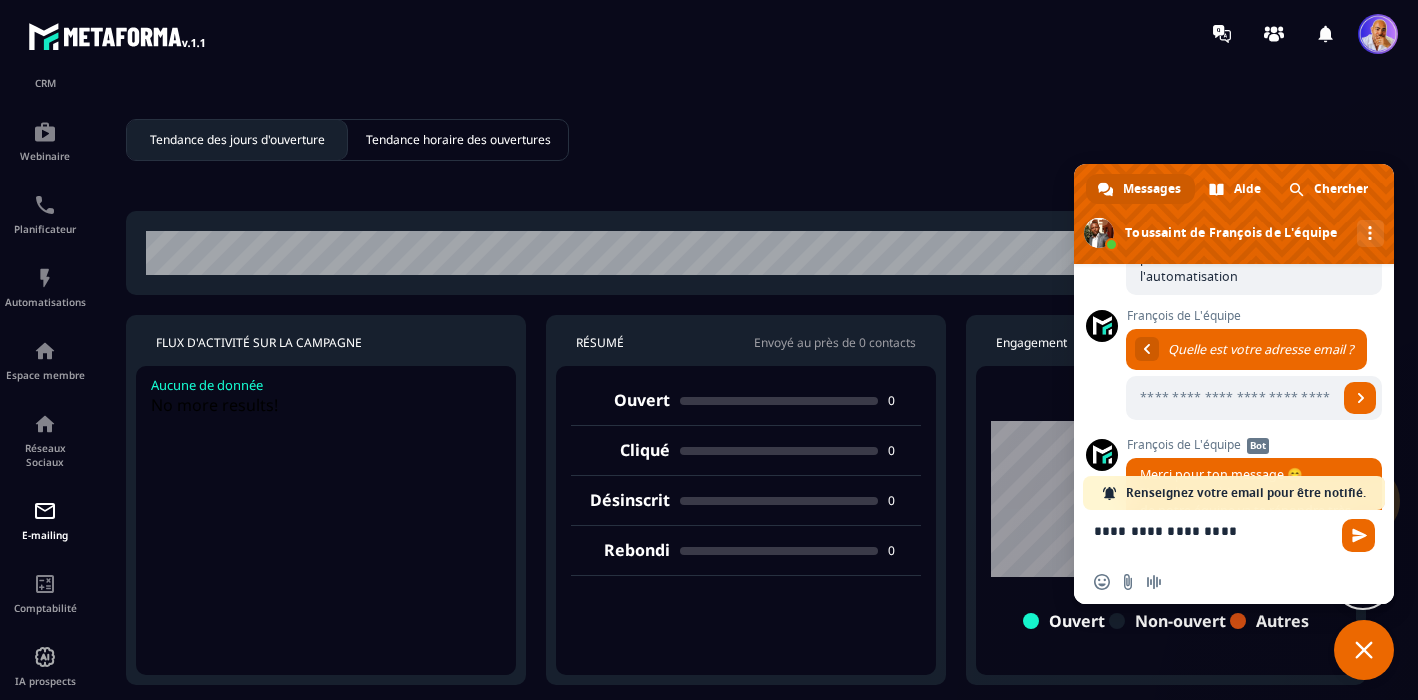 type on "**********" 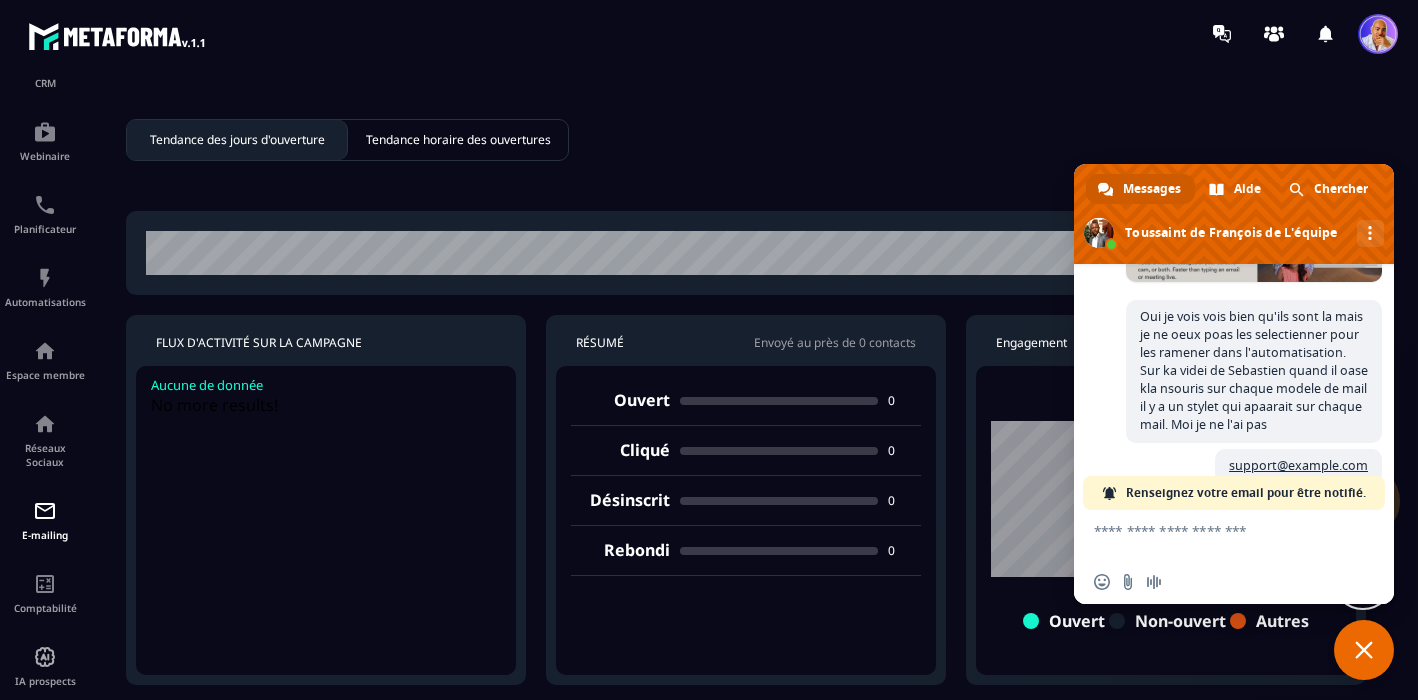 scroll, scrollTop: 1268, scrollLeft: 0, axis: vertical 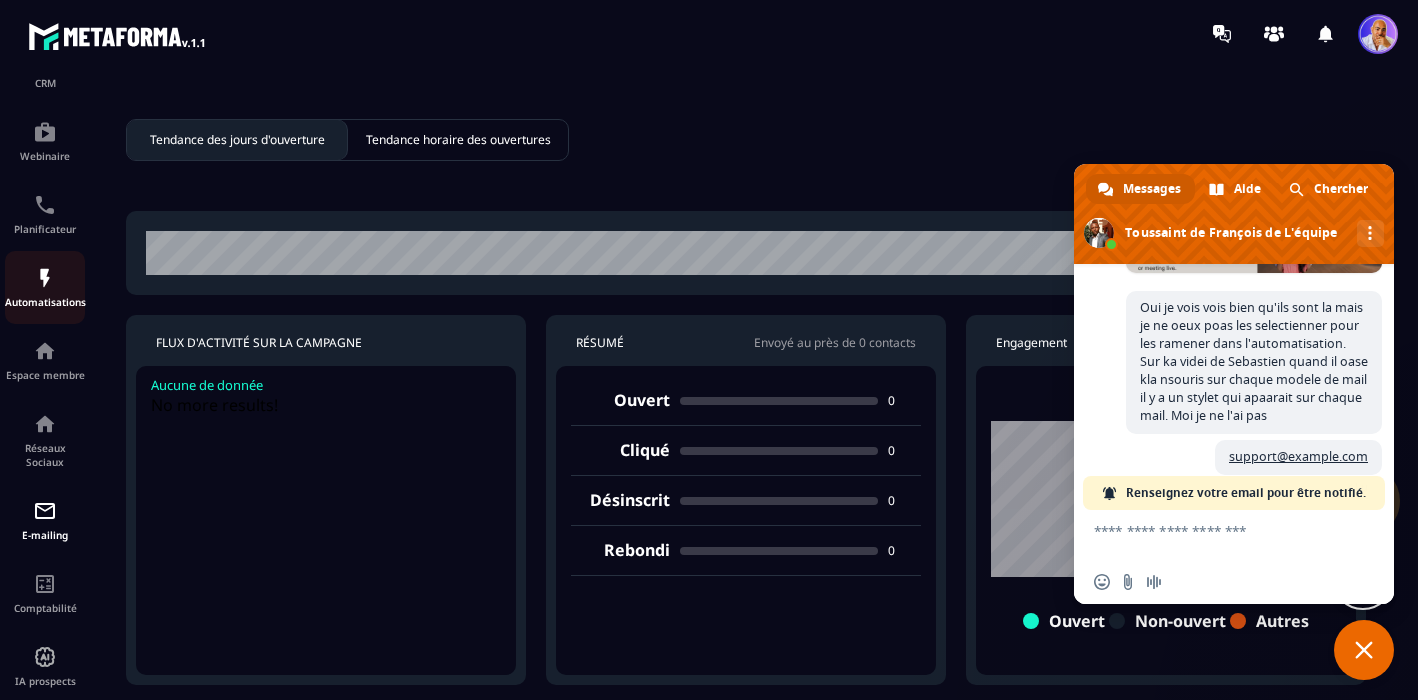 click on "Automatisations" at bounding box center (45, 287) 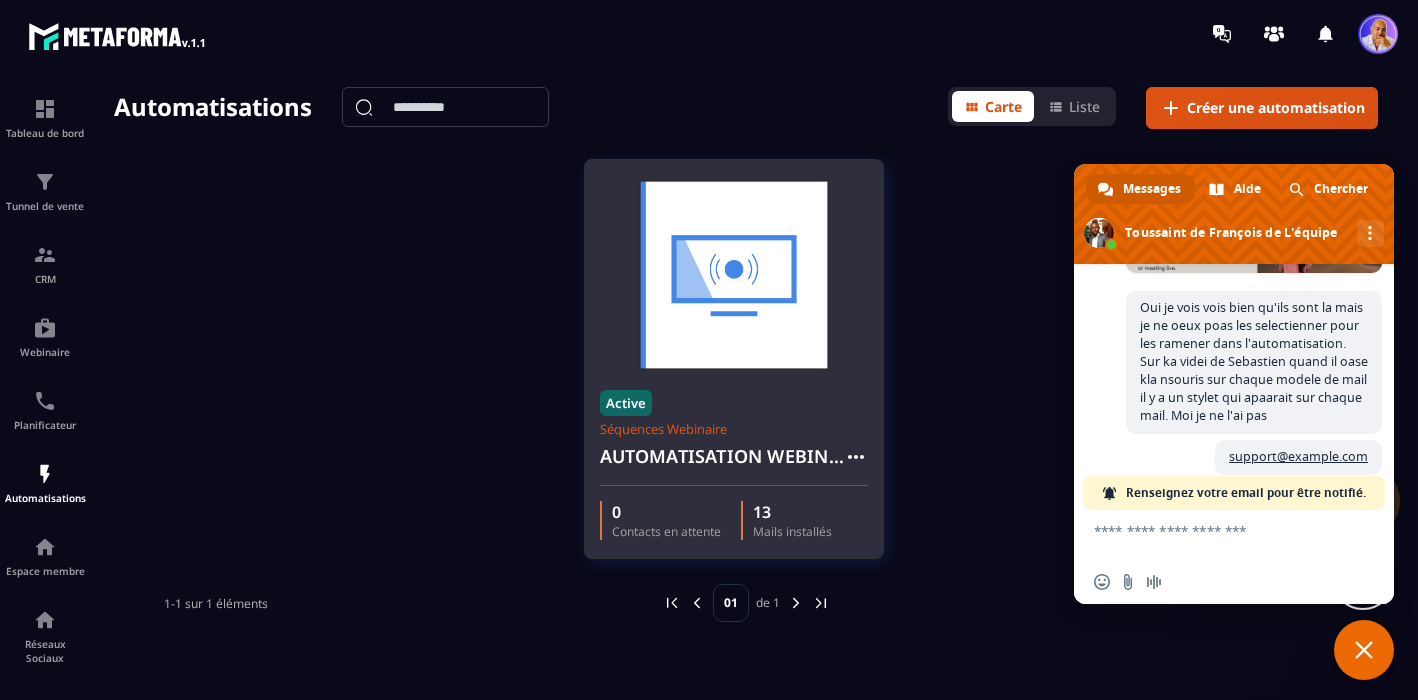 scroll, scrollTop: 1354, scrollLeft: 0, axis: vertical 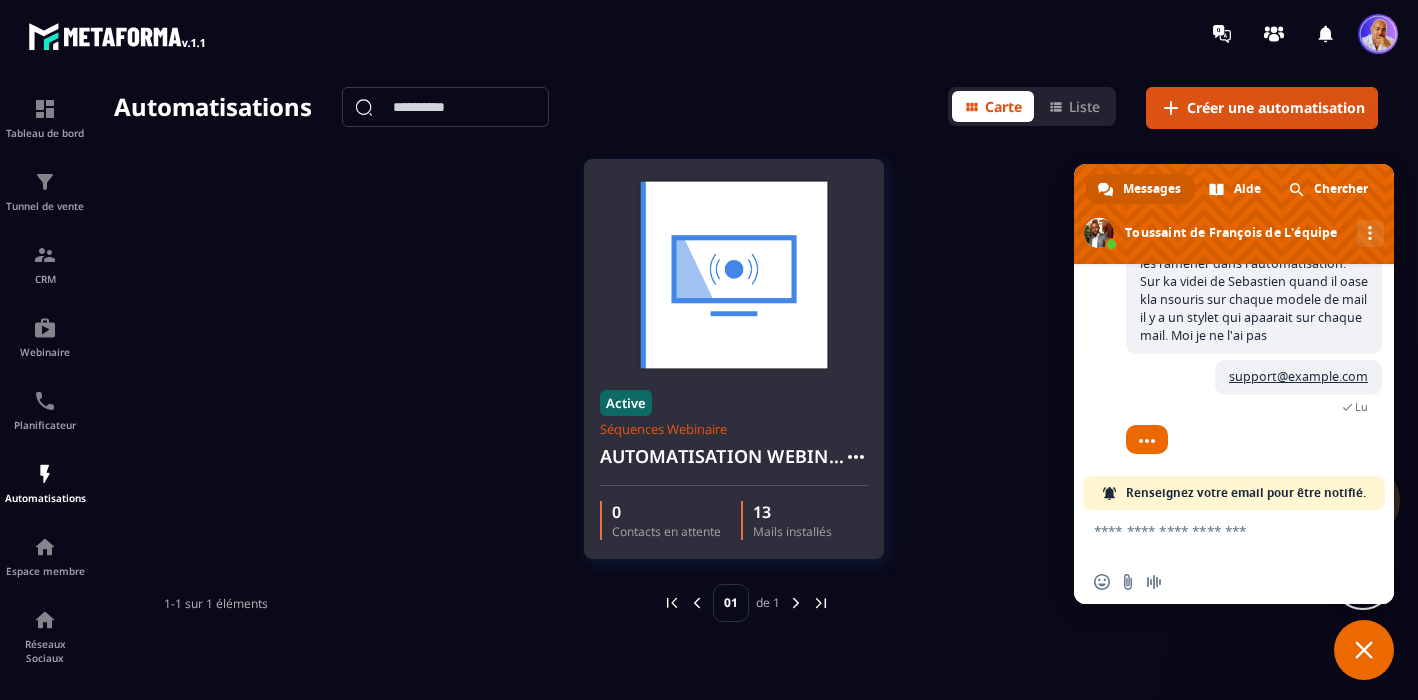 click on "AUTOMATISATION WEBINAIRE" at bounding box center [722, 456] 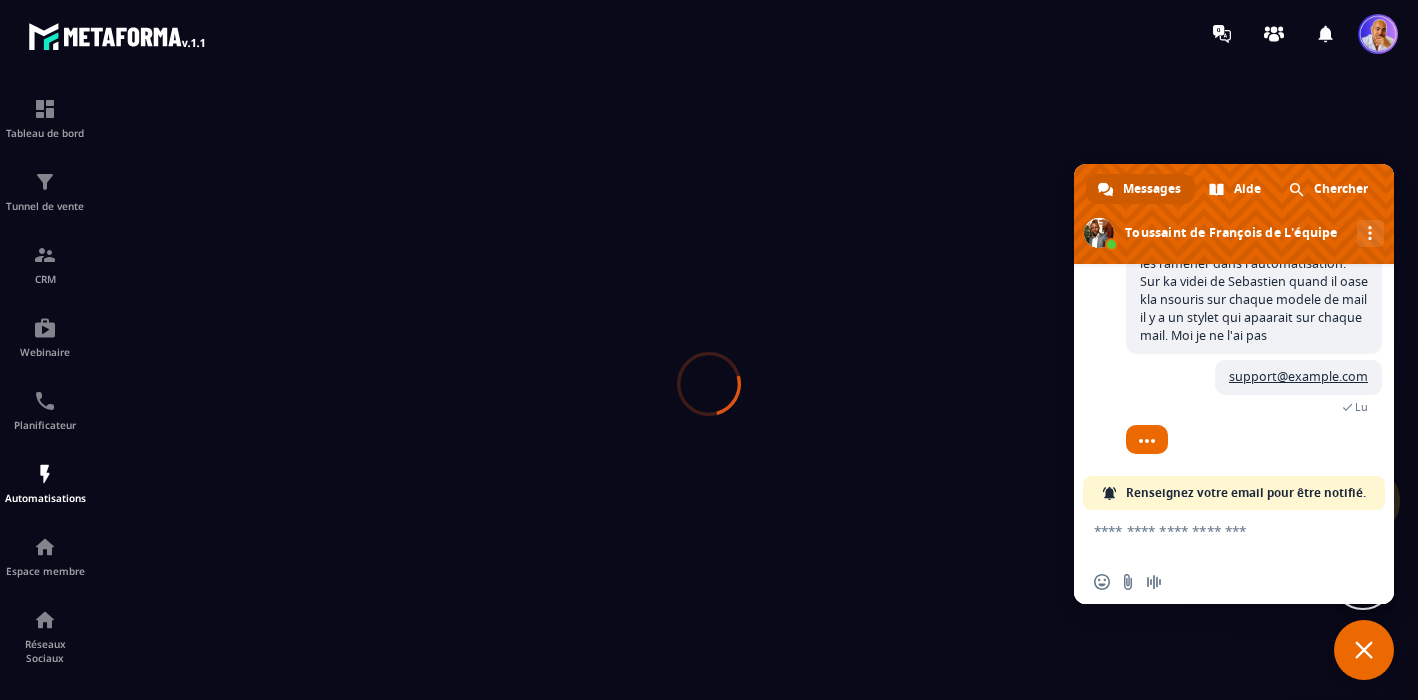 scroll, scrollTop: 1314, scrollLeft: 0, axis: vertical 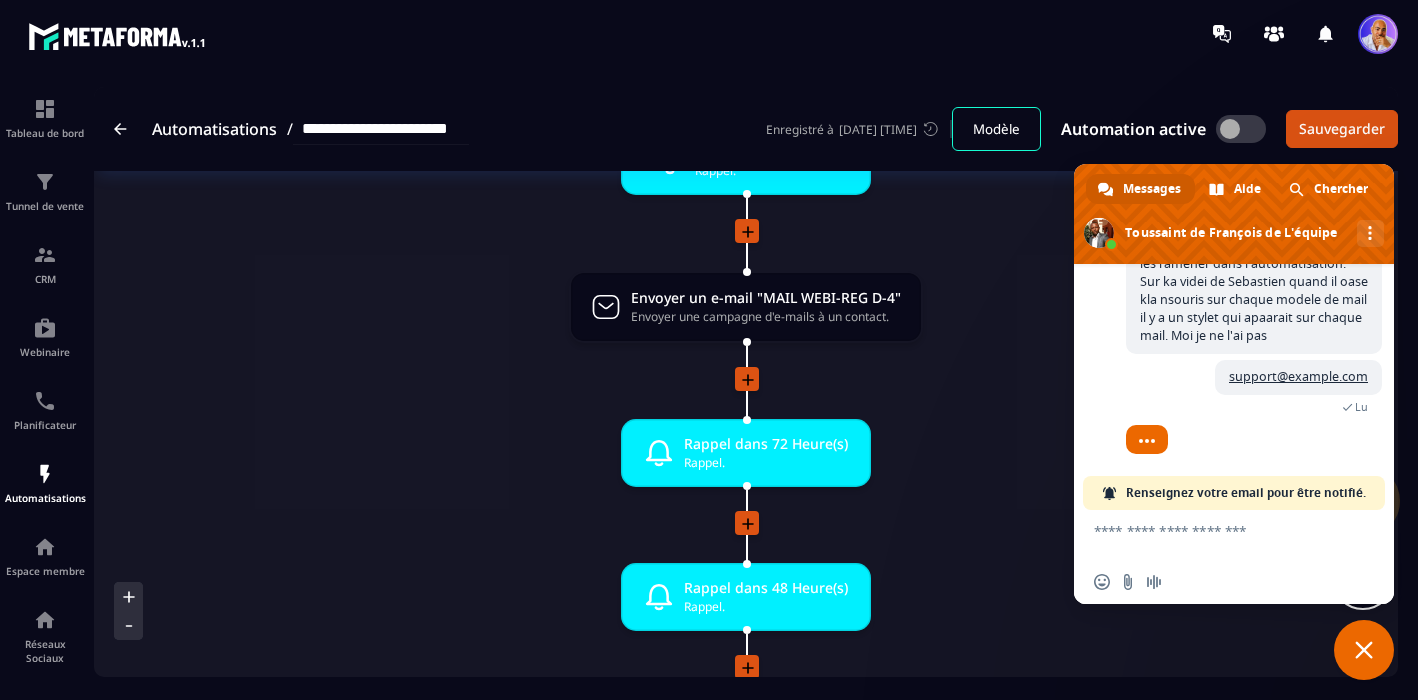 click on "Renseignez votre email pour être notifié." at bounding box center [1246, 493] 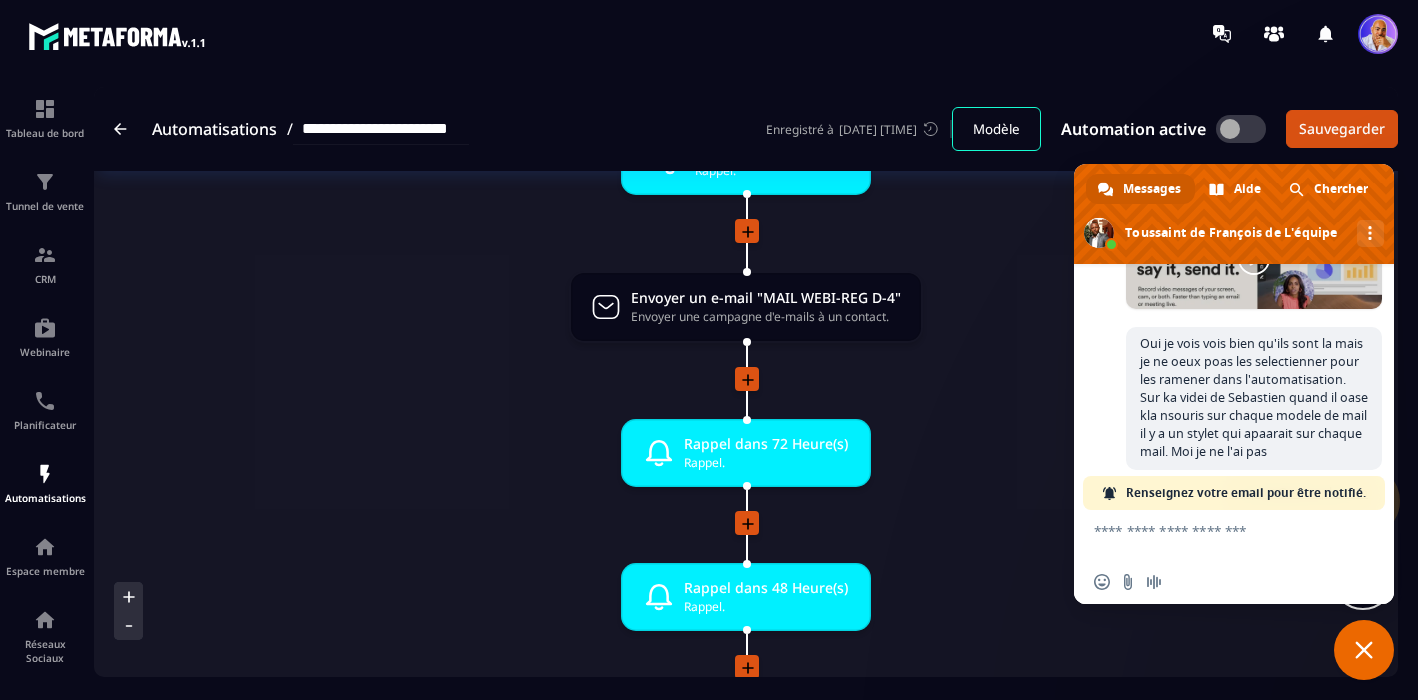 scroll, scrollTop: 1354, scrollLeft: 0, axis: vertical 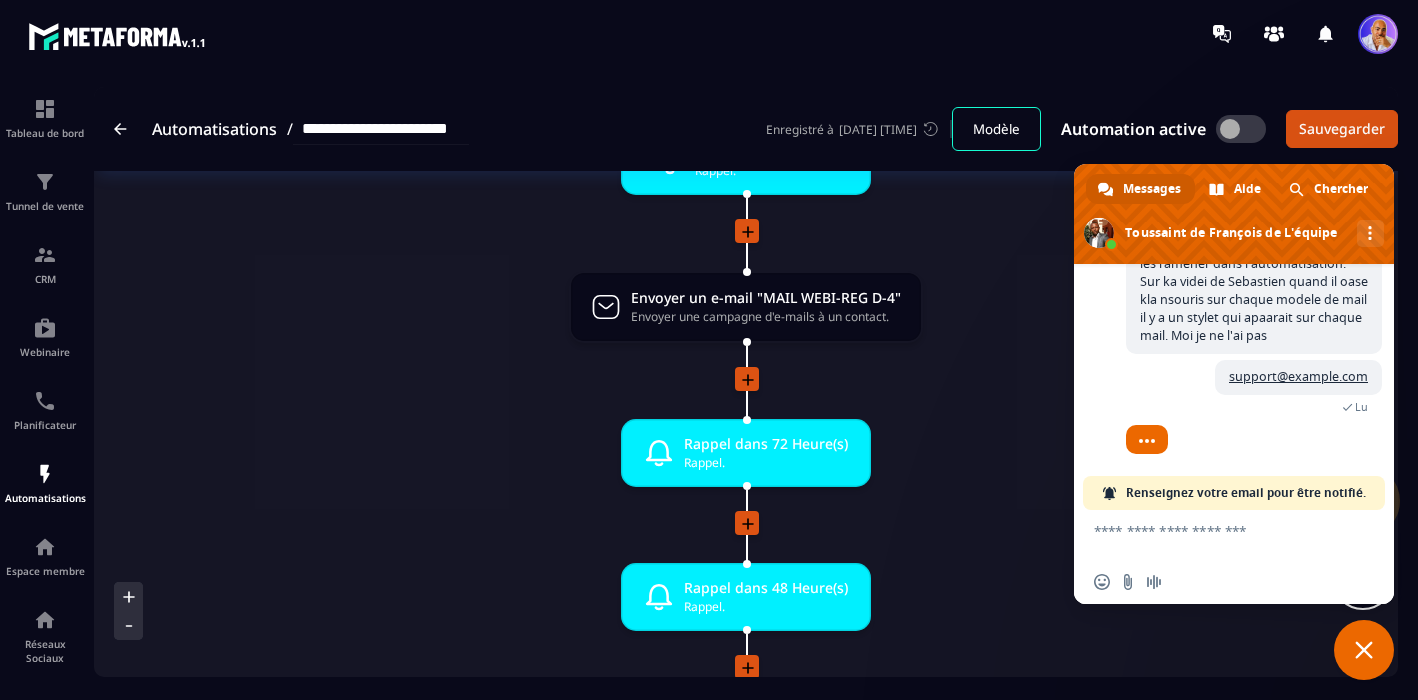 click 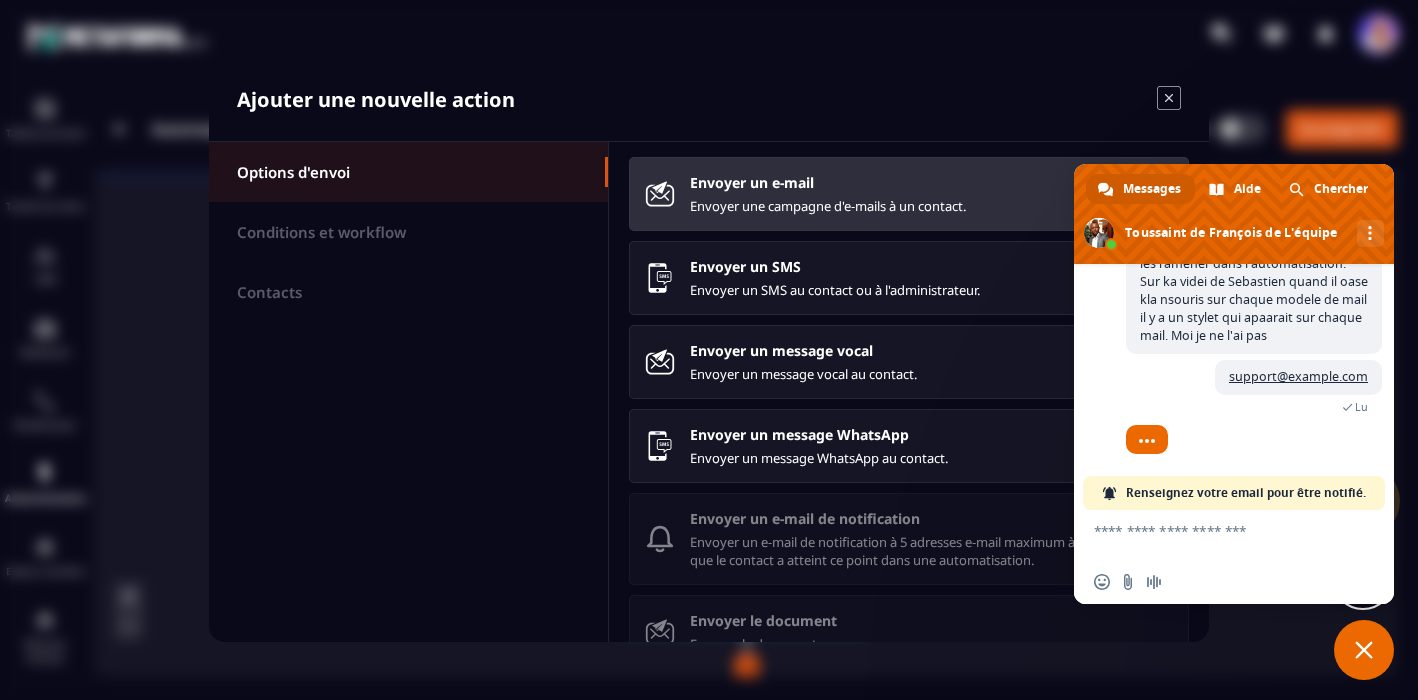 click on "Envoyer une campagne d'e-mails à un contact." at bounding box center [931, 206] 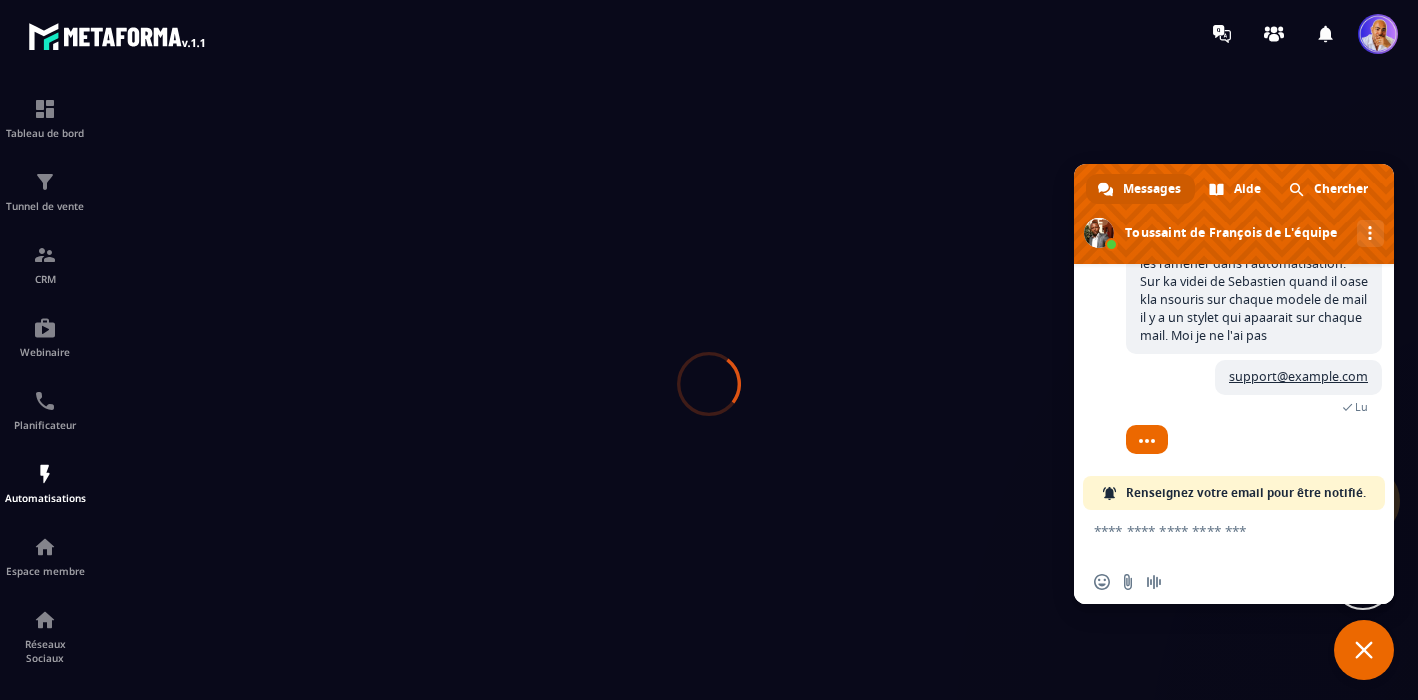 scroll, scrollTop: 0, scrollLeft: 0, axis: both 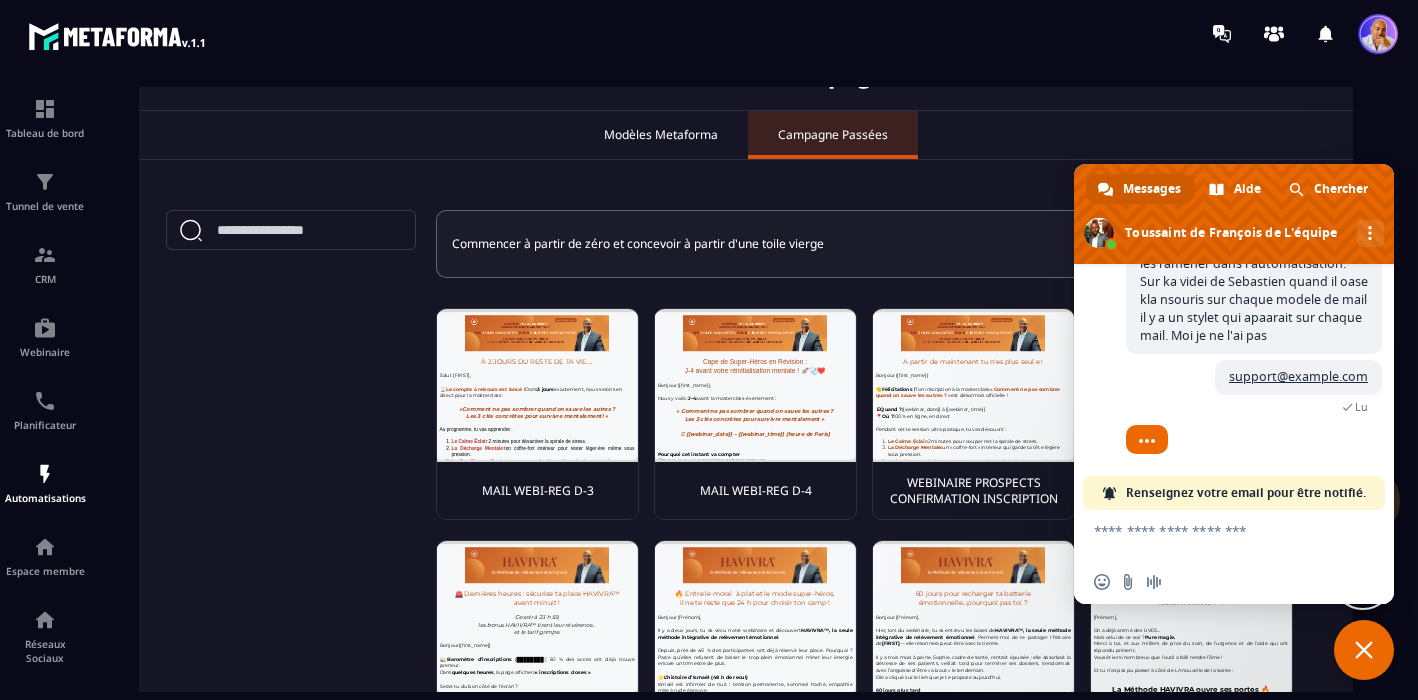 click at bounding box center [537, 385] 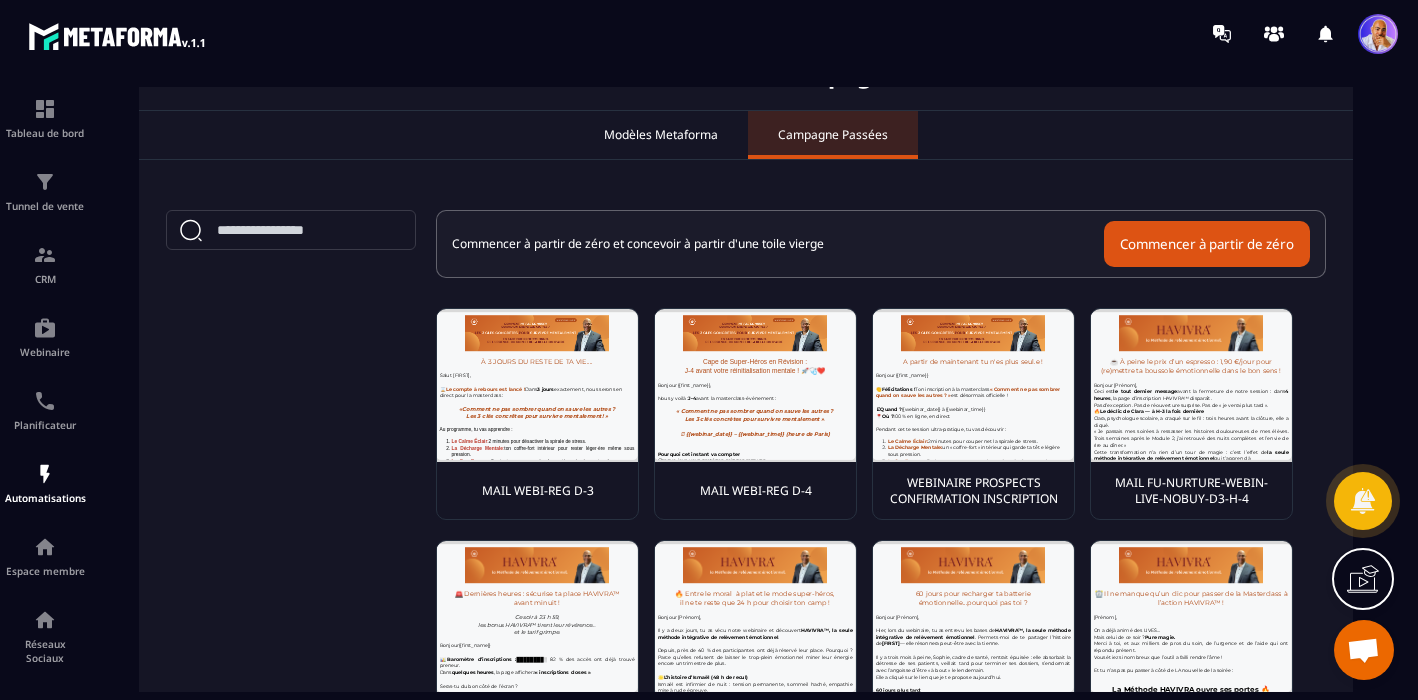 click at bounding box center (537, 385) 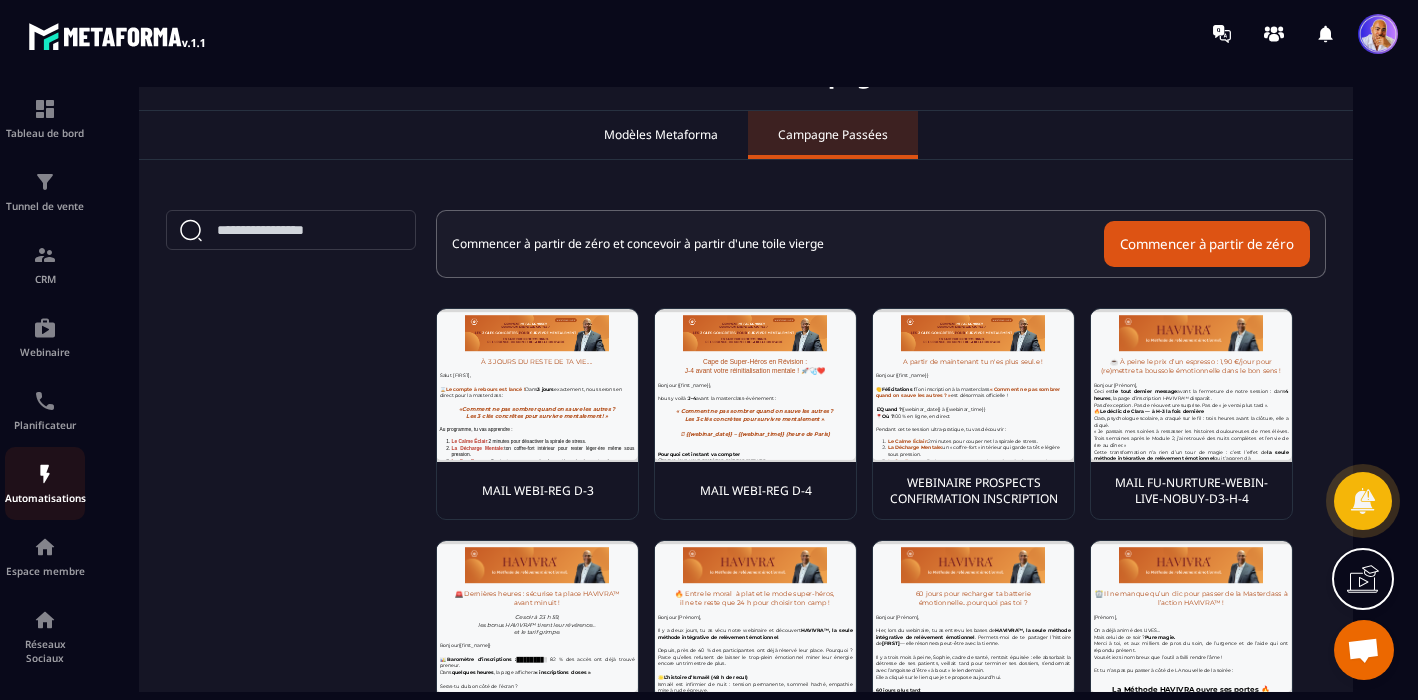 click at bounding box center [45, 474] 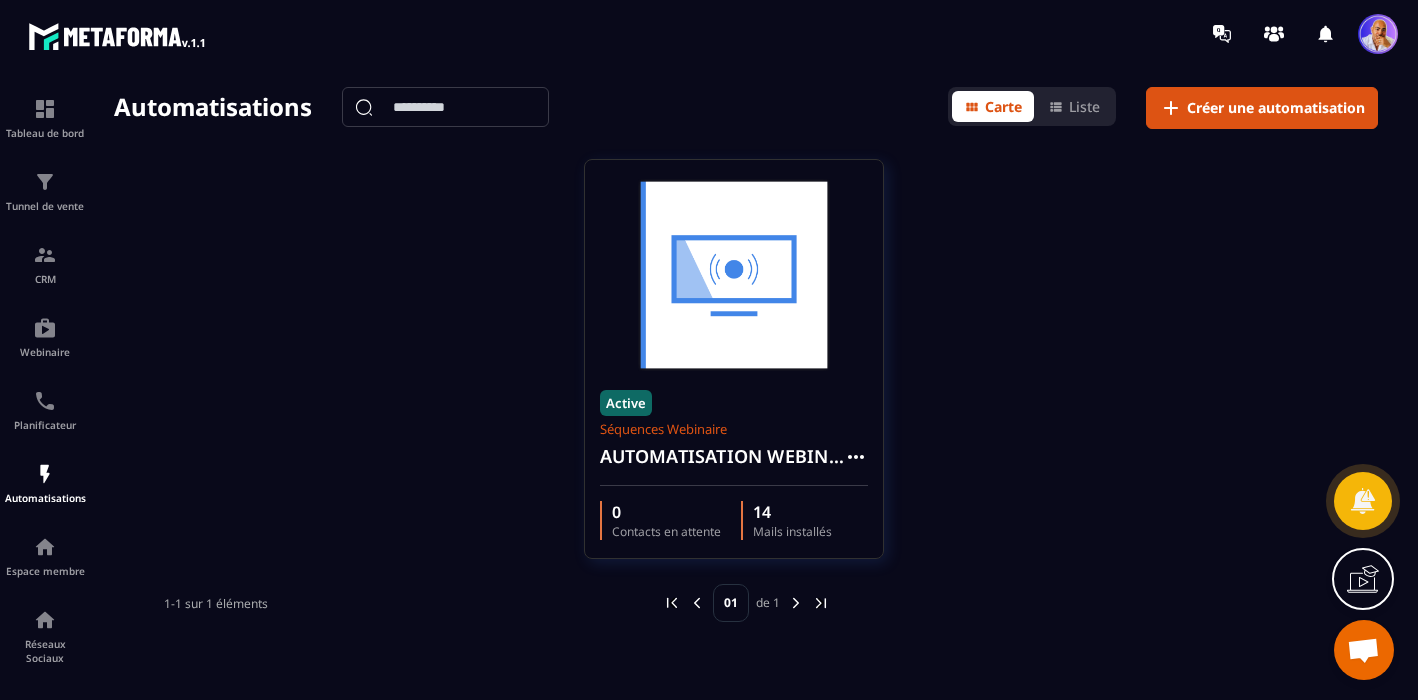 click 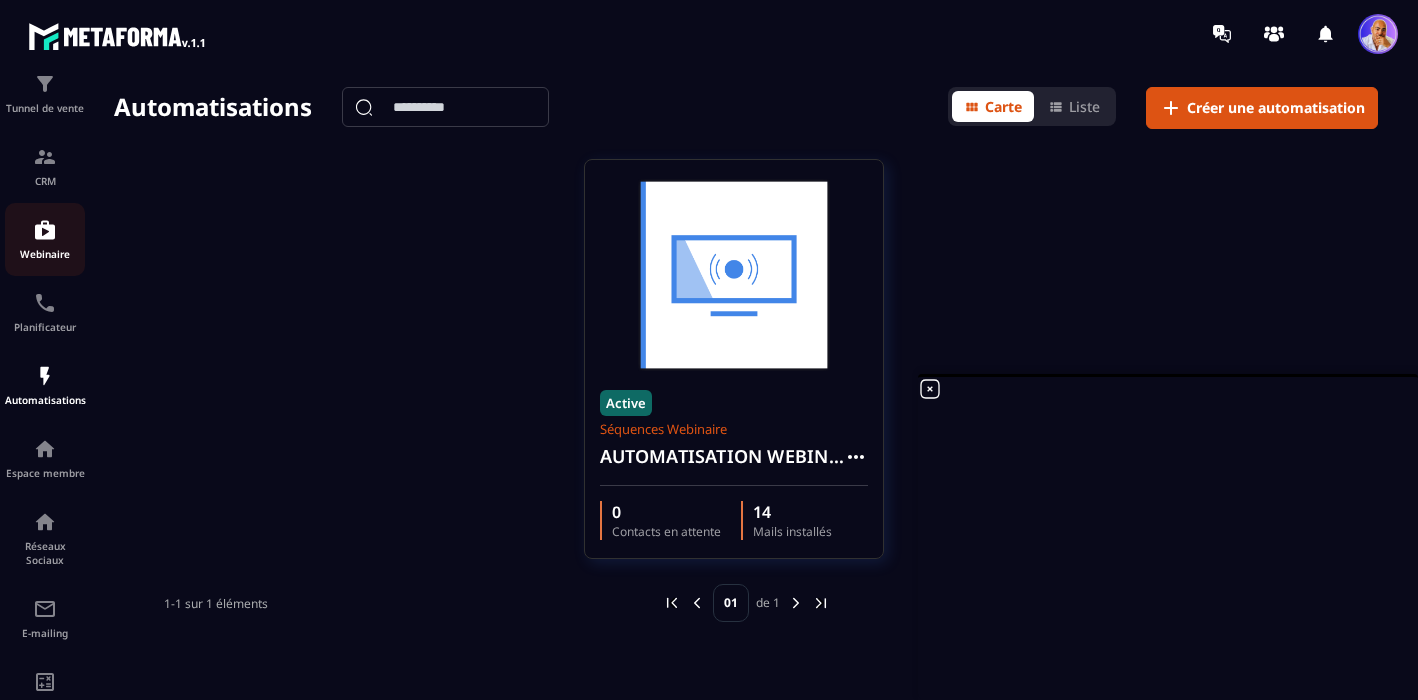 scroll, scrollTop: 105, scrollLeft: 0, axis: vertical 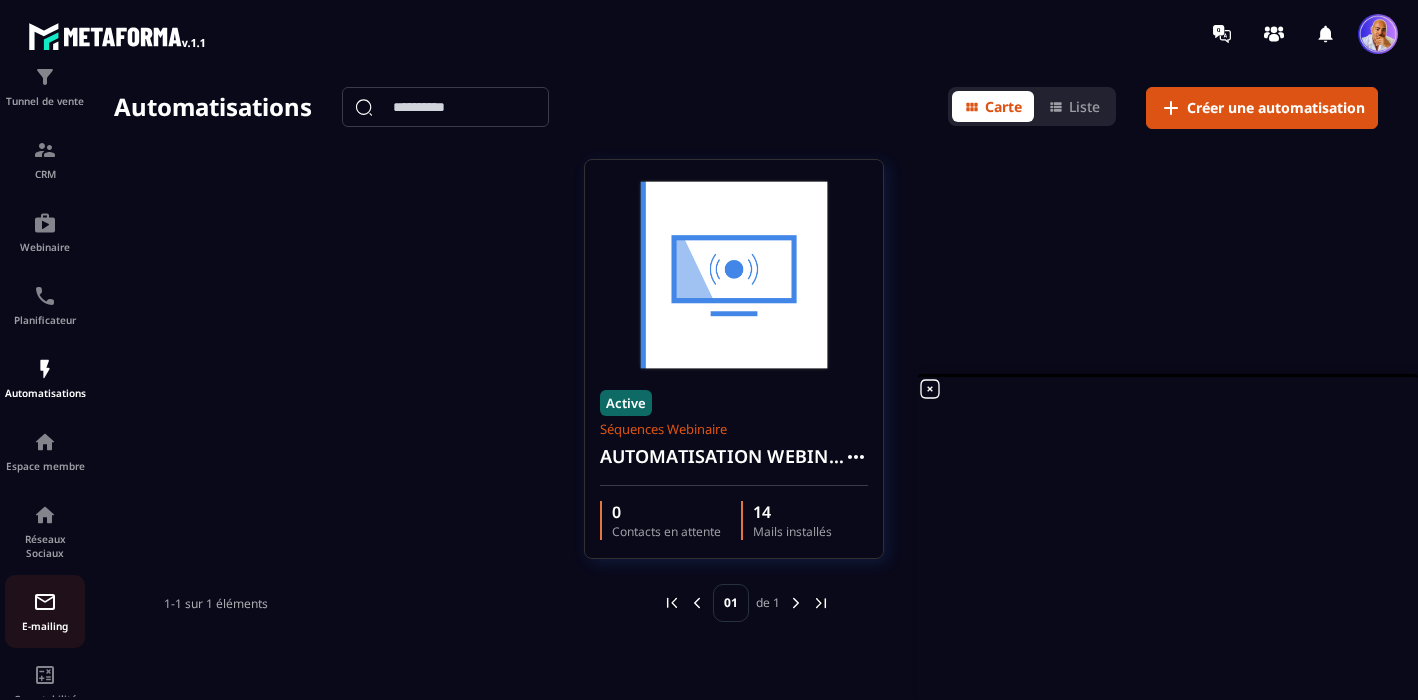 click at bounding box center [45, 602] 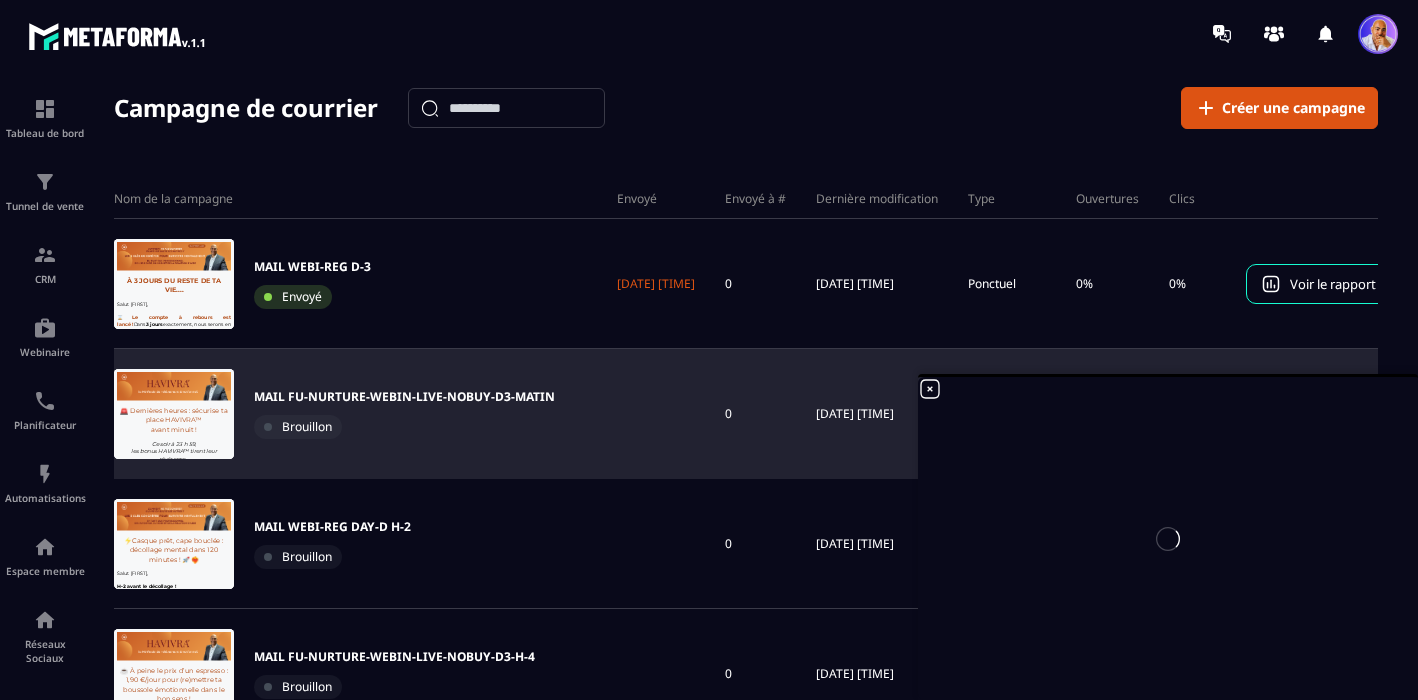 scroll, scrollTop: 0, scrollLeft: 0, axis: both 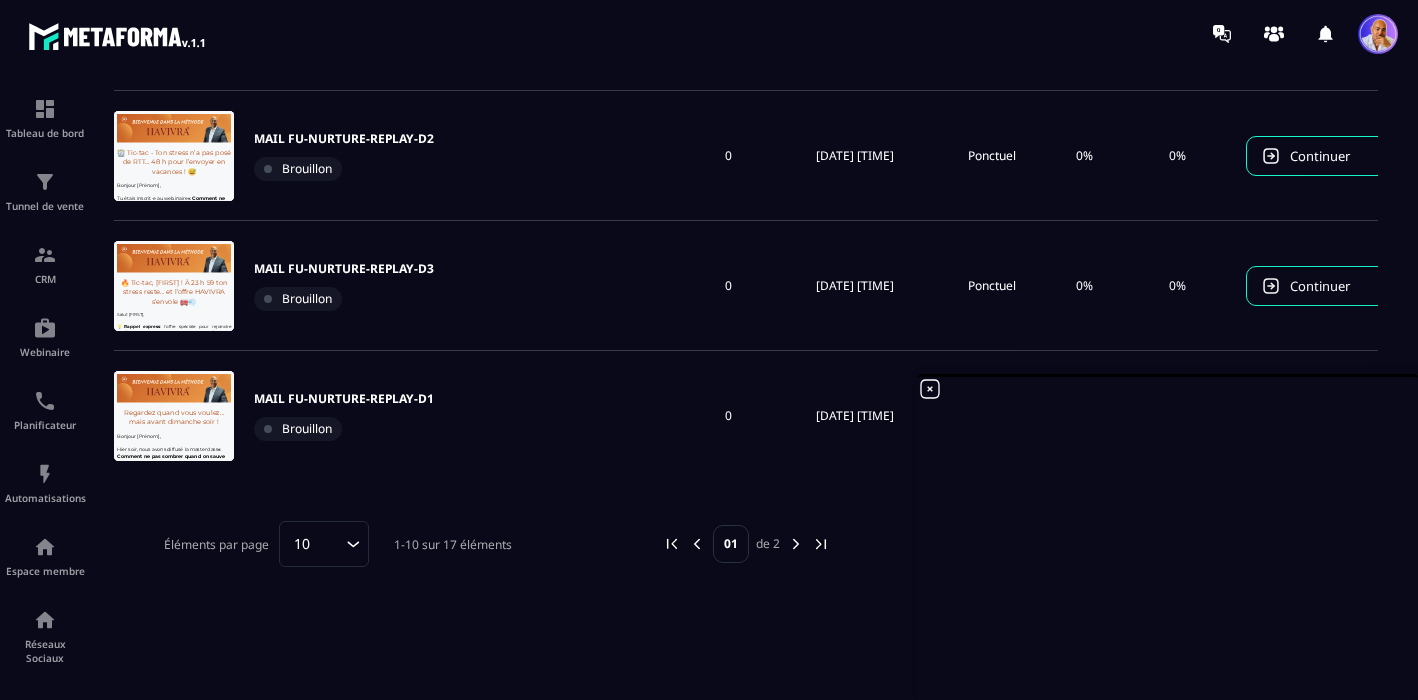 click 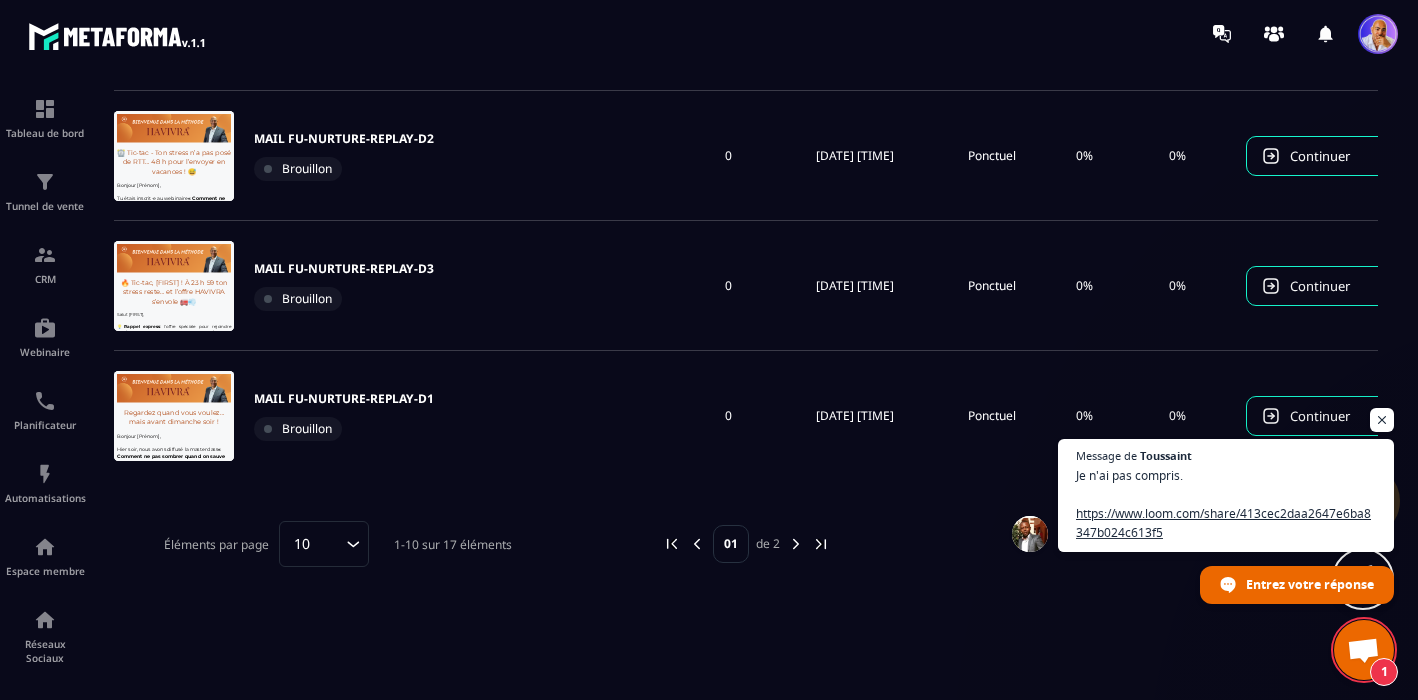 click at bounding box center (1363, 652) 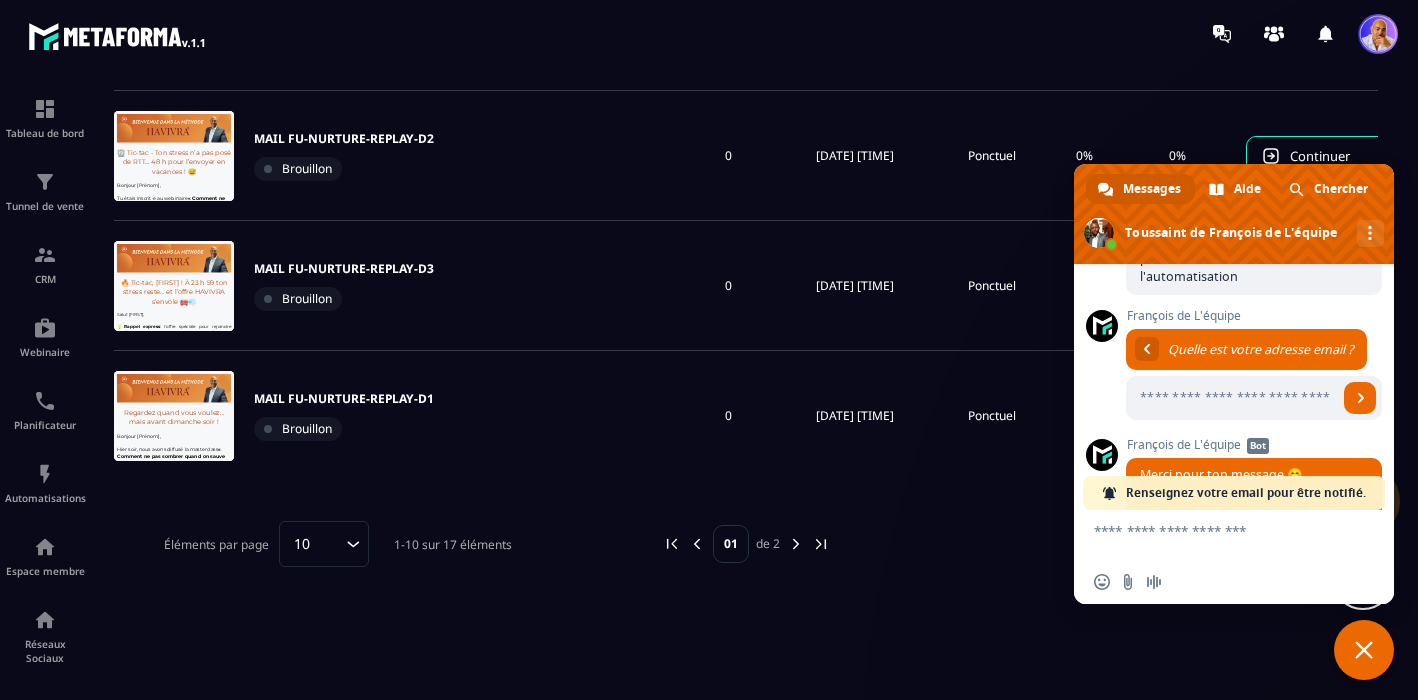 scroll, scrollTop: 1549, scrollLeft: 0, axis: vertical 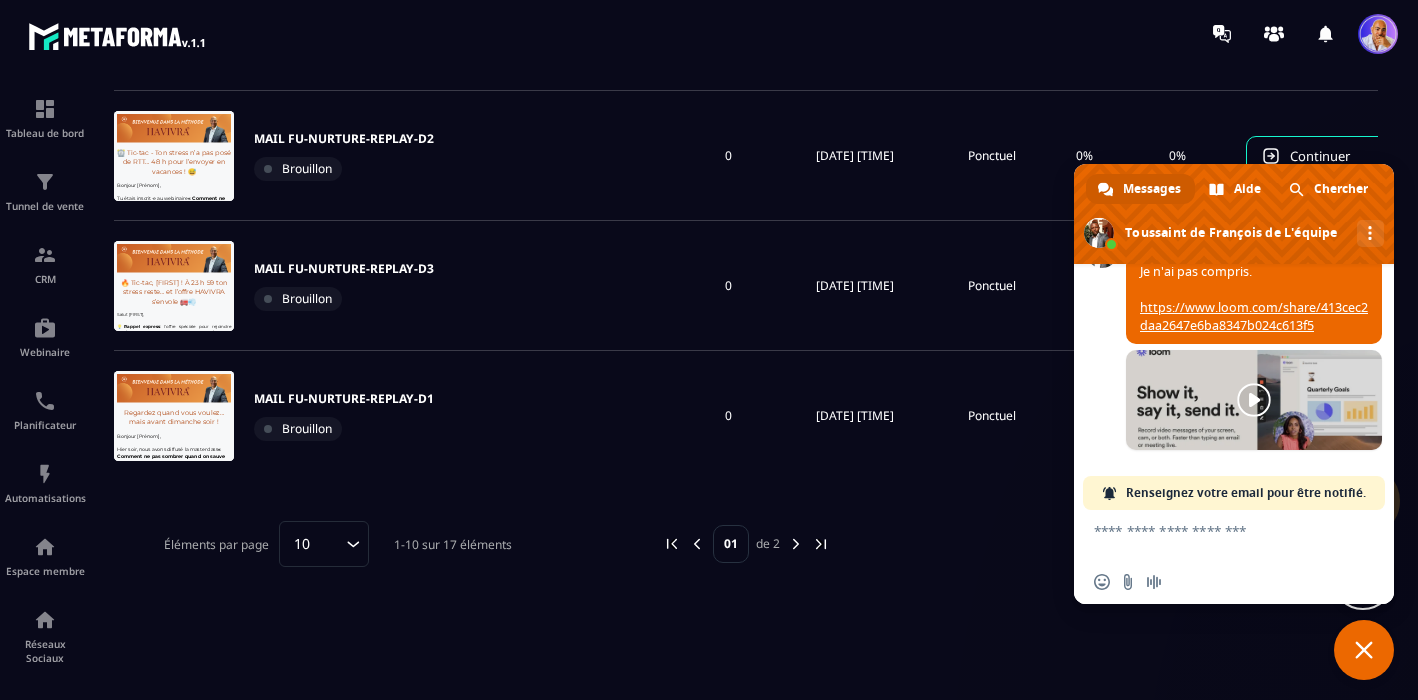 click at bounding box center (1254, 400) 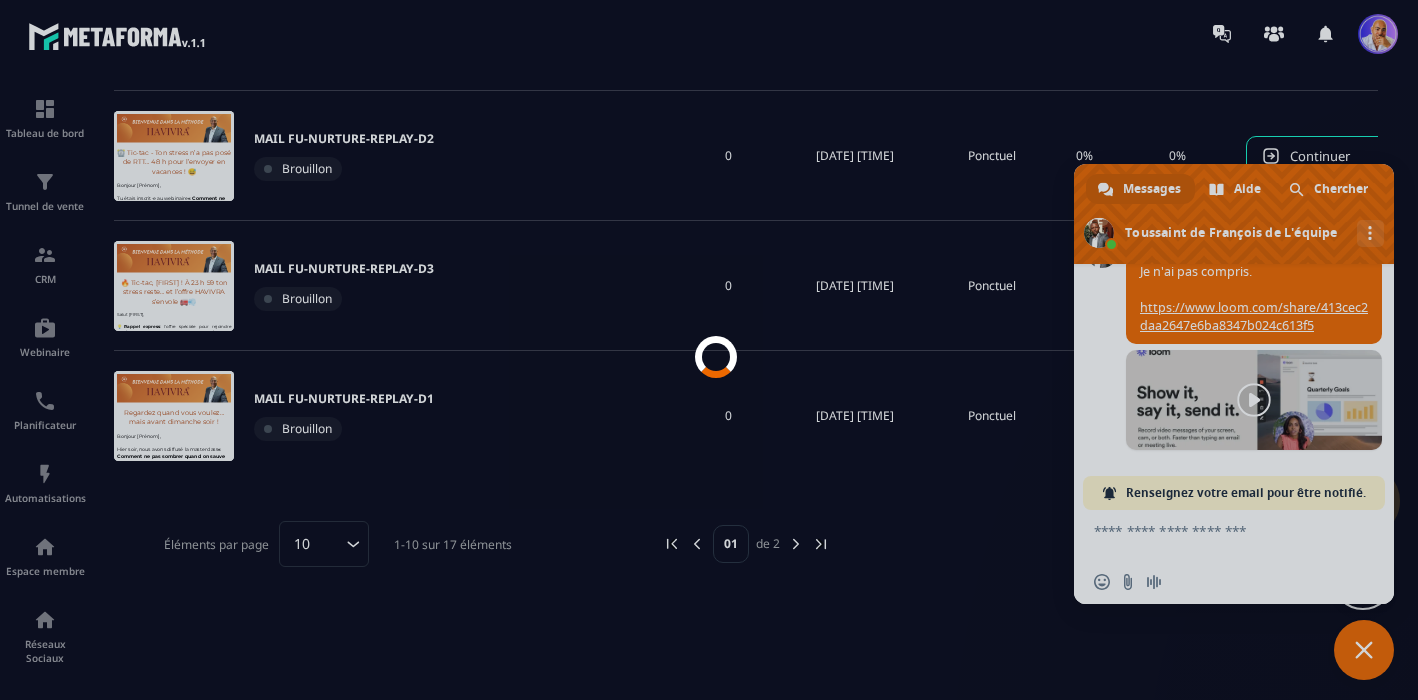 scroll, scrollTop: 359, scrollLeft: 0, axis: vertical 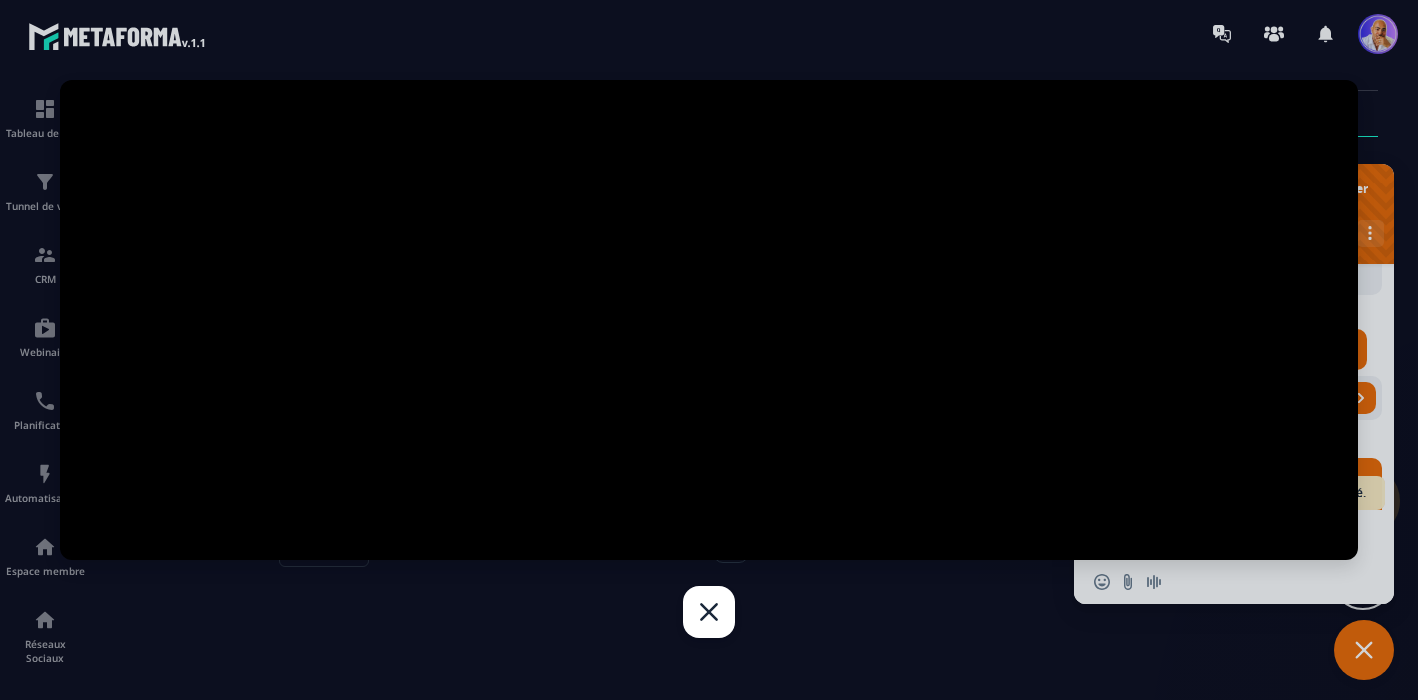 click at bounding box center [709, 350] 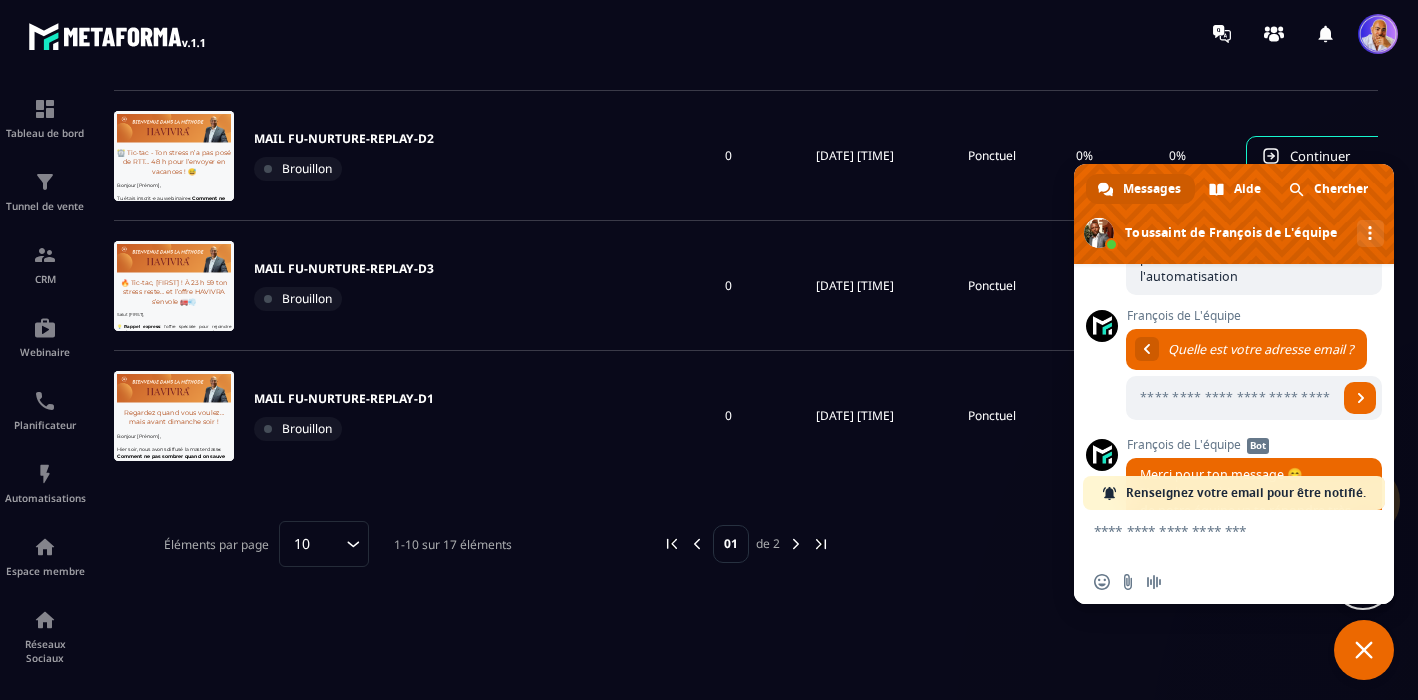 click at bounding box center (1214, 535) 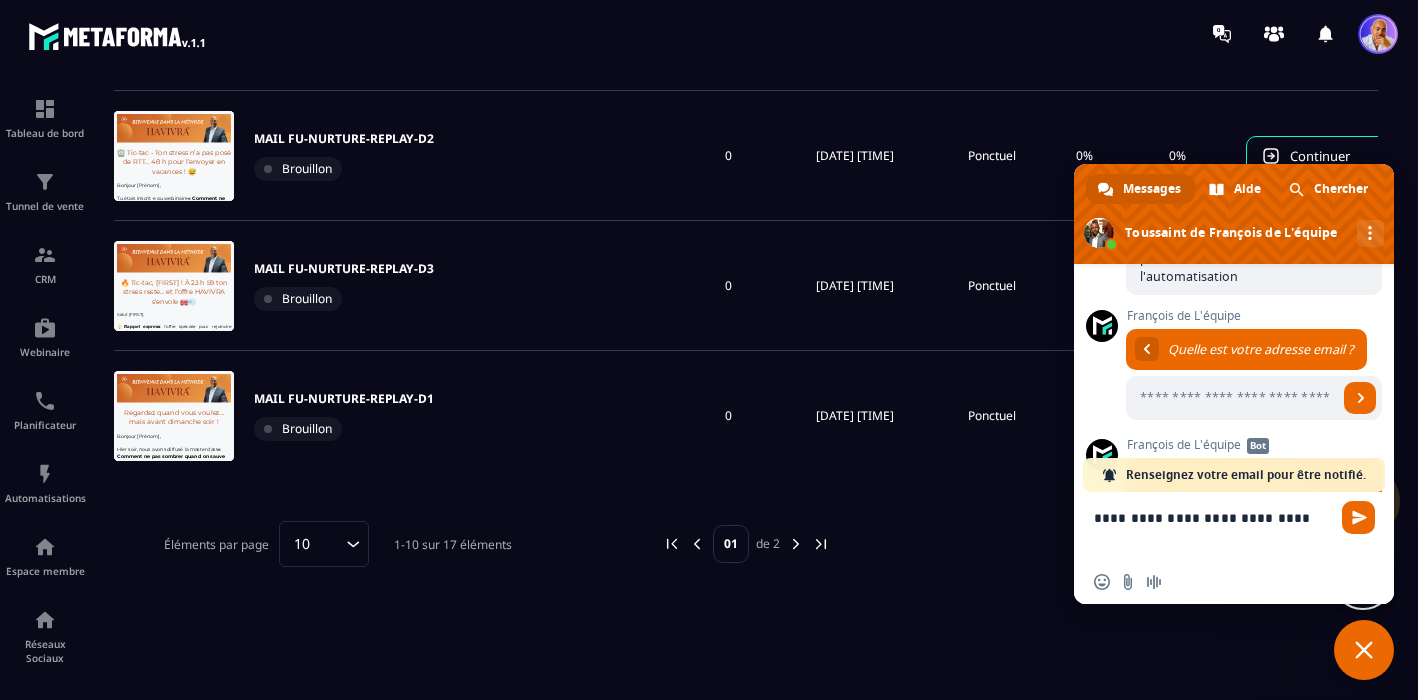 scroll, scrollTop: 0, scrollLeft: 0, axis: both 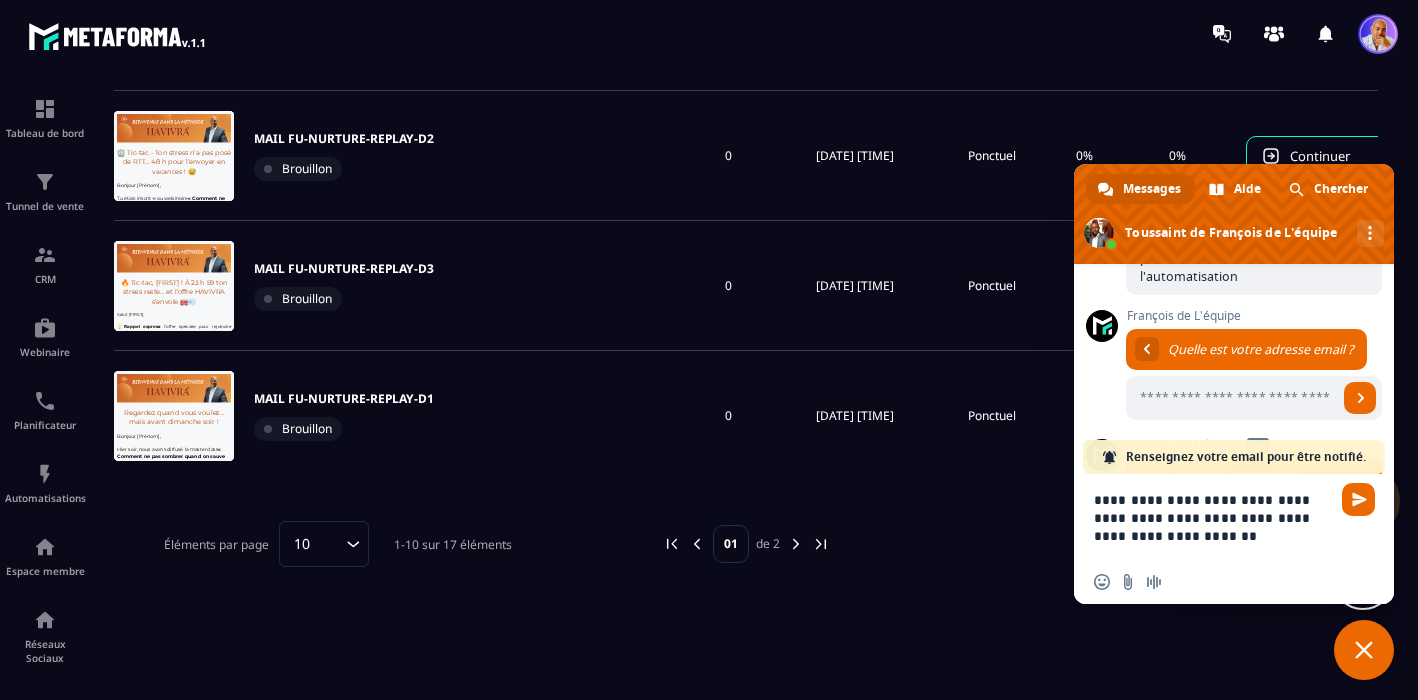 click on "**********" at bounding box center [1214, 517] 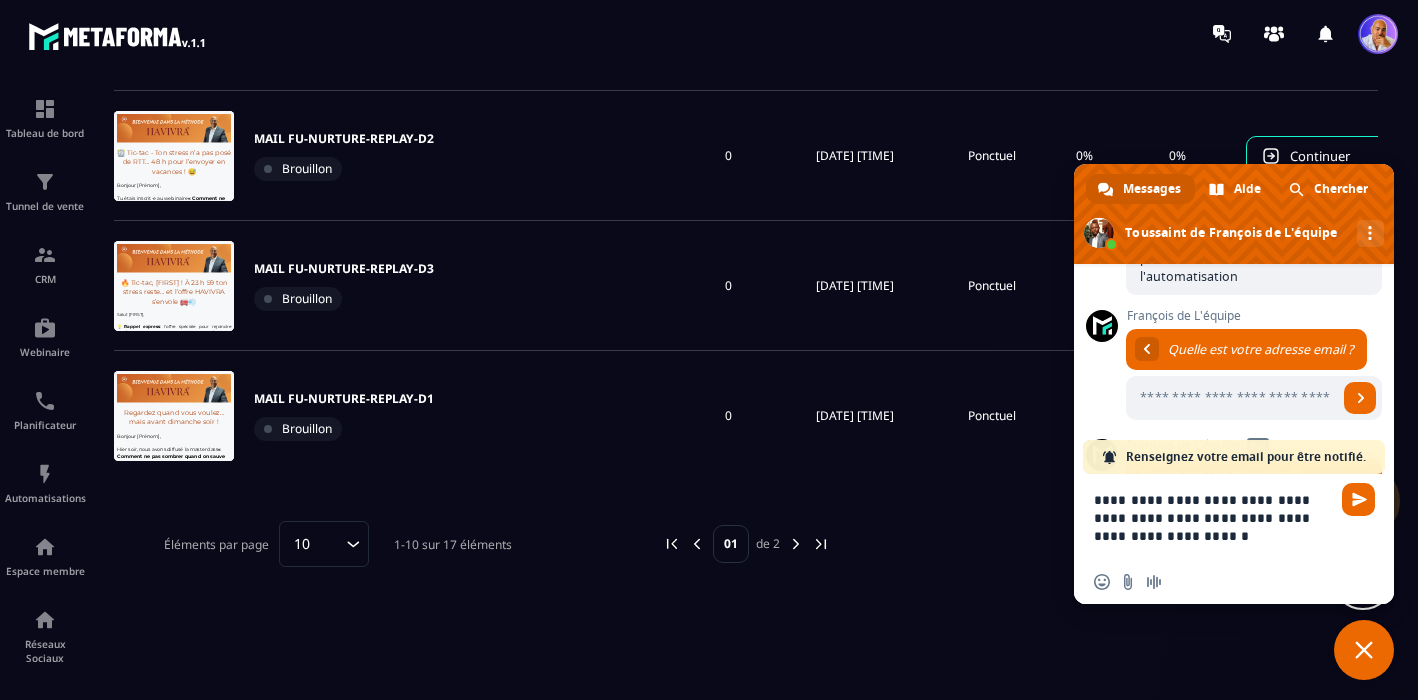 click on "**********" at bounding box center (1214, 517) 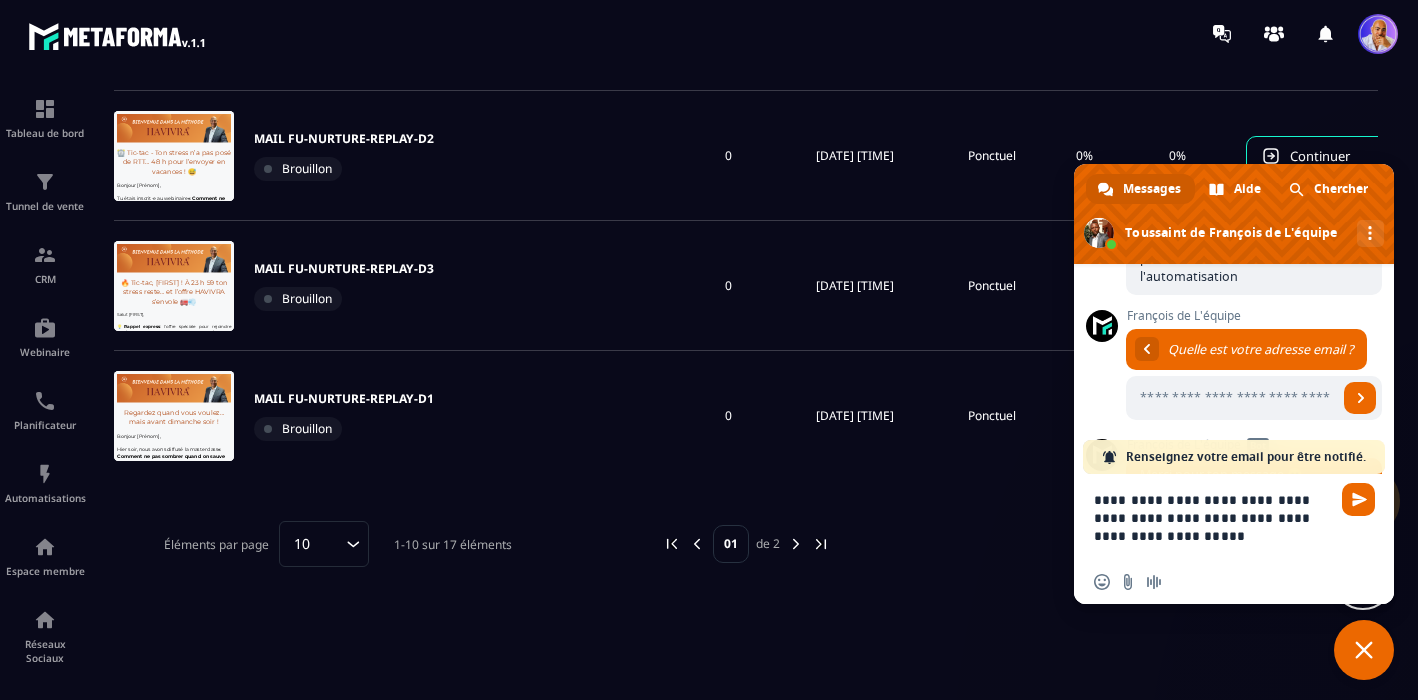 click on "**********" at bounding box center [1214, 517] 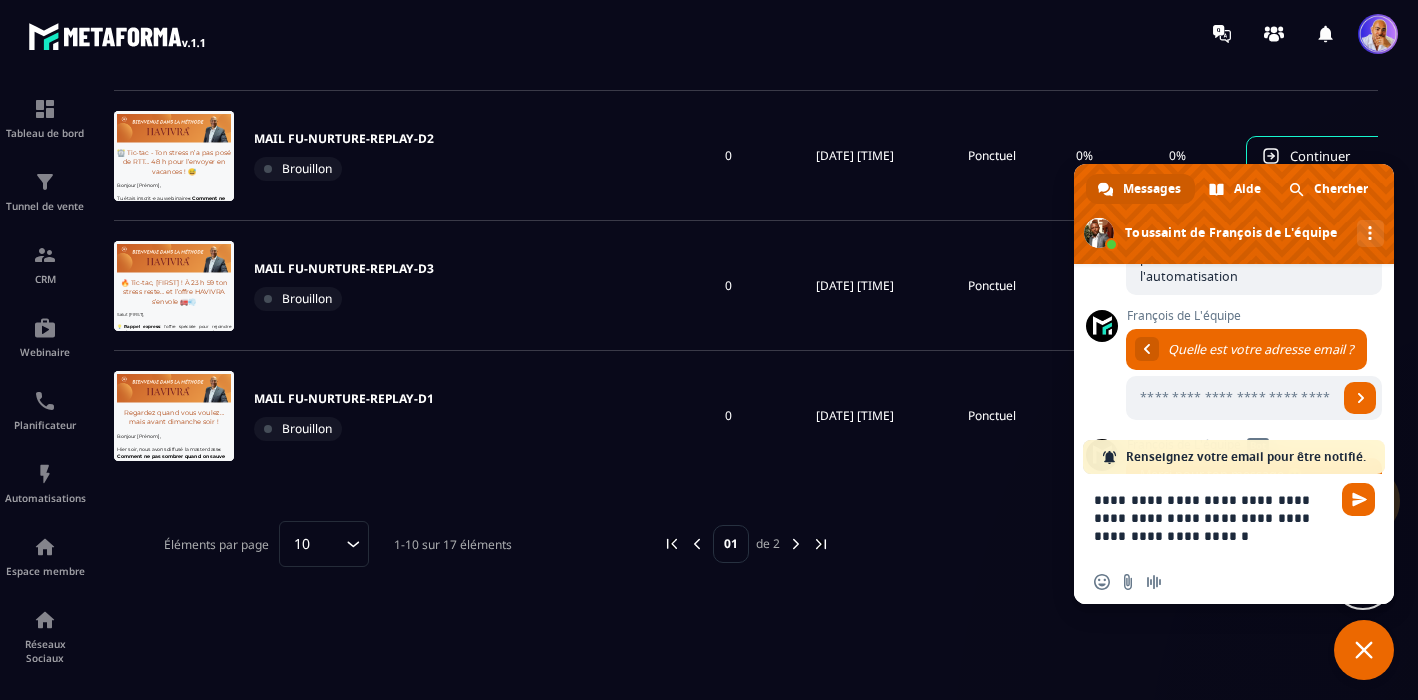 click on "**********" at bounding box center (1214, 517) 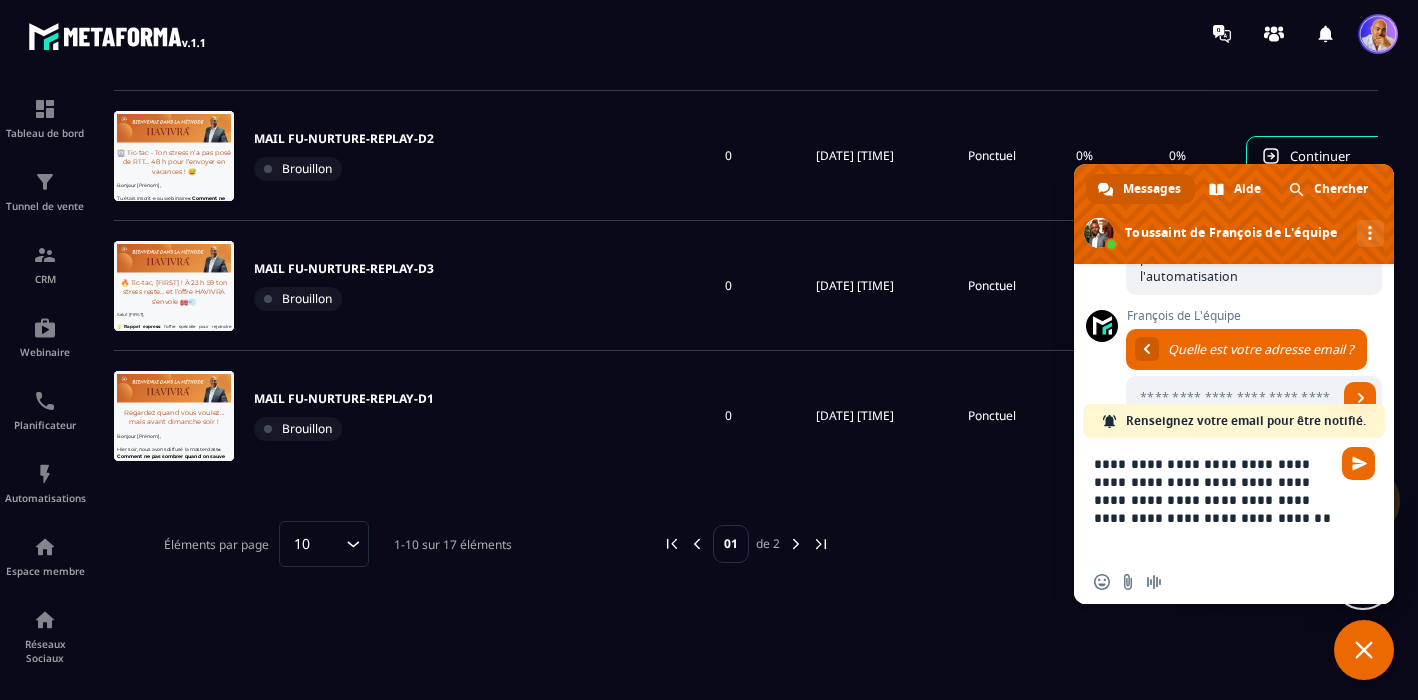 click on "**********" at bounding box center (1214, 499) 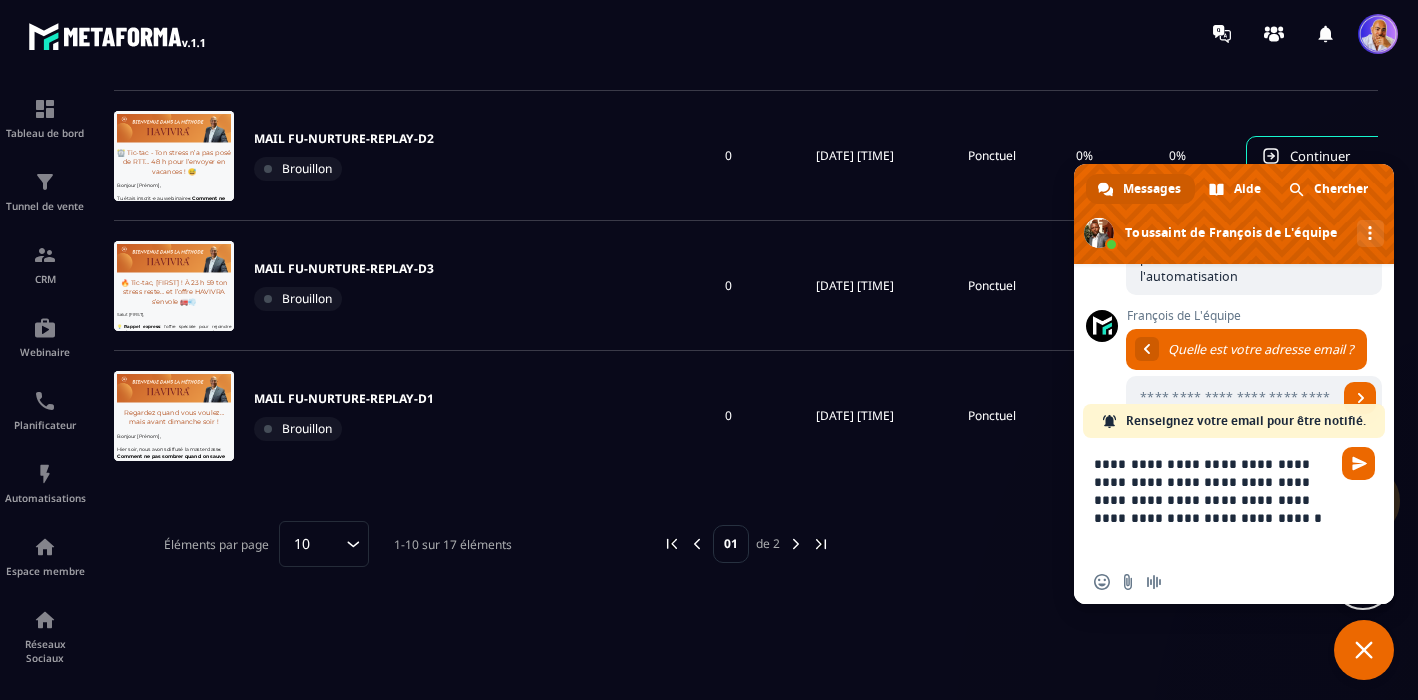 click on "**********" at bounding box center [1214, 499] 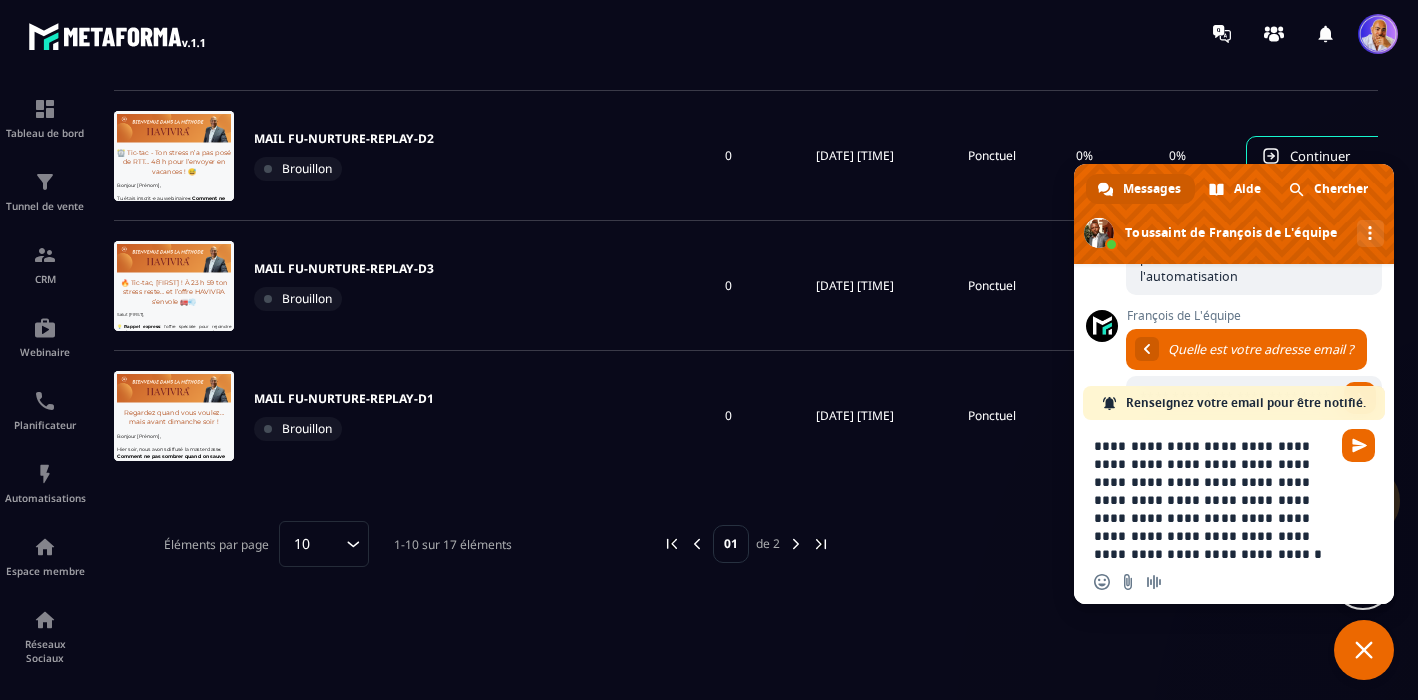 scroll, scrollTop: 3, scrollLeft: 0, axis: vertical 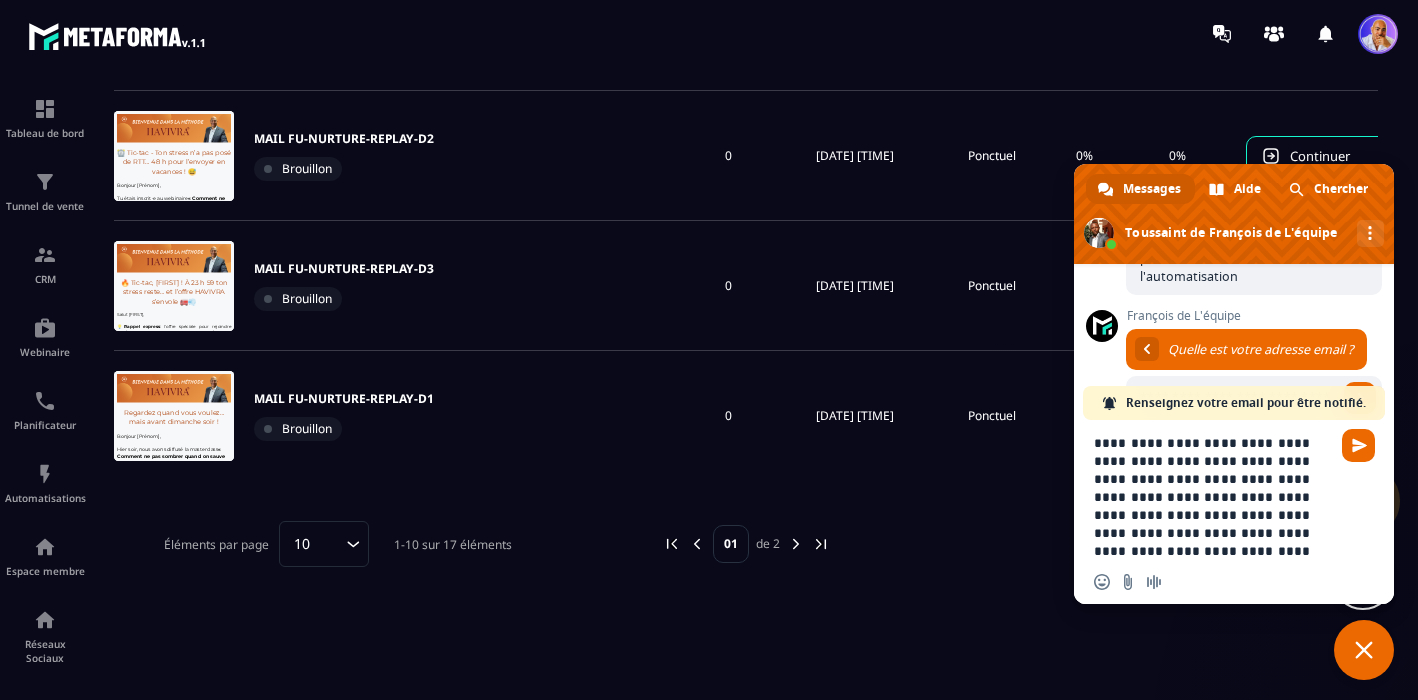 type on "**********" 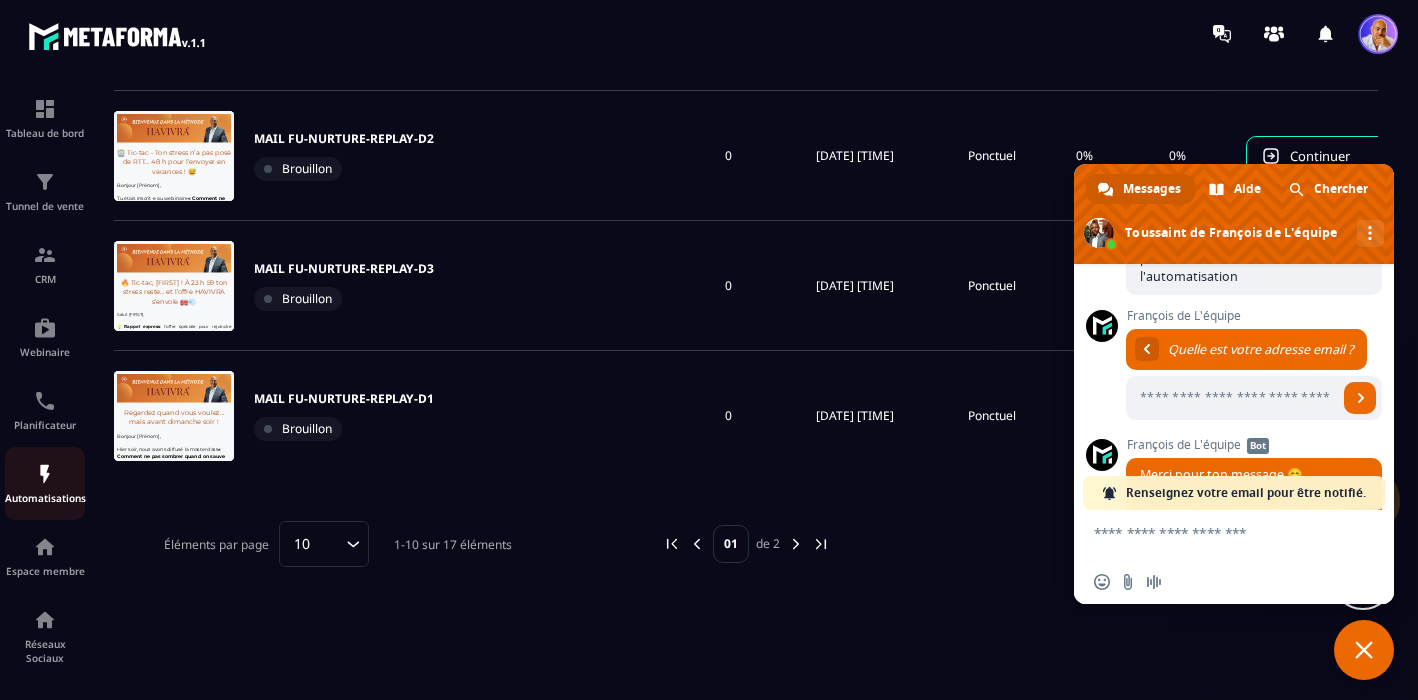 click at bounding box center (45, 474) 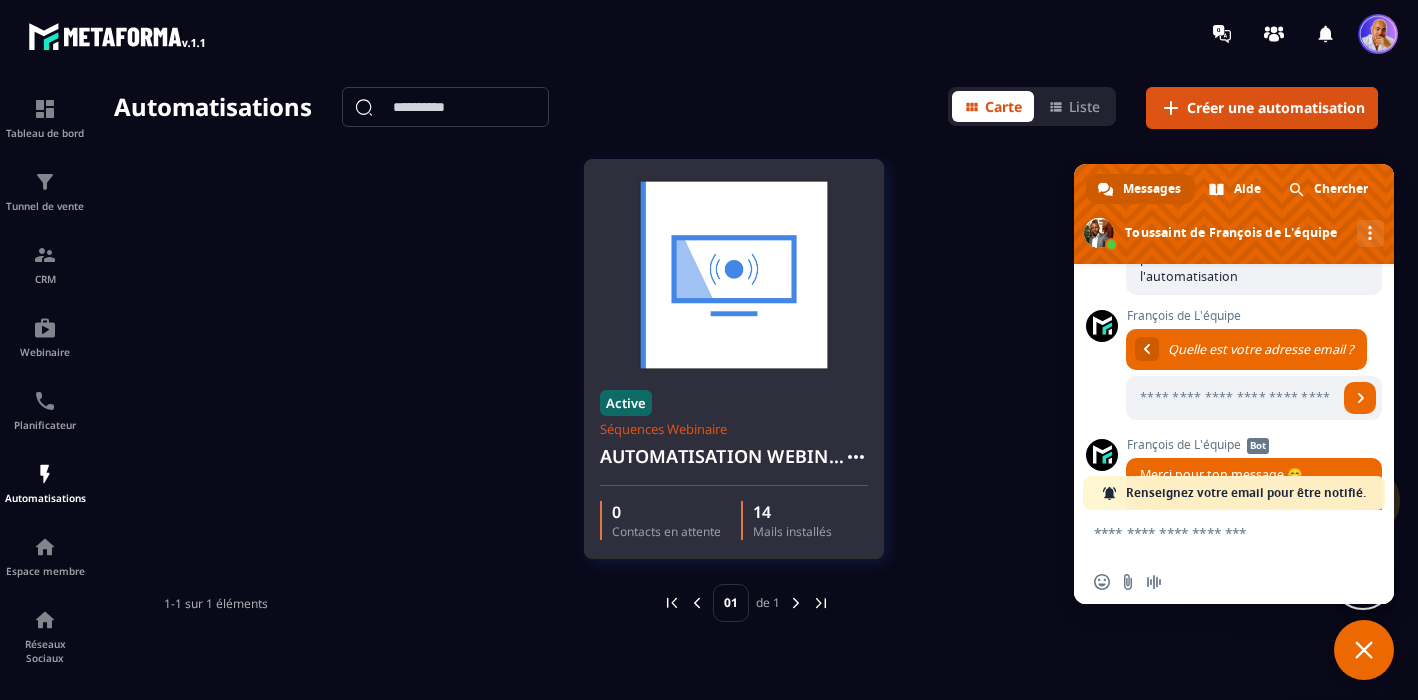 click on "AUTOMATISATION WEBINAIRE" at bounding box center [734, 462] 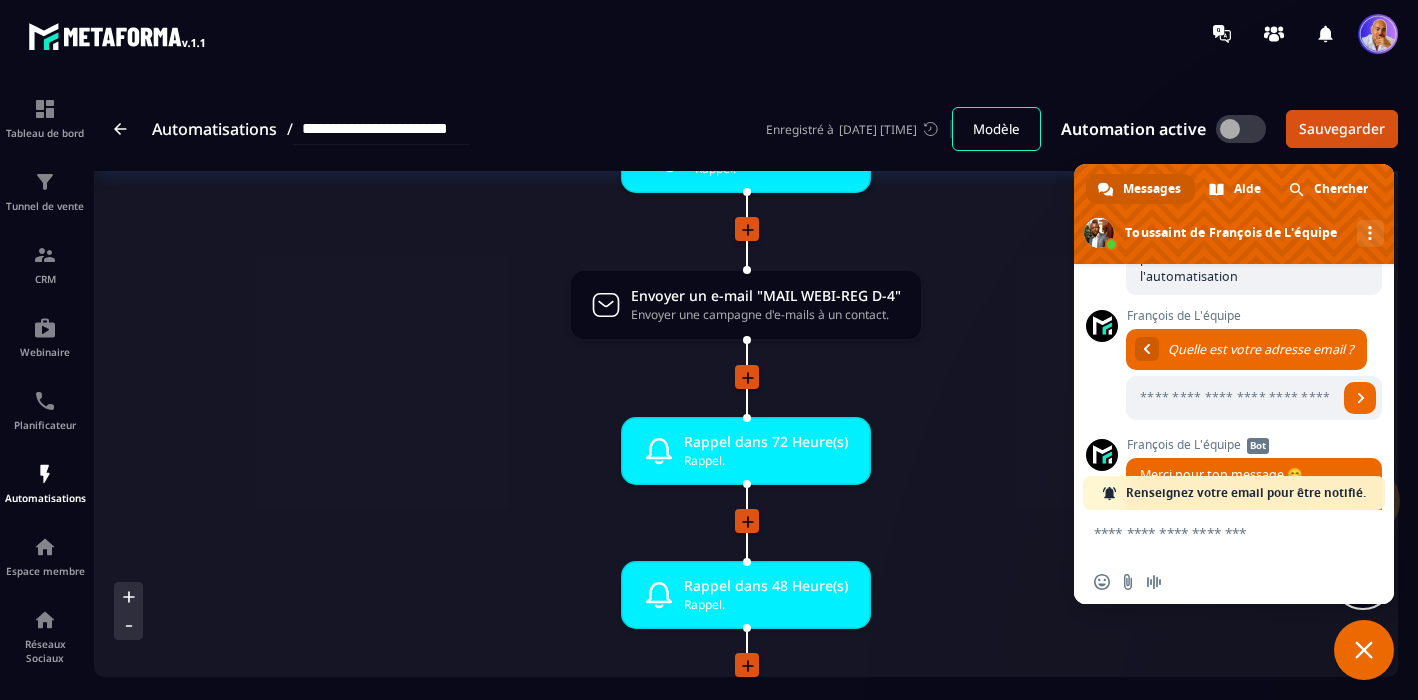 scroll, scrollTop: 656, scrollLeft: 0, axis: vertical 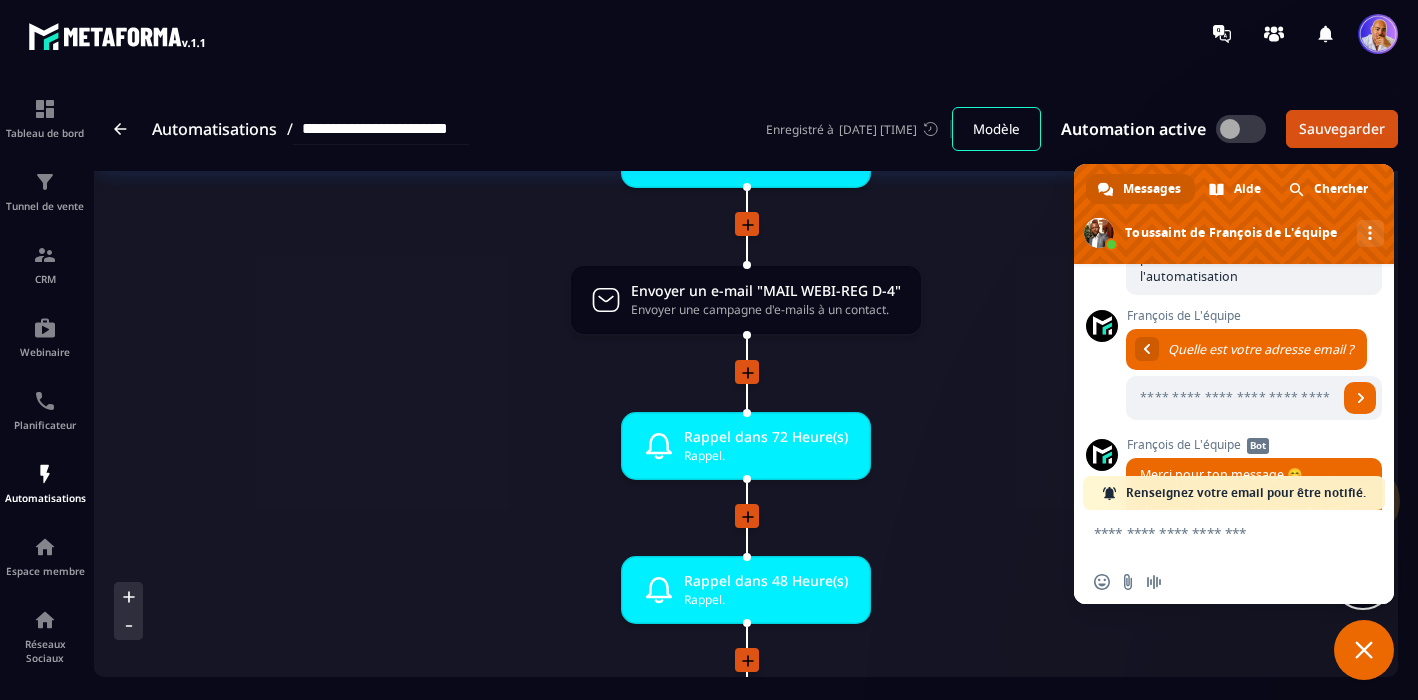 click 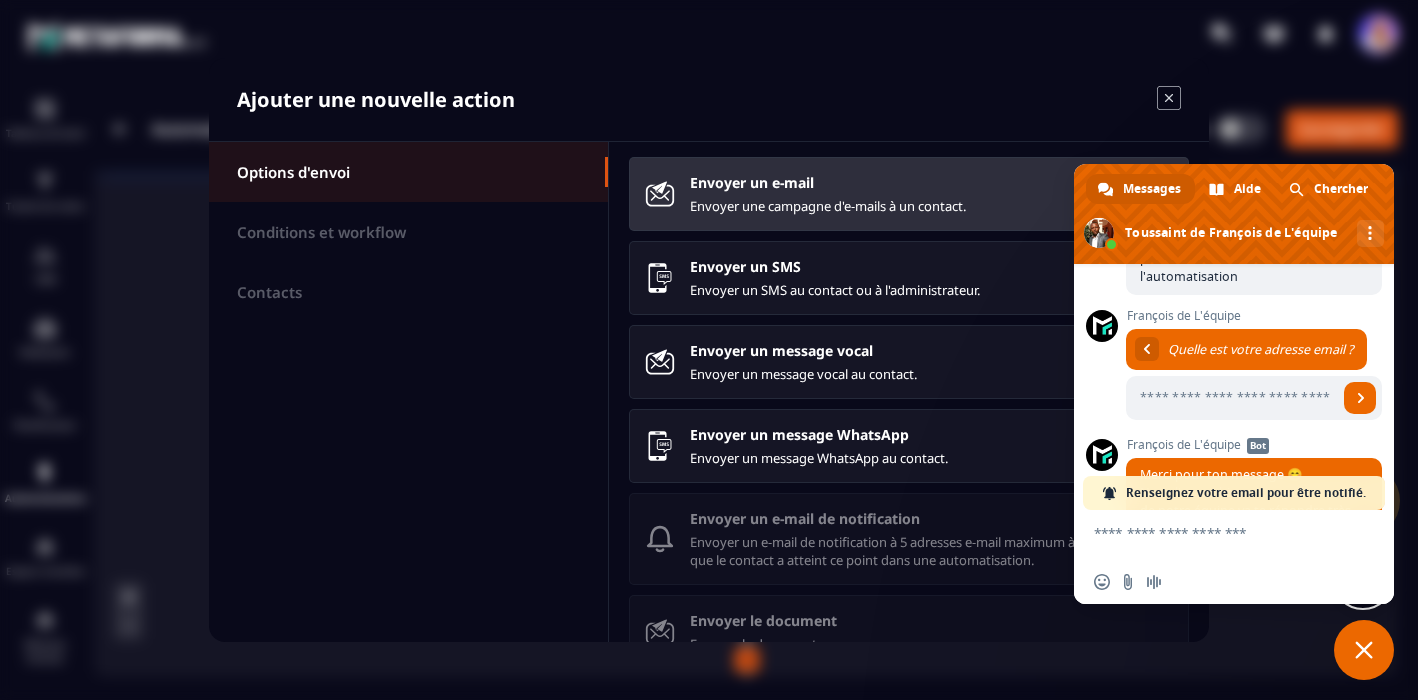 click on "Envoyer une campagne d'e-mails à un contact." at bounding box center [931, 206] 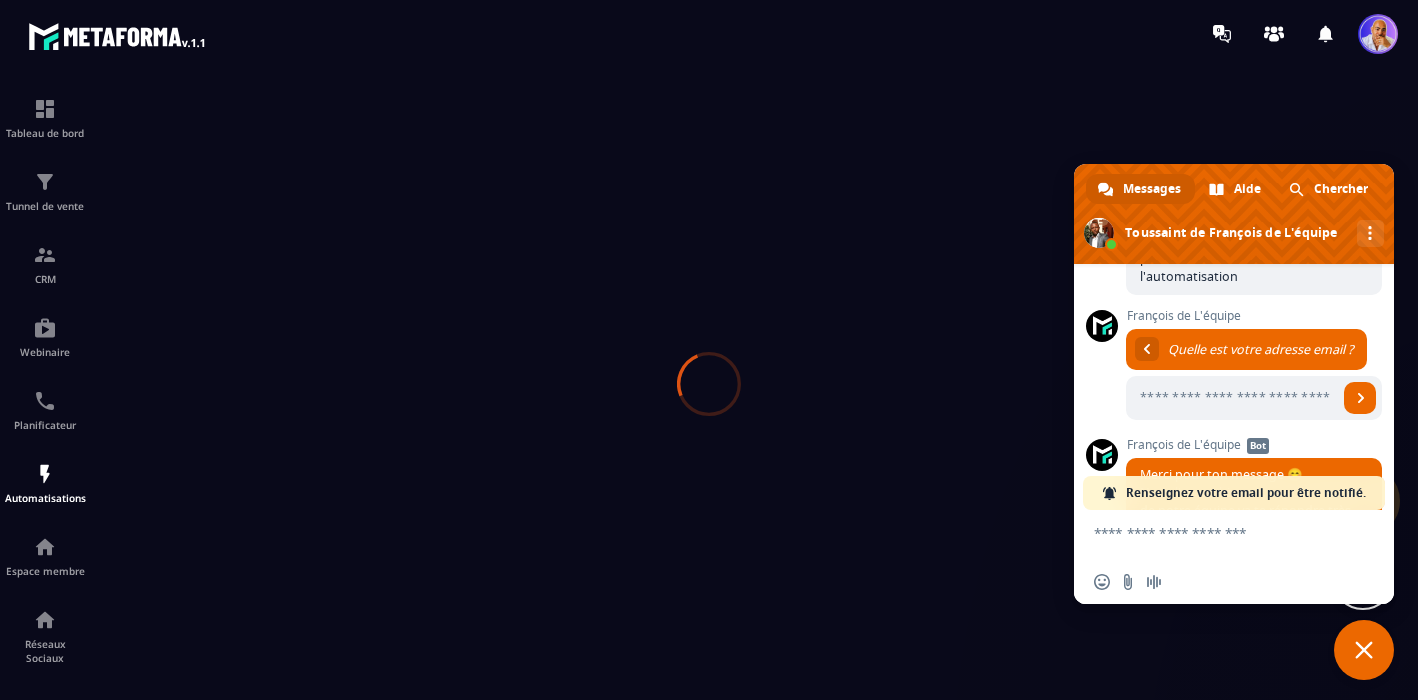 scroll, scrollTop: 0, scrollLeft: 0, axis: both 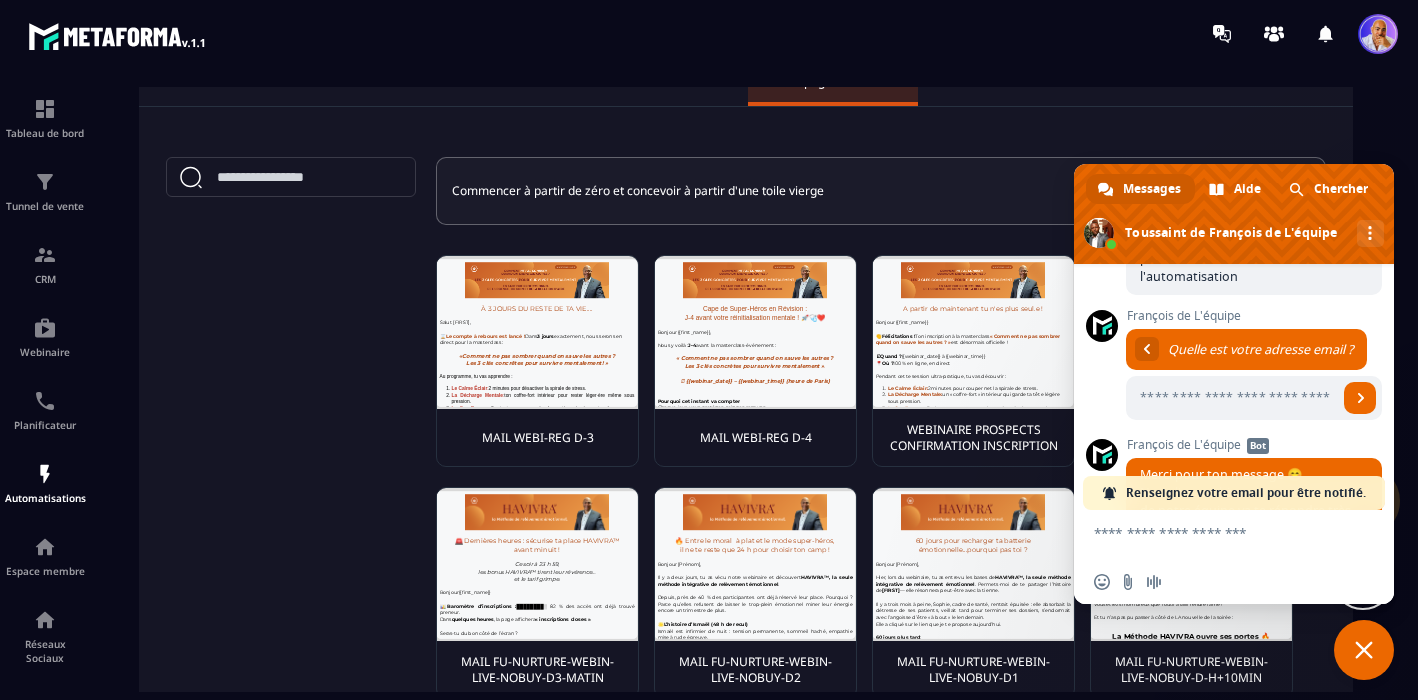 click at bounding box center [537, 332] 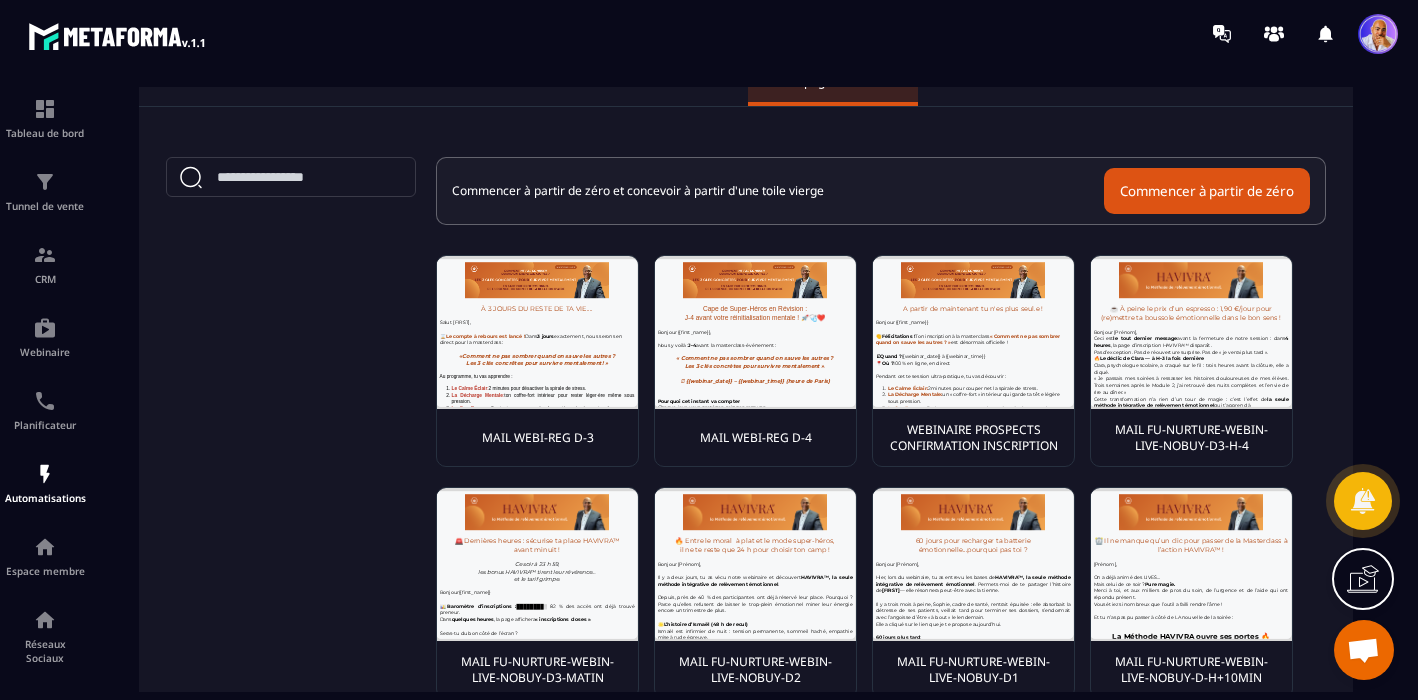 click on "MAIL WEBI-REG D-3" at bounding box center (538, 438) 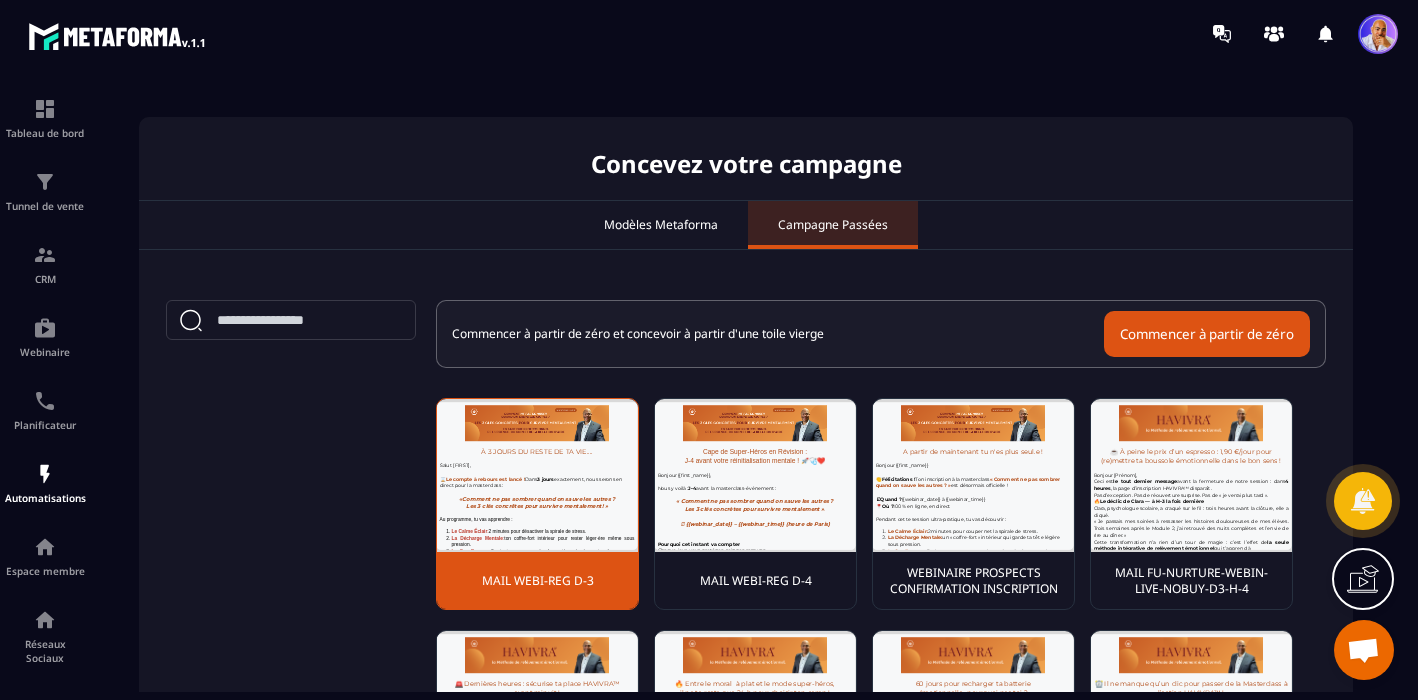 scroll, scrollTop: 0, scrollLeft: 0, axis: both 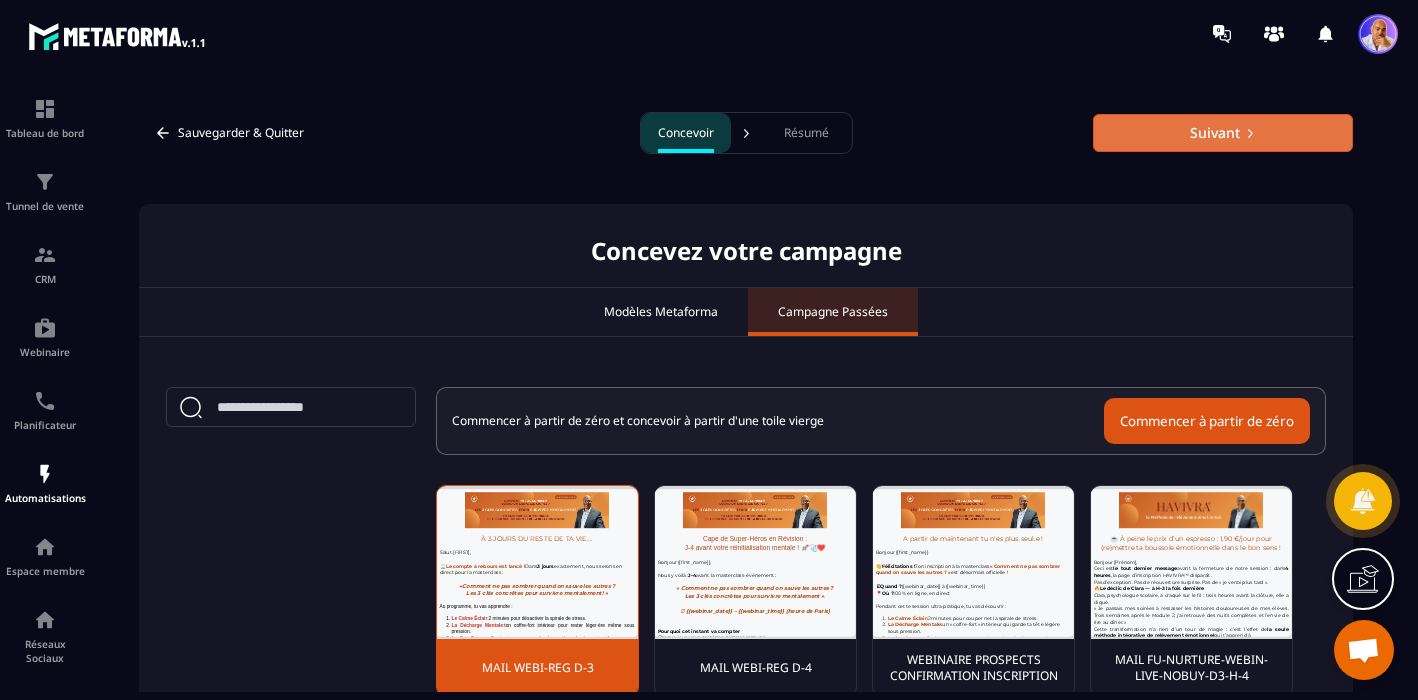 click on "Suivant" at bounding box center [1223, 133] 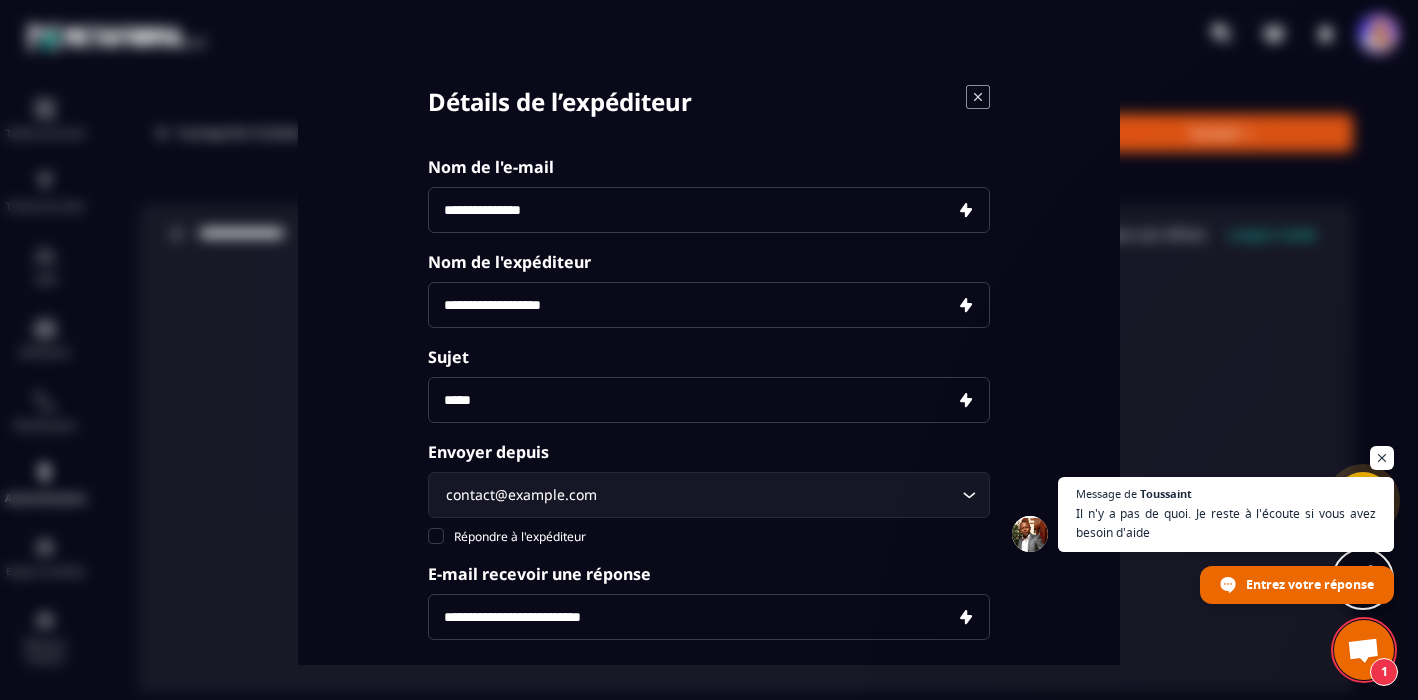 click at bounding box center (709, 210) 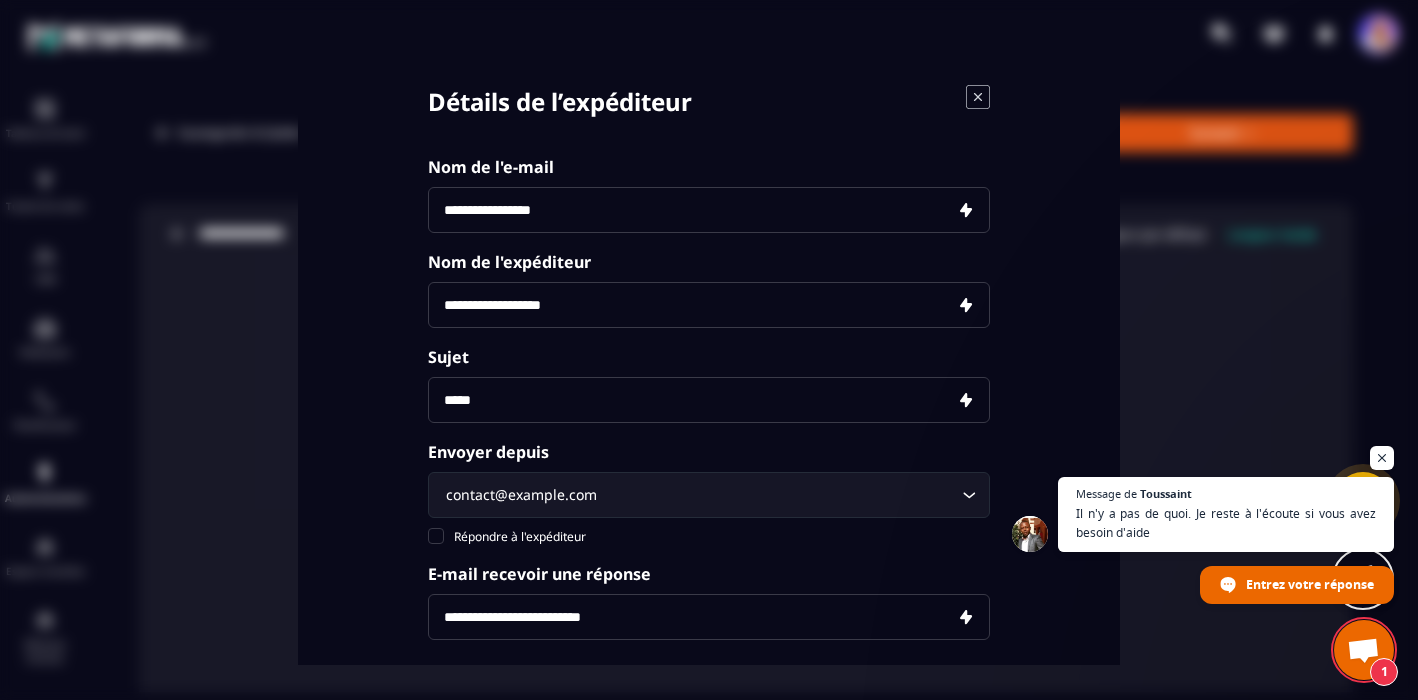 type on "**********" 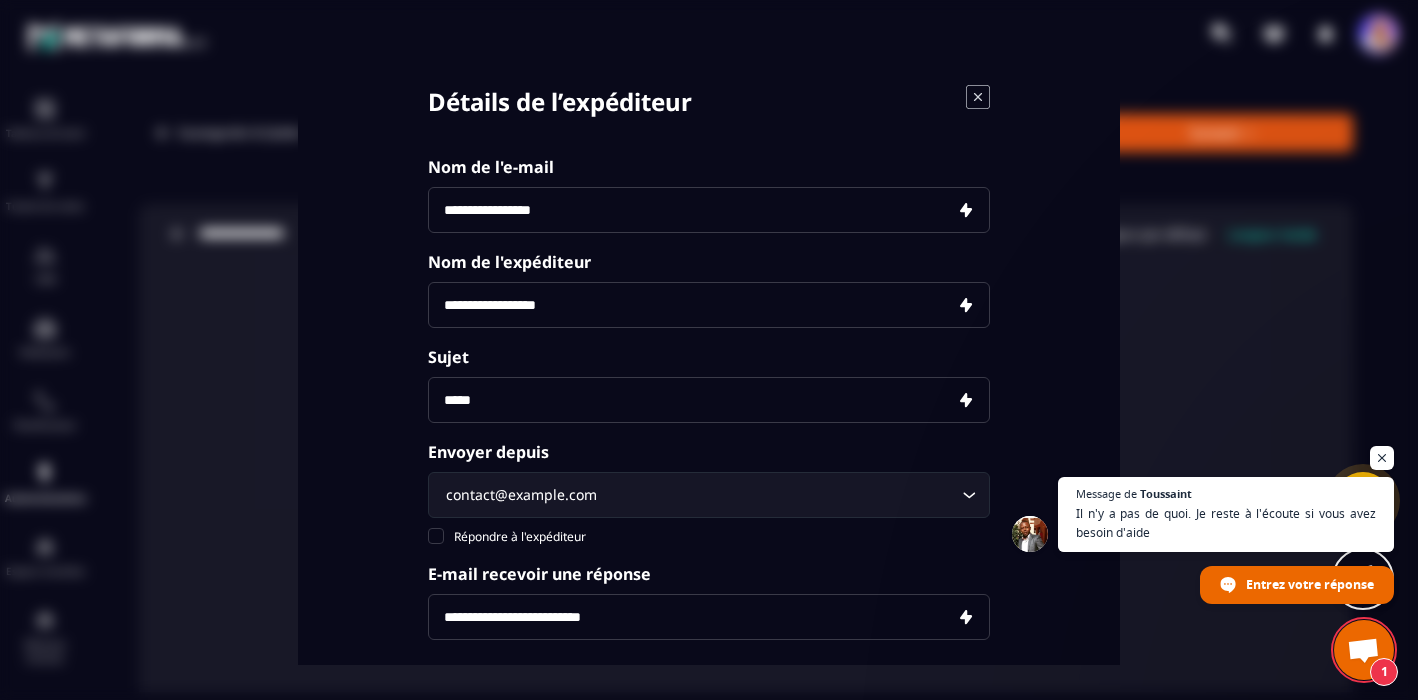 type on "**********" 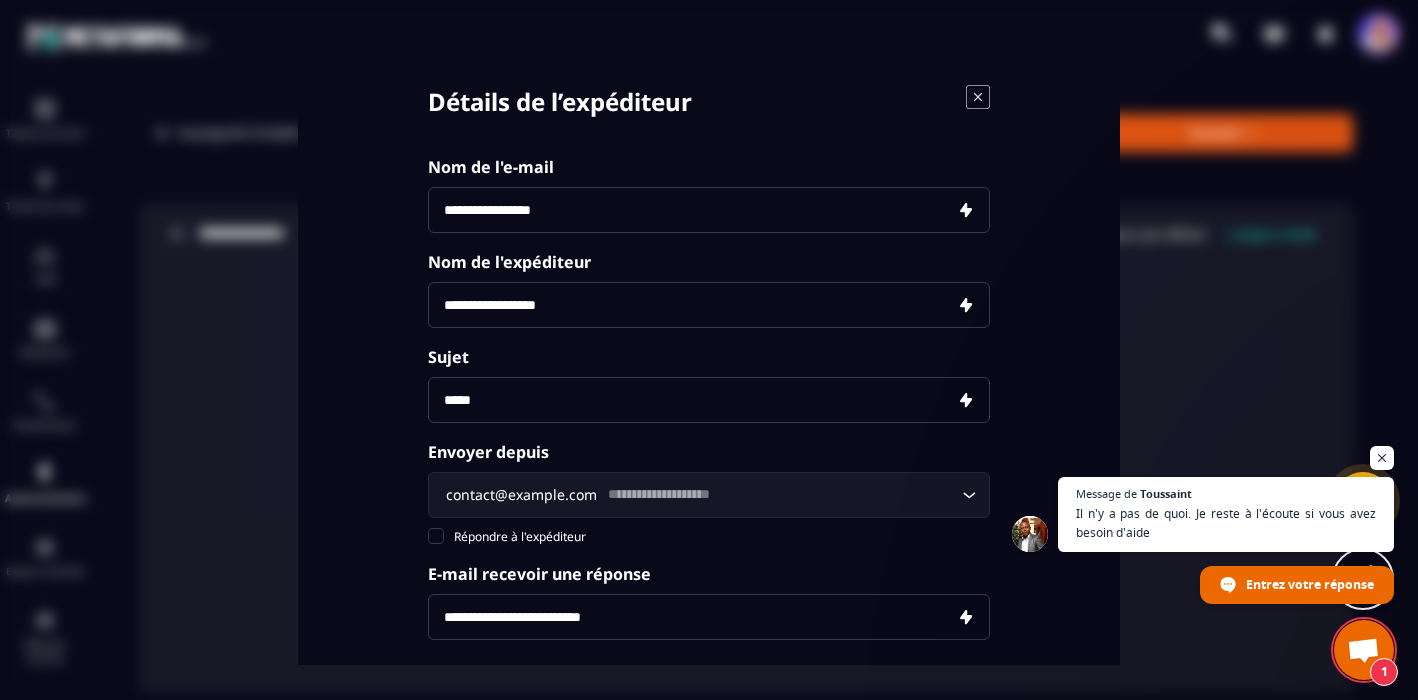 type 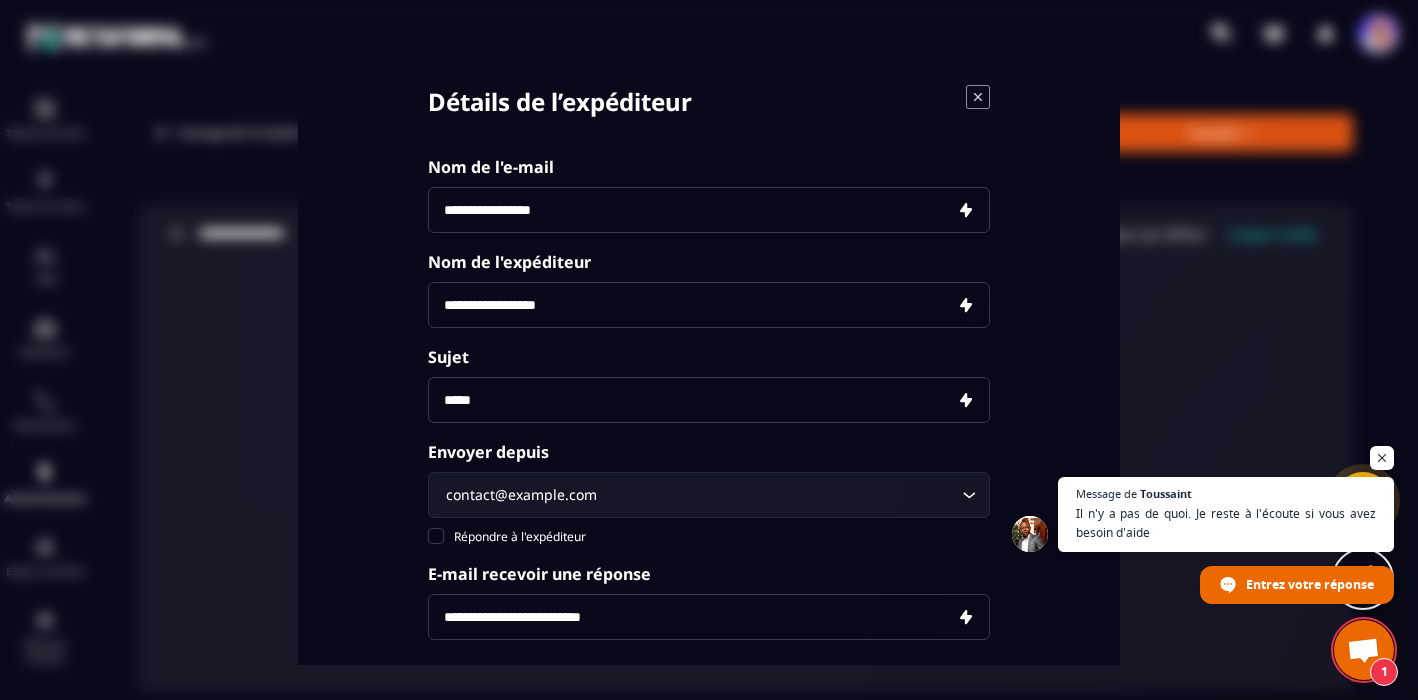 click at bounding box center [709, 400] 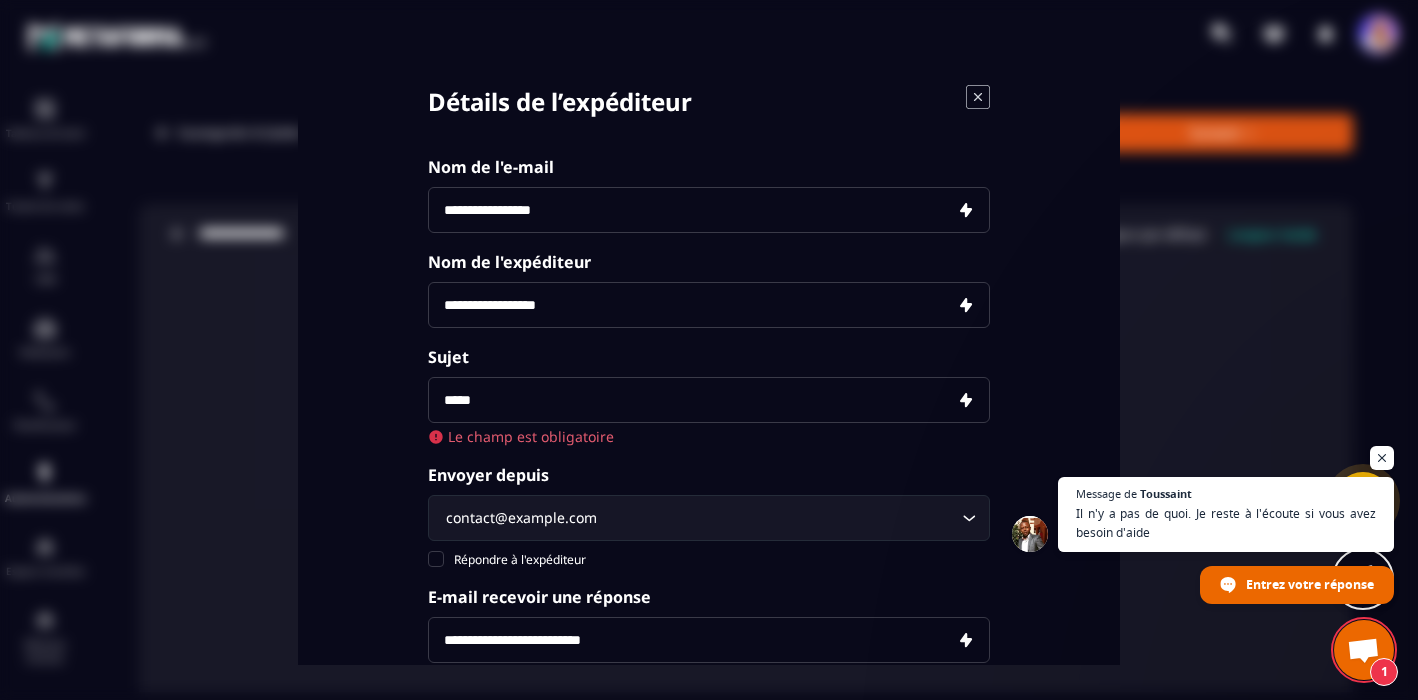 paste on "**********" 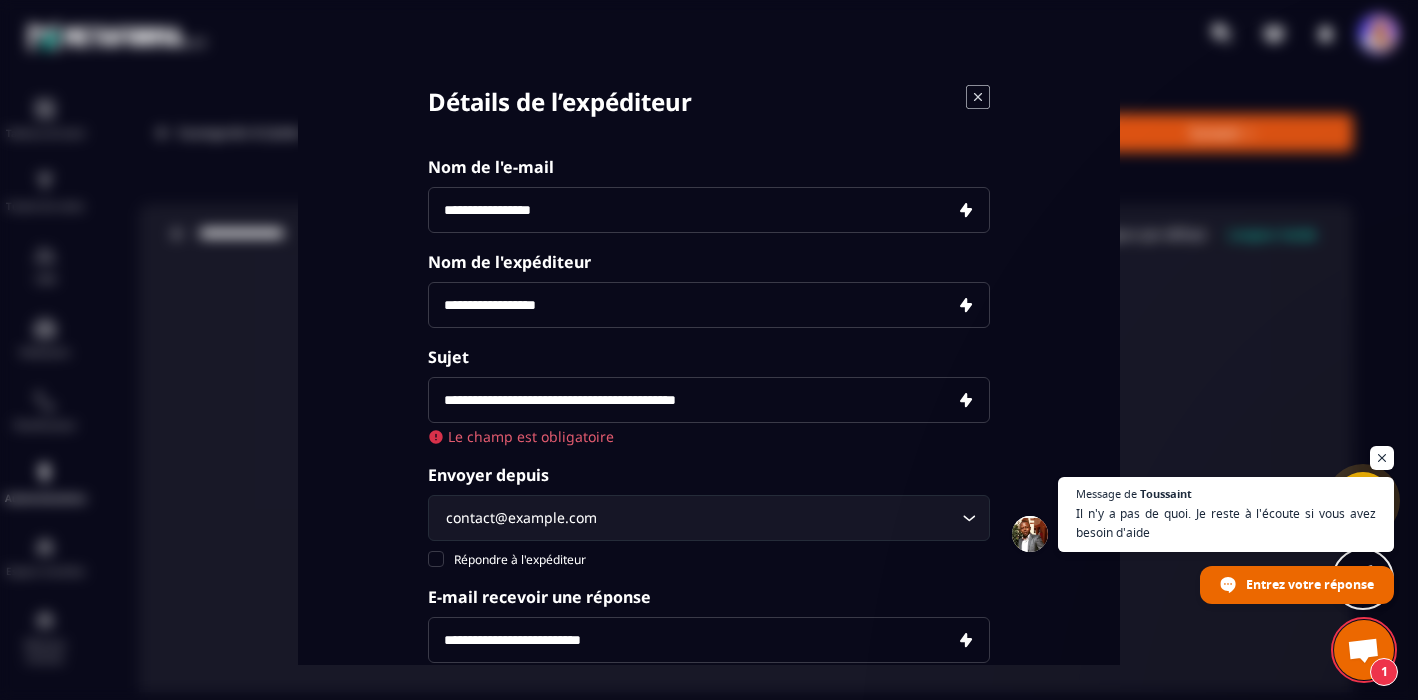 click on "**********" at bounding box center (709, 400) 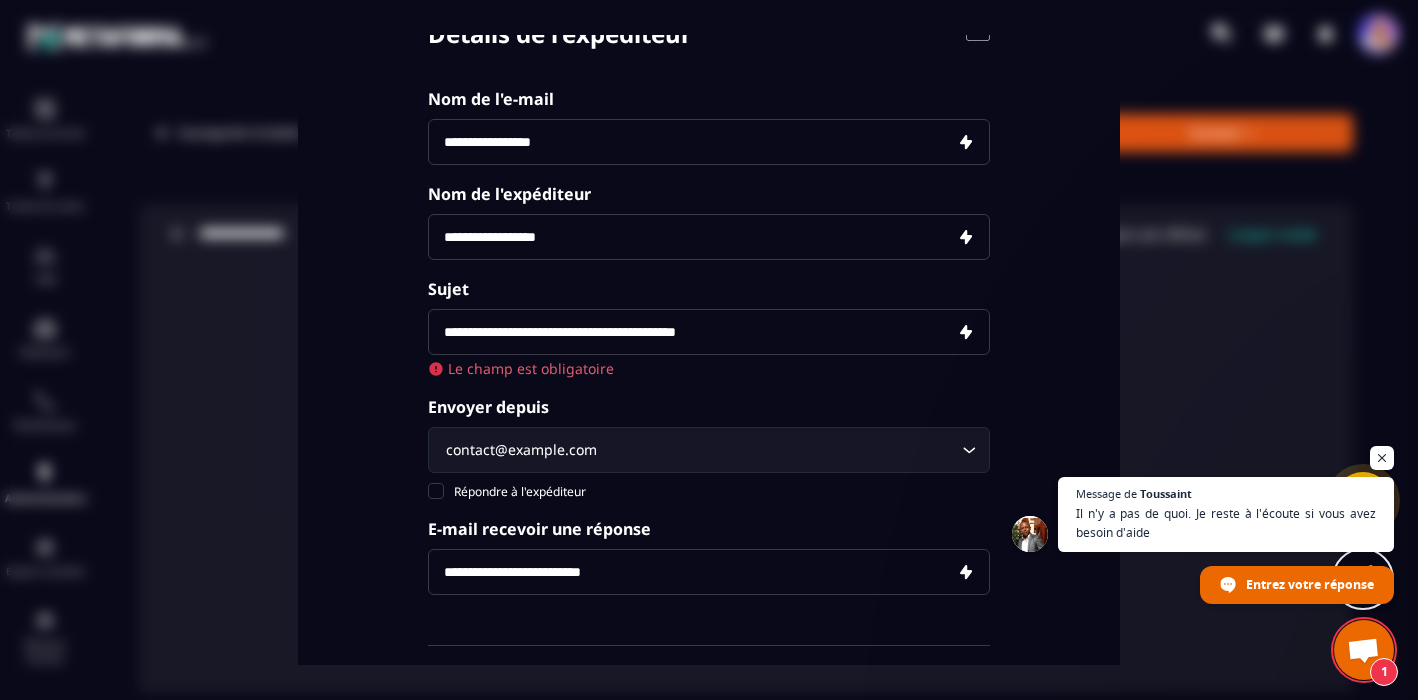 scroll, scrollTop: 87, scrollLeft: 0, axis: vertical 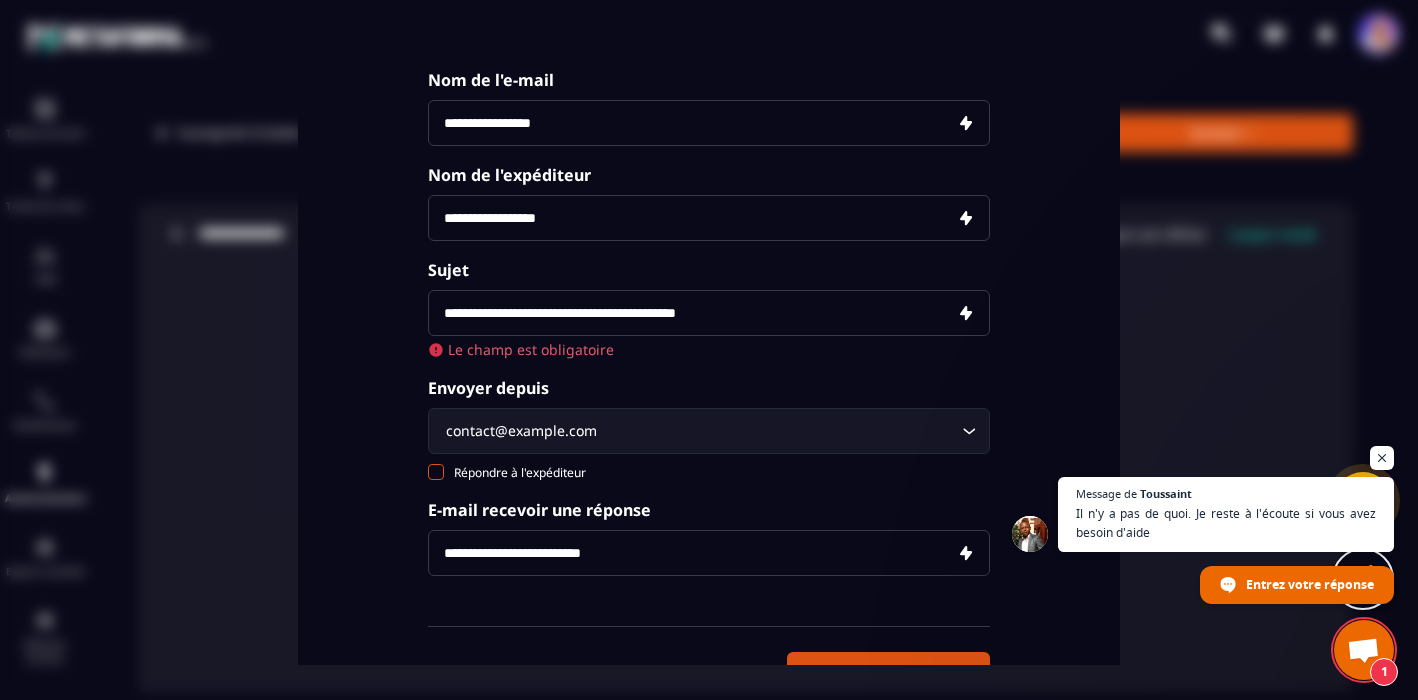 type on "**********" 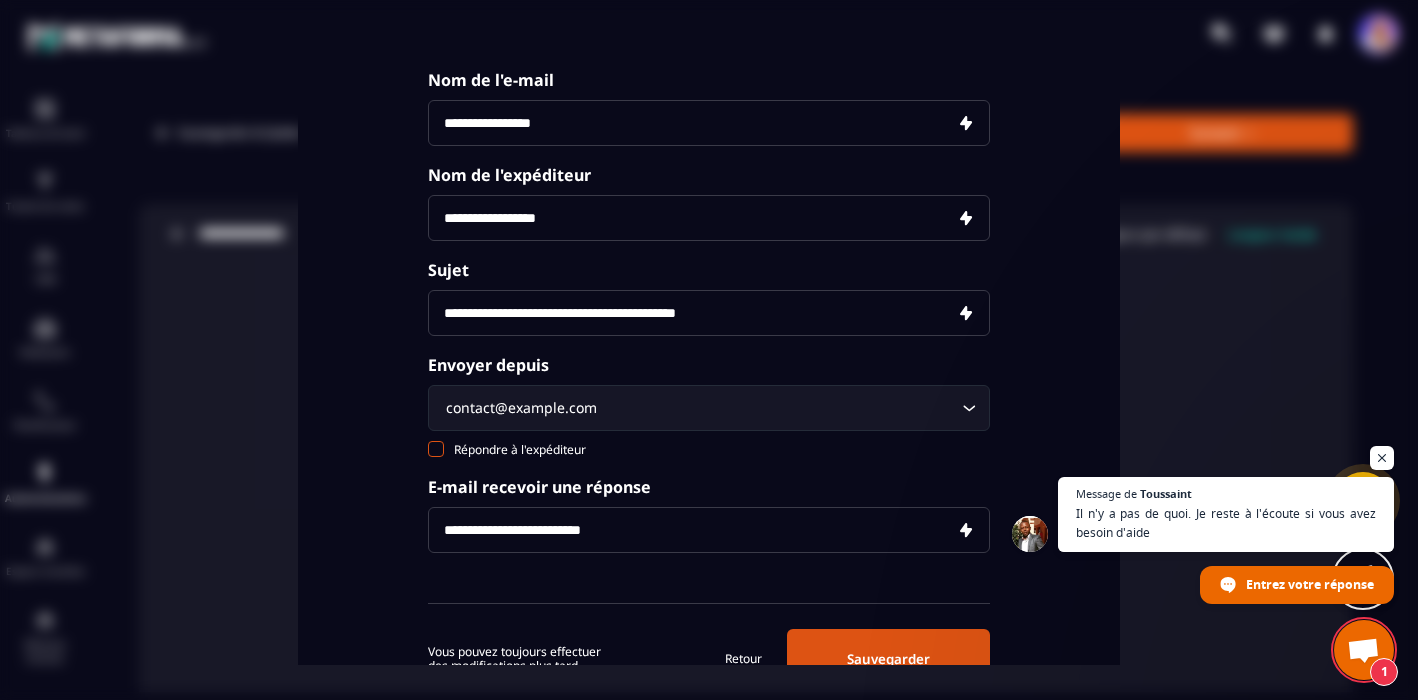 click at bounding box center [436, 449] 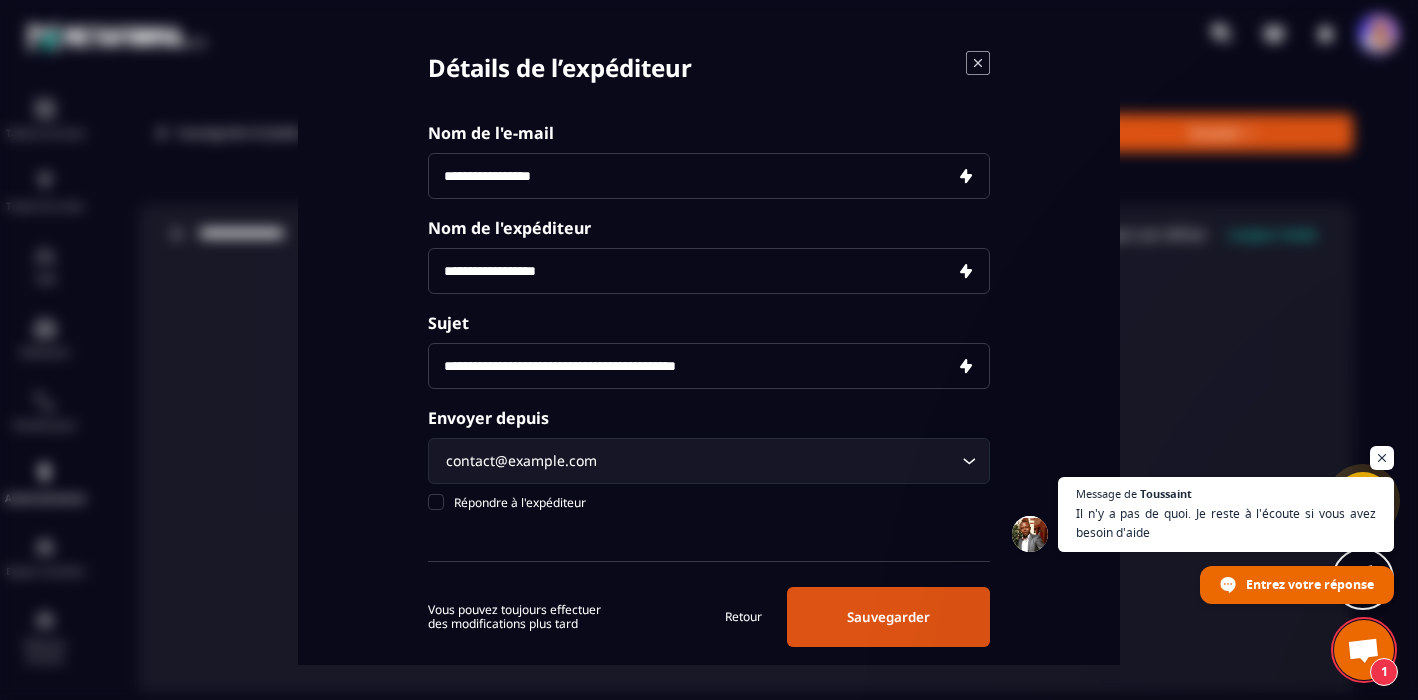 scroll, scrollTop: 65, scrollLeft: 0, axis: vertical 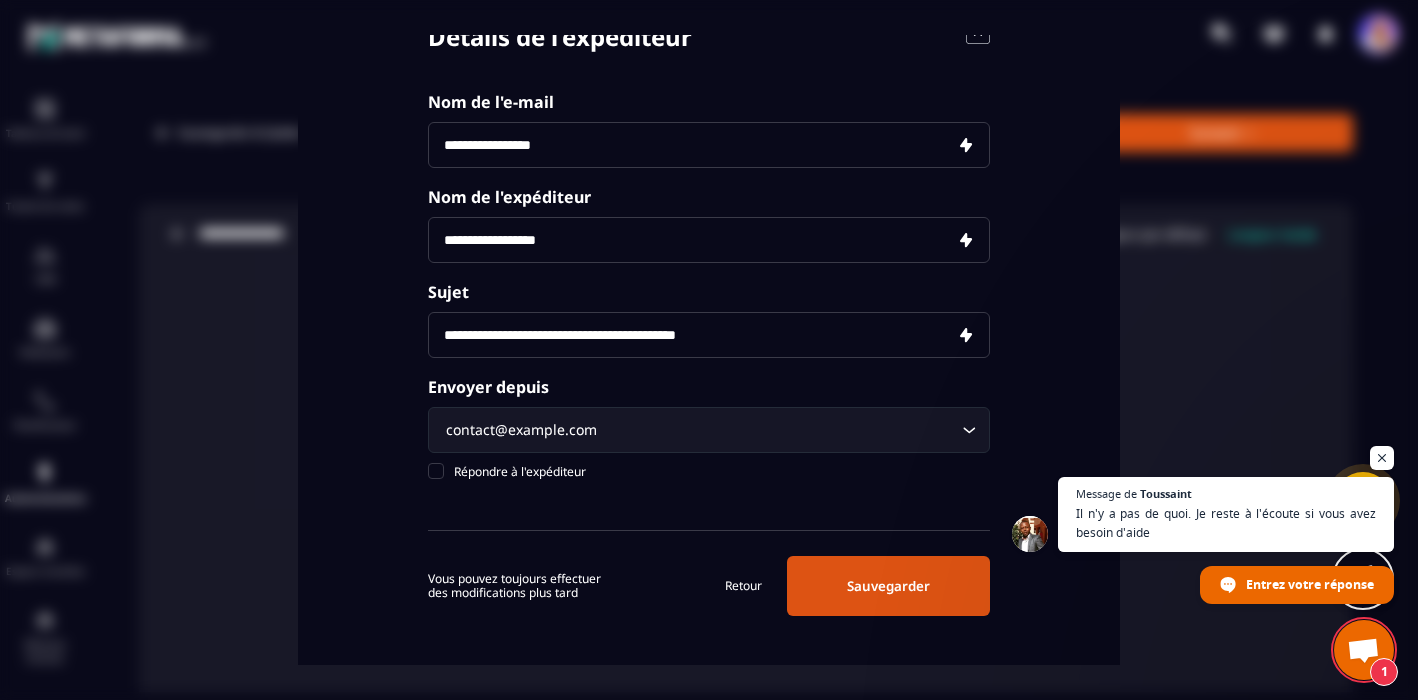 click on "Sauvegarder" at bounding box center (888, 586) 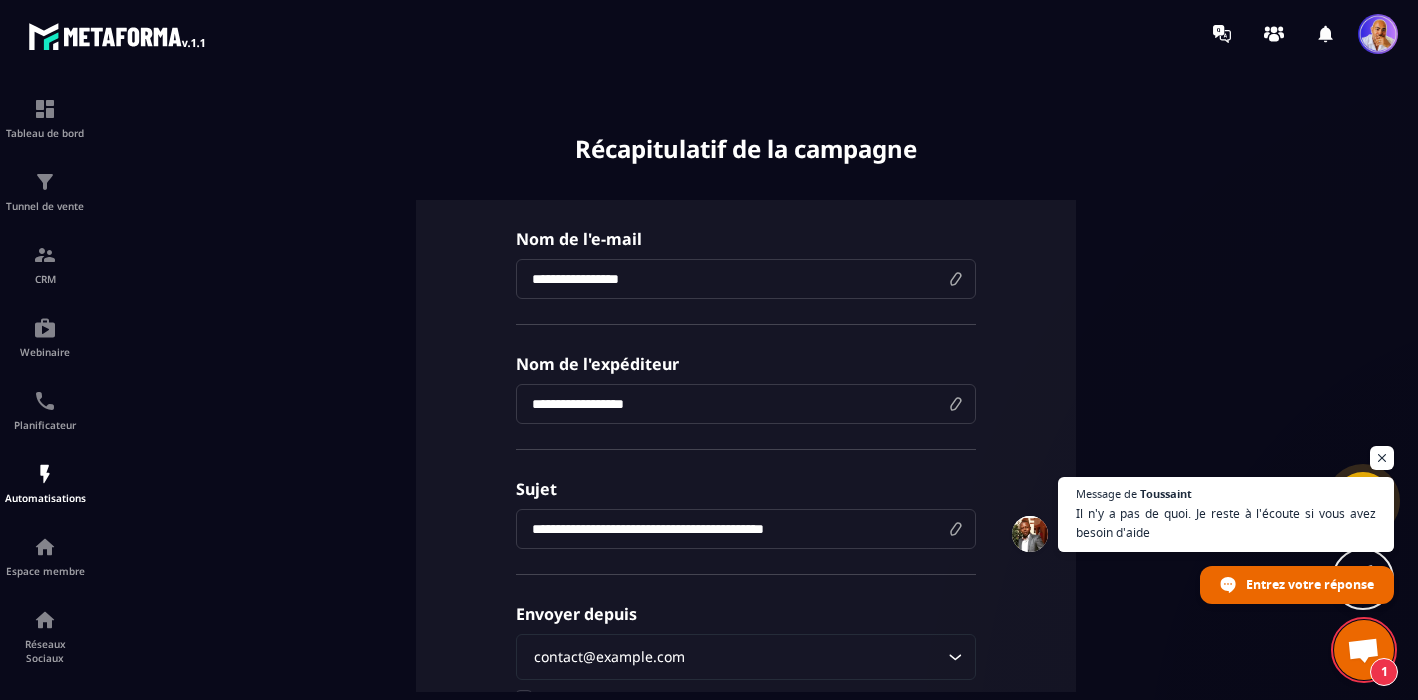 scroll, scrollTop: 0, scrollLeft: 0, axis: both 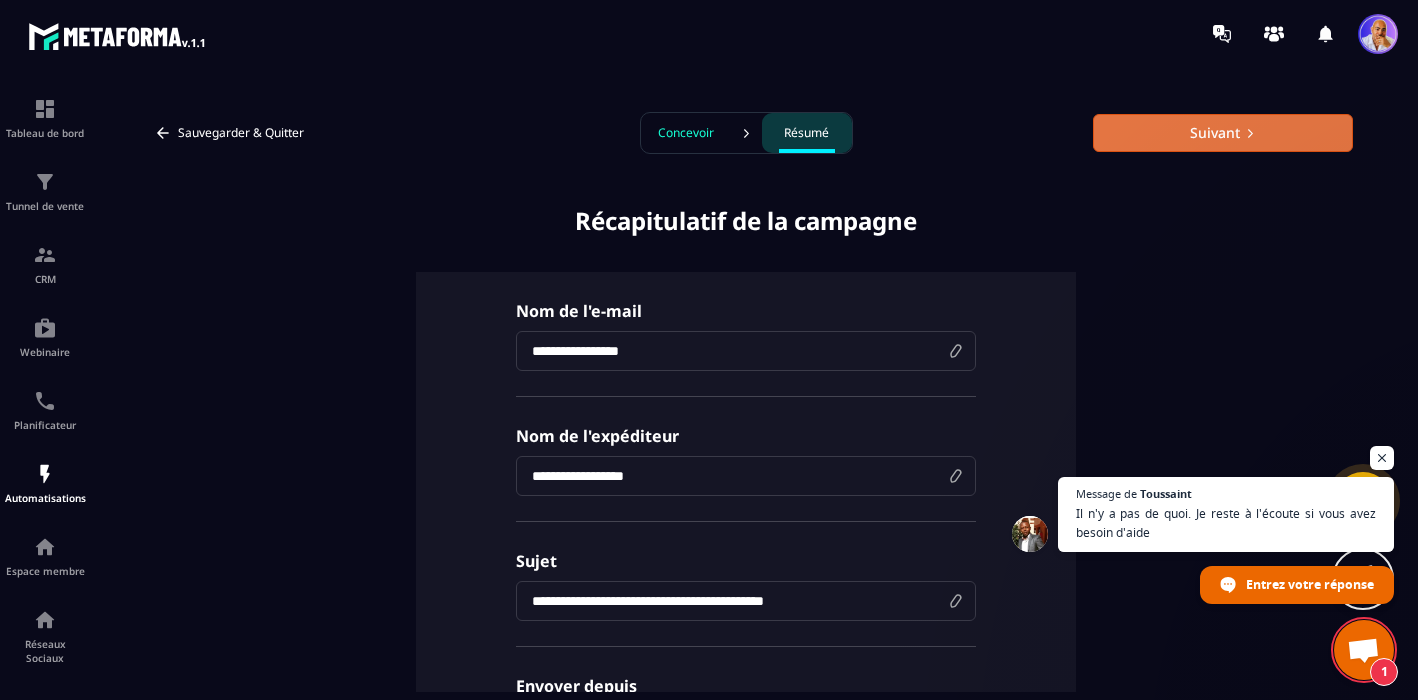 click on "Suivant" at bounding box center [1223, 133] 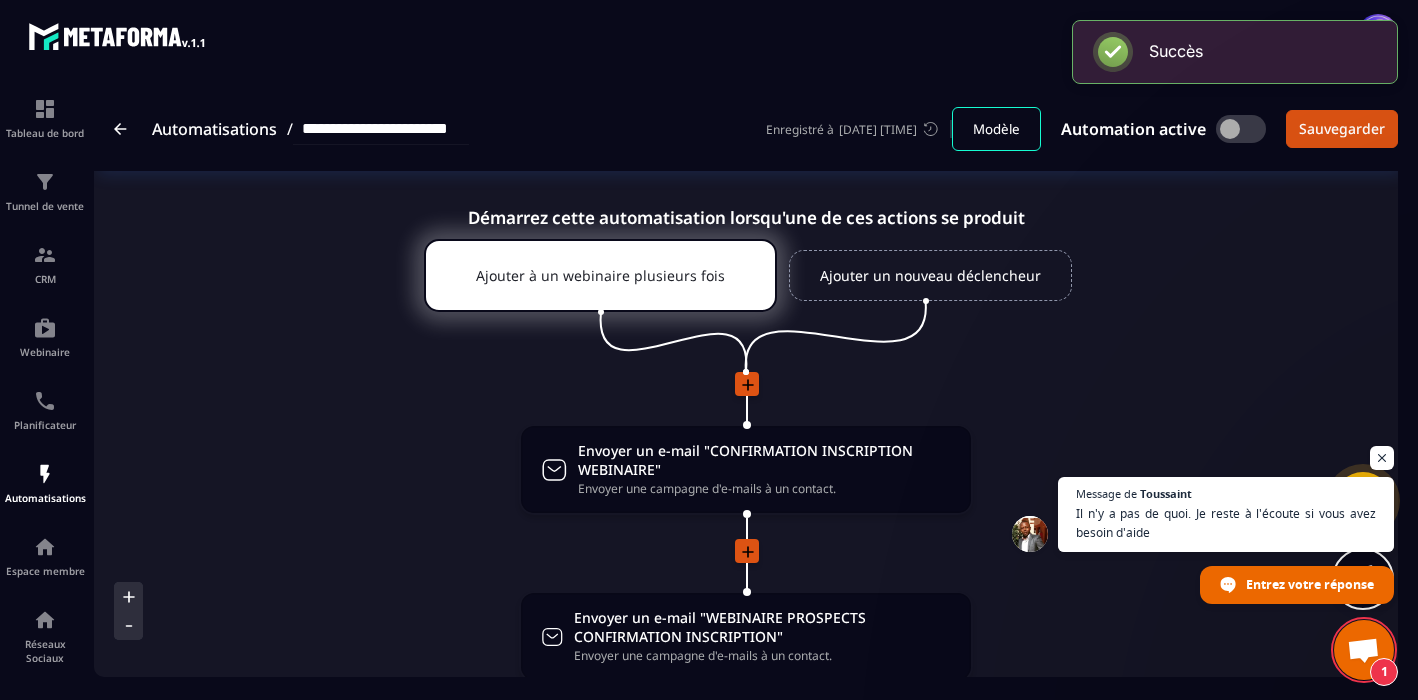 scroll, scrollTop: 9, scrollLeft: 0, axis: vertical 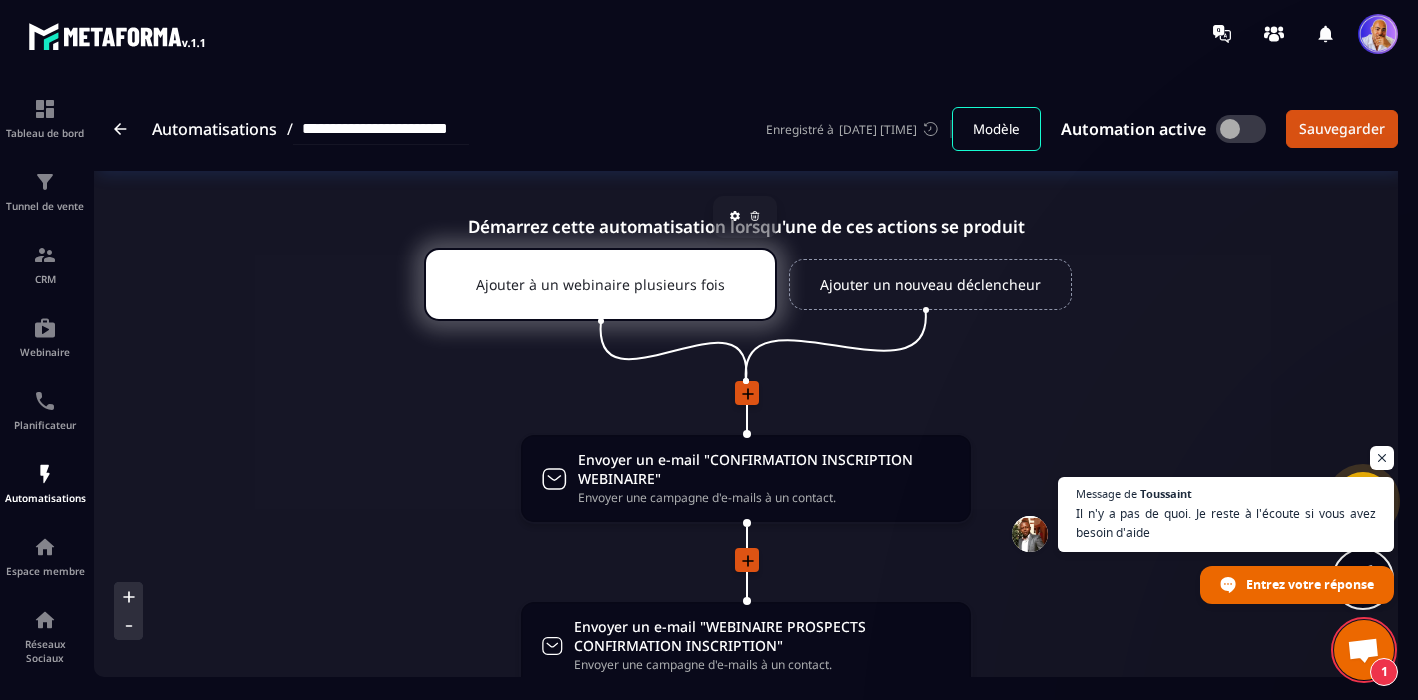 click on "Ajouter à un webinaire  plusieurs fois" at bounding box center [600, 284] 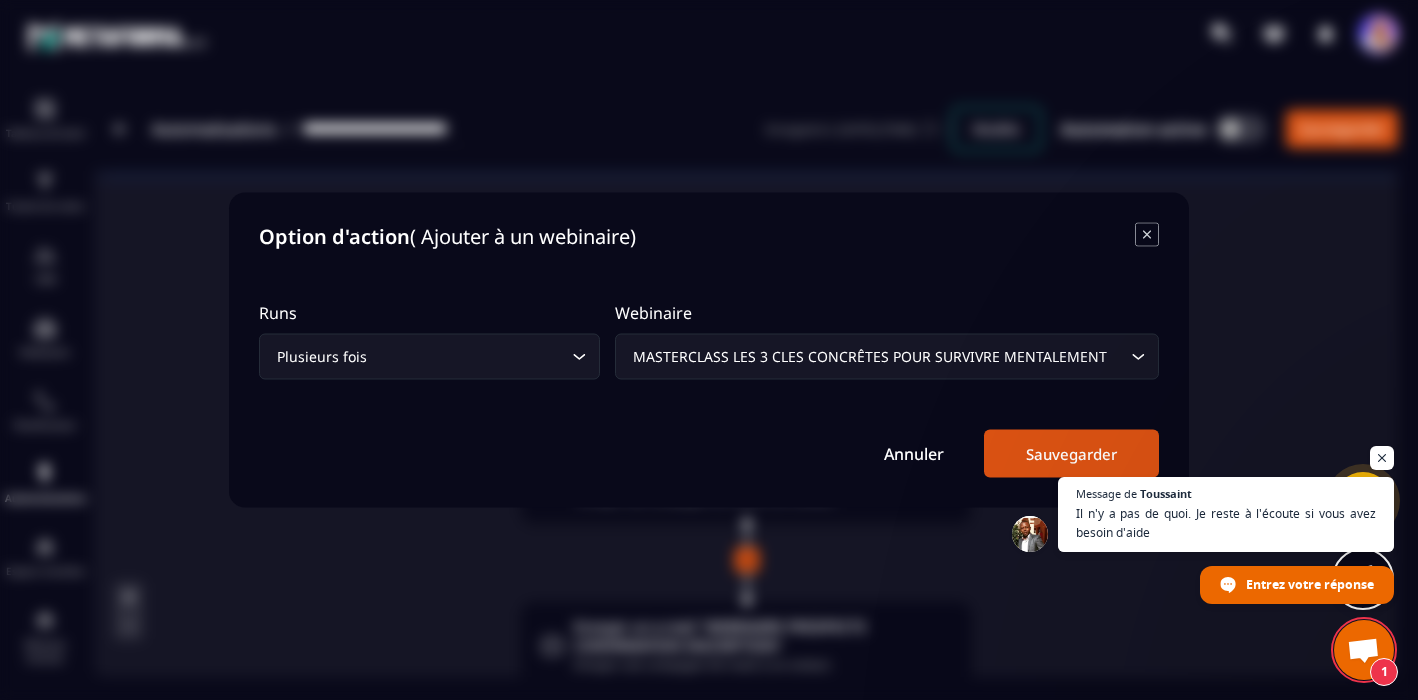 click 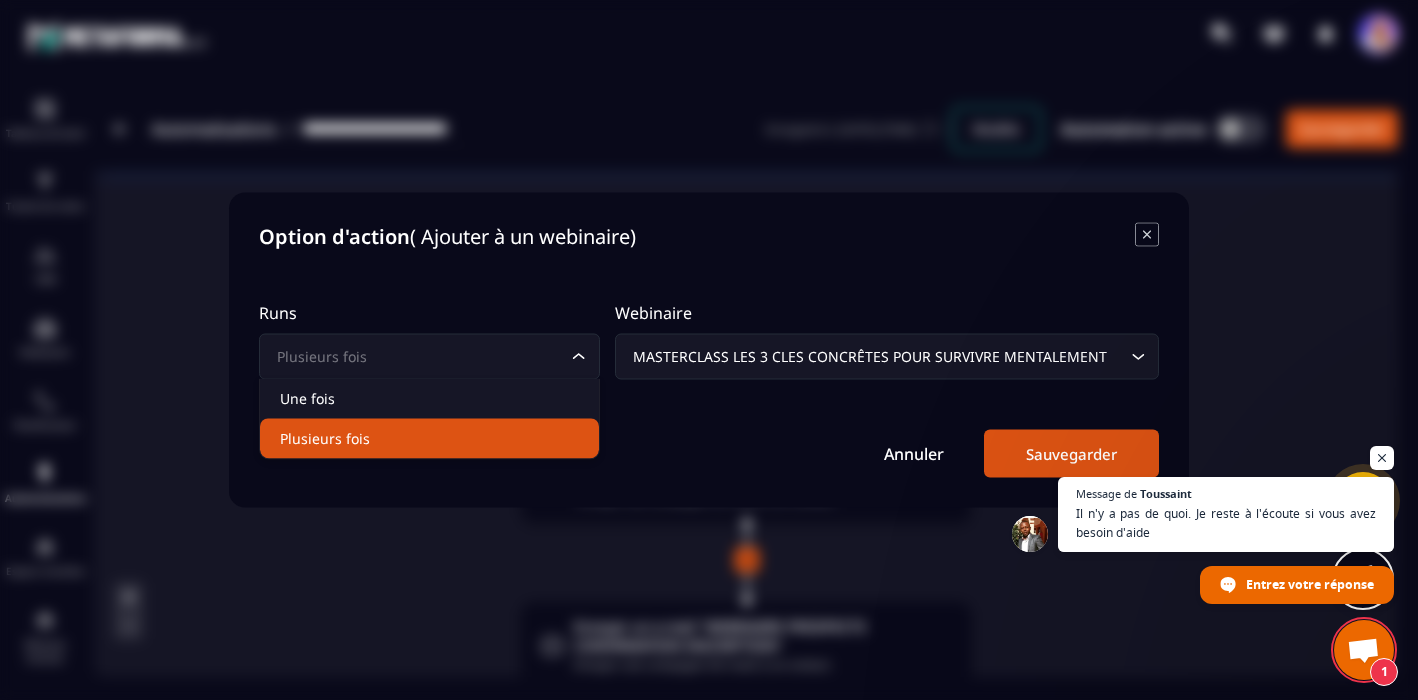 click on "Plusieurs fois" 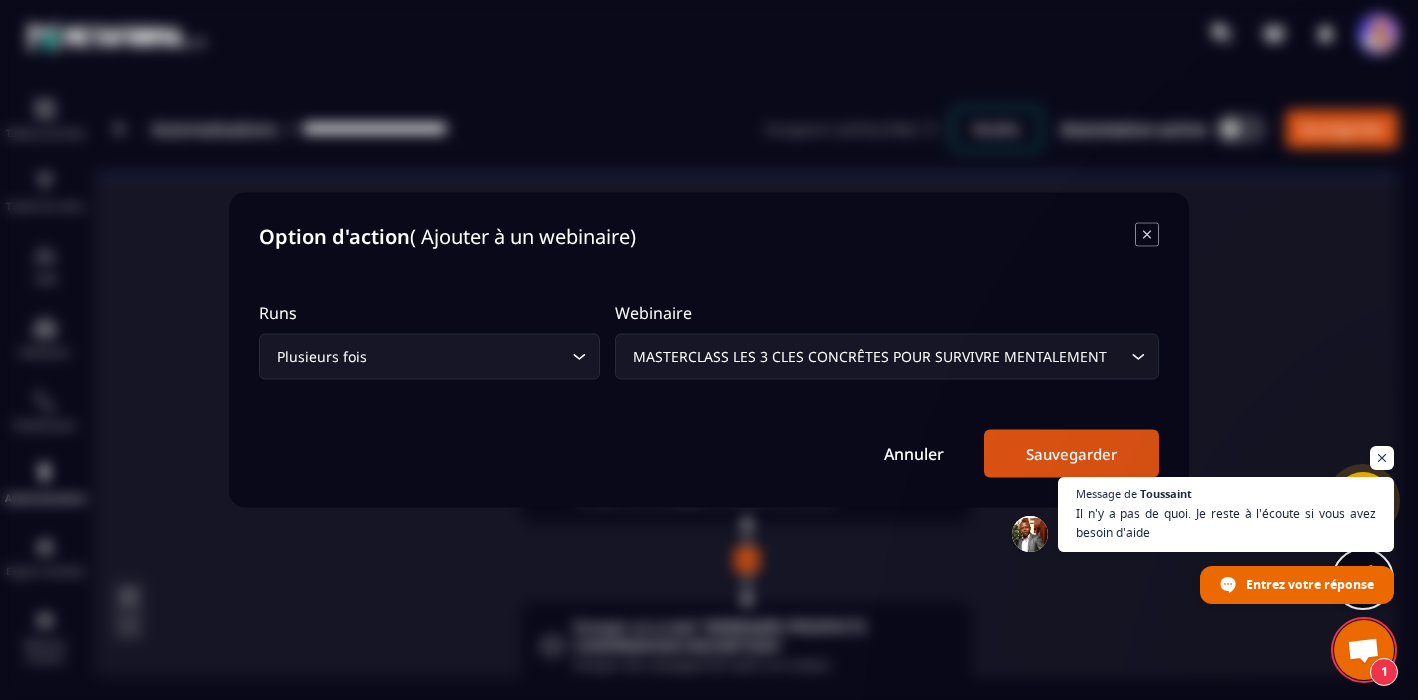 click on "Sauvegarder" at bounding box center [1071, 454] 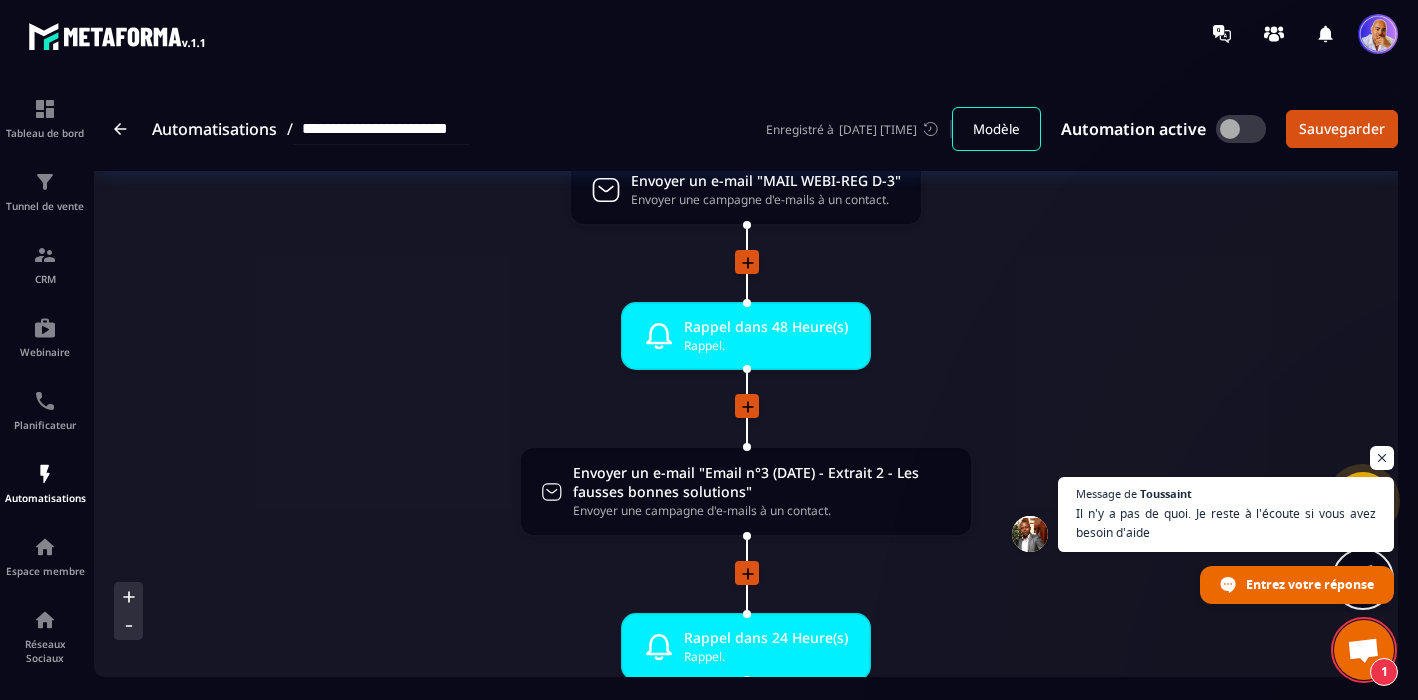 scroll, scrollTop: 1052, scrollLeft: 0, axis: vertical 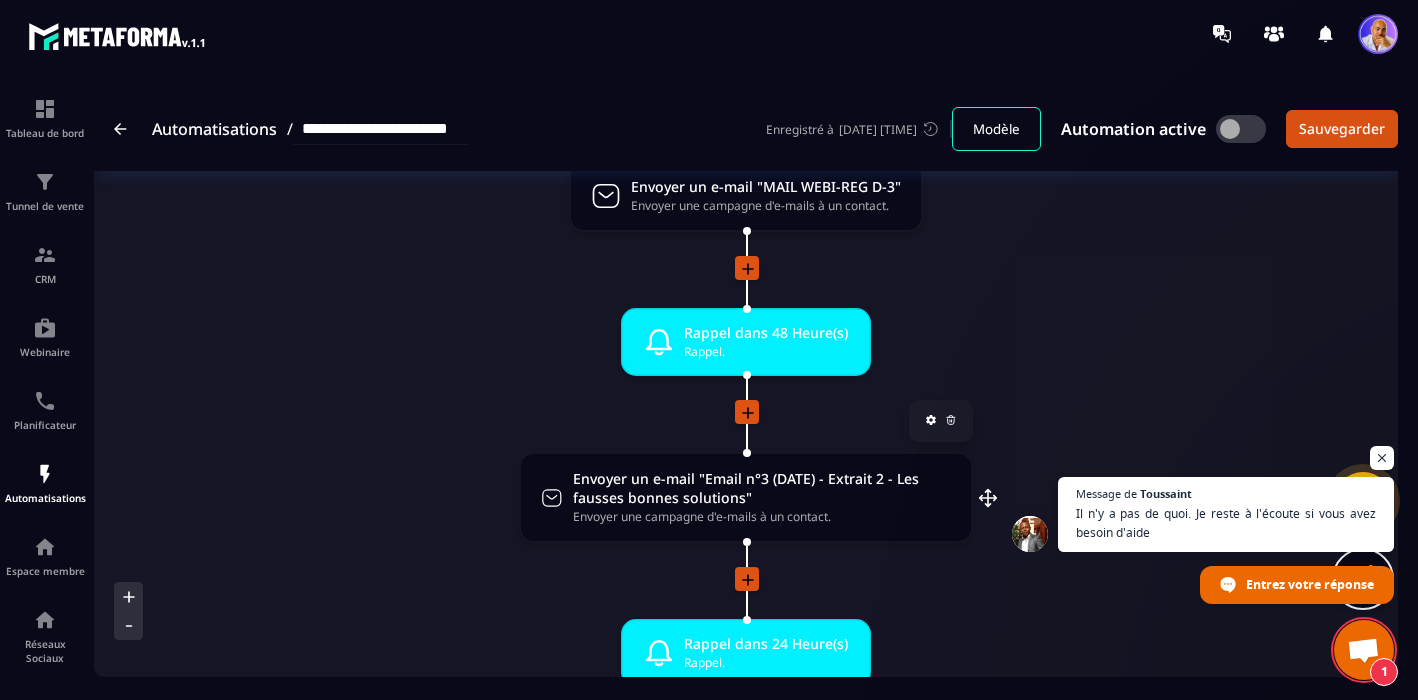 click on "Envoyer un e-mail "Email n°3 (DATE) - Extrait 2 - Les fausses bonnes solutions"" at bounding box center (762, 488) 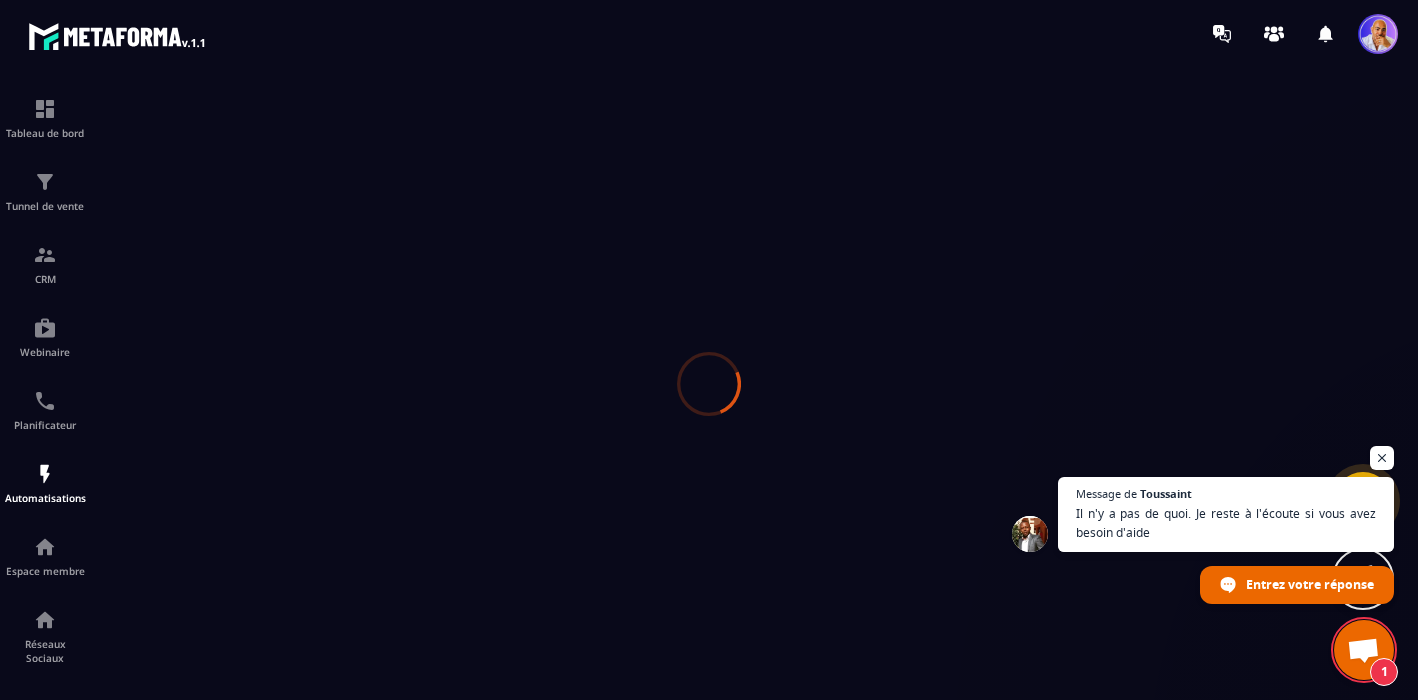 scroll, scrollTop: 0, scrollLeft: 0, axis: both 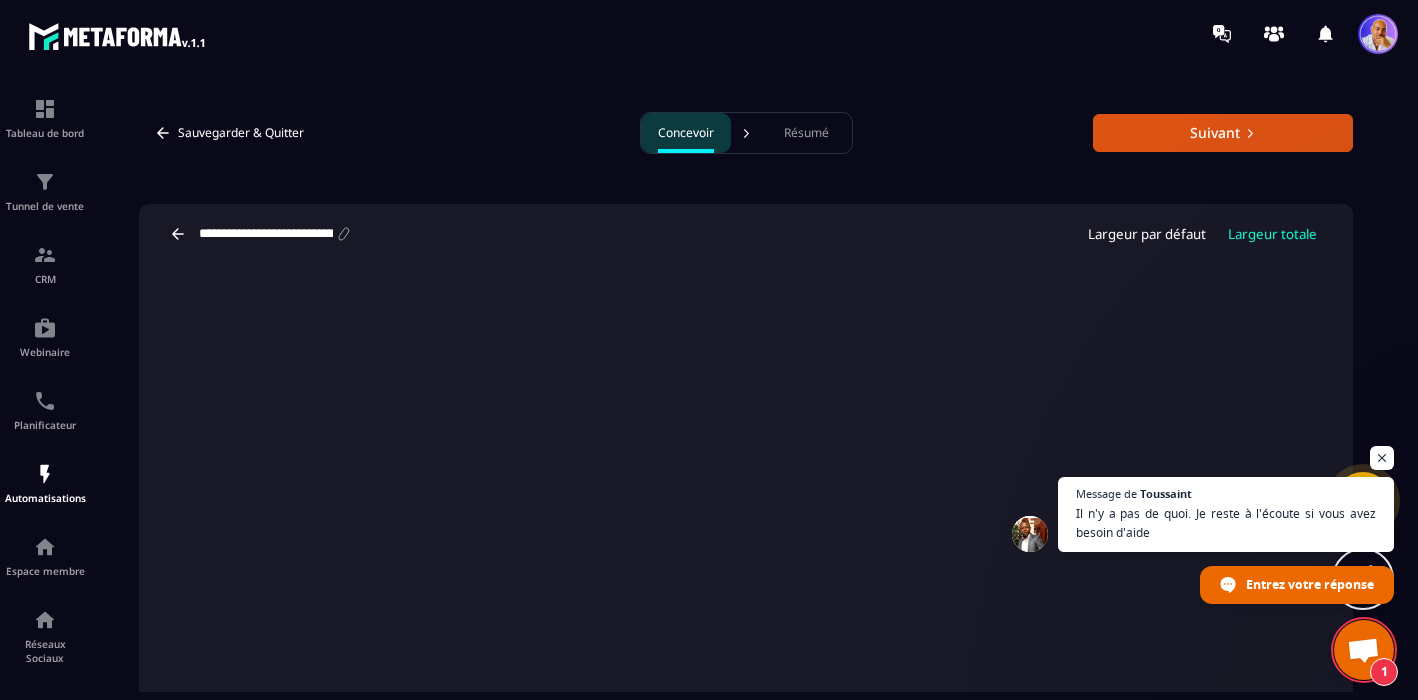 click 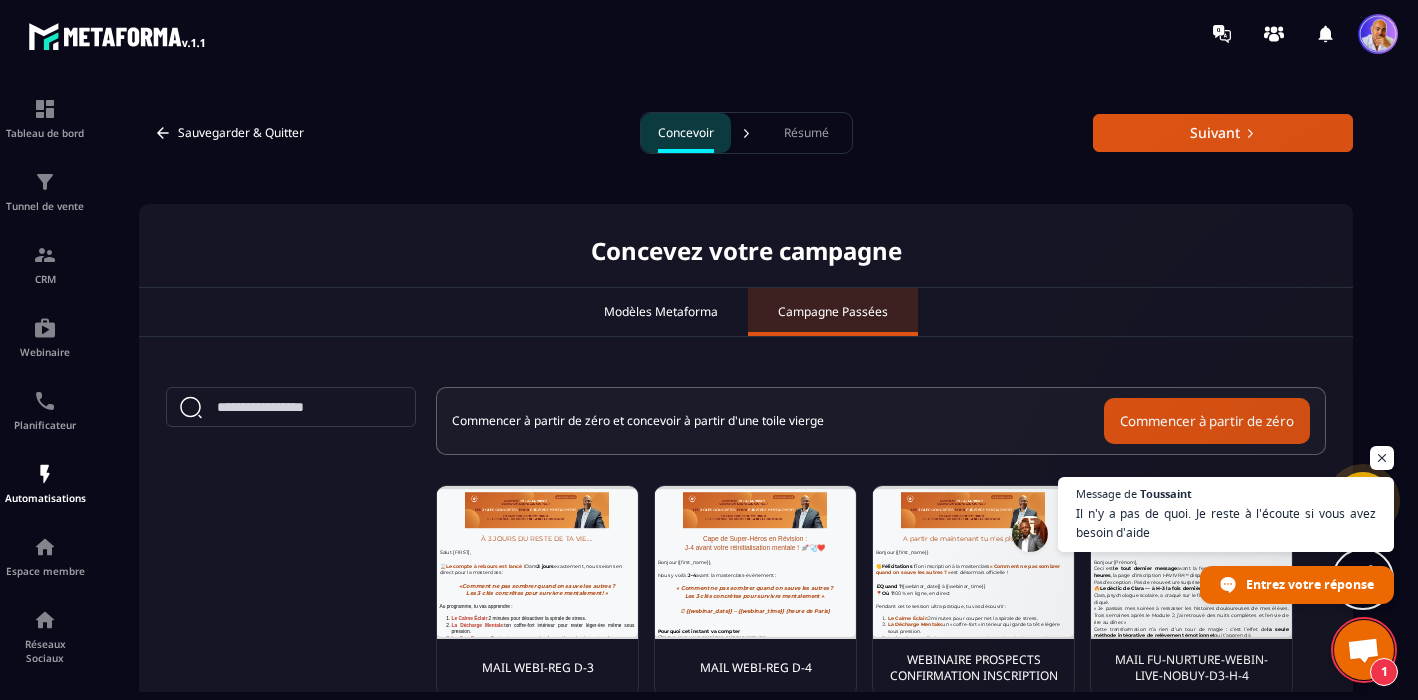 scroll, scrollTop: 0, scrollLeft: 0, axis: both 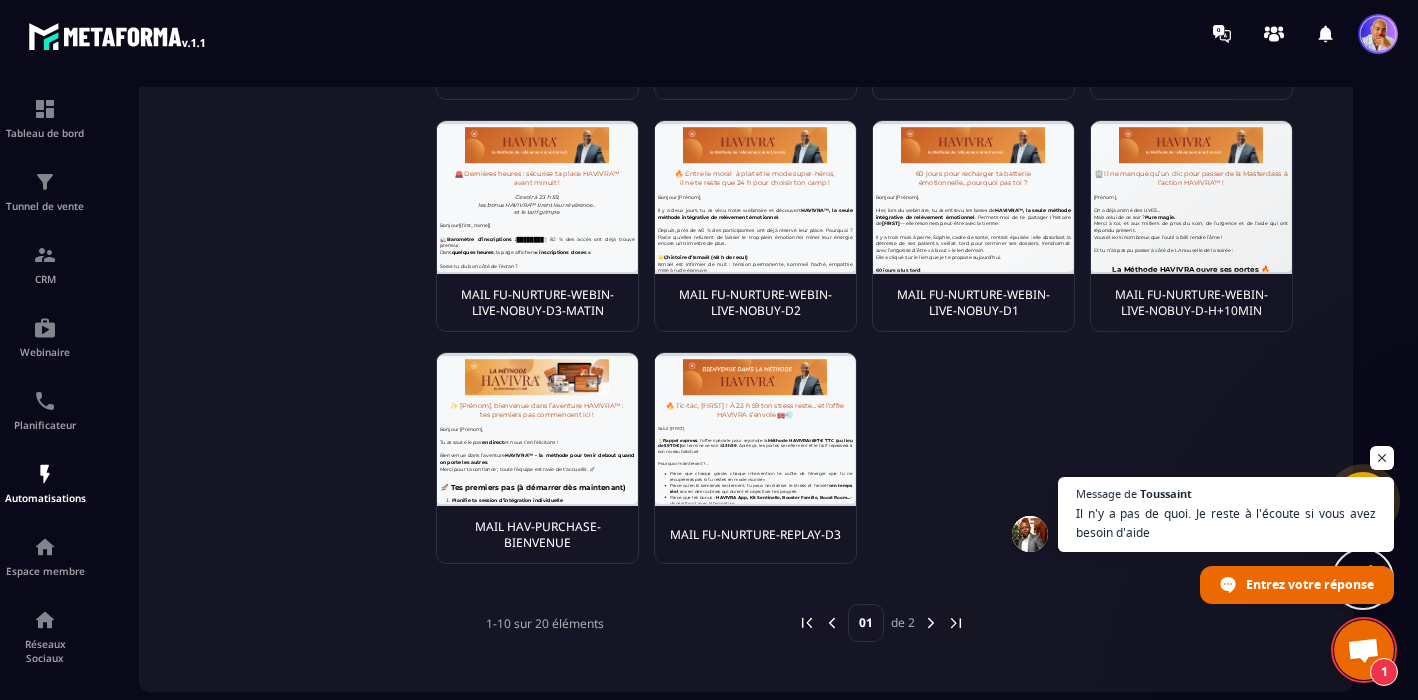 click at bounding box center (931, 623) 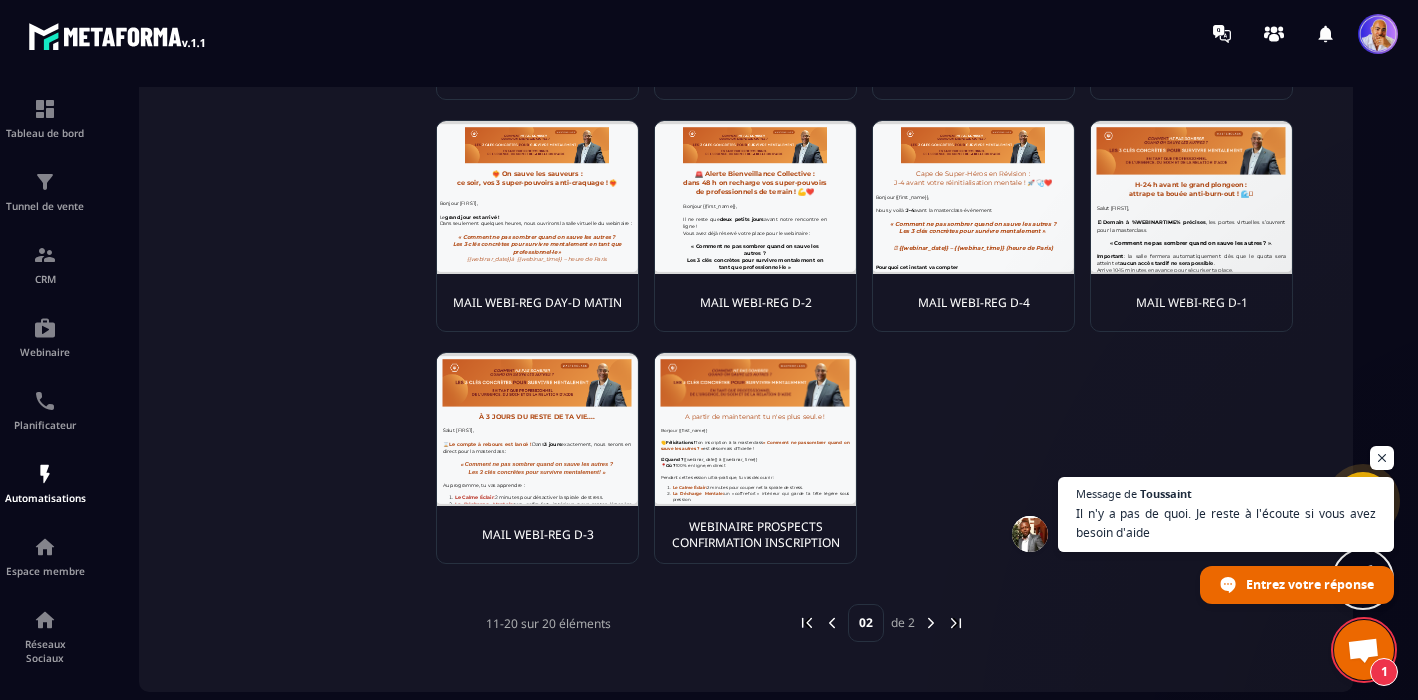 scroll, scrollTop: 0, scrollLeft: 0, axis: both 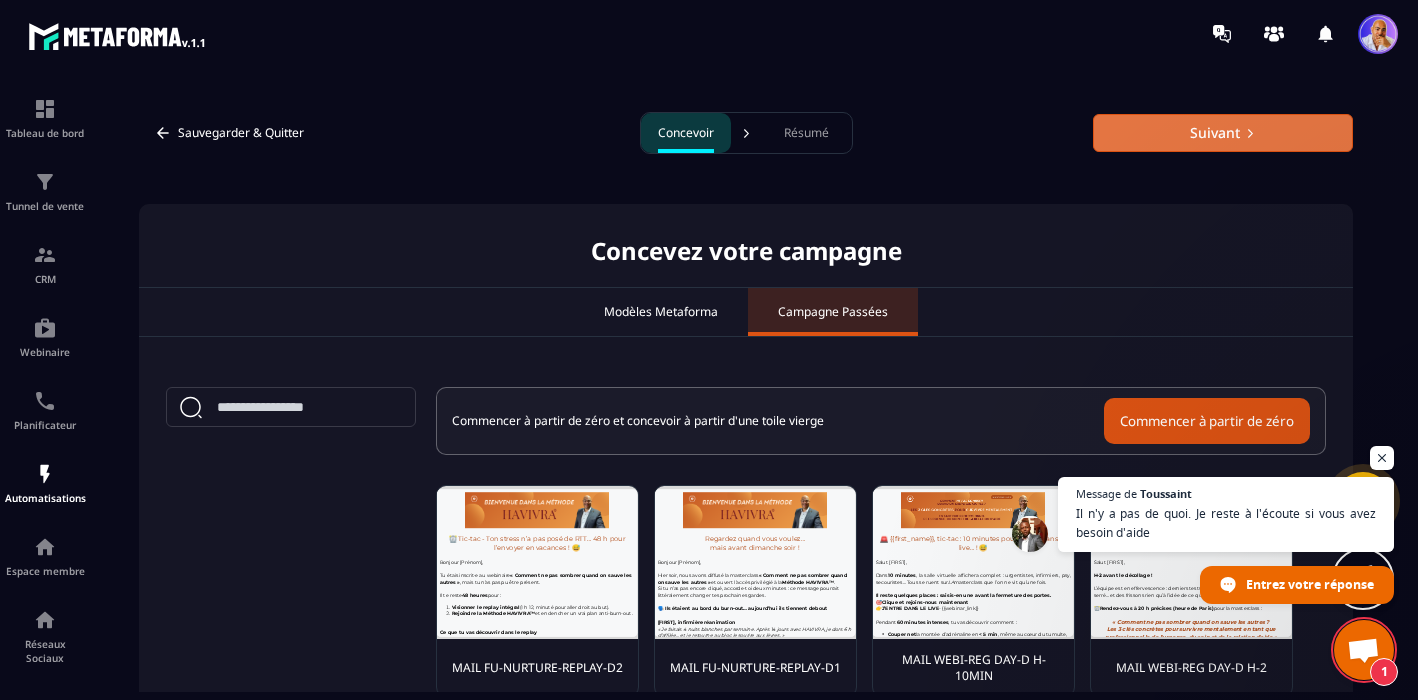 click on "Suivant" at bounding box center [1223, 133] 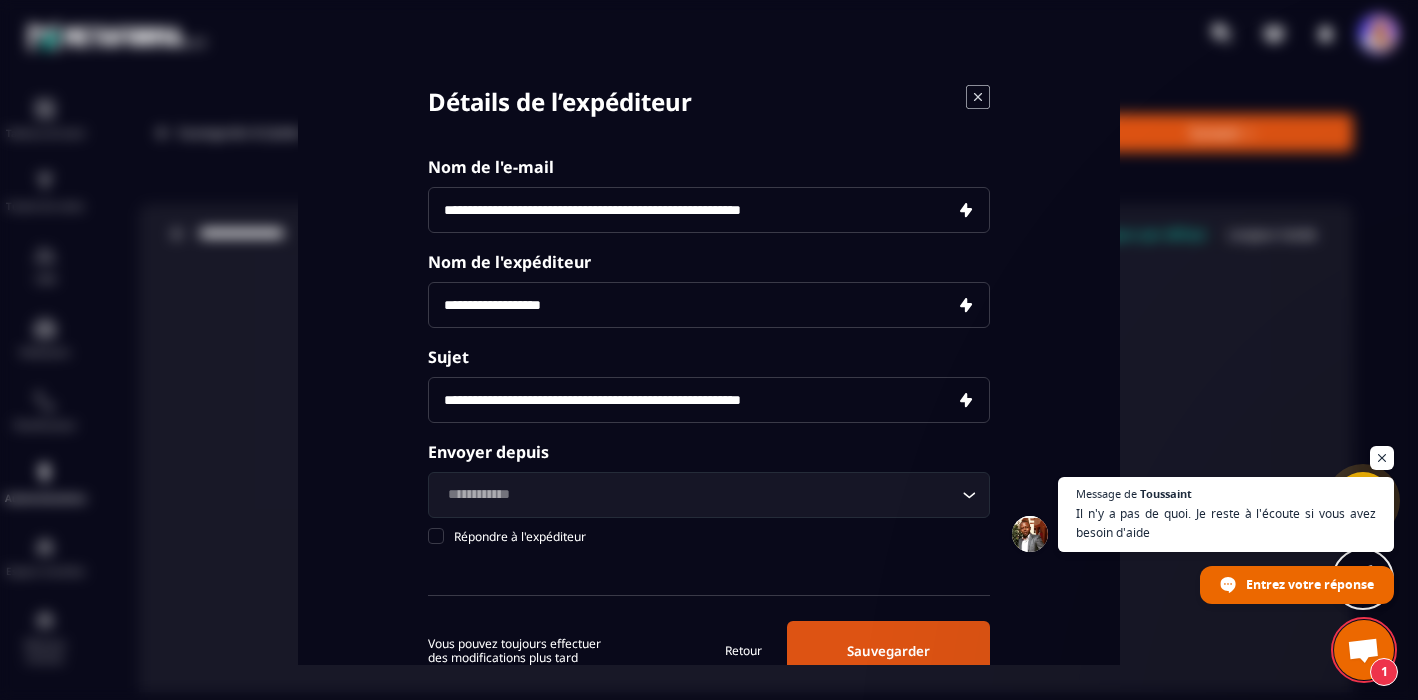 click on "**********" at bounding box center [709, 210] 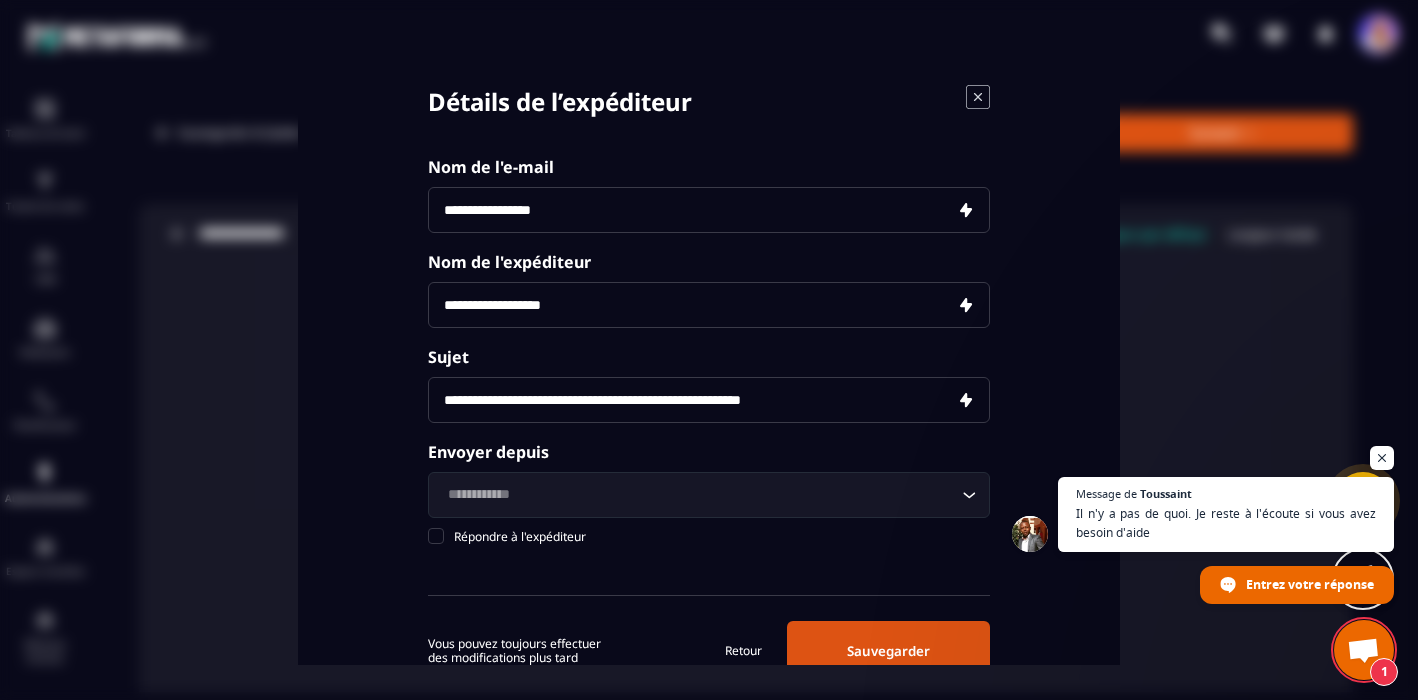 type on "**********" 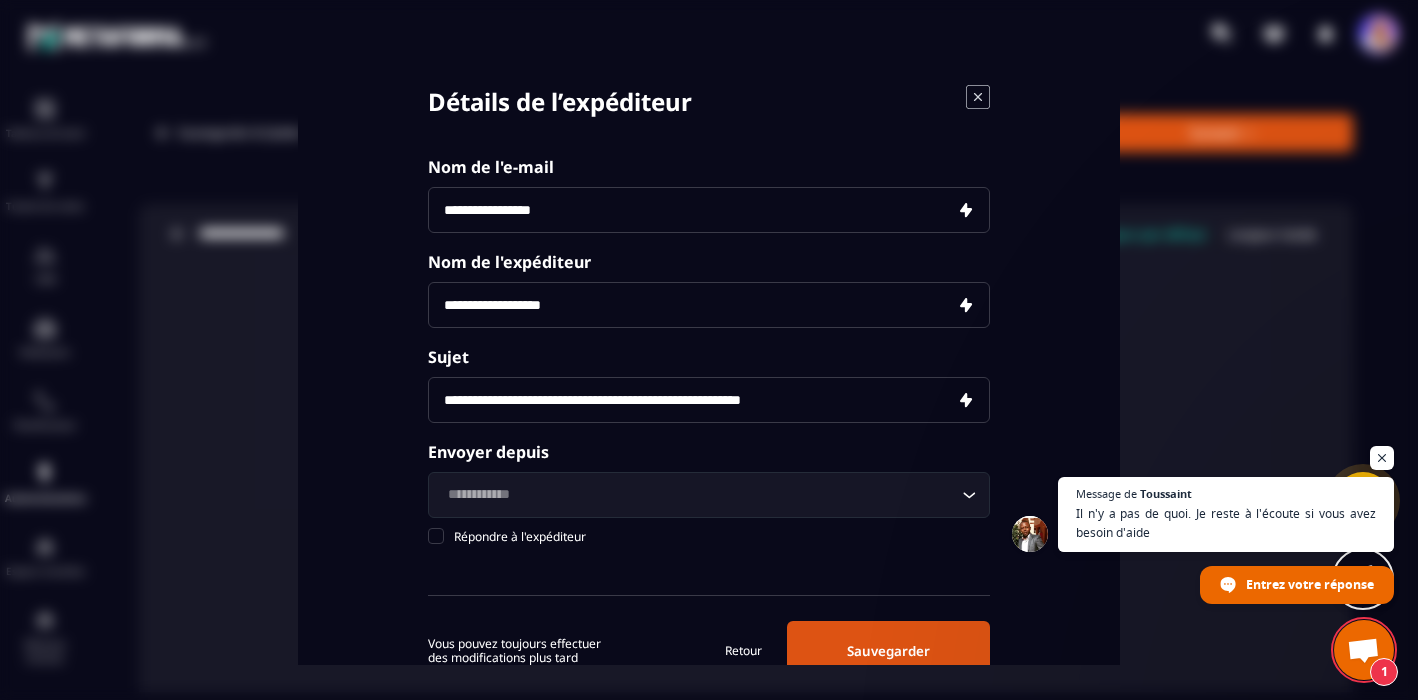 drag, startPoint x: 583, startPoint y: 304, endPoint x: 436, endPoint y: 301, distance: 147.03061 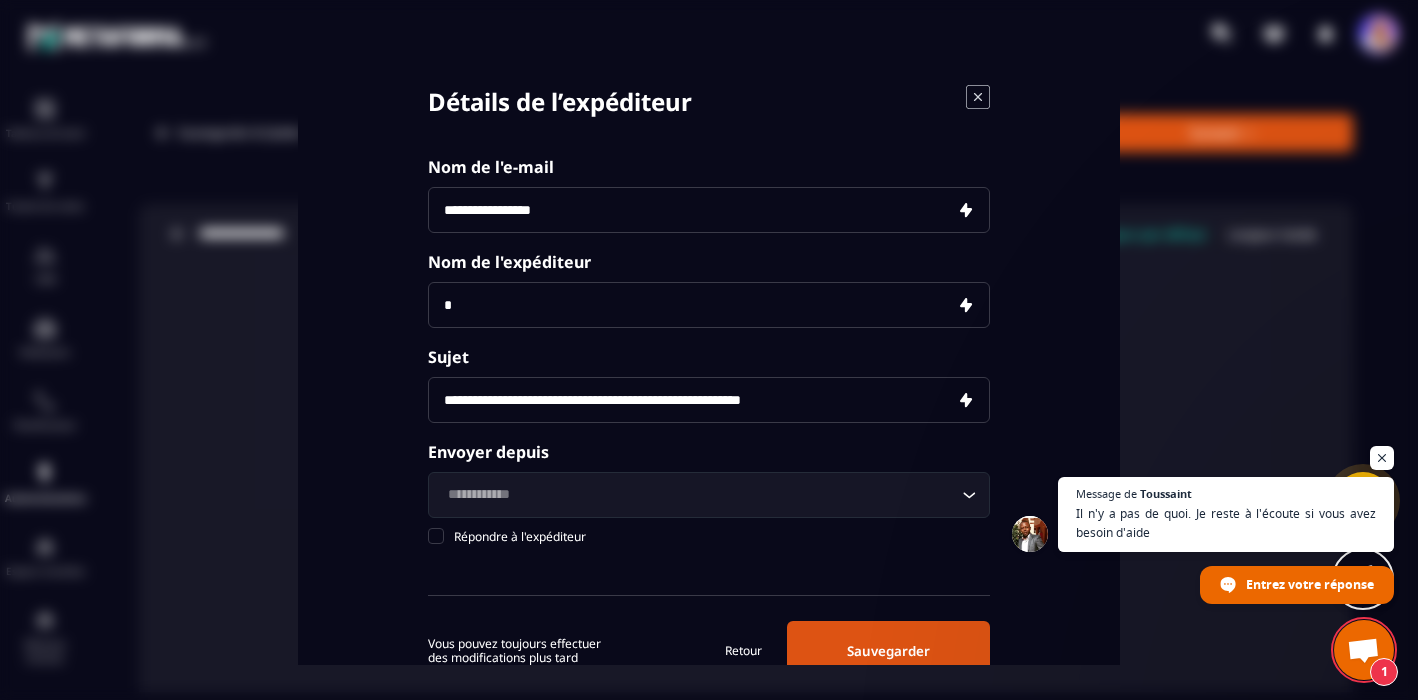 type on "**********" 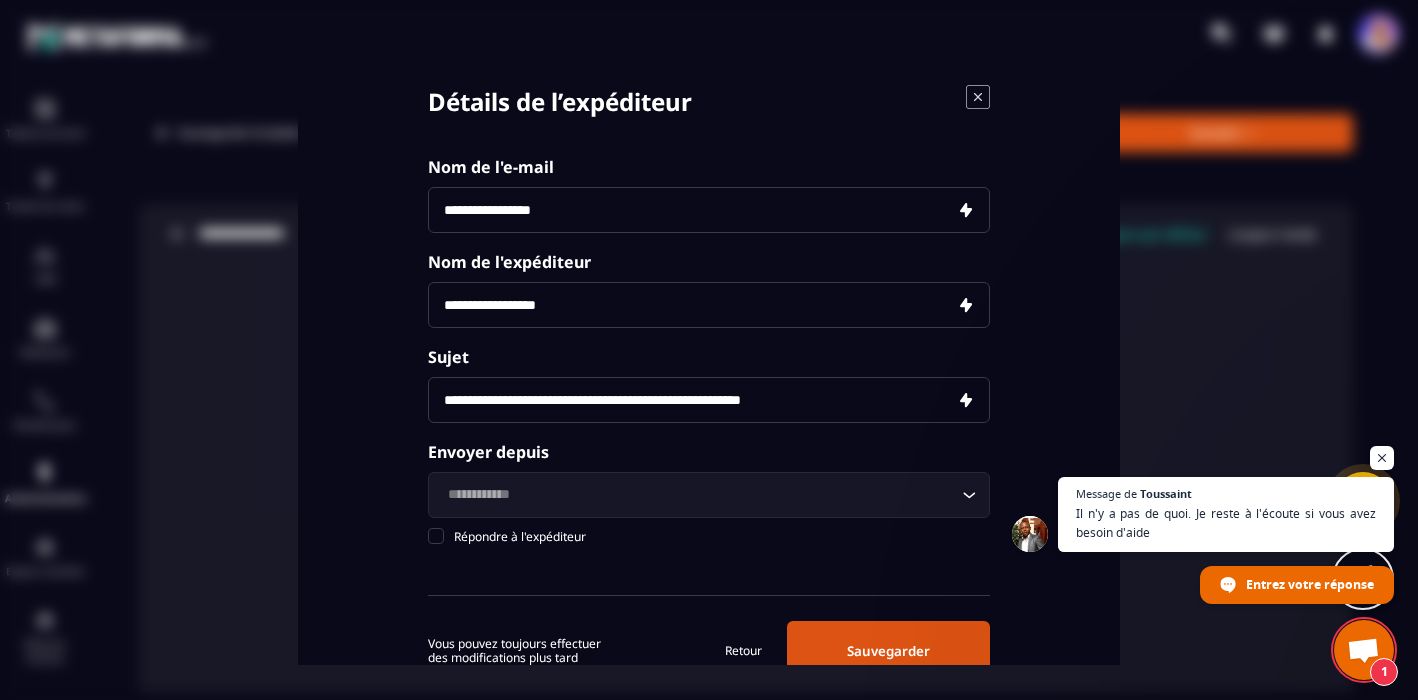 click on "**********" at bounding box center [709, 400] 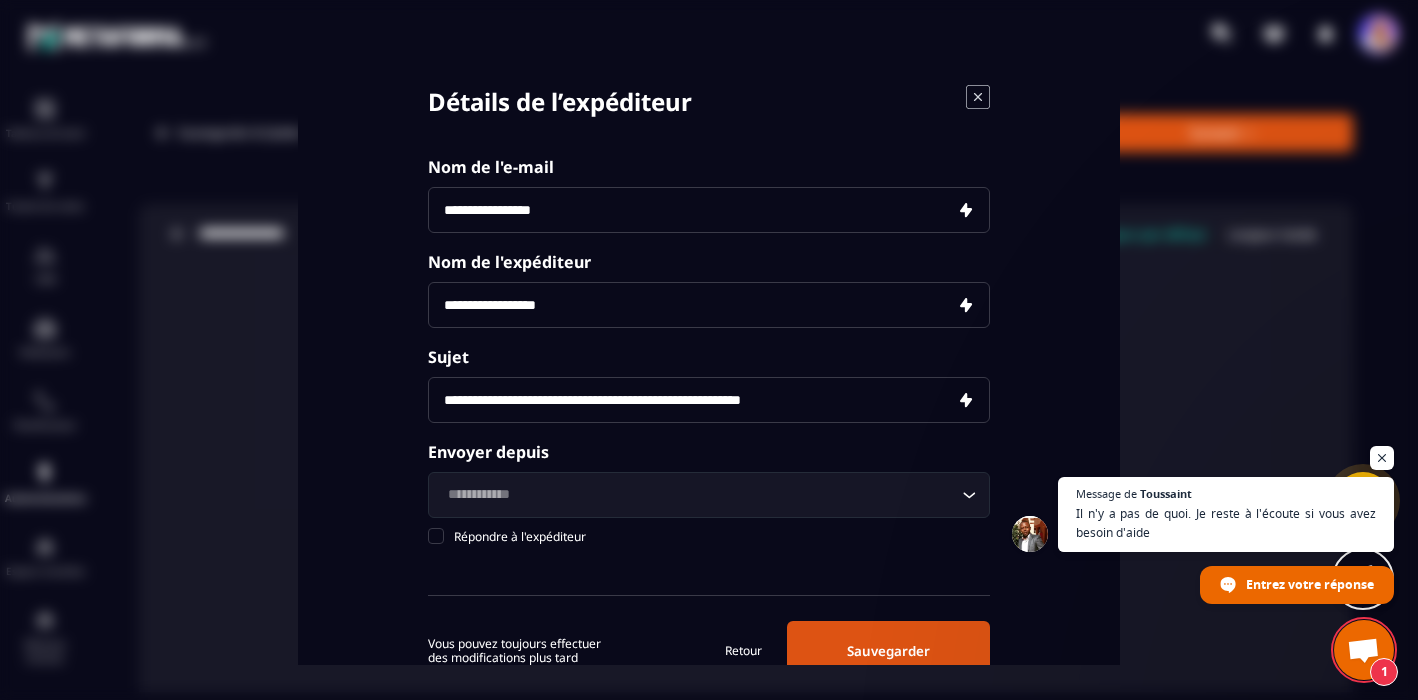 paste on "*****" 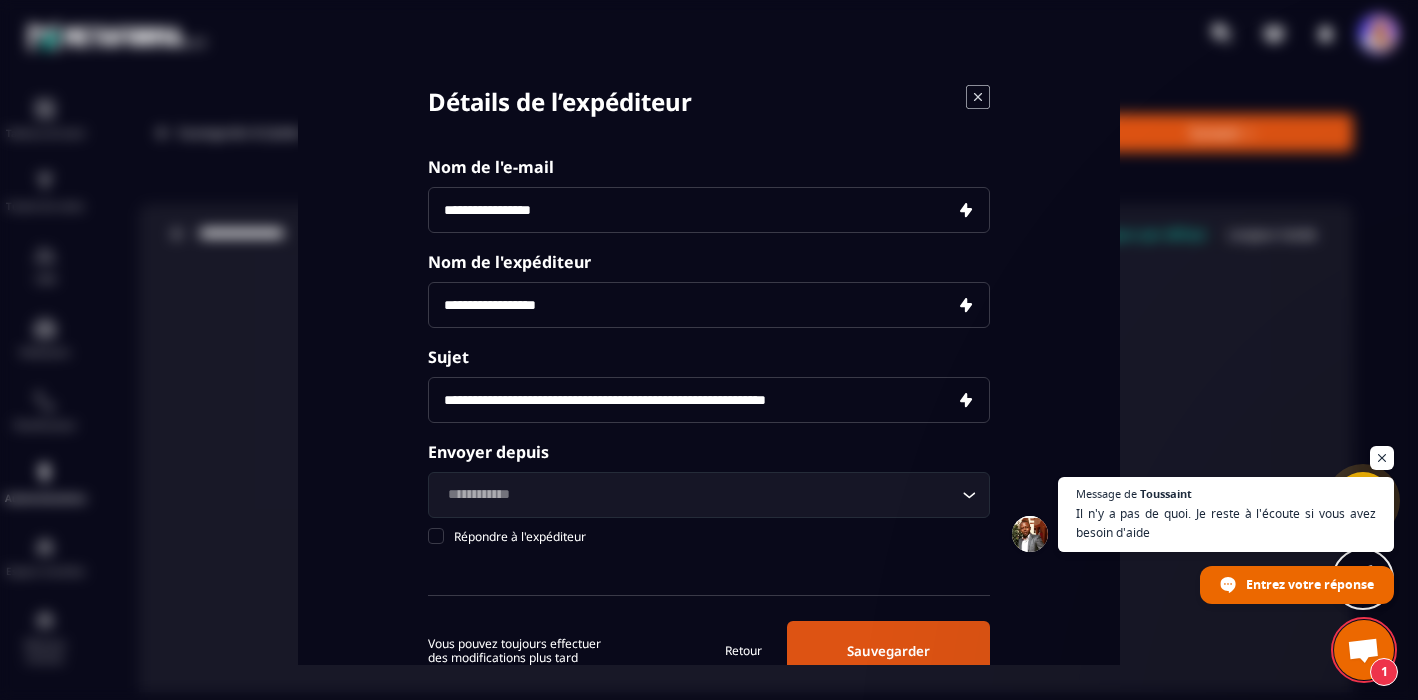 type on "**********" 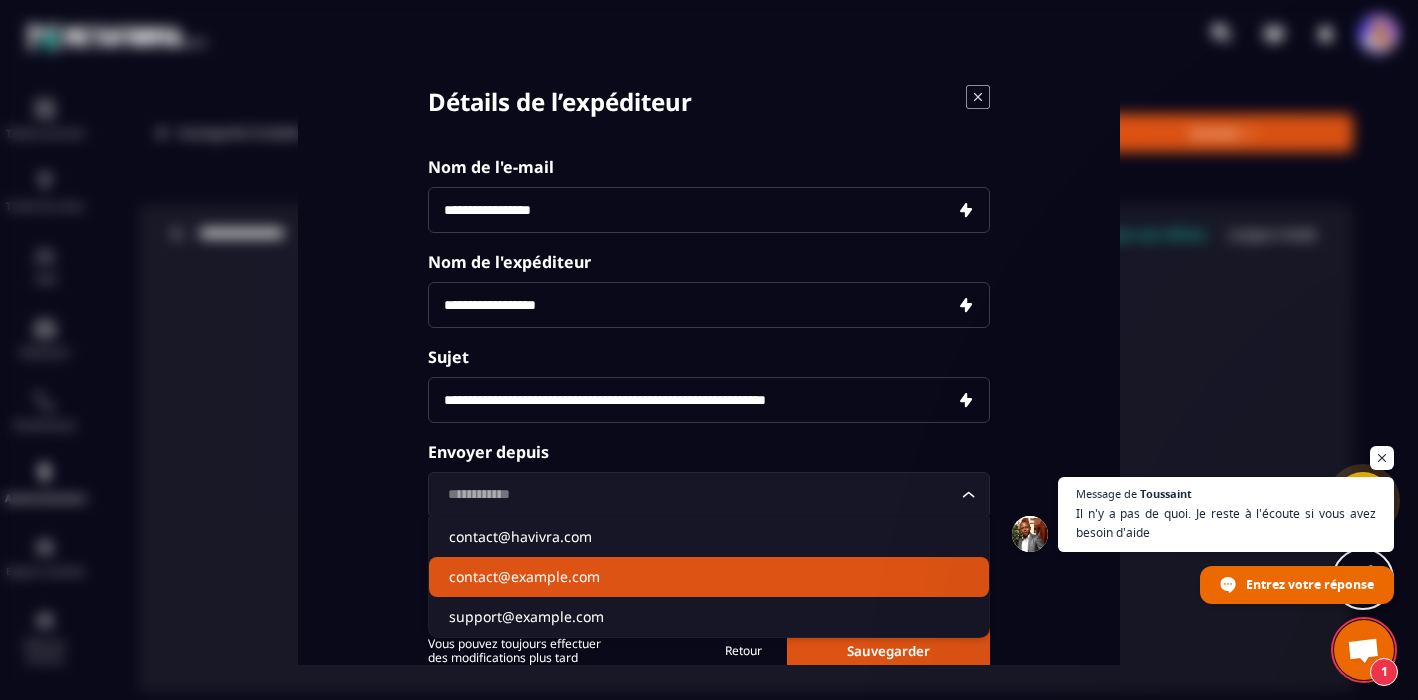 click on "contact@example.com" 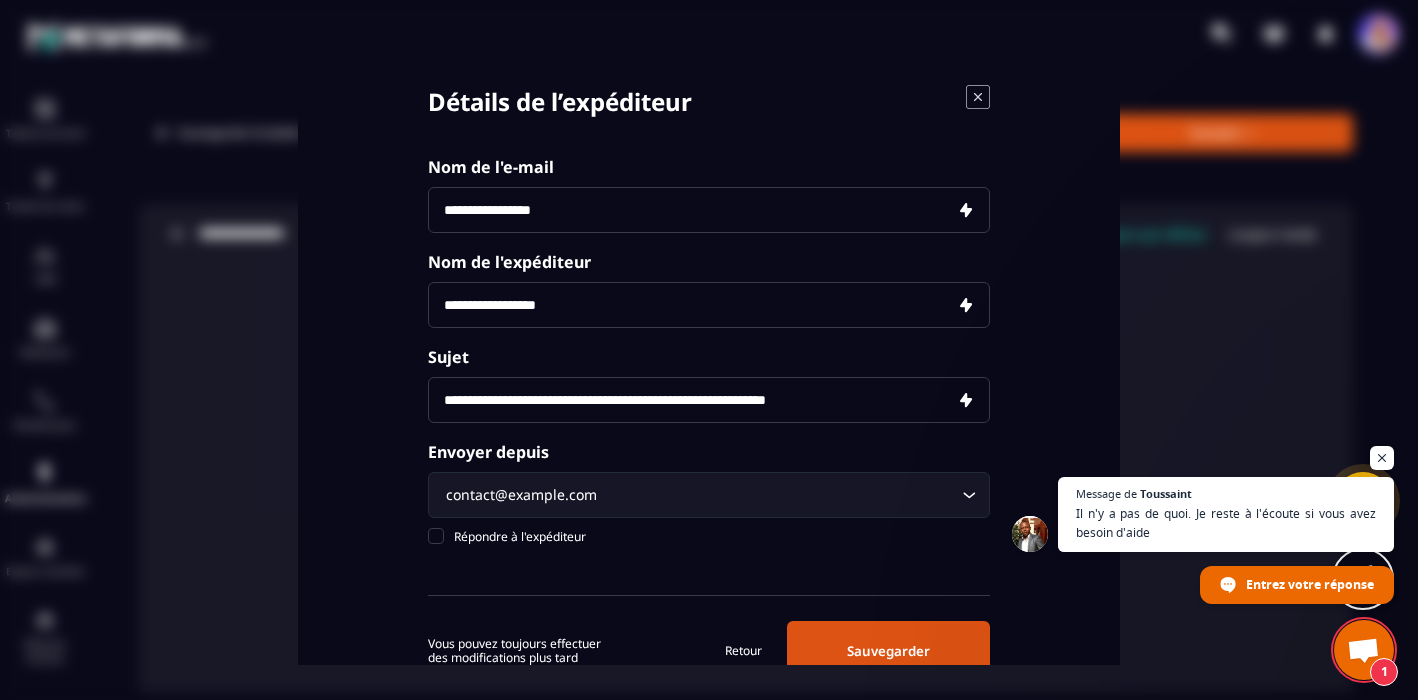 click on "Sauvegarder" at bounding box center [888, 651] 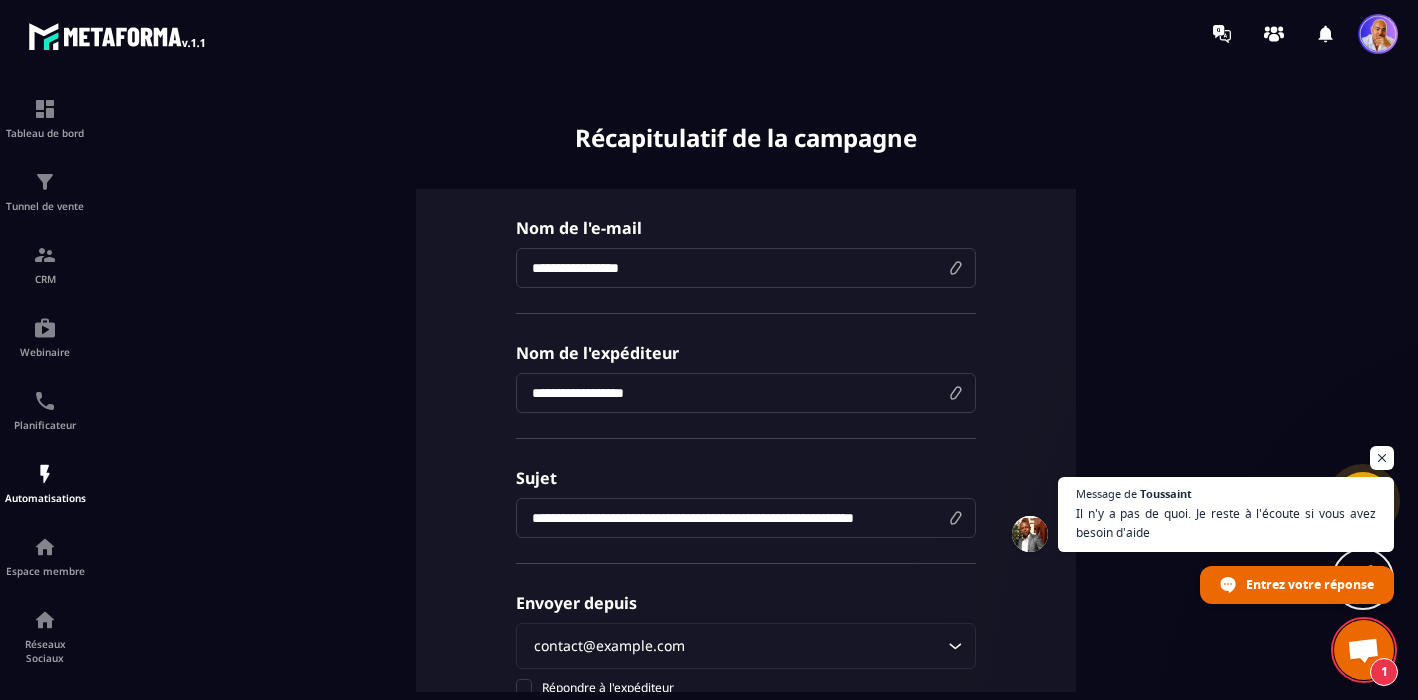 scroll, scrollTop: 0, scrollLeft: 0, axis: both 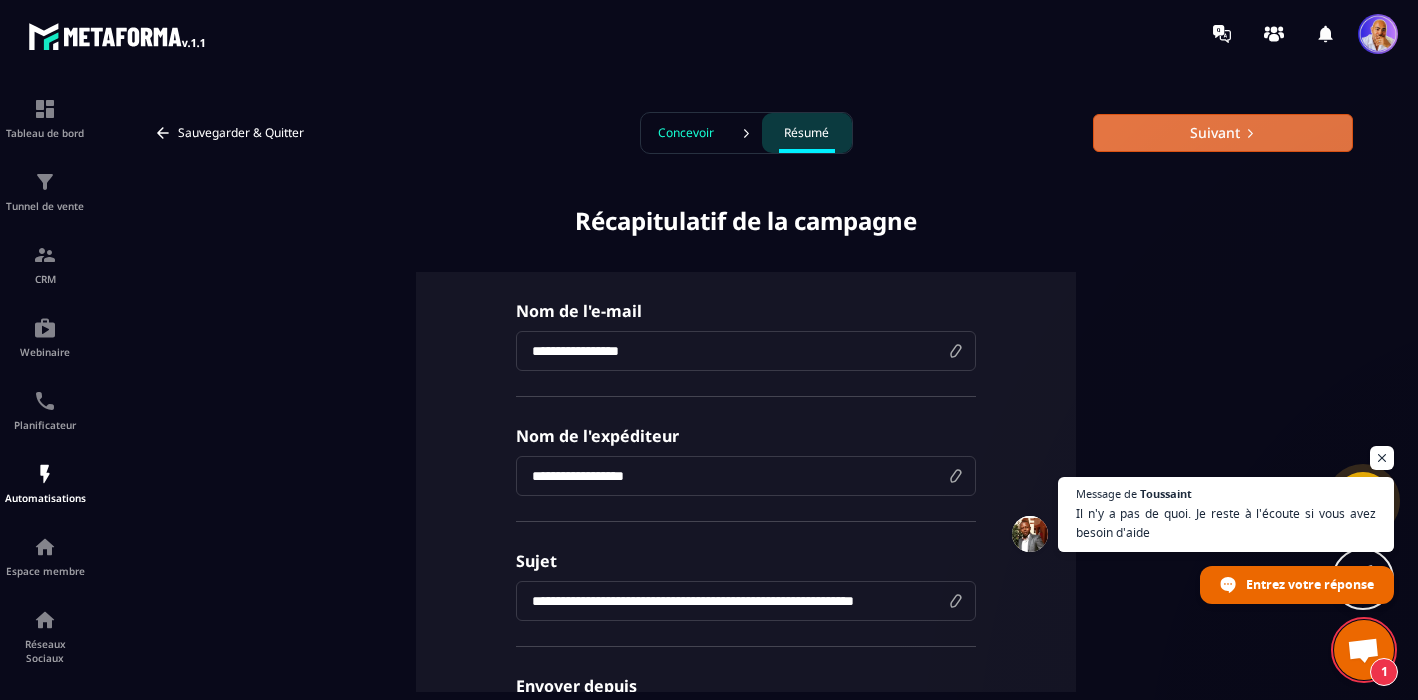click on "Suivant" at bounding box center (1223, 133) 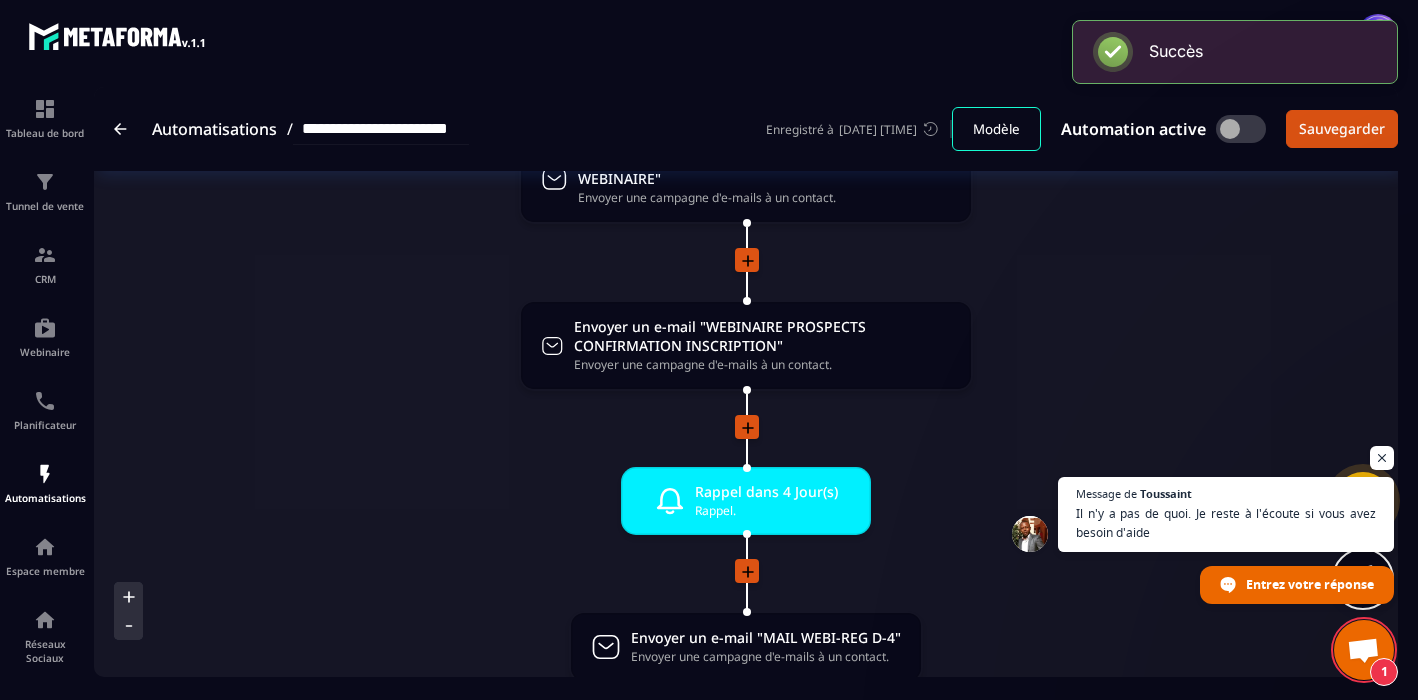 scroll, scrollTop: 325, scrollLeft: 0, axis: vertical 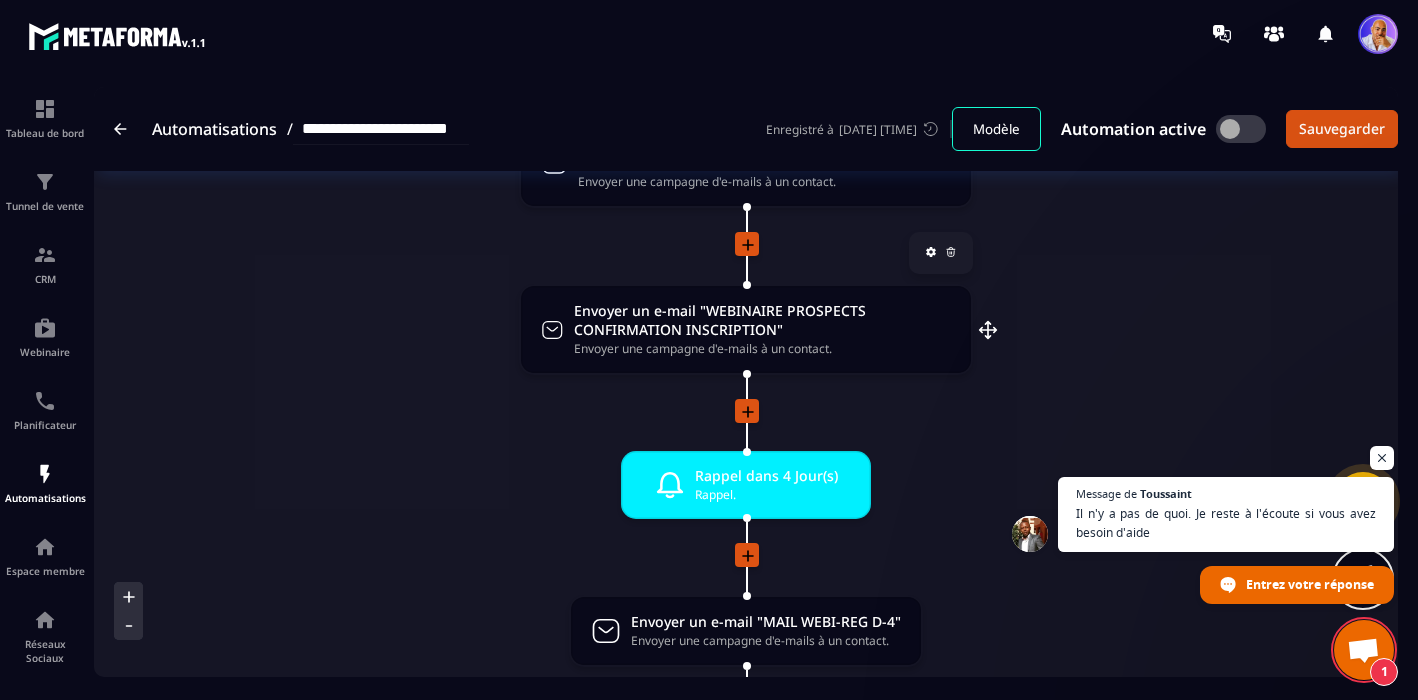 click on "Envoyer une campagne d'e-mails à un contact." at bounding box center (762, 348) 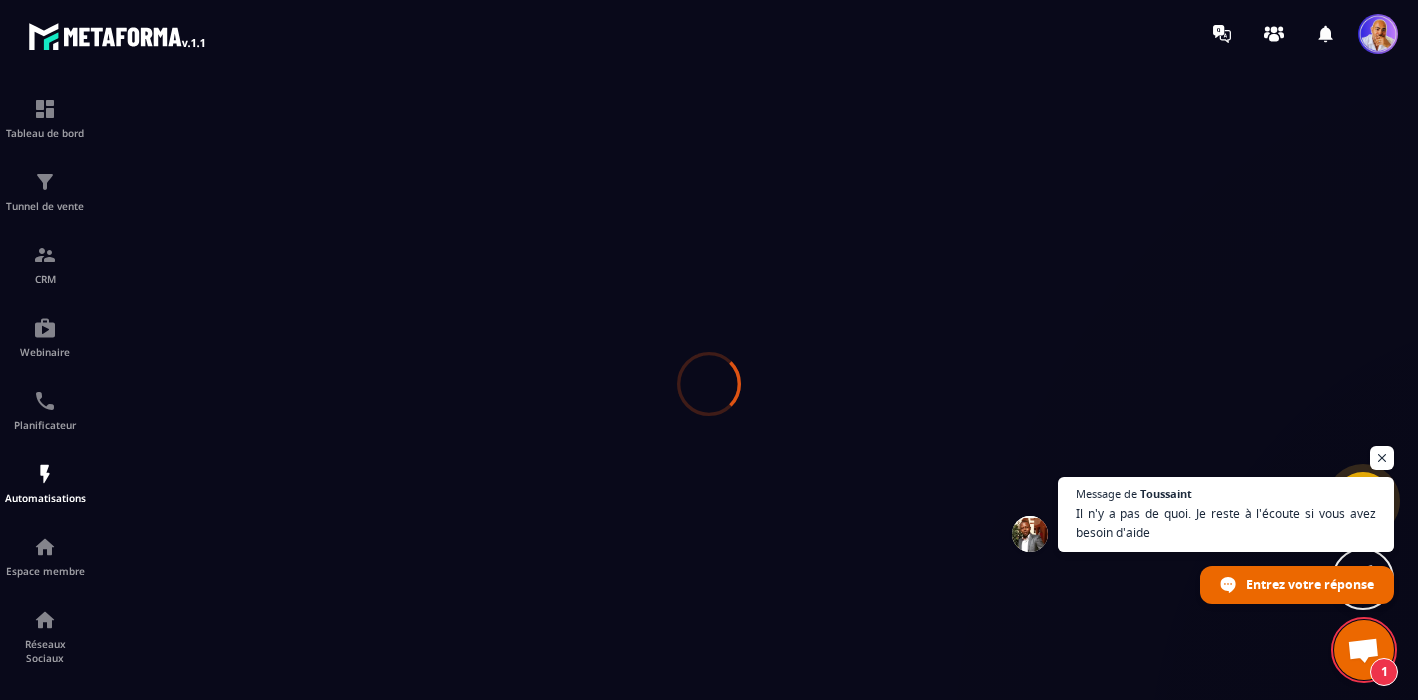 scroll, scrollTop: 0, scrollLeft: 0, axis: both 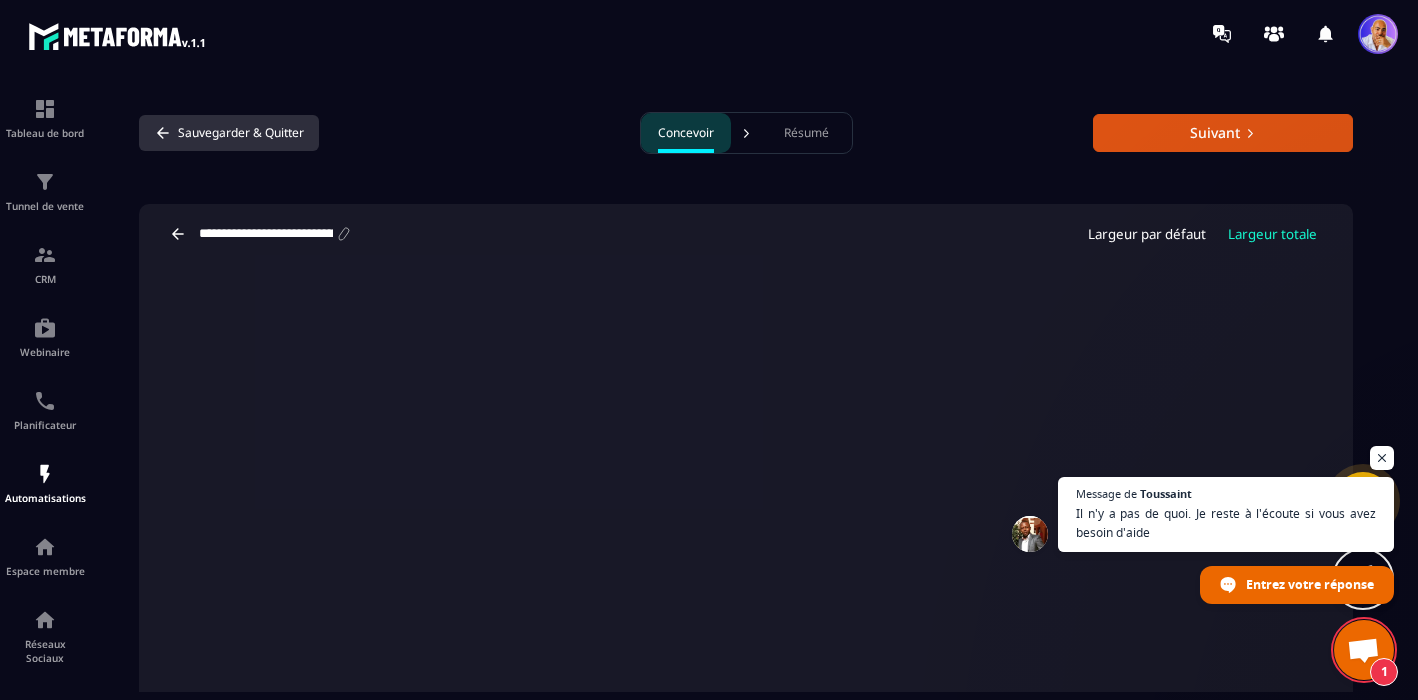 click 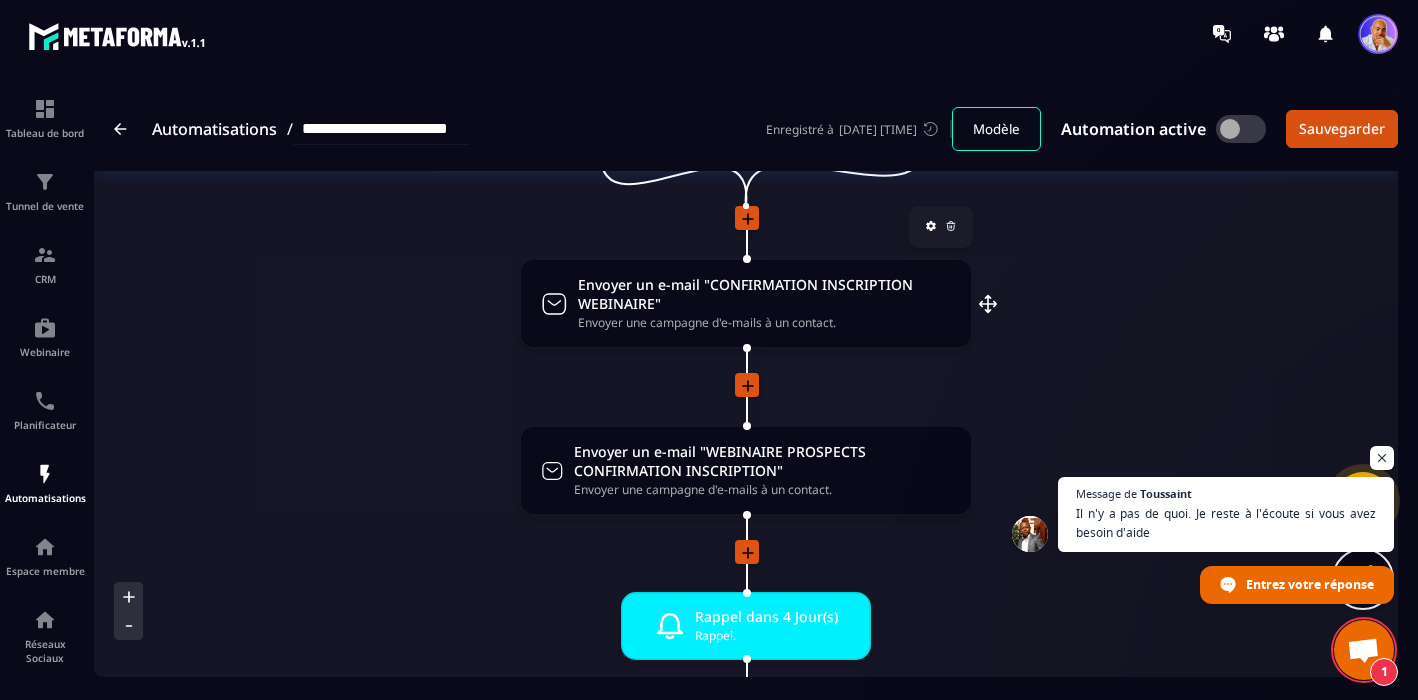scroll, scrollTop: 191, scrollLeft: 0, axis: vertical 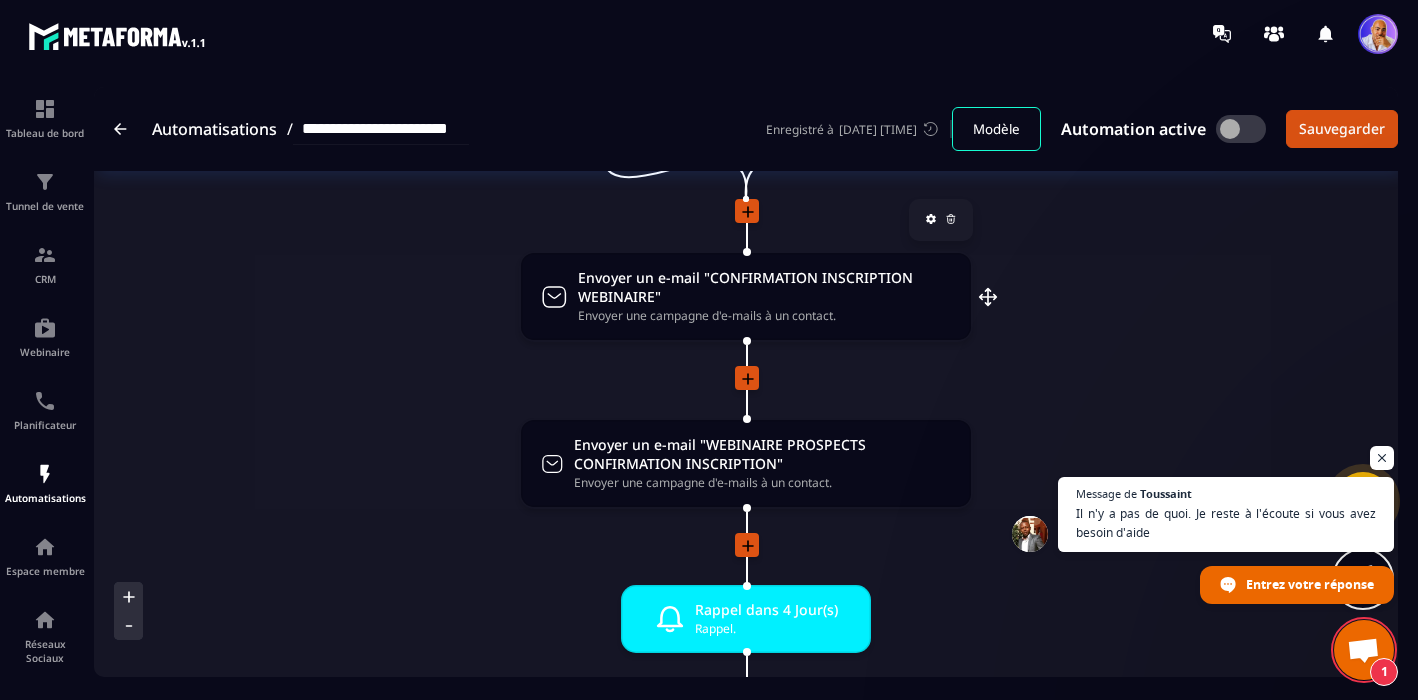 click 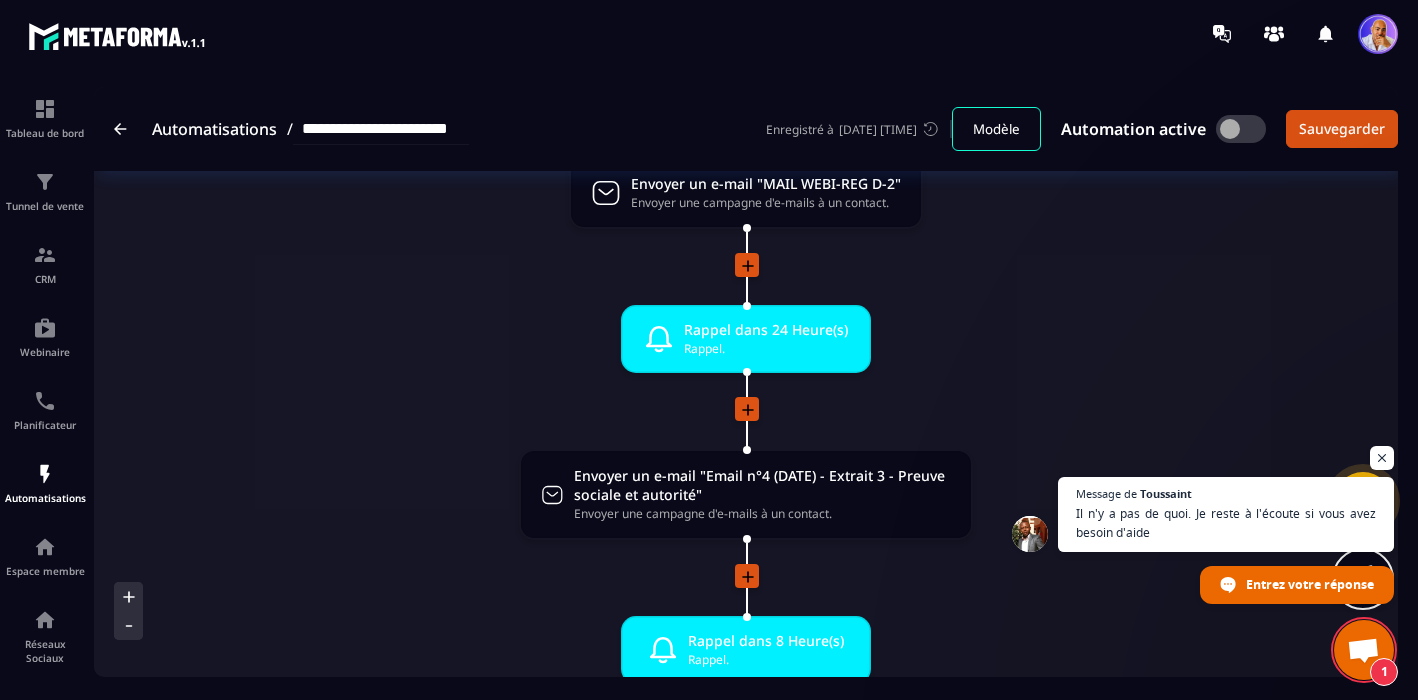 scroll, scrollTop: 1182, scrollLeft: 0, axis: vertical 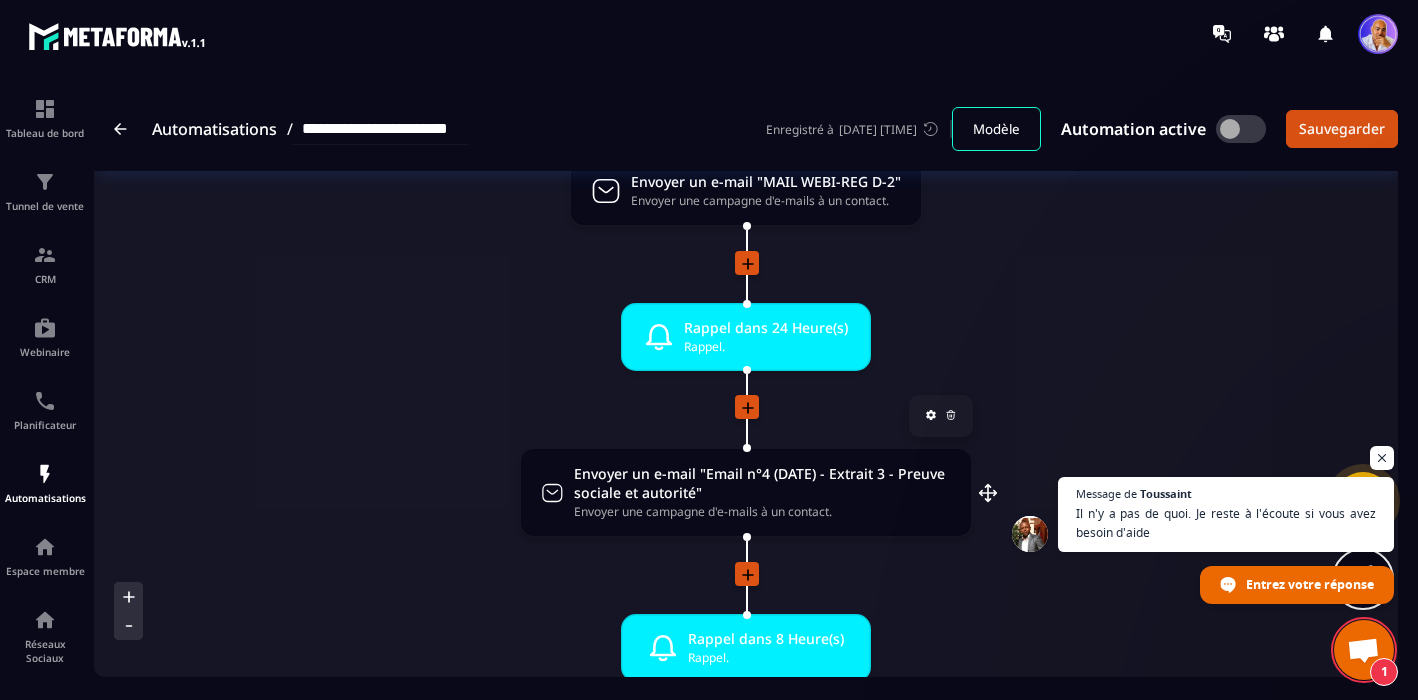 click on "Envoyer un e-mail "Email n°4 (DATE) - Extrait 3 - Preuve sociale et autorité"" at bounding box center (762, 483) 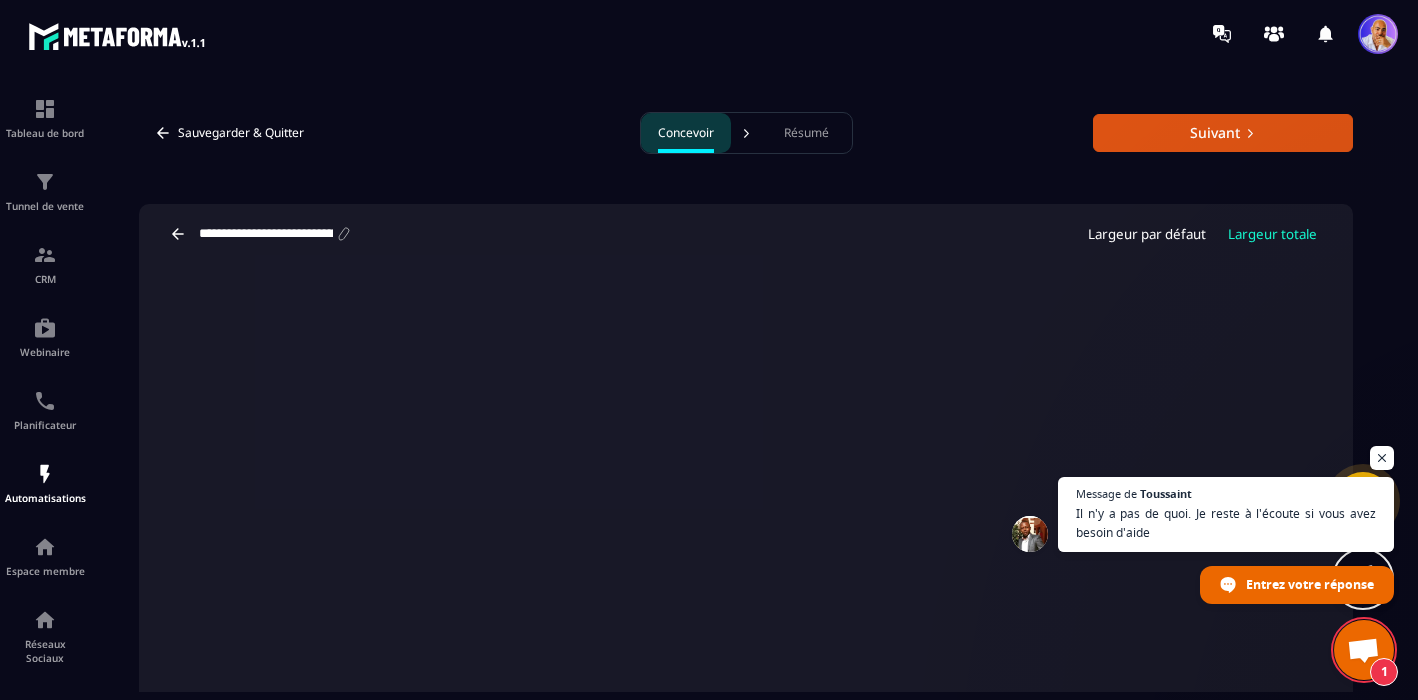 click 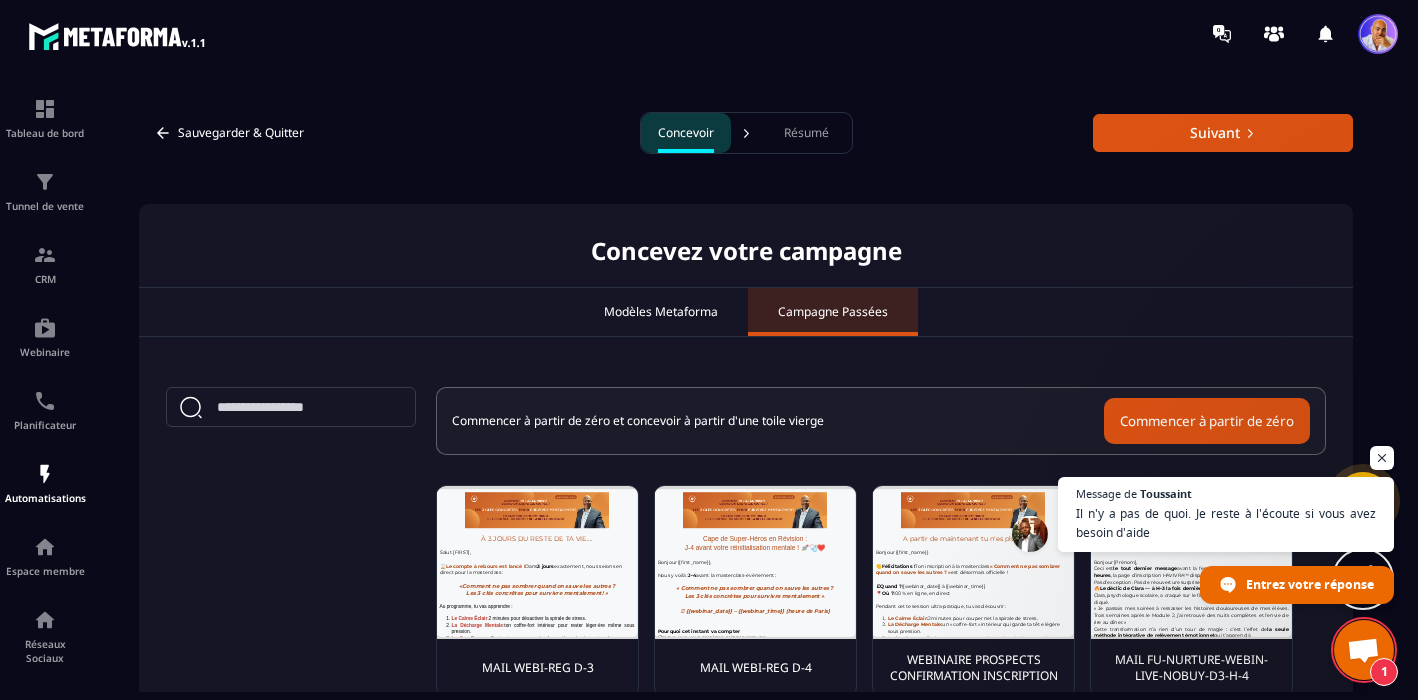 scroll, scrollTop: 0, scrollLeft: 0, axis: both 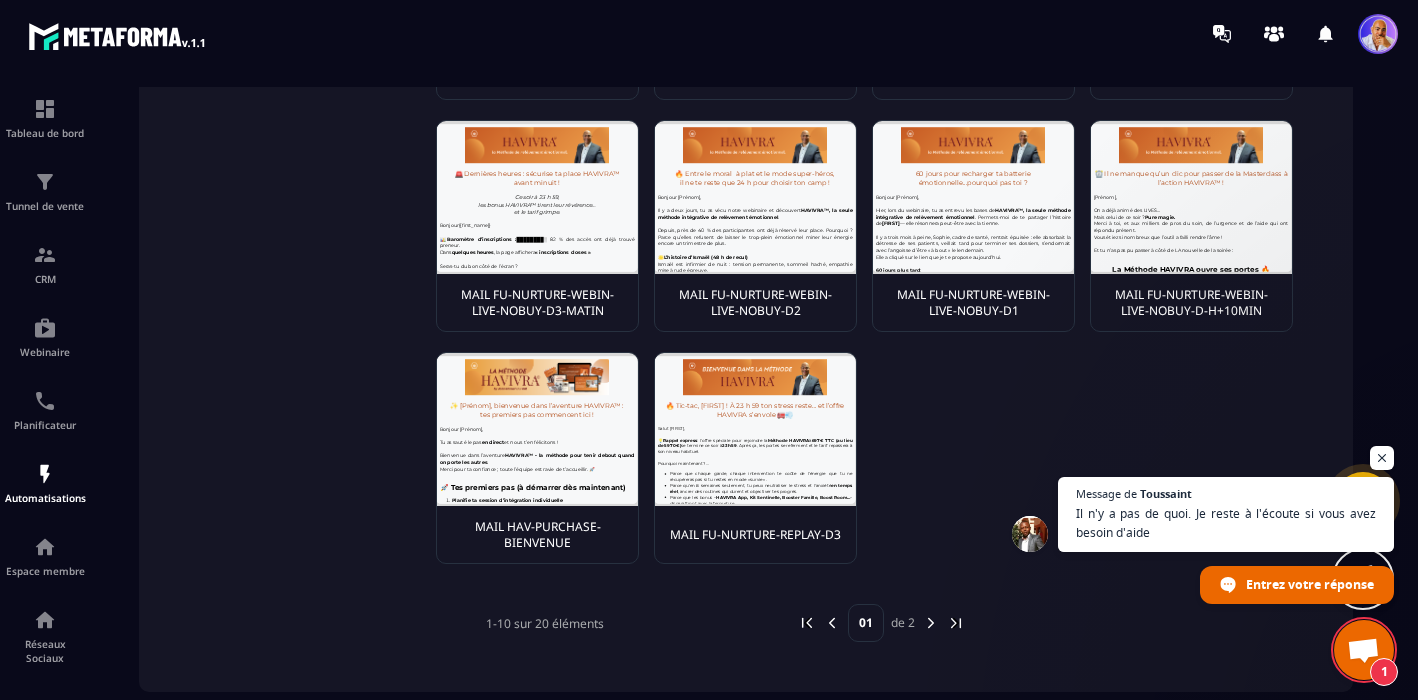 click at bounding box center (931, 623) 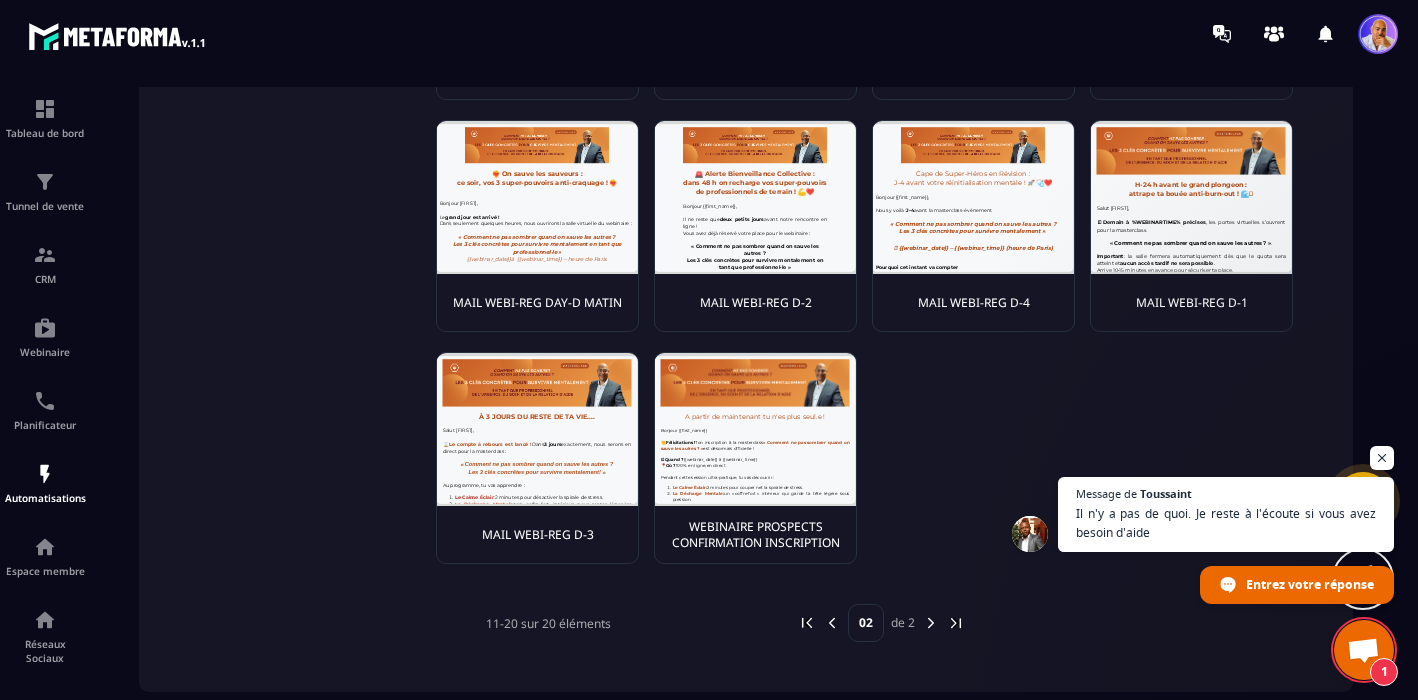 scroll, scrollTop: 0, scrollLeft: 0, axis: both 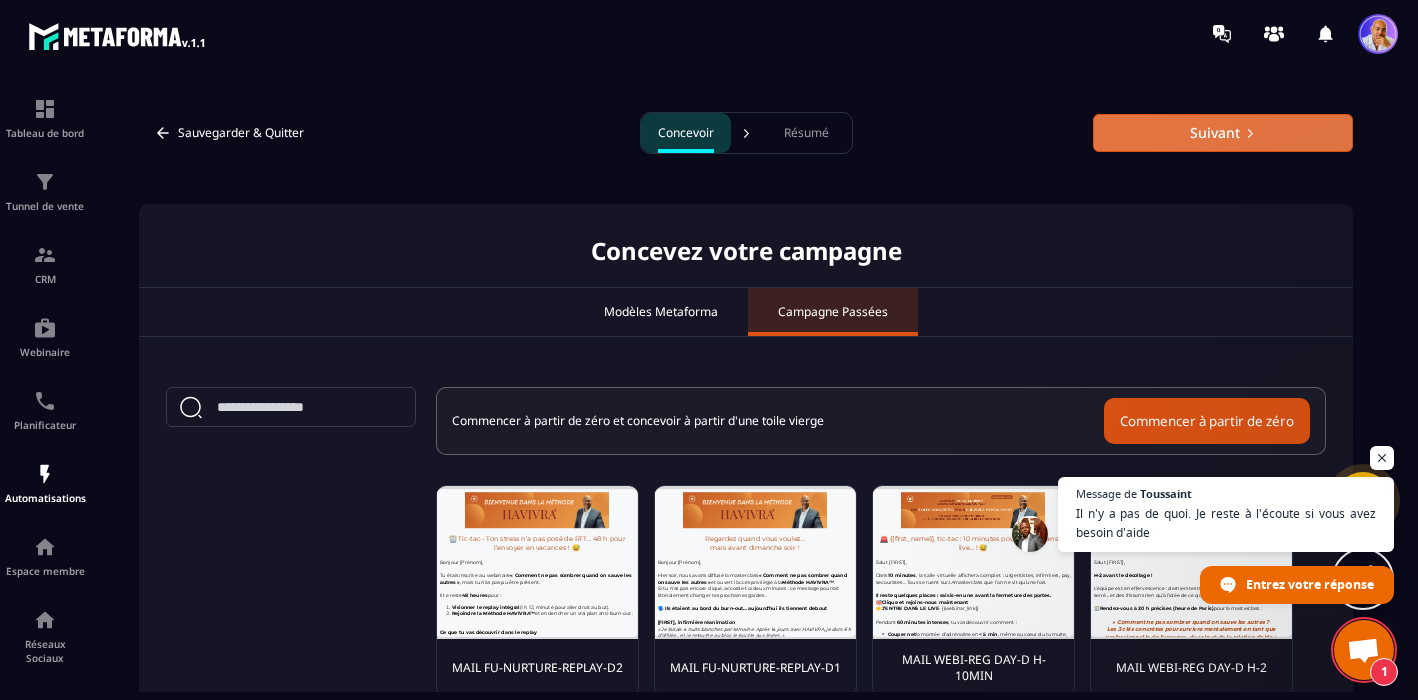 click on "Suivant" at bounding box center [1223, 133] 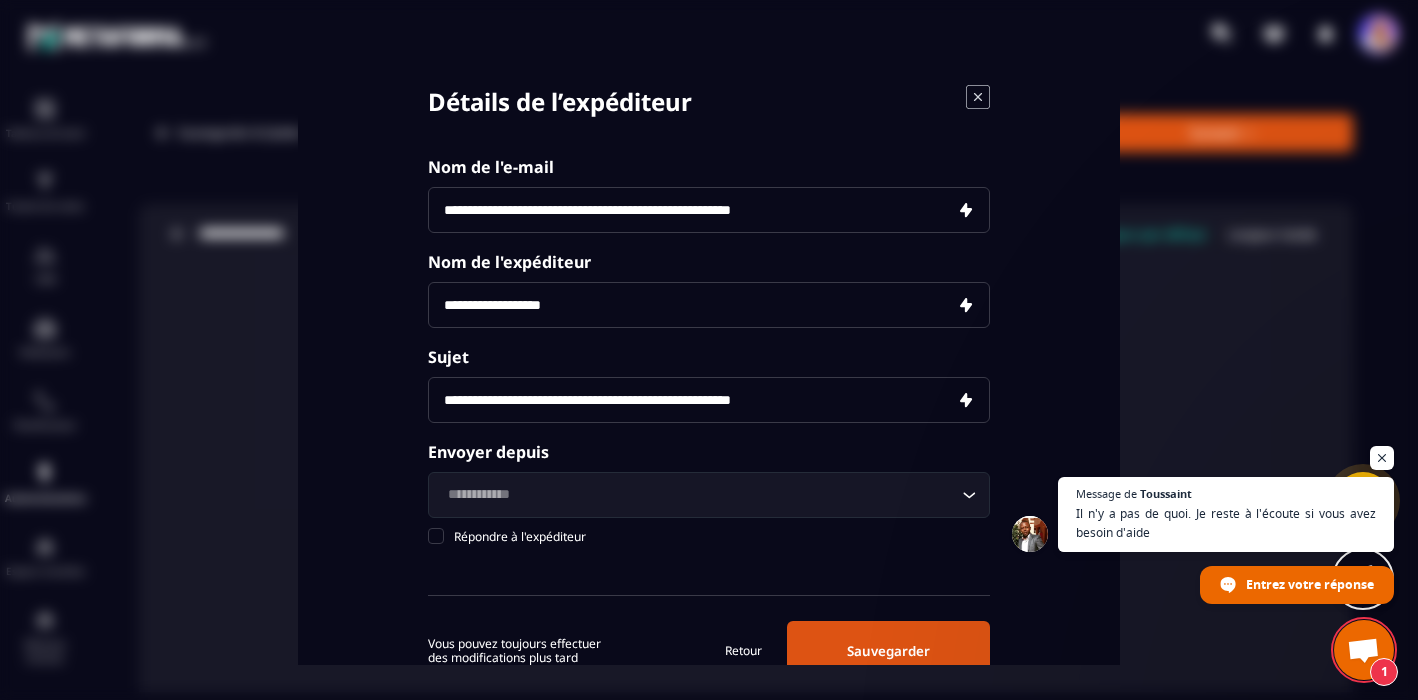 click on "**********" at bounding box center (709, 210) 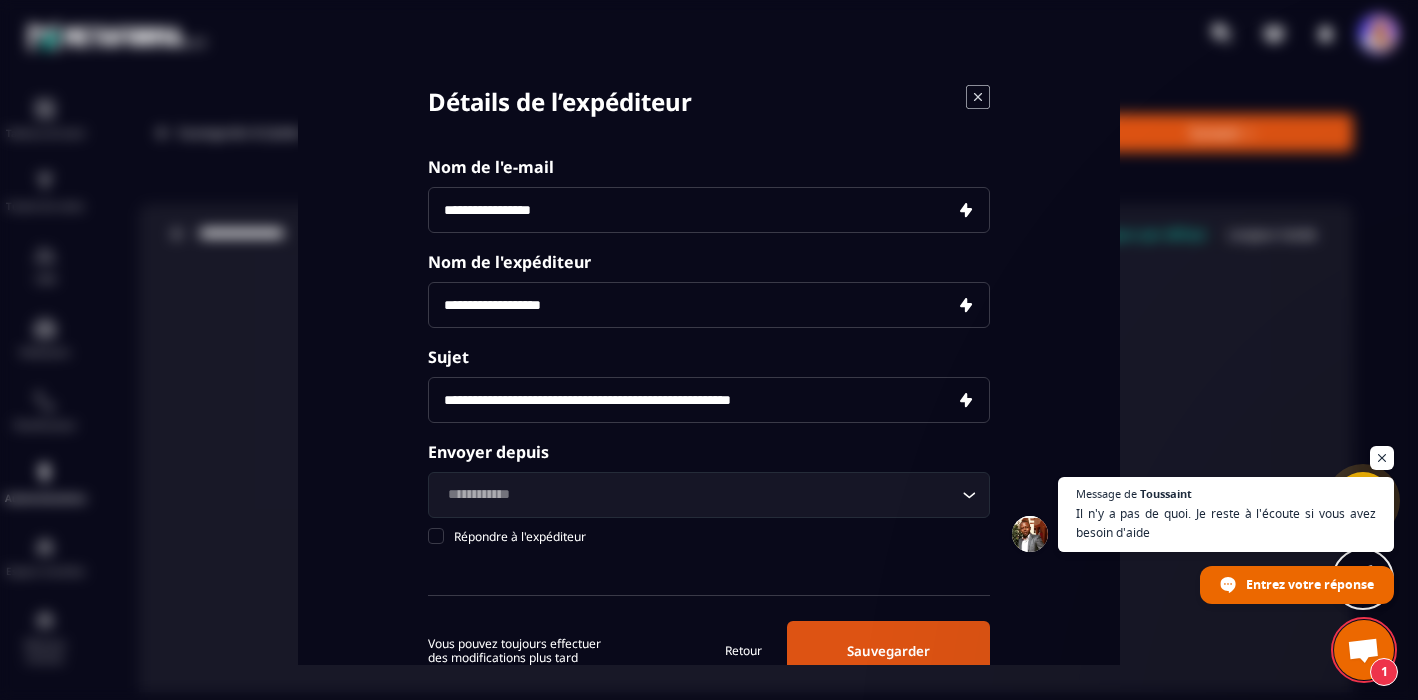 type on "**********" 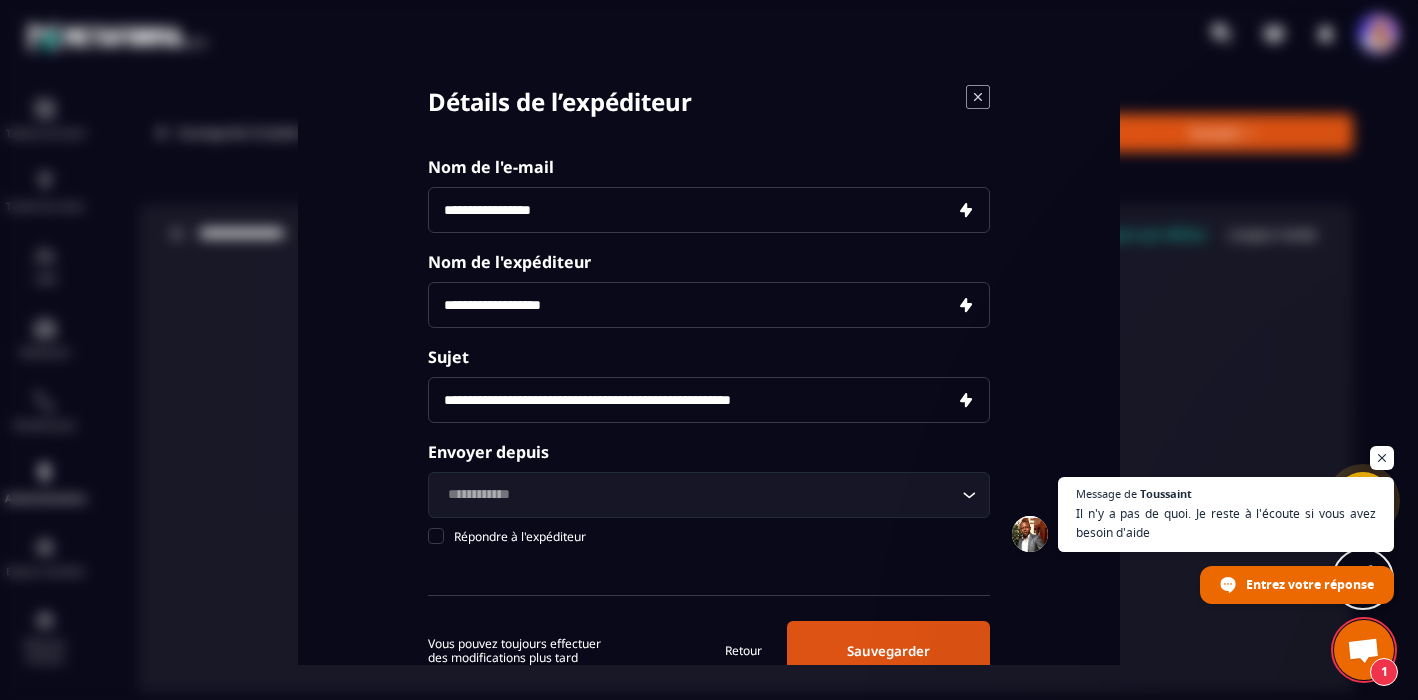 drag, startPoint x: 592, startPoint y: 312, endPoint x: 448, endPoint y: 303, distance: 144.28098 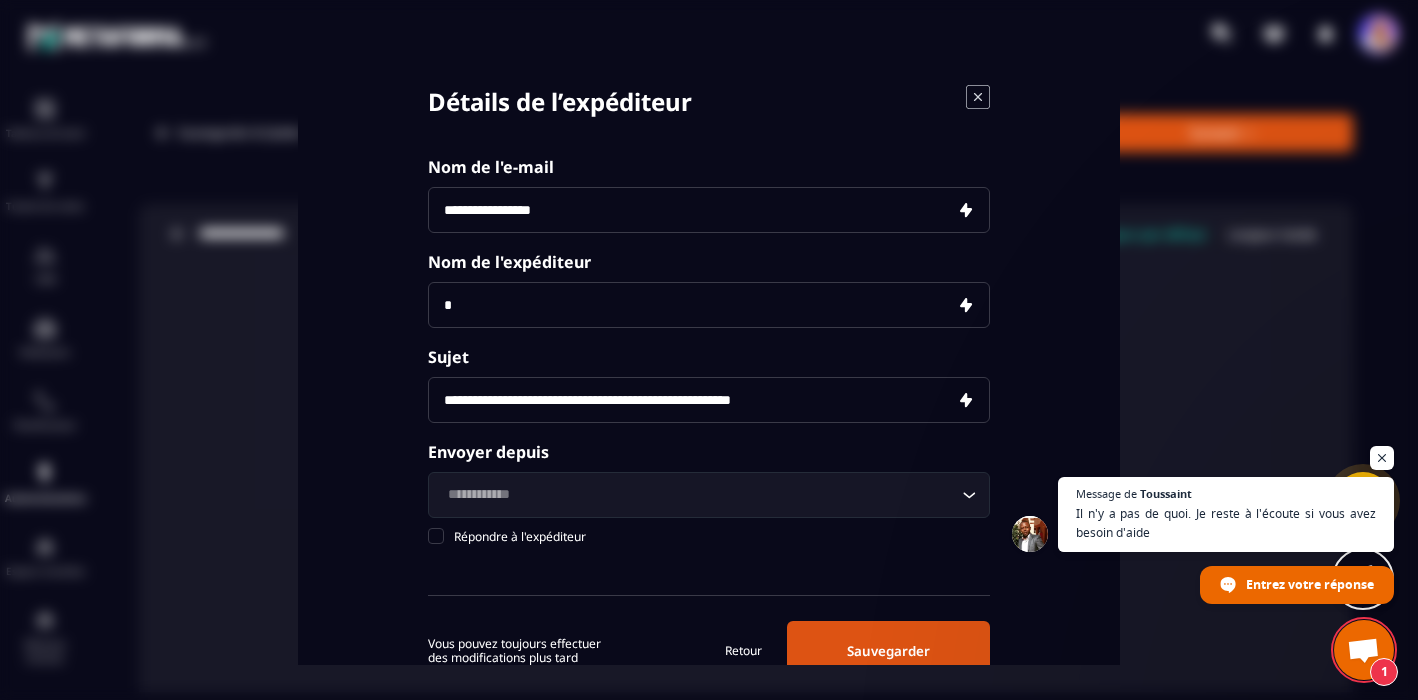 type on "**********" 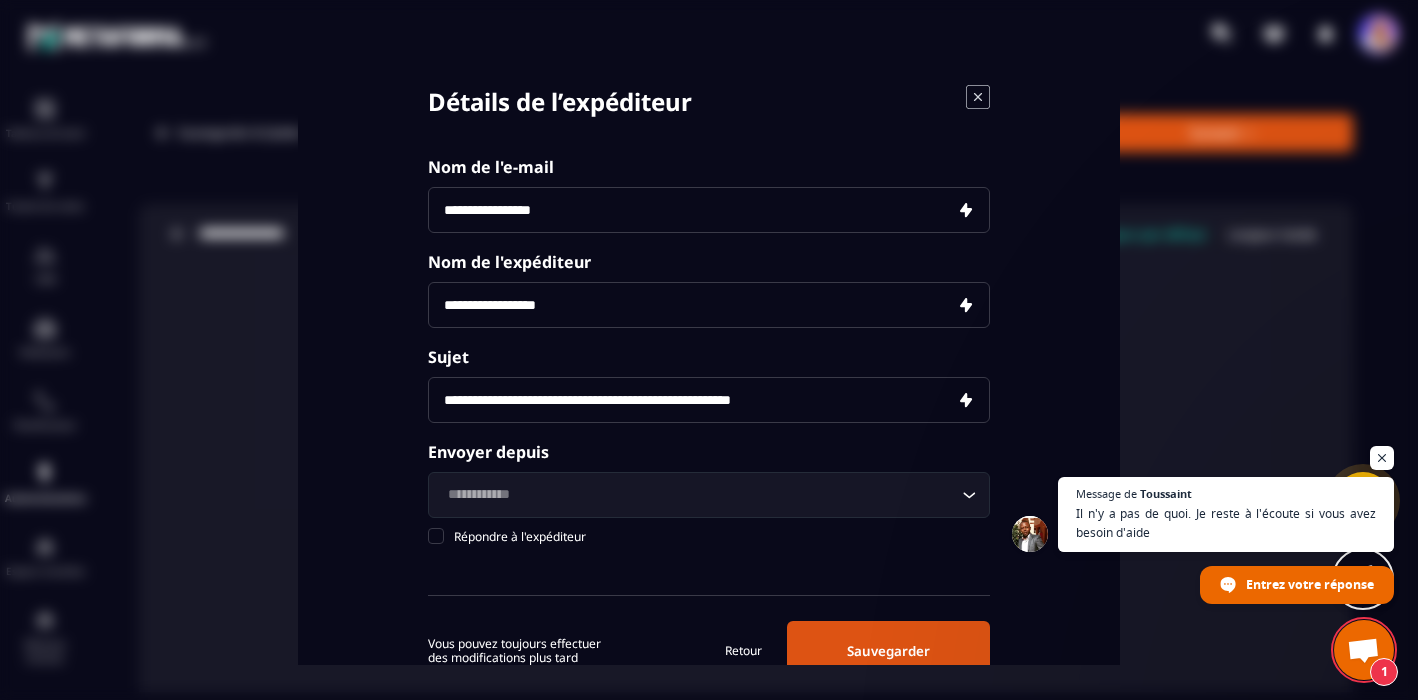 click on "**********" at bounding box center [709, 400] 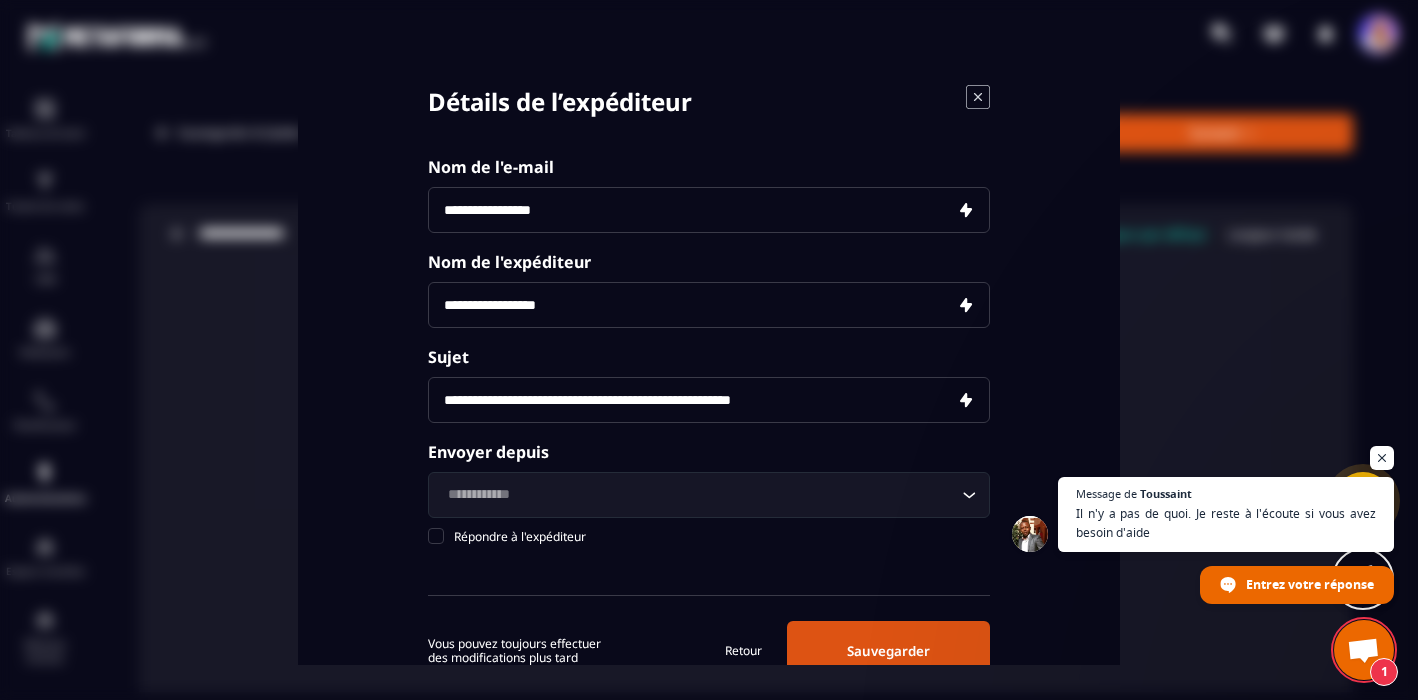 paste 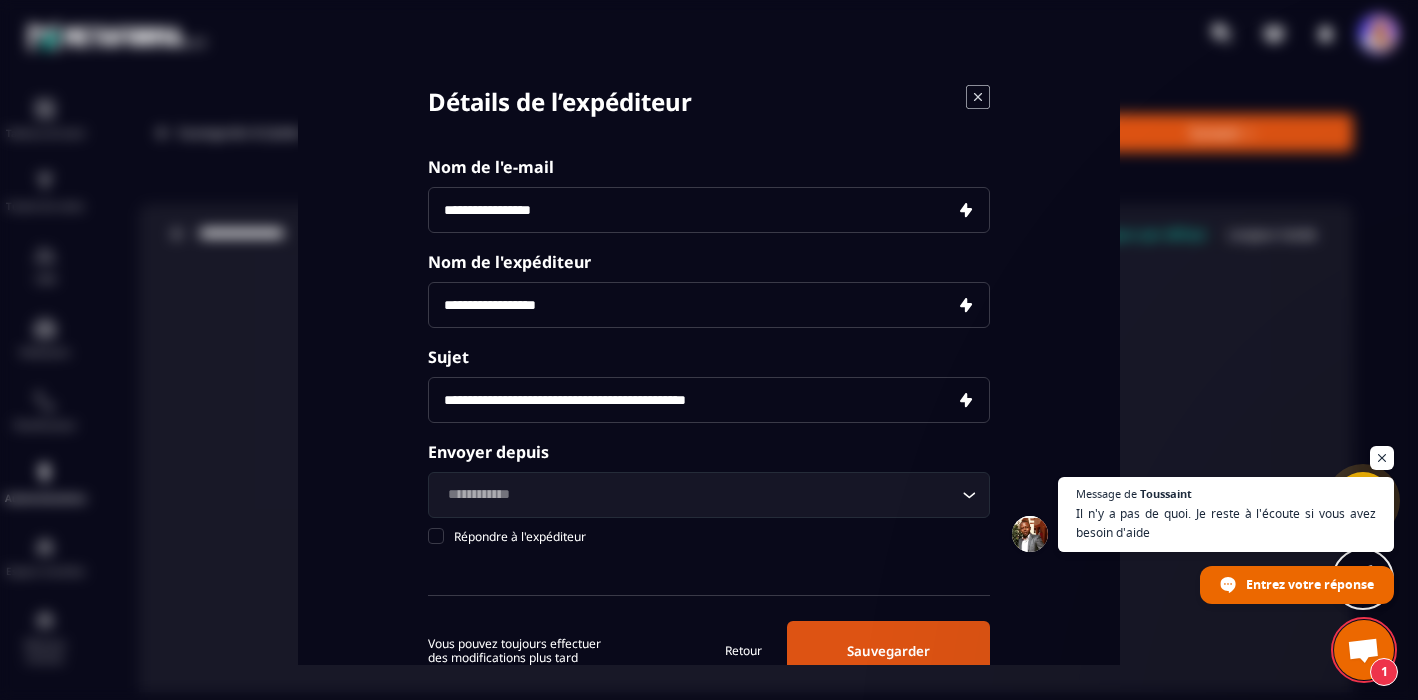 type on "**********" 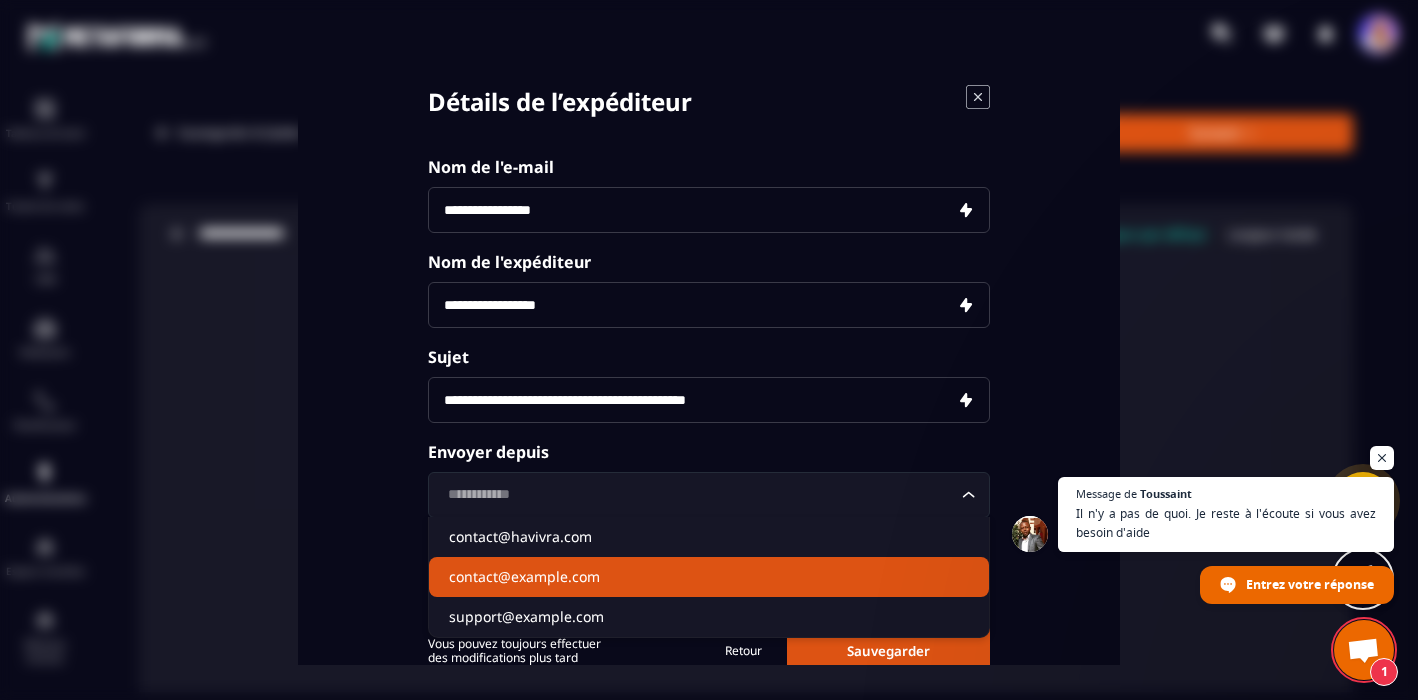 click on "contact@example.com" 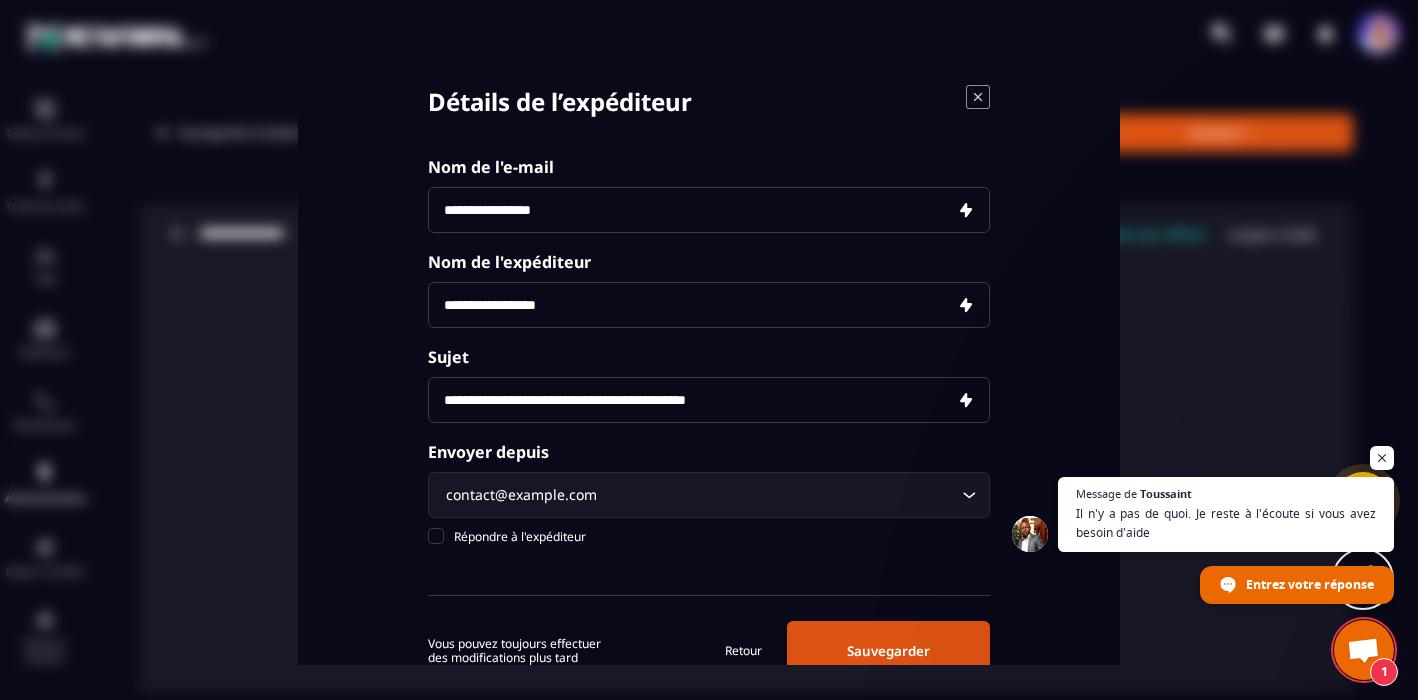 scroll, scrollTop: 65, scrollLeft: 0, axis: vertical 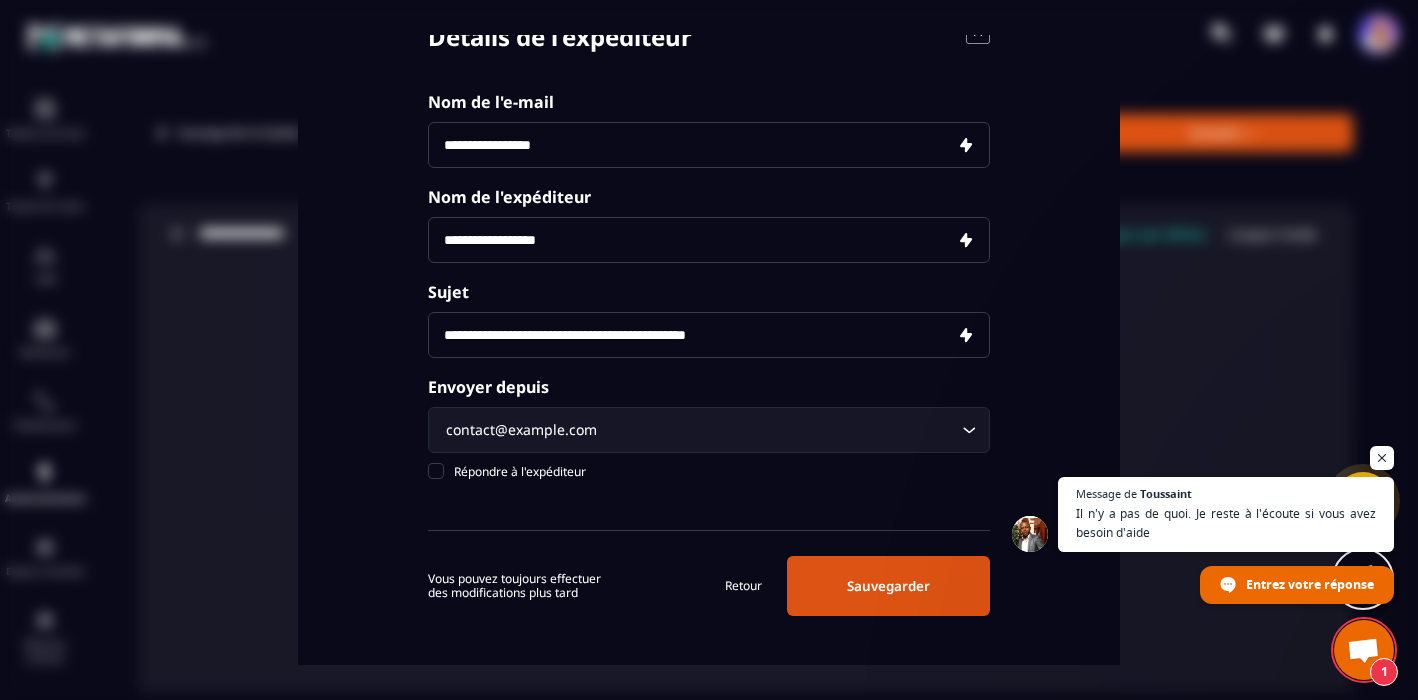 click on "Sauvegarder" at bounding box center [888, 586] 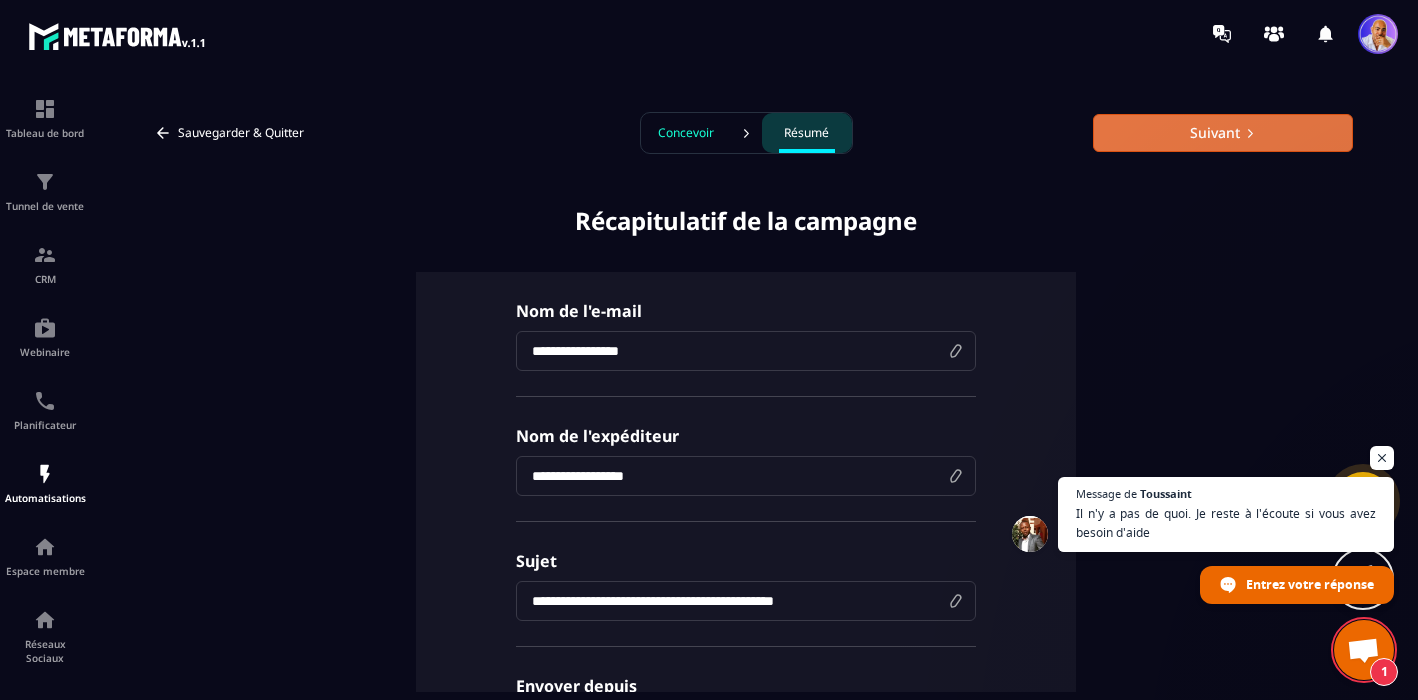 click on "Suivant" at bounding box center [1223, 133] 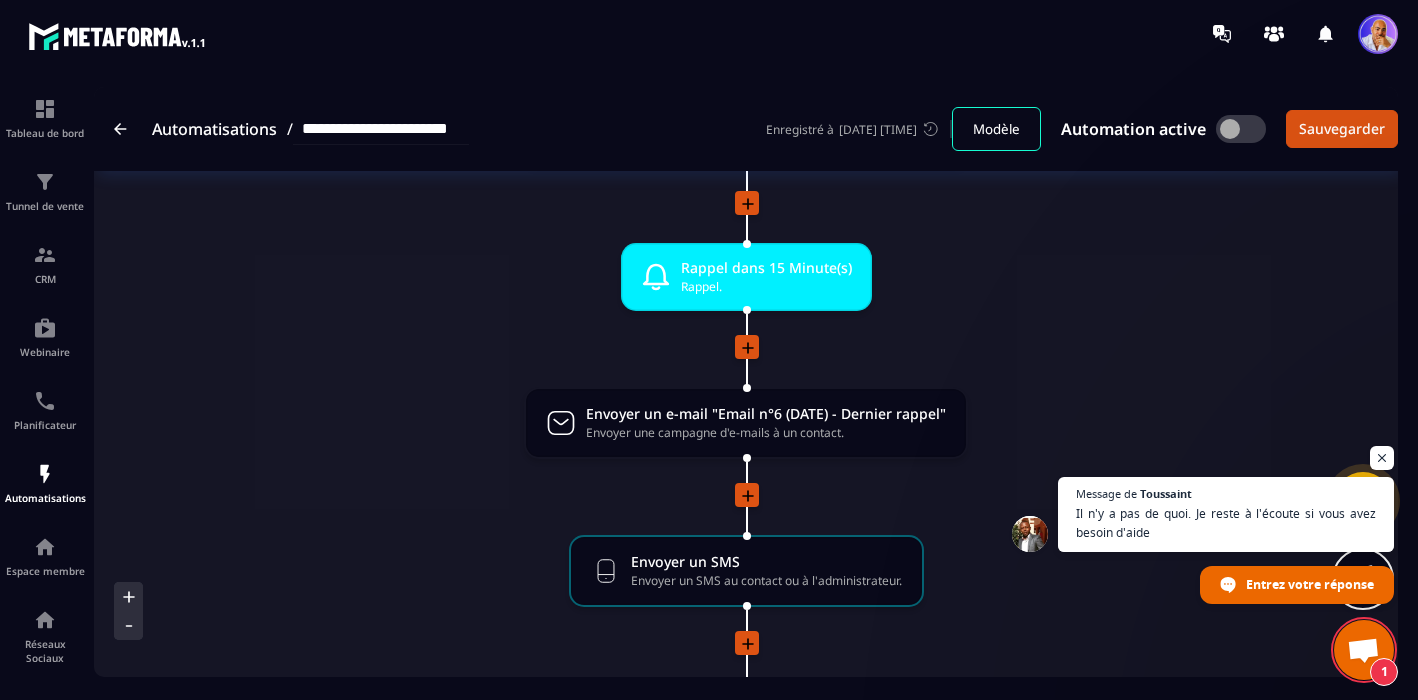 scroll, scrollTop: 1844, scrollLeft: 0, axis: vertical 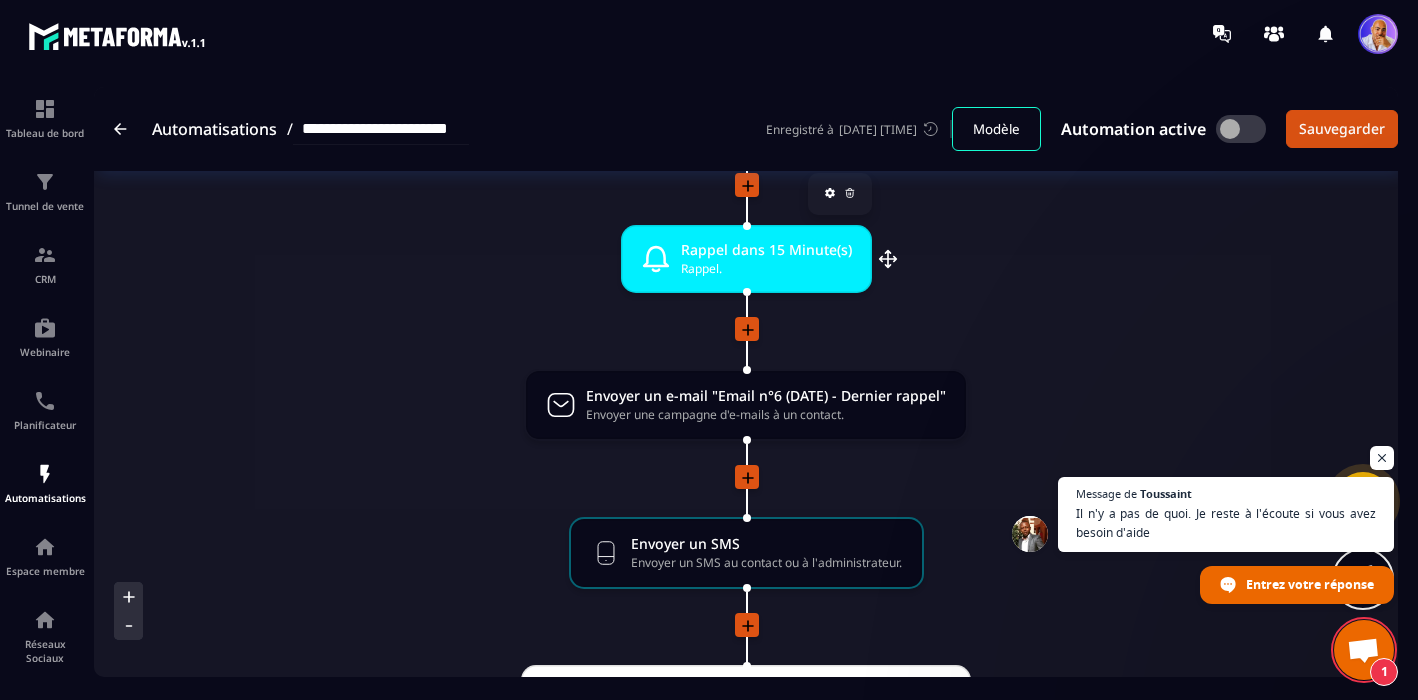 click on "Rappel dans 15 Minute(s)" at bounding box center (766, 249) 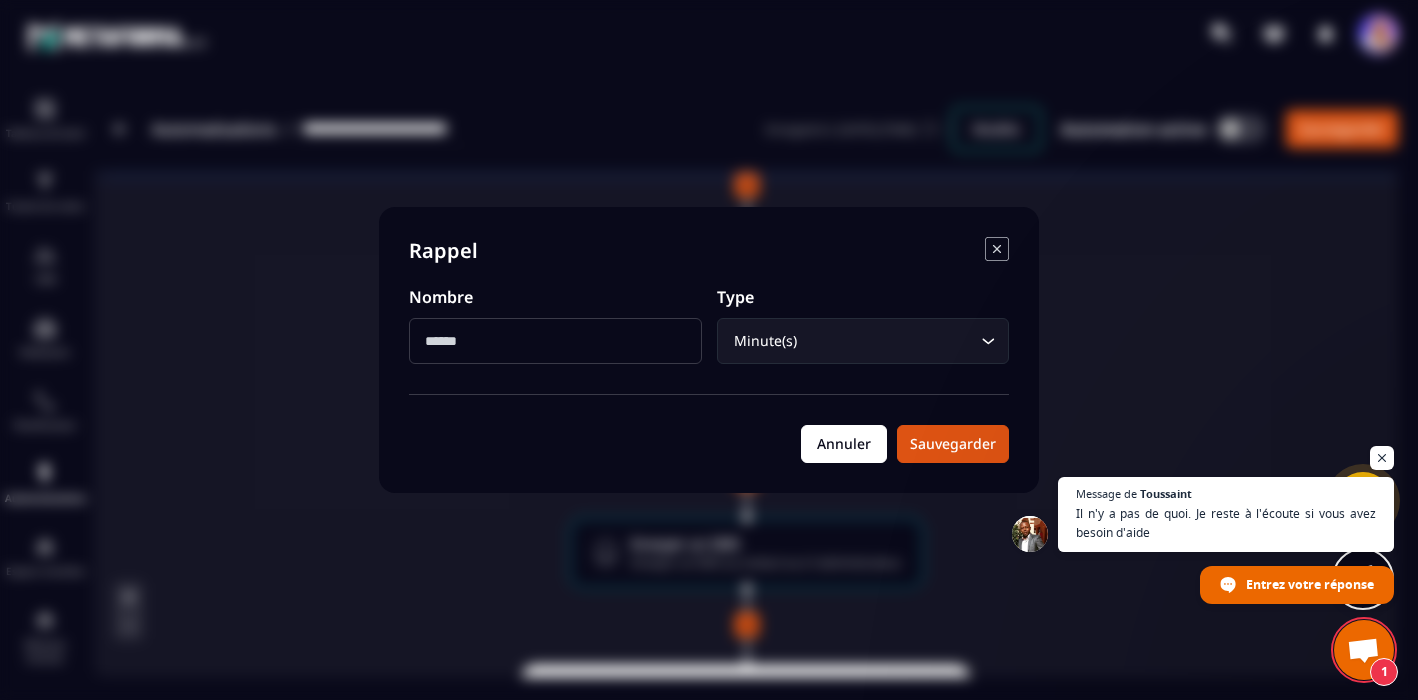 click on "Annuler" at bounding box center [844, 444] 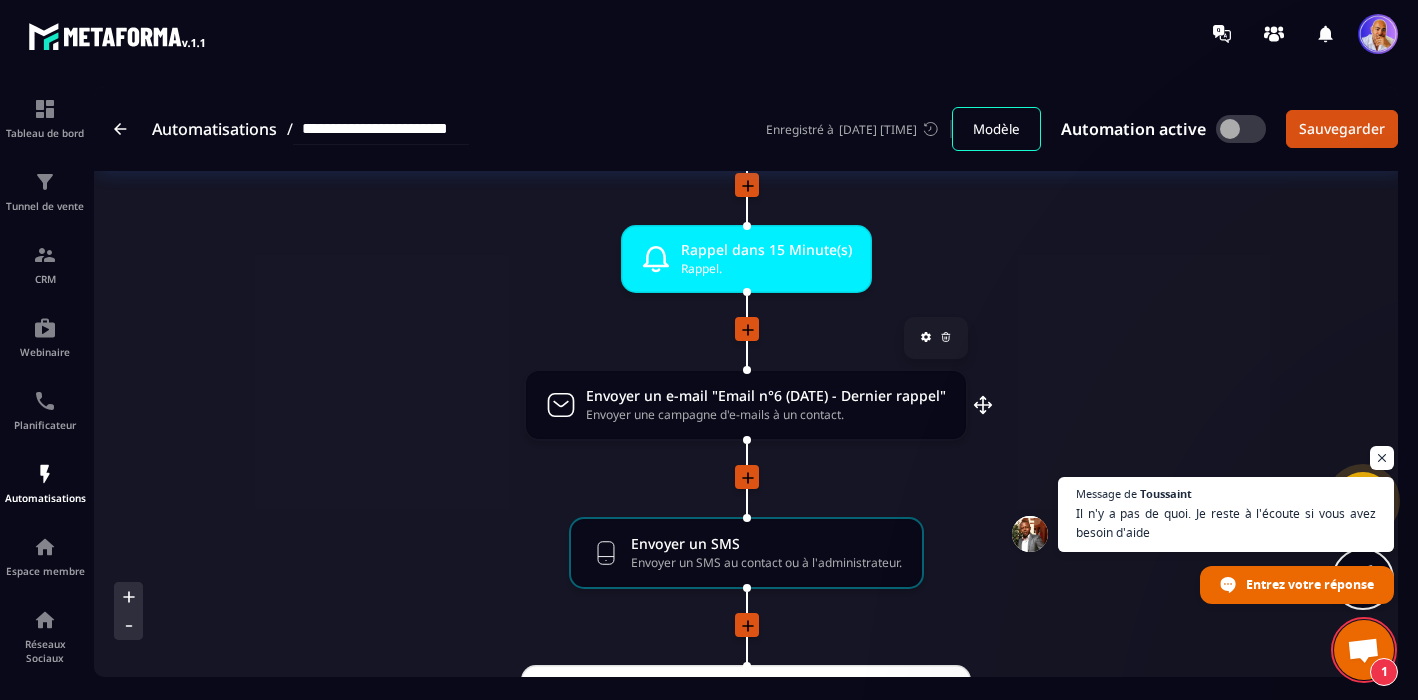 click on "Envoyer un e-mail "Email n°6 (DATE) - Dernier rappel"" at bounding box center [766, 395] 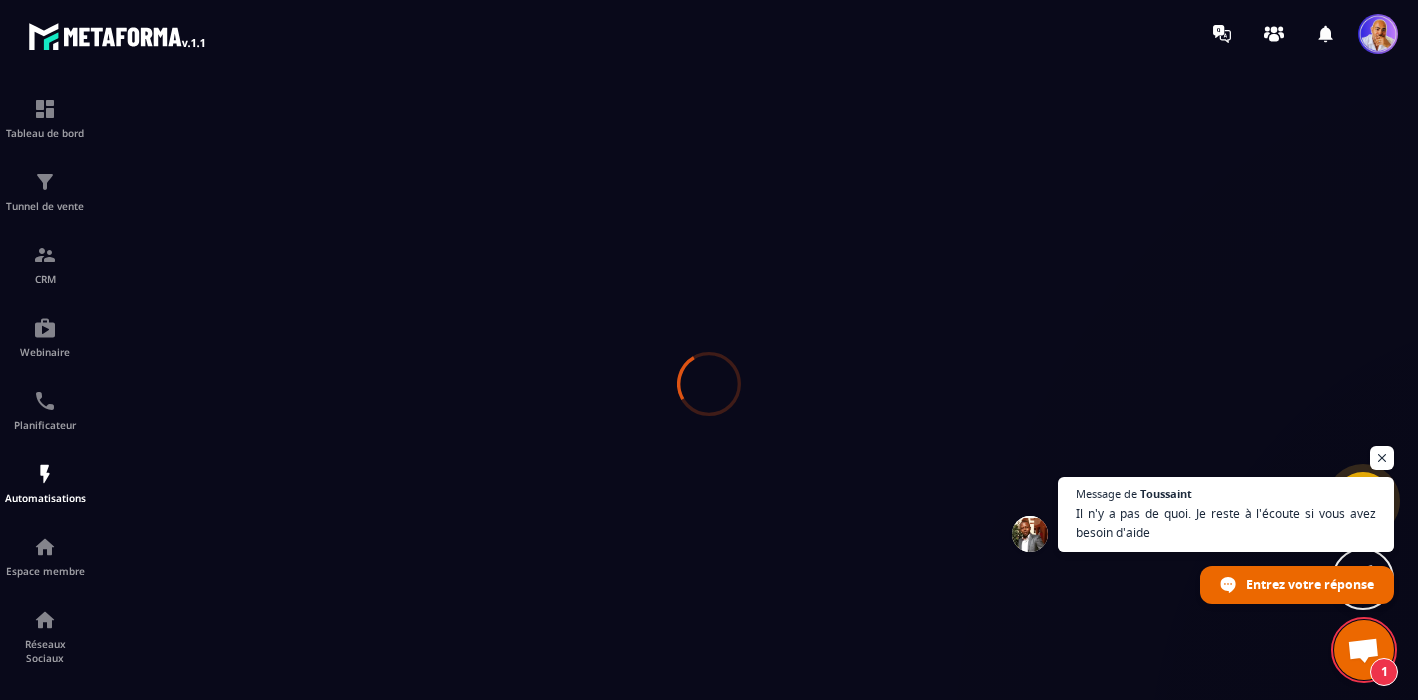 scroll, scrollTop: 0, scrollLeft: 0, axis: both 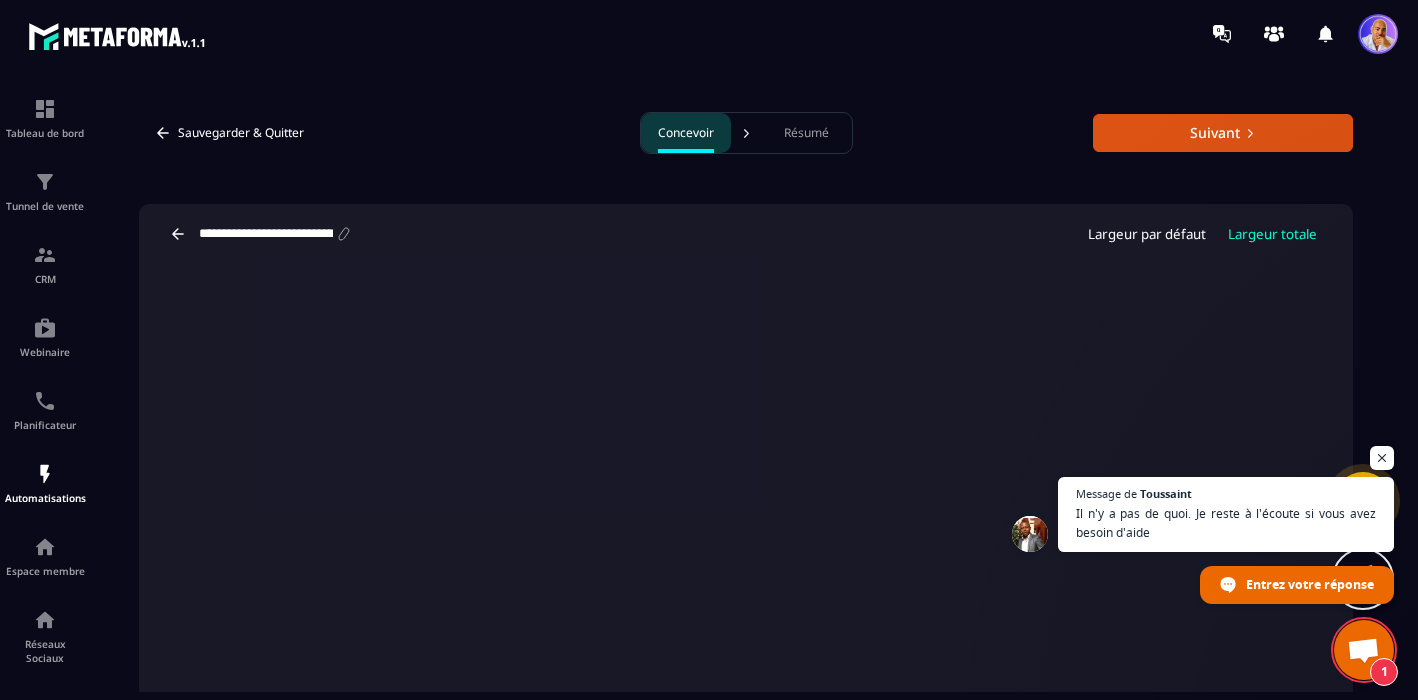 click 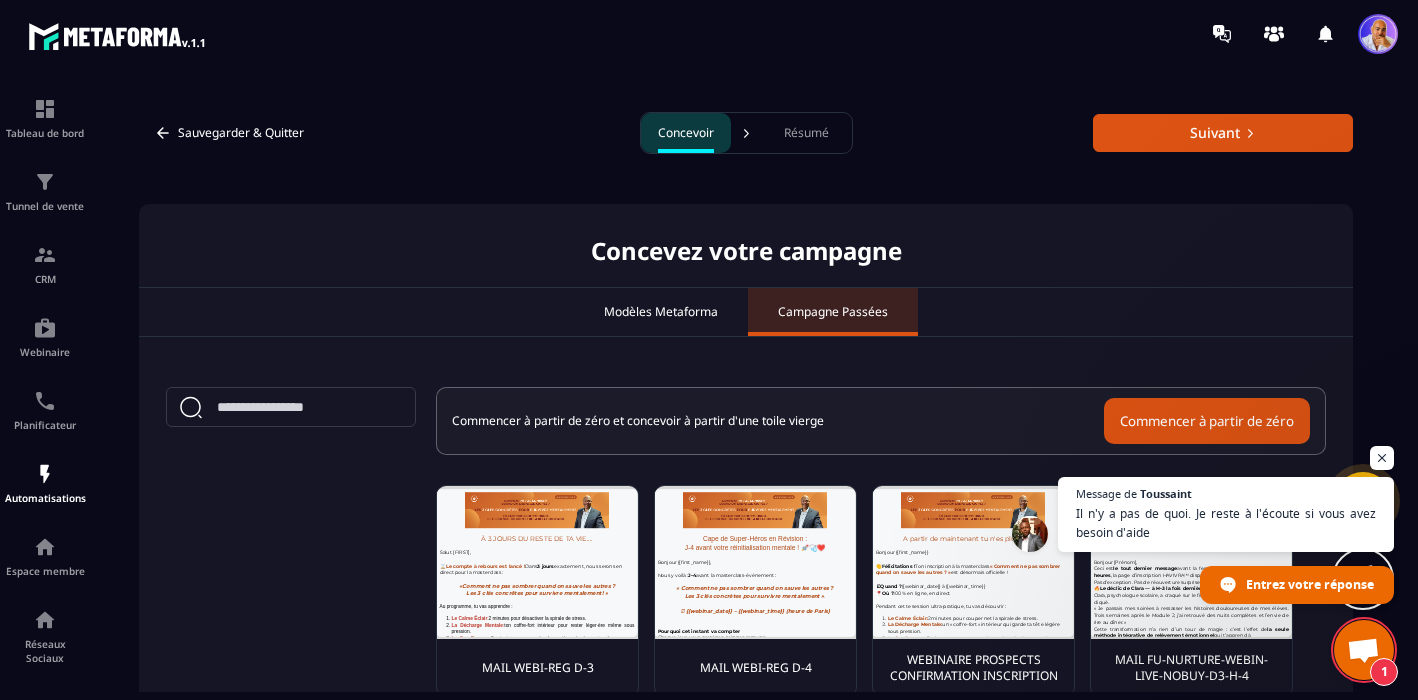 scroll, scrollTop: 0, scrollLeft: 0, axis: both 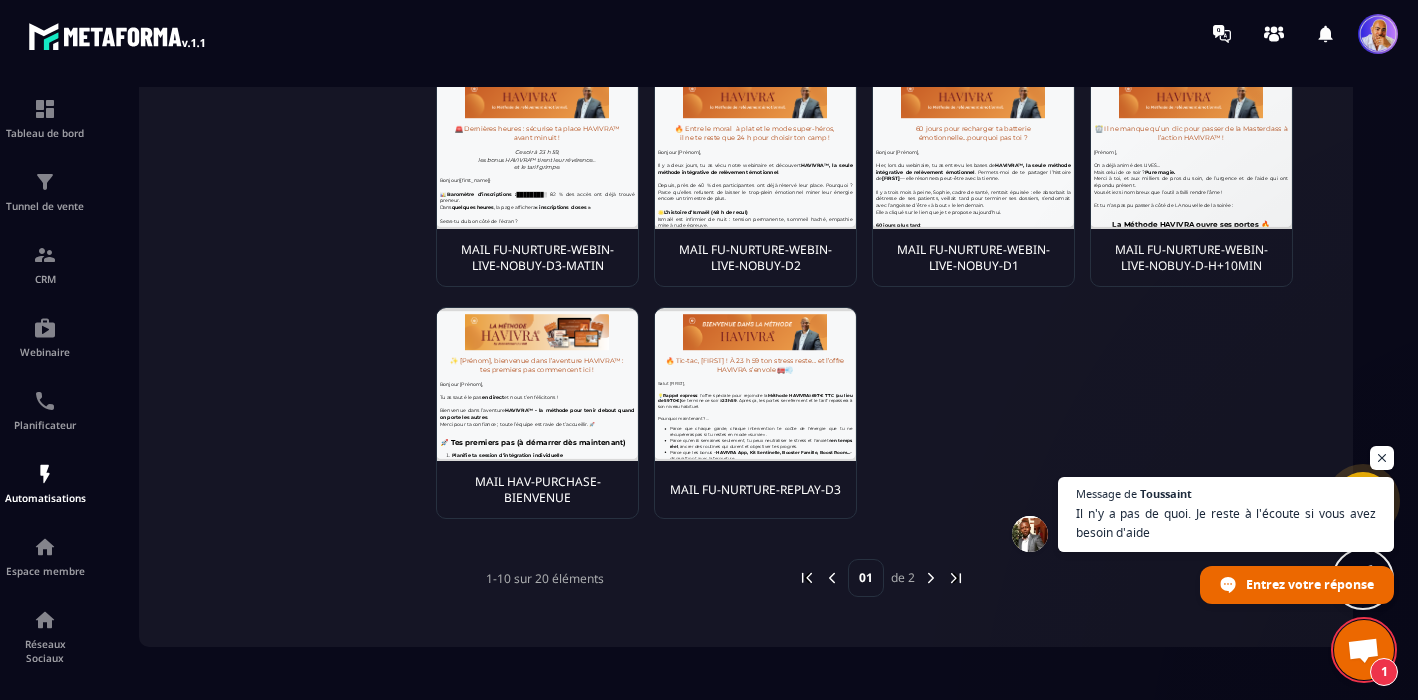 click at bounding box center (931, 578) 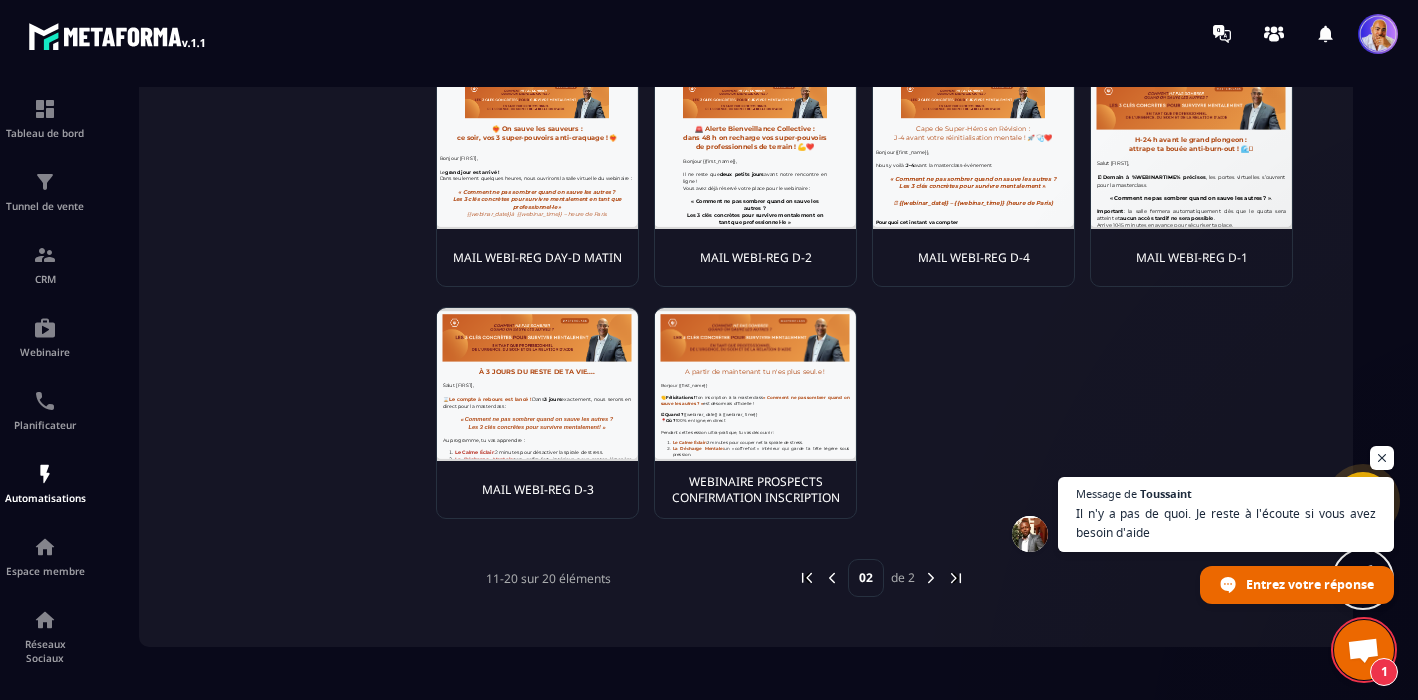 scroll, scrollTop: 0, scrollLeft: 0, axis: both 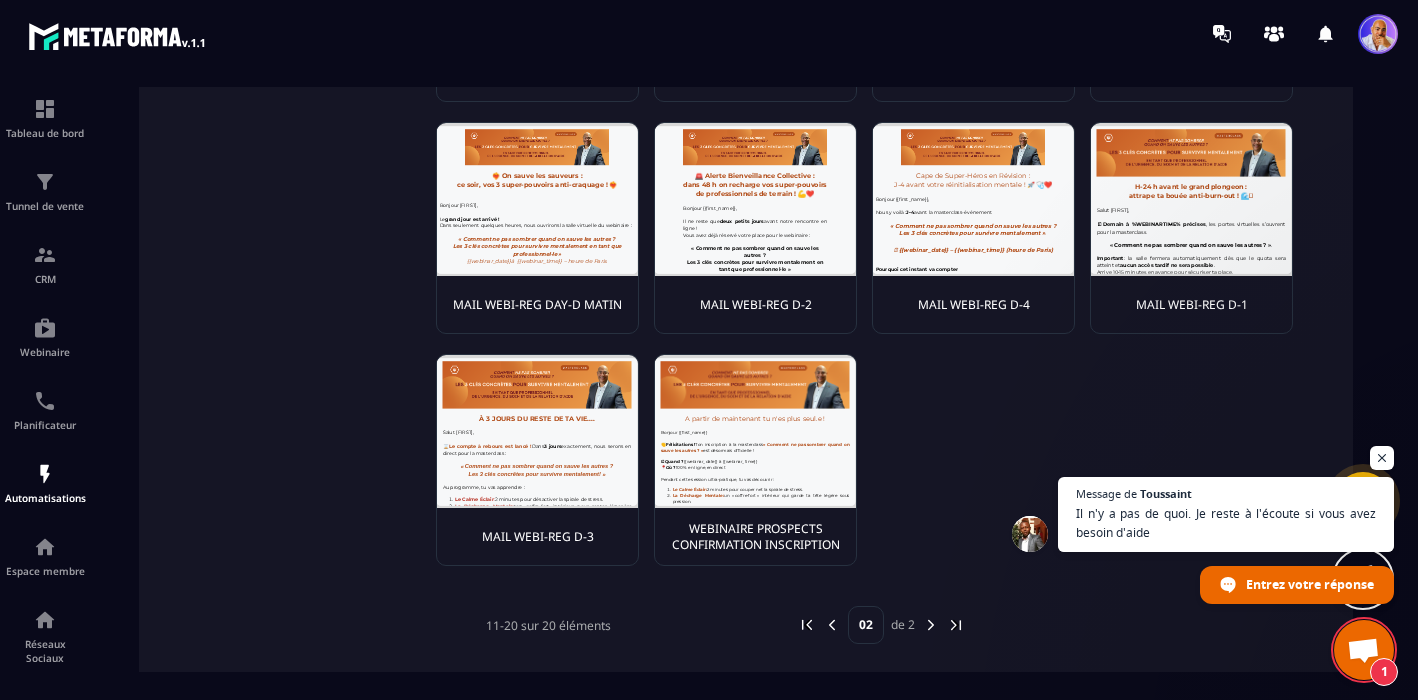 click at bounding box center [537, 199] 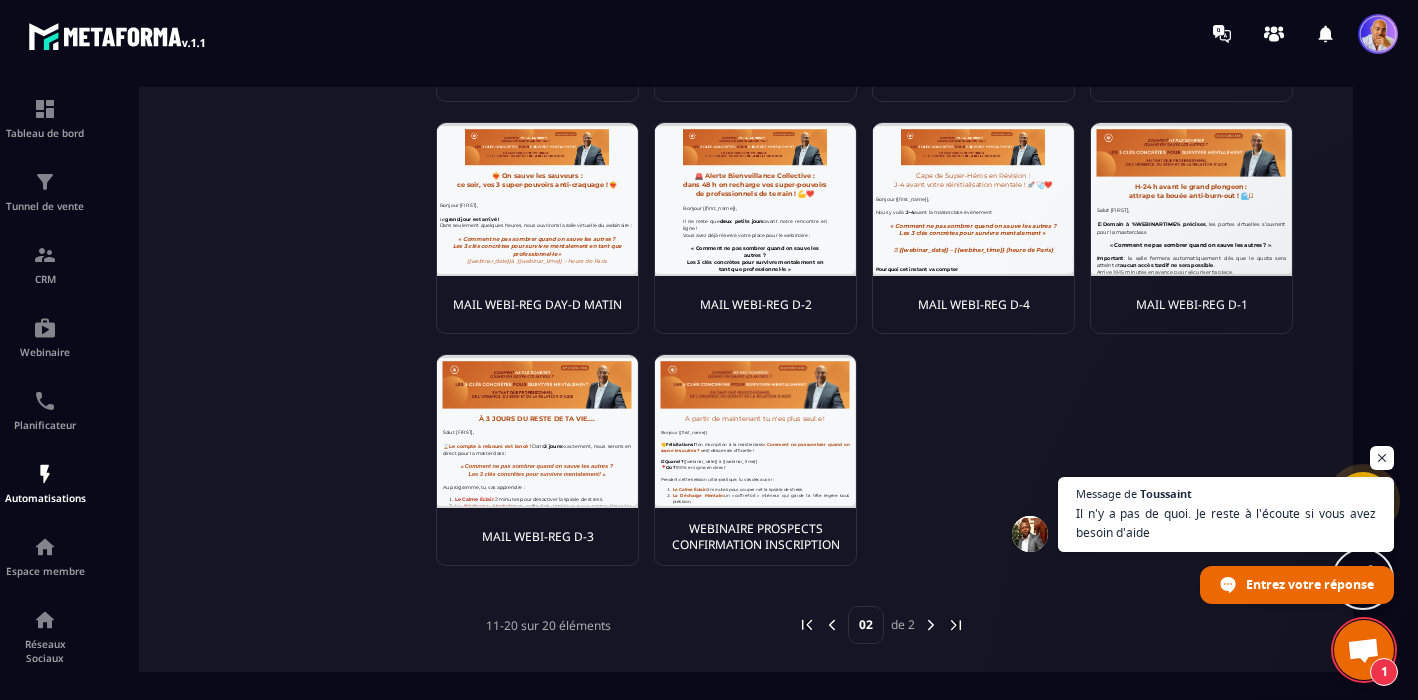 click on "MAIL WEBI-REG DAY-D MATIN" at bounding box center (537, 305) 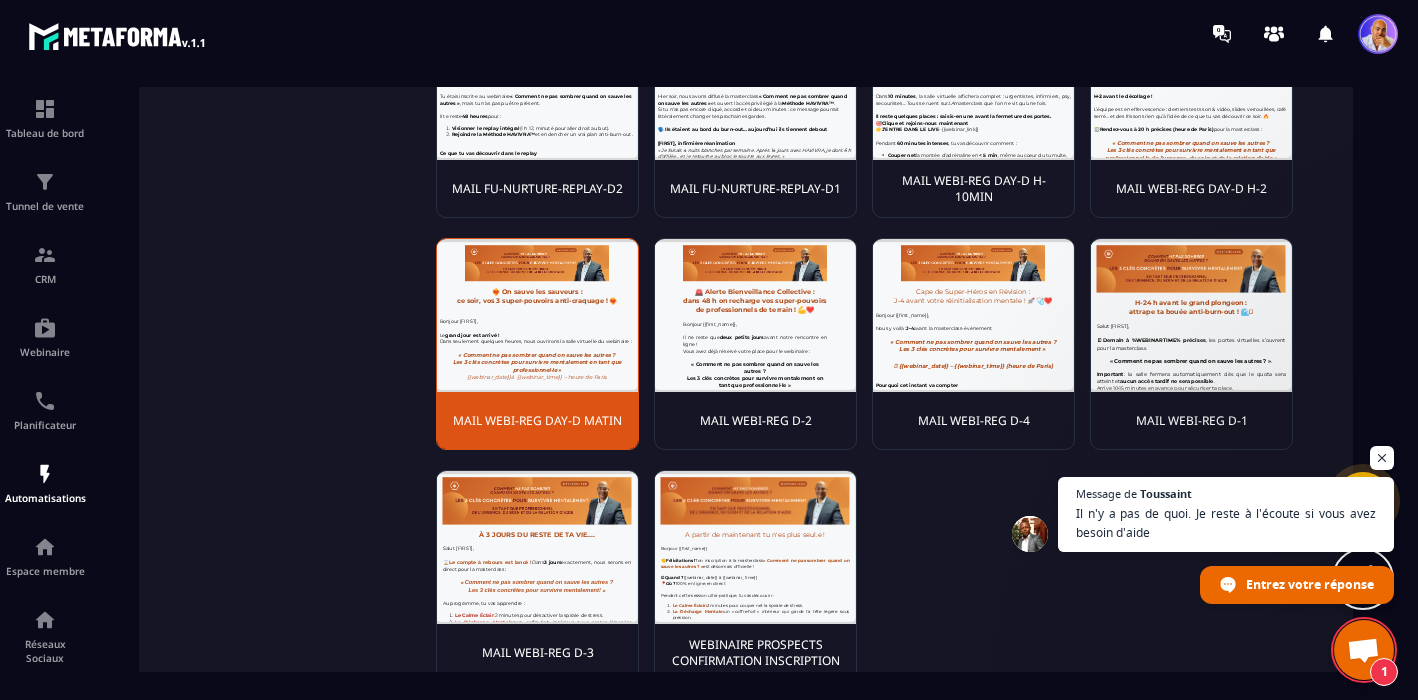 click on "MAIL WEBI-REG DAY-D H-10MIN" at bounding box center (973, 189) 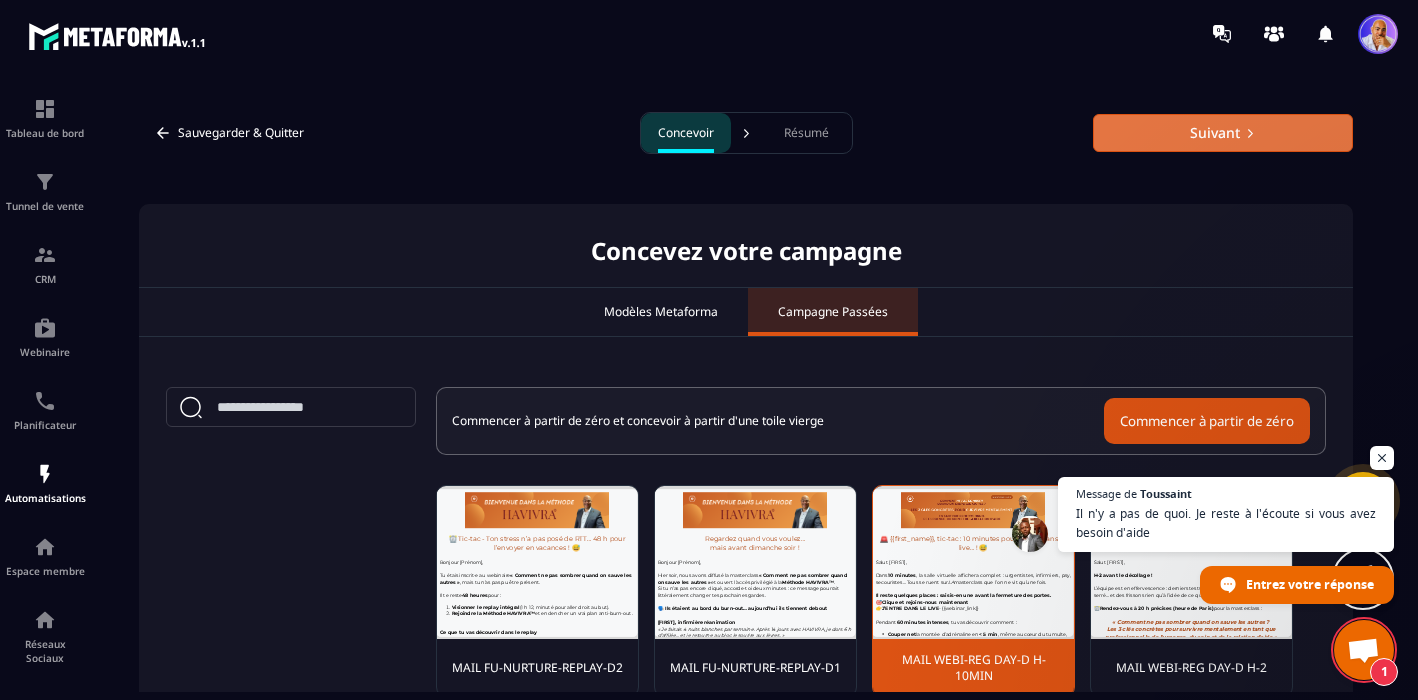 click on "Suivant" at bounding box center (1223, 133) 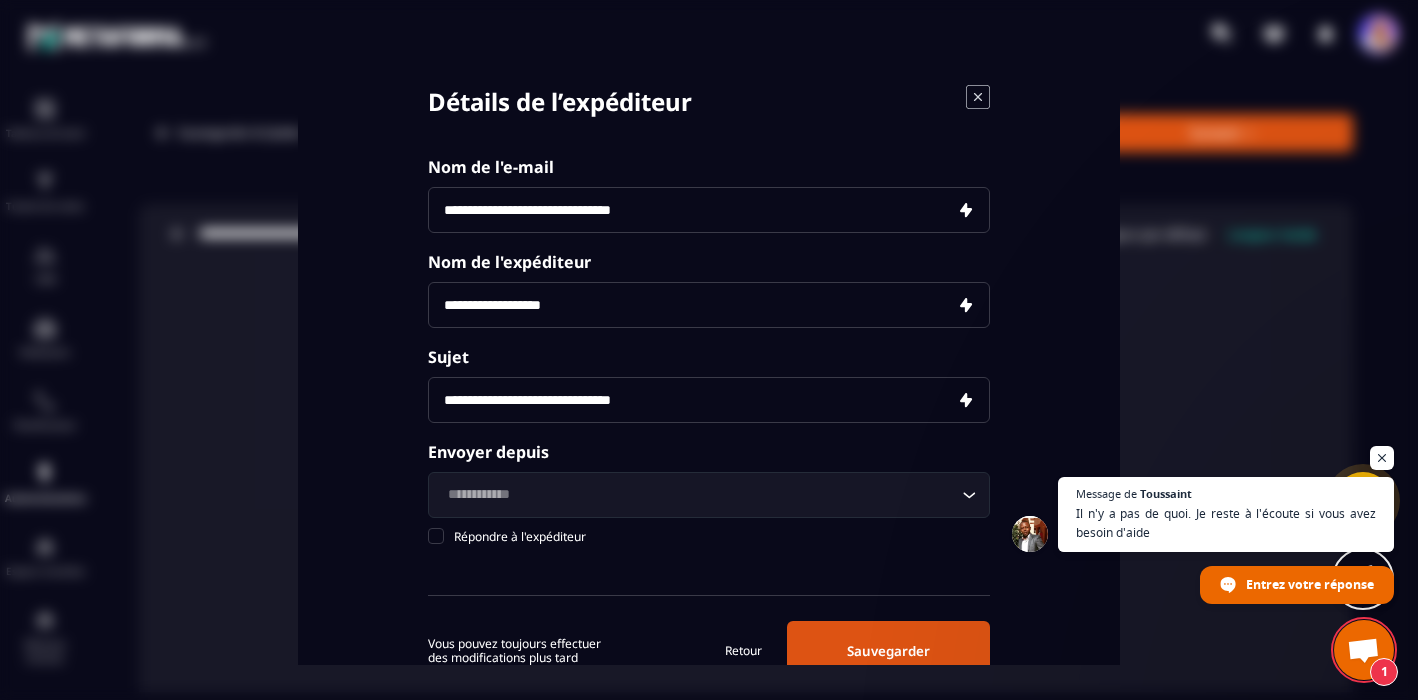 click on "**********" at bounding box center (709, 210) 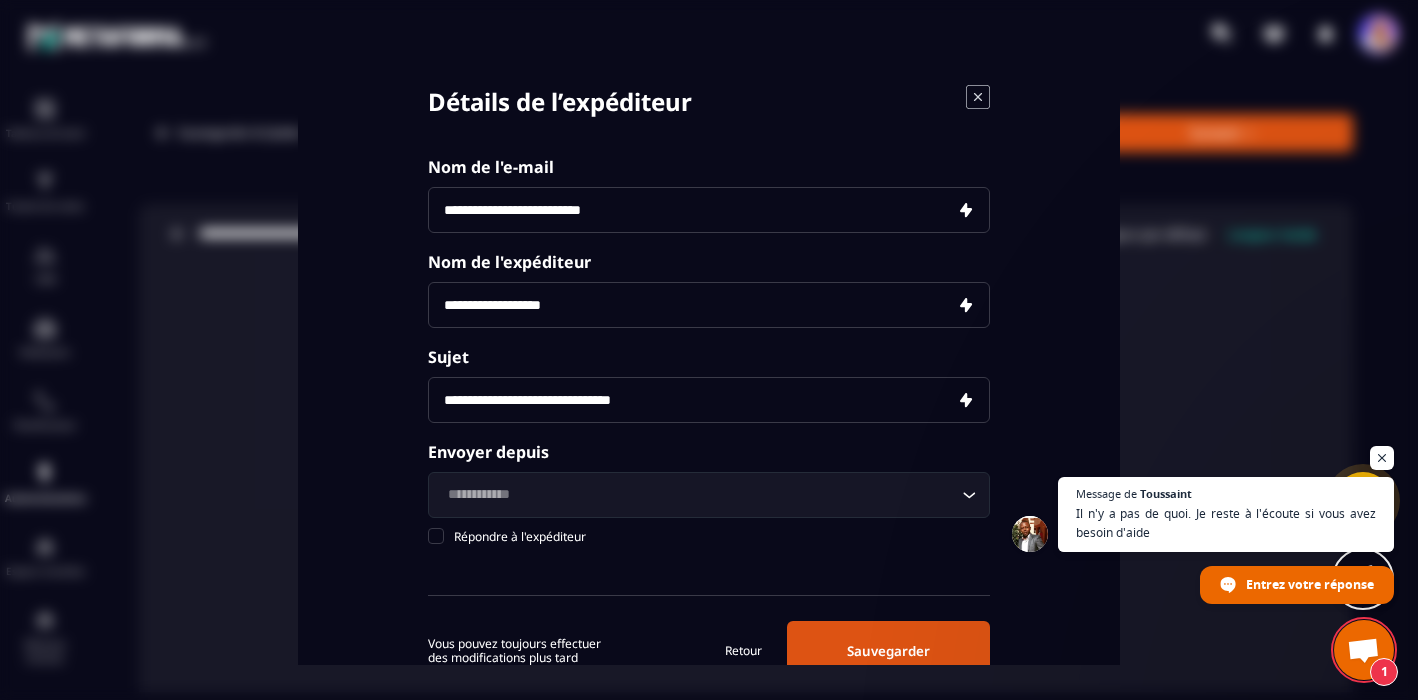 type on "**********" 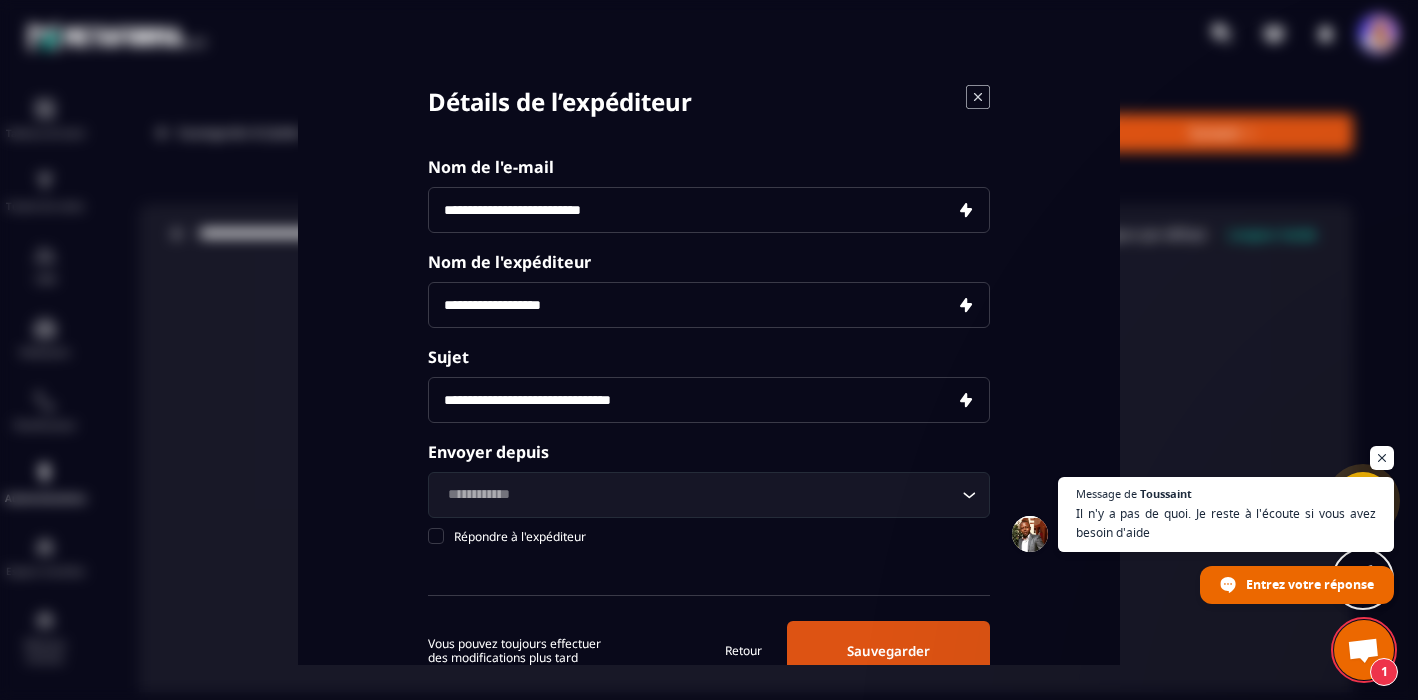 drag, startPoint x: 581, startPoint y: 306, endPoint x: 443, endPoint y: 305, distance: 138.00362 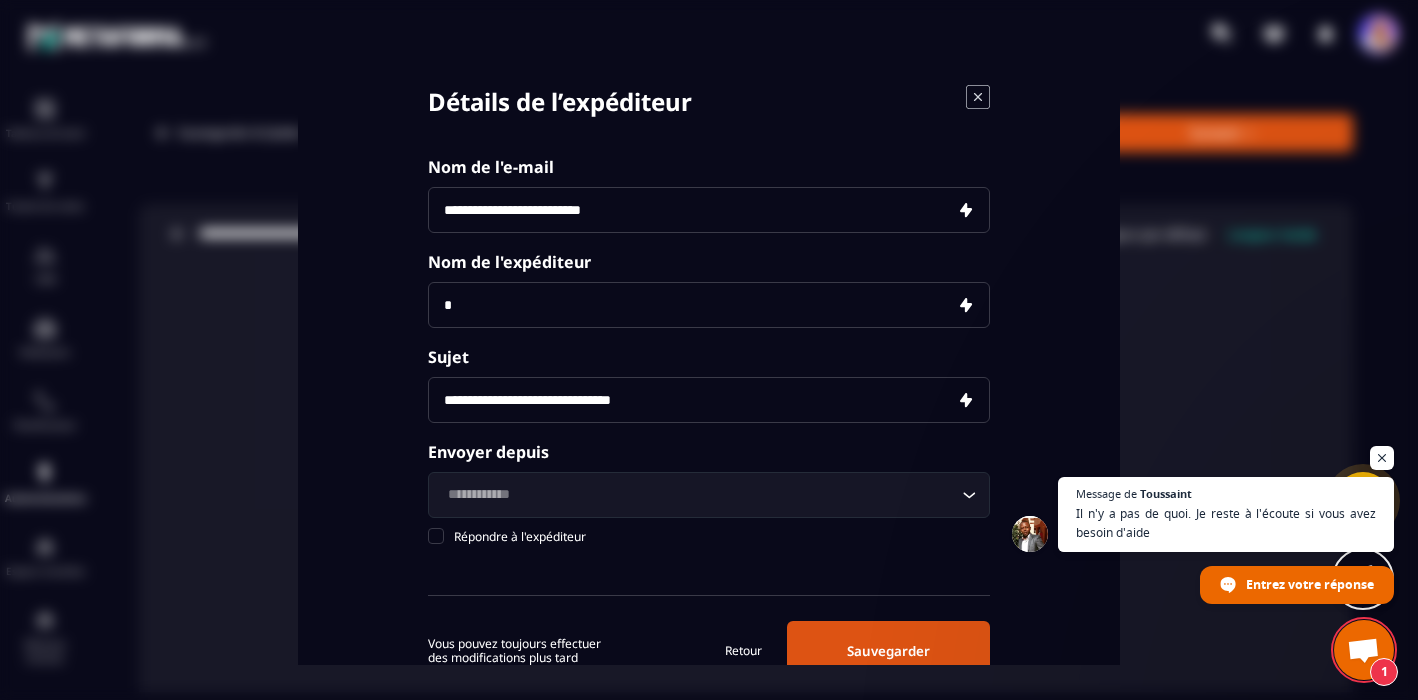 type on "**********" 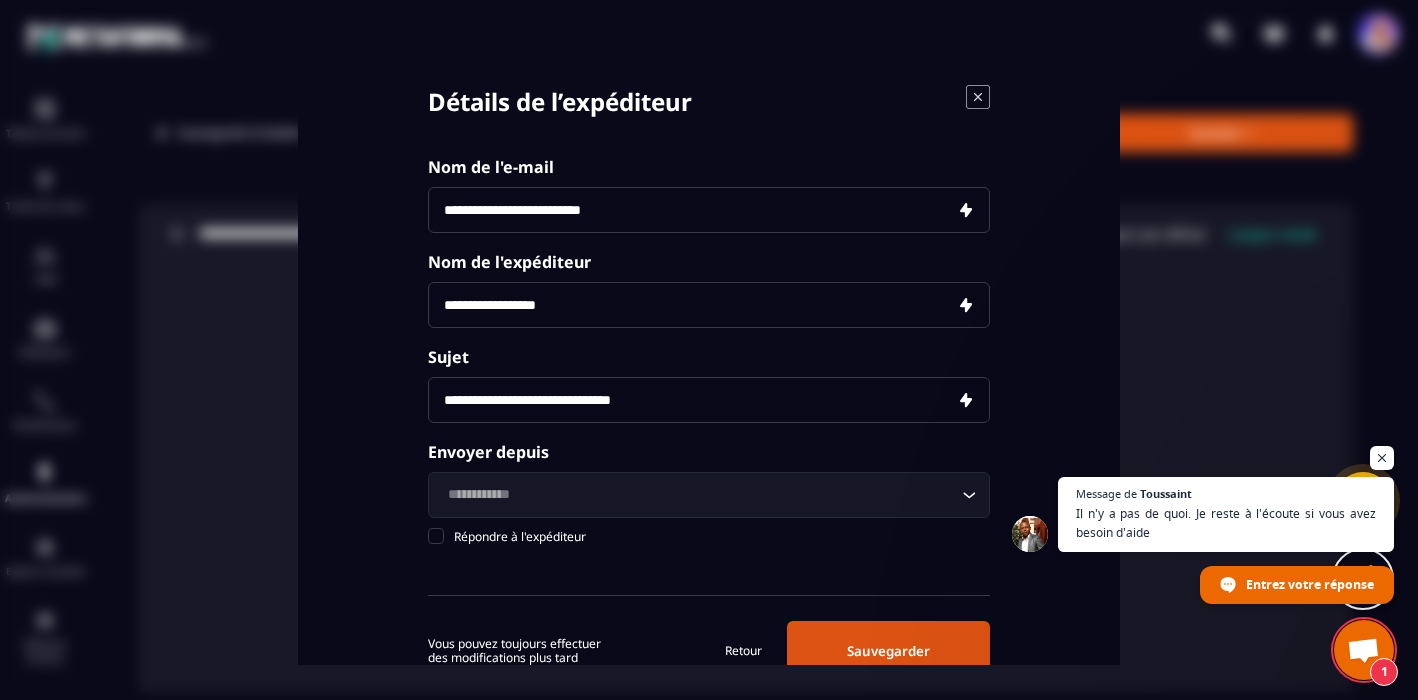 click on "**********" at bounding box center (709, 400) 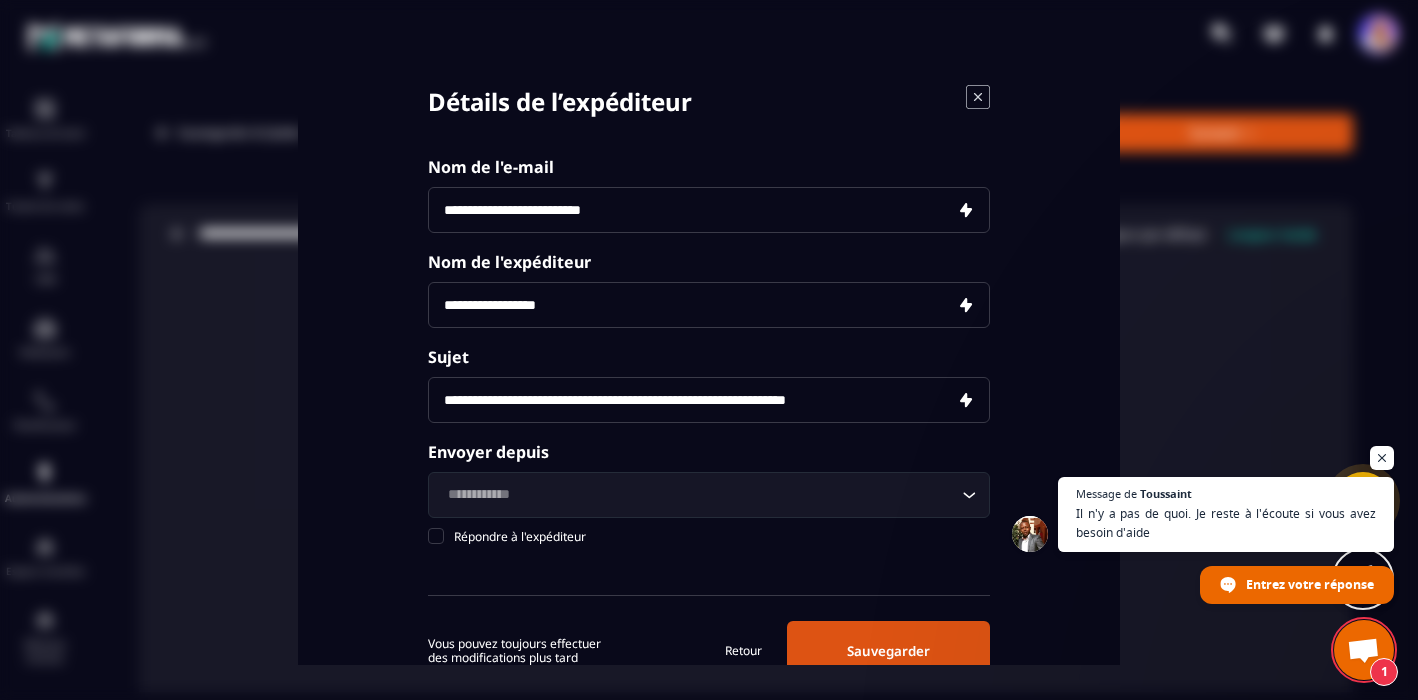 type on "**********" 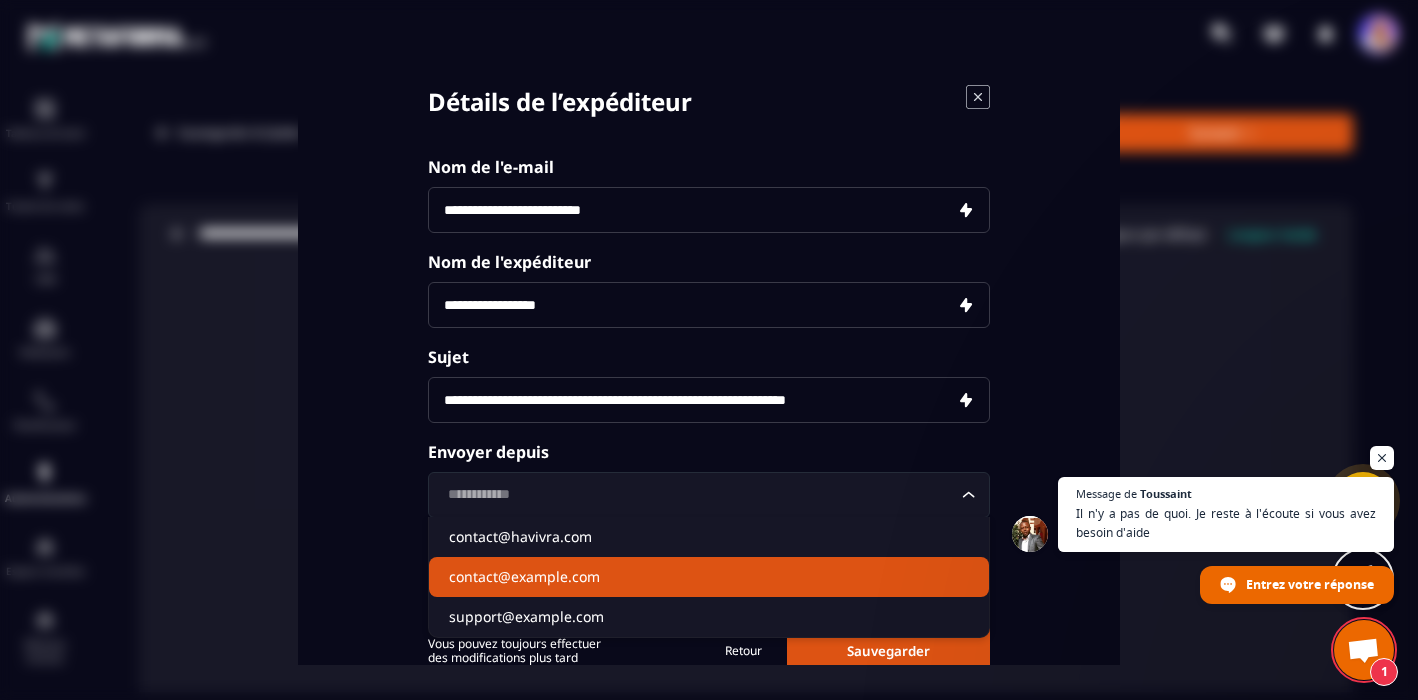 click on "contact@example.com" 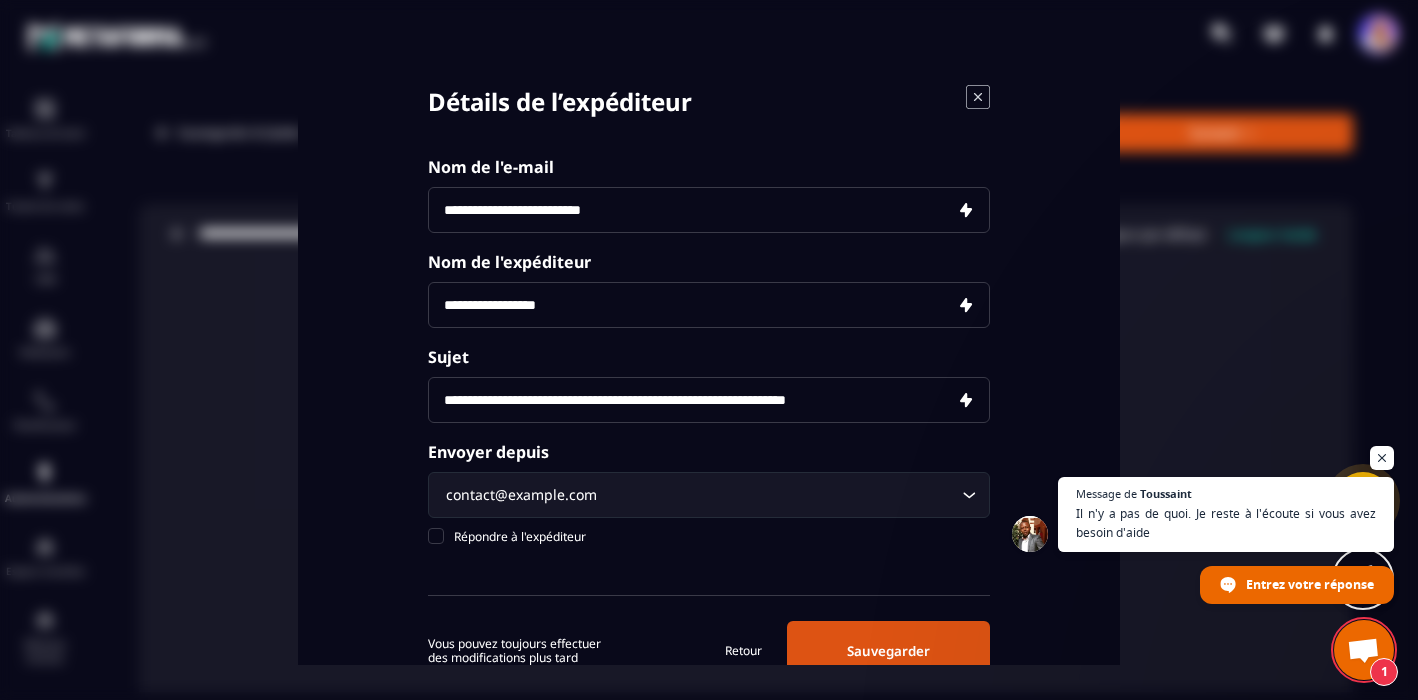 scroll, scrollTop: 65, scrollLeft: 0, axis: vertical 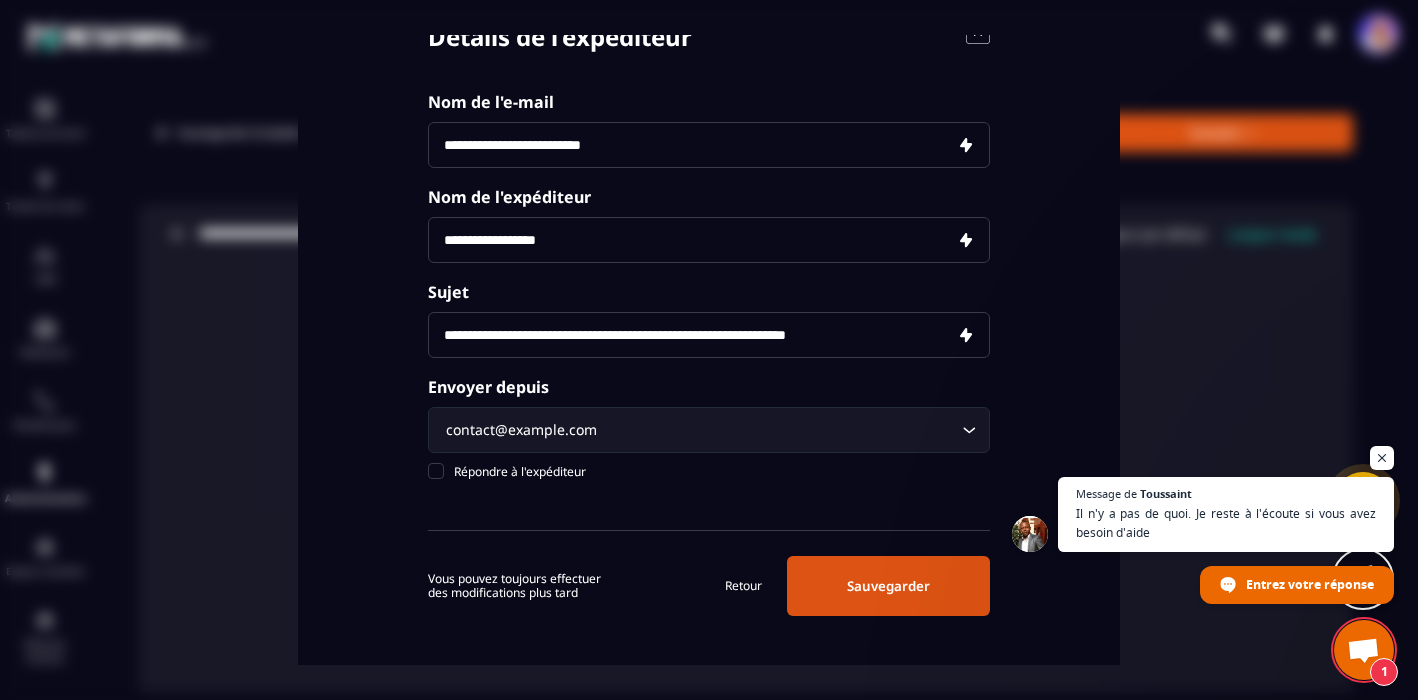 click on "Sauvegarder" at bounding box center (888, 586) 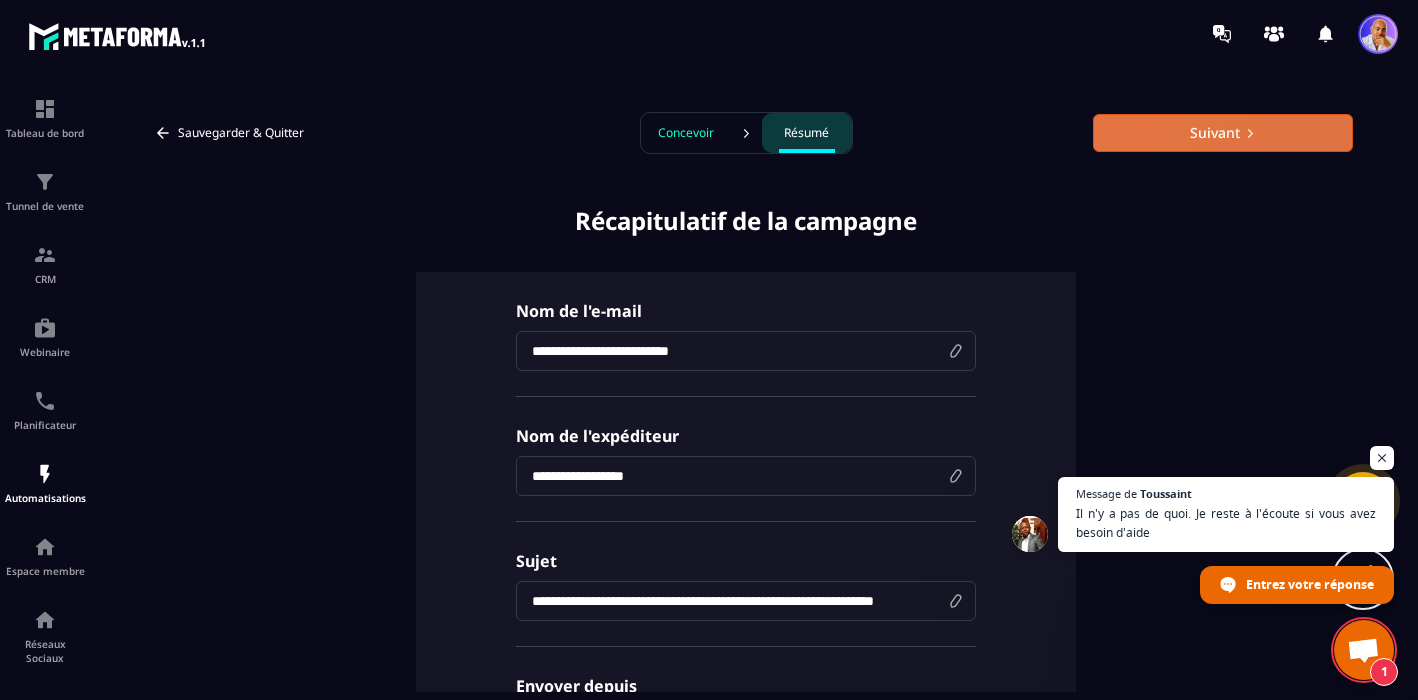 click on "Suivant" at bounding box center (1223, 133) 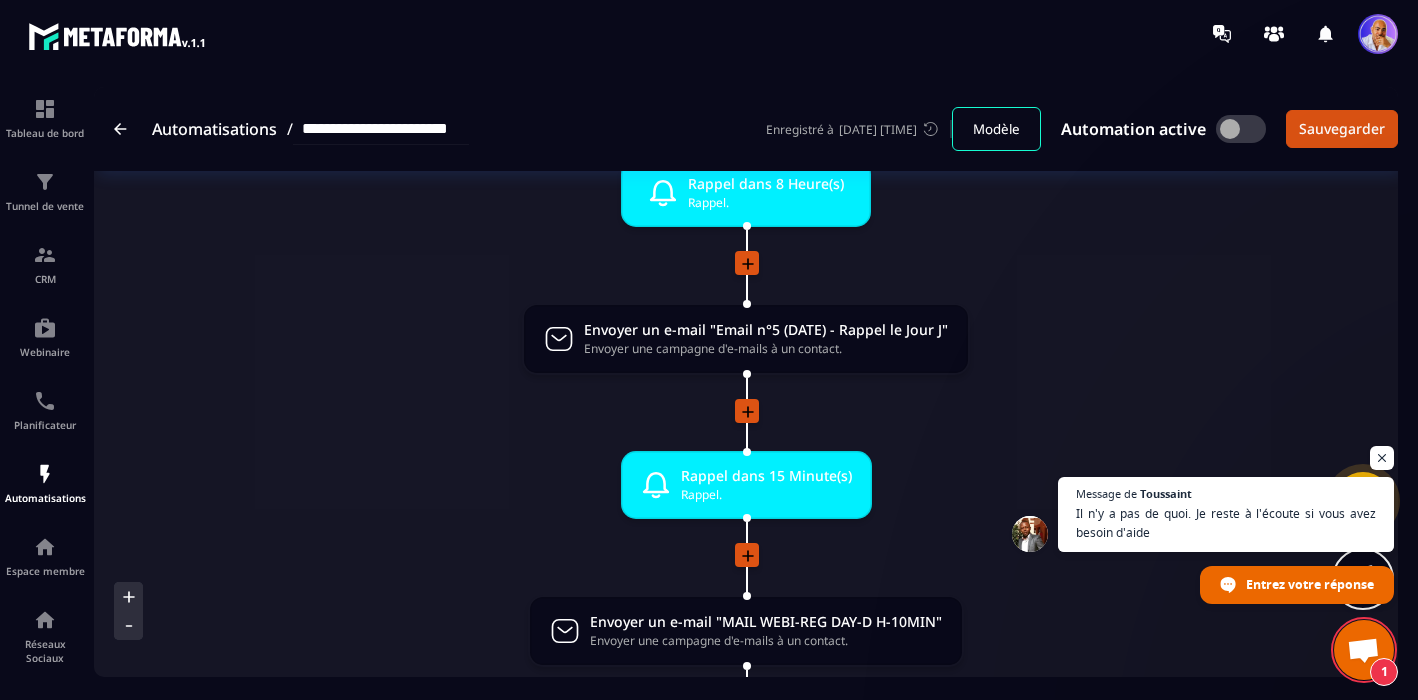 scroll, scrollTop: 1625, scrollLeft: 0, axis: vertical 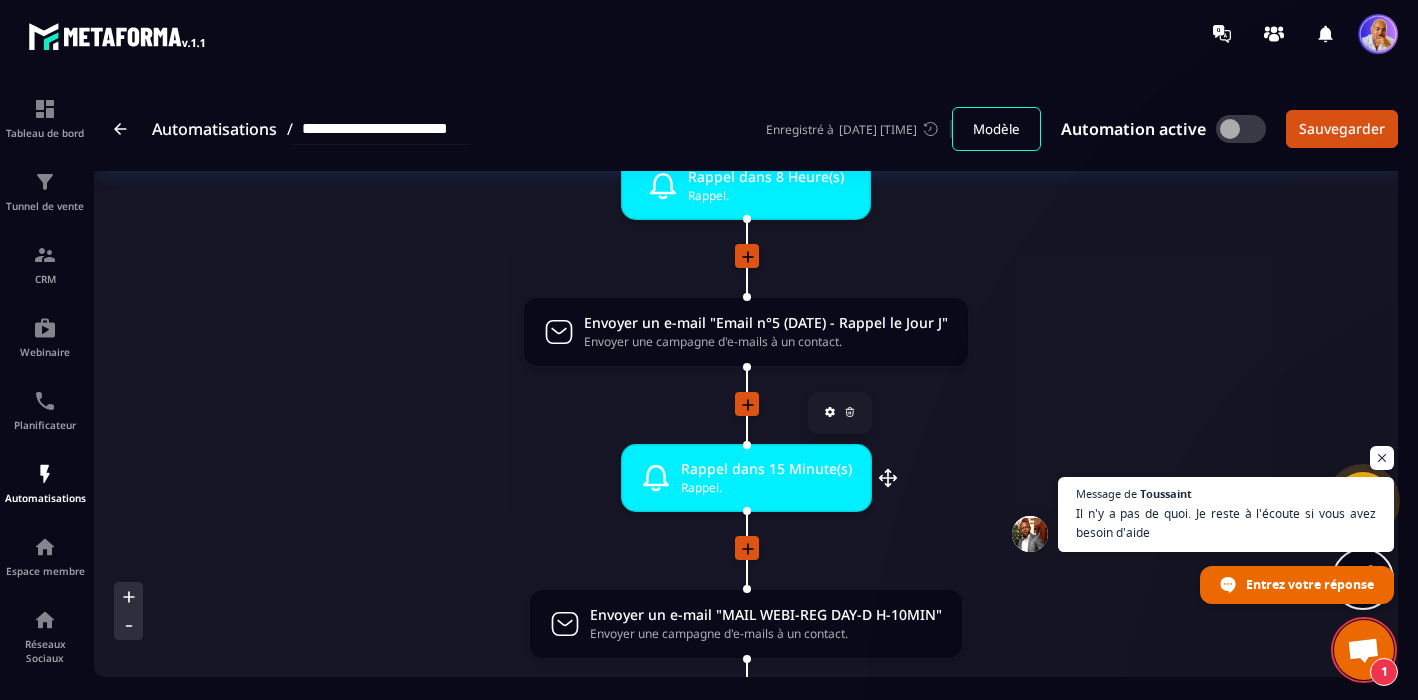 click on "Rappel dans 15 Minute(s)" at bounding box center [766, 468] 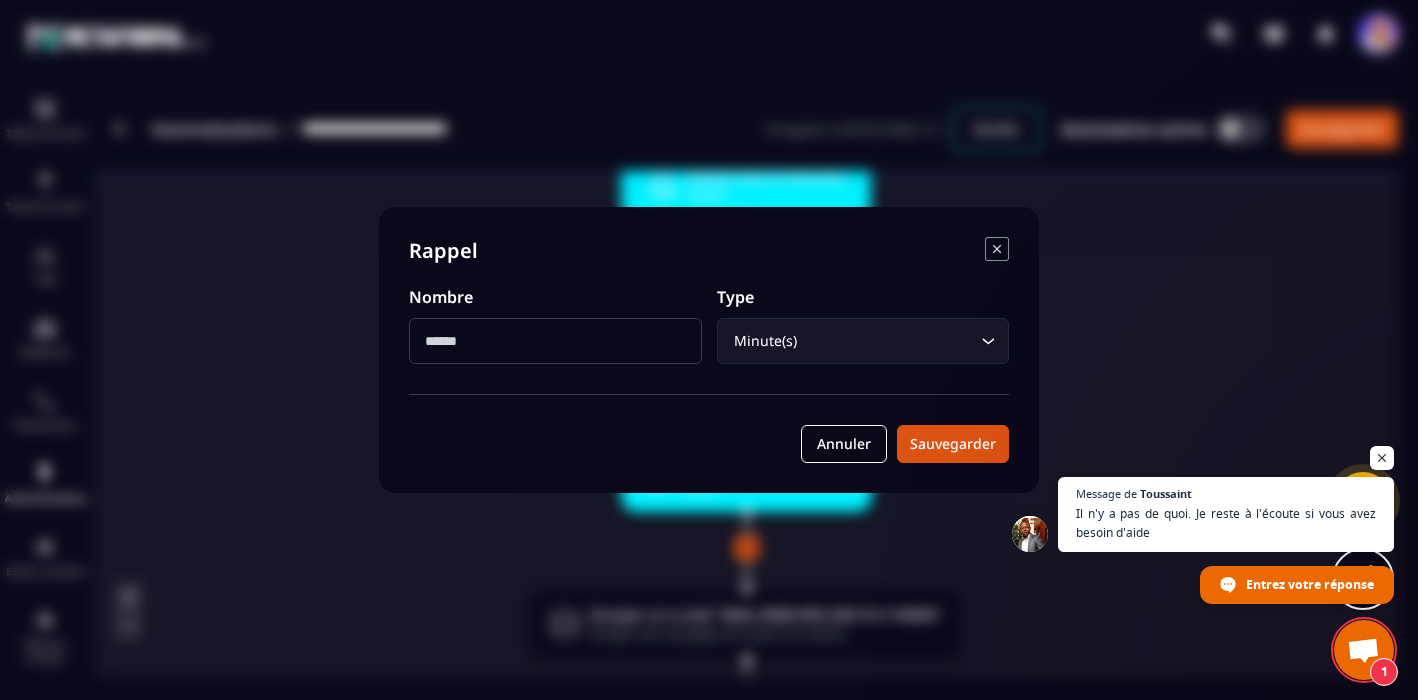 click on "**" at bounding box center [555, 341] 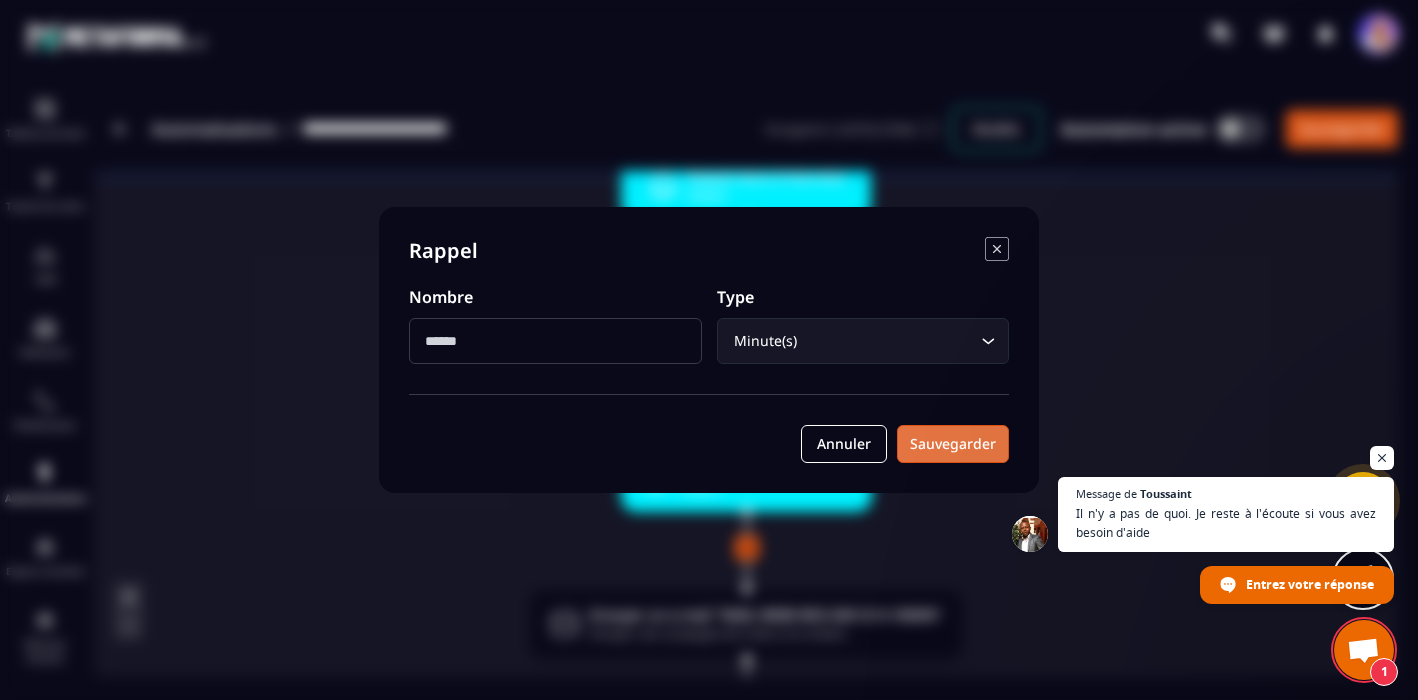 type on "**" 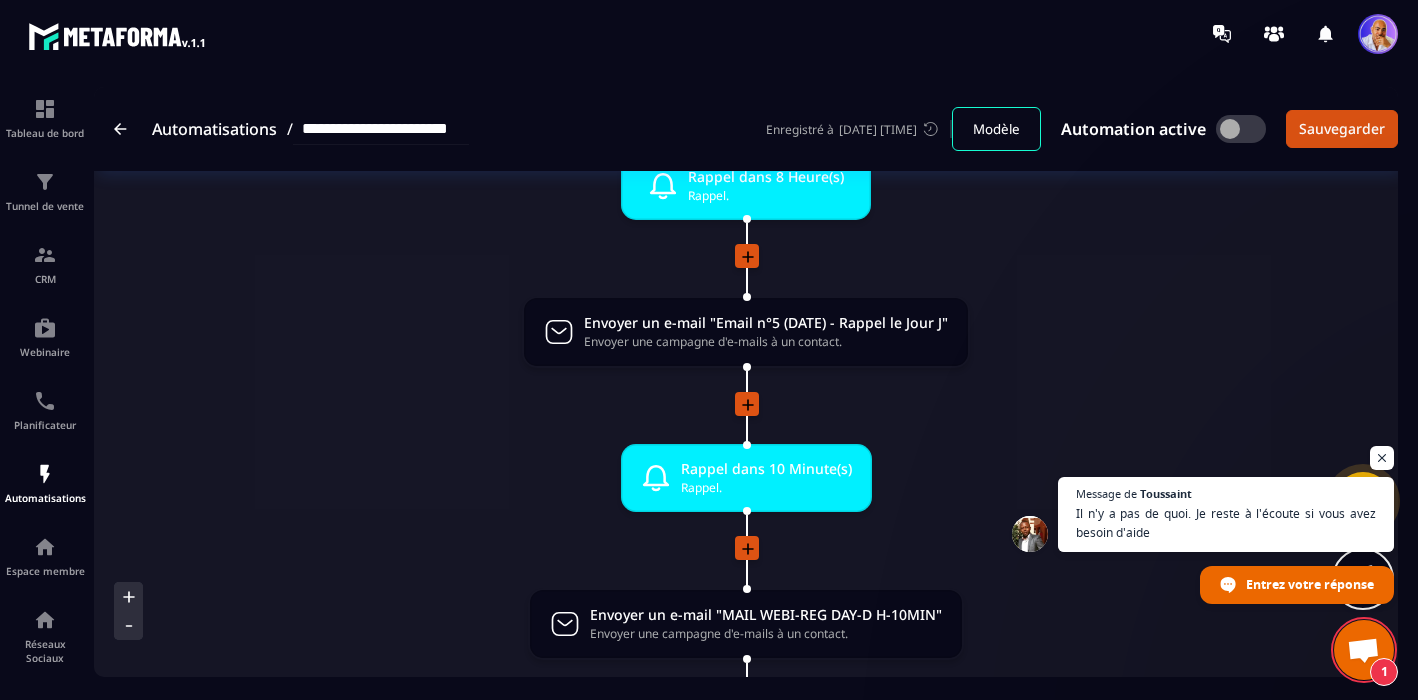 scroll, scrollTop: 1563, scrollLeft: 0, axis: vertical 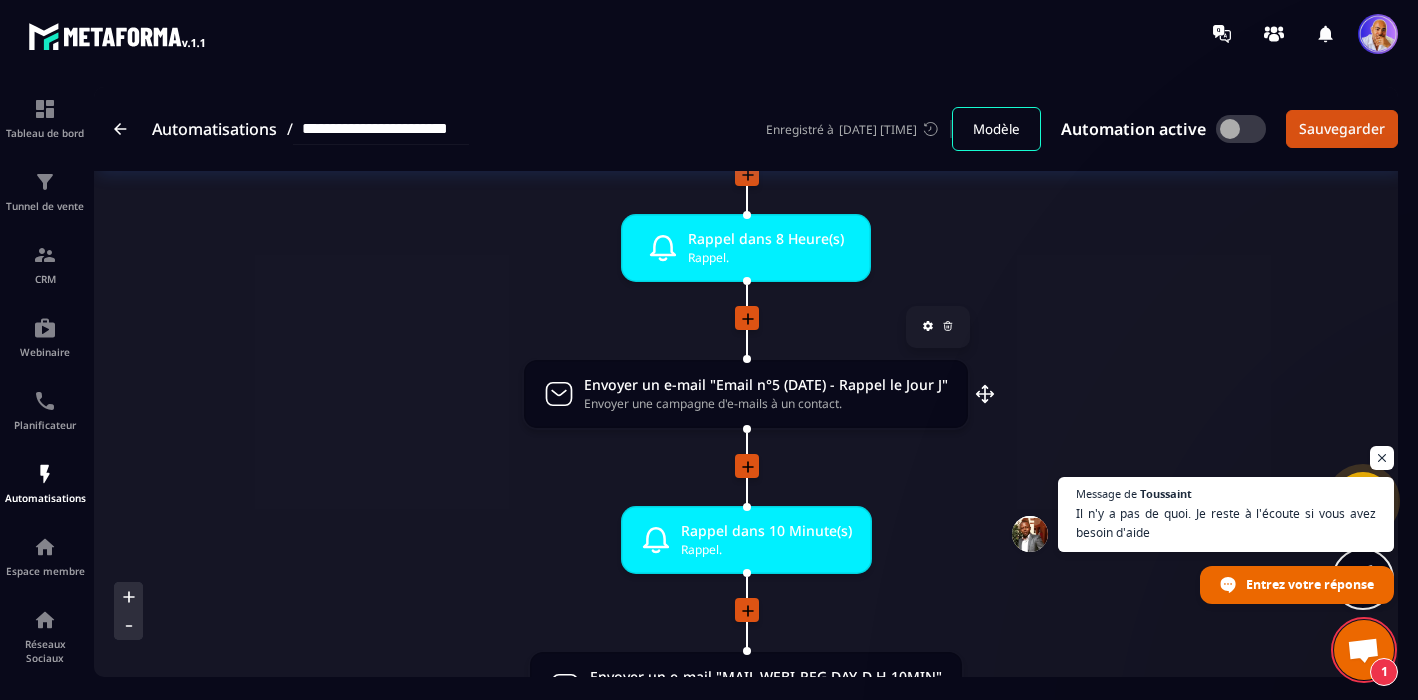 click on "Envoyer un e-mail "Email n°5 (DATE) - Rappel le Jour J"" at bounding box center (766, 384) 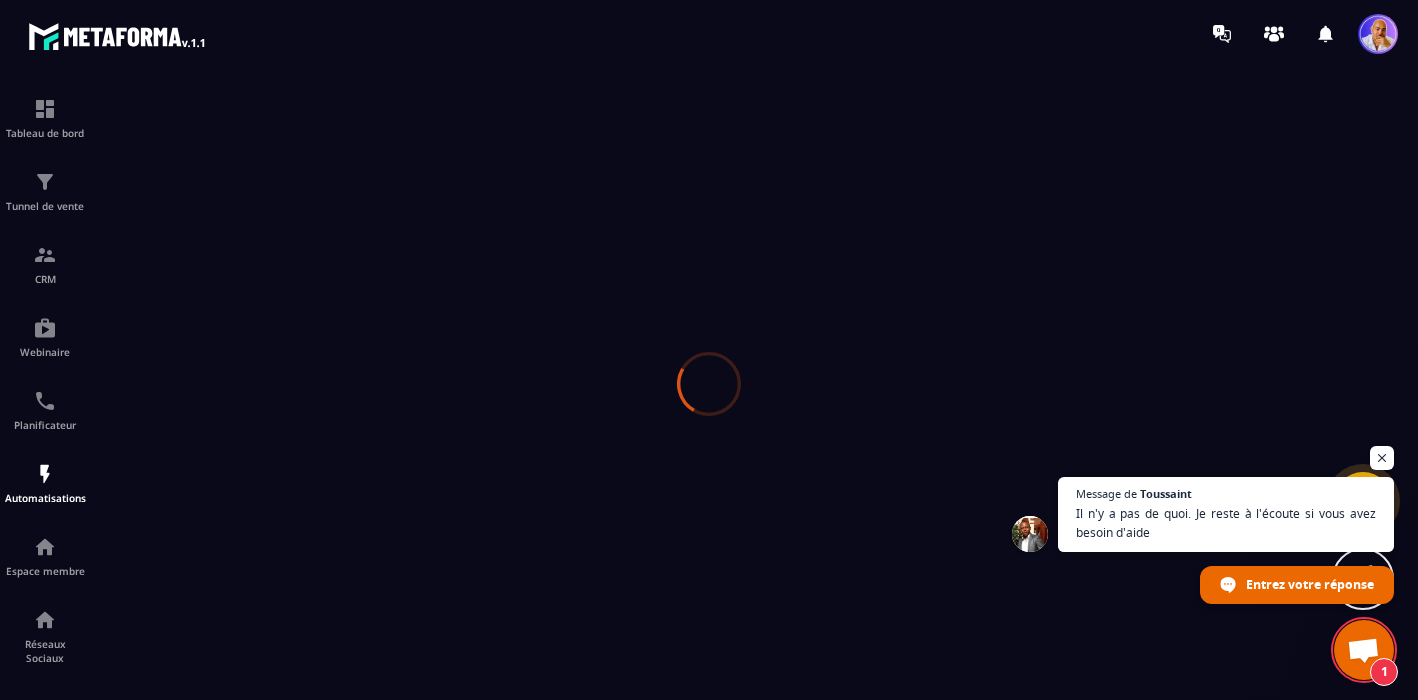 scroll, scrollTop: 0, scrollLeft: 0, axis: both 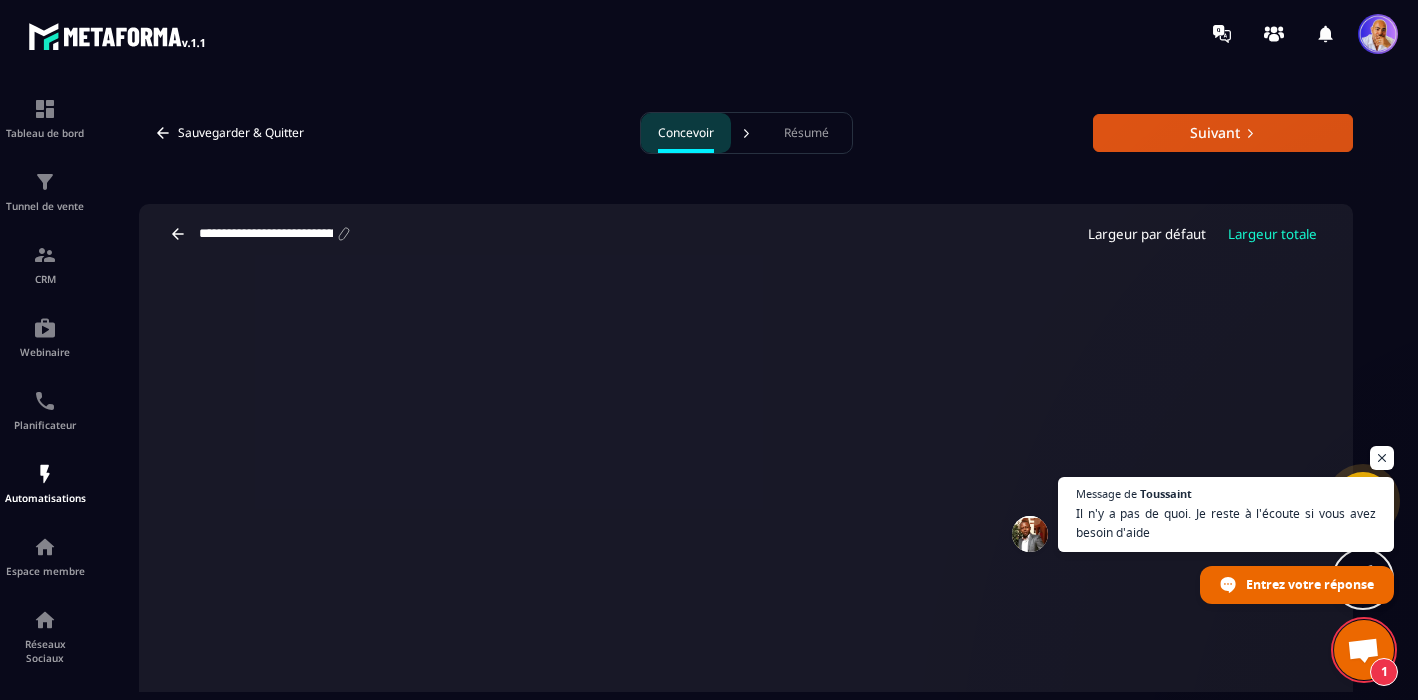 click 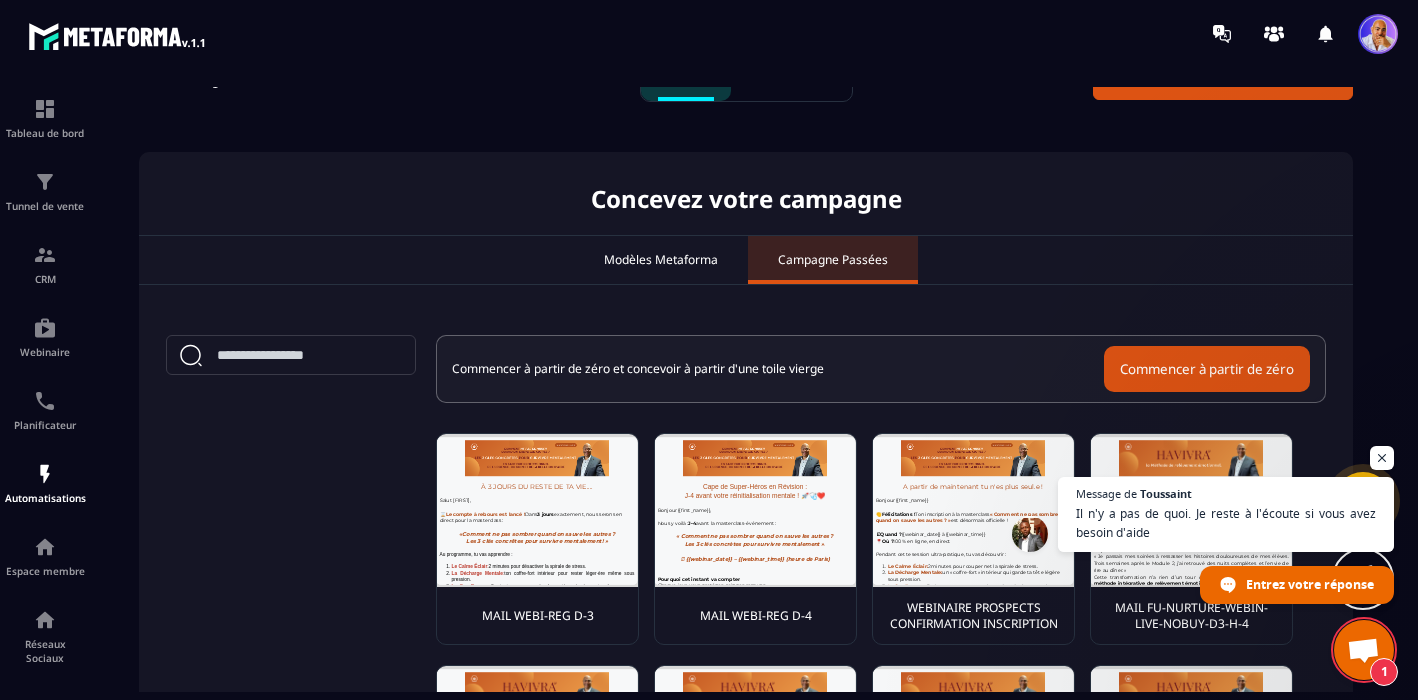 scroll, scrollTop: 0, scrollLeft: 0, axis: both 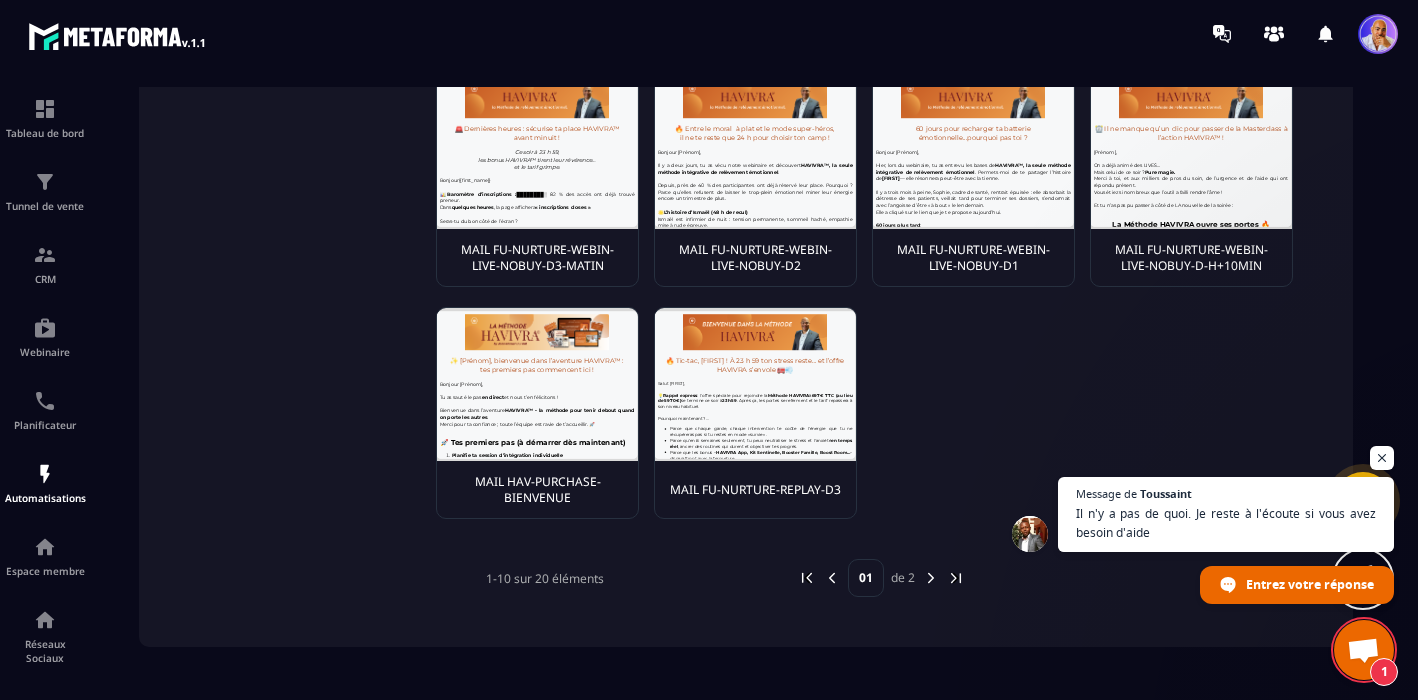 click at bounding box center (931, 578) 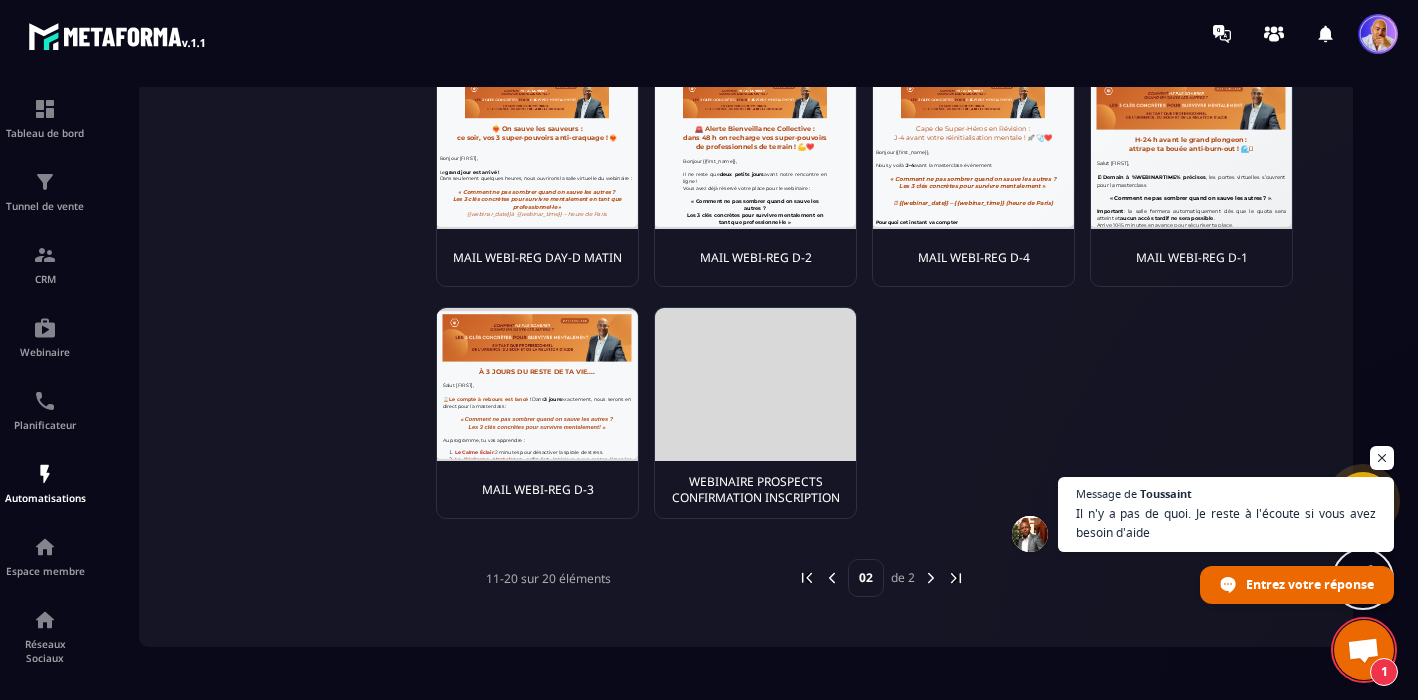 scroll, scrollTop: 0, scrollLeft: 0, axis: both 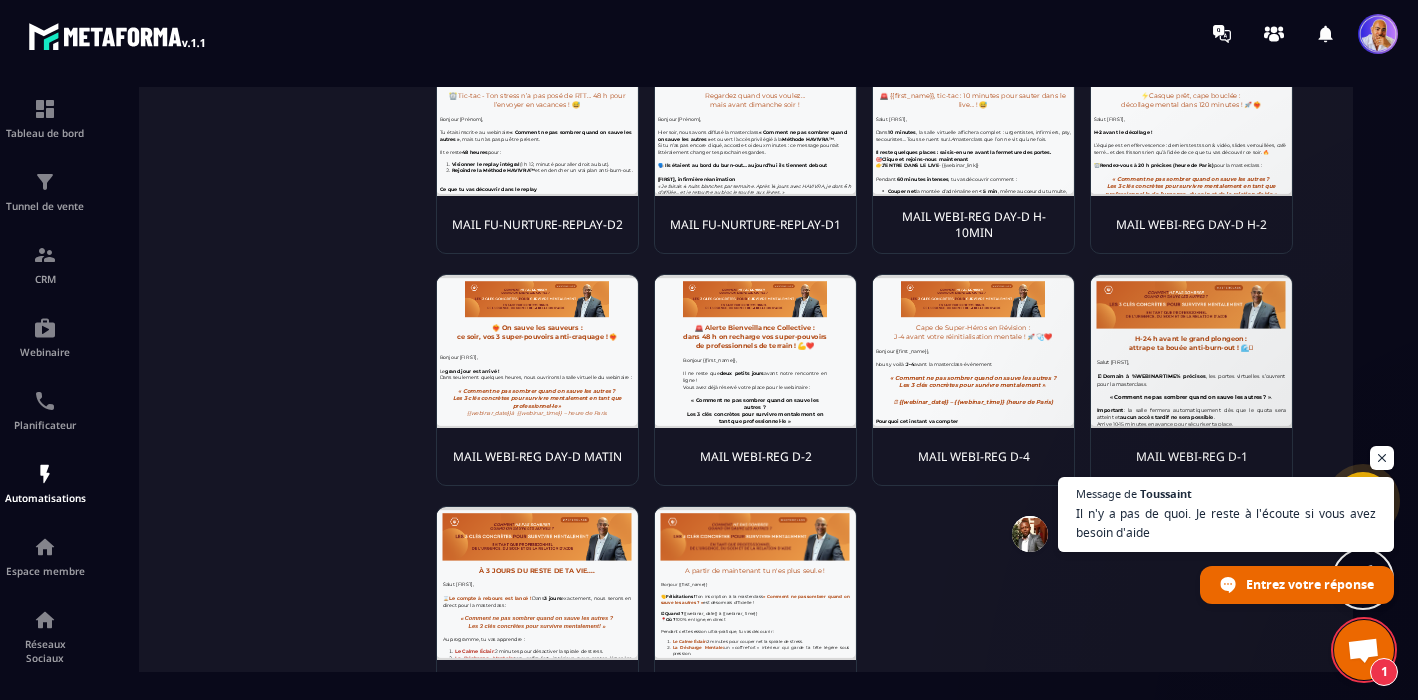 click at bounding box center [537, 351] 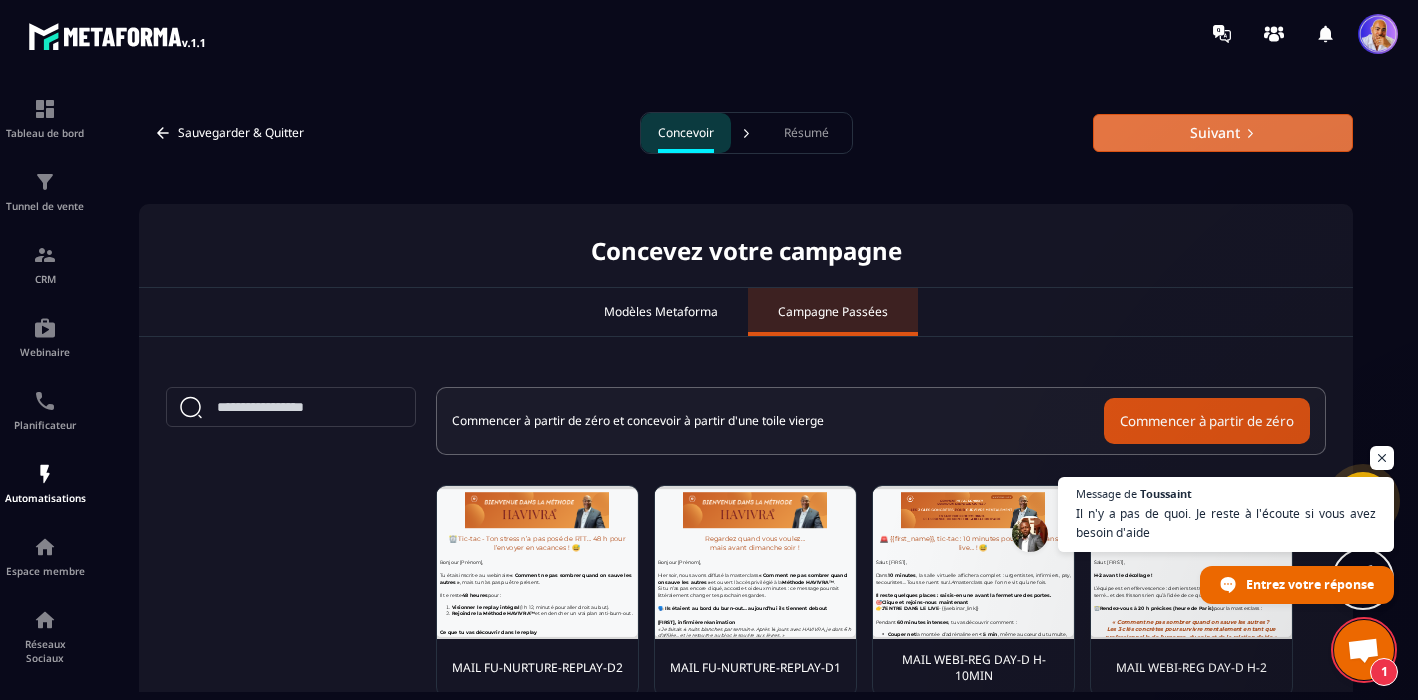 click on "Suivant" at bounding box center [1223, 133] 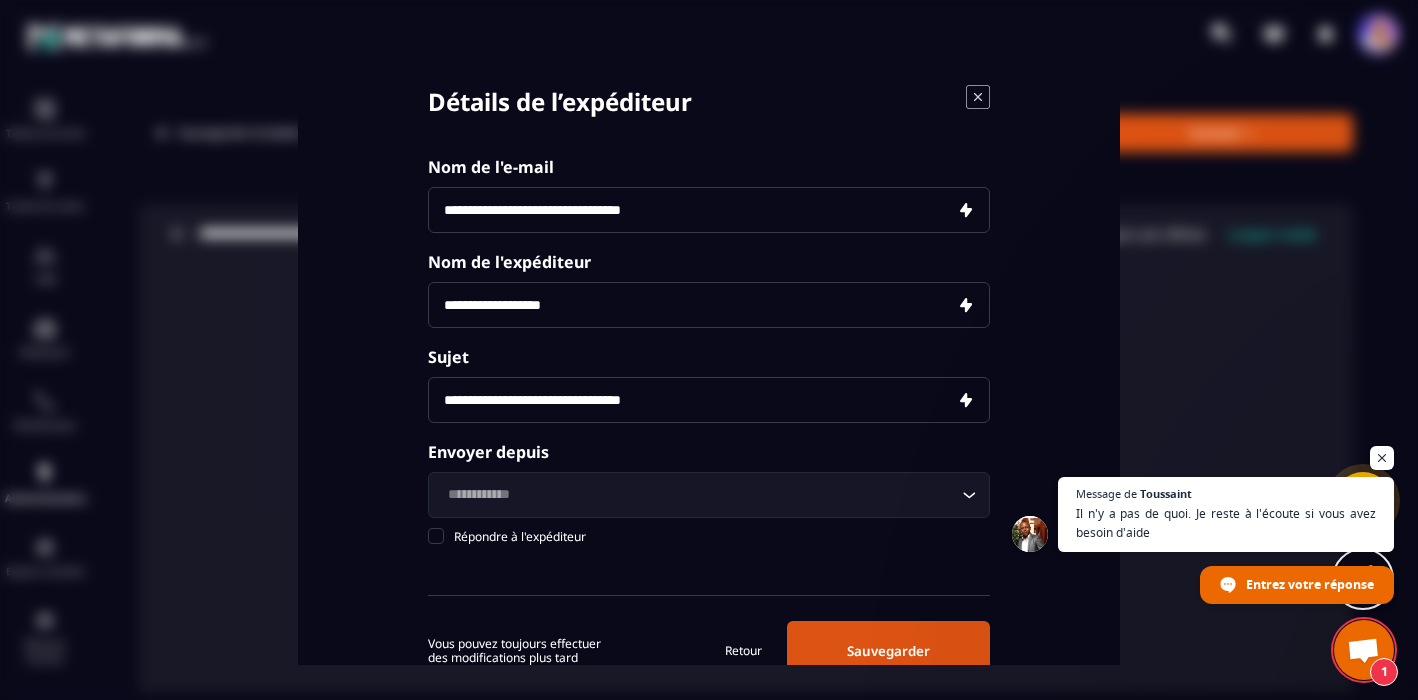 click 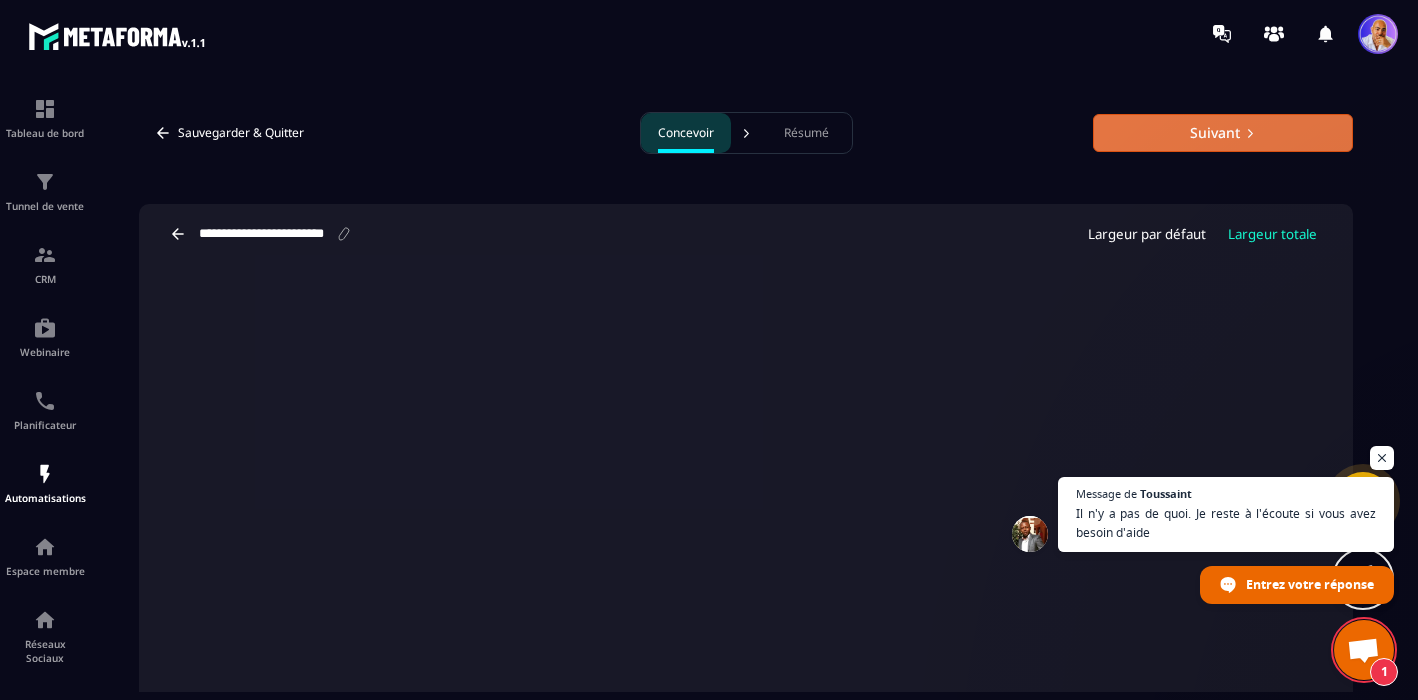 click on "Suivant" at bounding box center [1223, 133] 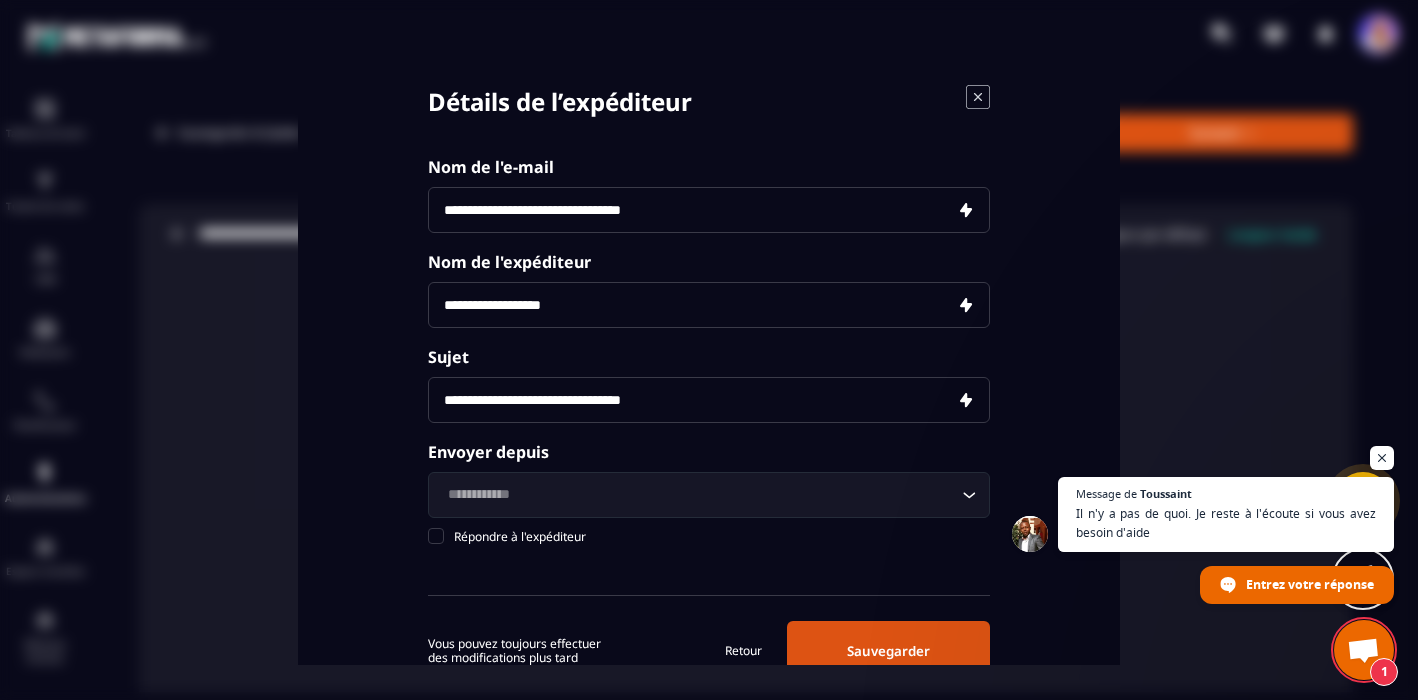 click on "**********" at bounding box center (709, 210) 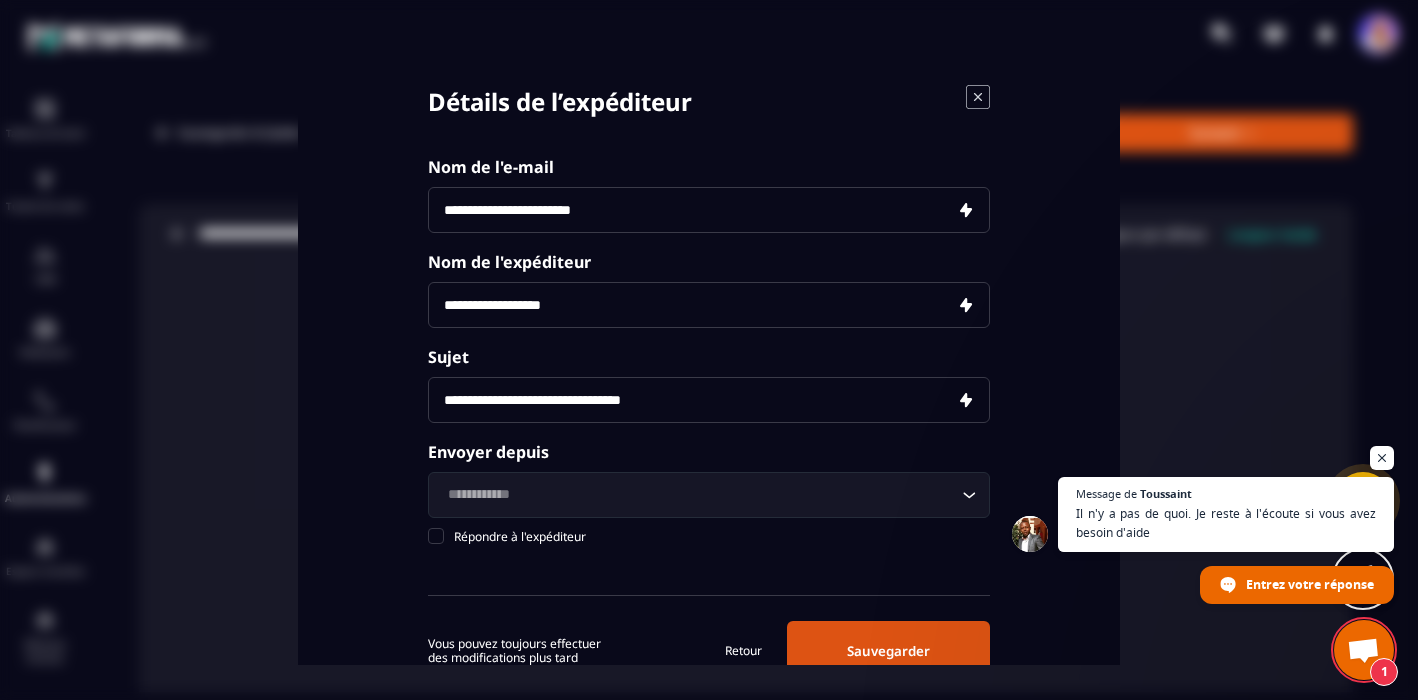 type on "**********" 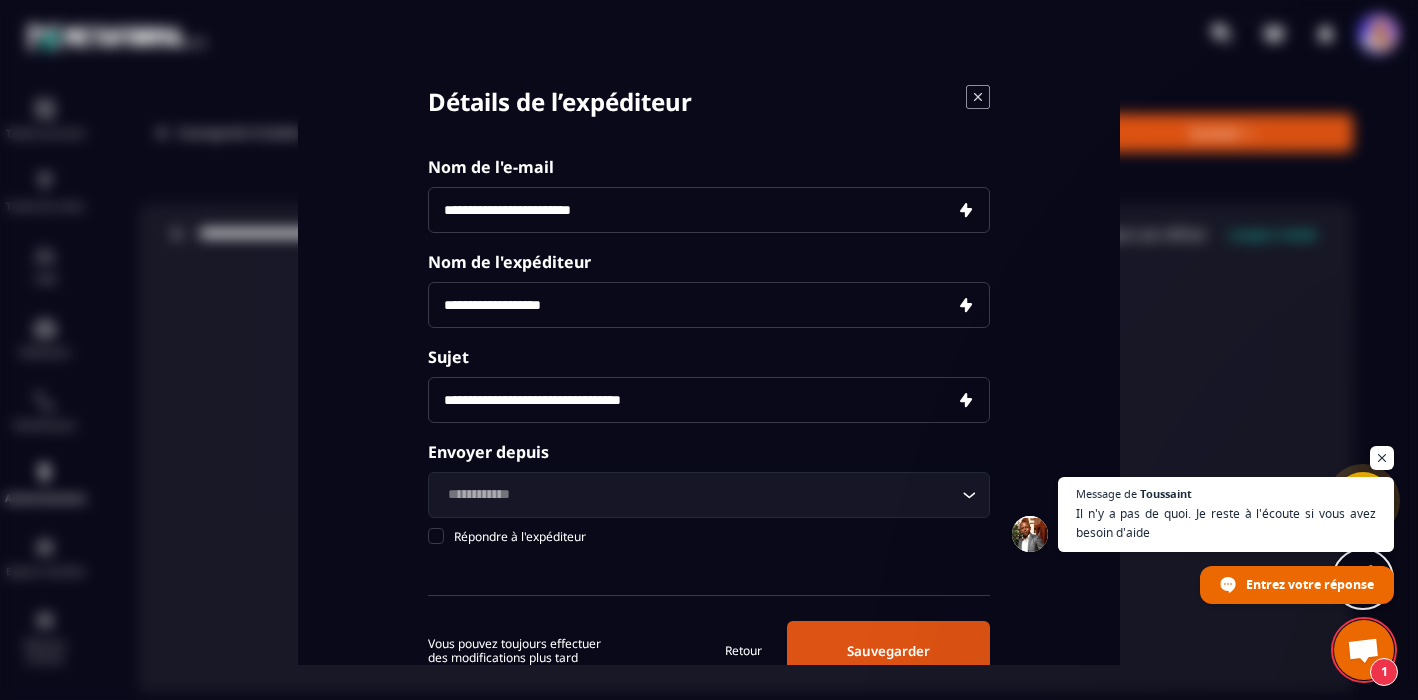 drag, startPoint x: 581, startPoint y: 308, endPoint x: 413, endPoint y: 315, distance: 168.14577 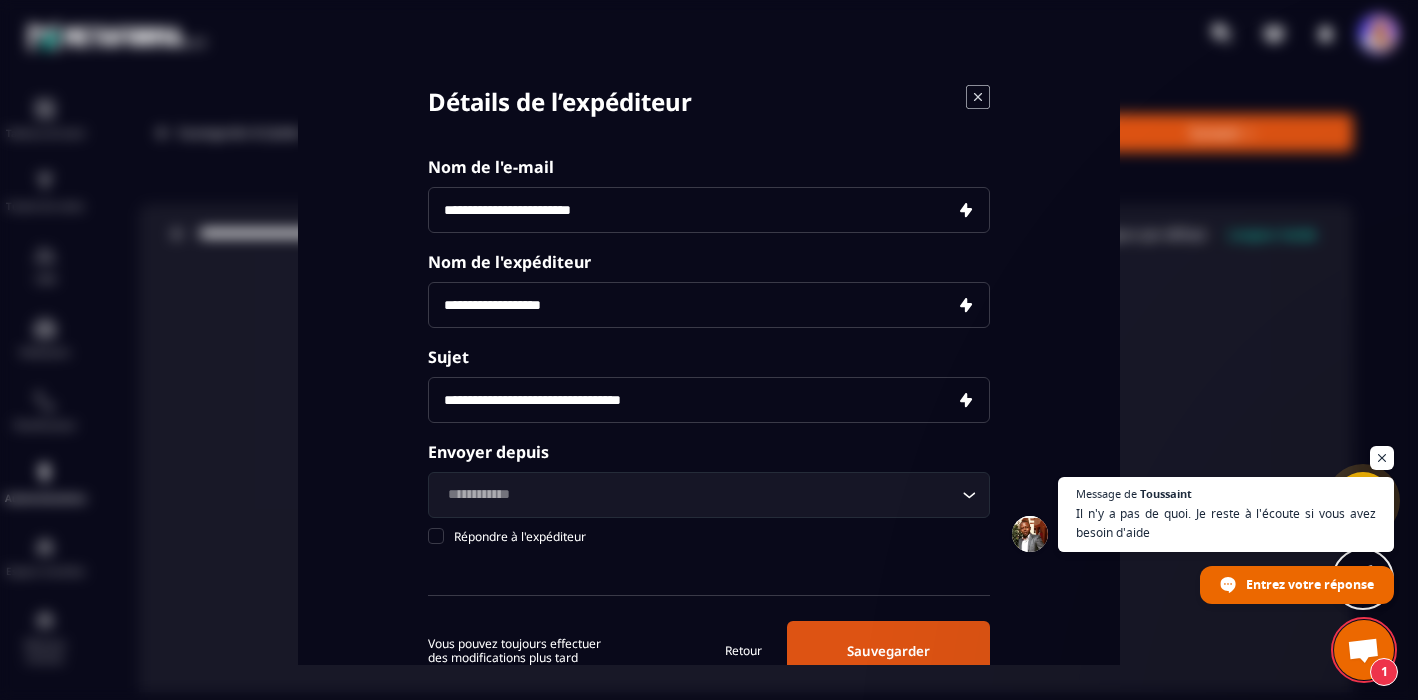 click on "**********" at bounding box center (709, 305) 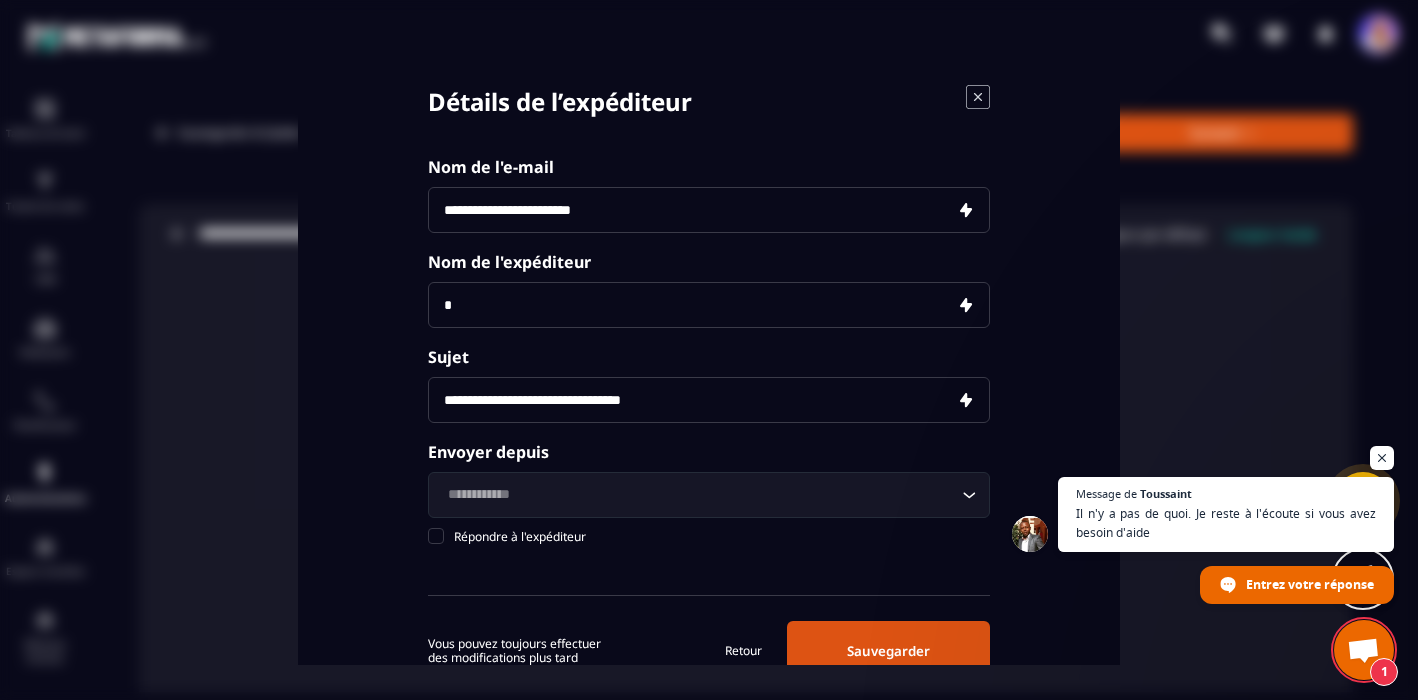 type on "**********" 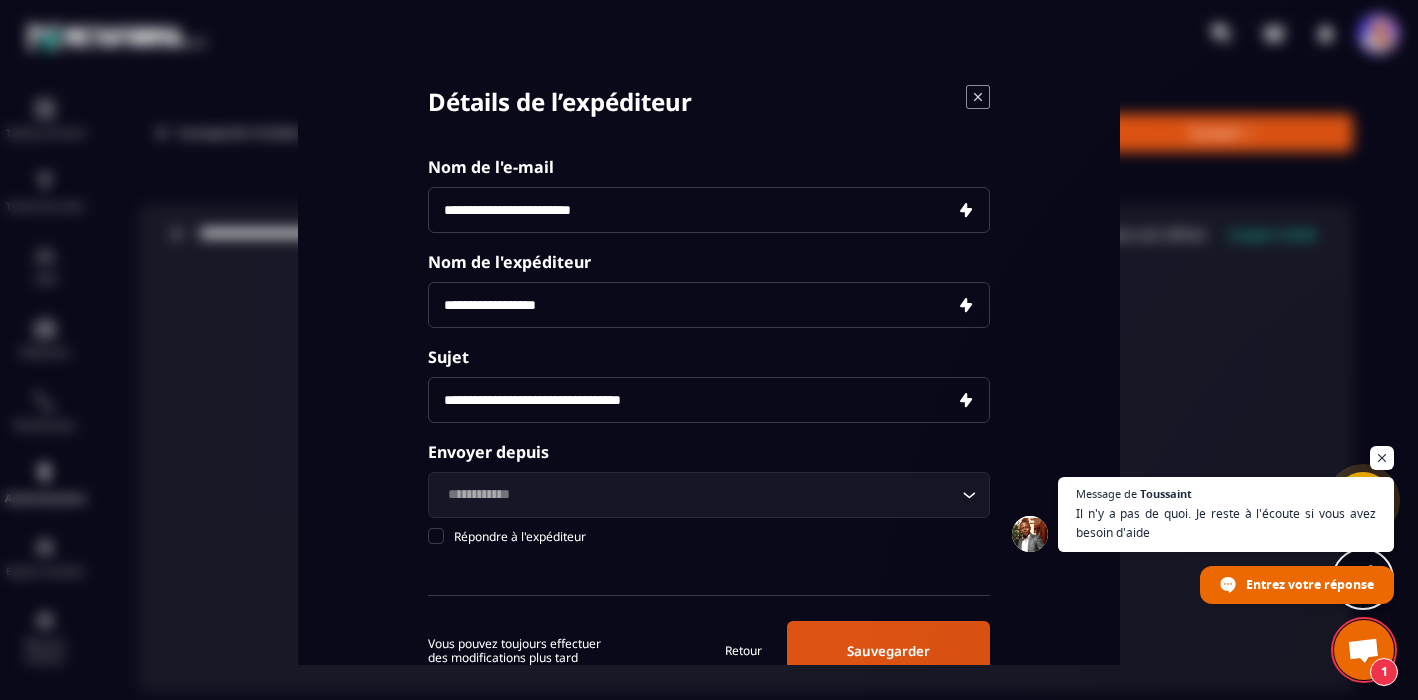 click on "**********" at bounding box center [709, 400] 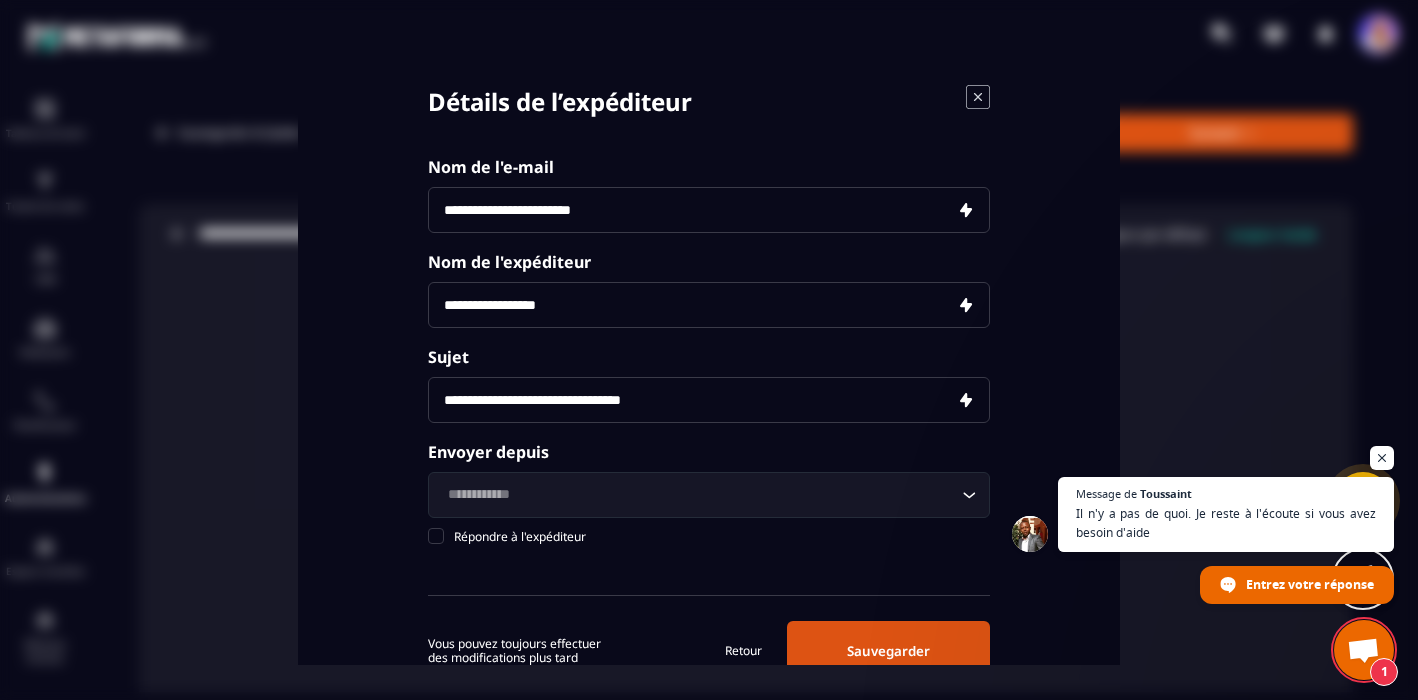 paste on "**********" 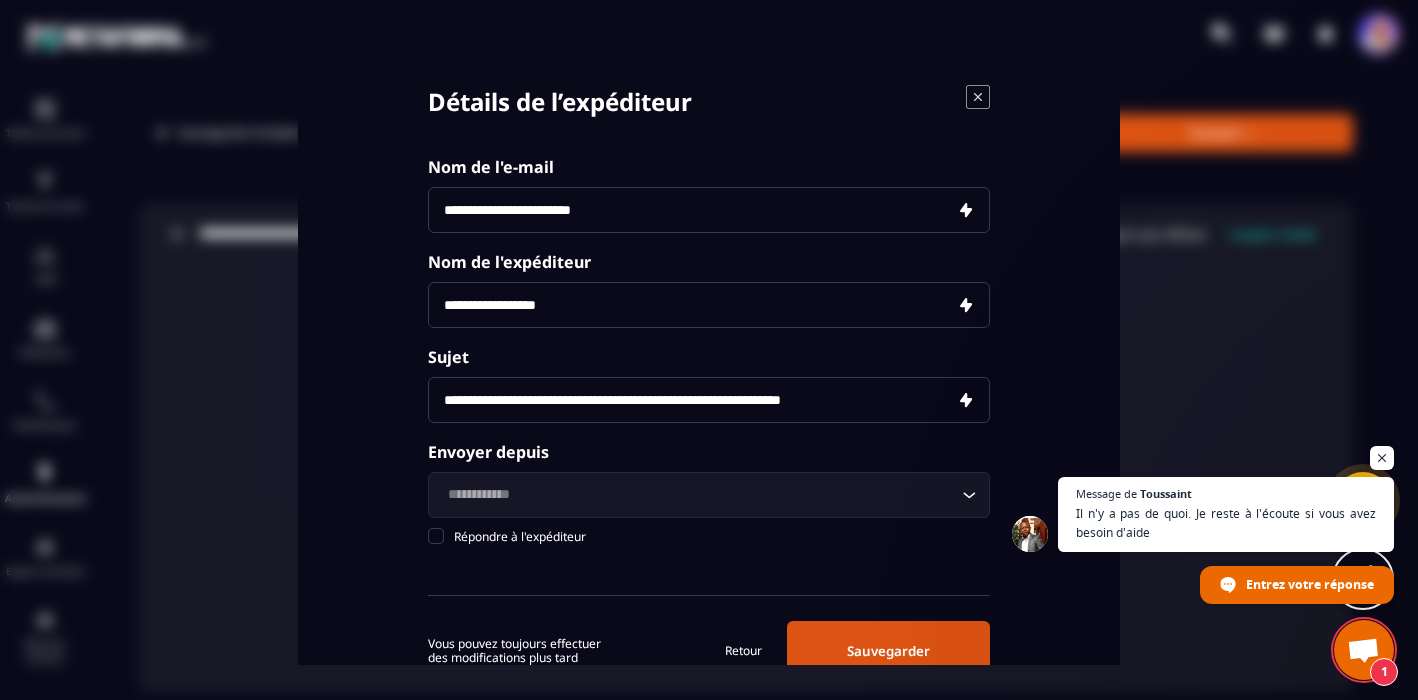 type on "**********" 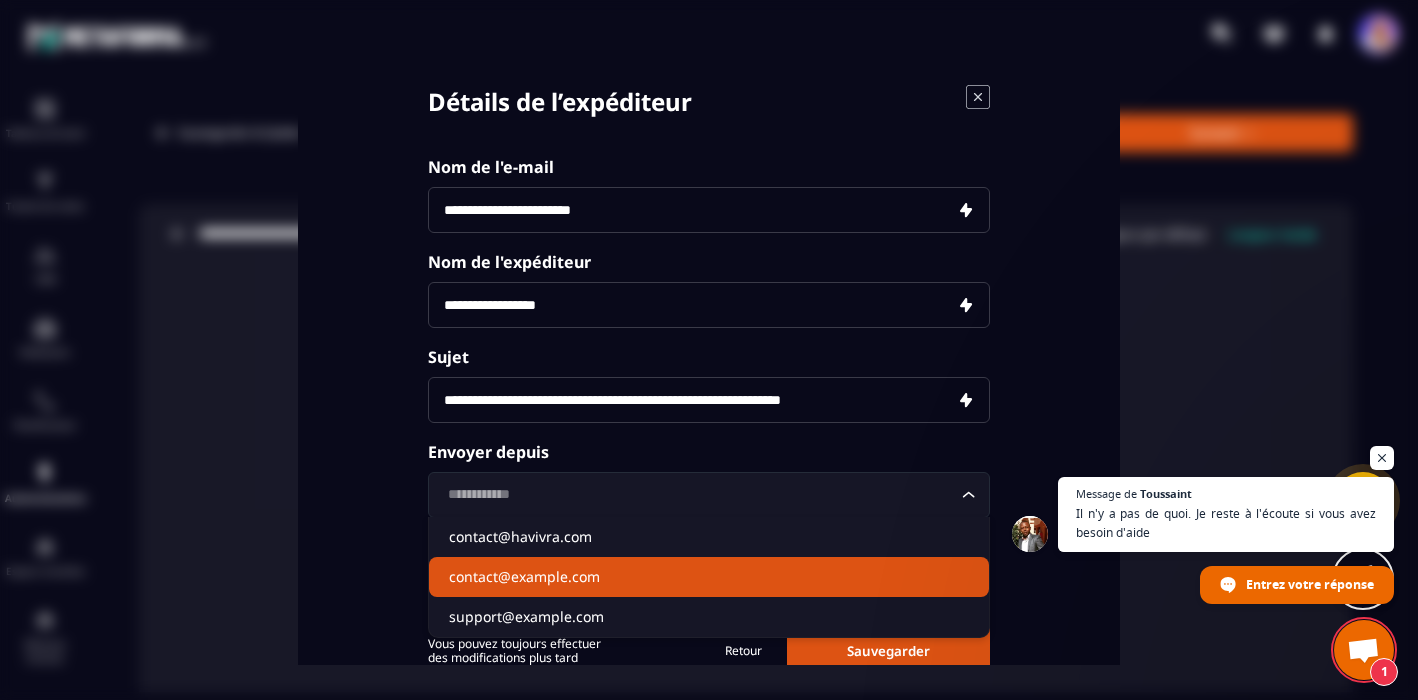 click on "contact@example.com" 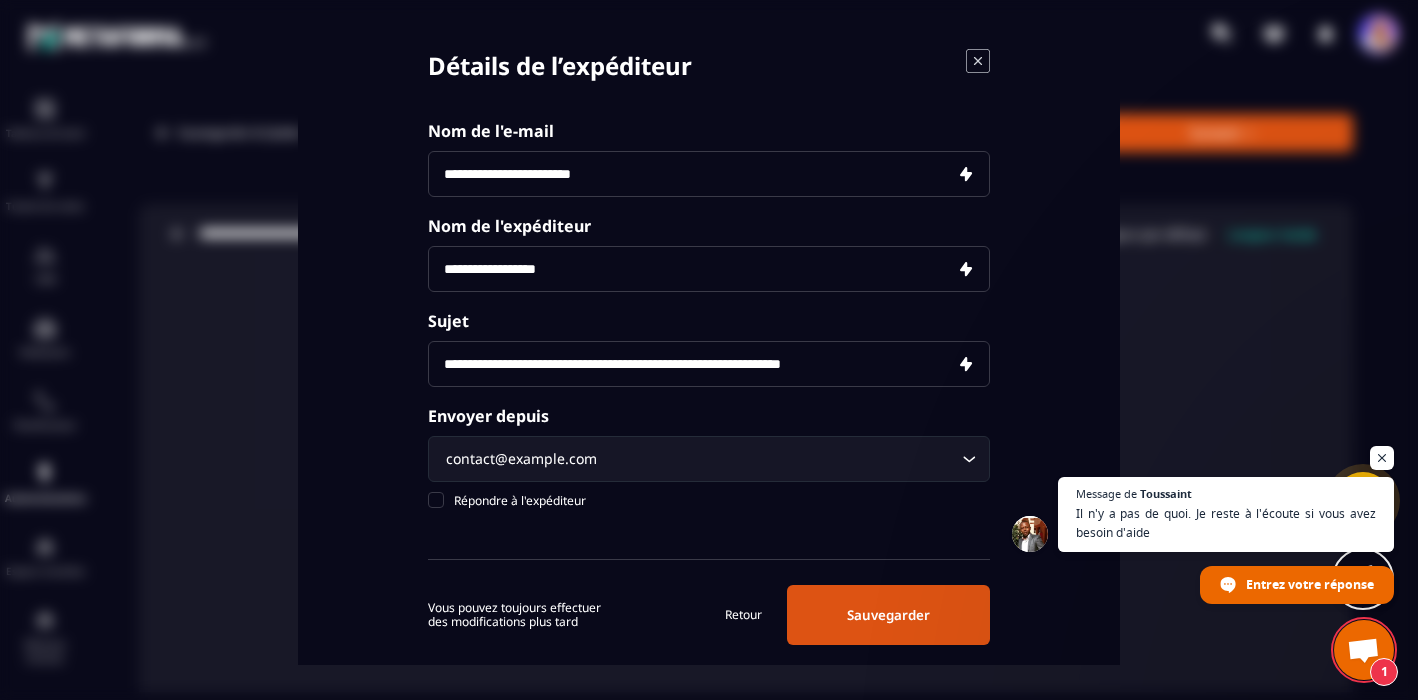scroll, scrollTop: 65, scrollLeft: 0, axis: vertical 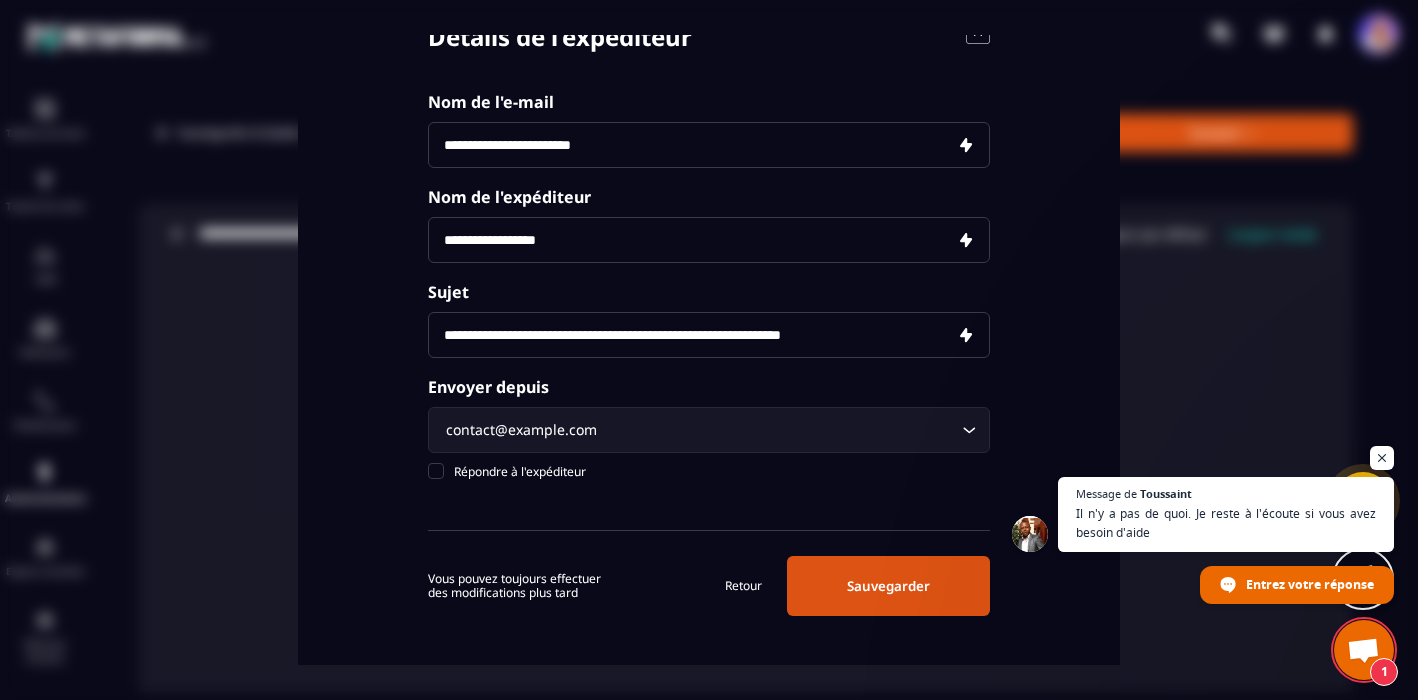 click on "Sauvegarder" at bounding box center (888, 586) 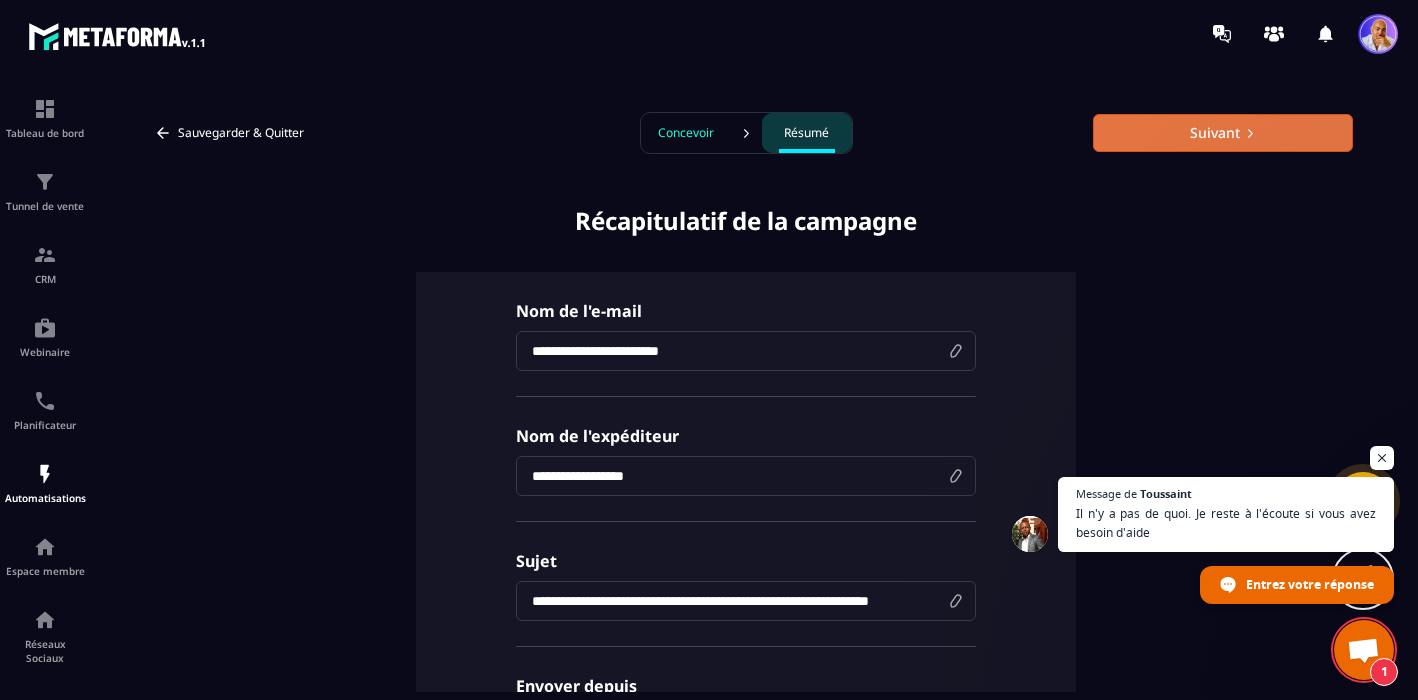 click on "Suivant" at bounding box center [1223, 133] 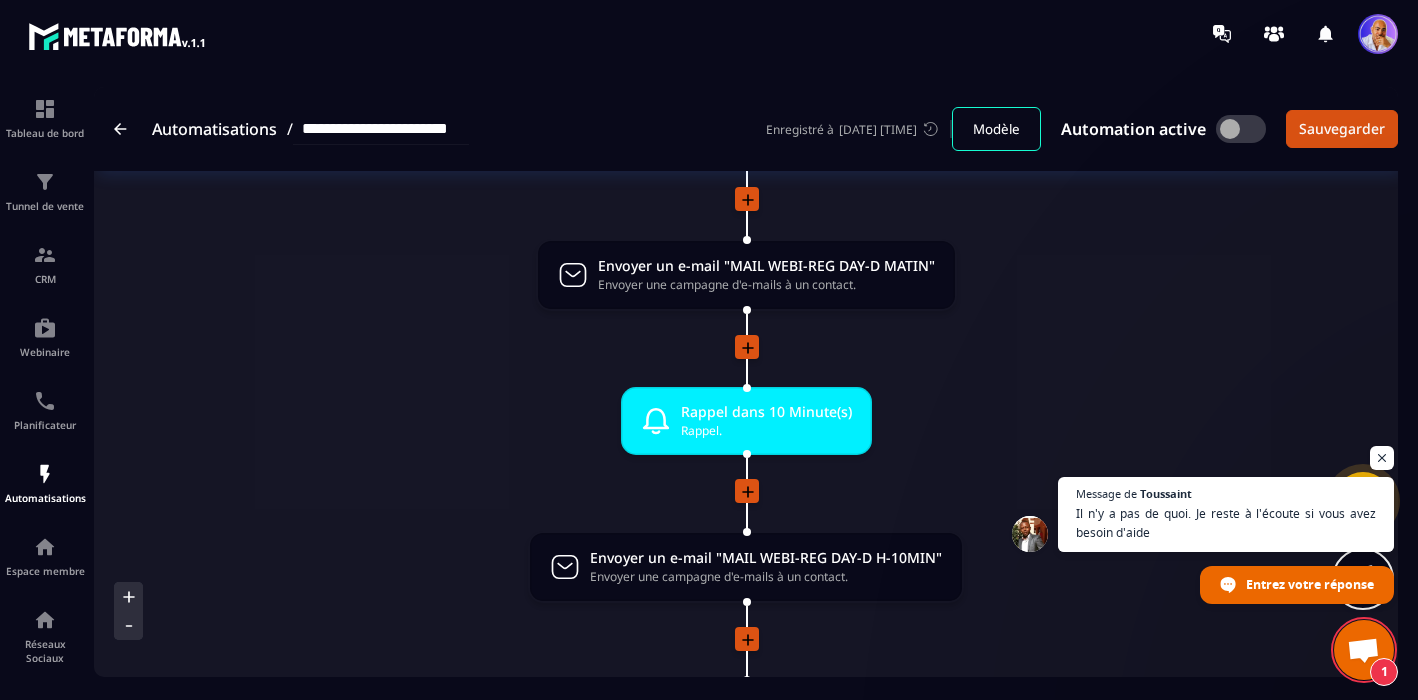 scroll, scrollTop: 1692, scrollLeft: 0, axis: vertical 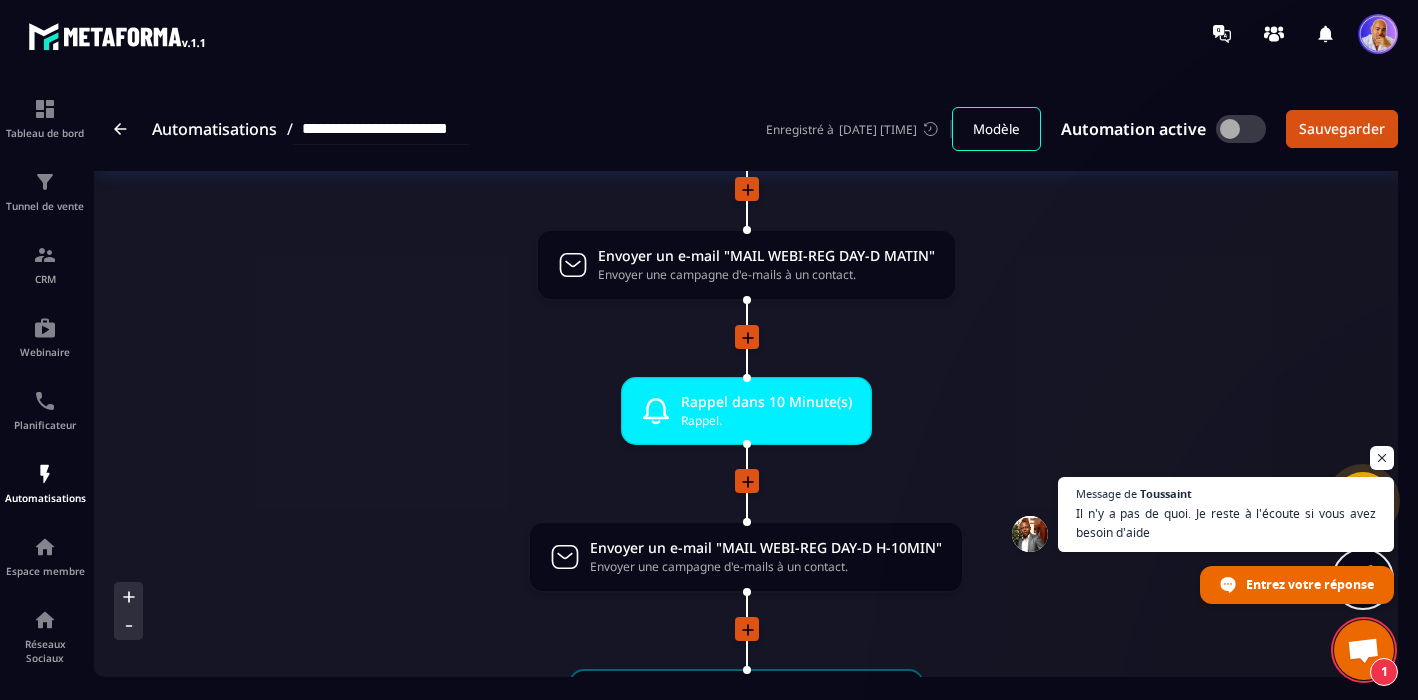 click 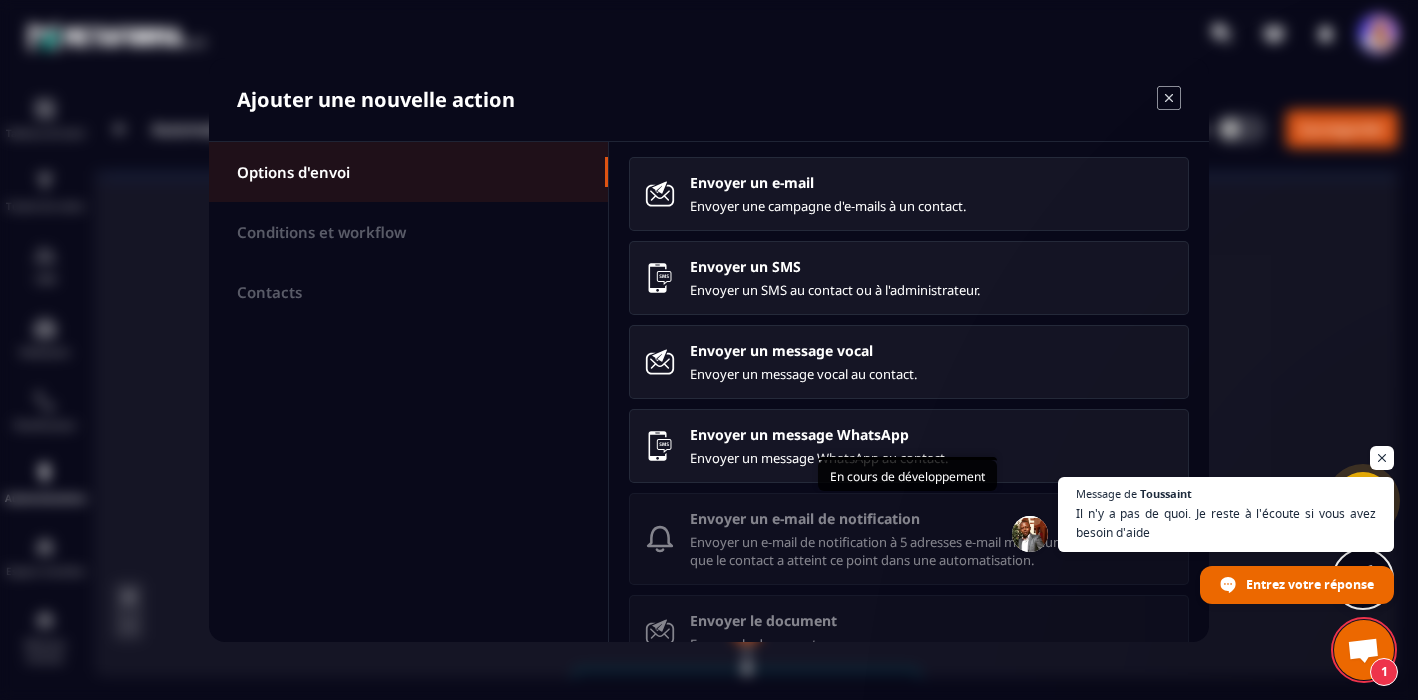 click on "Envoyer un e-mail de notification à 5 adresses e-mail maximum à la fois indiquant que le contact a atteint ce point dans une automatisation." at bounding box center (931, 551) 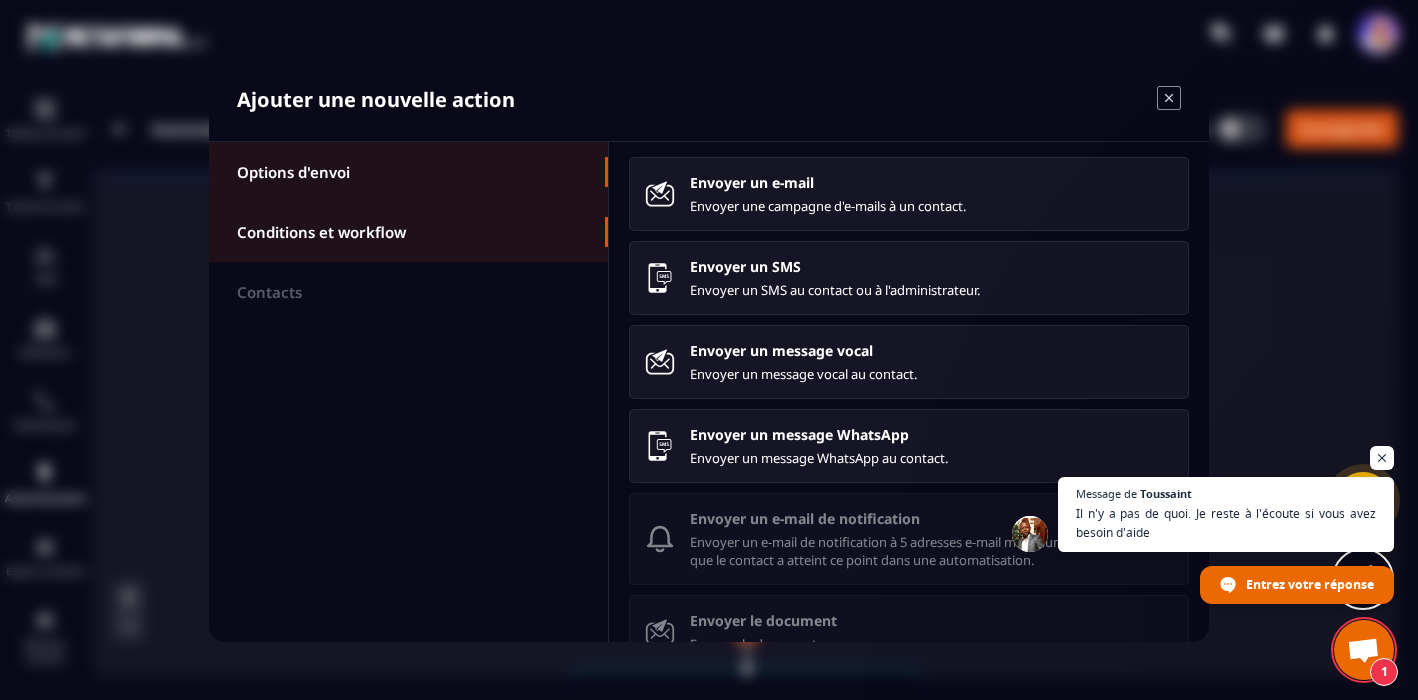 click on "Conditions et workflow" at bounding box center [321, 232] 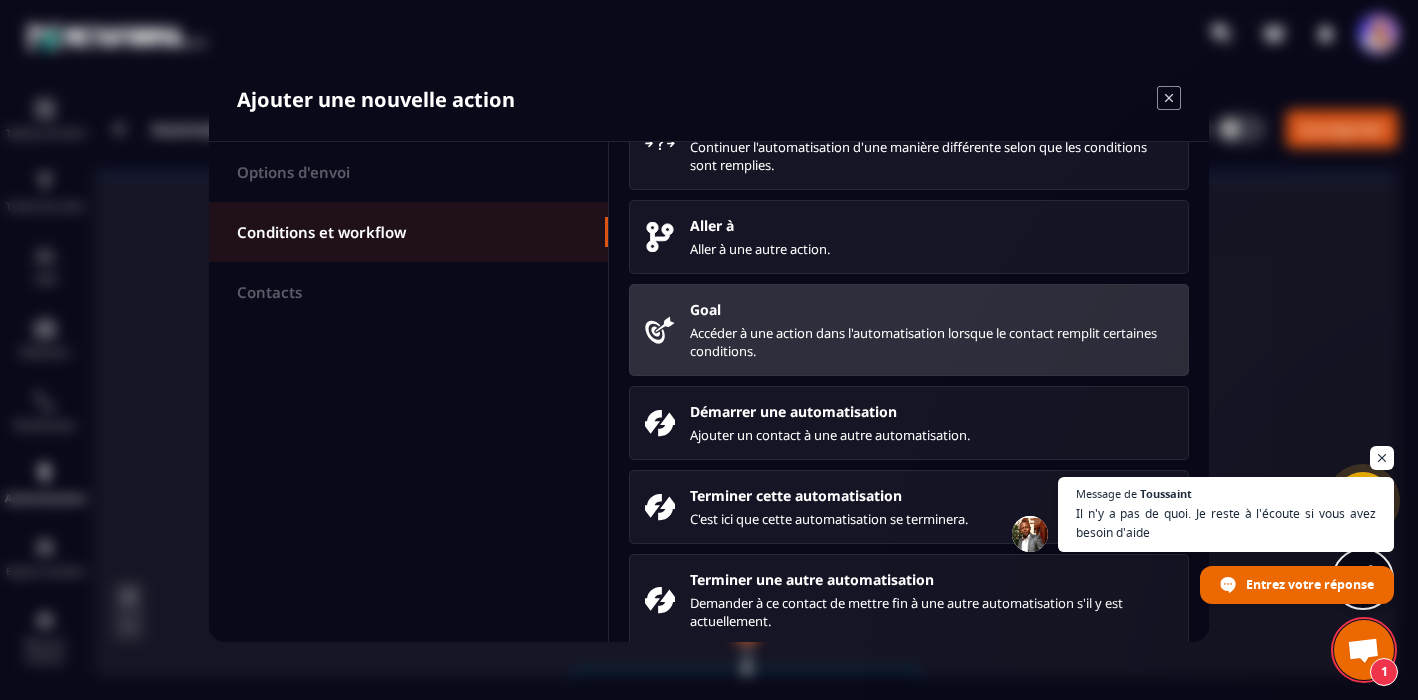 scroll, scrollTop: 256, scrollLeft: 0, axis: vertical 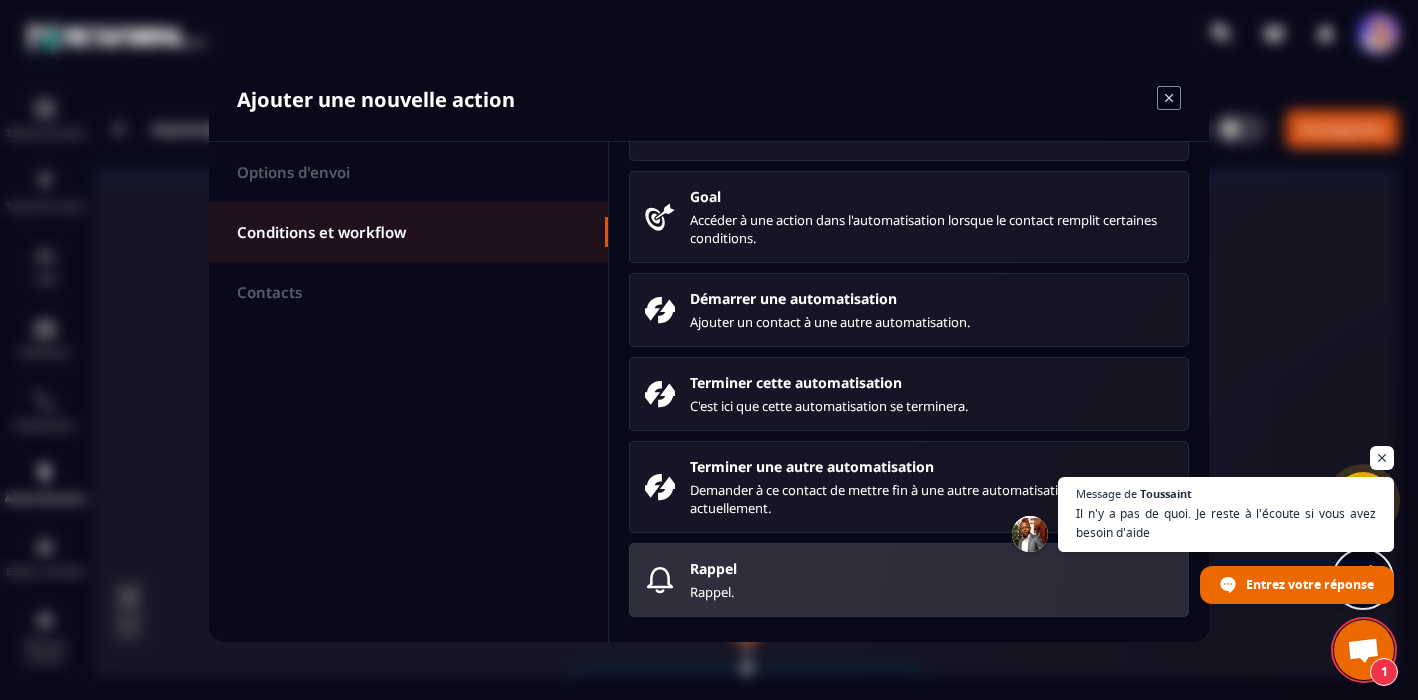 click on "Rappel." at bounding box center (931, 592) 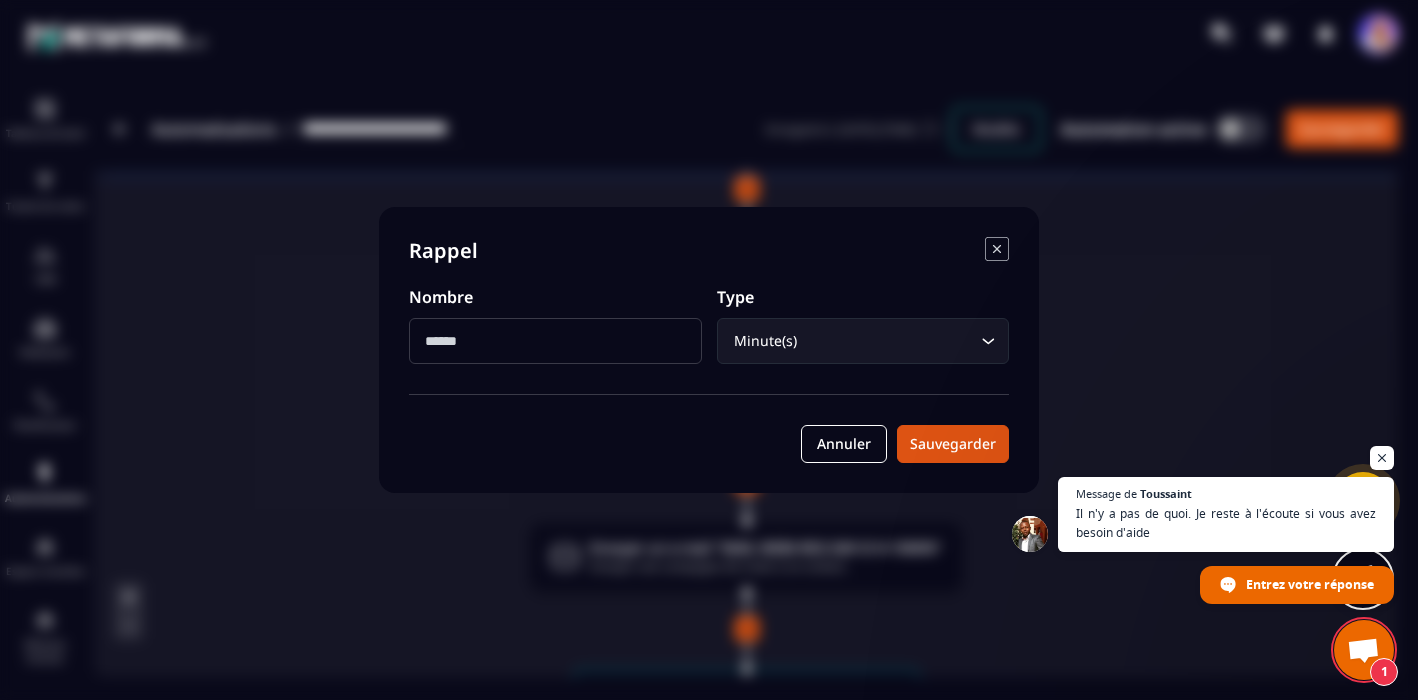 click at bounding box center (555, 341) 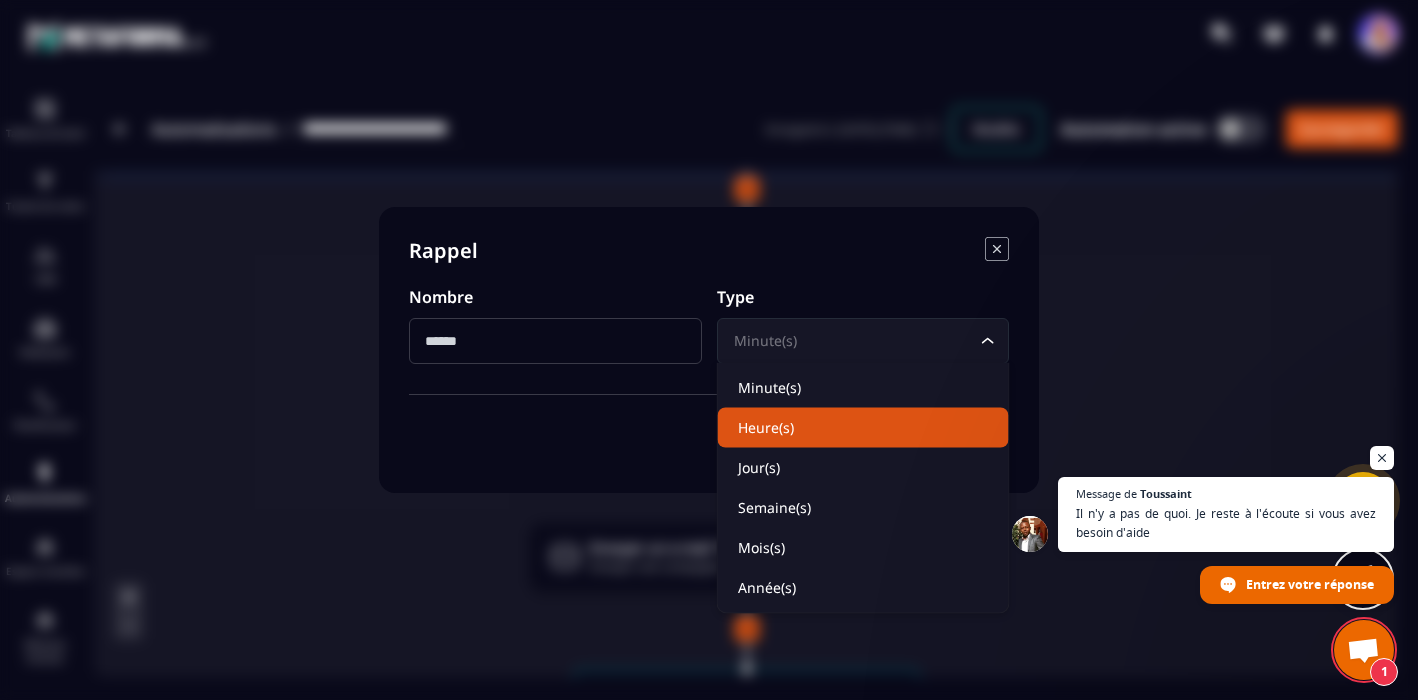 click on "Heure(s)" 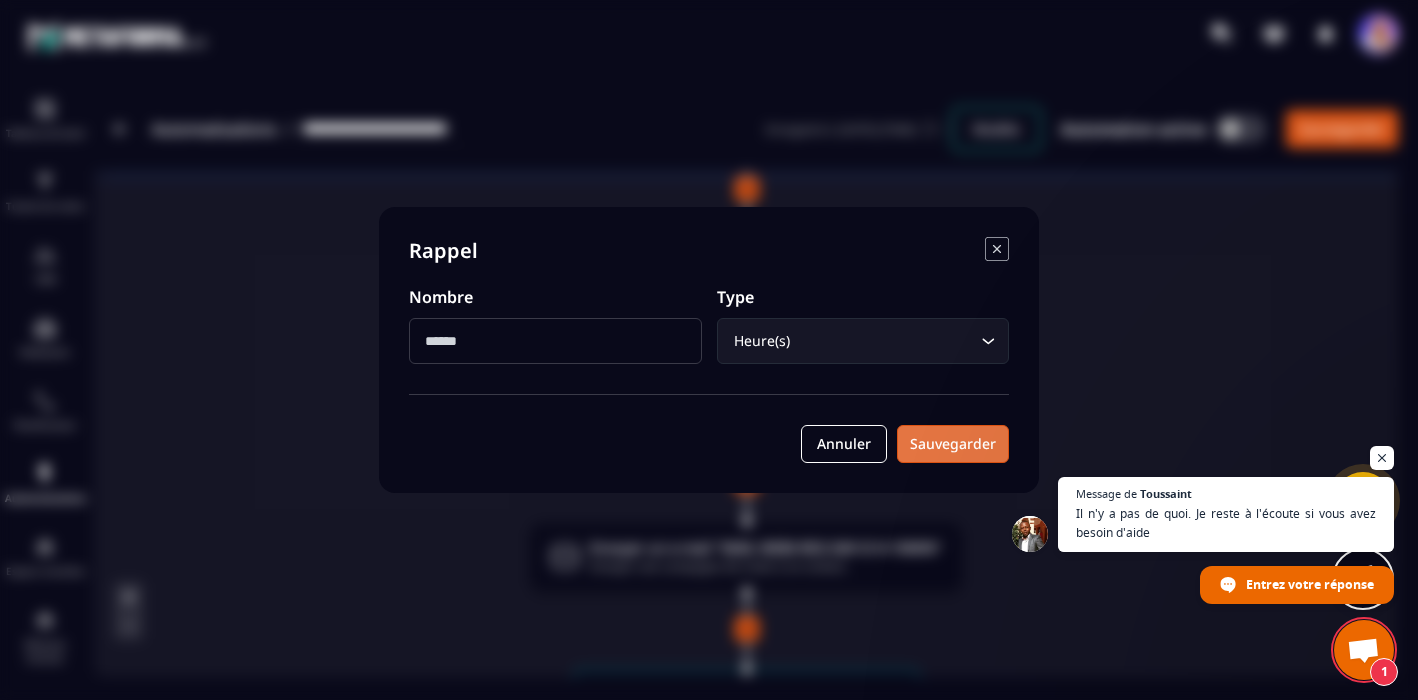 click on "Sauvegarder" at bounding box center [953, 444] 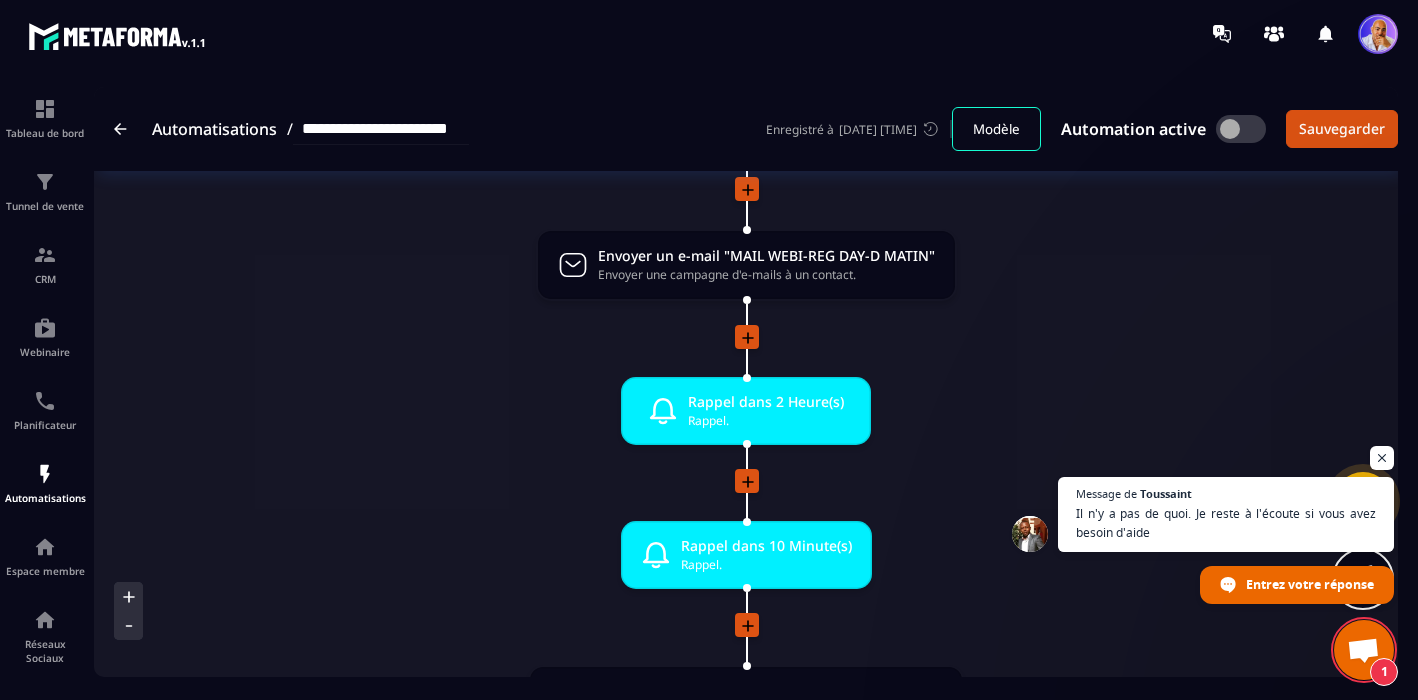 click 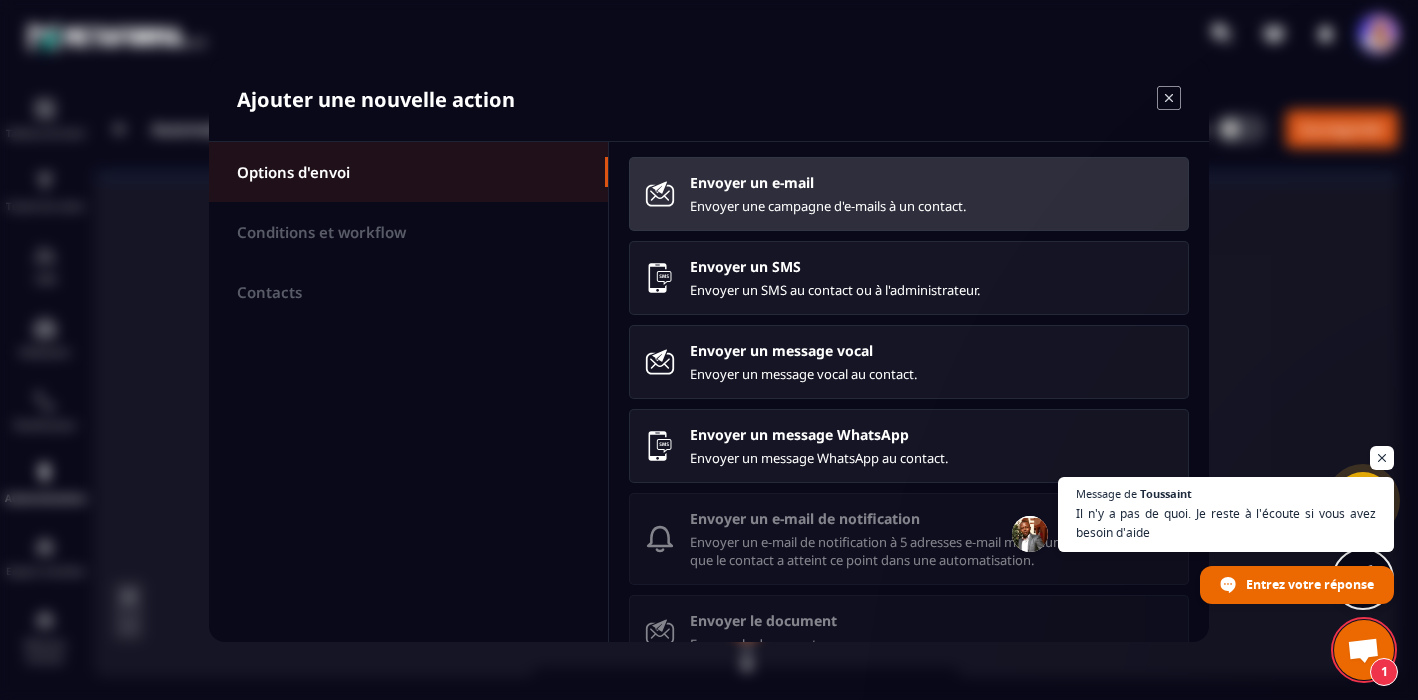 click on "Envoyer un e-mail Envoyer une campagne d'e-mails à un contact." at bounding box center [931, 194] 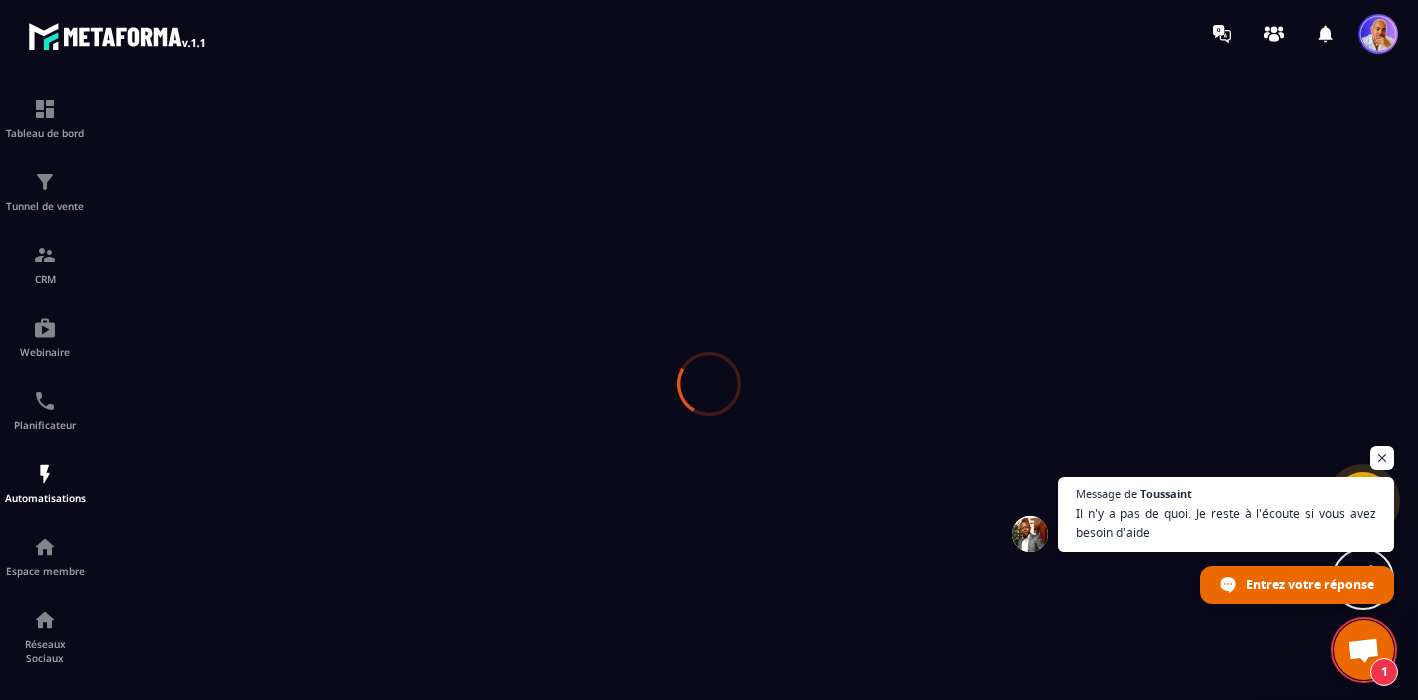 scroll, scrollTop: 0, scrollLeft: 0, axis: both 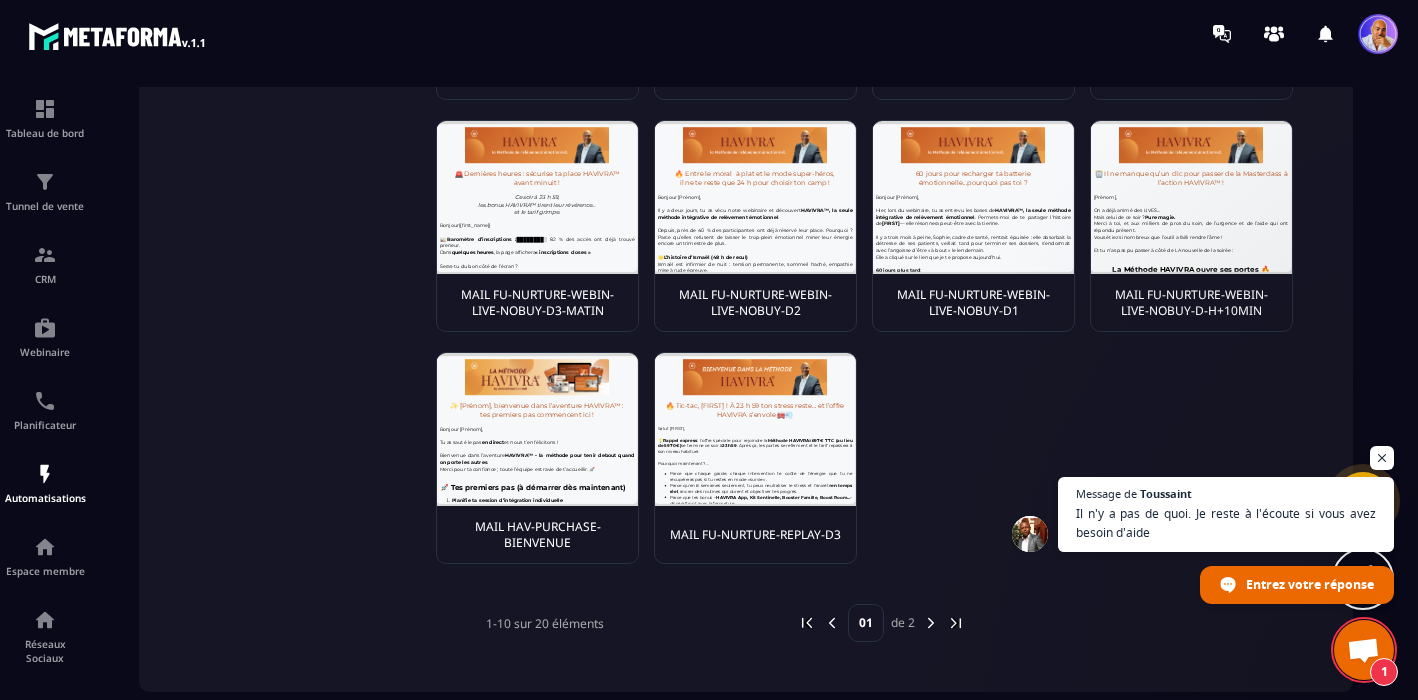 click at bounding box center [931, 623] 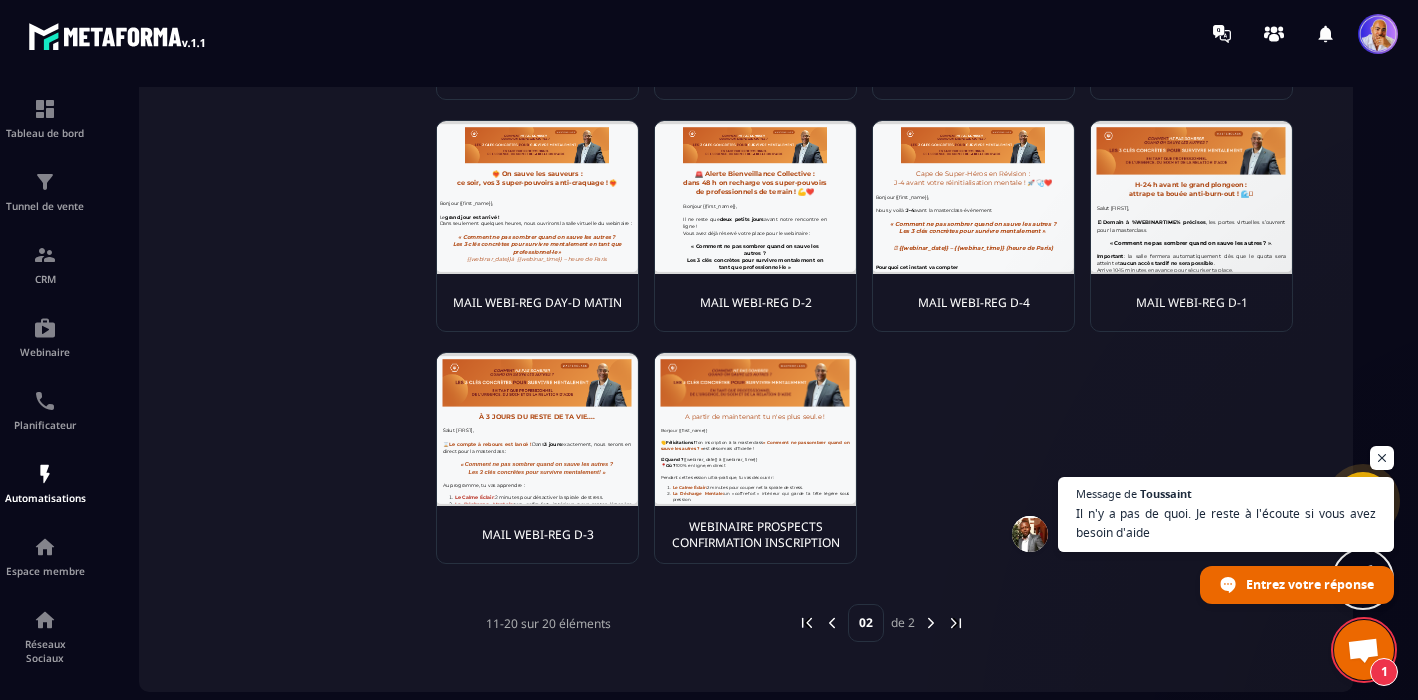 scroll, scrollTop: 0, scrollLeft: 0, axis: both 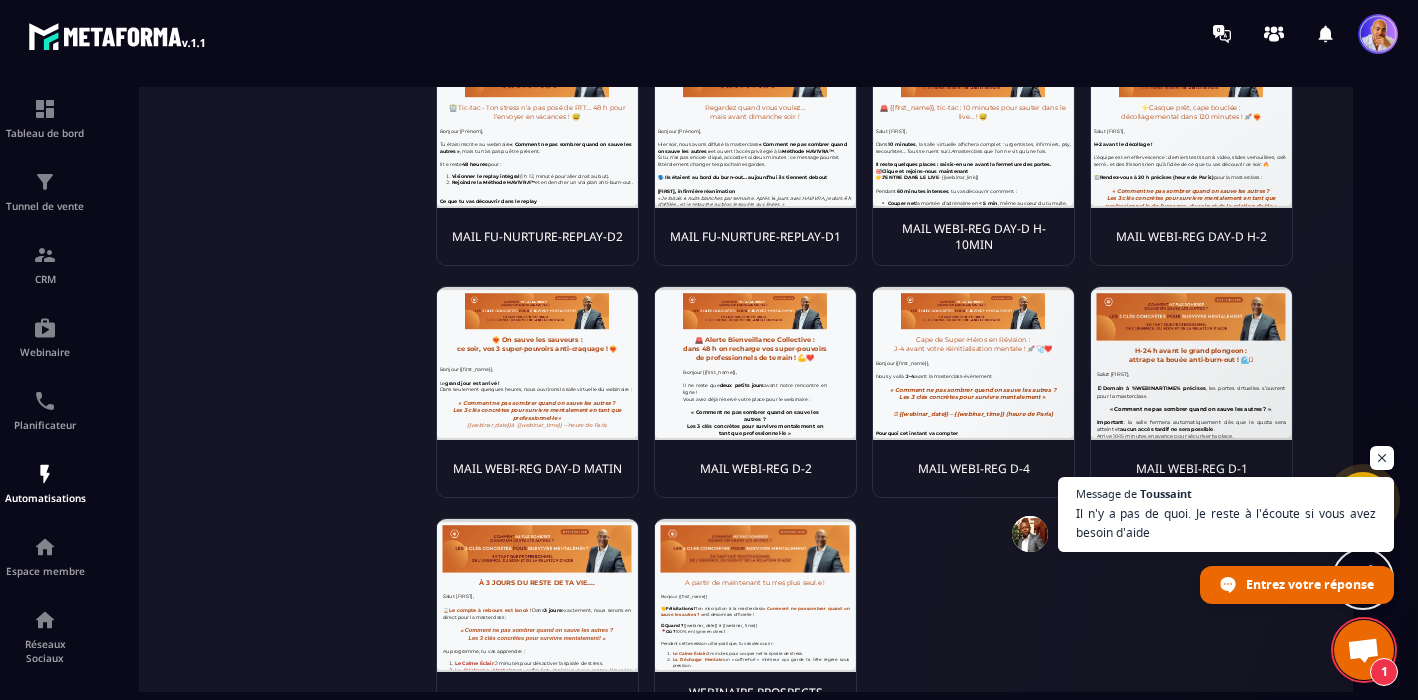click on "MAIL WEBI-REG DAY-D H-2" at bounding box center (1191, 236) 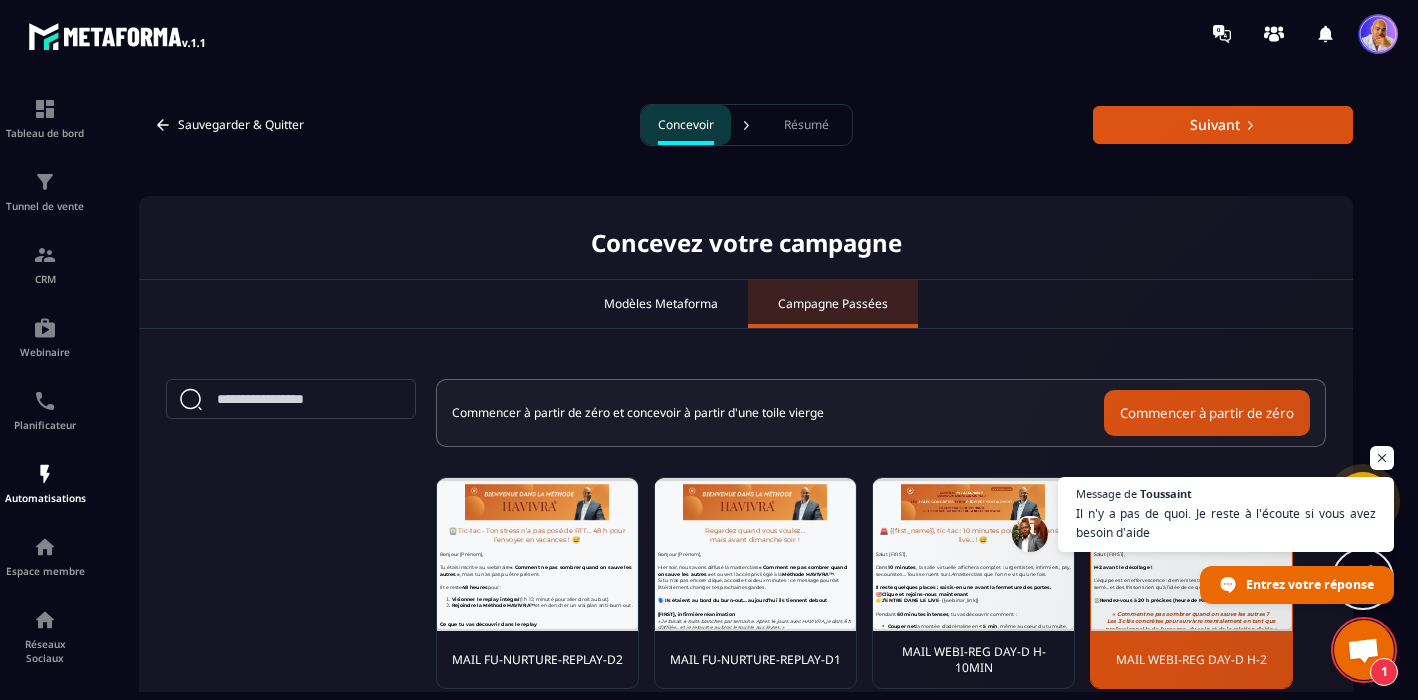 scroll, scrollTop: 0, scrollLeft: 0, axis: both 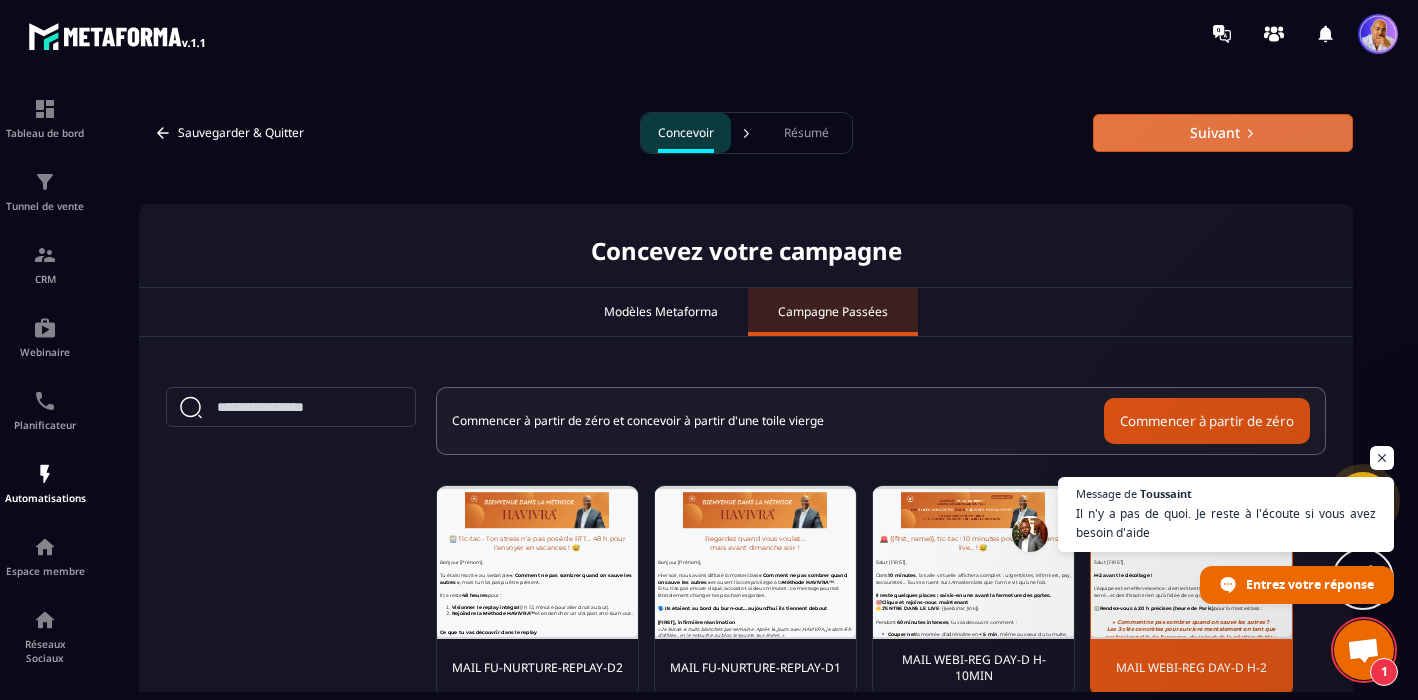 click on "Suivant" at bounding box center [1223, 133] 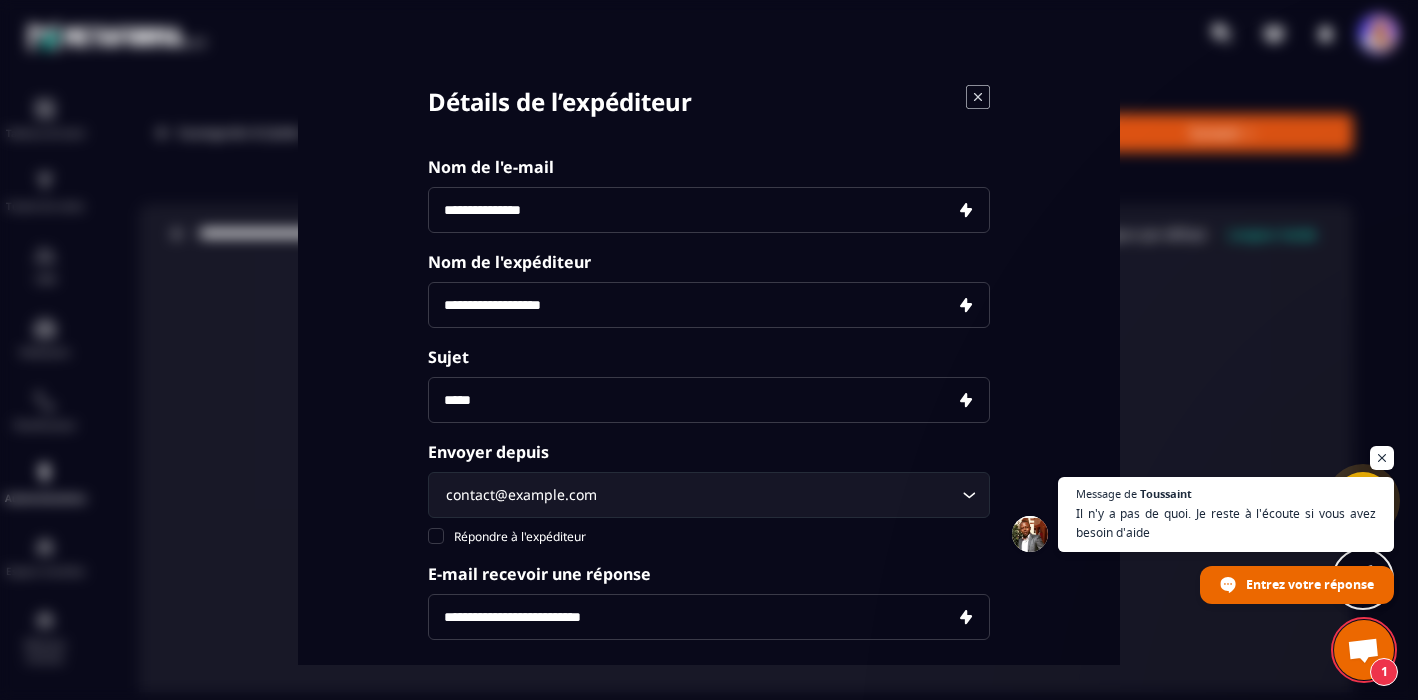 click 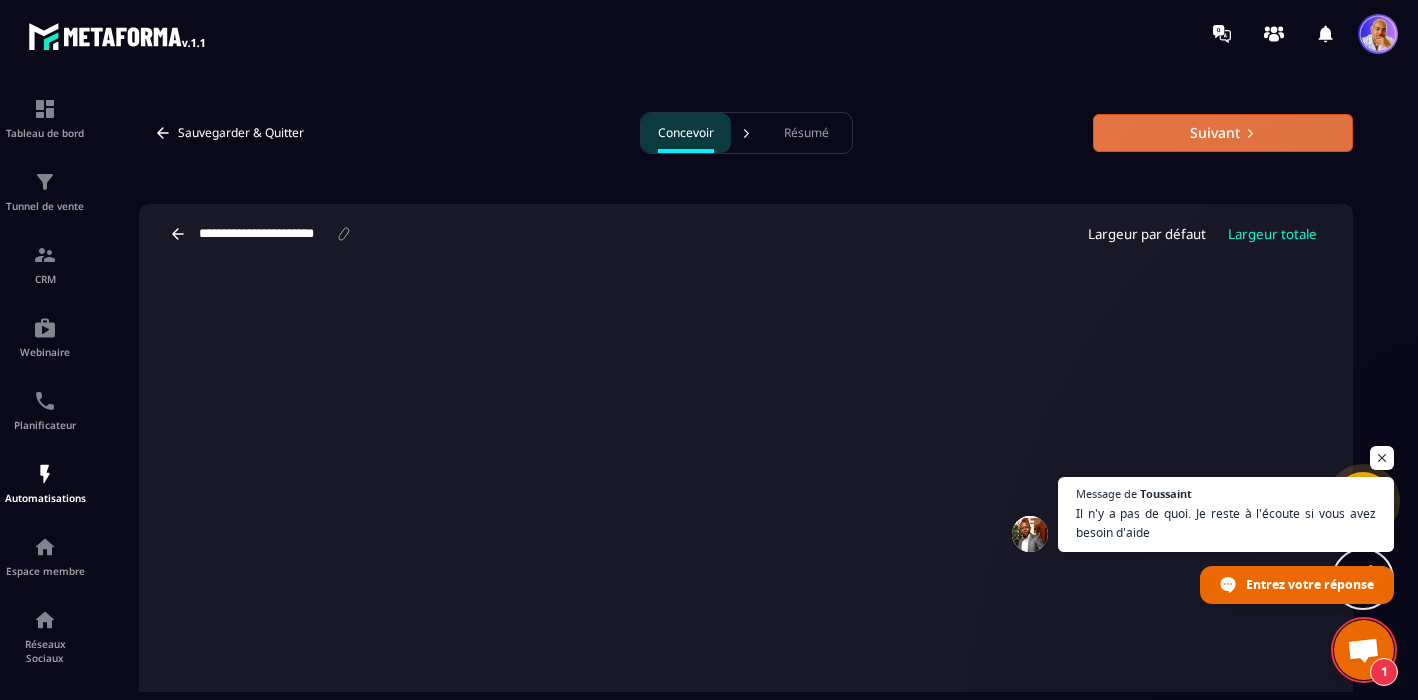 click on "Suivant" at bounding box center (1223, 133) 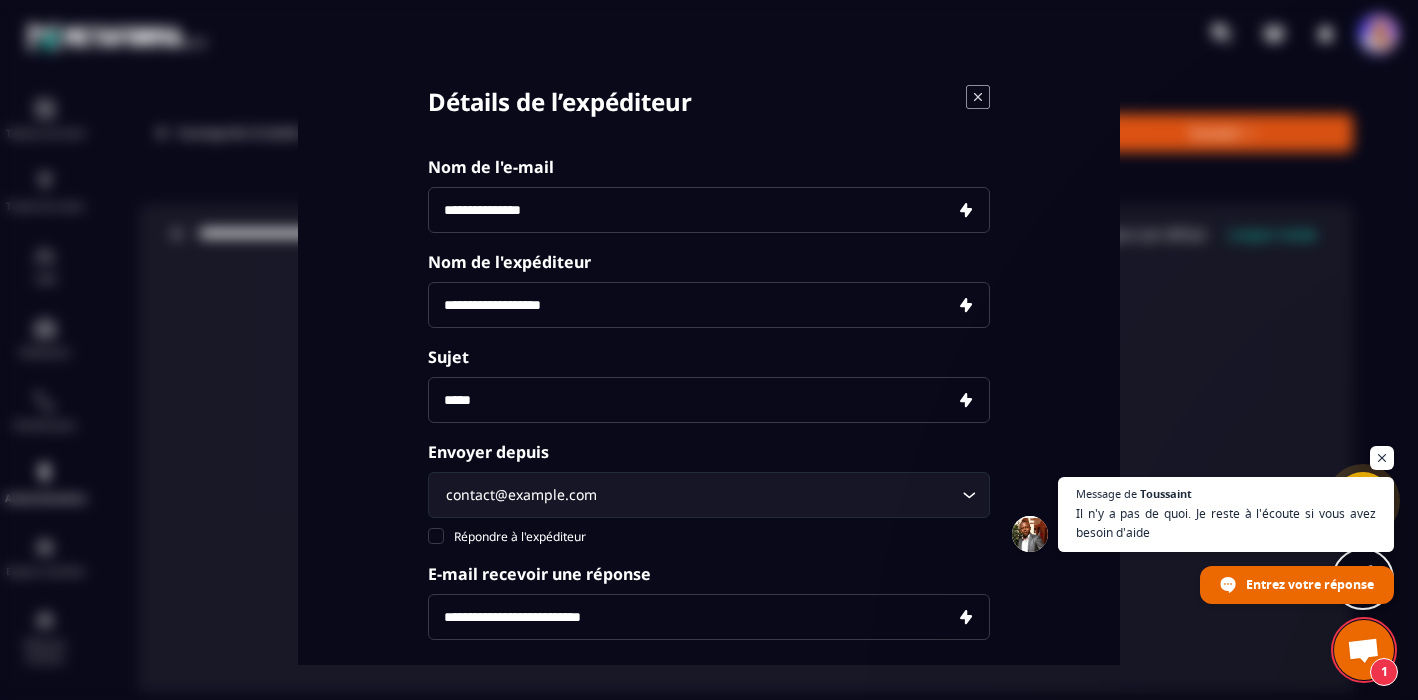 paste on "**********" 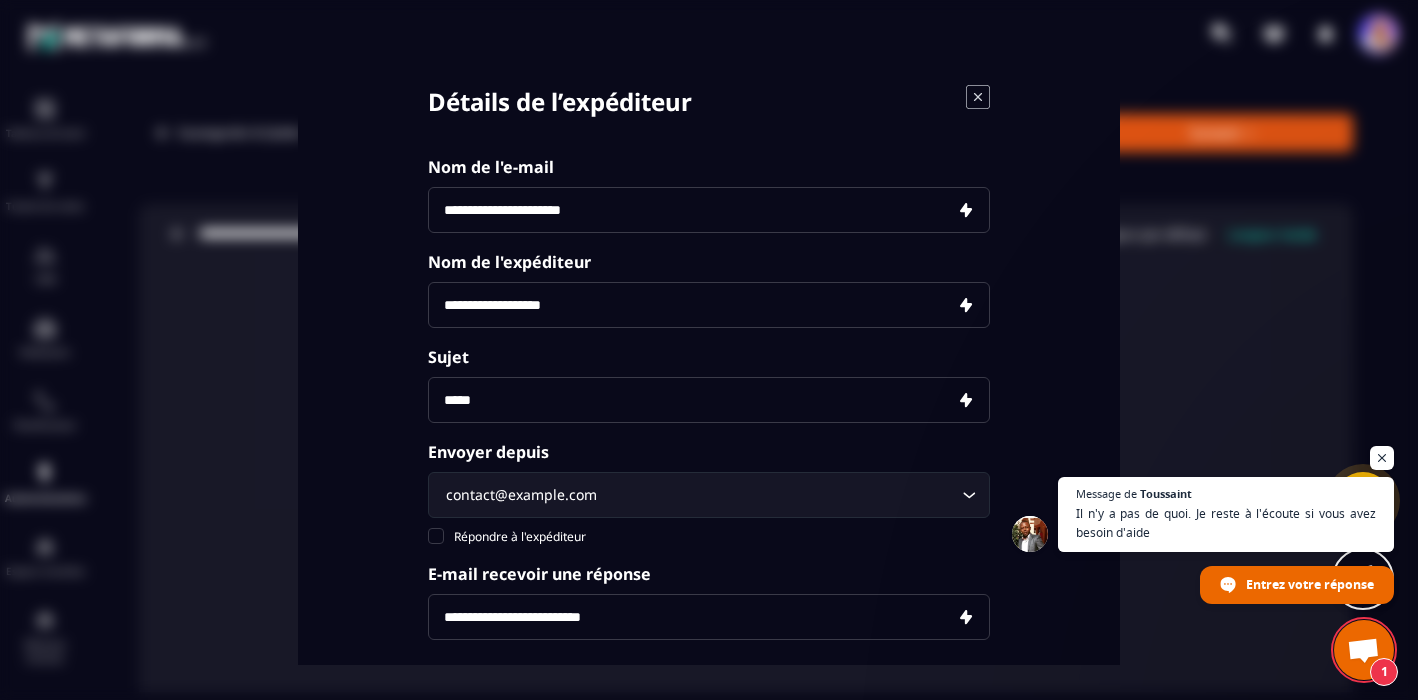type on "**********" 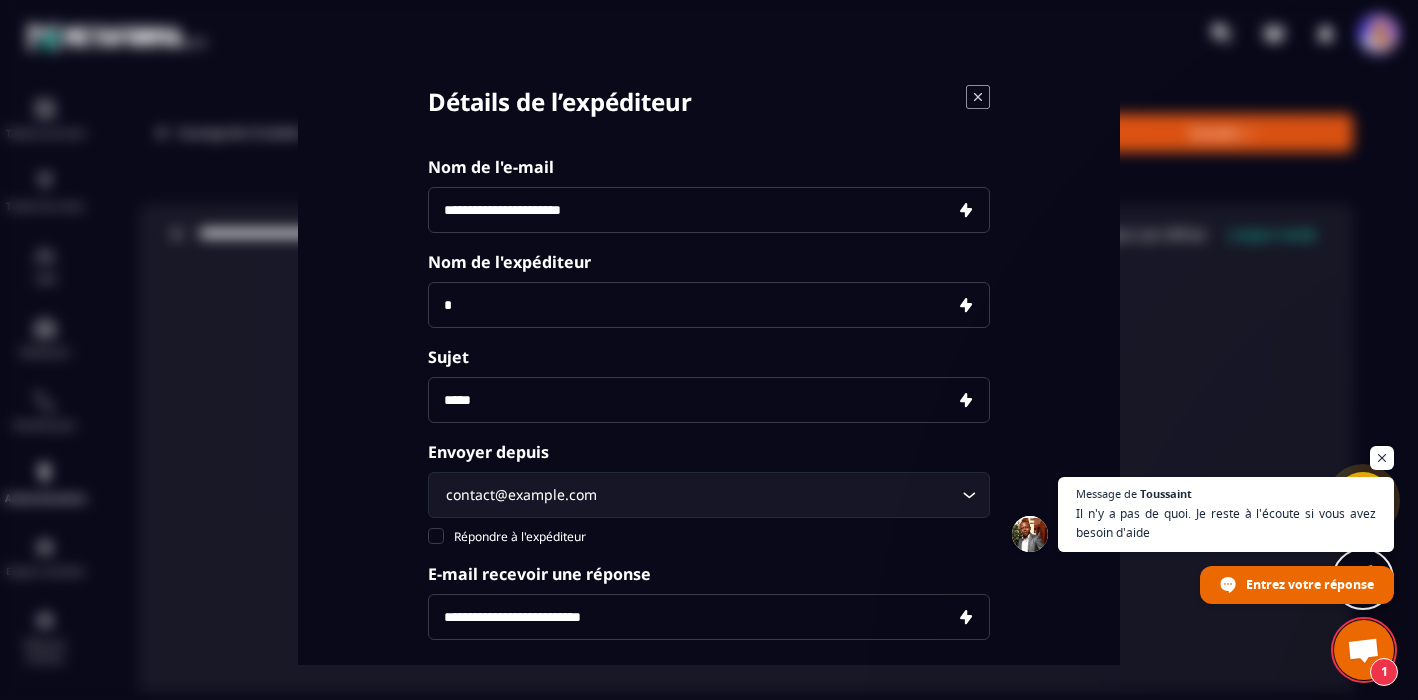 type on "**********" 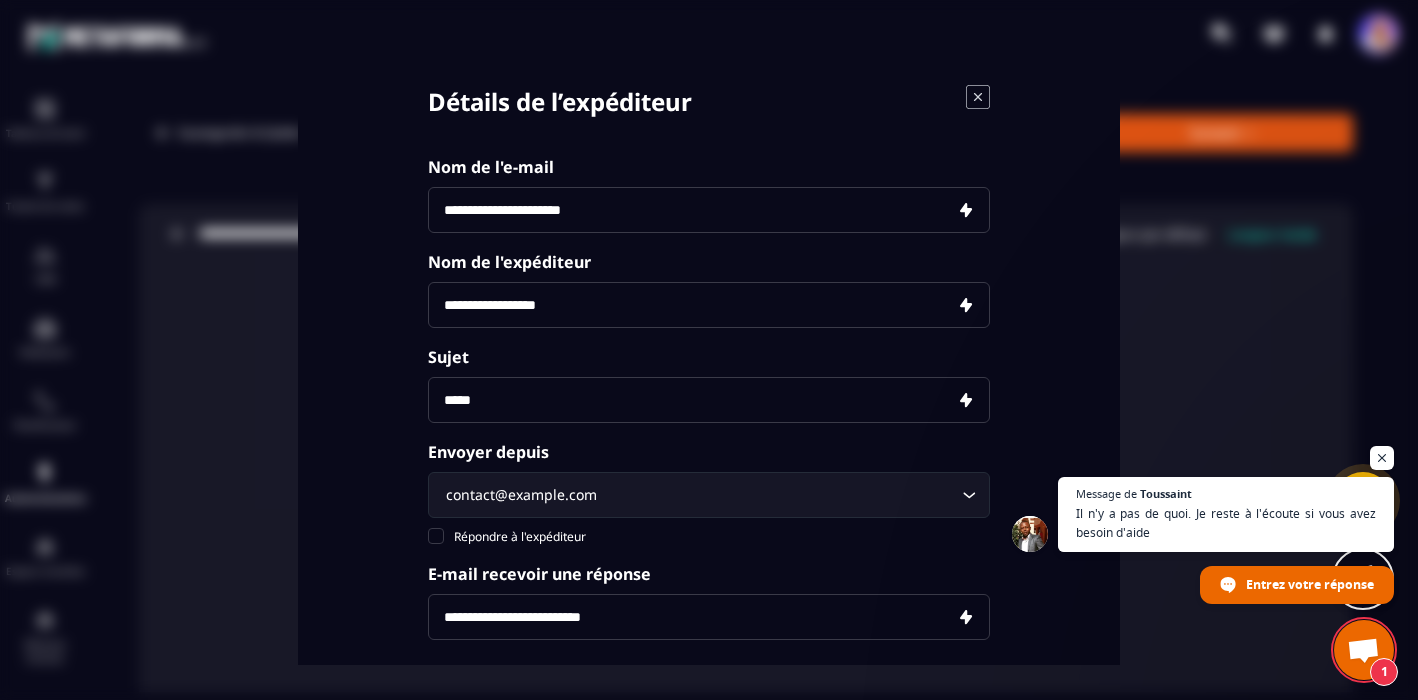 type on "**********" 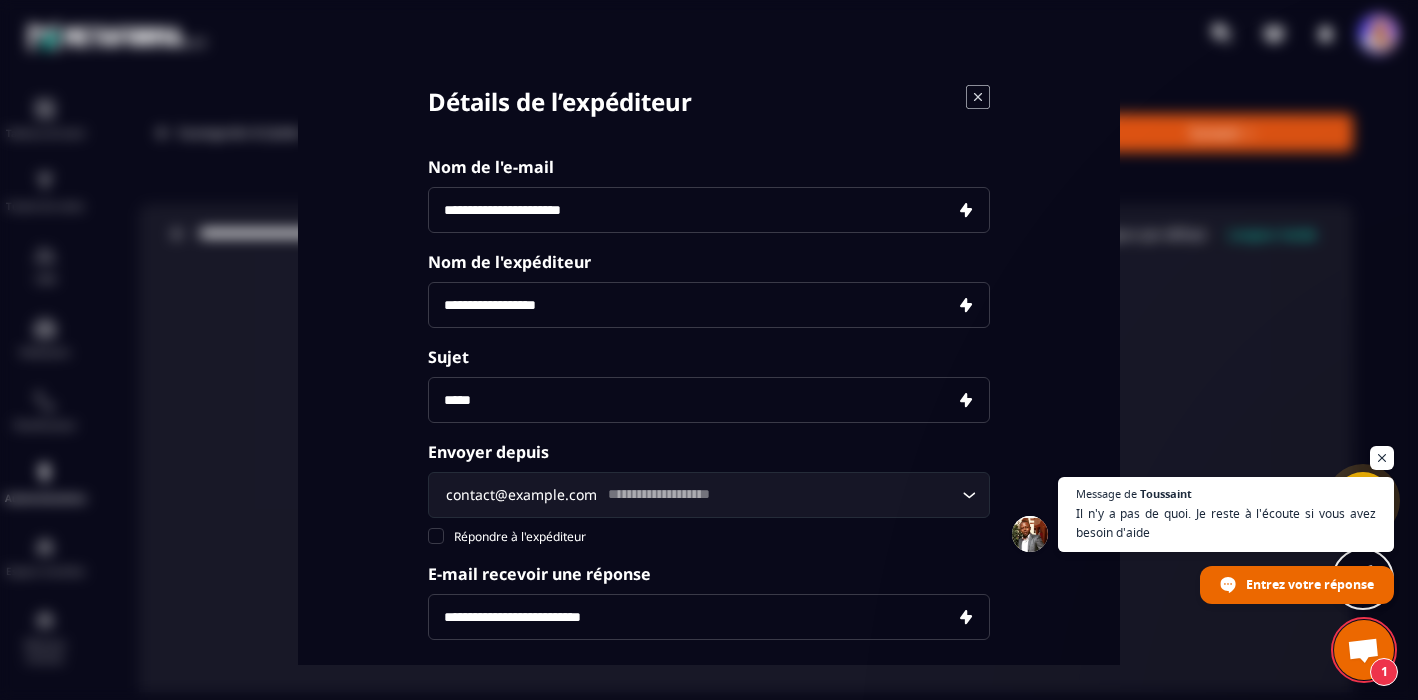 type 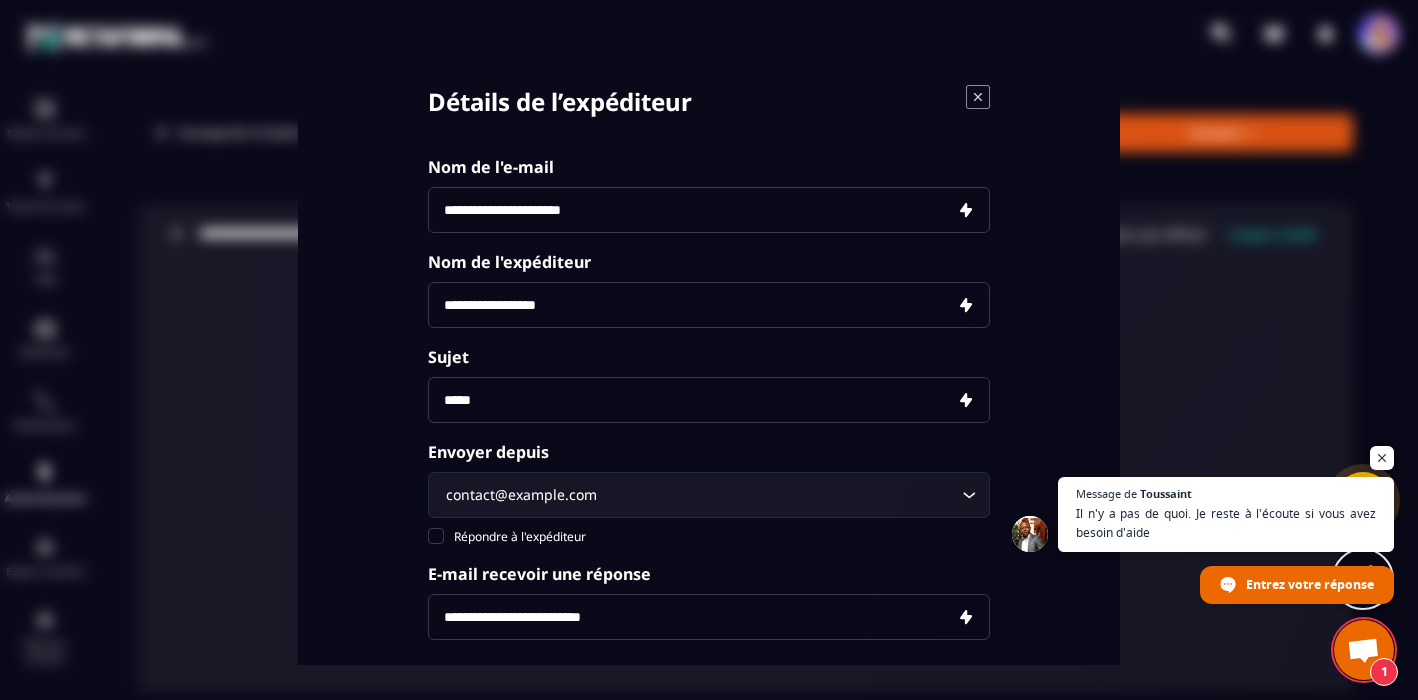 click at bounding box center [709, 400] 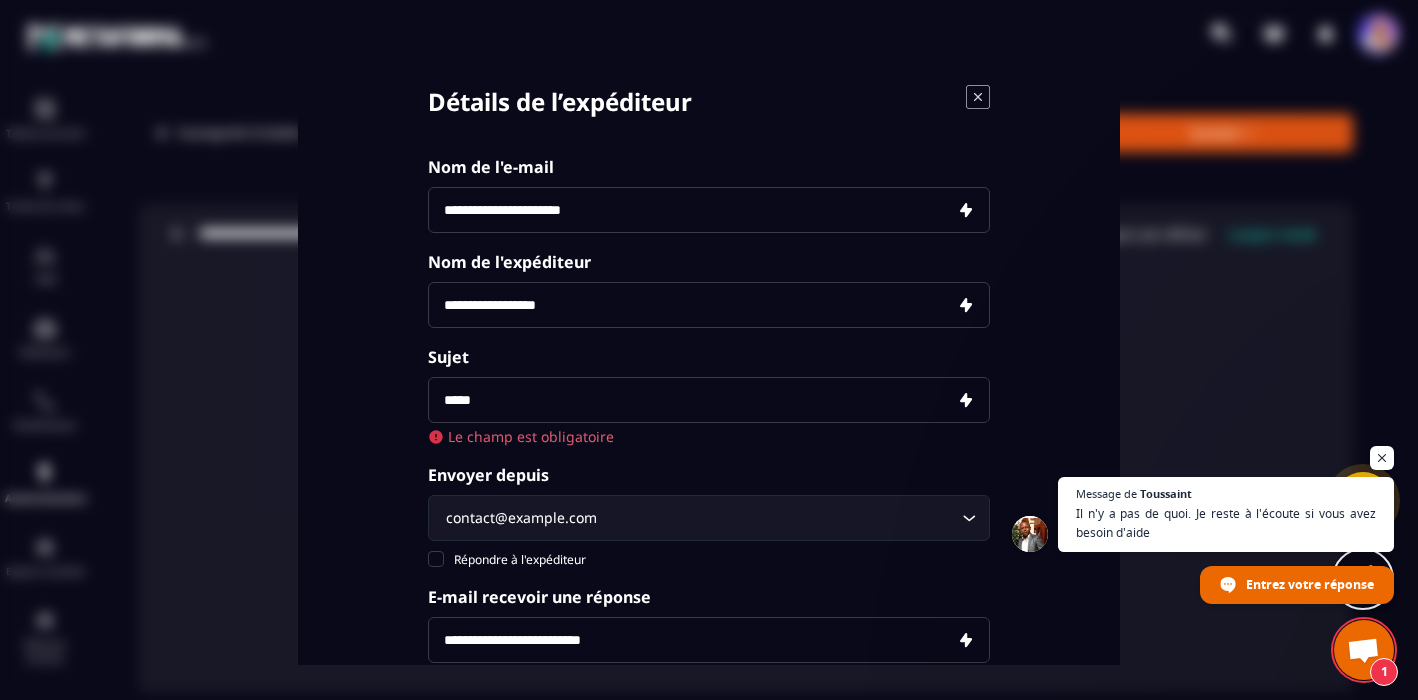 scroll, scrollTop: 3, scrollLeft: 0, axis: vertical 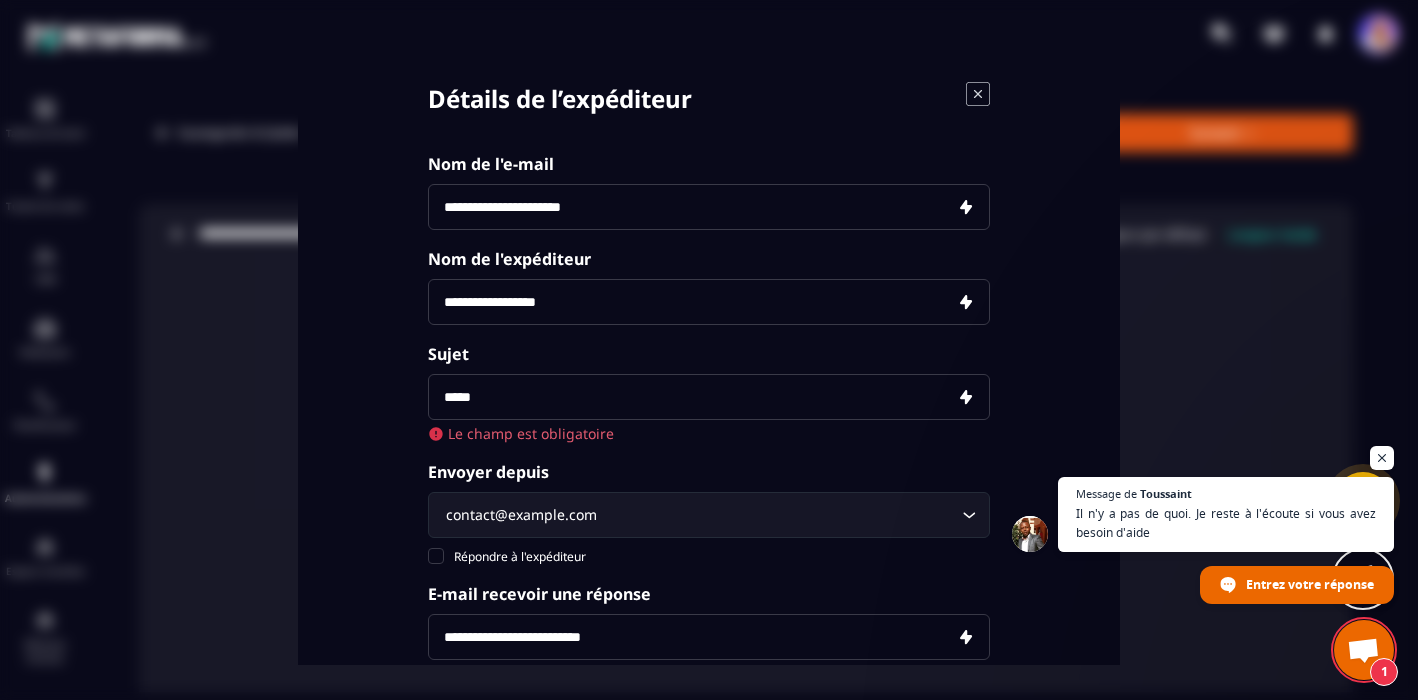 click at bounding box center (709, 397) 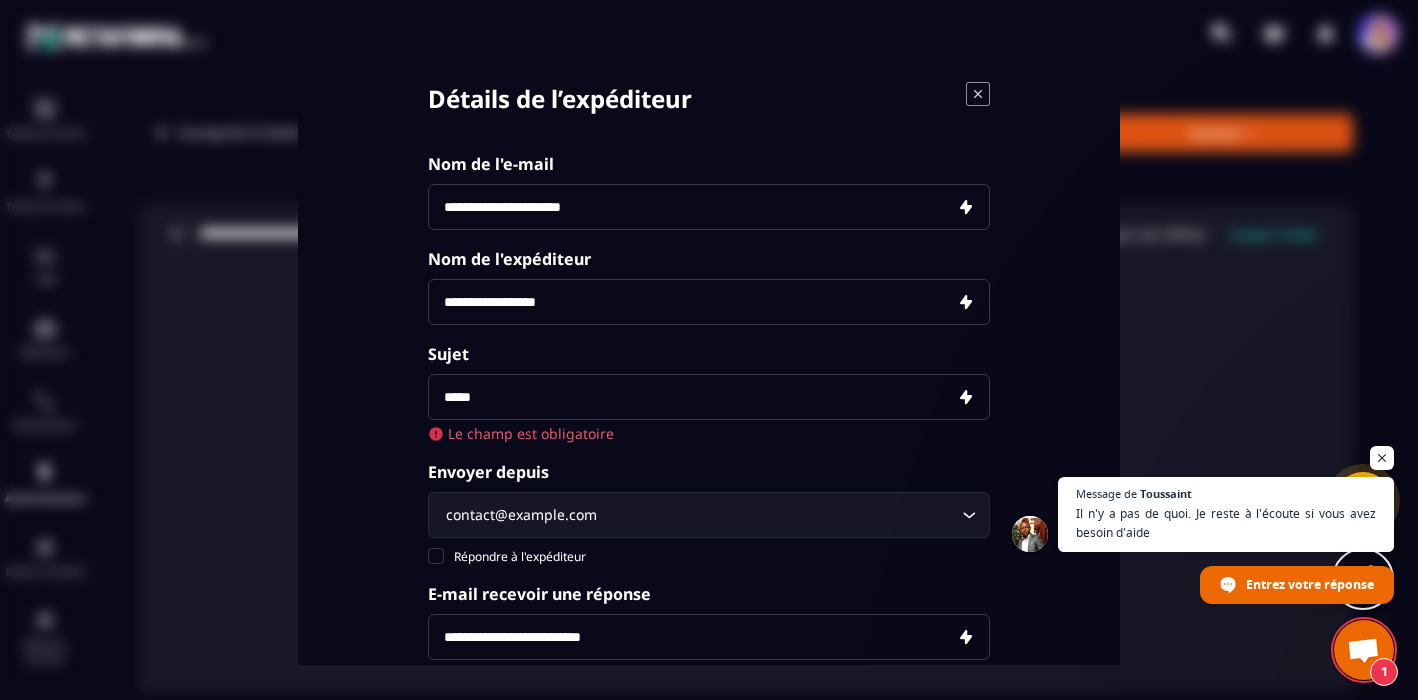 click at bounding box center [709, 397] 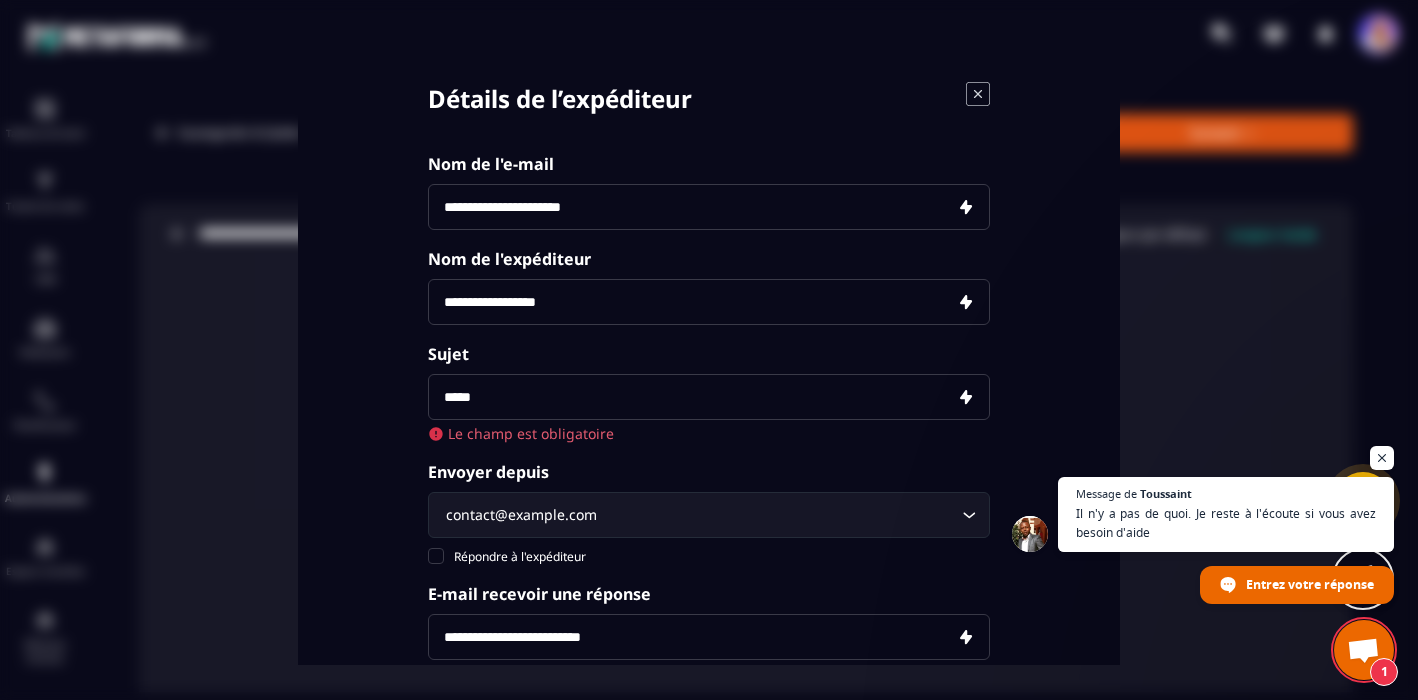 paste on "**********" 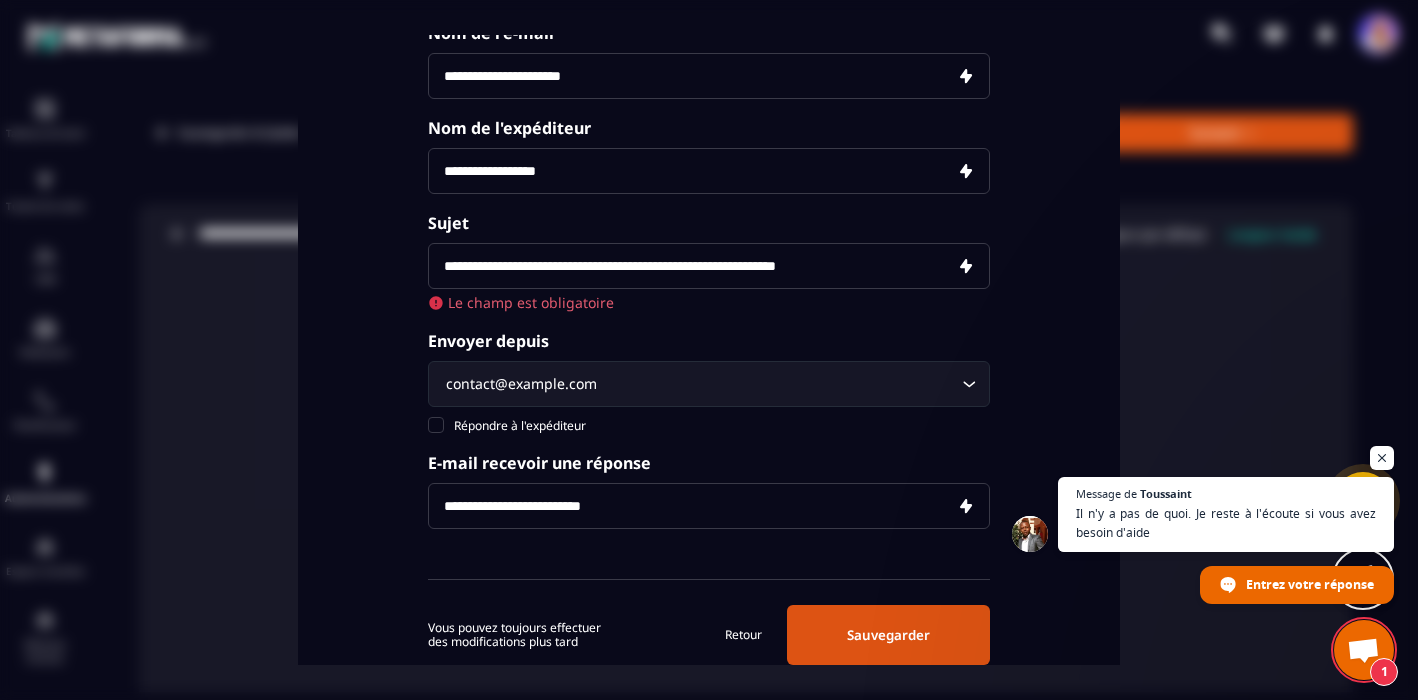 scroll, scrollTop: 183, scrollLeft: 0, axis: vertical 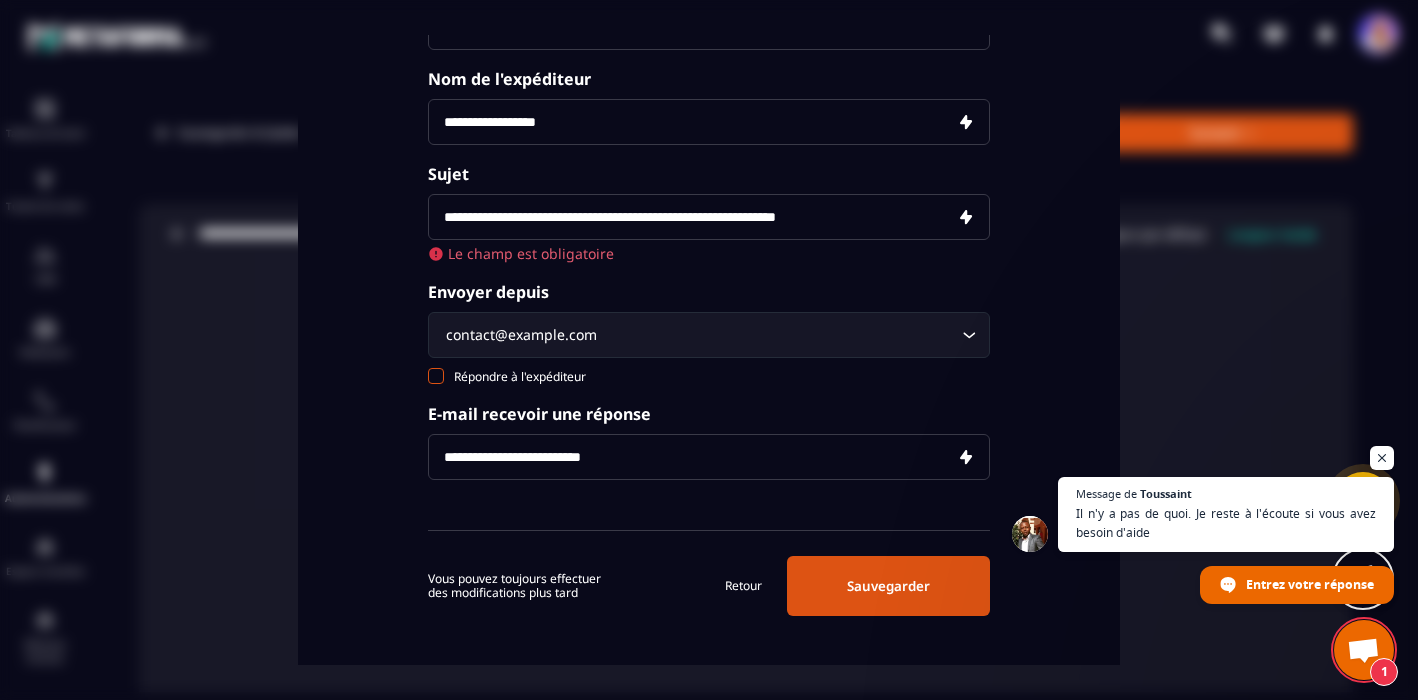 type on "**********" 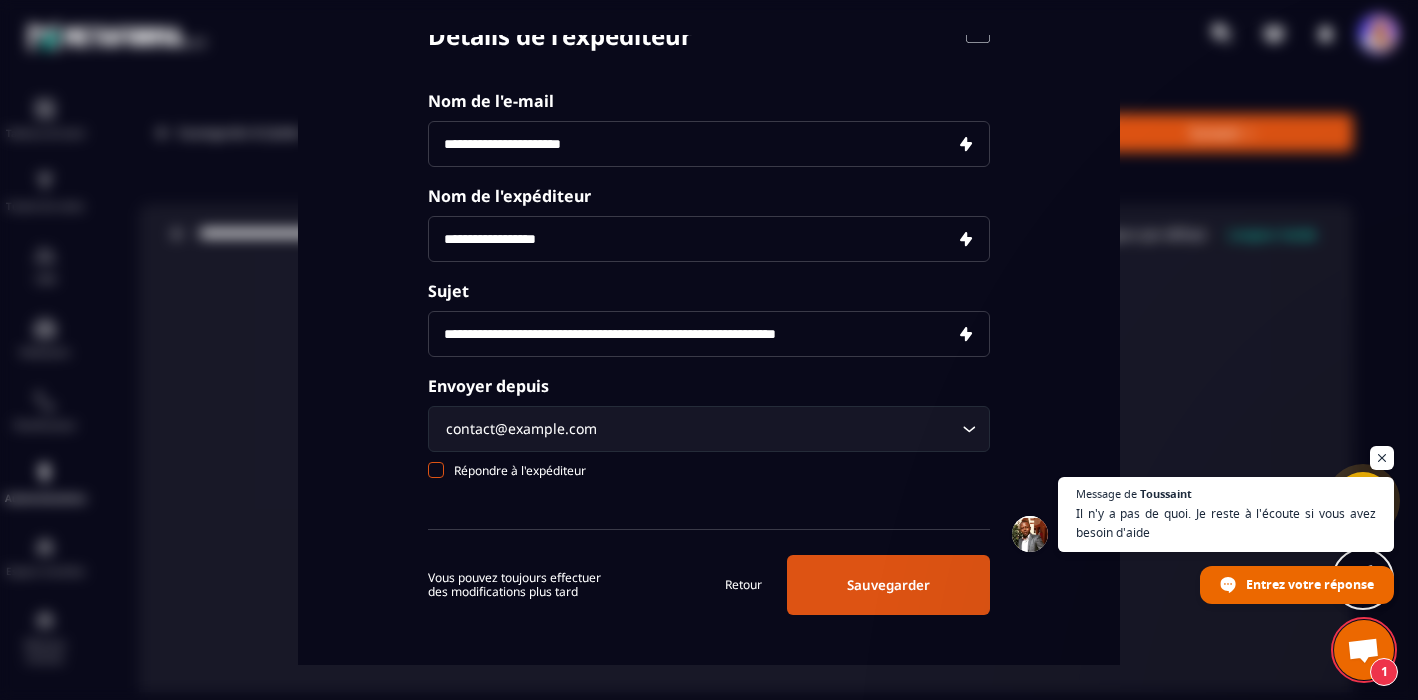 scroll, scrollTop: 65, scrollLeft: 0, axis: vertical 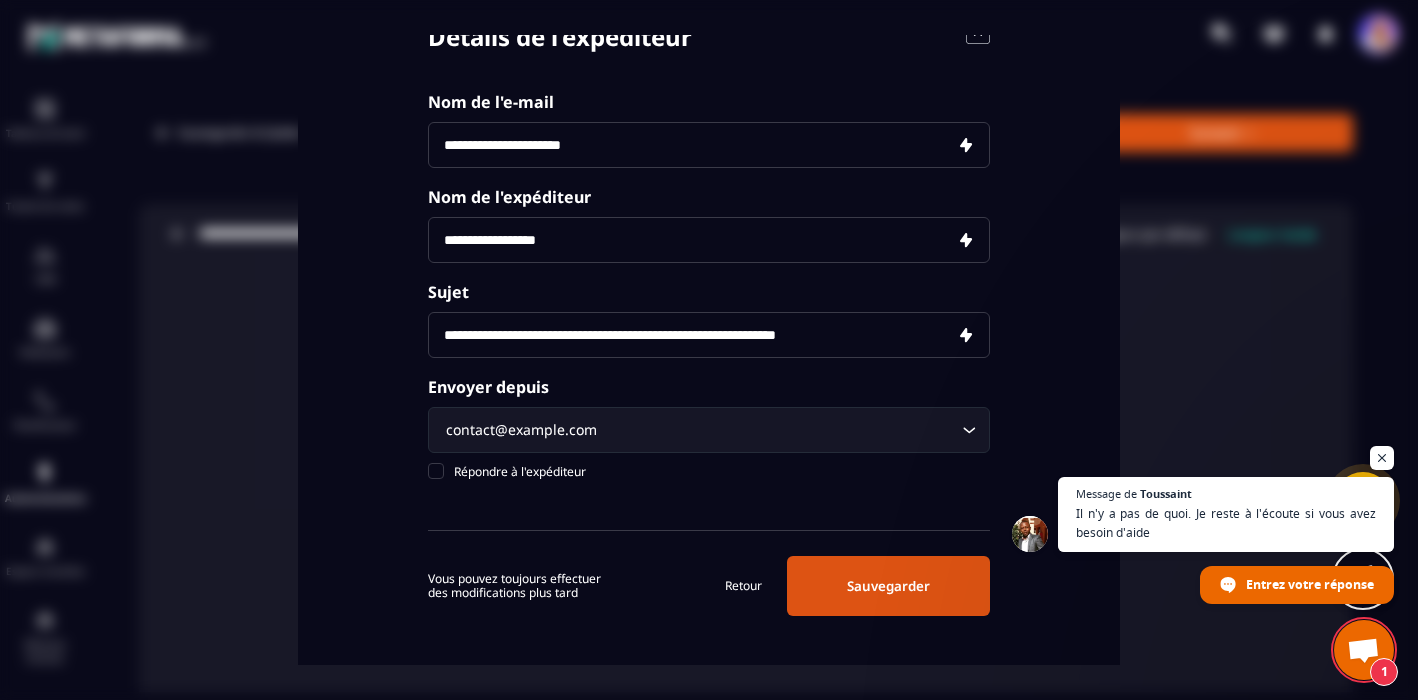 click on "Sauvegarder" at bounding box center [888, 586] 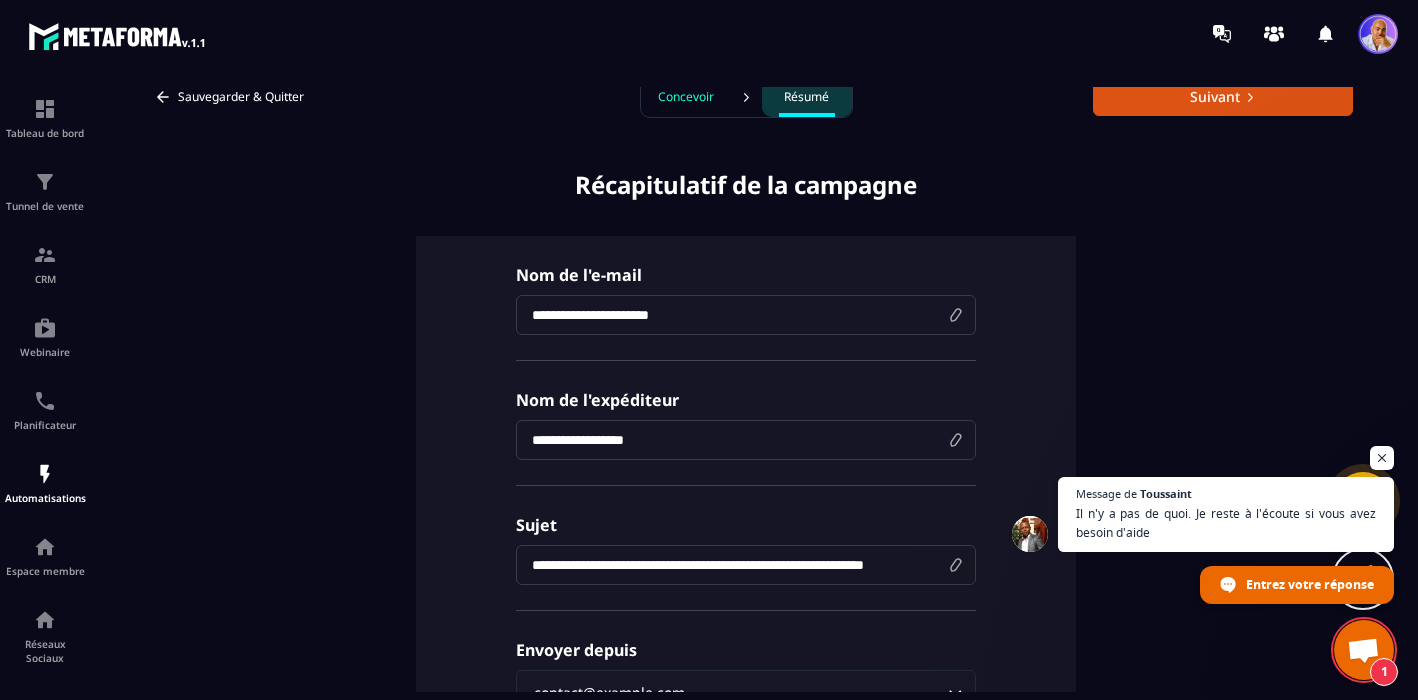 scroll, scrollTop: 0, scrollLeft: 0, axis: both 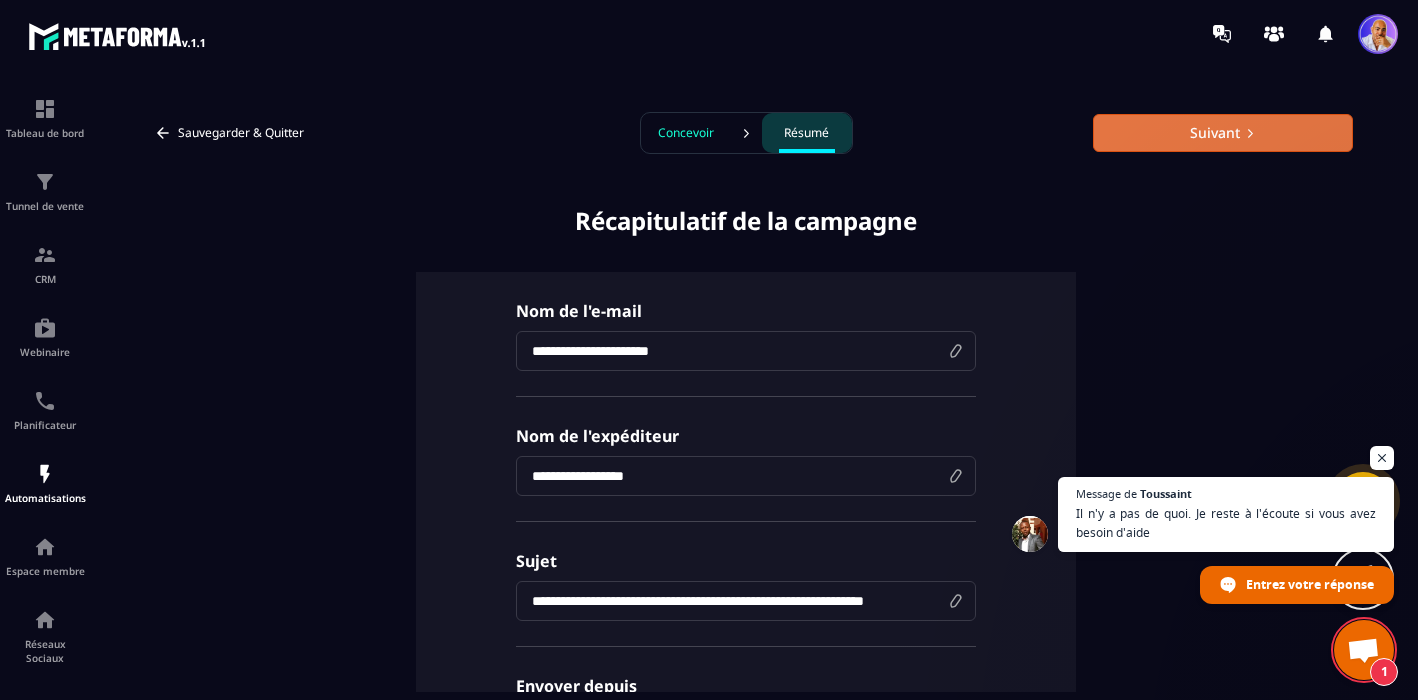 click on "Suivant" at bounding box center (1223, 133) 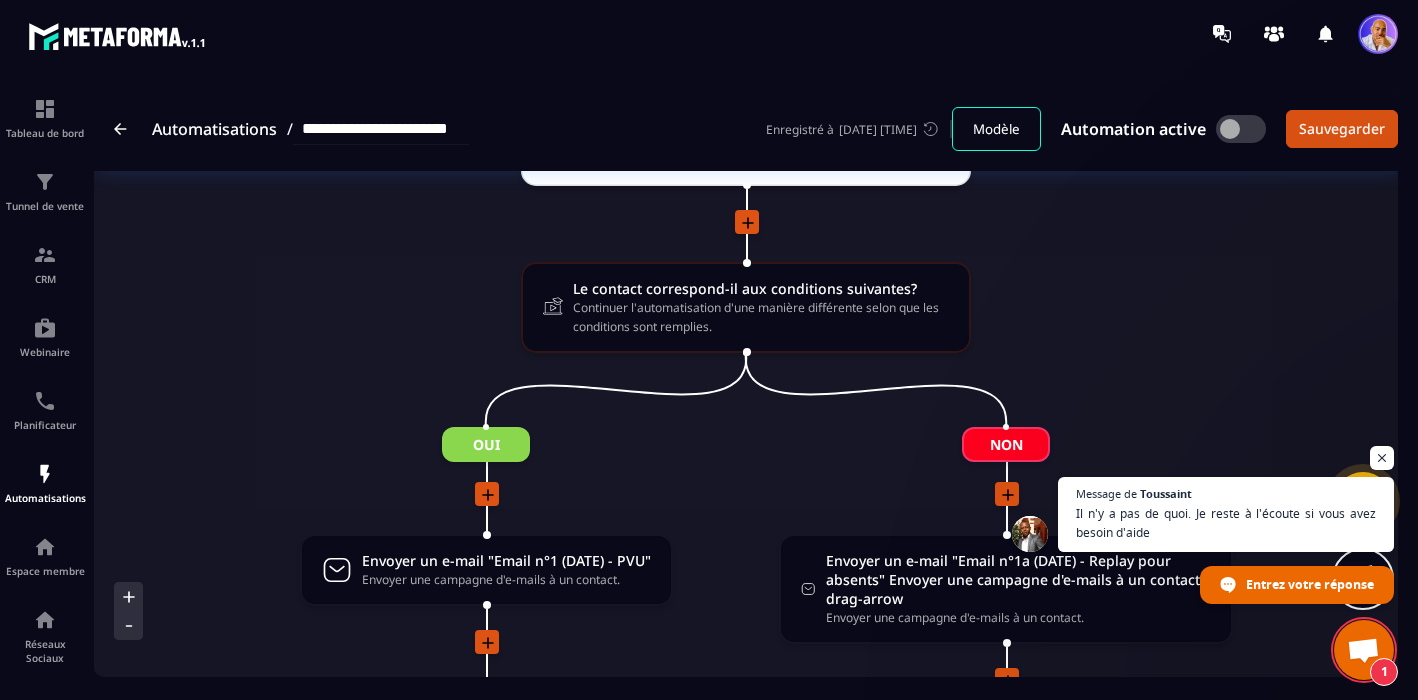 scroll, scrollTop: 2705, scrollLeft: 0, axis: vertical 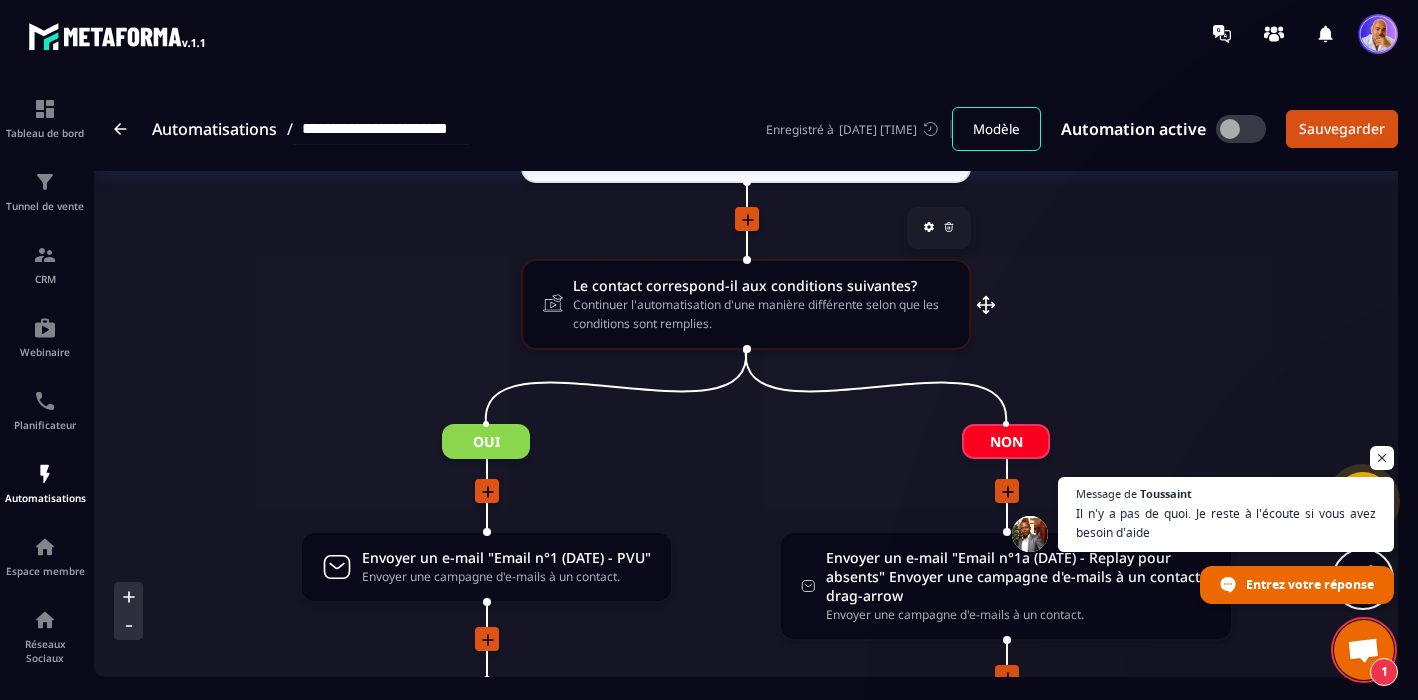click on "Continuer l'automatisation d'une manière différente selon que les conditions sont remplies." at bounding box center [761, 314] 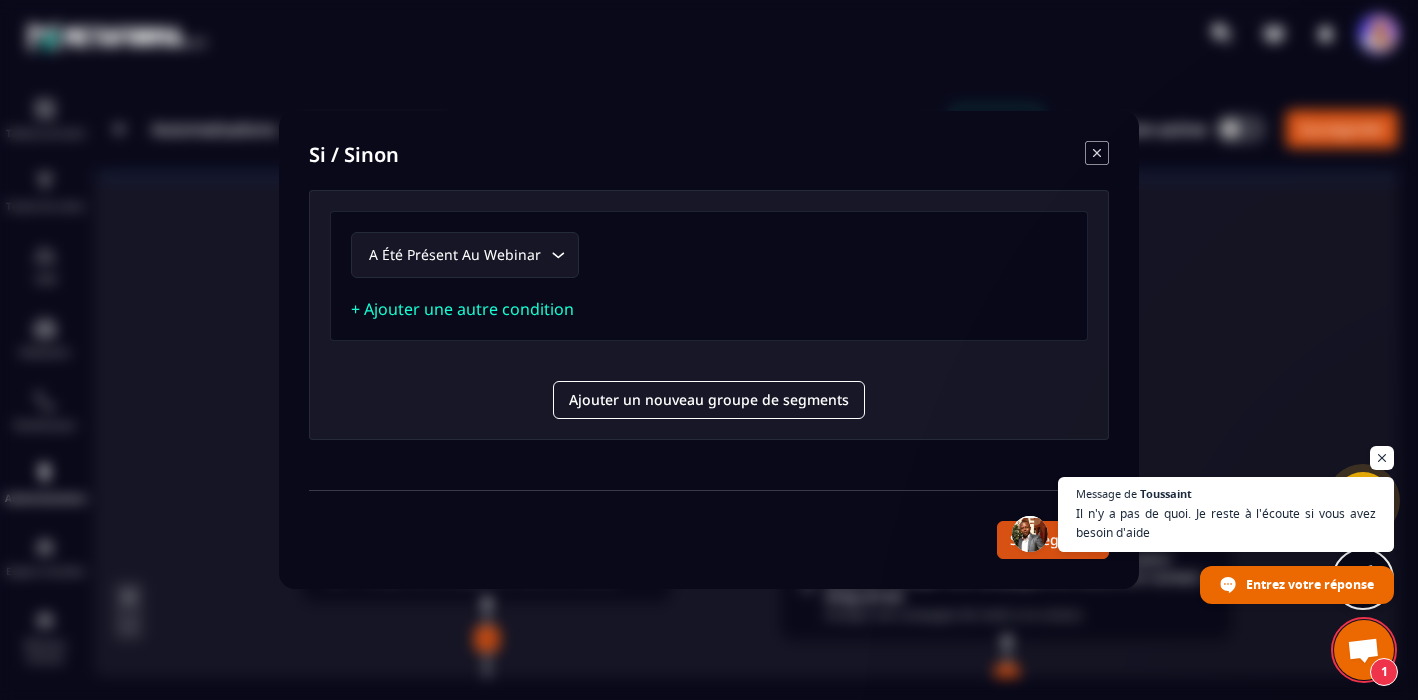 click on "A été présent au webinar Loading..." 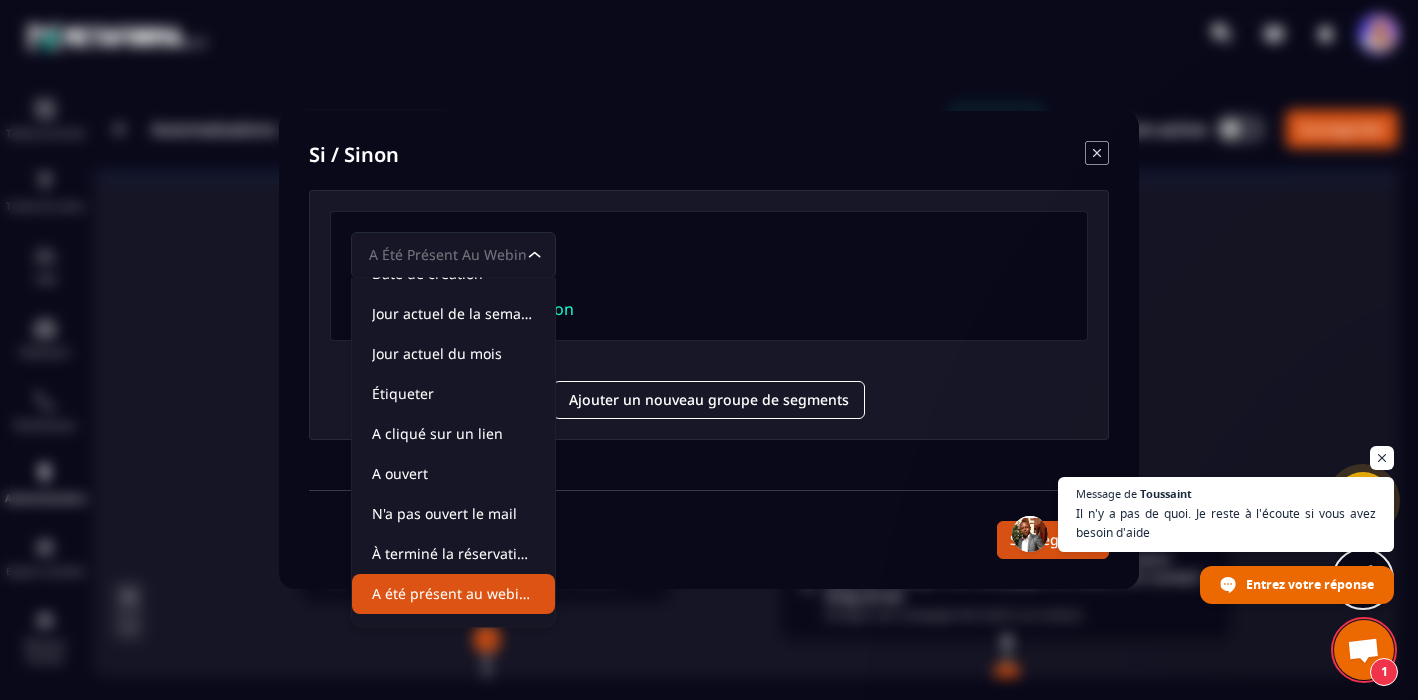 scroll, scrollTop: 0, scrollLeft: 0, axis: both 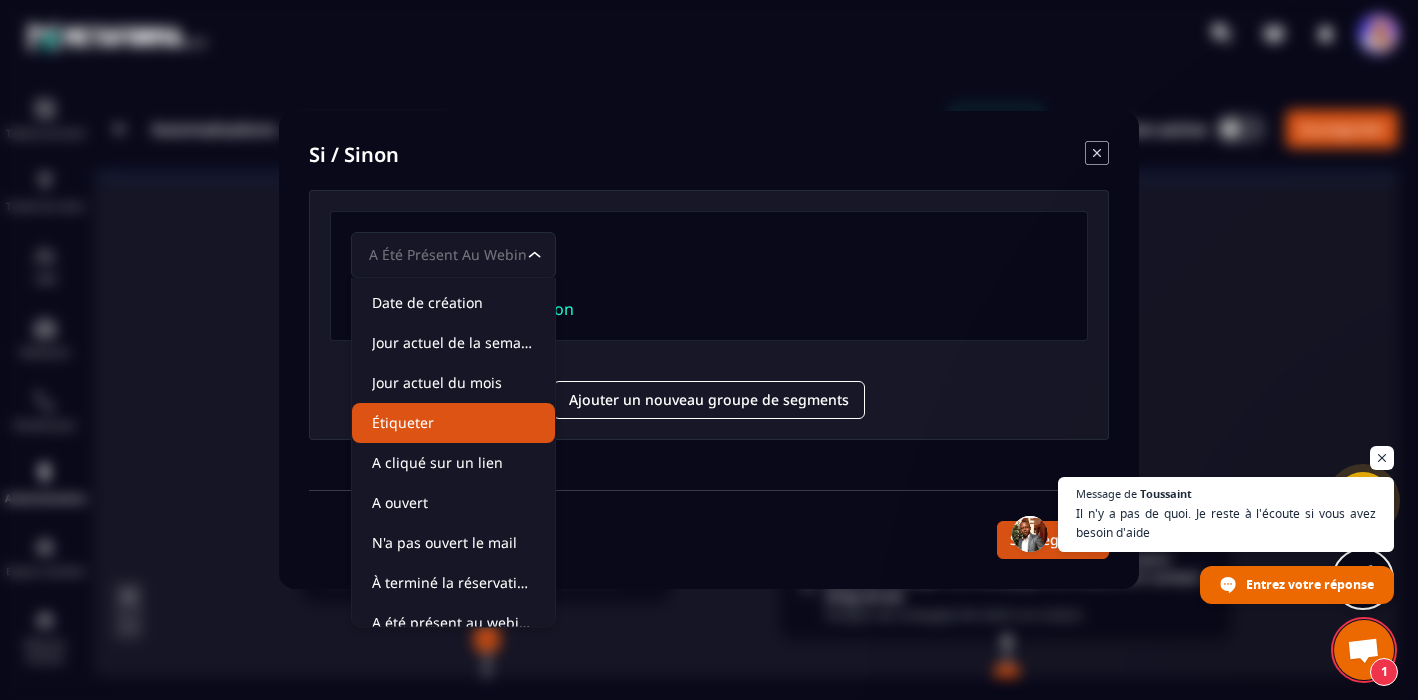 click on "A été présent au webinar Loading...  + Ajouter une autre condition" at bounding box center (709, 276) 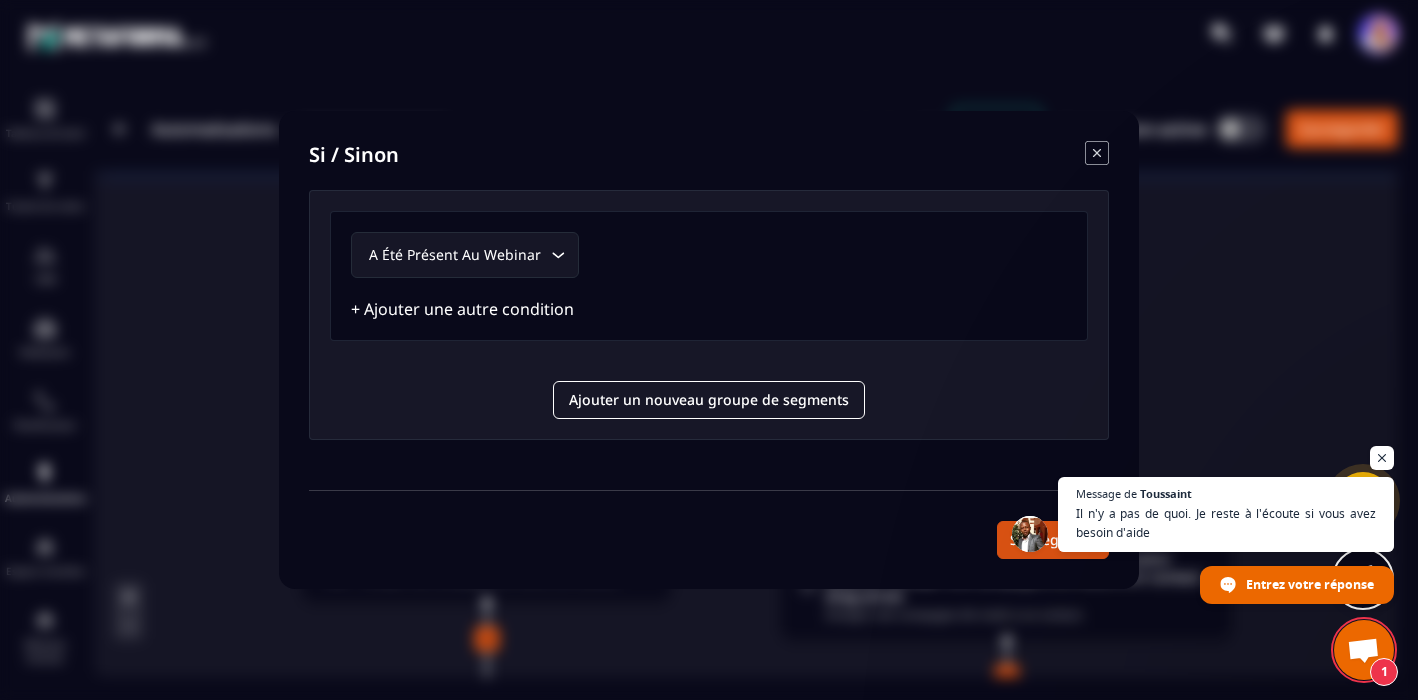 click on "+ Ajouter une autre condition" 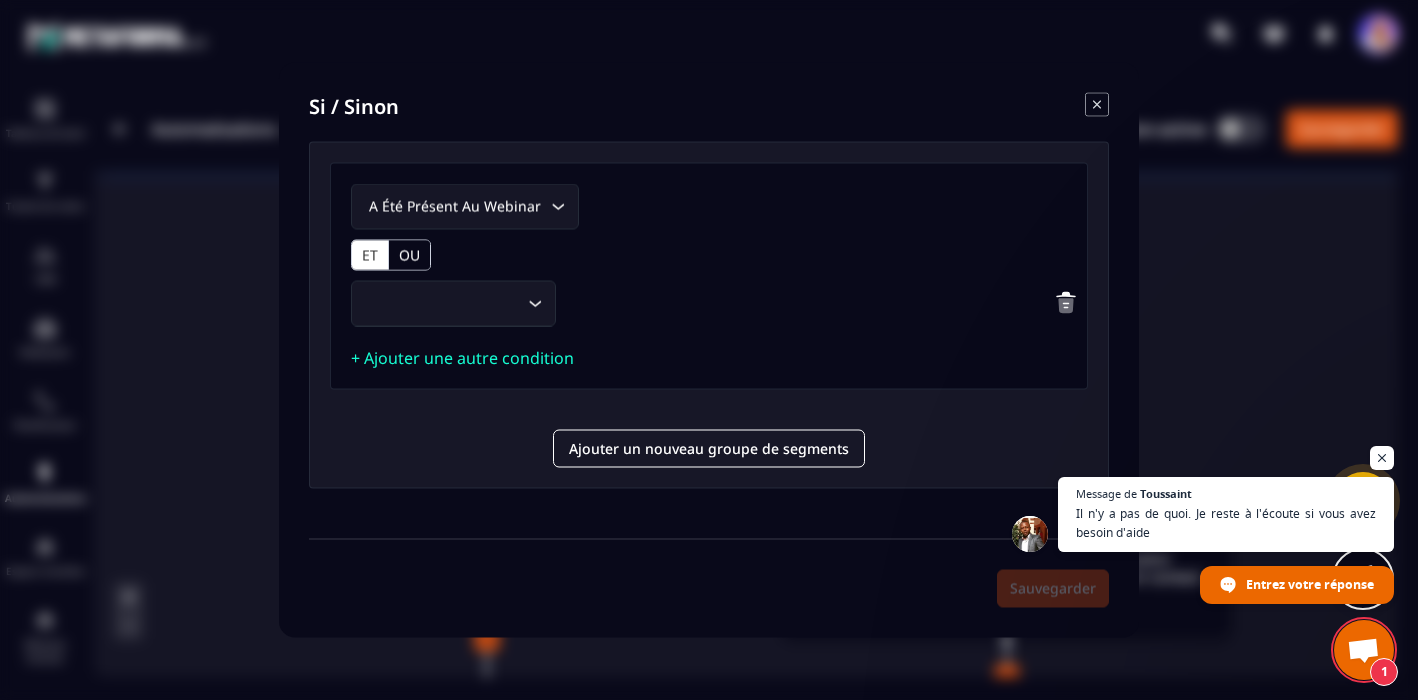 click on "OU" at bounding box center [409, 255] 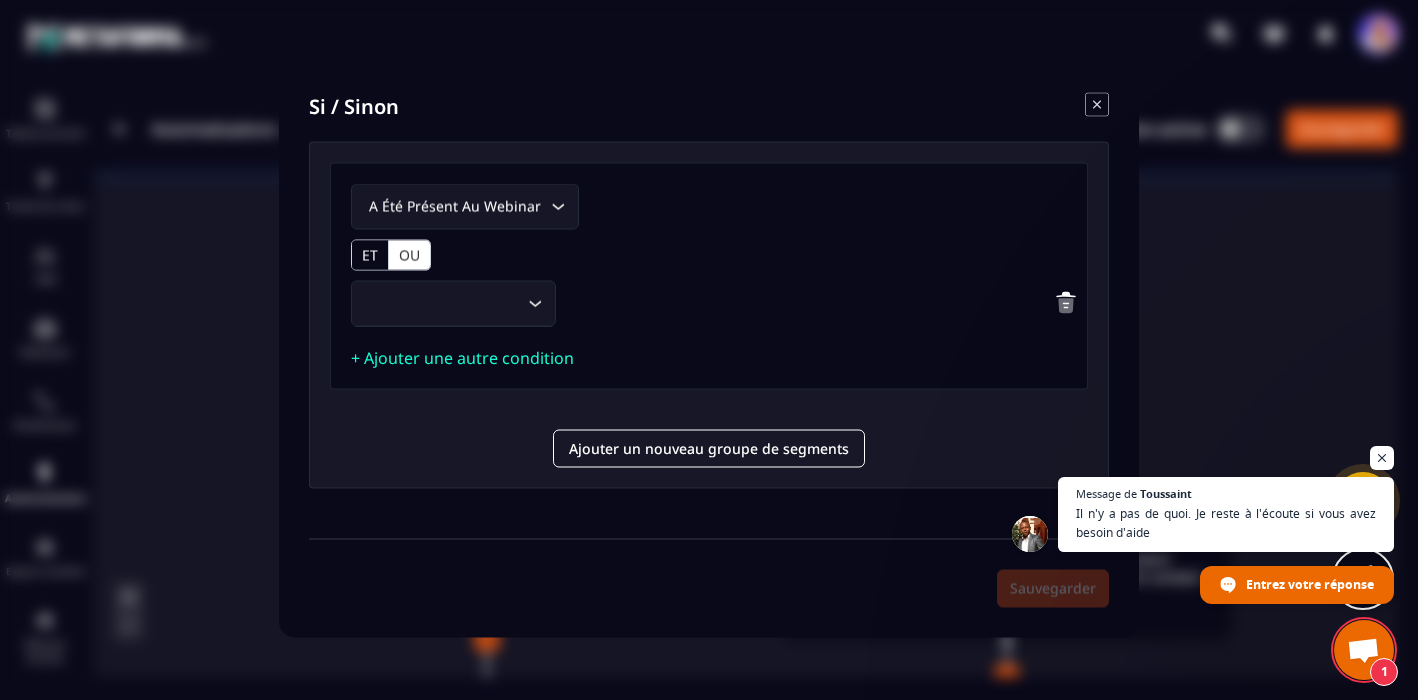 click 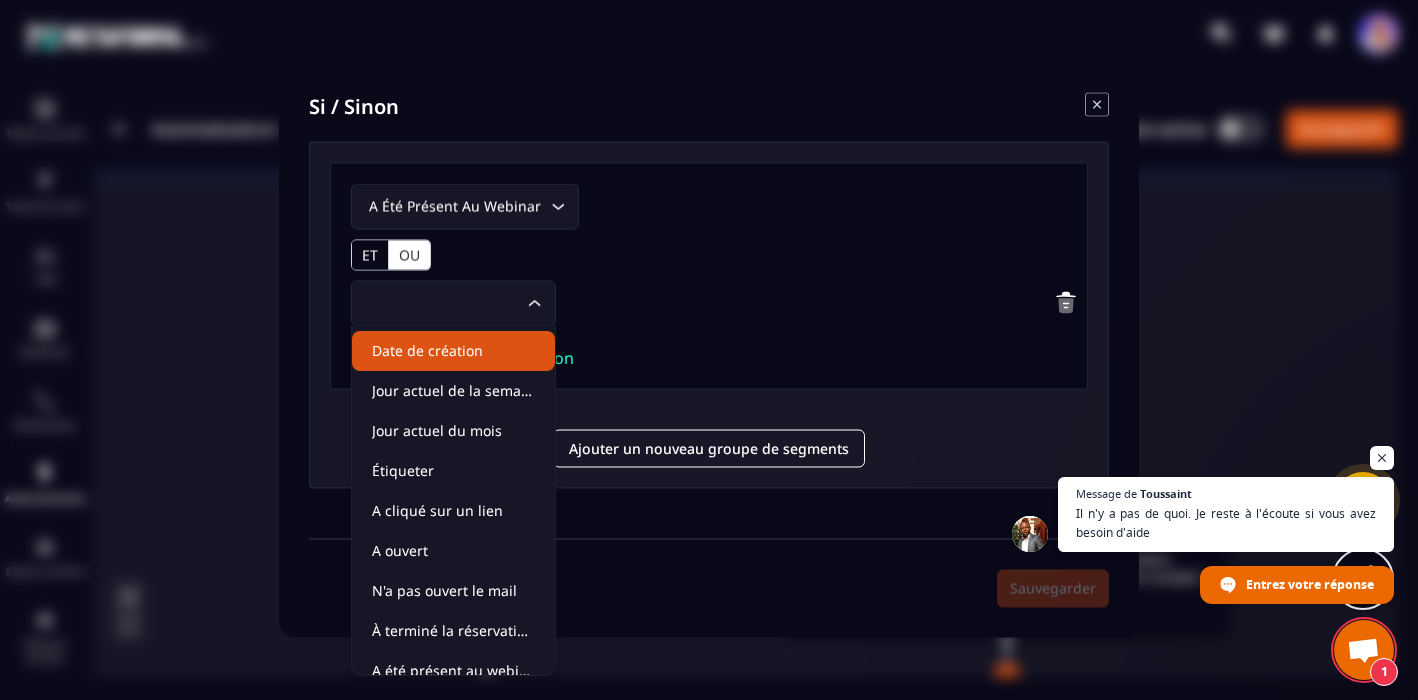 click at bounding box center [816, 304] 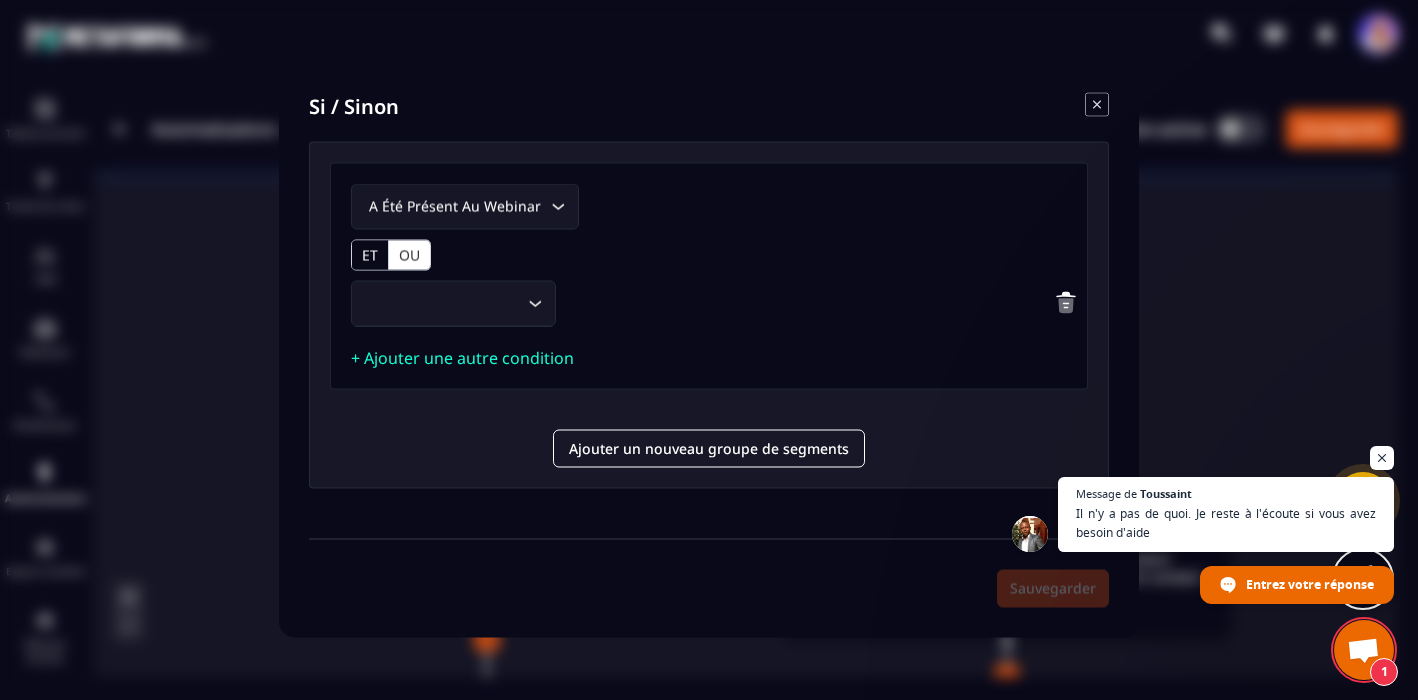 click 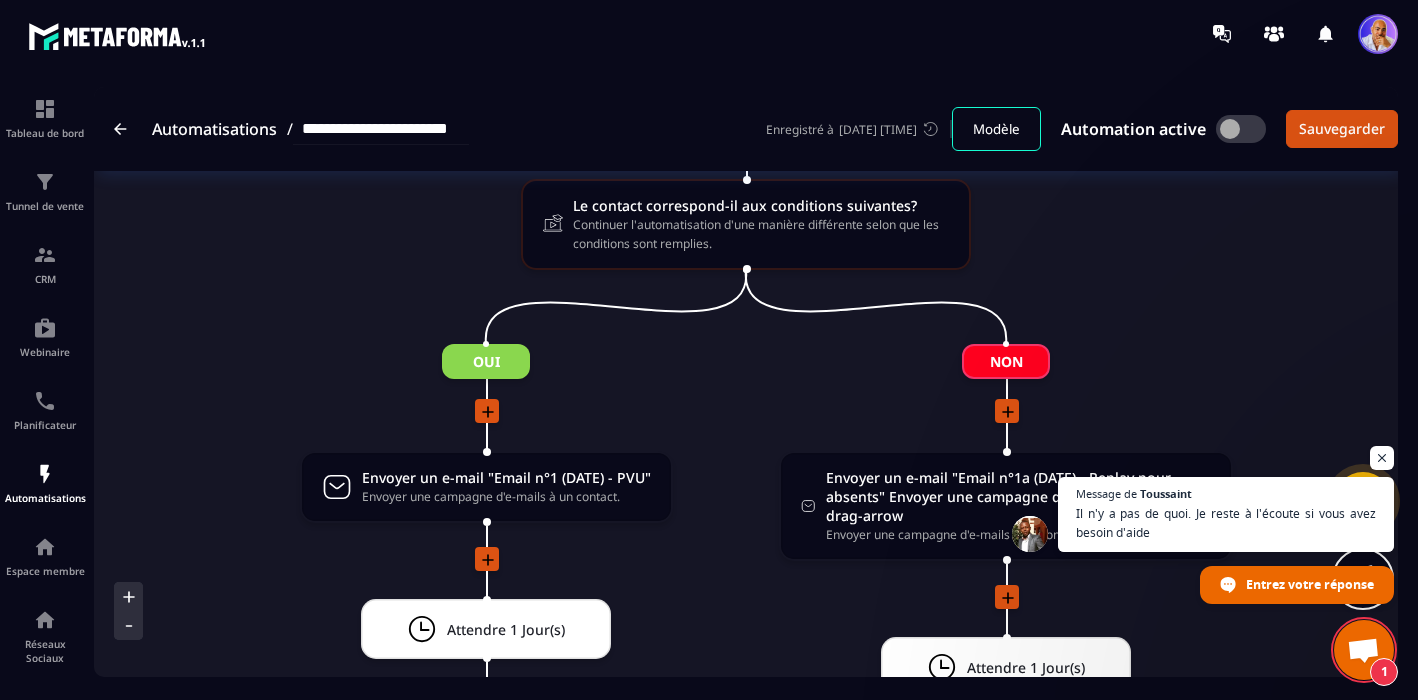 scroll, scrollTop: 2790, scrollLeft: 0, axis: vertical 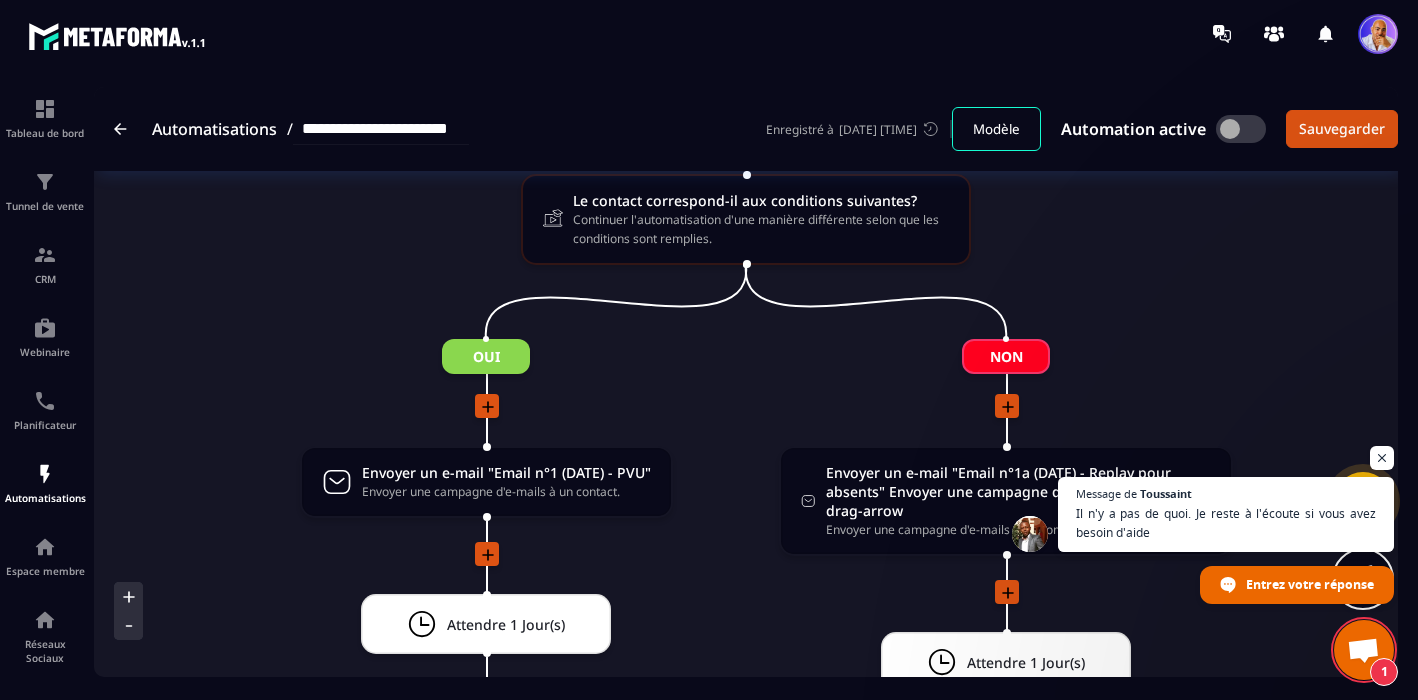 click on "Oui" at bounding box center (486, 356) 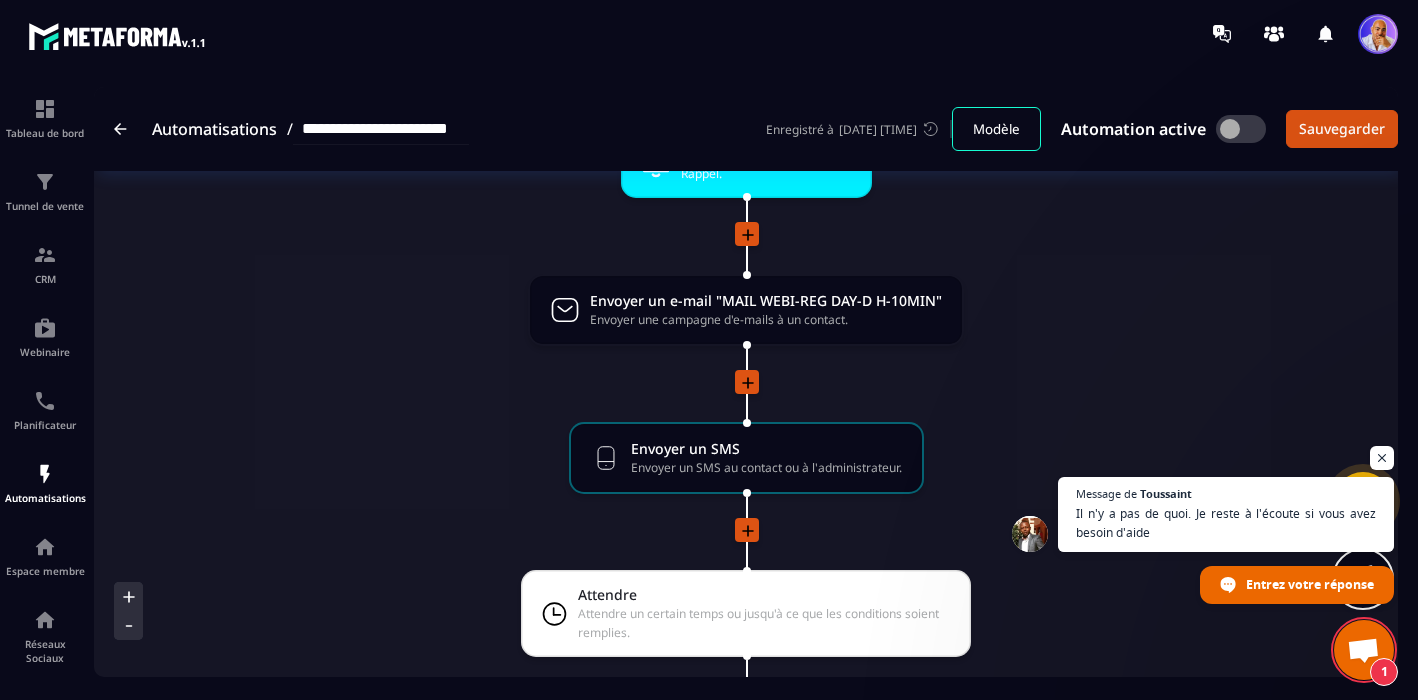 scroll, scrollTop: 2225, scrollLeft: 0, axis: vertical 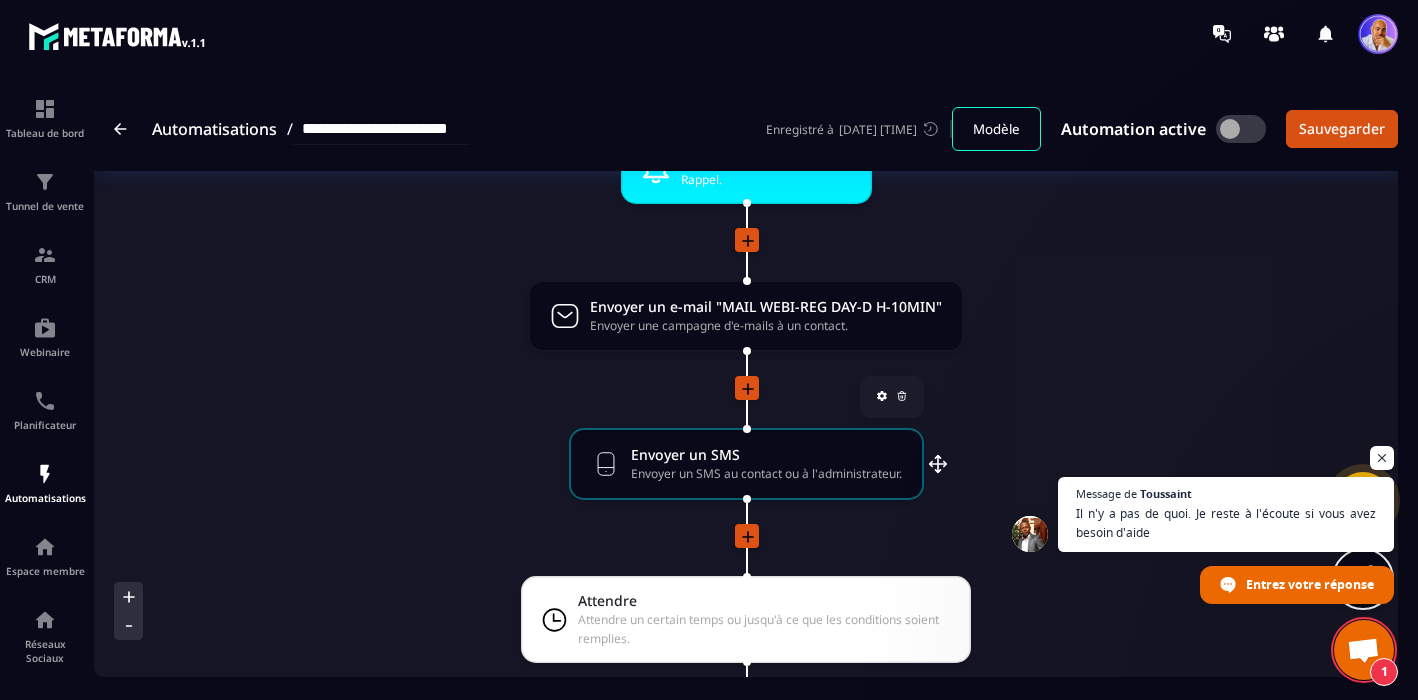 click on "Envoyer un SMS" at bounding box center [766, 454] 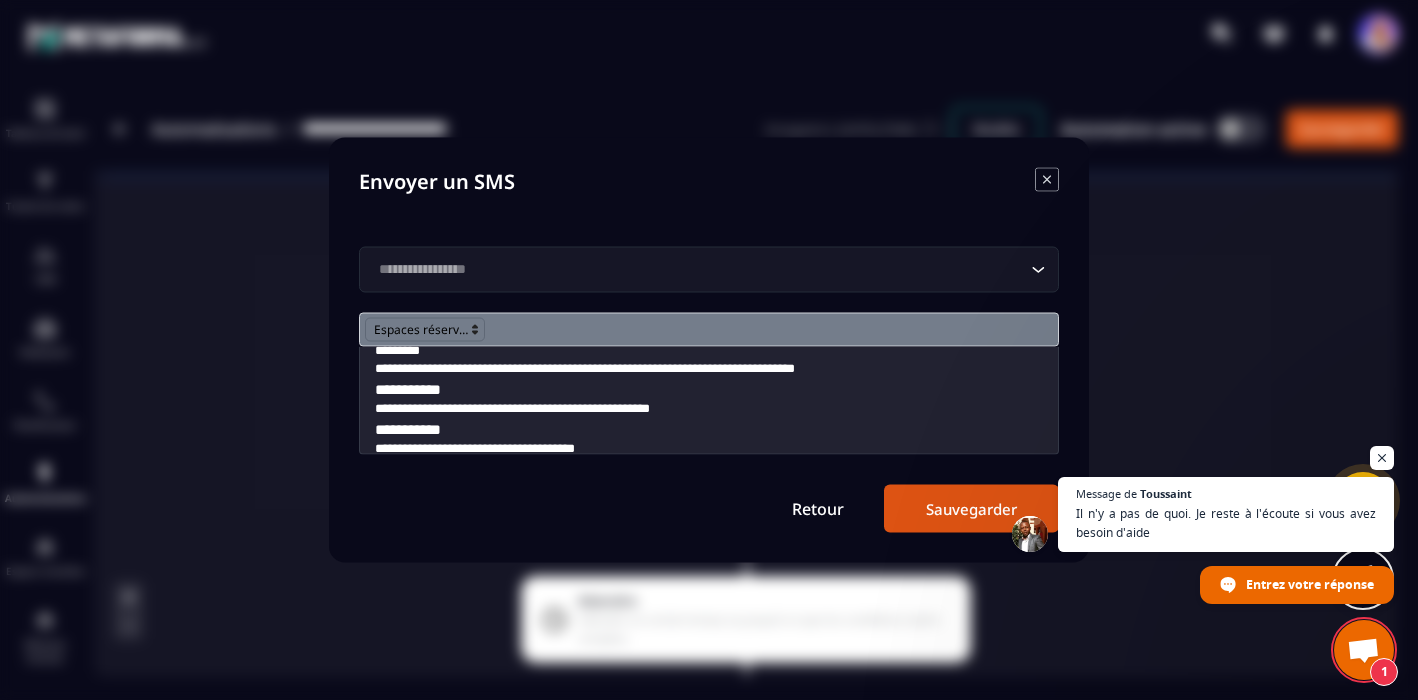 scroll, scrollTop: 41, scrollLeft: 0, axis: vertical 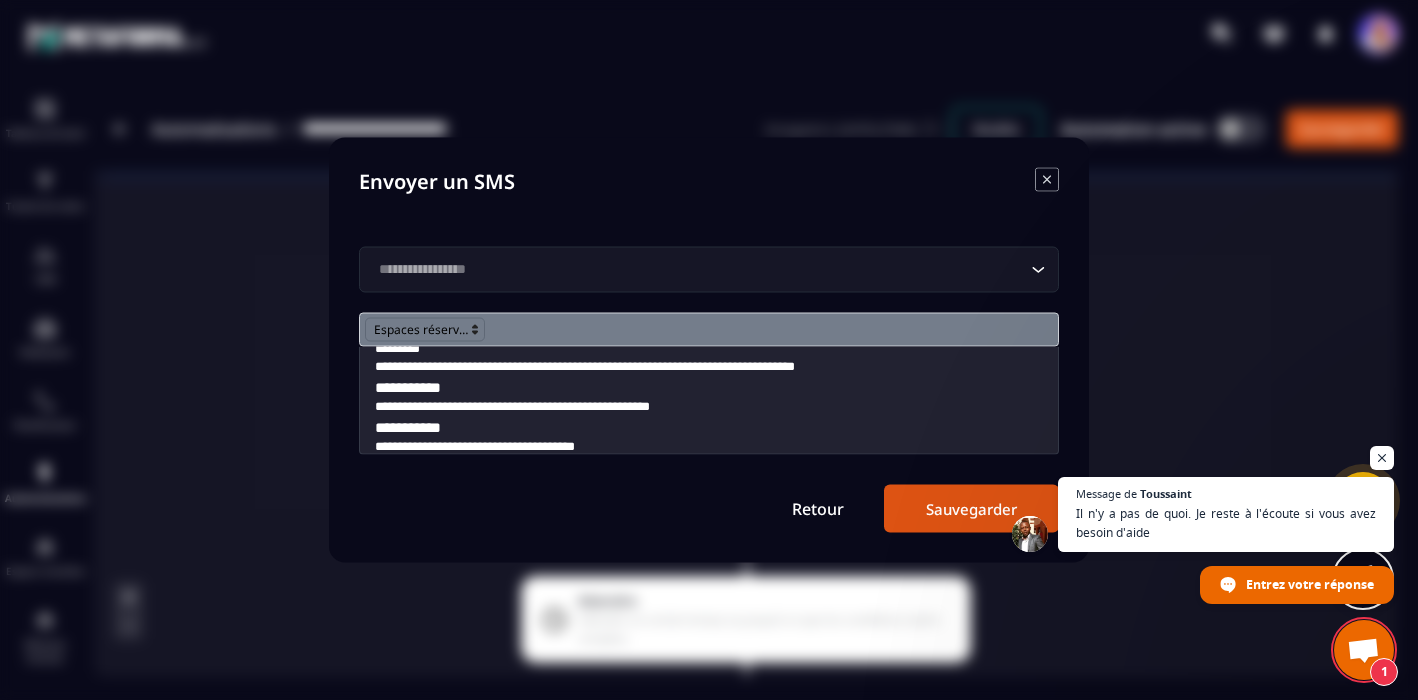click 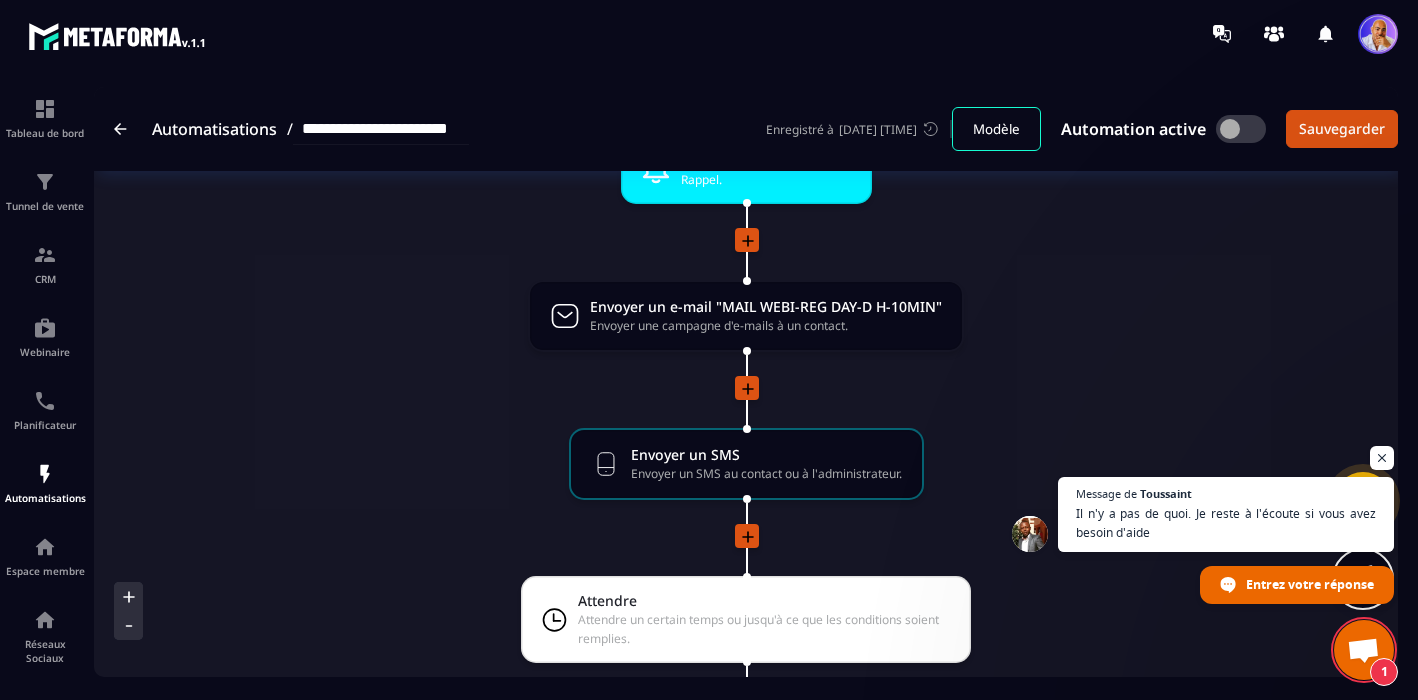 scroll, scrollTop: 0, scrollLeft: 0, axis: both 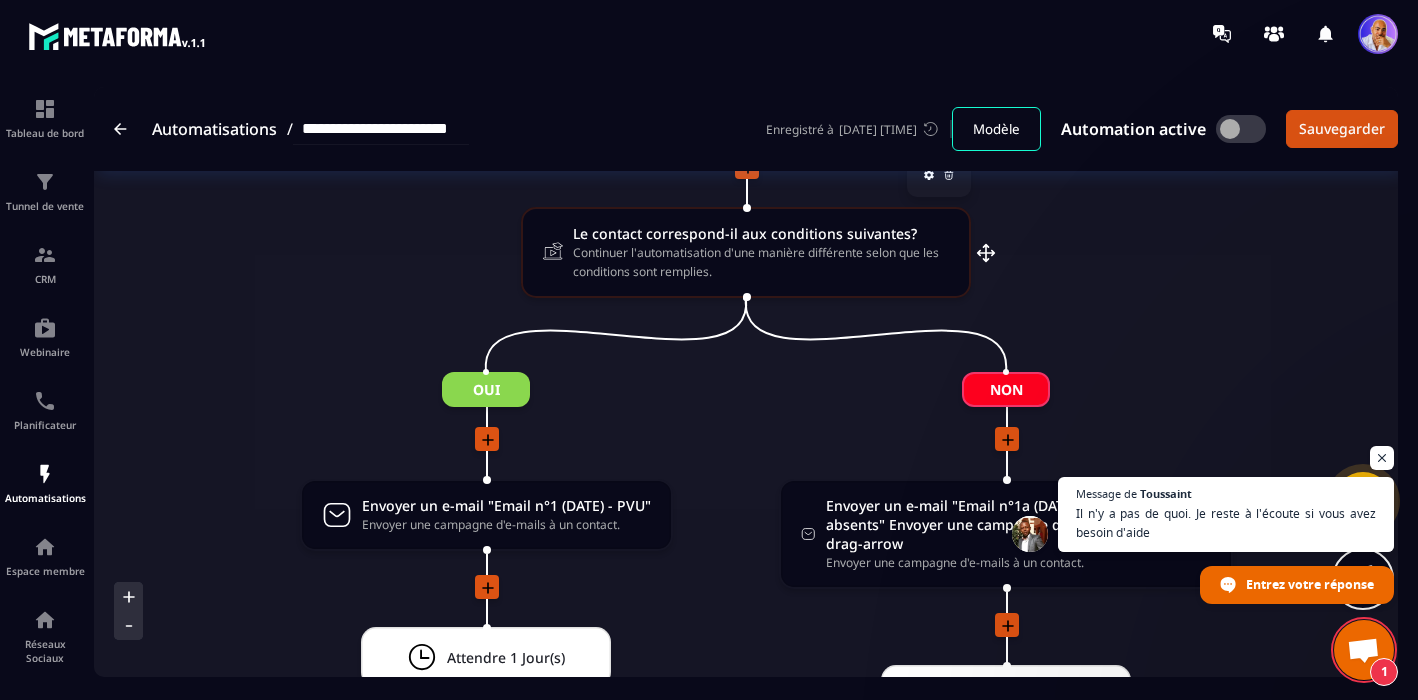 click on "Continuer l'automatisation d'une manière différente selon que les conditions sont remplies." at bounding box center (761, 262) 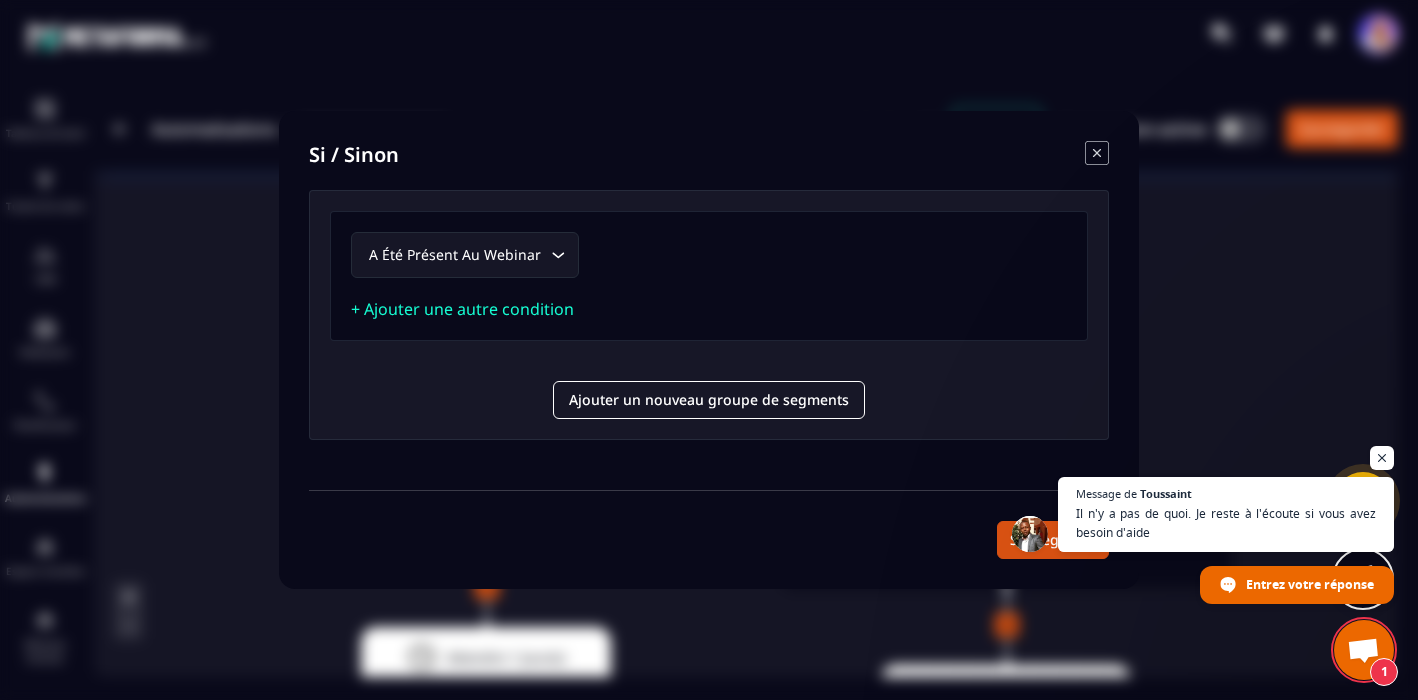 click 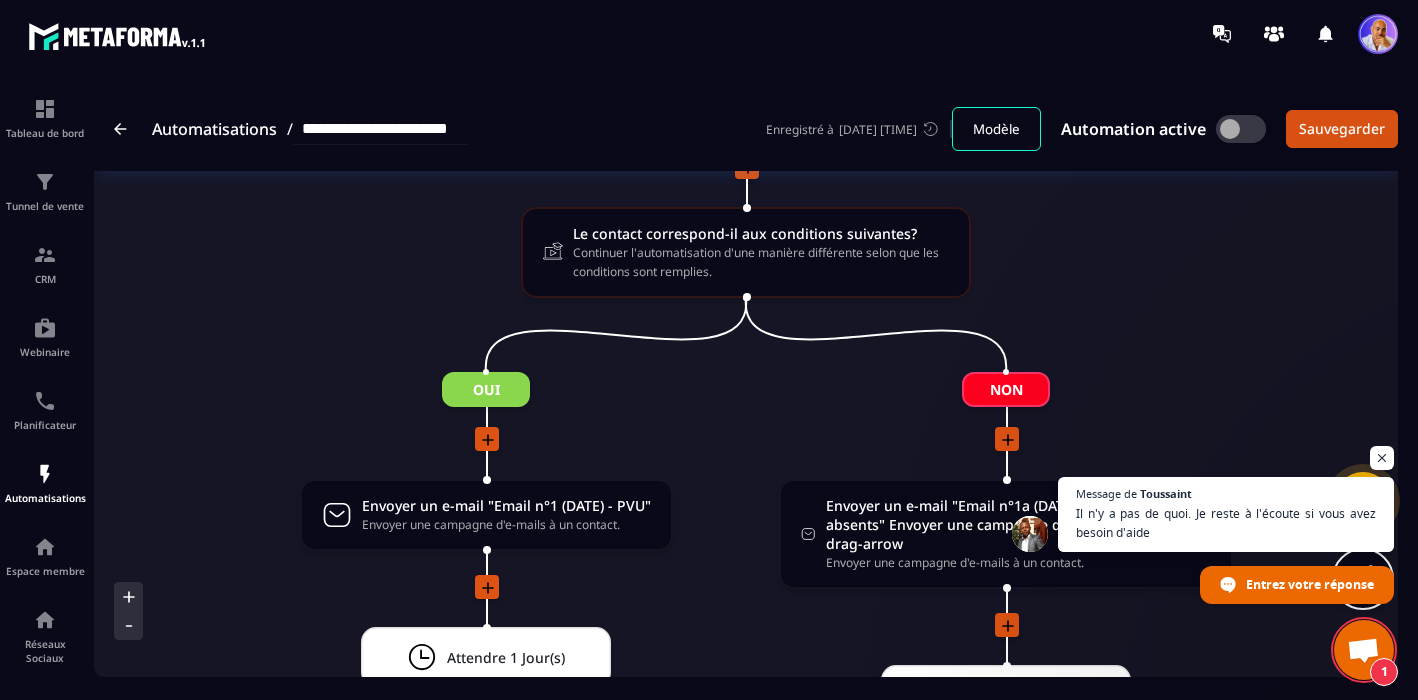 click 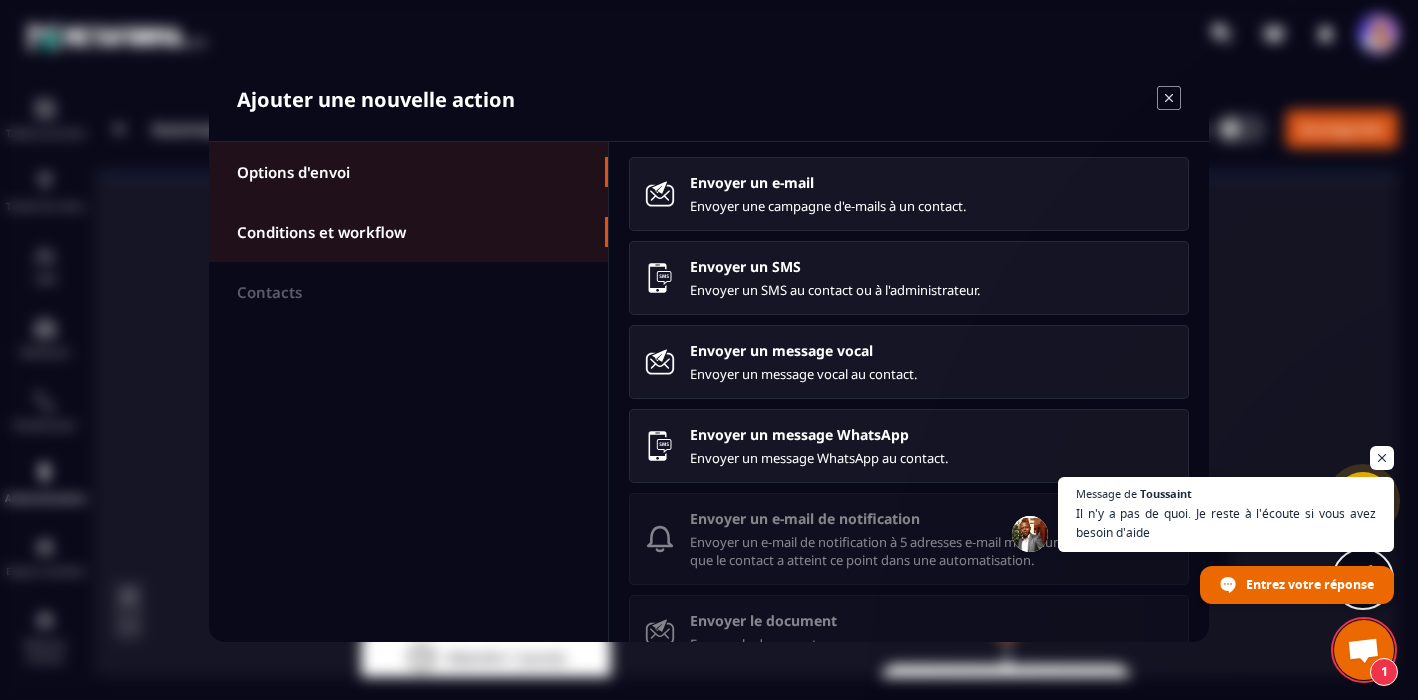 click on "Conditions et workflow" at bounding box center (321, 232) 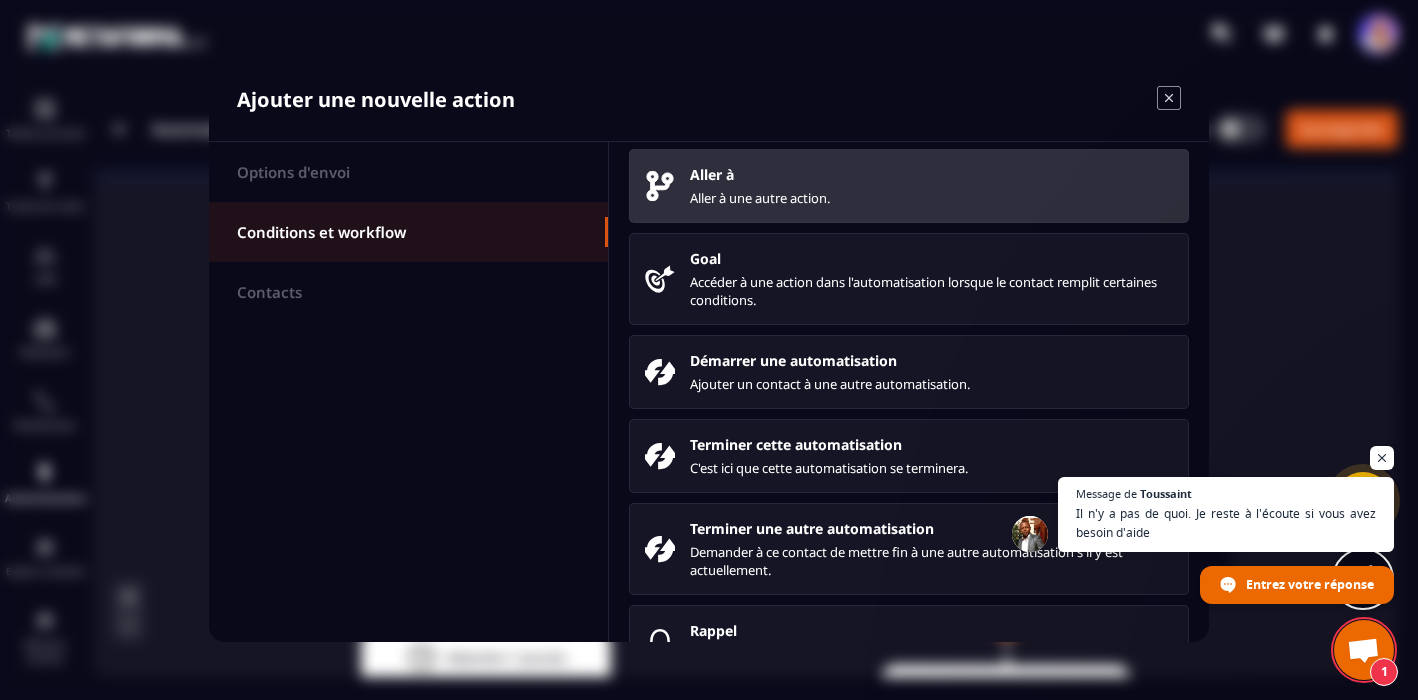 scroll, scrollTop: 204, scrollLeft: 0, axis: vertical 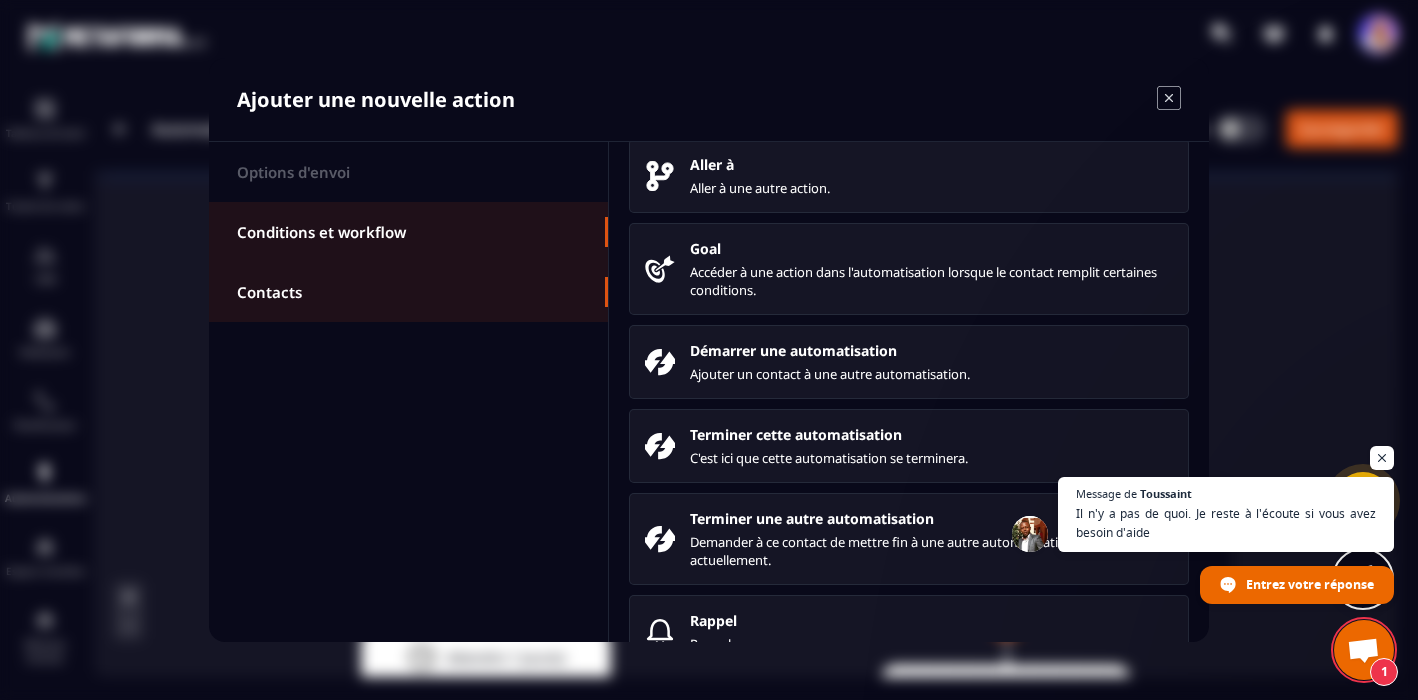 click on "Contacts" at bounding box center (269, 292) 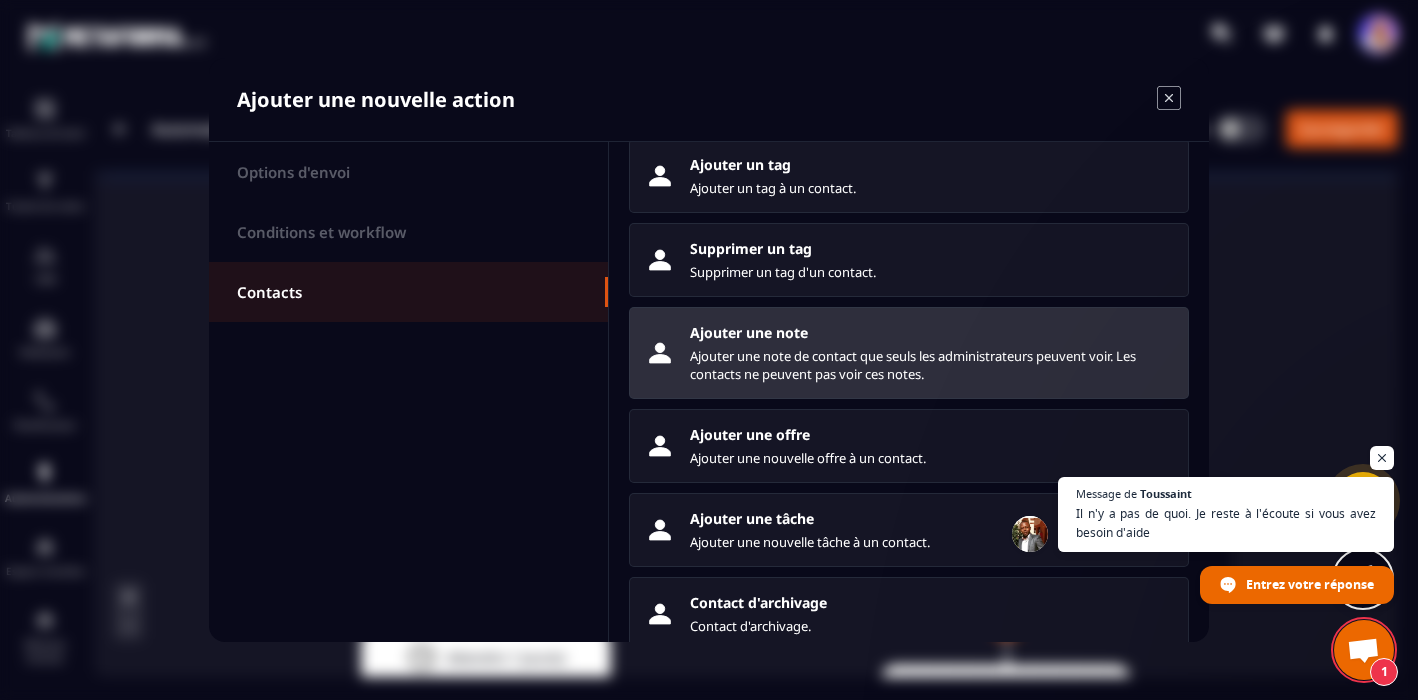 scroll, scrollTop: 220, scrollLeft: 0, axis: vertical 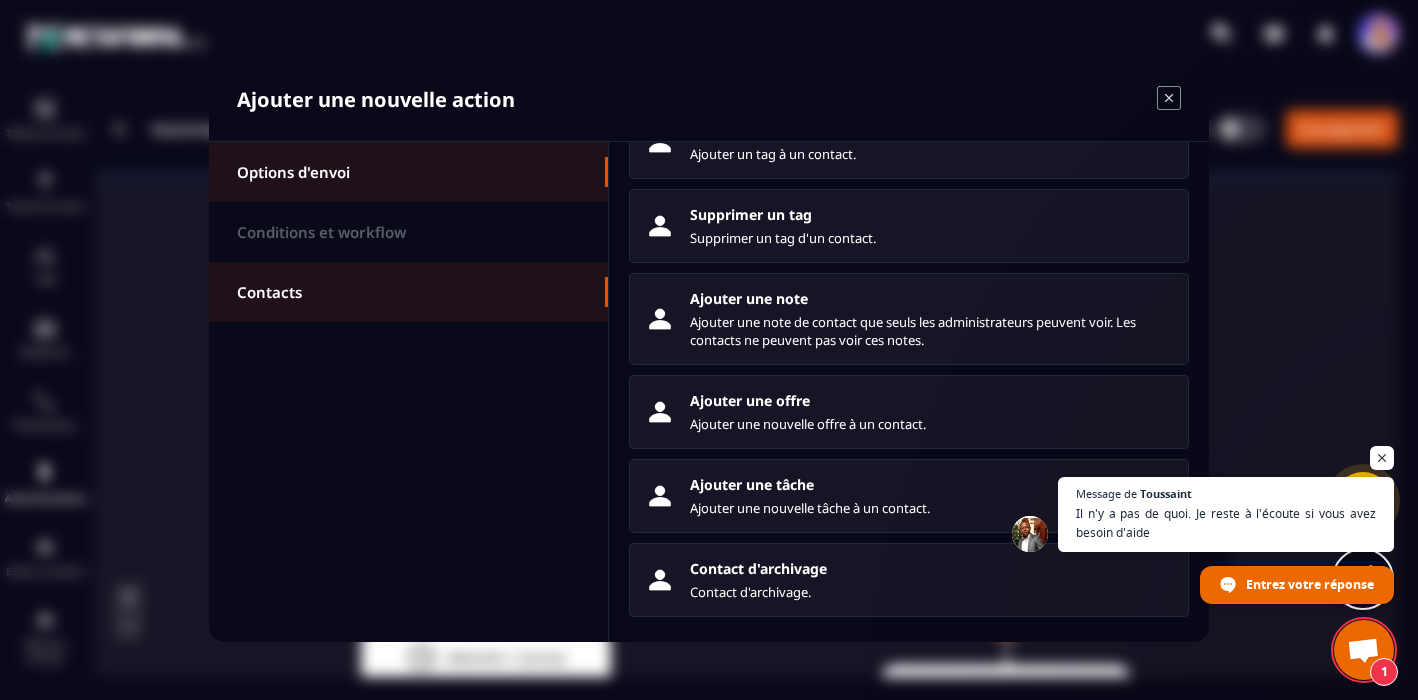 click on "Options d'envoi" 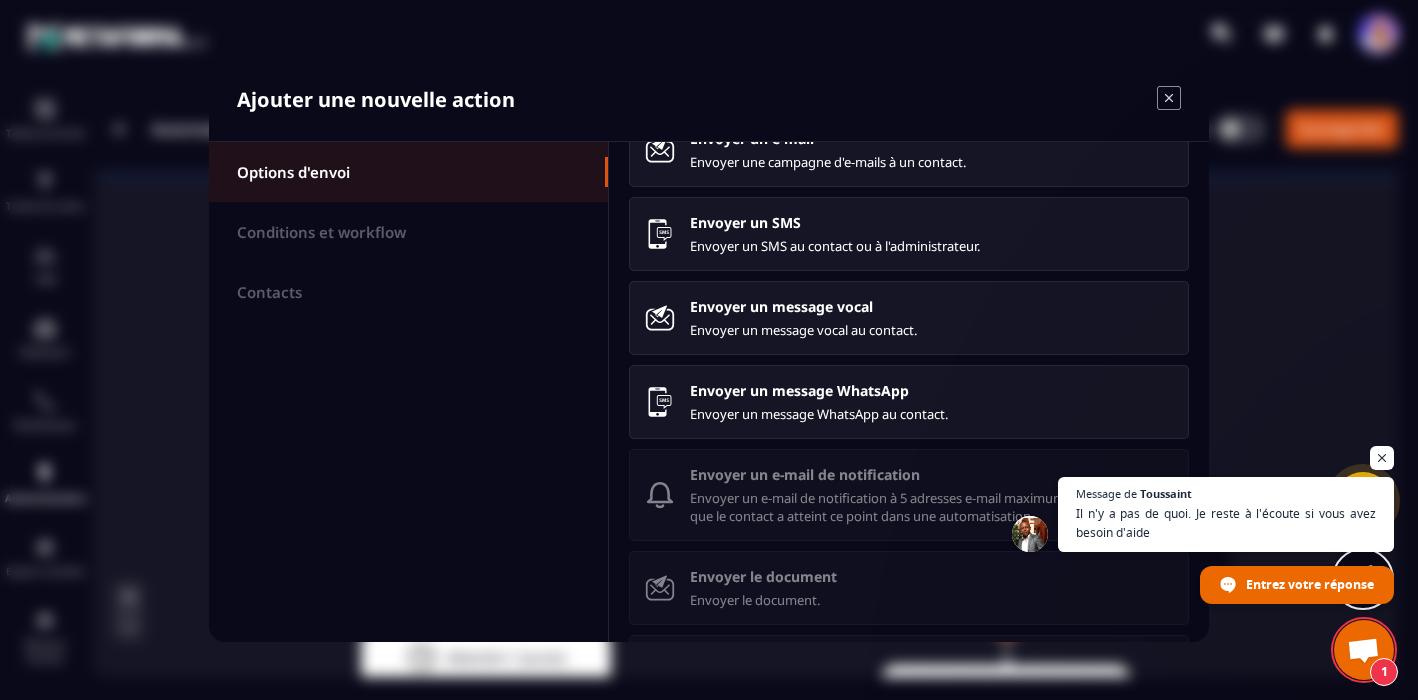 scroll, scrollTop: 0, scrollLeft: 0, axis: both 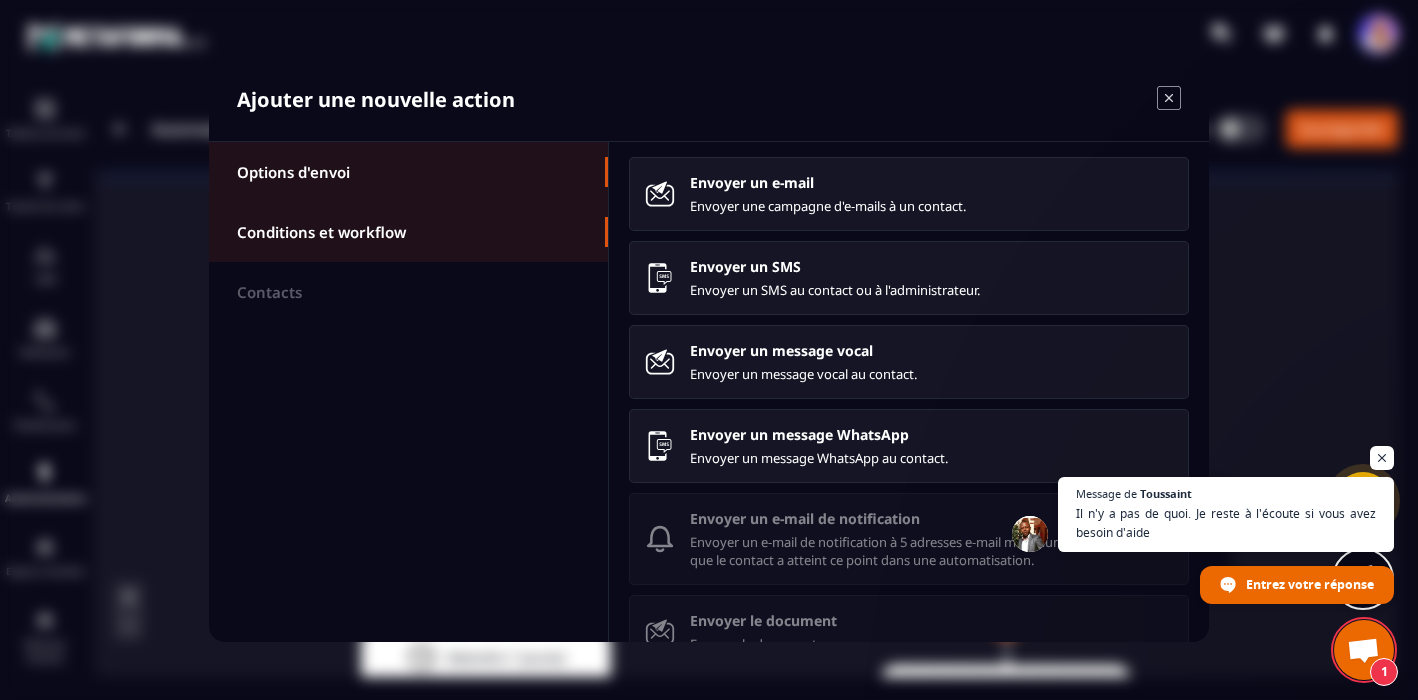 click on "Conditions et workflow" at bounding box center [321, 232] 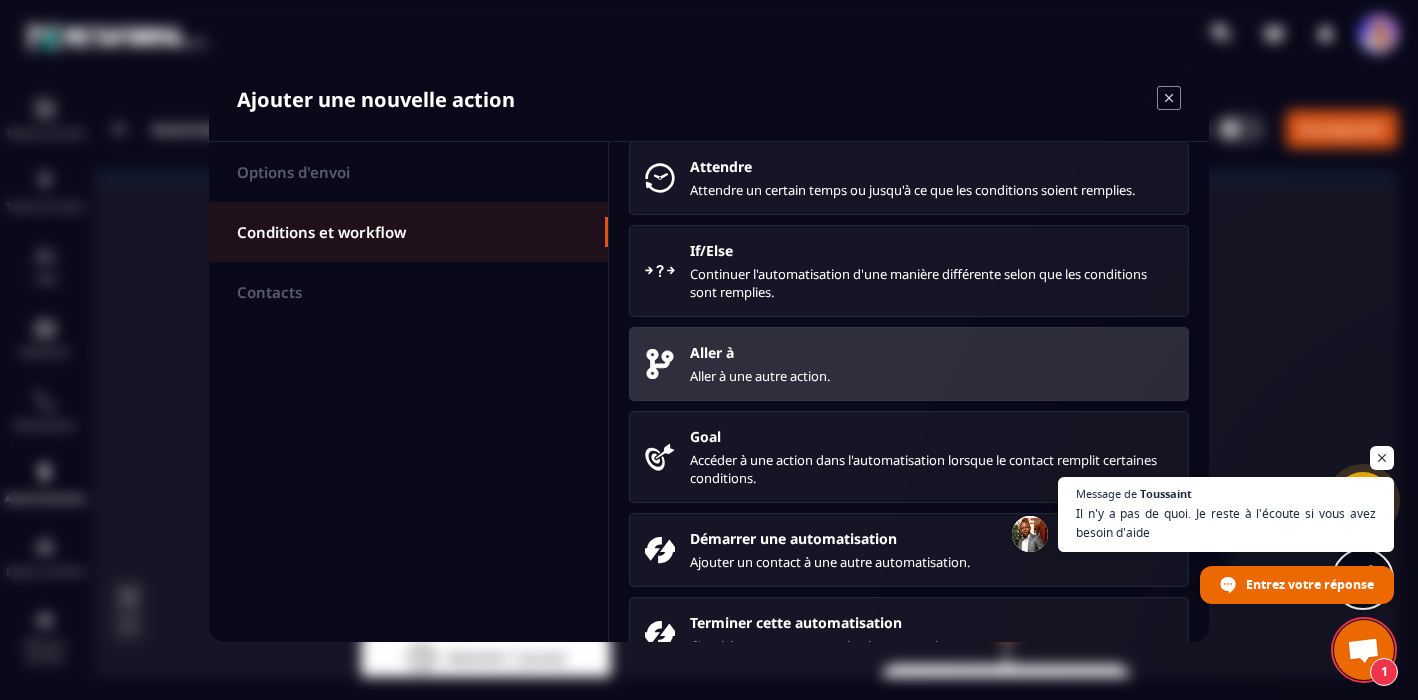 scroll, scrollTop: 0, scrollLeft: 0, axis: both 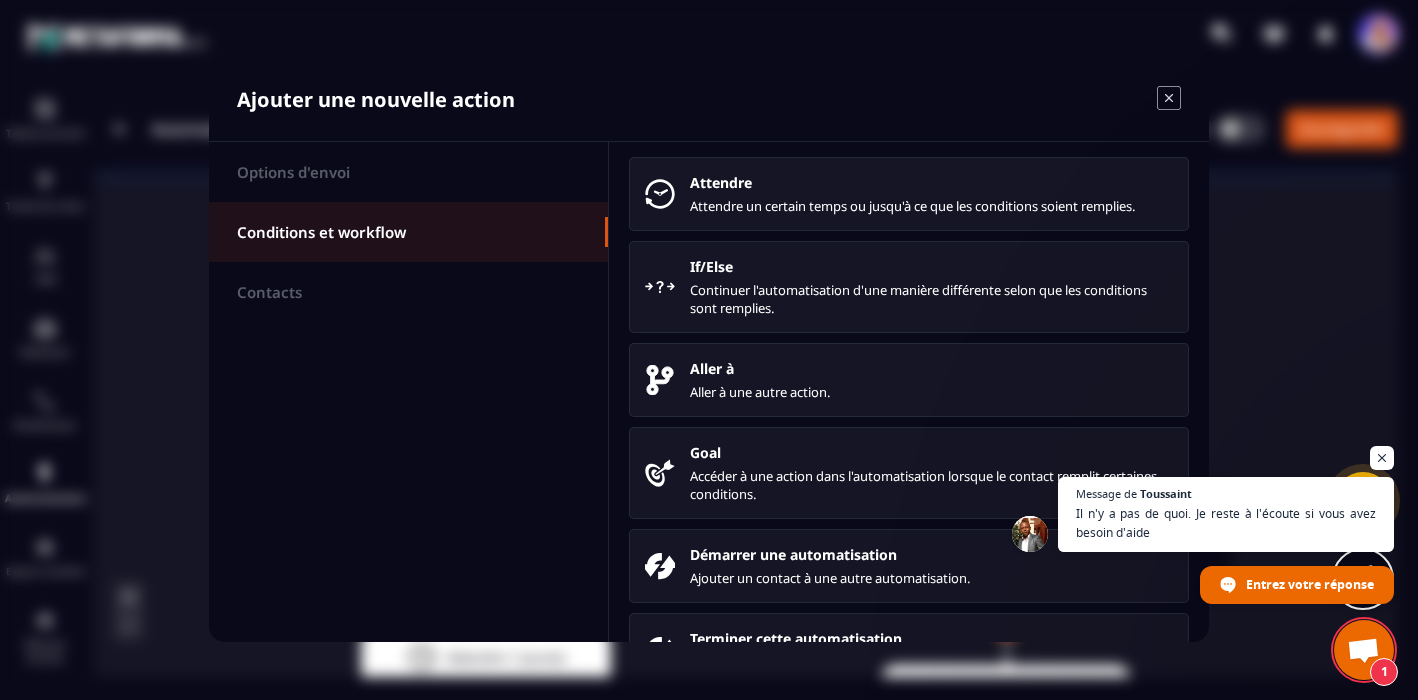 click 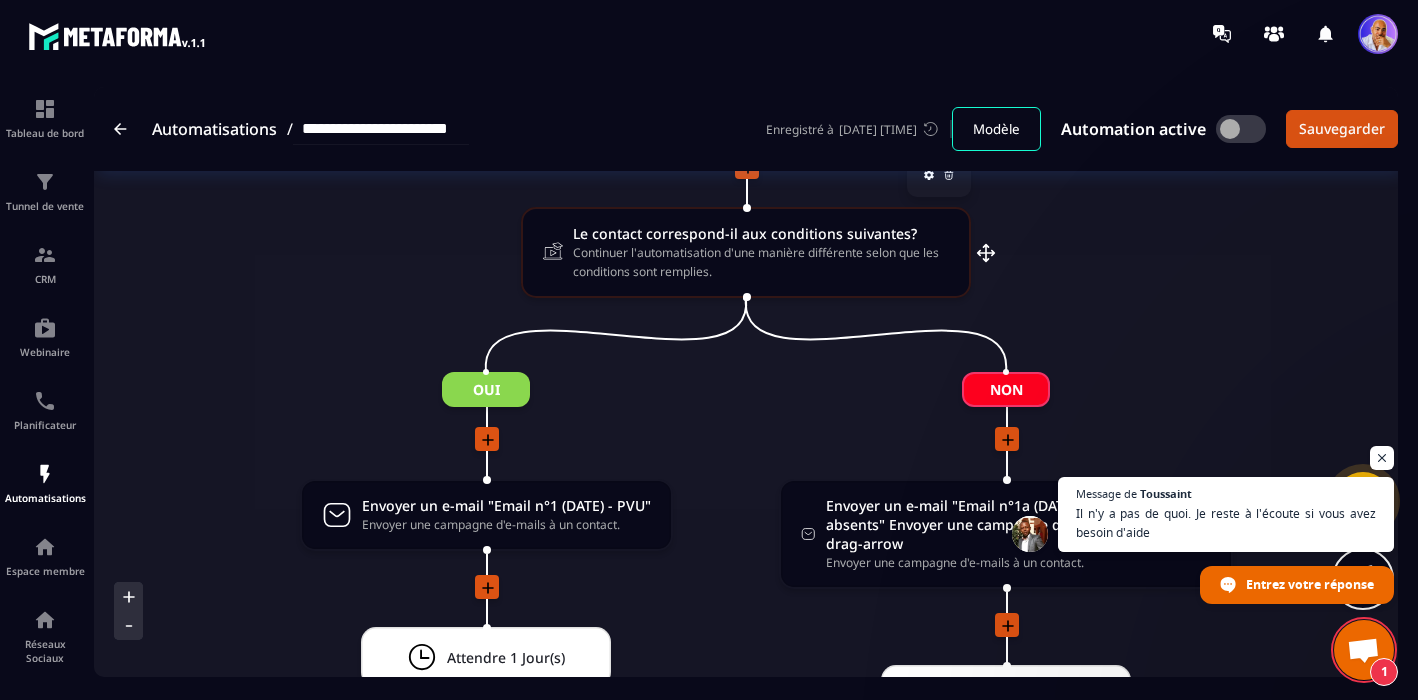 click on "Continuer l'automatisation d'une manière différente selon que les conditions sont remplies." at bounding box center [761, 262] 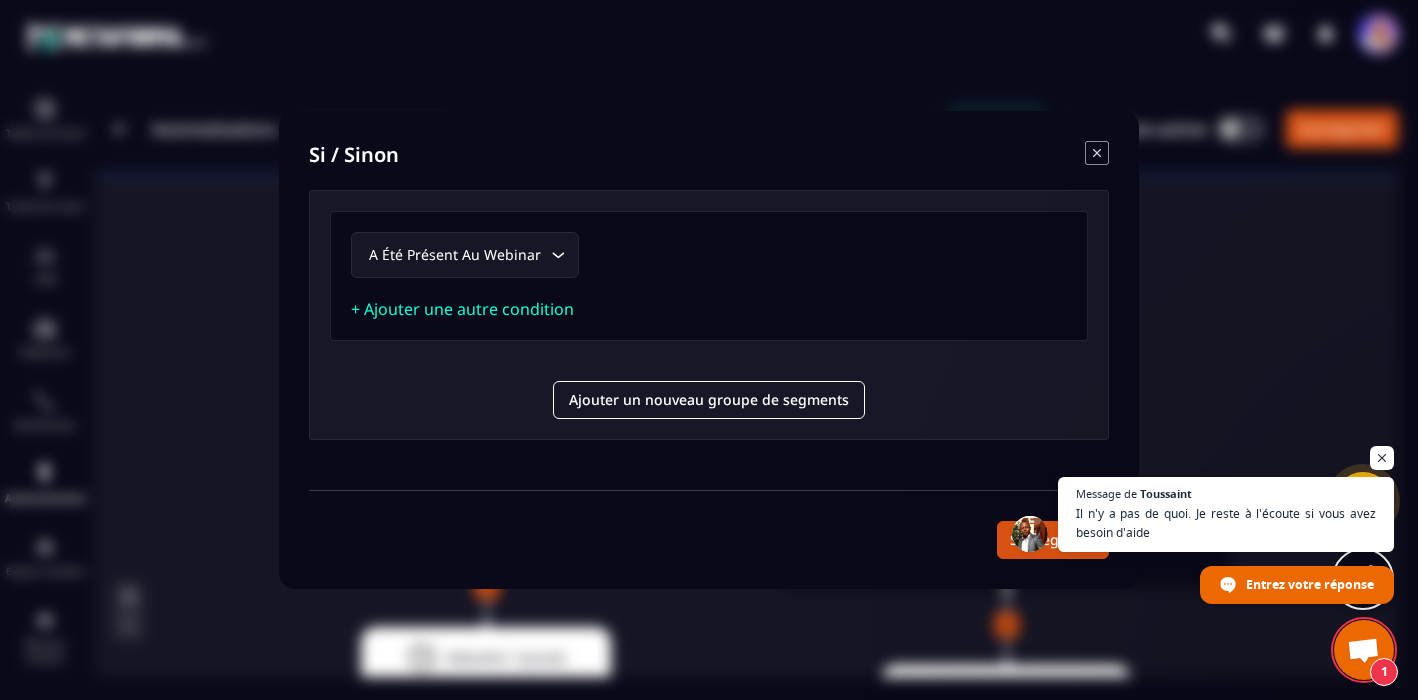 click on "Si / Sinon" at bounding box center [709, 155] 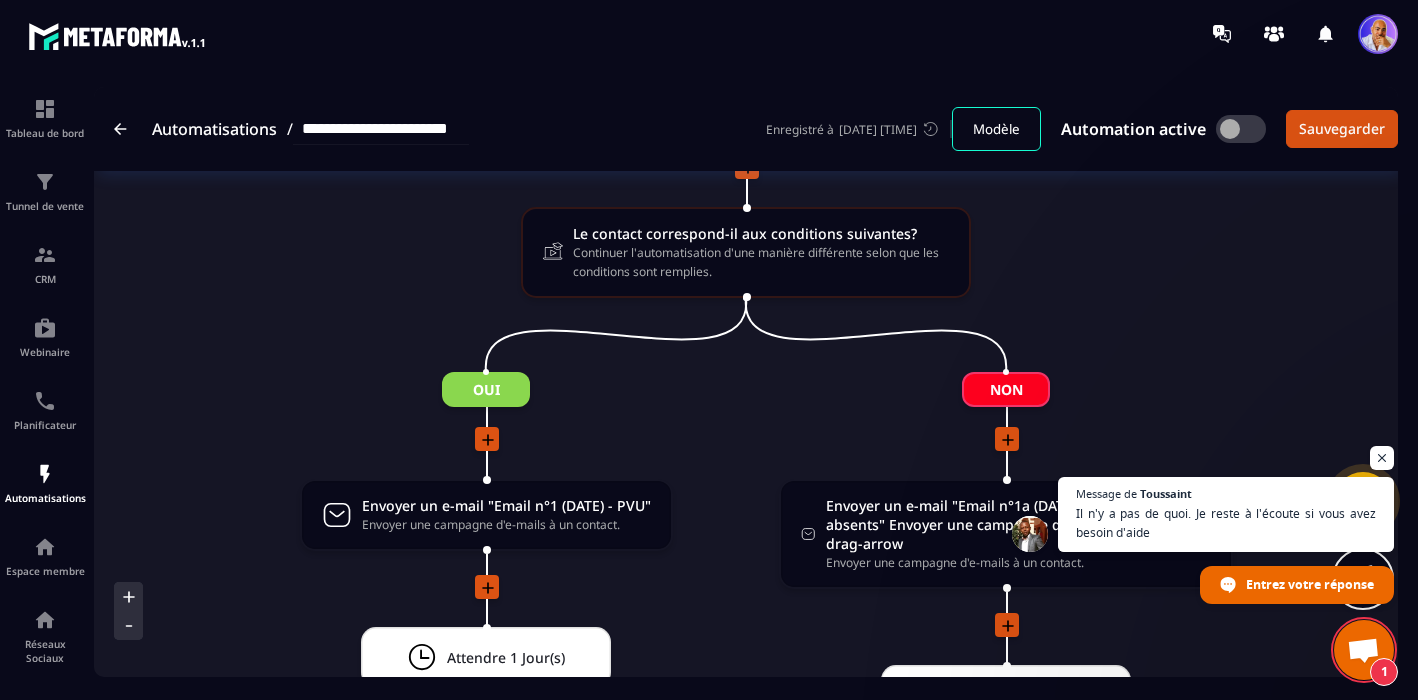 click 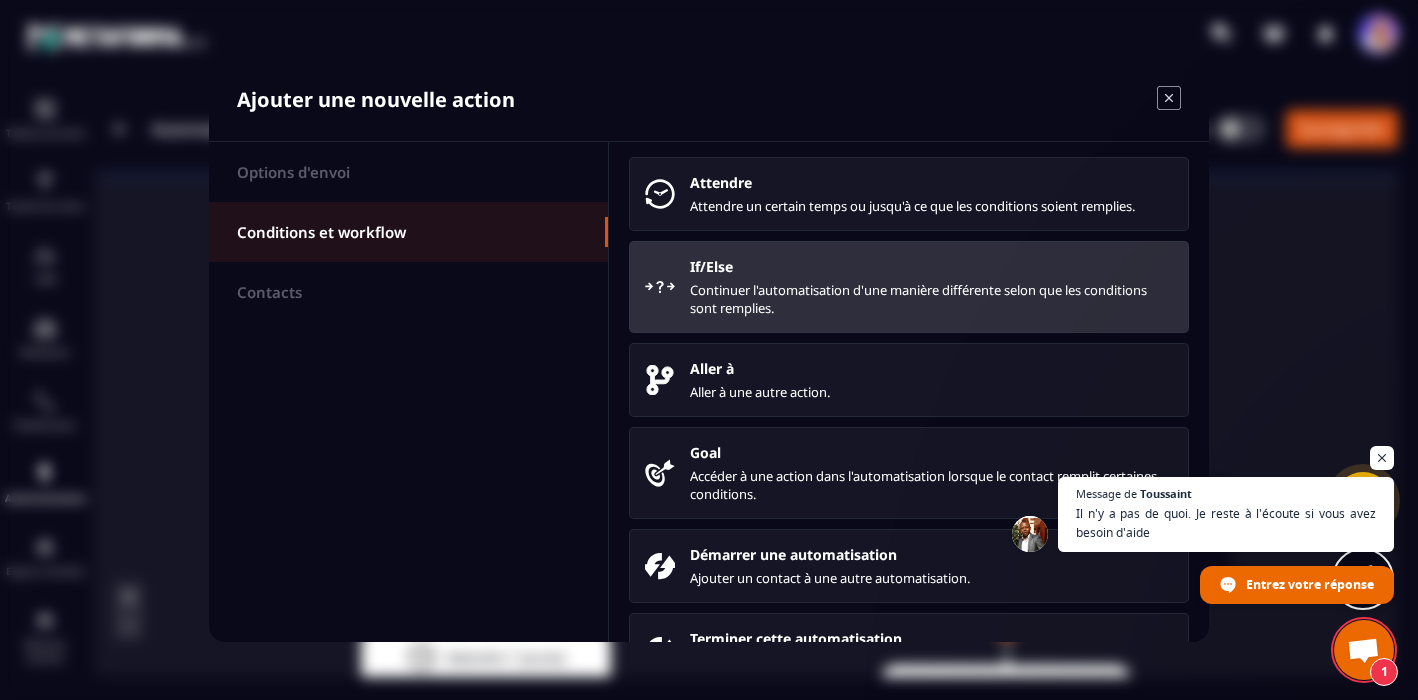 click on "Continuer l'automatisation d'une manière différente selon que les conditions sont remplies." at bounding box center [931, 299] 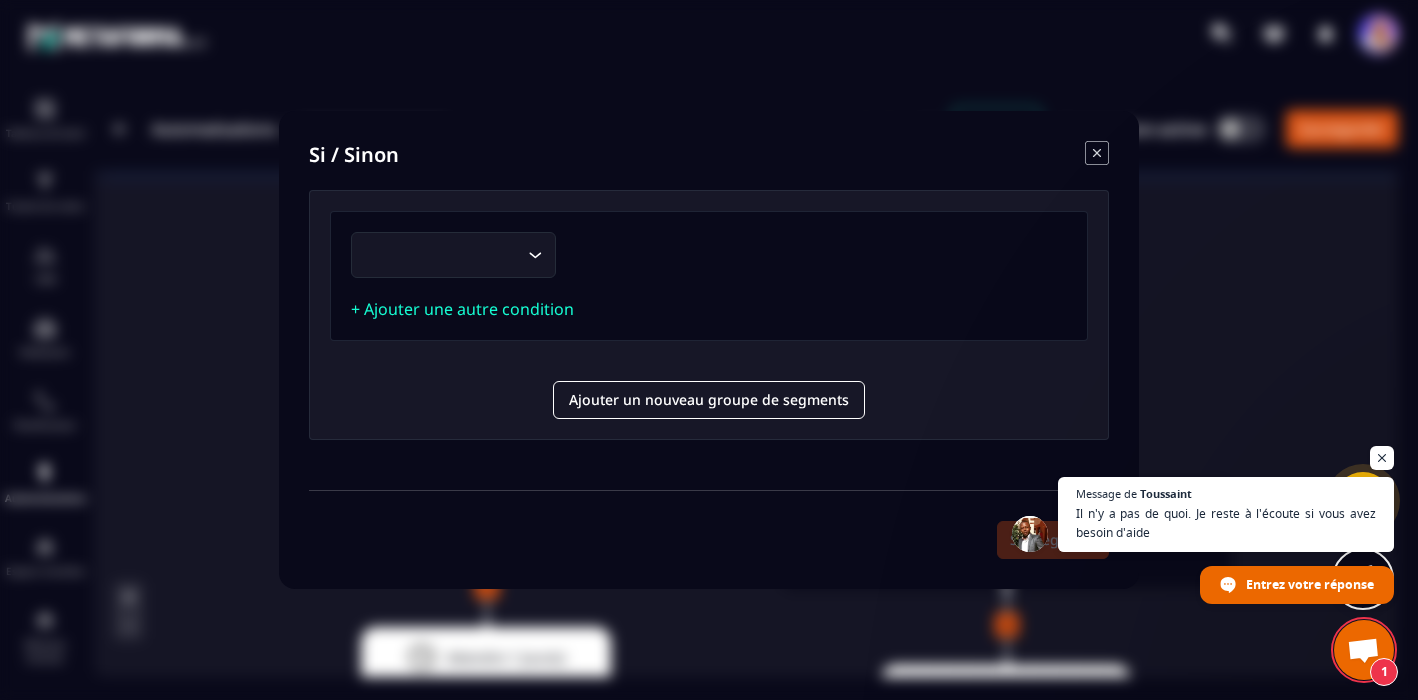 click 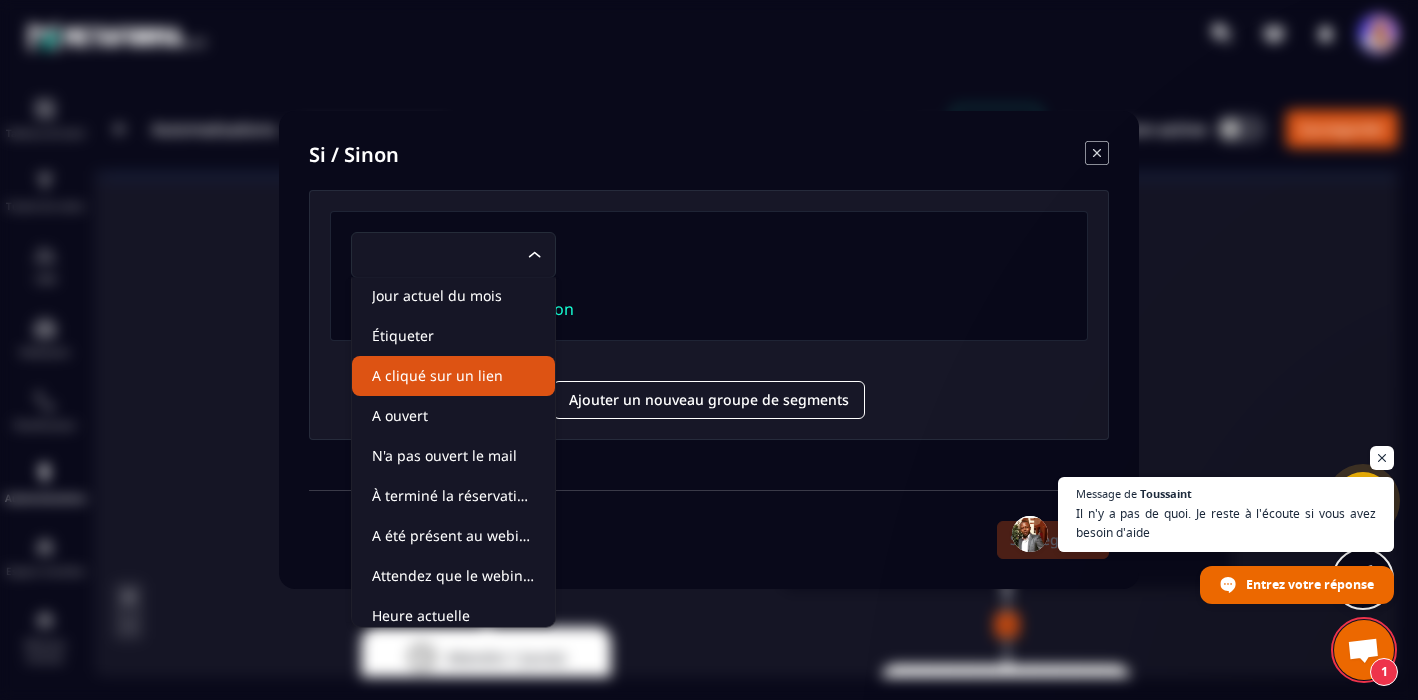 scroll, scrollTop: 101, scrollLeft: 0, axis: vertical 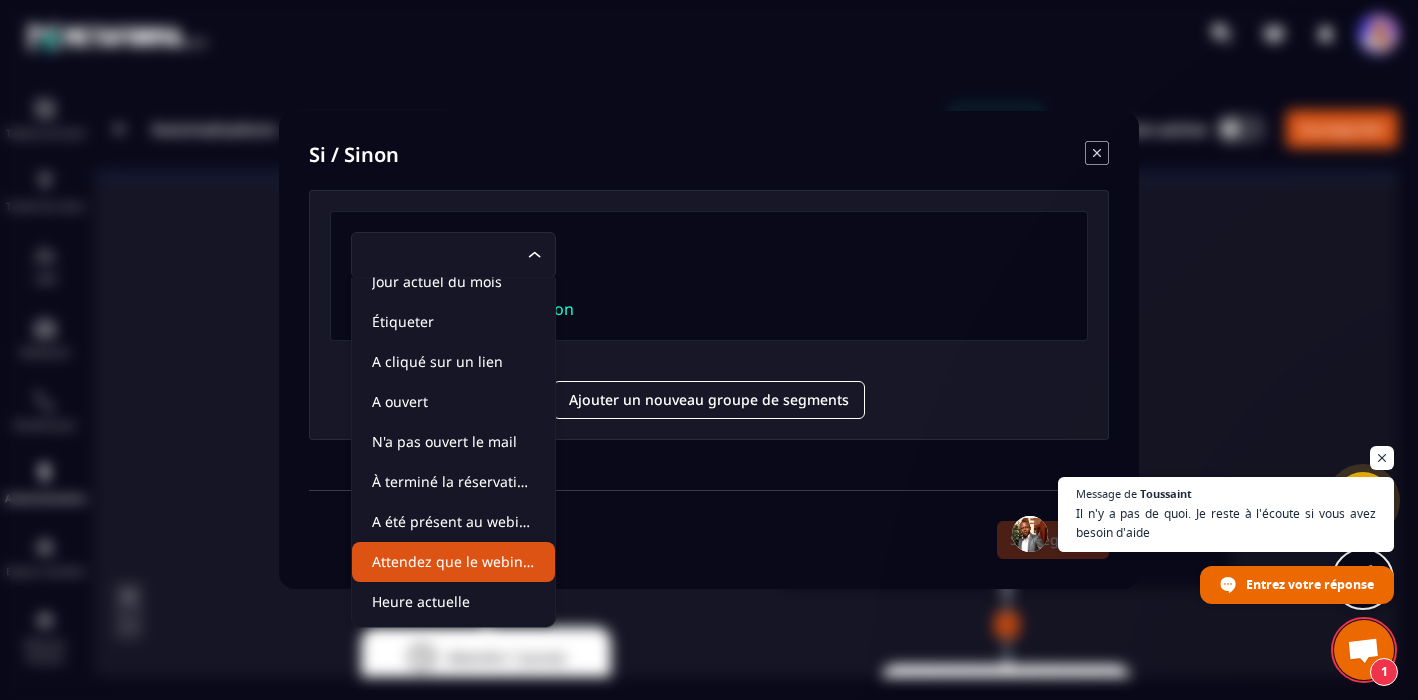 click on "Attendez que le webinaire soit terminé" 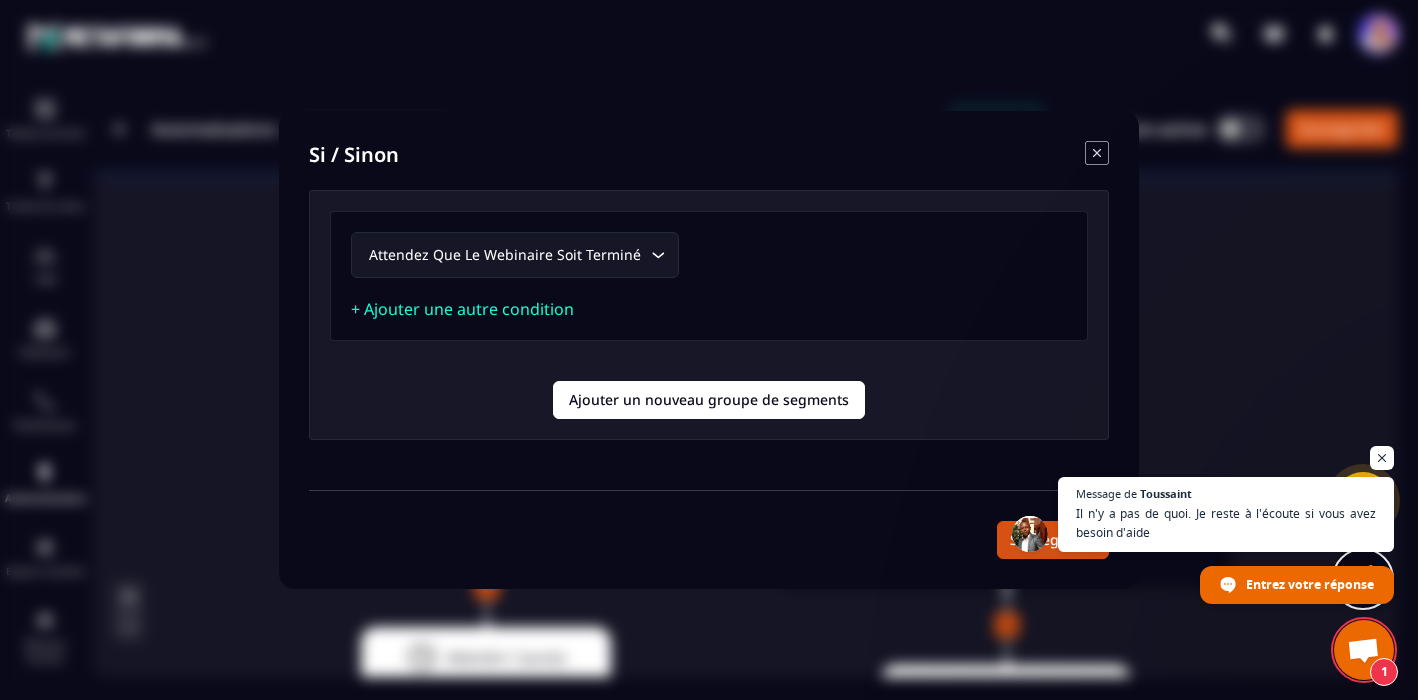click on "Ajouter un nouveau groupe de segments" 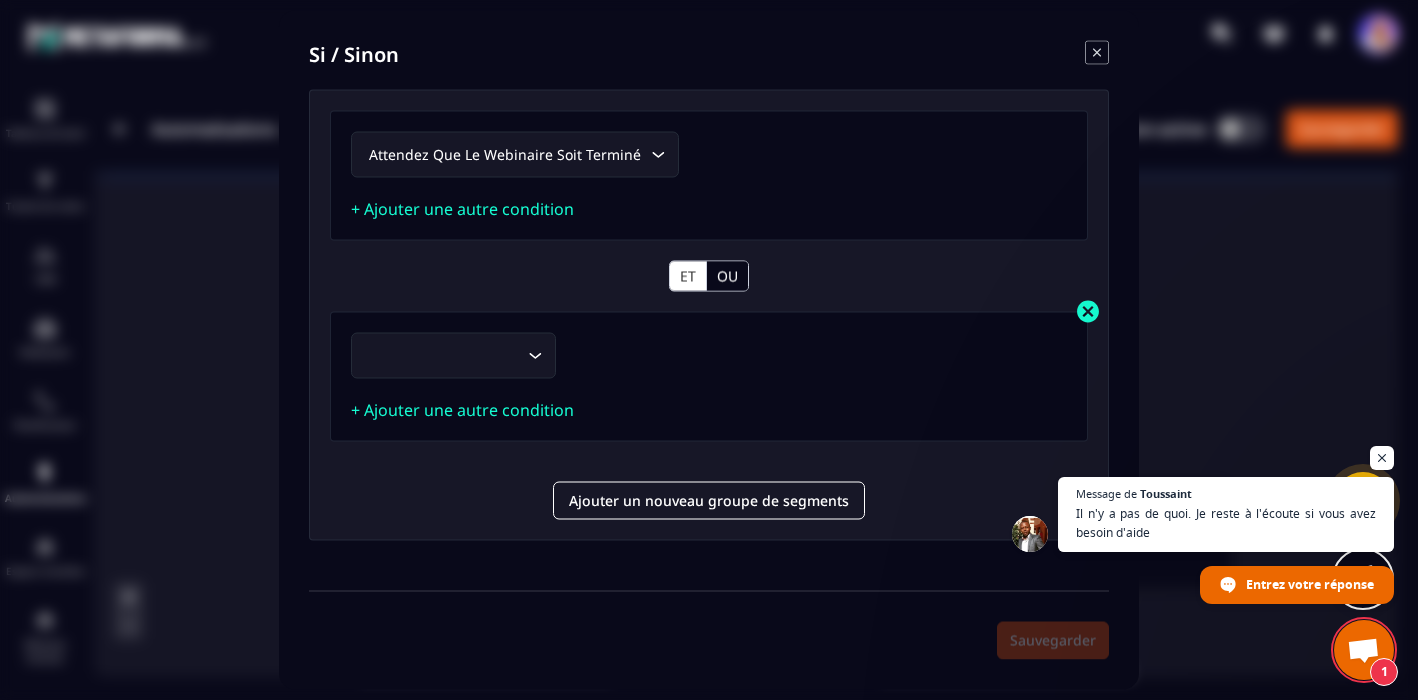 click 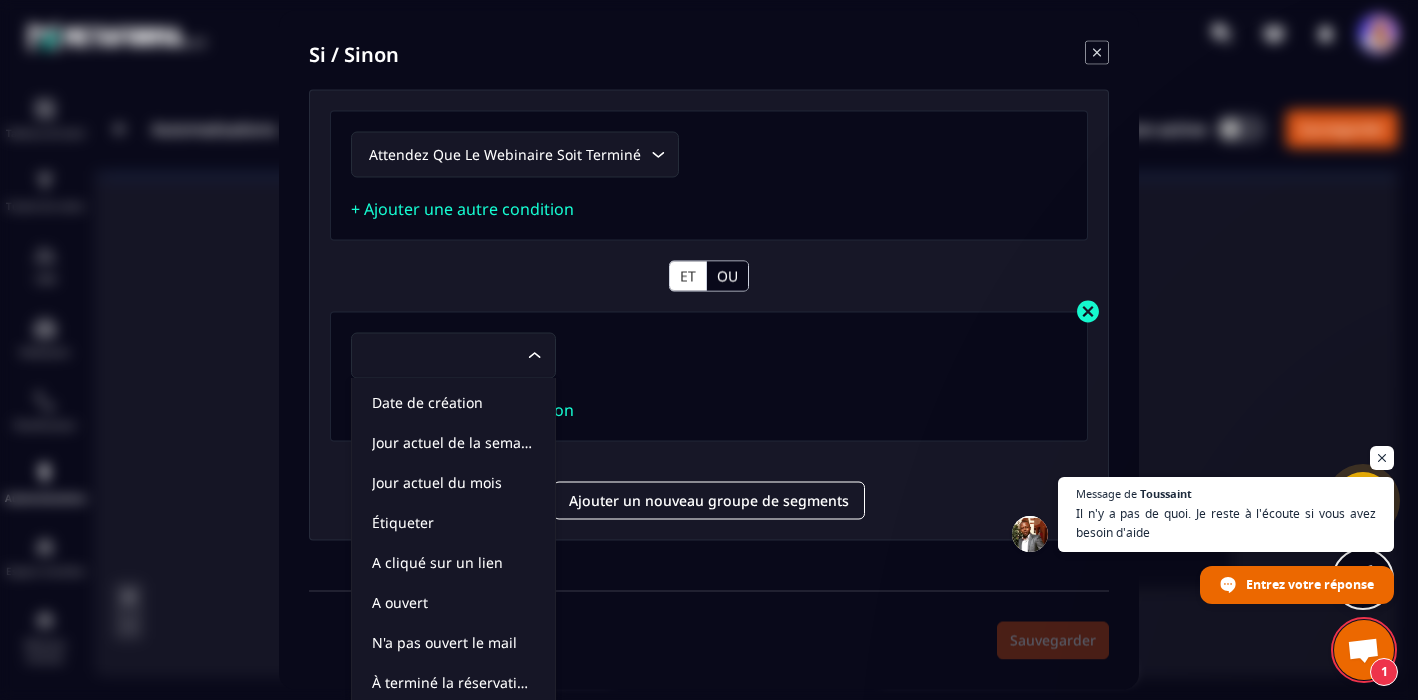 click at bounding box center (1088, 311) 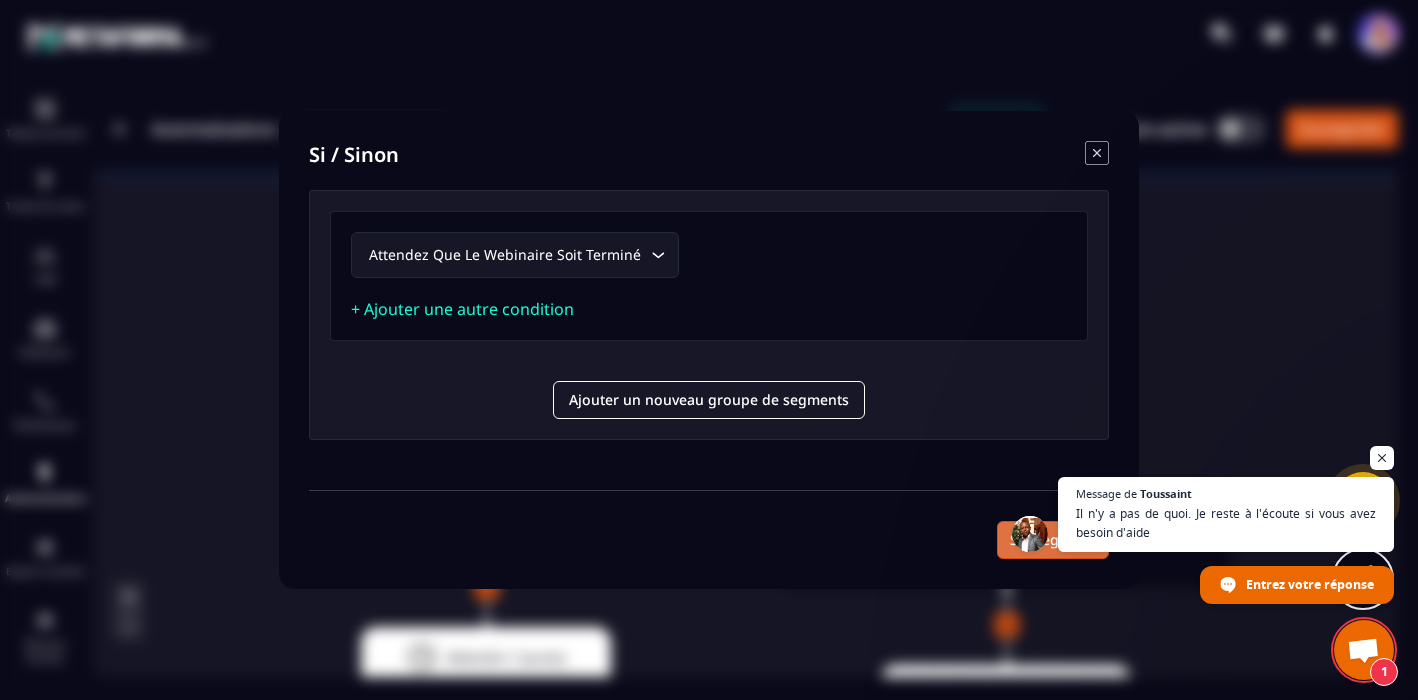 click on "Sauvegarder" at bounding box center (1053, 540) 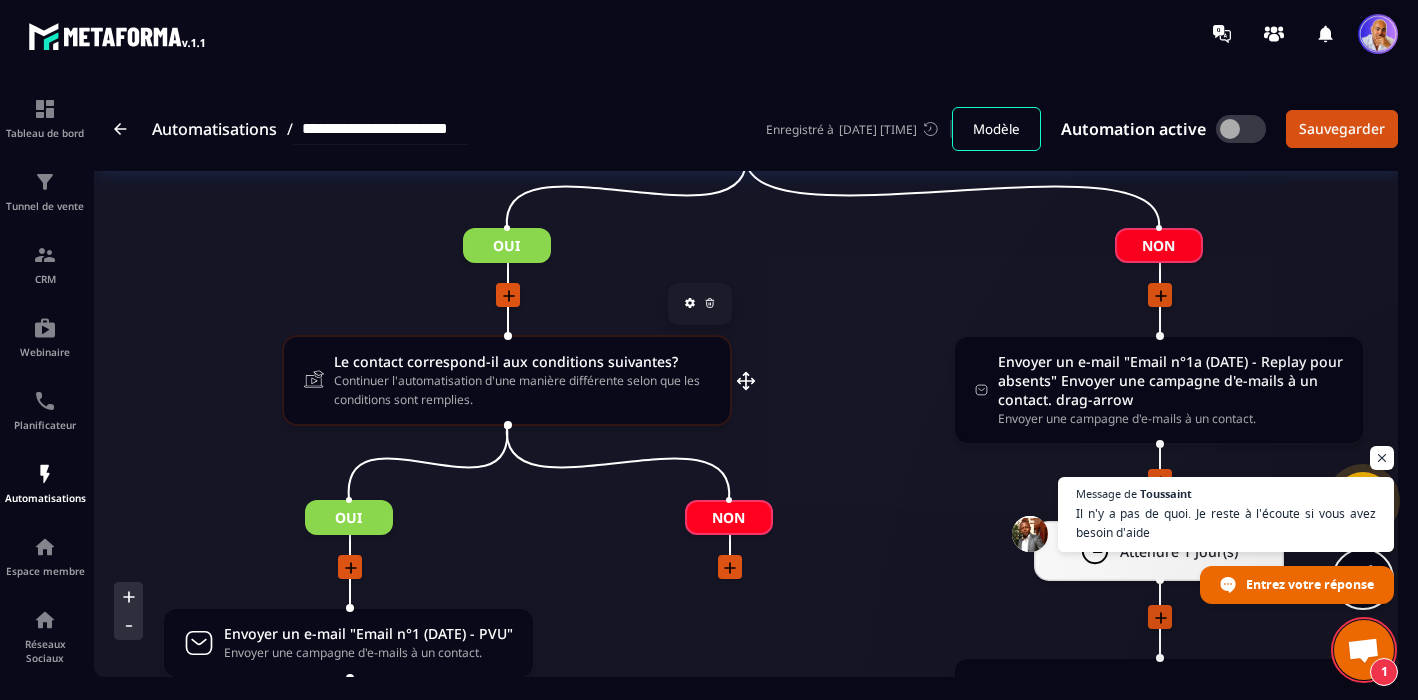 scroll, scrollTop: 2903, scrollLeft: 0, axis: vertical 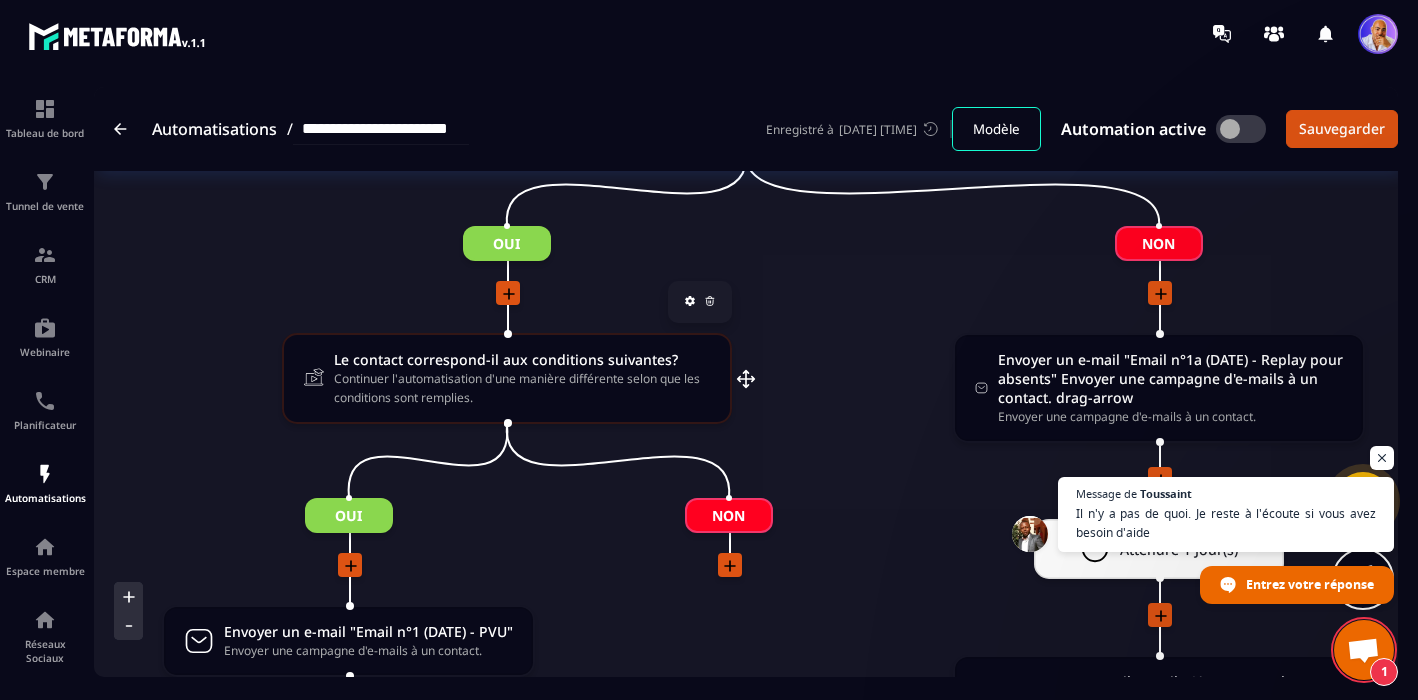 click on "Continuer l'automatisation d'une manière différente selon que les conditions sont remplies." at bounding box center (522, 388) 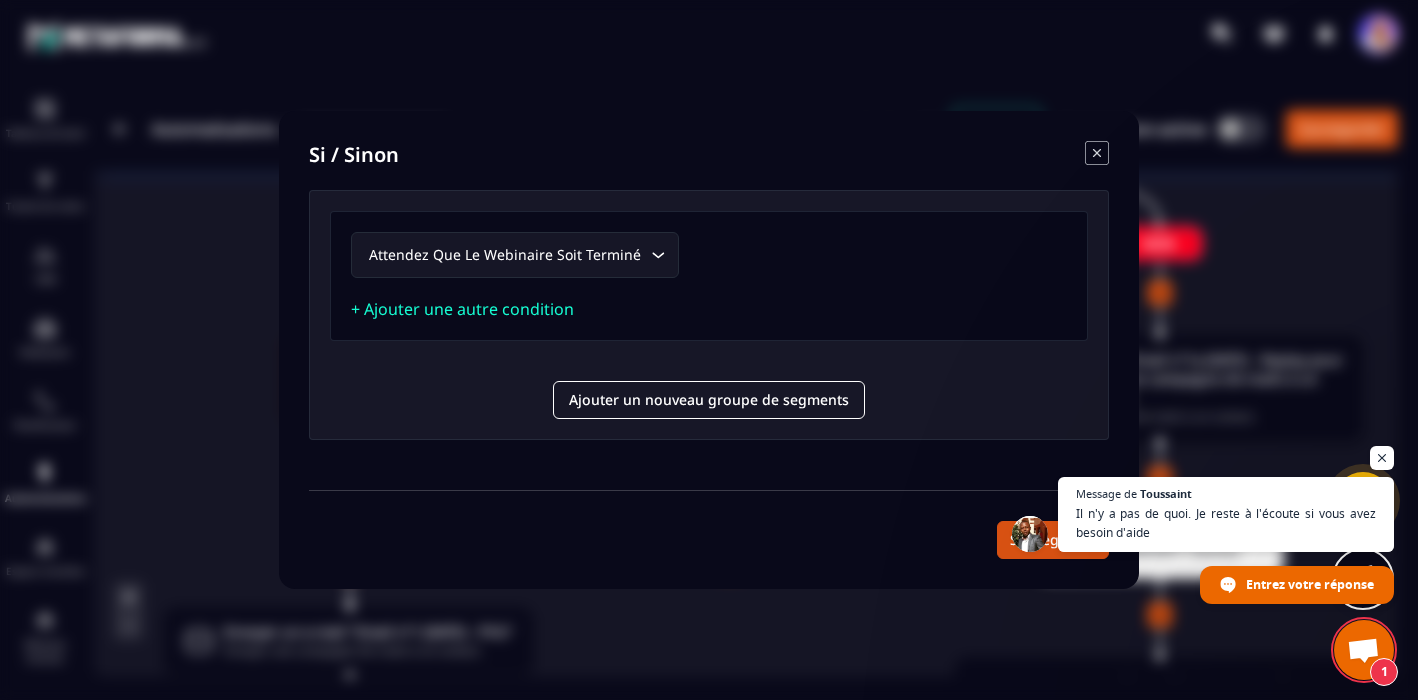 click 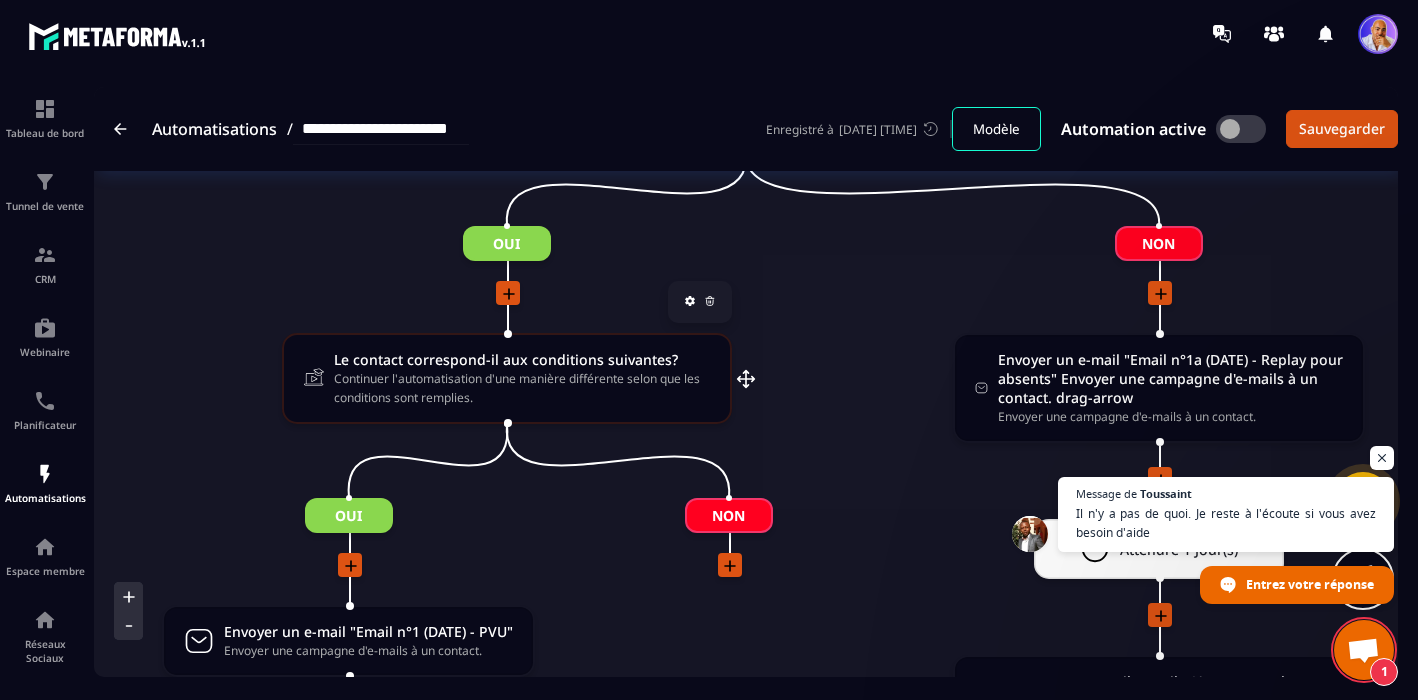 click on "Le contact correspond-il aux conditions suivantes?" at bounding box center [522, 359] 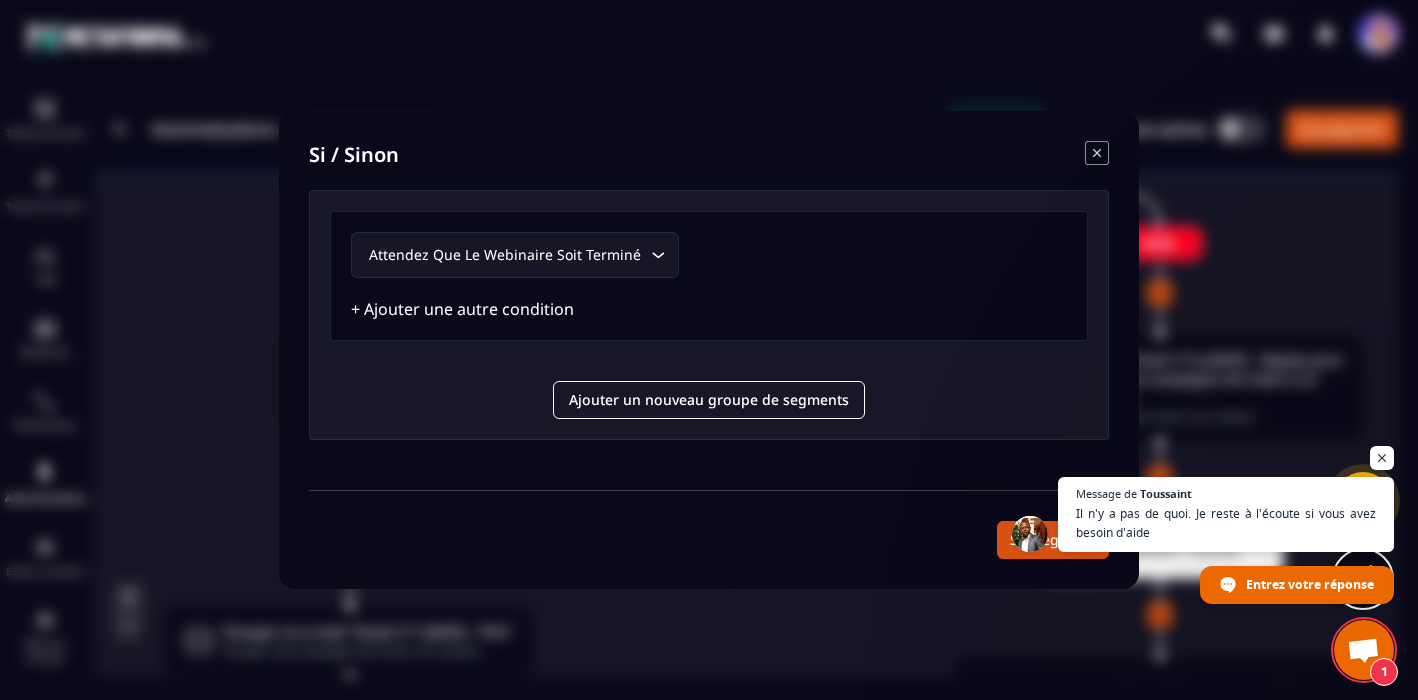 click on "+ Ajouter une autre condition" 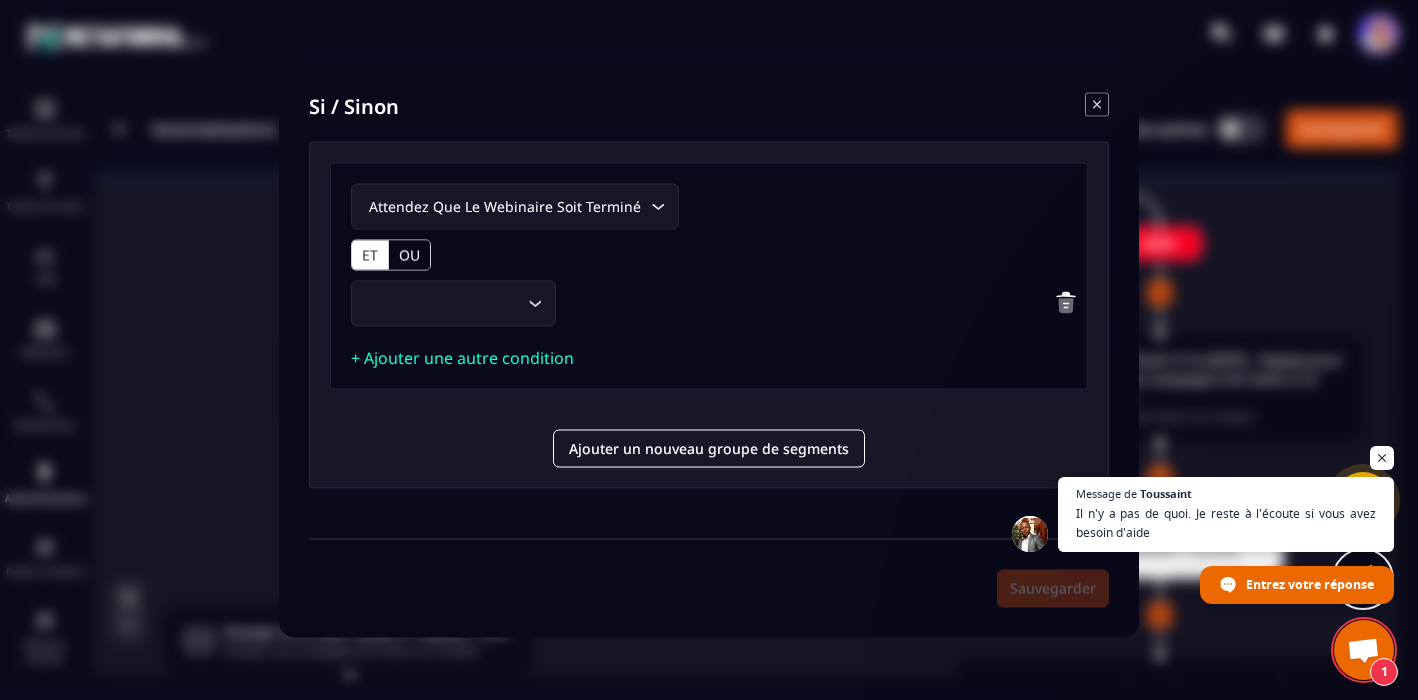 click 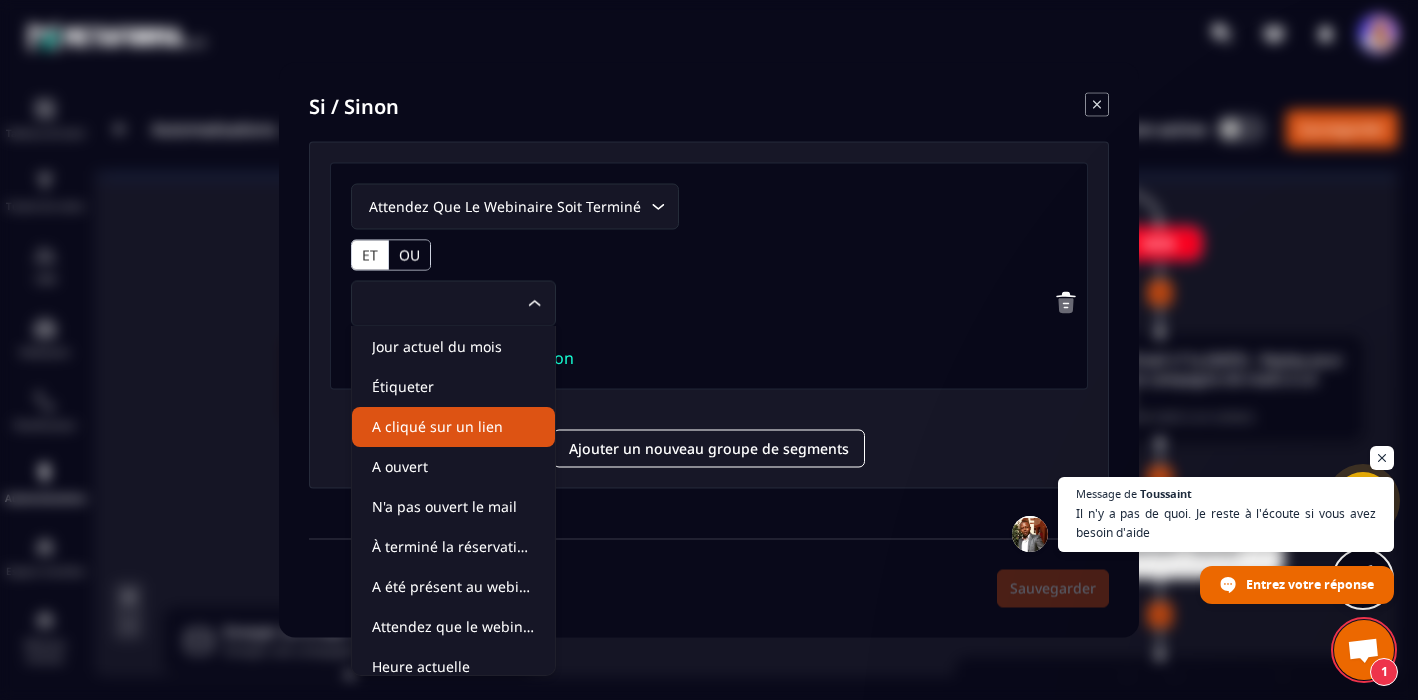 scroll, scrollTop: 101, scrollLeft: 0, axis: vertical 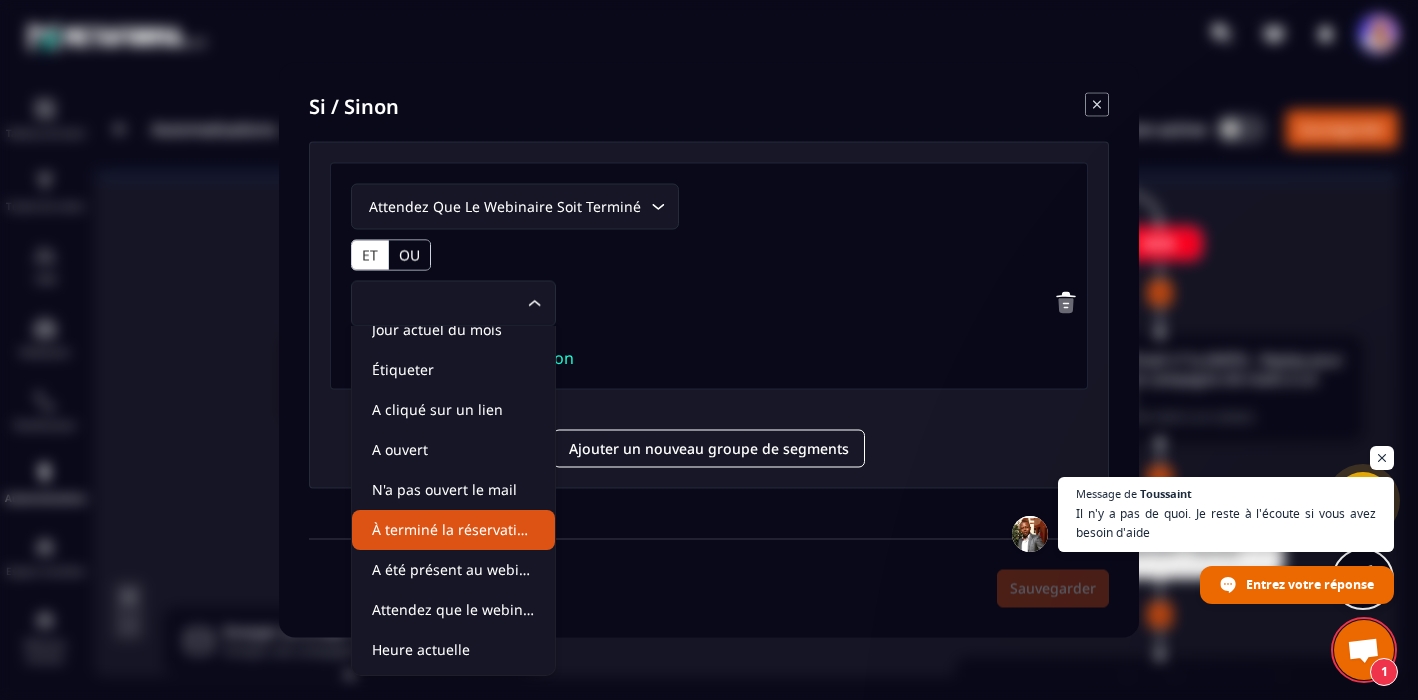 click on "À terminé la réservation d'événement" 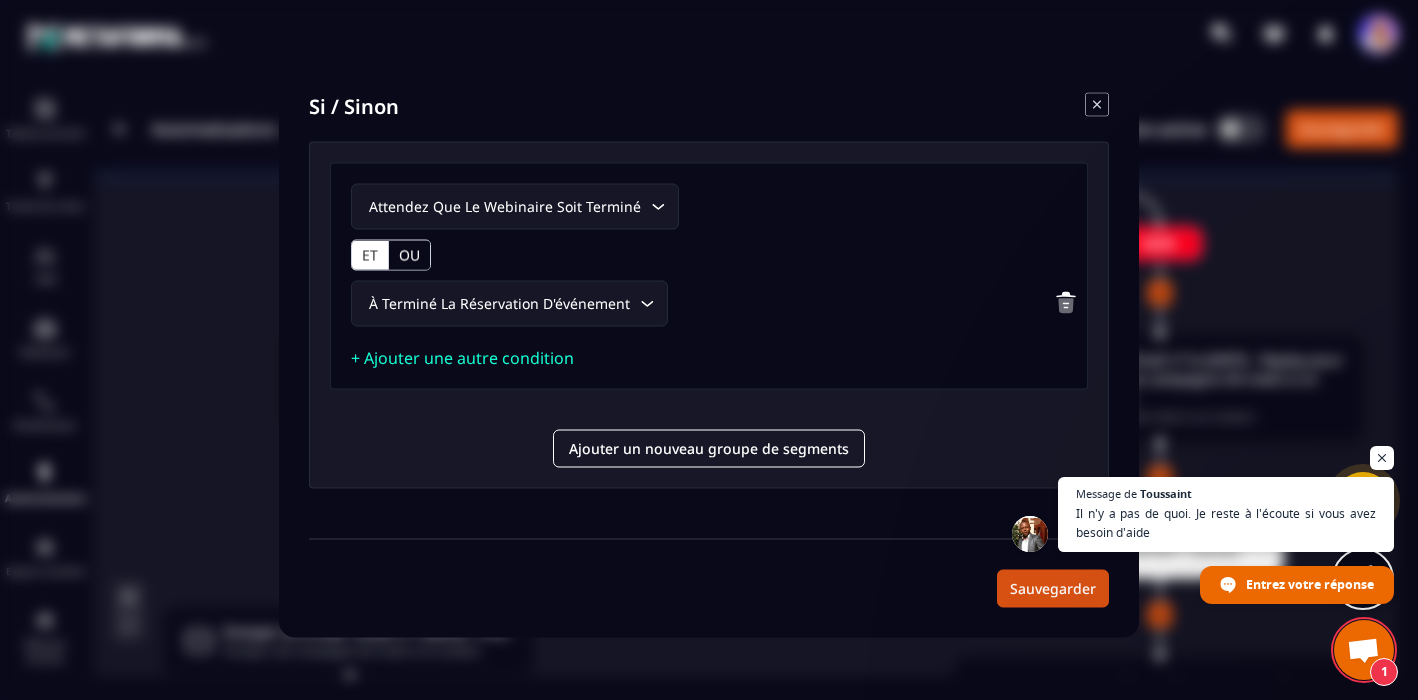 click on "À terminé la réservation d'événement Loading..." at bounding box center (709, 304) 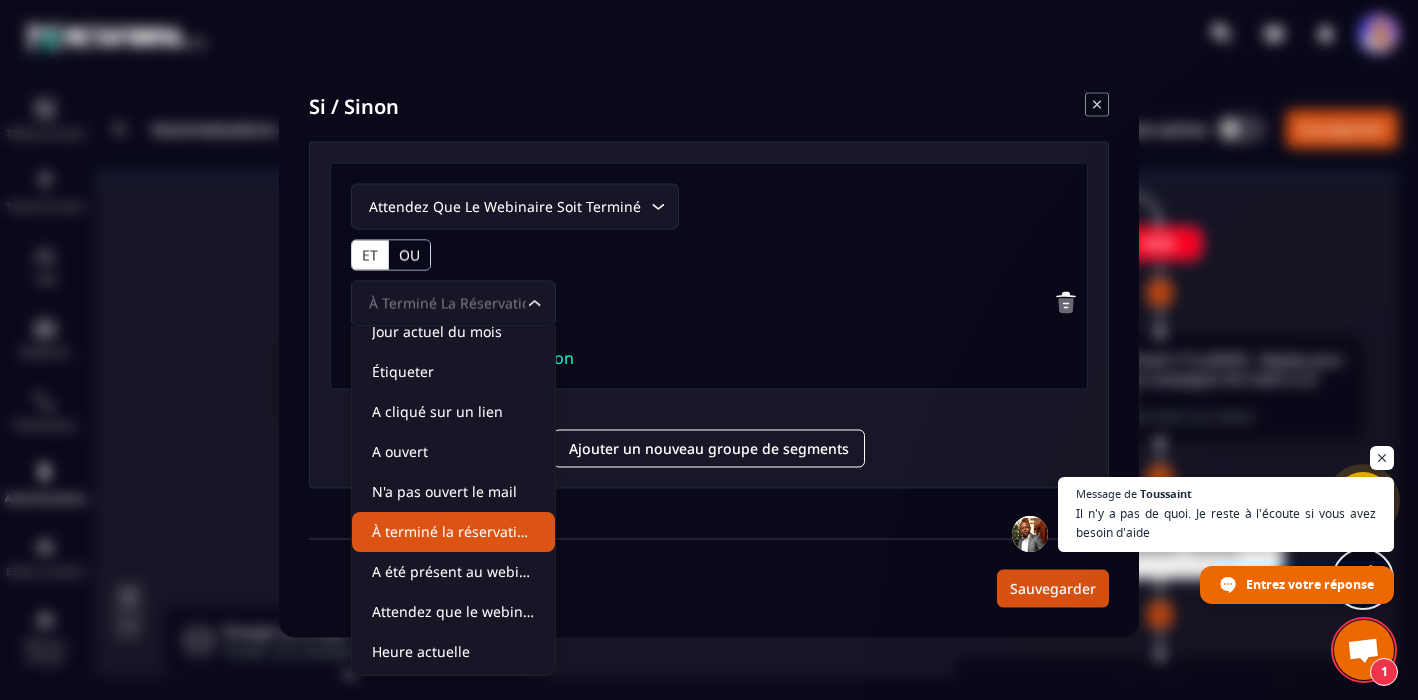 scroll, scrollTop: 101, scrollLeft: 0, axis: vertical 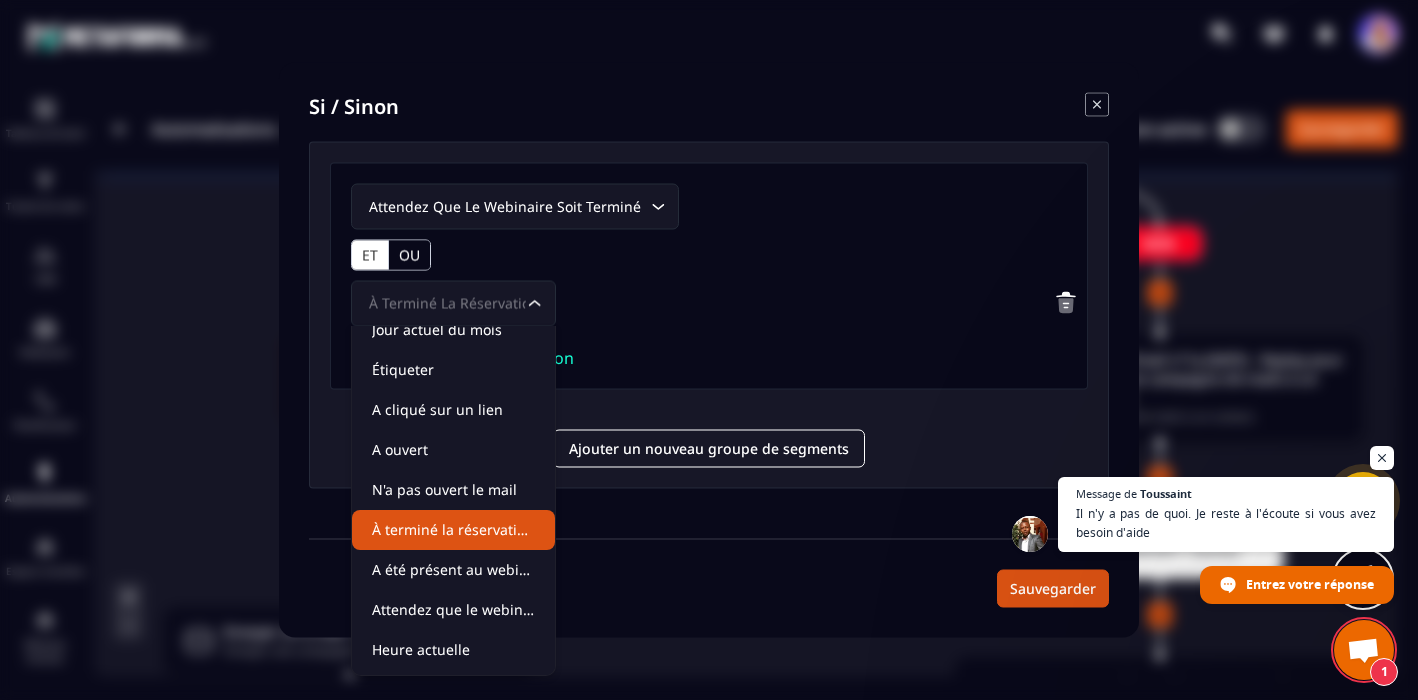 click on "À terminé la réservation d'événement" 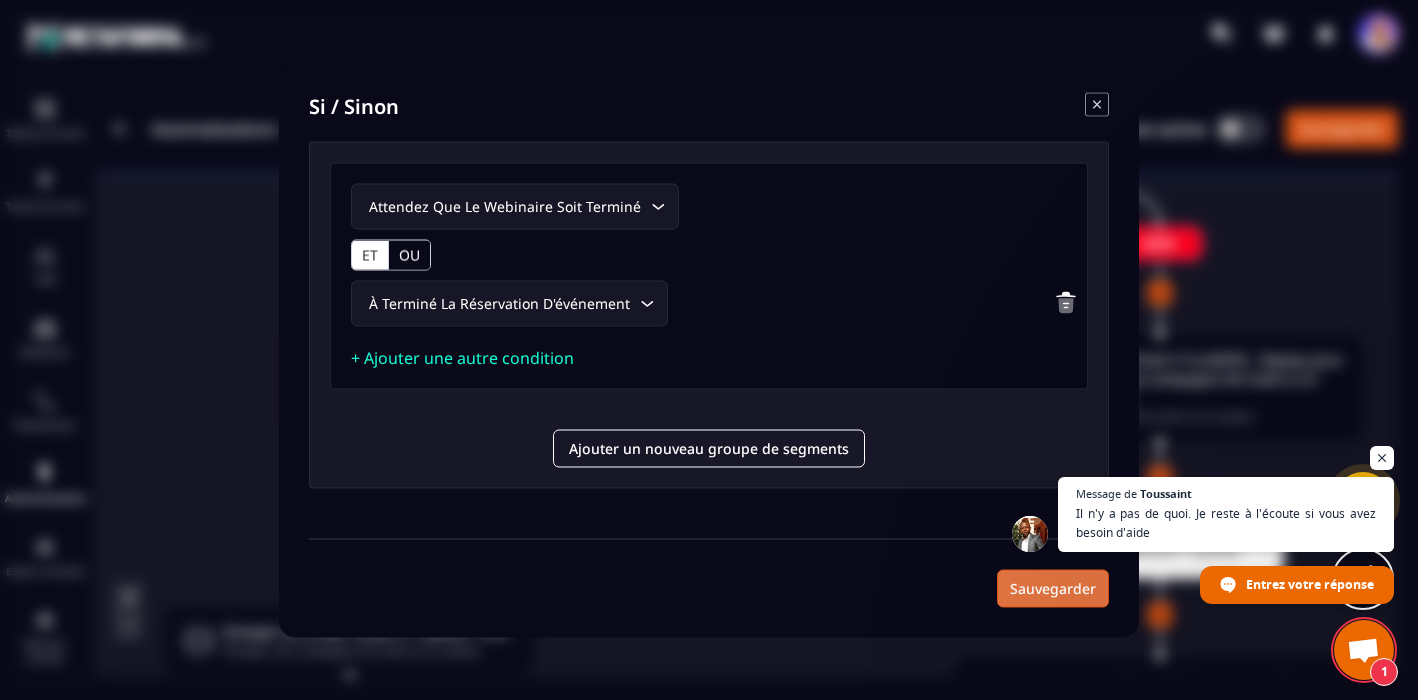 click on "Sauvegarder" at bounding box center [1053, 589] 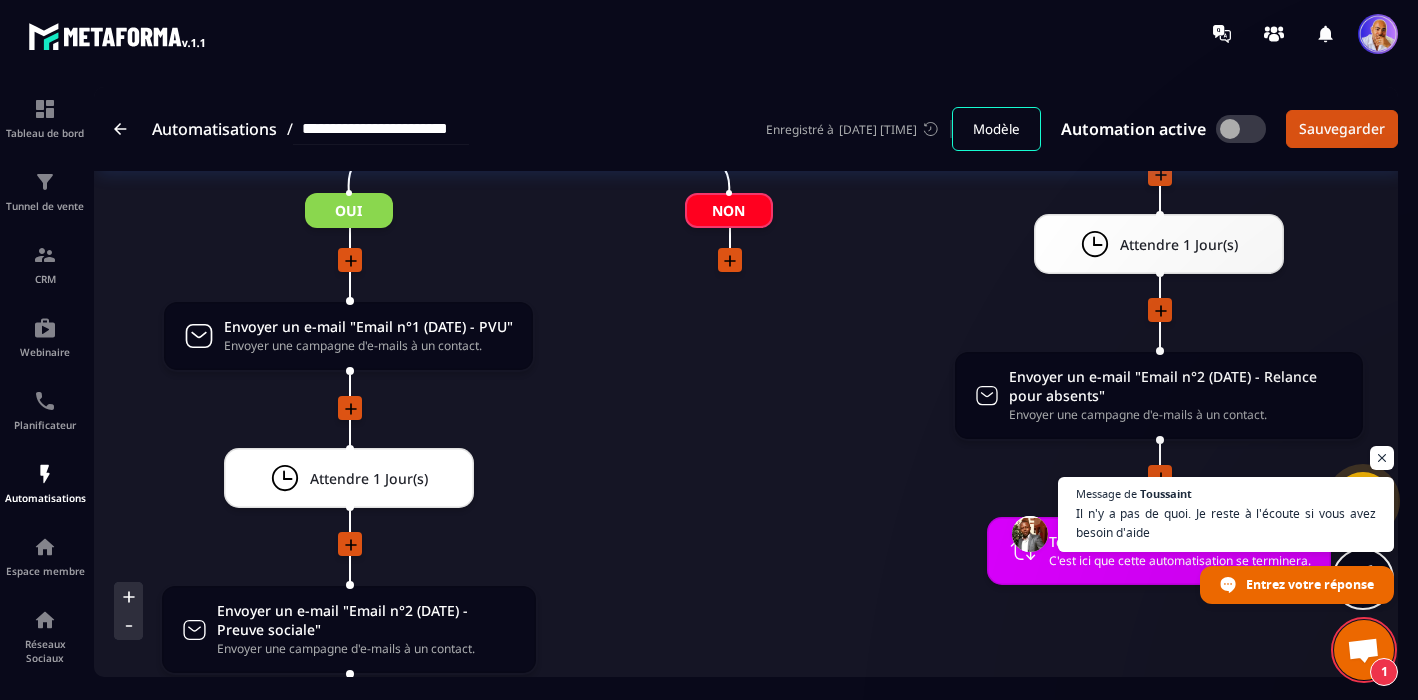 scroll, scrollTop: 3214, scrollLeft: 0, axis: vertical 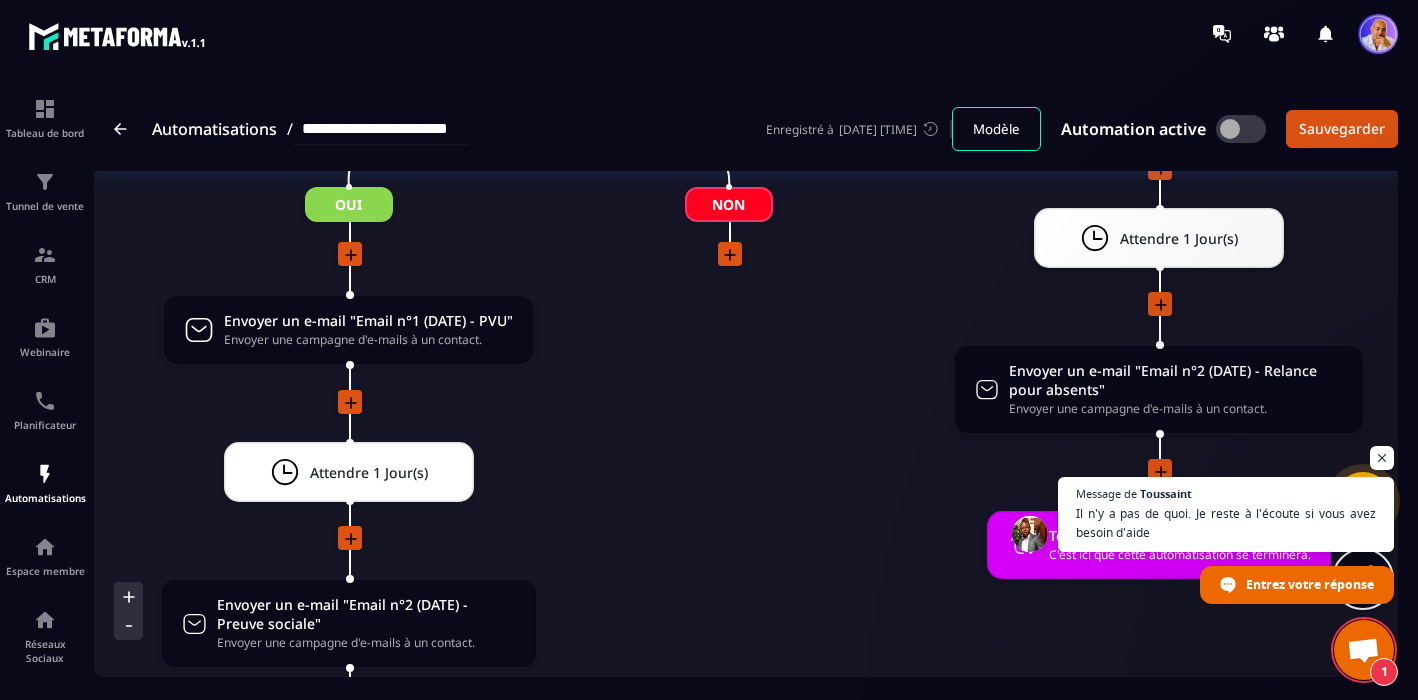 click at bounding box center [1363, 652] 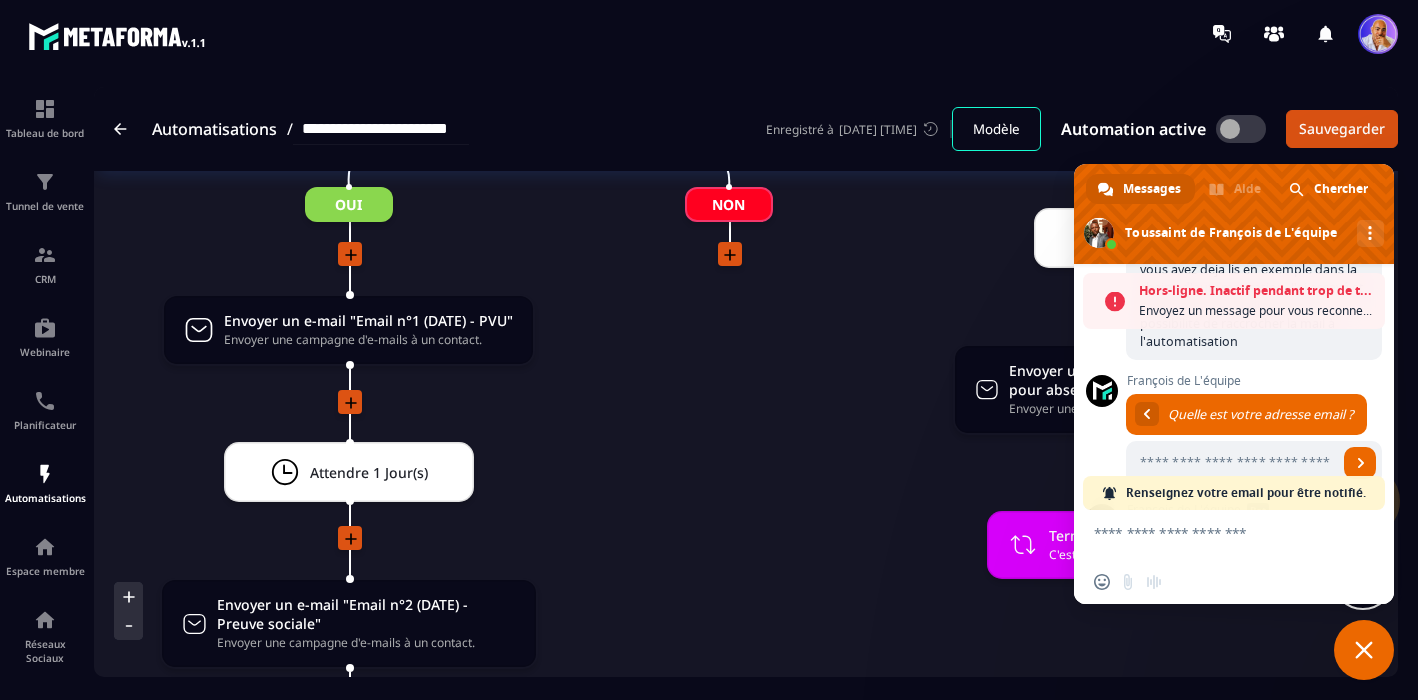 scroll, scrollTop: 1844, scrollLeft: 0, axis: vertical 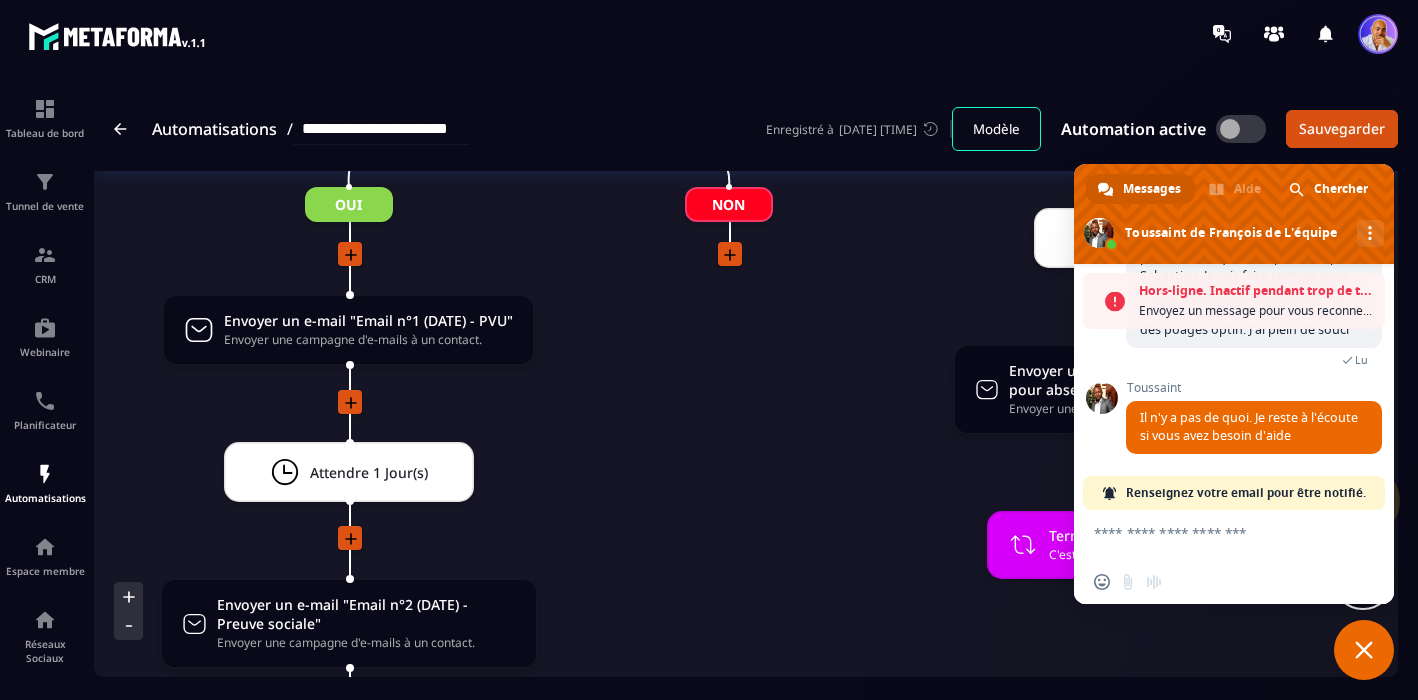 click at bounding box center (1214, 535) 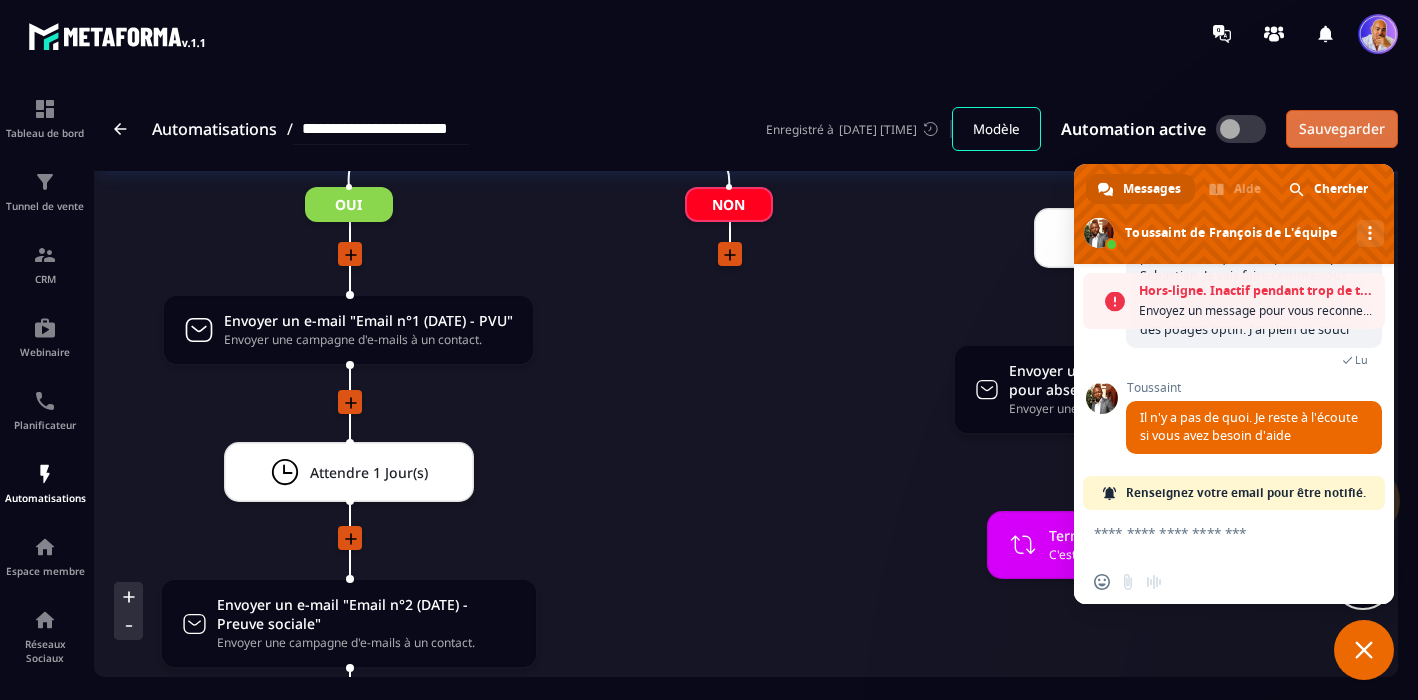 click on "Sauvegarder" at bounding box center (1342, 129) 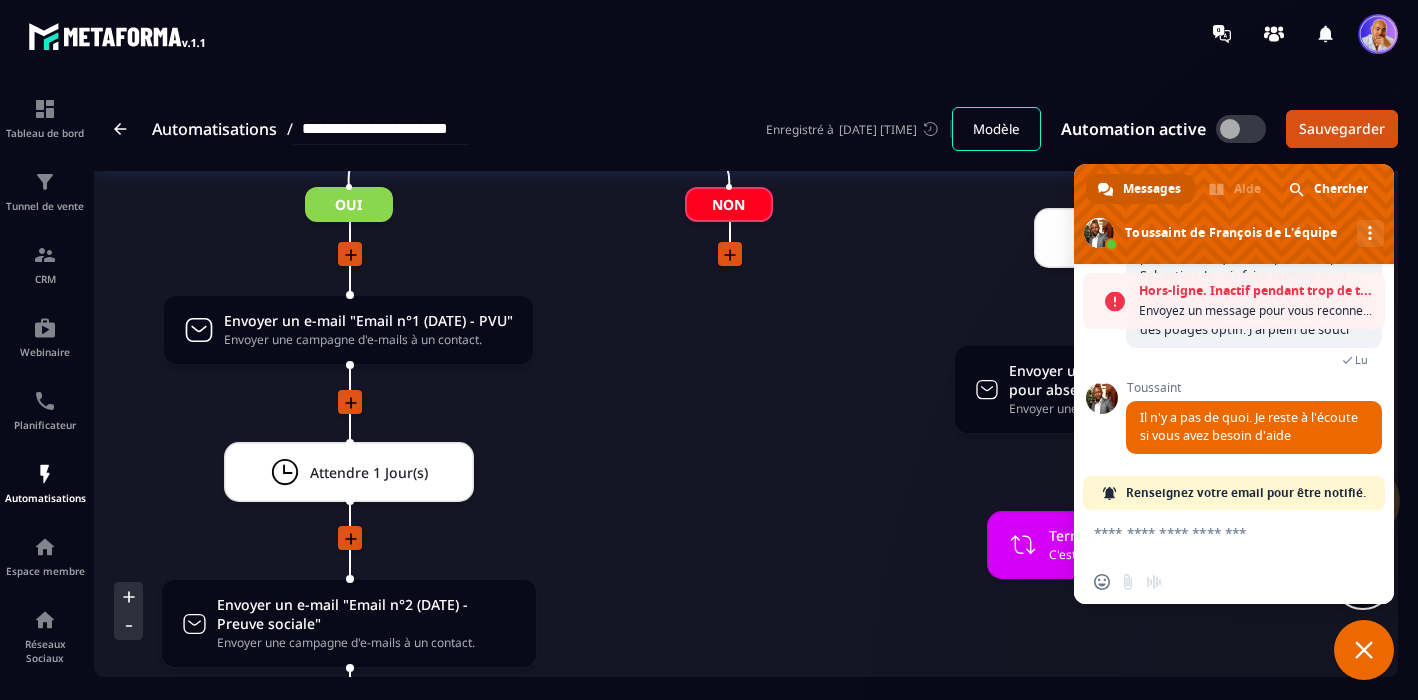 click at bounding box center (1214, 535) 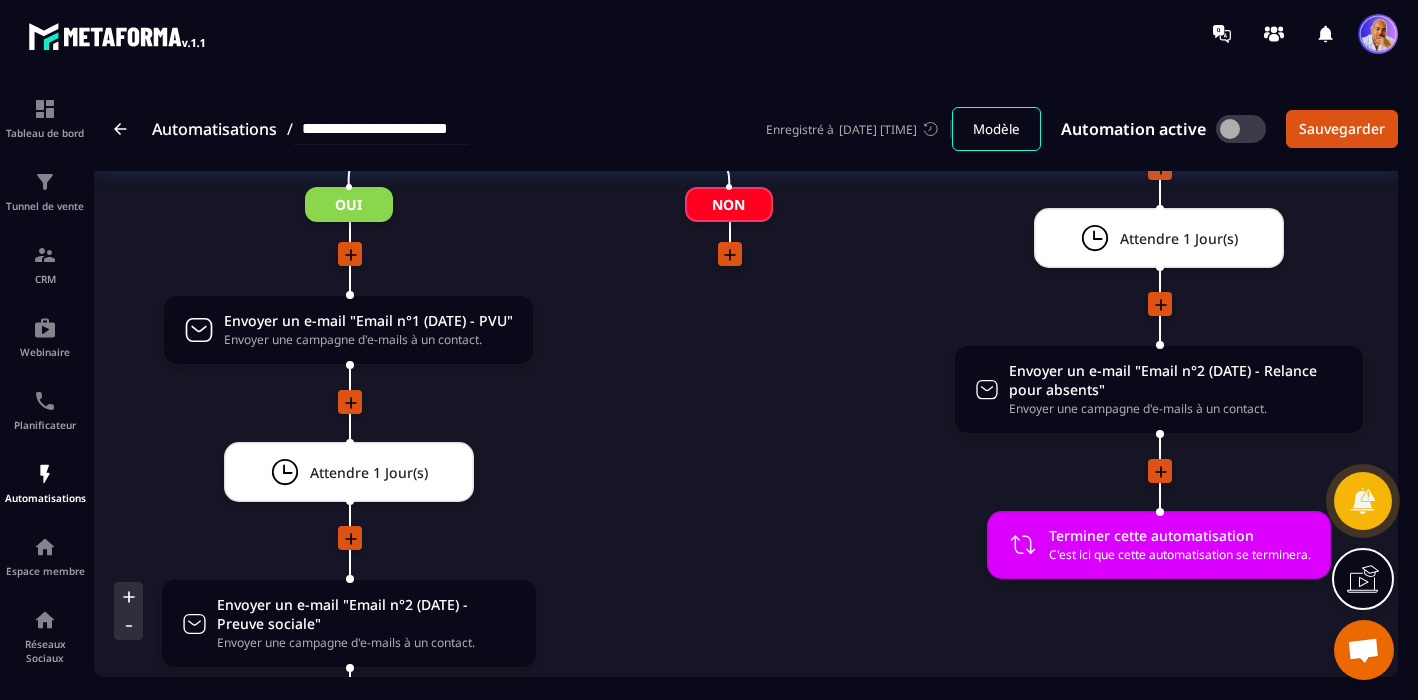 click at bounding box center [1363, 652] 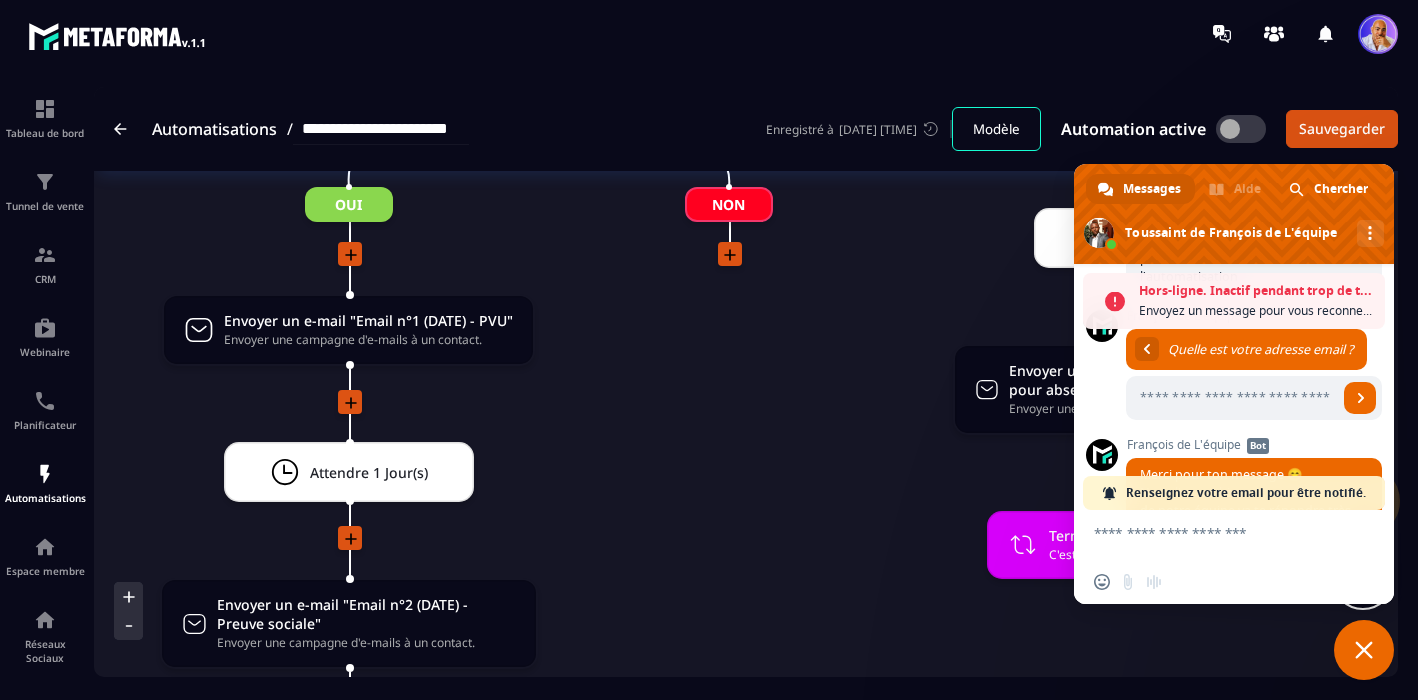 click at bounding box center (1214, 535) 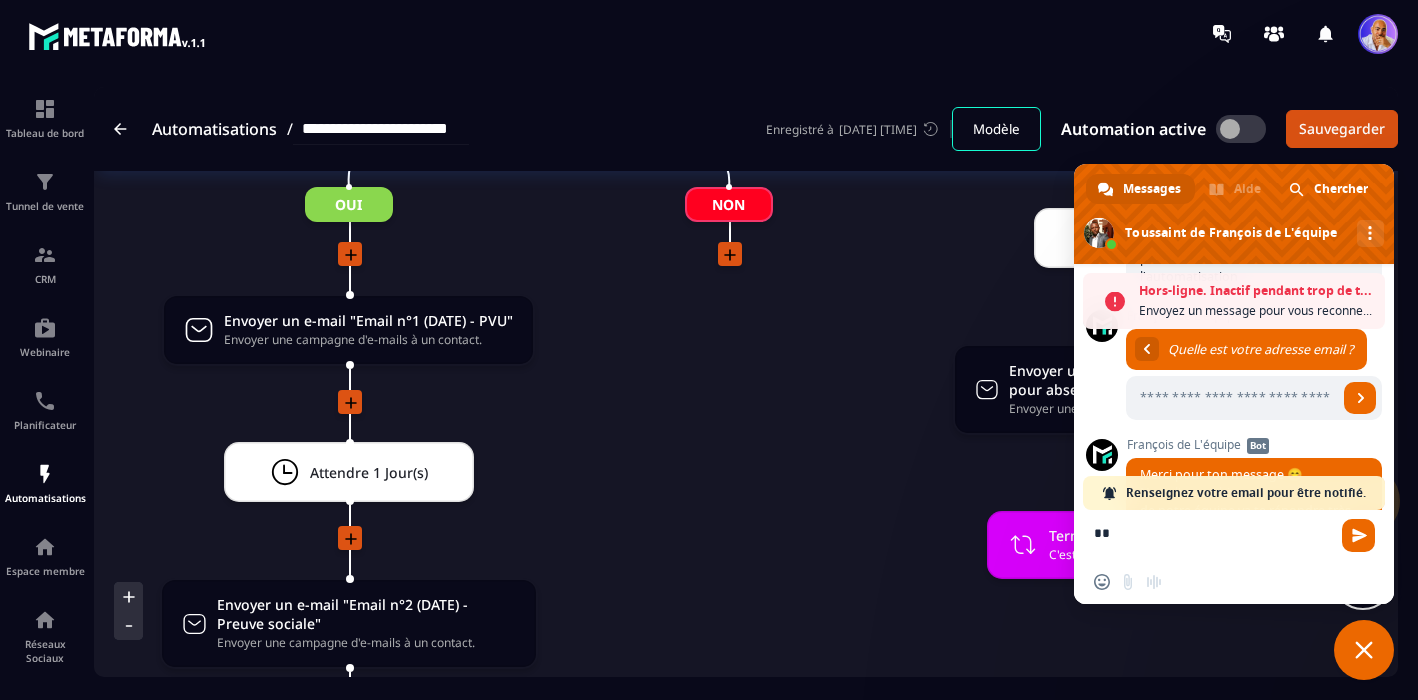 type on "**" 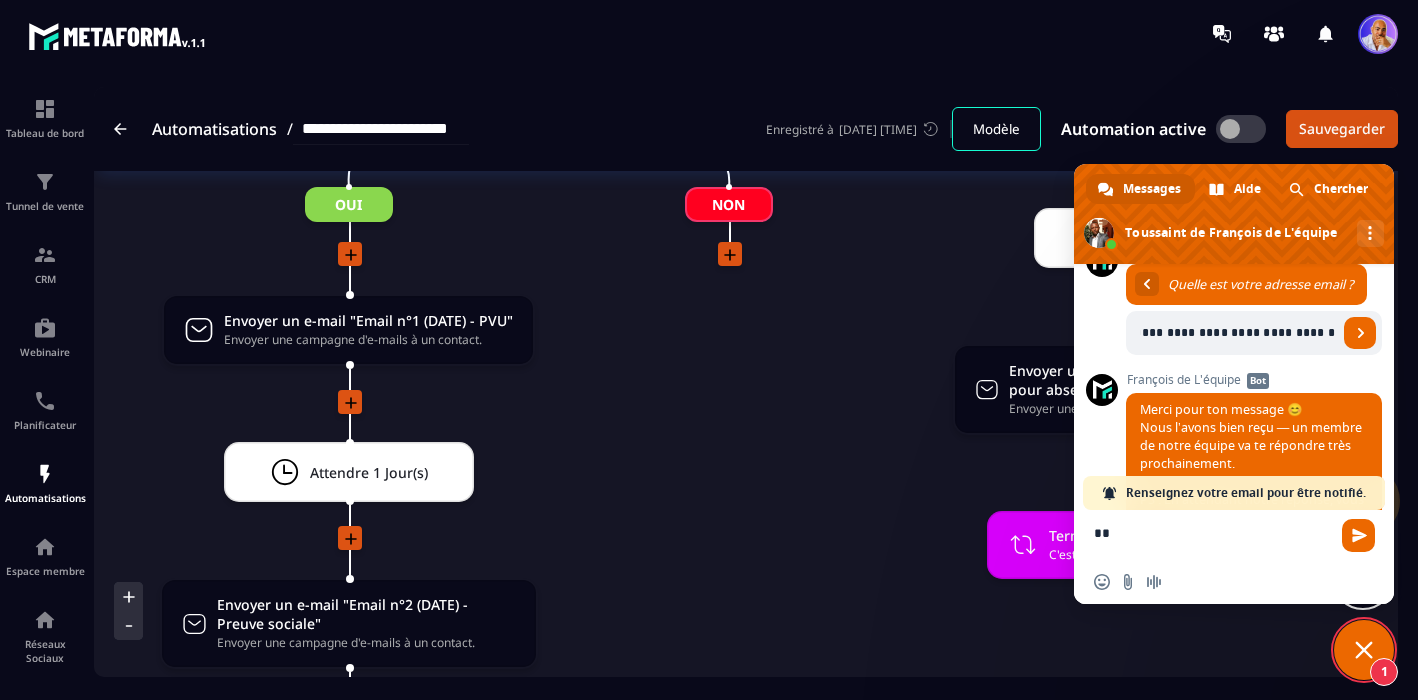 scroll, scrollTop: 0, scrollLeft: 71, axis: horizontal 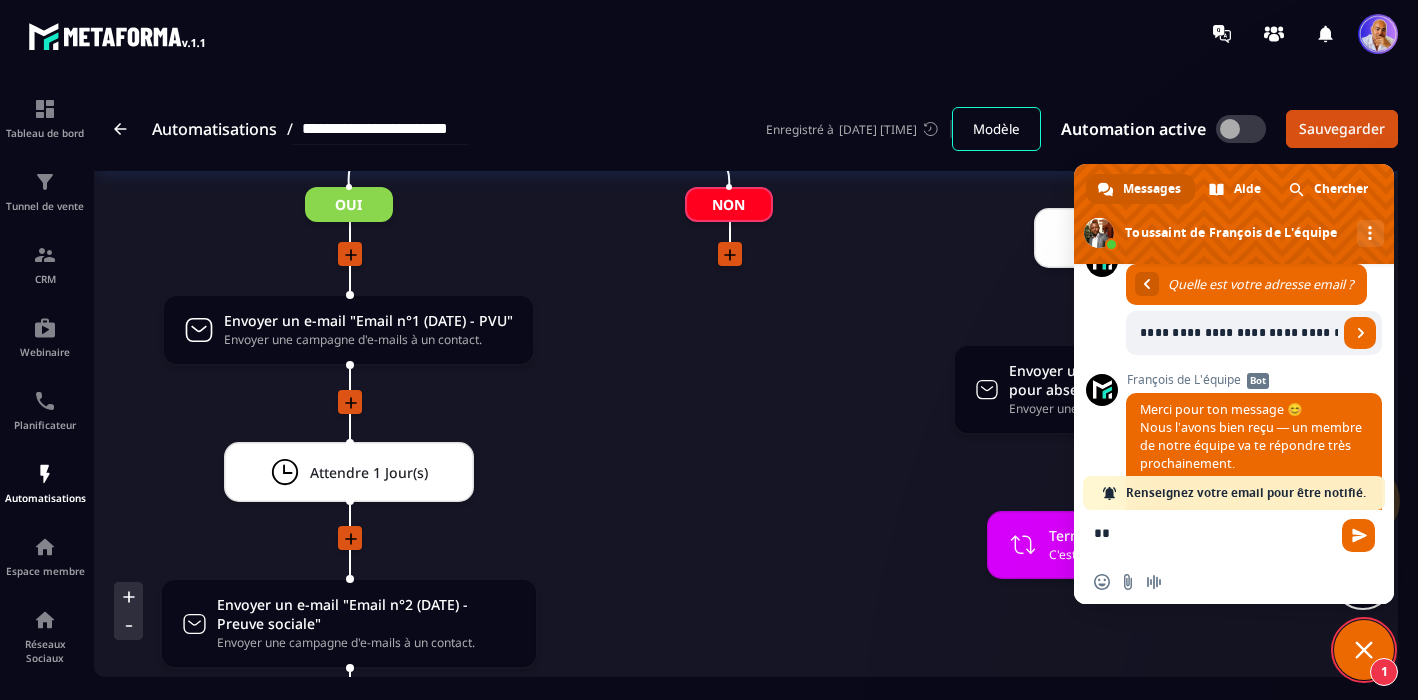 type on "*" 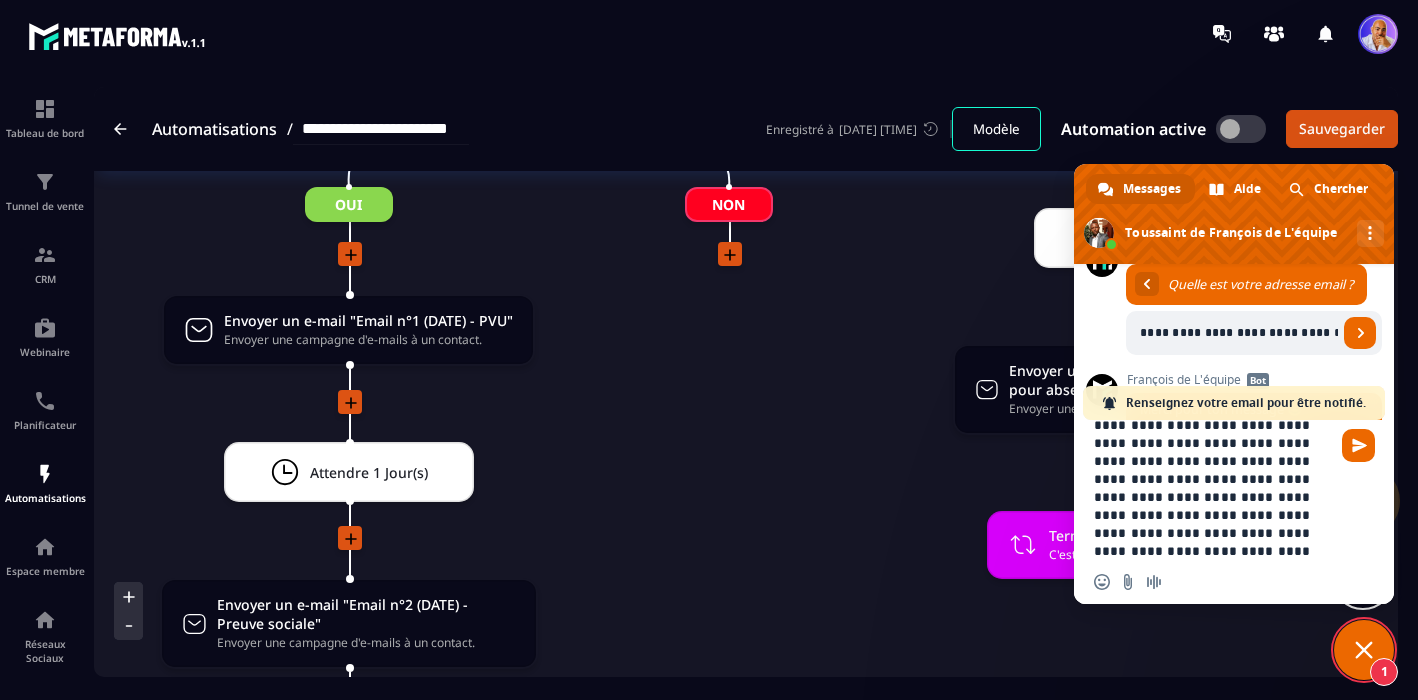 scroll, scrollTop: 93, scrollLeft: 0, axis: vertical 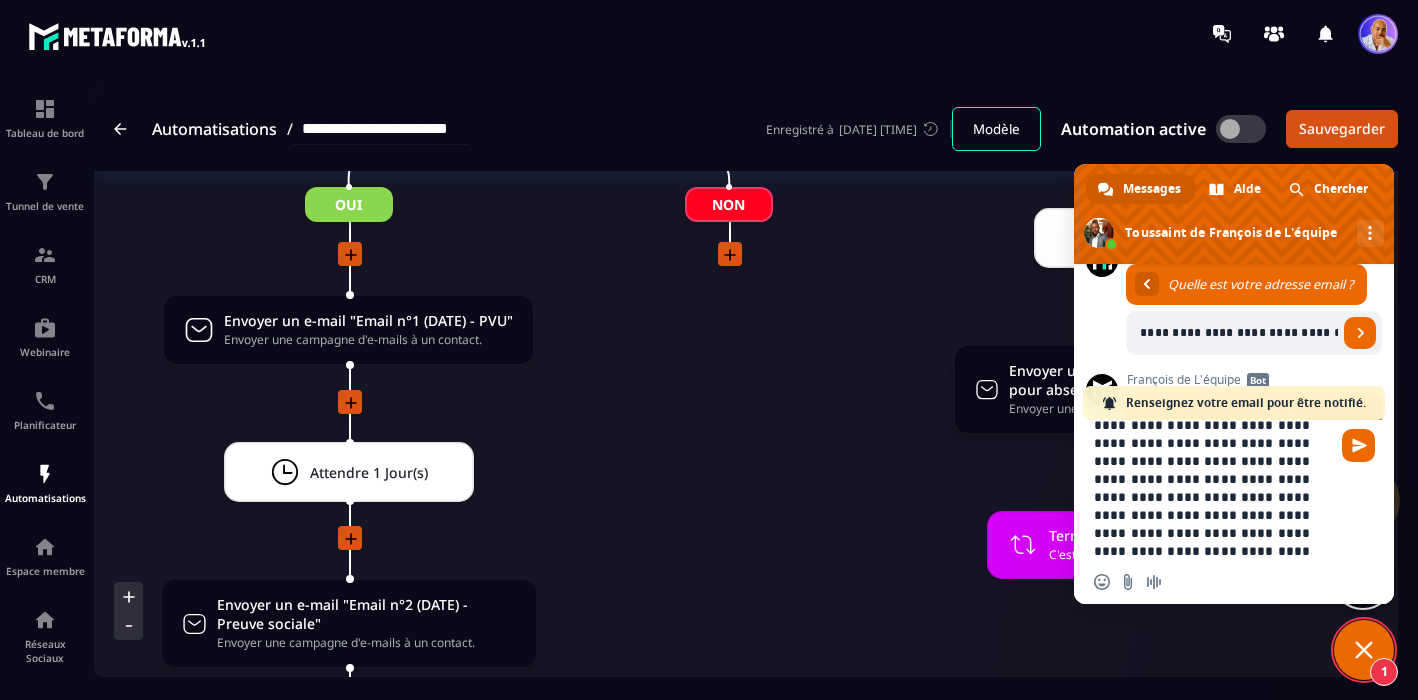 click on "**********" at bounding box center (1214, 490) 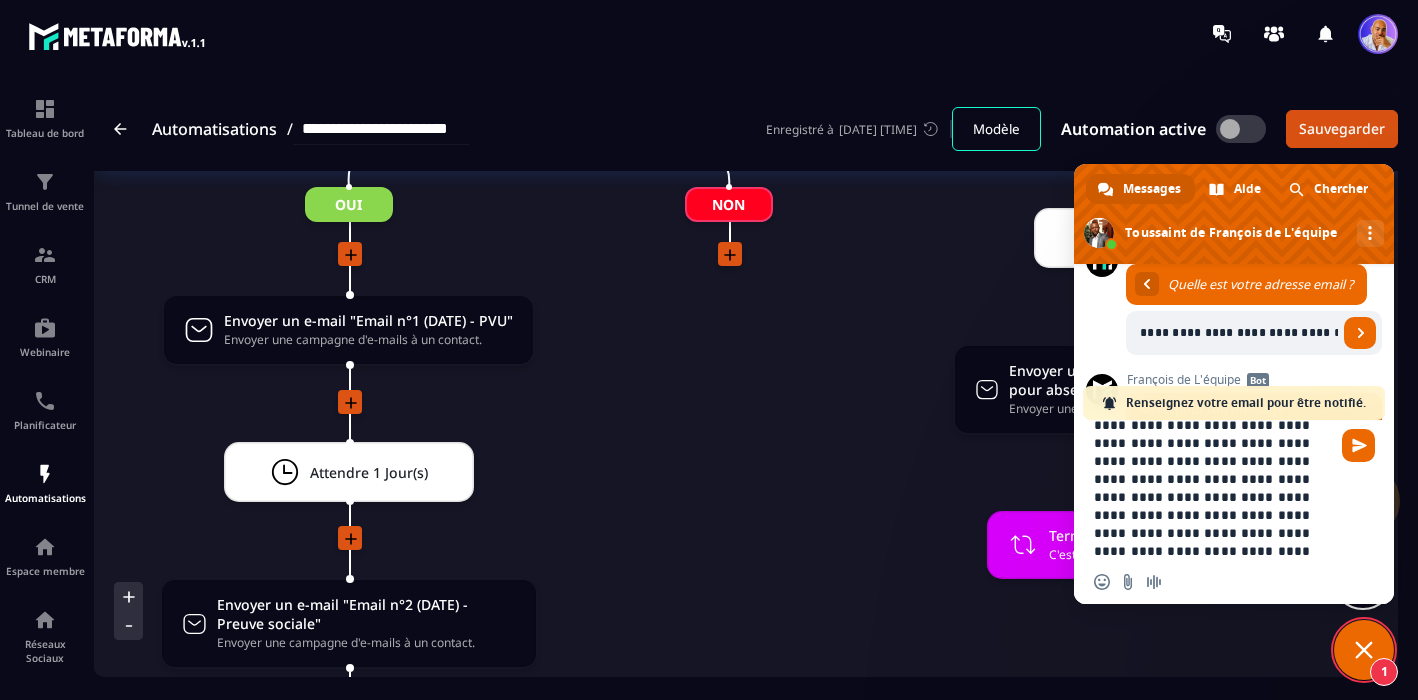 click on "**********" at bounding box center (1214, 490) 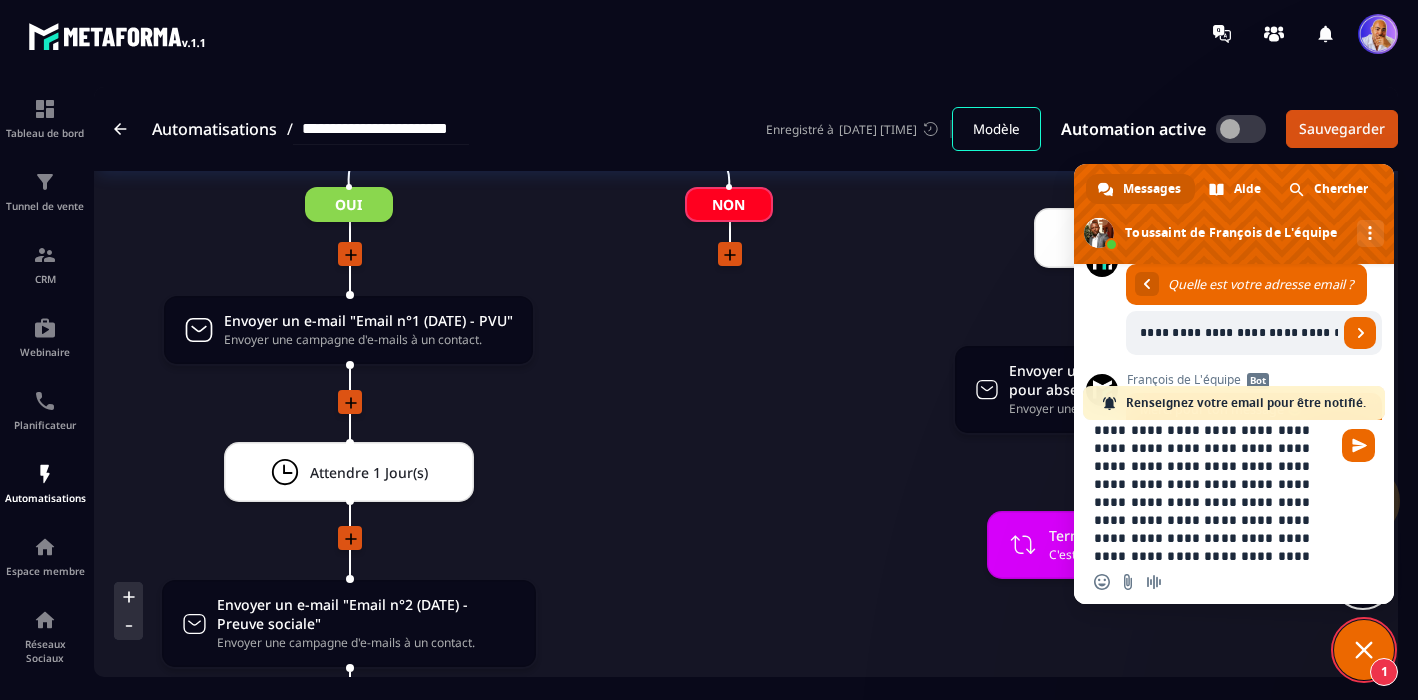 click on "**********" at bounding box center [1214, 490] 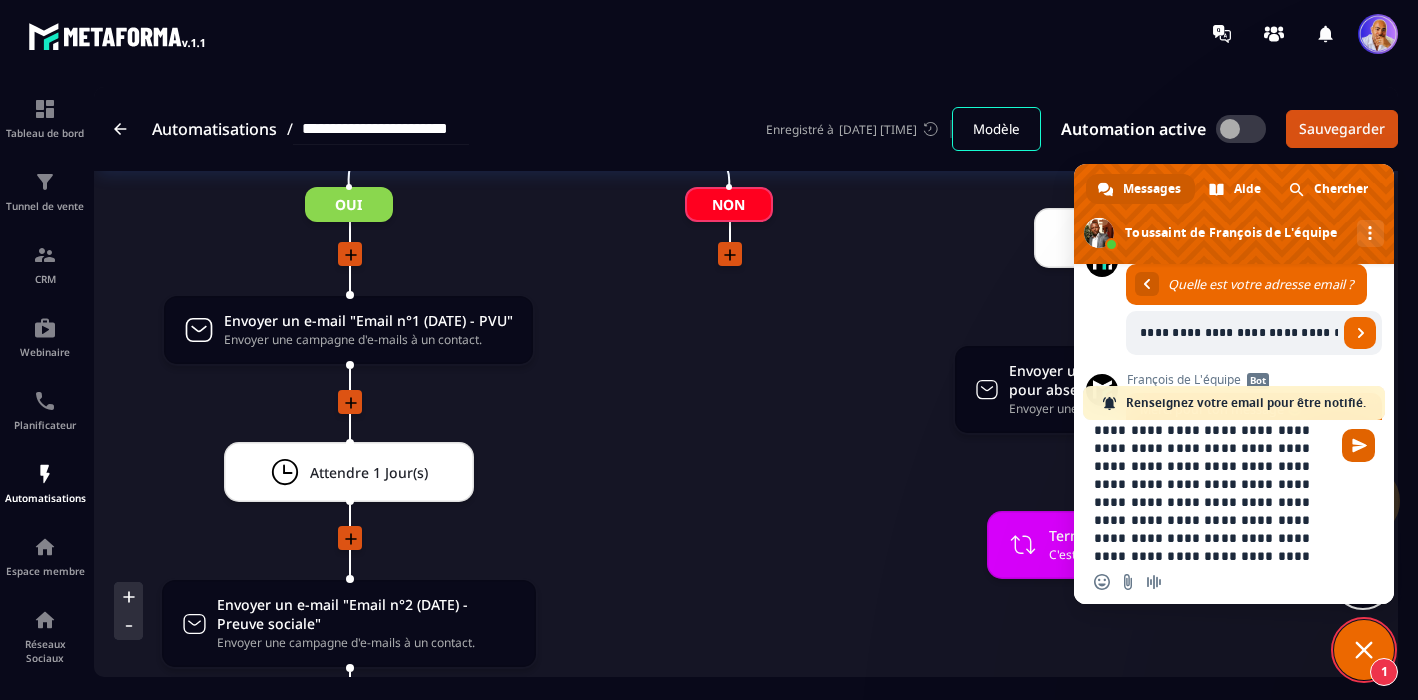 type on "**********" 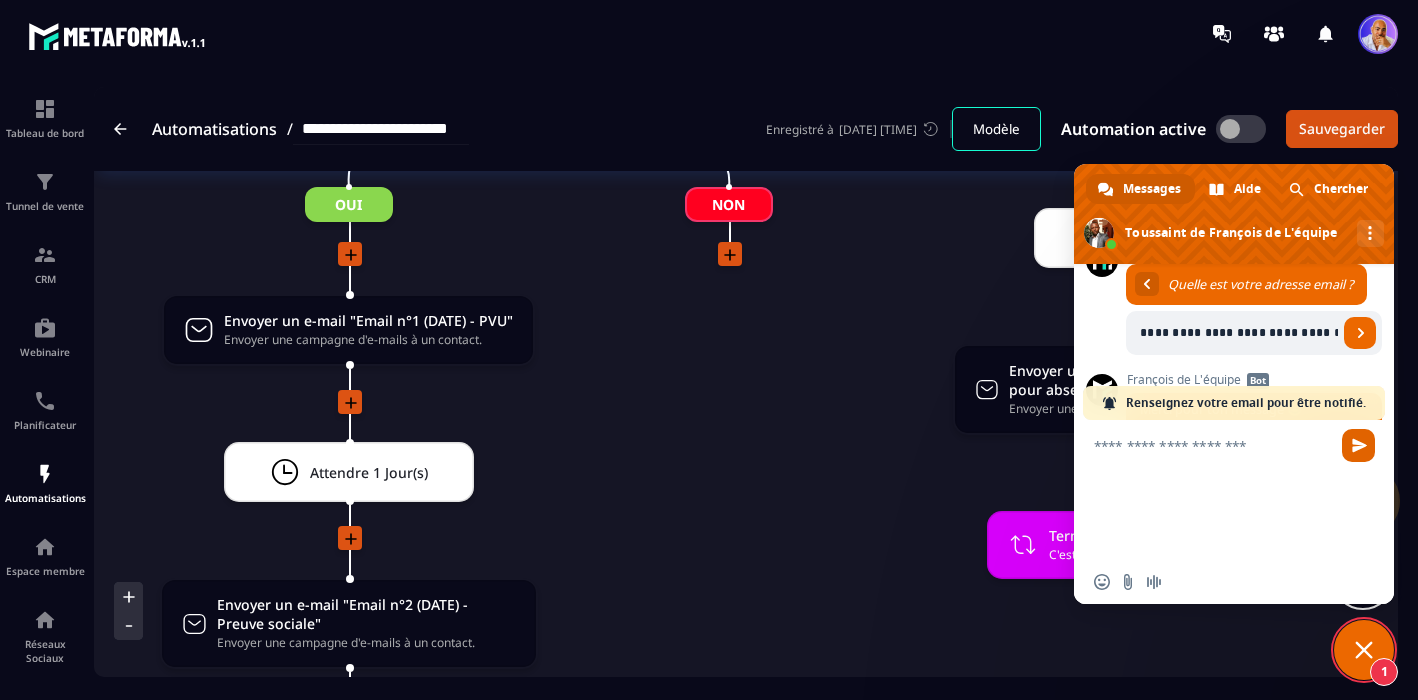 scroll, scrollTop: 0, scrollLeft: 71, axis: horizontal 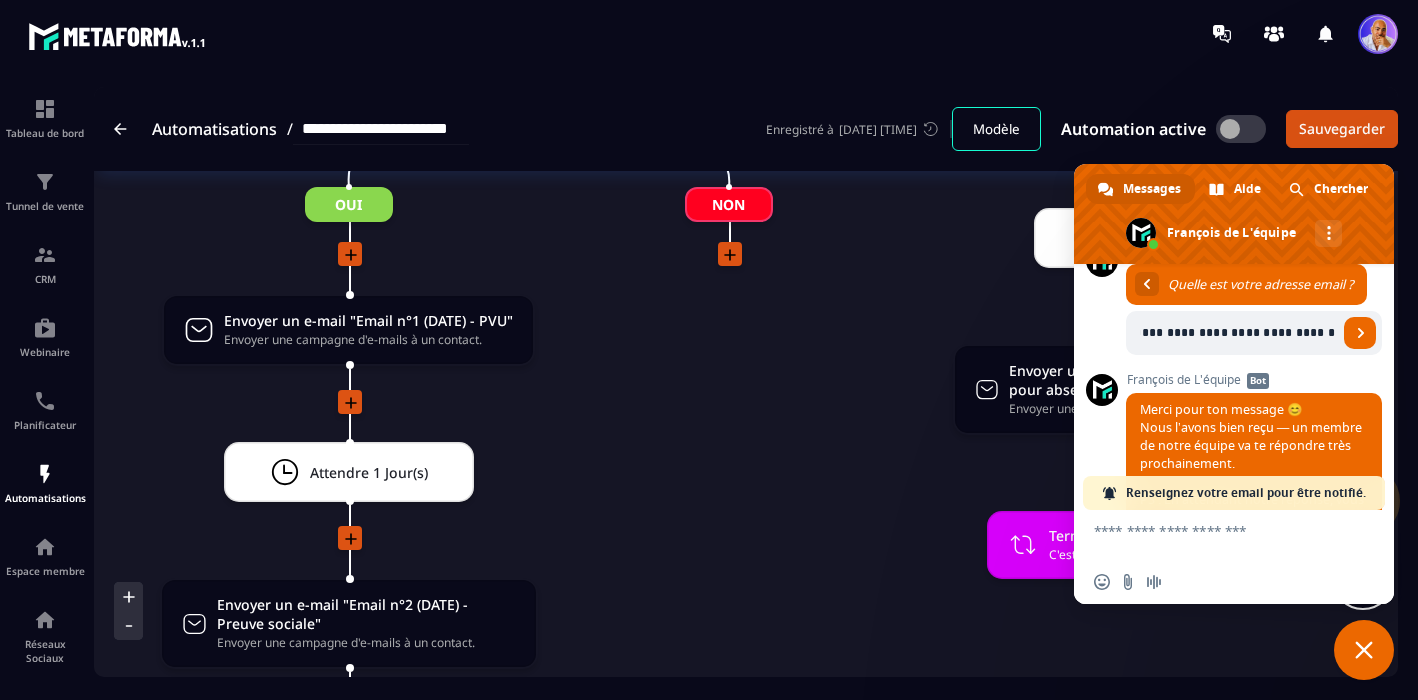 click at bounding box center [1214, 535] 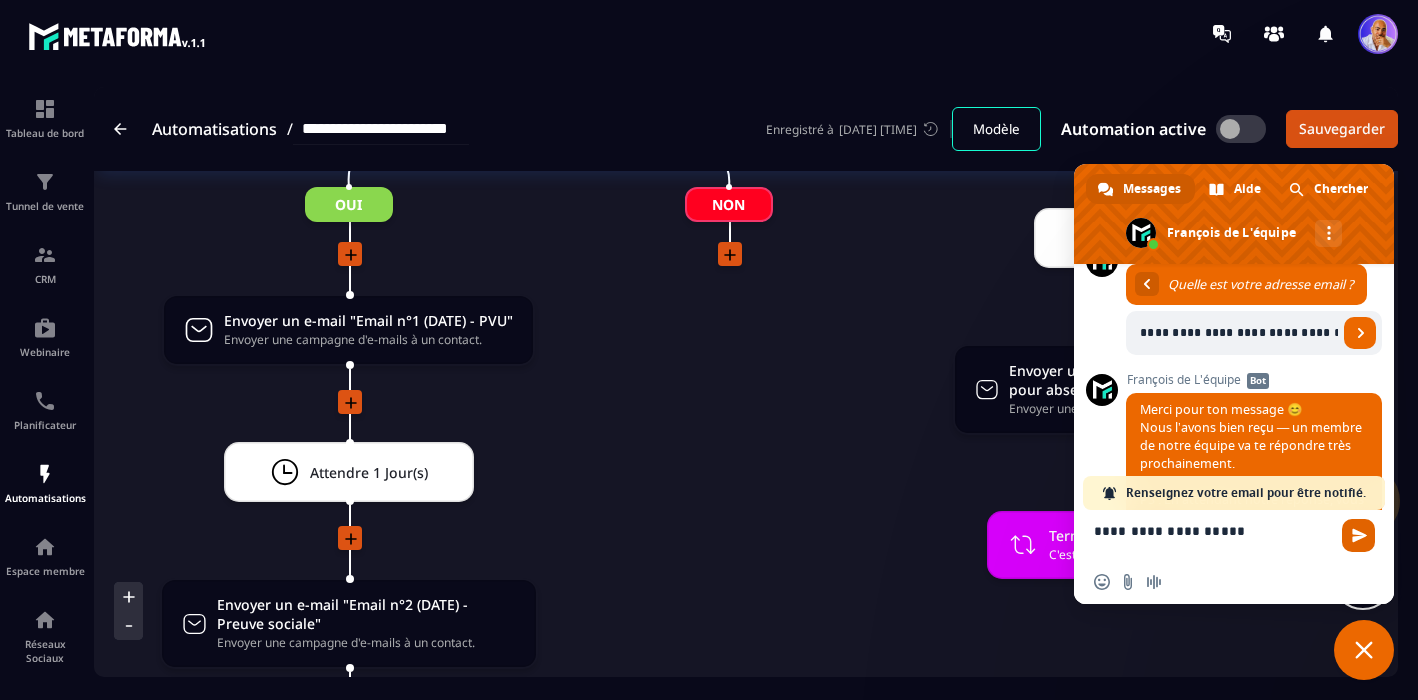 type on "**********" 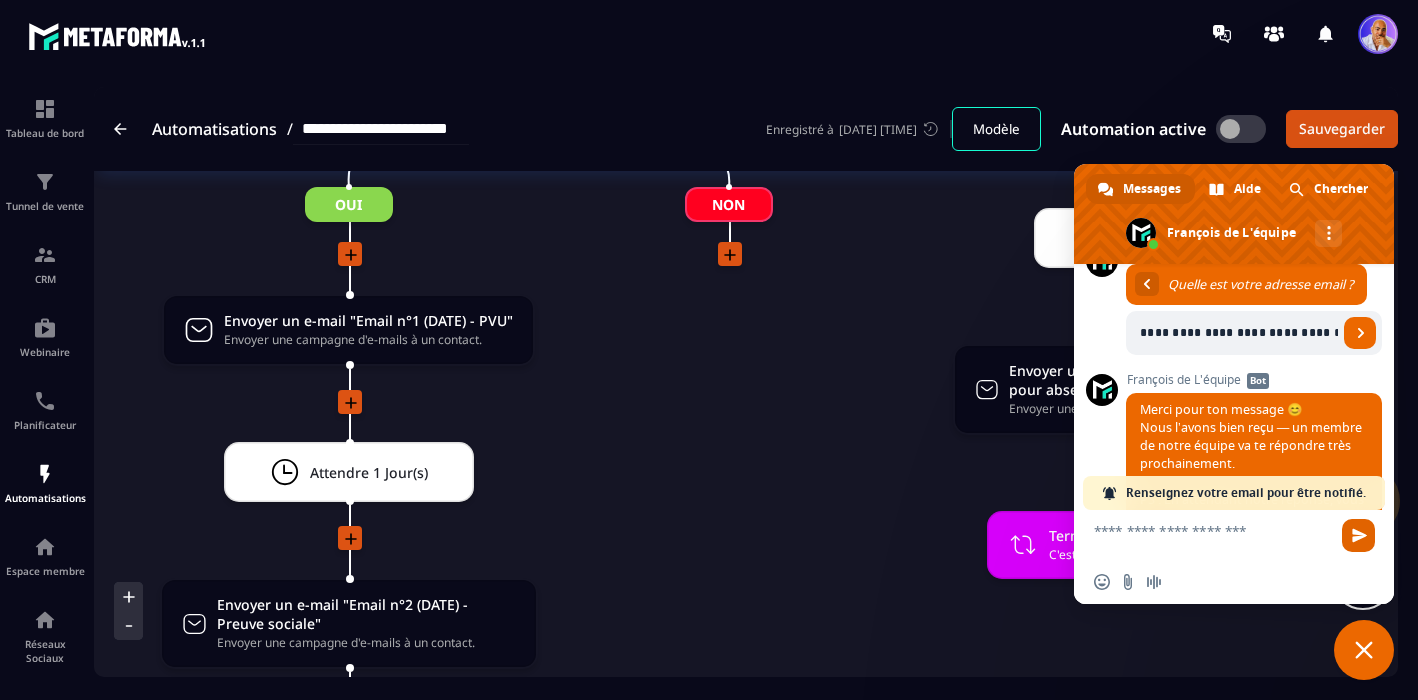 scroll, scrollTop: 0, scrollLeft: 71, axis: horizontal 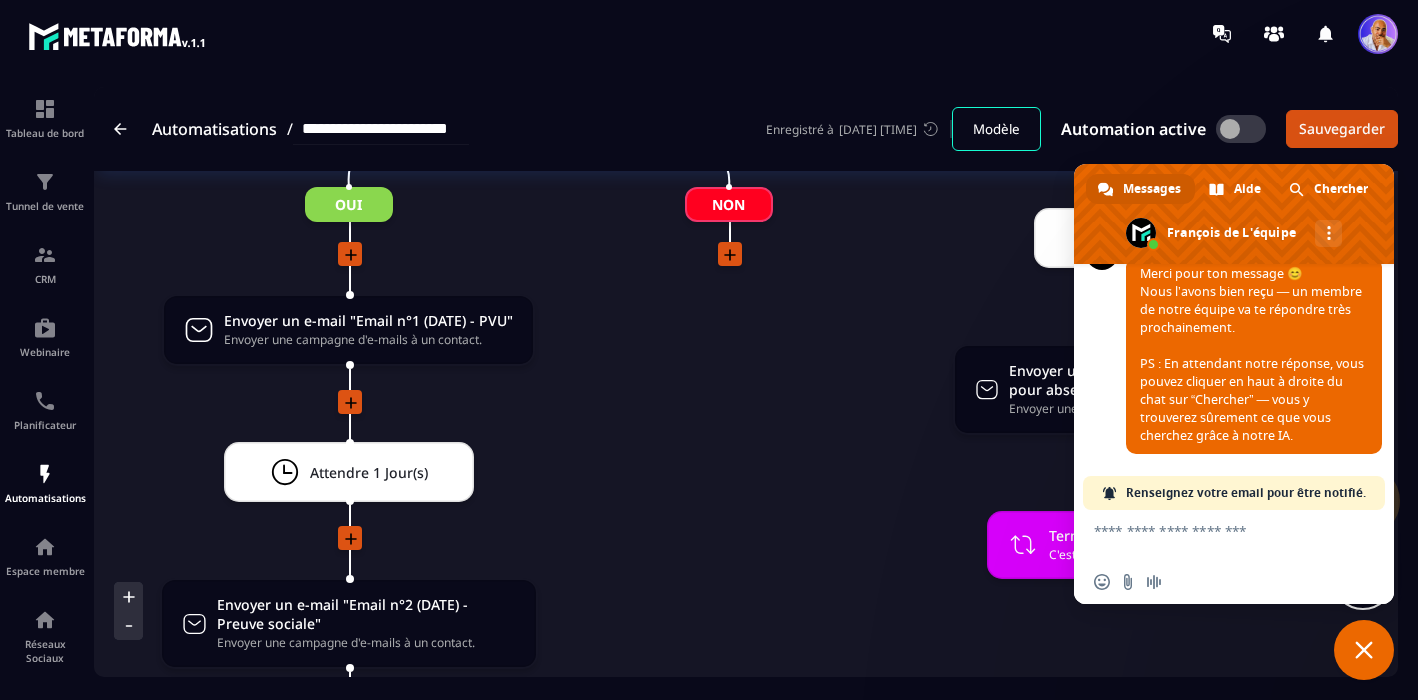 click on "Non" at bounding box center (729, 957) 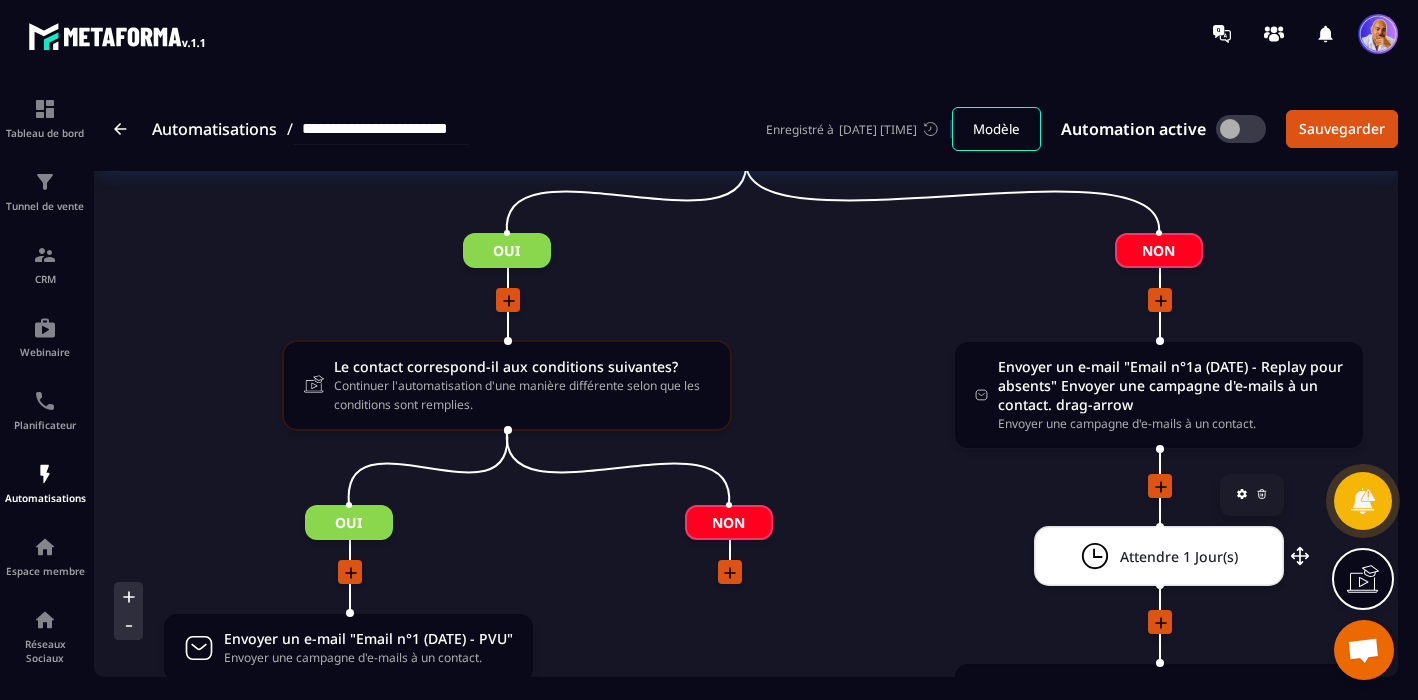 scroll, scrollTop: 2890, scrollLeft: 0, axis: vertical 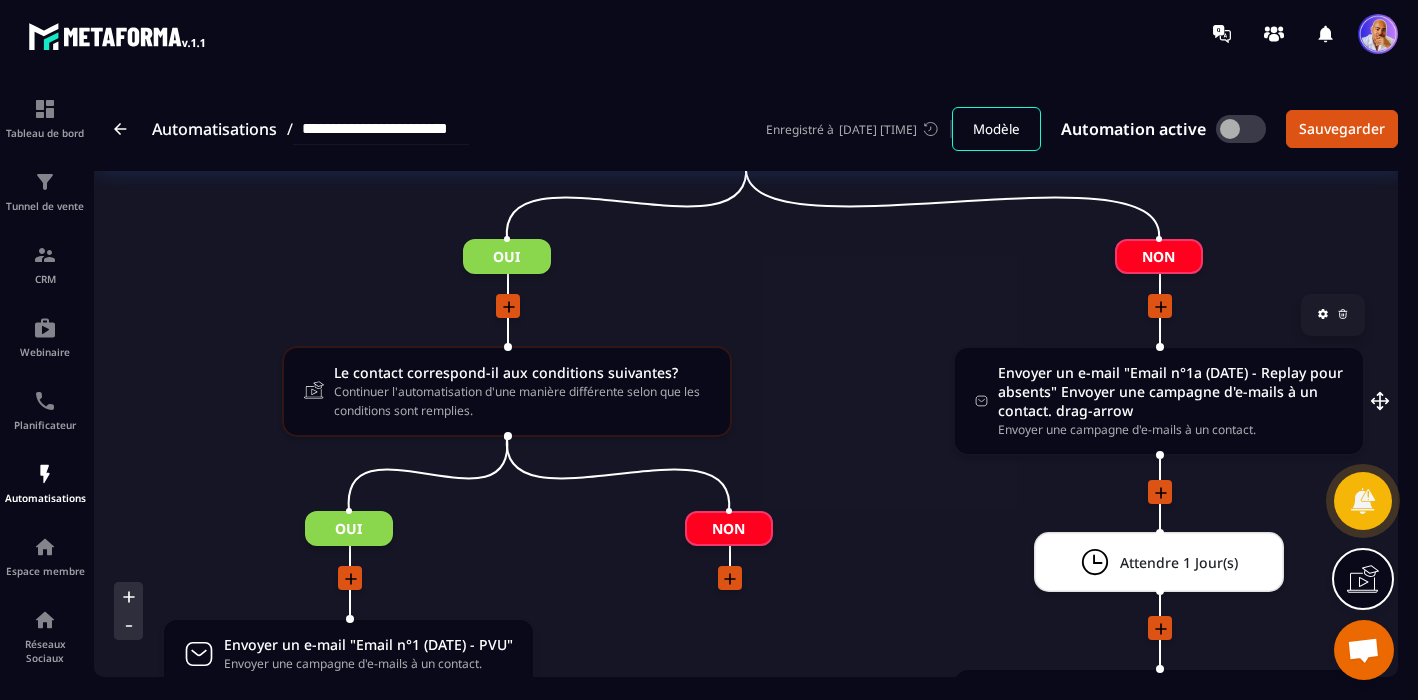 click on "Envoyer un e-mail "Email n°1a (DATE) - Replay pour absents" Envoyer une campagne d'e-mails à un contact. drag-arrow" at bounding box center [1170, 391] 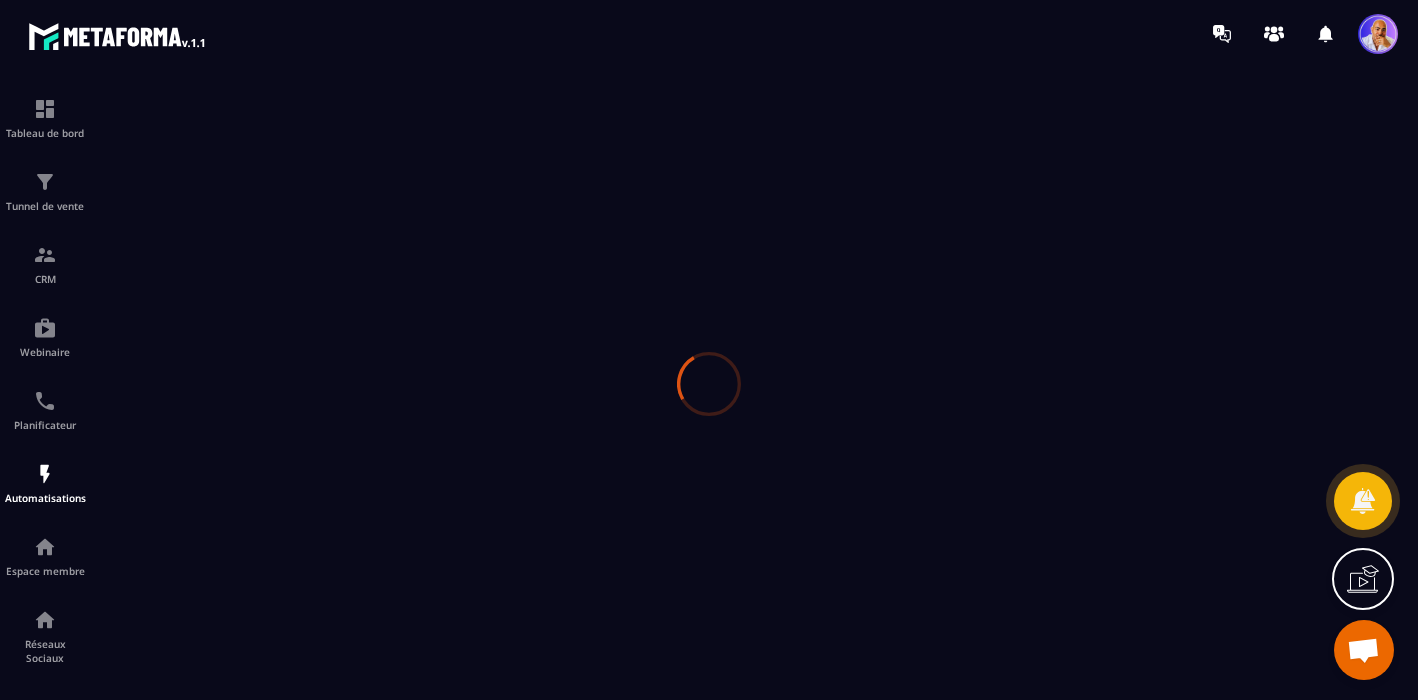 scroll, scrollTop: 0, scrollLeft: 0, axis: both 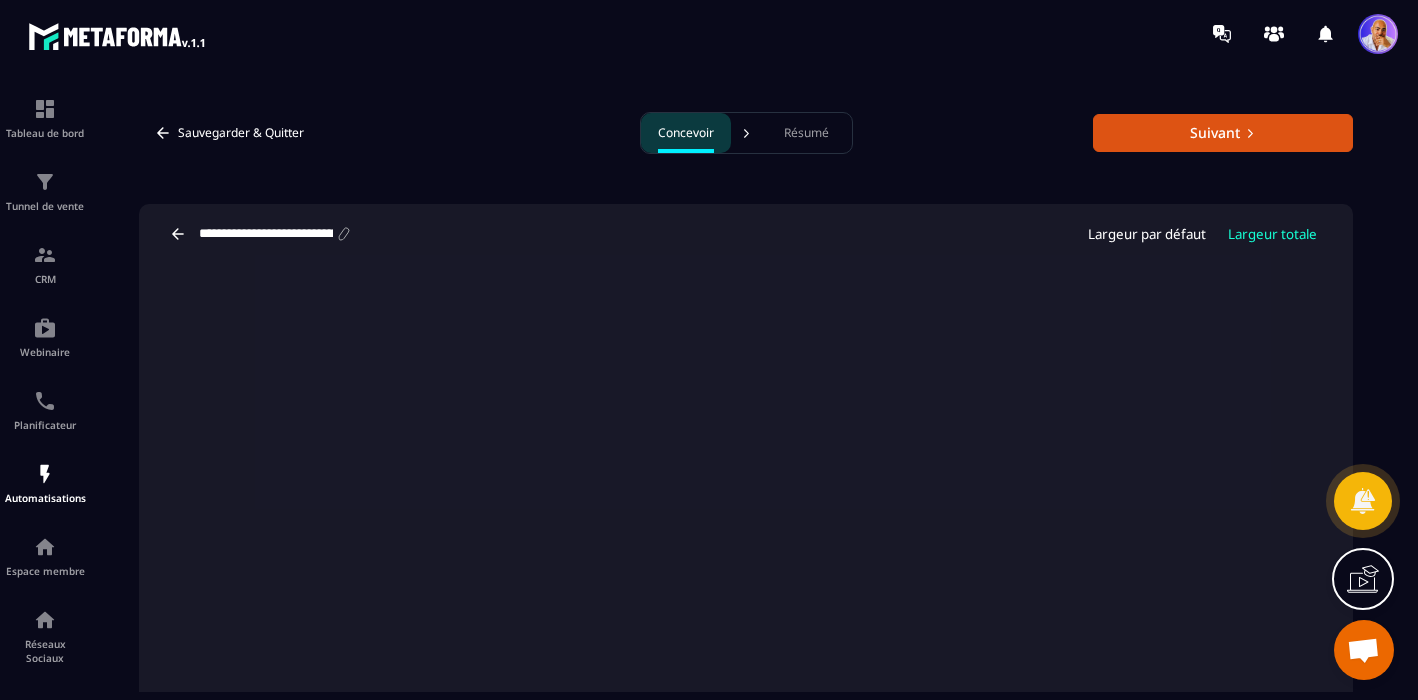 click 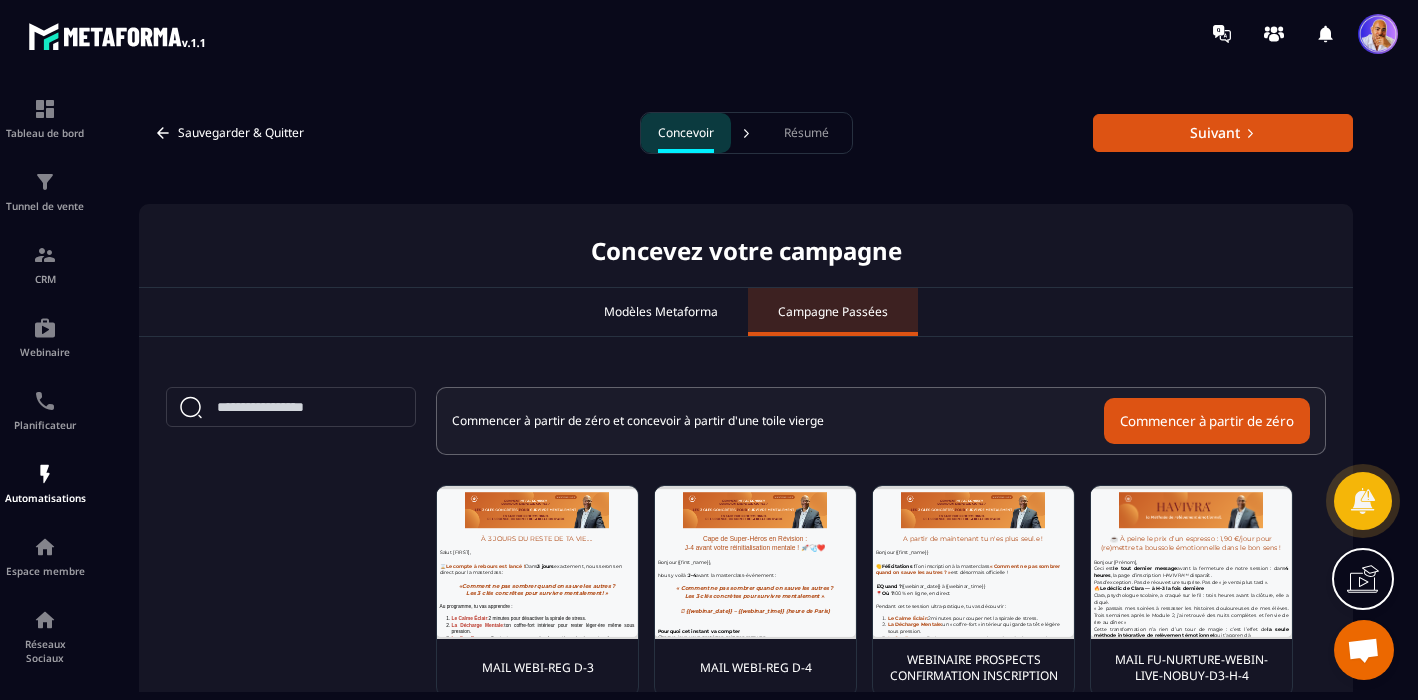 scroll, scrollTop: 0, scrollLeft: 0, axis: both 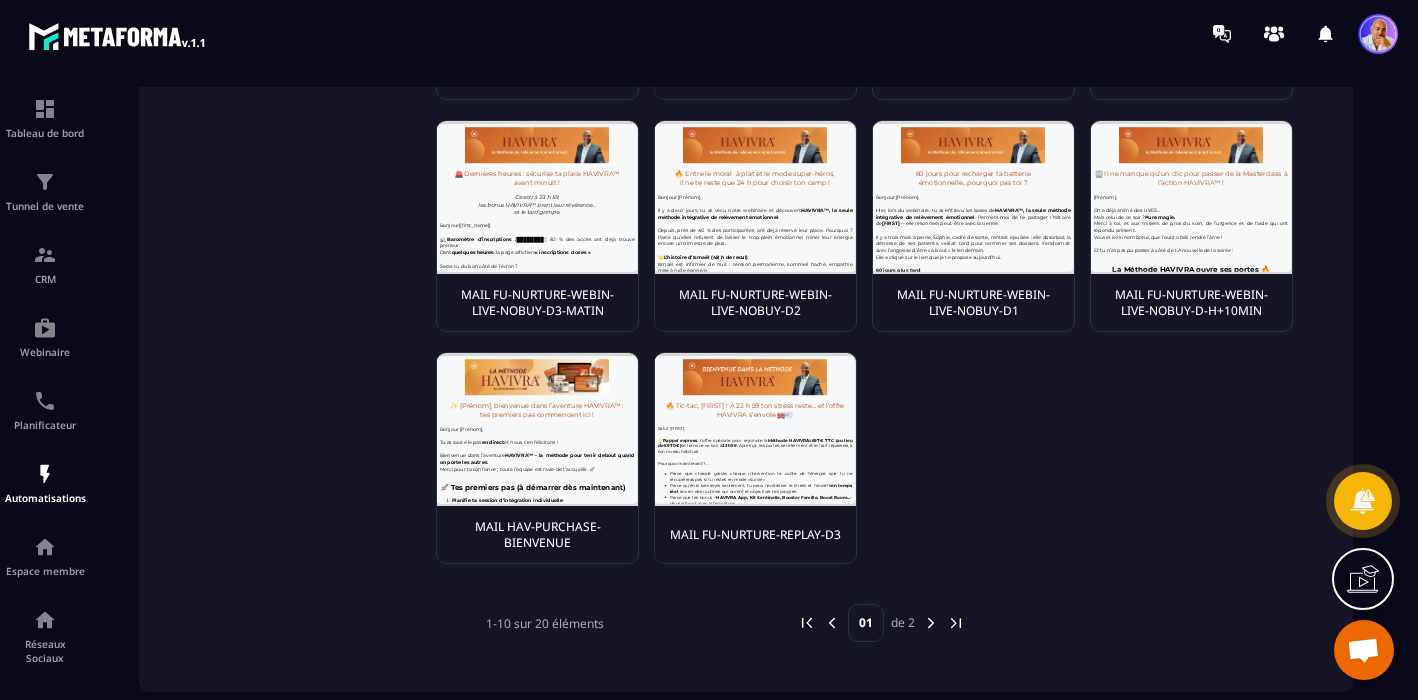 click at bounding box center [931, 623] 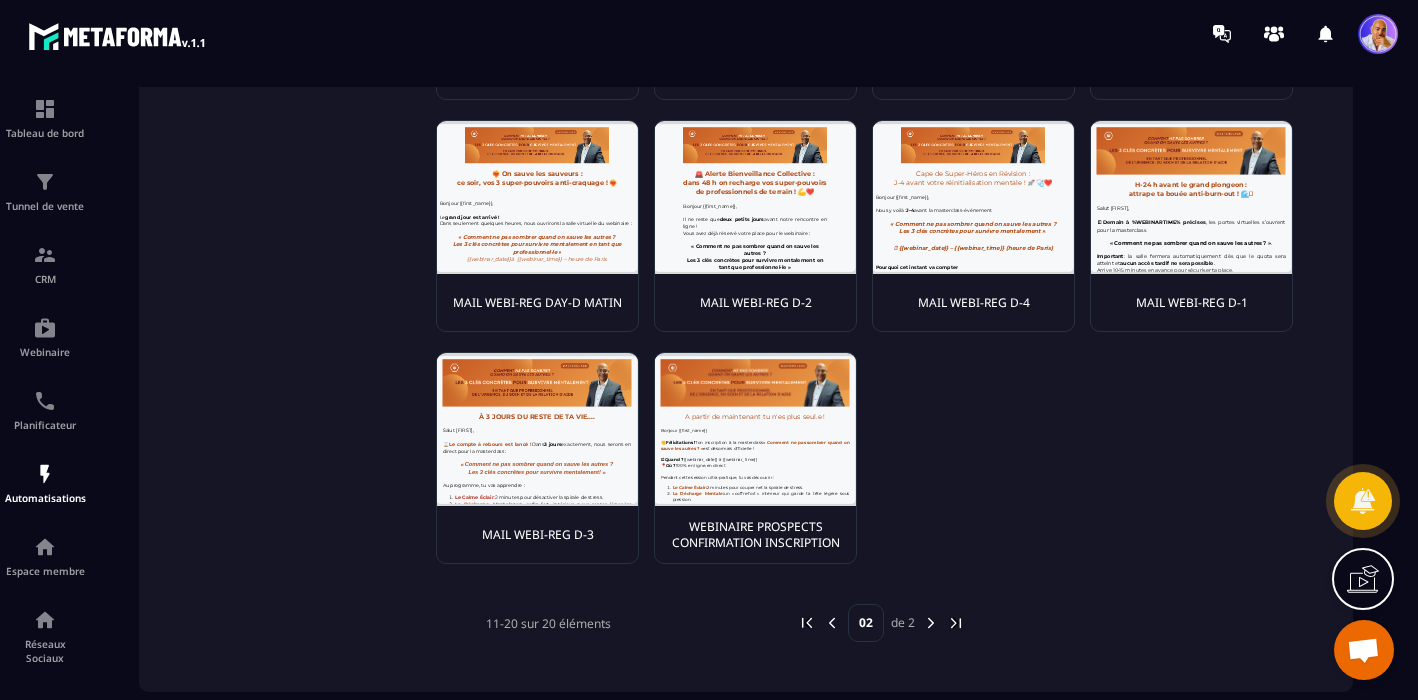 scroll, scrollTop: 0, scrollLeft: 0, axis: both 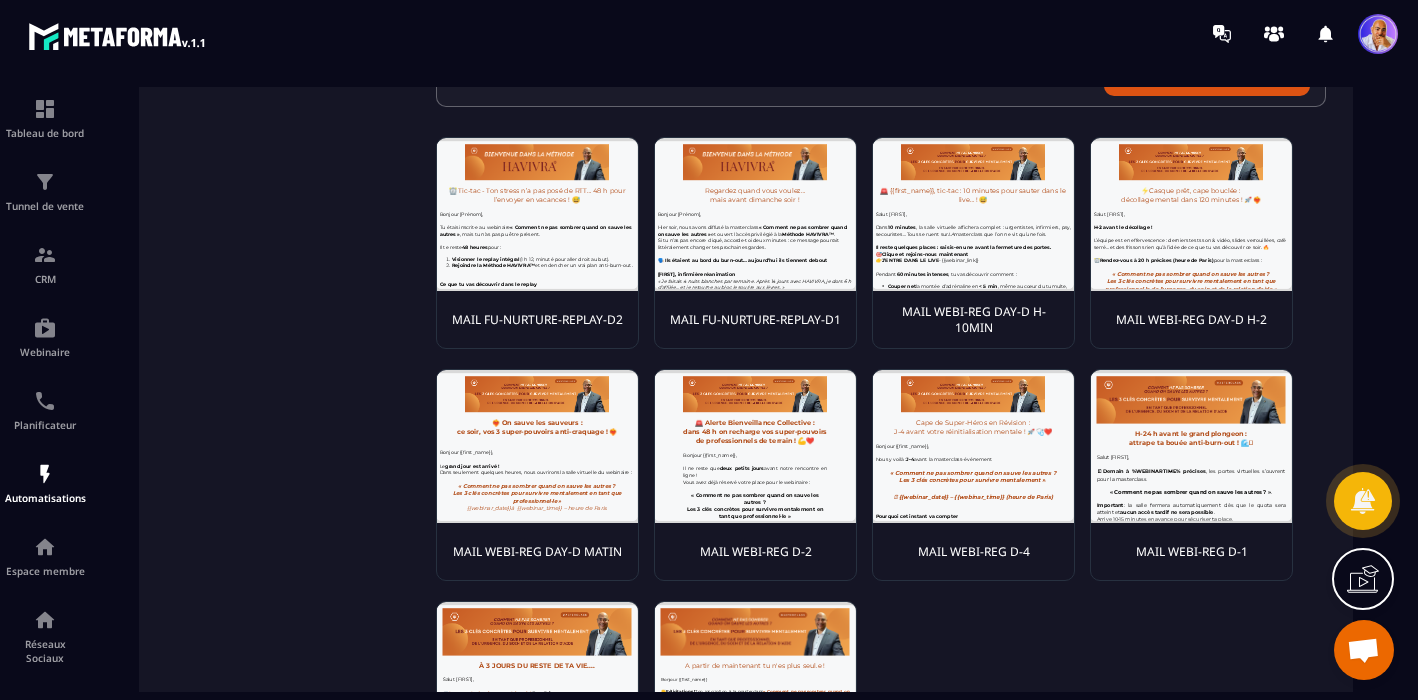 click at bounding box center (755, 214) 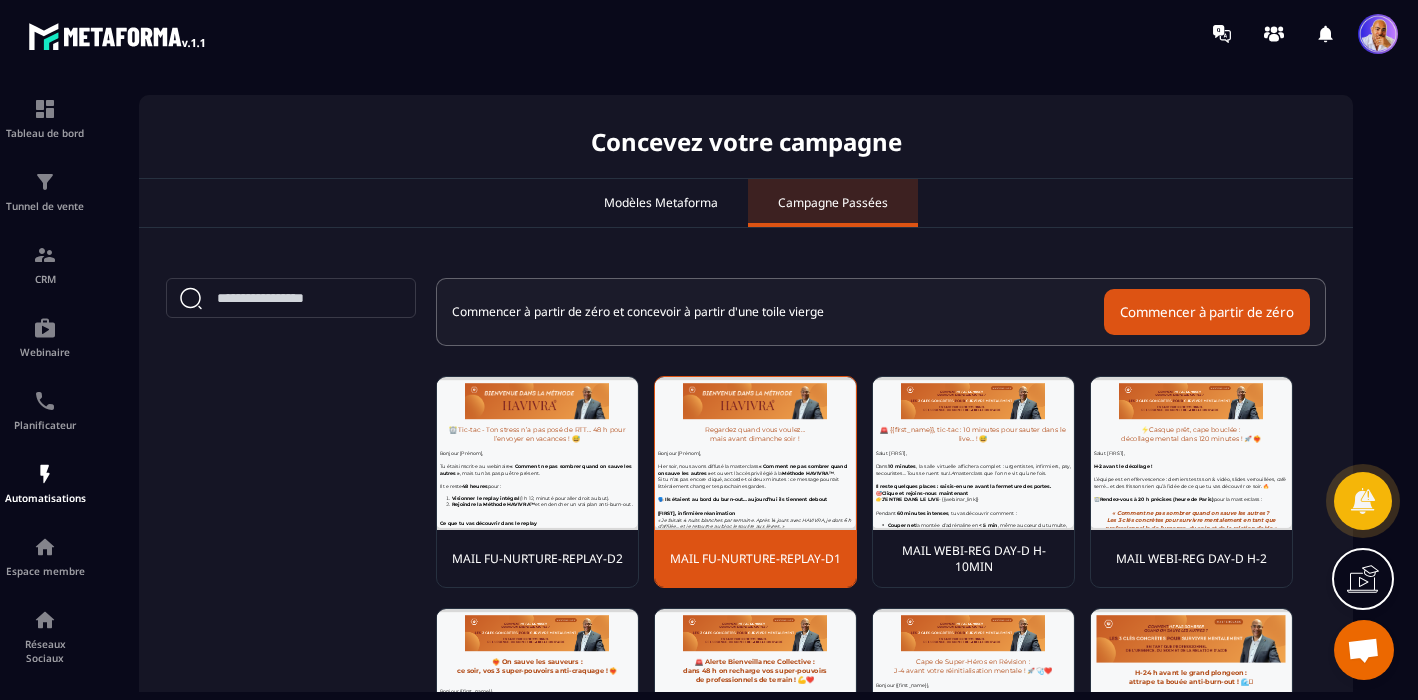 scroll, scrollTop: 0, scrollLeft: 0, axis: both 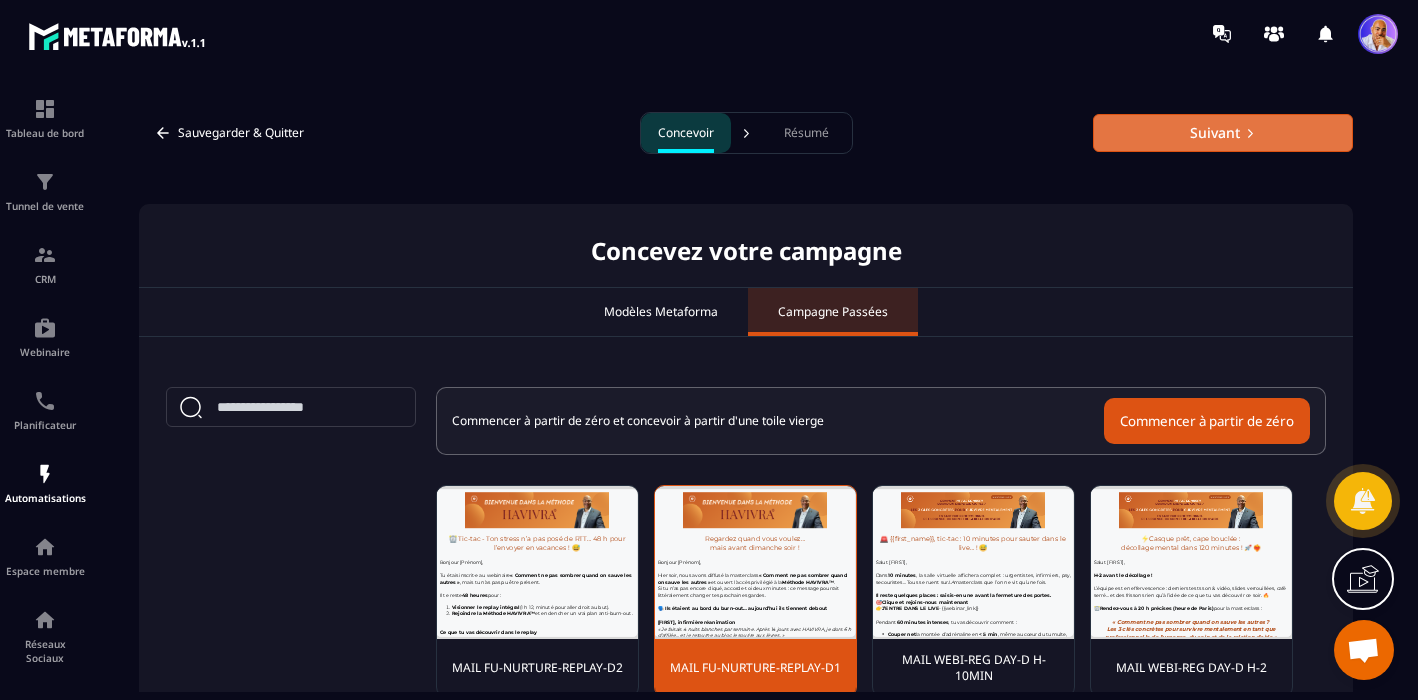 click on "Suivant" at bounding box center (1223, 133) 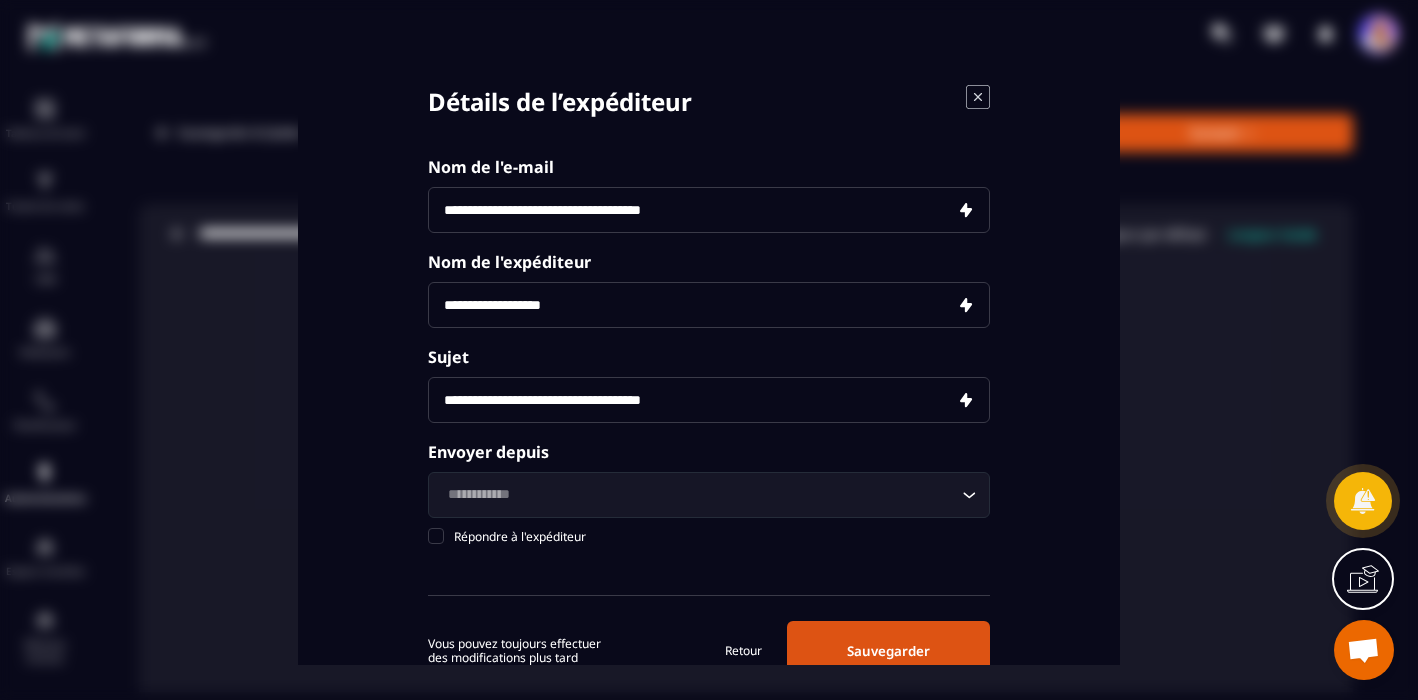 click 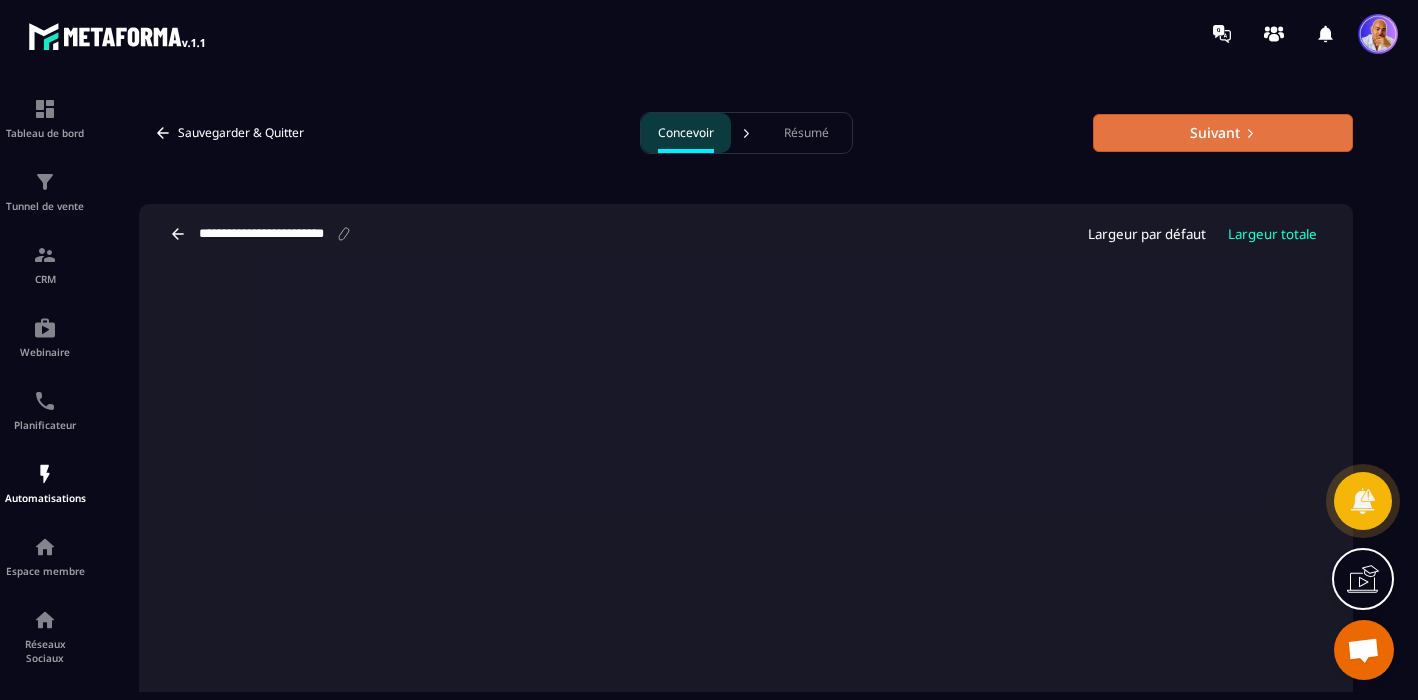 click on "Suivant" at bounding box center (1223, 133) 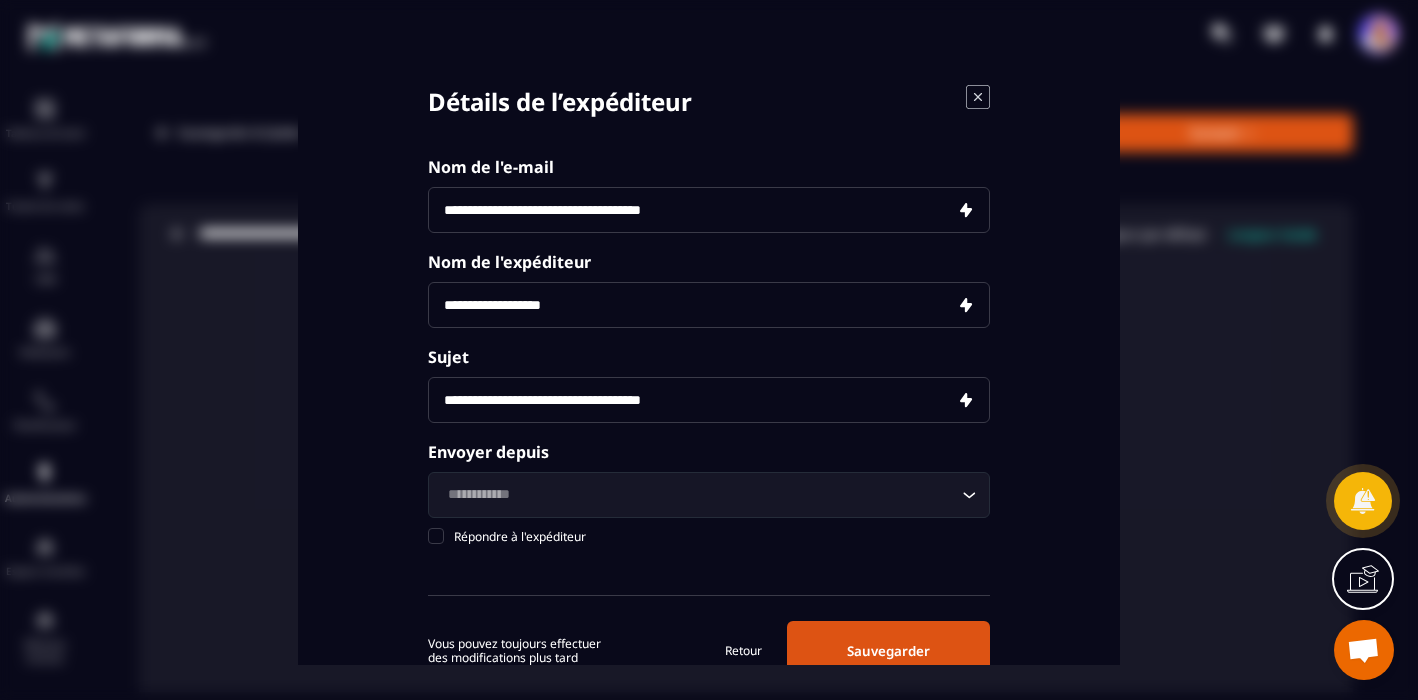click on "**********" at bounding box center (709, 210) 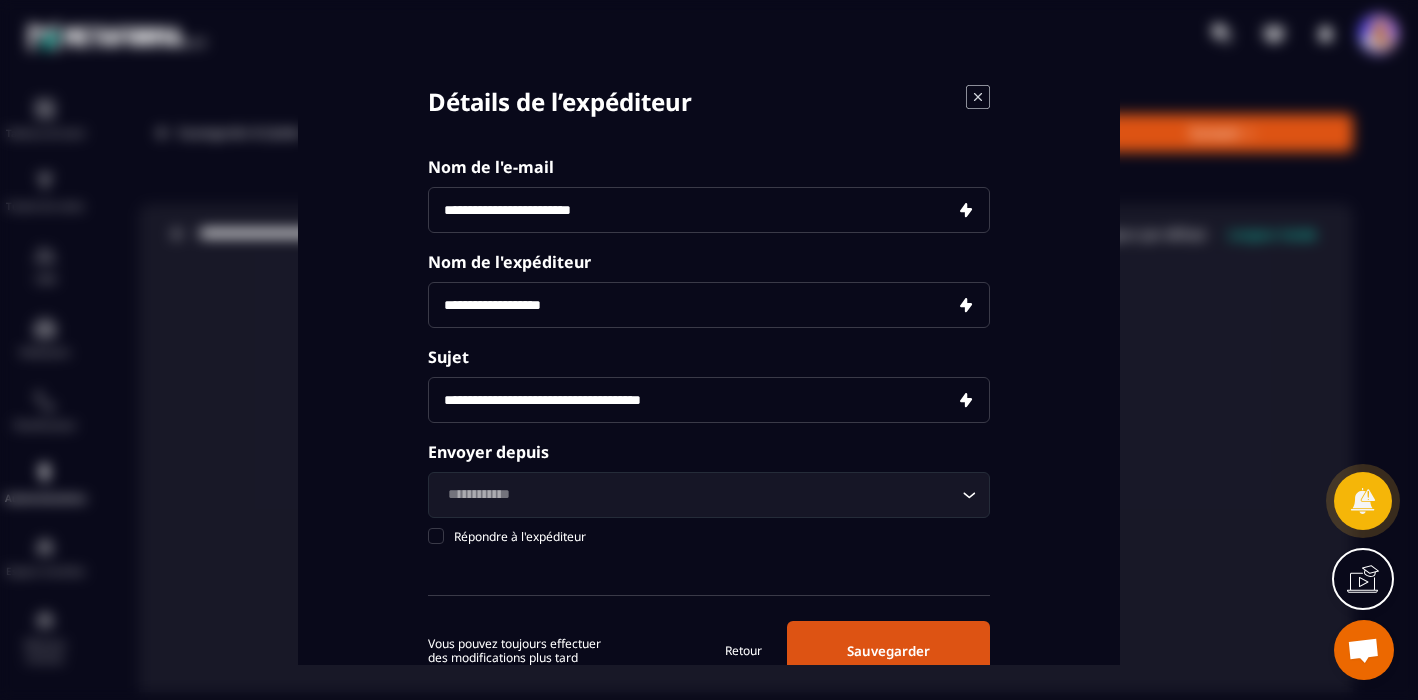 type on "**********" 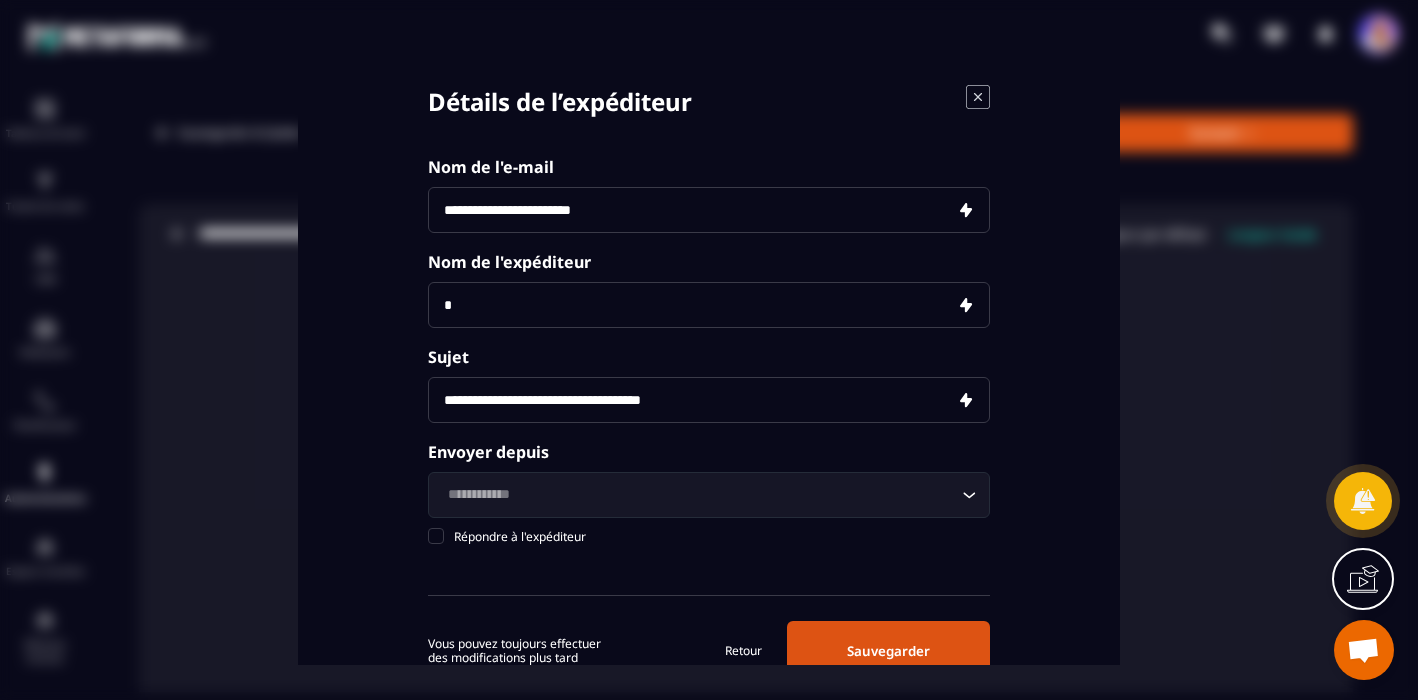 type on "**********" 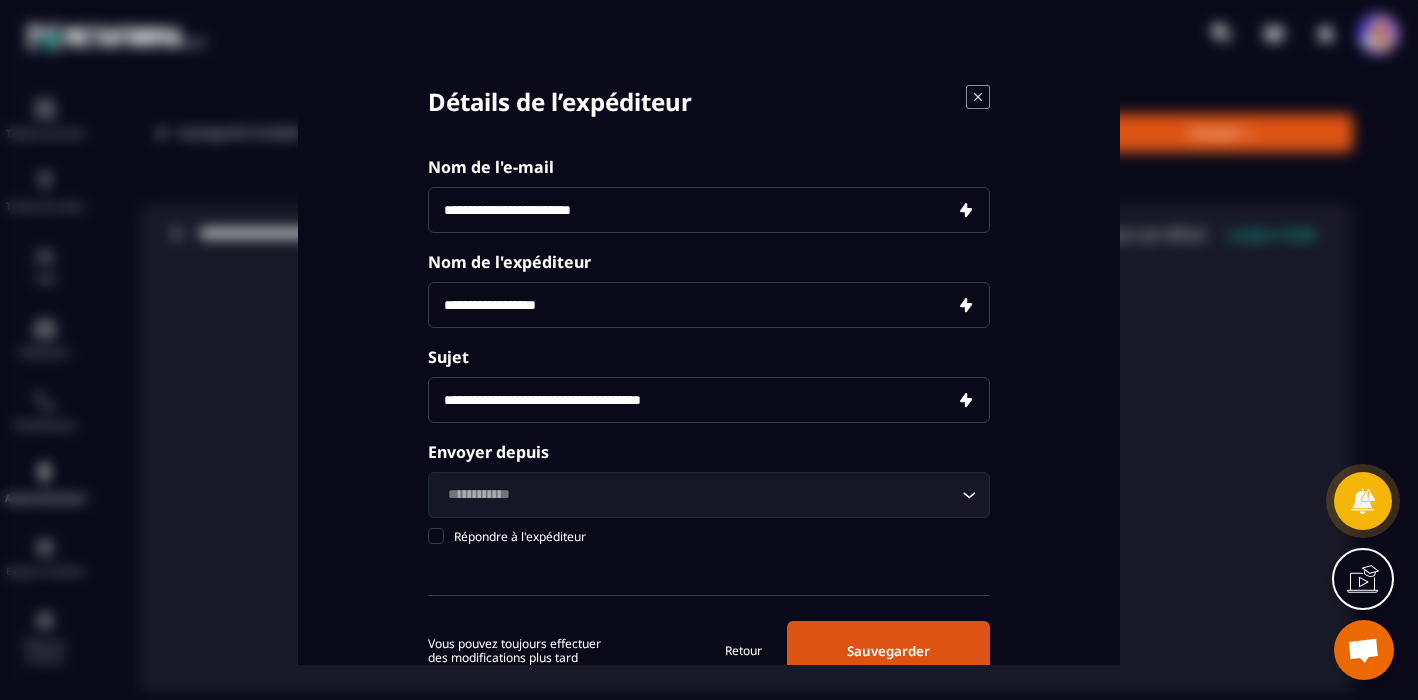 click on "**********" at bounding box center (709, 400) 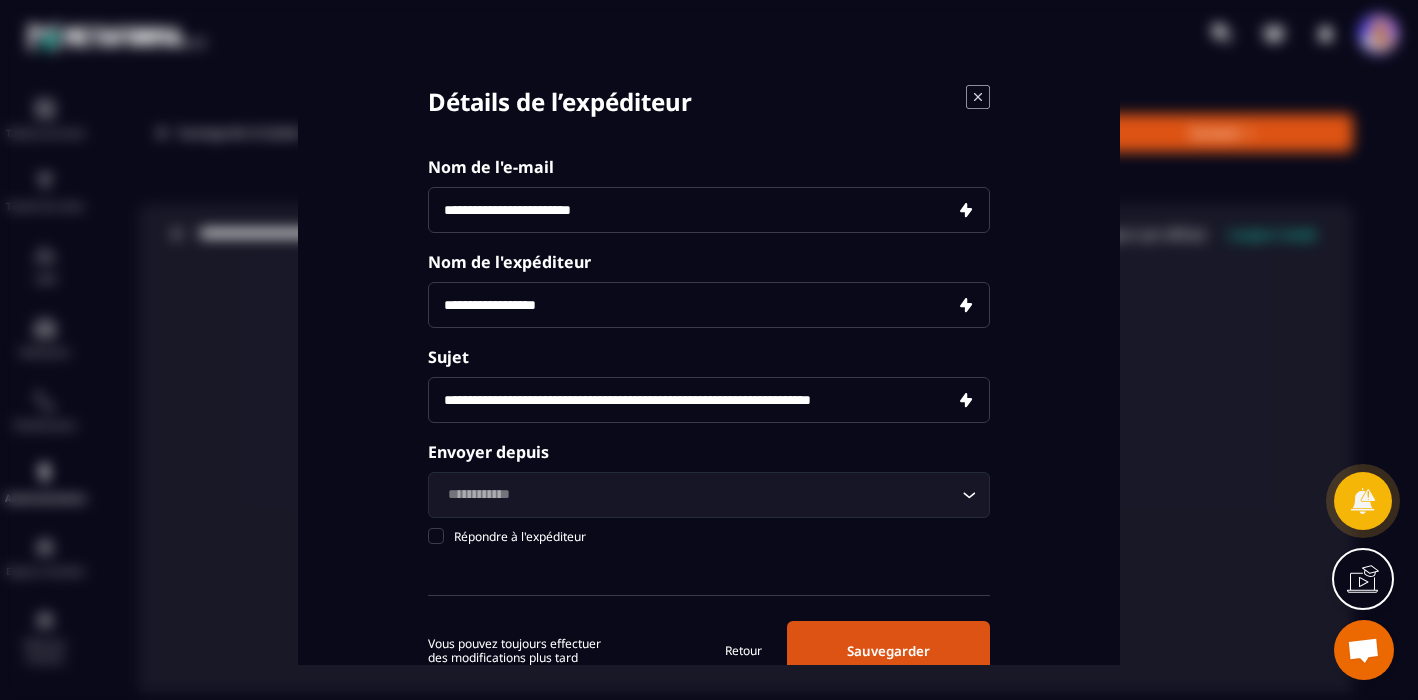 type on "**********" 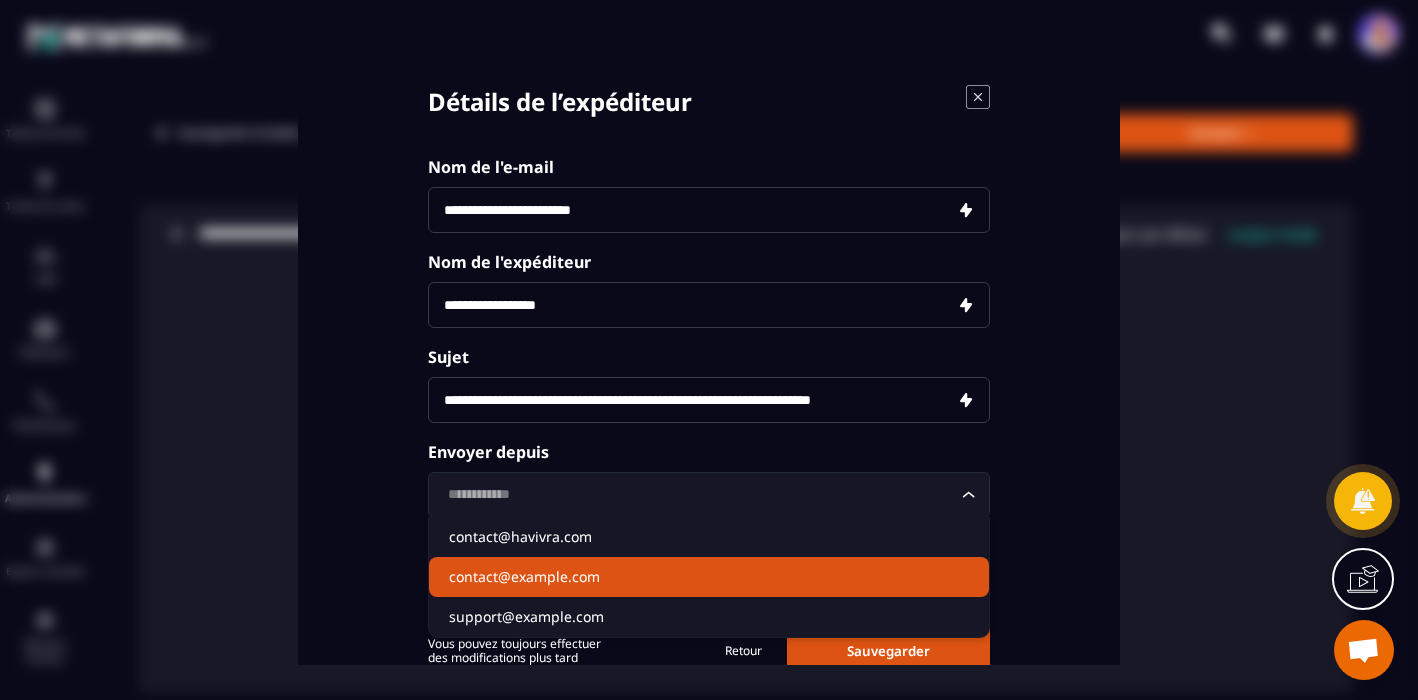 click on "contact@example.com" 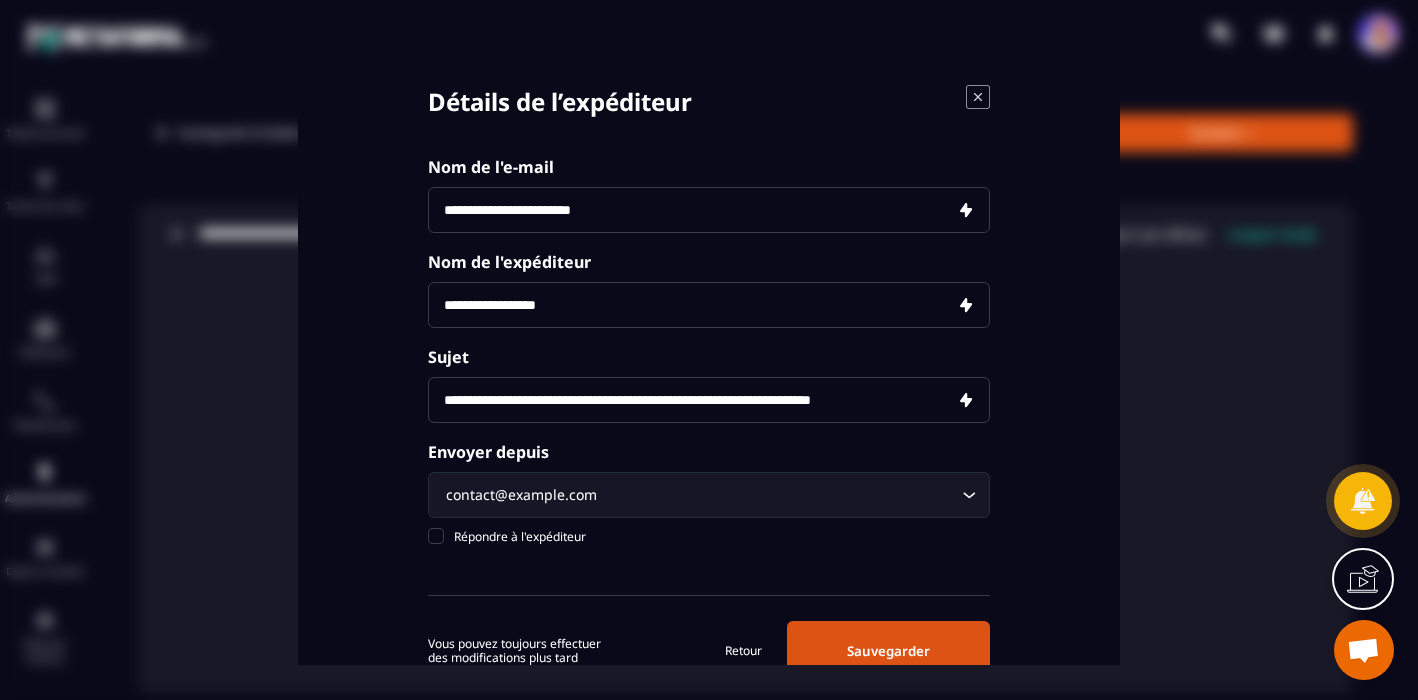click on "Sauvegarder" at bounding box center (888, 651) 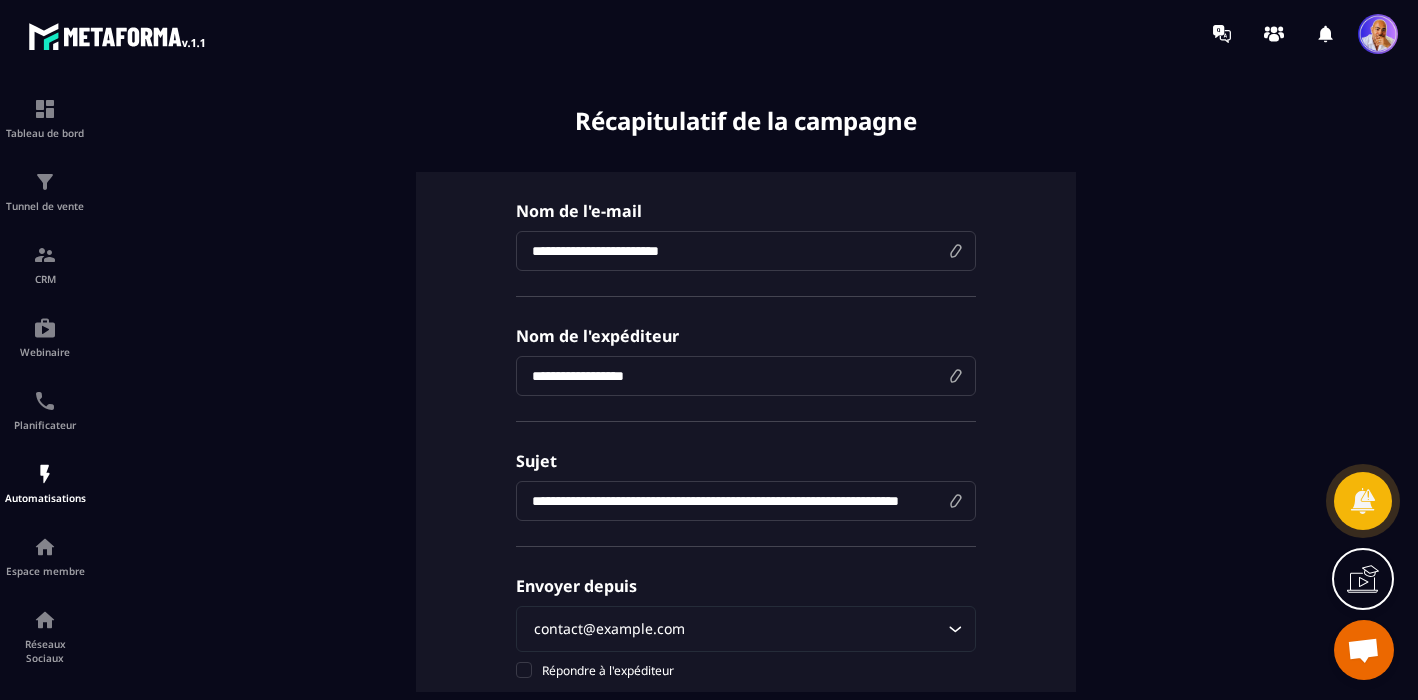 scroll, scrollTop: 0, scrollLeft: 0, axis: both 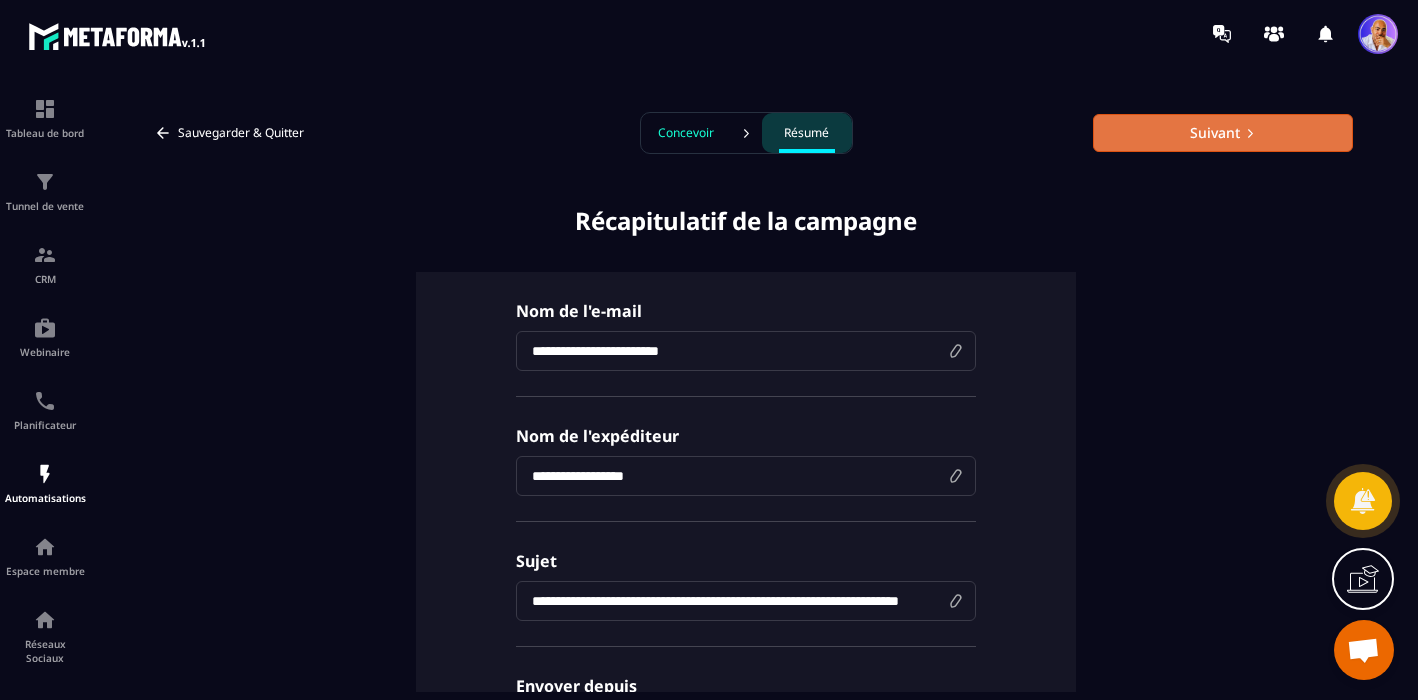 click on "Suivant" at bounding box center [1223, 133] 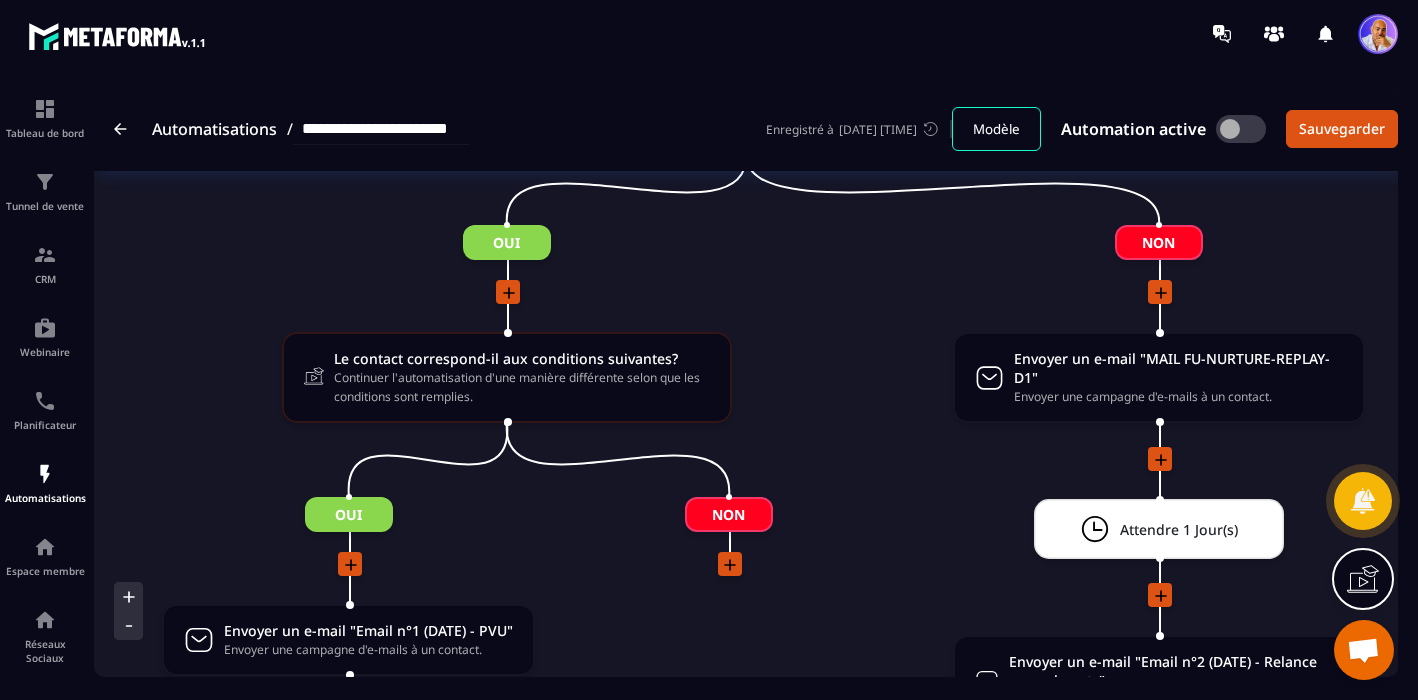 scroll, scrollTop: 2920, scrollLeft: 0, axis: vertical 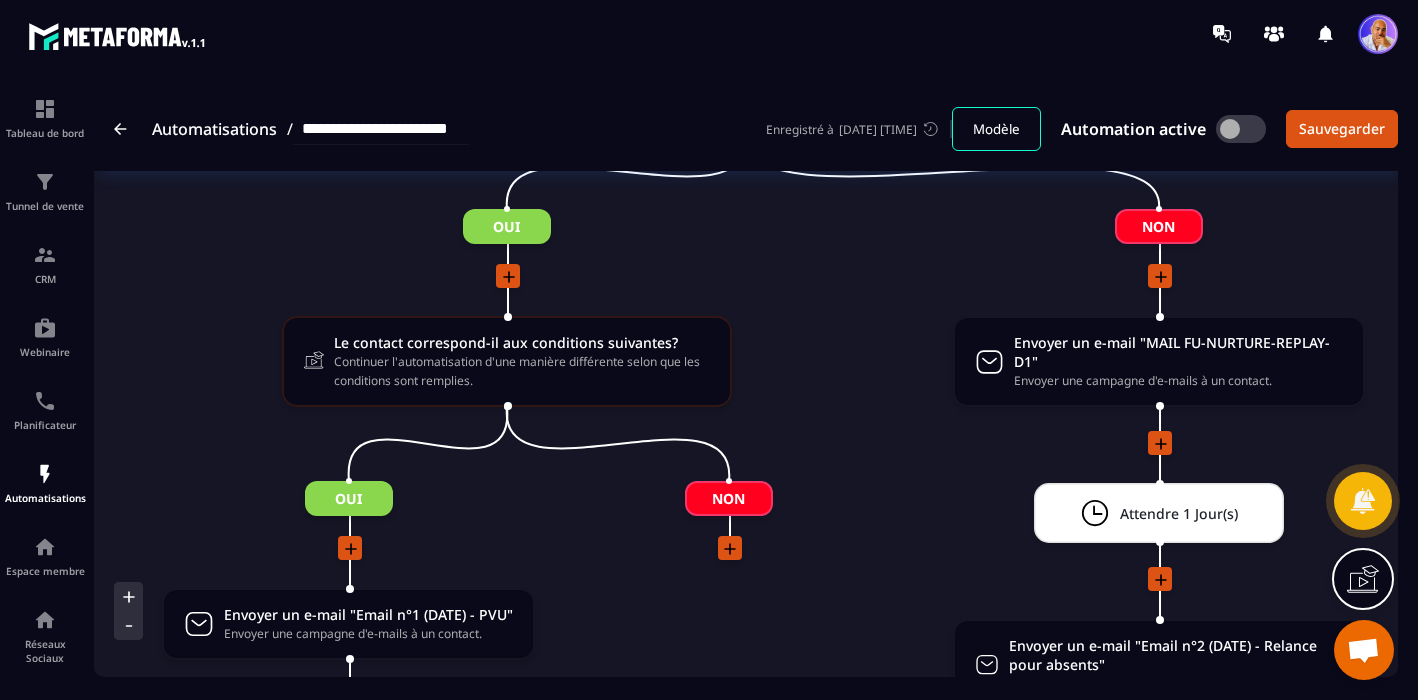 click 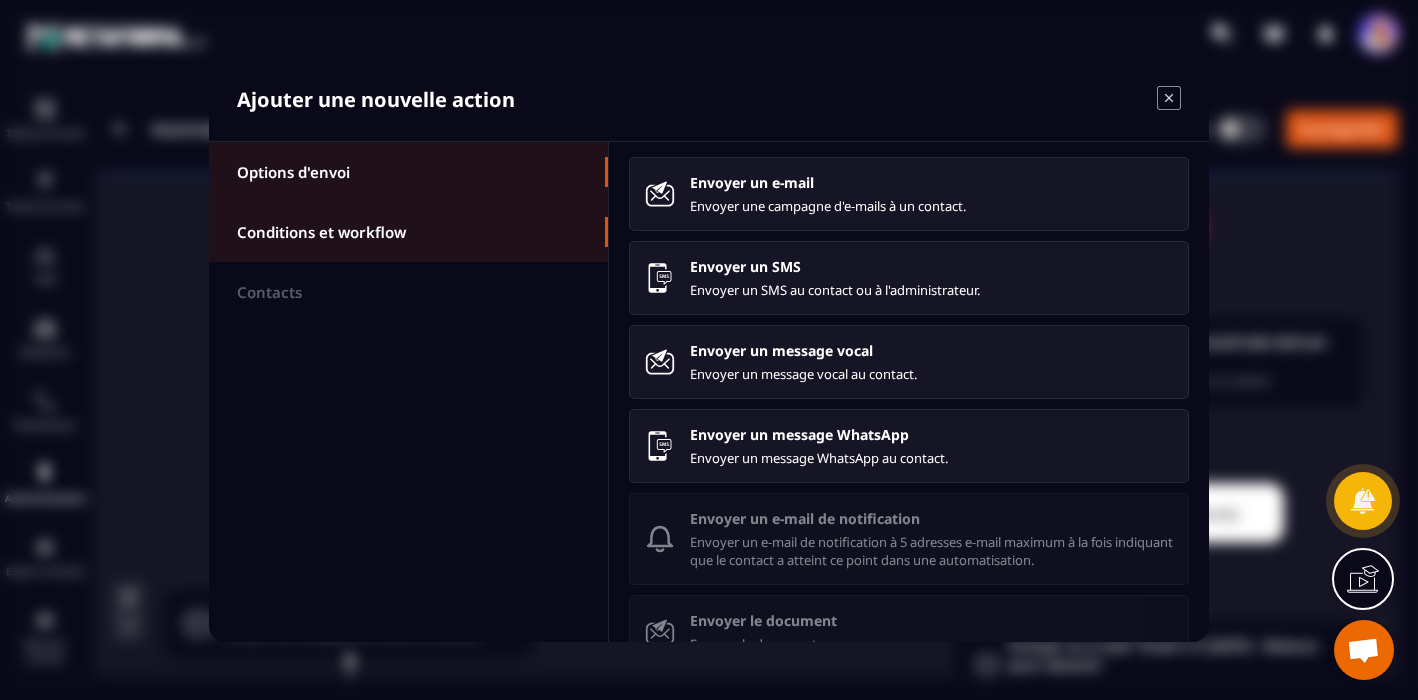 click on "Conditions et workflow" 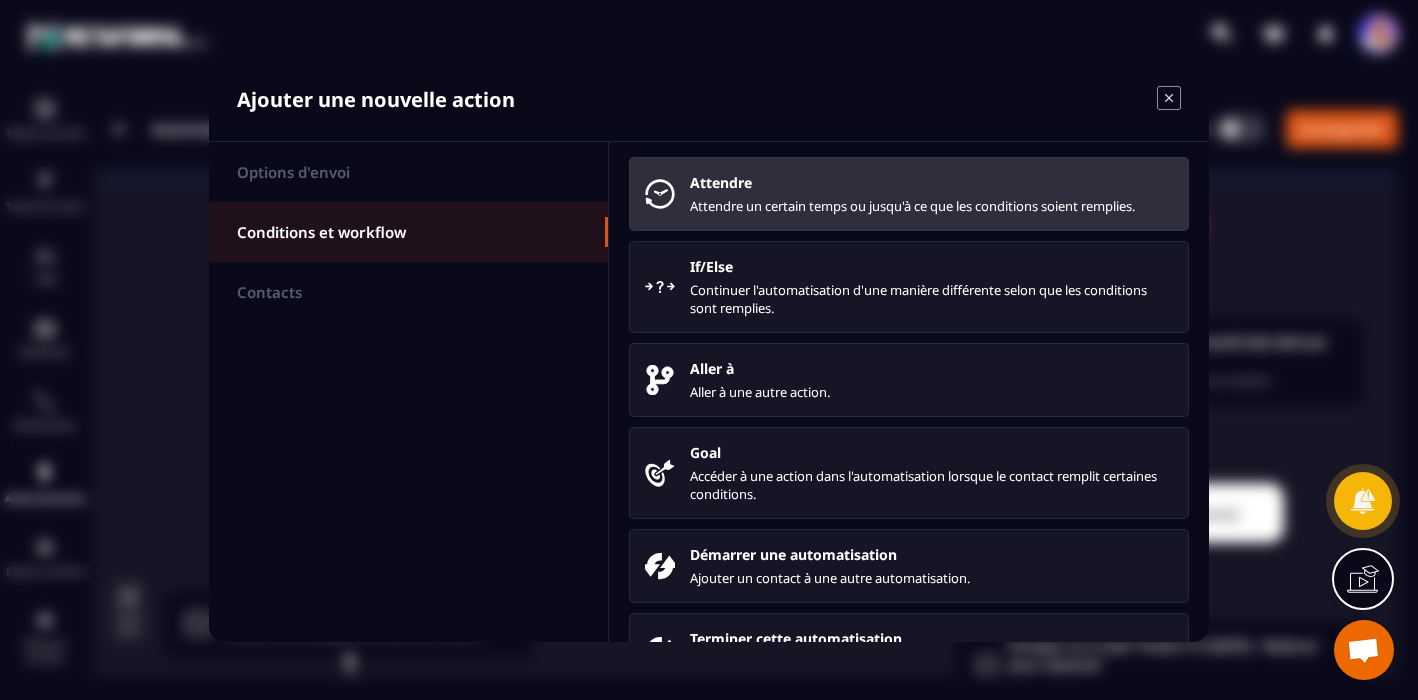 click on "Attendre un certain temps ou jusqu'à ce que les conditions soient remplies." at bounding box center [931, 206] 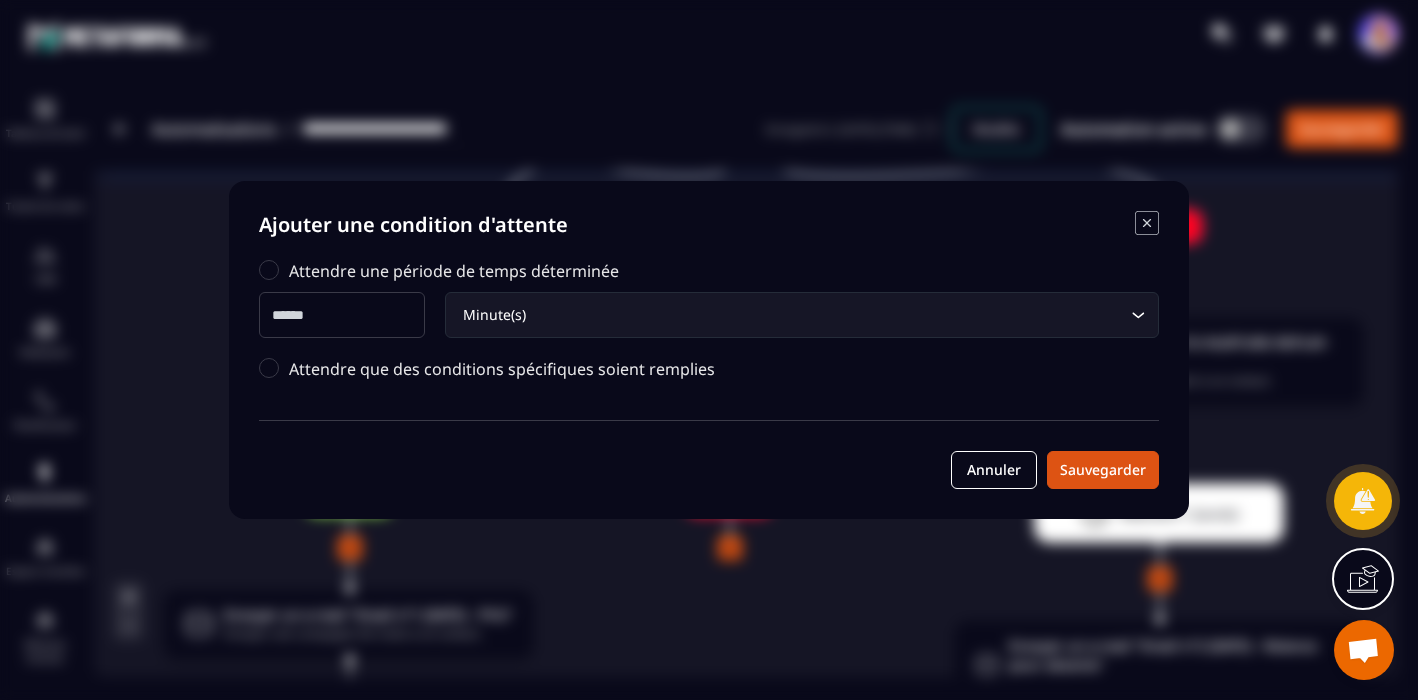 click at bounding box center [342, 315] 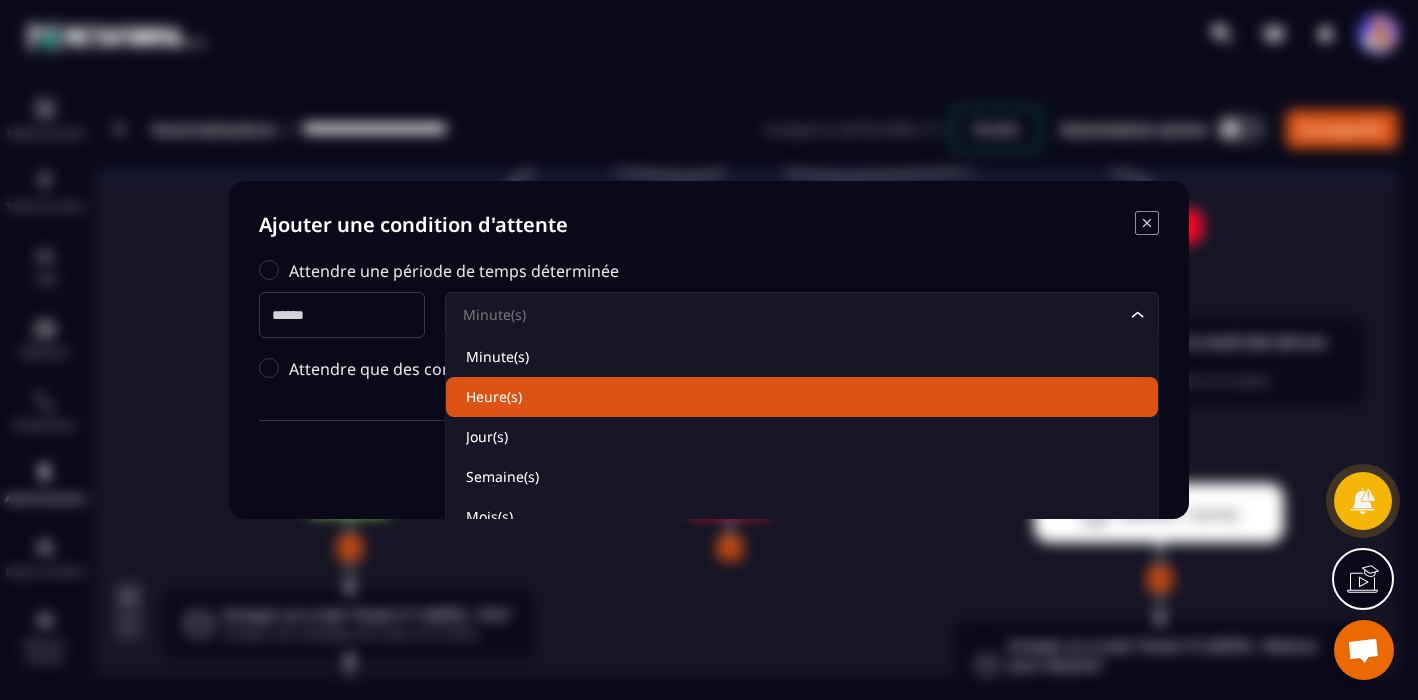 click on "Heure(s)" 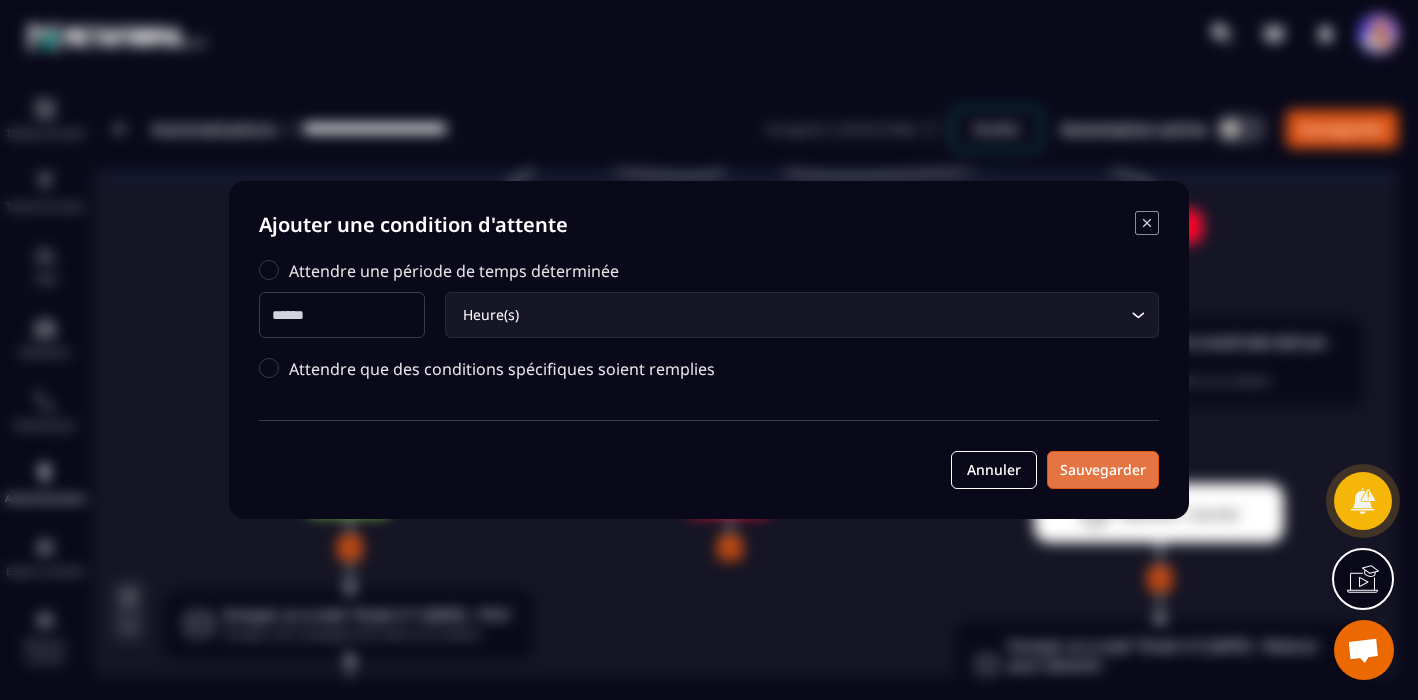 click on "Sauvegarder" at bounding box center (1103, 470) 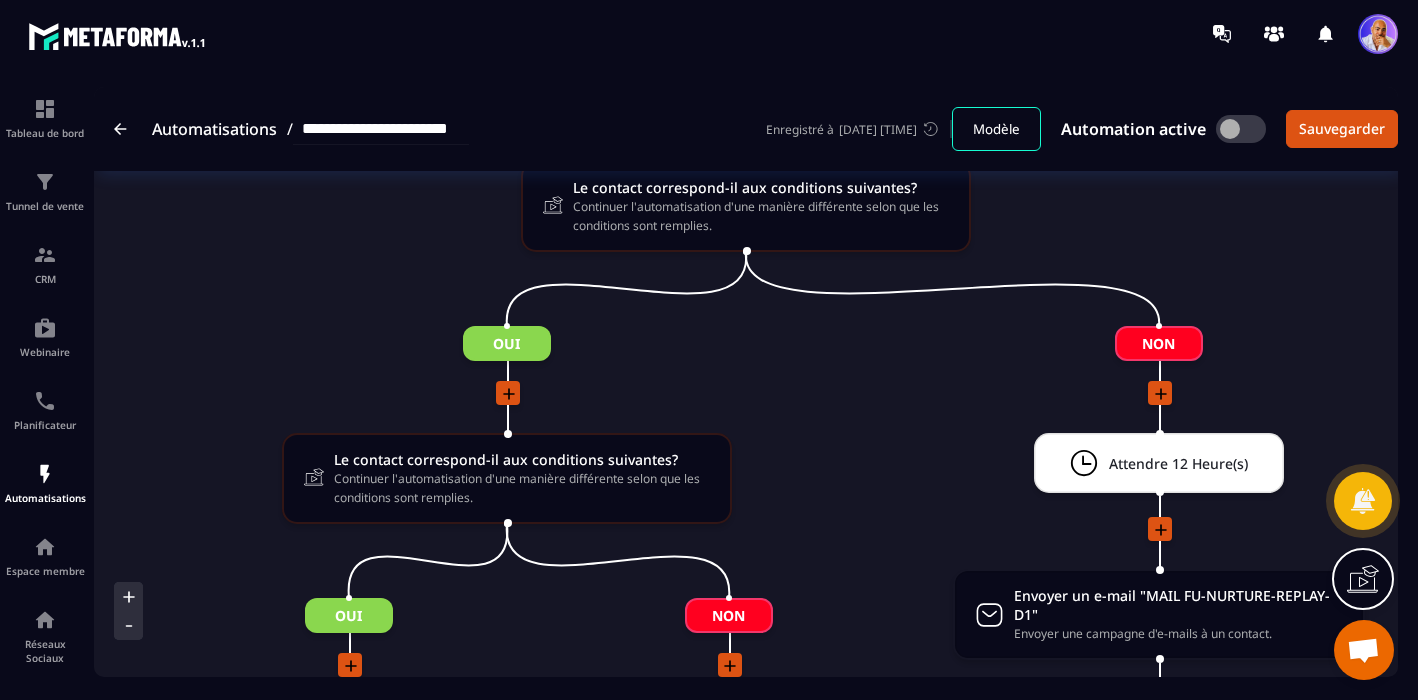 scroll, scrollTop: 2790, scrollLeft: 0, axis: vertical 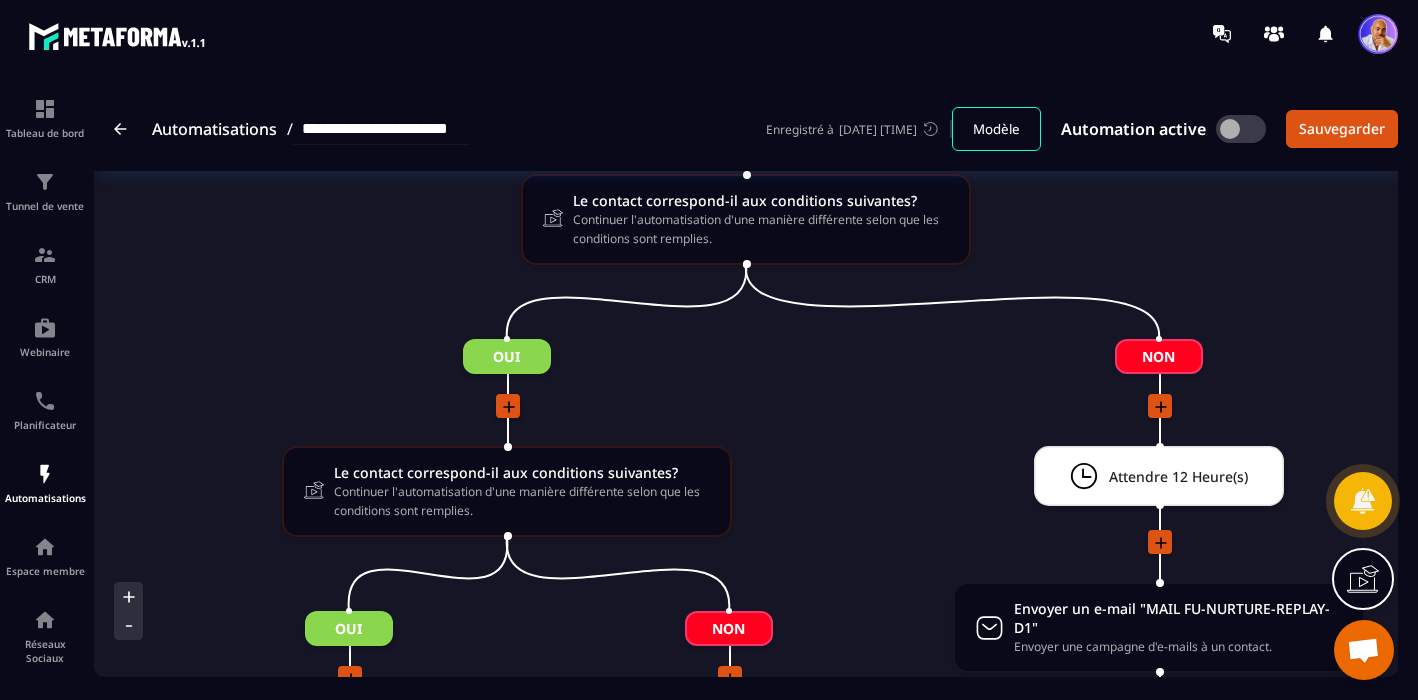 click at bounding box center (1363, 652) 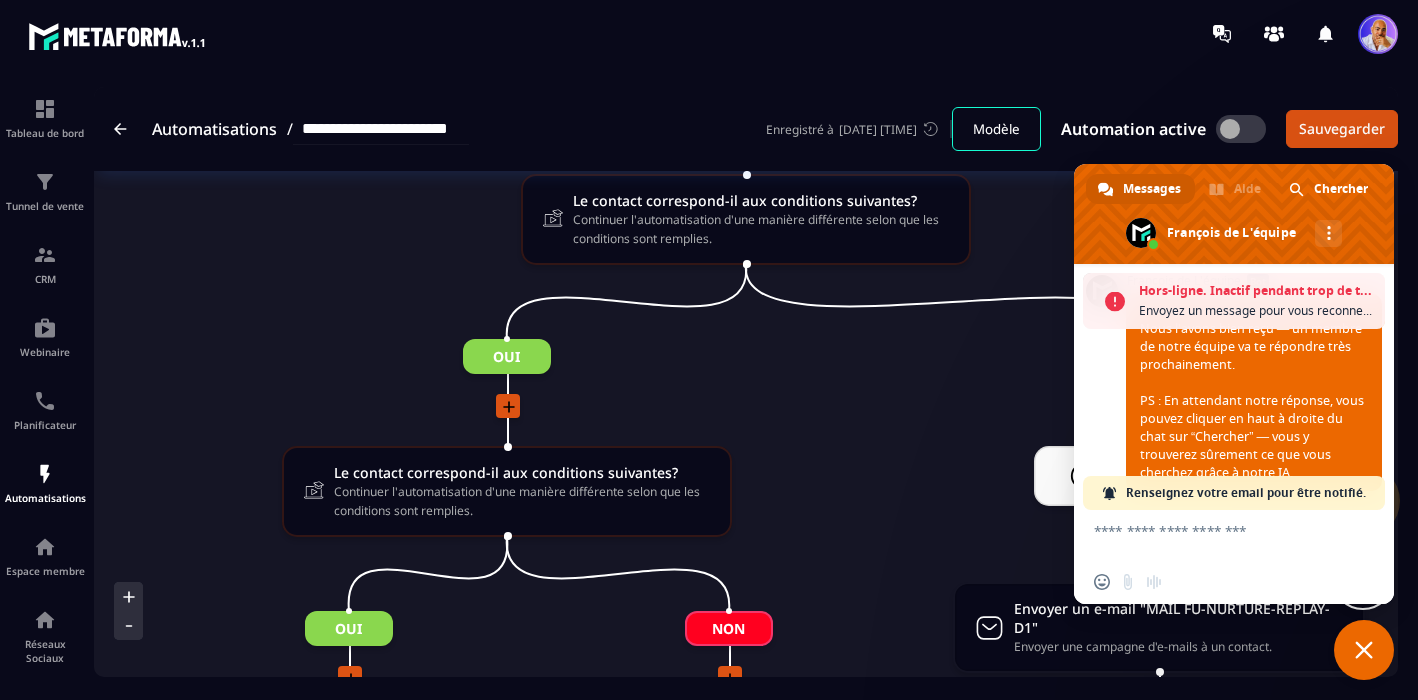 scroll, scrollTop: 424, scrollLeft: 0, axis: vertical 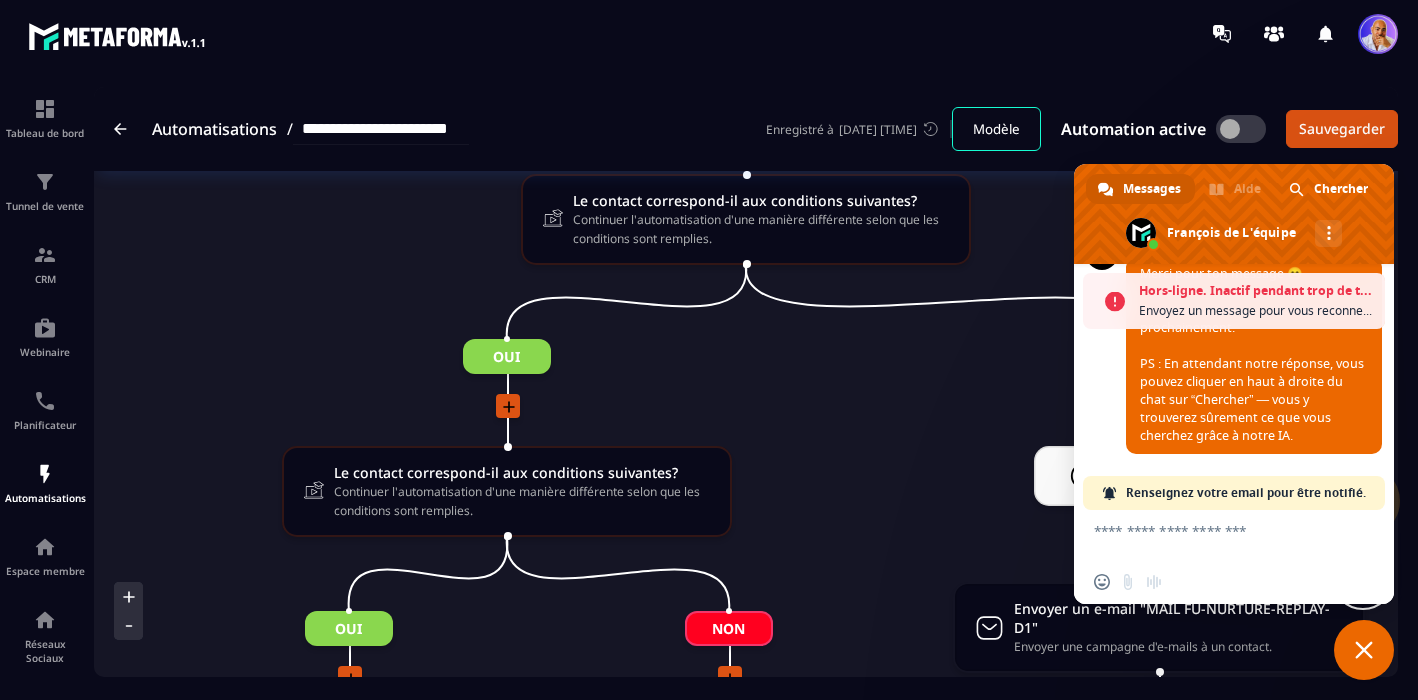 click at bounding box center (507, 408) 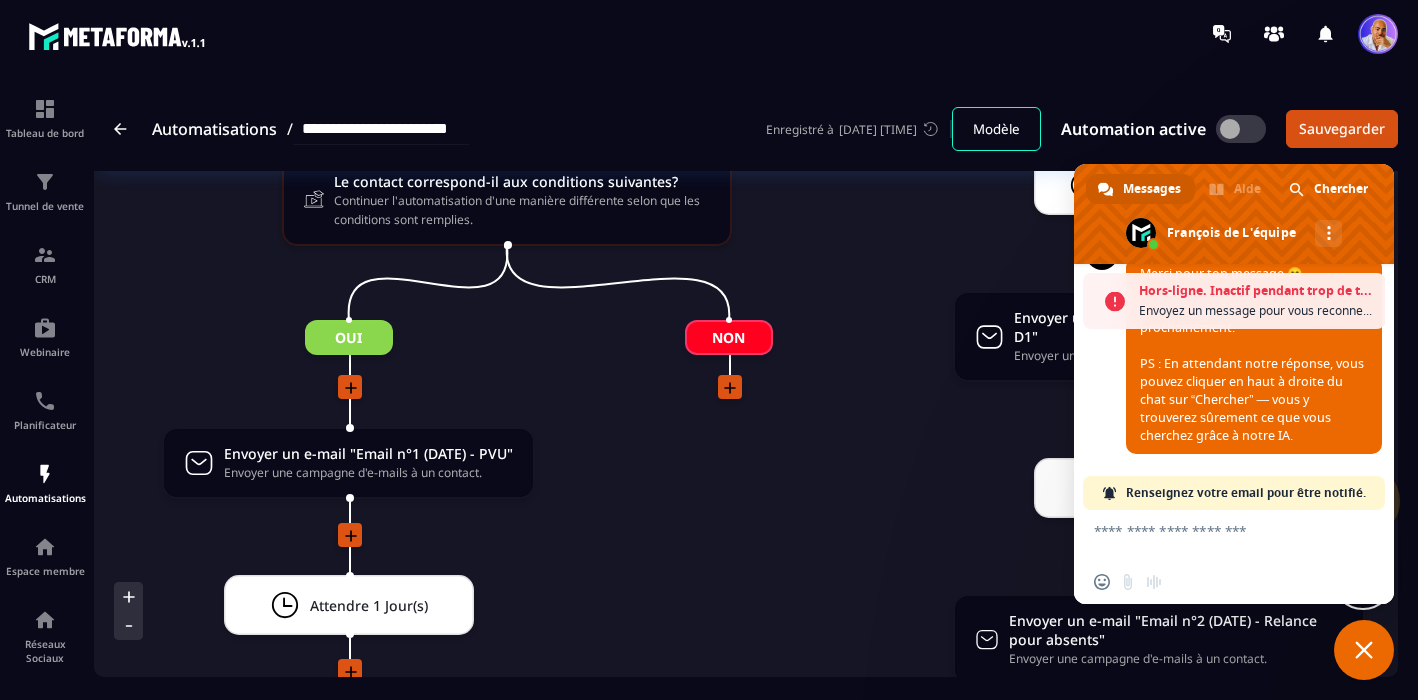 scroll, scrollTop: 3095, scrollLeft: 0, axis: vertical 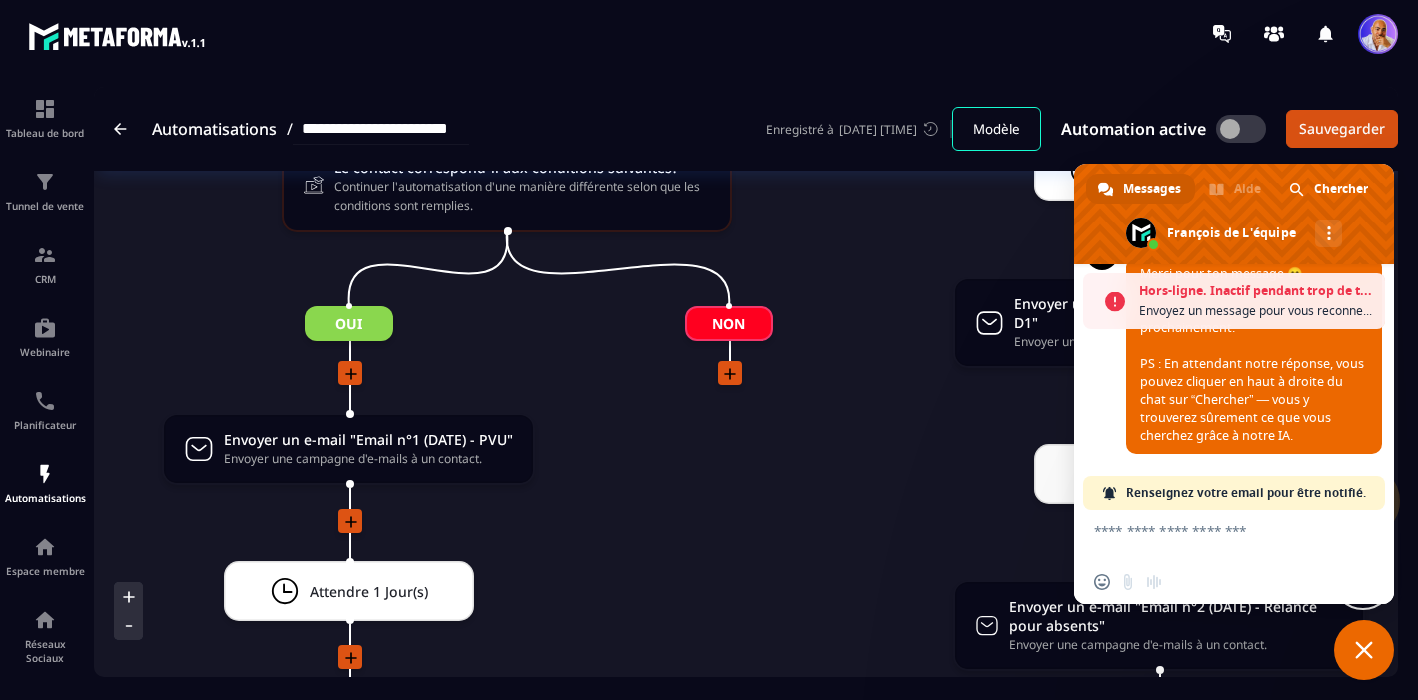 click at bounding box center [1364, 650] 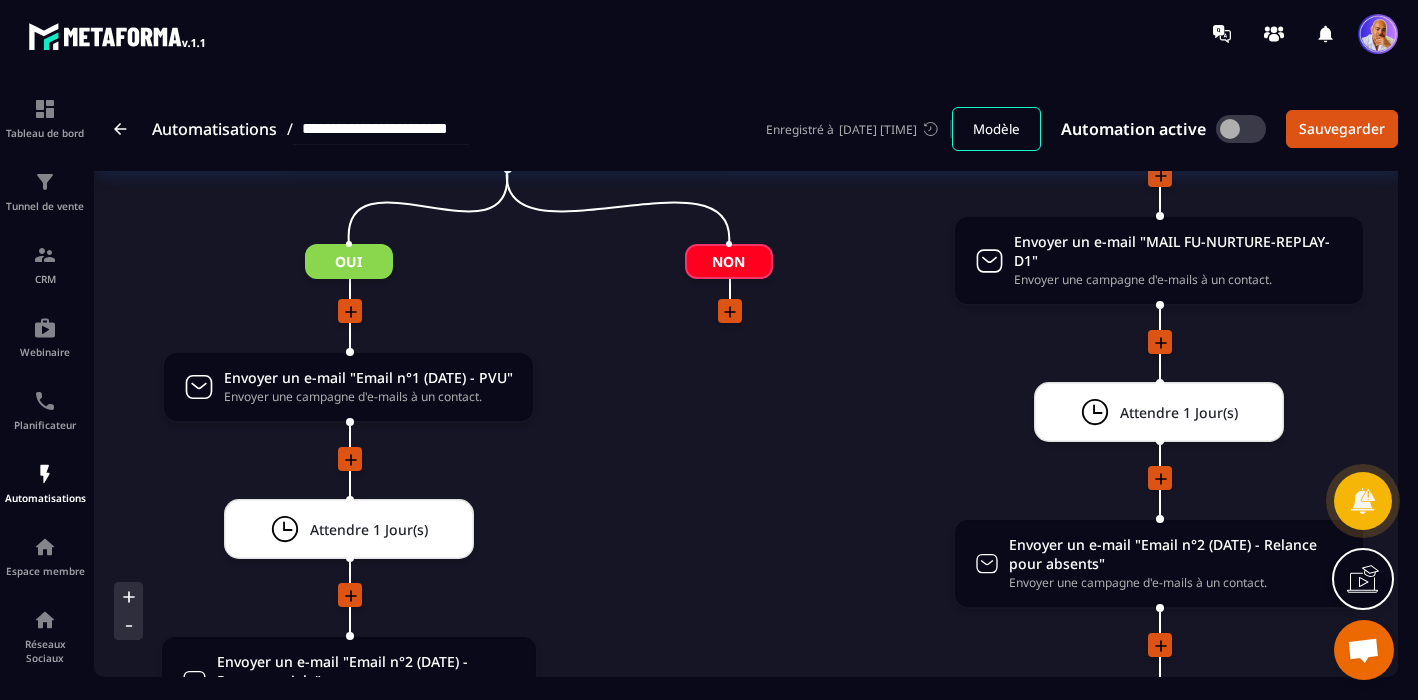 scroll, scrollTop: 3167, scrollLeft: 0, axis: vertical 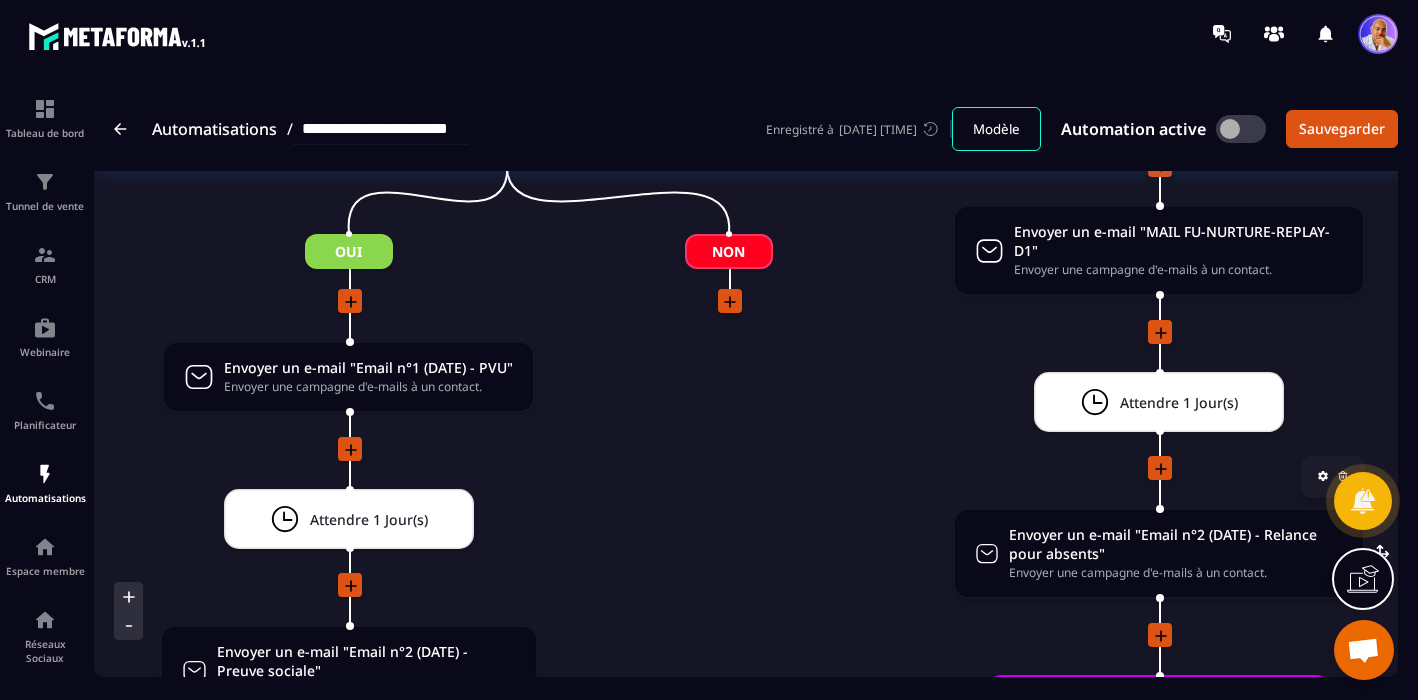 click on "Envoyer un e-mail "Email n°2 (DATE) - Relance pour absents"" at bounding box center [1176, 544] 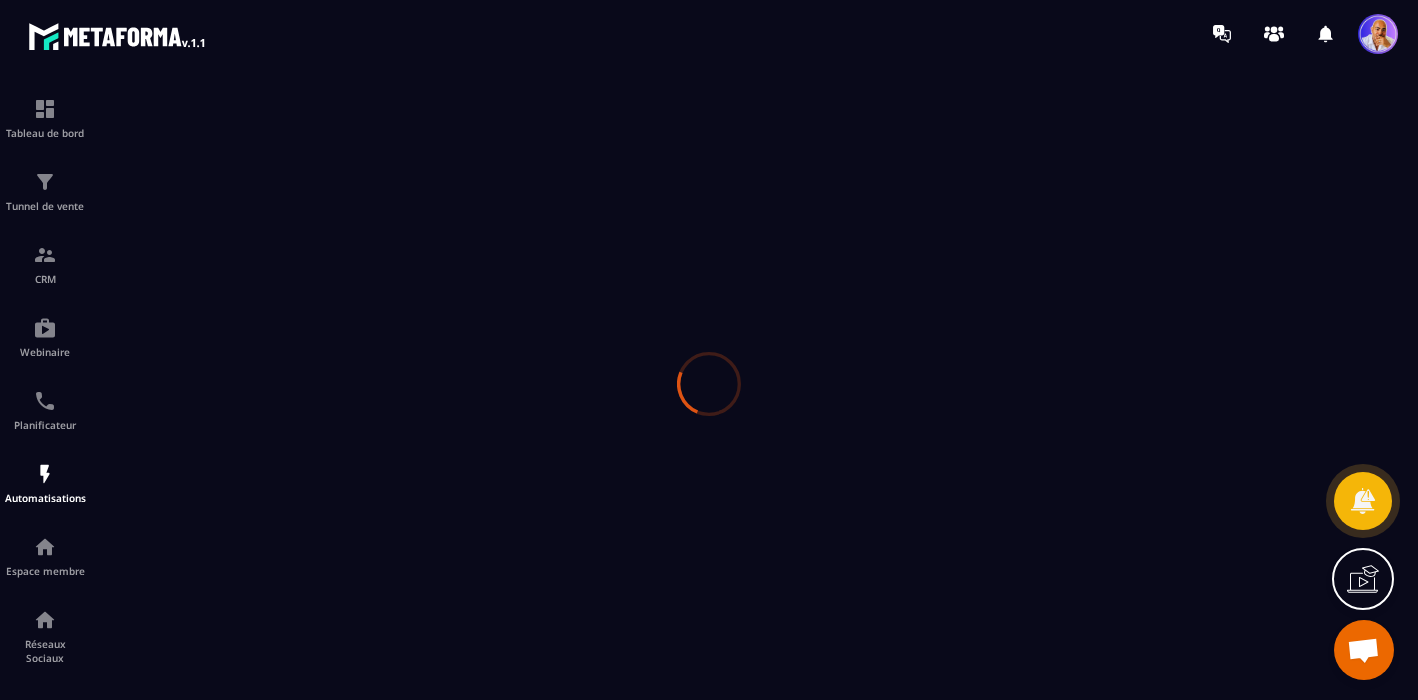 scroll, scrollTop: 0, scrollLeft: 0, axis: both 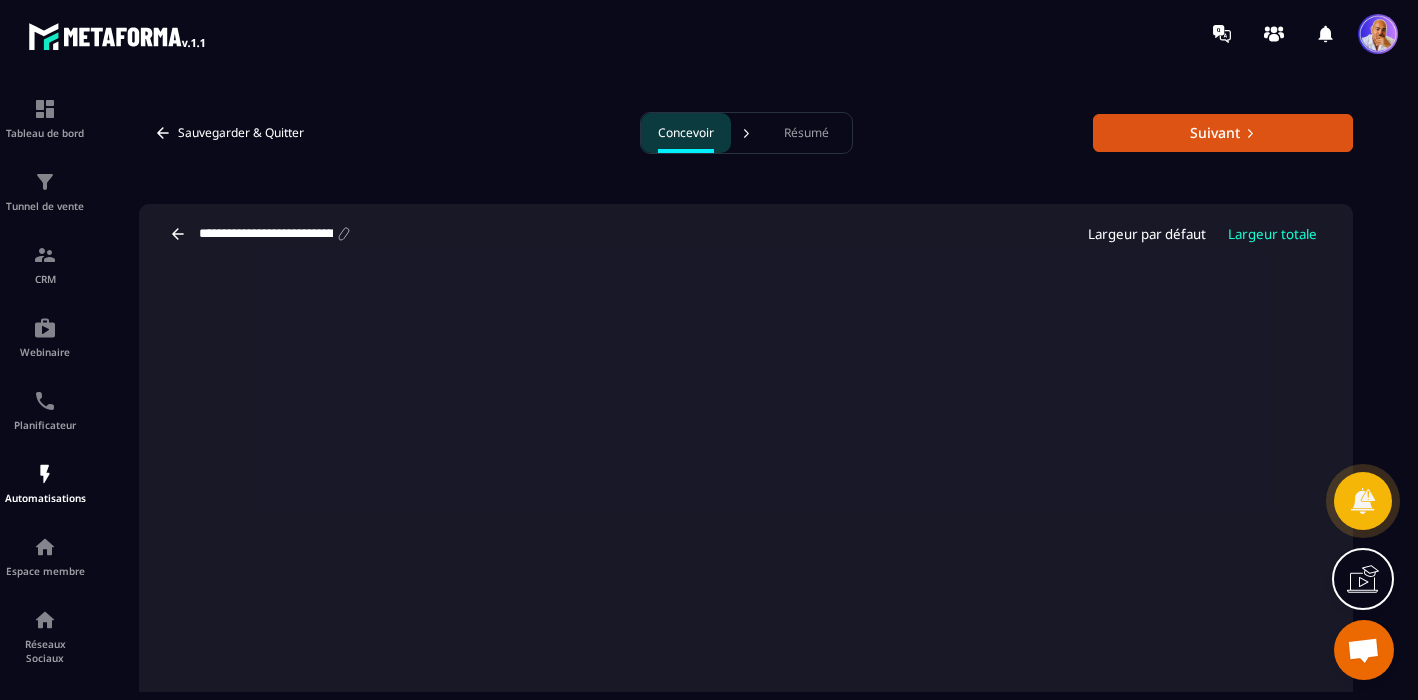 click 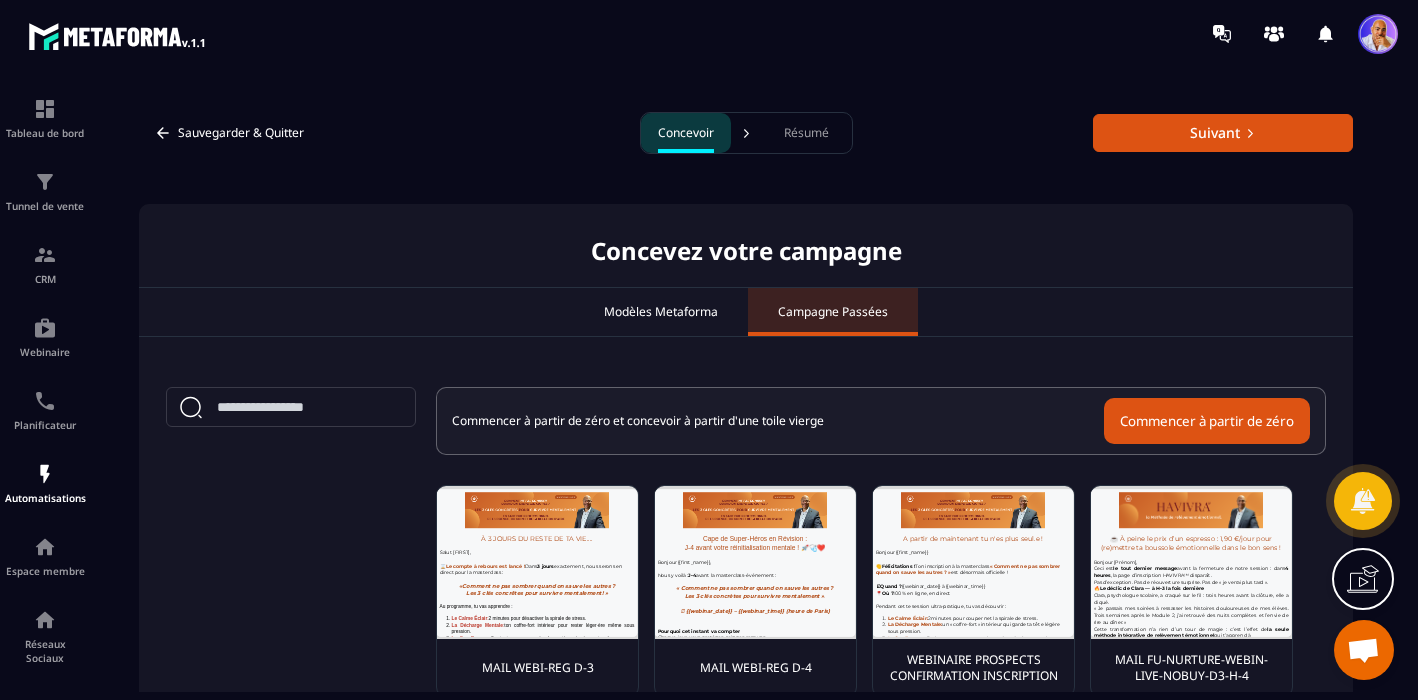 scroll, scrollTop: 0, scrollLeft: 0, axis: both 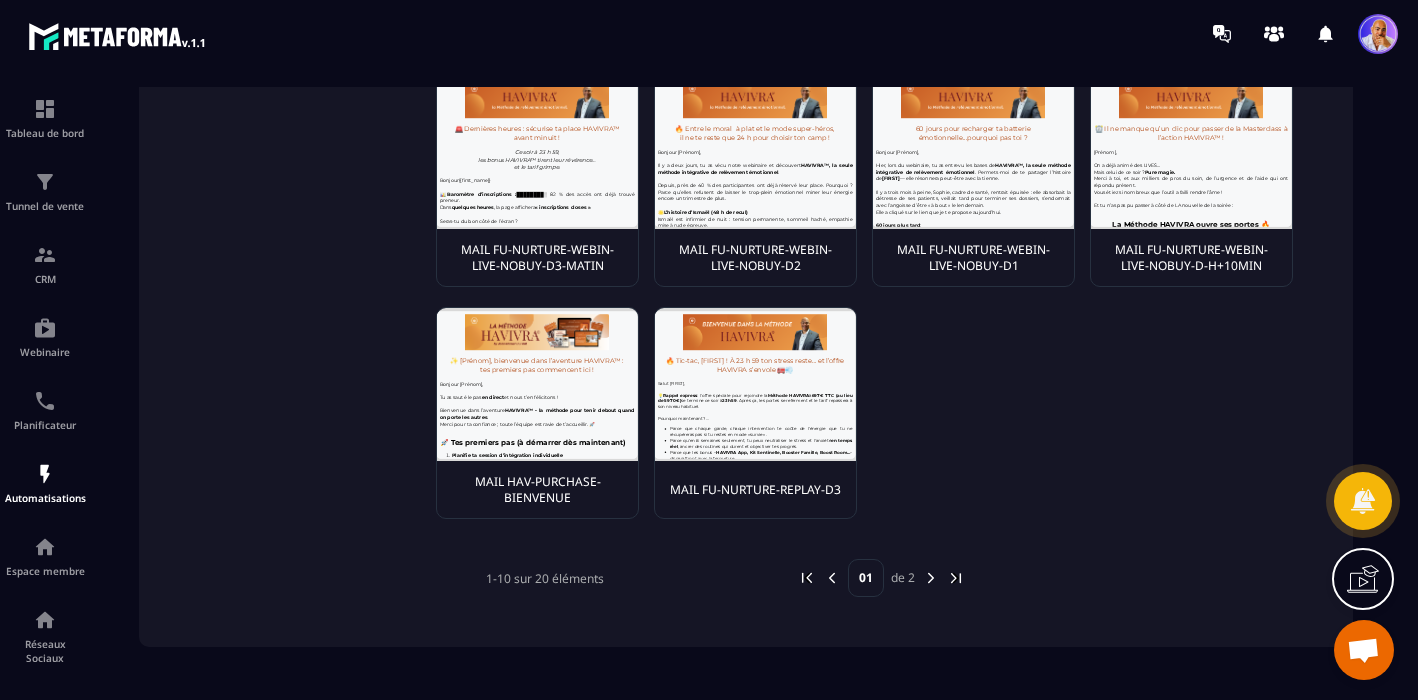 click at bounding box center [931, 578] 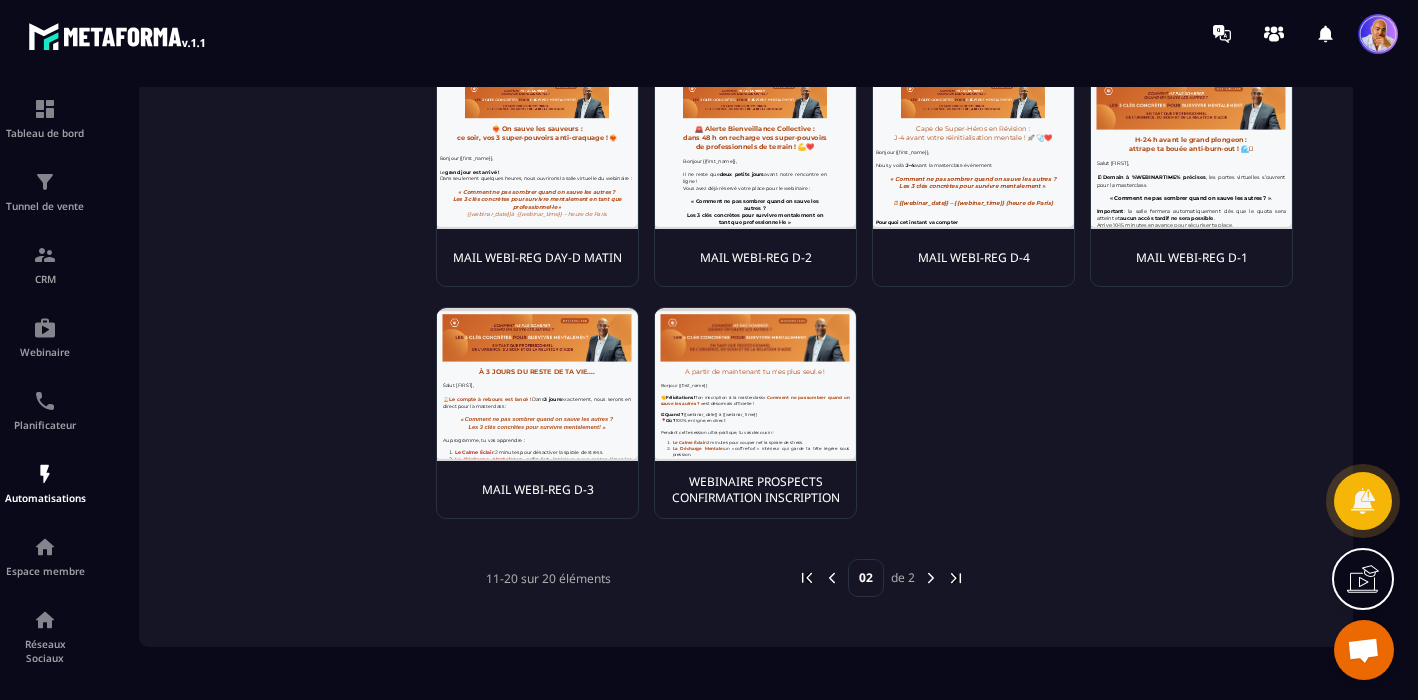 scroll, scrollTop: 0, scrollLeft: 0, axis: both 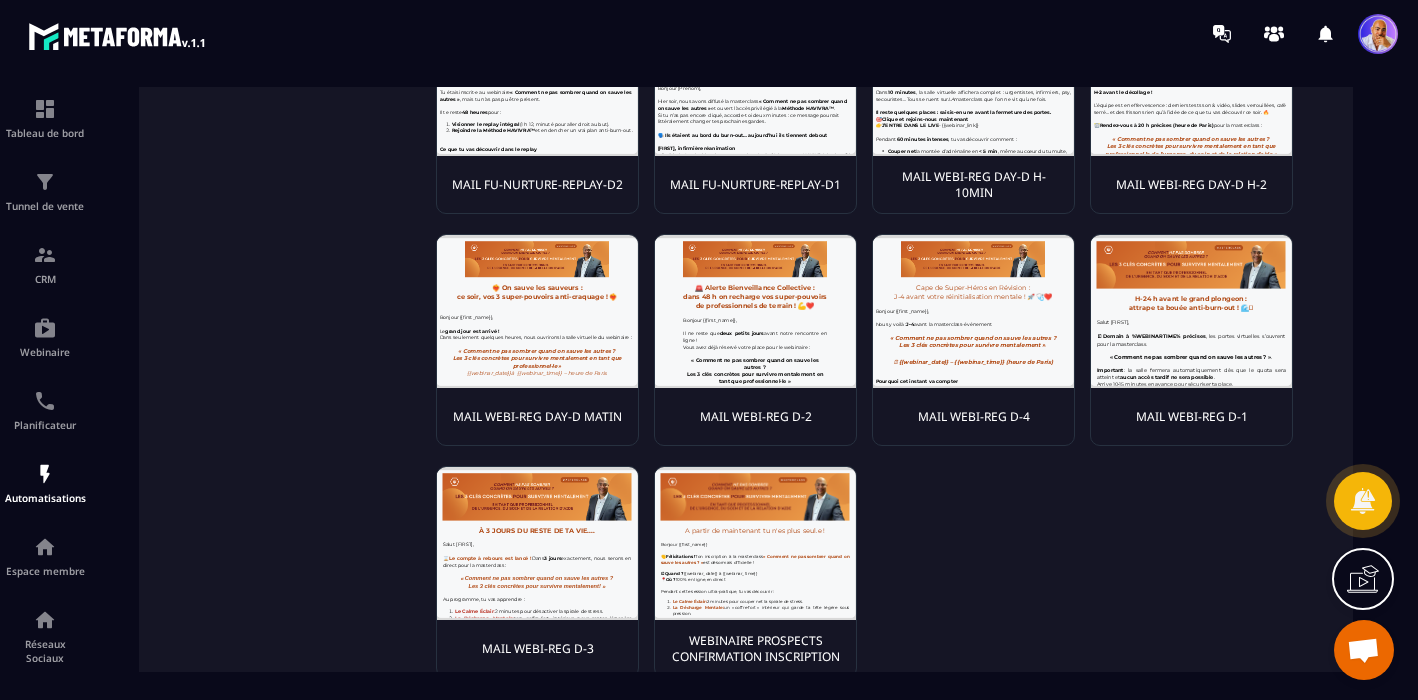 click at bounding box center [537, 79] 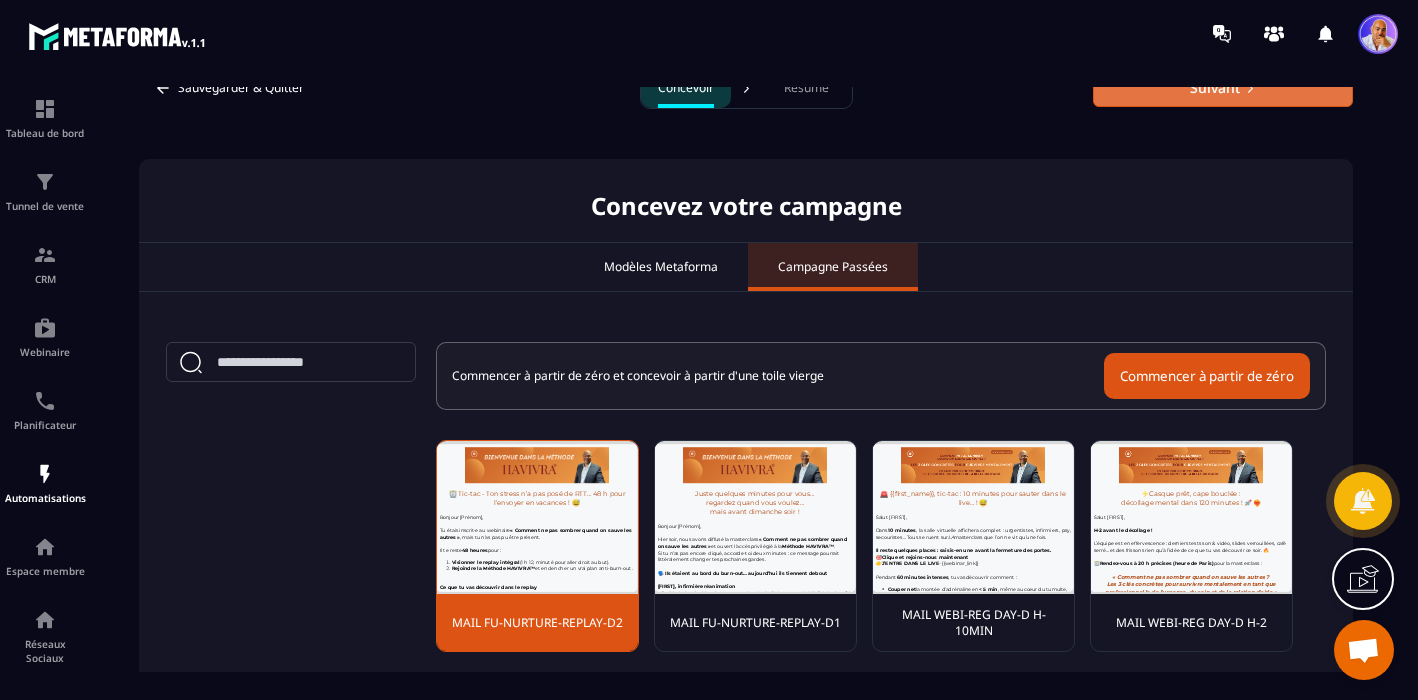 click on "Suivant" at bounding box center [1223, 88] 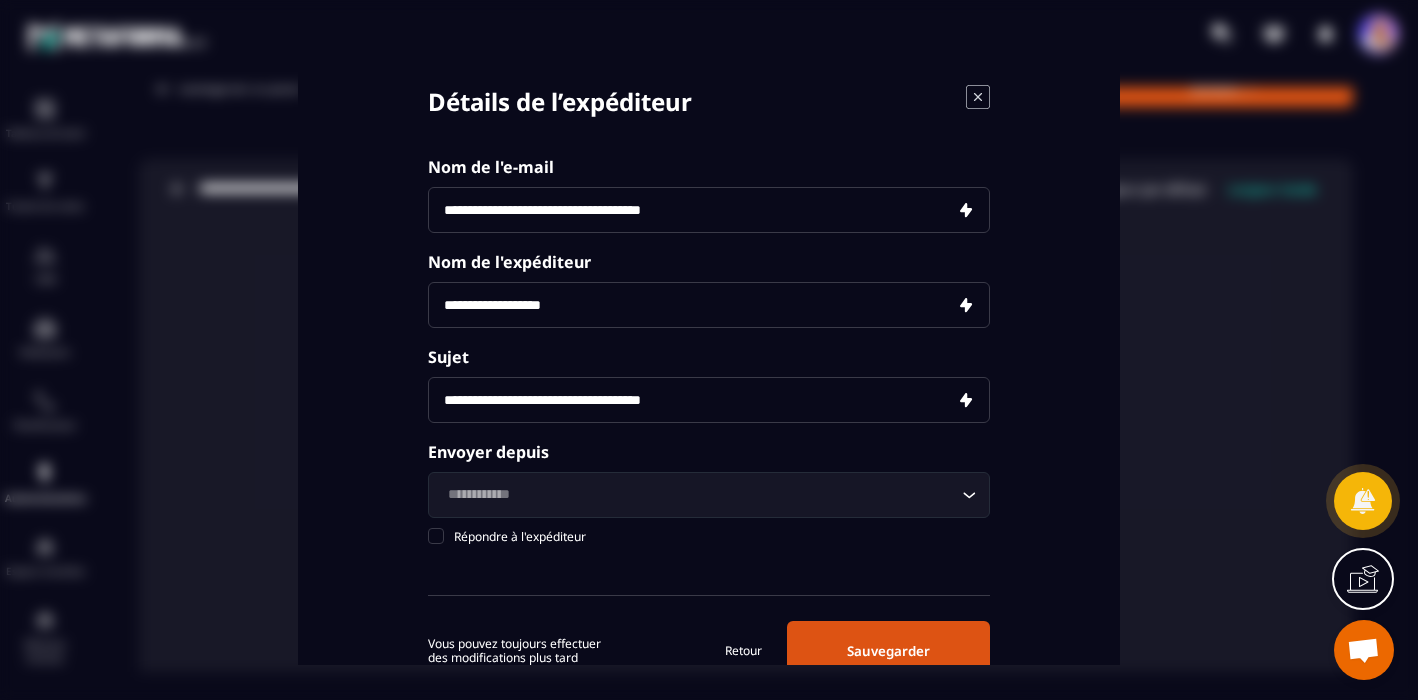 click on "**********" at bounding box center (709, 210) 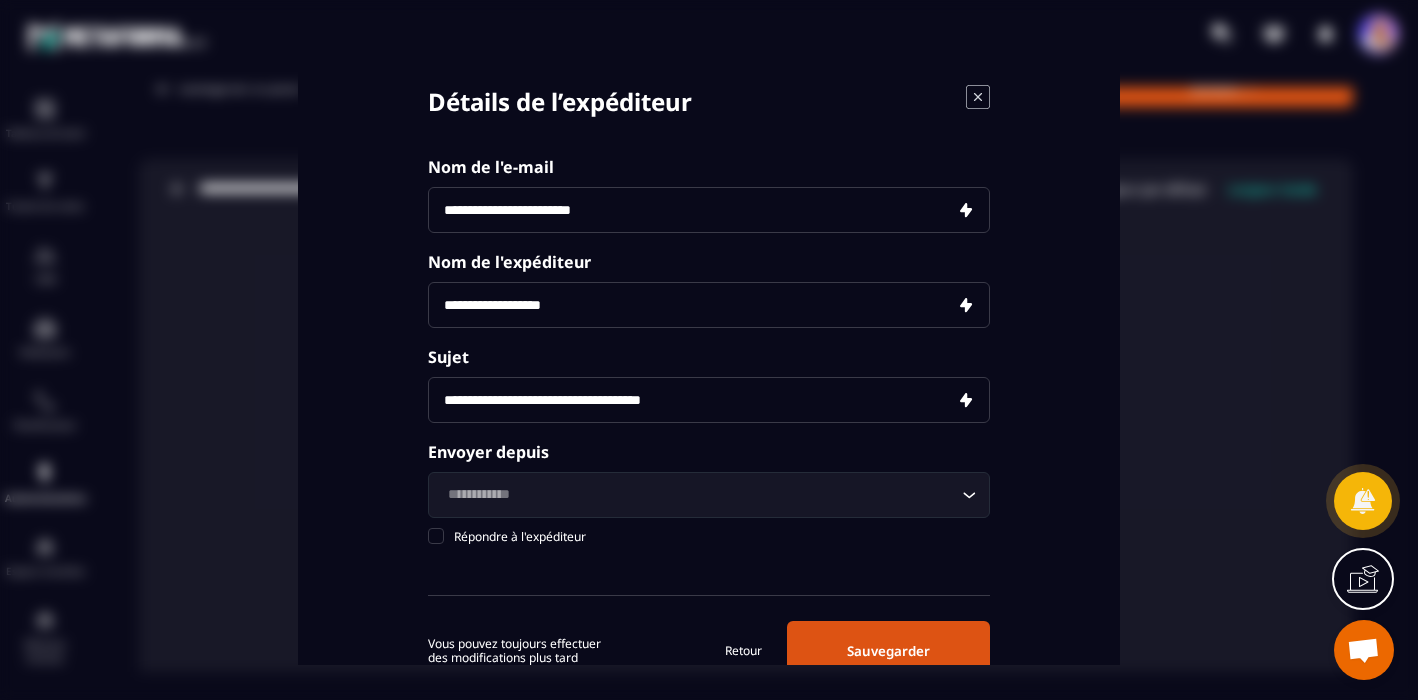 type on "**********" 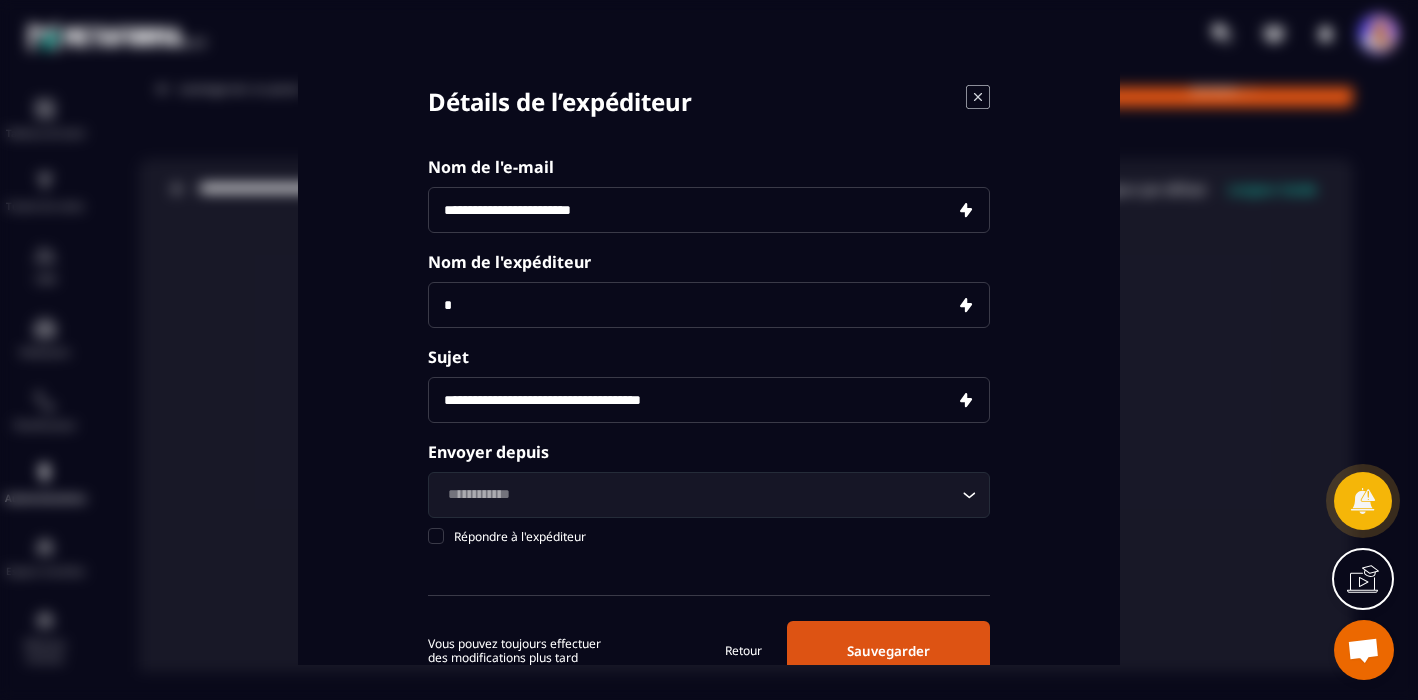 type on "**********" 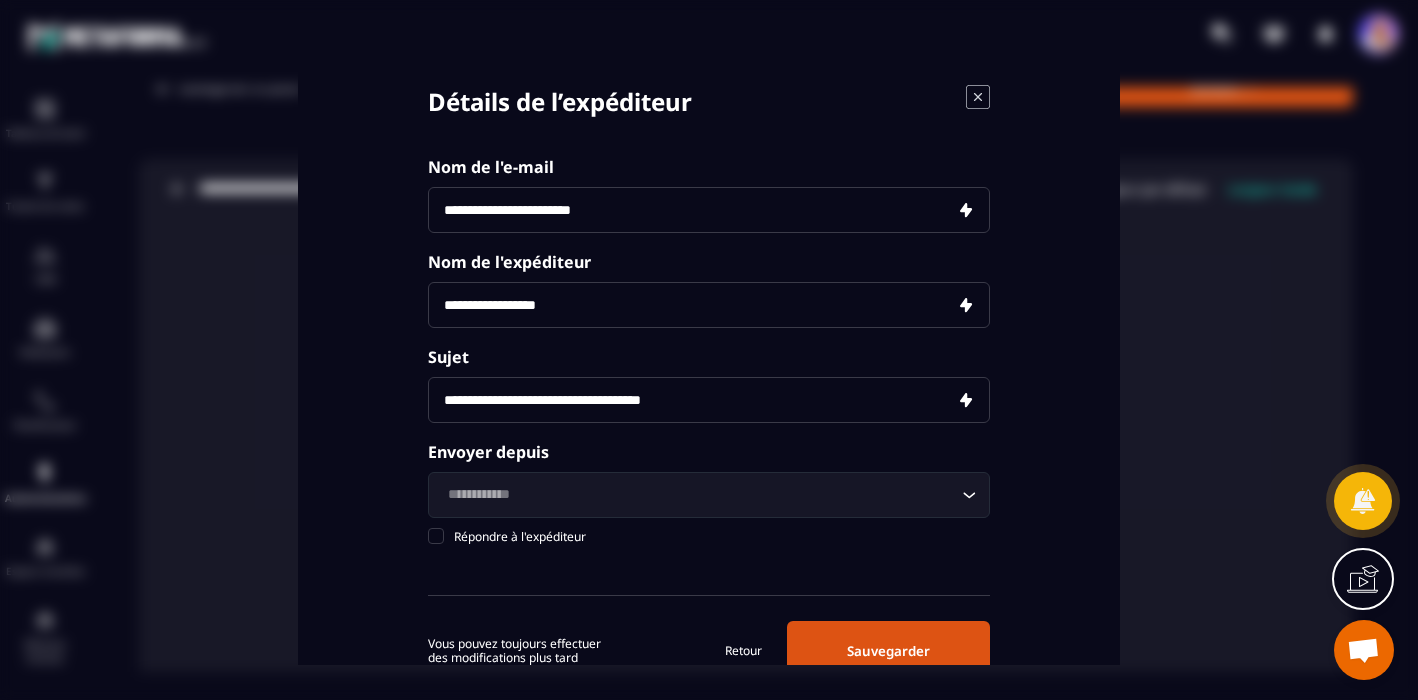 click on "**********" at bounding box center (709, 400) 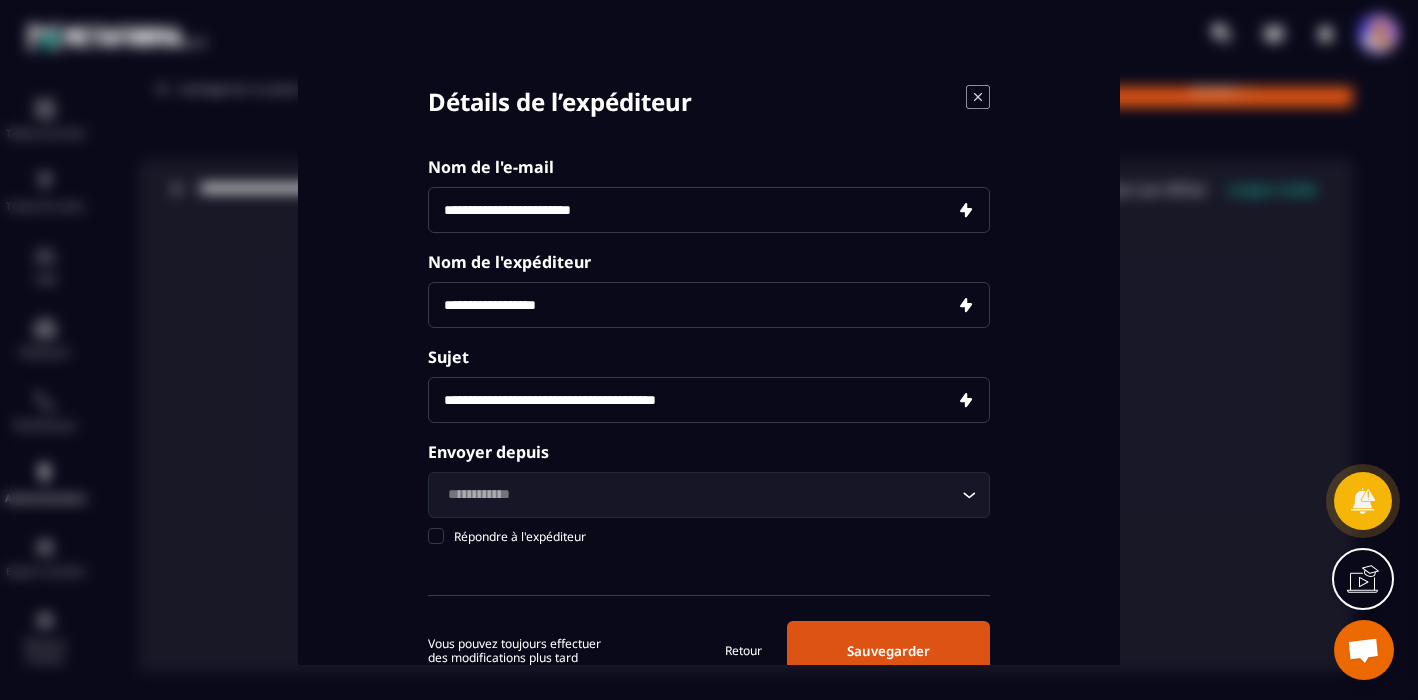 type on "**********" 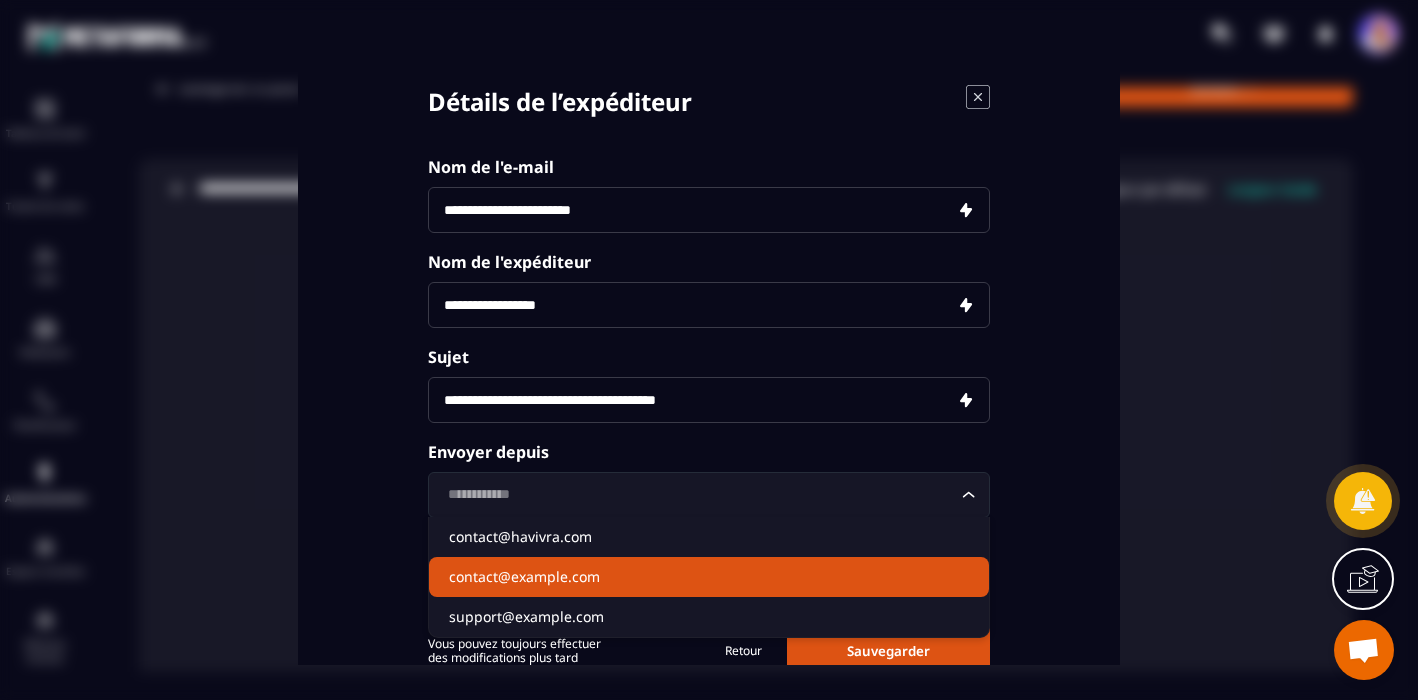 click on "contact@example.com" 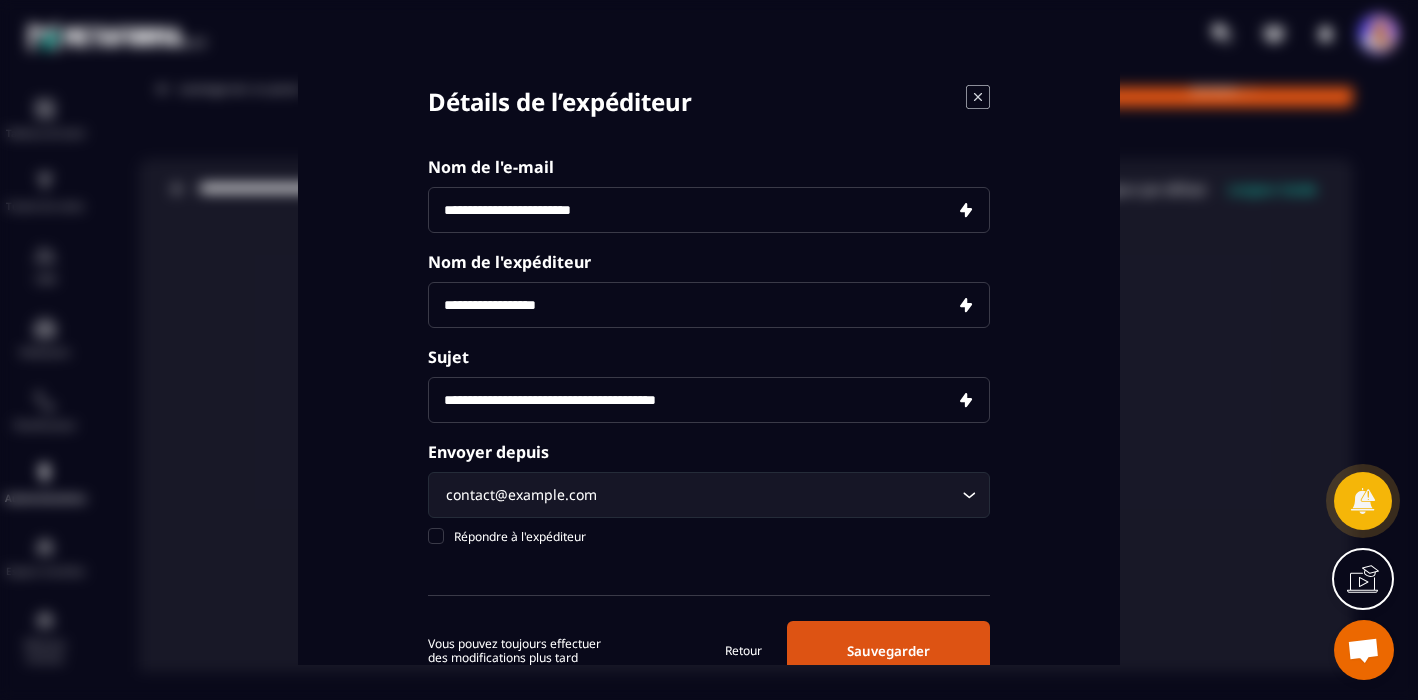 click on "Sauvegarder" at bounding box center (888, 651) 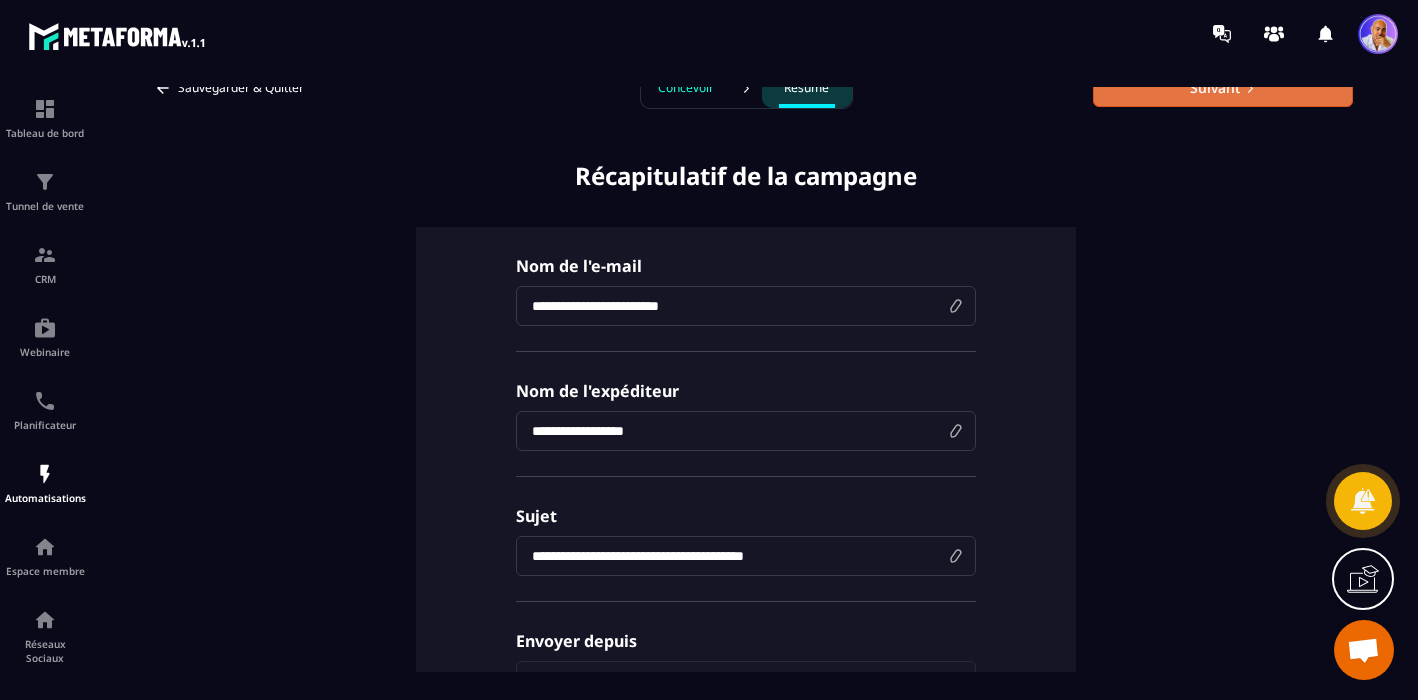 click on "Suivant" at bounding box center [1223, 88] 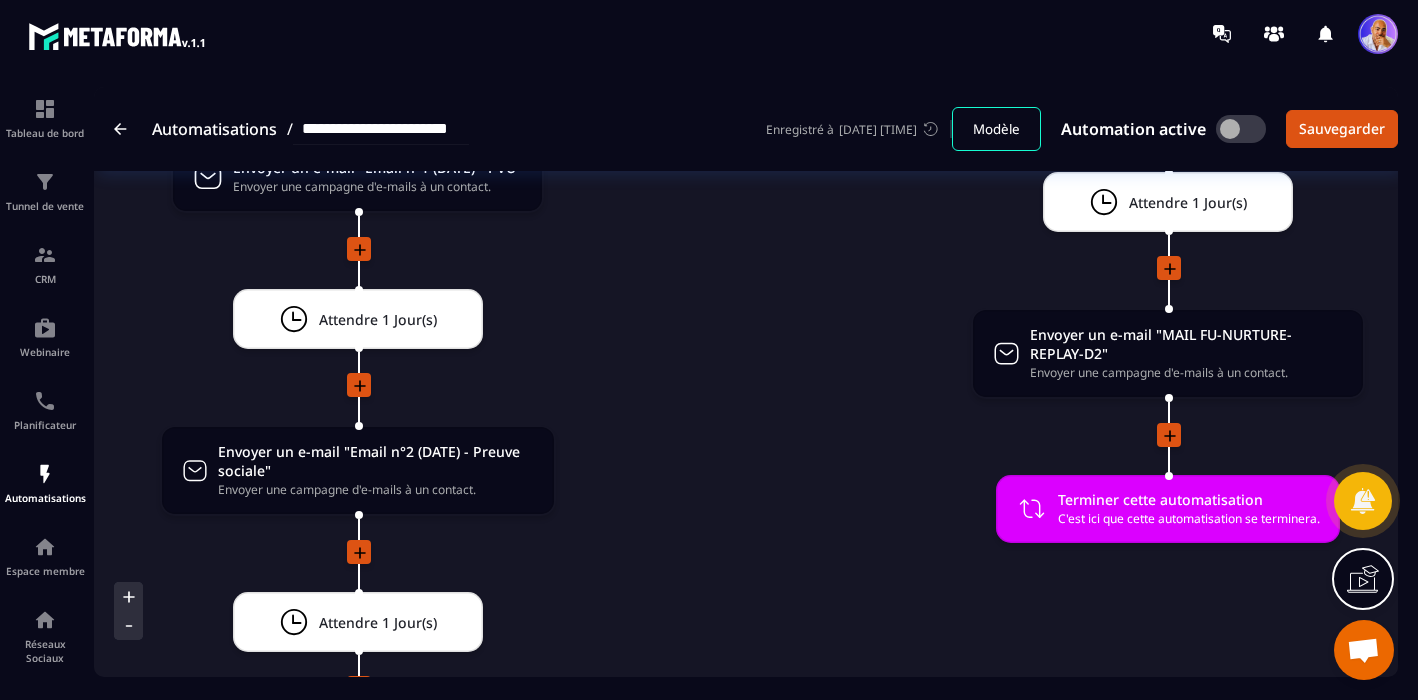 scroll, scrollTop: 3372, scrollLeft: 0, axis: vertical 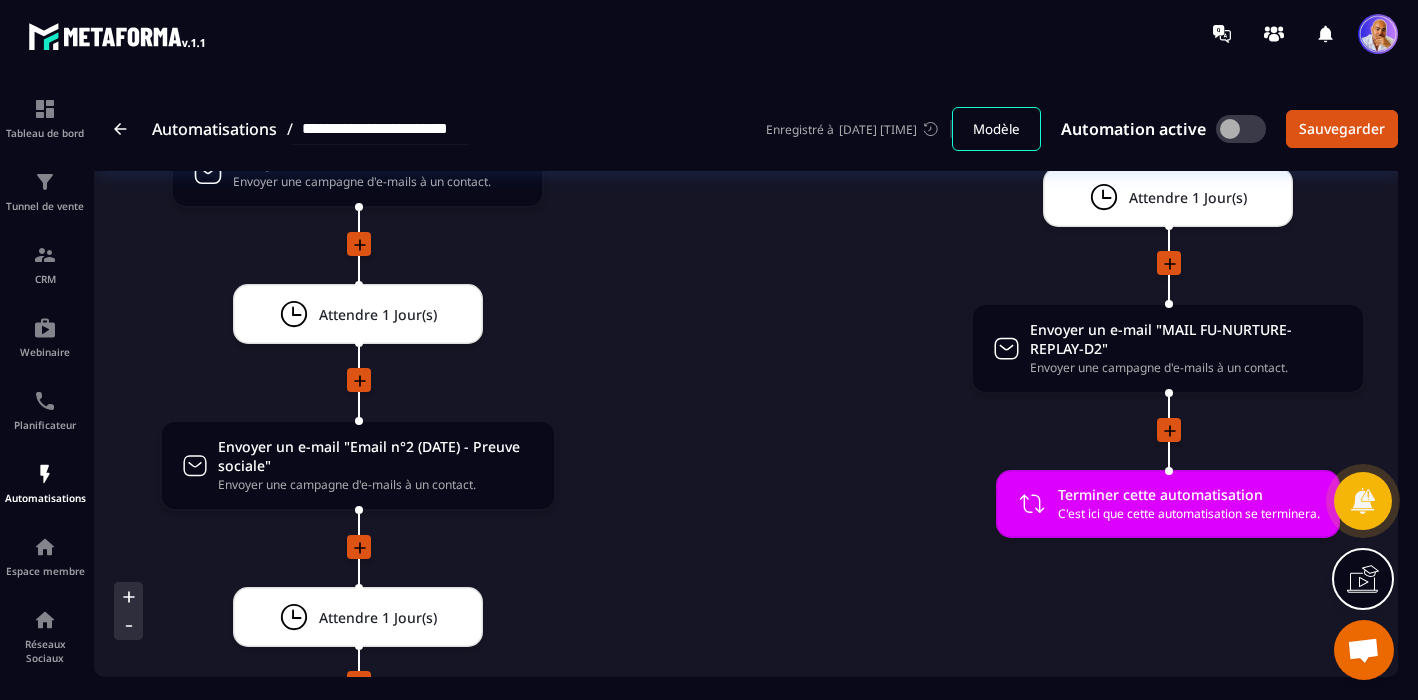 click 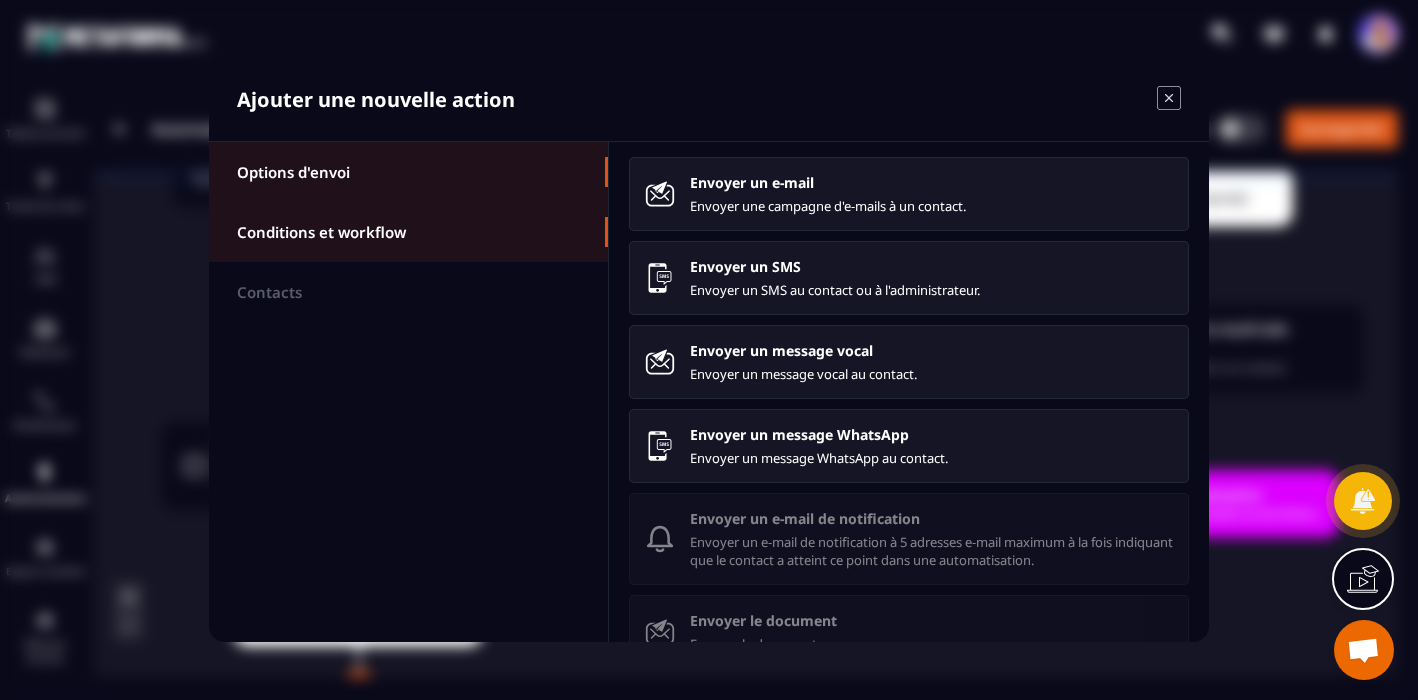 click on "Conditions et workflow" 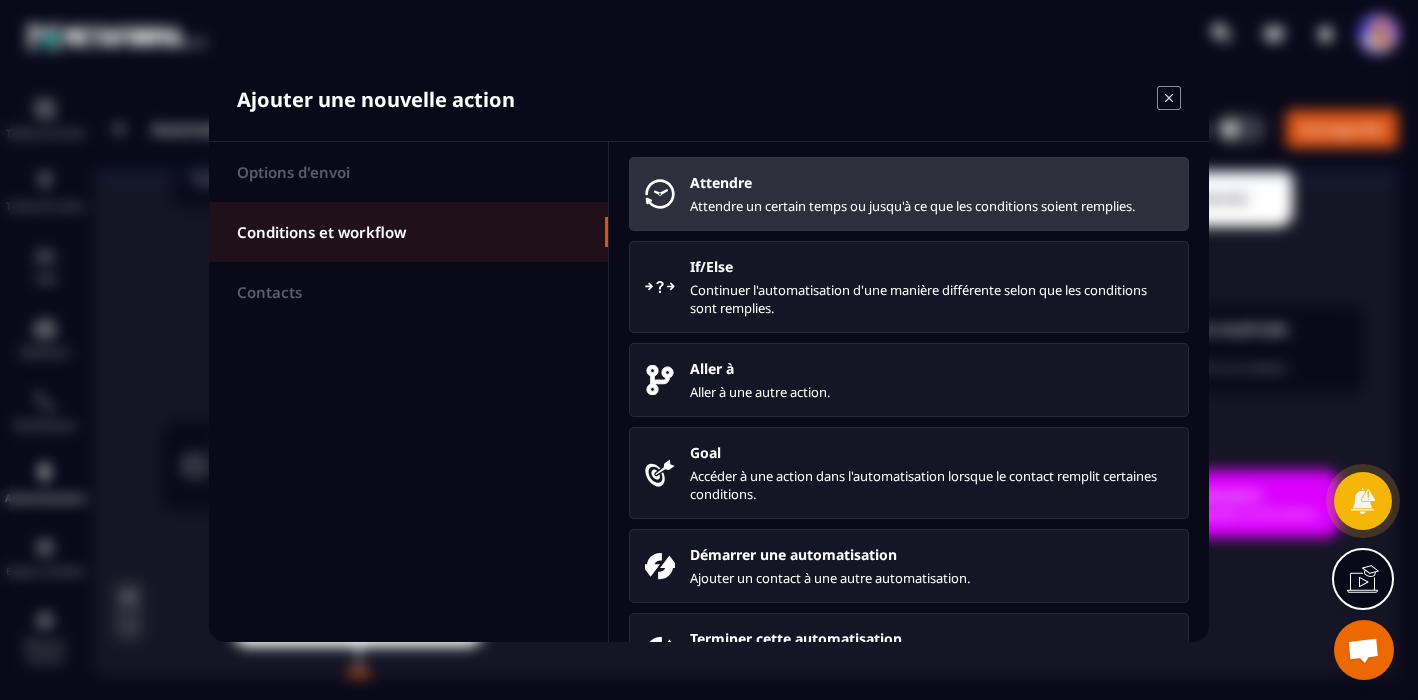 click on "Attendre Attendre un certain temps ou jusqu'à ce que les conditions soient remplies." at bounding box center (931, 194) 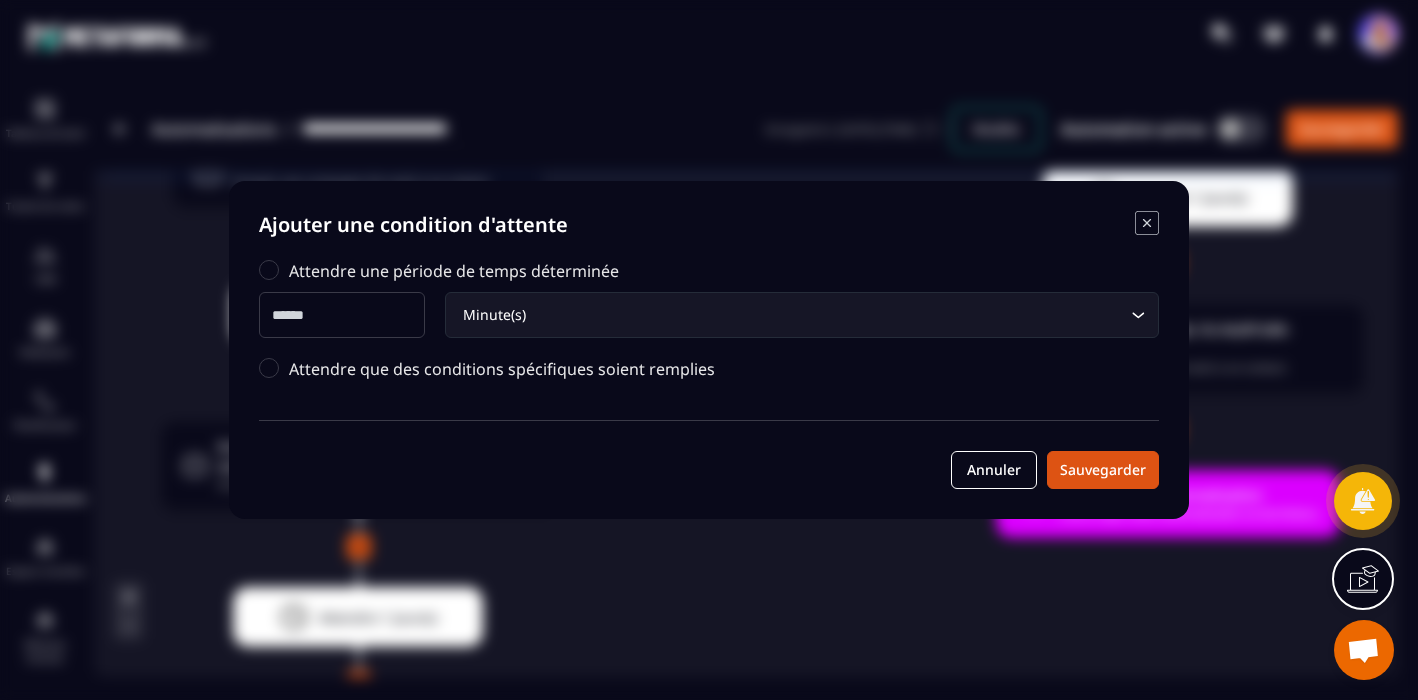 click at bounding box center (342, 315) 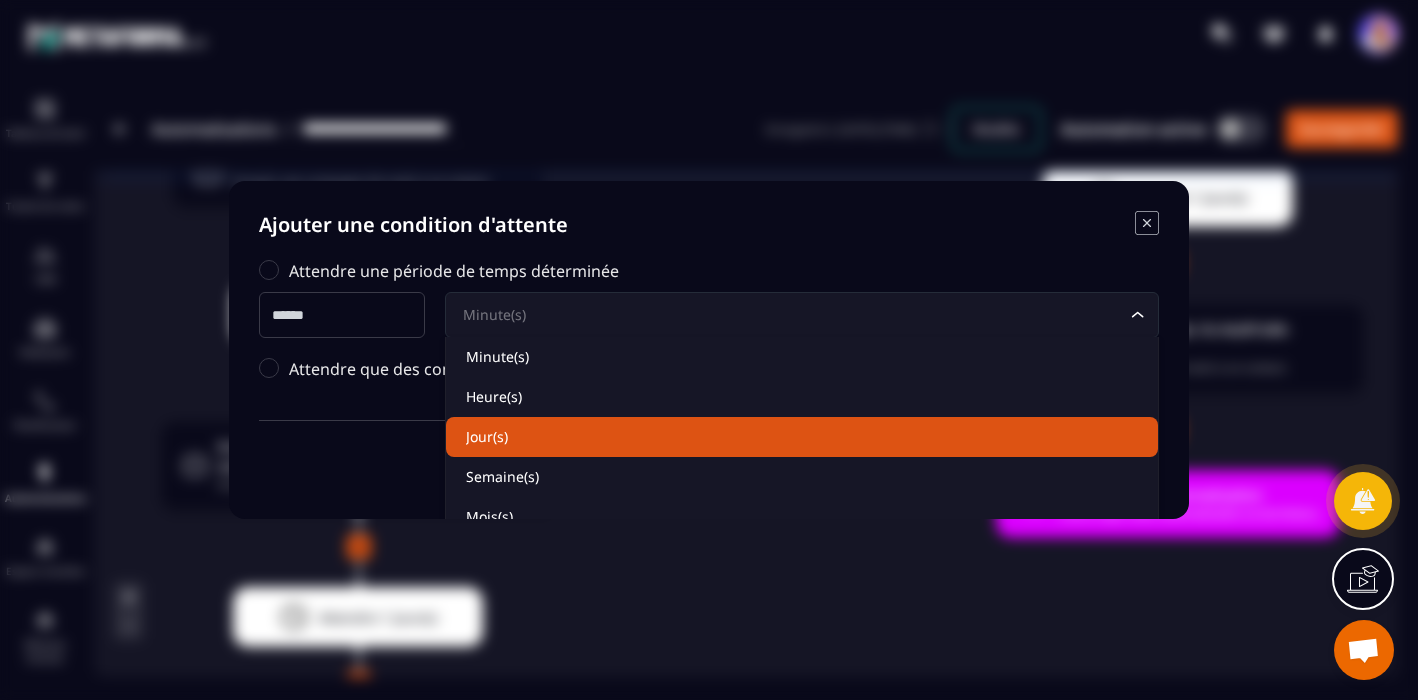 click on "Jour(s)" 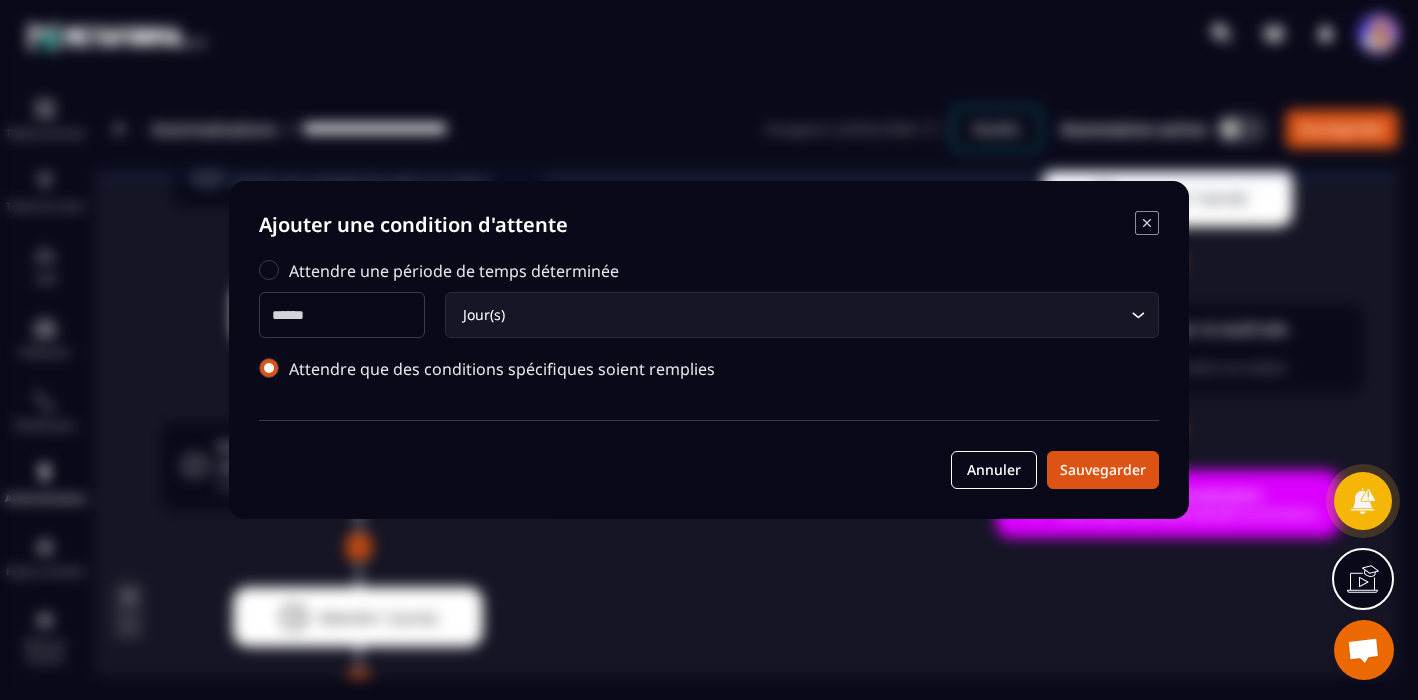 click at bounding box center [269, 368] 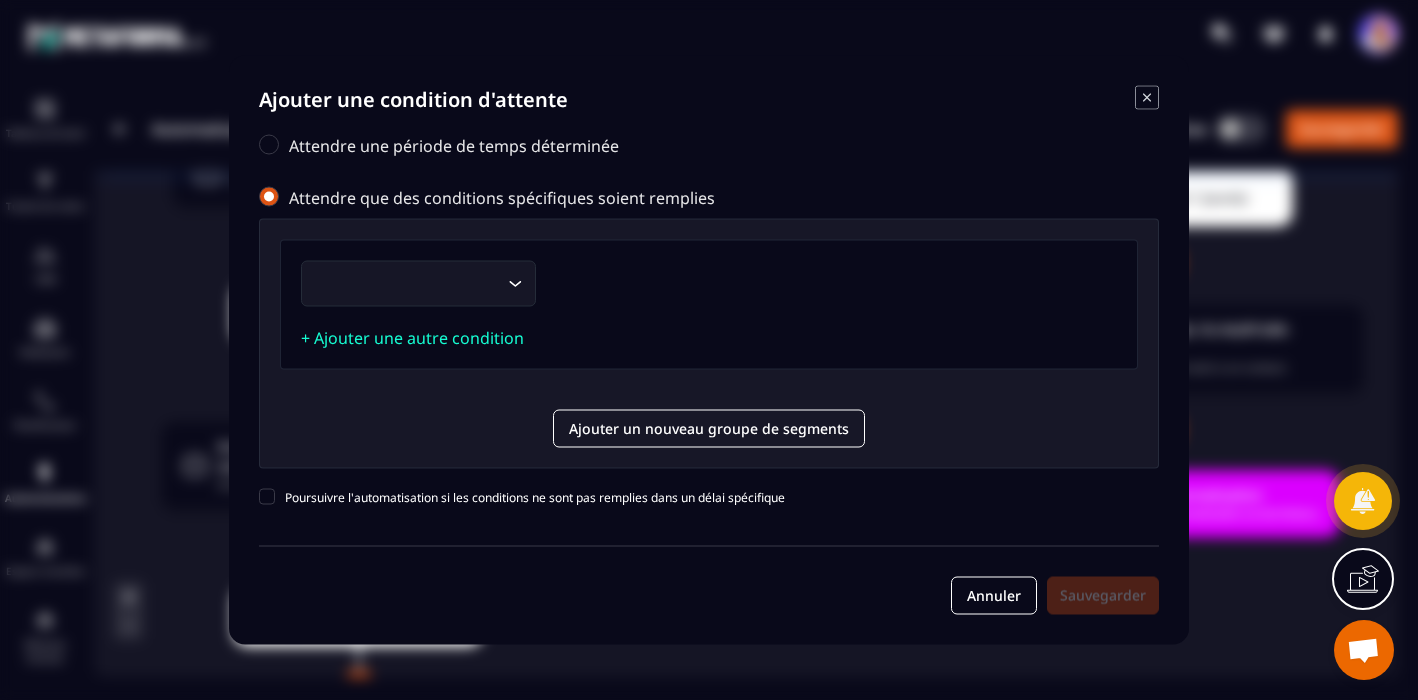 click at bounding box center [269, 197] 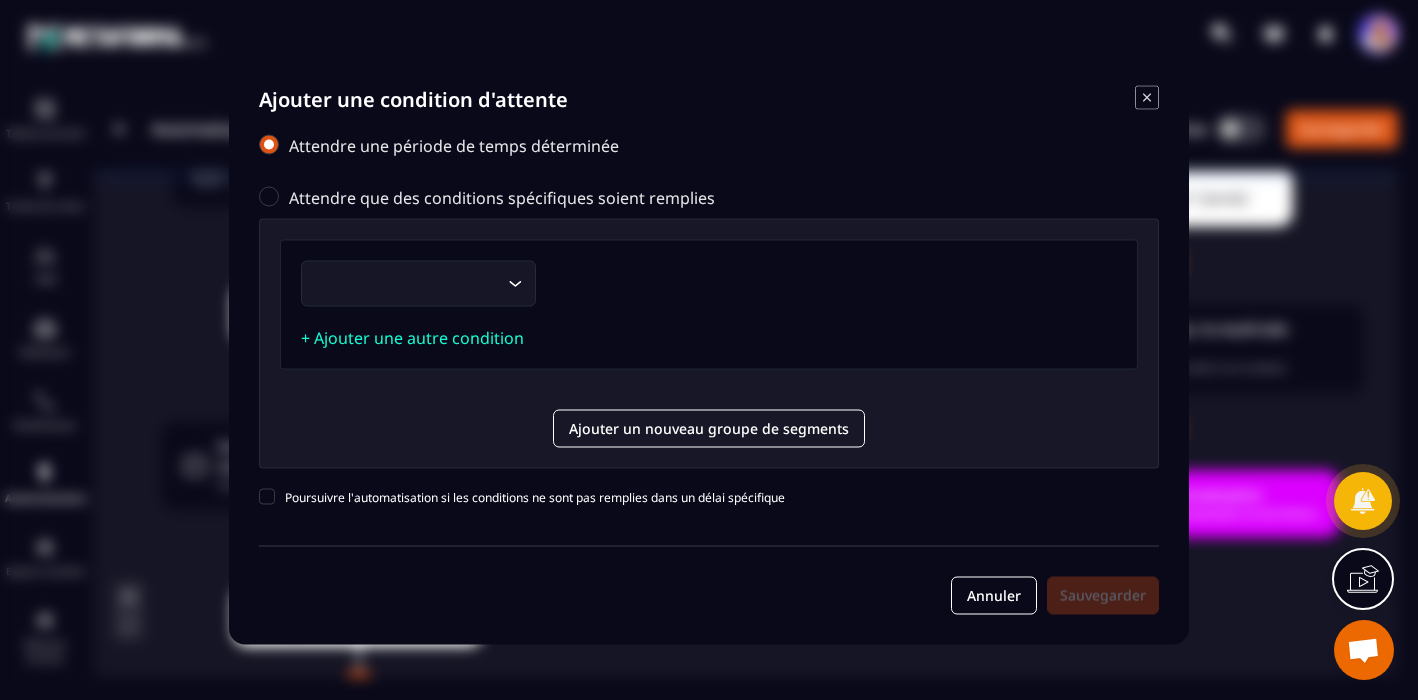 click at bounding box center [269, 145] 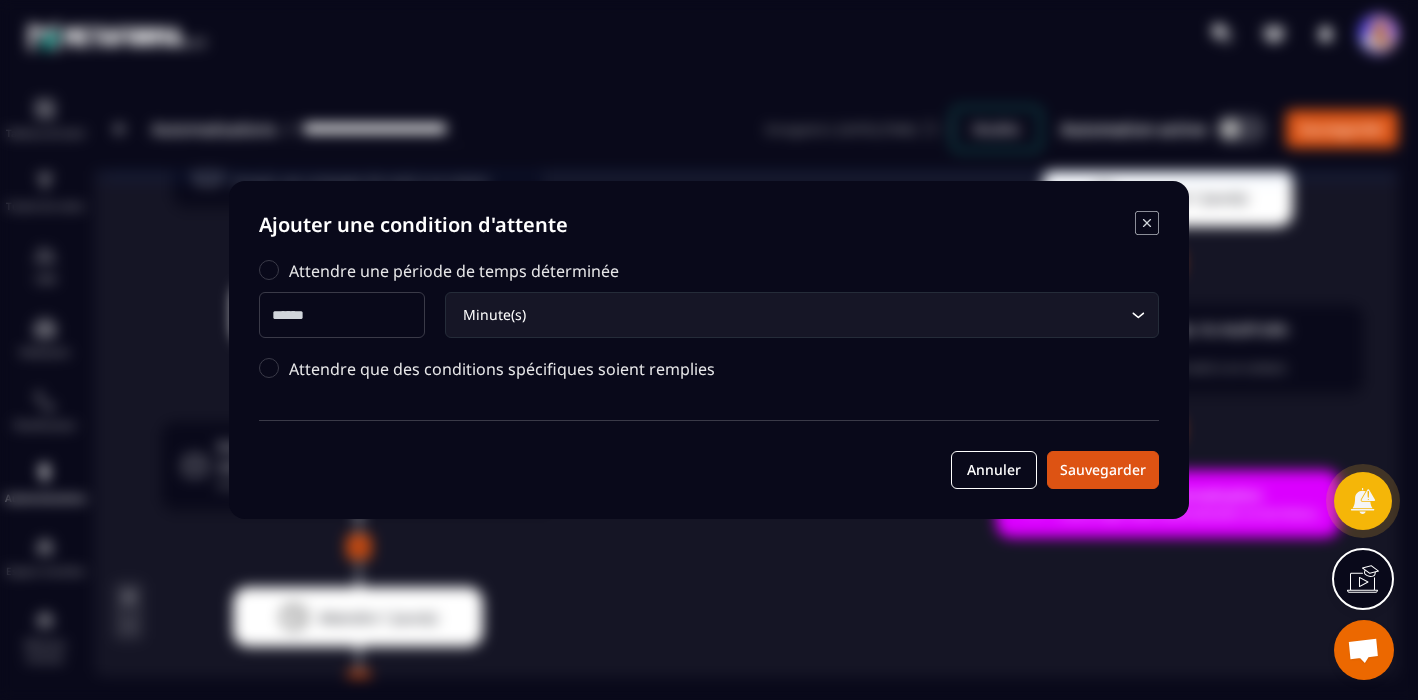 click at bounding box center [342, 315] 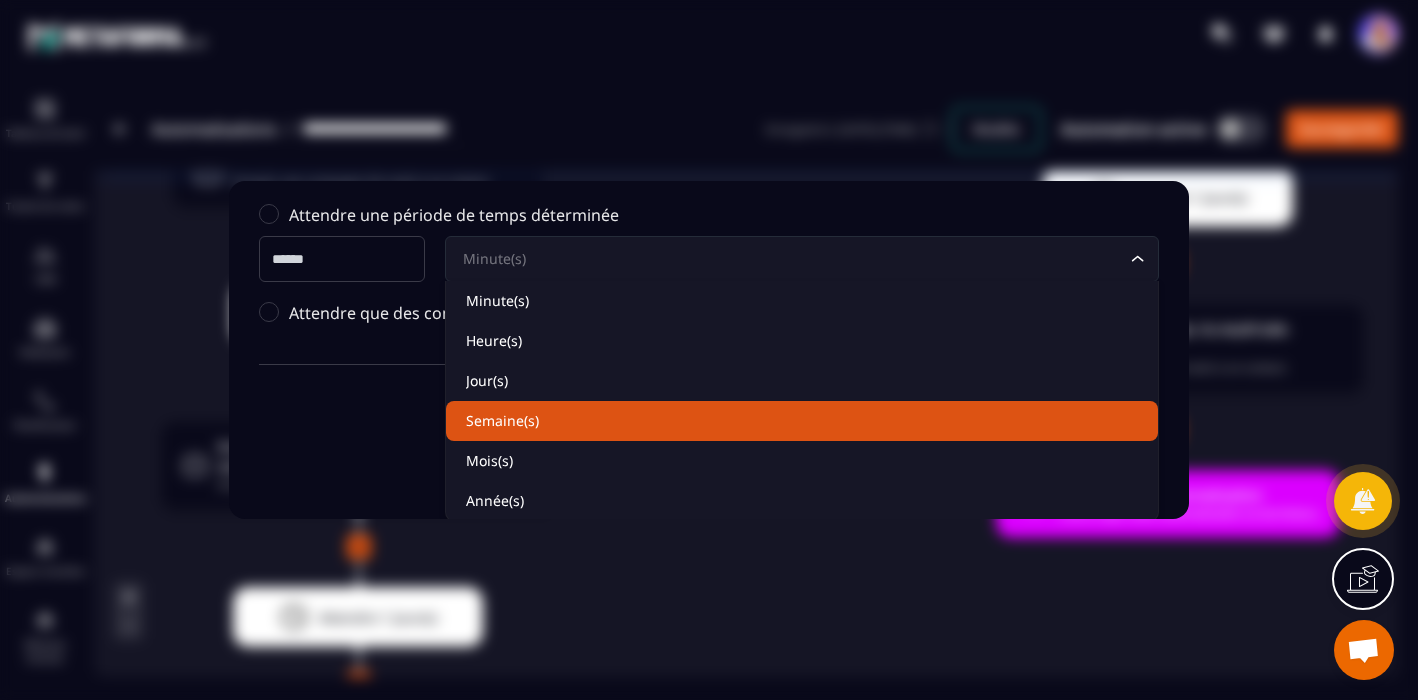 scroll, scrollTop: 59, scrollLeft: 0, axis: vertical 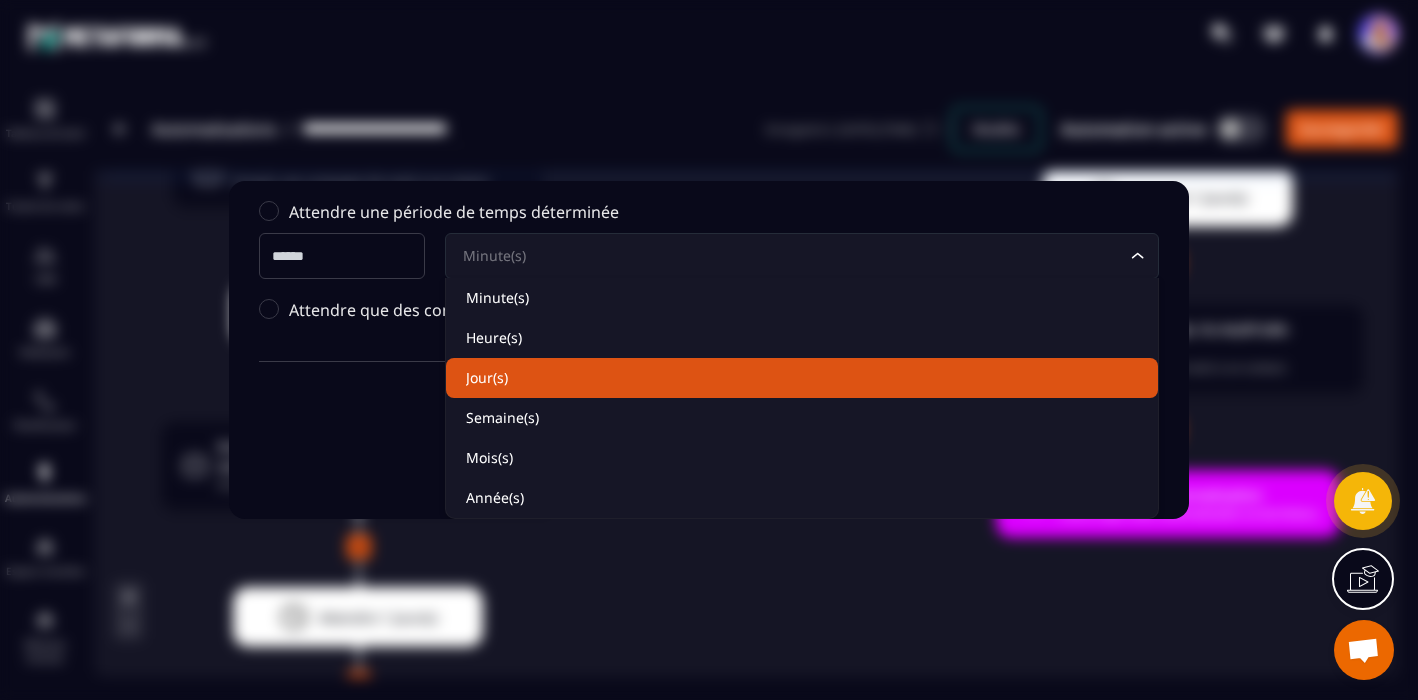 click on "Jour(s)" 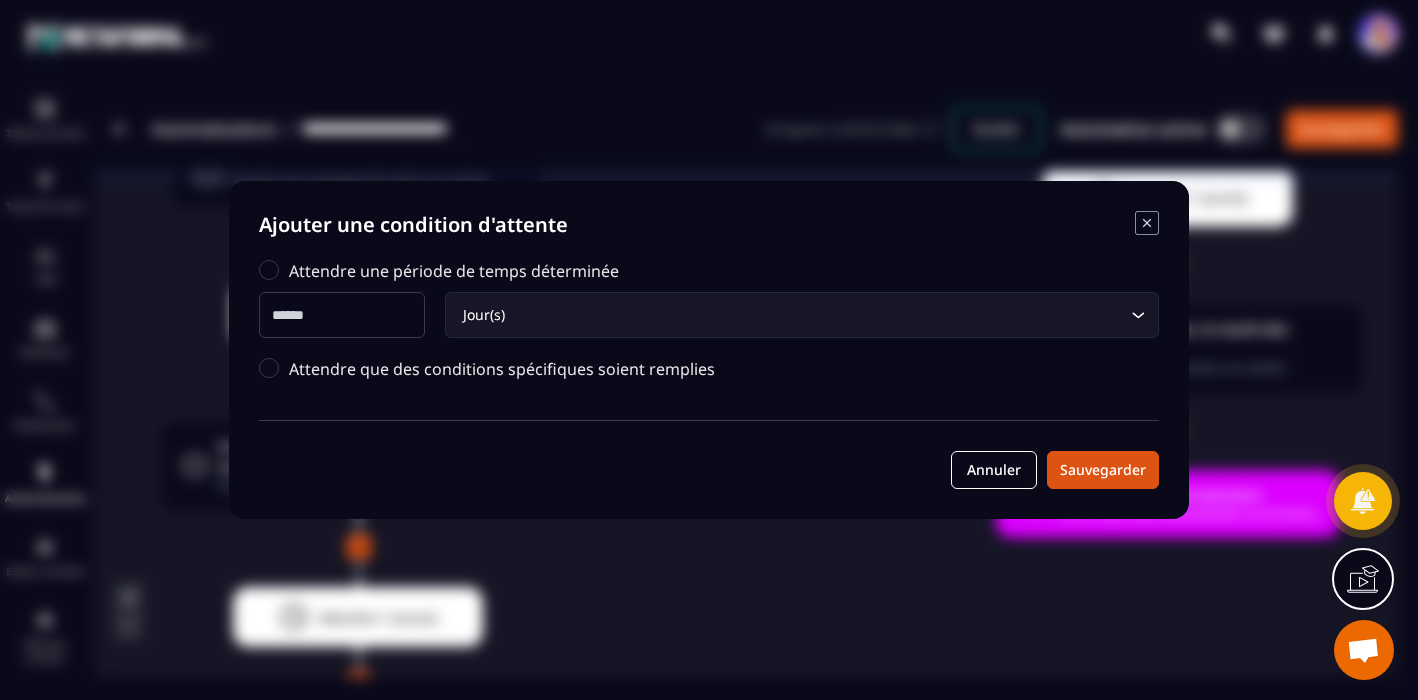 scroll, scrollTop: 0, scrollLeft: 0, axis: both 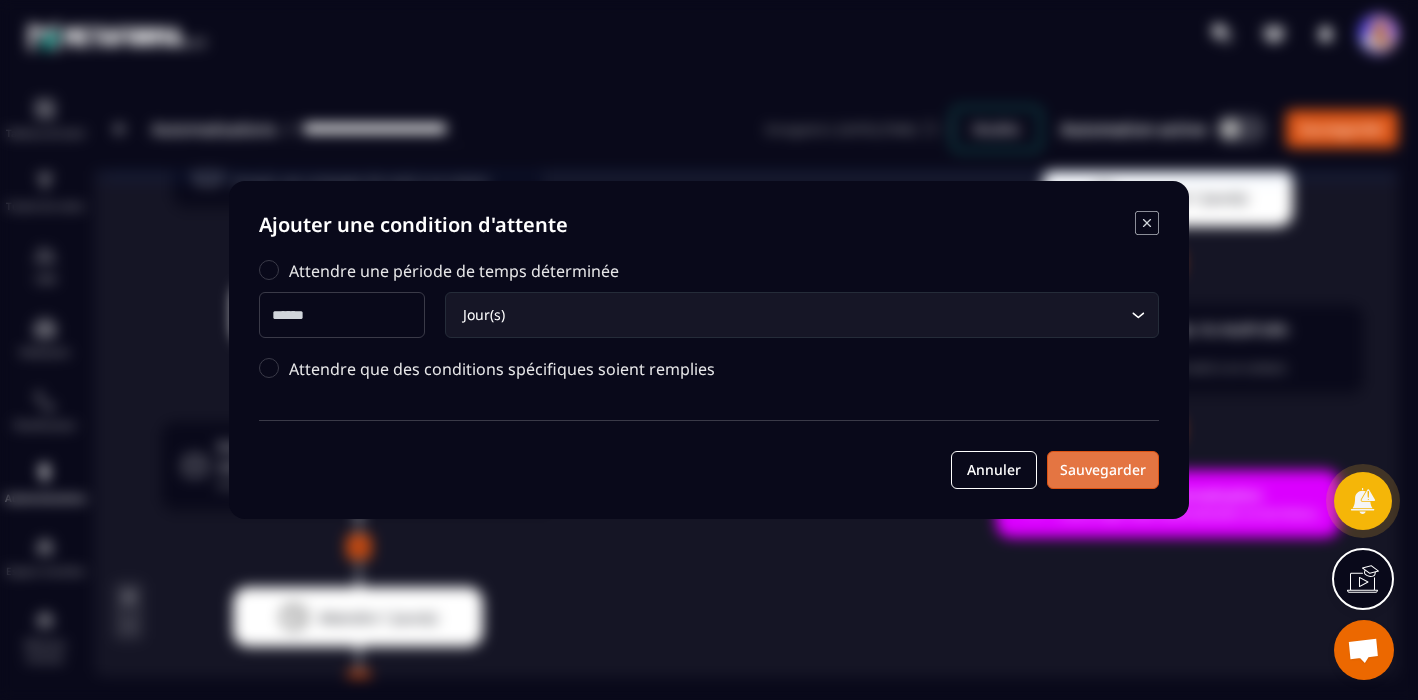 click on "Sauvegarder" at bounding box center [1103, 470] 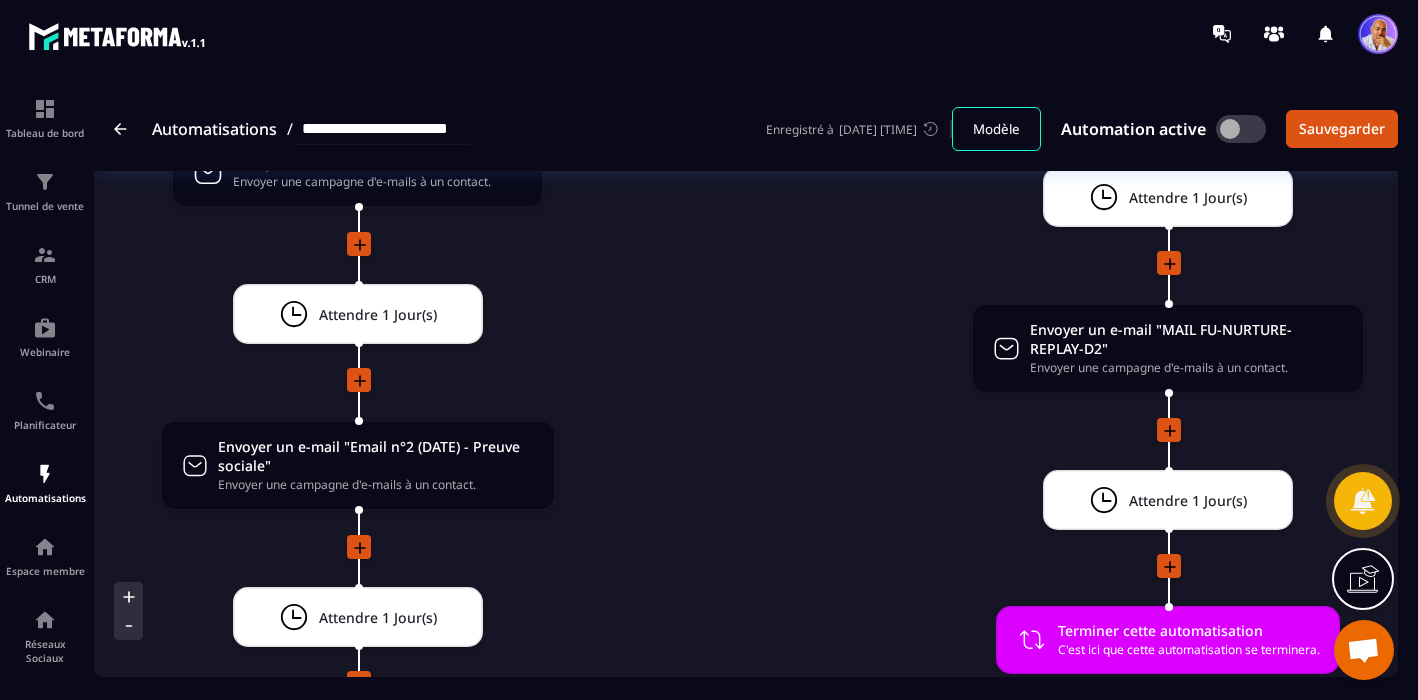 click 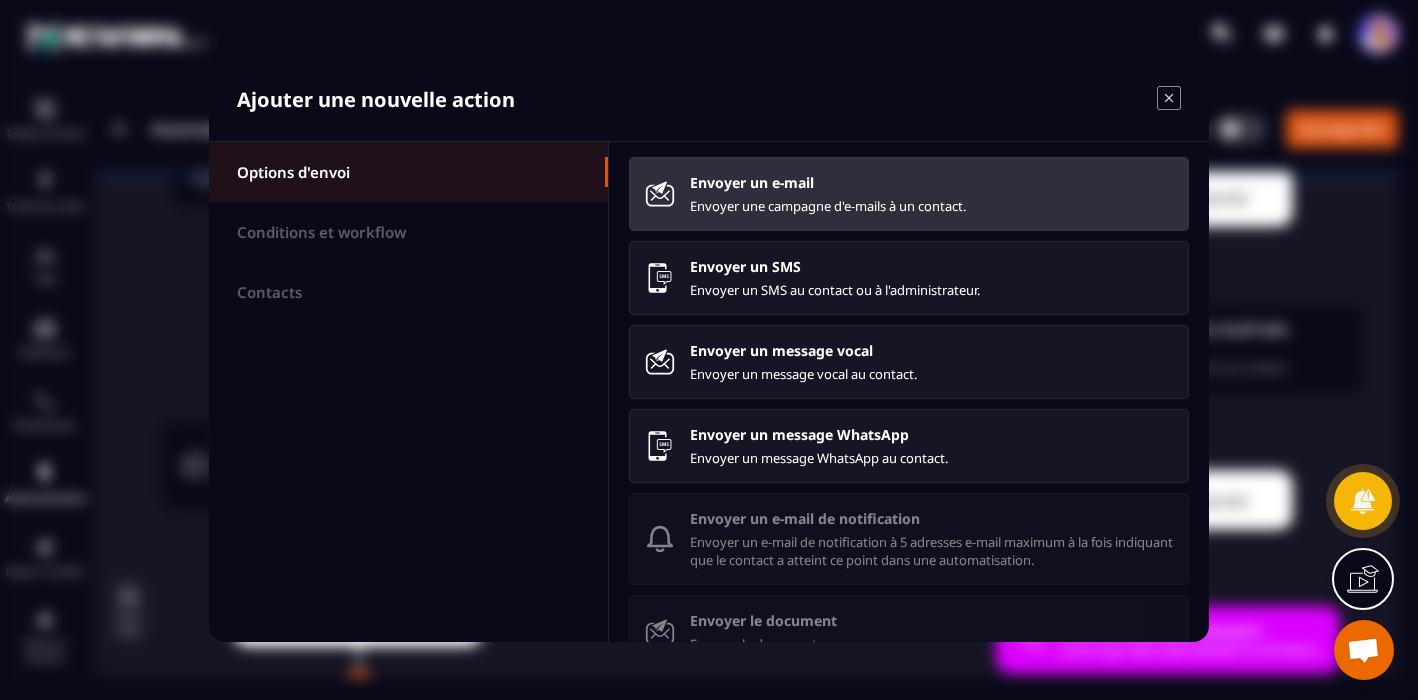 click on "Envoyer une campagne d'e-mails à un contact." at bounding box center (931, 206) 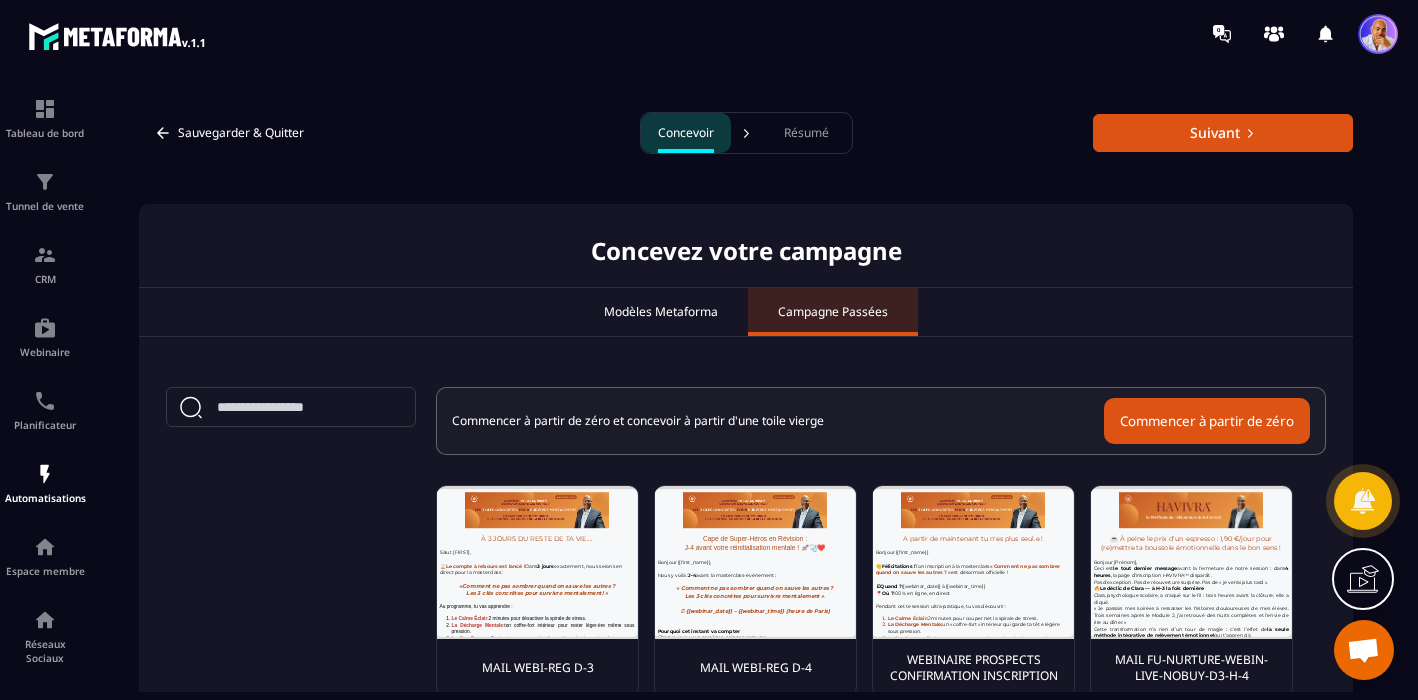 scroll, scrollTop: 0, scrollLeft: 0, axis: both 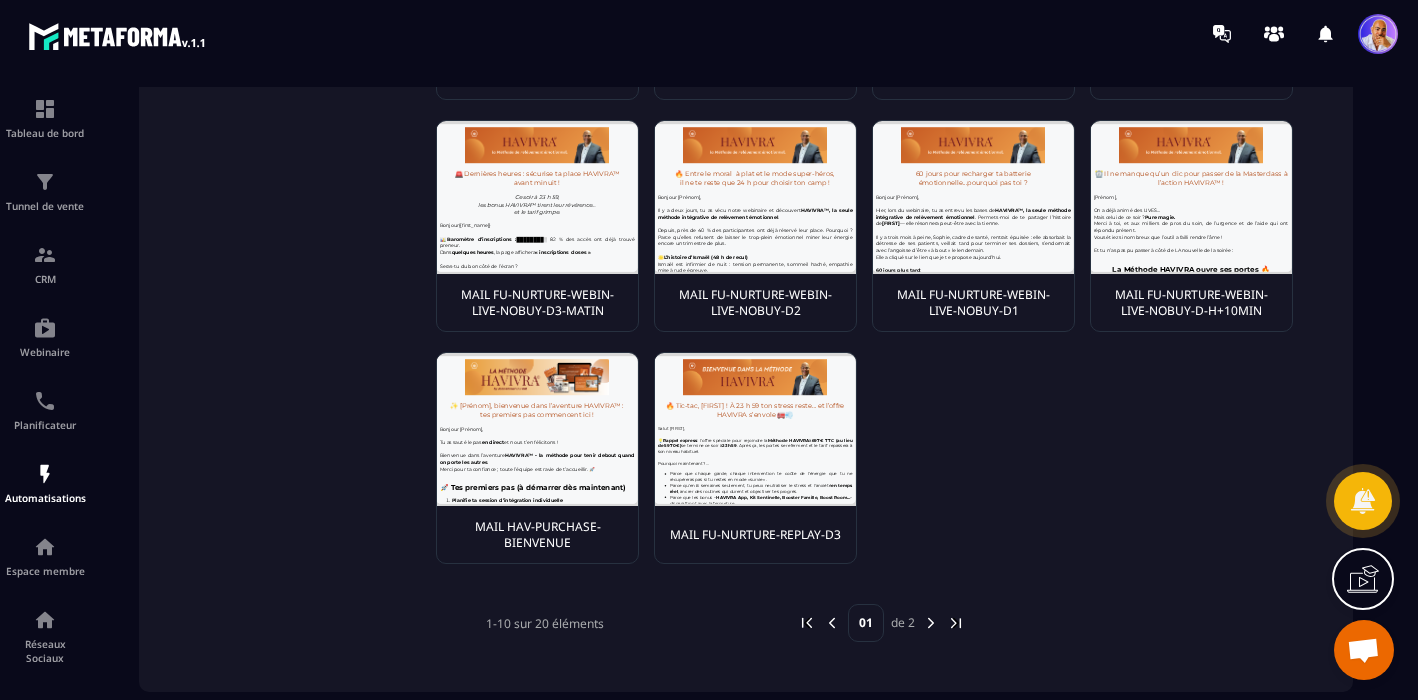click at bounding box center [931, 623] 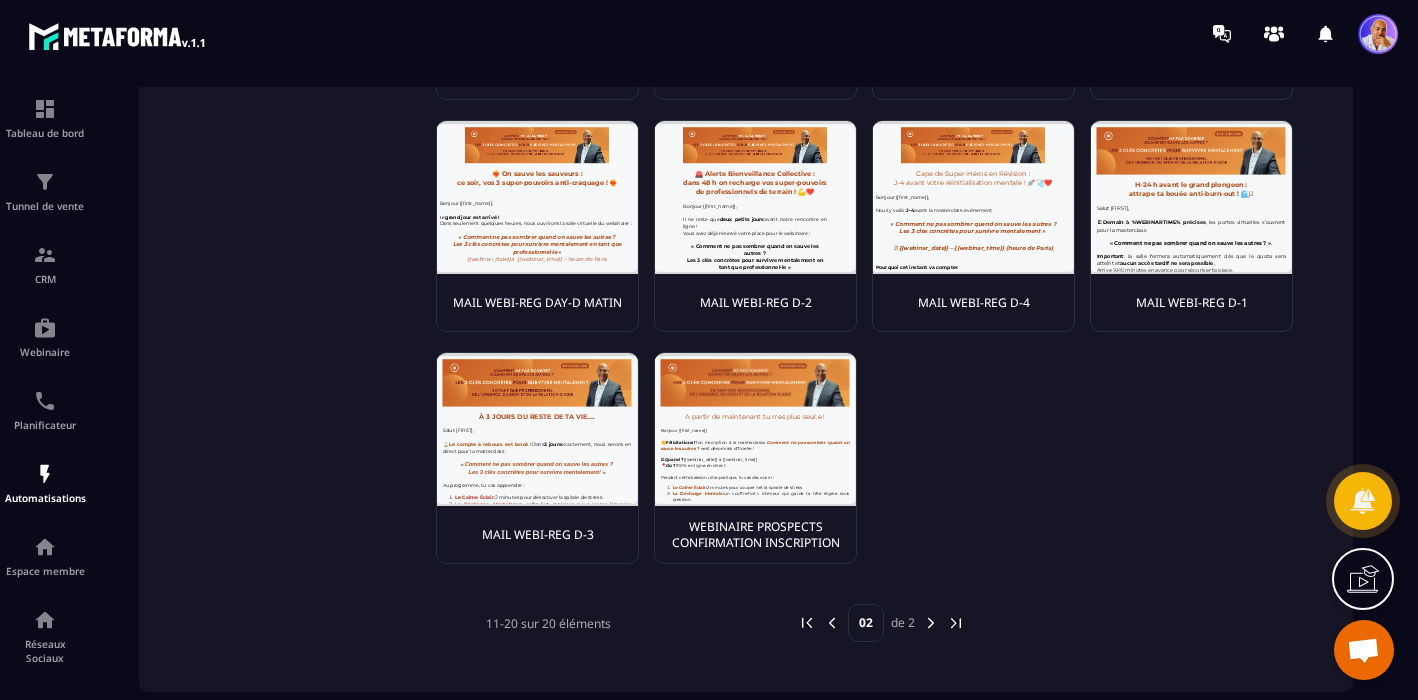 scroll, scrollTop: 0, scrollLeft: 0, axis: both 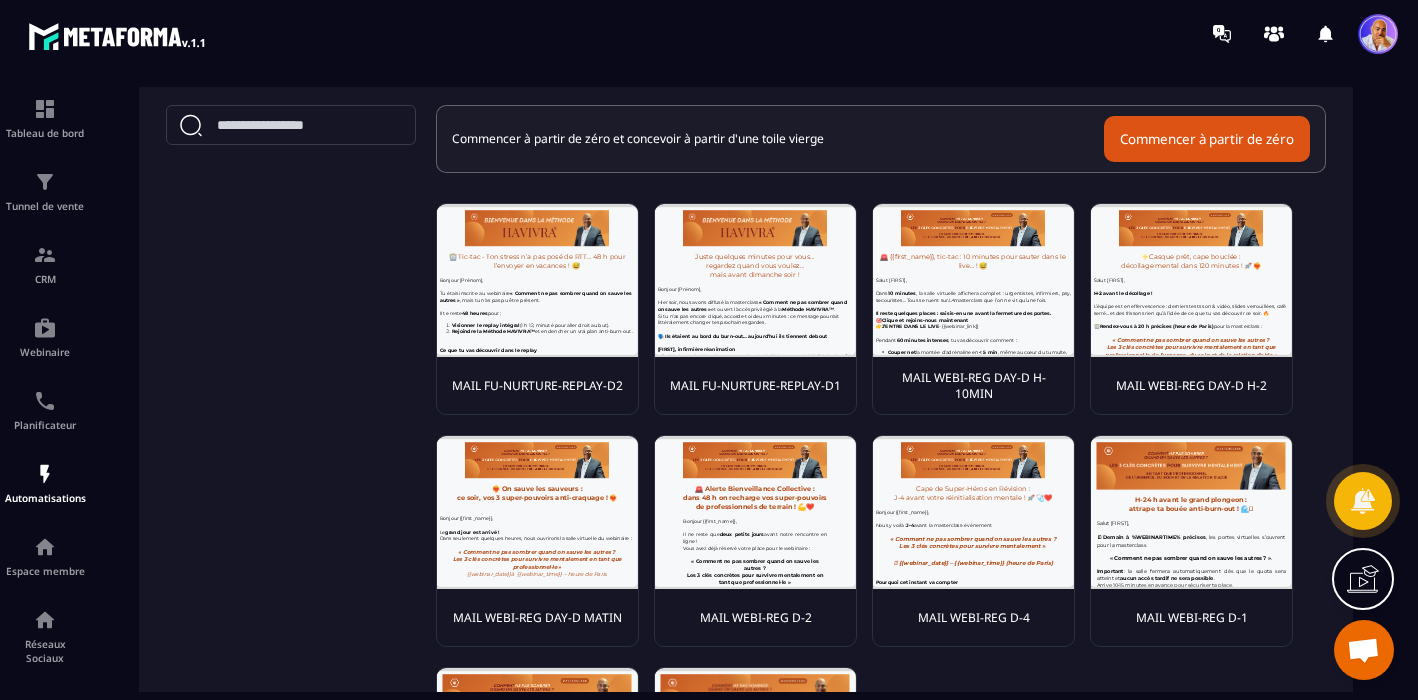 click at bounding box center (755, 280) 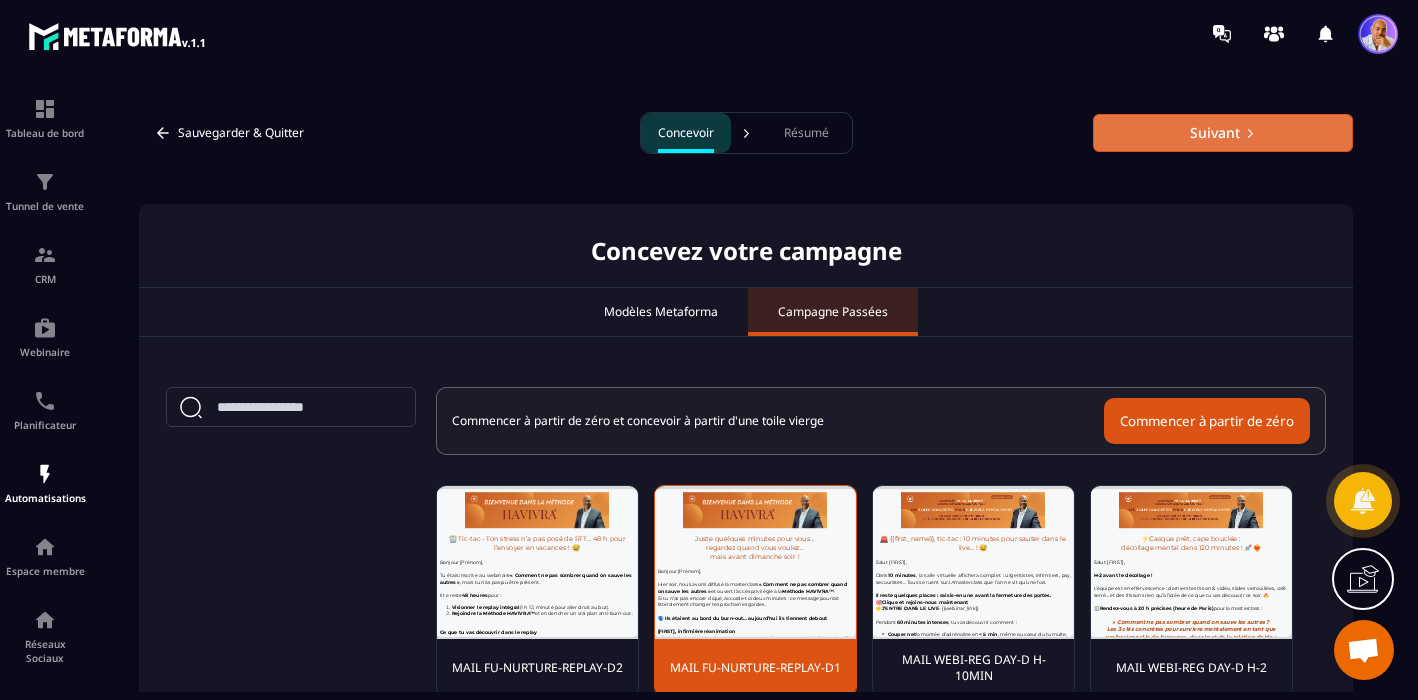 click on "Suivant" at bounding box center (1223, 133) 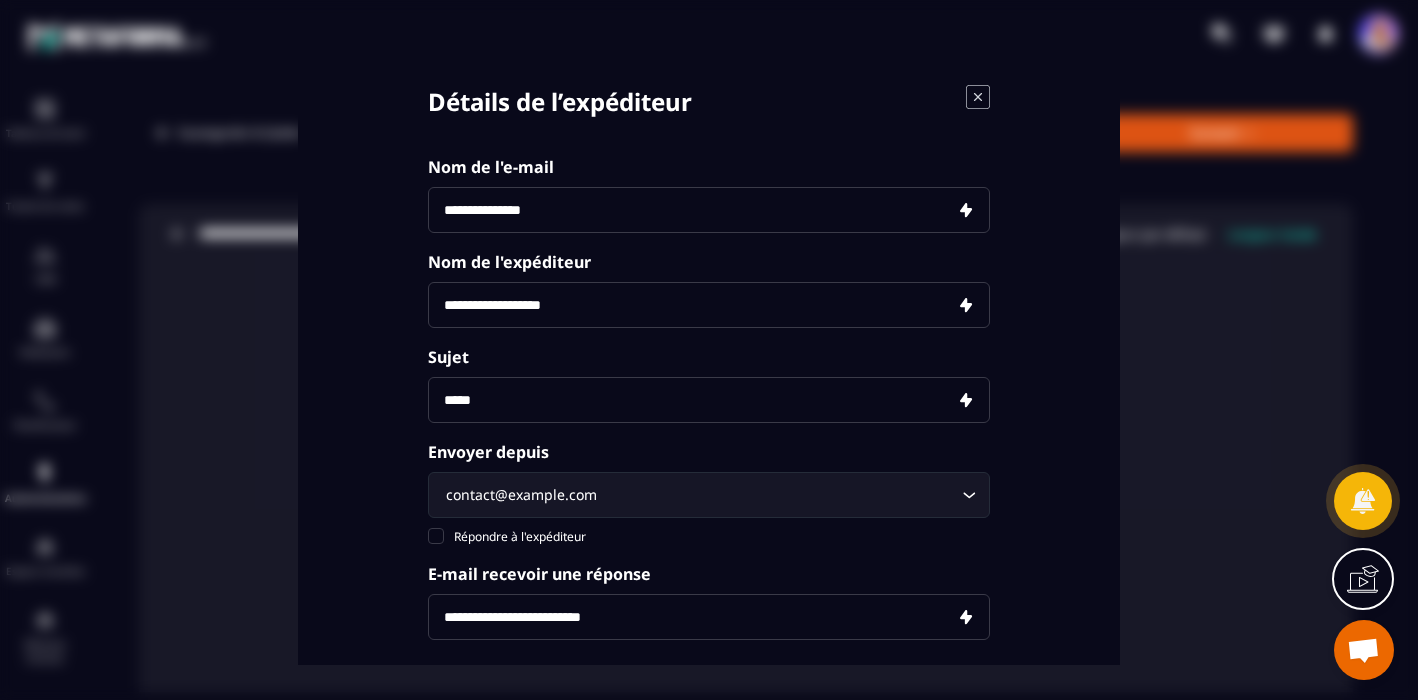click at bounding box center [709, 210] 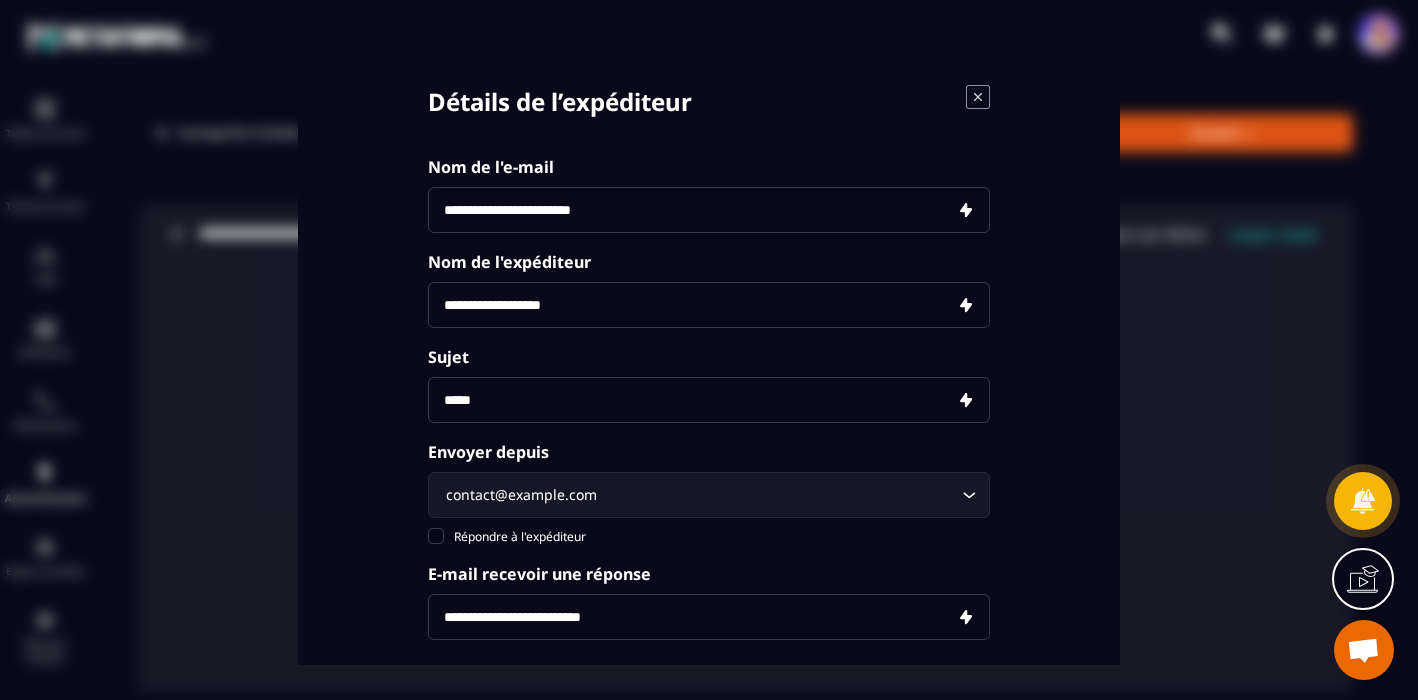 type on "**********" 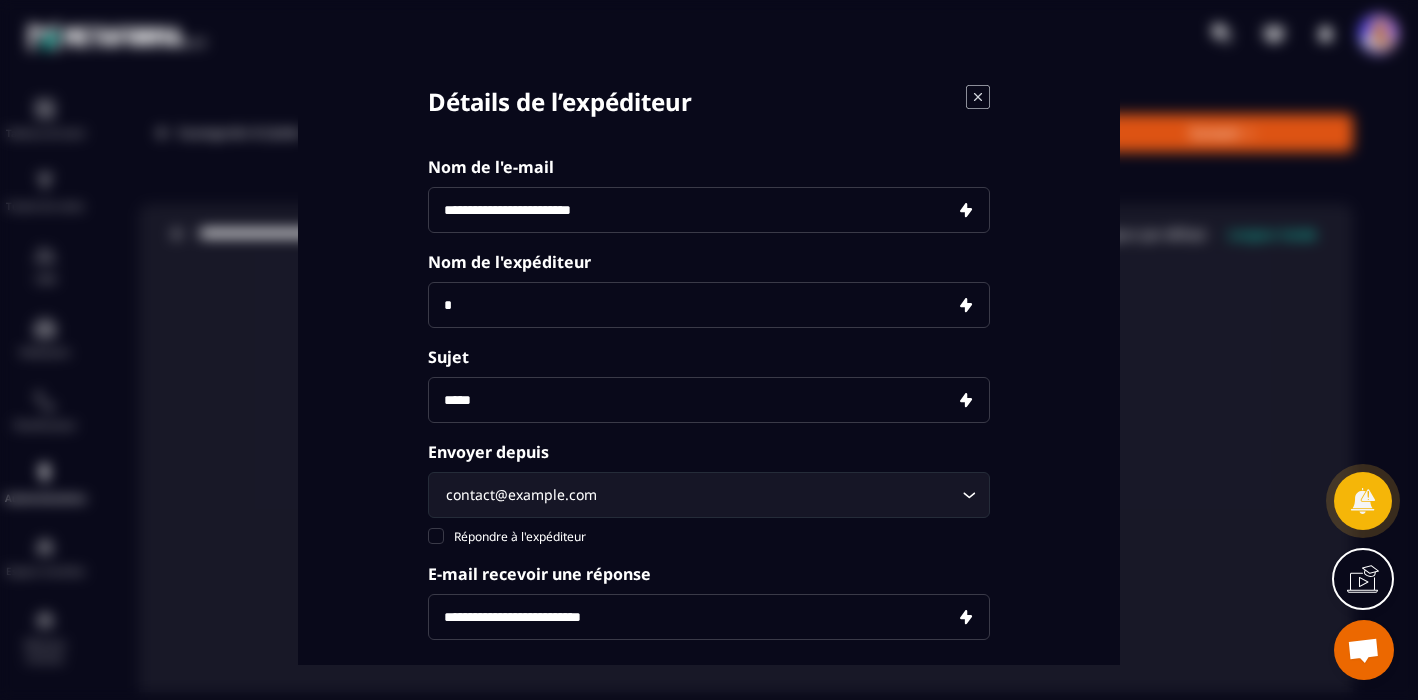 type on "**********" 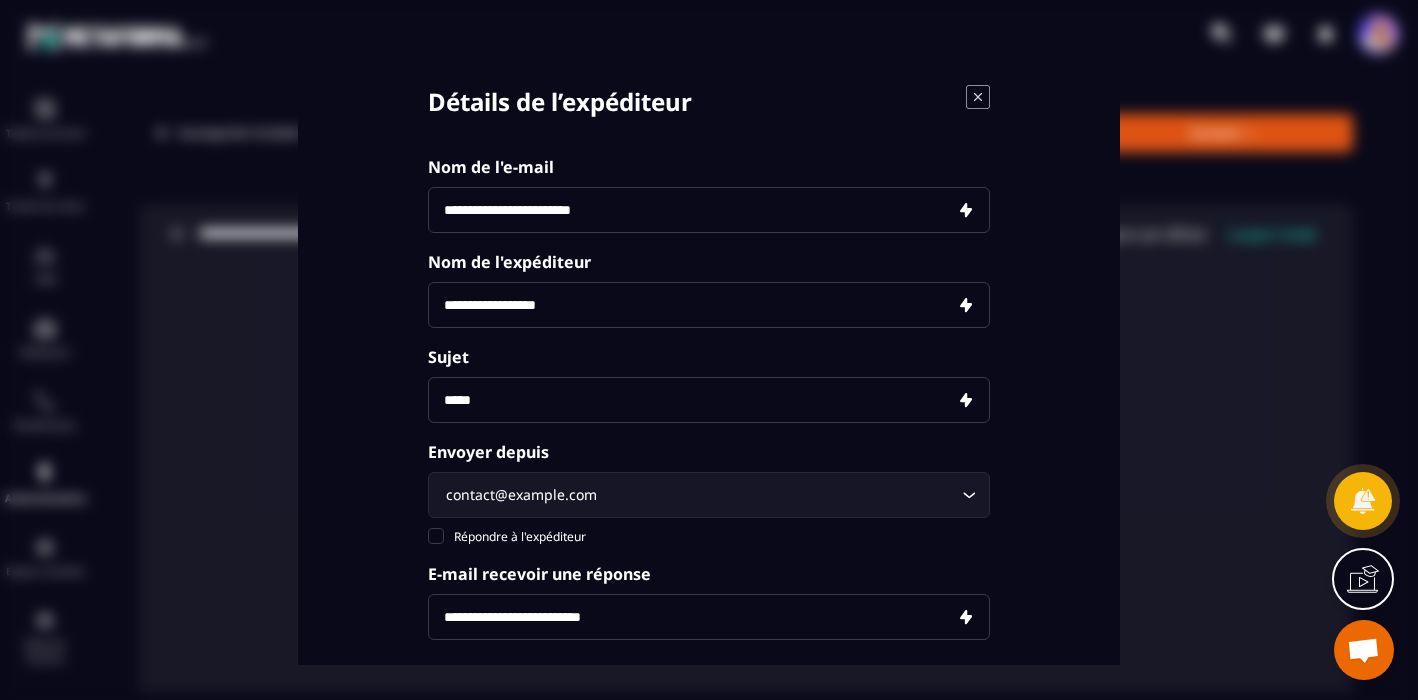 type on "**********" 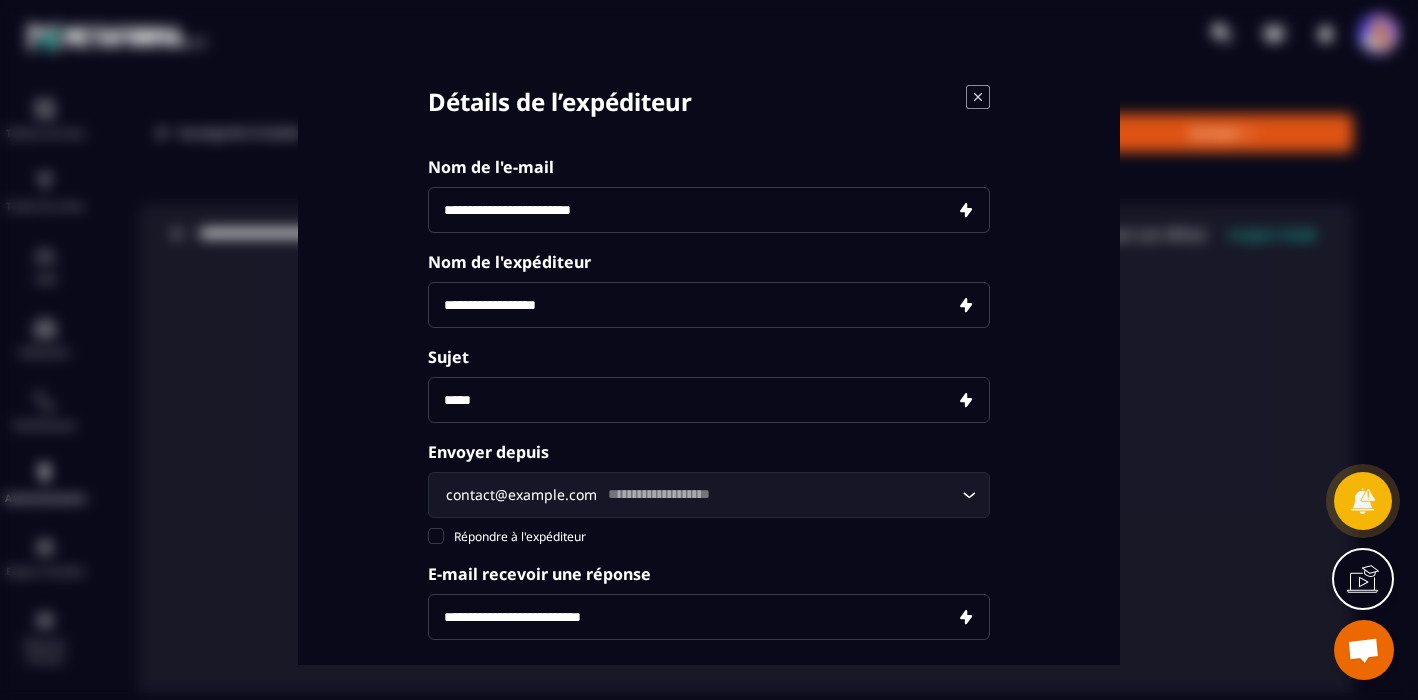 type 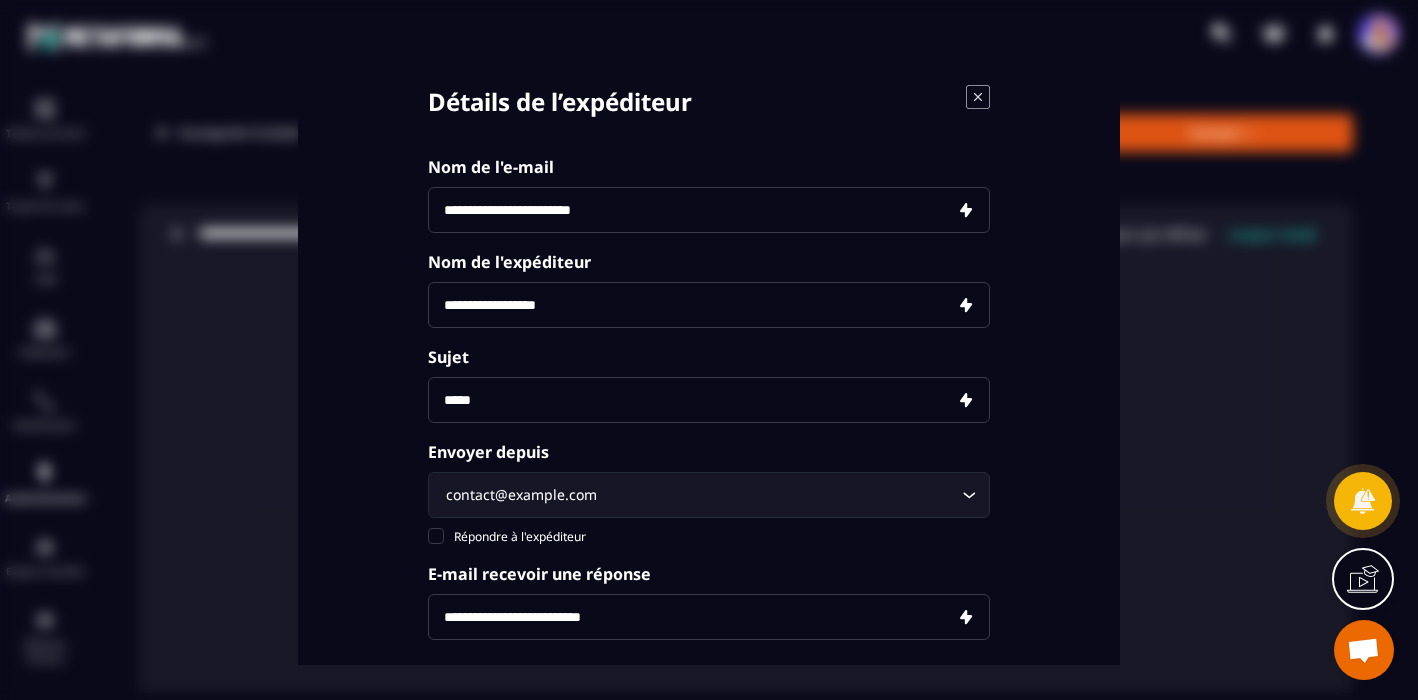 click at bounding box center [709, 400] 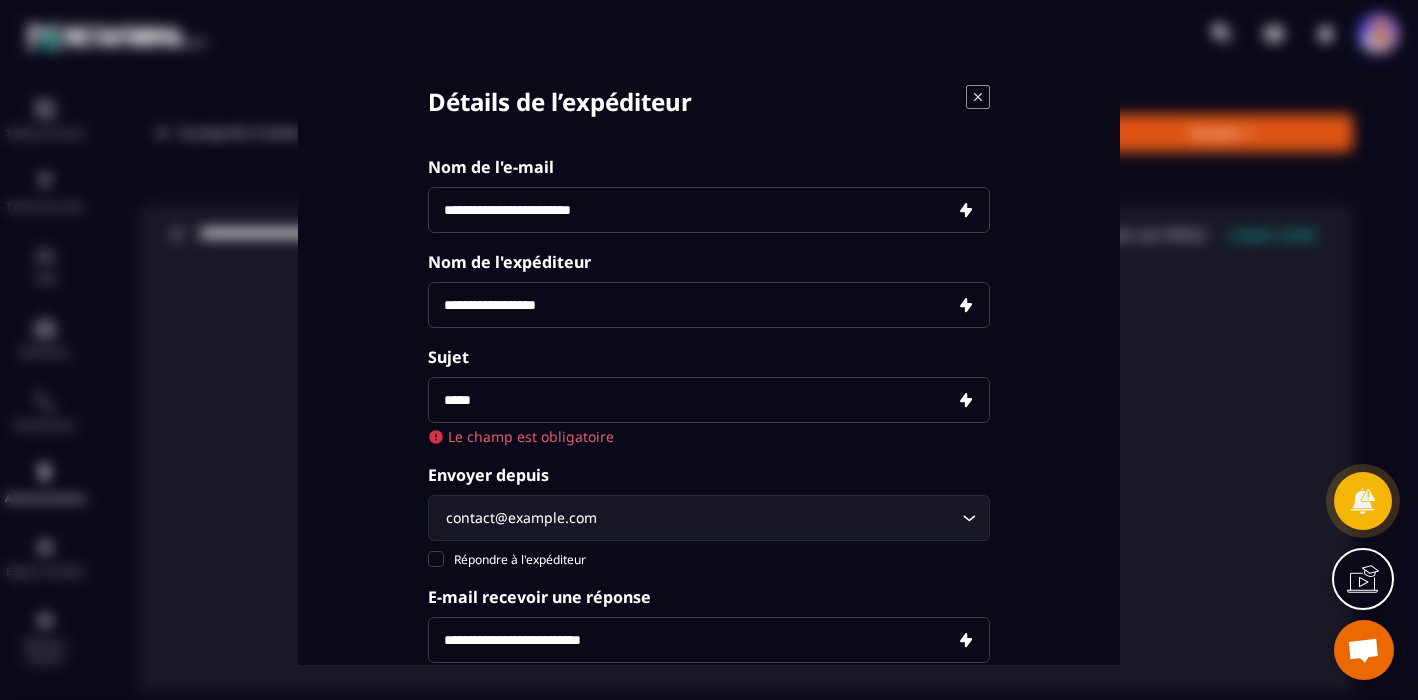 paste on "**********" 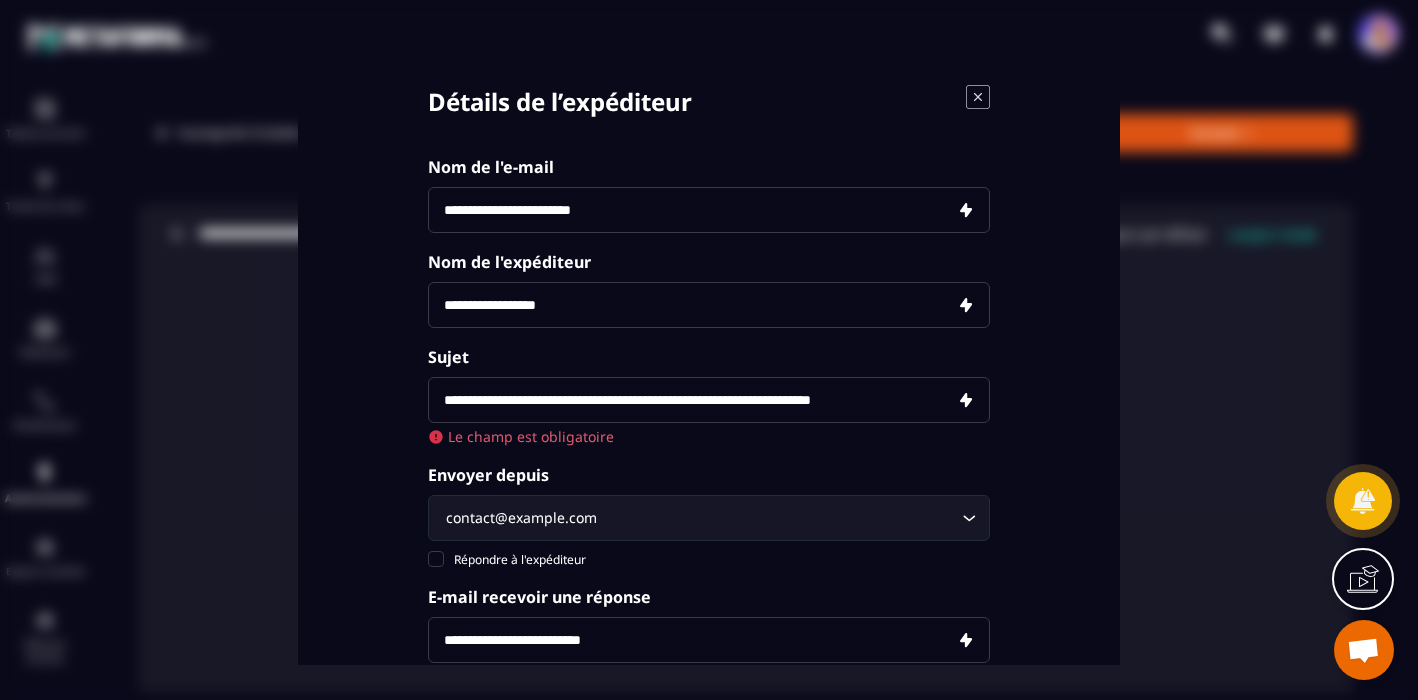 click on "**********" at bounding box center [709, 400] 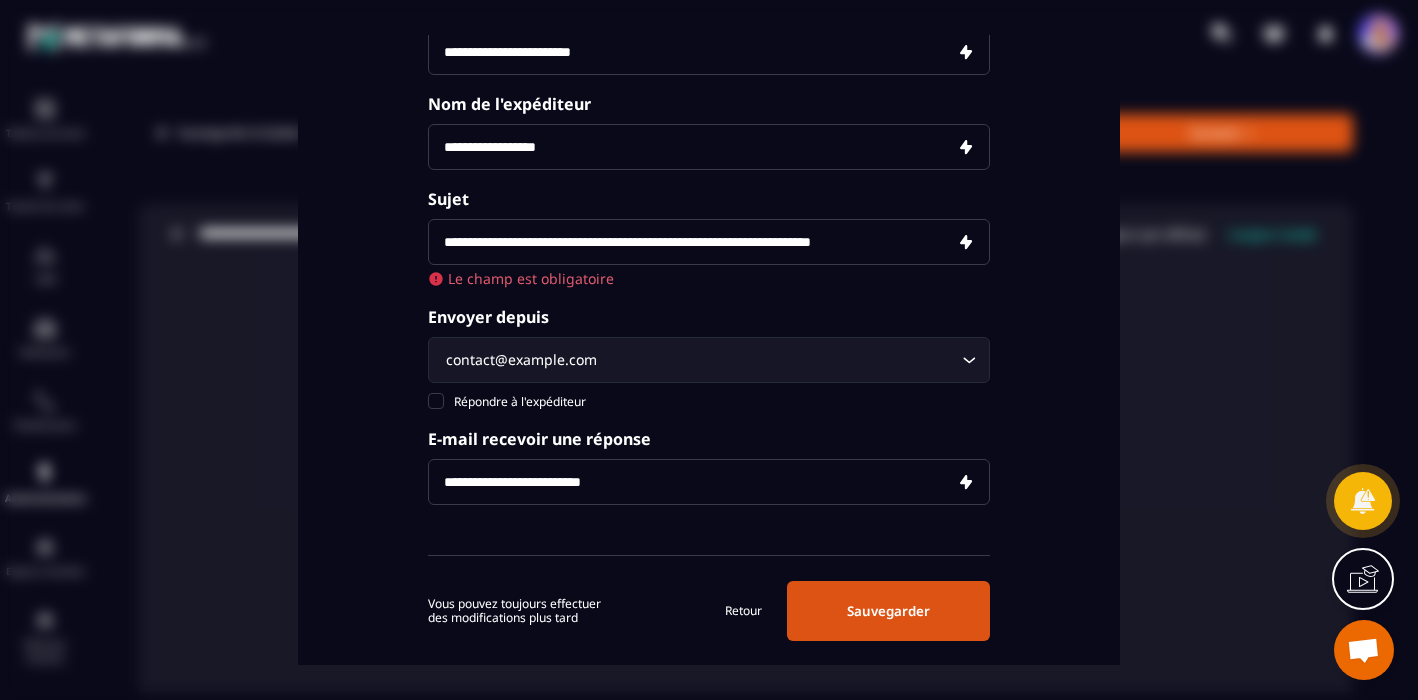scroll, scrollTop: 182, scrollLeft: 0, axis: vertical 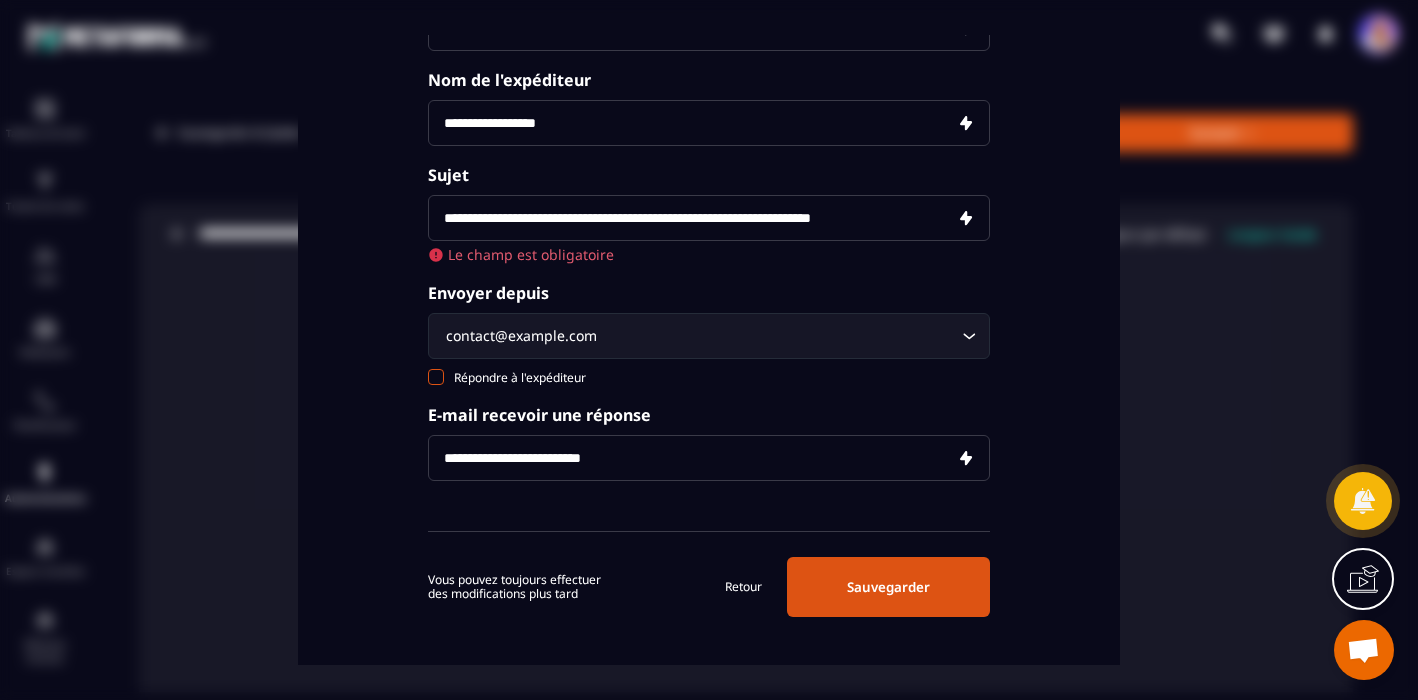 type on "**********" 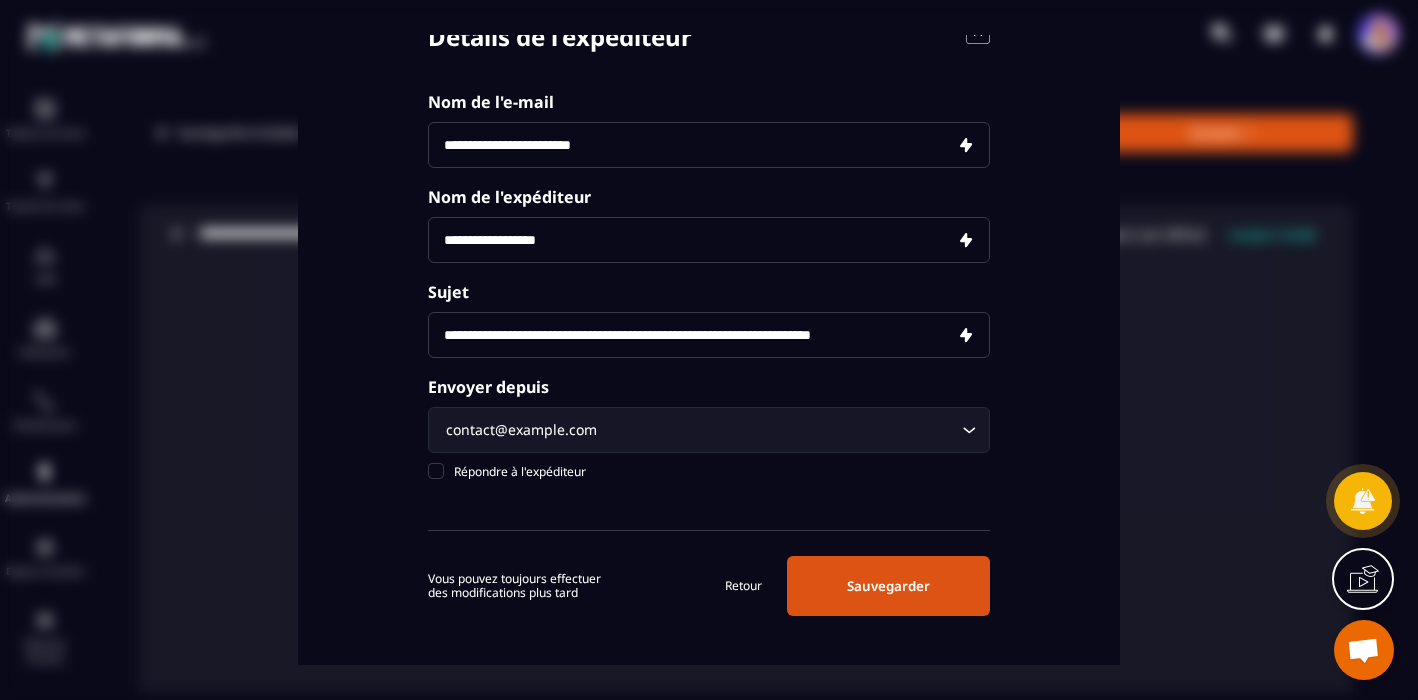 click on "Sauvegarder" at bounding box center [888, 586] 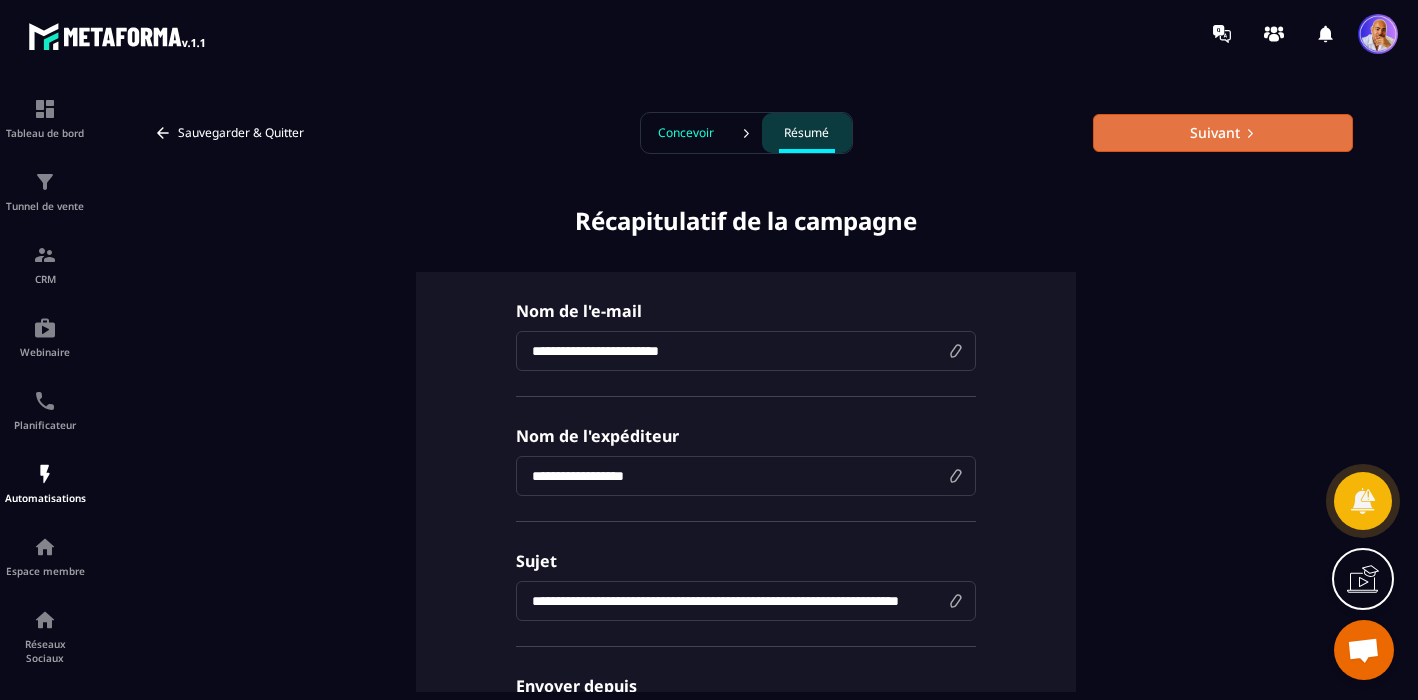 click on "Suivant" at bounding box center [1223, 133] 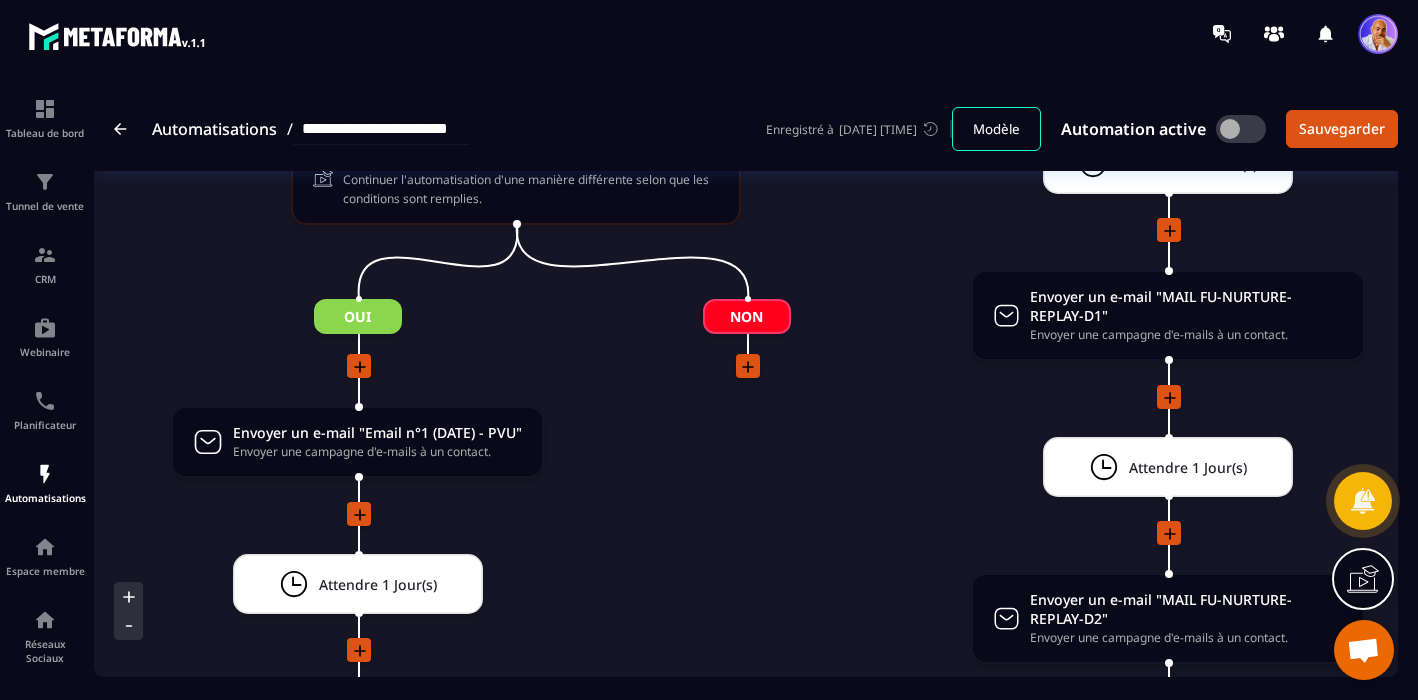 scroll, scrollTop: 3116, scrollLeft: 0, axis: vertical 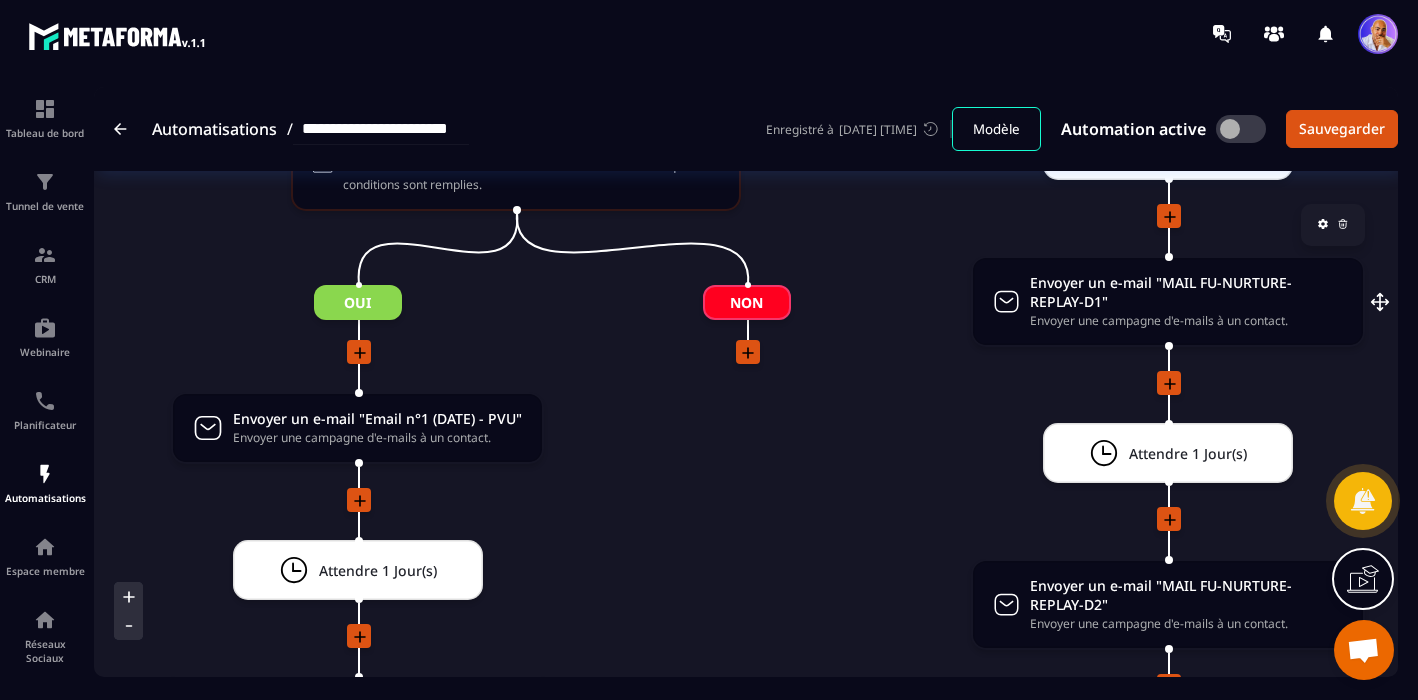 click on "Envoyer un e-mail "MAIL FU-NURTURE-REPLAY-D1"" at bounding box center (1186, 292) 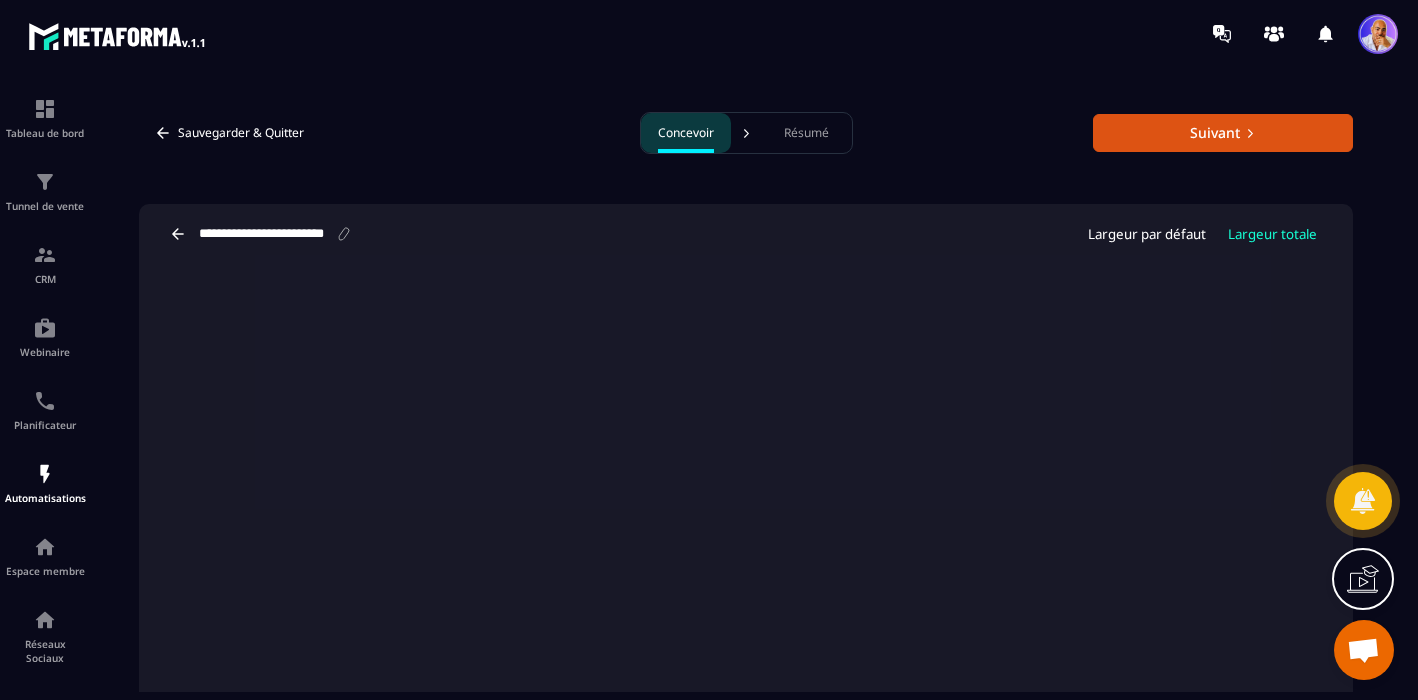 scroll, scrollTop: 72, scrollLeft: 0, axis: vertical 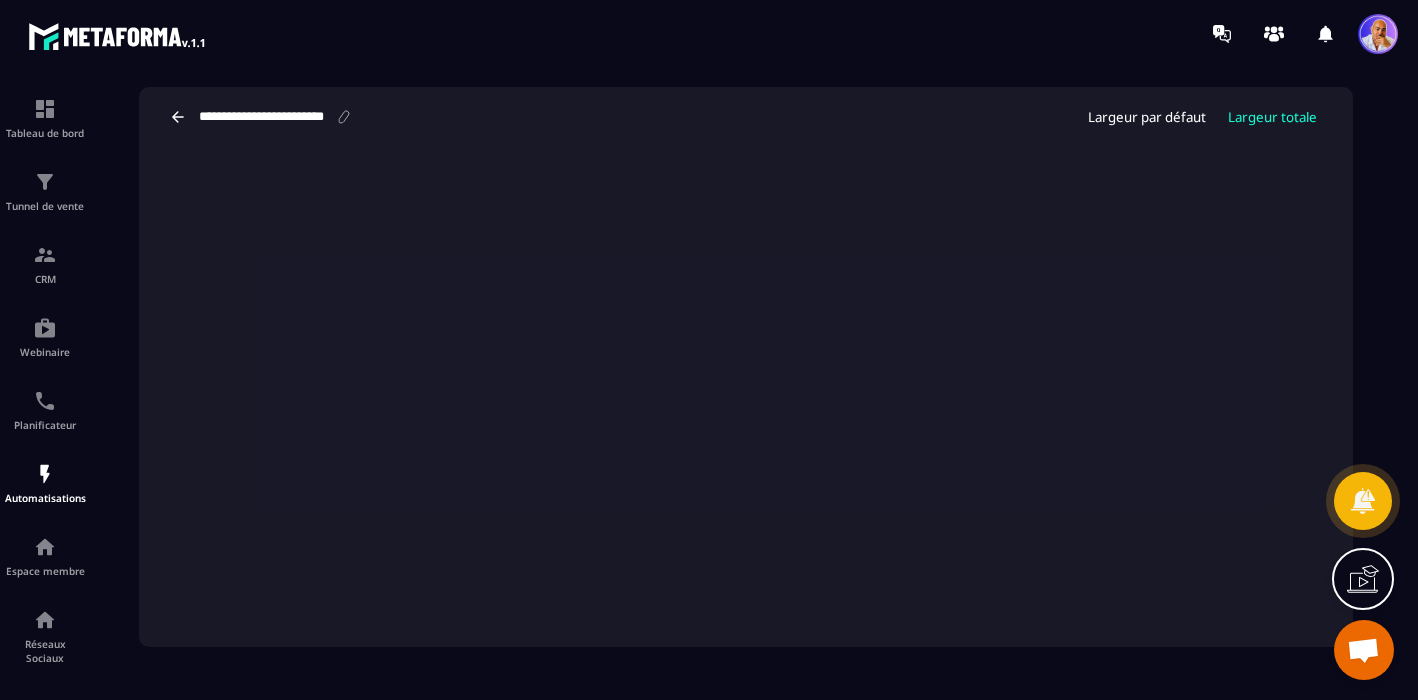 click 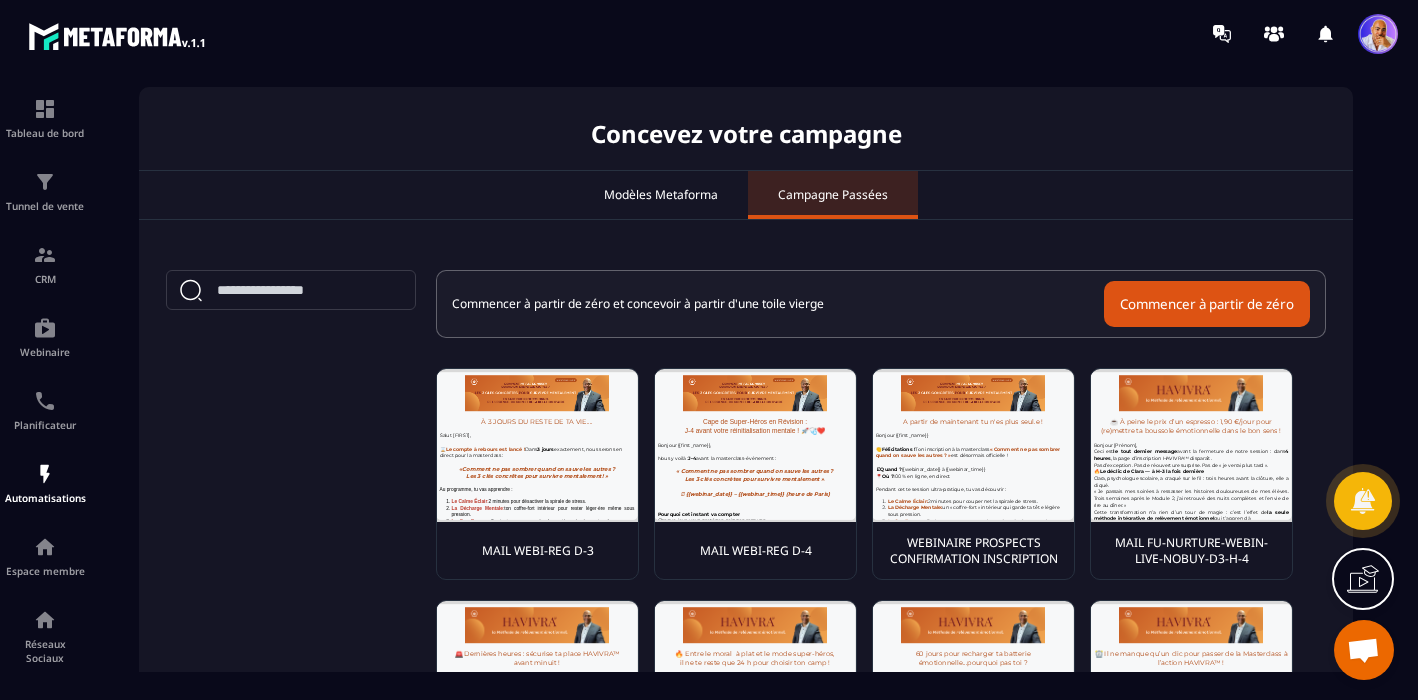 scroll, scrollTop: 0, scrollLeft: 0, axis: both 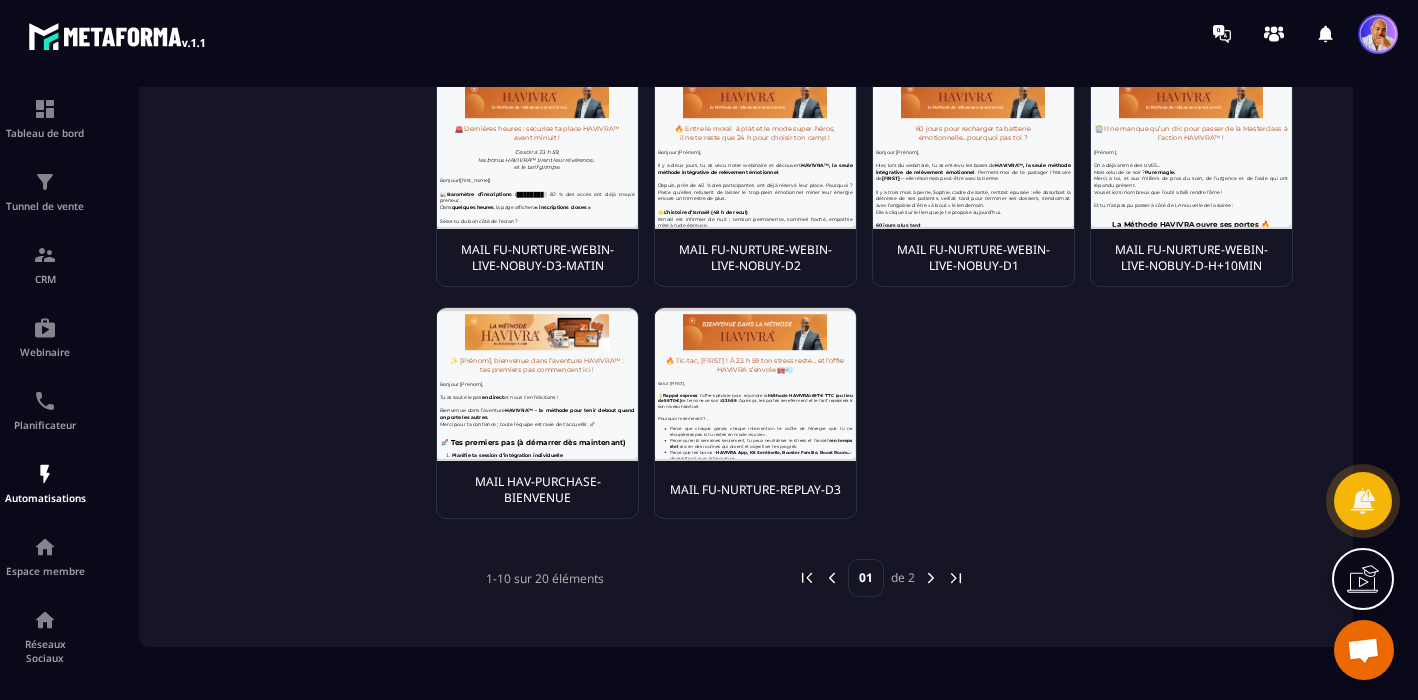 click at bounding box center [931, 578] 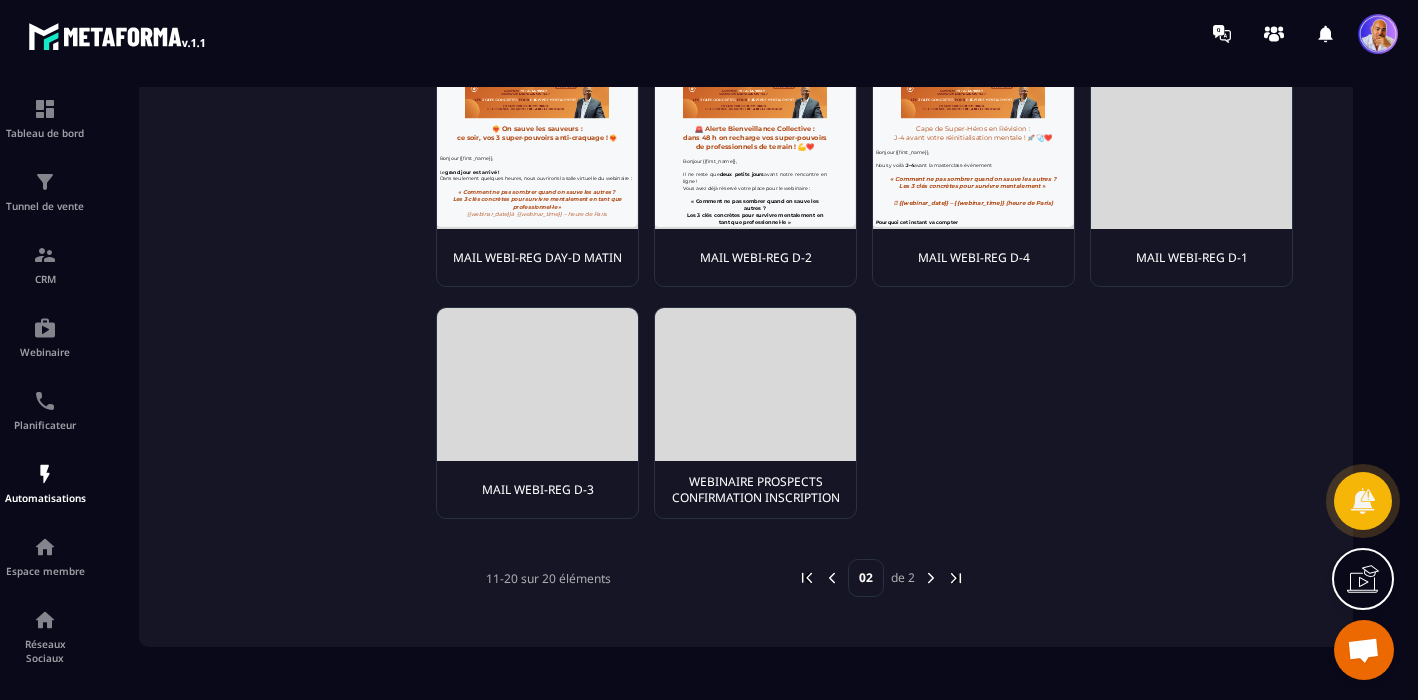scroll, scrollTop: 0, scrollLeft: 0, axis: both 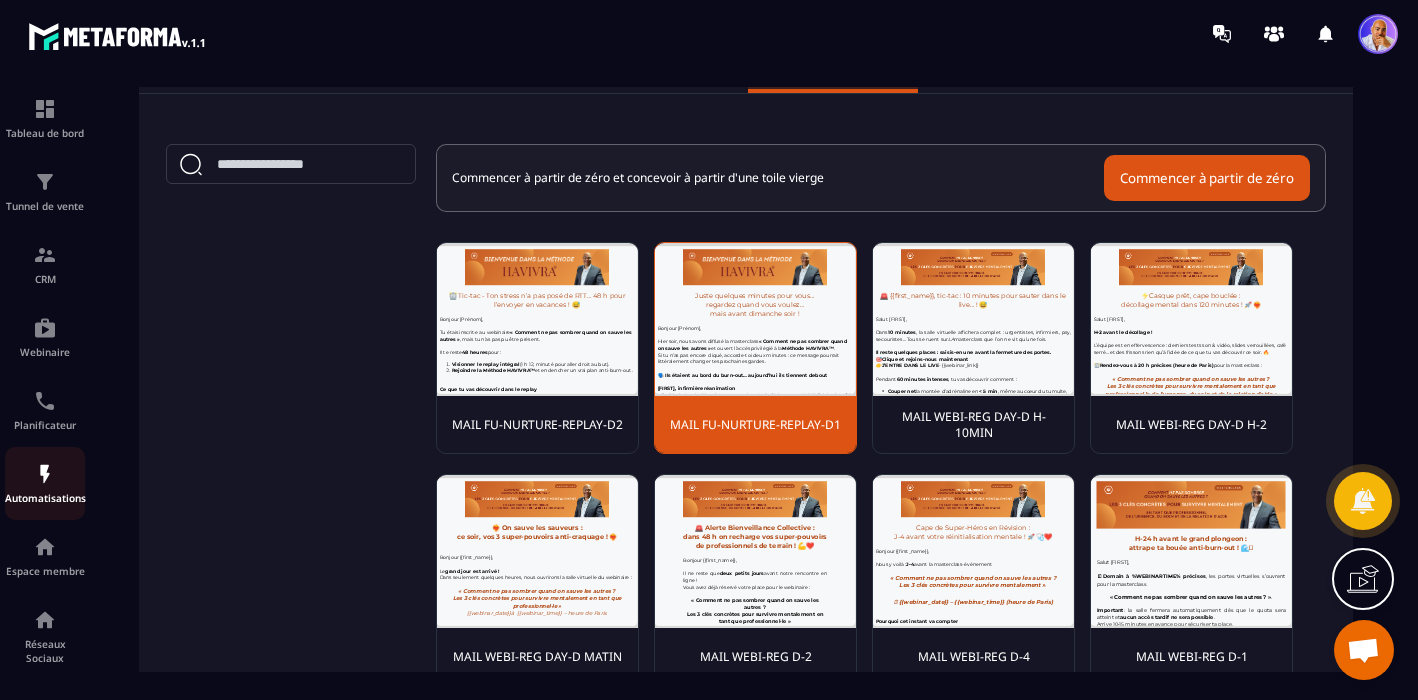 click at bounding box center [45, 474] 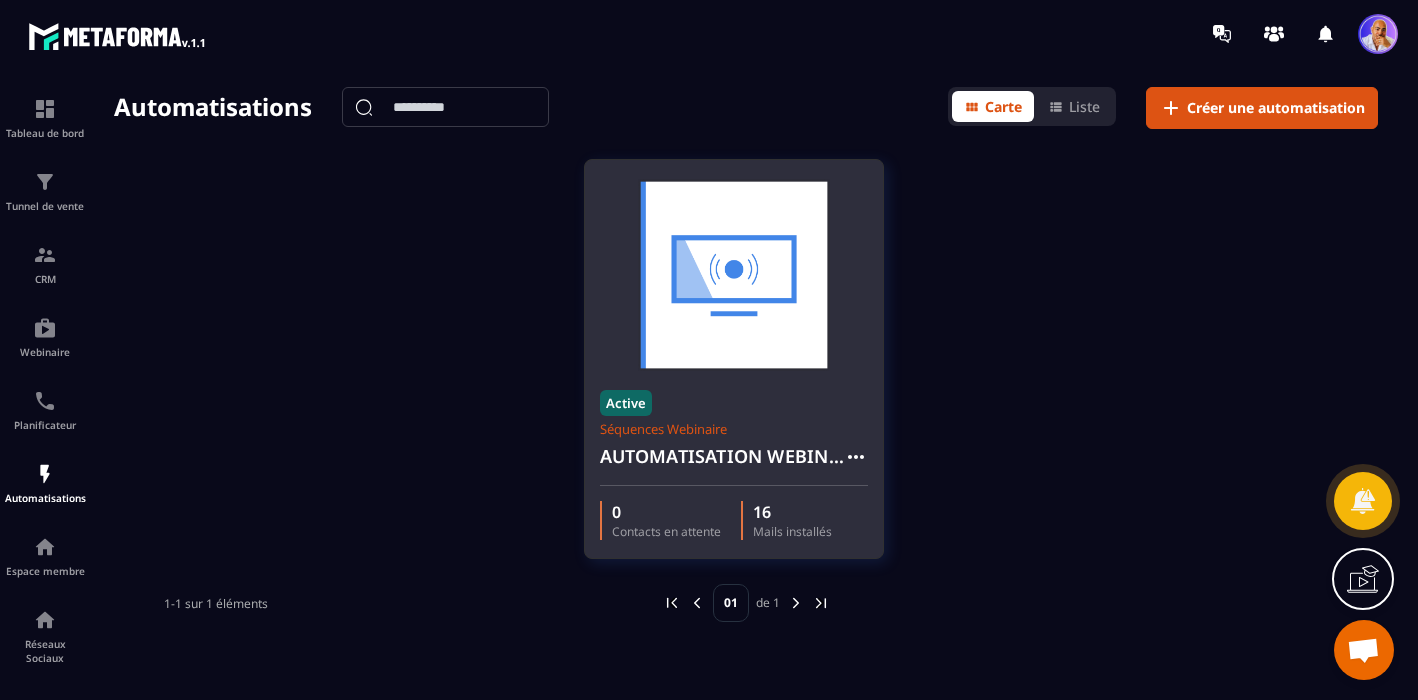click on "AUTOMATISATION WEBINAIRE" at bounding box center [722, 456] 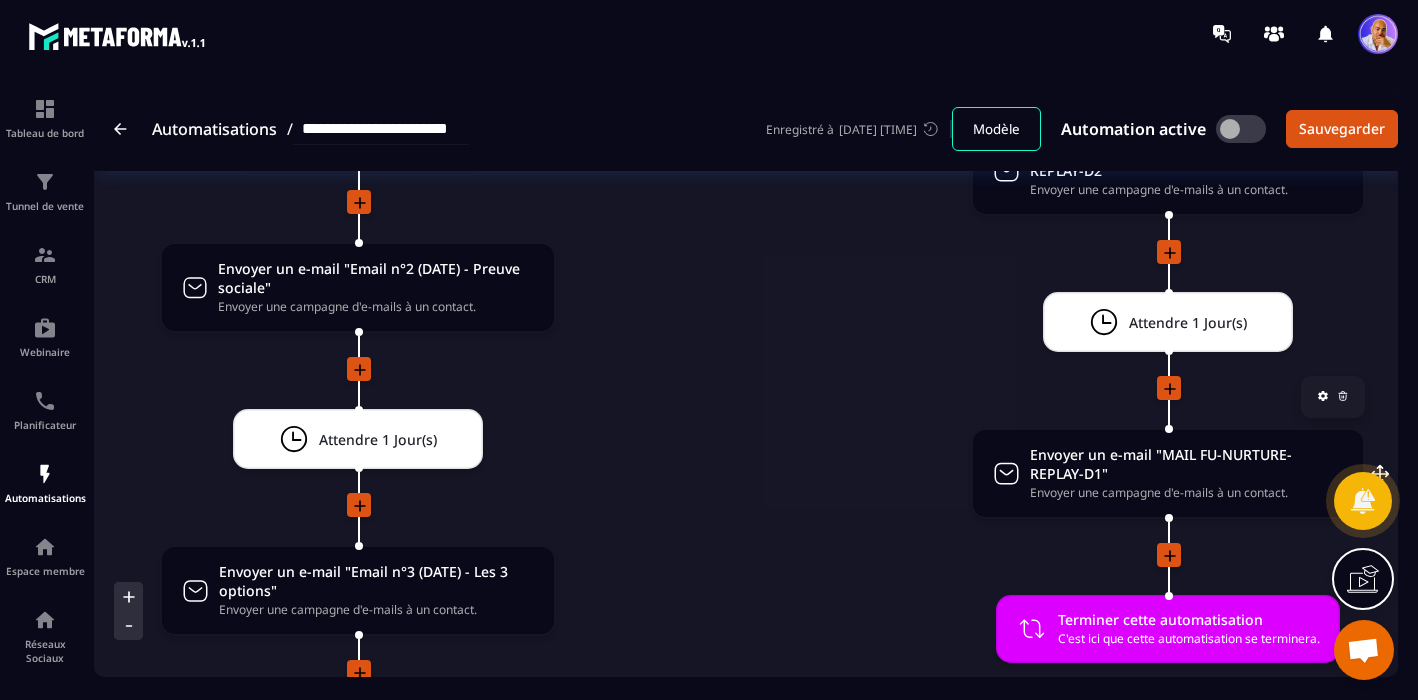 scroll, scrollTop: 3555, scrollLeft: 0, axis: vertical 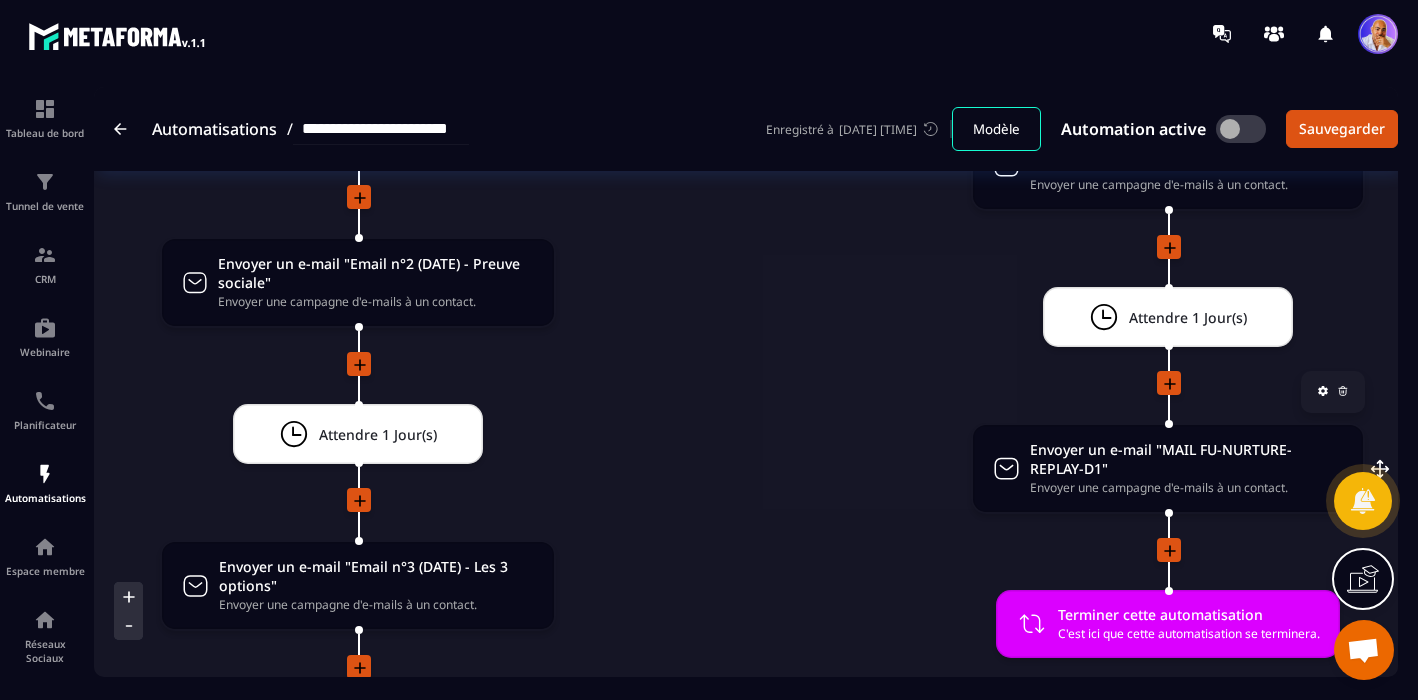 click on "Envoyer un e-mail "MAIL FU-NURTURE-REPLAY-D1"" at bounding box center [1186, 459] 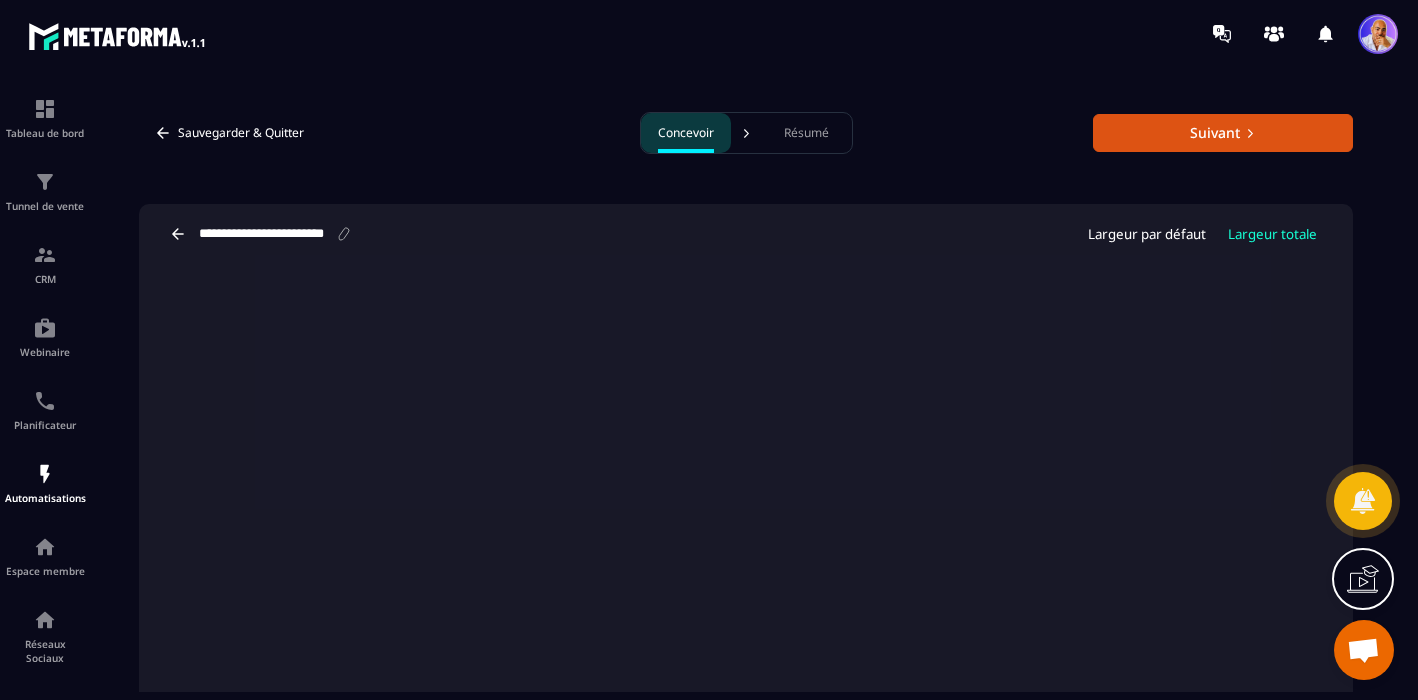 click 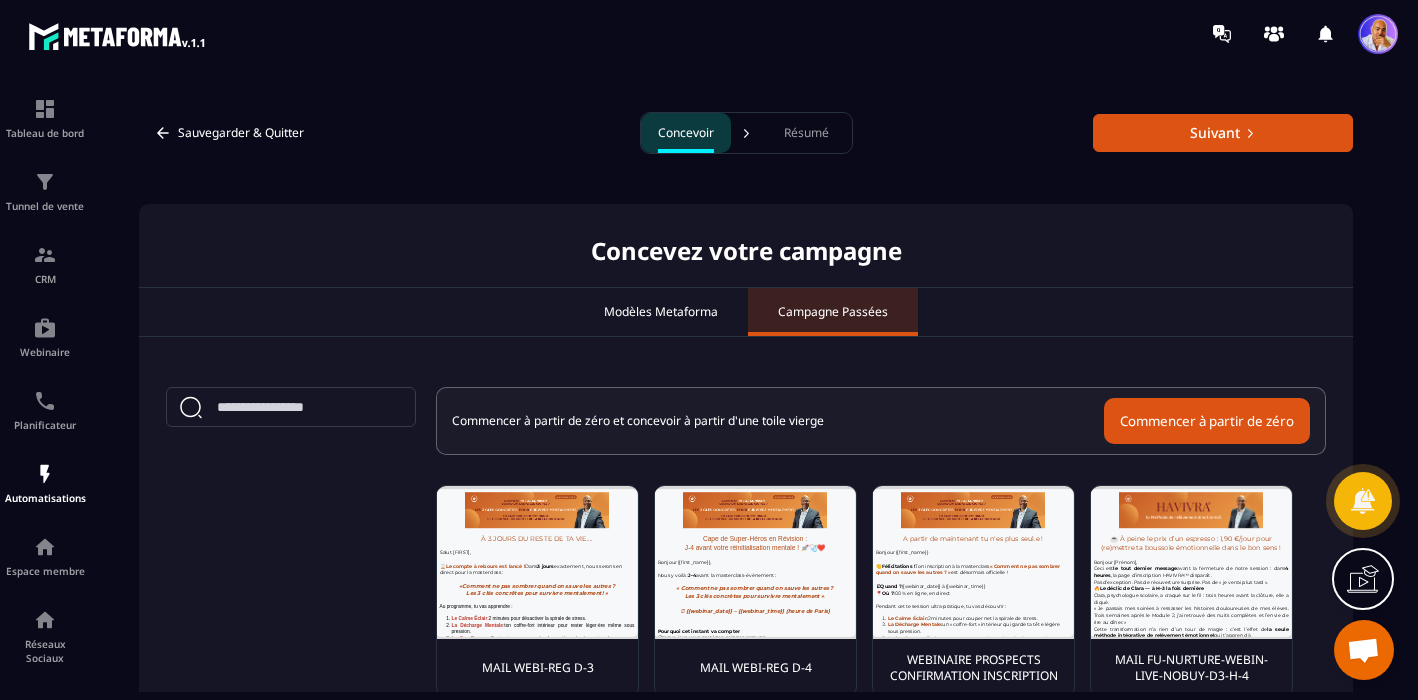 scroll, scrollTop: 318, scrollLeft: 0, axis: vertical 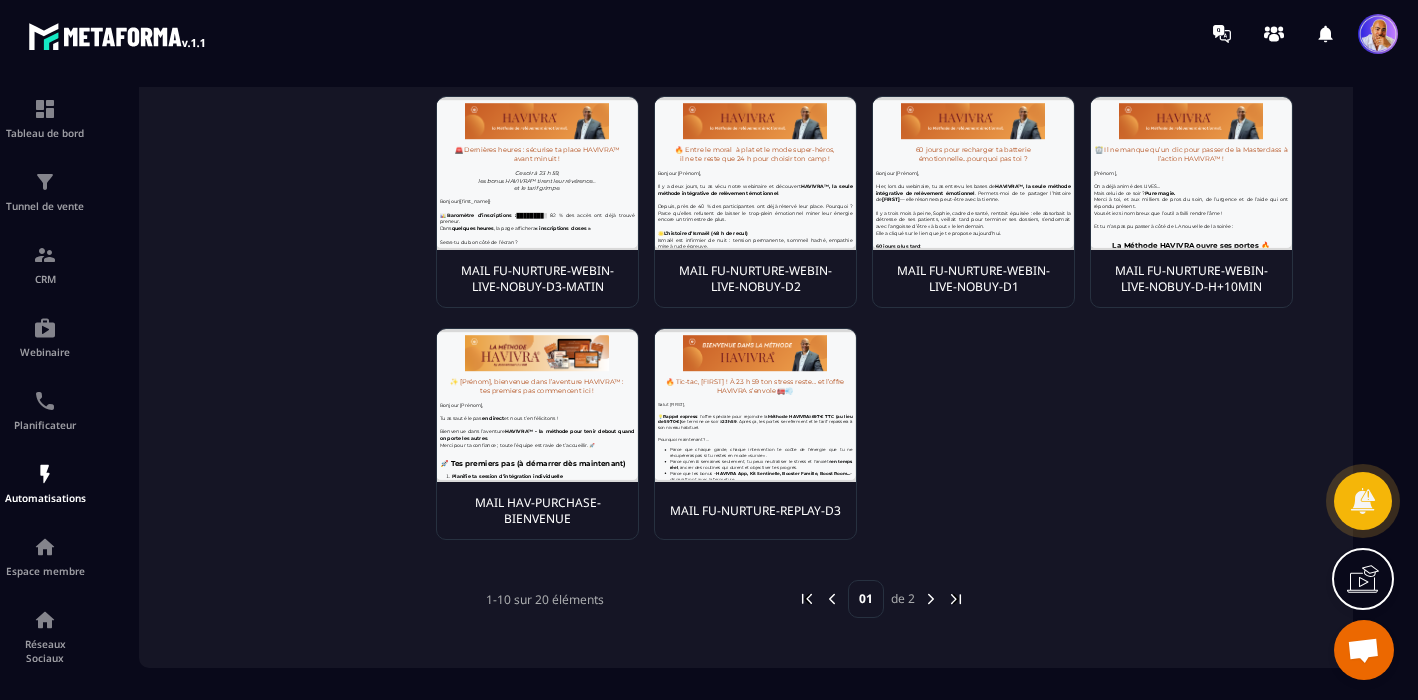 click at bounding box center [755, 405] 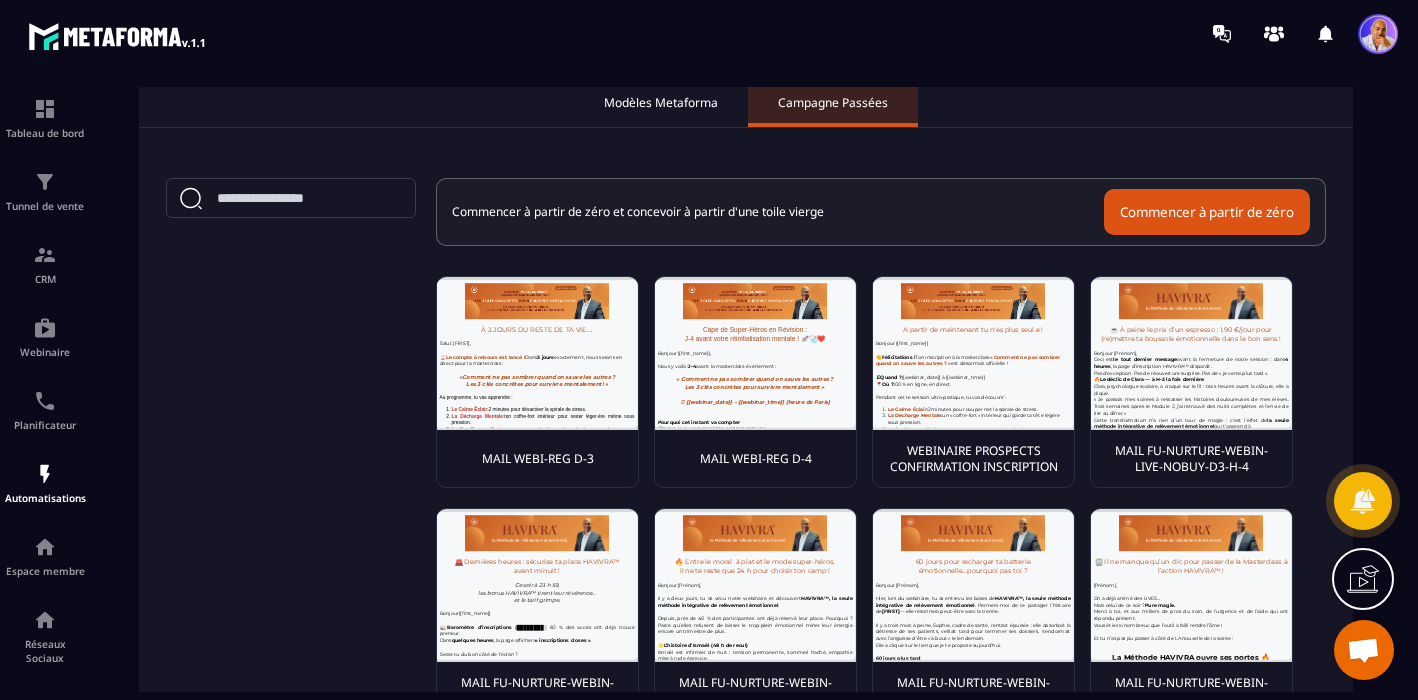 scroll, scrollTop: 0, scrollLeft: 0, axis: both 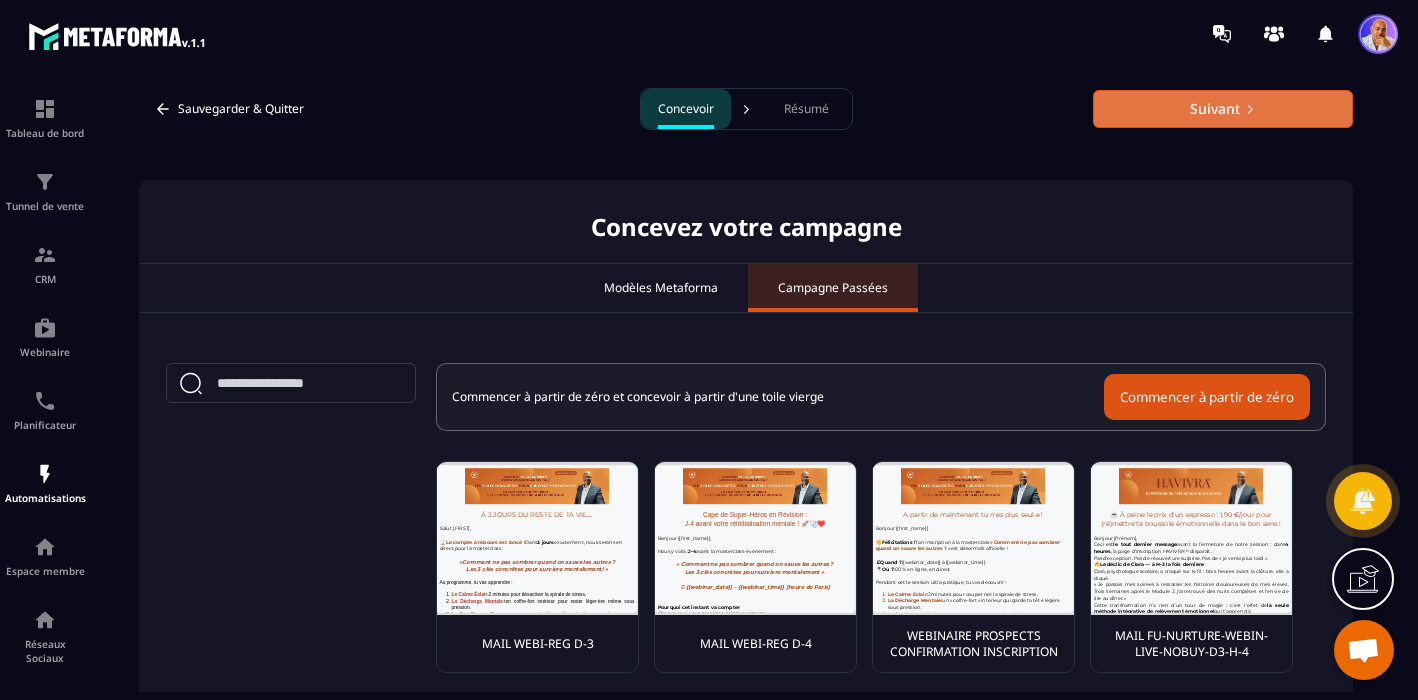 click on "Suivant" at bounding box center (1223, 109) 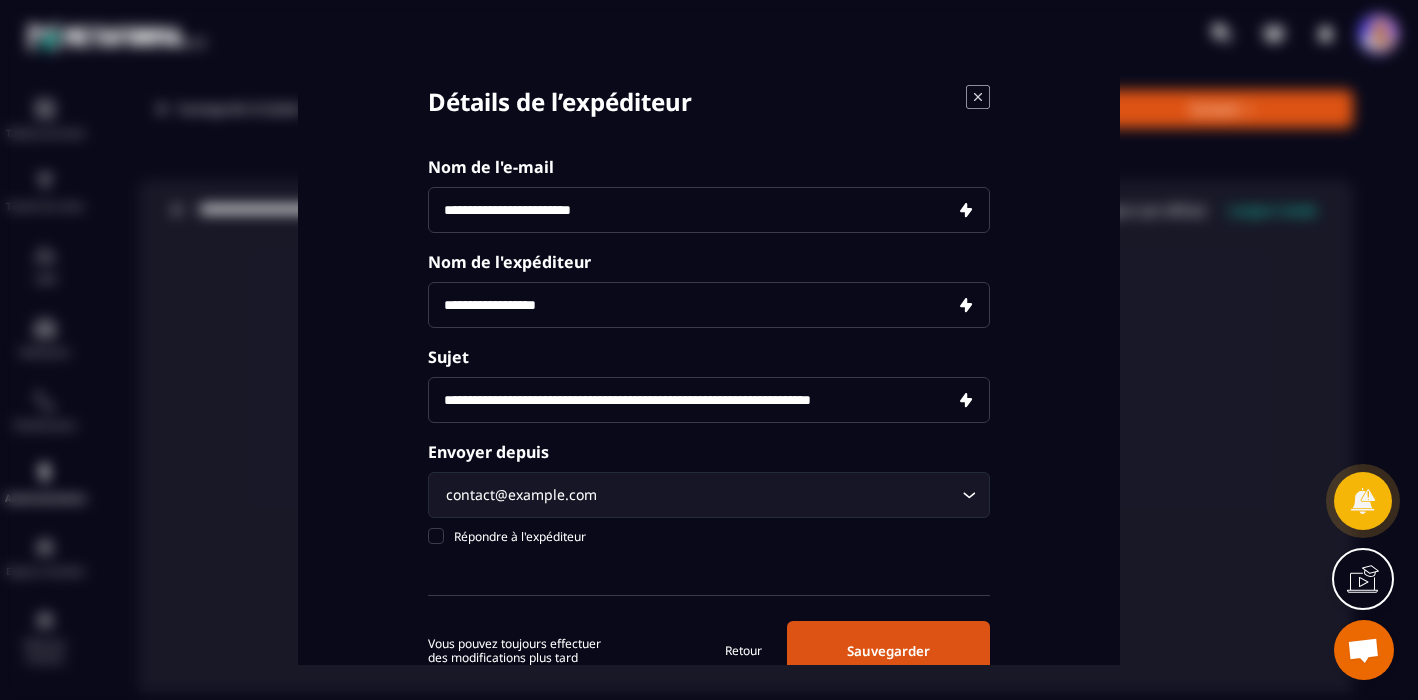 click on "**********" at bounding box center (709, 210) 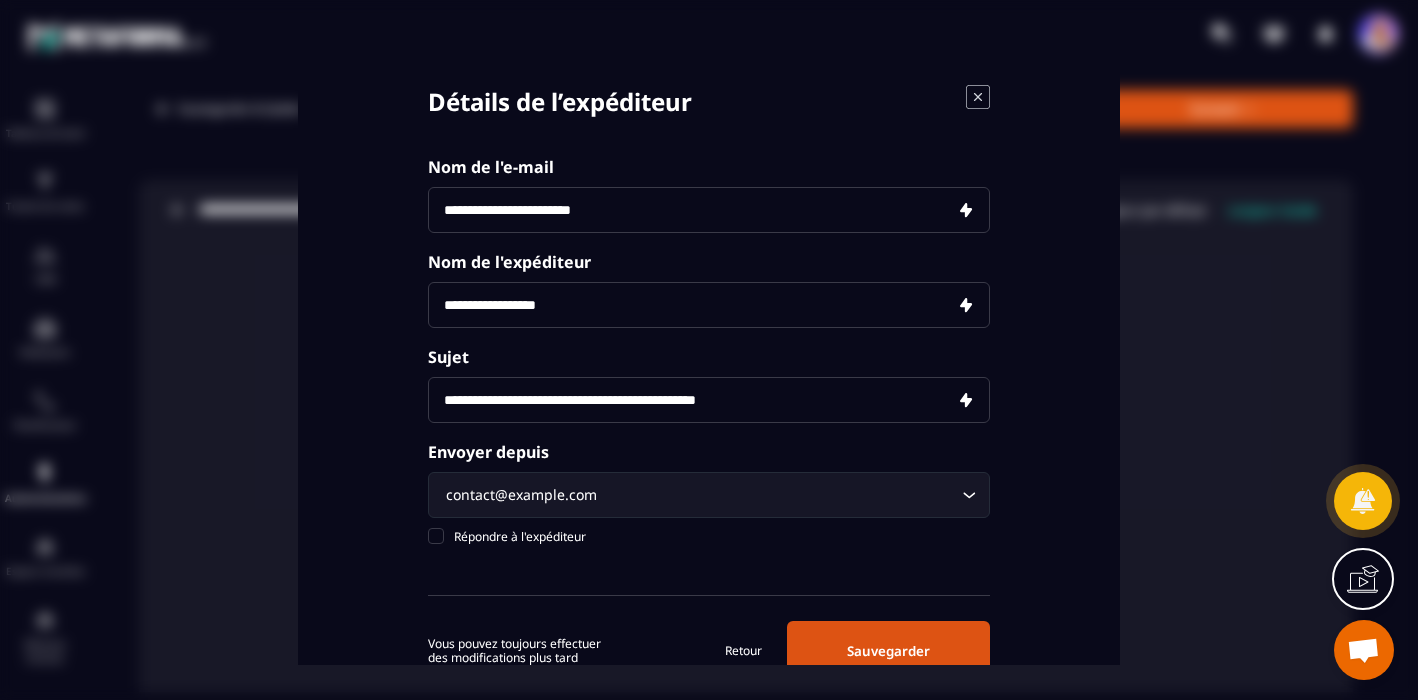 type on "**********" 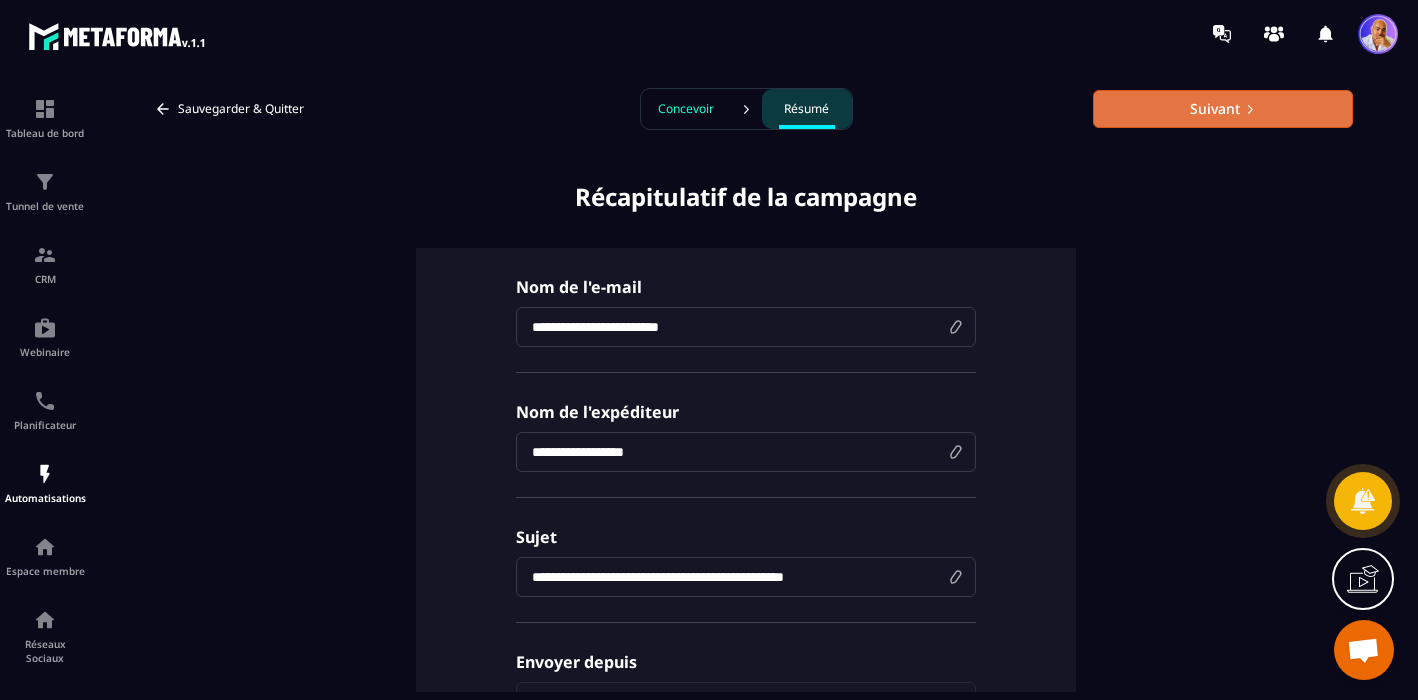 click on "Suivant" at bounding box center [1223, 109] 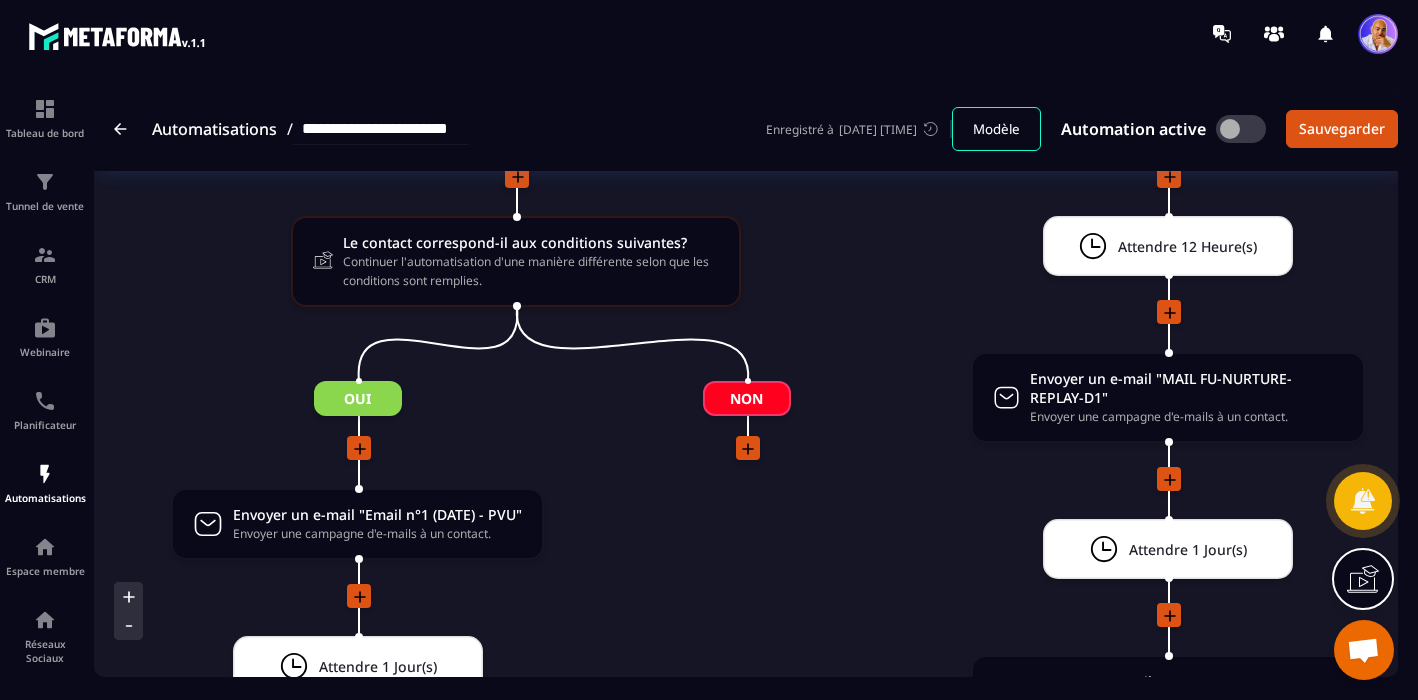 scroll, scrollTop: 3024, scrollLeft: 0, axis: vertical 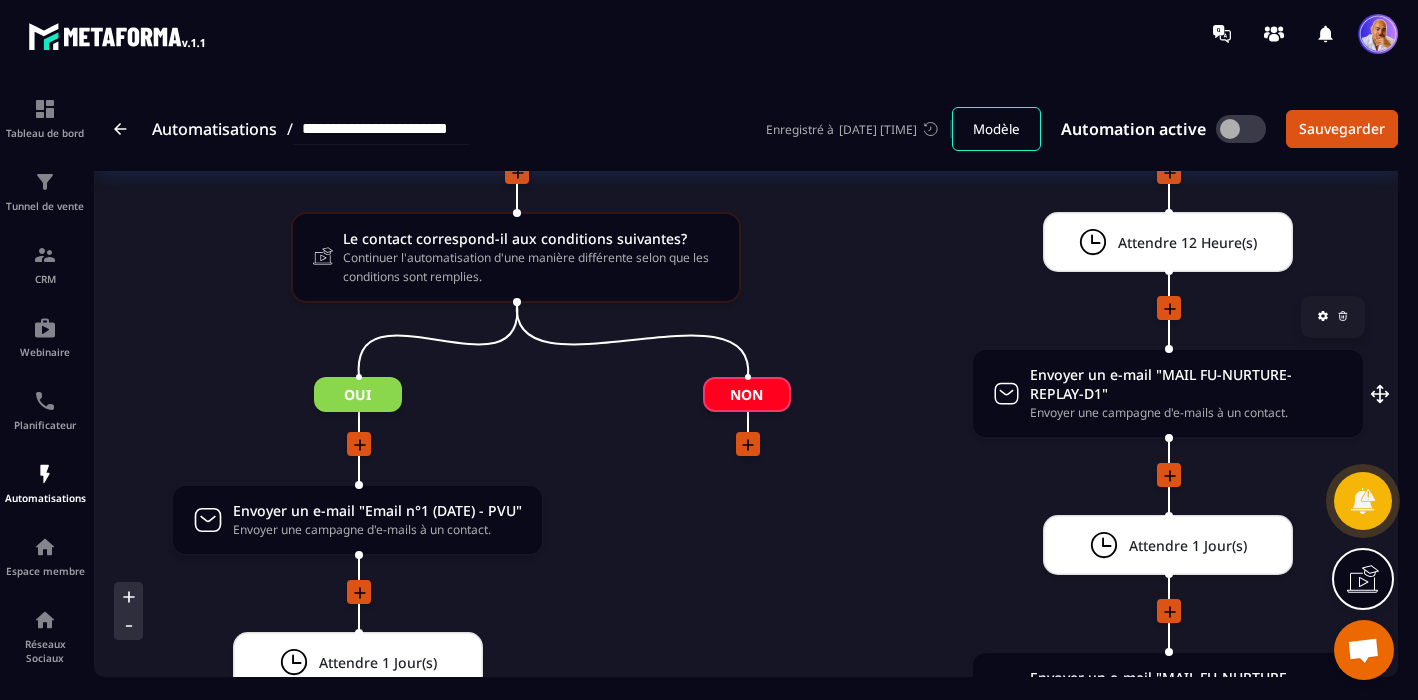 click on "Envoyer un e-mail "MAIL FU-NURTURE-REPLAY-D1"" at bounding box center (1186, 384) 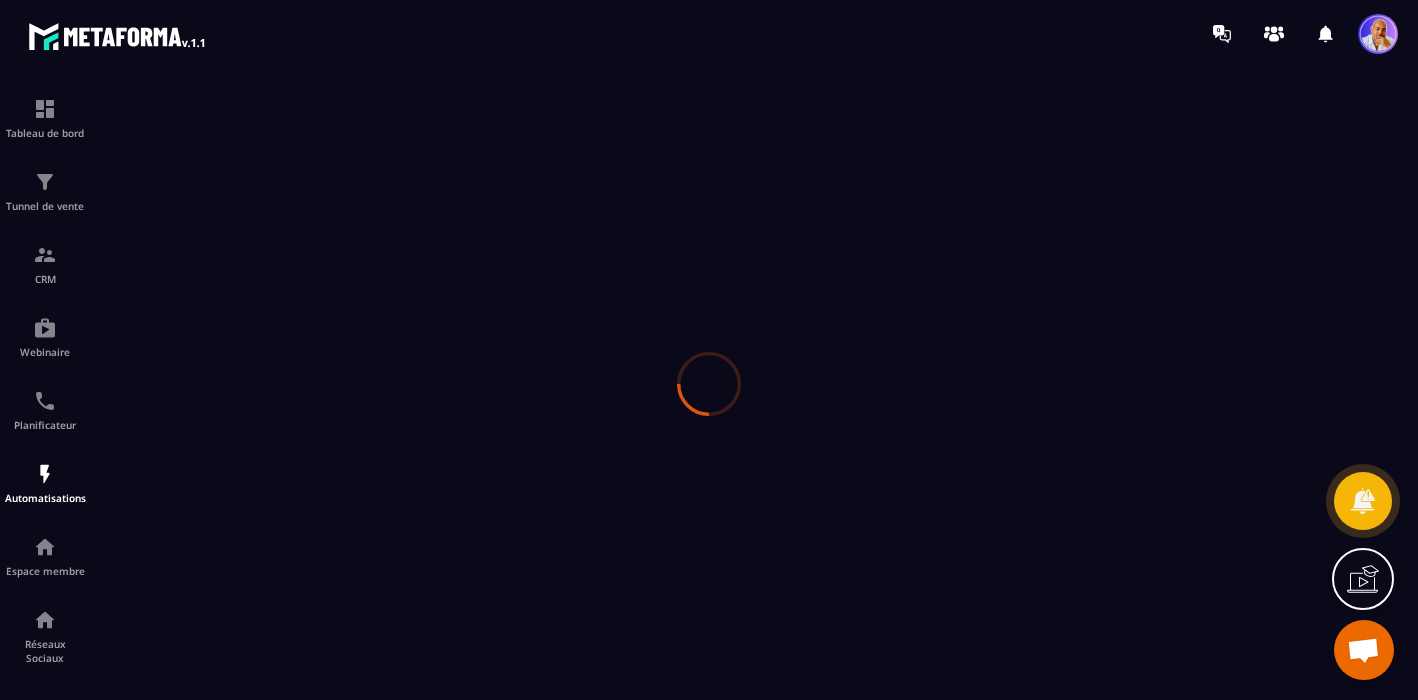 scroll, scrollTop: 0, scrollLeft: 0, axis: both 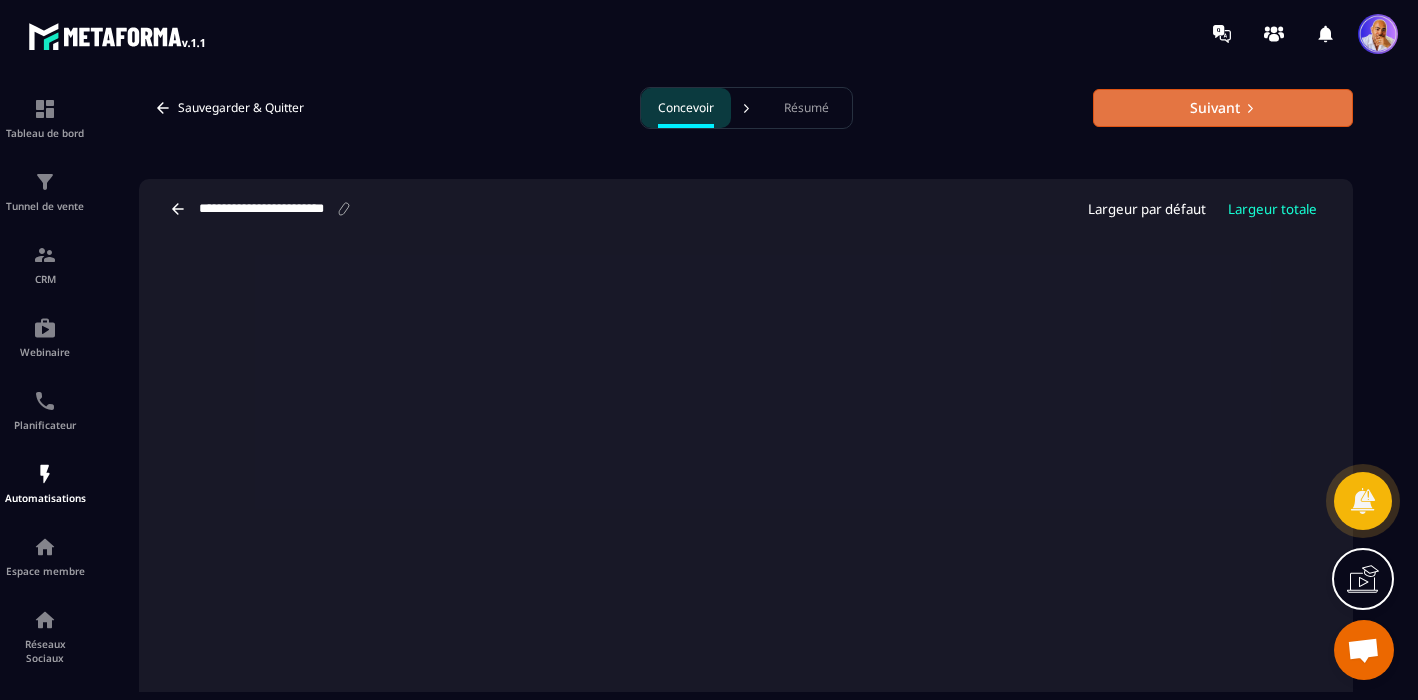 click on "Suivant" at bounding box center (1223, 108) 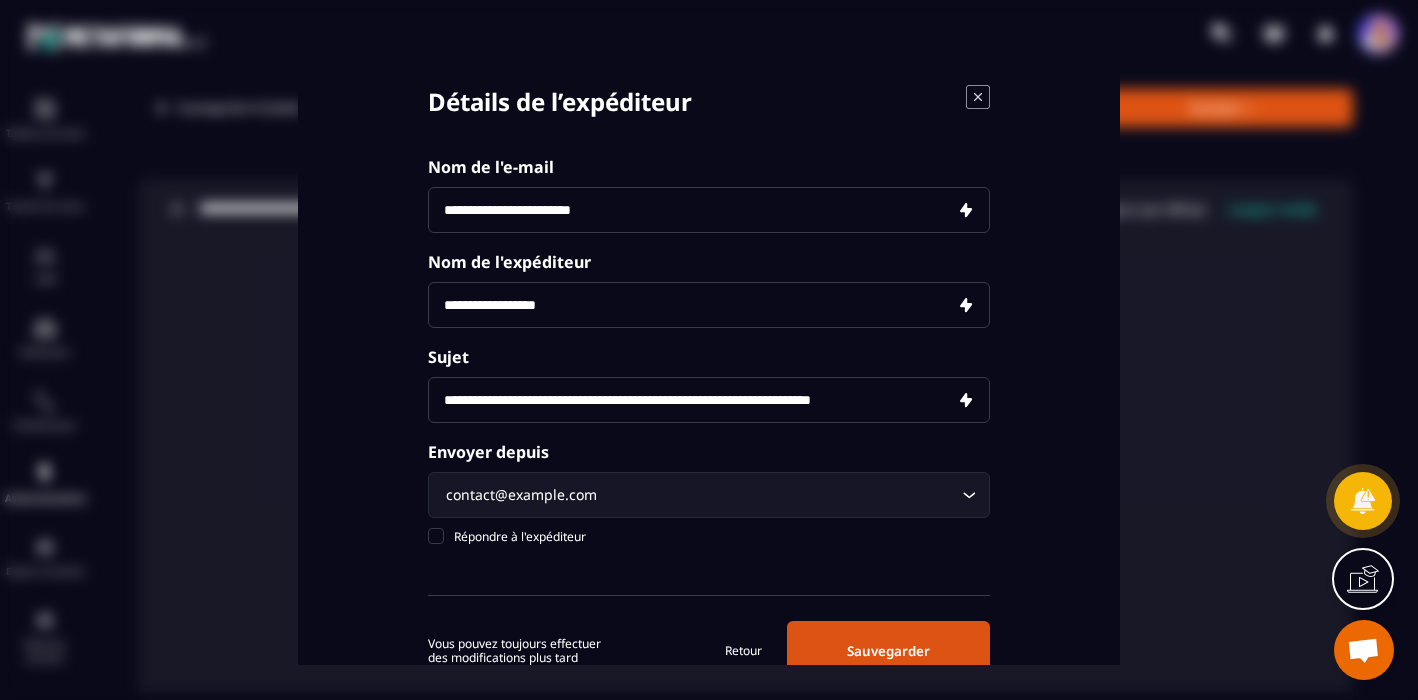 click on "Sauvegarder" at bounding box center (888, 651) 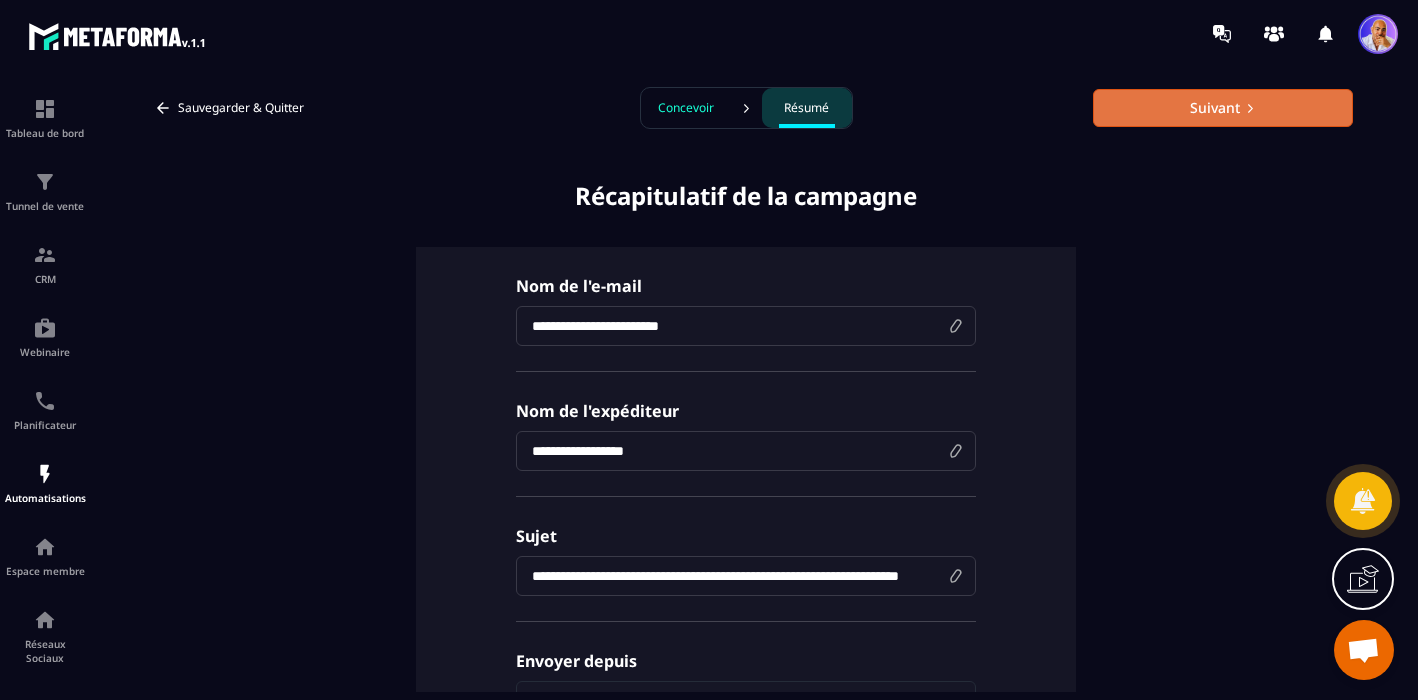 click on "Suivant" at bounding box center [1223, 108] 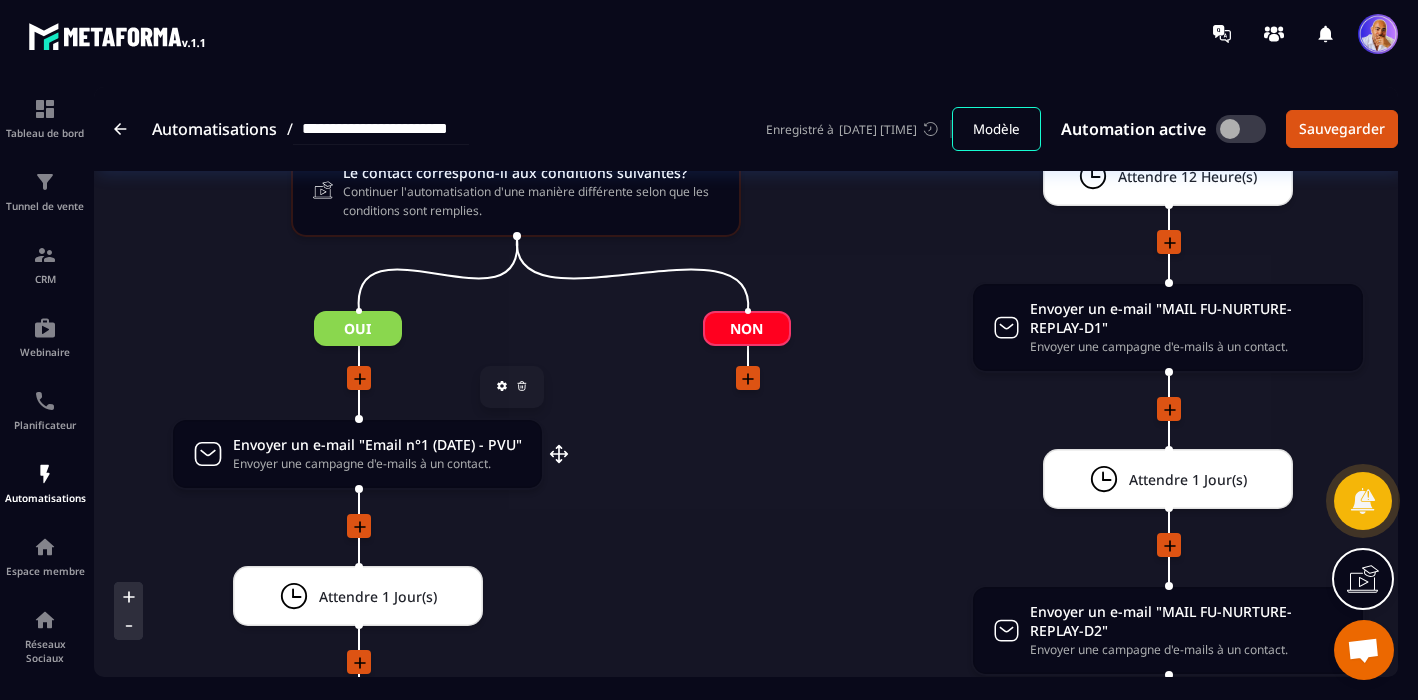 scroll, scrollTop: 3107, scrollLeft: 0, axis: vertical 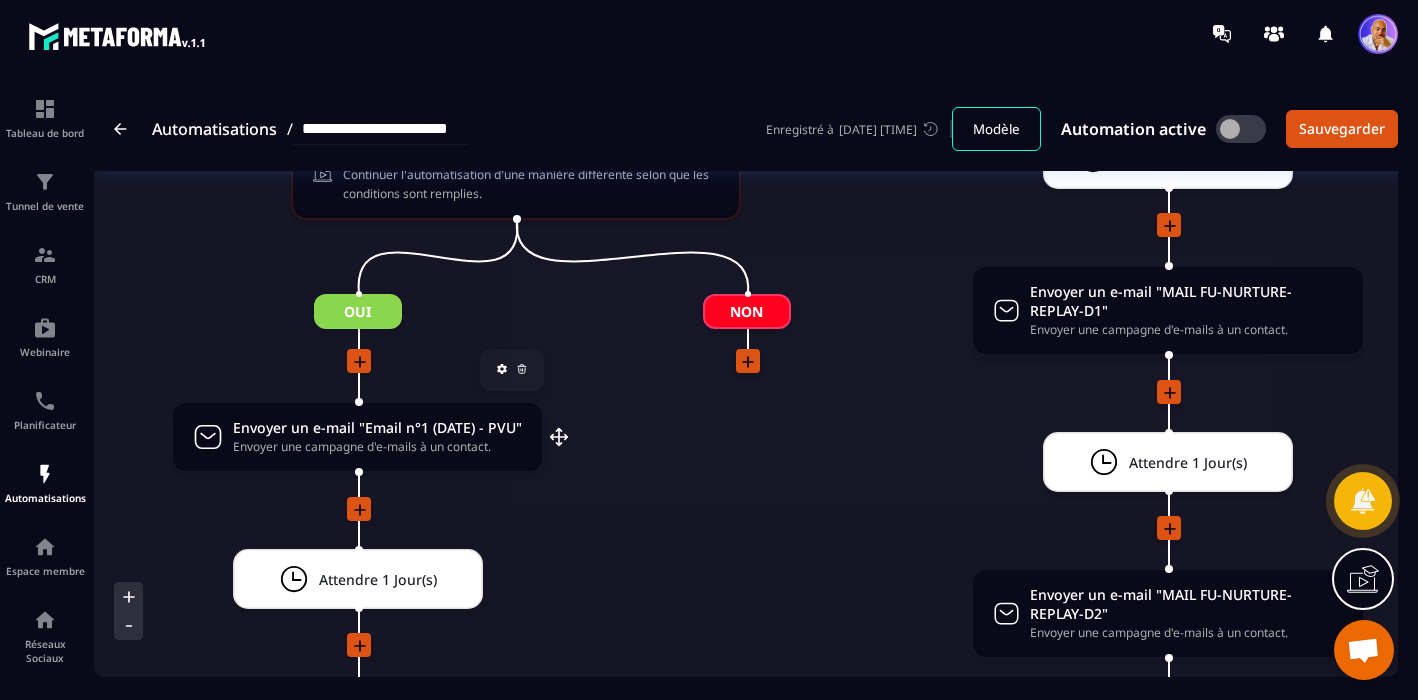 click on "Envoyer un e-mail "Email n°1 (DATE) - PVU"" at bounding box center (377, 427) 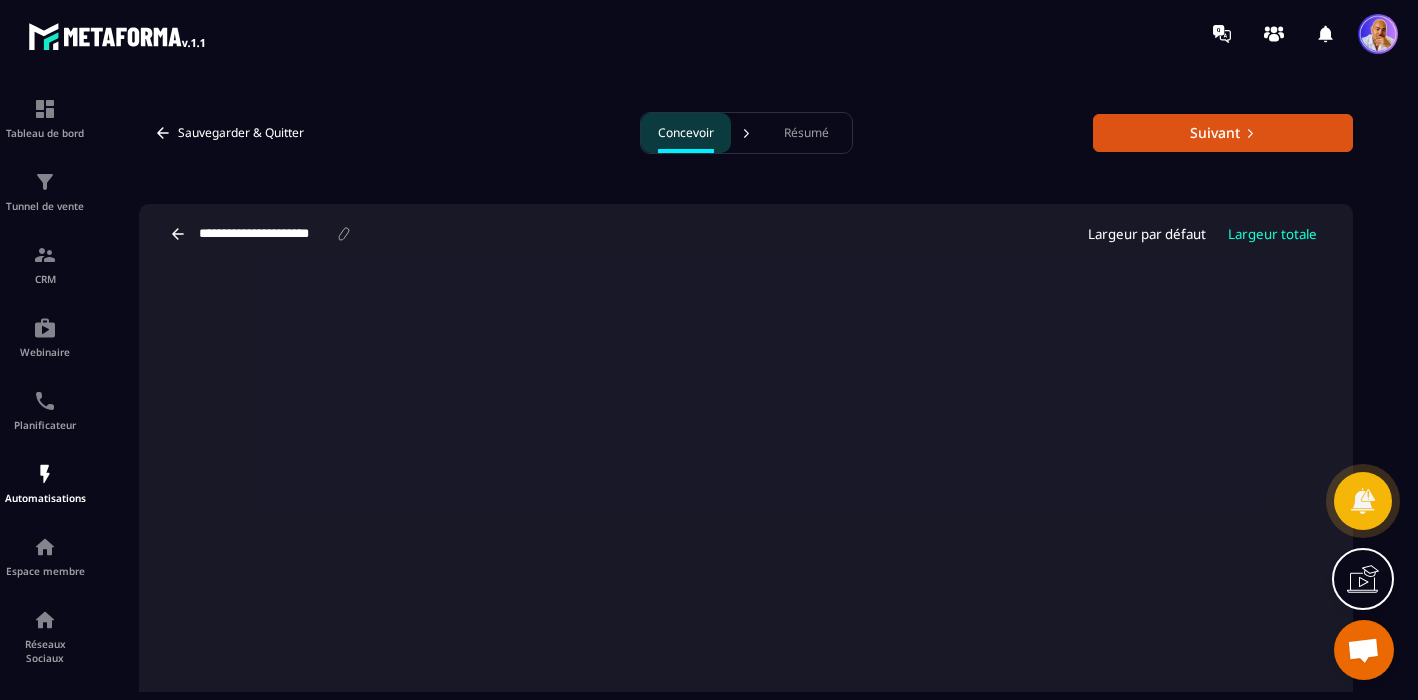 click 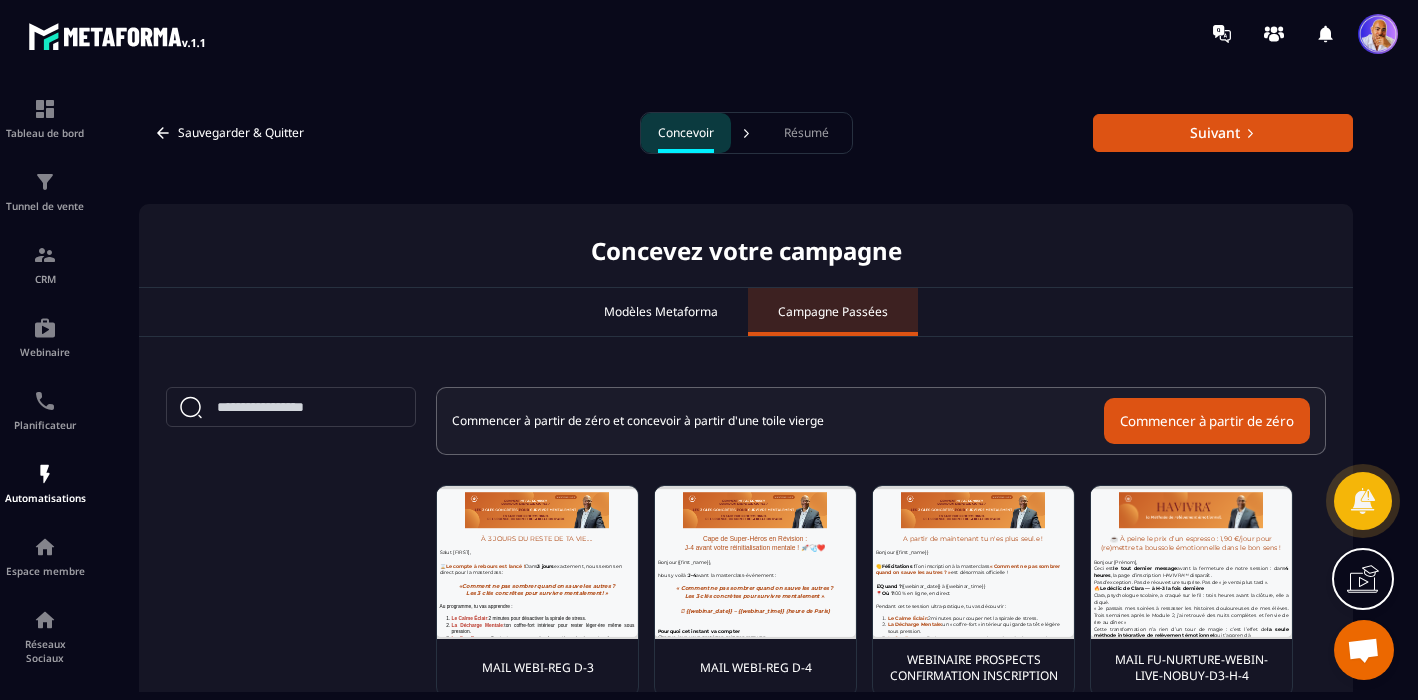 scroll, scrollTop: 284, scrollLeft: 0, axis: vertical 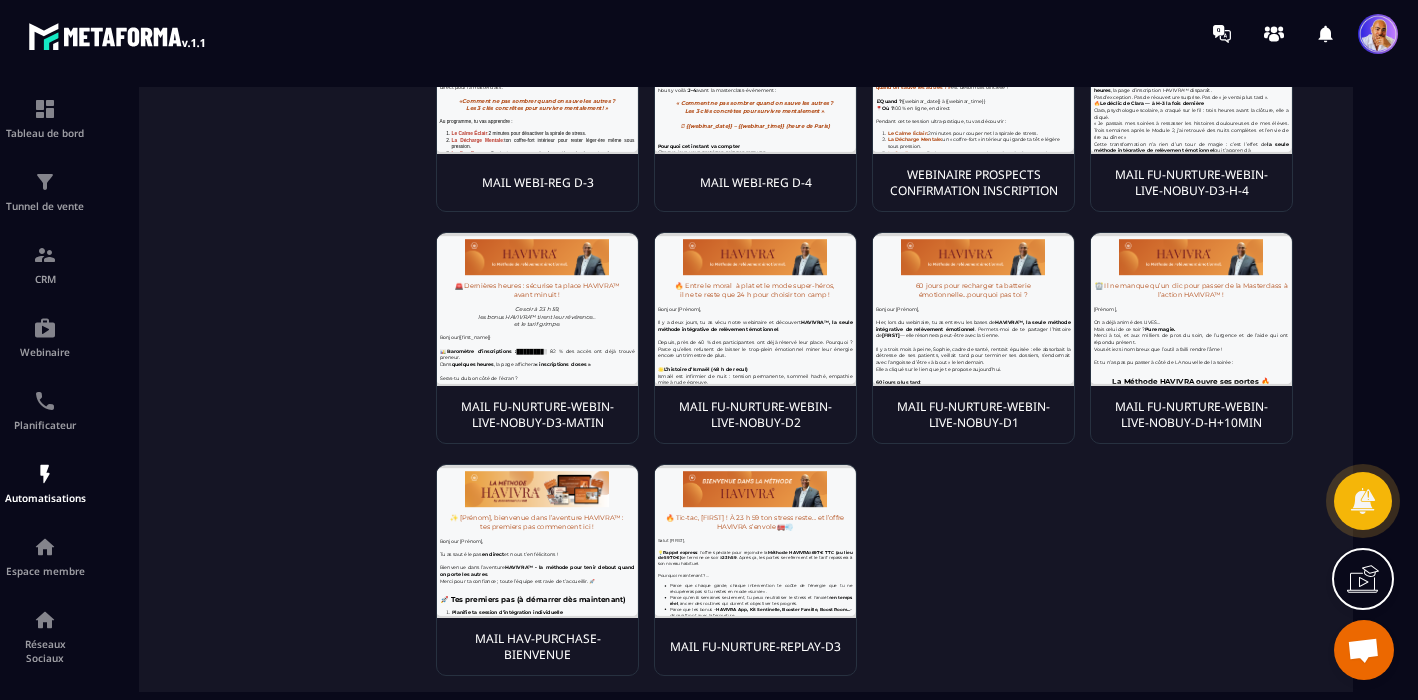 click on "MAIL WEBI-REG D-3 MAIL WEBI-REG D-4 WEBINAIRE PROSPECTS CONFIRMATION INSCRIPTION MAIL FU-NURTURE-WEBIN-LIVE-NOBUY-D3-H-4 MAIL FU-NURTURE-WEBIN-LIVE-NOBUY-D3-MATIN MAIL FU-NURTURE-WEBIN-LIVE-NOBUY-D2 MAIL FU-NURTURE-WEBIN-LIVE-NOBUY-D1 MAIL FU-NURTURE-WEBIN-LIVE-NOBUY-D-H+10MIN MAIL HAV-PURCHASE-BIENVENUE MAIL FU-NURTURE-REPLAY-D3" at bounding box center (881, 348) 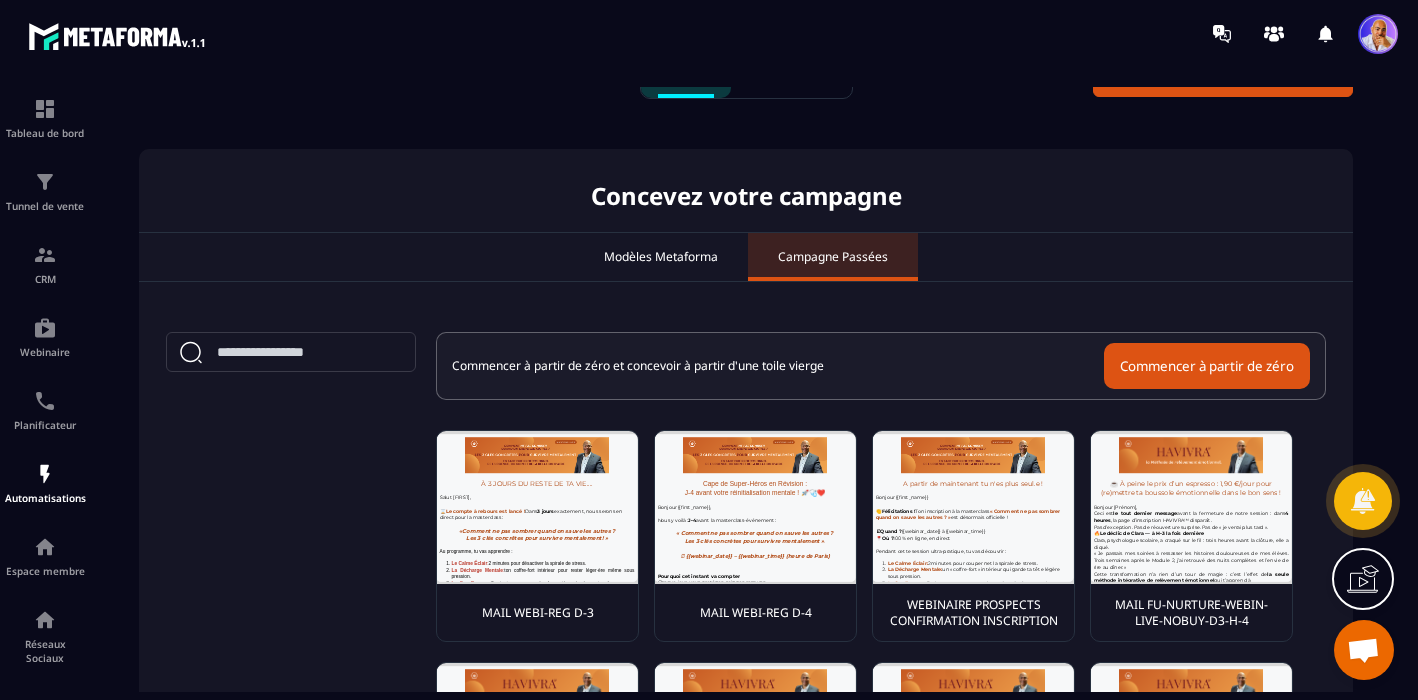 scroll, scrollTop: 0, scrollLeft: 0, axis: both 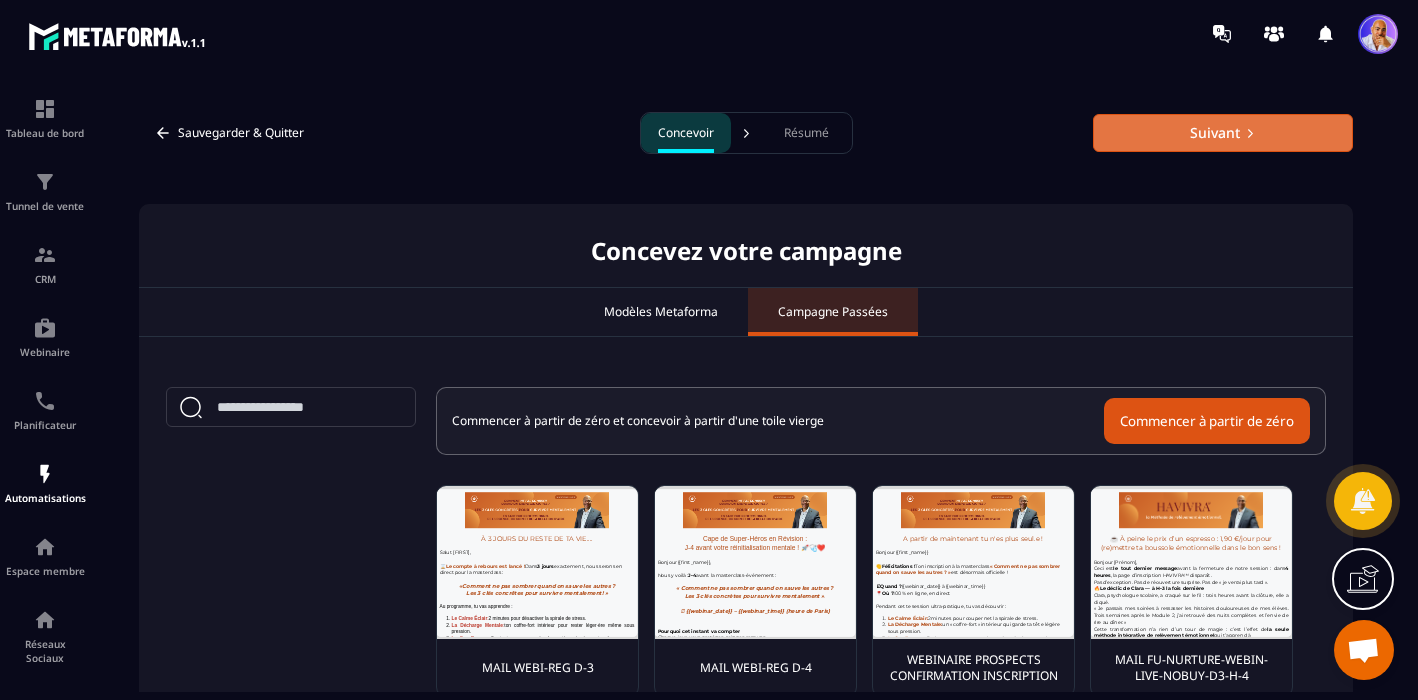 click on "Suivant" at bounding box center [1223, 133] 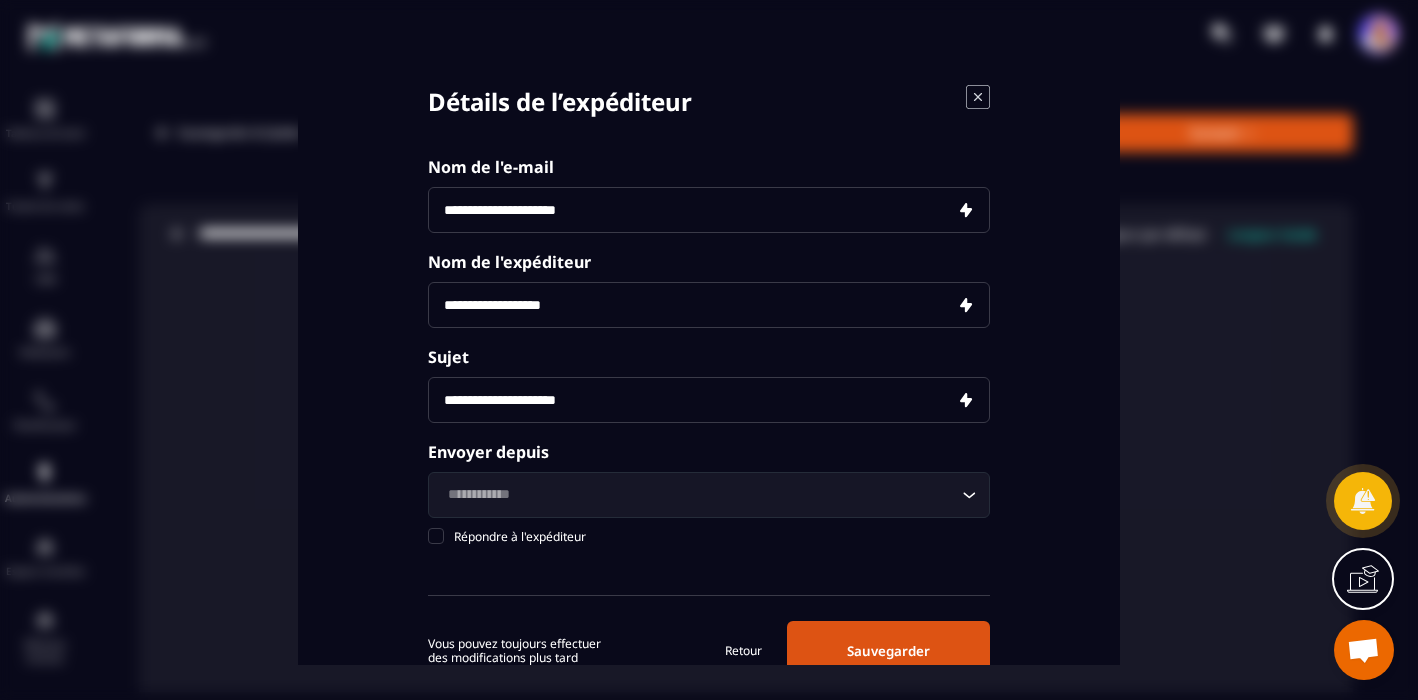 click on "**********" at bounding box center (709, 210) 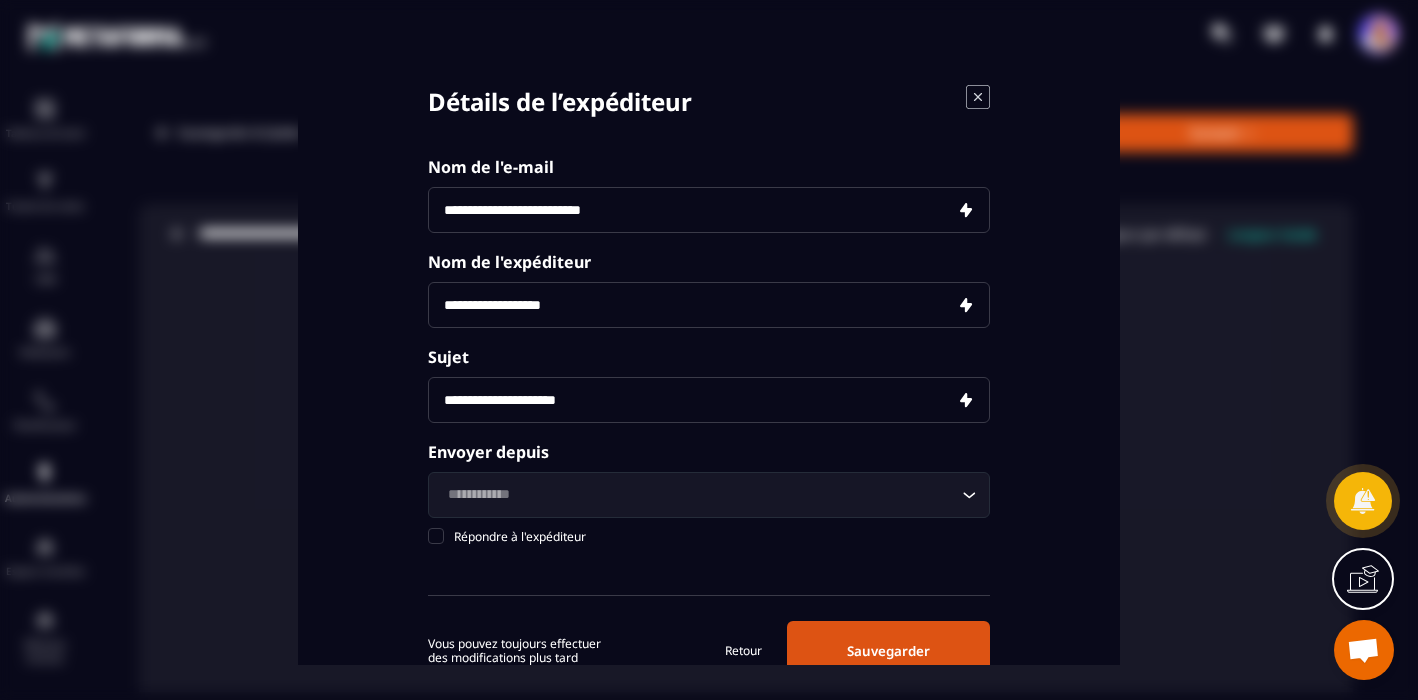 type on "**********" 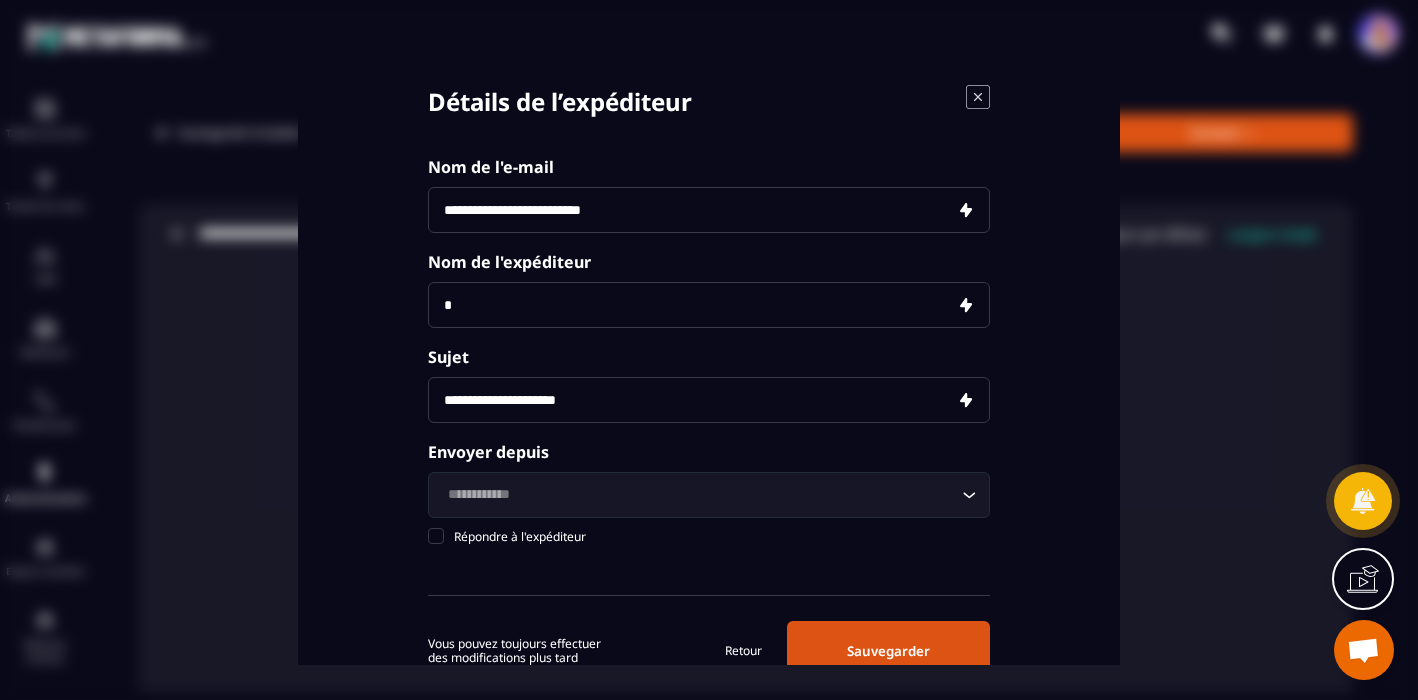 type on "**********" 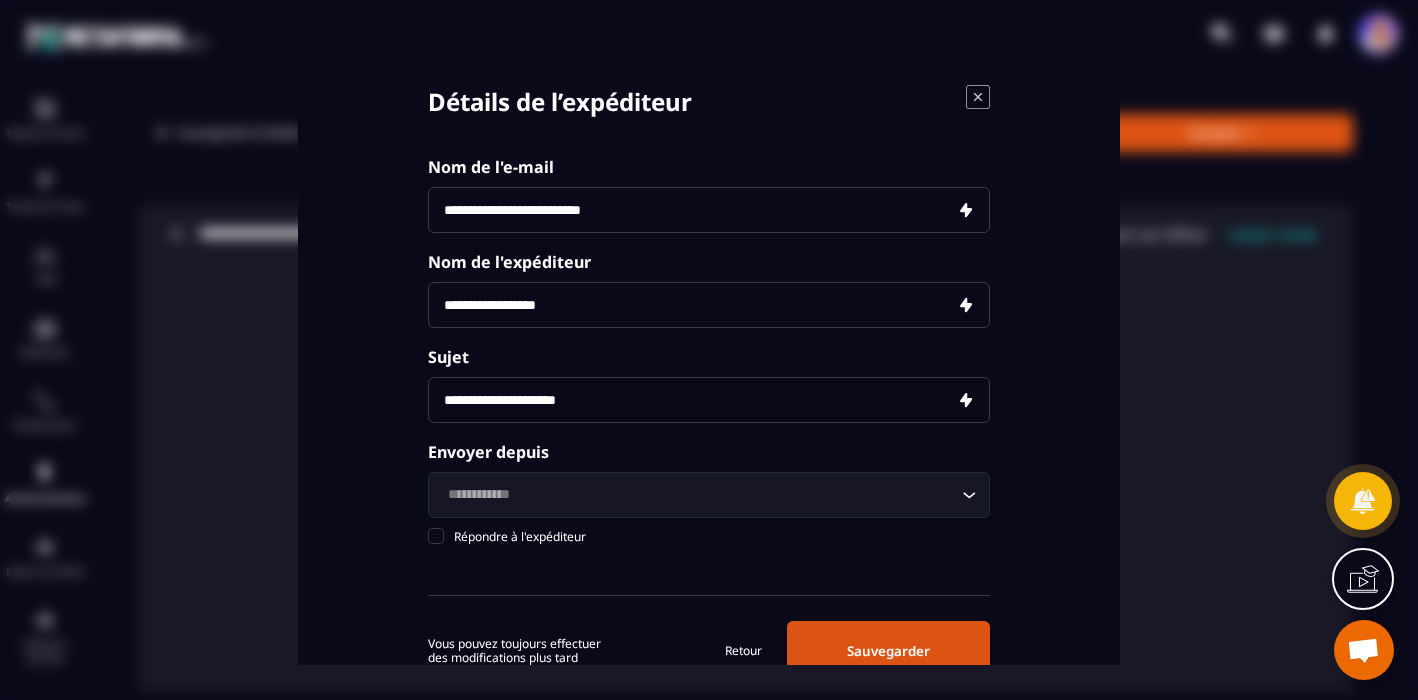 click on "**********" at bounding box center [709, 400] 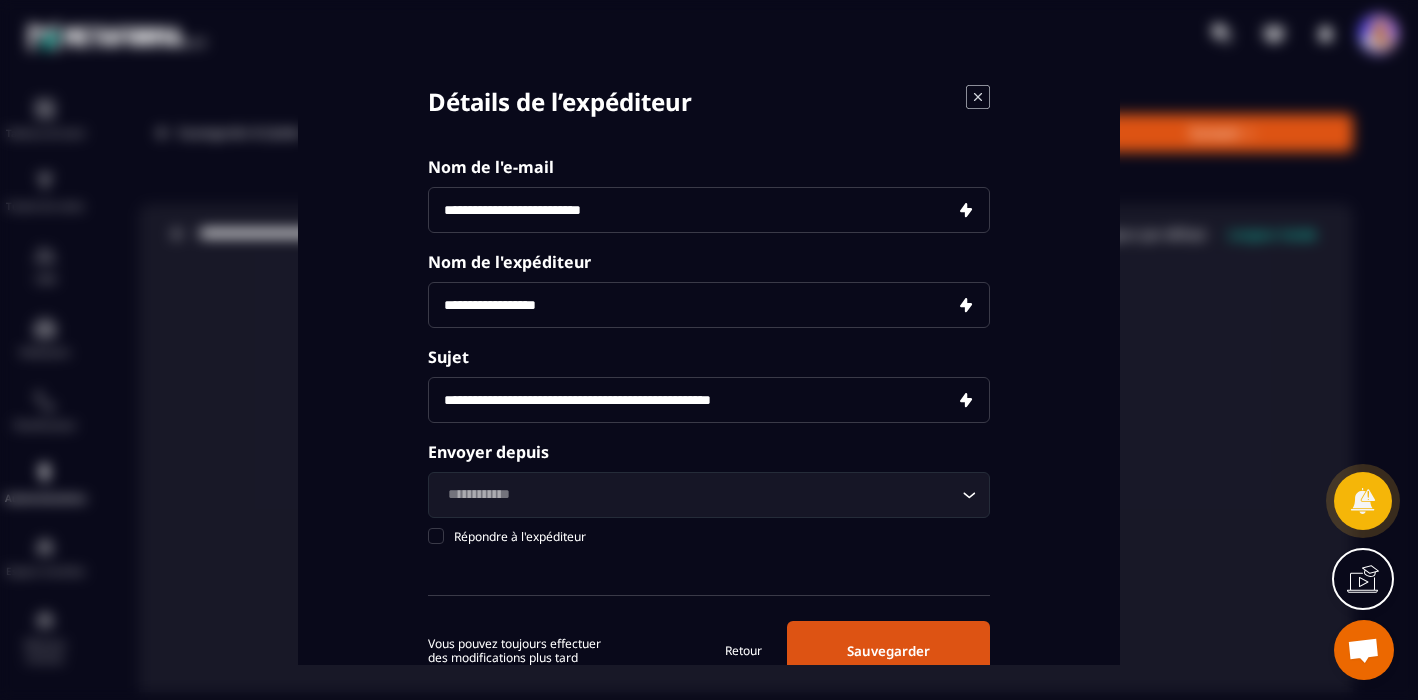 type on "**********" 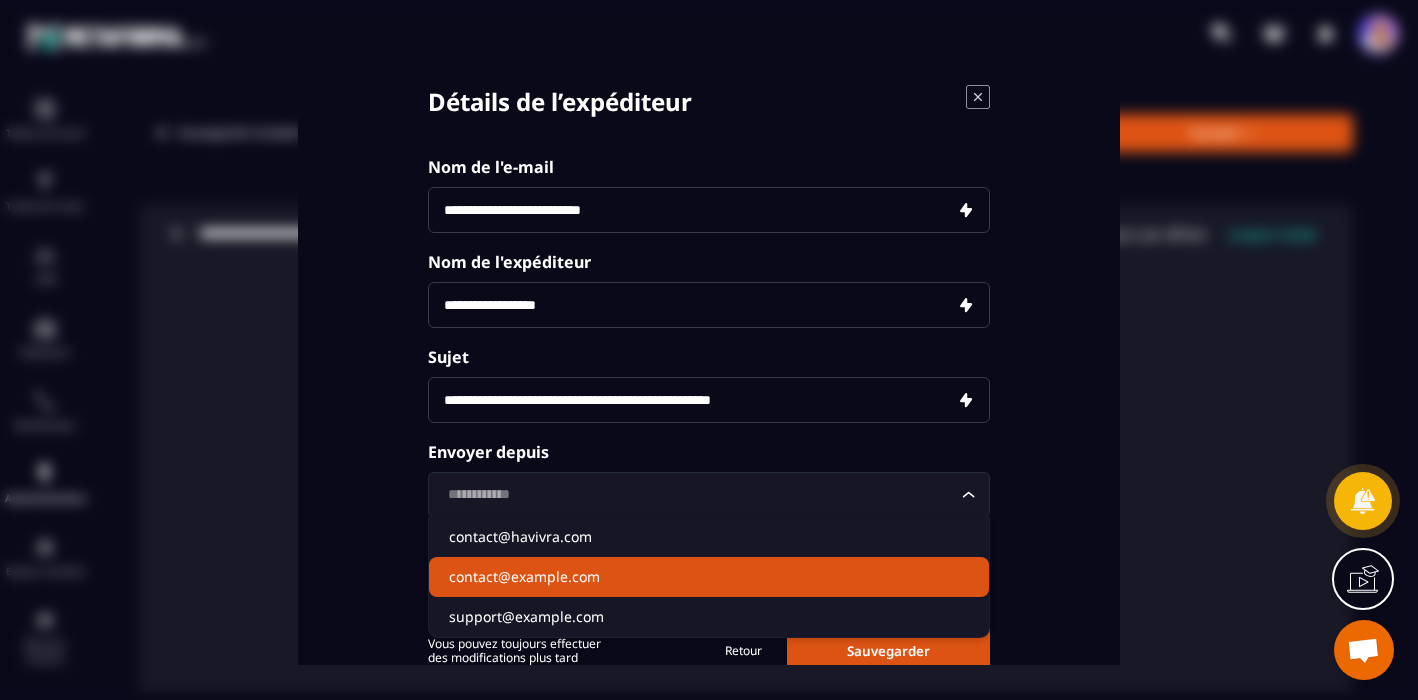 click on "contact@example.com" 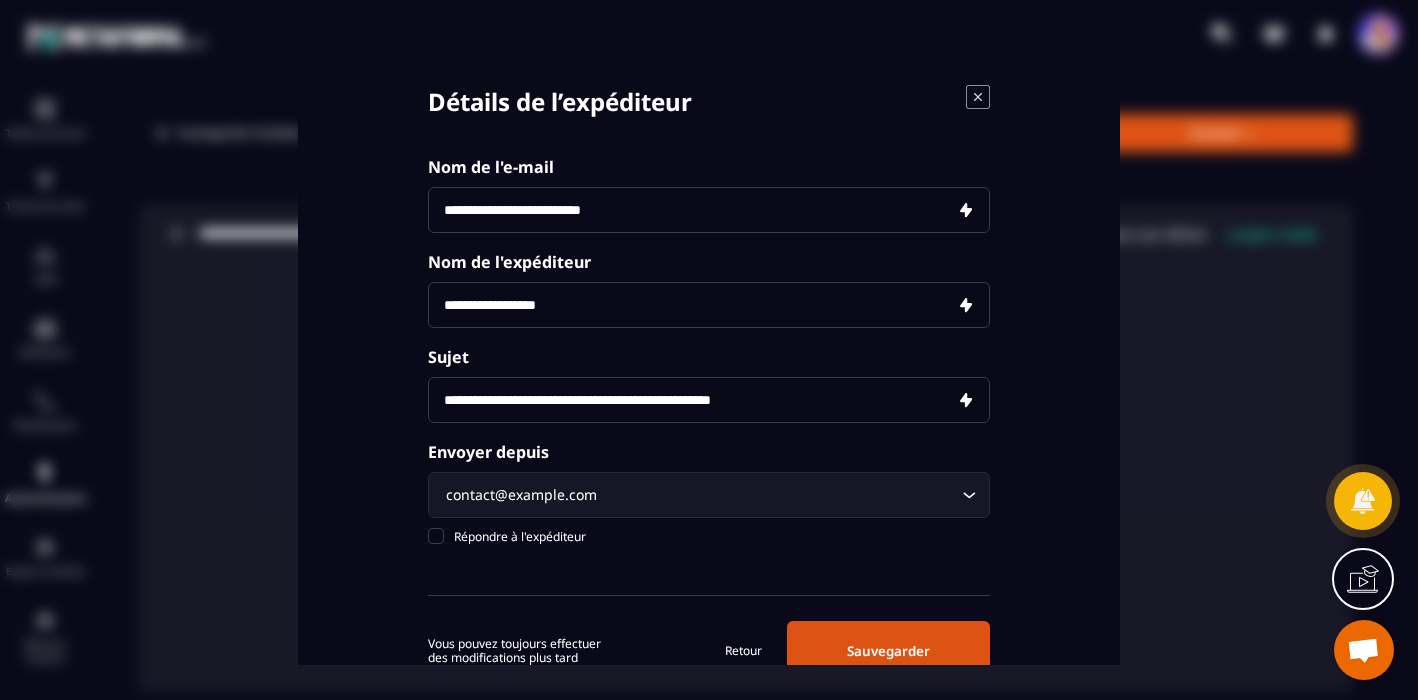 click on "Sauvegarder" at bounding box center (888, 651) 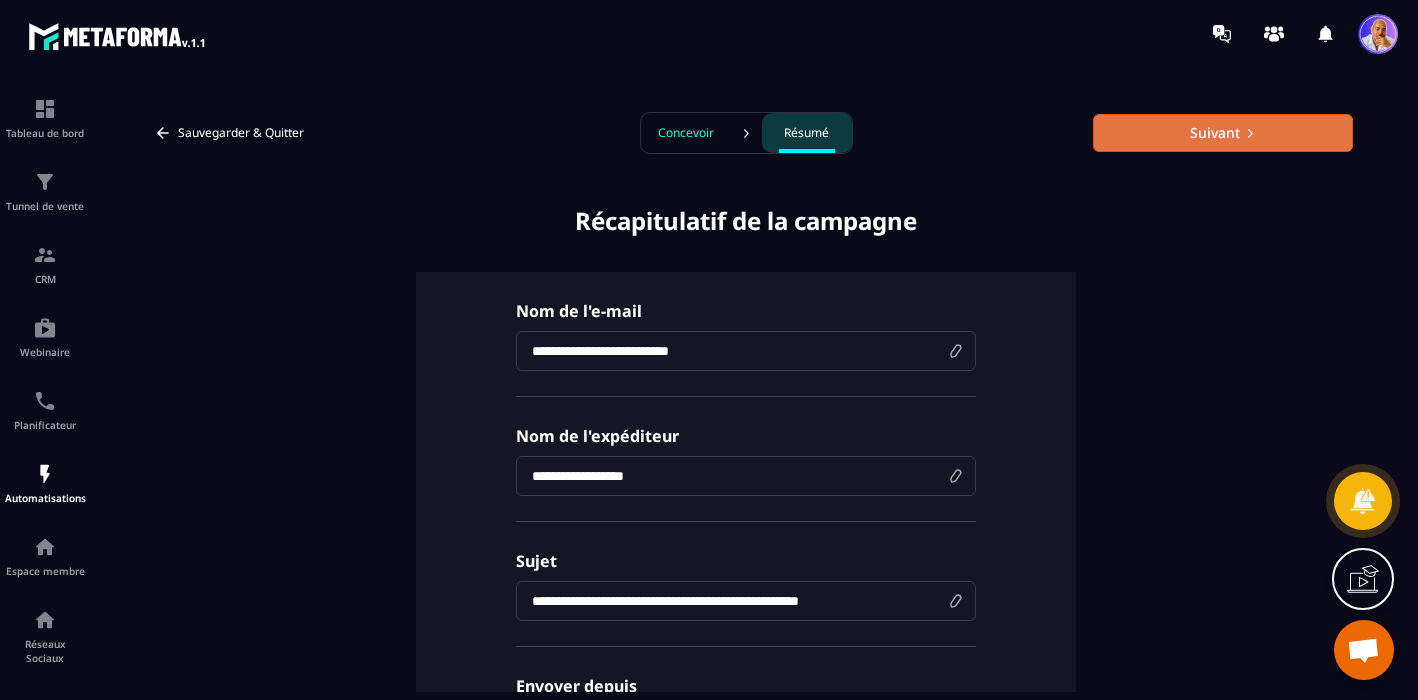 click on "Suivant" at bounding box center (1223, 133) 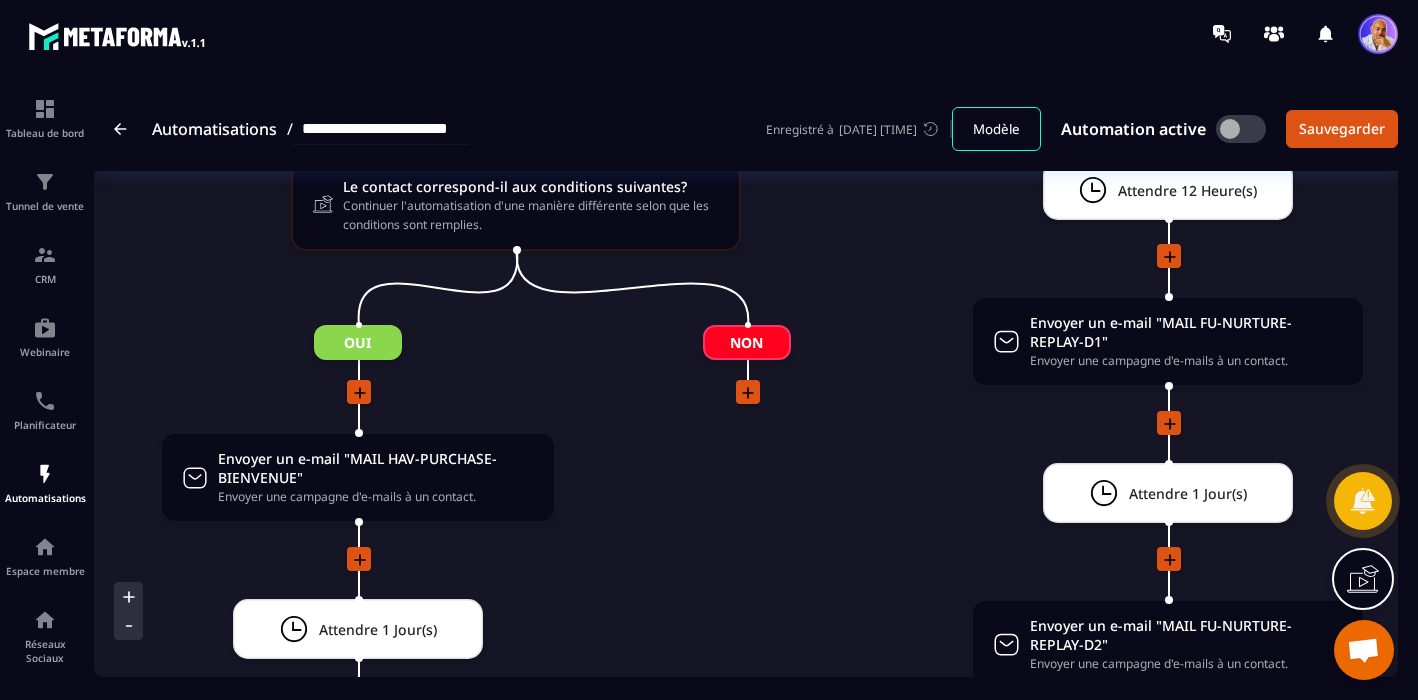 scroll, scrollTop: 3100, scrollLeft: 0, axis: vertical 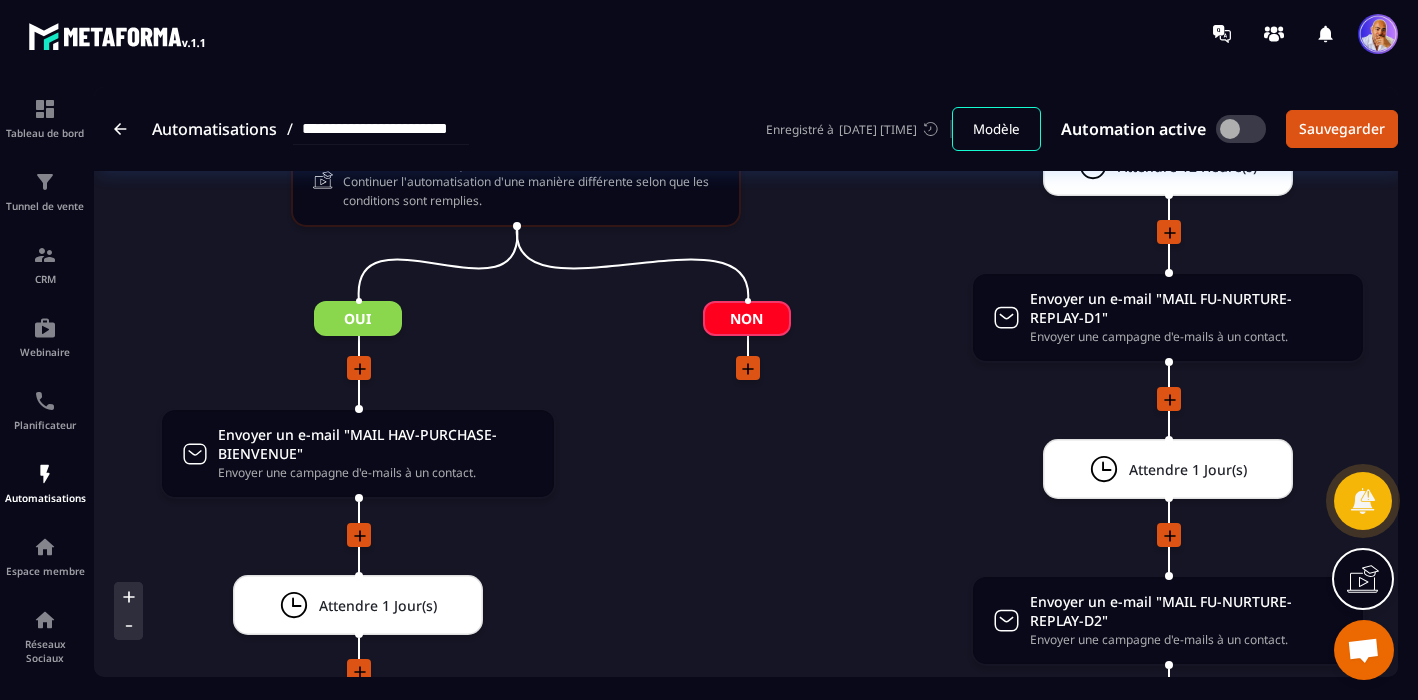 click 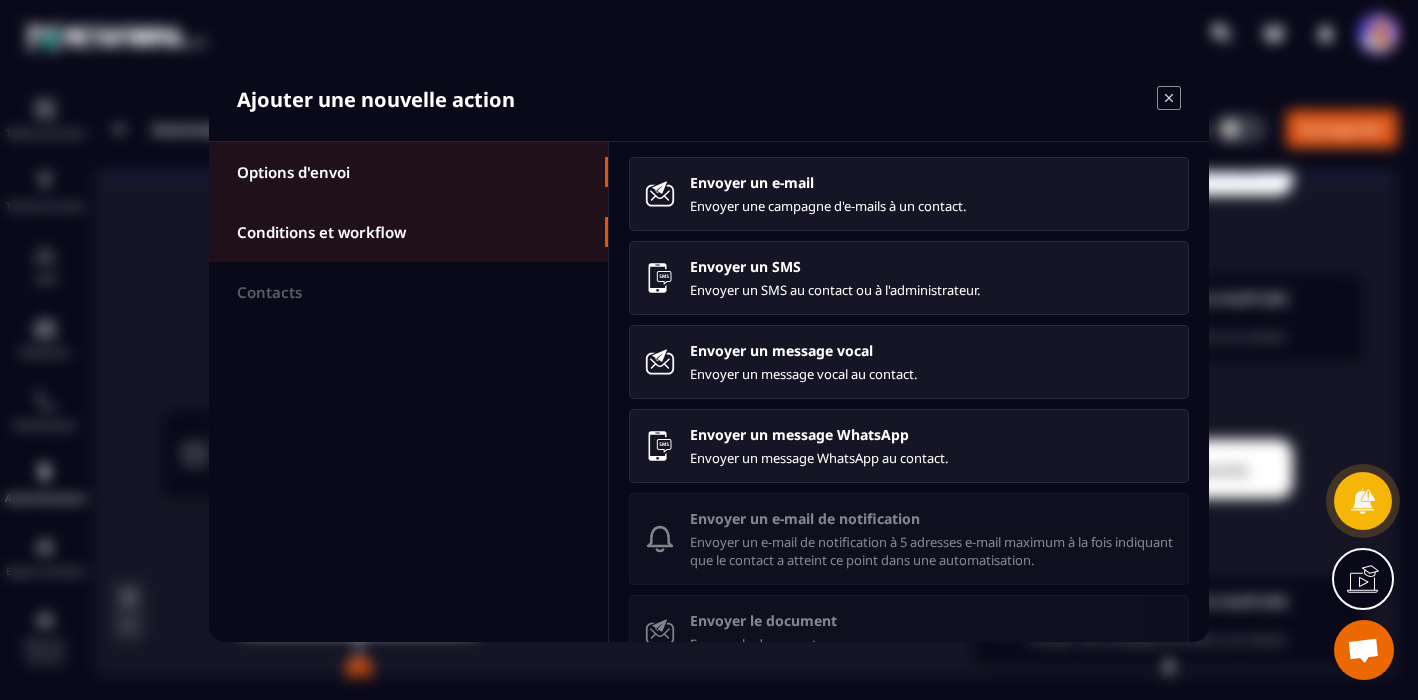 click on "Conditions et workflow" 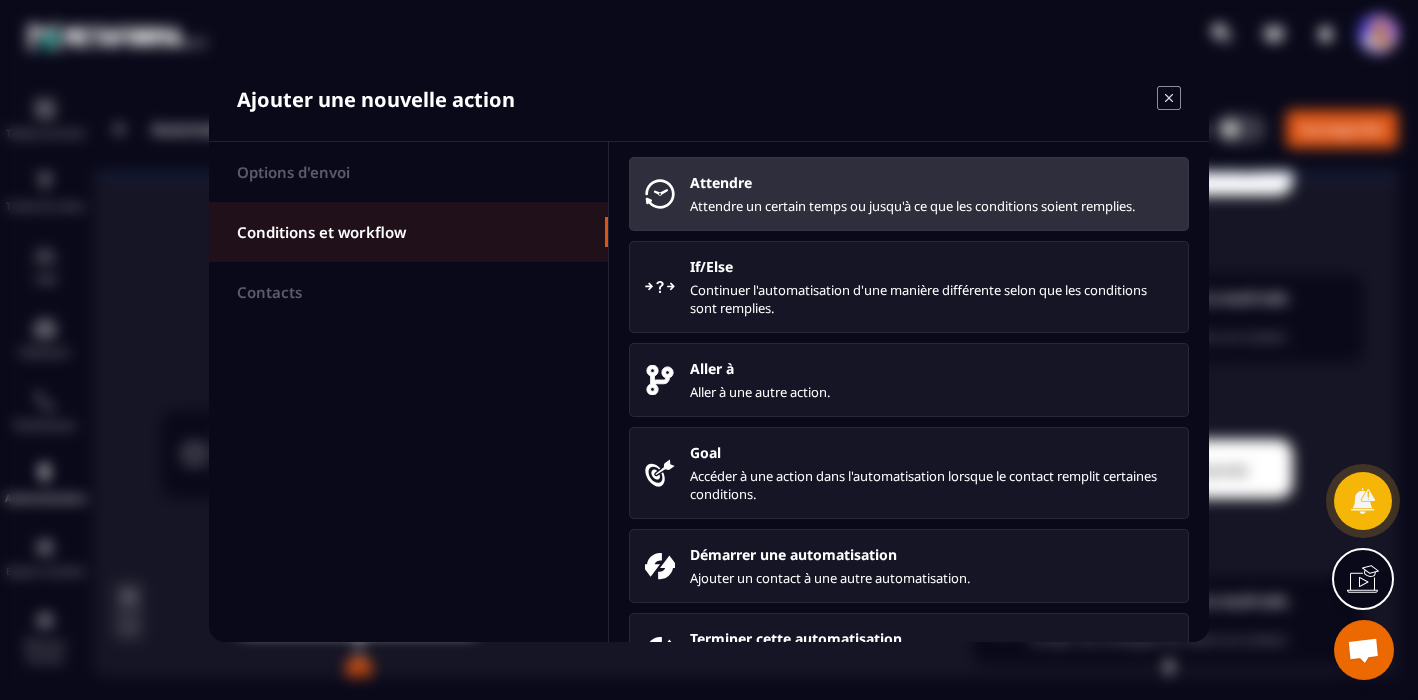 click on "Attendre Attendre un certain temps ou jusqu'à ce que les conditions soient remplies." at bounding box center [931, 194] 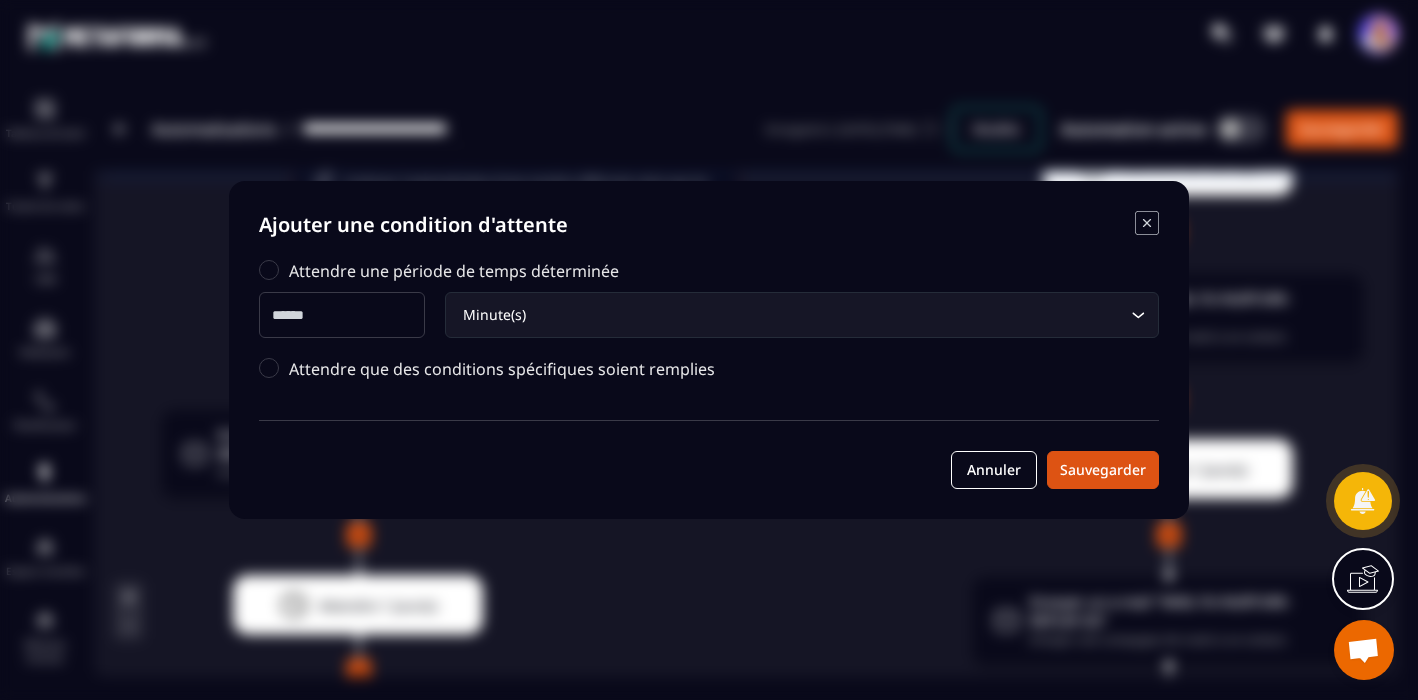 click at bounding box center [342, 315] 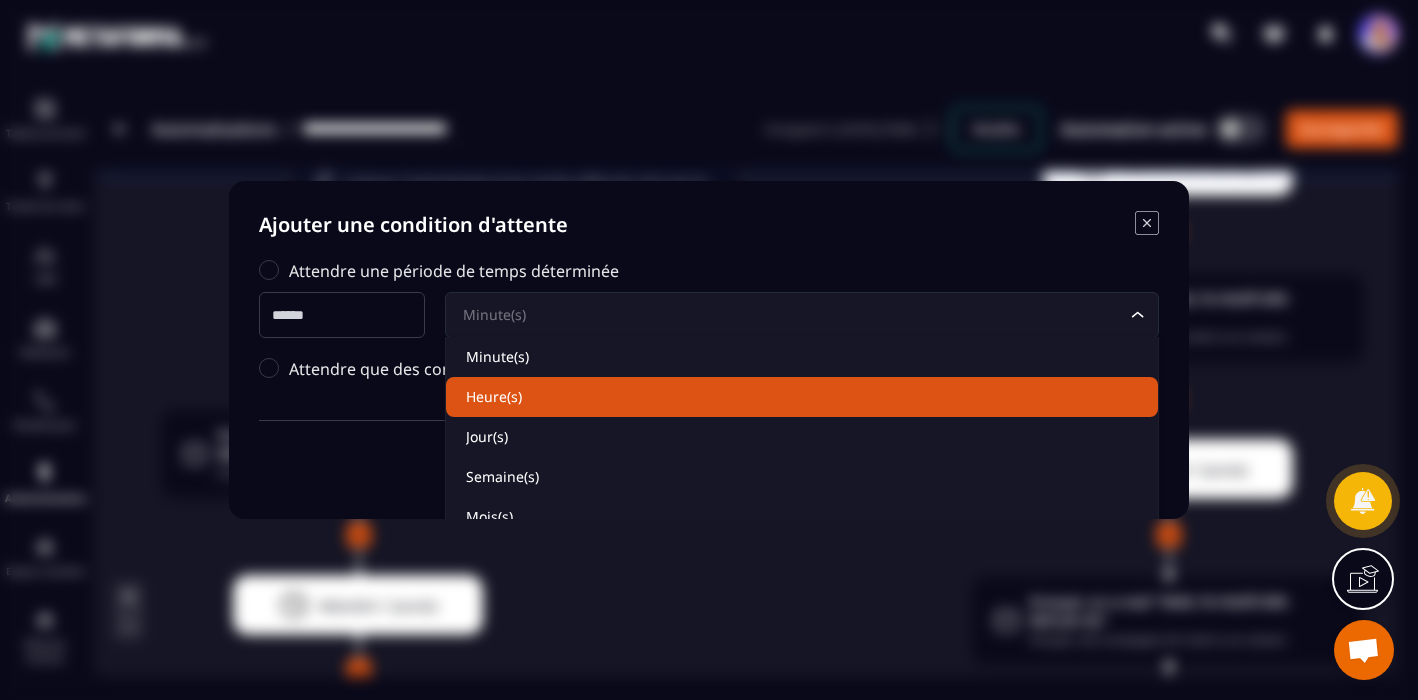 click on "Heure(s)" 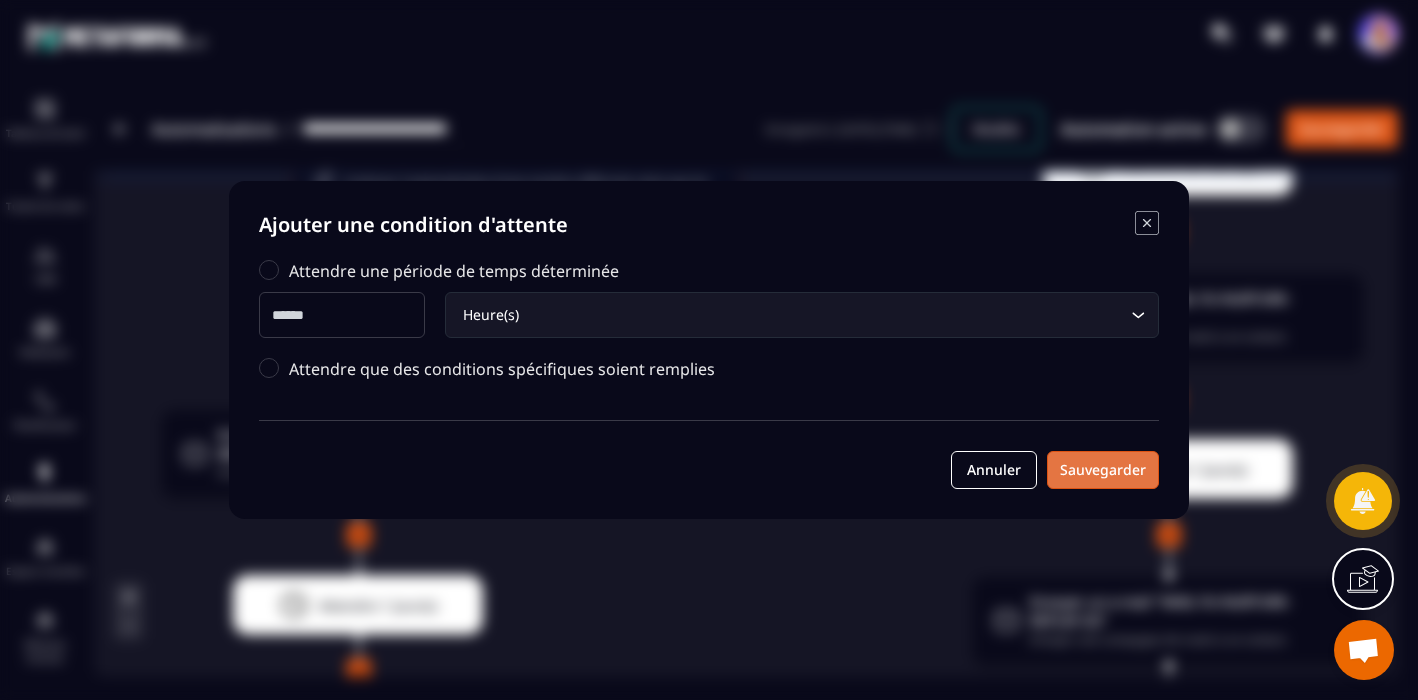 click on "Sauvegarder" at bounding box center (1103, 470) 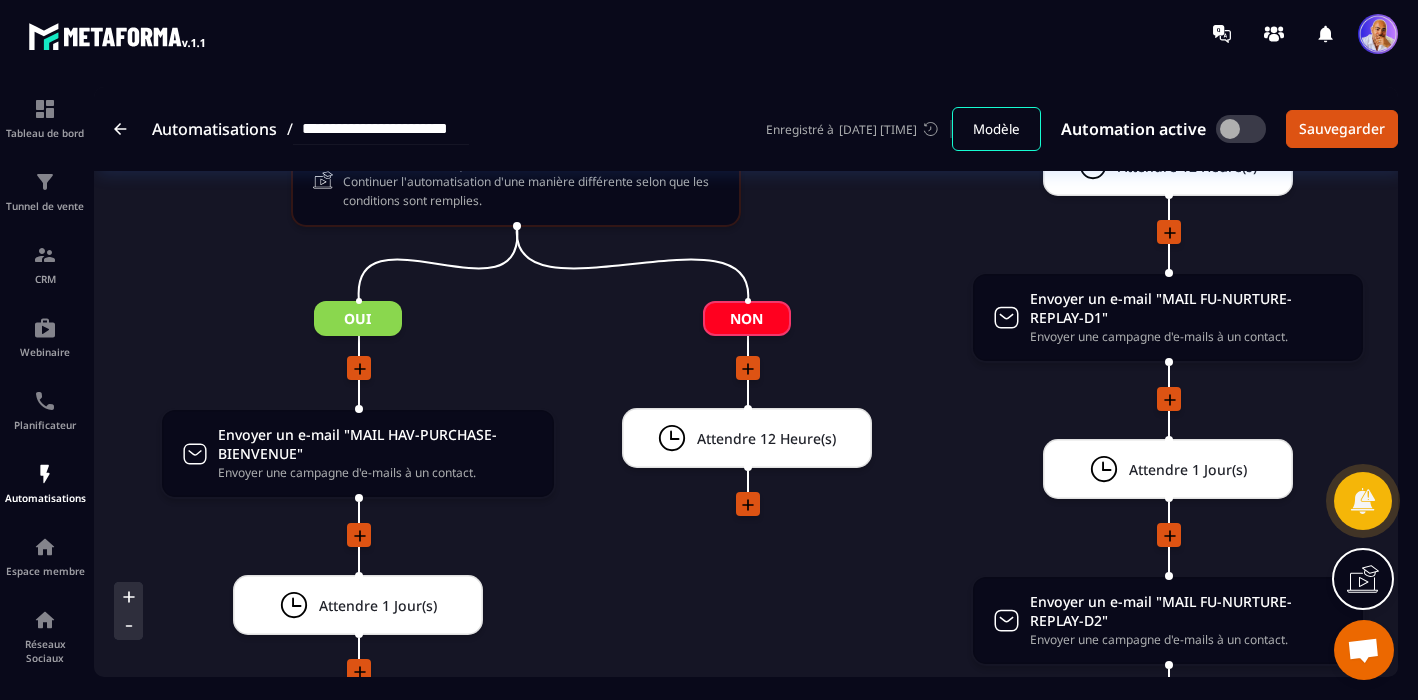 click 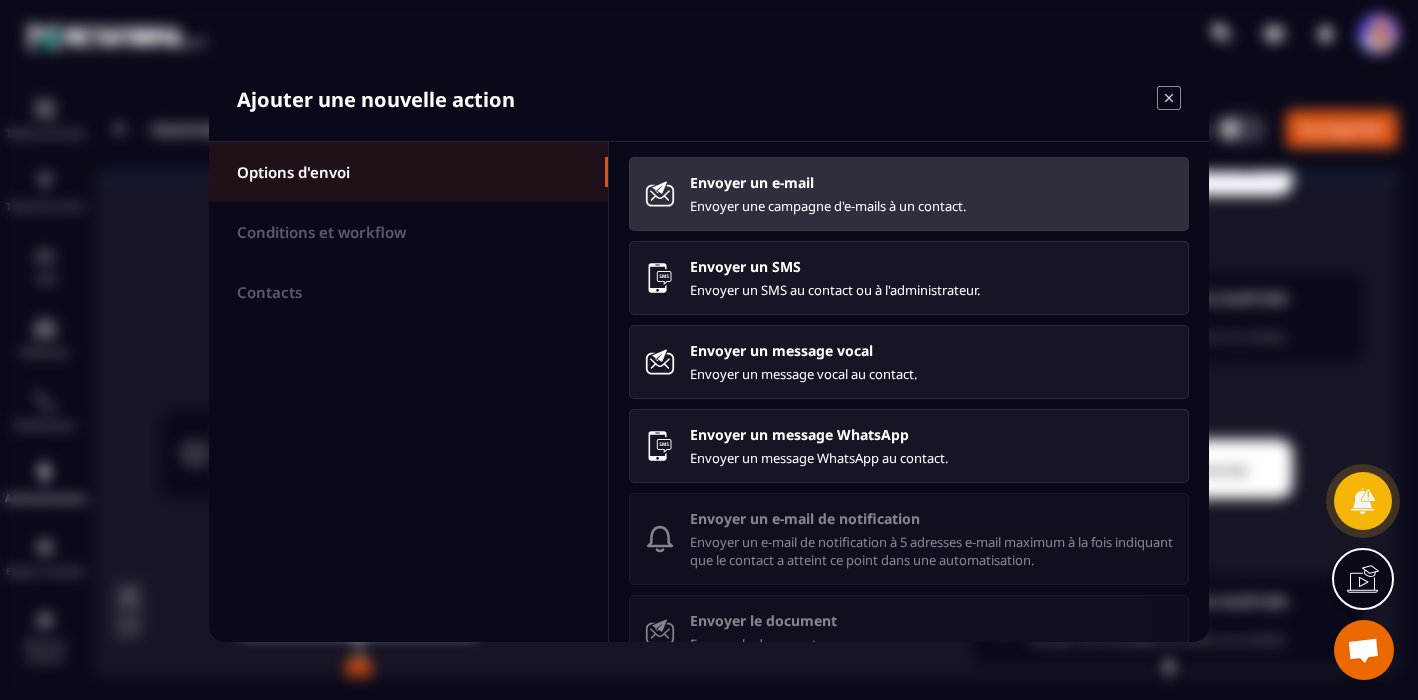 click on "Envoyer un e-mail" at bounding box center (931, 182) 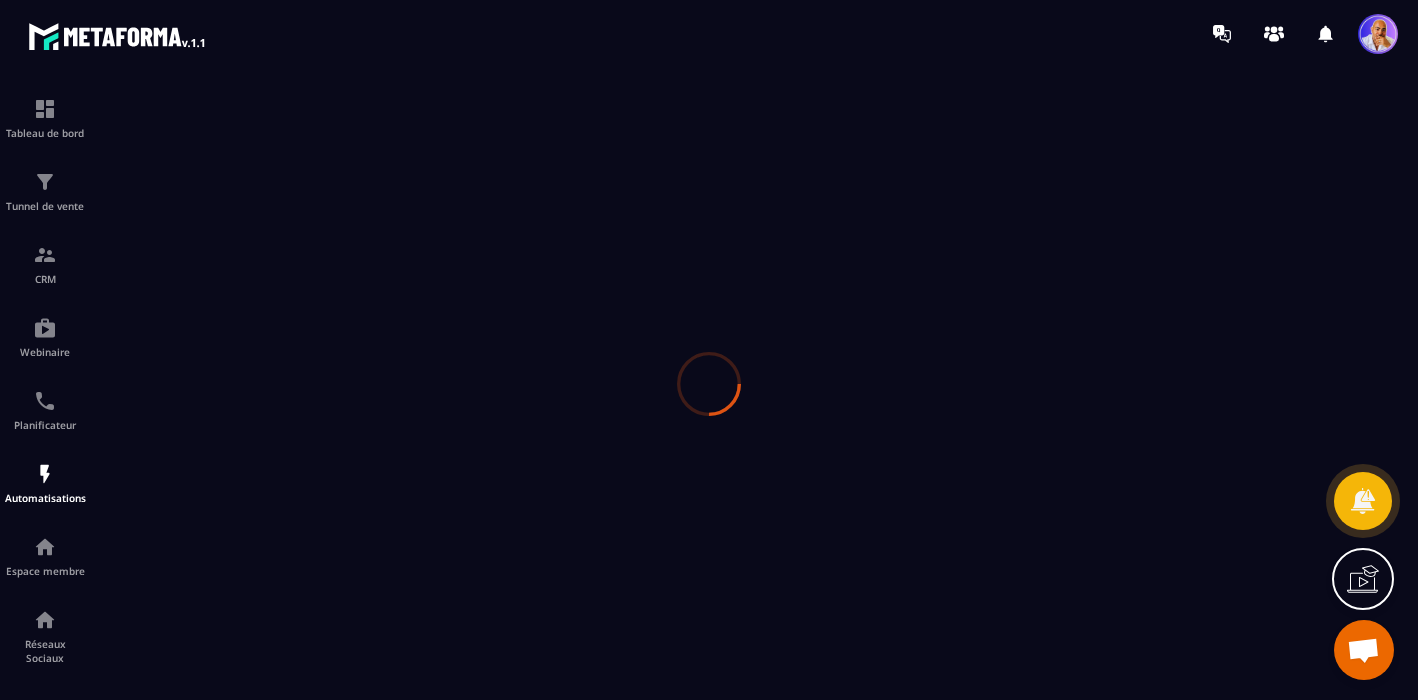 scroll, scrollTop: 0, scrollLeft: 0, axis: both 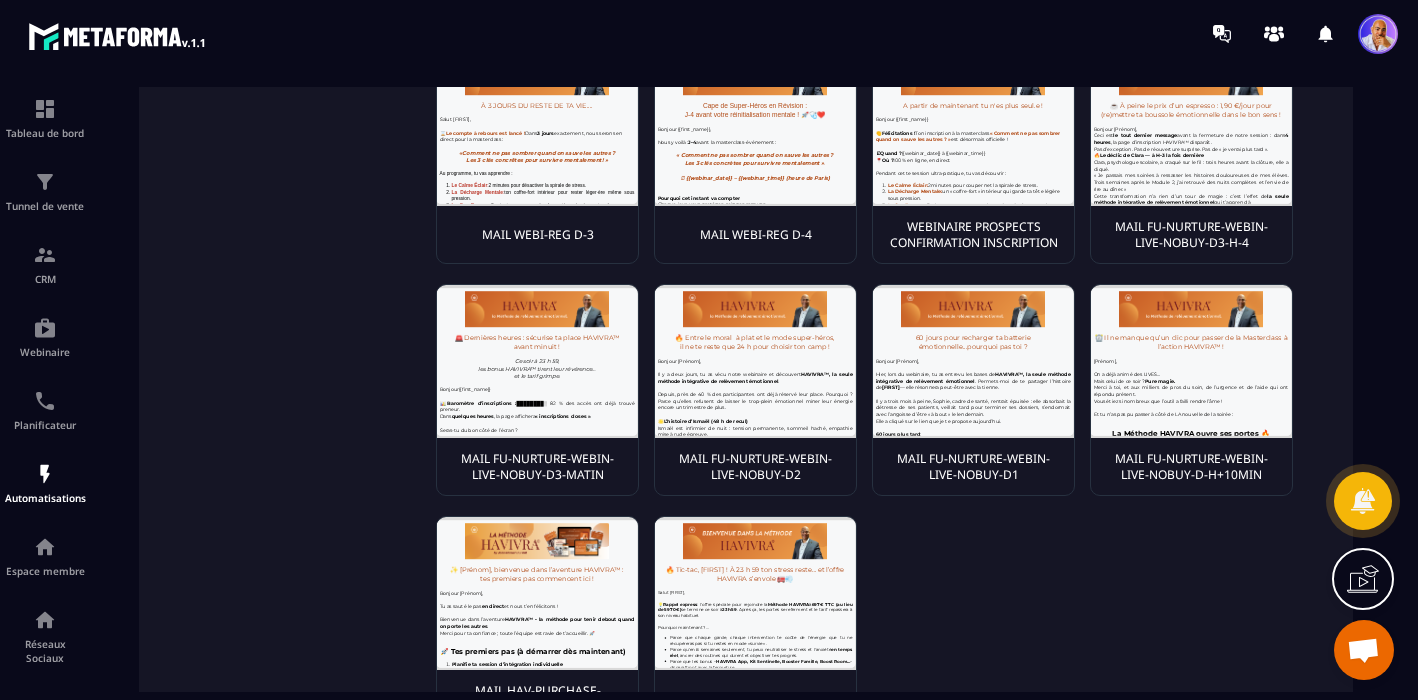 click on "MAIL FU-NURTURE-WEBIN-LIVE-NOBUY-D1" at bounding box center [973, 467] 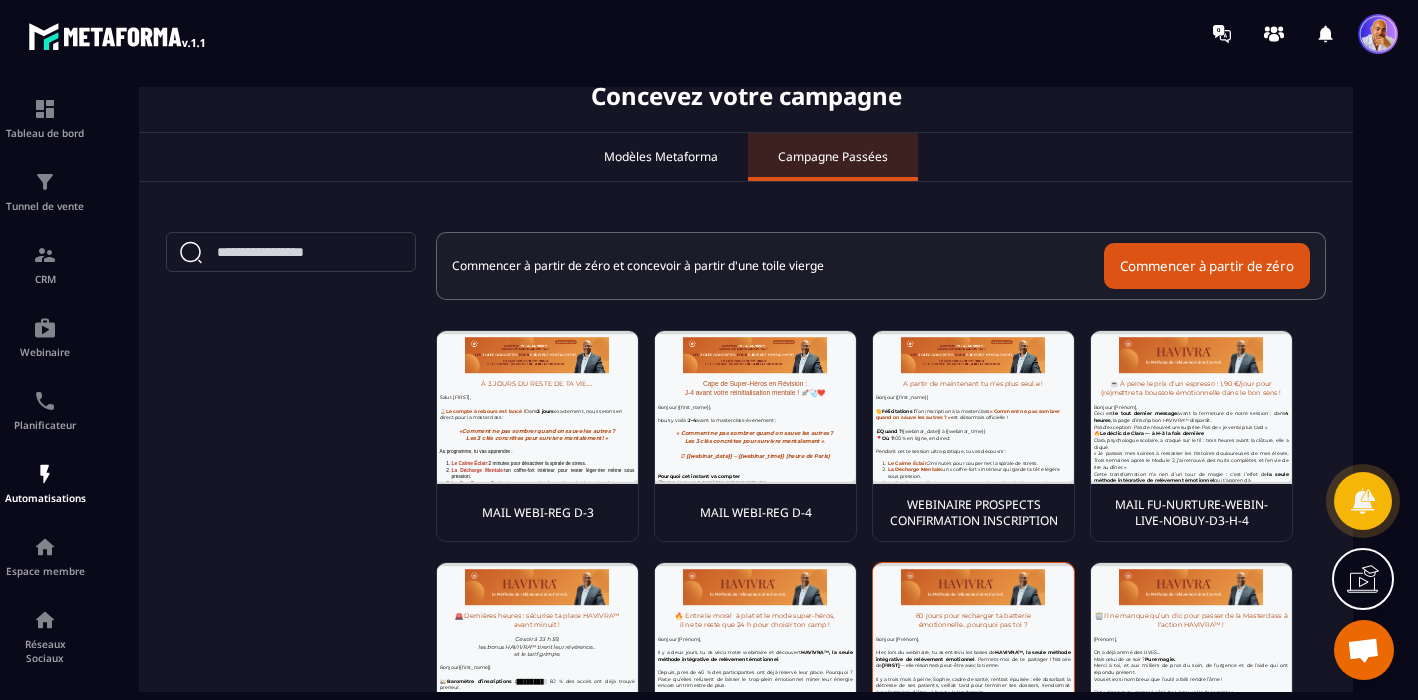 click on "Commencer à partir de zéro" at bounding box center [1207, 266] 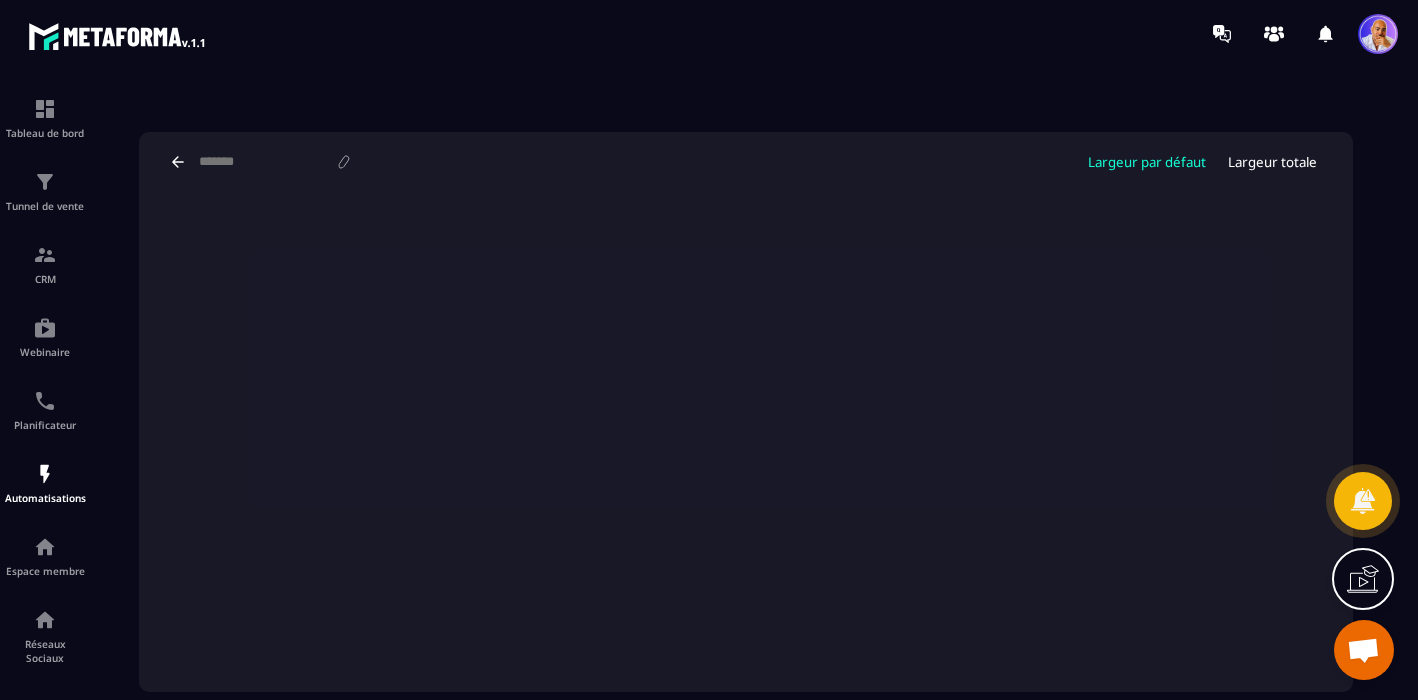 scroll, scrollTop: 72, scrollLeft: 0, axis: vertical 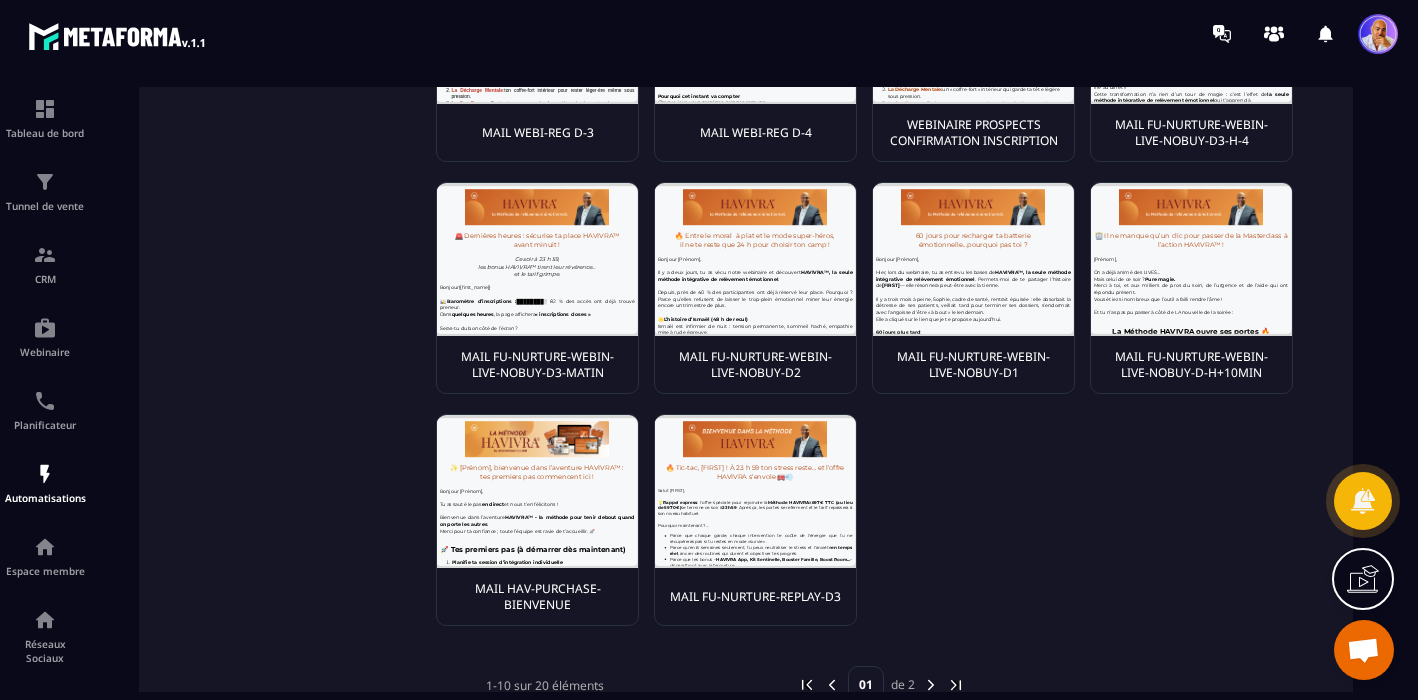 click at bounding box center (1191, 259) 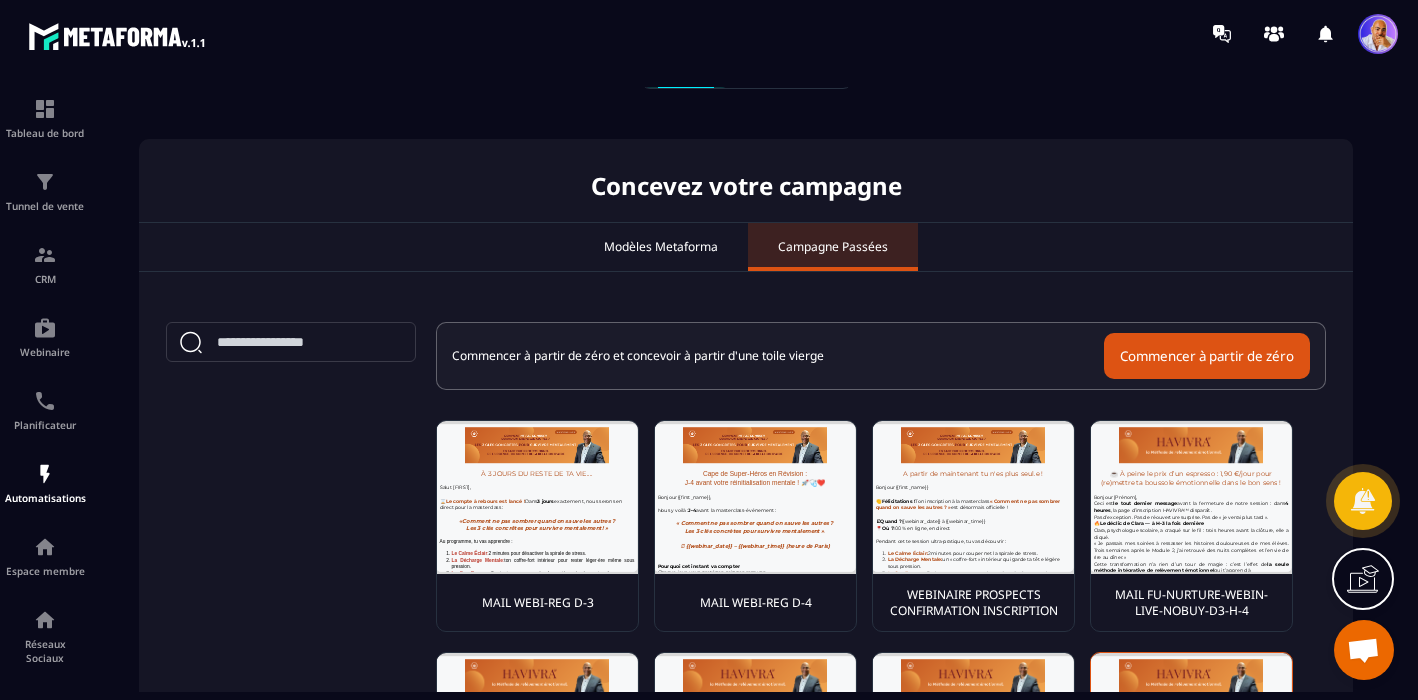 scroll, scrollTop: 0, scrollLeft: 0, axis: both 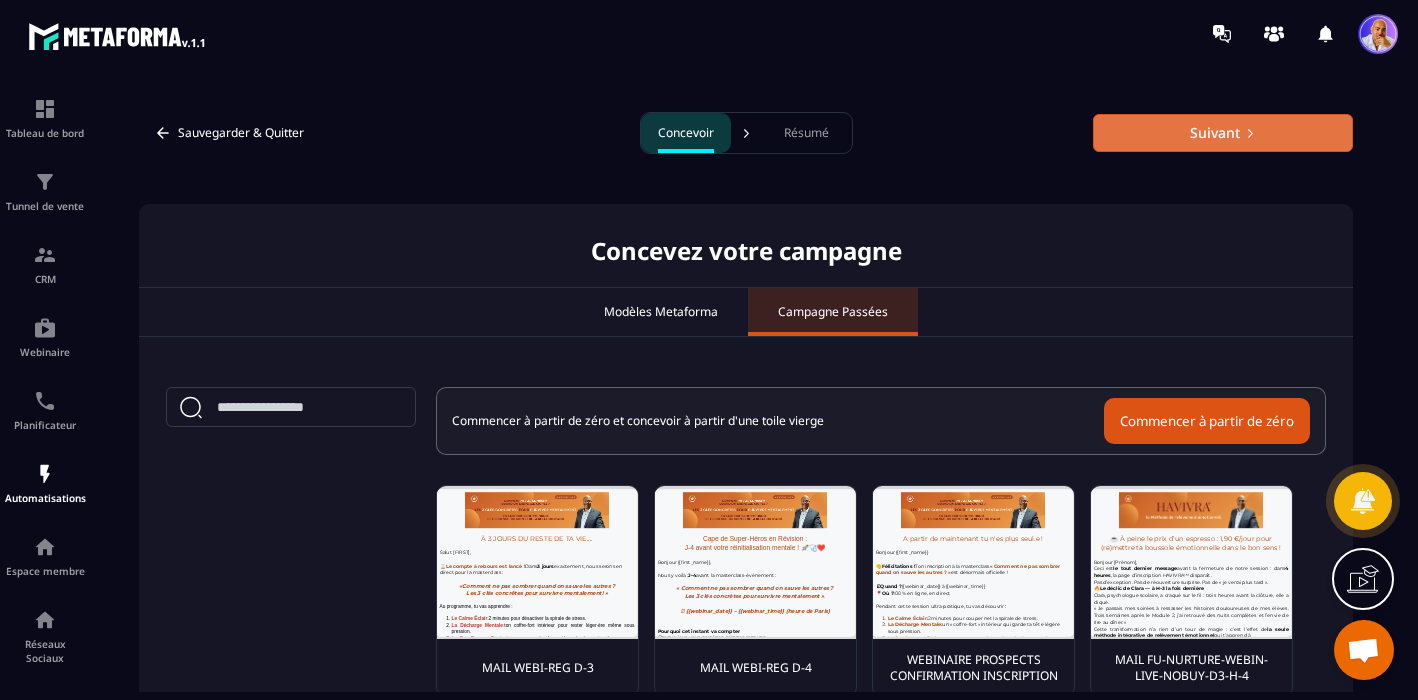 click on "Suivant" at bounding box center [1223, 133] 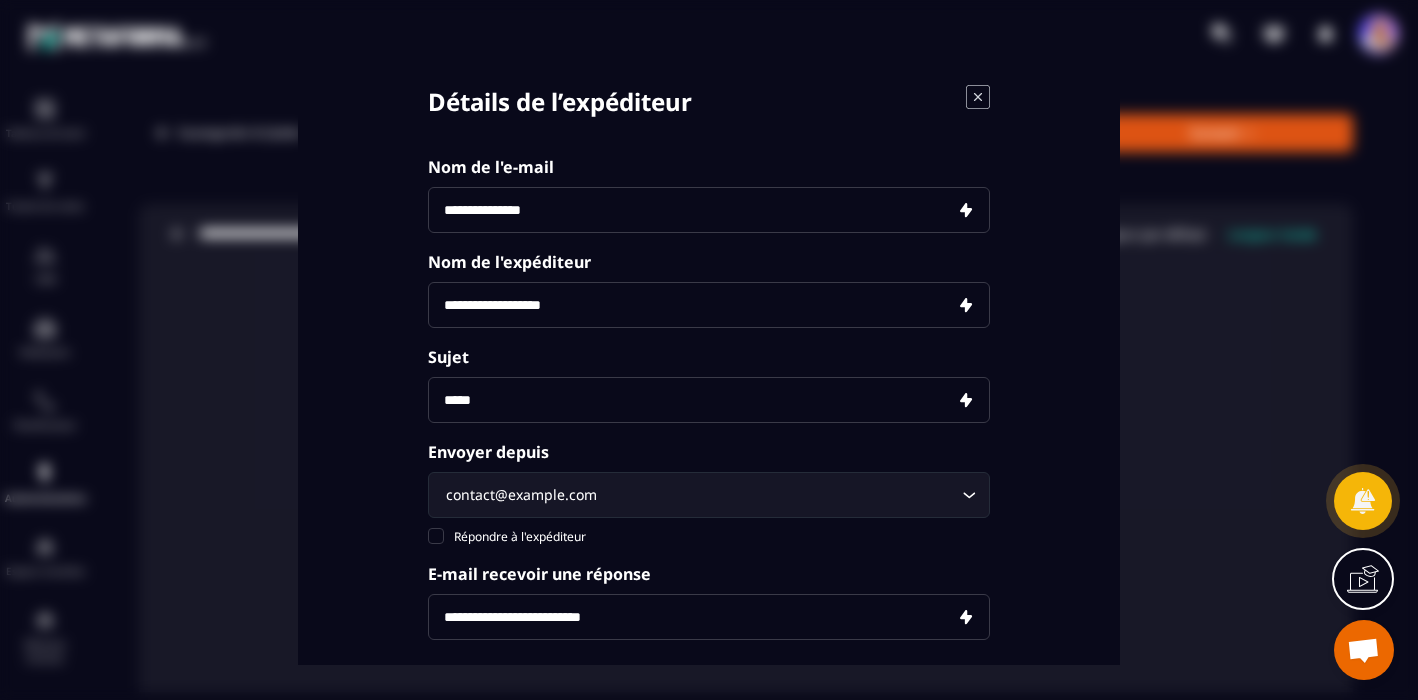 click at bounding box center (709, 305) 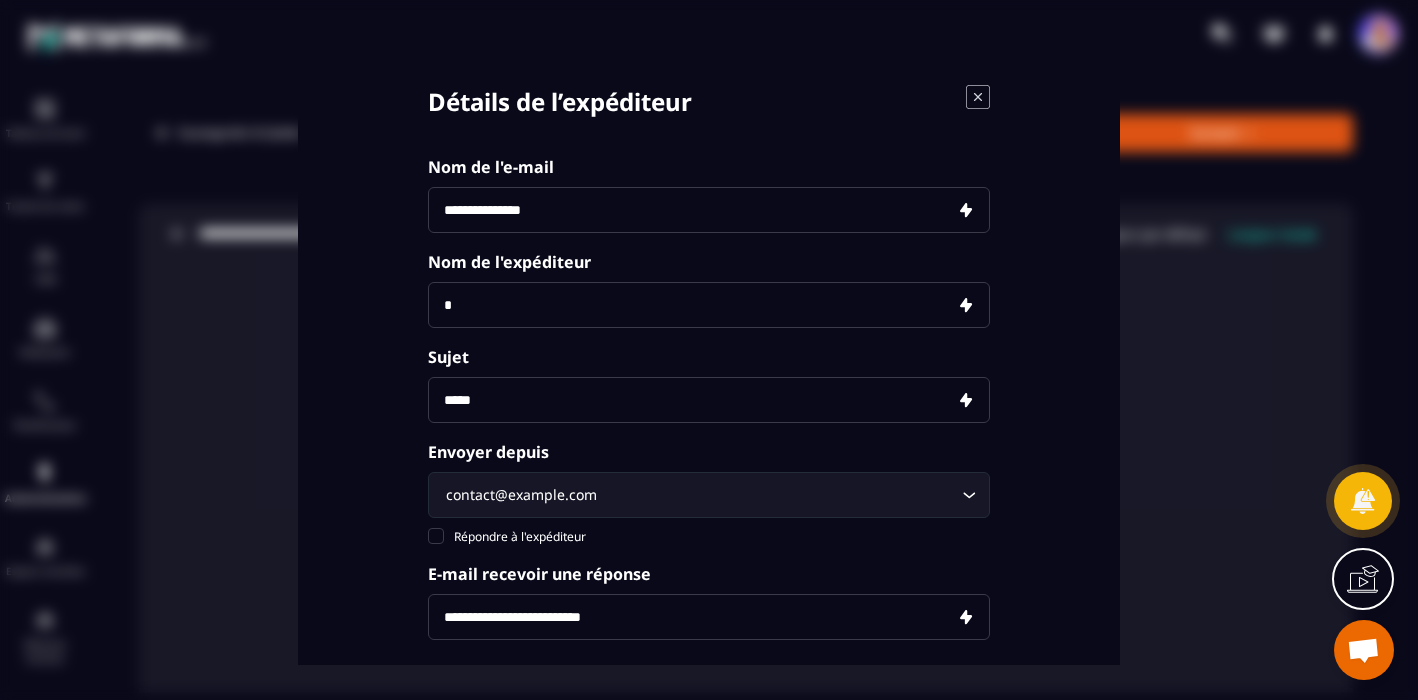 type on "**********" 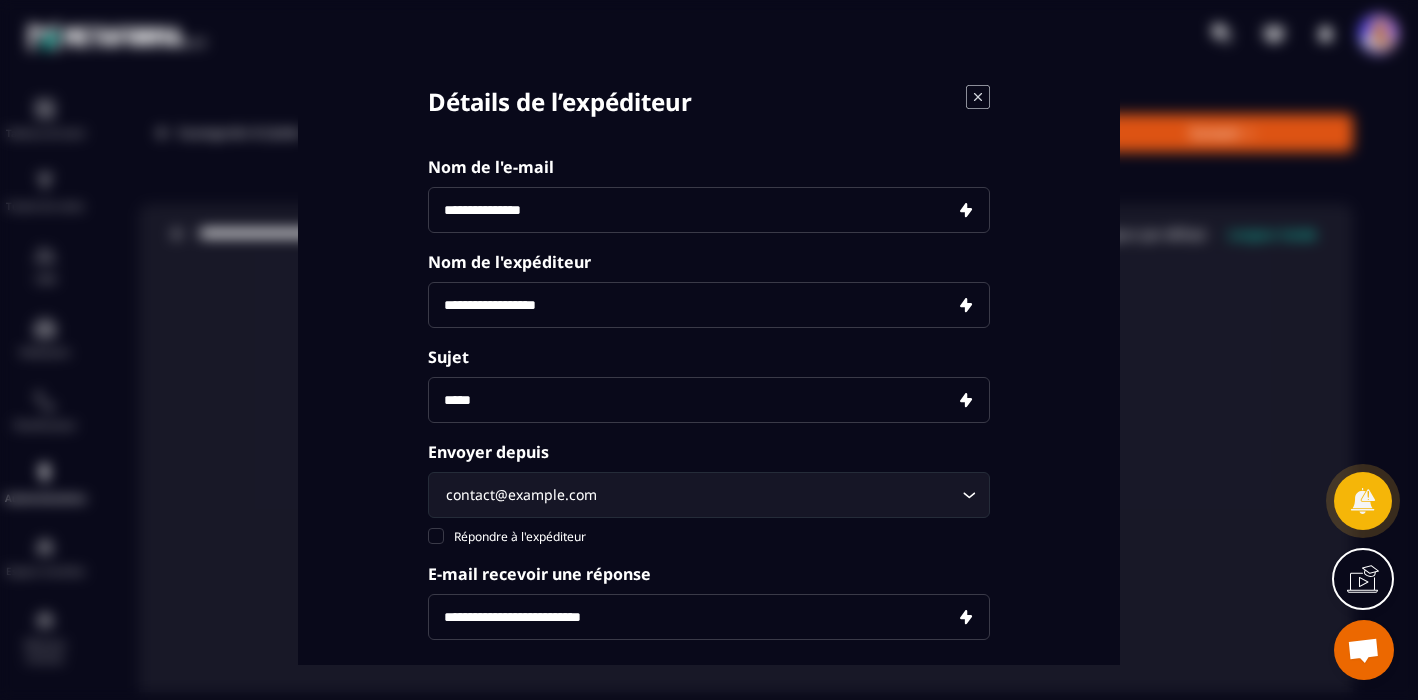 type on "**********" 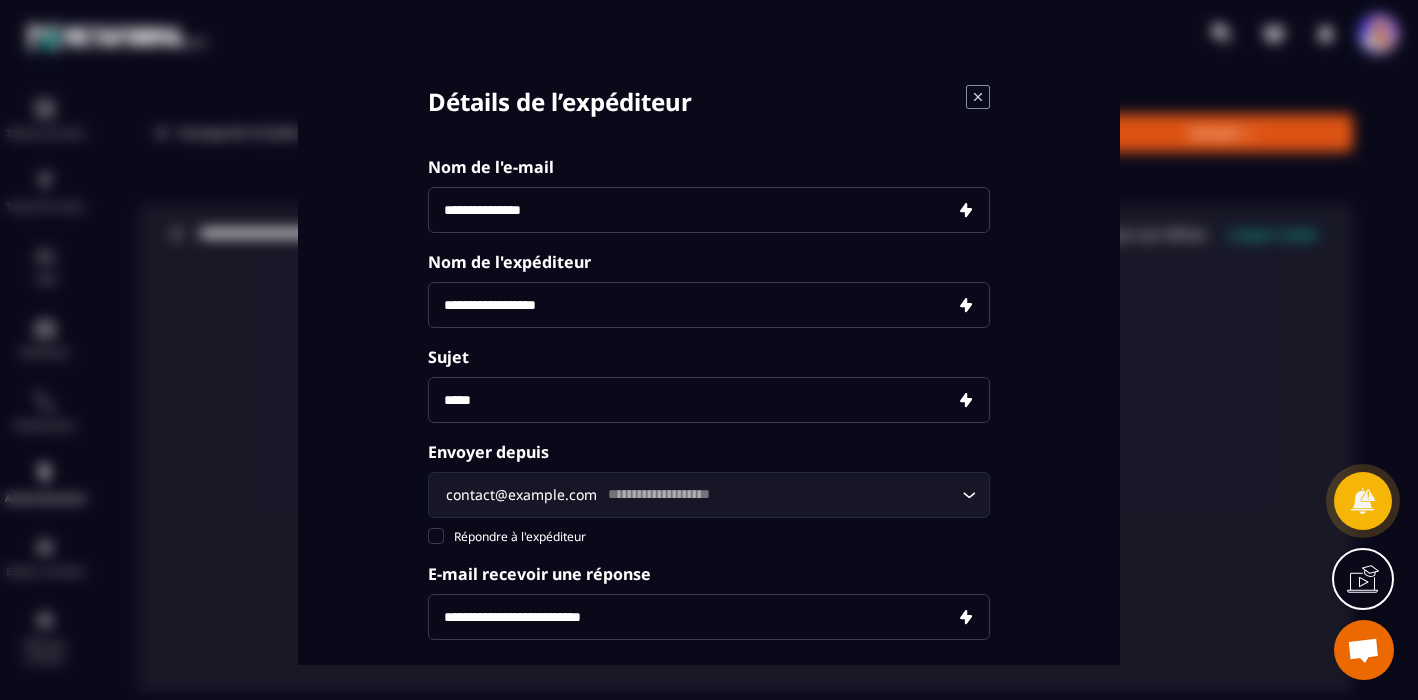 type 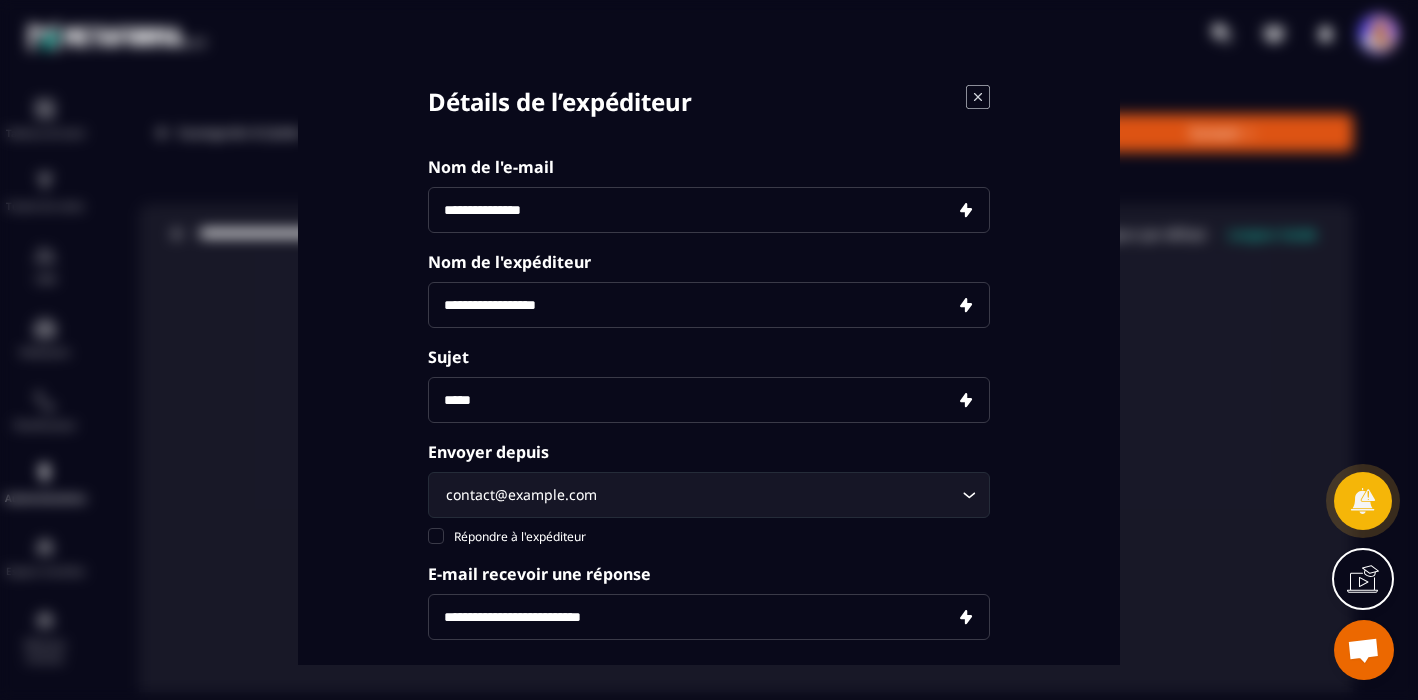 click at bounding box center (709, 210) 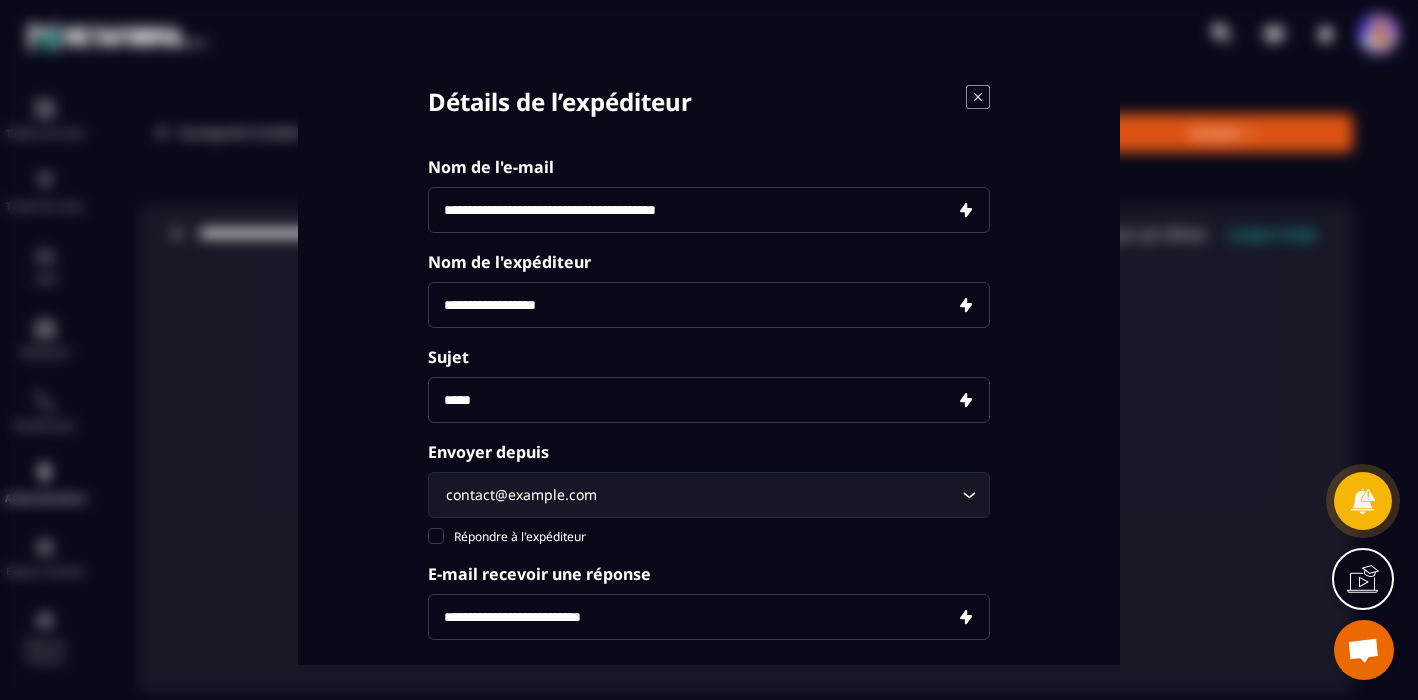 type on "**********" 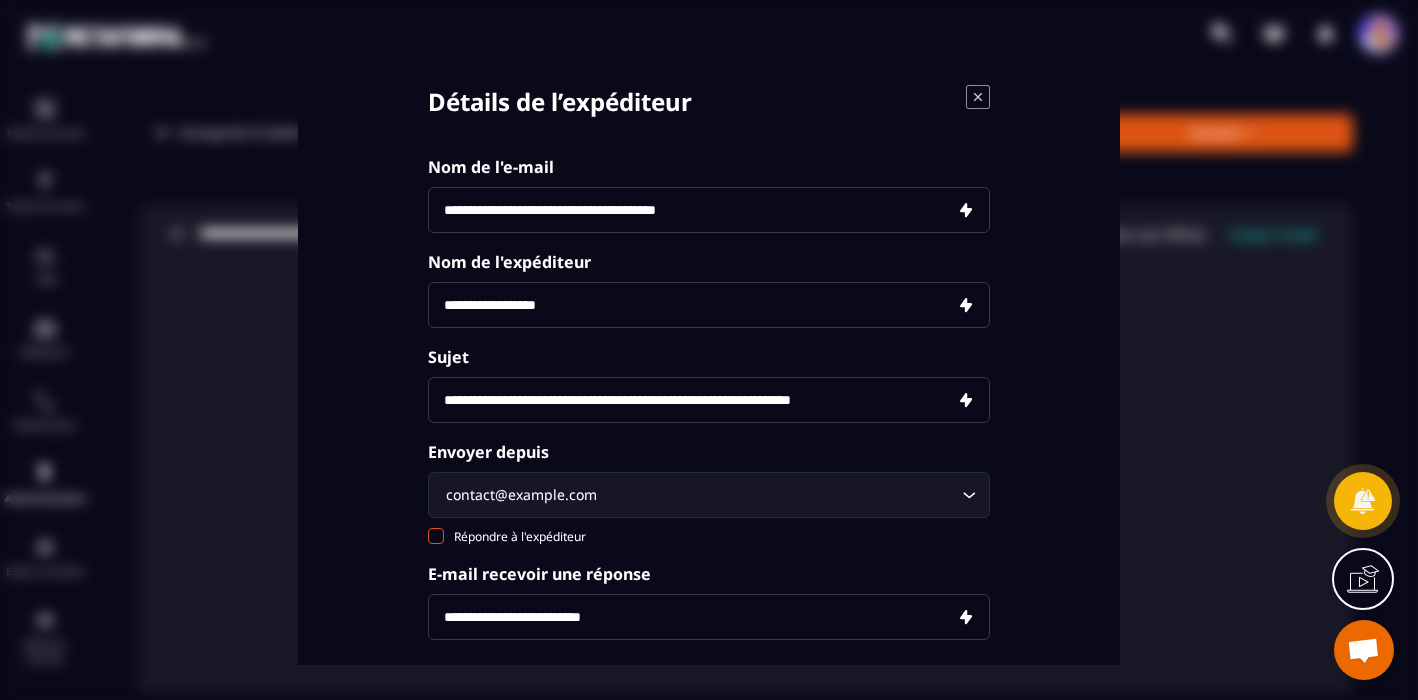 type on "**********" 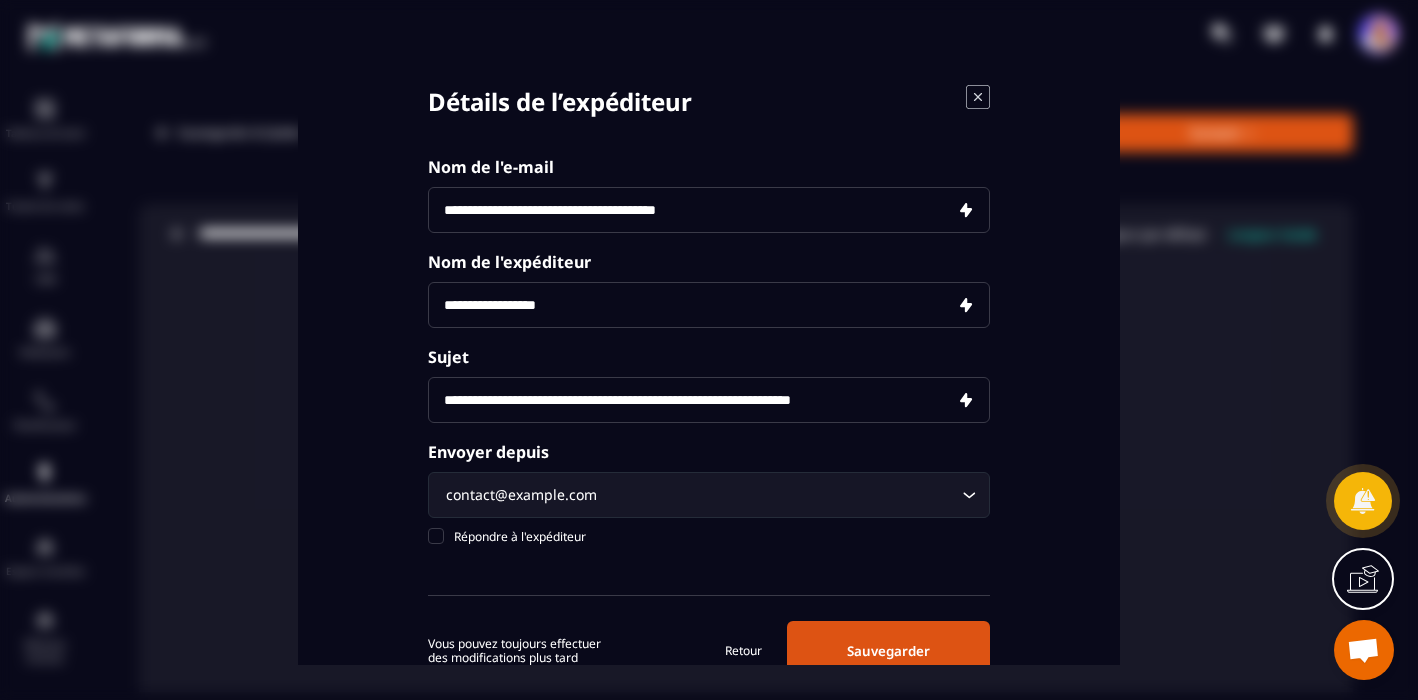 scroll, scrollTop: 65, scrollLeft: 0, axis: vertical 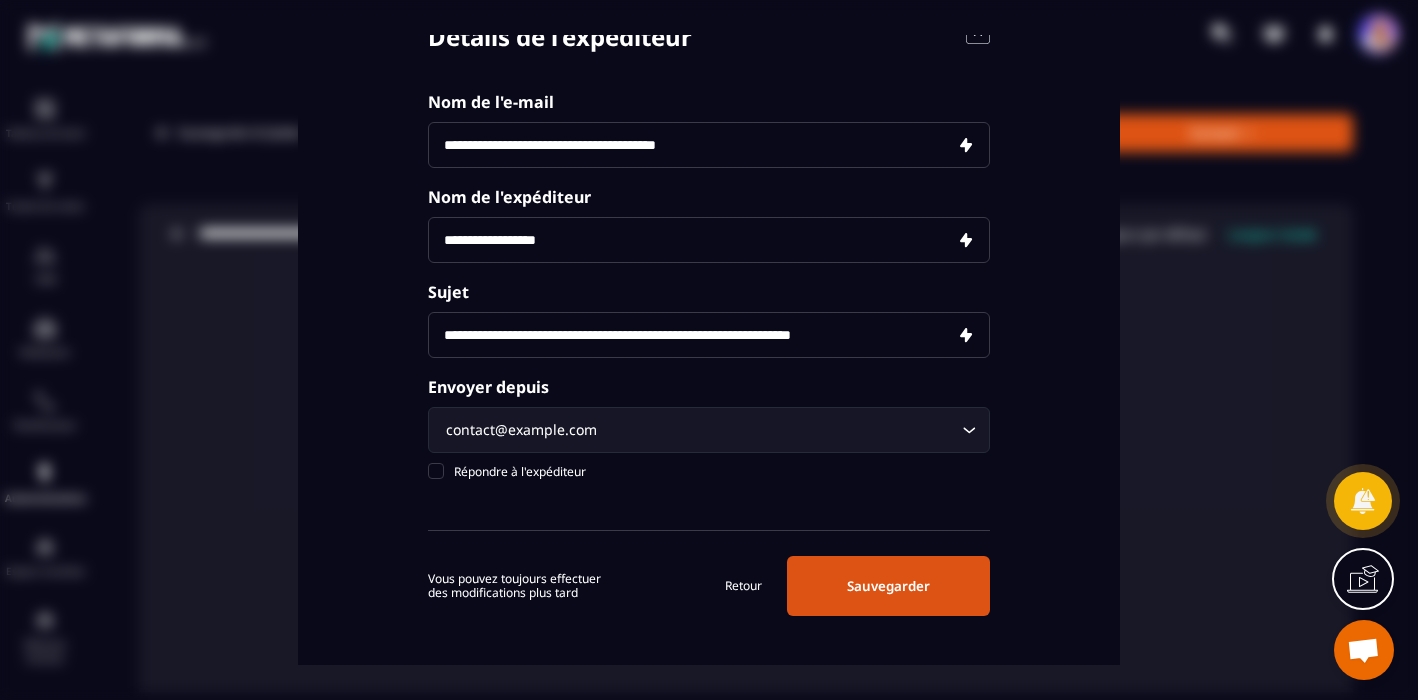 click on "Sauvegarder" at bounding box center [888, 586] 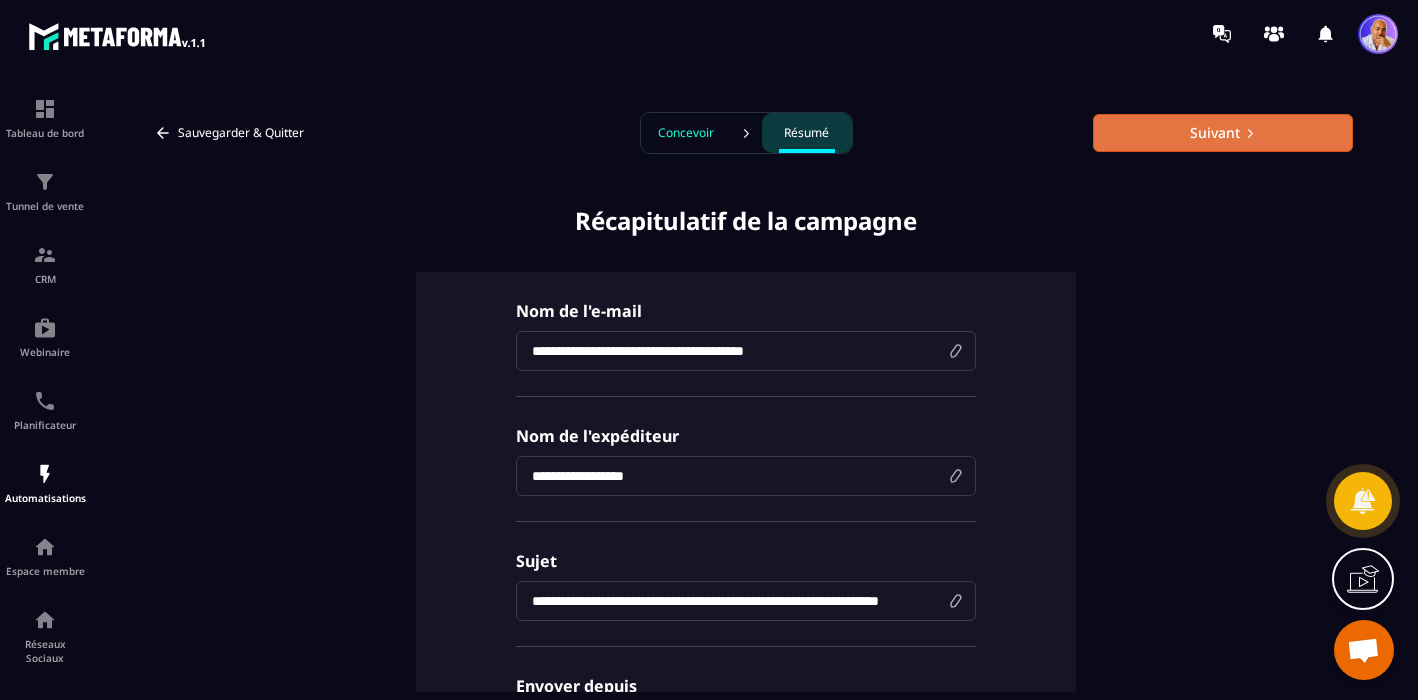 click on "Suivant" at bounding box center (1223, 133) 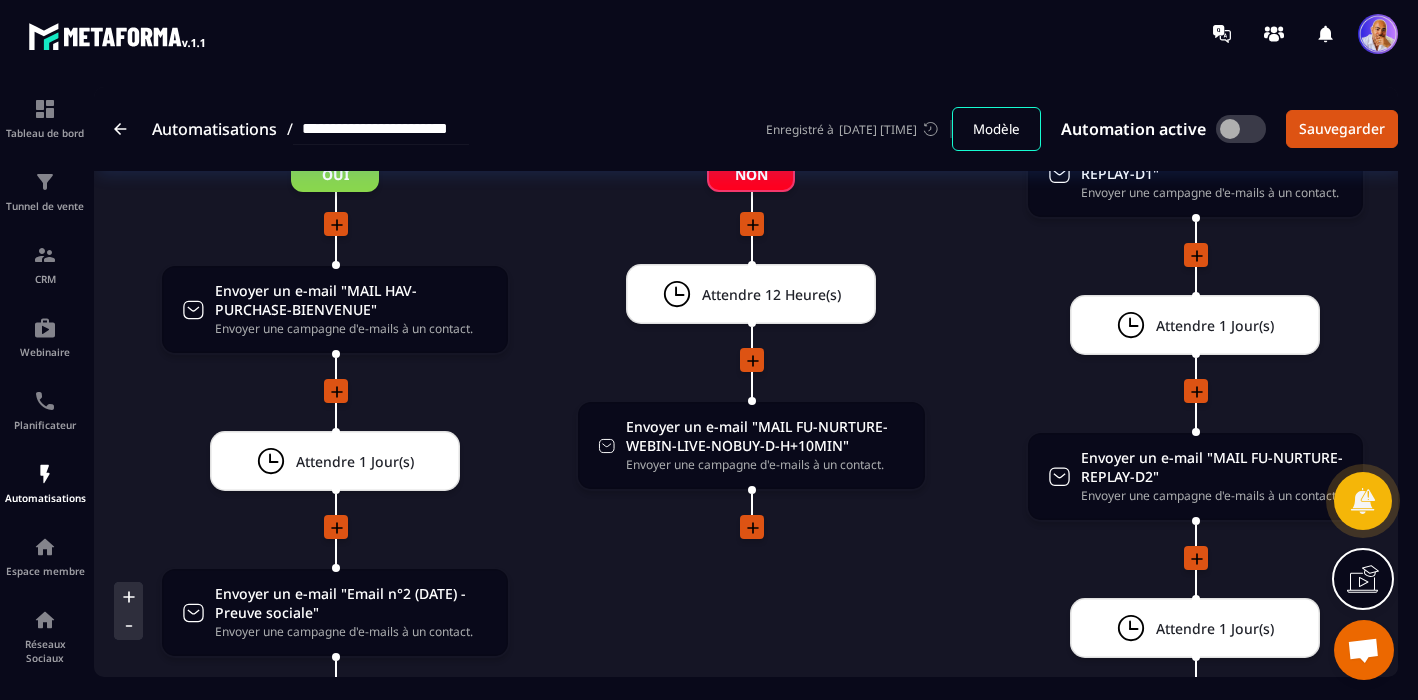 scroll, scrollTop: 3253, scrollLeft: 0, axis: vertical 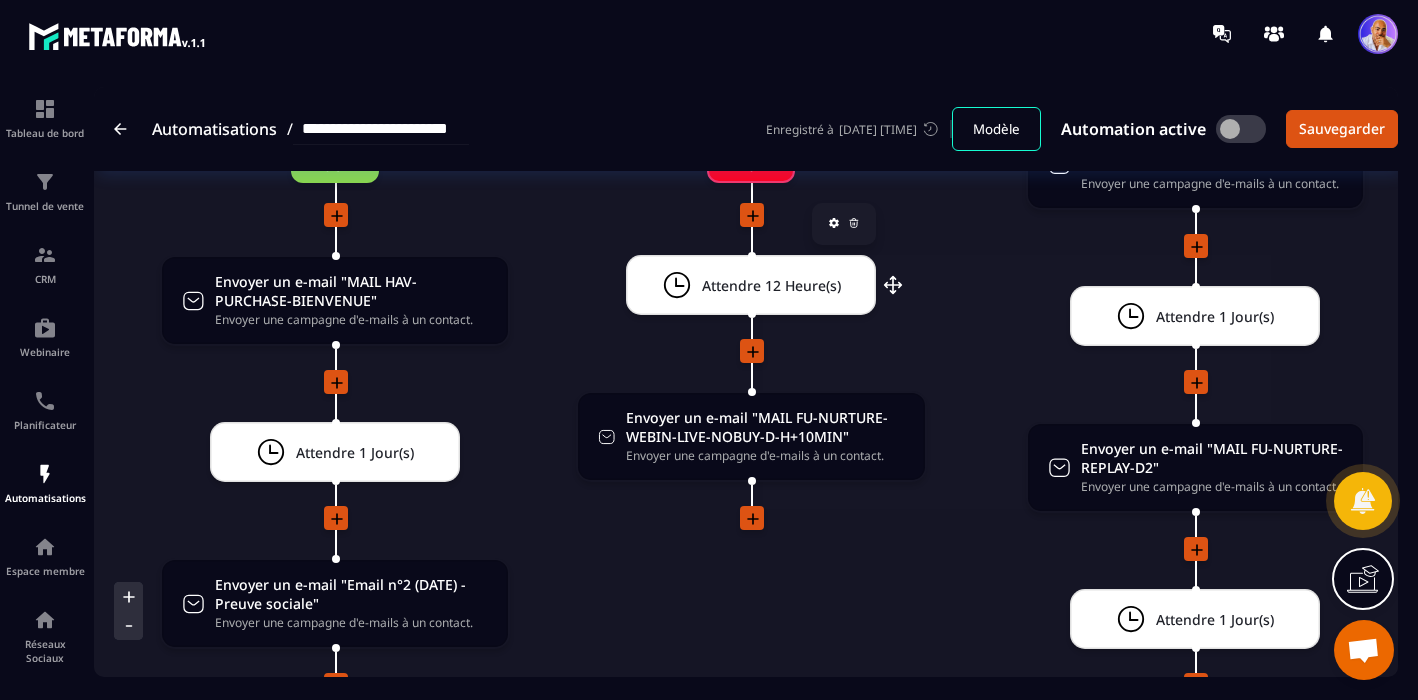 click on "Attendre 12 Heure(s)" at bounding box center [751, 285] 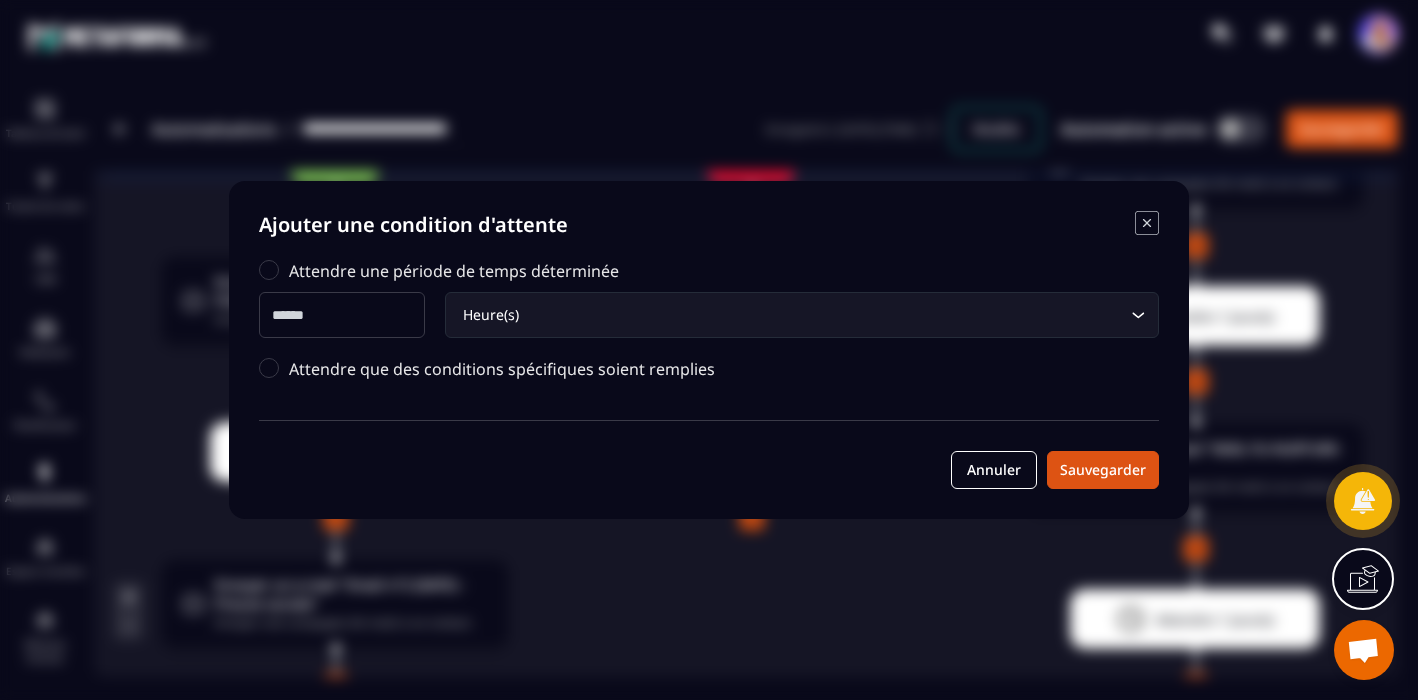 click on "**" at bounding box center [342, 315] 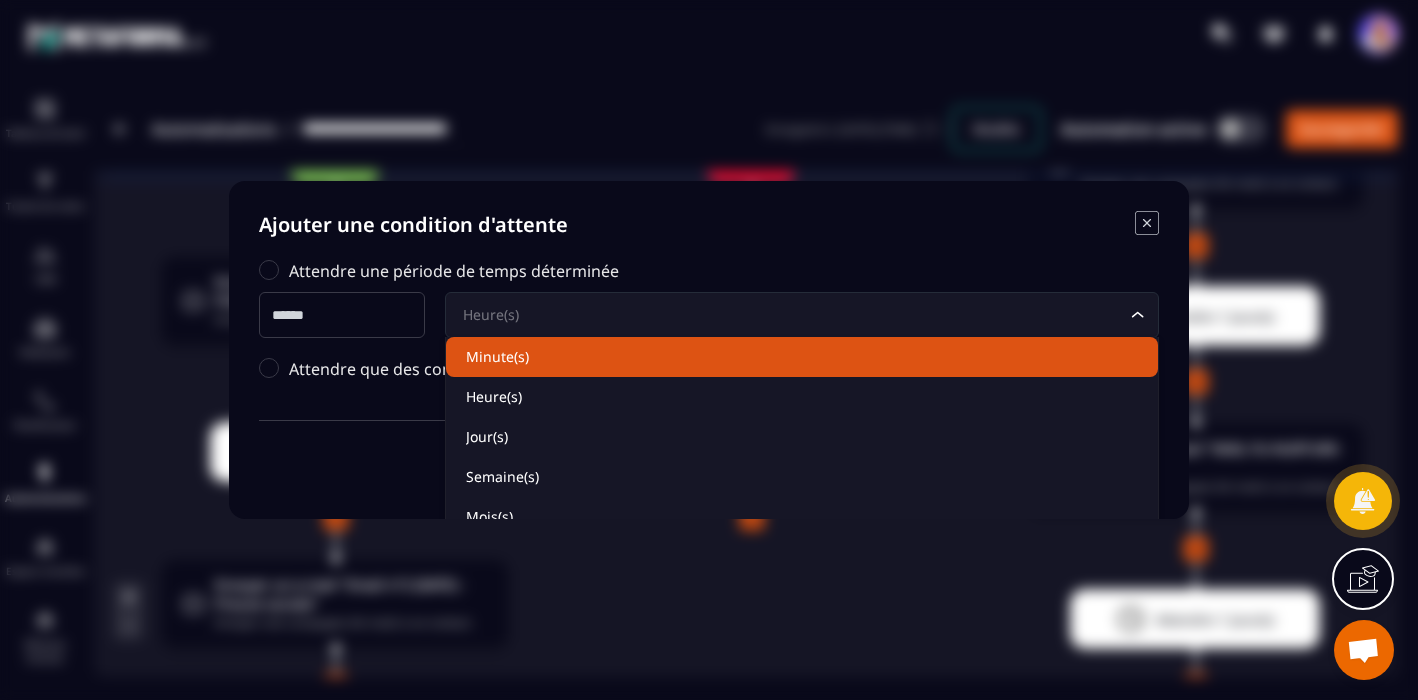 click on "Minute(s)" 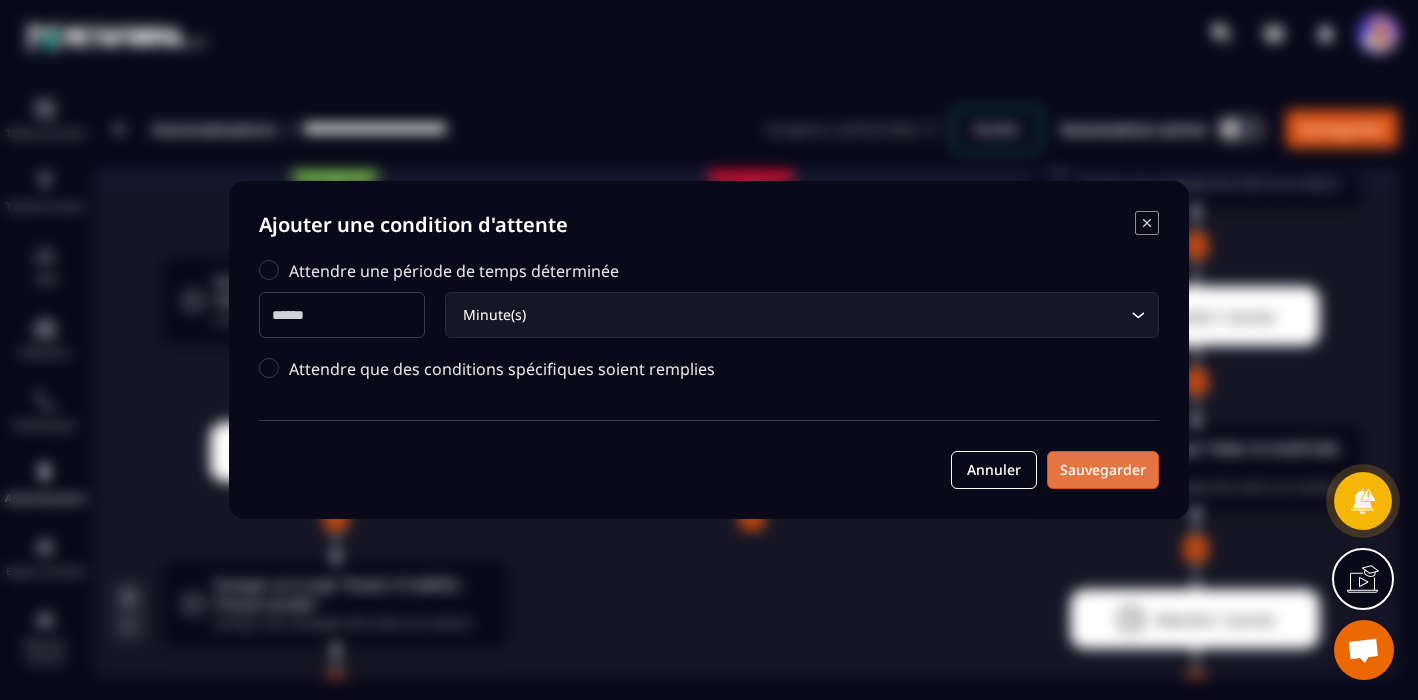 click on "Sauvegarder" at bounding box center [1103, 470] 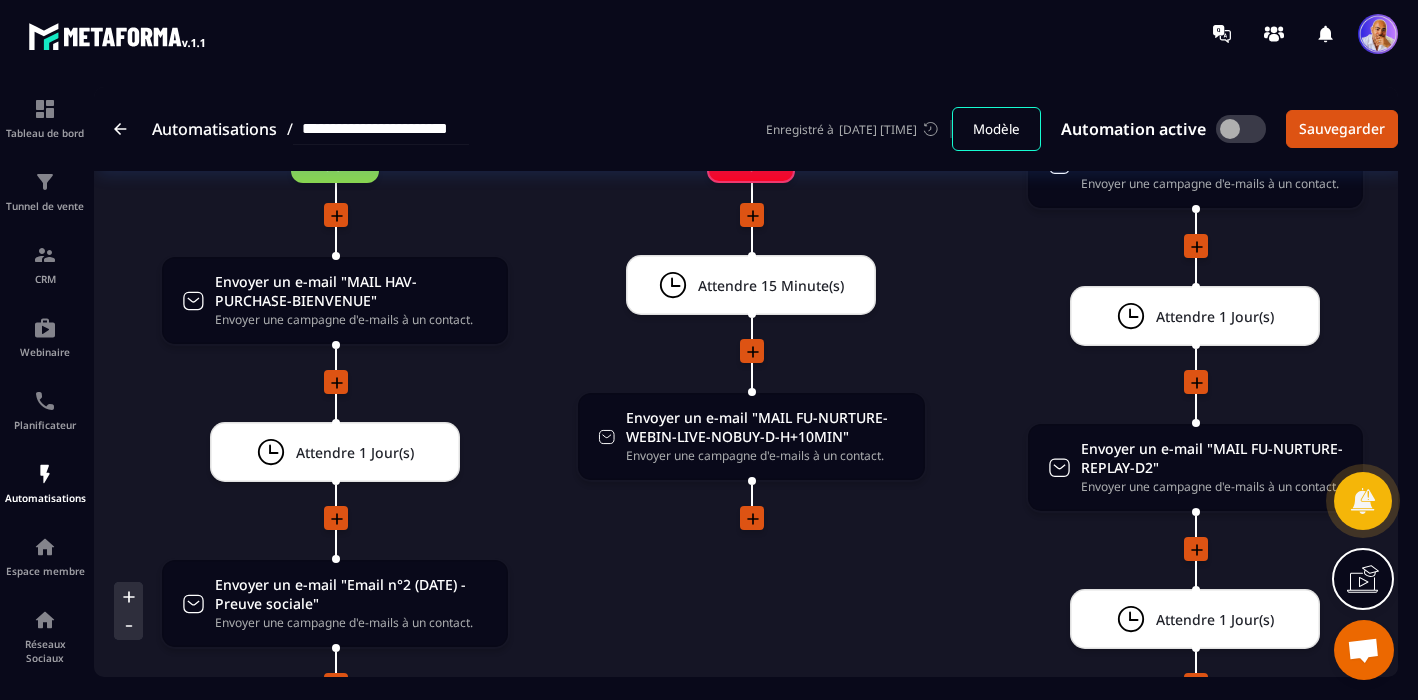 click 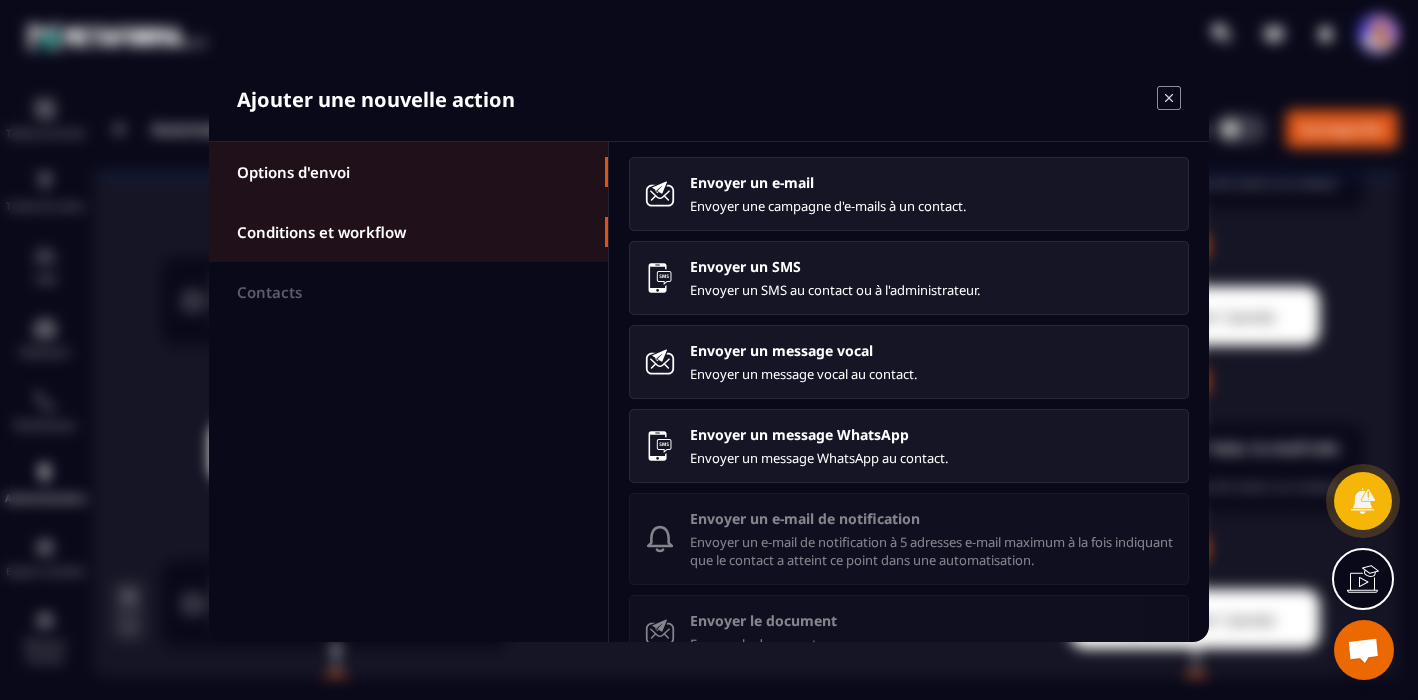 click on "Conditions et workflow" 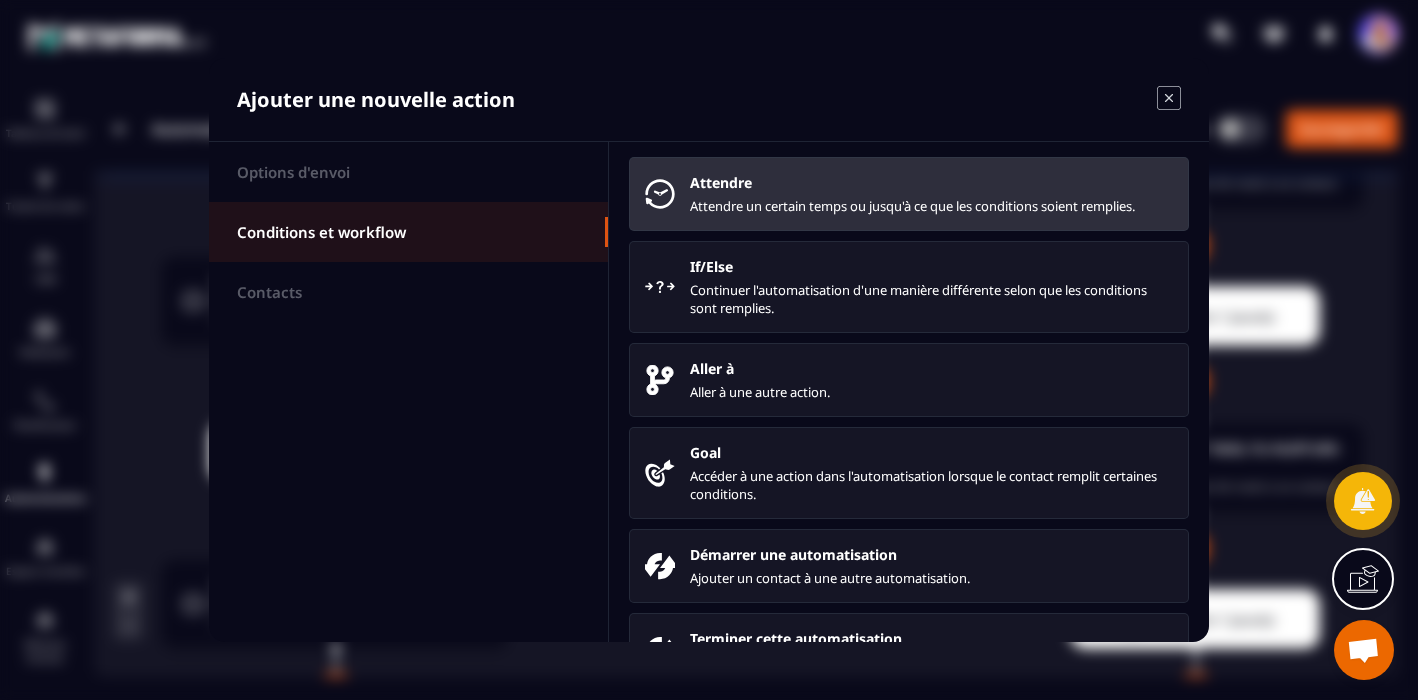 click on "Attendre Attendre un certain temps ou jusqu'à ce que les conditions soient remplies." at bounding box center [931, 194] 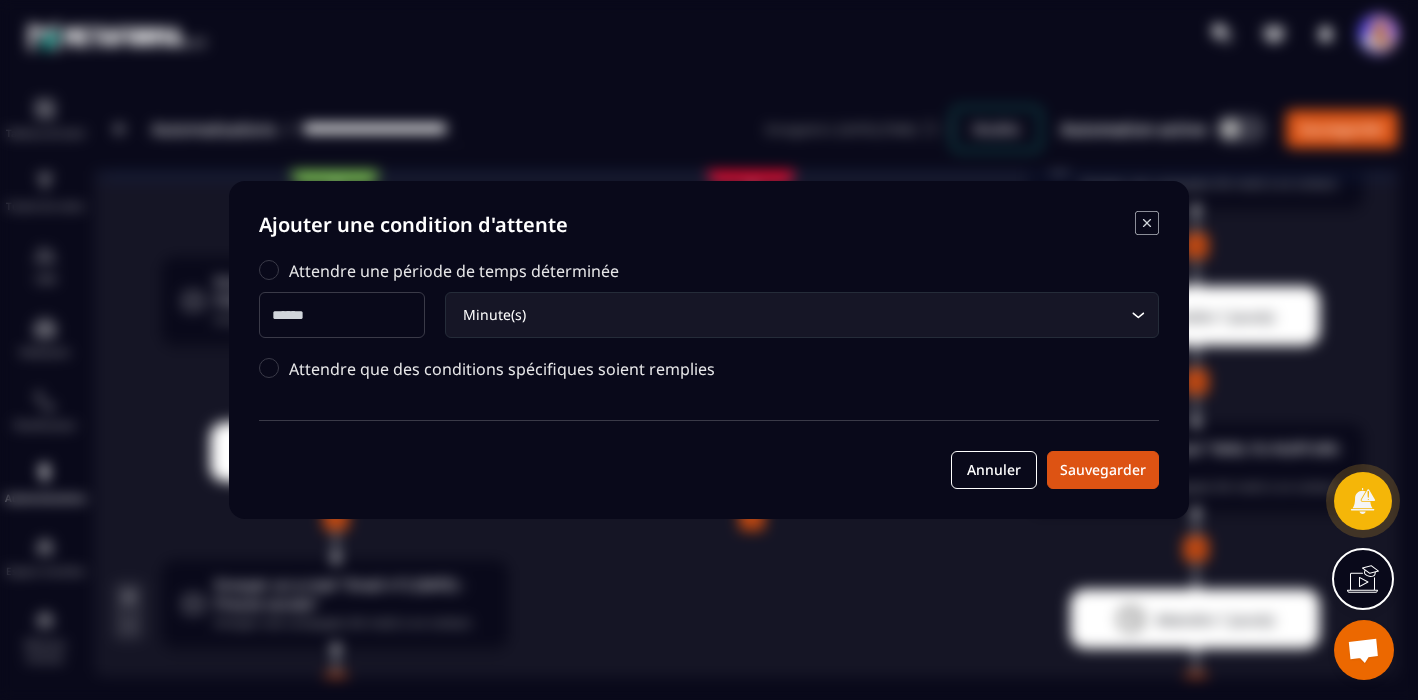 click at bounding box center [342, 315] 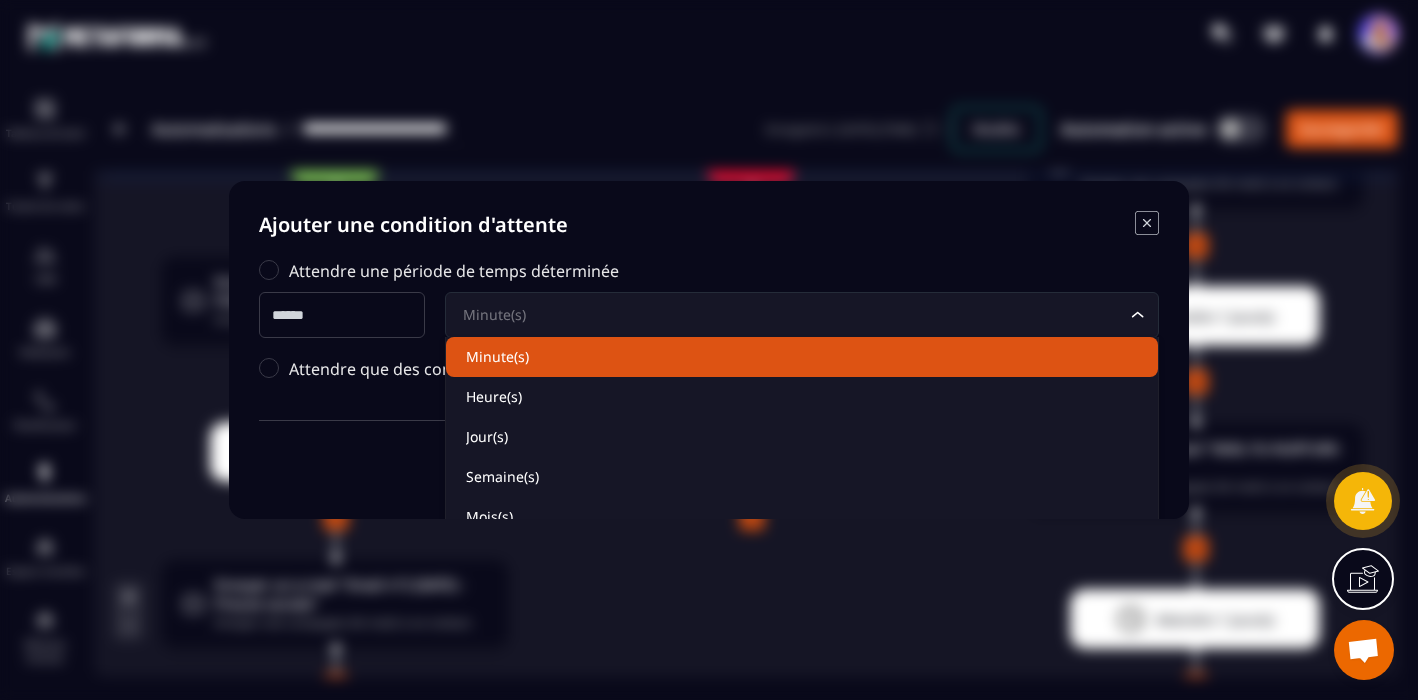 click on "*" at bounding box center (342, 315) 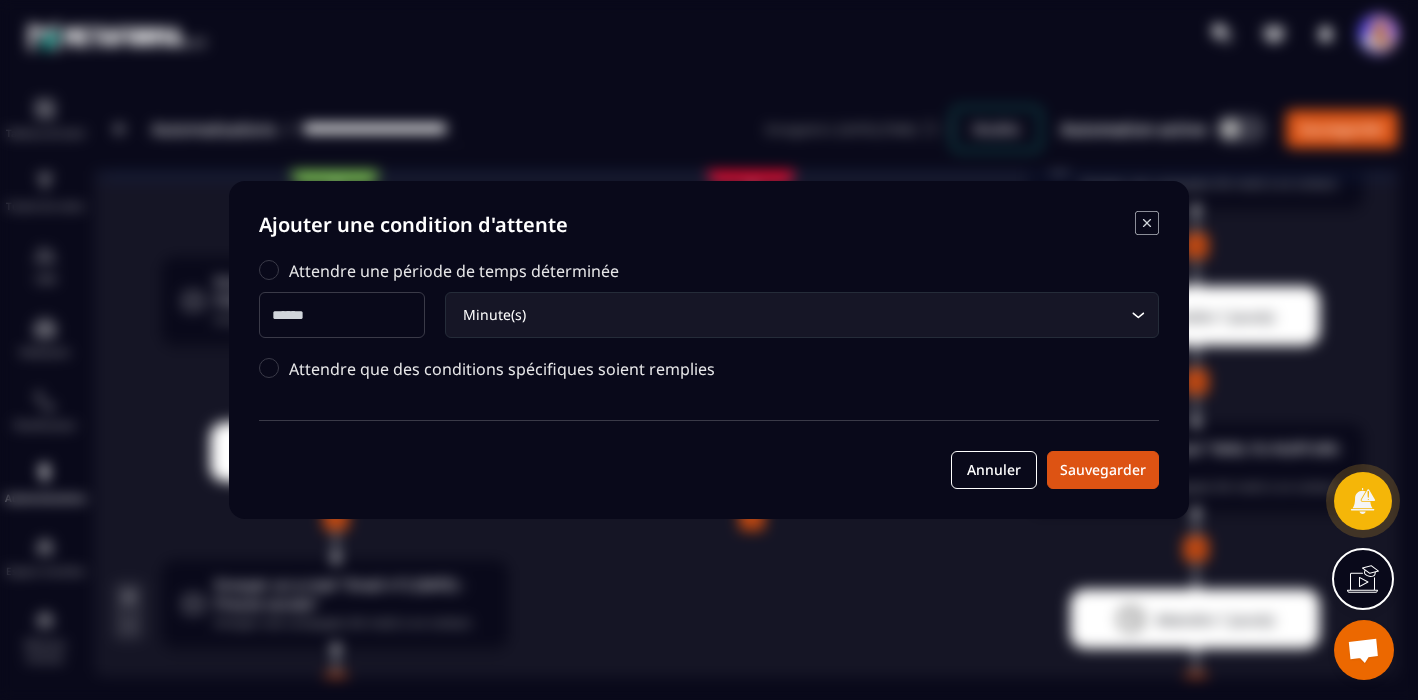 type on "**" 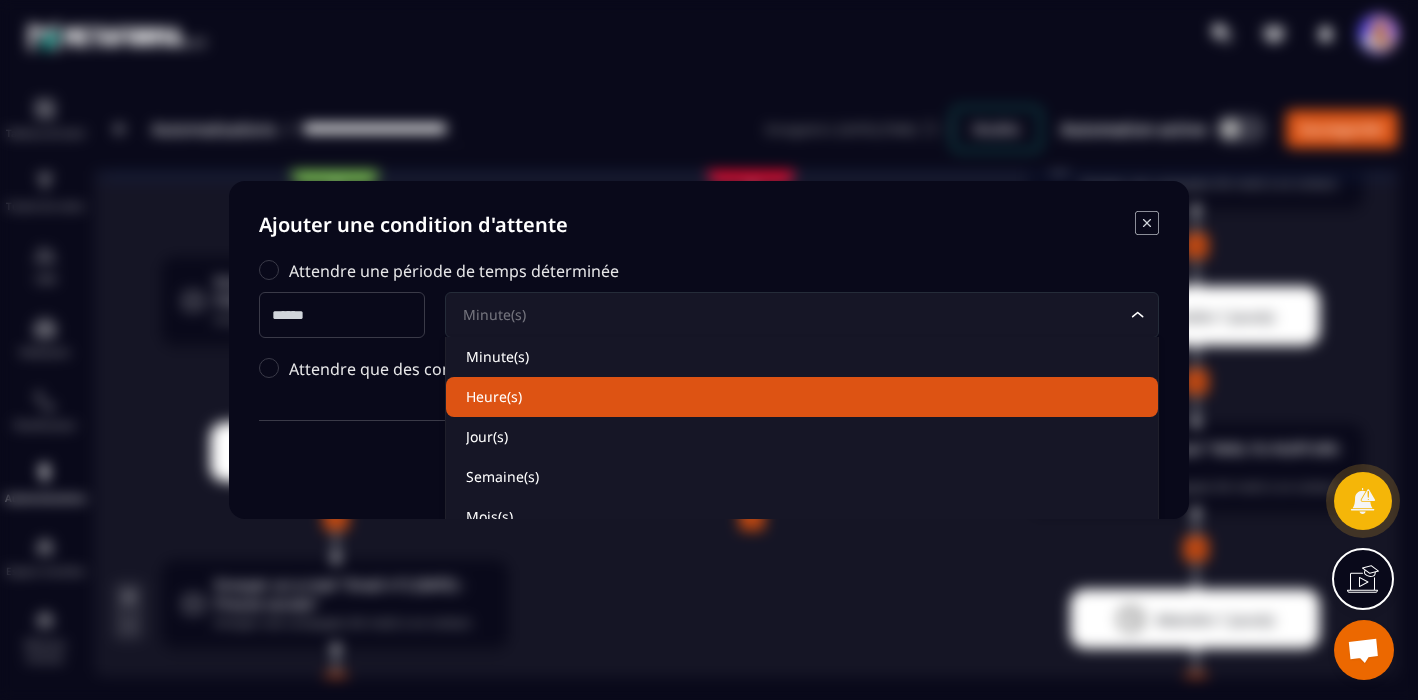 click on "Heure(s)" 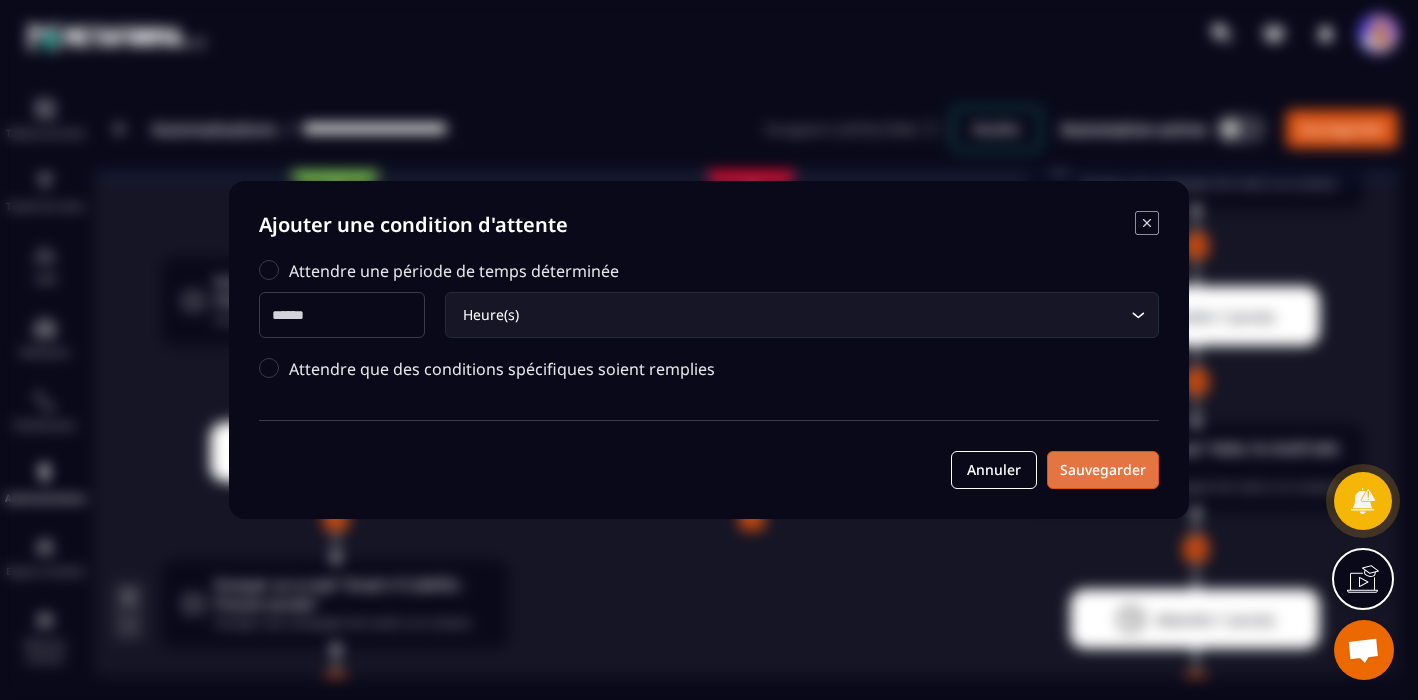 click on "Sauvegarder" at bounding box center [1103, 470] 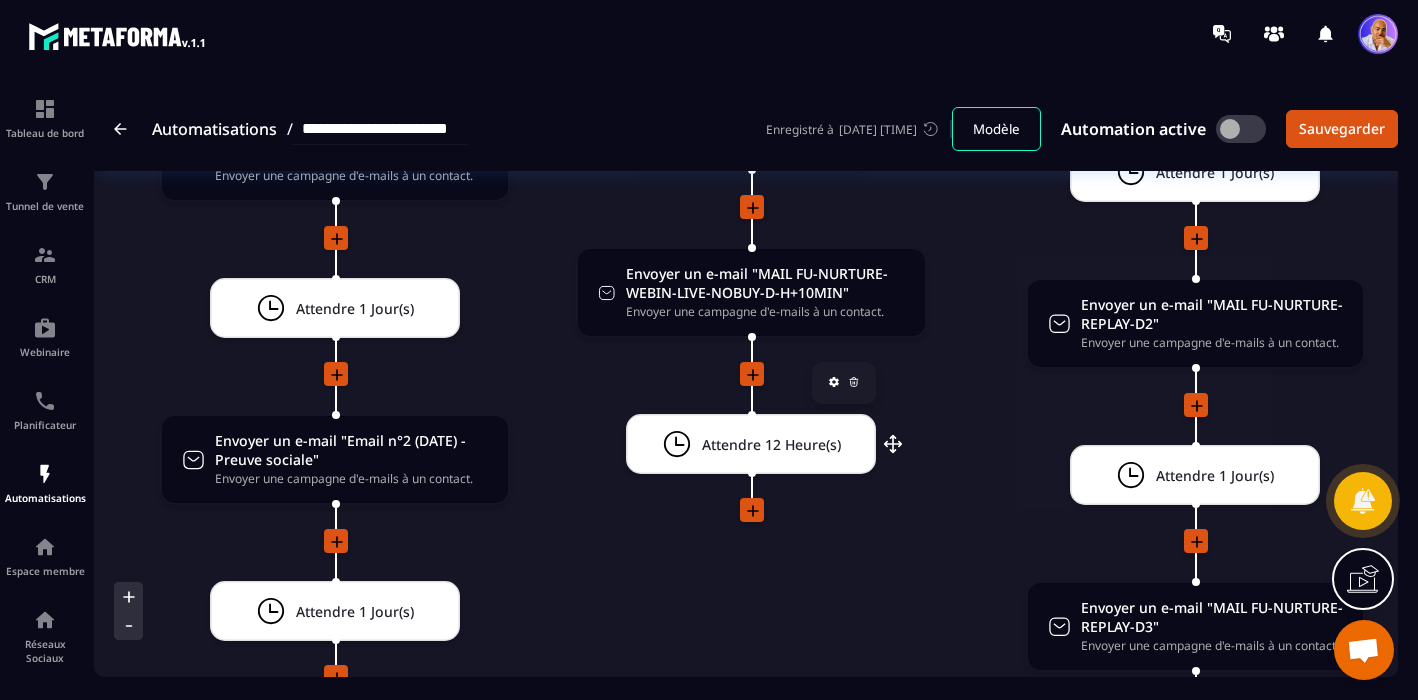 scroll, scrollTop: 3402, scrollLeft: 0, axis: vertical 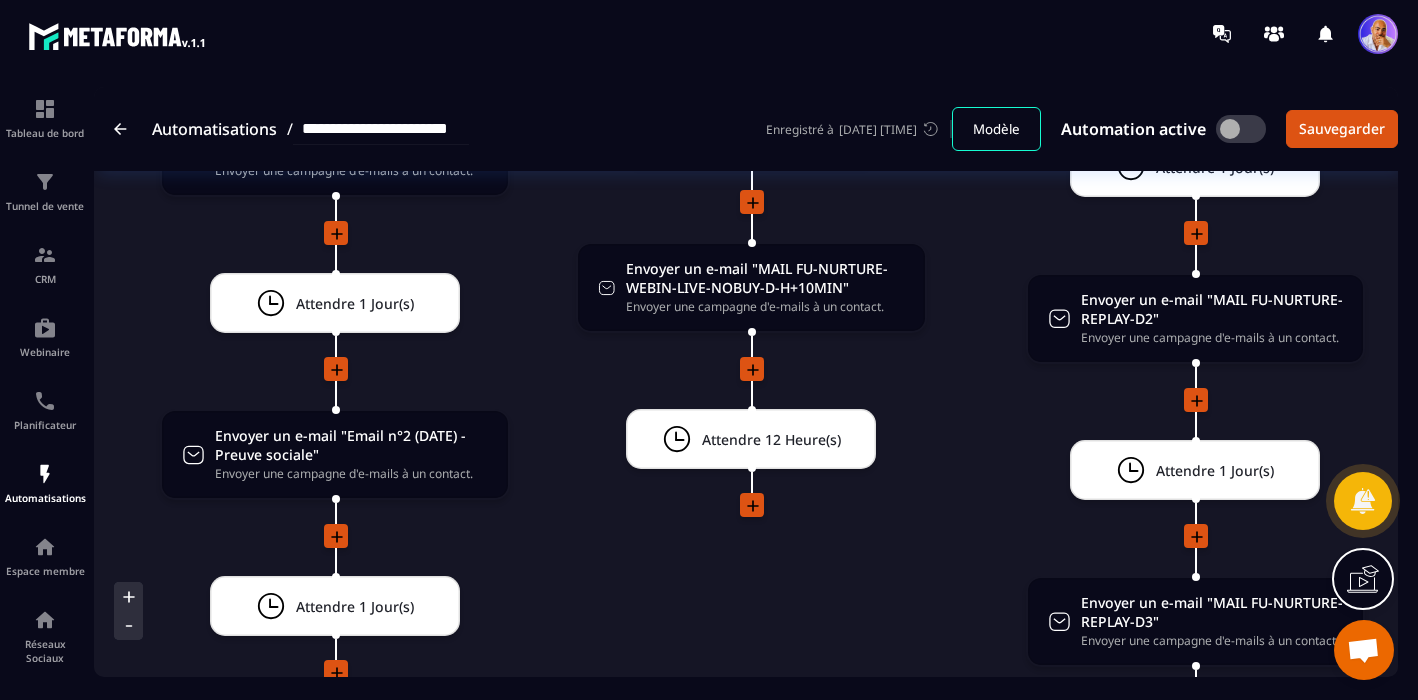 click 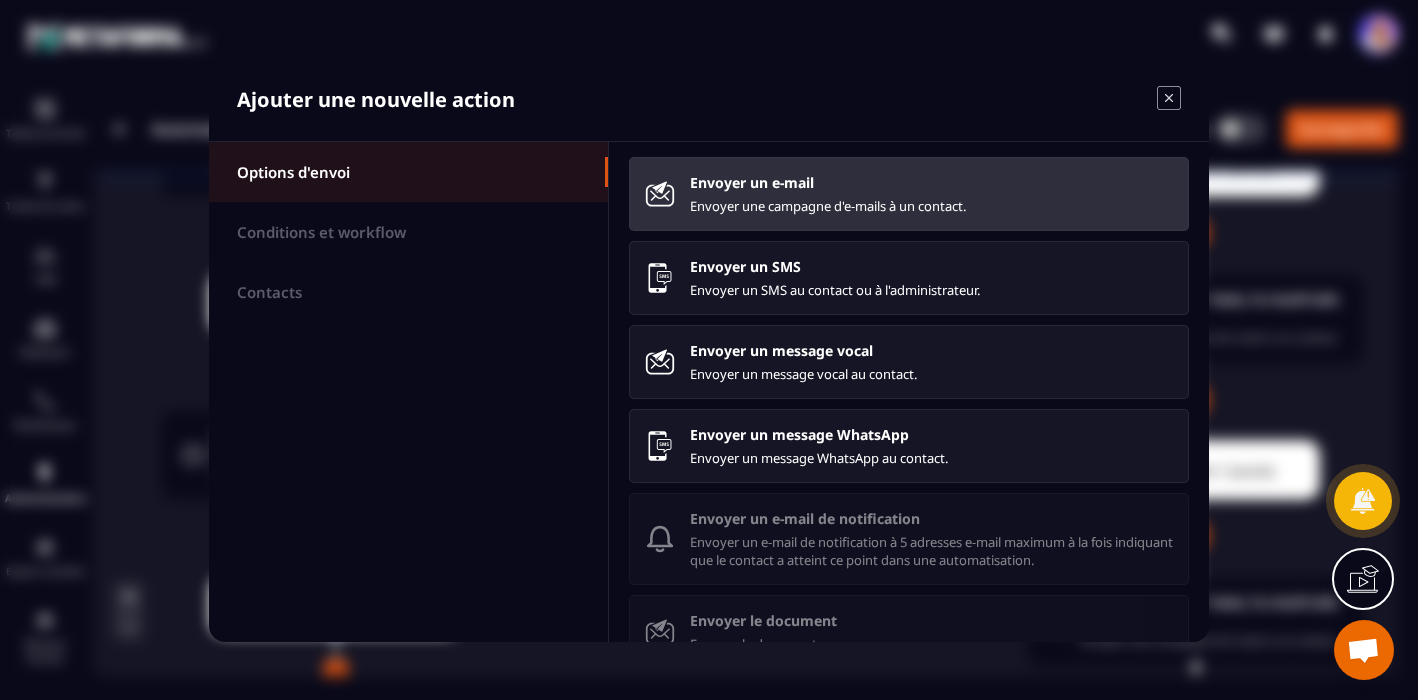 click on "Envoyer une campagne d'e-mails à un contact." at bounding box center (931, 206) 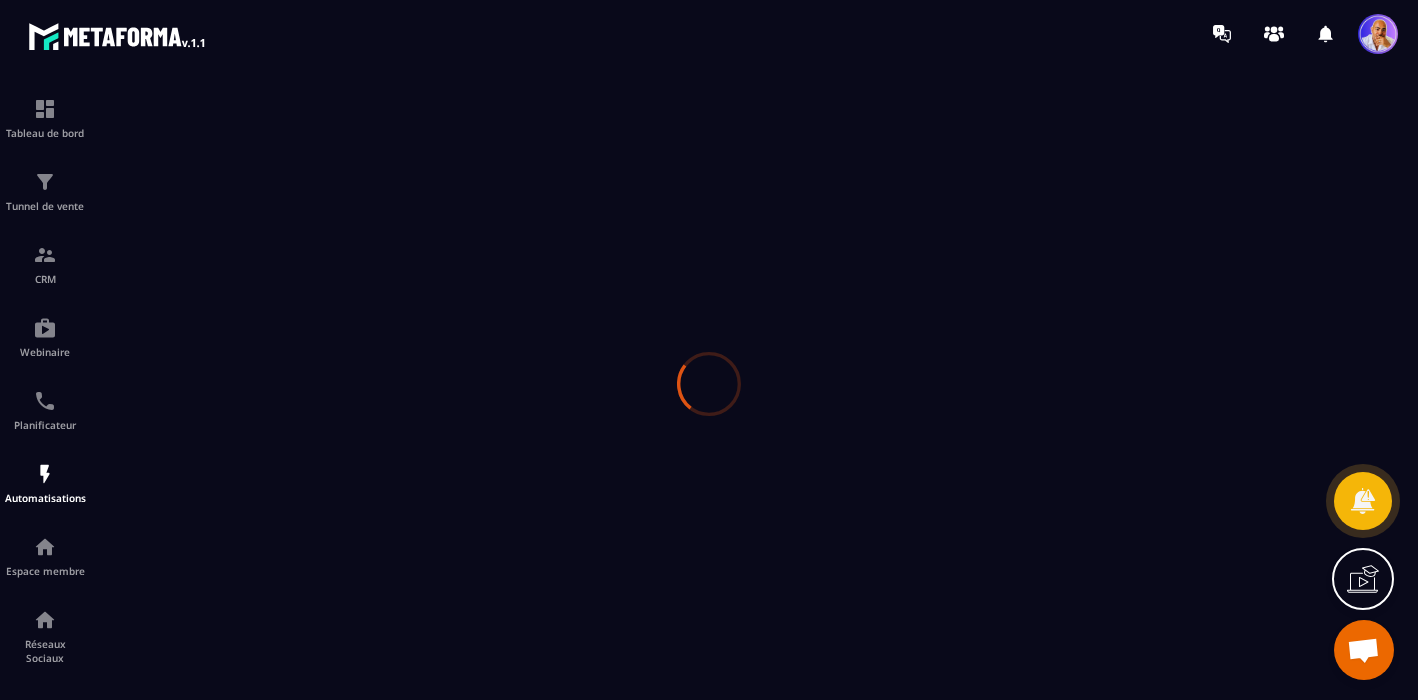scroll, scrollTop: 0, scrollLeft: 0, axis: both 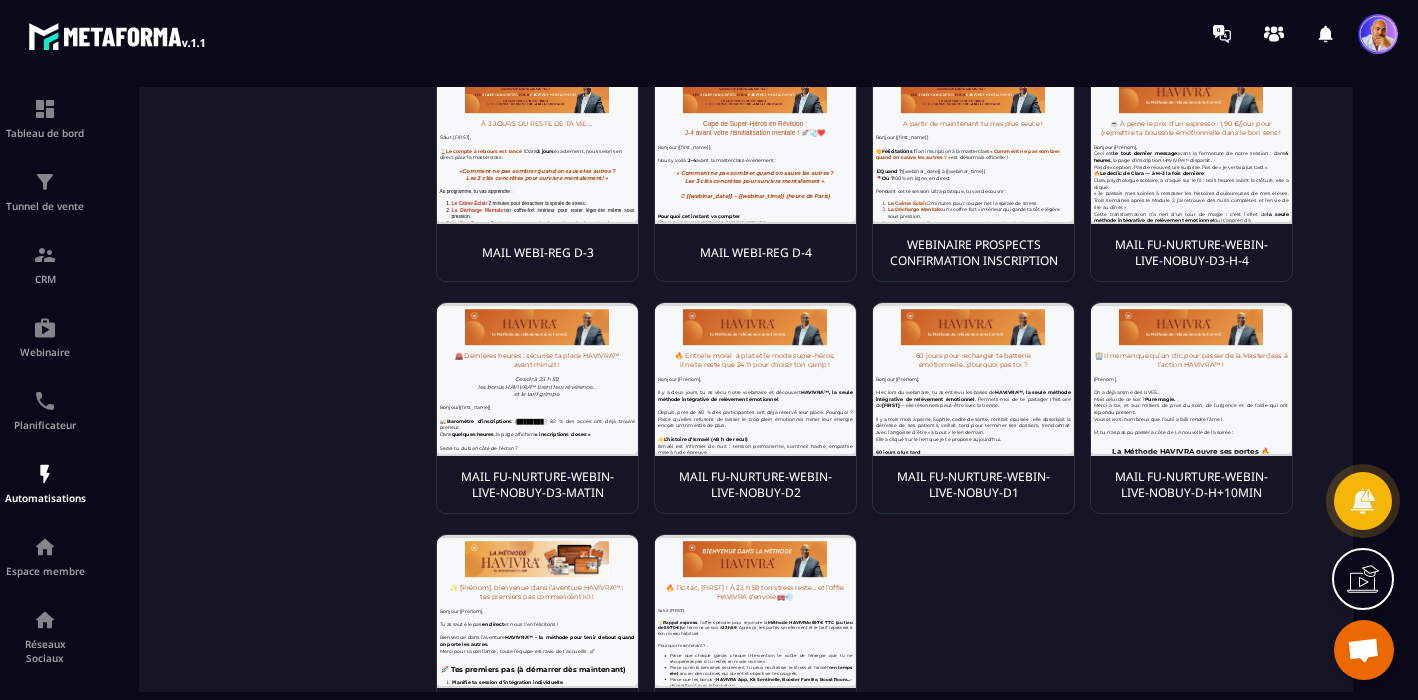 click on "MAIL FU-NURTURE-WEBIN-LIVE-NOBUY-D1" at bounding box center (973, 485) 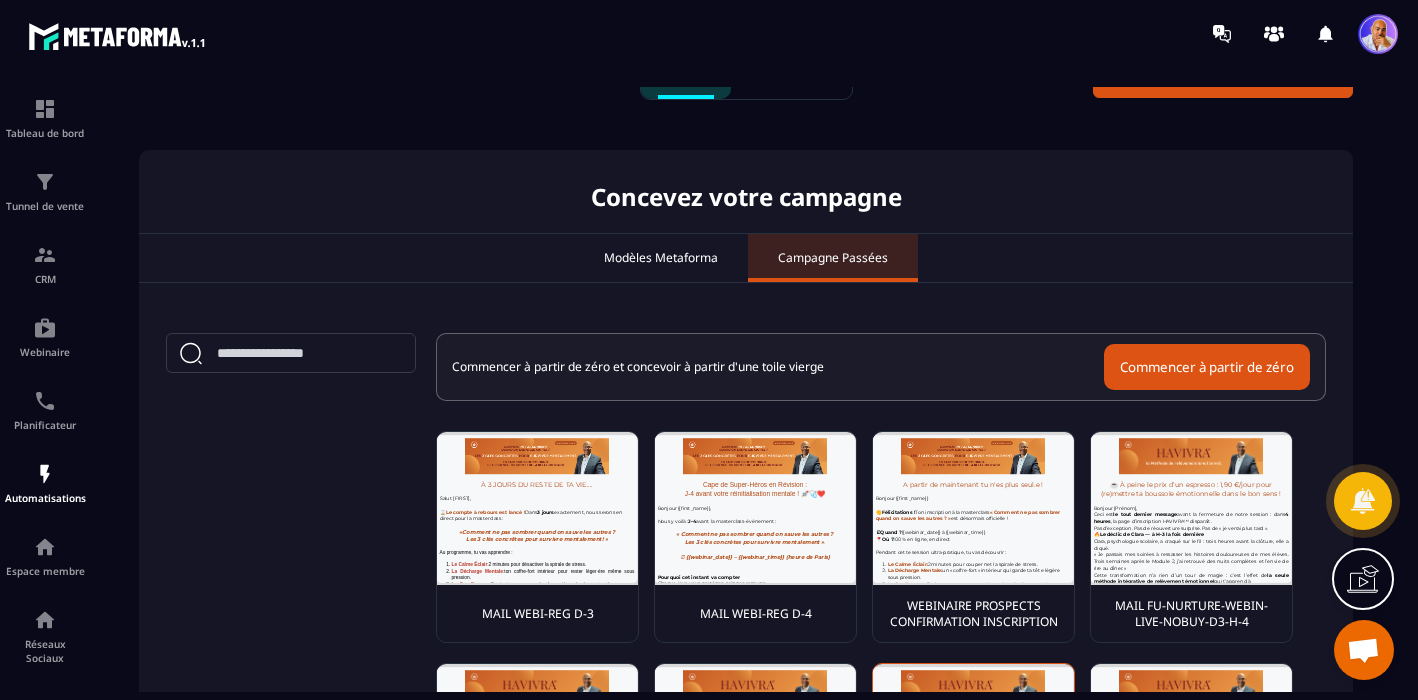scroll, scrollTop: 0, scrollLeft: 0, axis: both 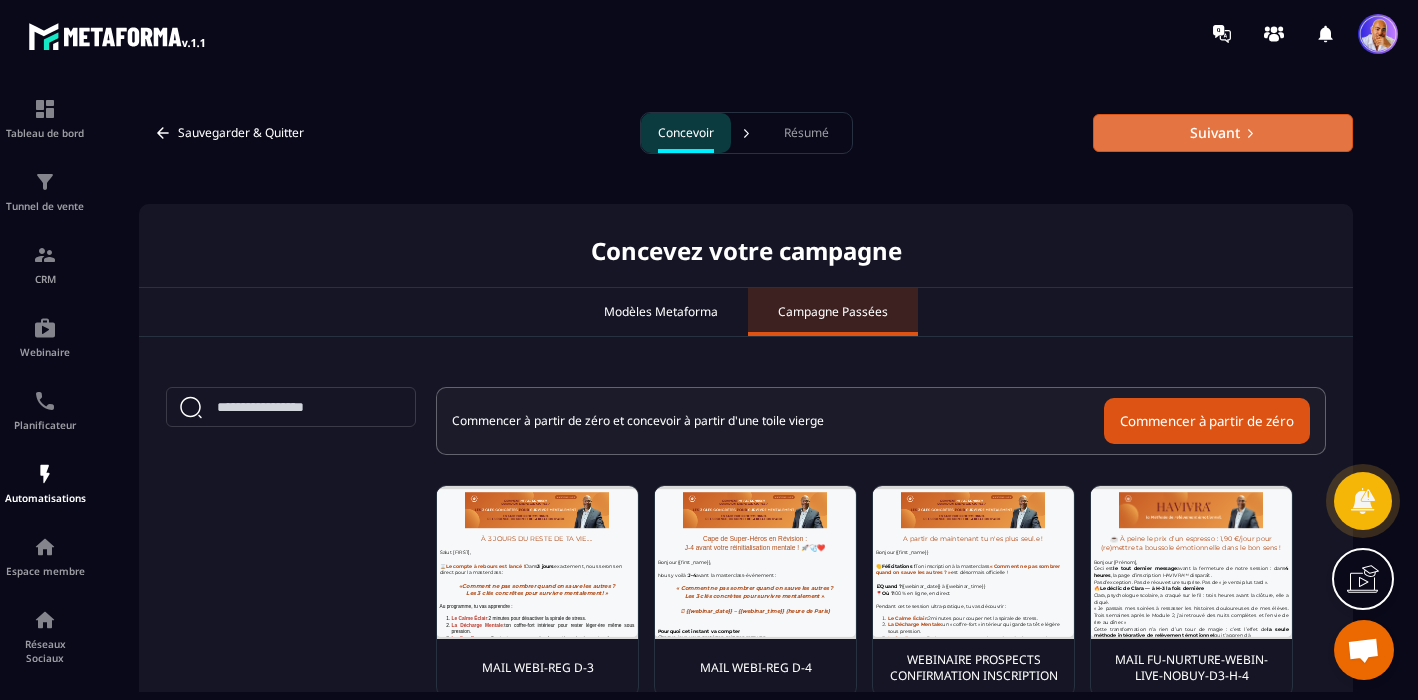 click on "Suivant" at bounding box center (1223, 133) 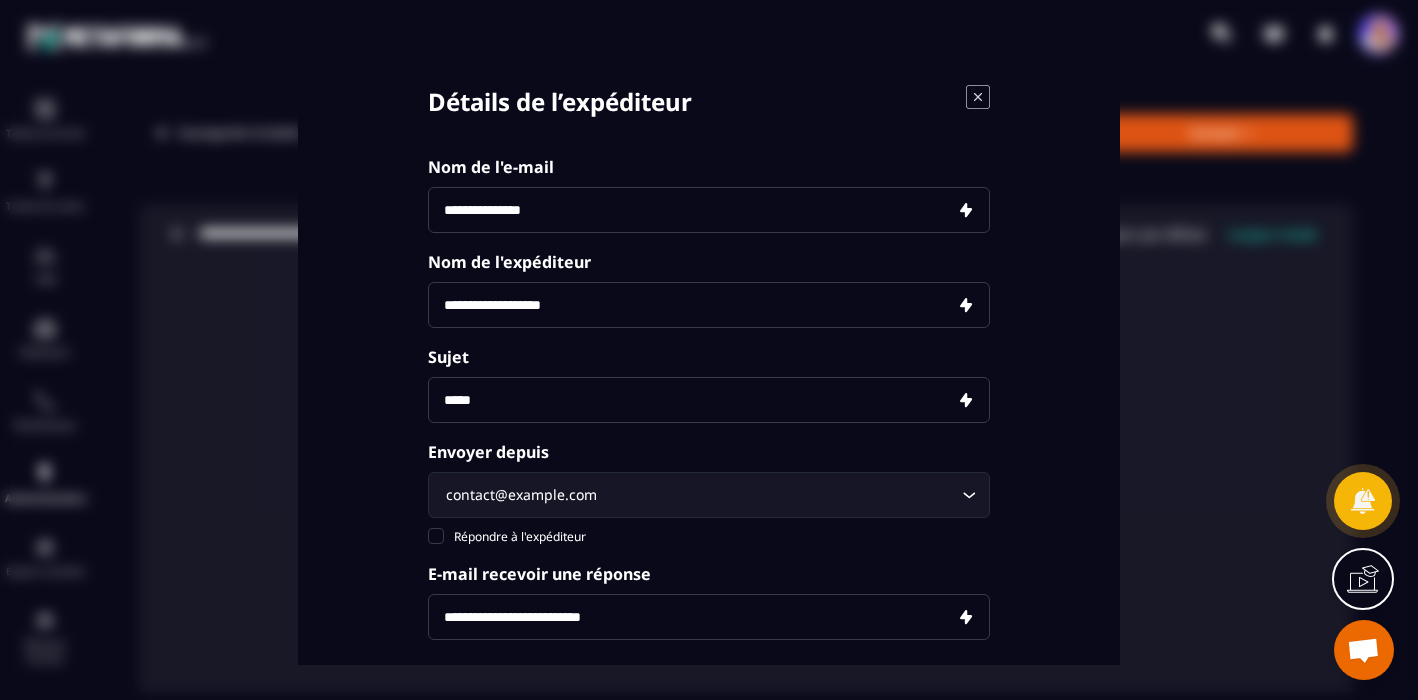 click 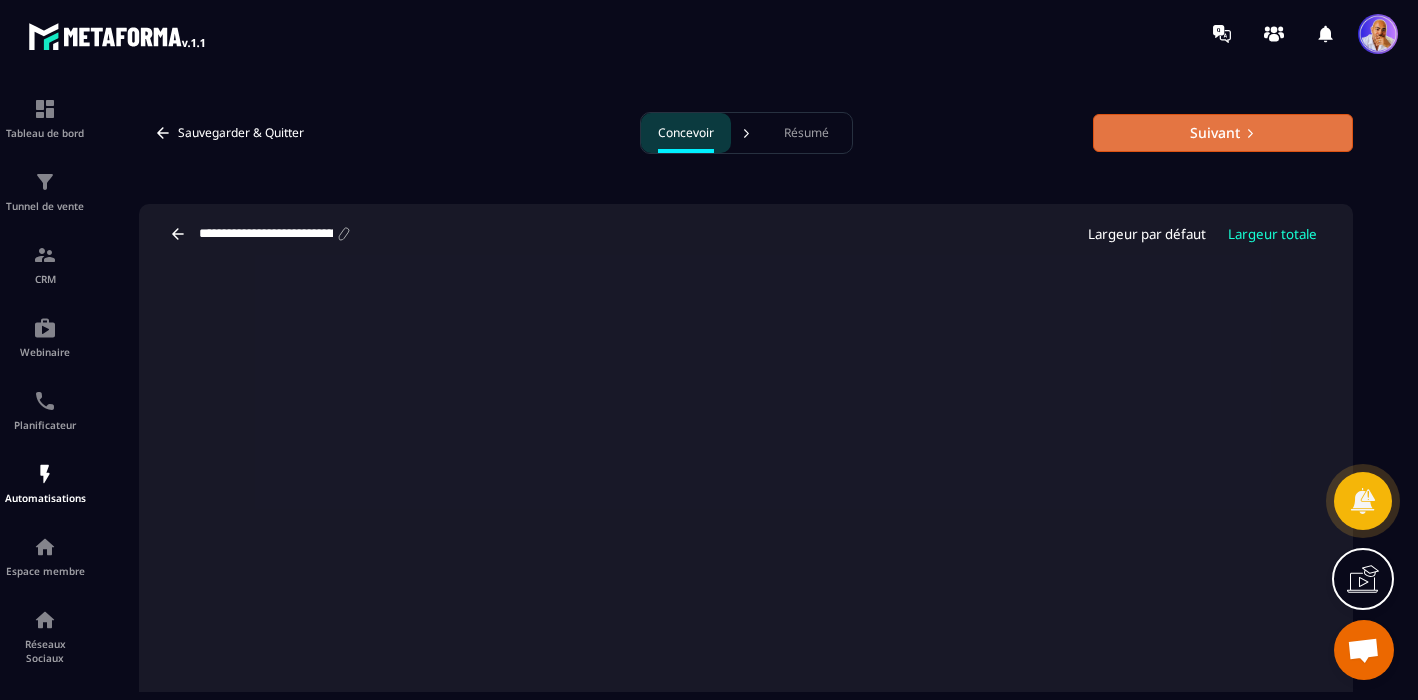 click on "Suivant" at bounding box center (1223, 133) 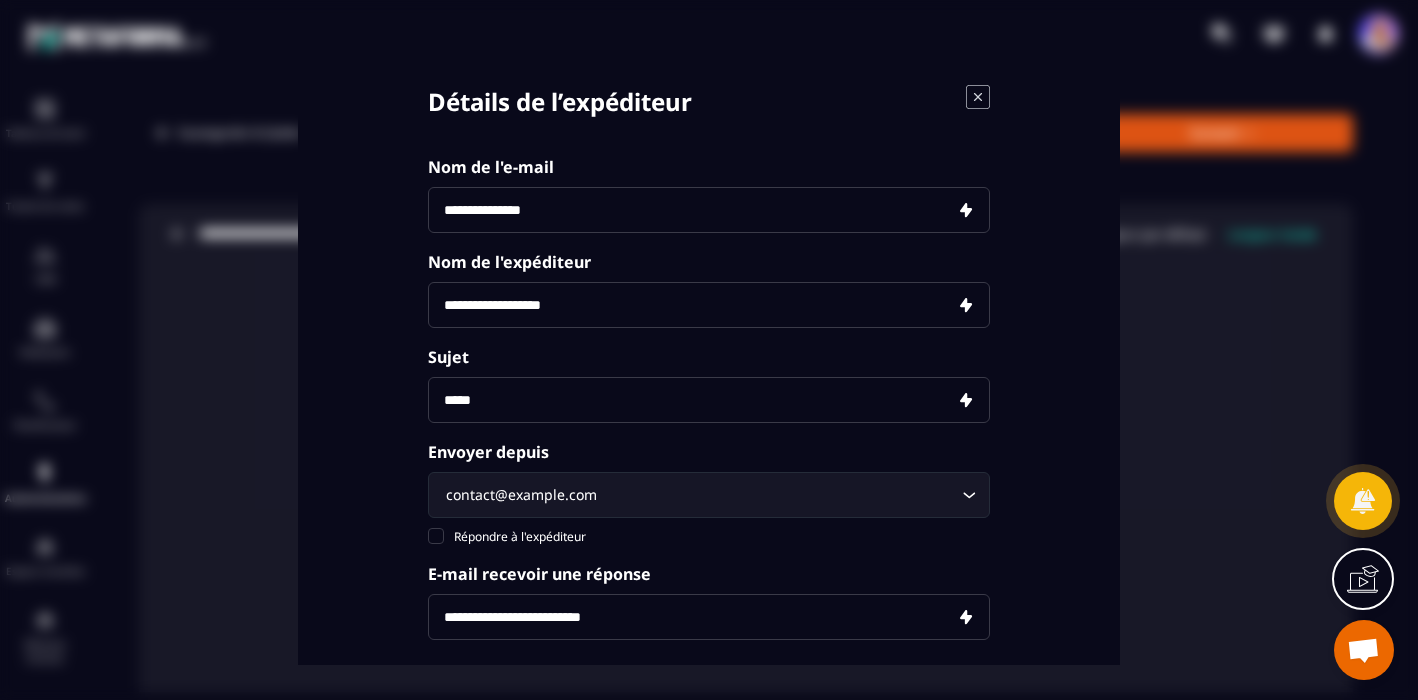 click at bounding box center [709, 400] 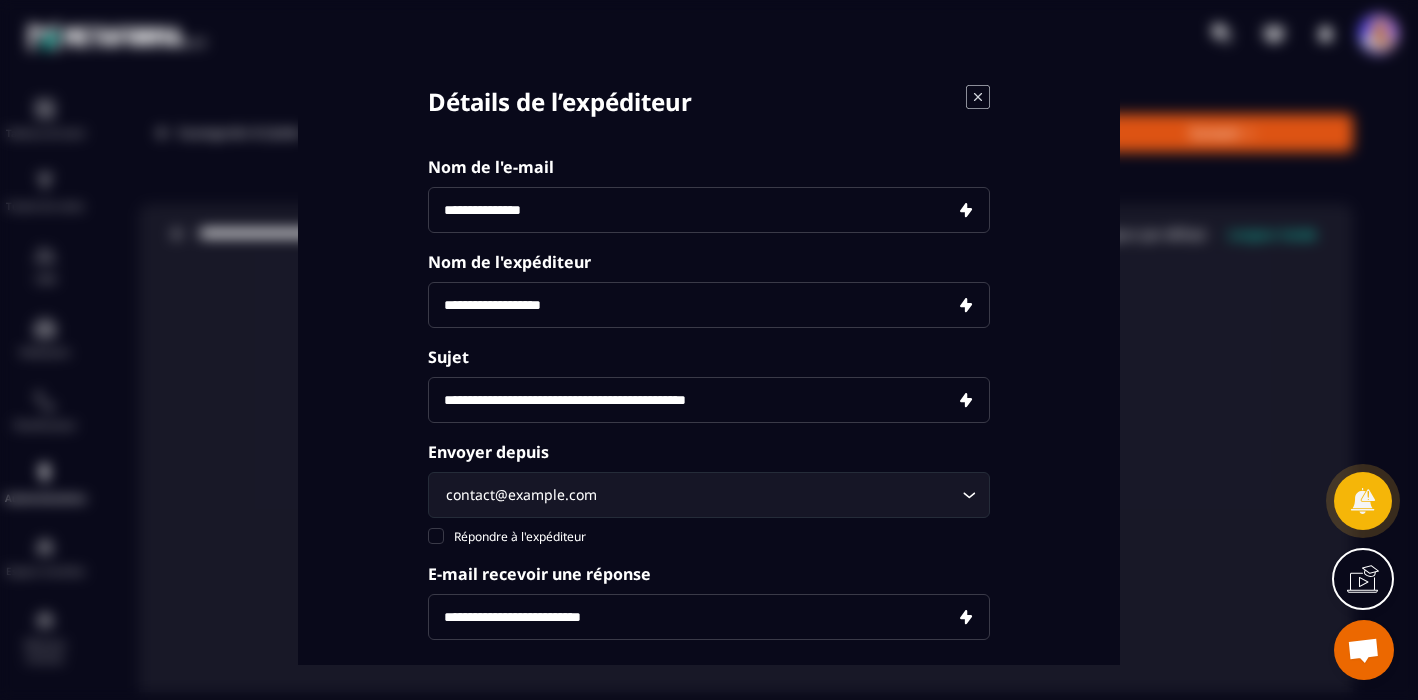 type on "**********" 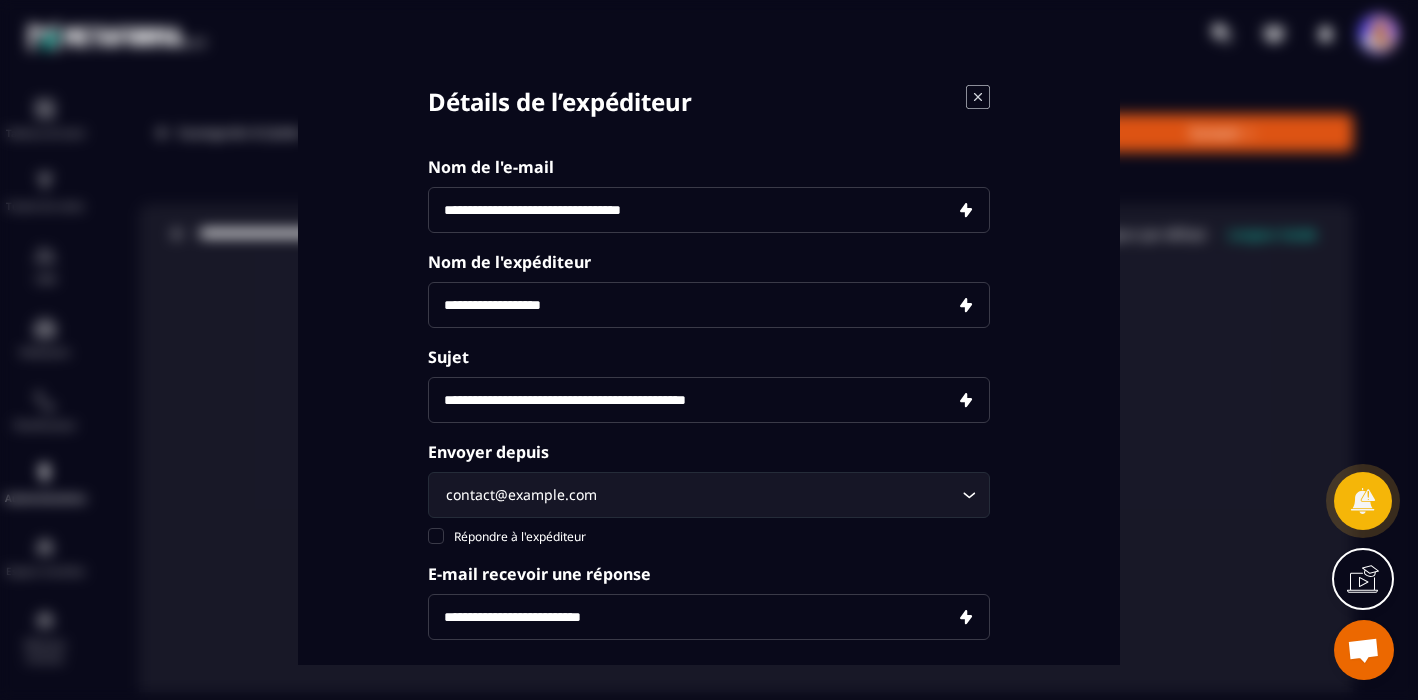 type on "**********" 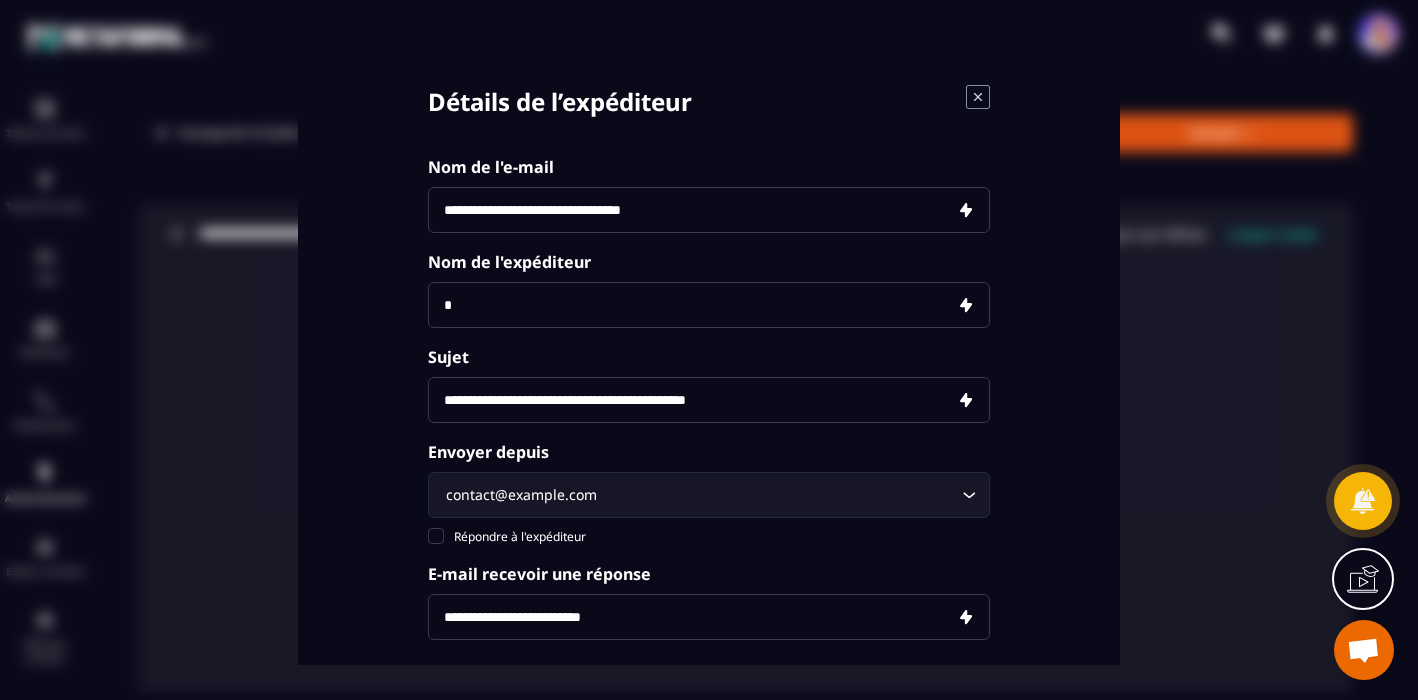 type on "**********" 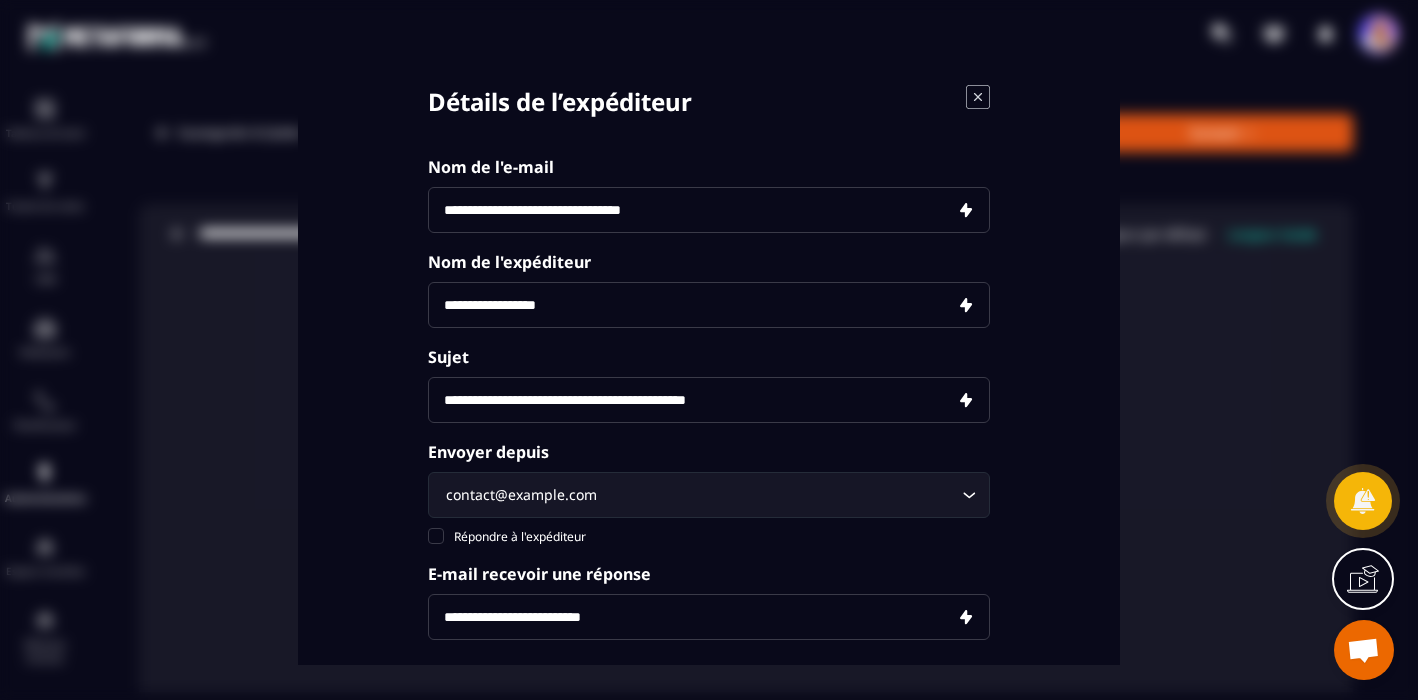type on "**********" 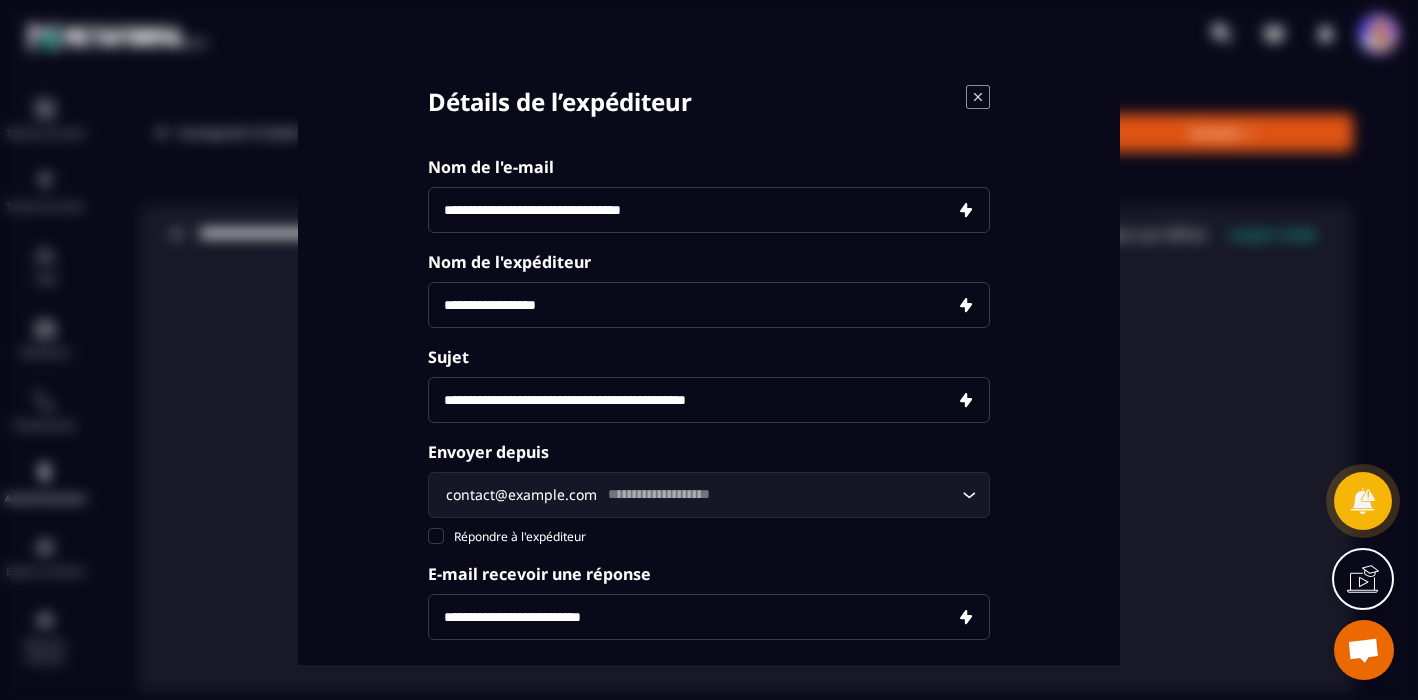 type 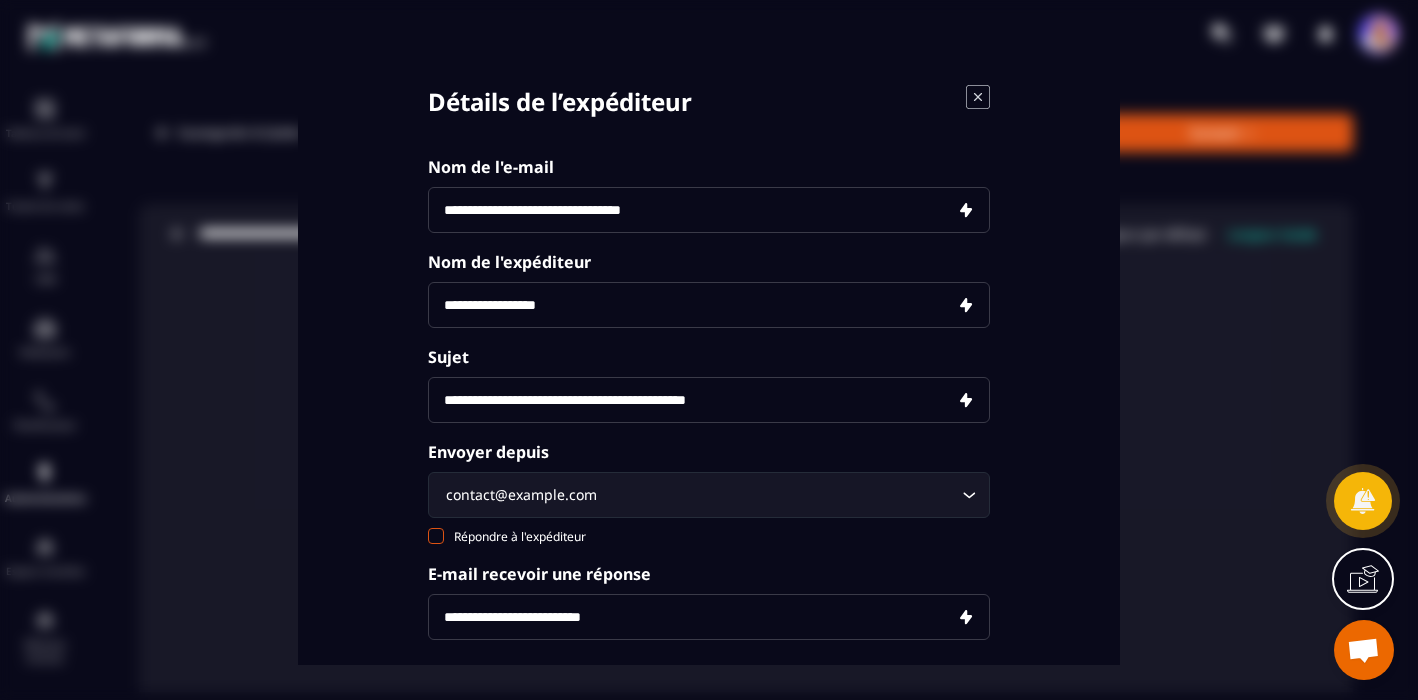 click at bounding box center (436, 536) 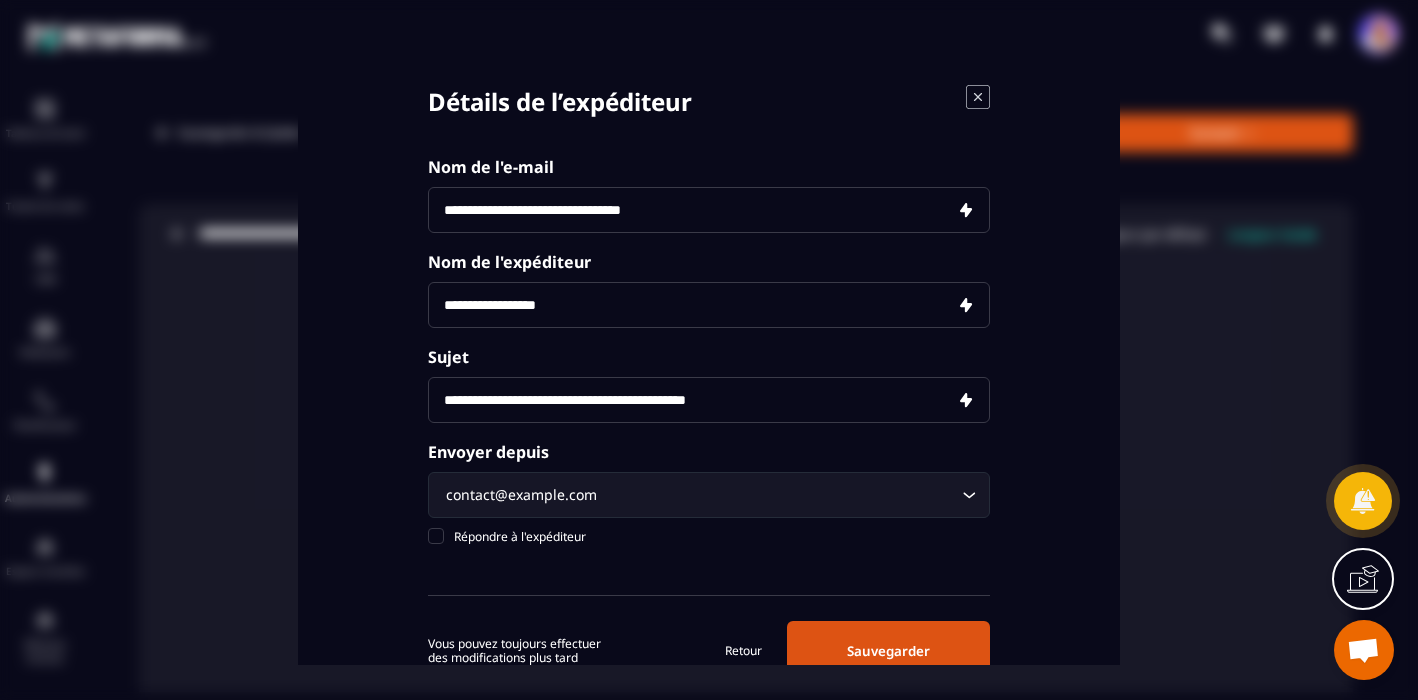 click on "Sauvegarder" at bounding box center [888, 651] 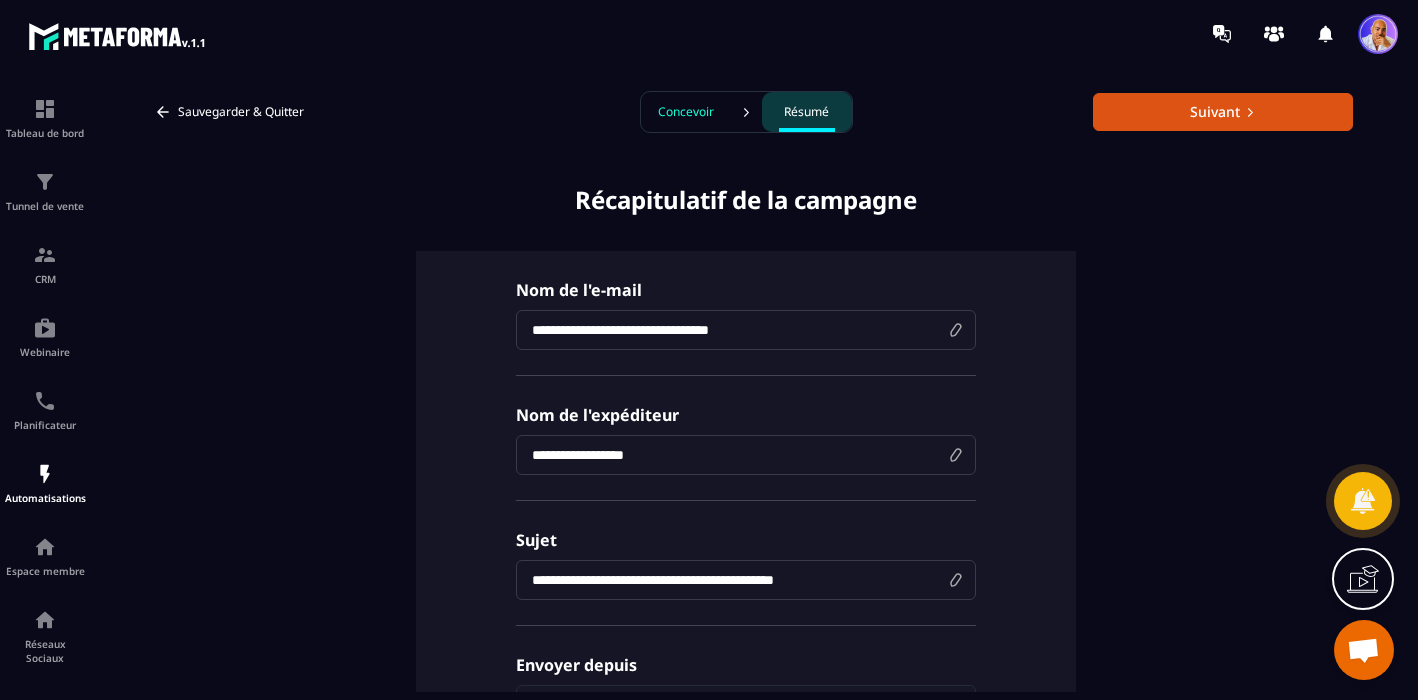 scroll, scrollTop: 0, scrollLeft: 0, axis: both 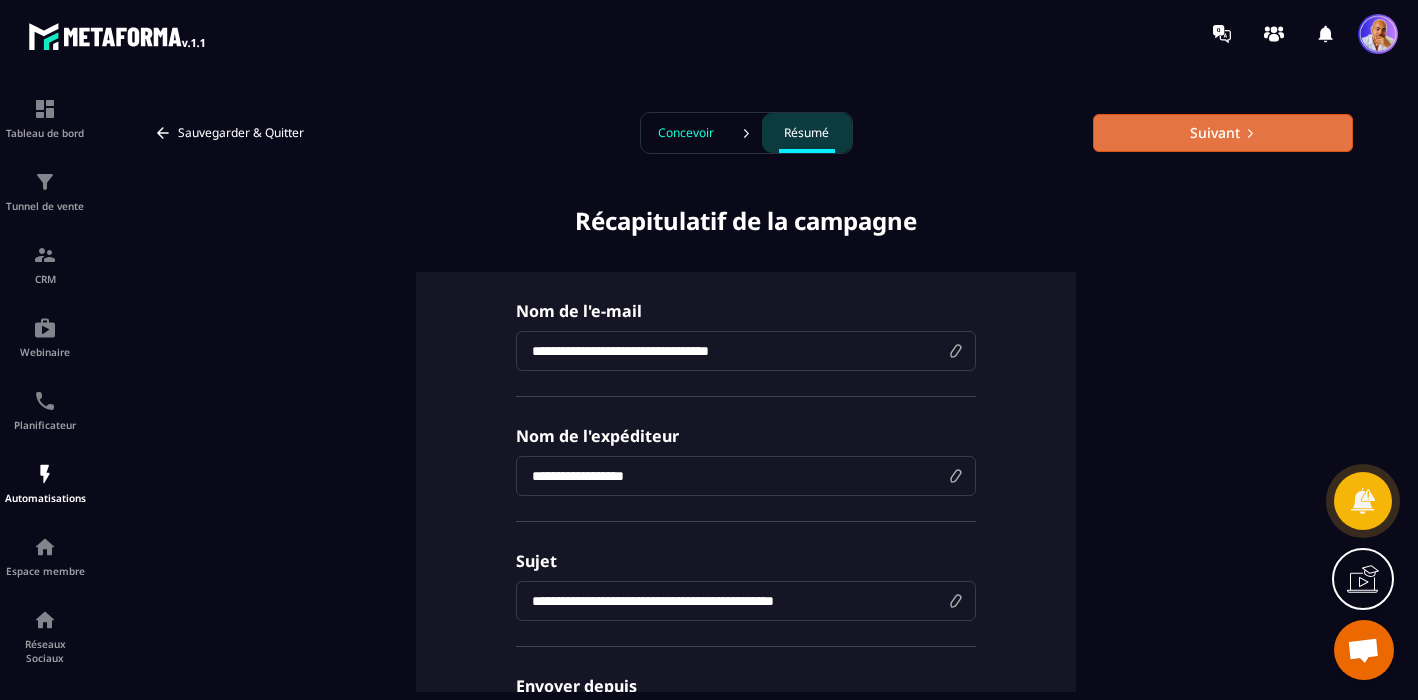 click on "Suivant" at bounding box center (1223, 133) 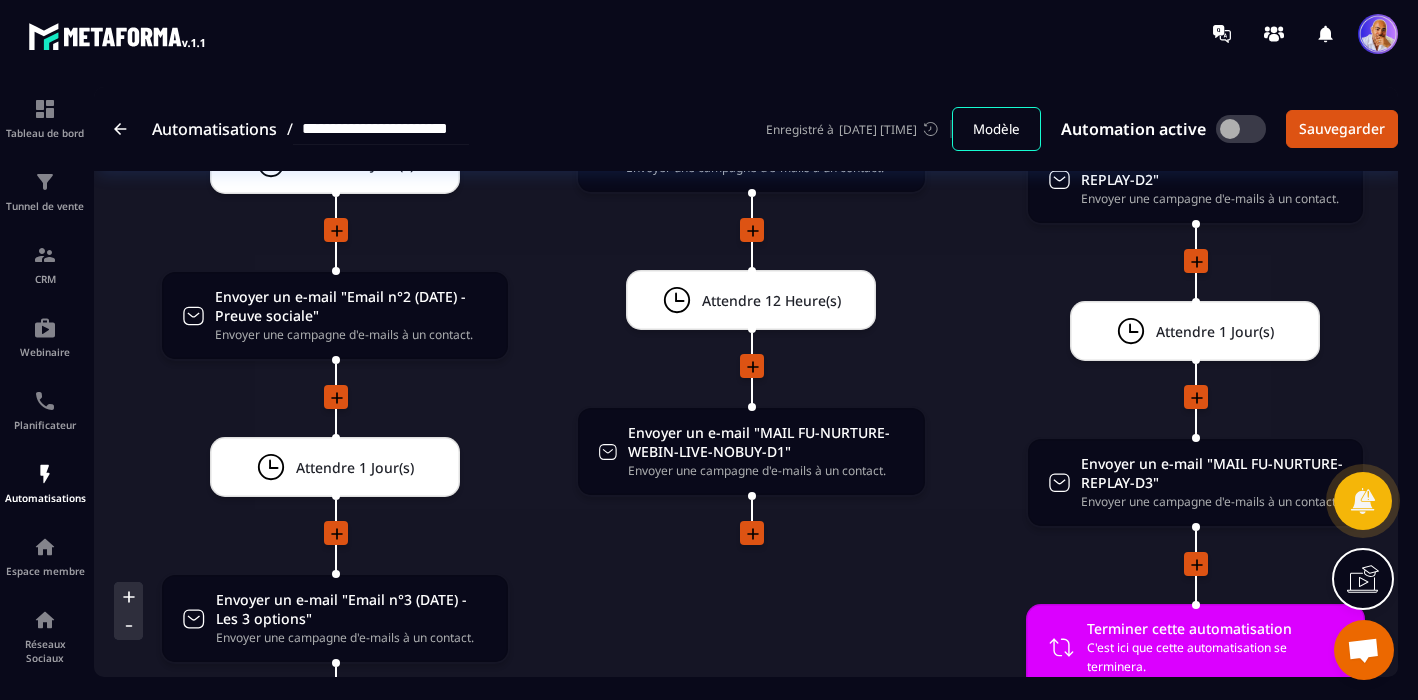 scroll, scrollTop: 3544, scrollLeft: 0, axis: vertical 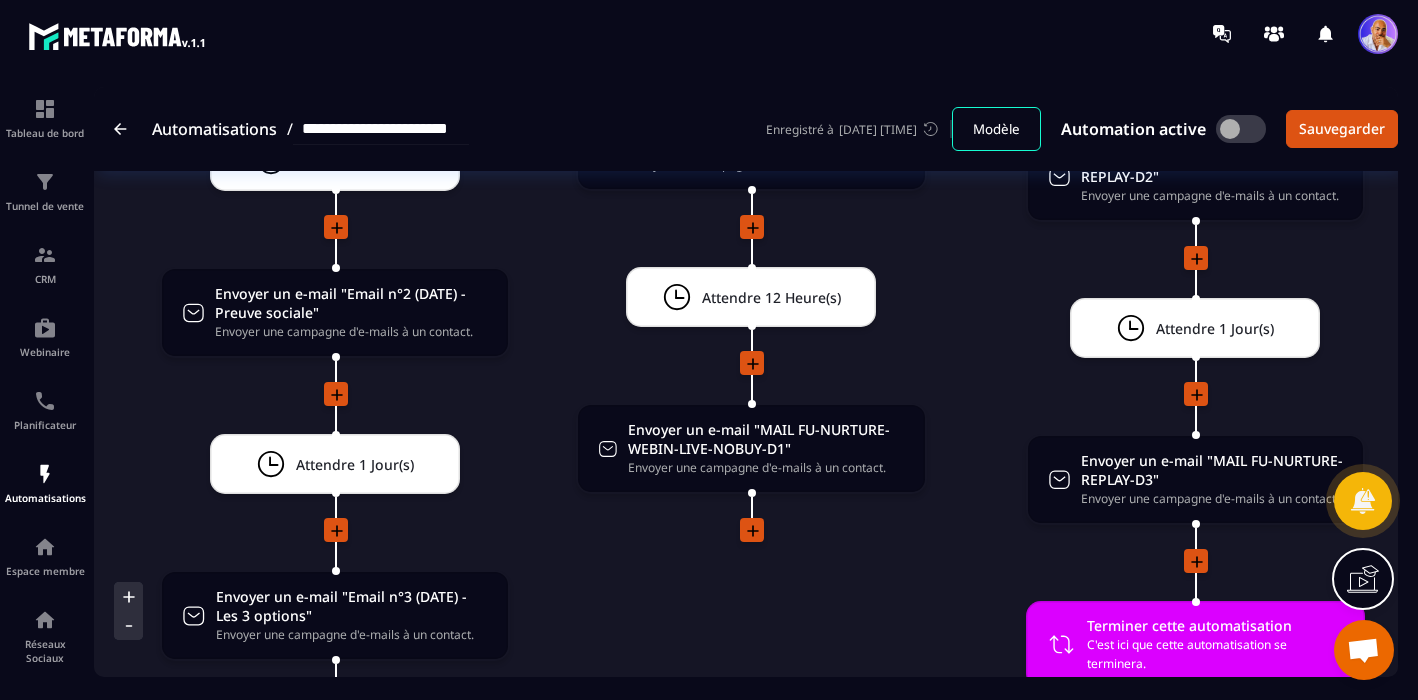 click 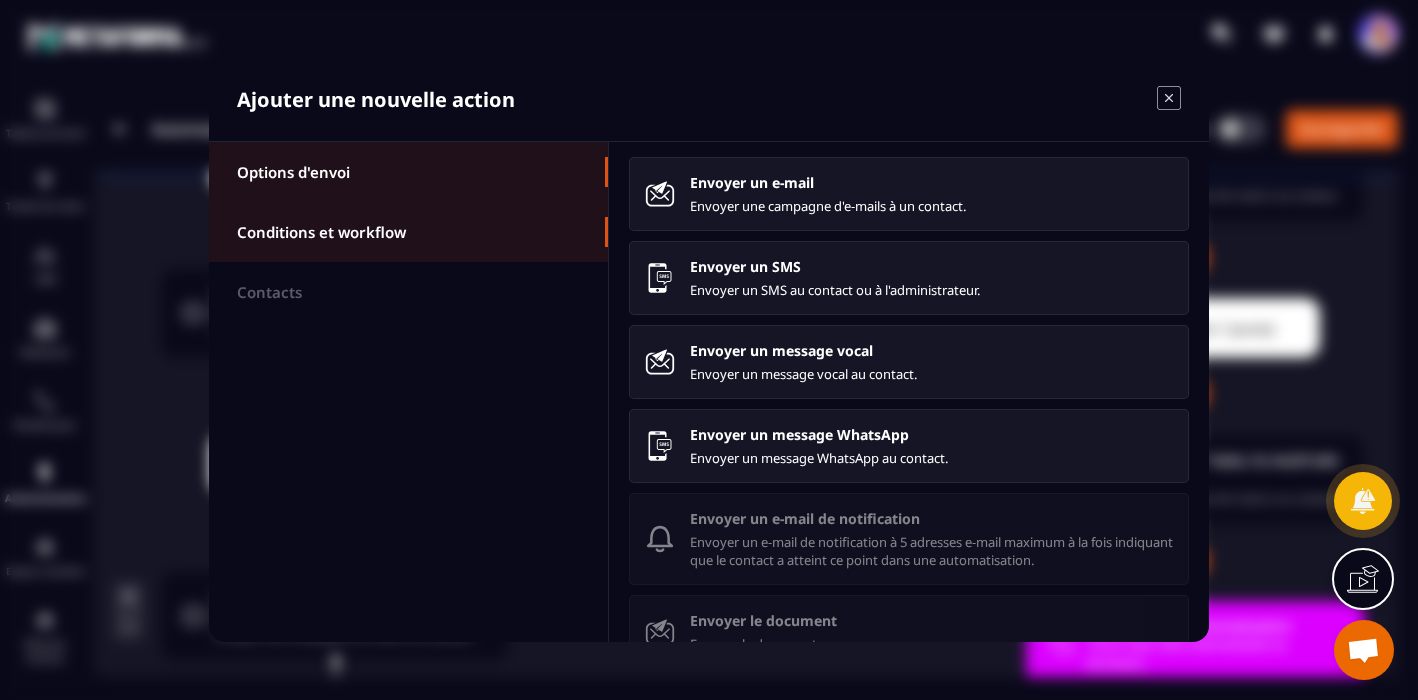 click on "Conditions et workflow" 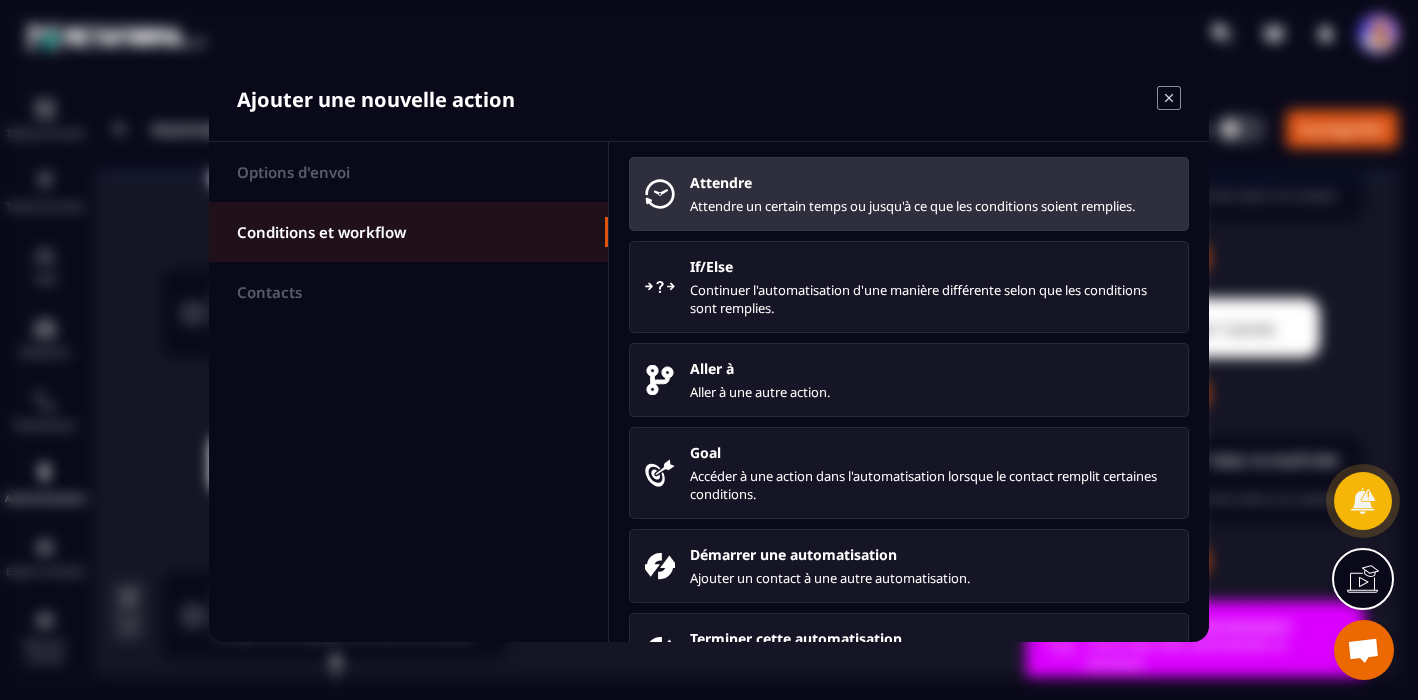 click on "Attendre un certain temps ou jusqu'à ce que les conditions soient remplies." at bounding box center [931, 206] 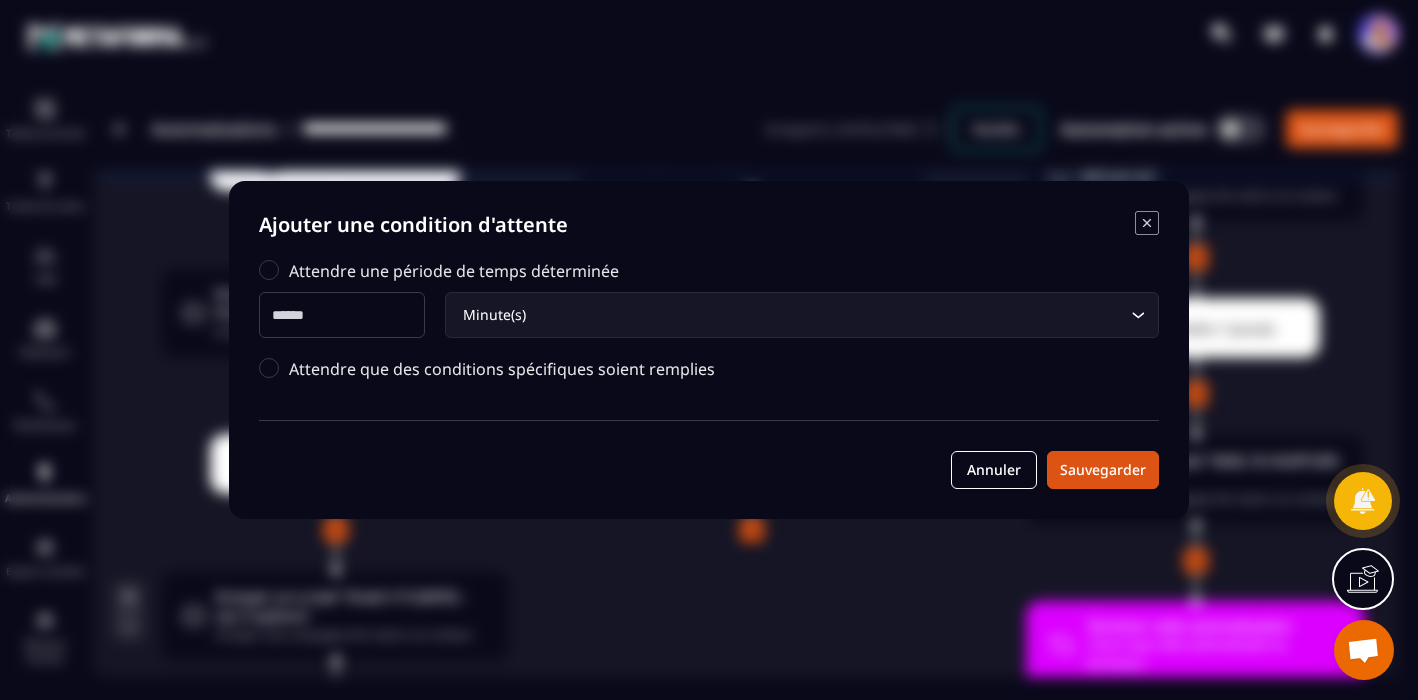 click at bounding box center (342, 315) 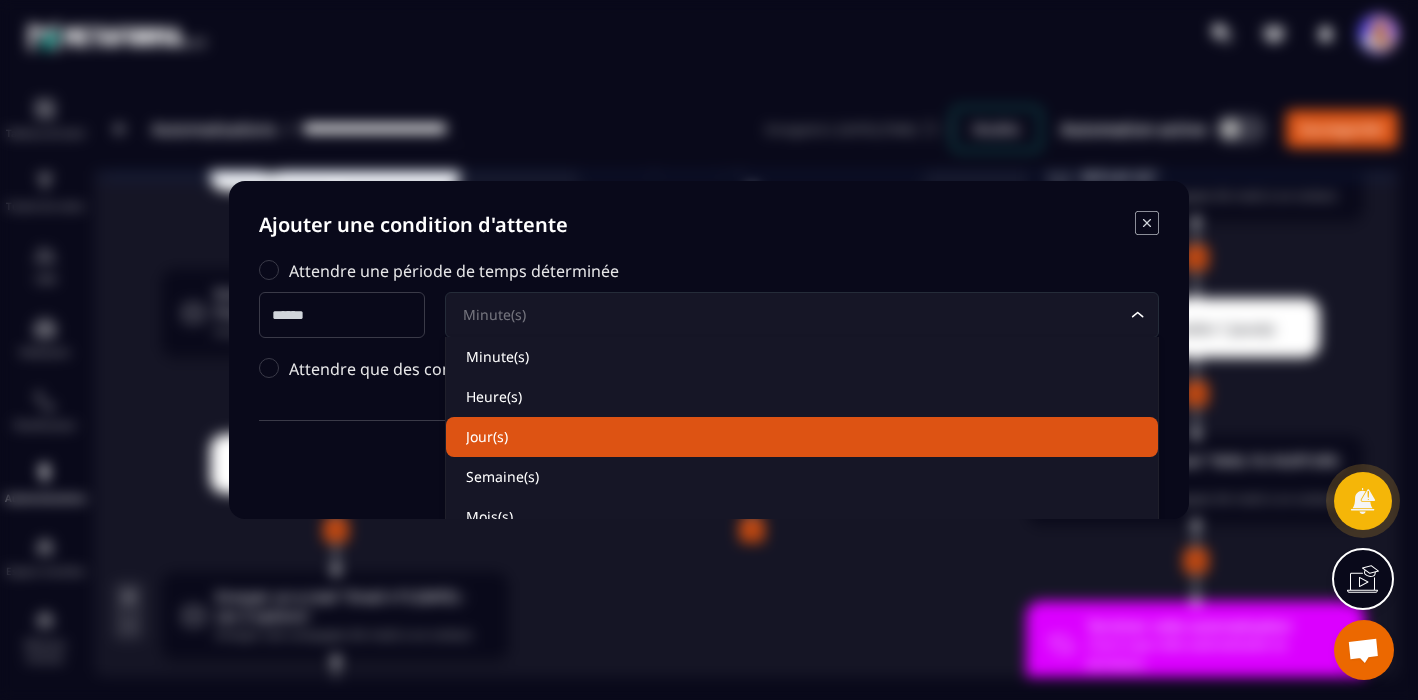 click on "Jour(s)" 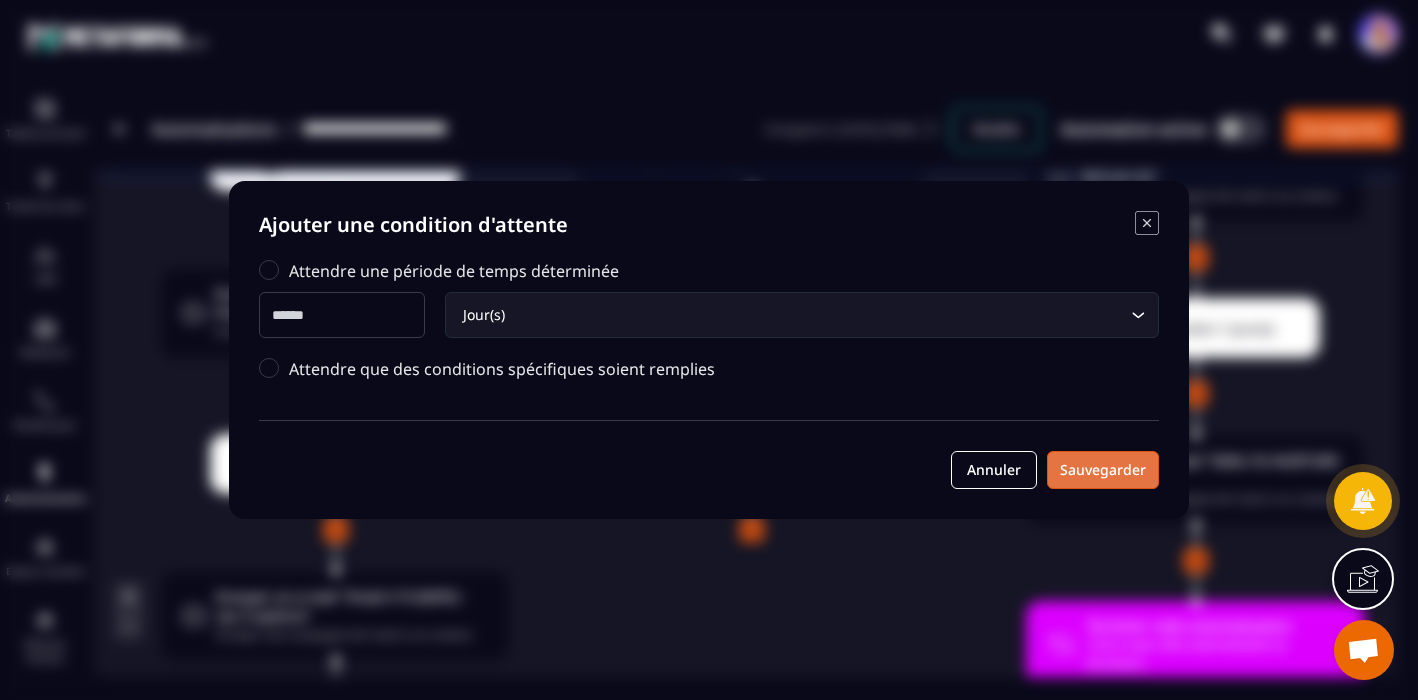click on "Sauvegarder" at bounding box center (1103, 470) 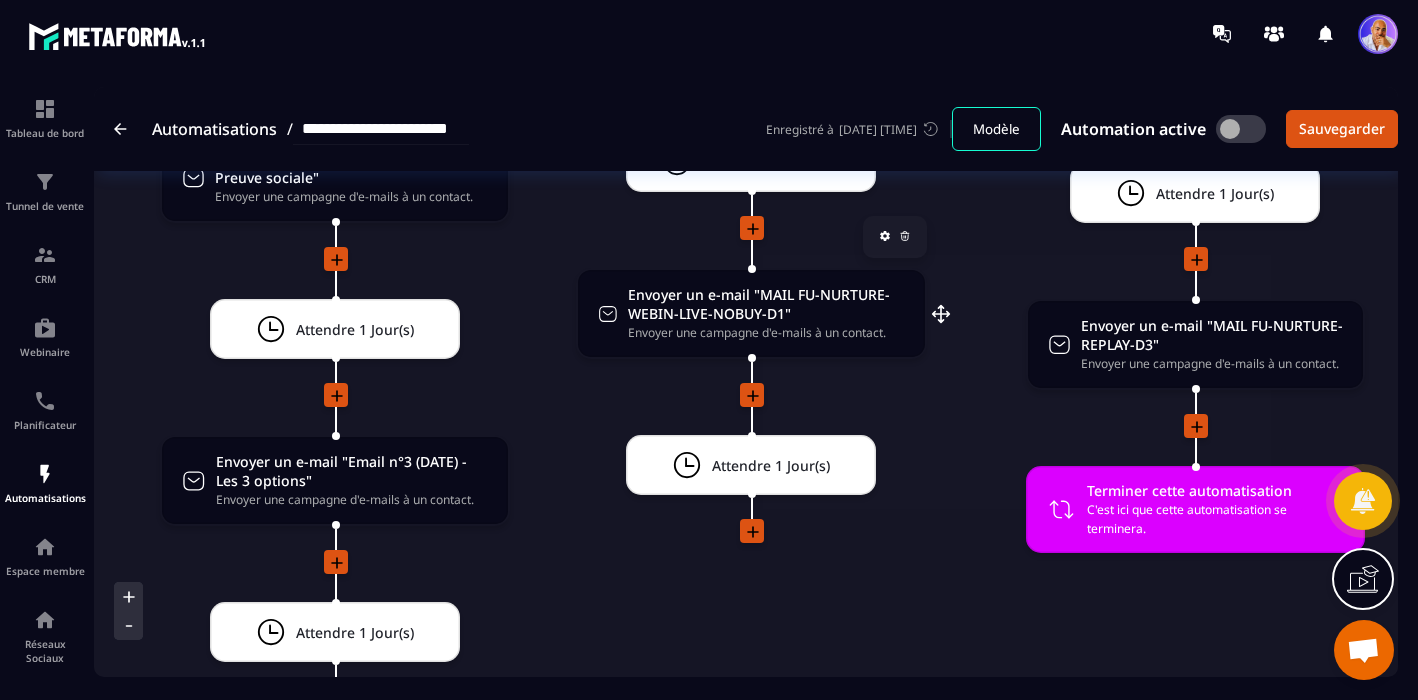 scroll, scrollTop: 3706, scrollLeft: 0, axis: vertical 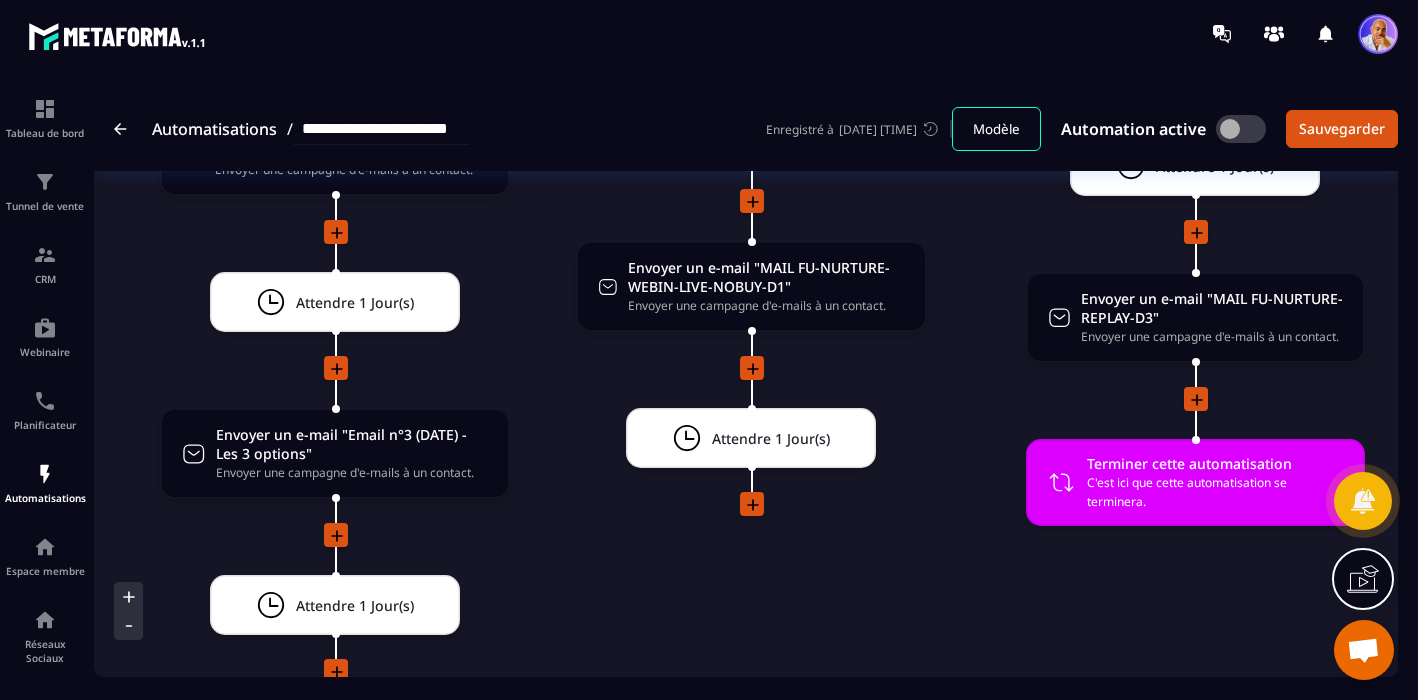 click 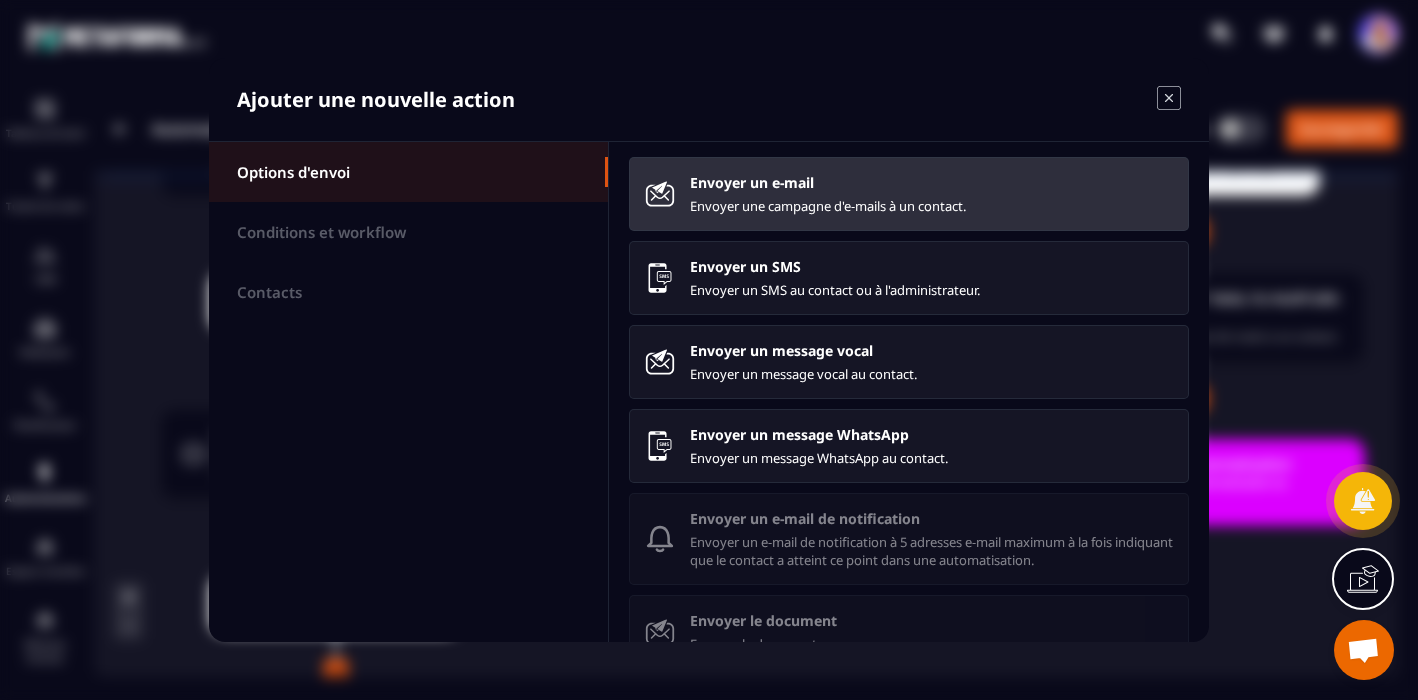 click on "Envoyer un e-mail" at bounding box center [931, 182] 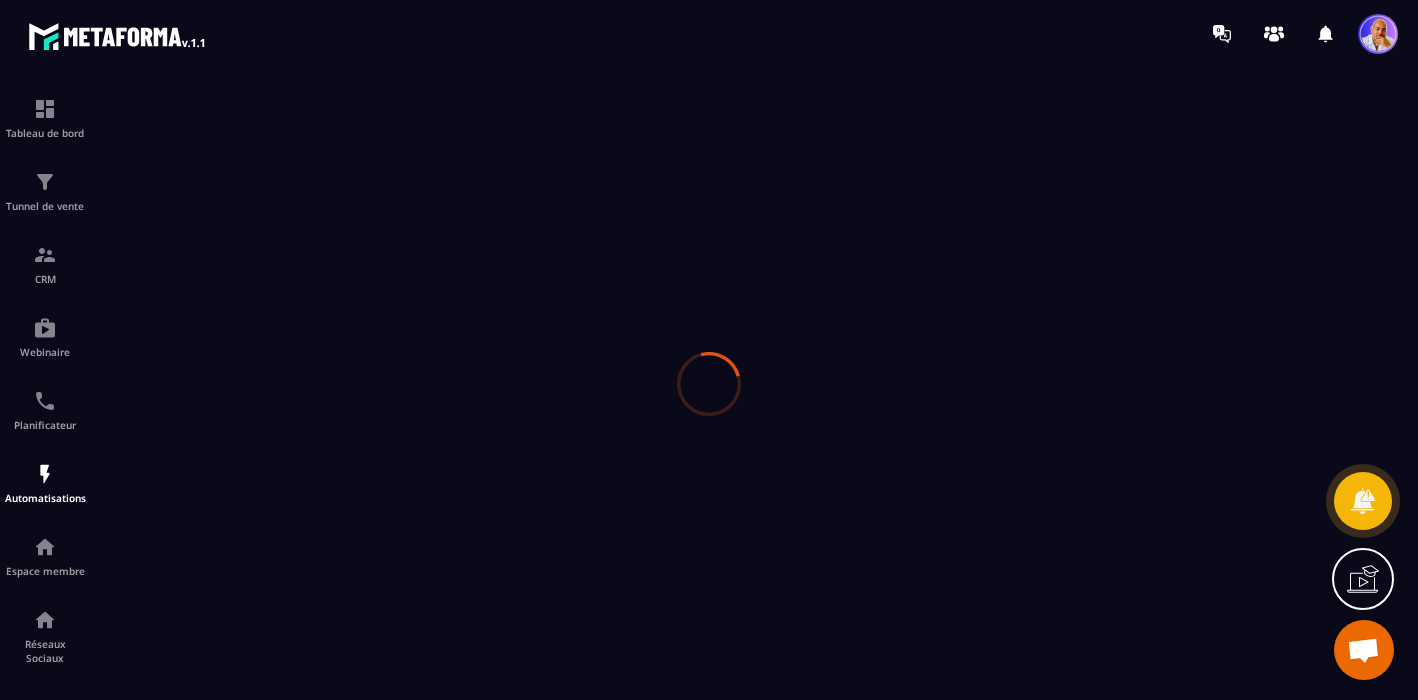 scroll, scrollTop: 0, scrollLeft: 0, axis: both 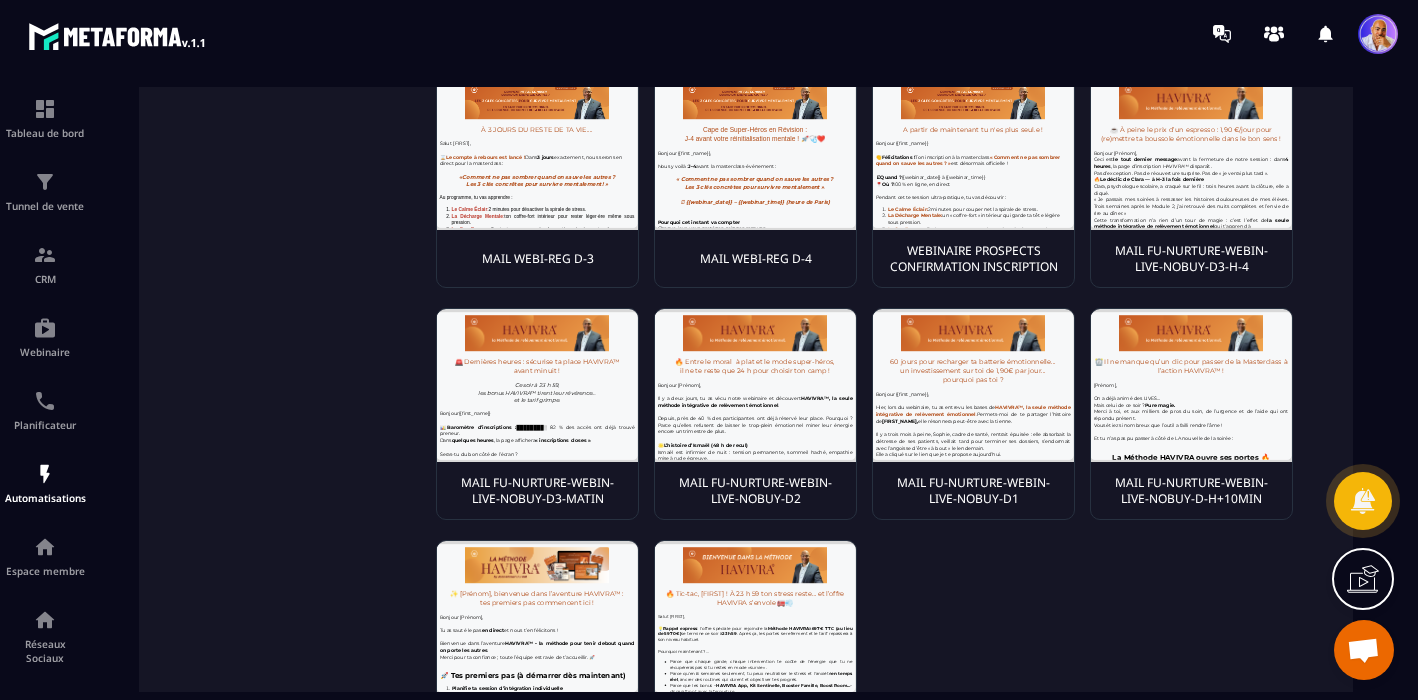 click on "MAIL FU-NURTURE-WEBIN-LIVE-NOBUY-D2" at bounding box center (755, 491) 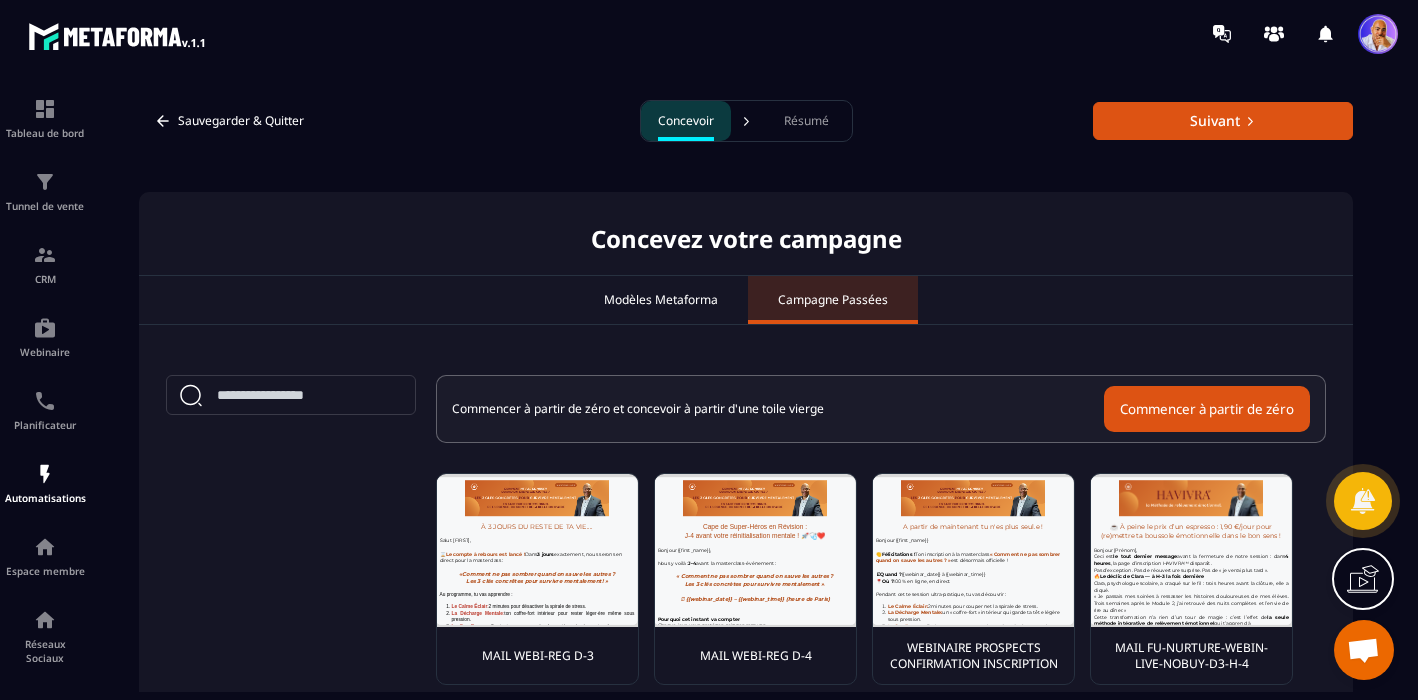scroll, scrollTop: 0, scrollLeft: 0, axis: both 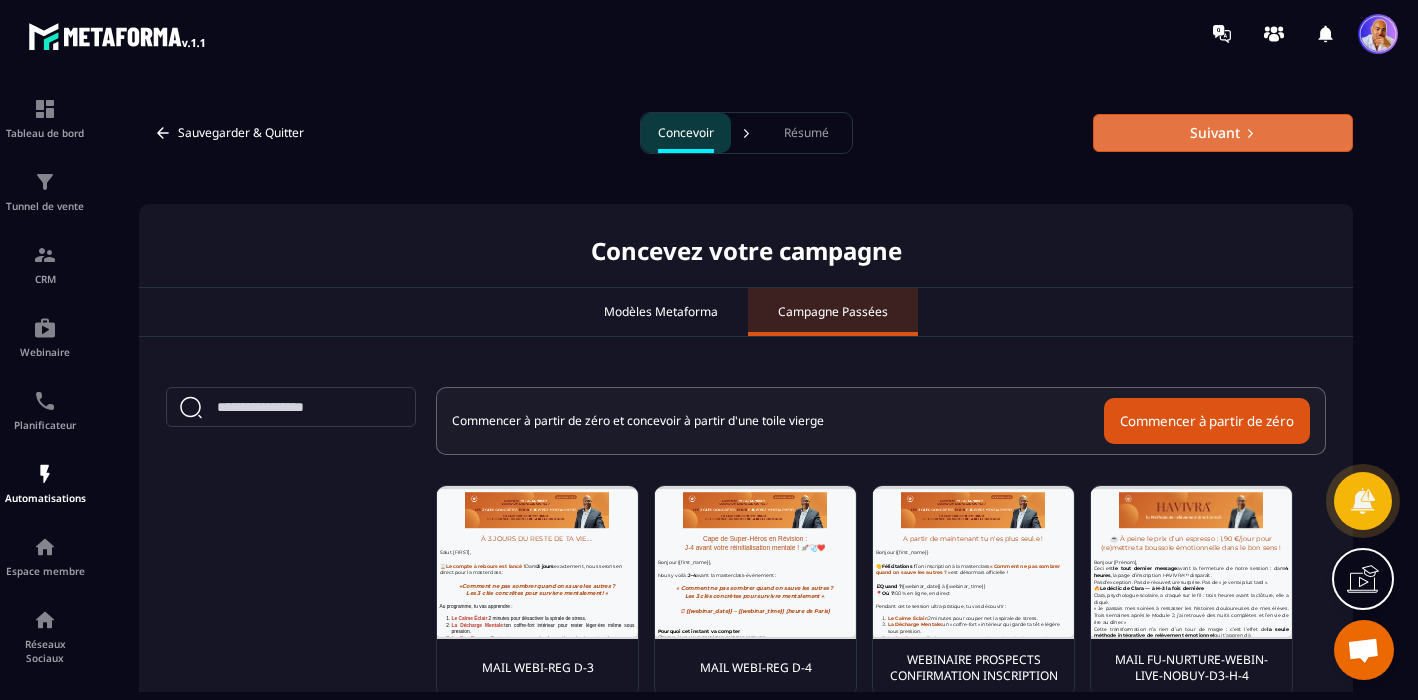 click on "Suivant" at bounding box center (1223, 133) 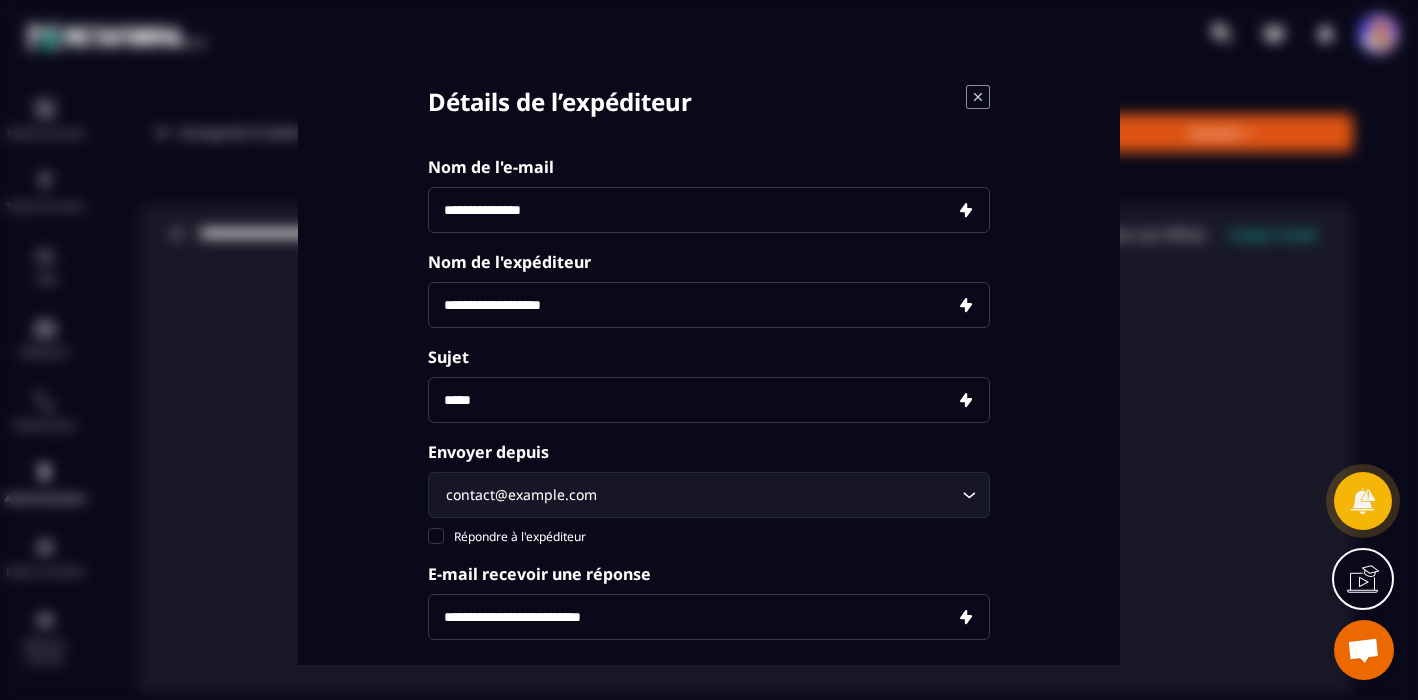click at bounding box center (709, 210) 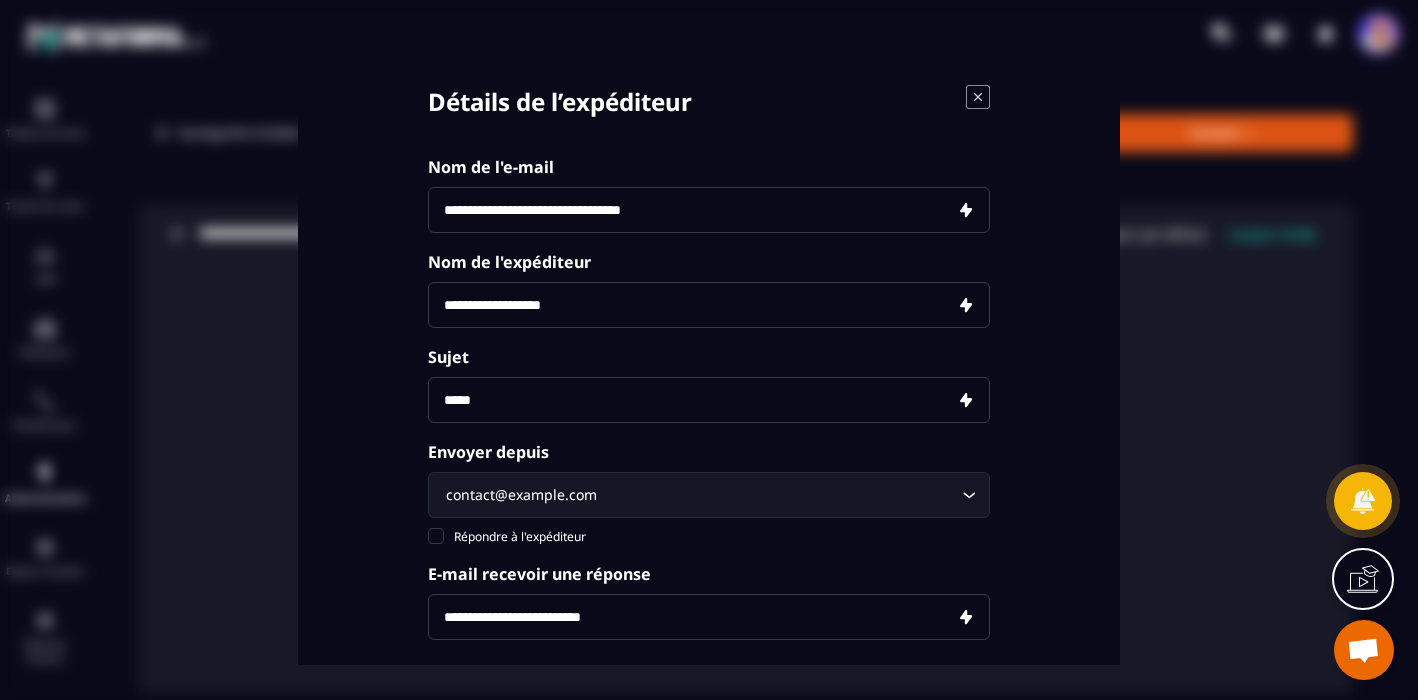 type on "**********" 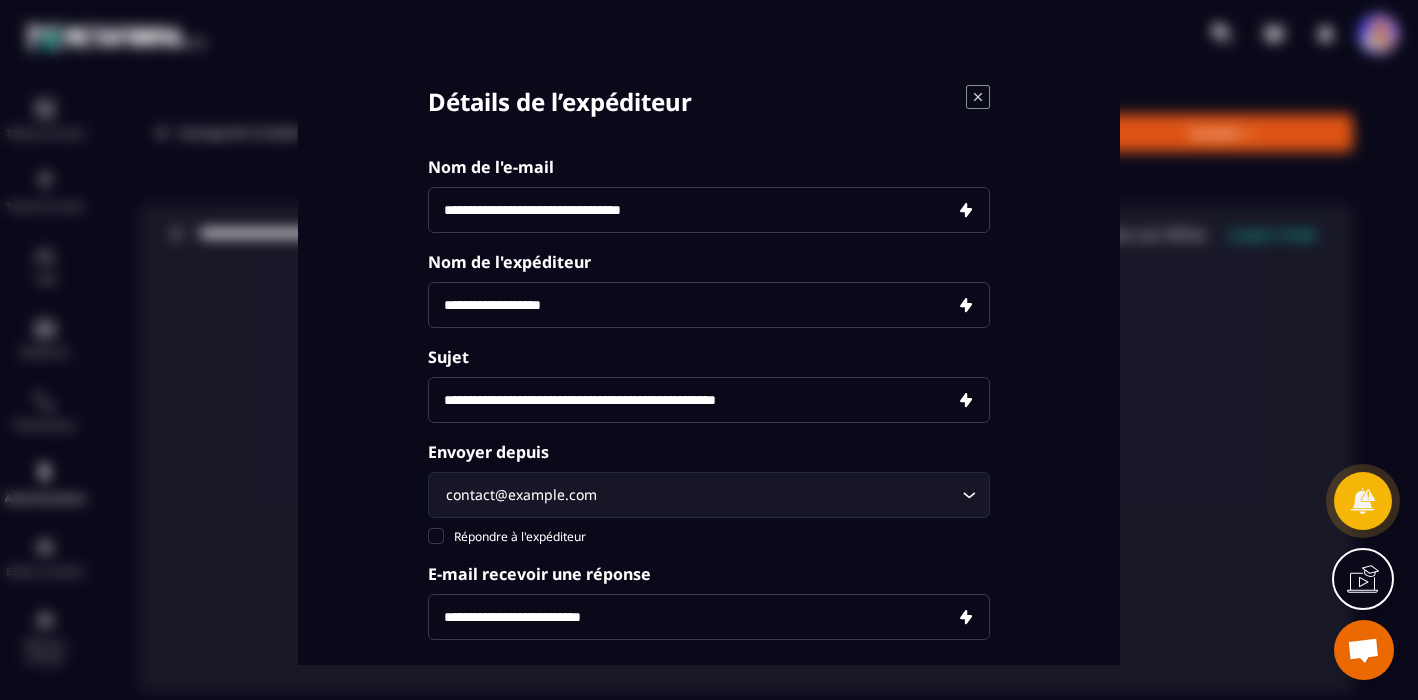 type on "**********" 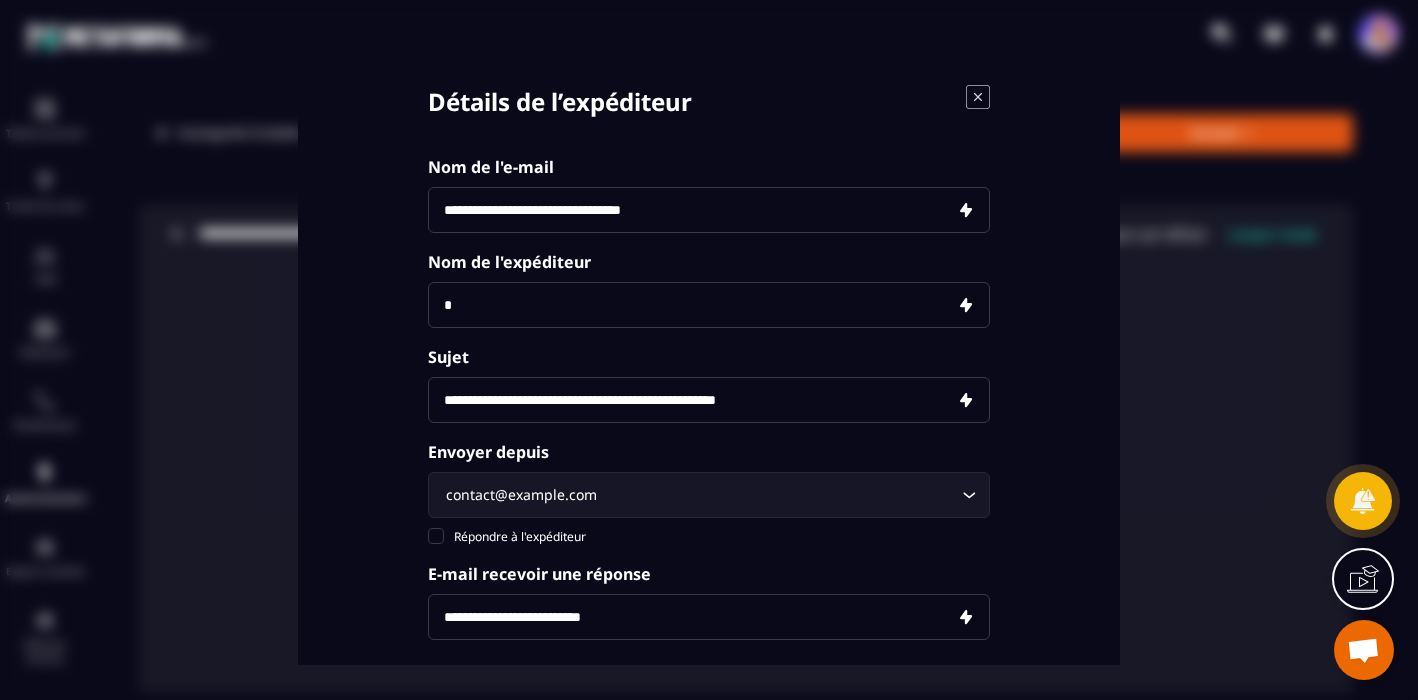 type on "**********" 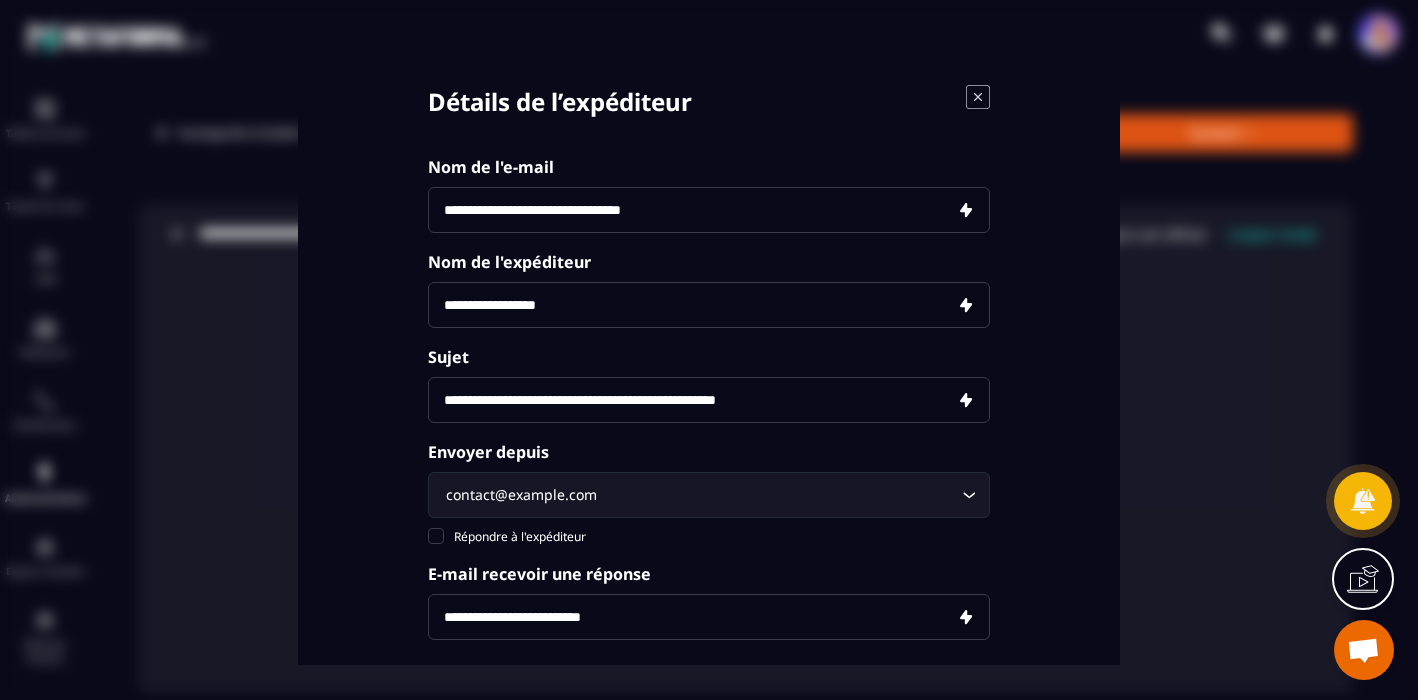type on "**********" 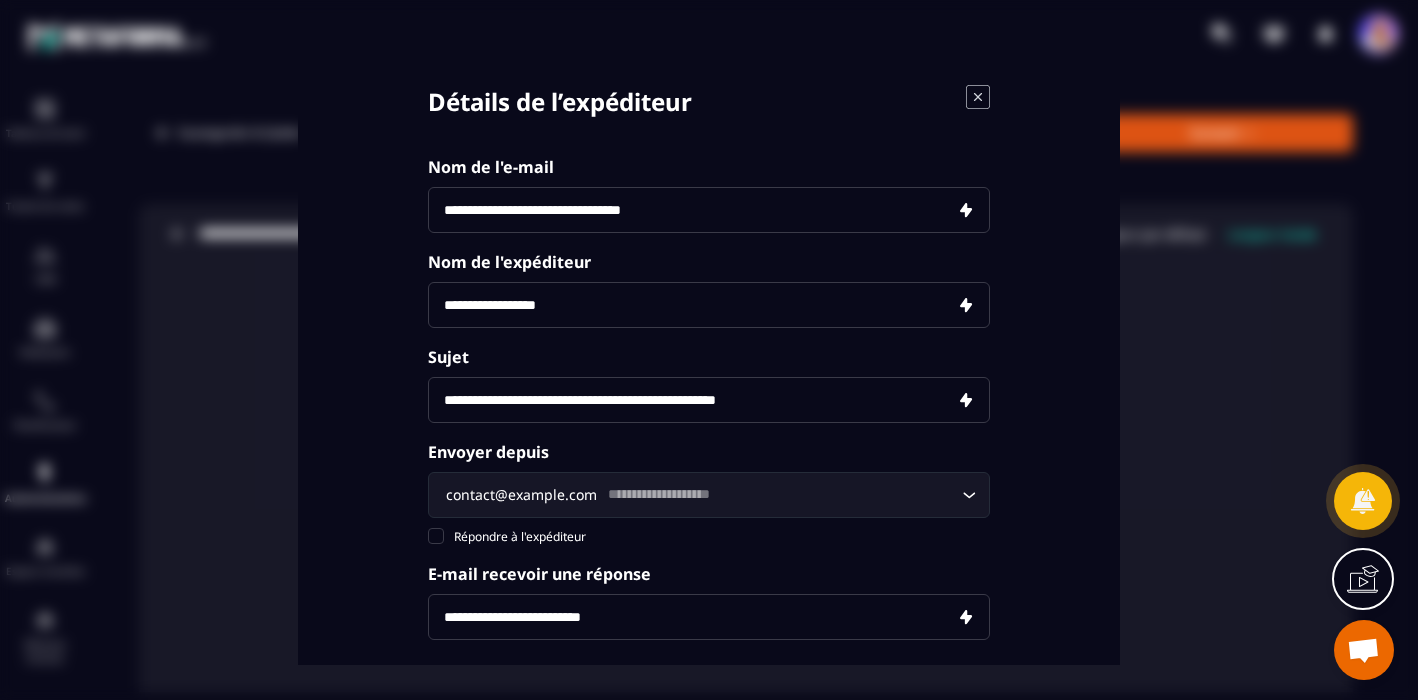 type 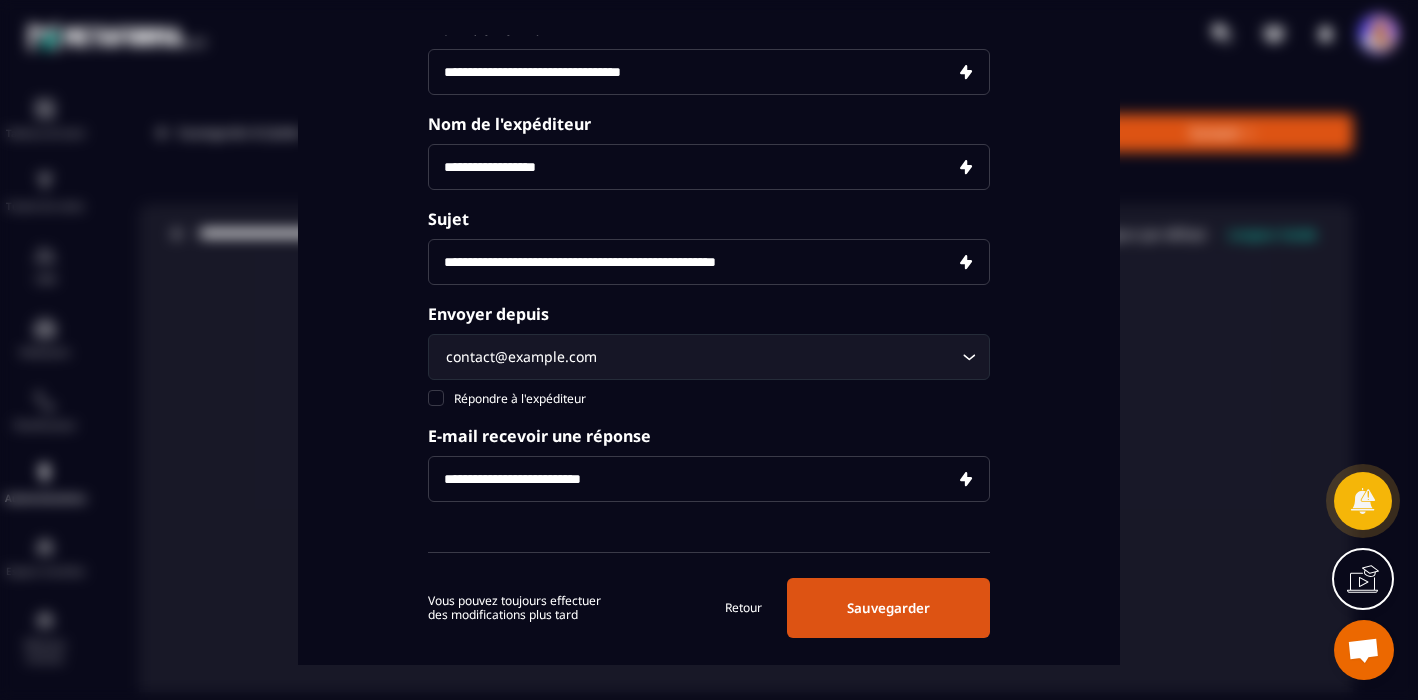 scroll, scrollTop: 160, scrollLeft: 0, axis: vertical 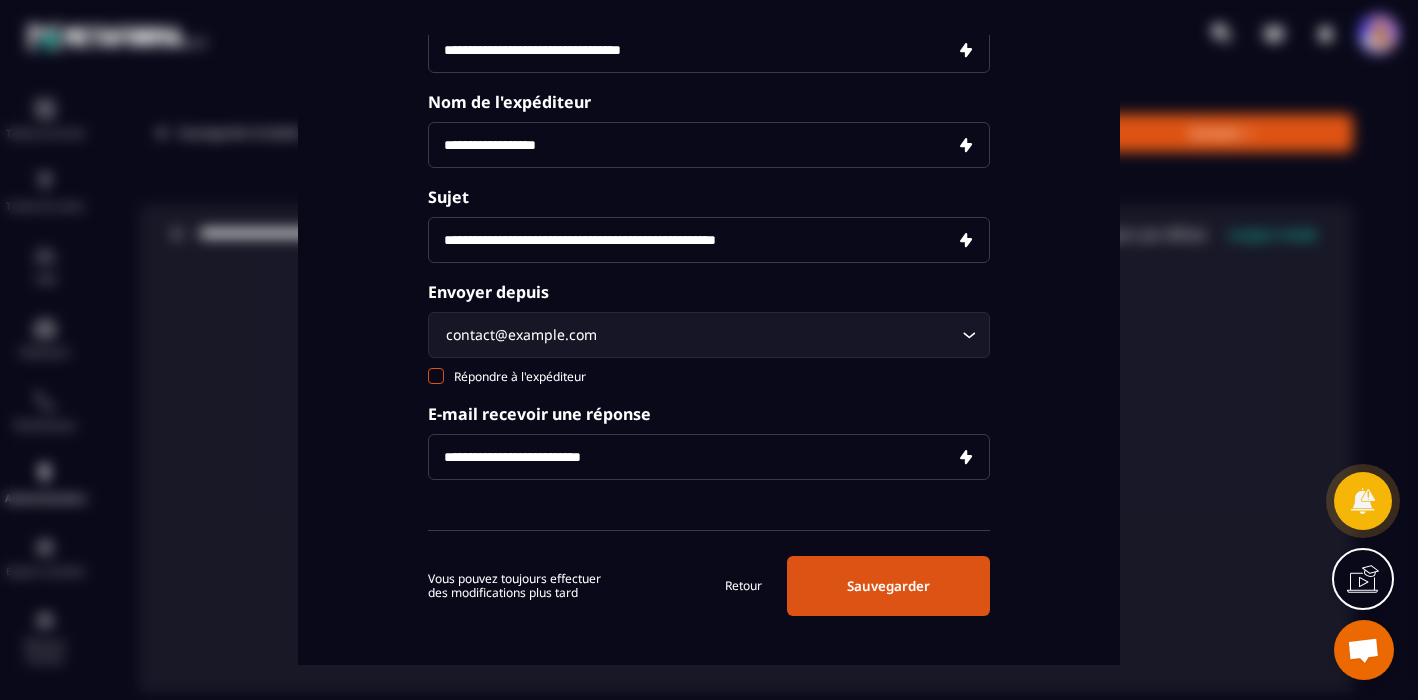 click at bounding box center (436, 376) 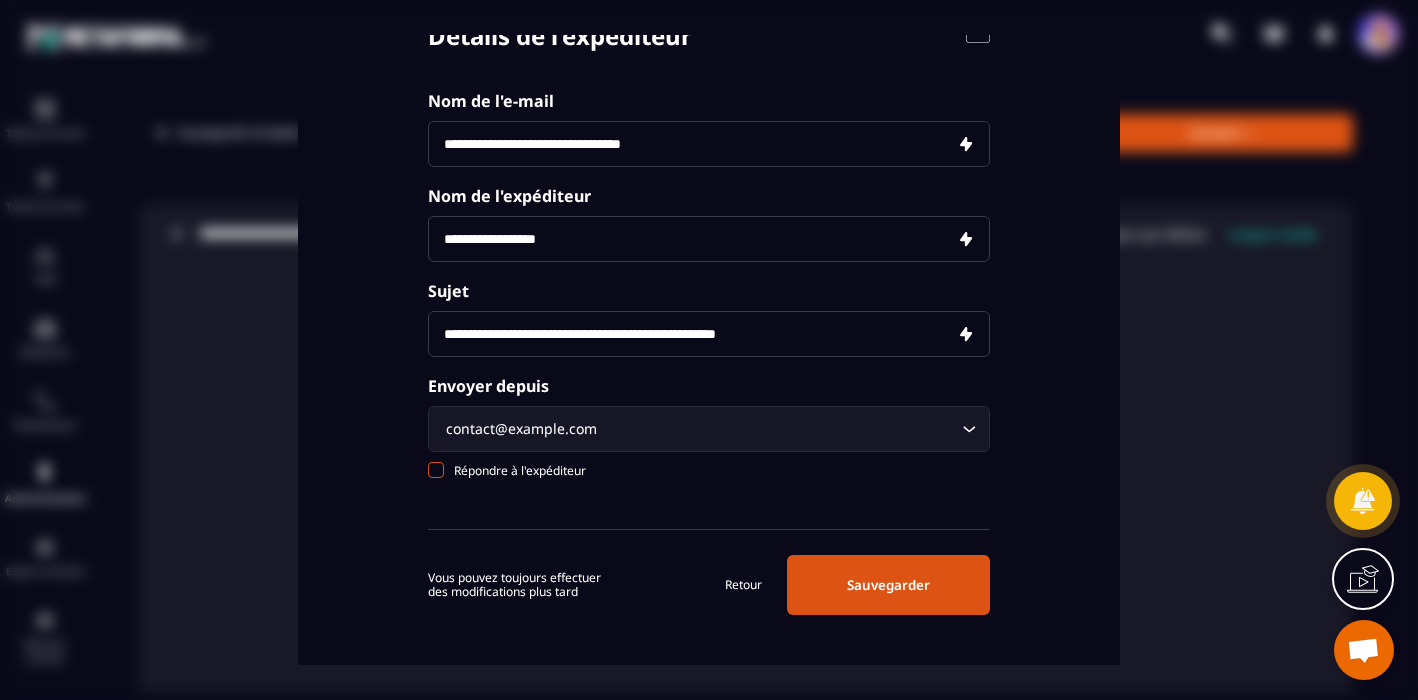 scroll, scrollTop: 65, scrollLeft: 0, axis: vertical 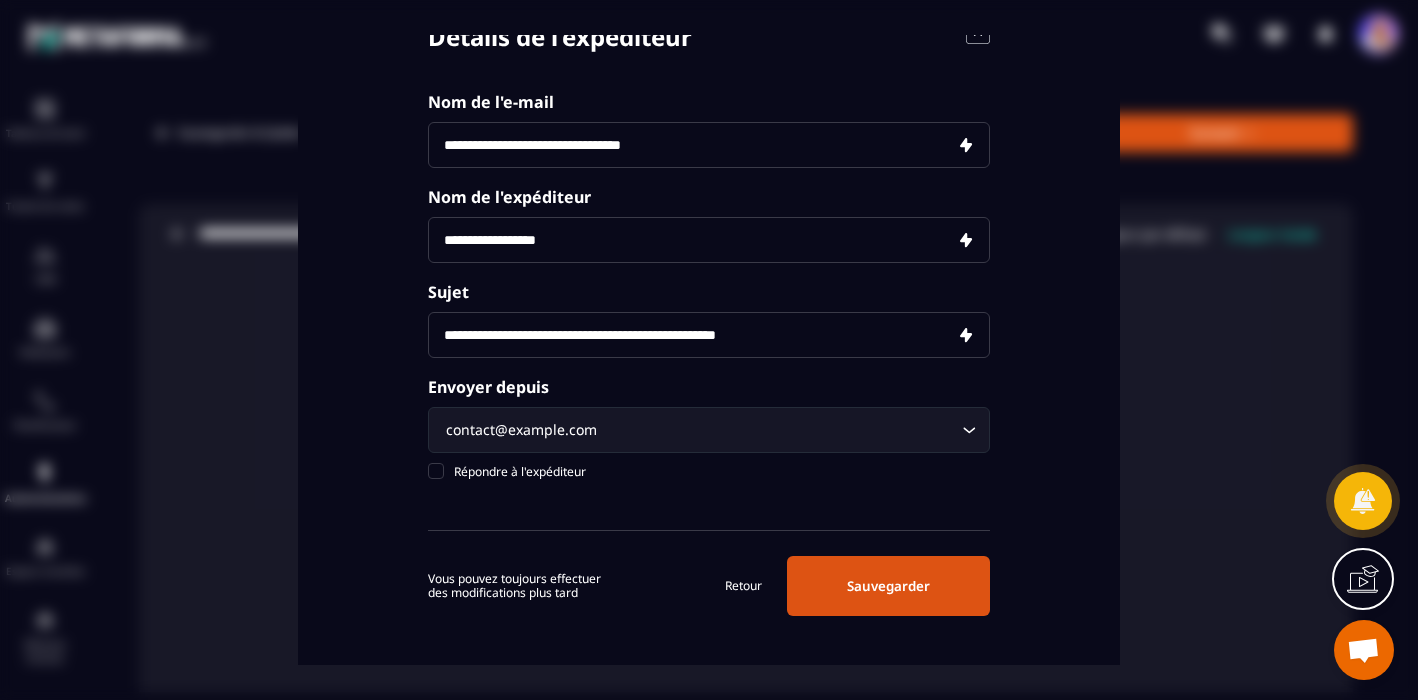 click on "Sauvegarder" at bounding box center (888, 586) 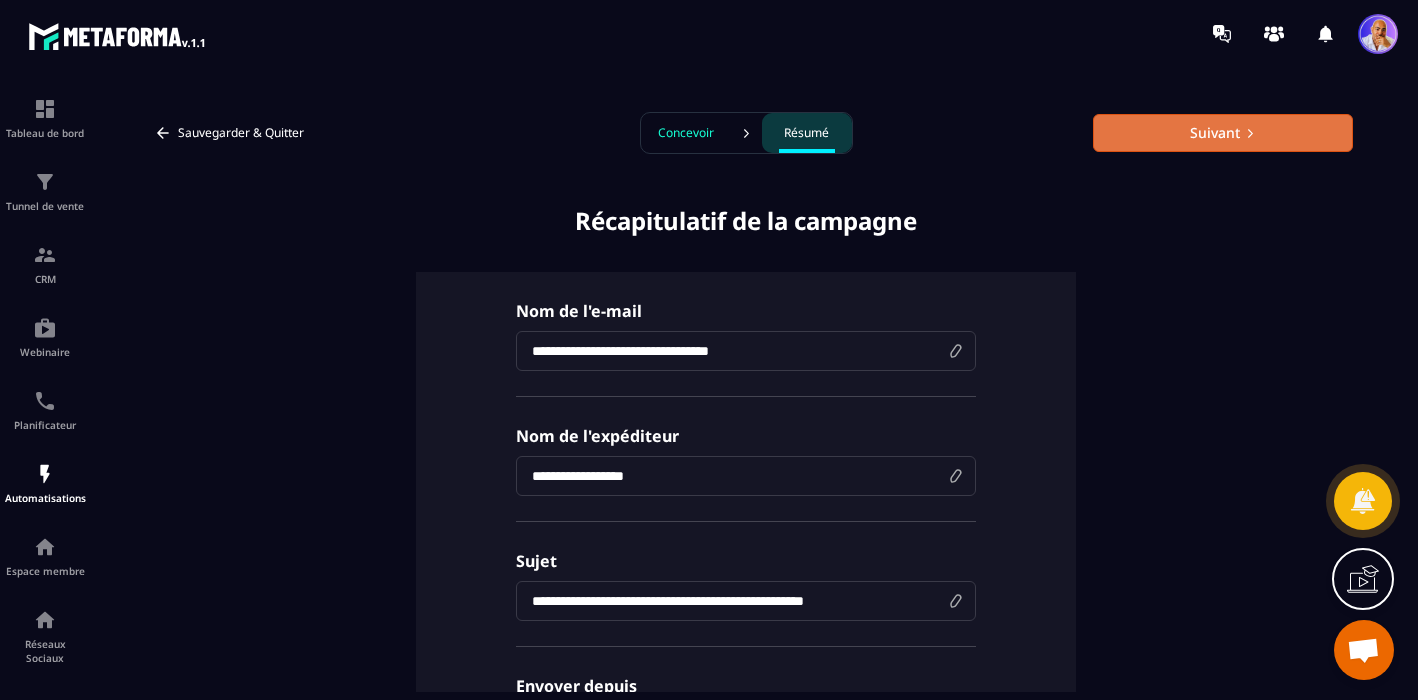 click on "Suivant" at bounding box center [1223, 133] 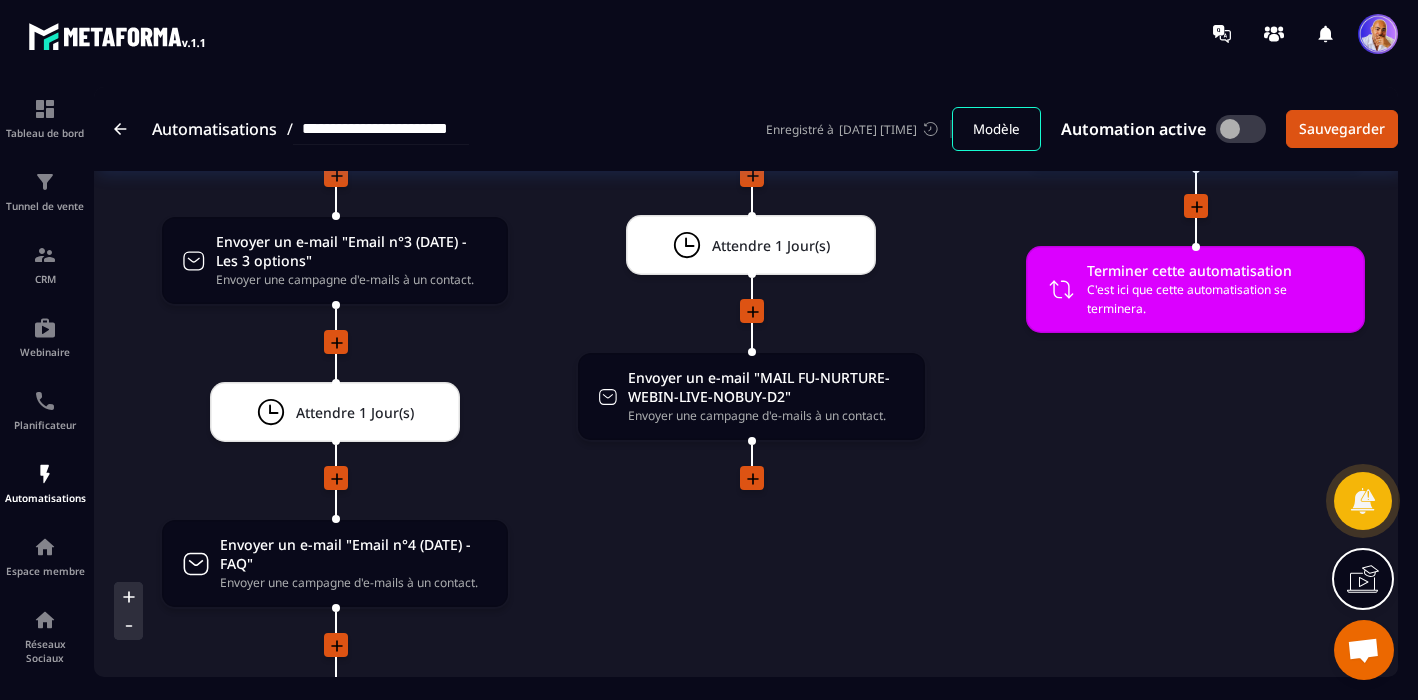 scroll, scrollTop: 3922, scrollLeft: 0, axis: vertical 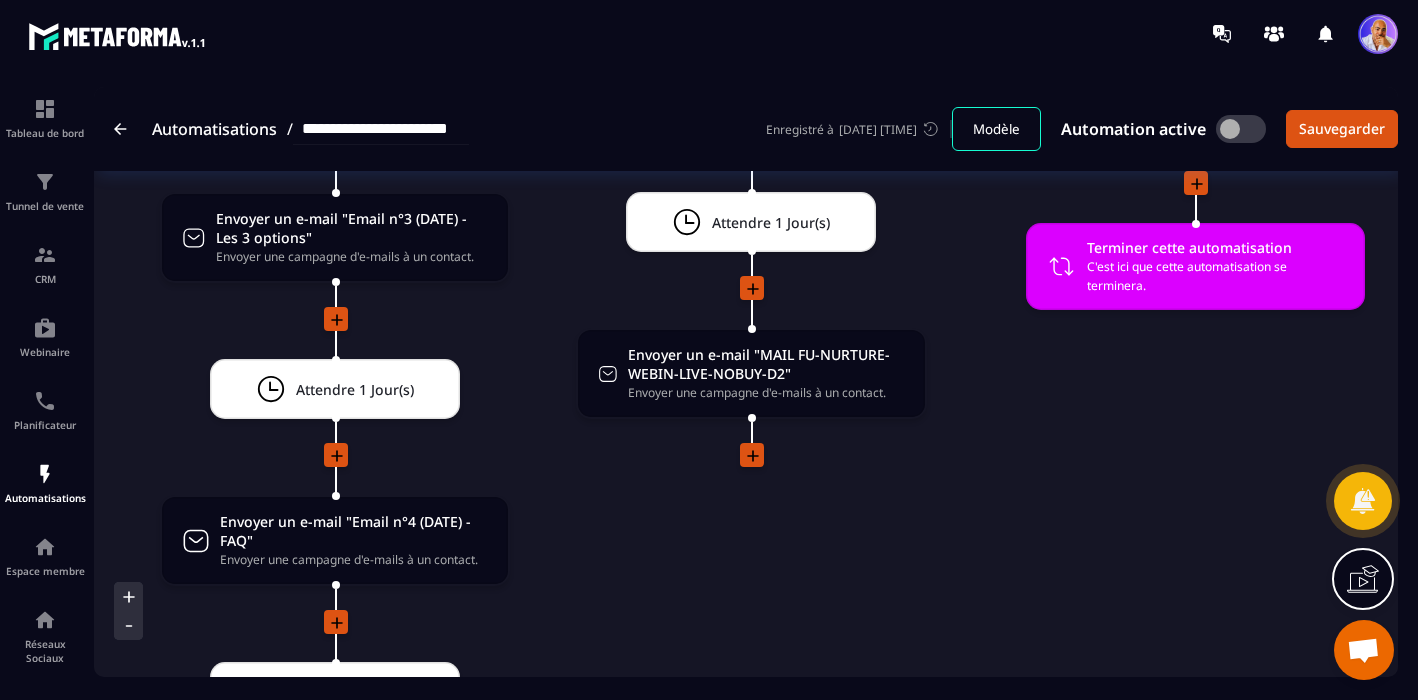 click 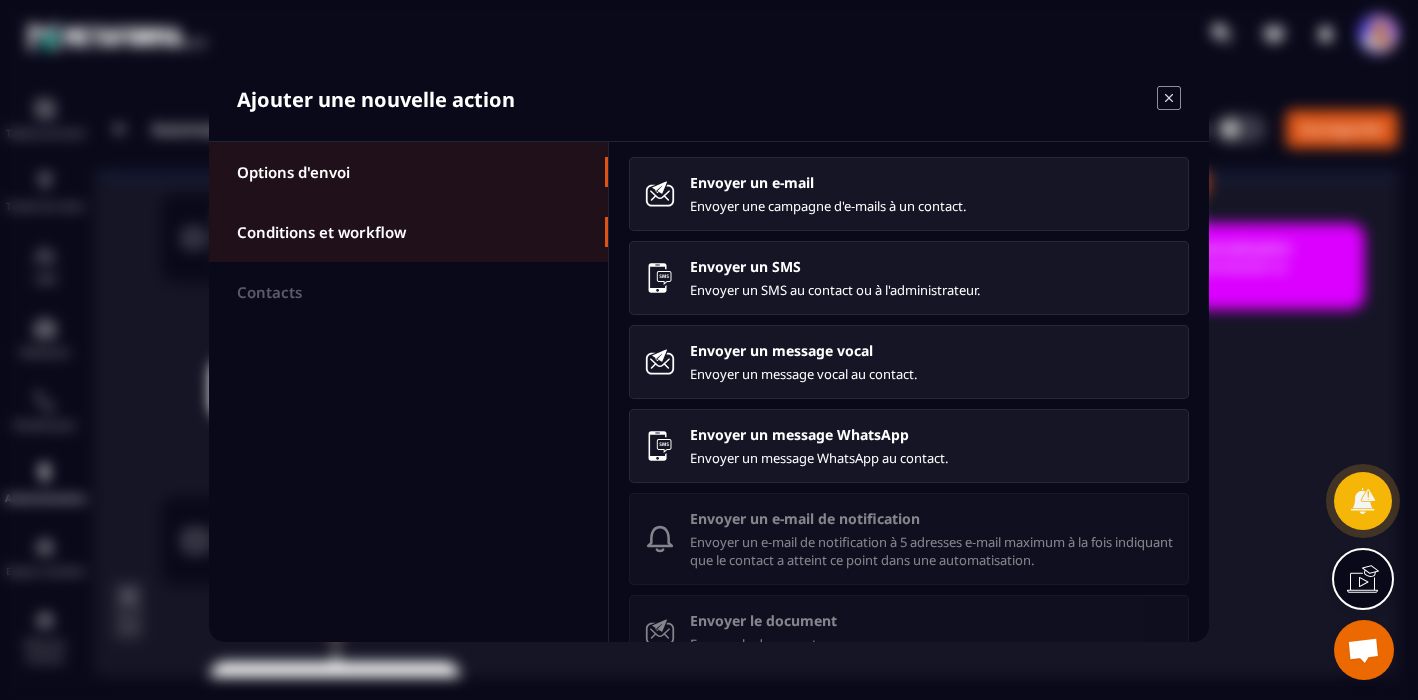 click on "Conditions et workflow" 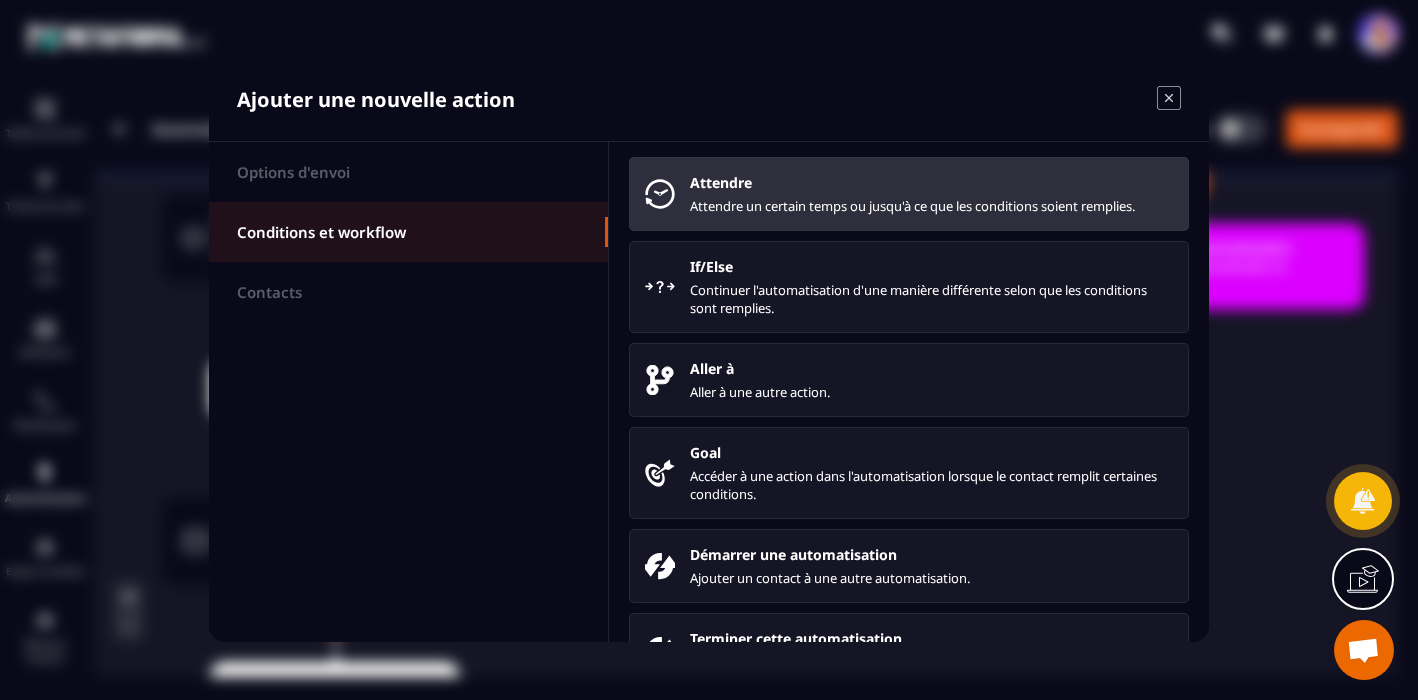 click on "Attendre un certain temps ou jusqu'à ce que les conditions soient remplies." at bounding box center (931, 206) 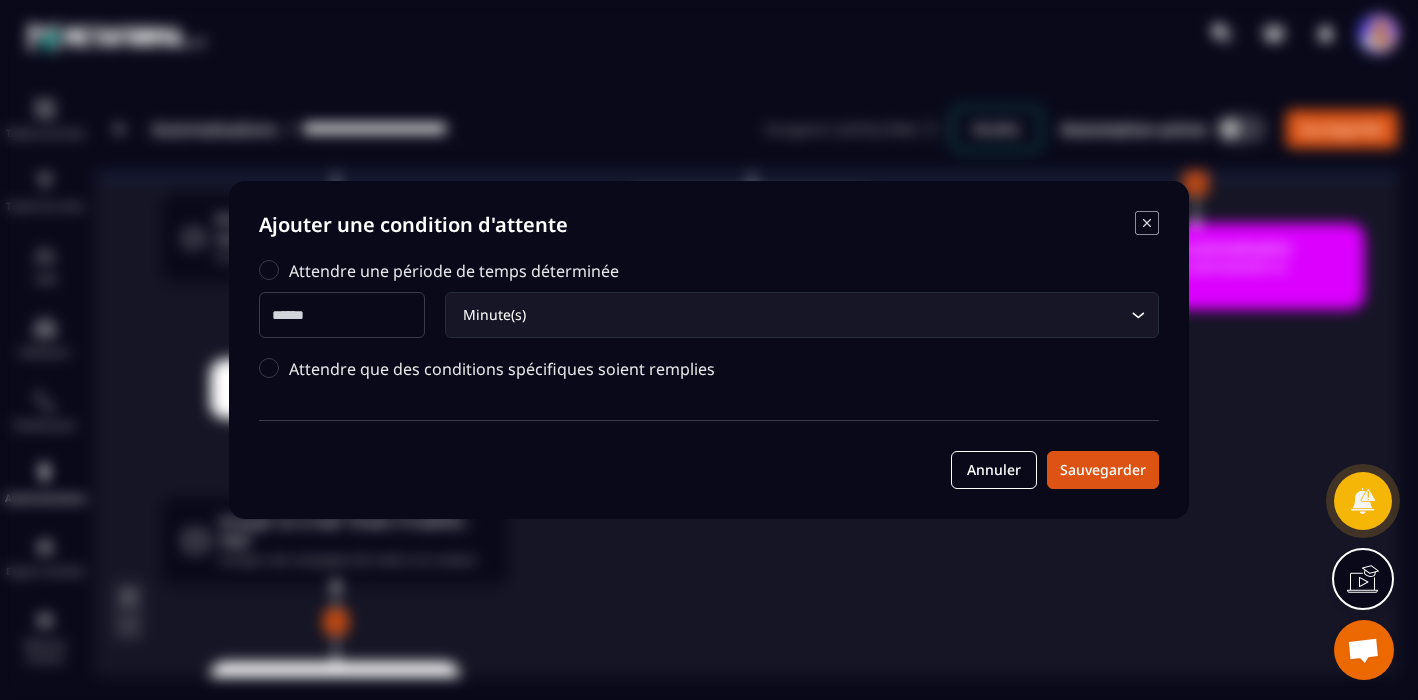 click at bounding box center [342, 315] 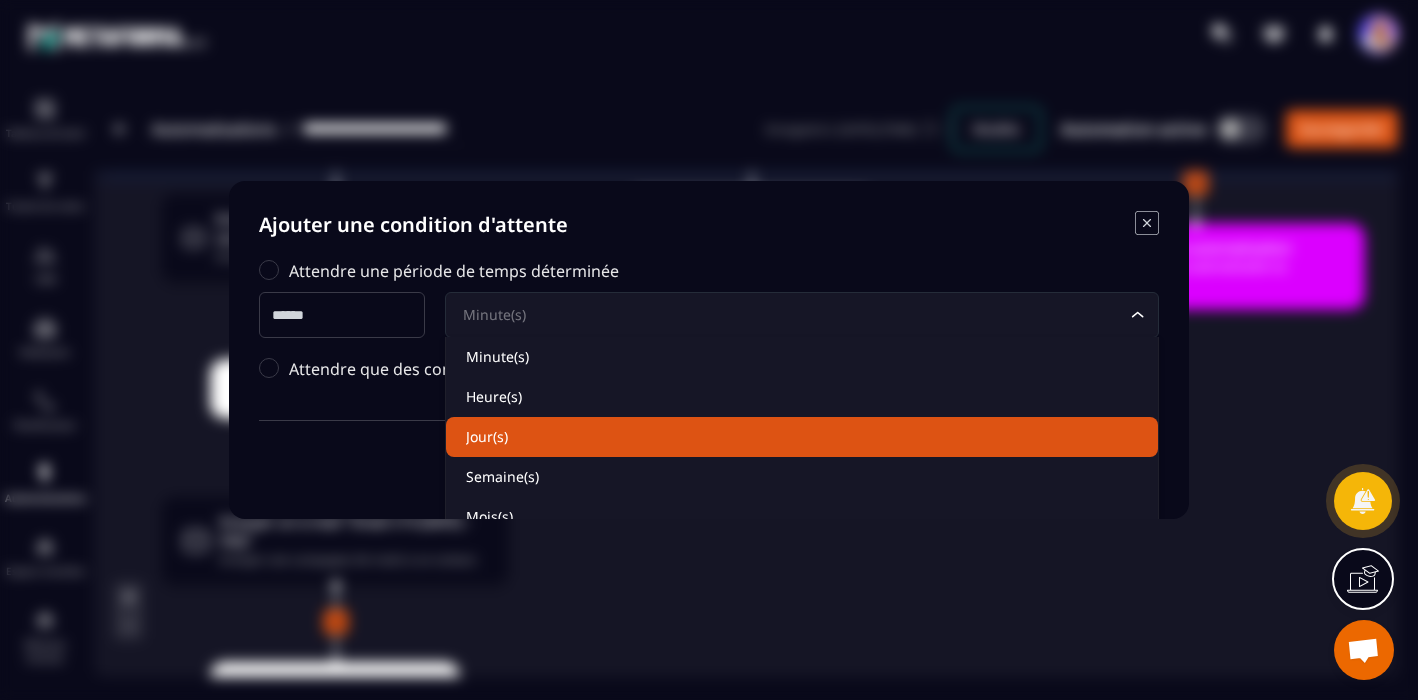 click on "Jour(s)" 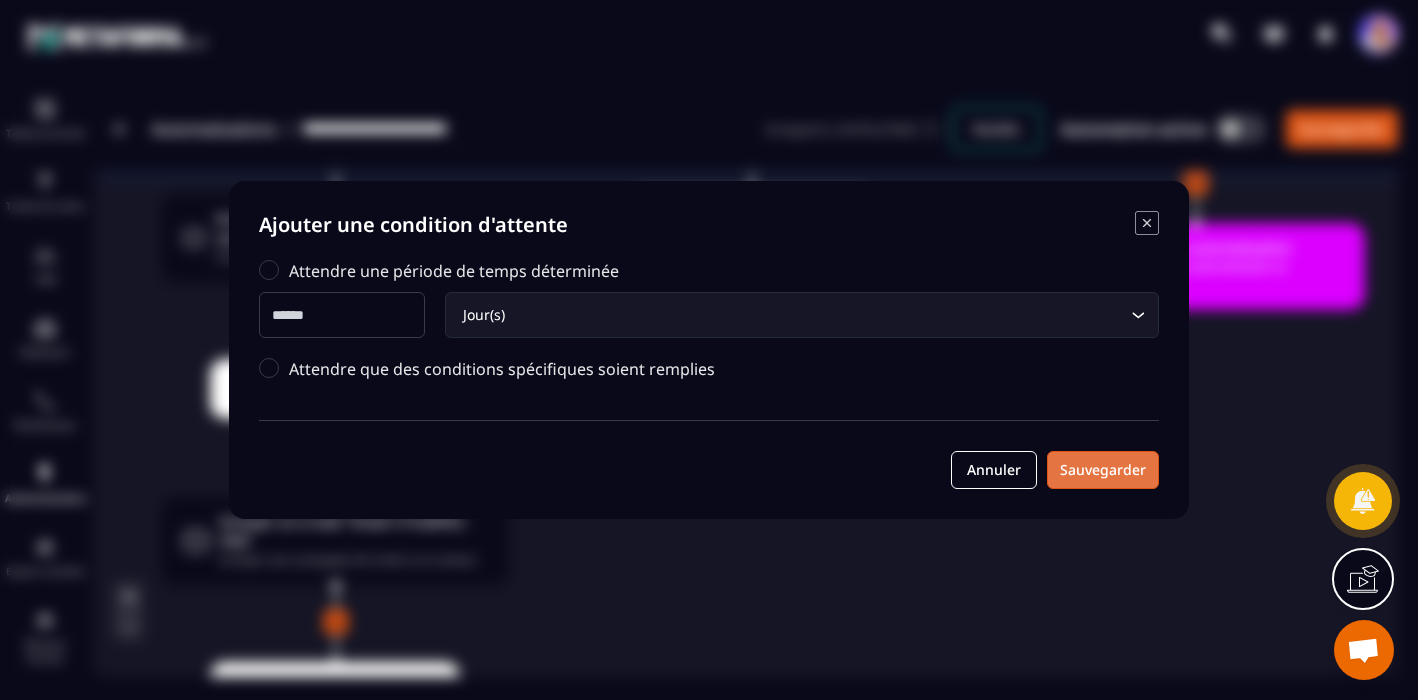 click on "Sauvegarder" at bounding box center [1103, 470] 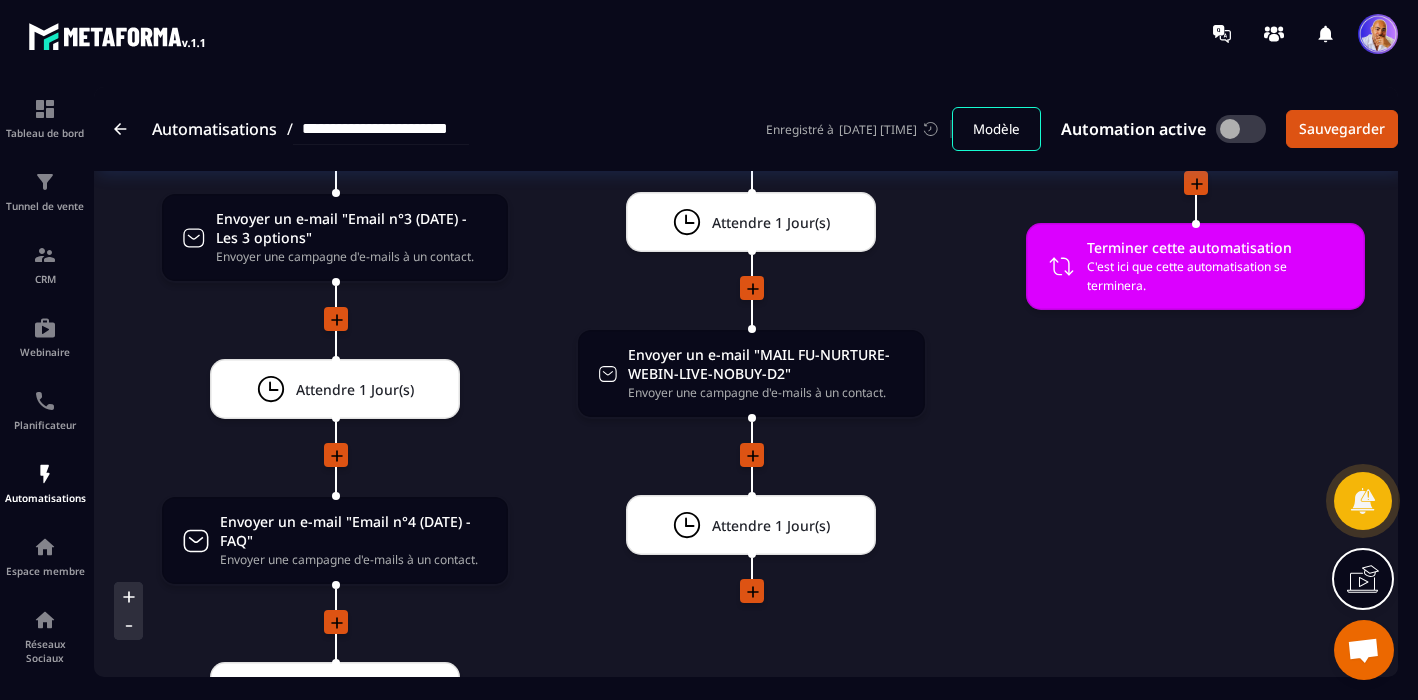 click 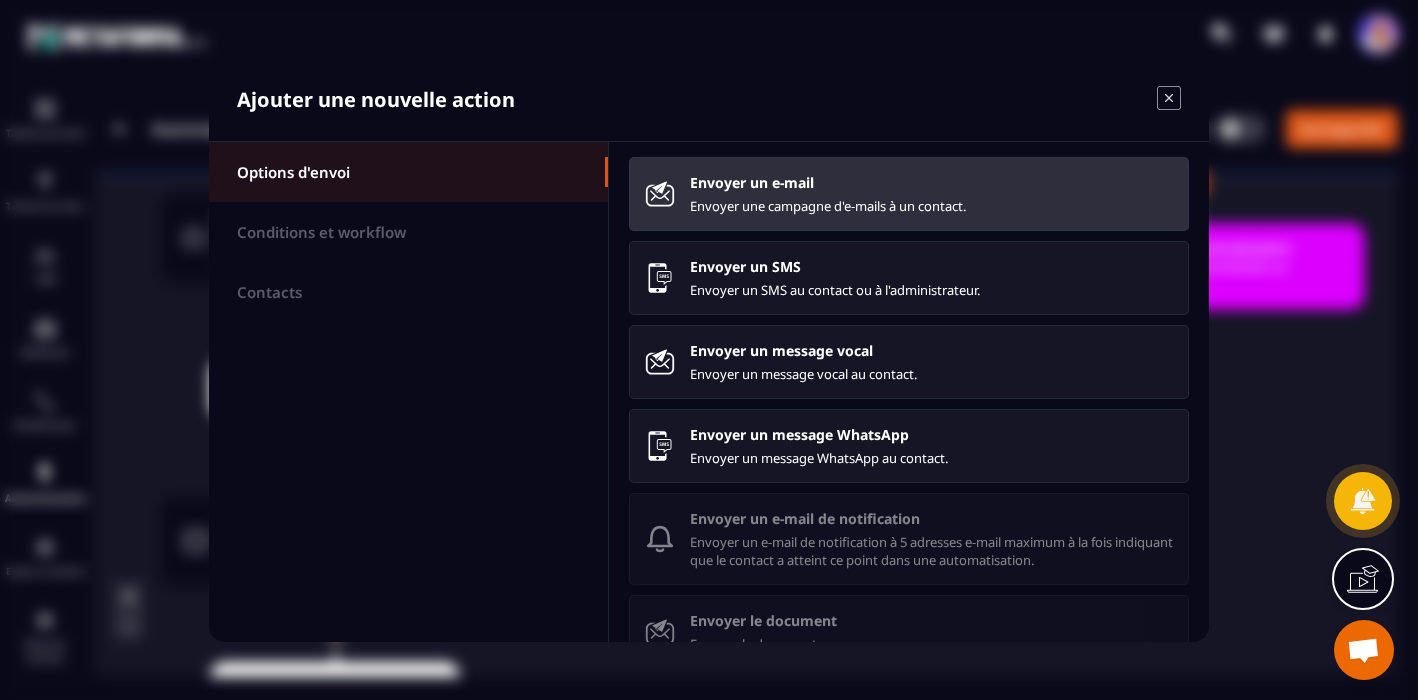 click on "Envoyer une campagne d'e-mails à un contact." at bounding box center [931, 206] 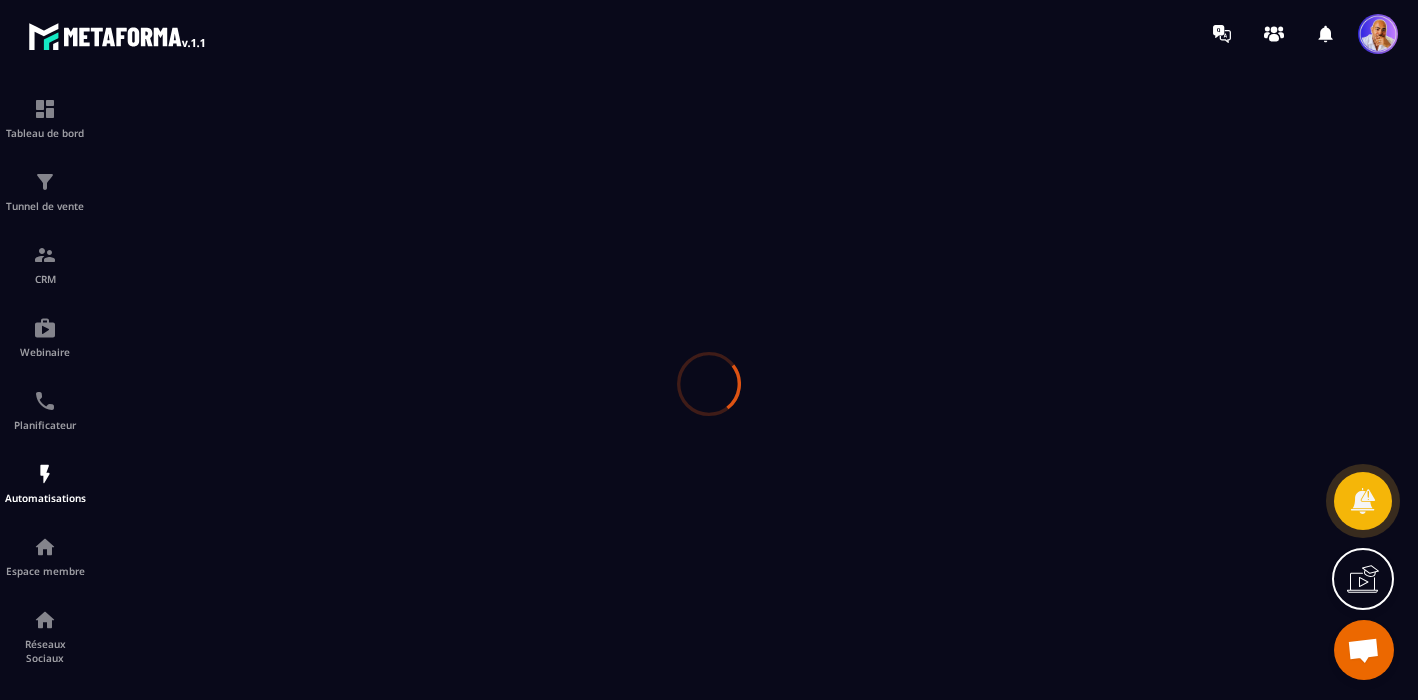 scroll, scrollTop: 0, scrollLeft: 0, axis: both 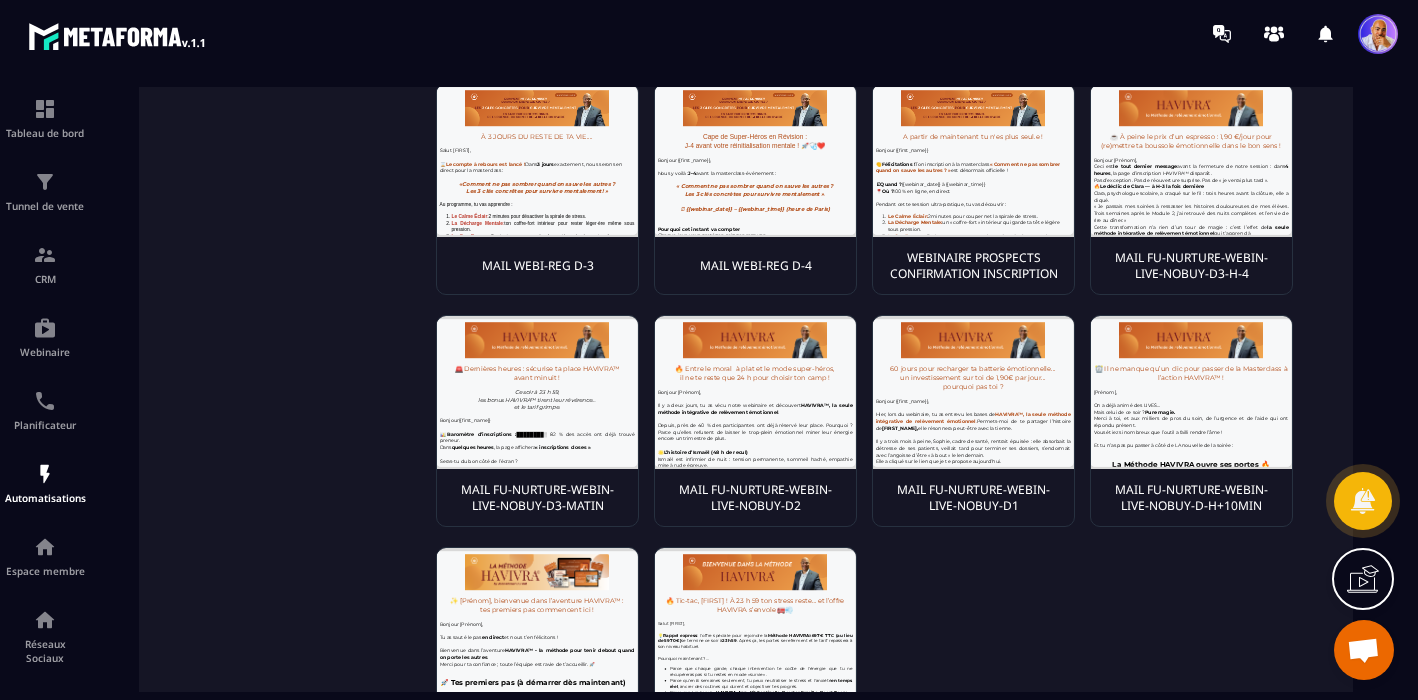 click on "MAIL FU-NURTURE-WEBIN-LIVE-NOBUY-D3-MATIN" at bounding box center [537, 498] 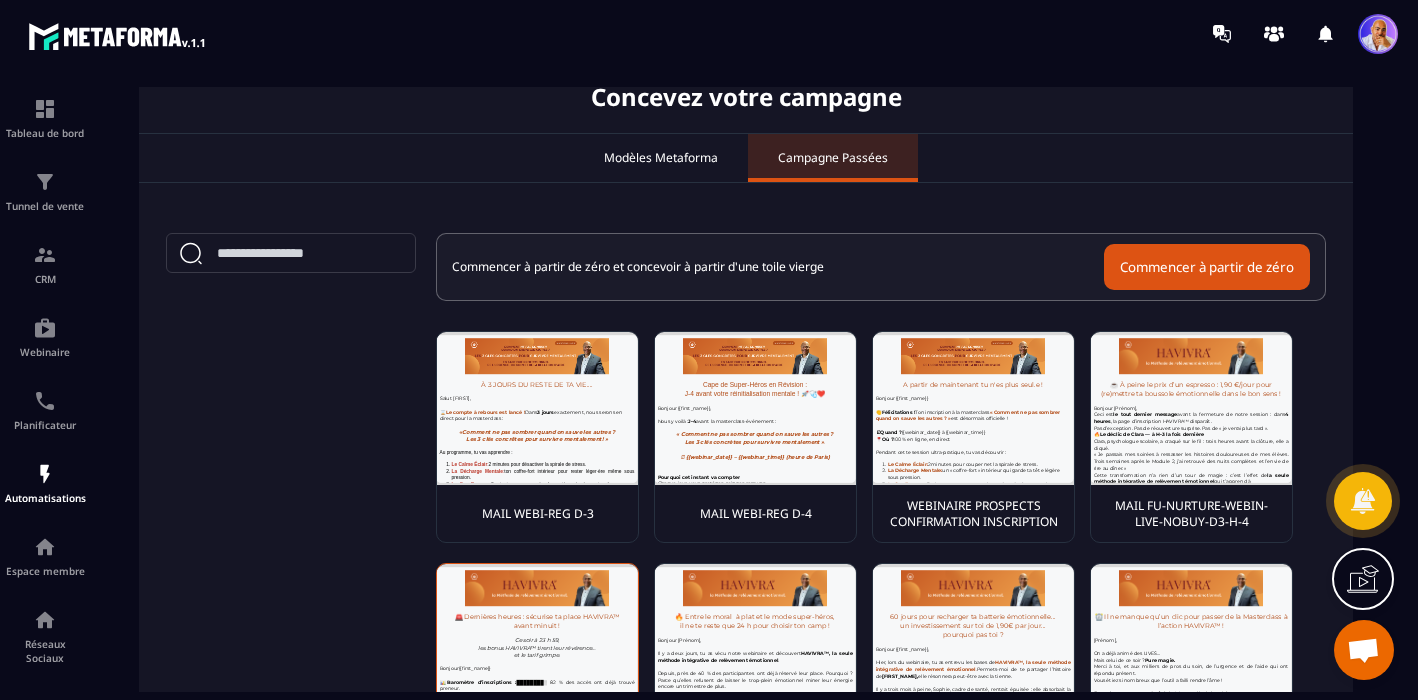 scroll, scrollTop: 129, scrollLeft: 0, axis: vertical 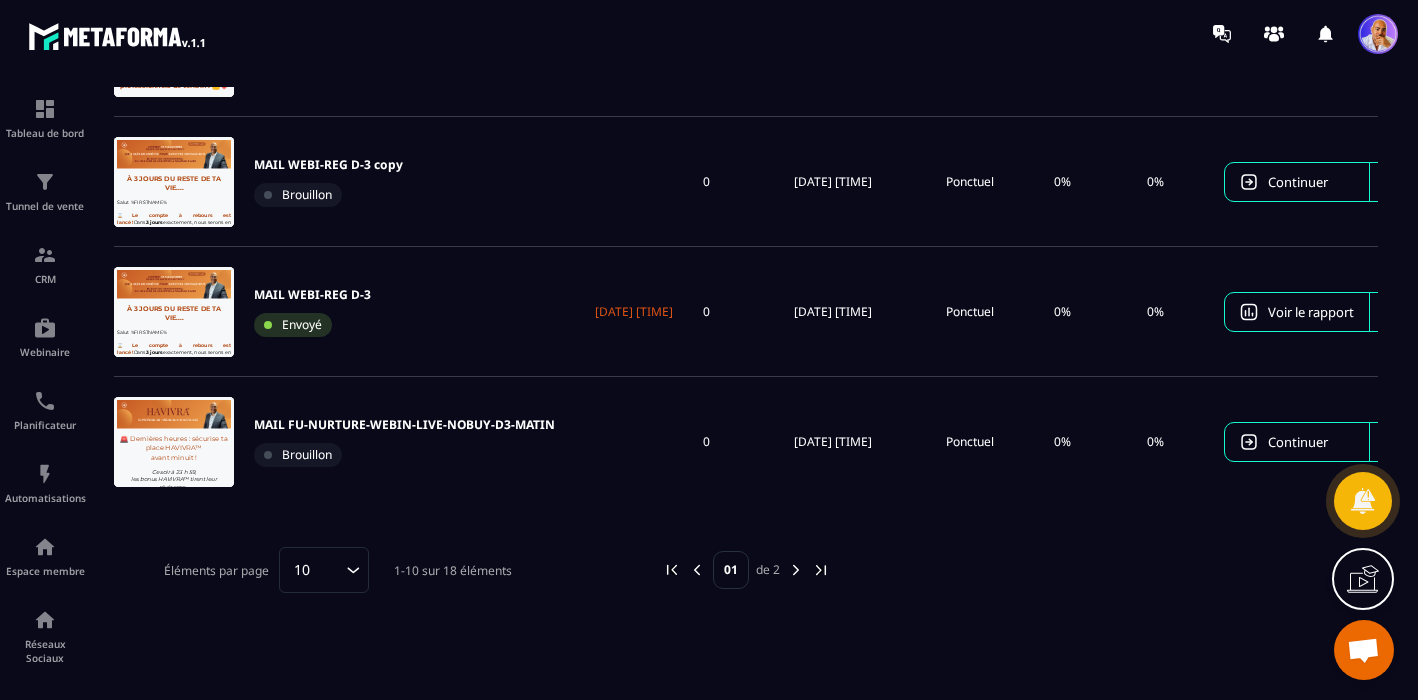 click at bounding box center (796, 570) 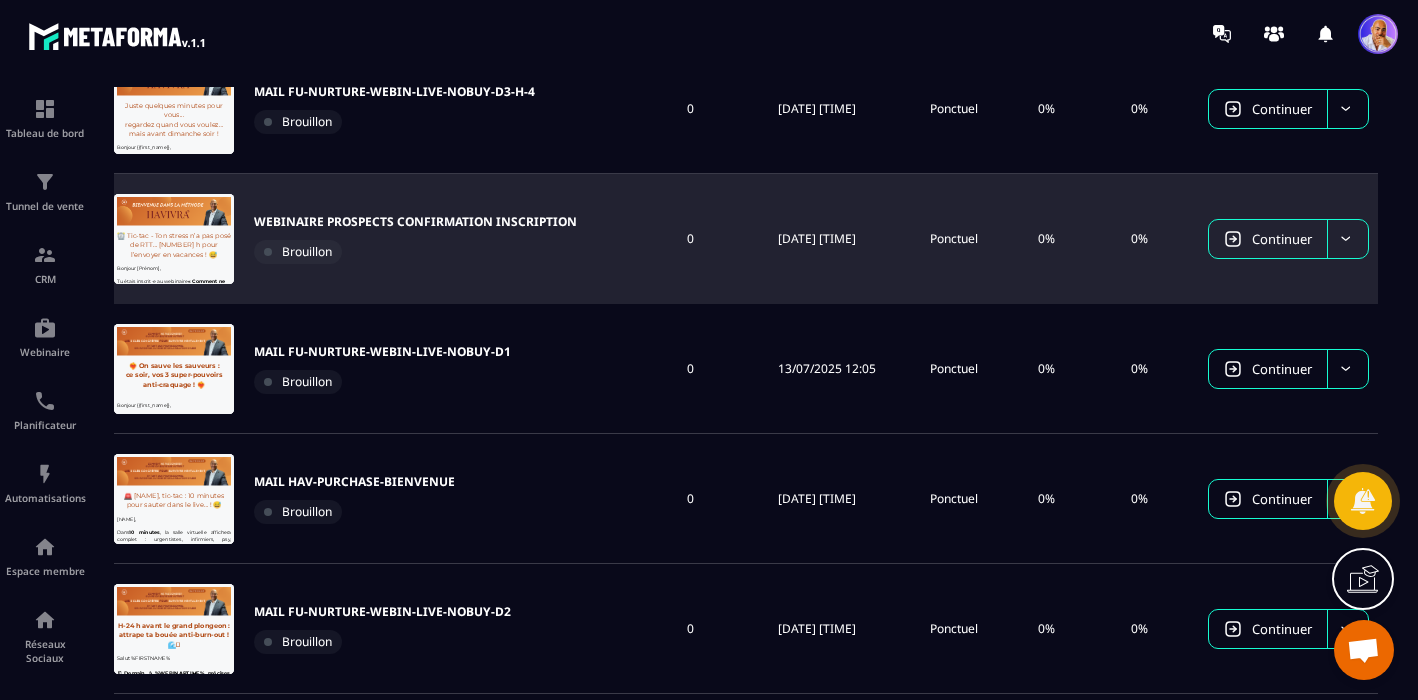 scroll, scrollTop: 312, scrollLeft: 0, axis: vertical 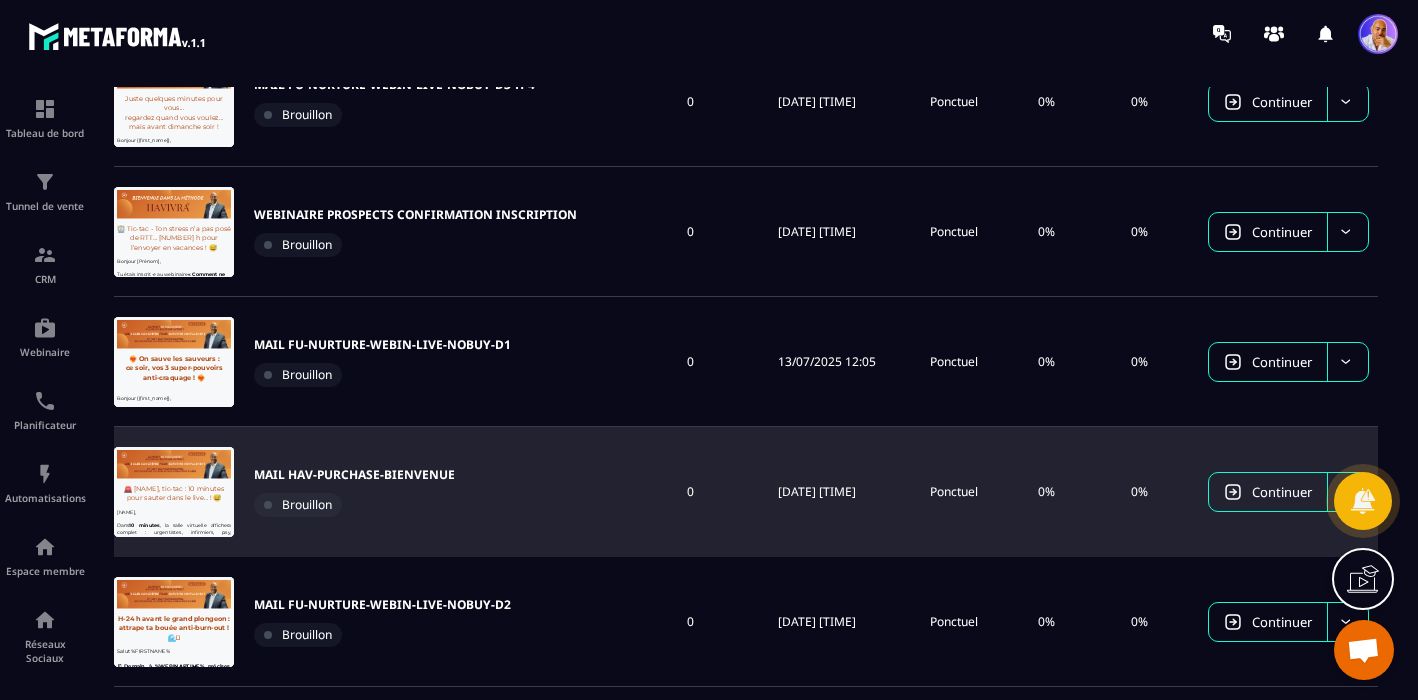 click on "MAIL HAV-PURCHASE-BIENVENUE" at bounding box center (354, 475) 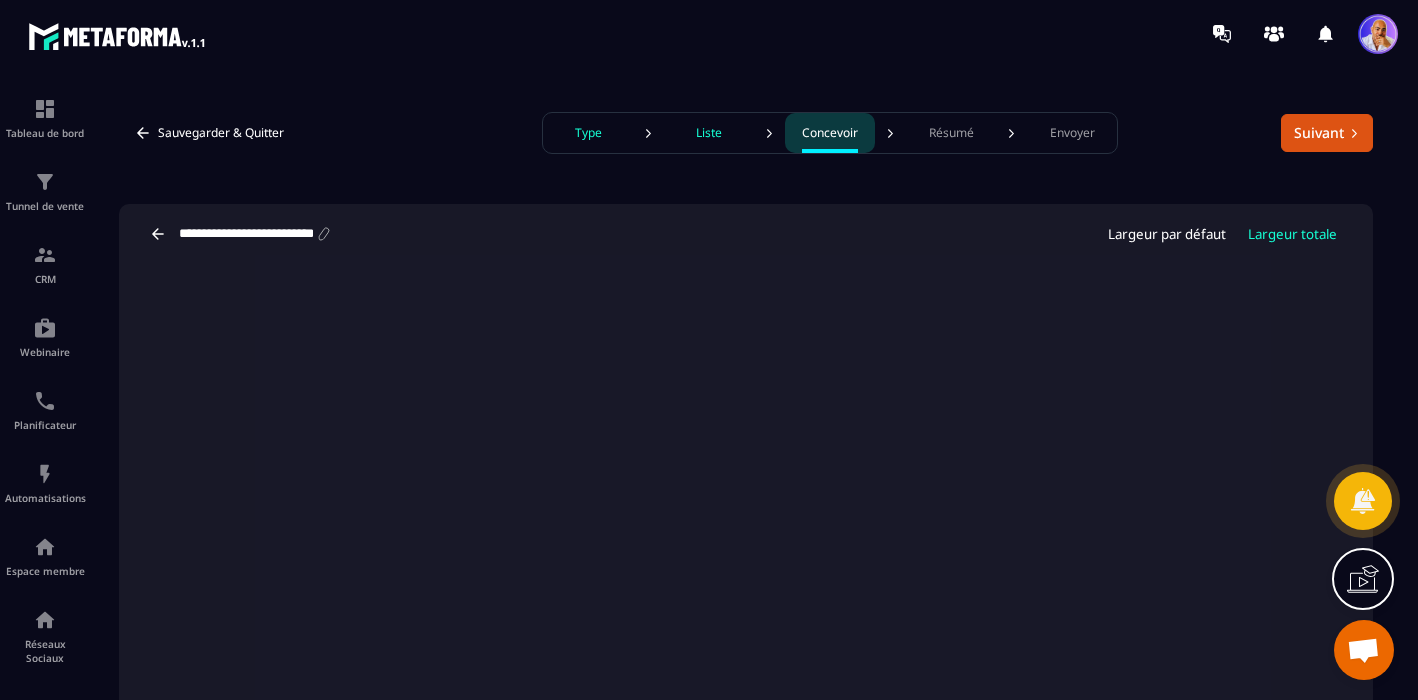 click on "Type" at bounding box center (588, 133) 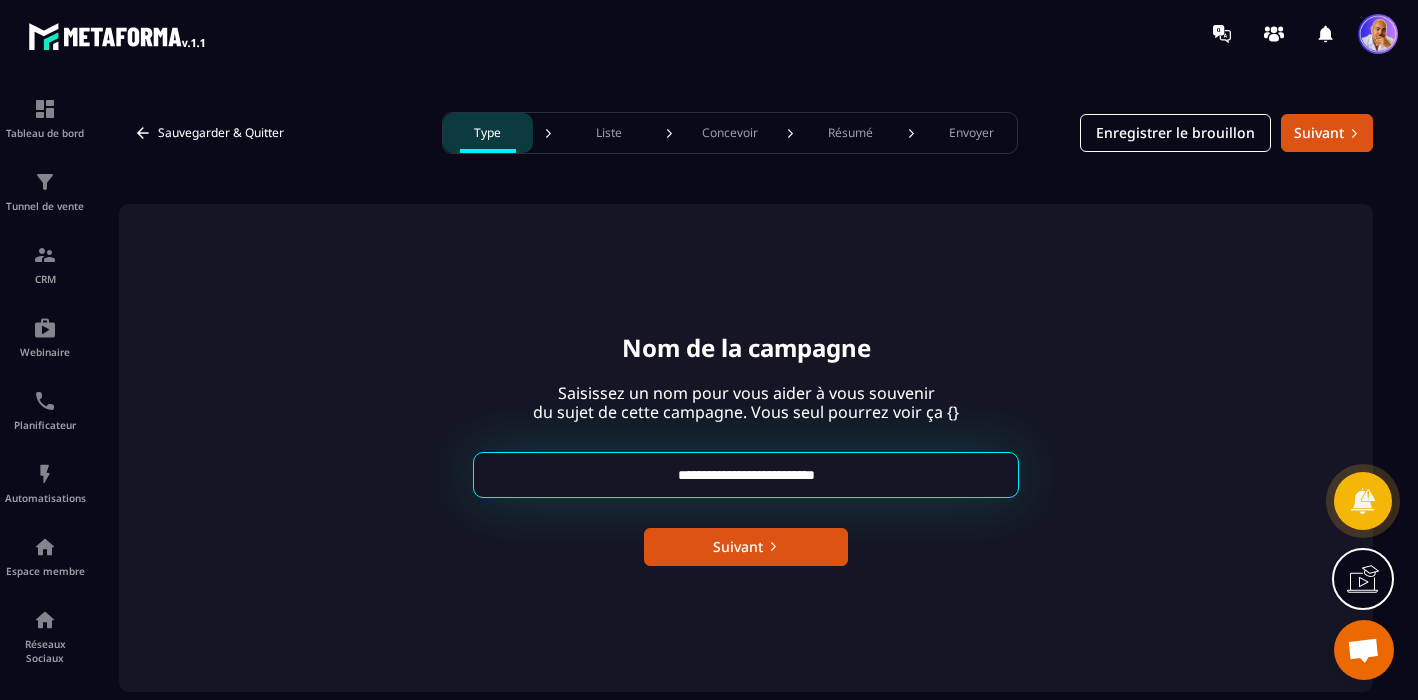 click on "**********" at bounding box center [746, 475] 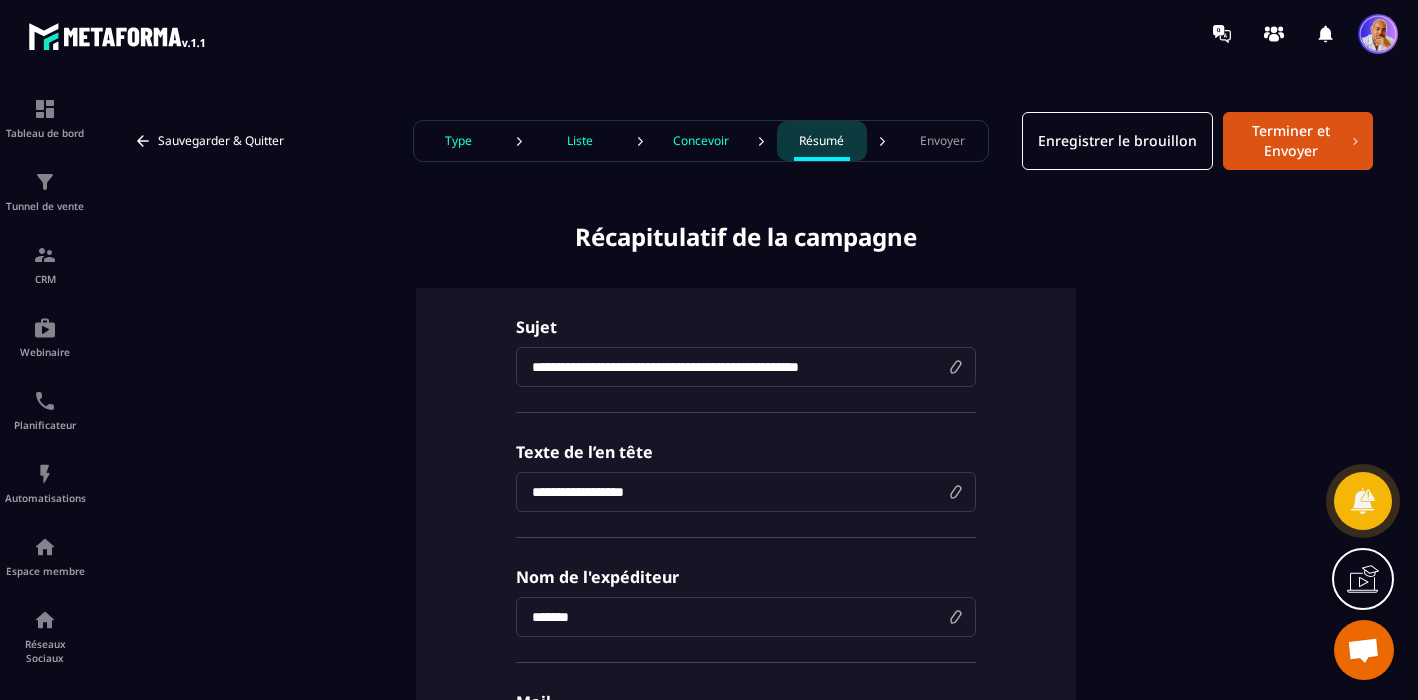 click on "**********" at bounding box center (746, 367) 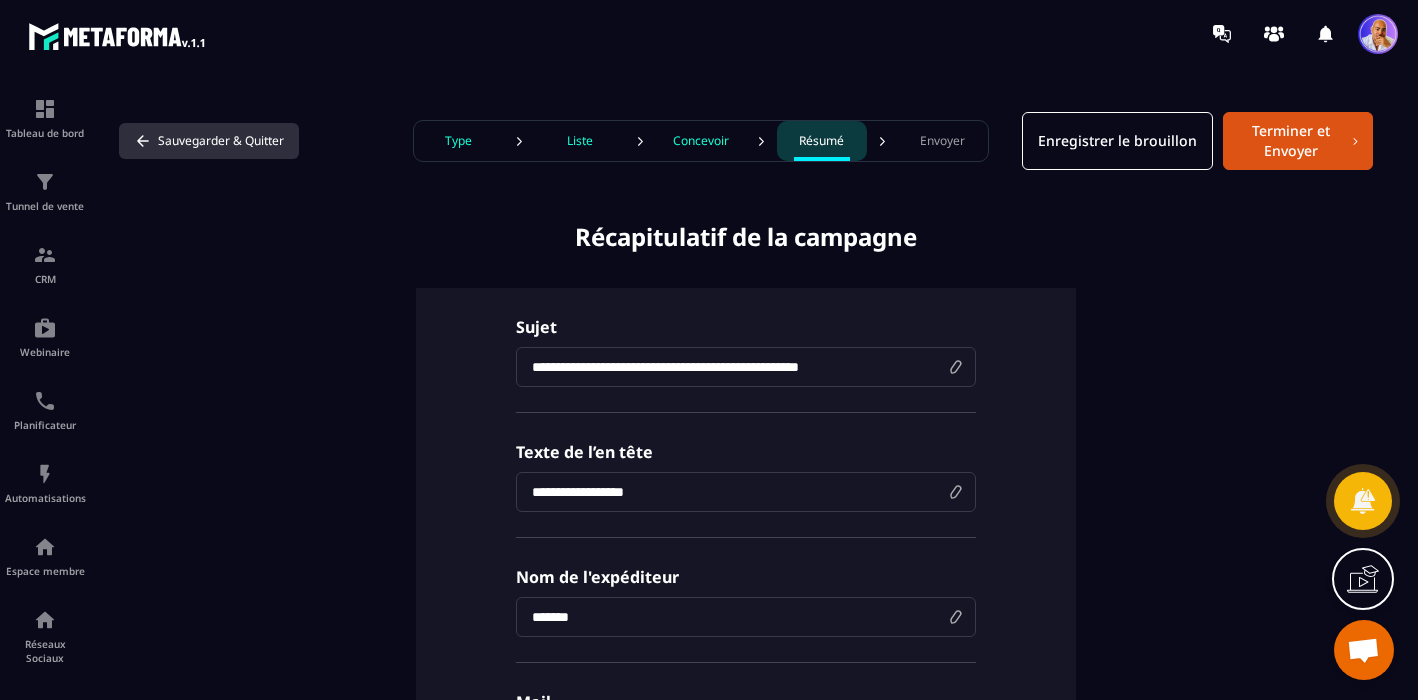 click on "Sauvegarder & Quitter" at bounding box center (209, 141) 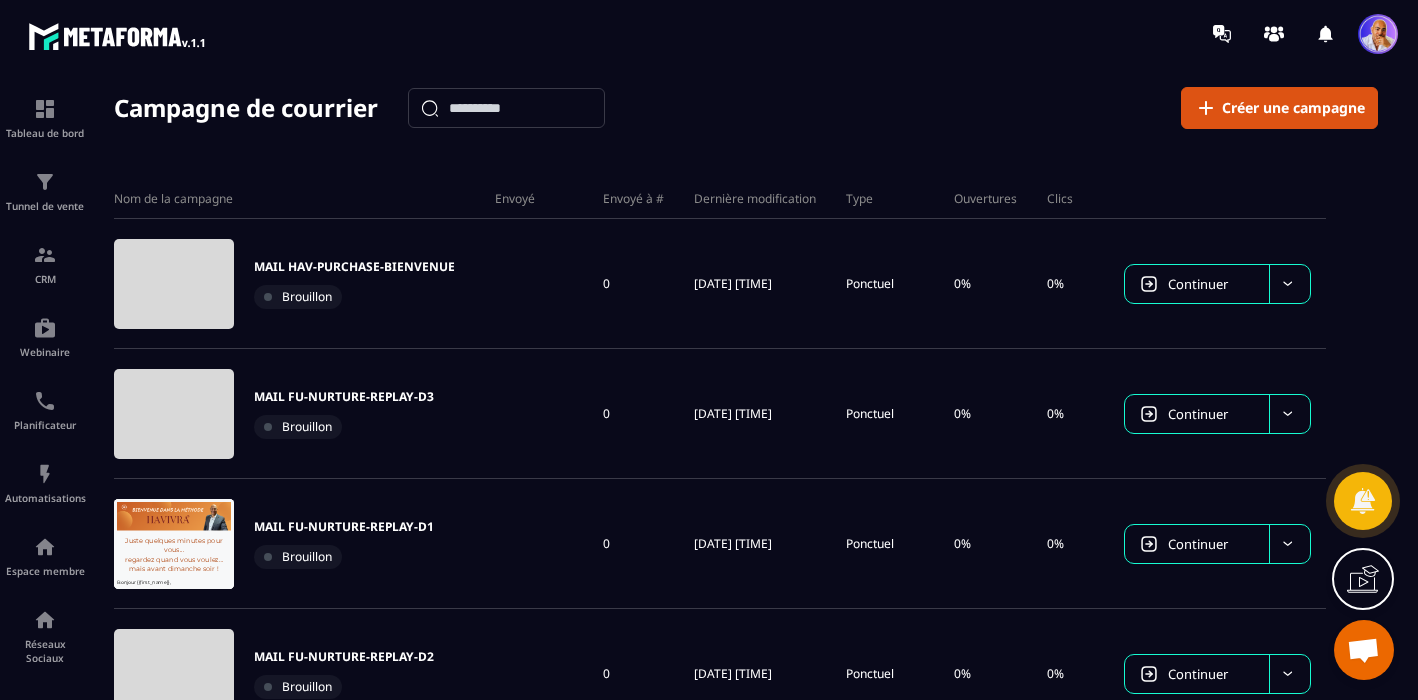 scroll, scrollTop: 87, scrollLeft: 0, axis: vertical 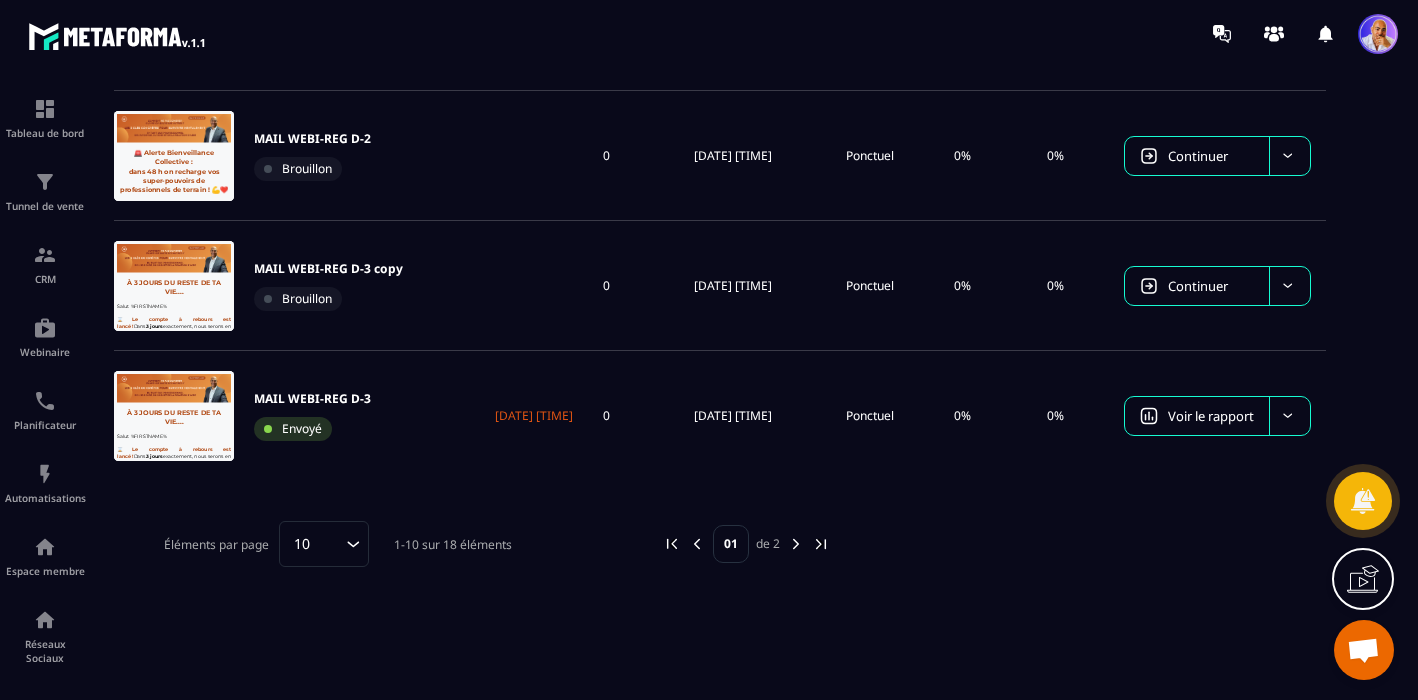 click at bounding box center [796, 544] 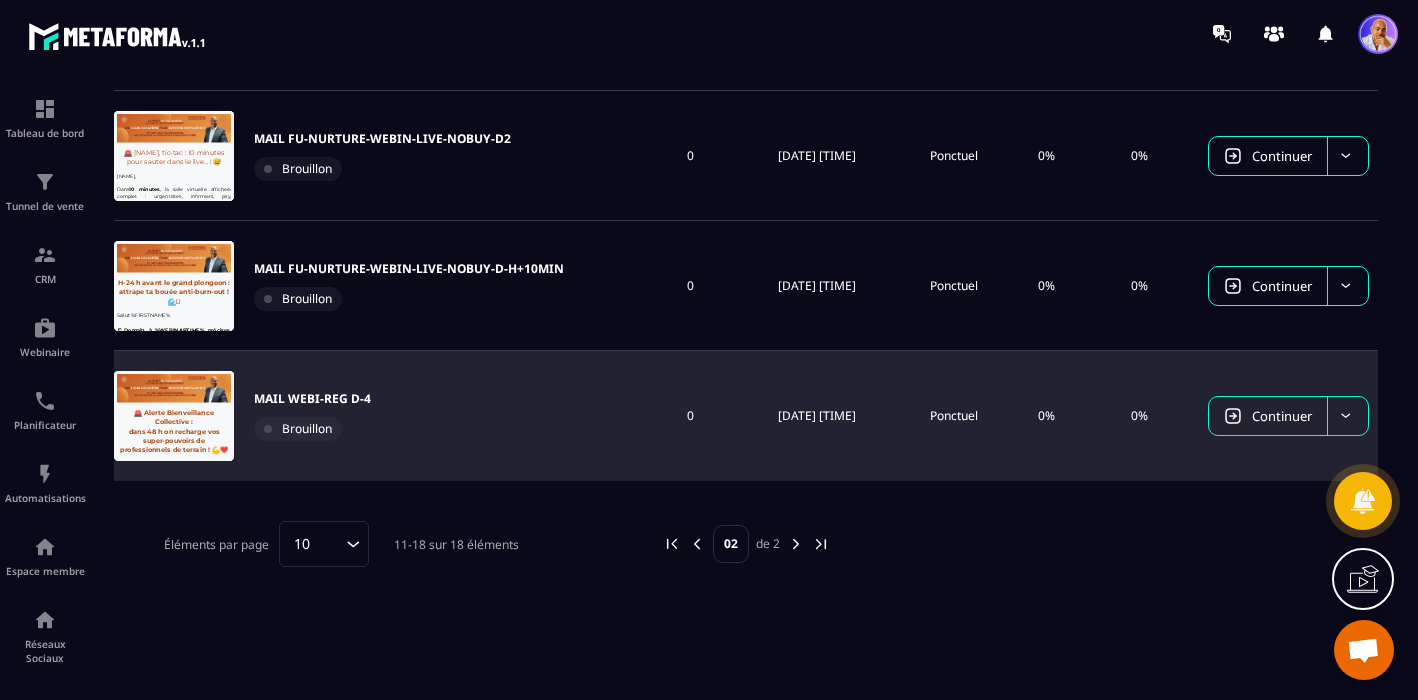 scroll, scrollTop: 778, scrollLeft: 0, axis: vertical 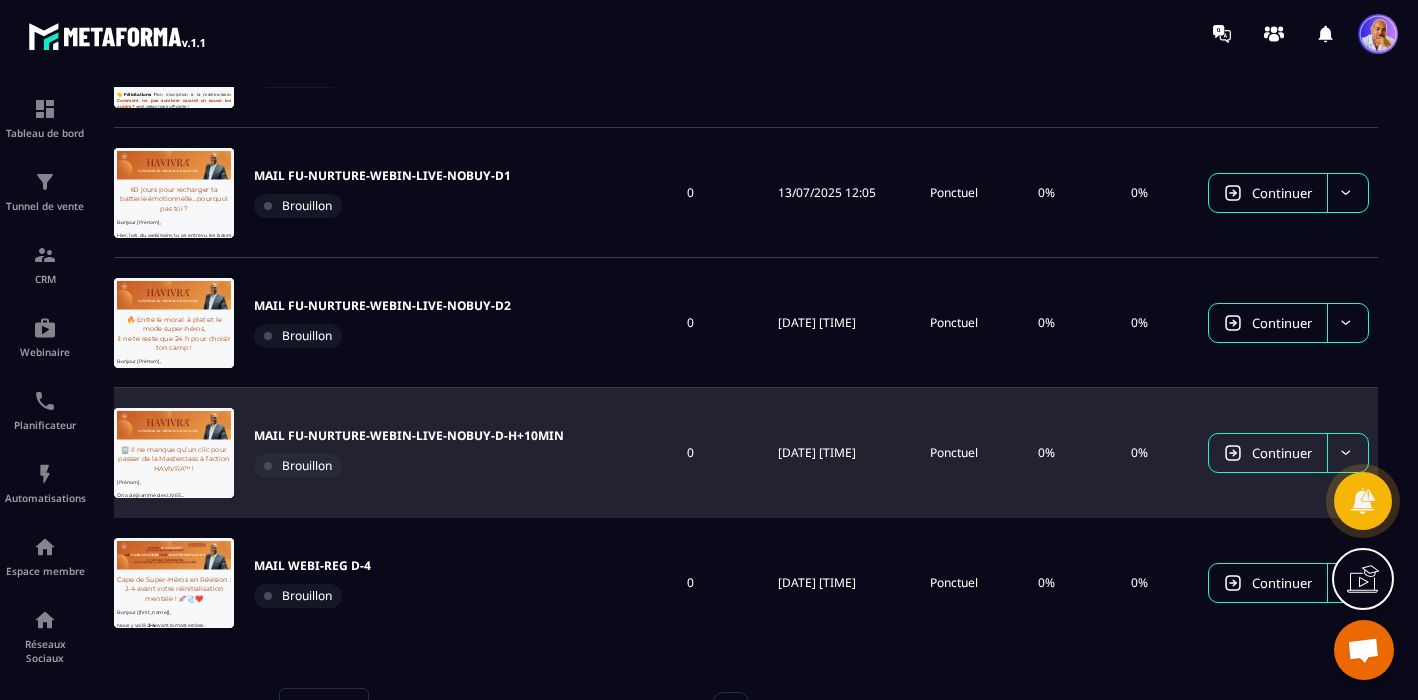 click on "MAIL FU-NURTURE-WEBIN-LIVE-NOBUY-D-H+10MIN" at bounding box center (409, 436) 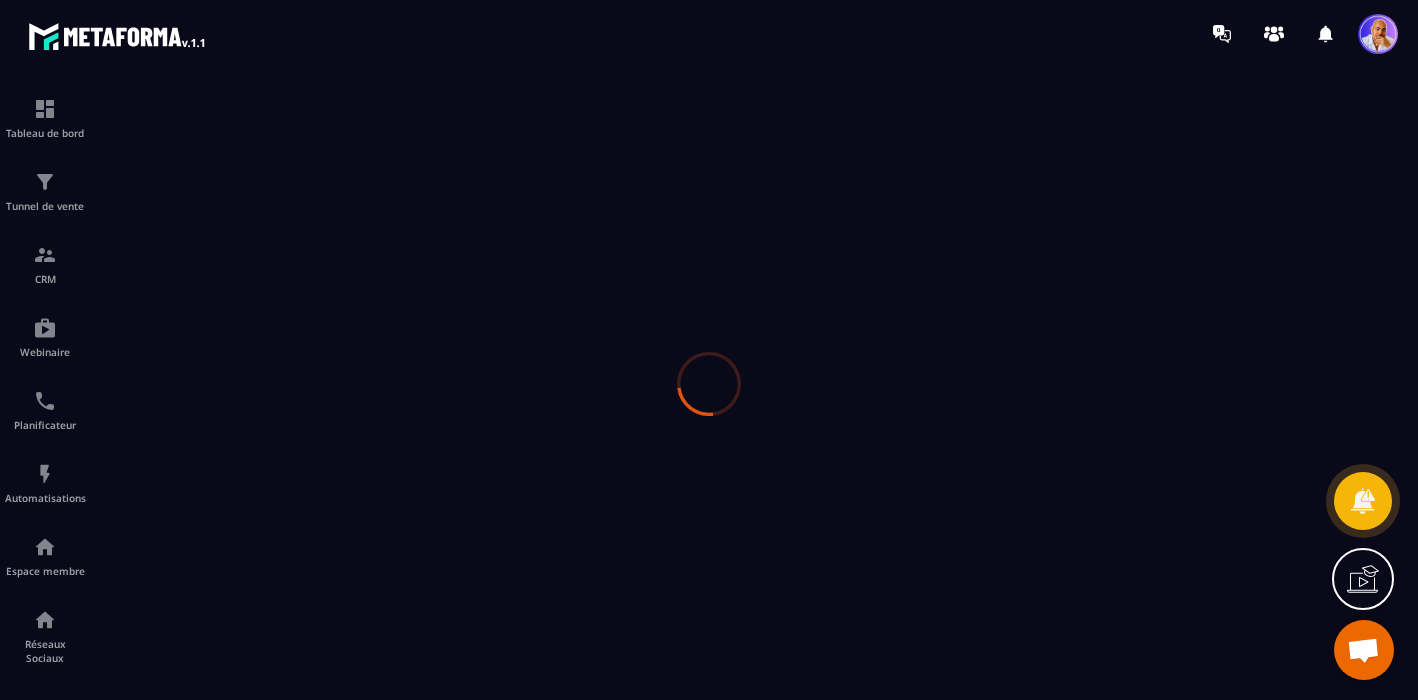 scroll, scrollTop: 0, scrollLeft: 0, axis: both 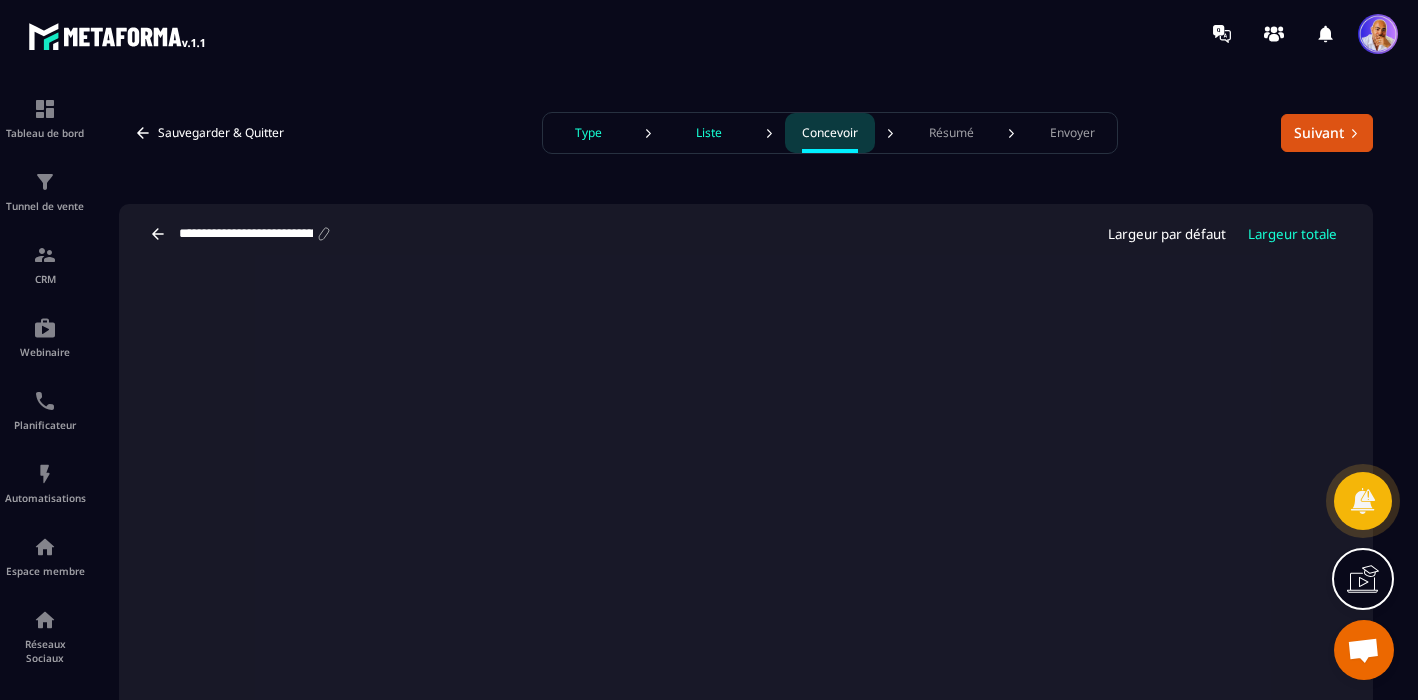 click on "Type" at bounding box center (588, 133) 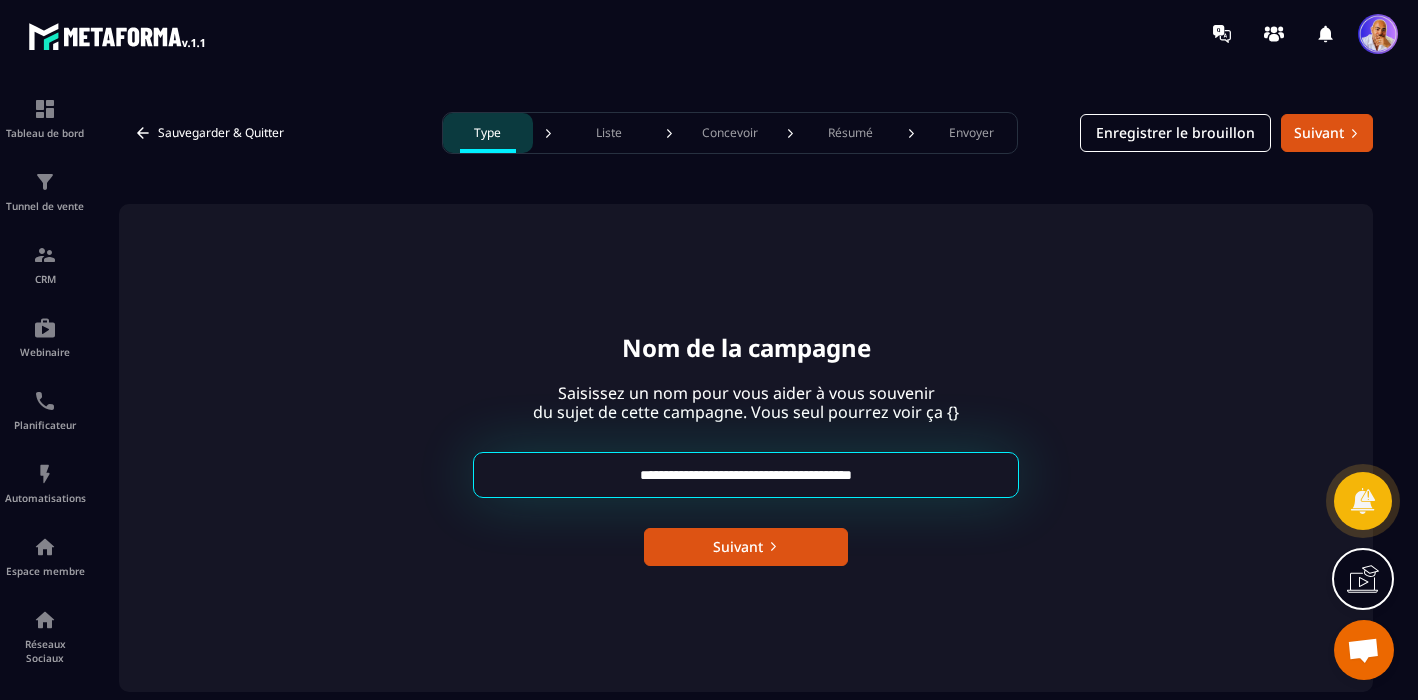 click on "**********" at bounding box center (746, 475) 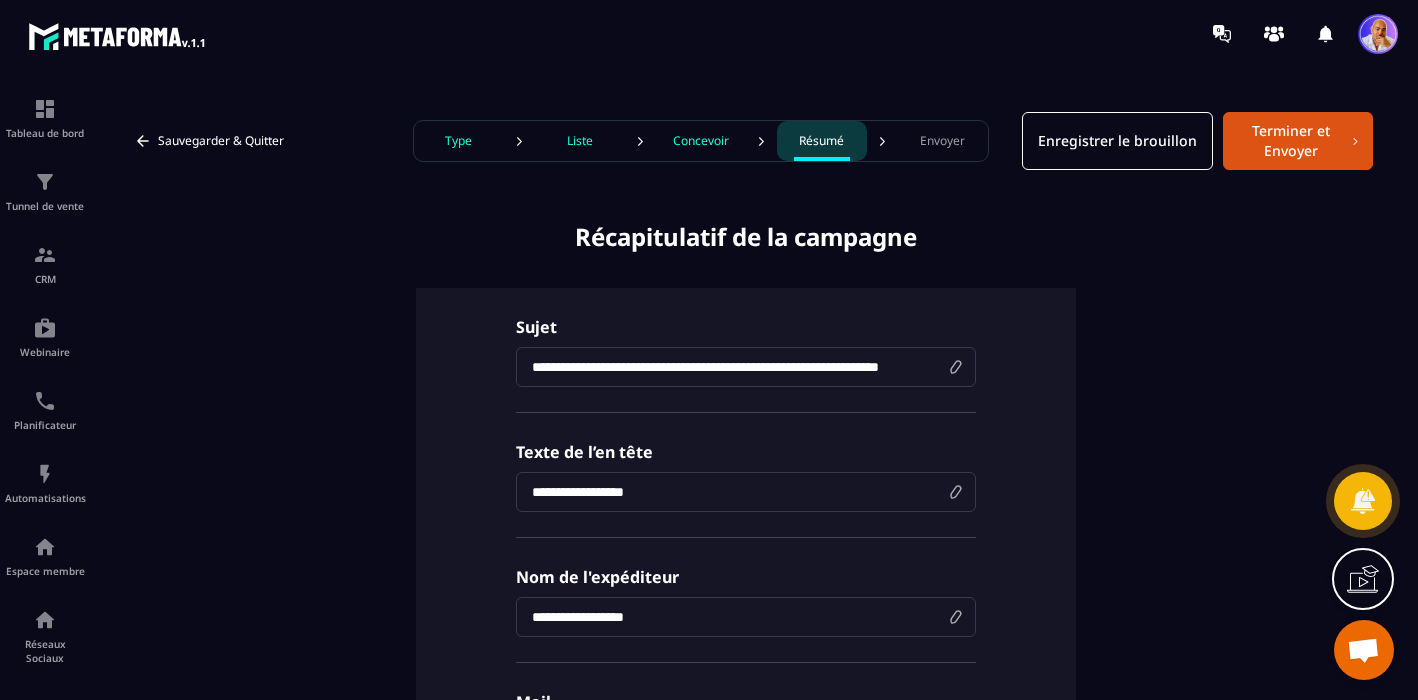 click on "**********" at bounding box center (746, 367) 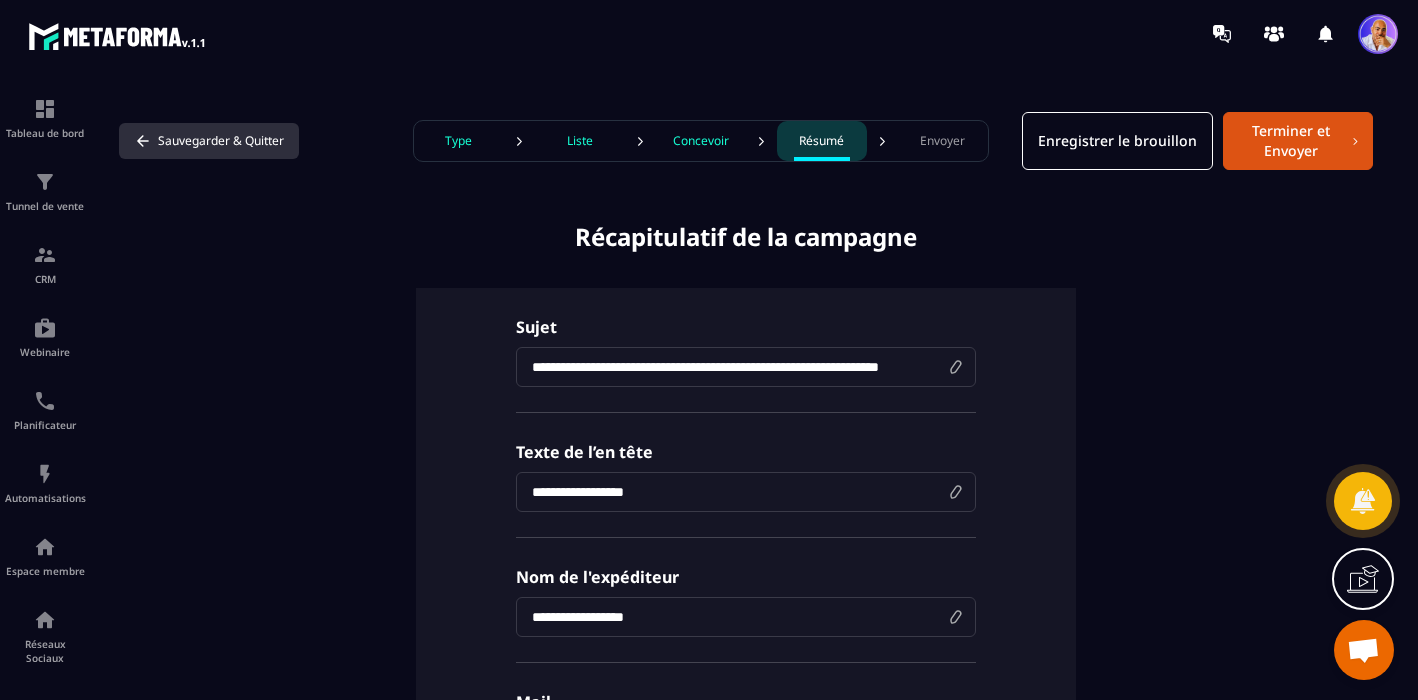 click 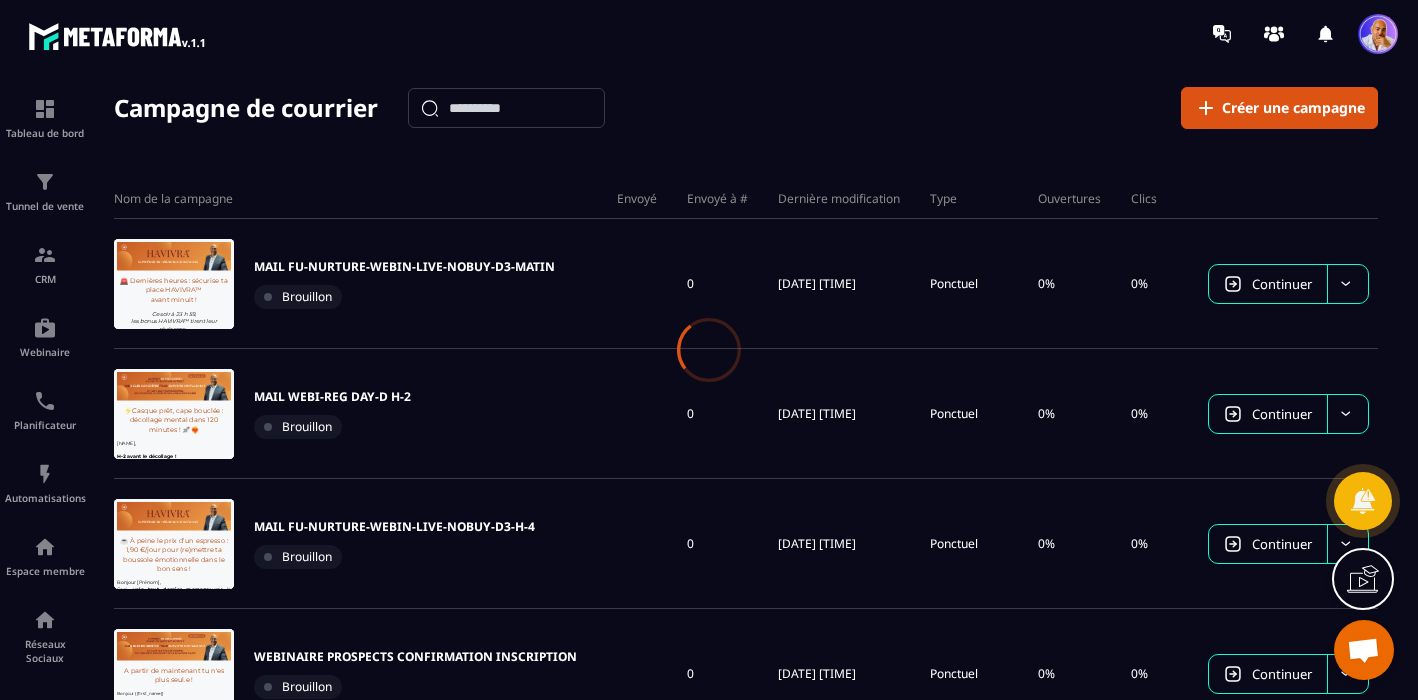 scroll, scrollTop: 0, scrollLeft: 0, axis: both 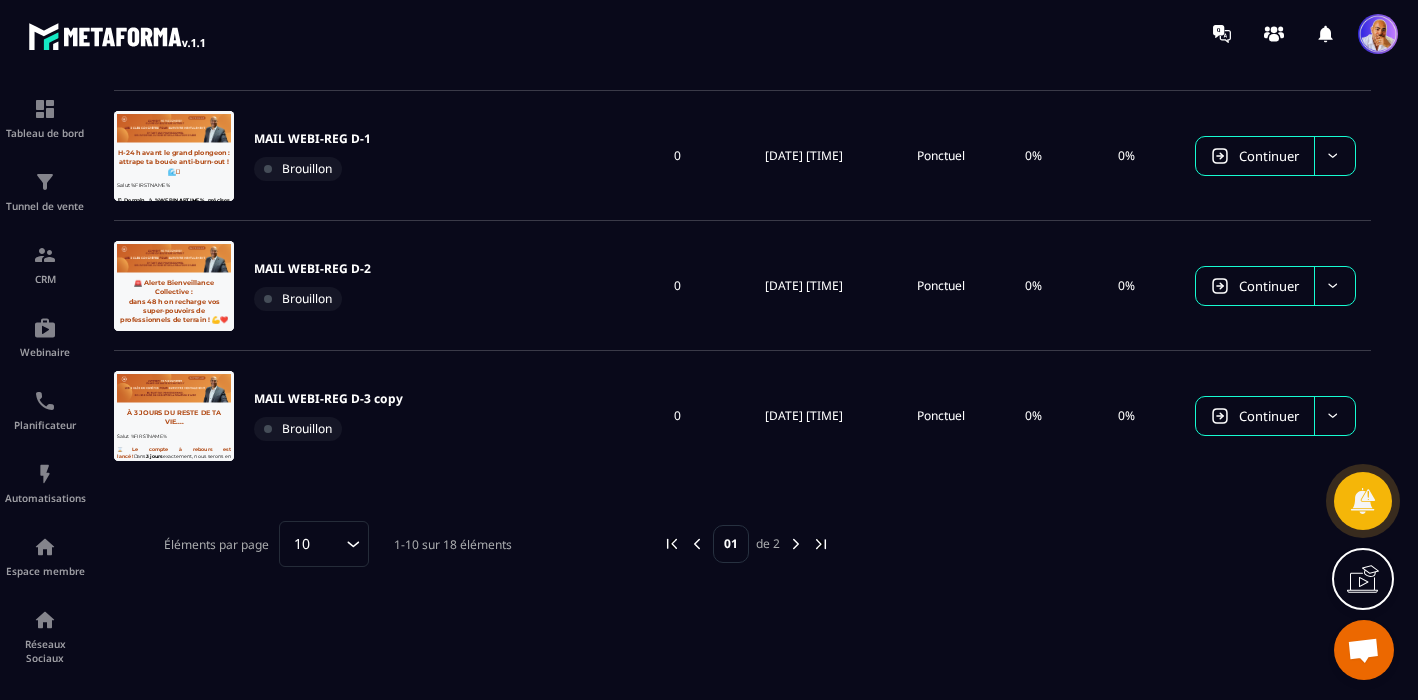 click 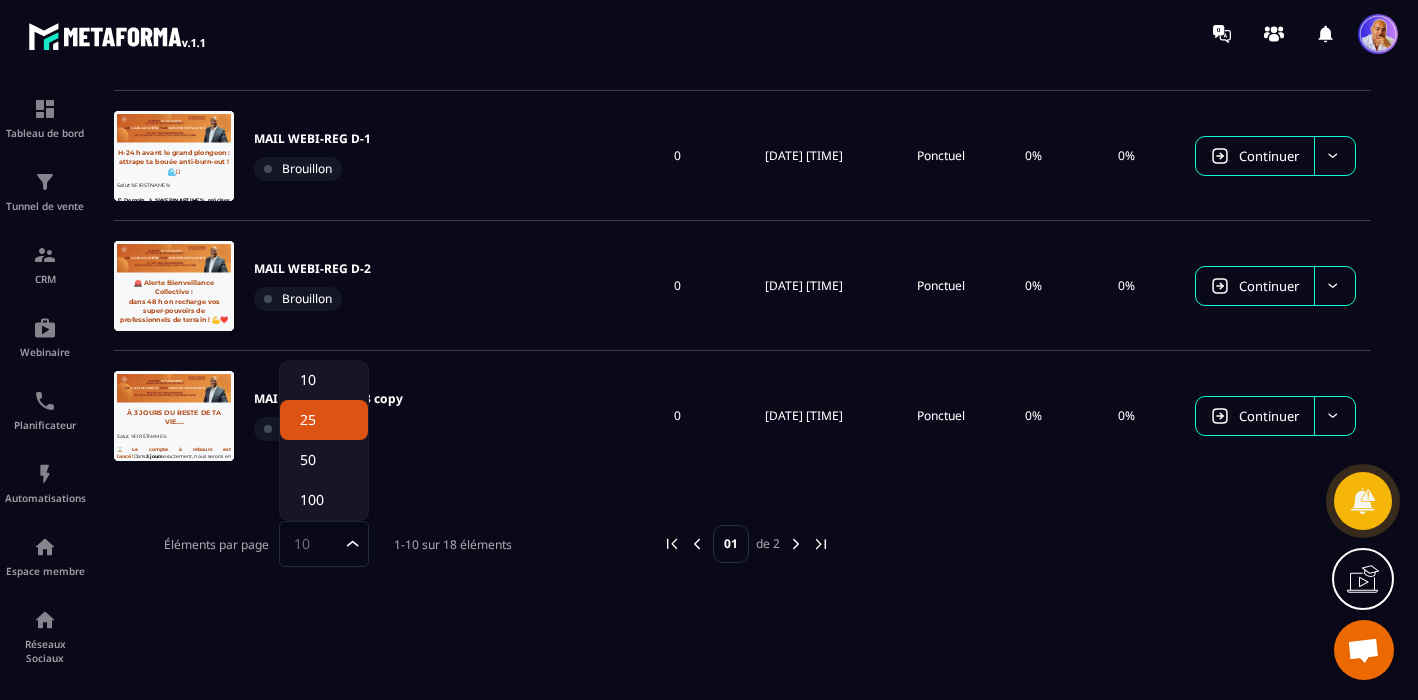 click on "25" 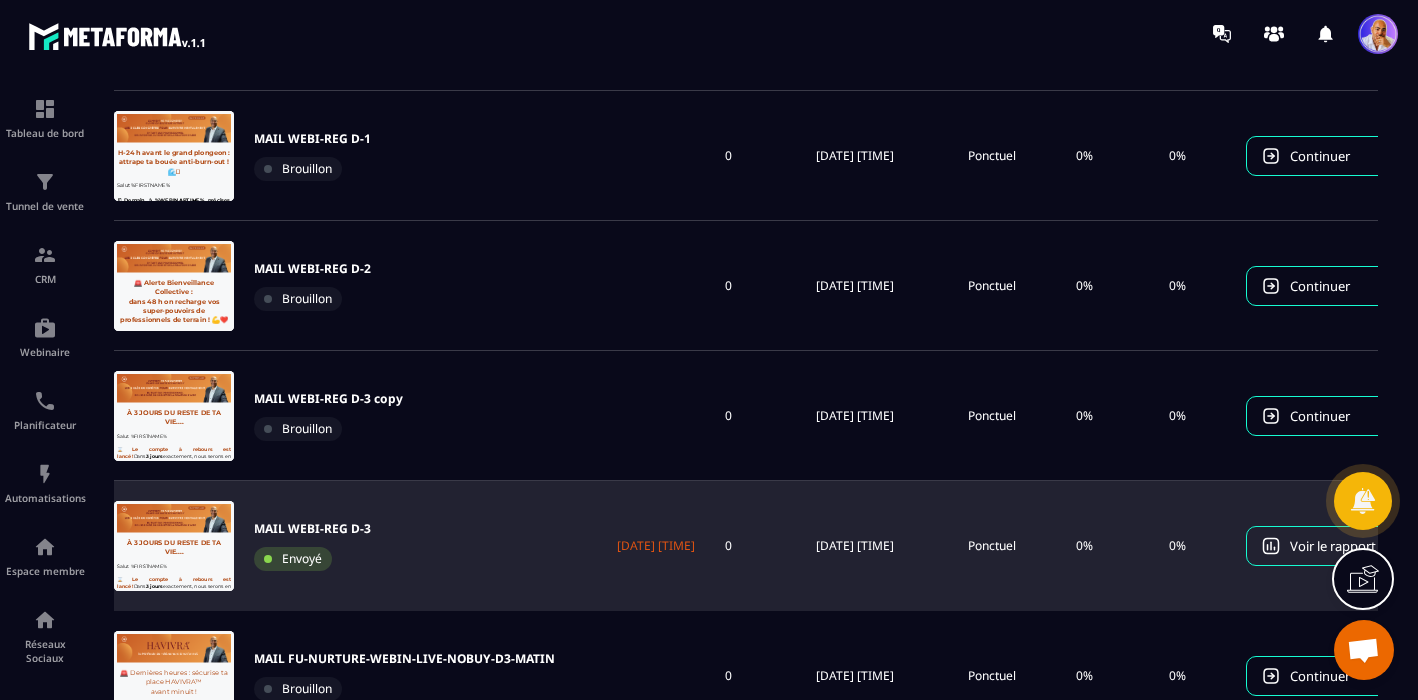 scroll, scrollTop: 0, scrollLeft: 0, axis: both 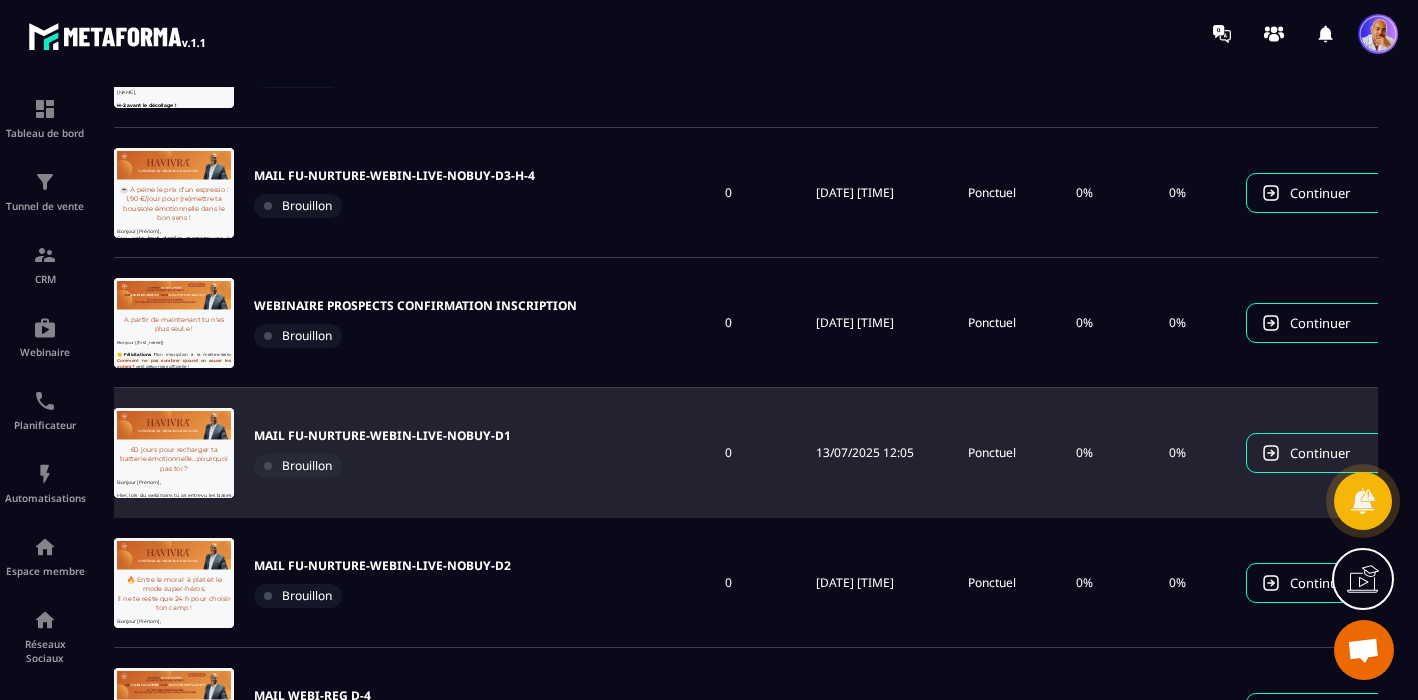 click on "MAIL FU-NURTURE-WEBIN-LIVE-NOBUY-D1" at bounding box center [382, 436] 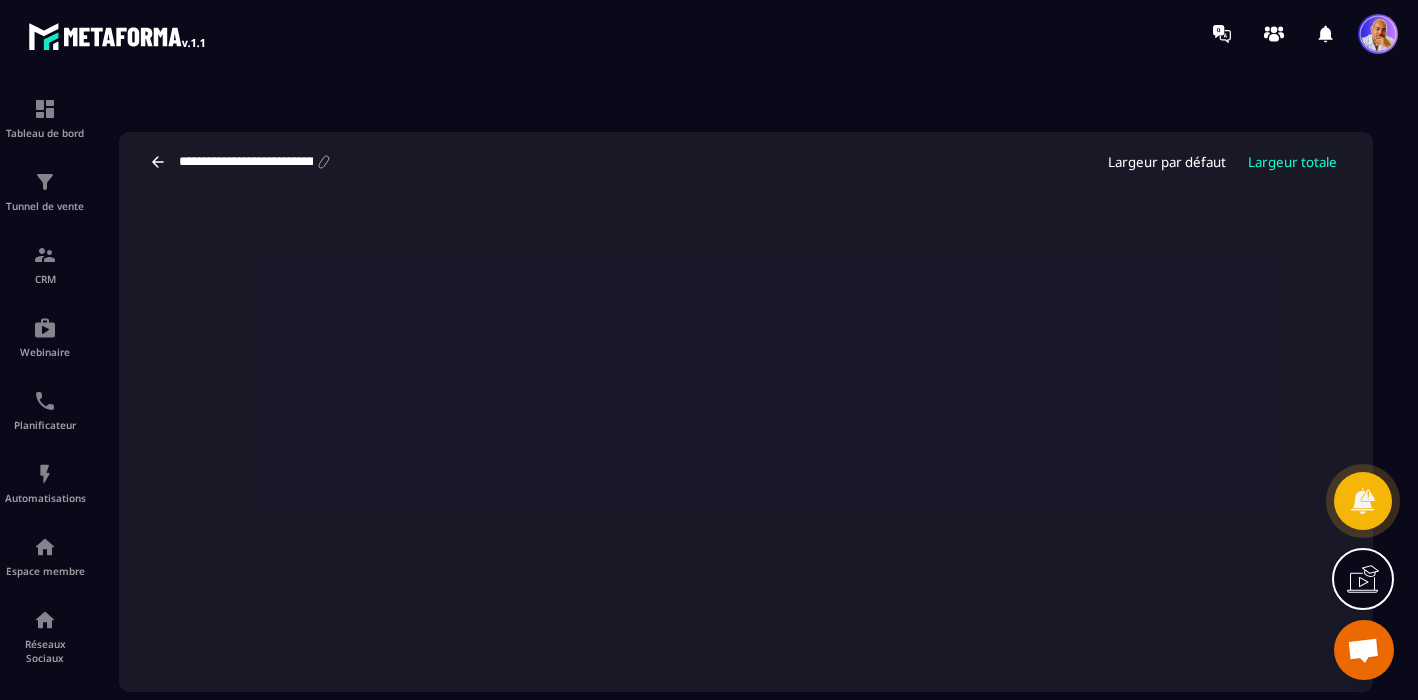 scroll, scrollTop: 0, scrollLeft: 0, axis: both 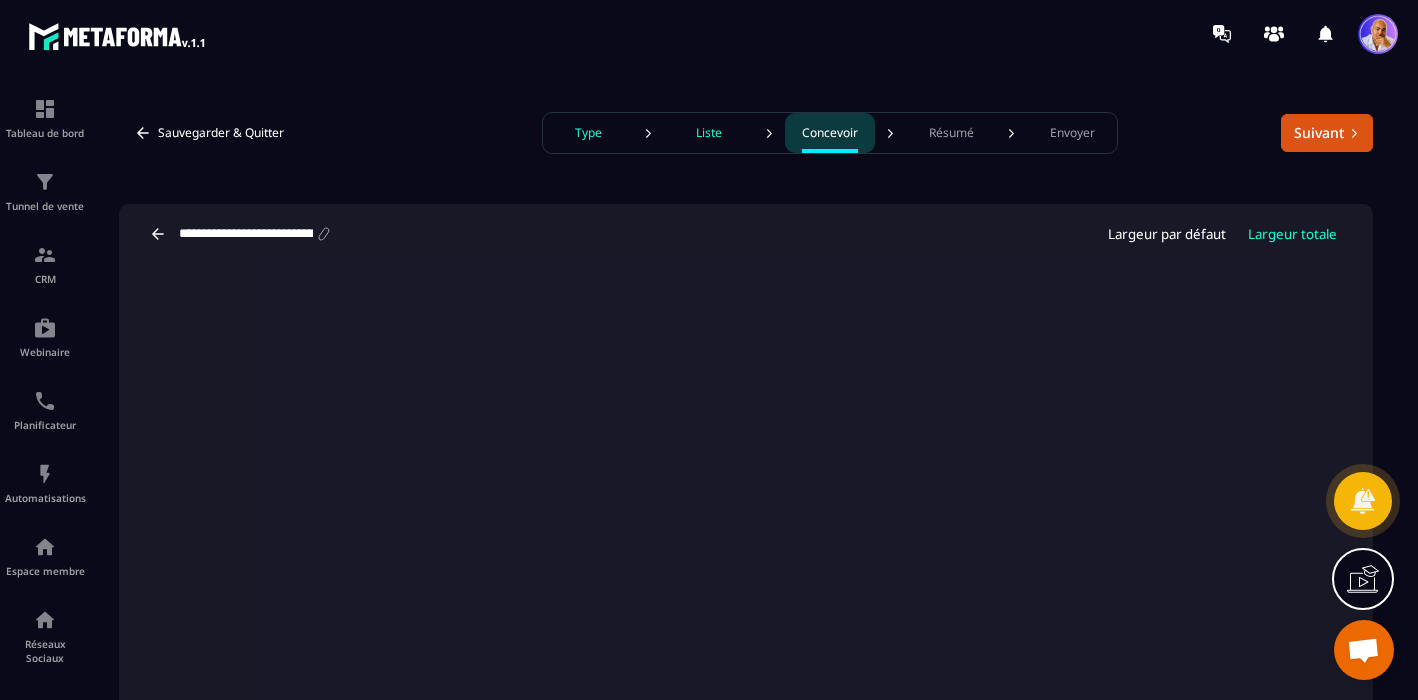 click on "Résumé" at bounding box center (951, 133) 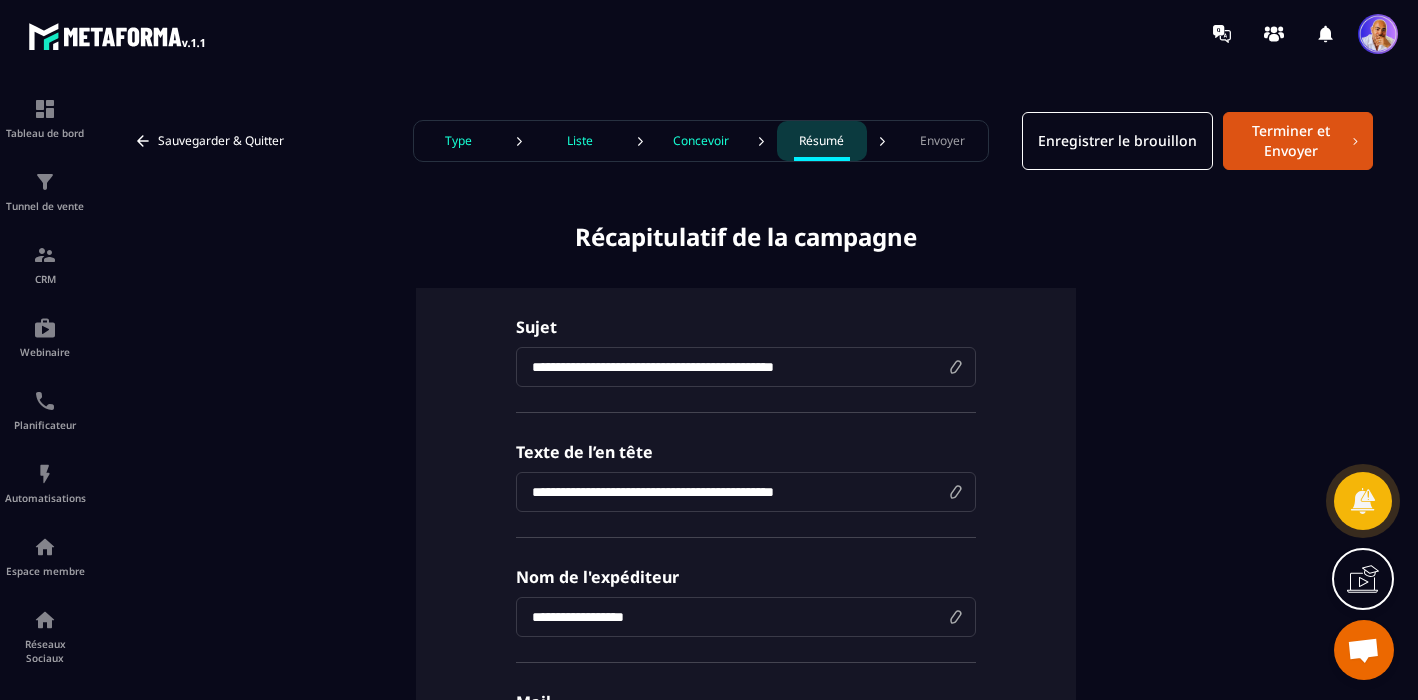 click on "**********" at bounding box center (746, 367) 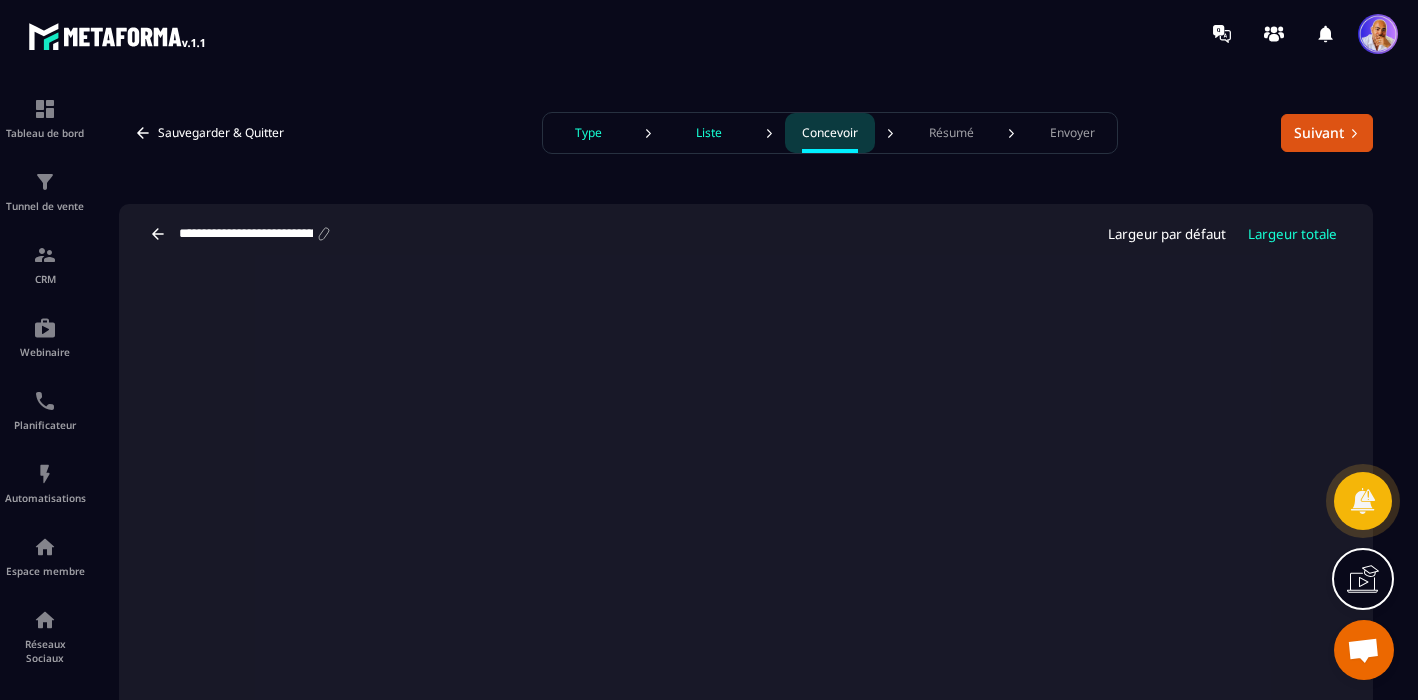 click on "Résumé" at bounding box center [951, 133] 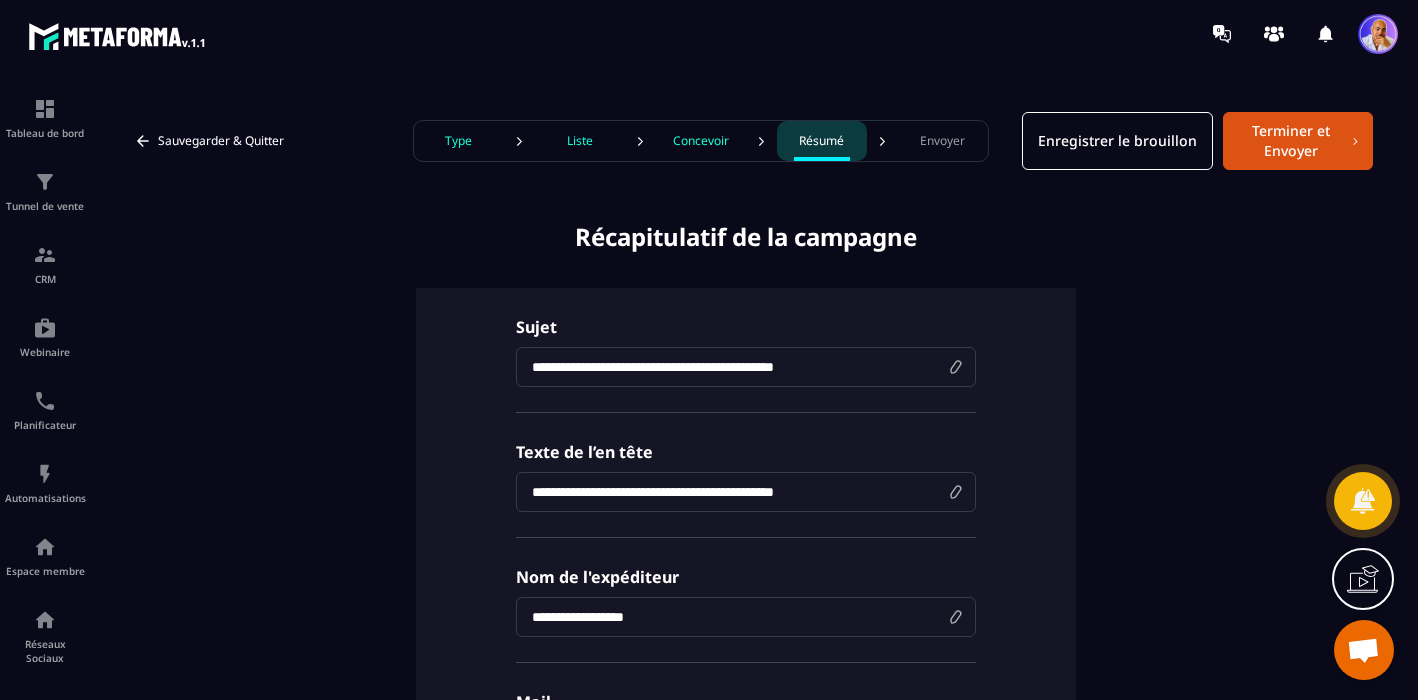 click on "**********" at bounding box center [746, 367] 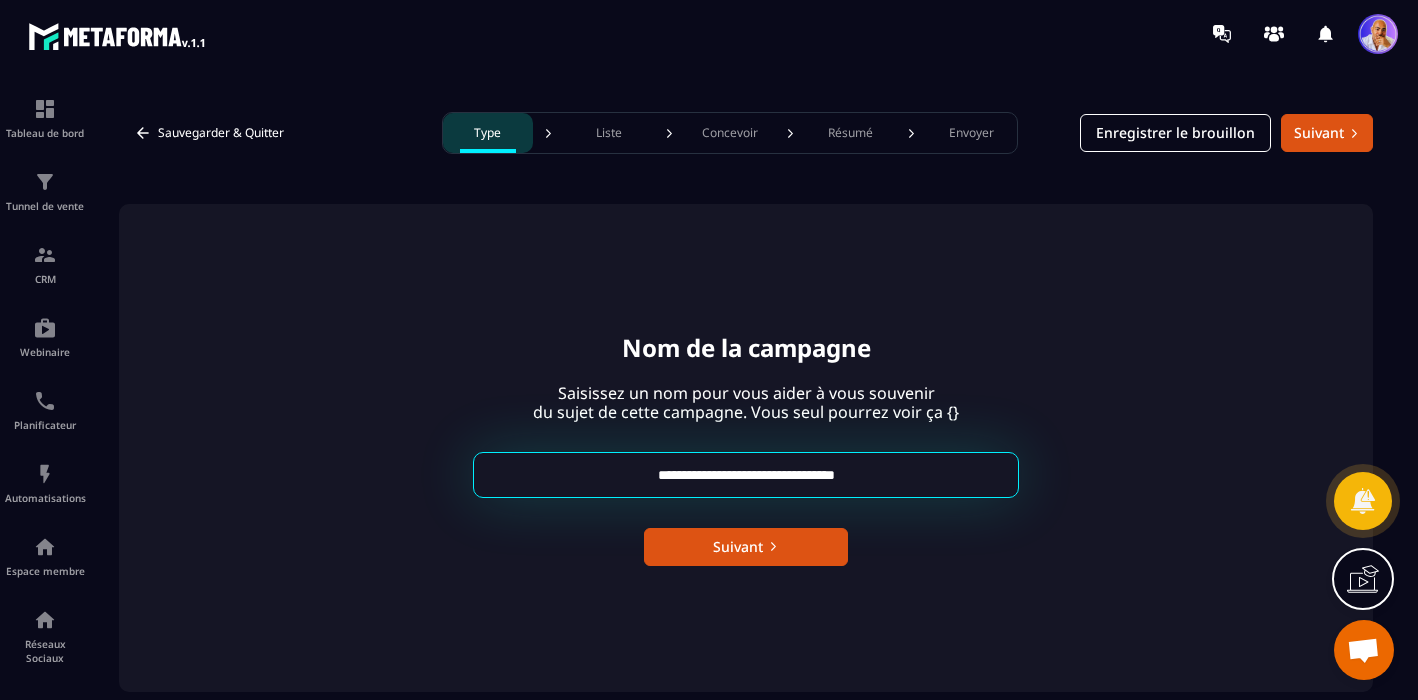 click on "**********" at bounding box center [746, 475] 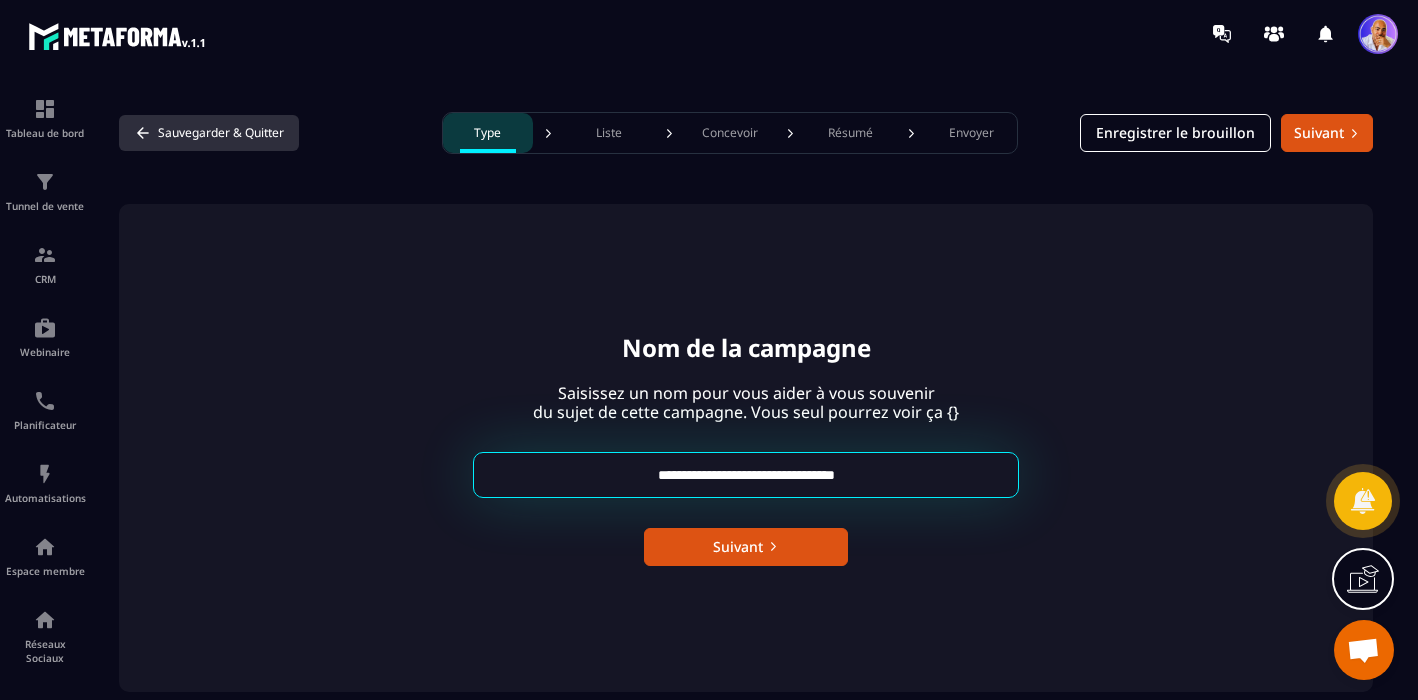 click 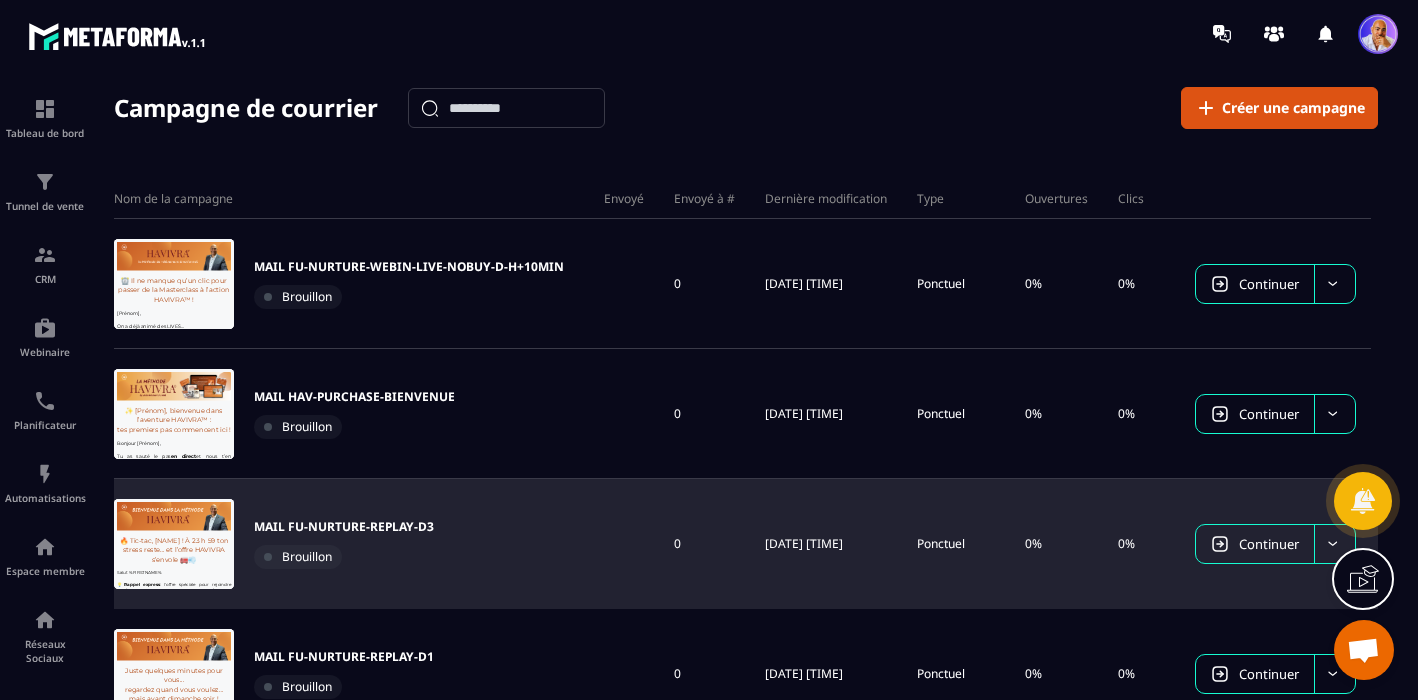 scroll, scrollTop: 0, scrollLeft: 0, axis: both 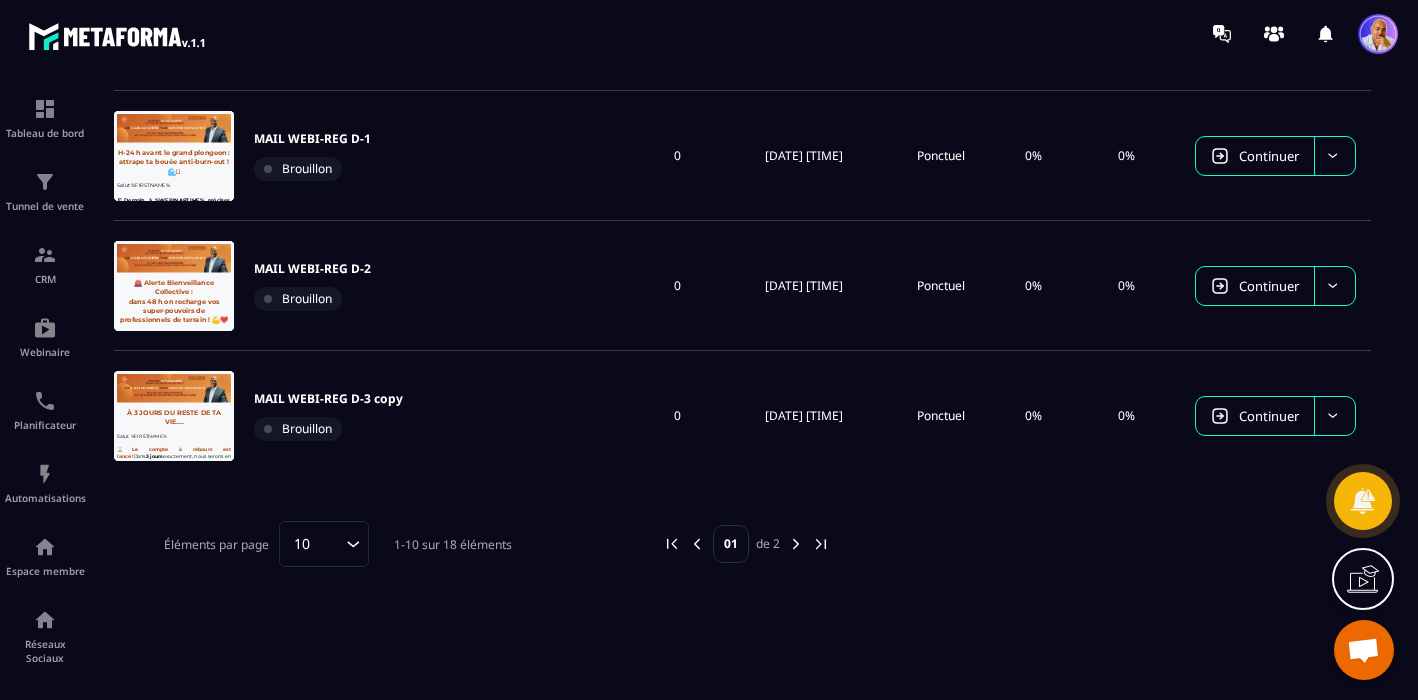click 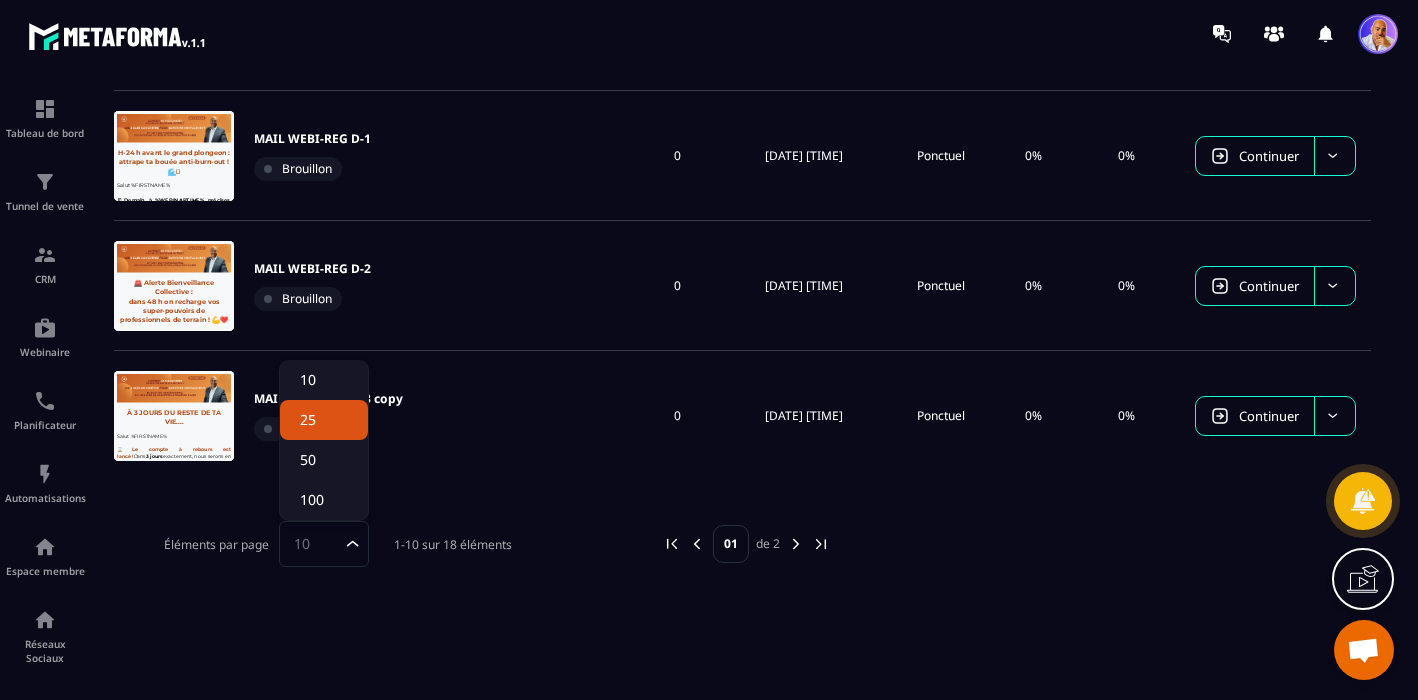 click on "25" 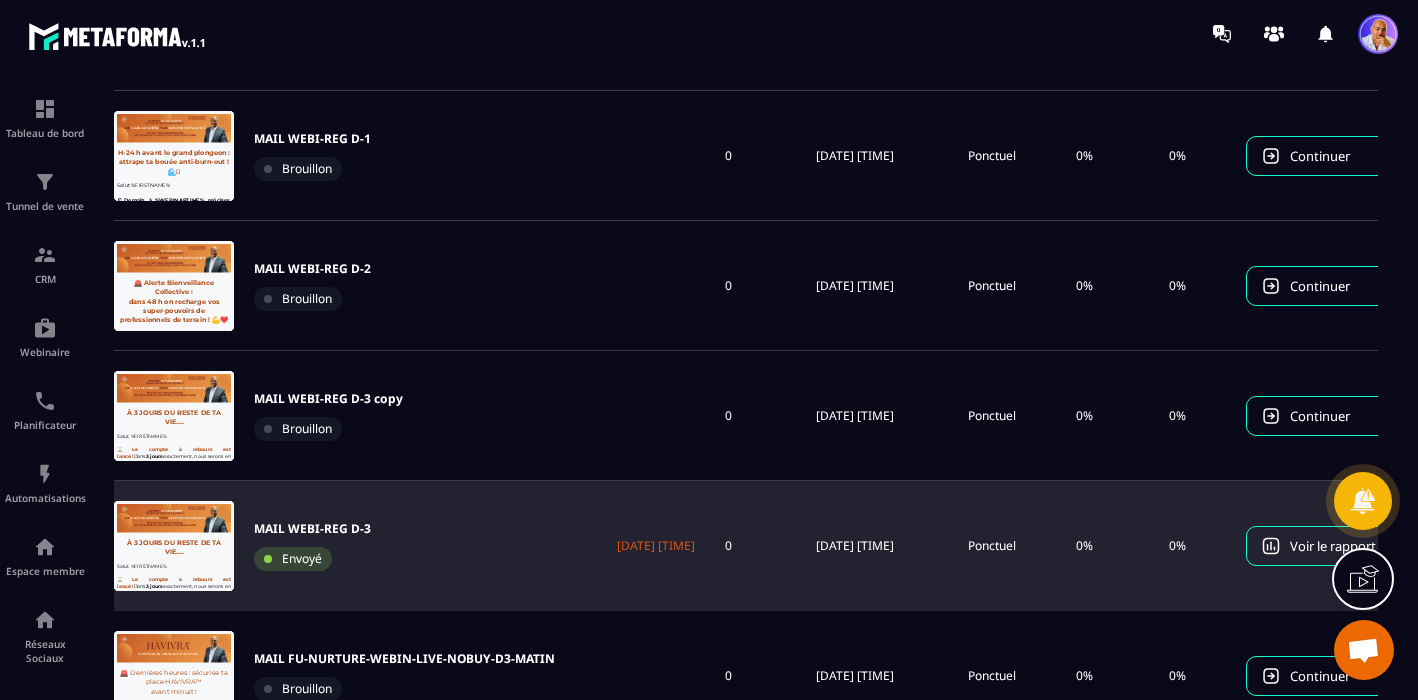 scroll, scrollTop: 0, scrollLeft: 0, axis: both 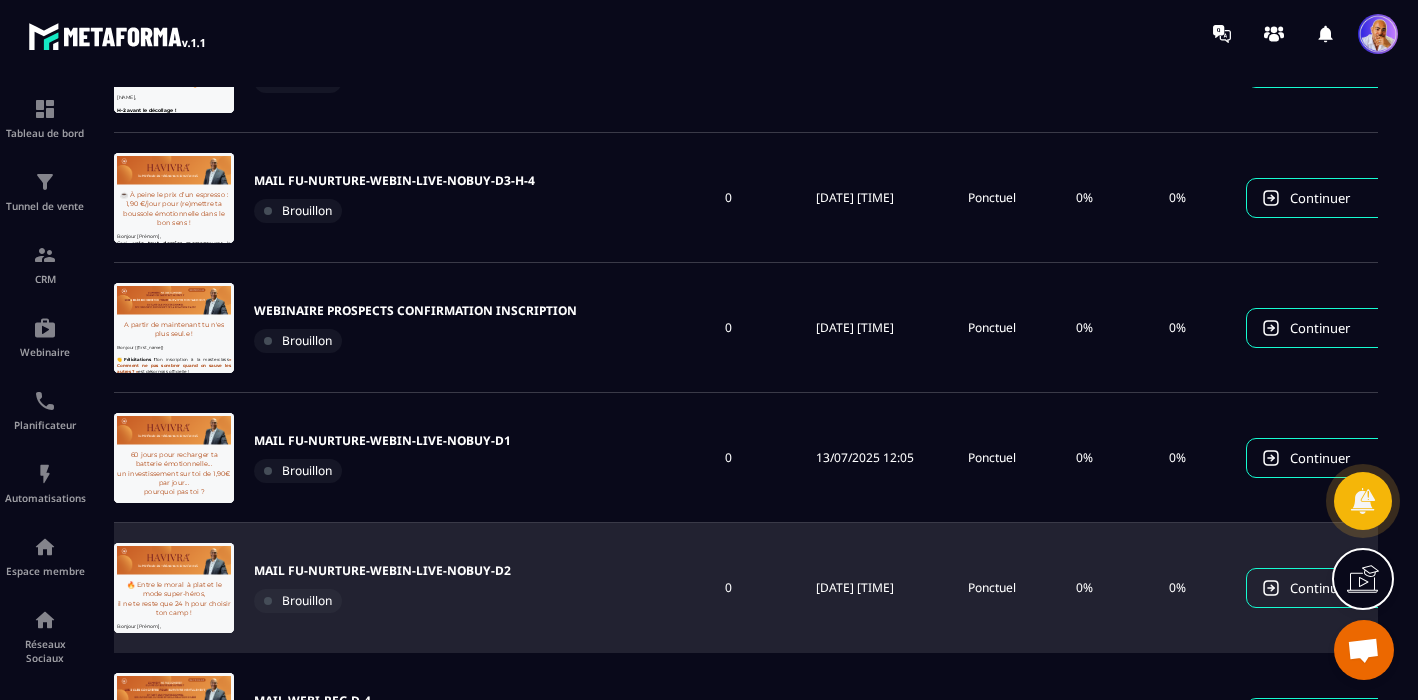 click on "MAIL FU-NURTURE-WEBIN-LIVE-NOBUY-D2" at bounding box center [382, 571] 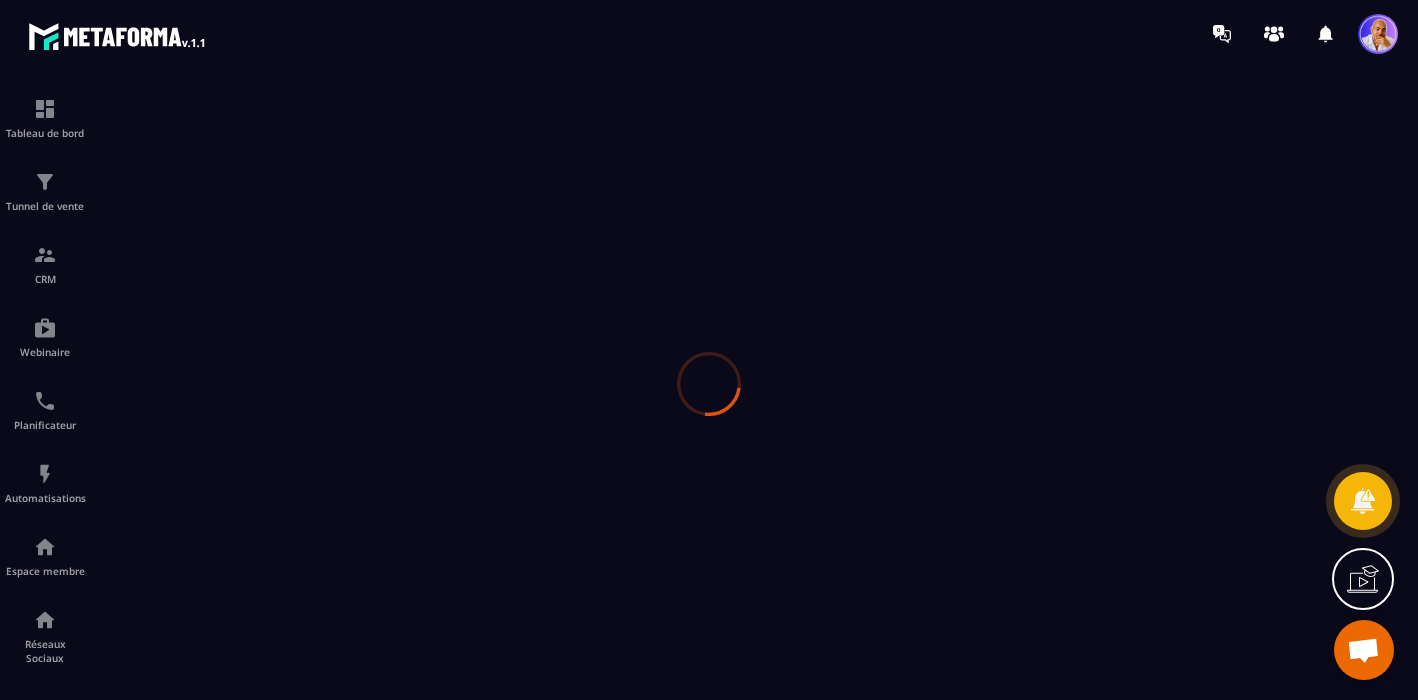scroll, scrollTop: 0, scrollLeft: 0, axis: both 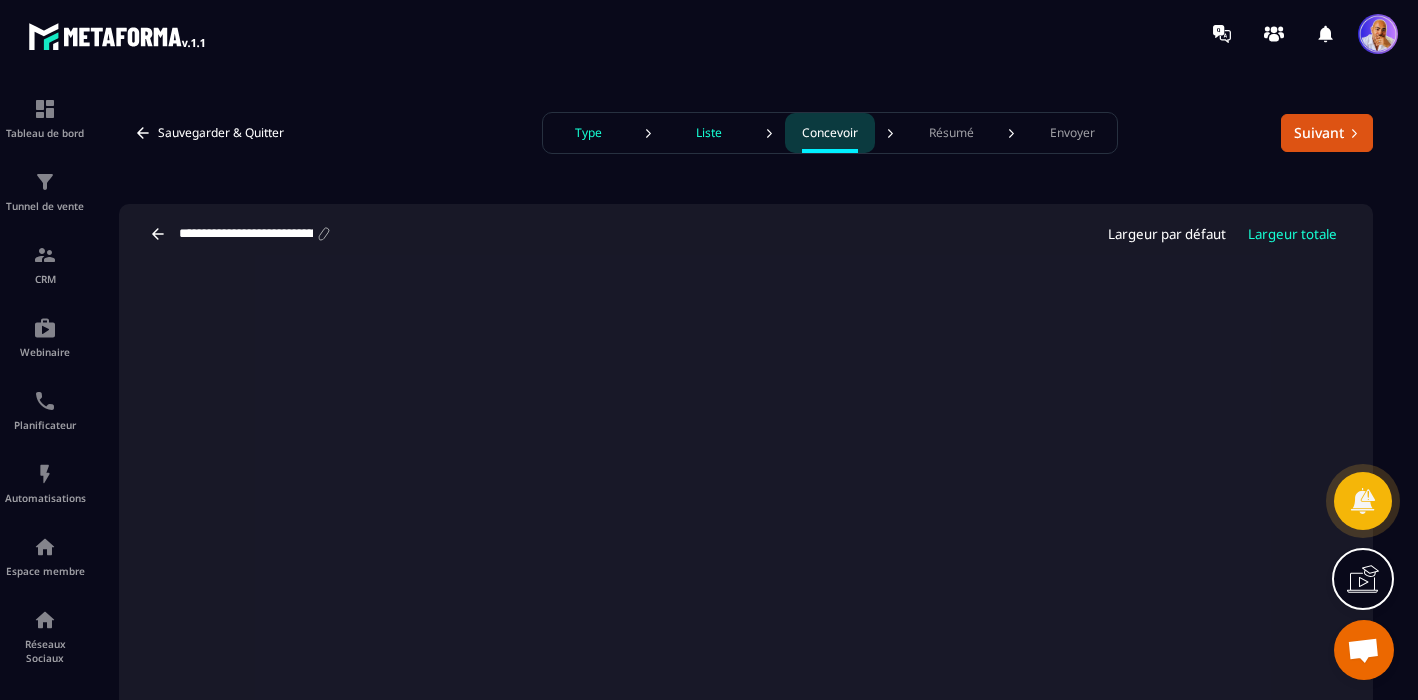 click on "Type" at bounding box center (588, 133) 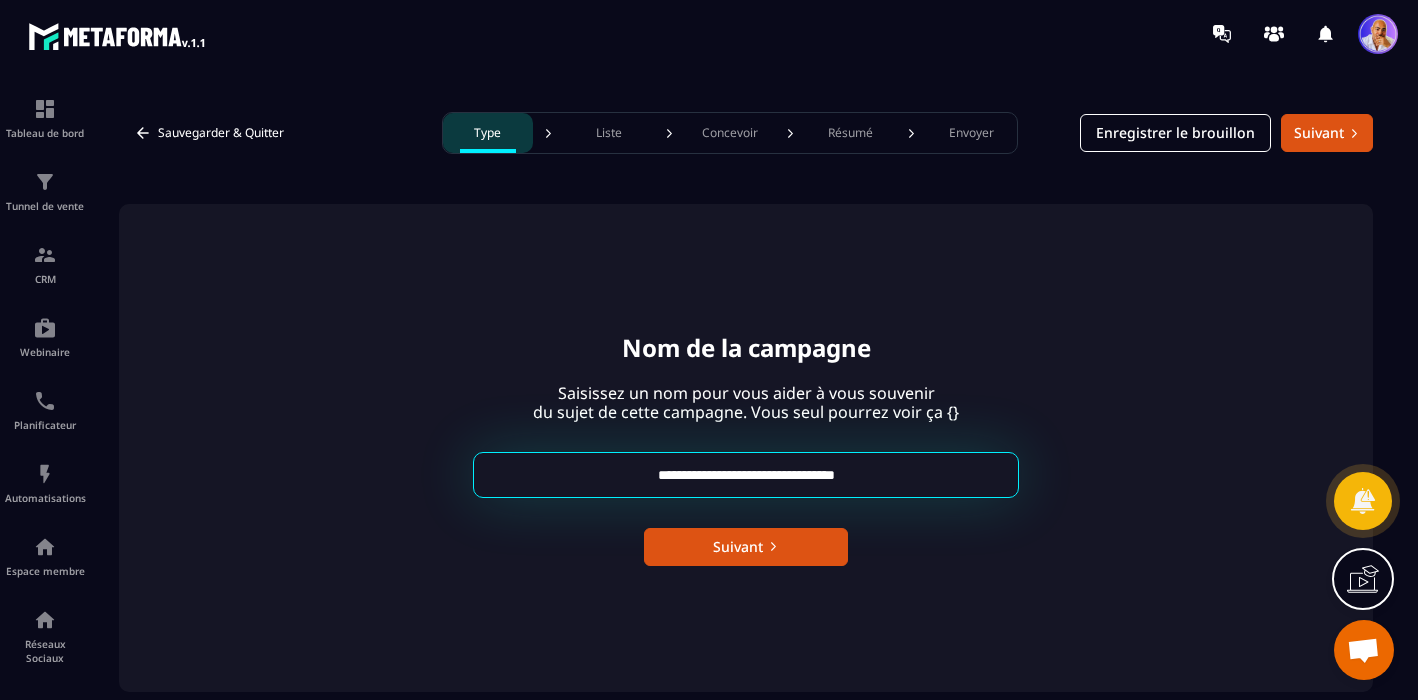 click on "**********" at bounding box center (746, 475) 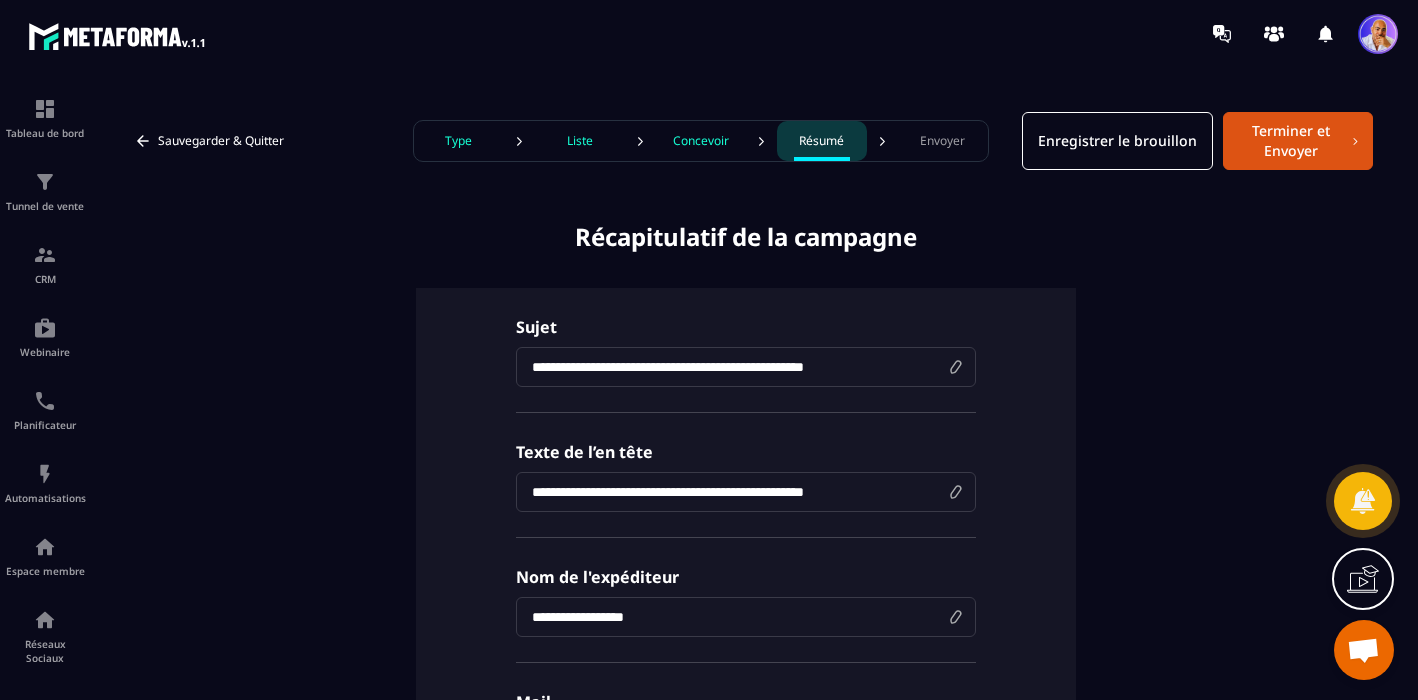 click on "**********" at bounding box center (746, 367) 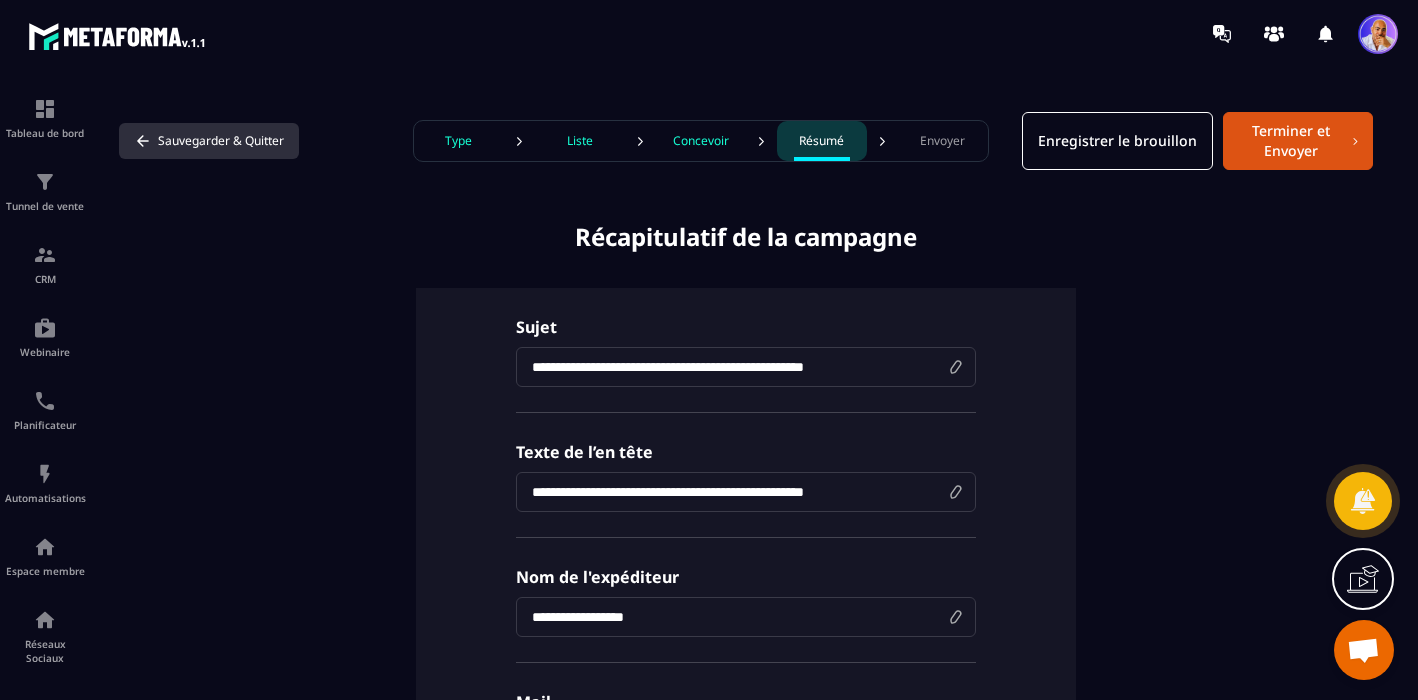 click 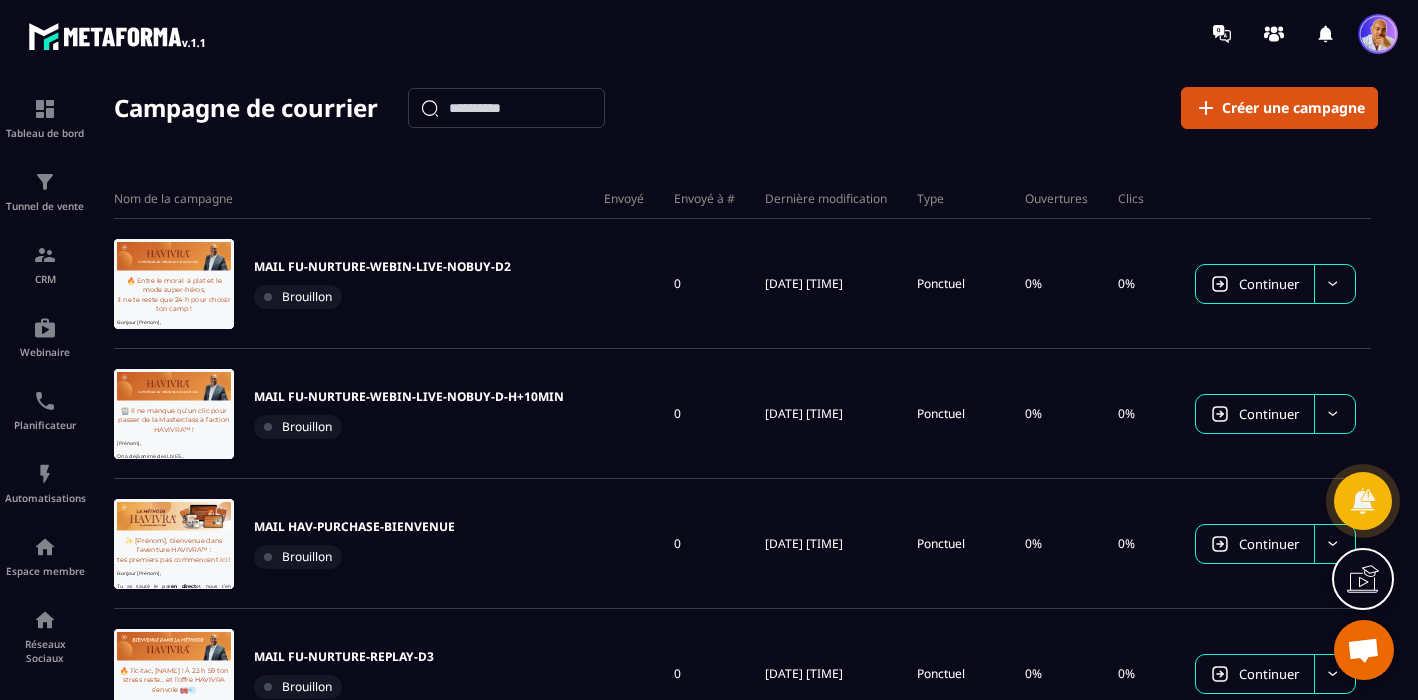 scroll, scrollTop: 0, scrollLeft: 0, axis: both 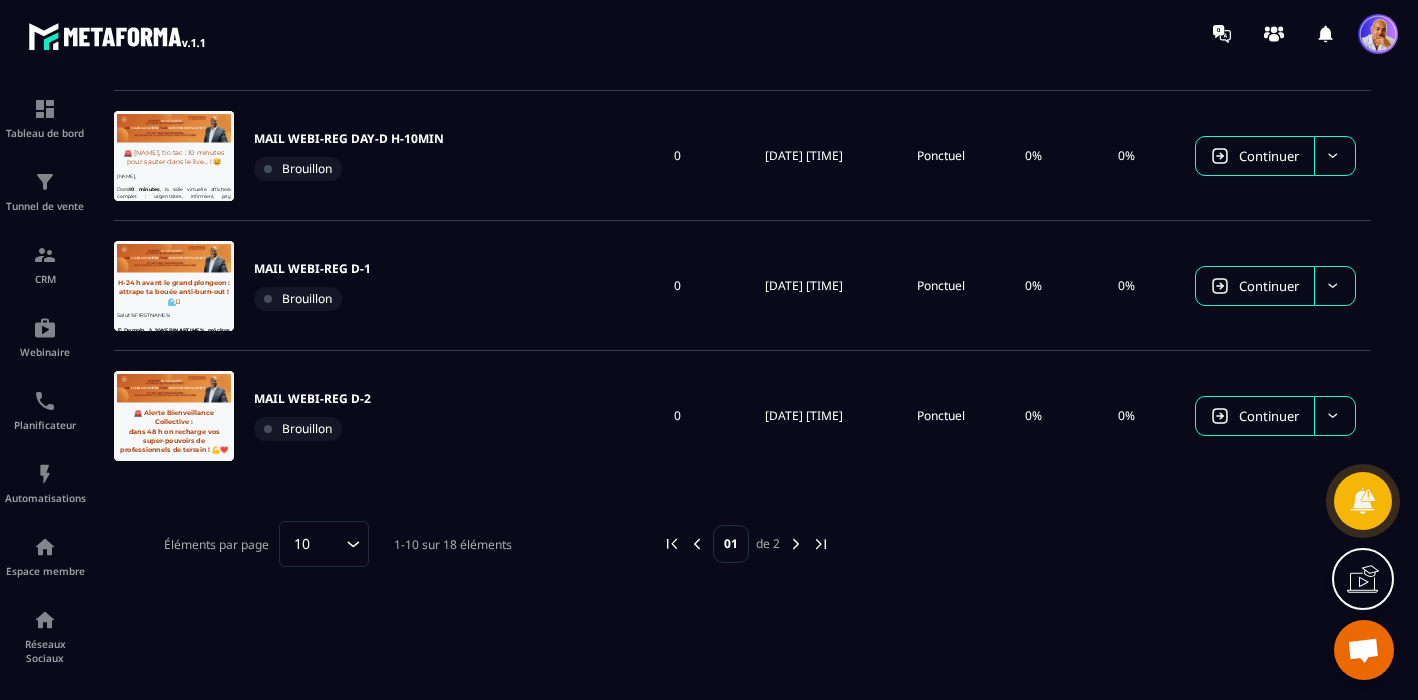 click 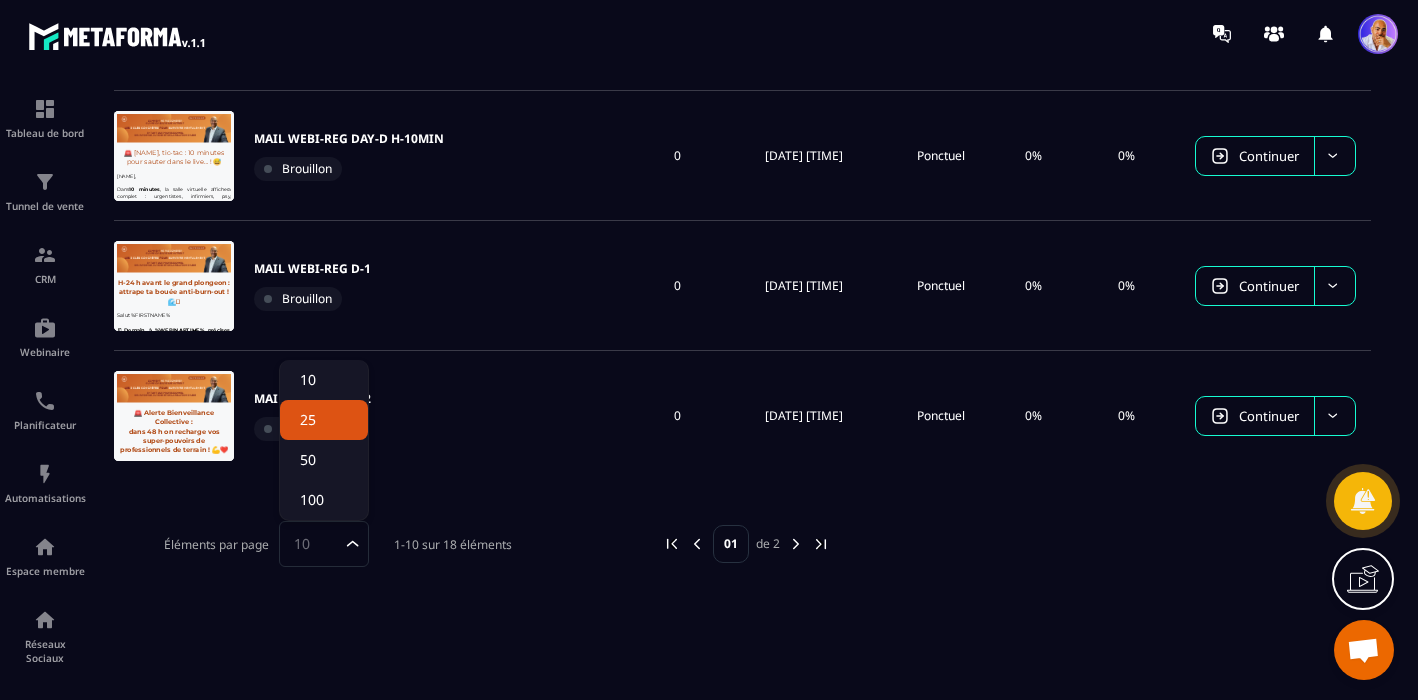 click on "25" 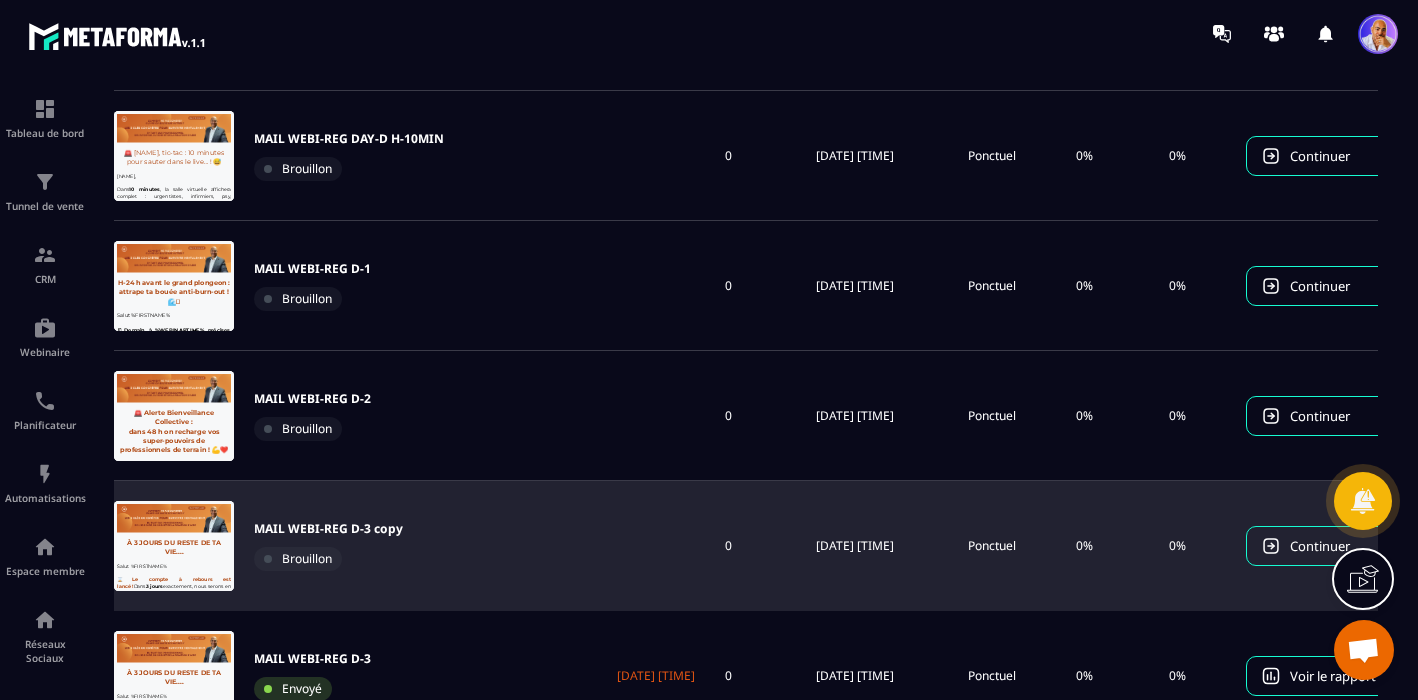 scroll, scrollTop: 0, scrollLeft: 0, axis: both 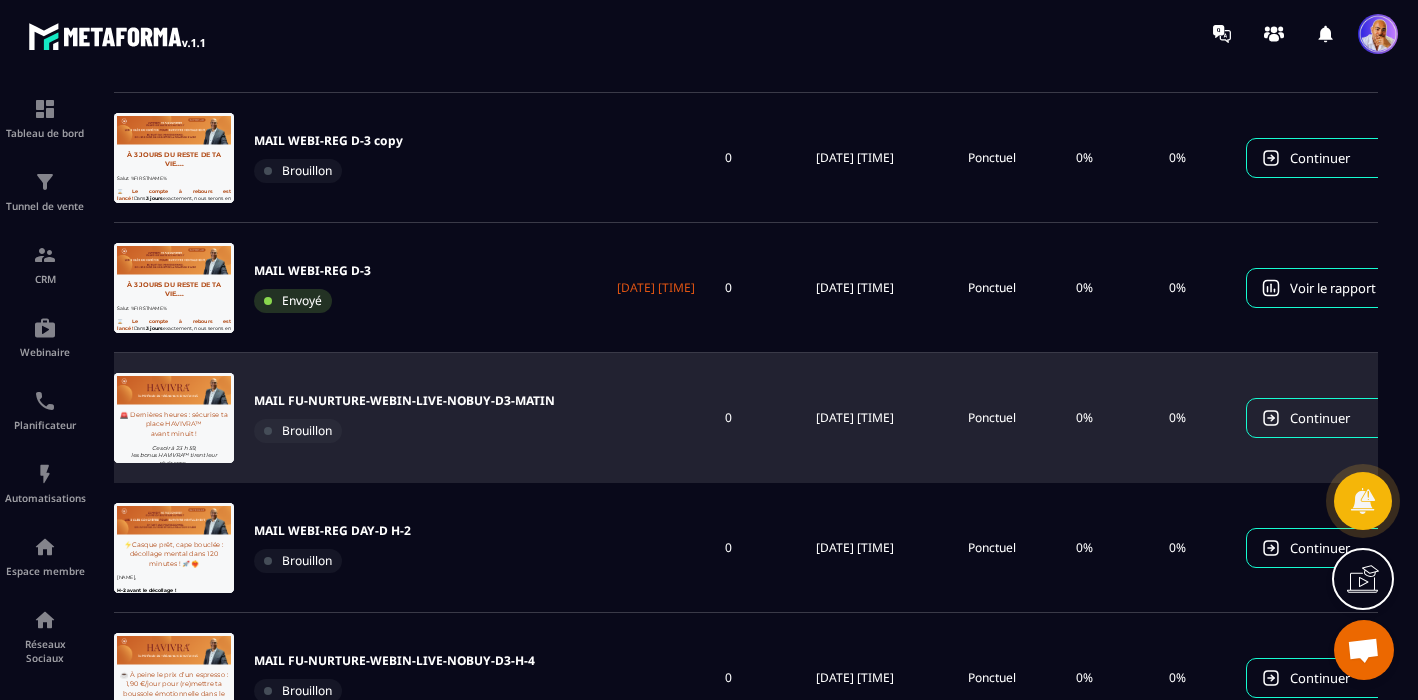 click on "MAIL FU-NURTURE-WEBIN-LIVE-NOBUY-D3-MATIN" at bounding box center [404, 401] 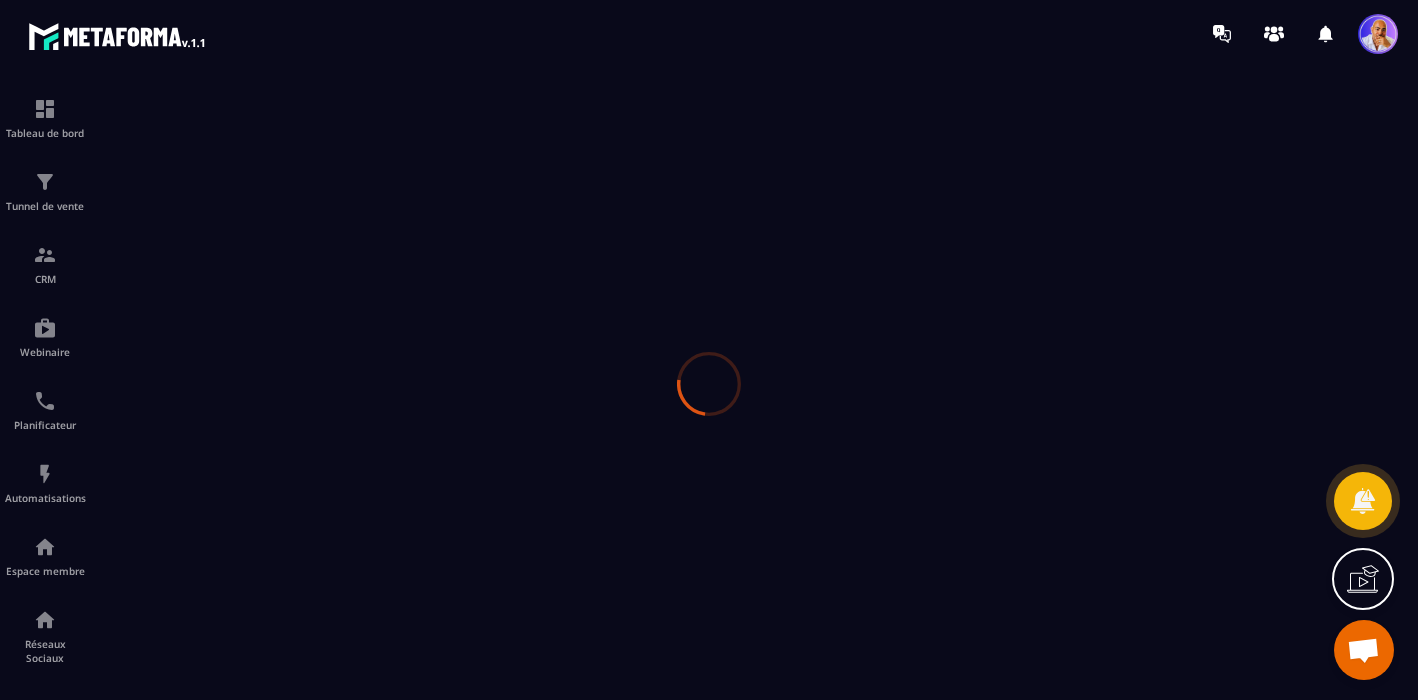scroll, scrollTop: 0, scrollLeft: 0, axis: both 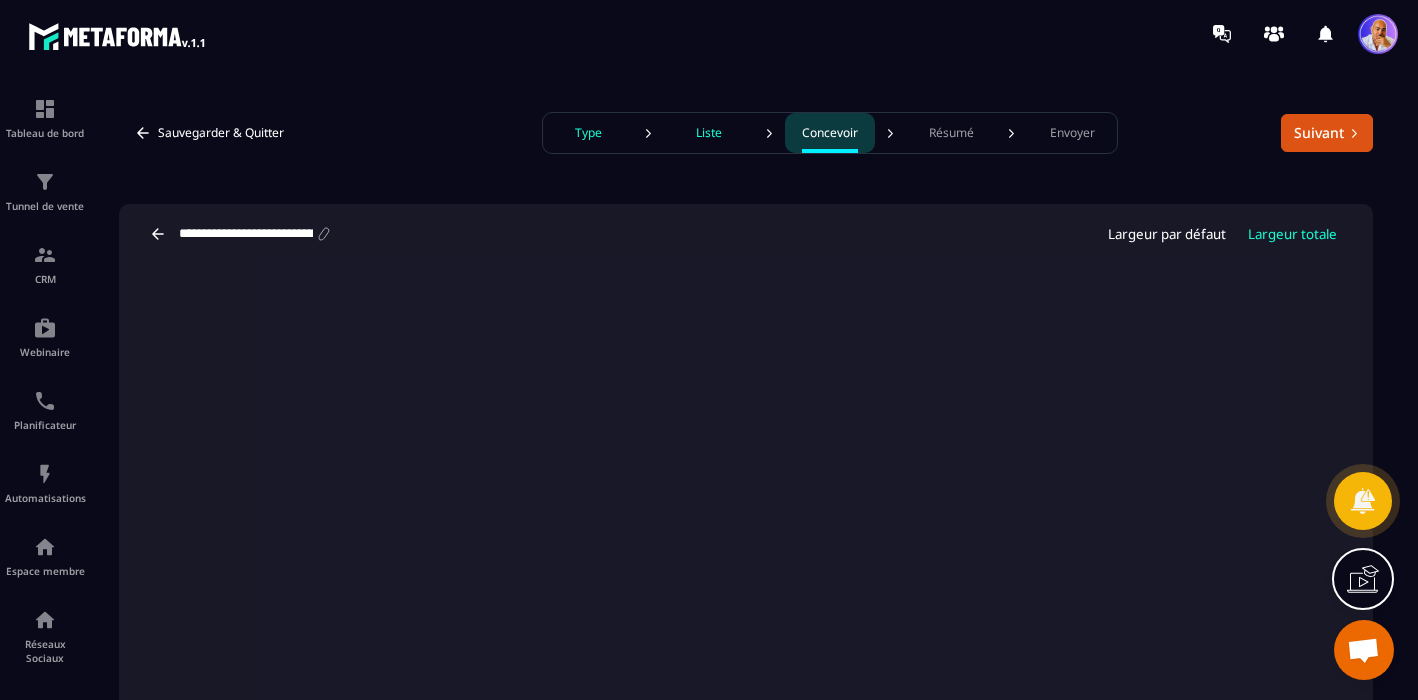click on "Type" at bounding box center [588, 133] 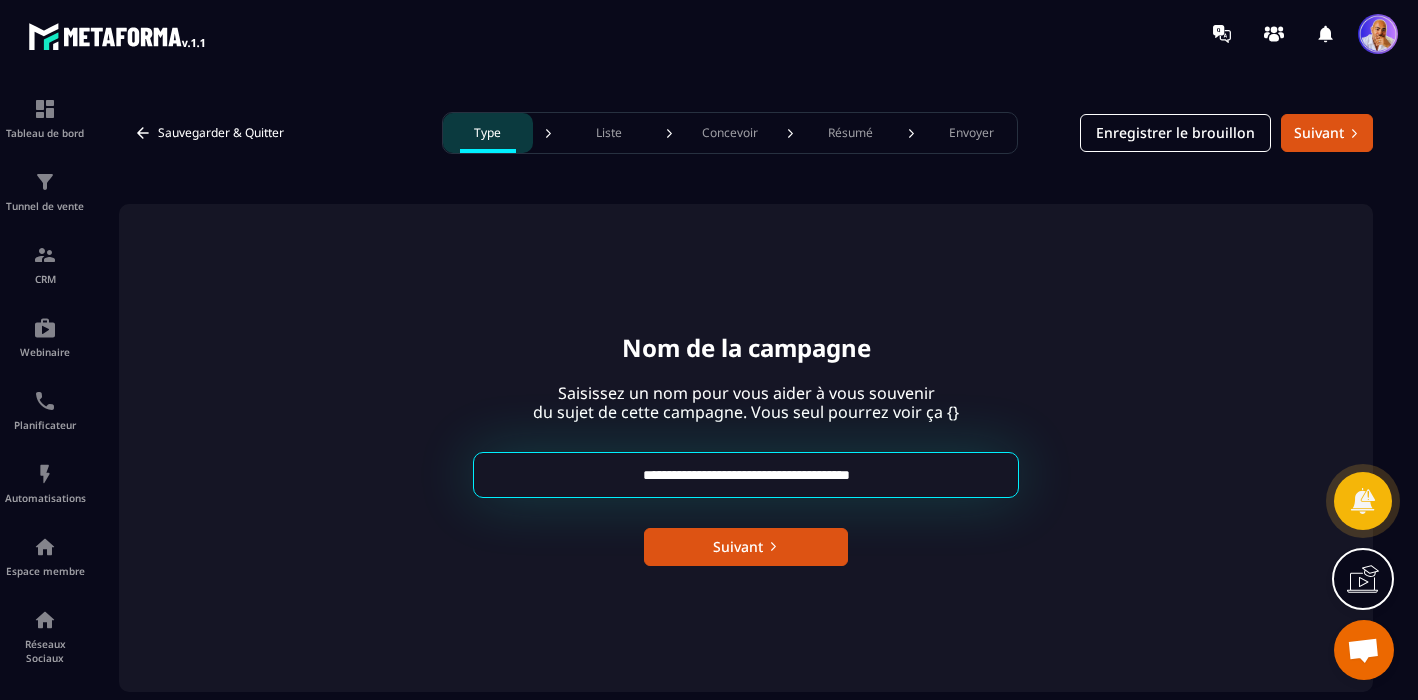 click on "**********" at bounding box center (746, 475) 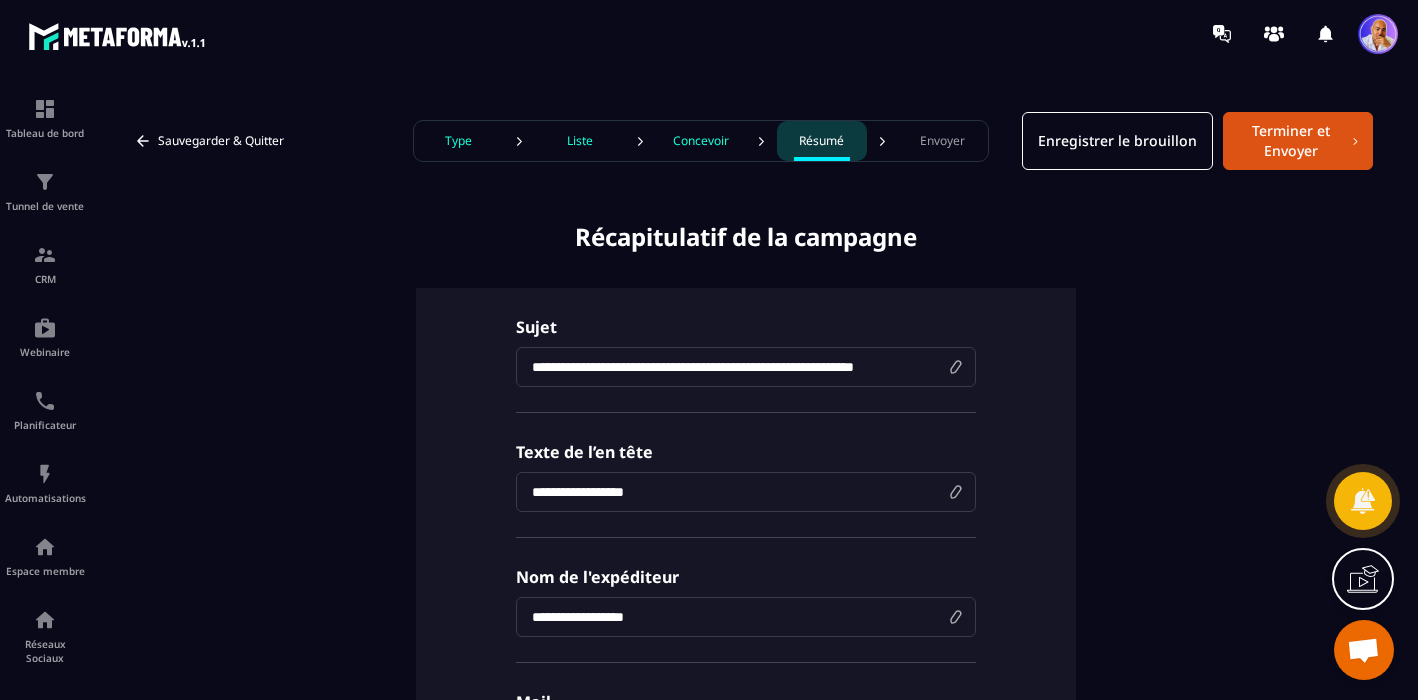 click on "**********" at bounding box center (746, 367) 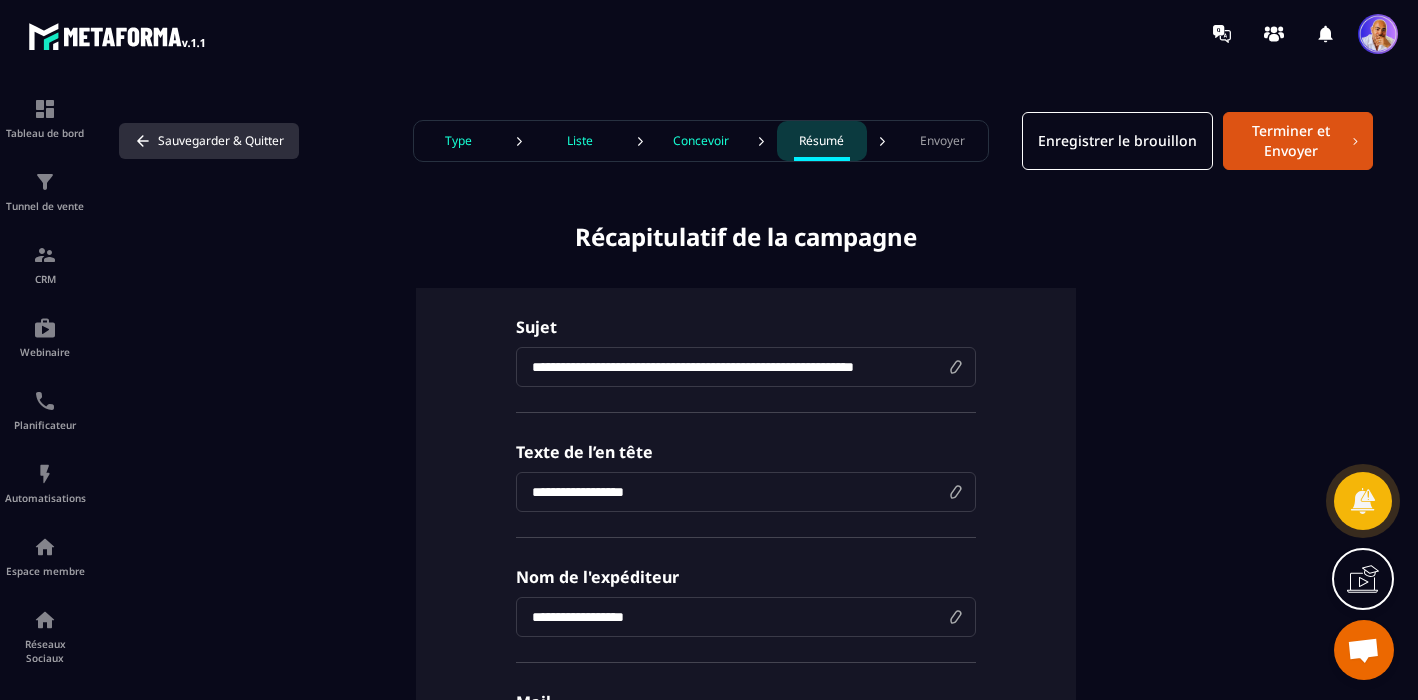 click 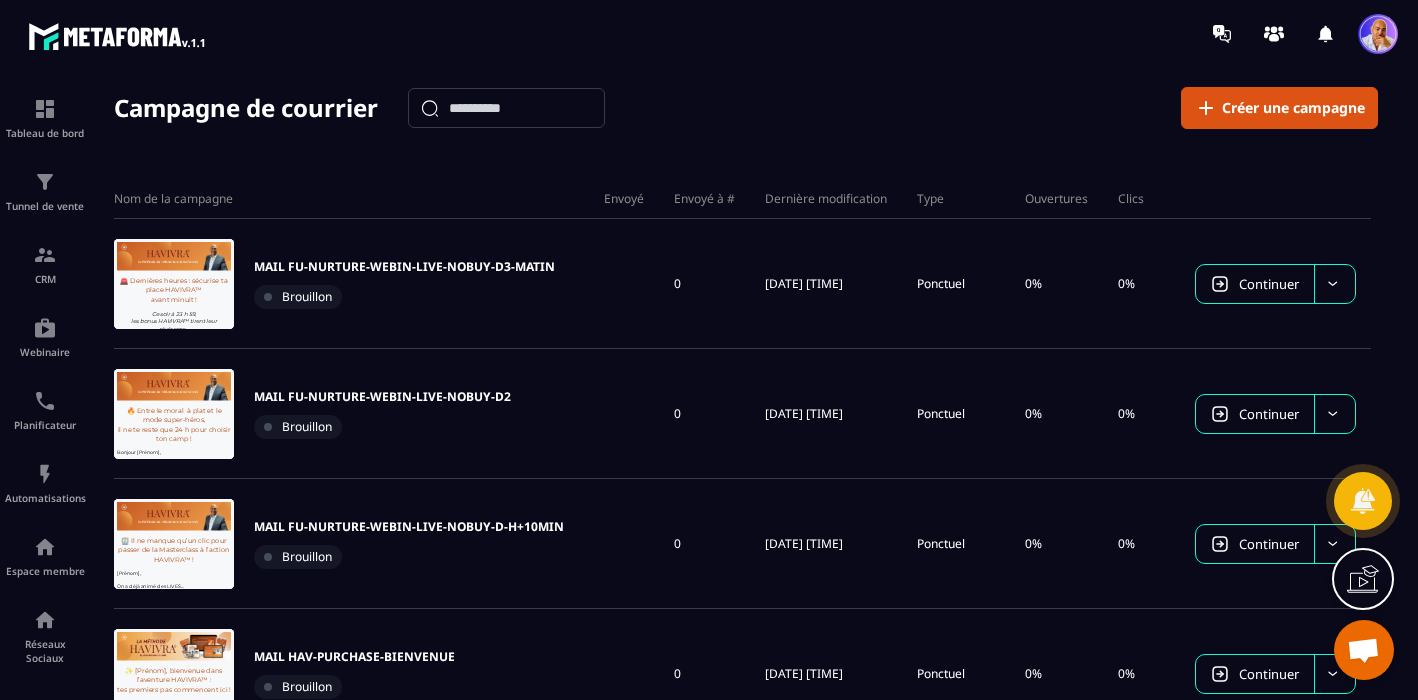 scroll, scrollTop: 0, scrollLeft: 0, axis: both 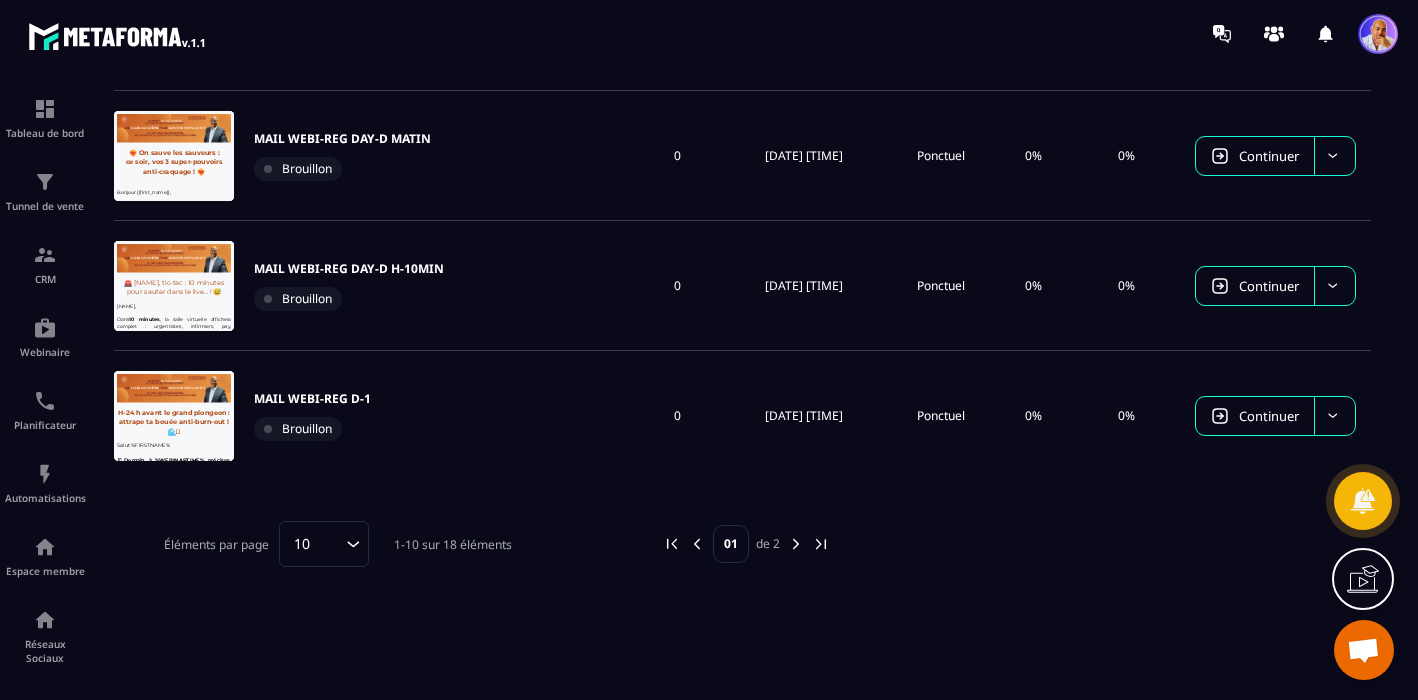 click 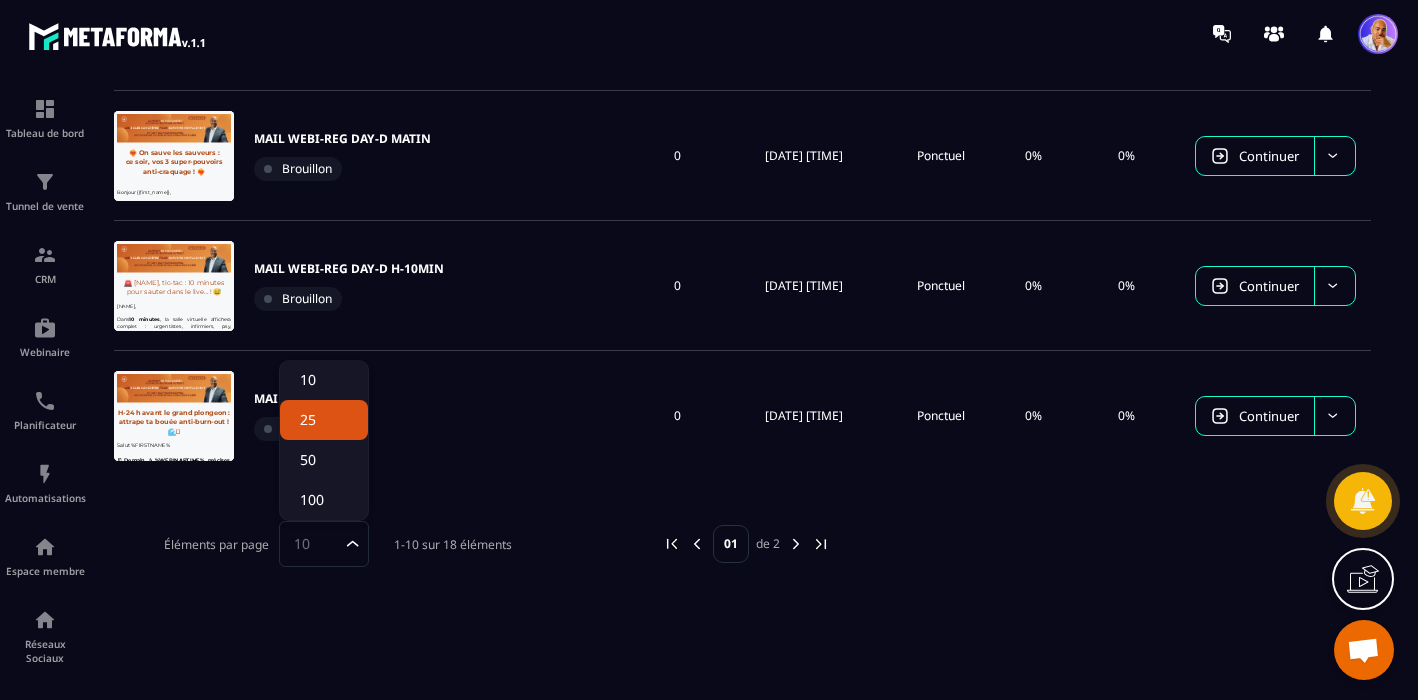 click on "25" 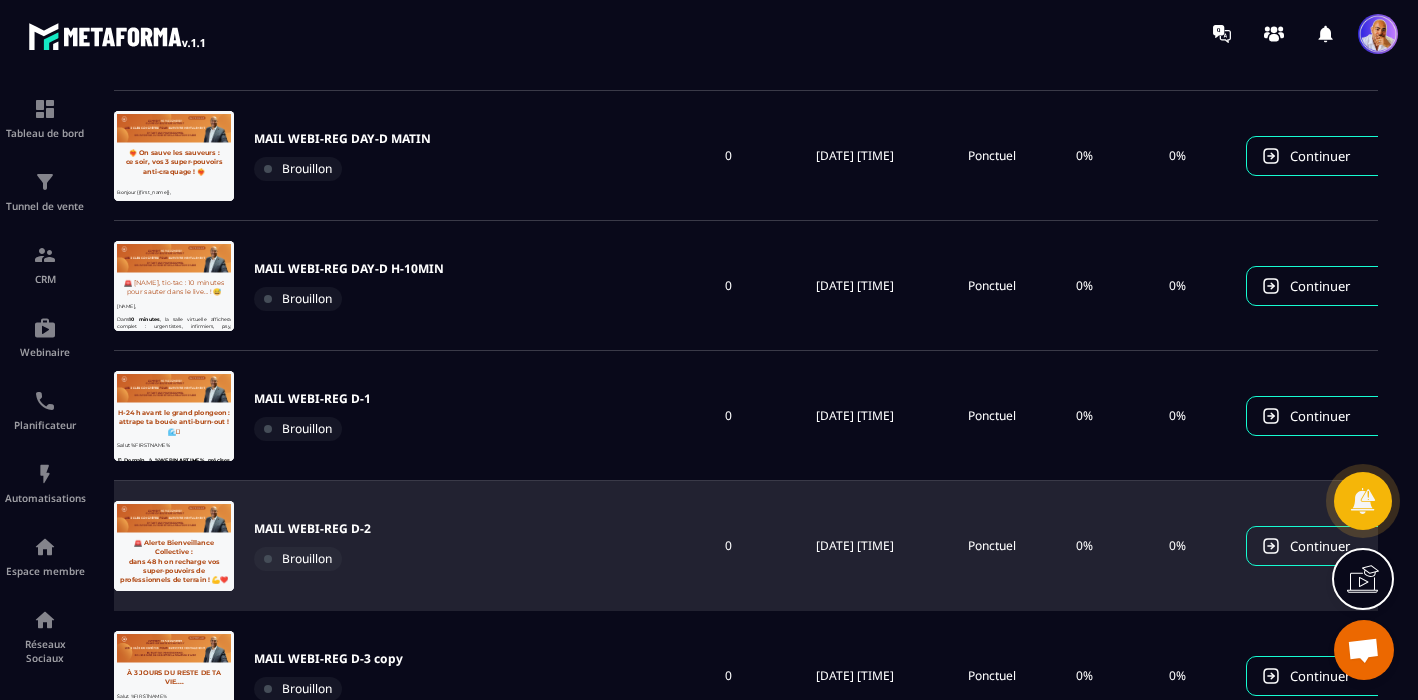 scroll, scrollTop: 0, scrollLeft: 0, axis: both 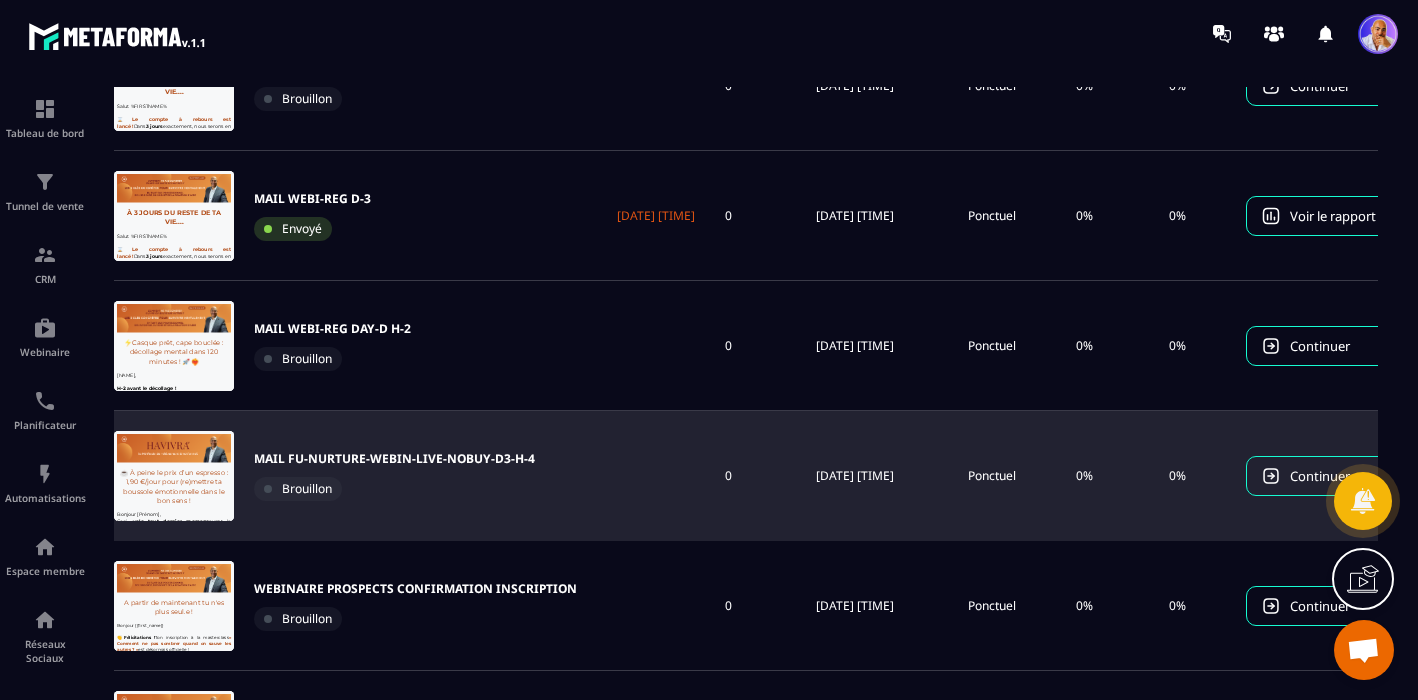click on "MAIL FU-NURTURE-WEBIN-LIVE-NOBUY-D3-H-4" at bounding box center [394, 459] 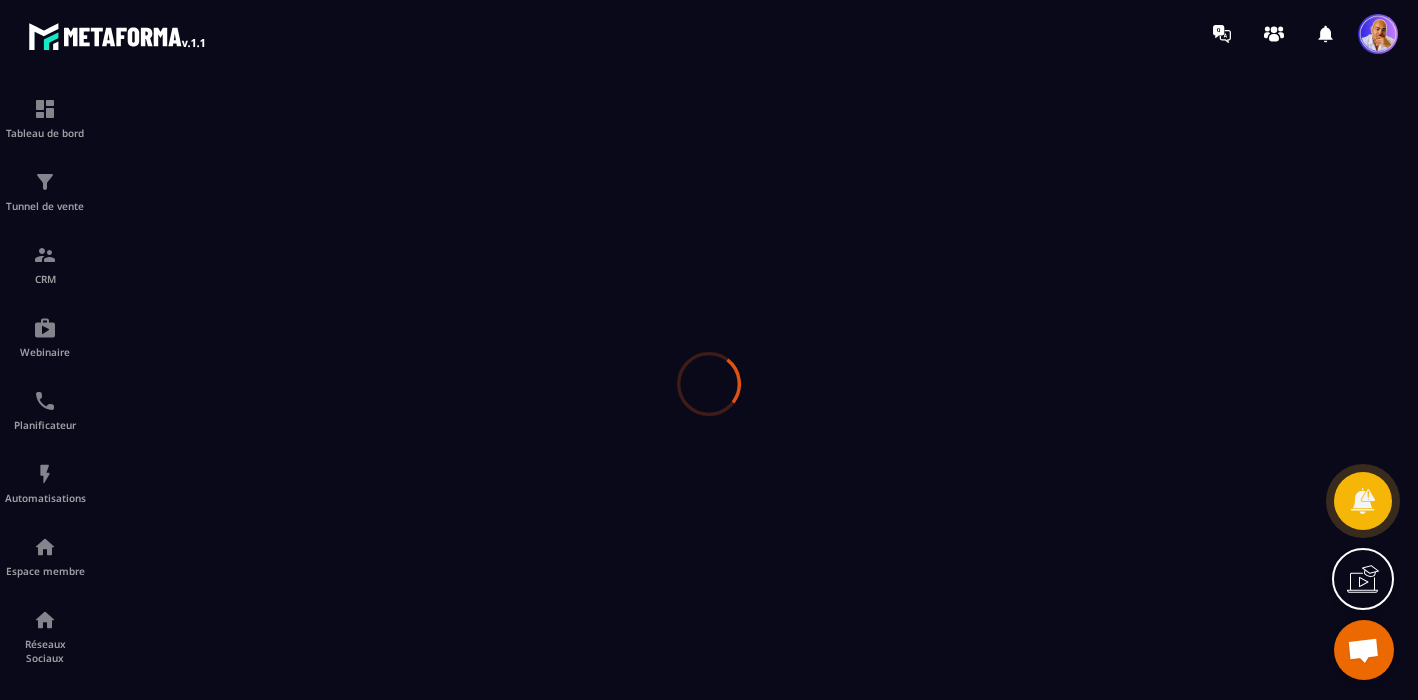 scroll, scrollTop: 0, scrollLeft: 0, axis: both 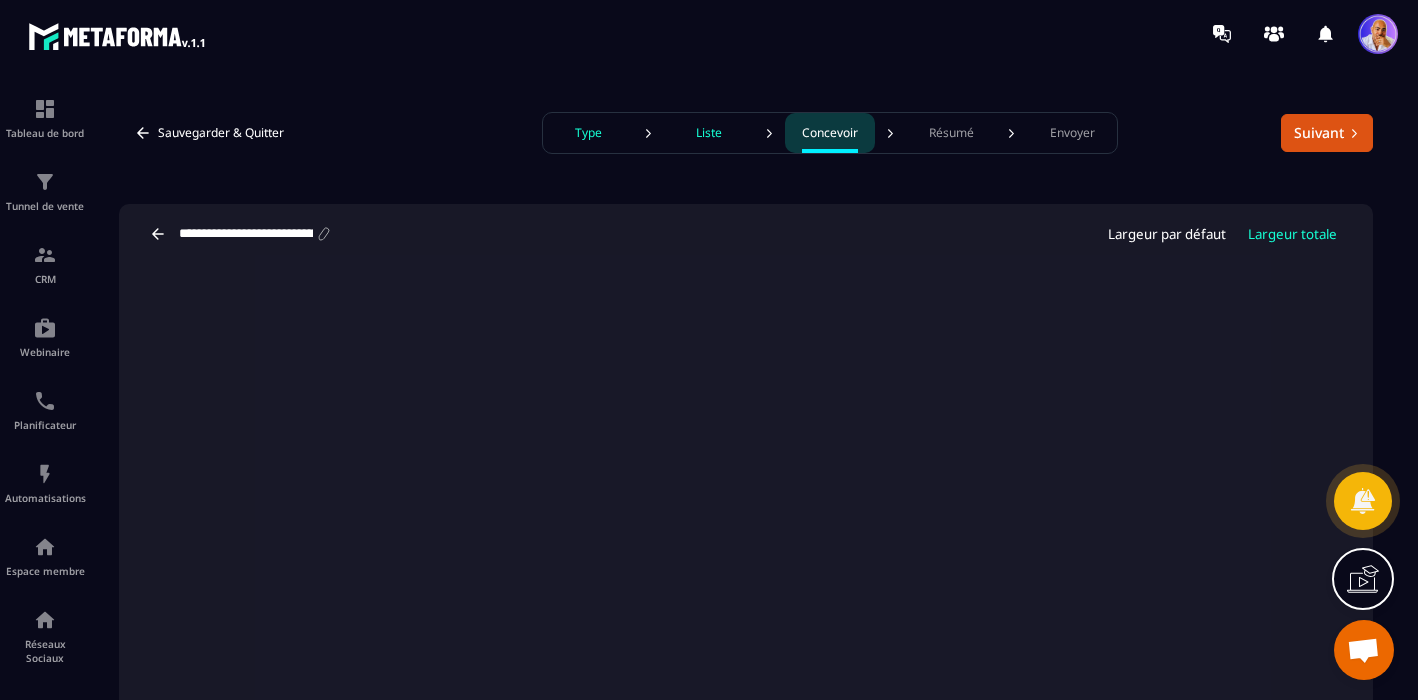 click on "Type" at bounding box center (588, 133) 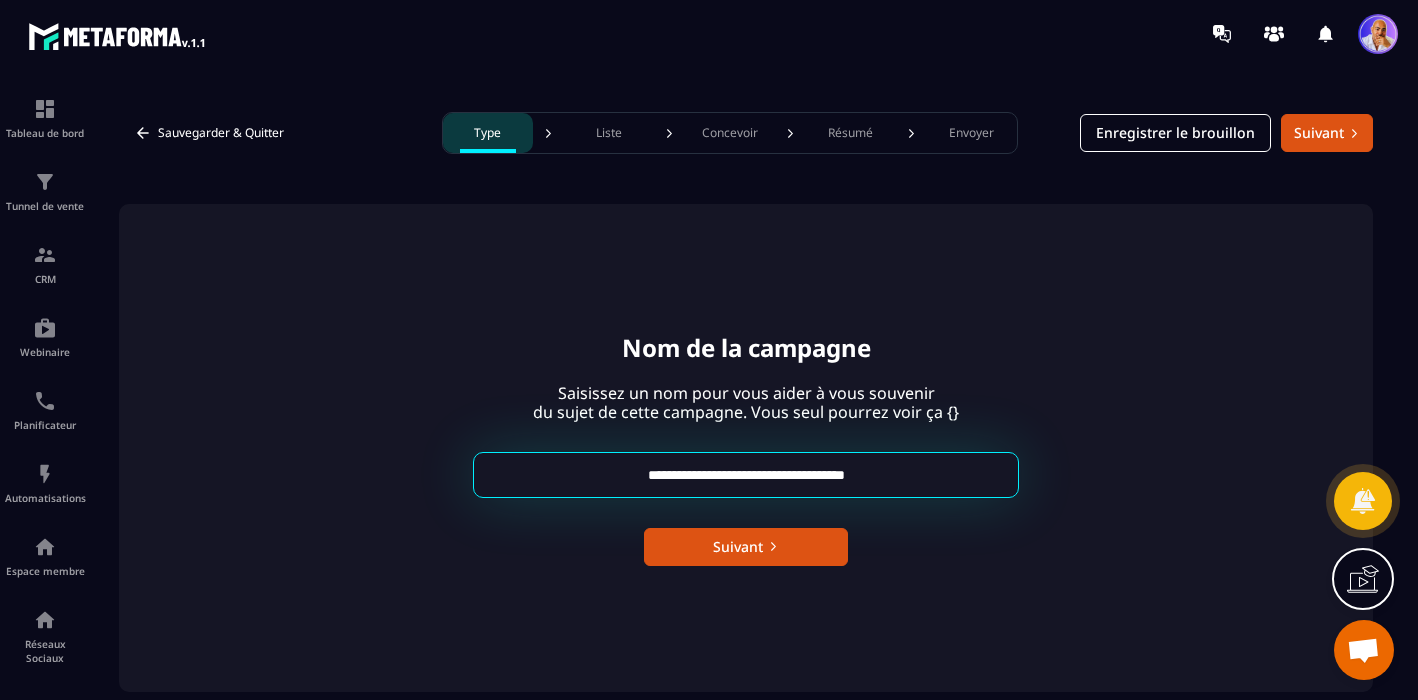 click on "**********" at bounding box center (746, 475) 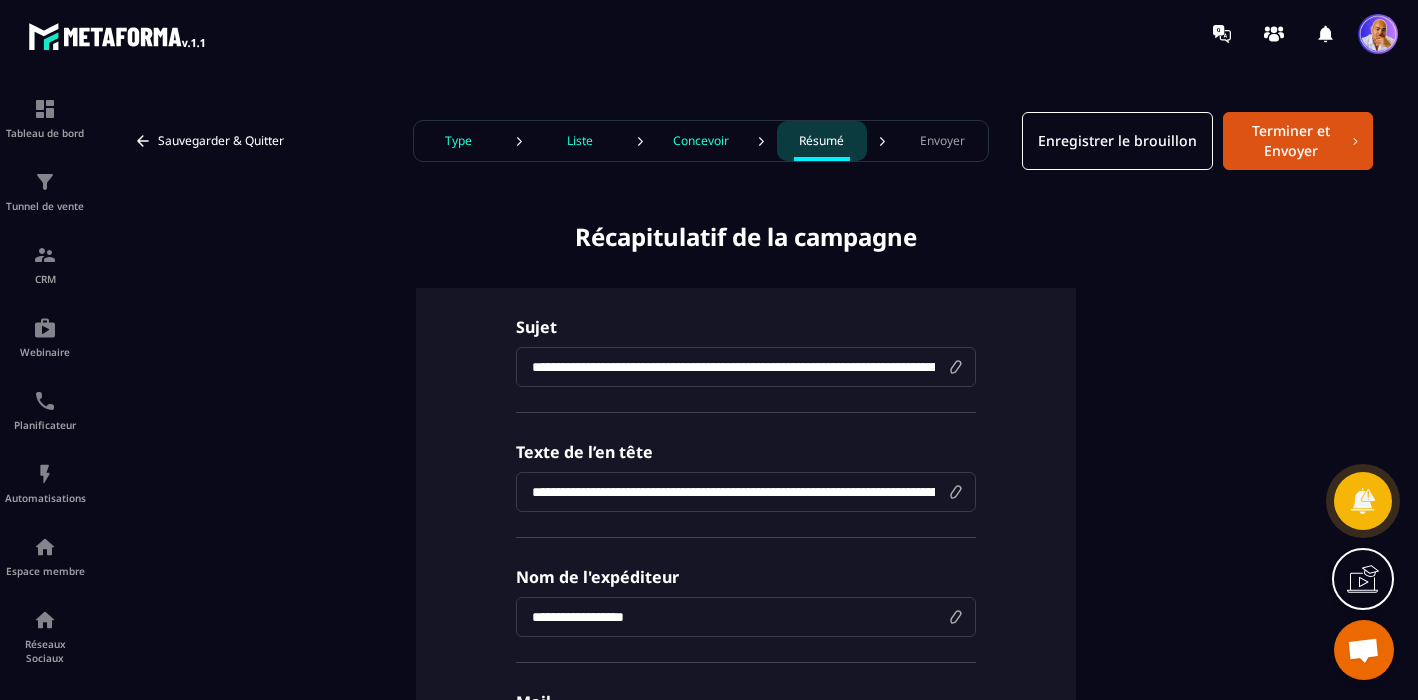 click on "**********" at bounding box center [746, 367] 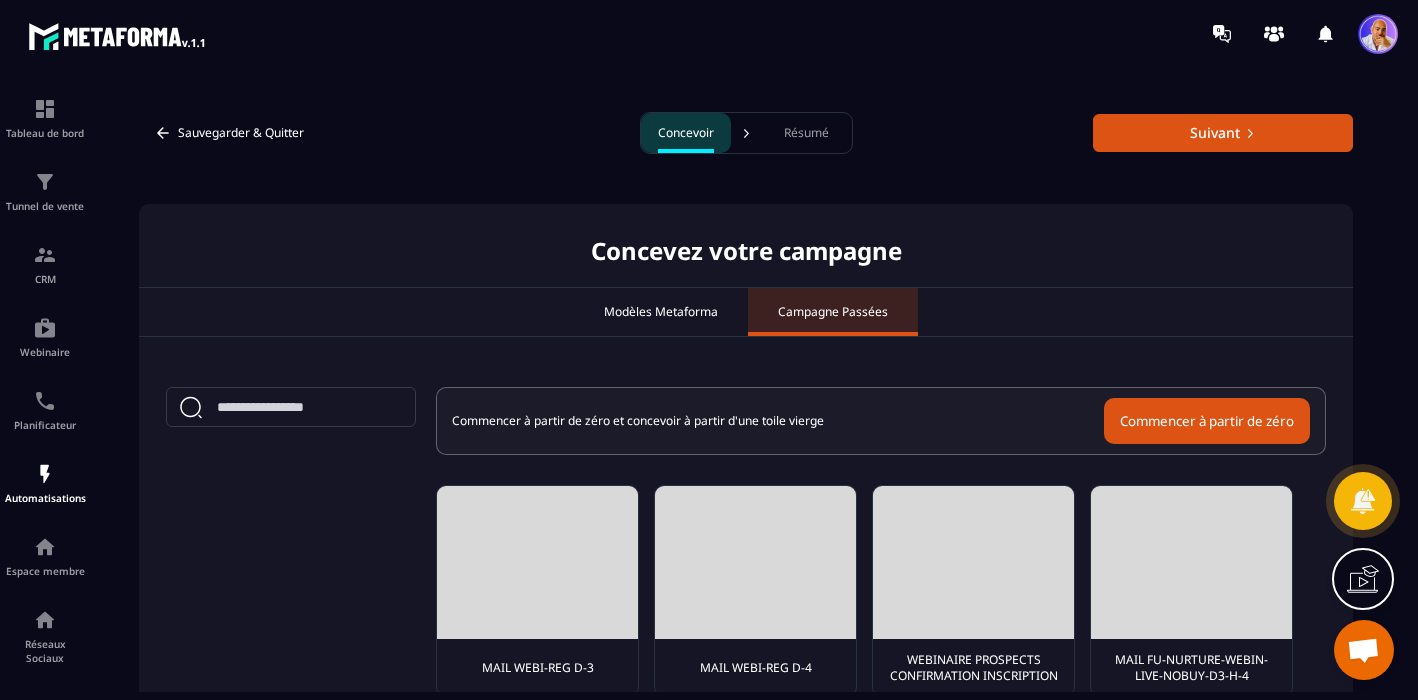 scroll, scrollTop: 0, scrollLeft: 0, axis: both 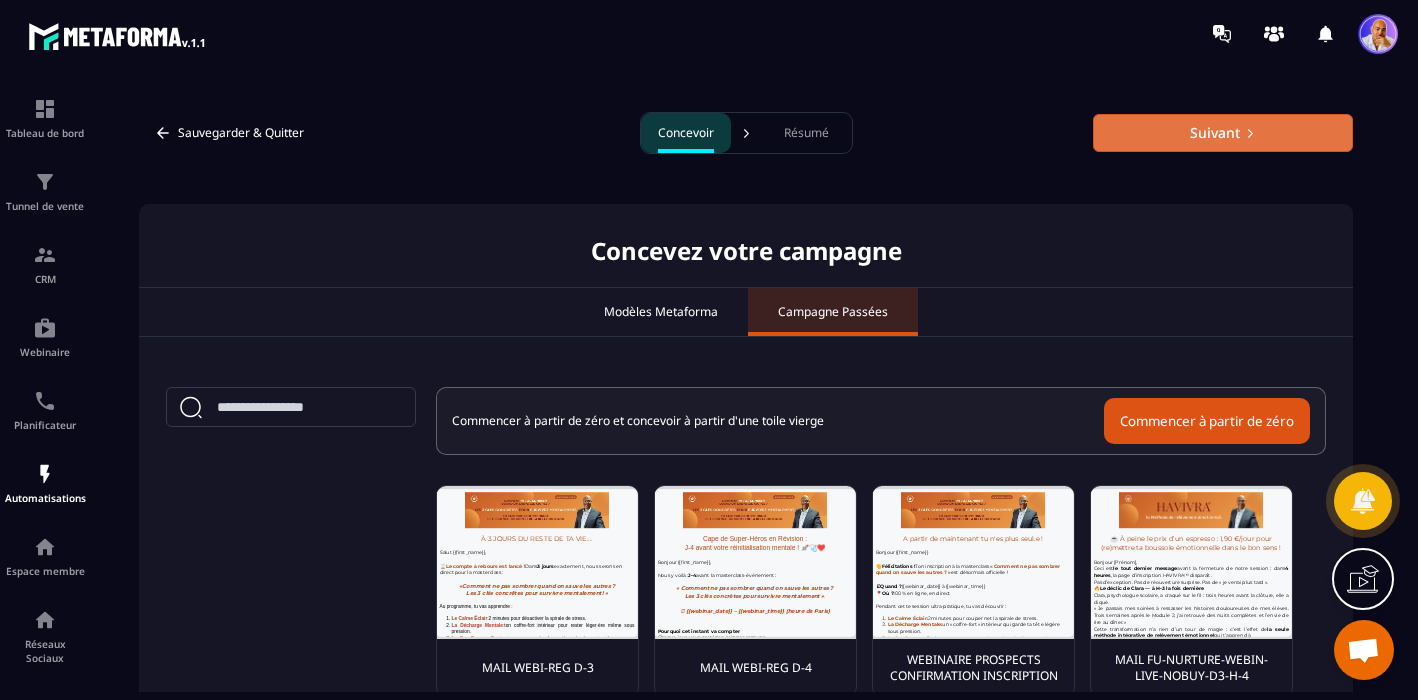 click on "Suivant" at bounding box center [1223, 133] 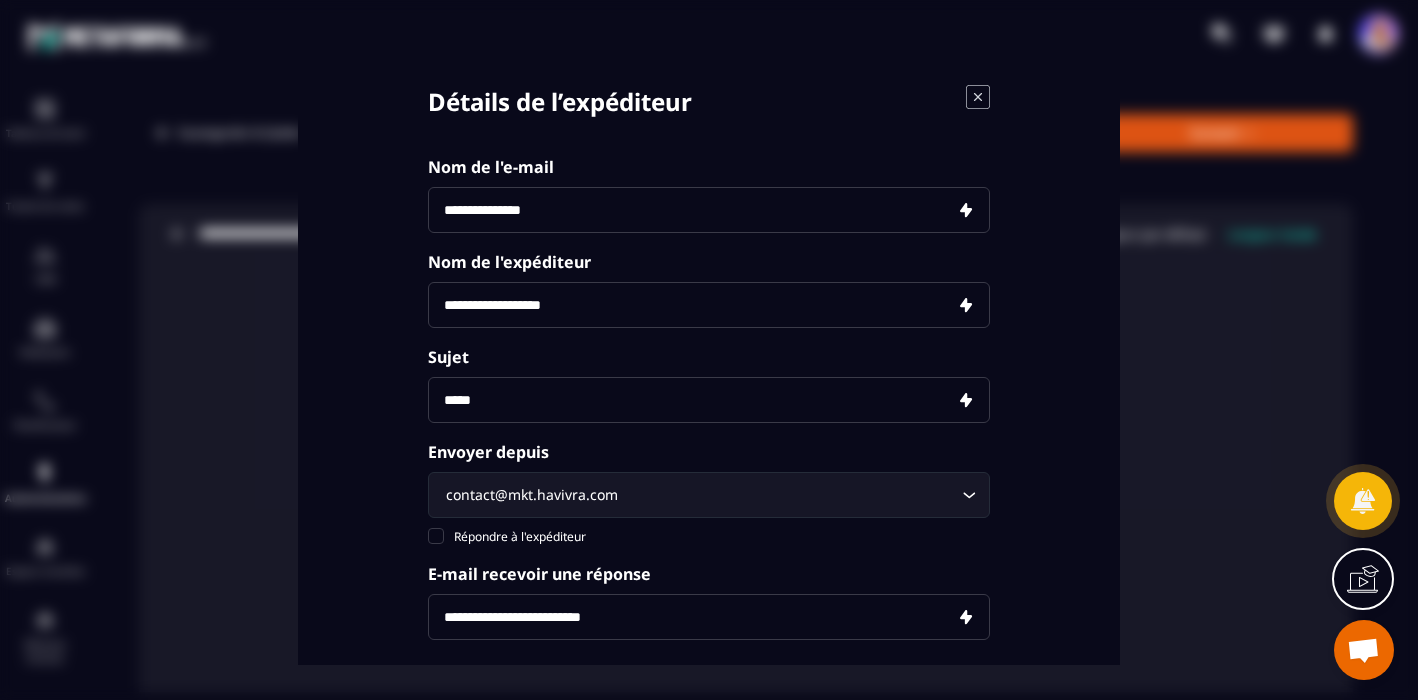 paste on "**********" 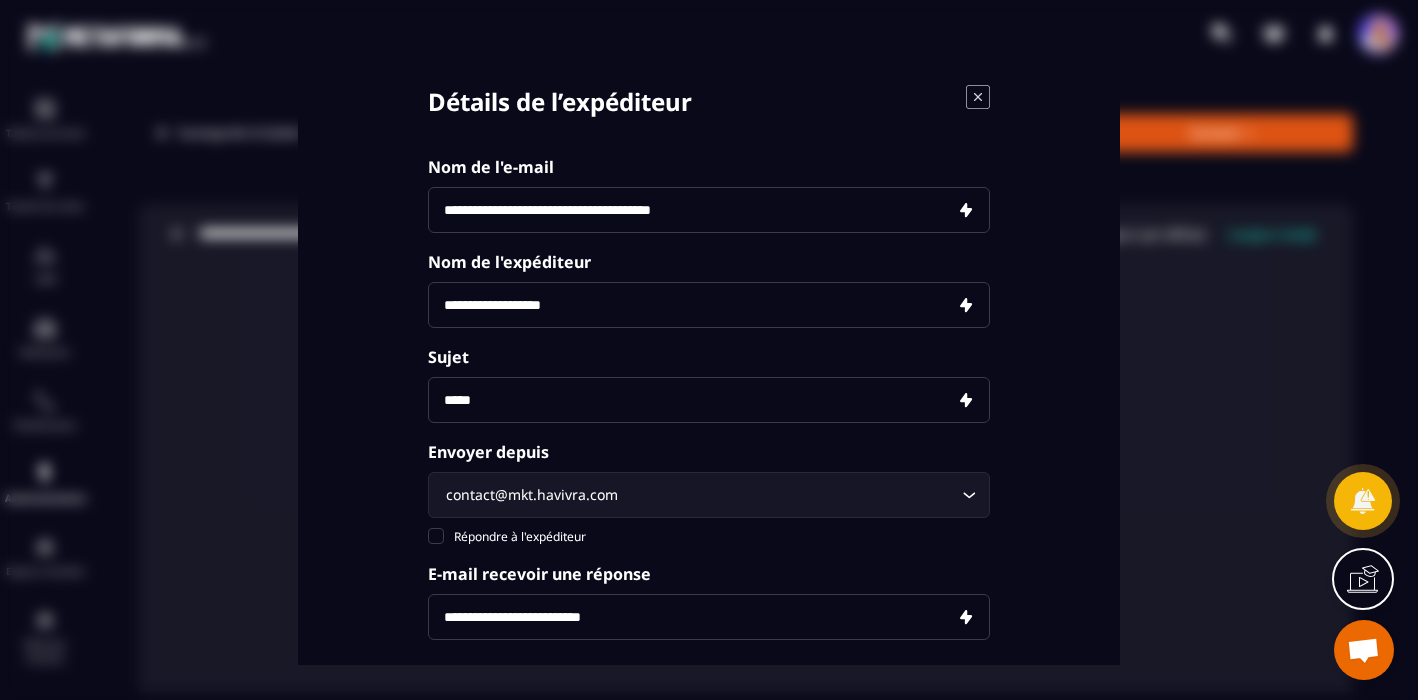 type on "**********" 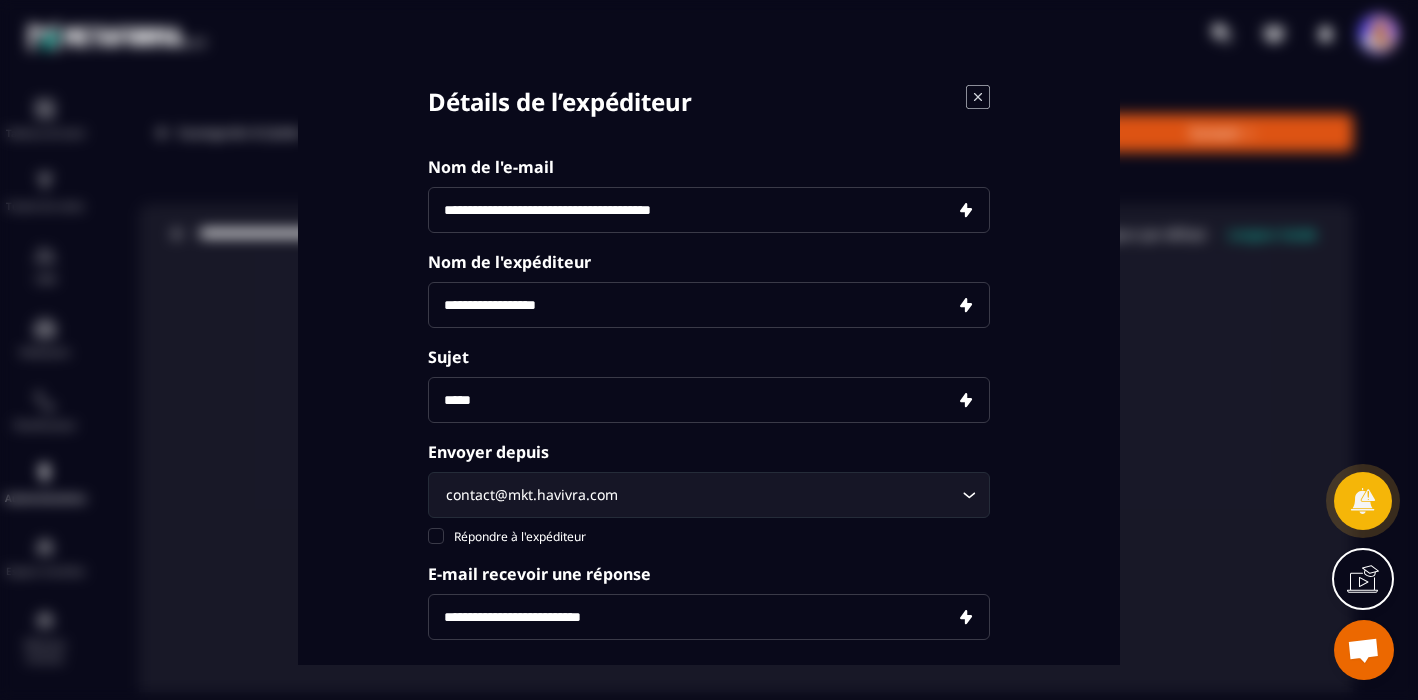 type on "**********" 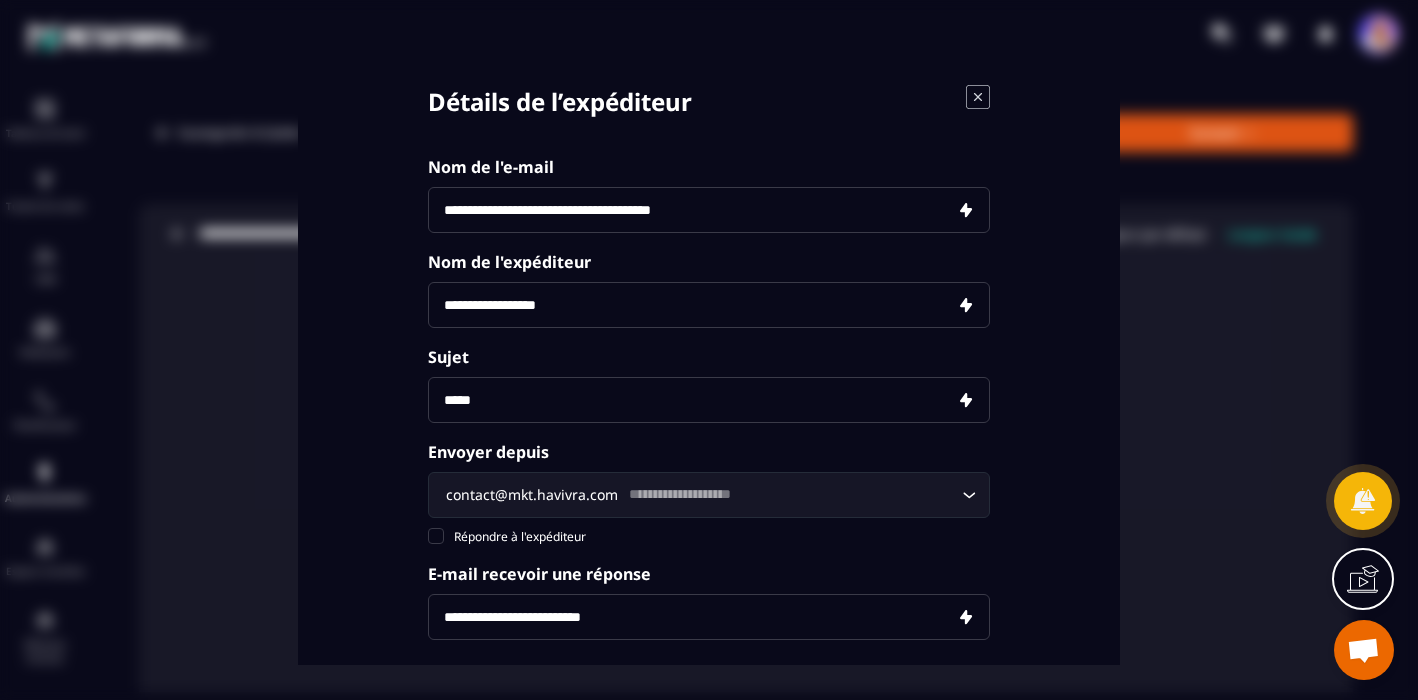 type 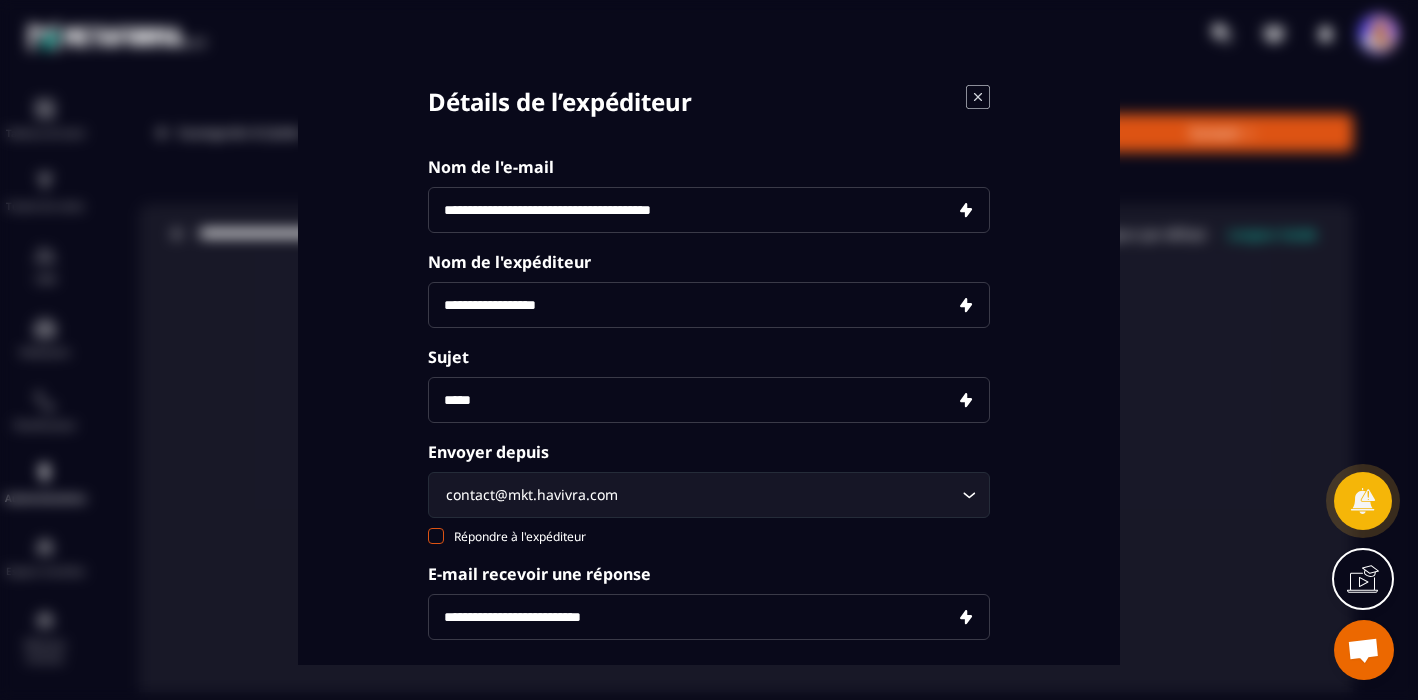 click on "Répondre à l'expéditeur" 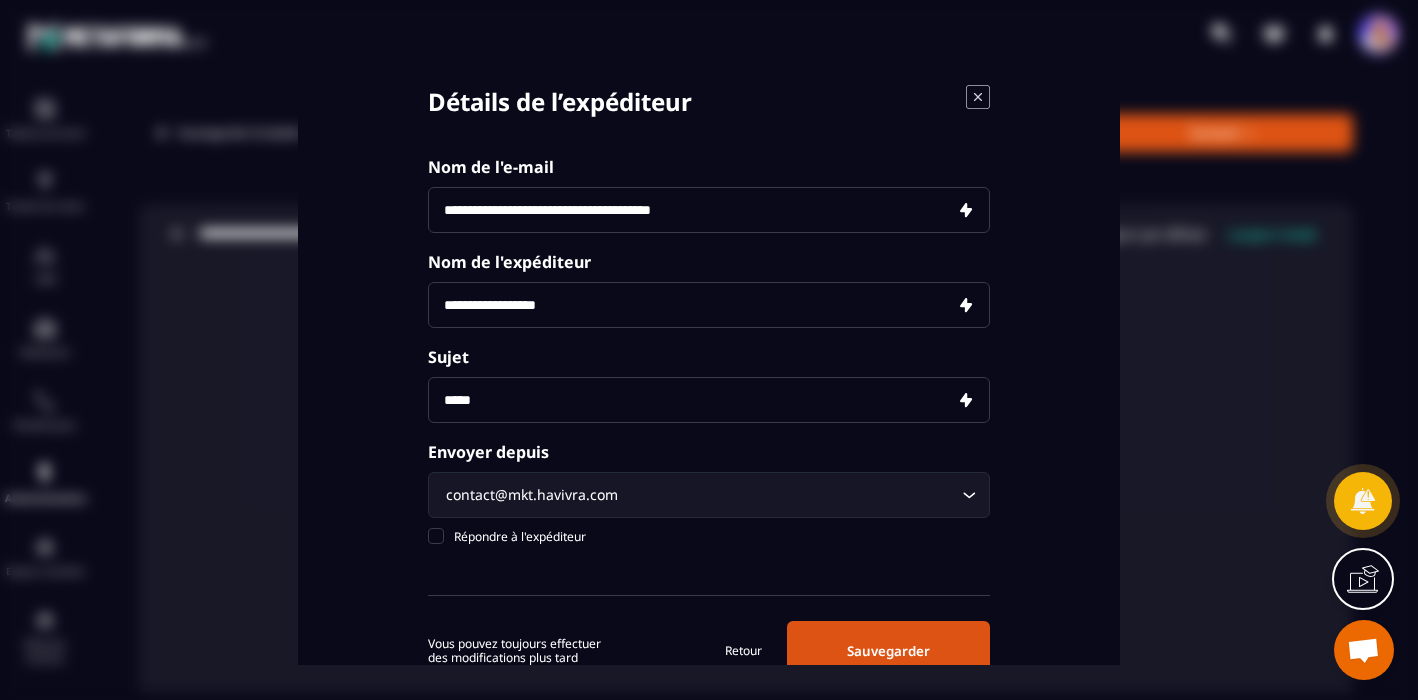 click at bounding box center (709, 400) 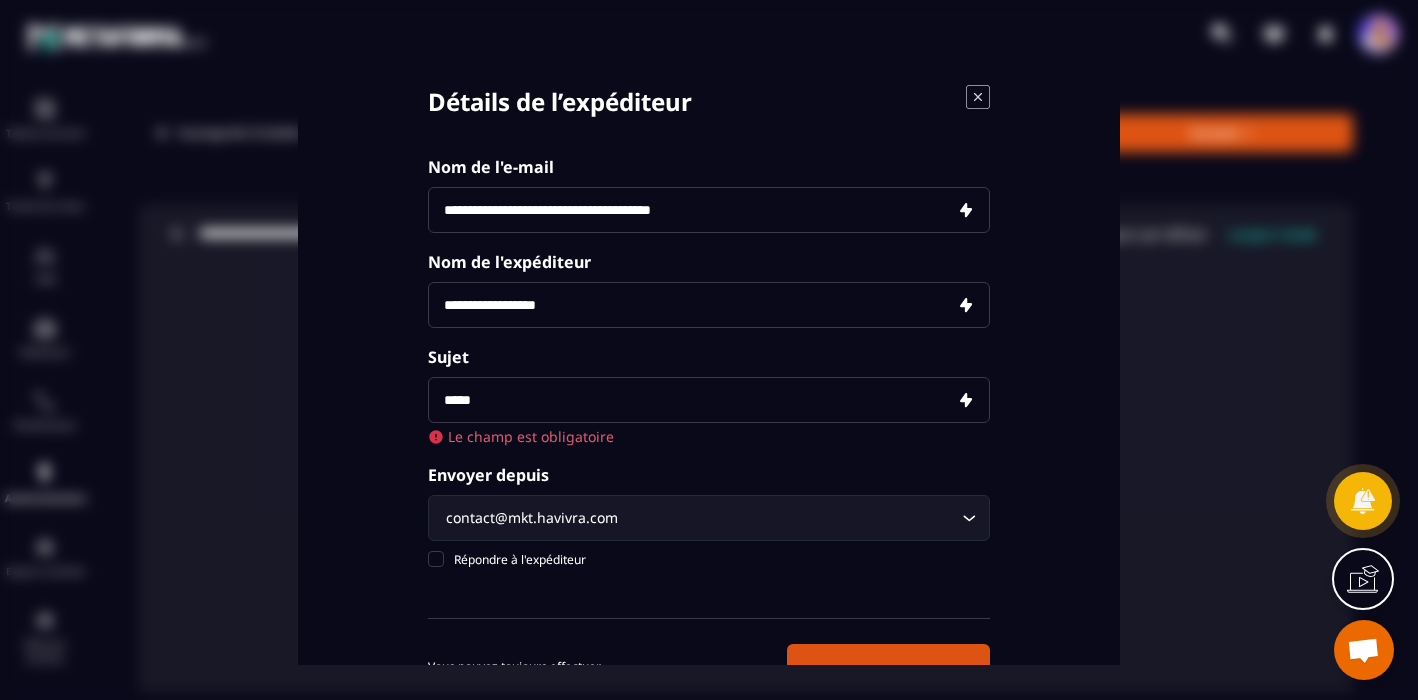 paste on "**********" 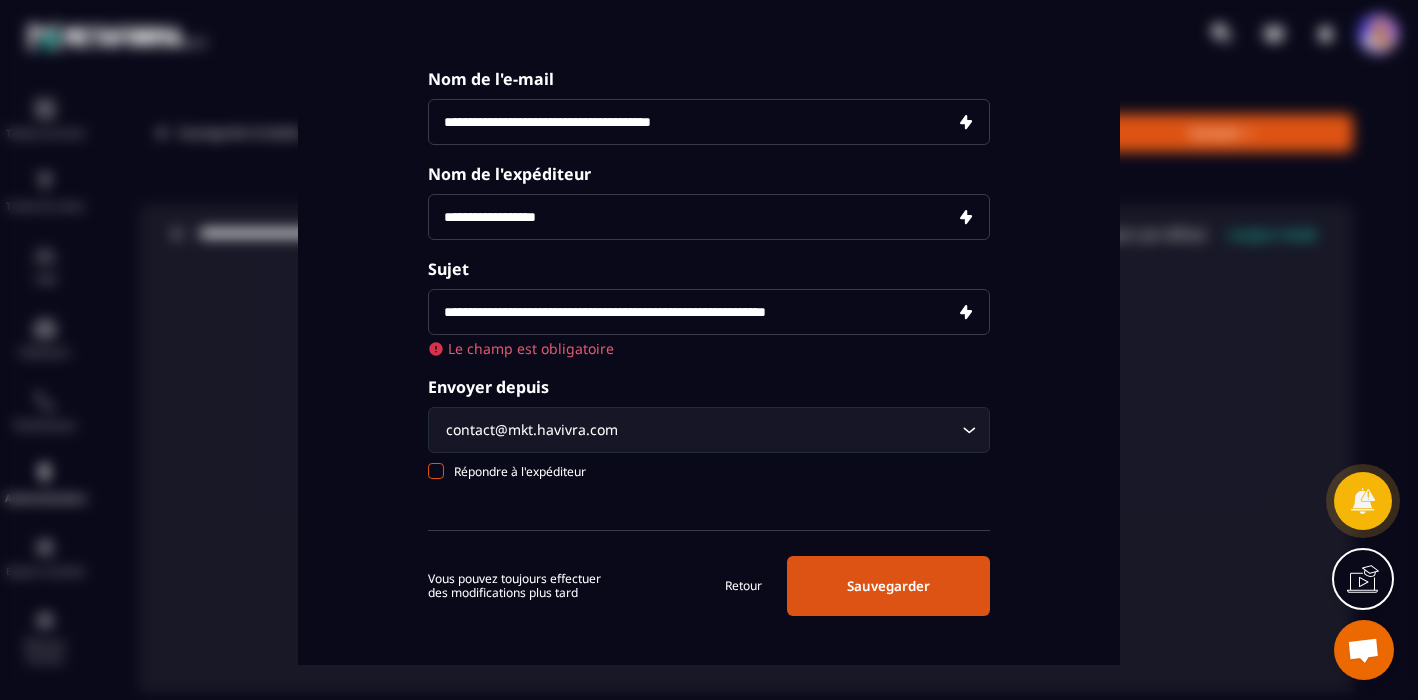 scroll, scrollTop: 88, scrollLeft: 0, axis: vertical 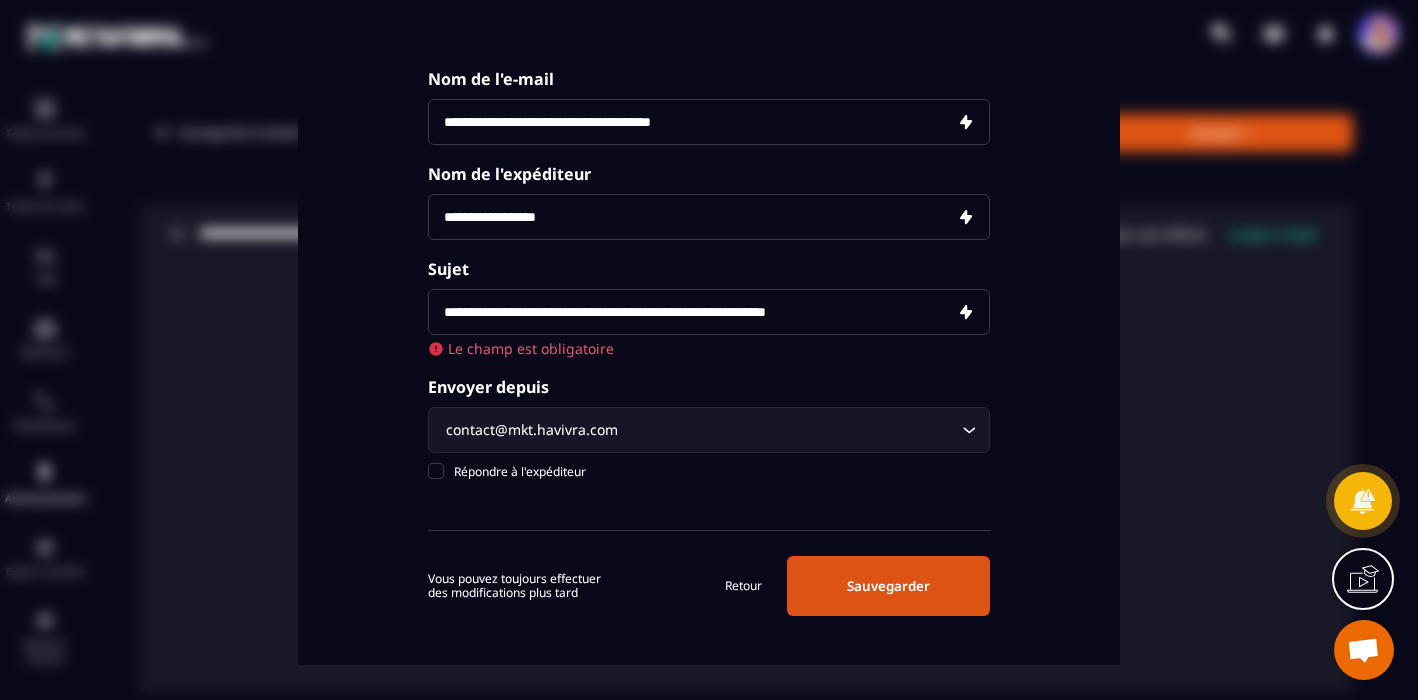 type on "**********" 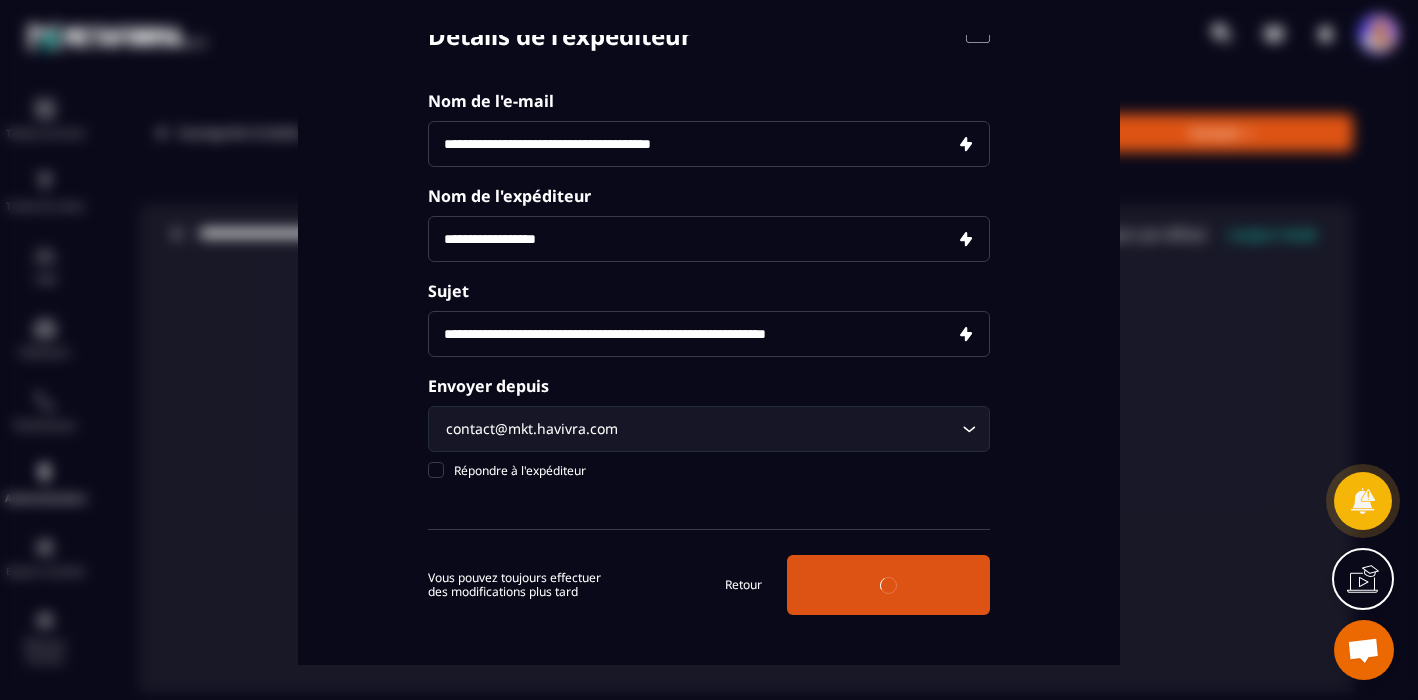 scroll, scrollTop: 65, scrollLeft: 0, axis: vertical 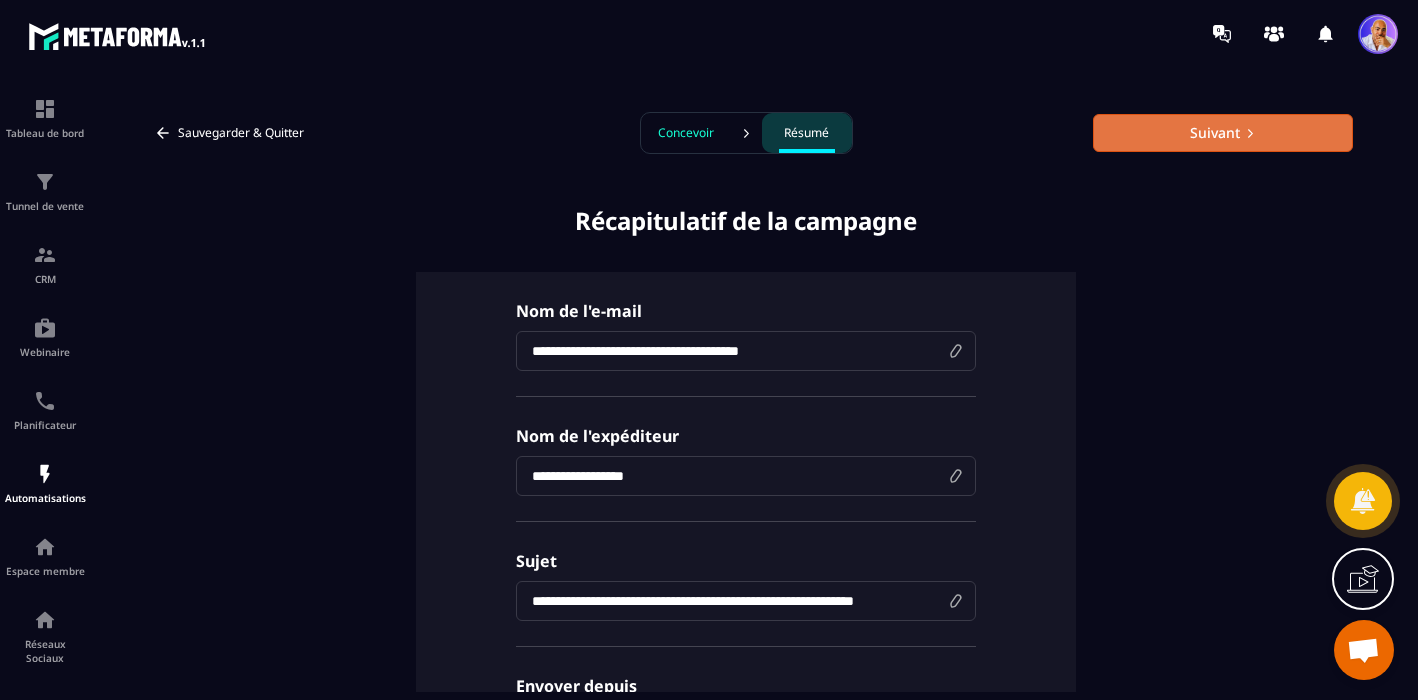 click on "Suivant" at bounding box center (1223, 133) 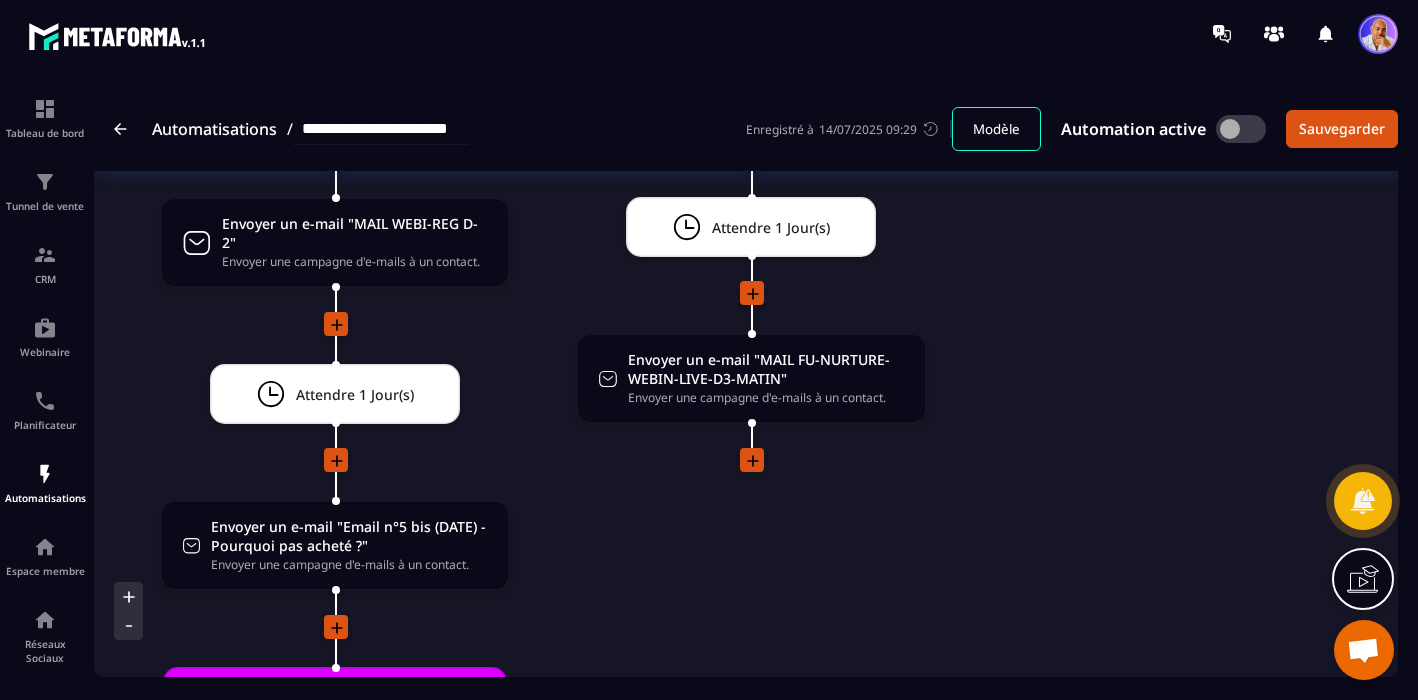 scroll, scrollTop: 4214, scrollLeft: 0, axis: vertical 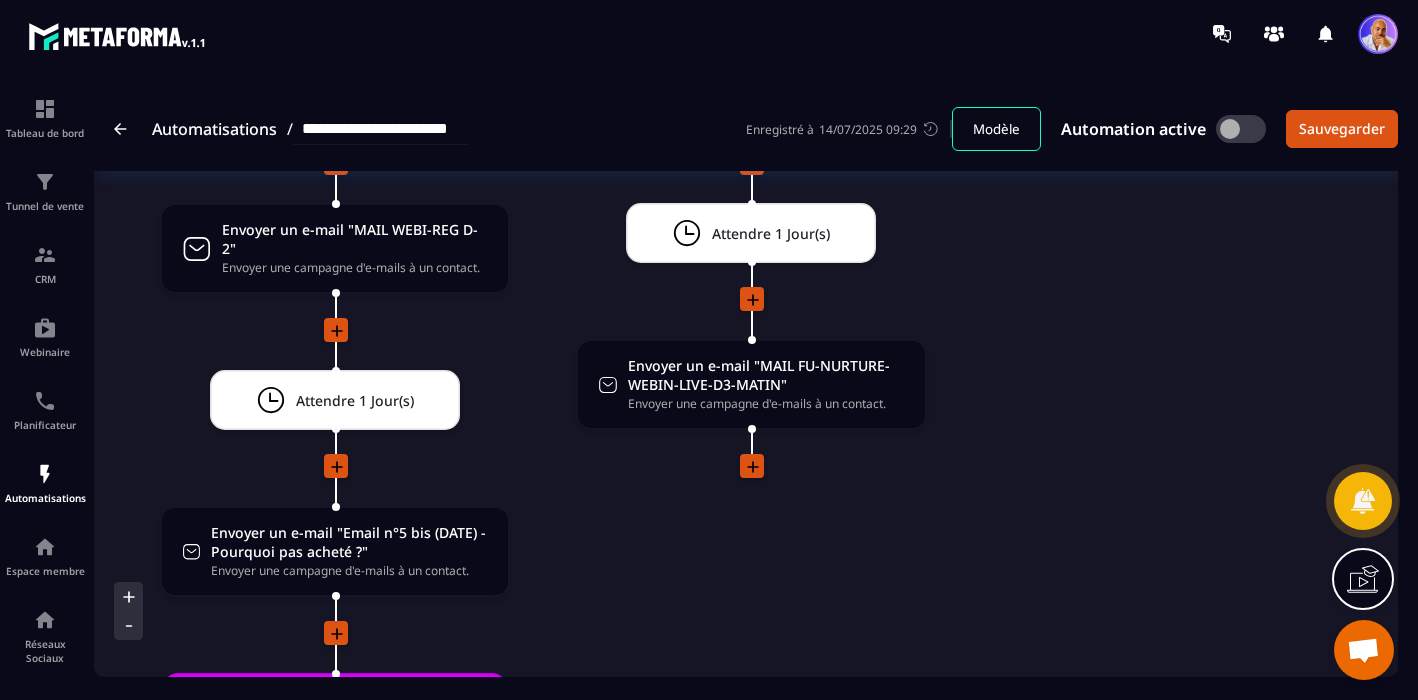 click 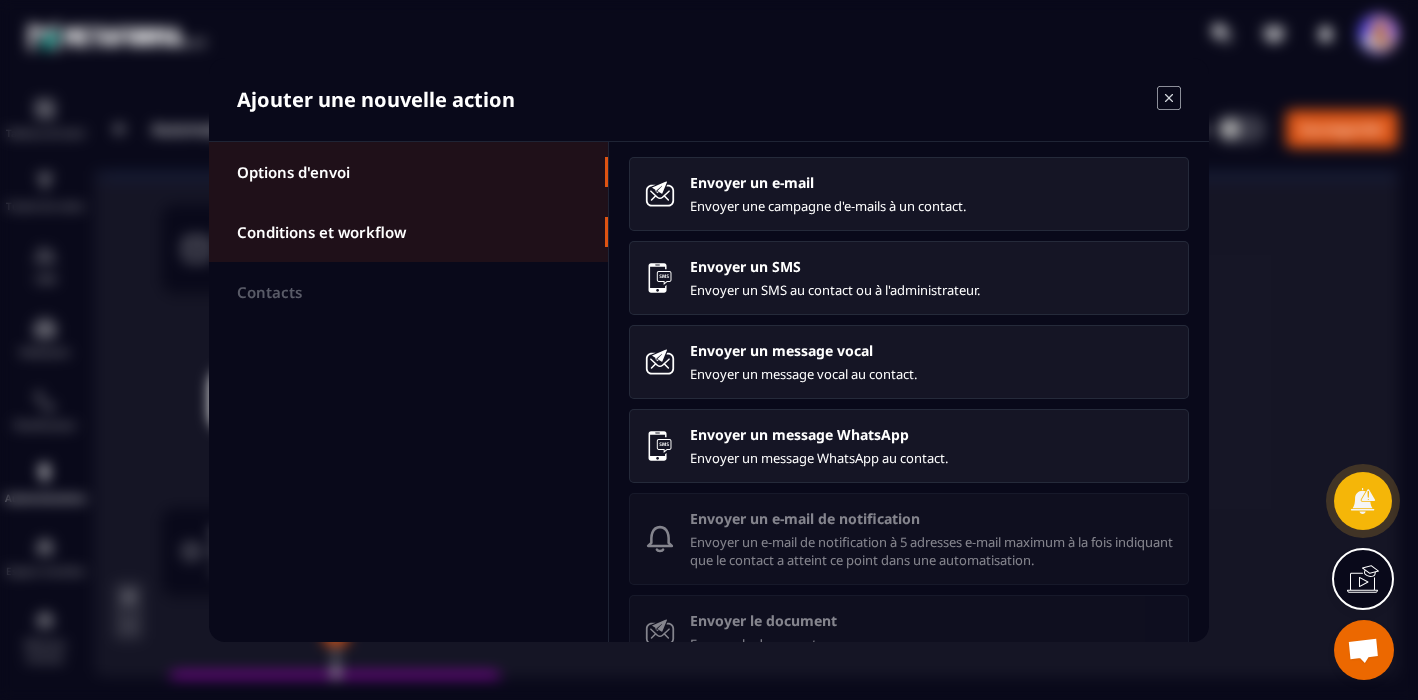 click on "Conditions et workflow" at bounding box center (321, 232) 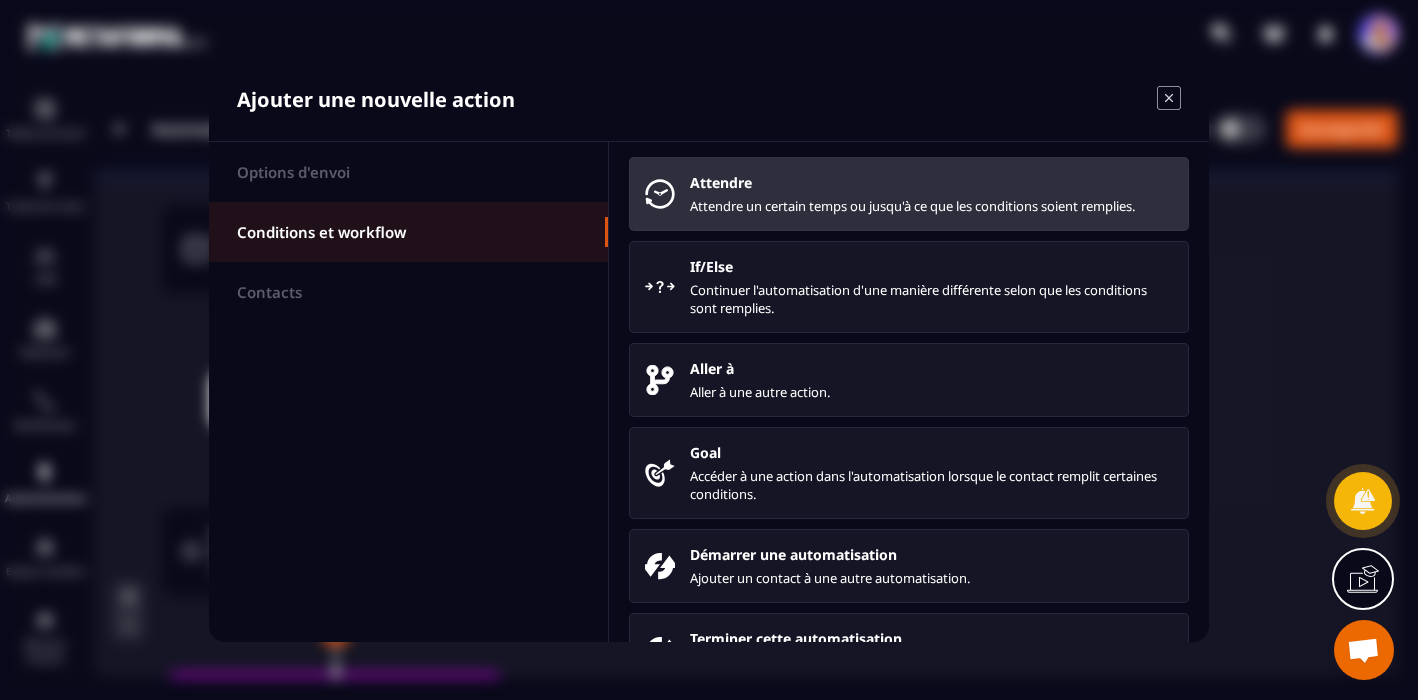click on "Attendre un certain temps ou jusqu'à ce que les conditions soient remplies." at bounding box center [931, 206] 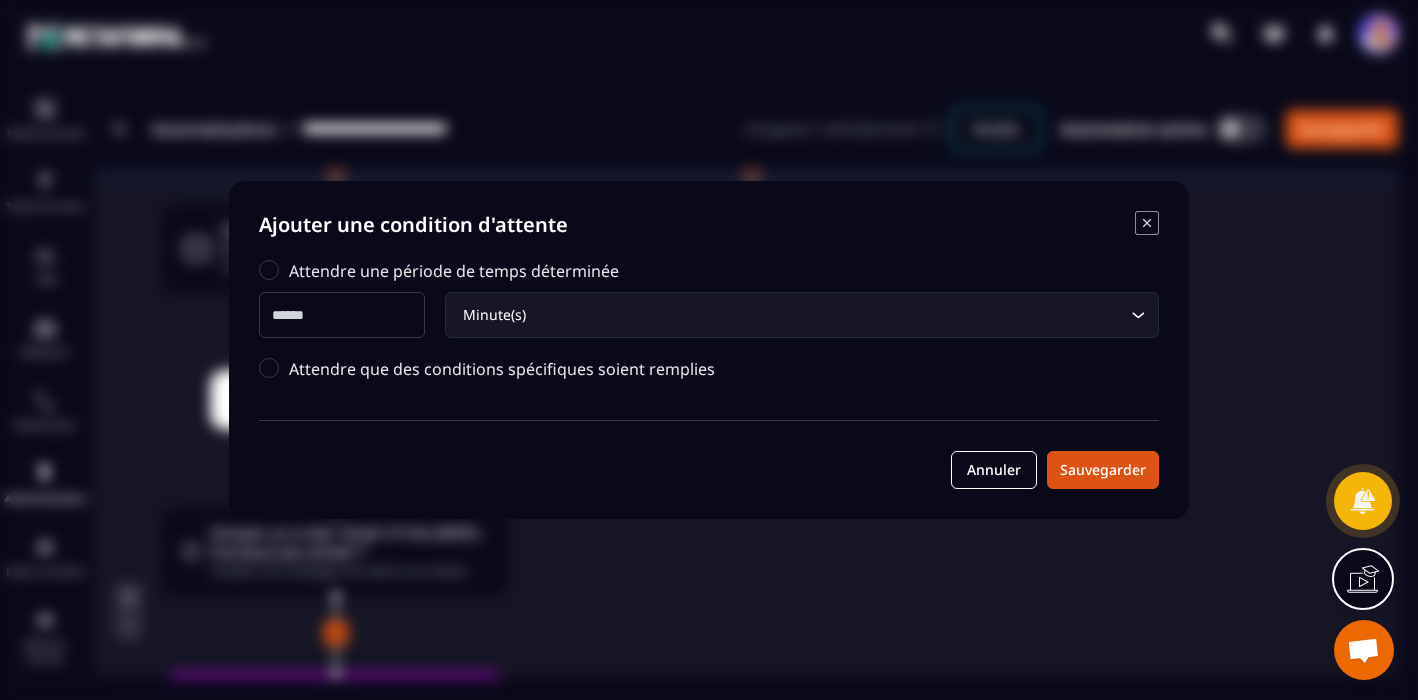 click at bounding box center [342, 315] 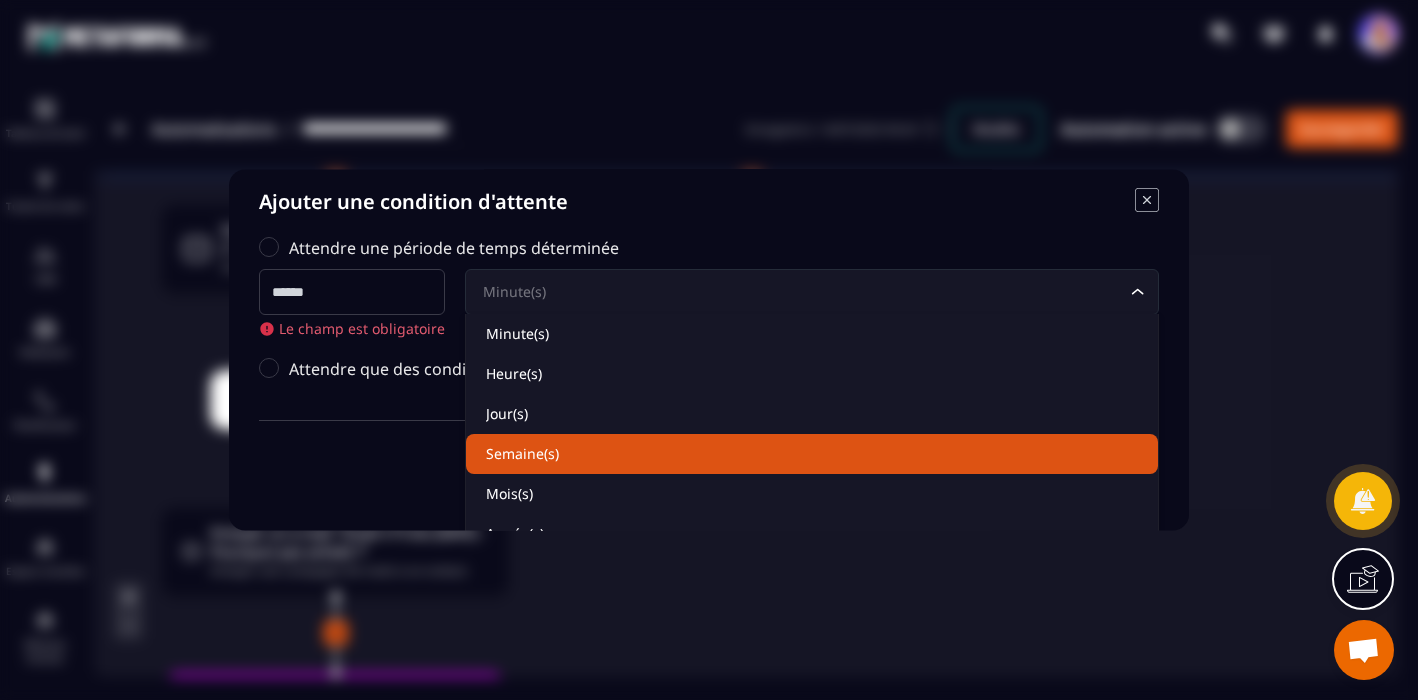 scroll, scrollTop: 0, scrollLeft: 0, axis: both 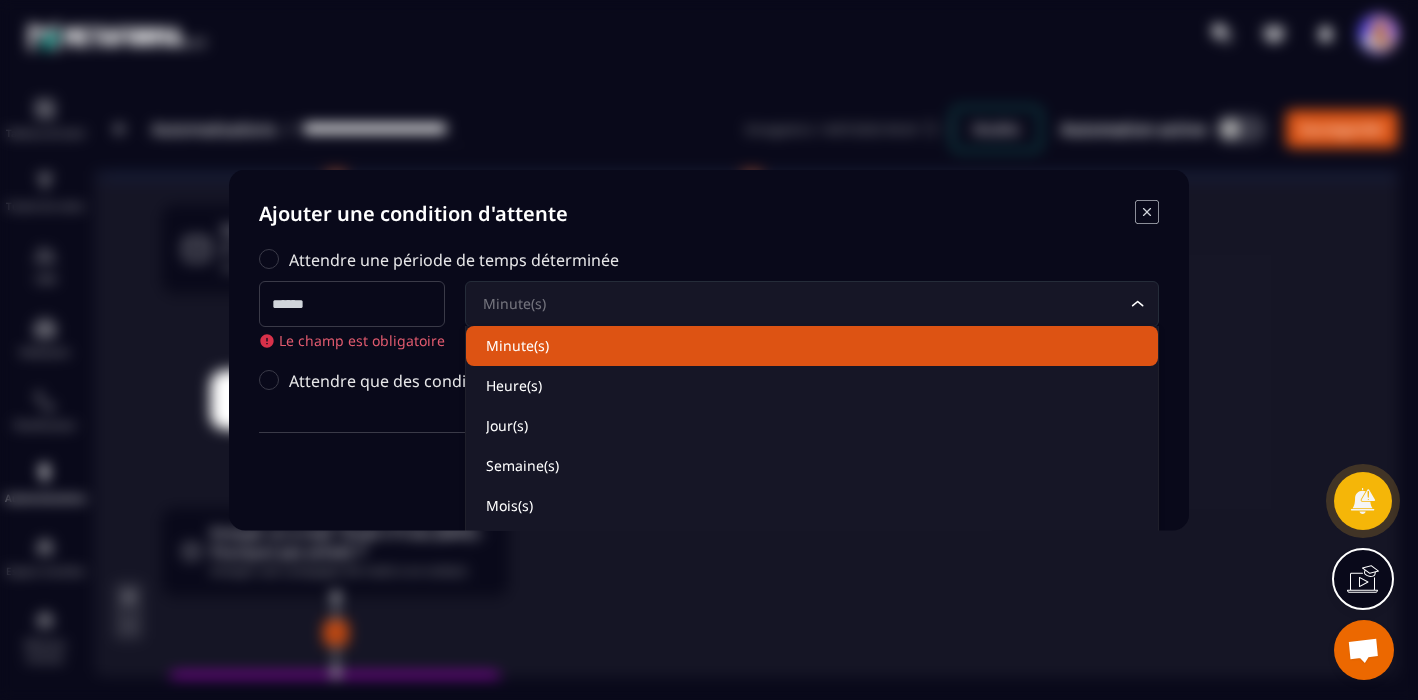 click at bounding box center (352, 304) 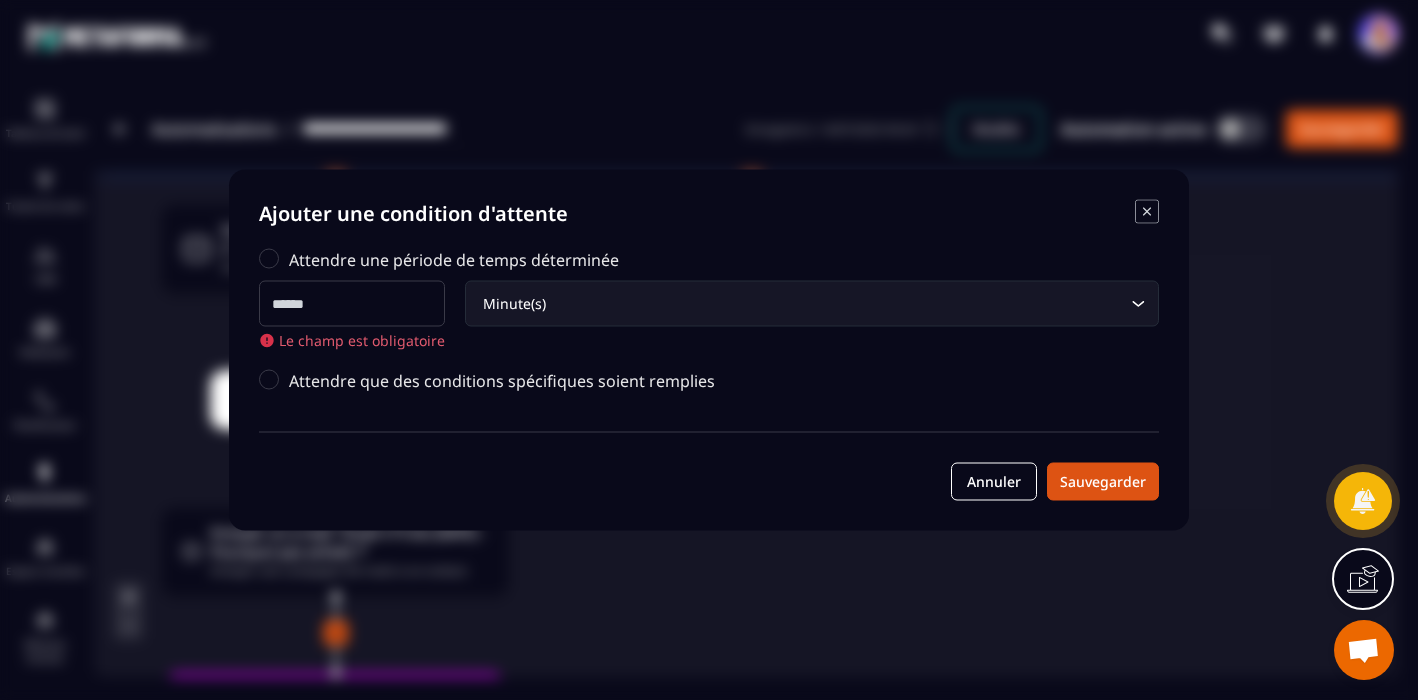 click 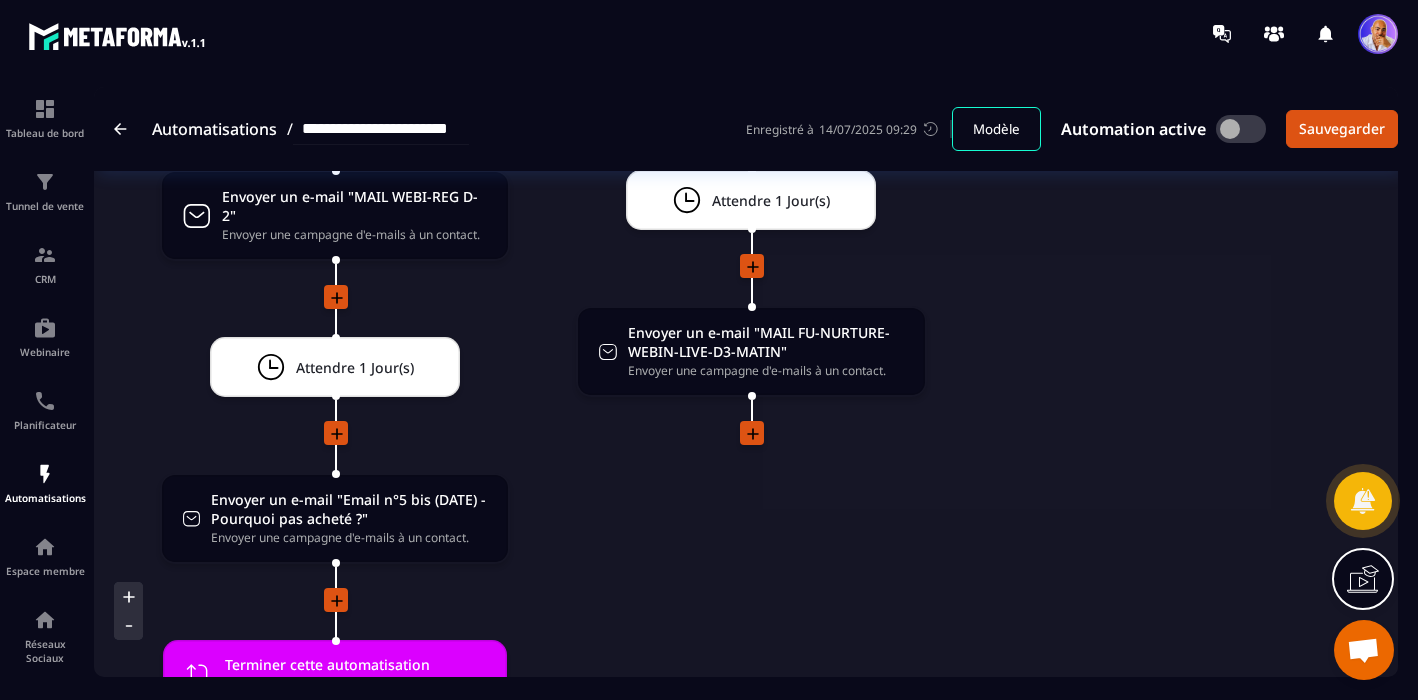 scroll, scrollTop: 4266, scrollLeft: 0, axis: vertical 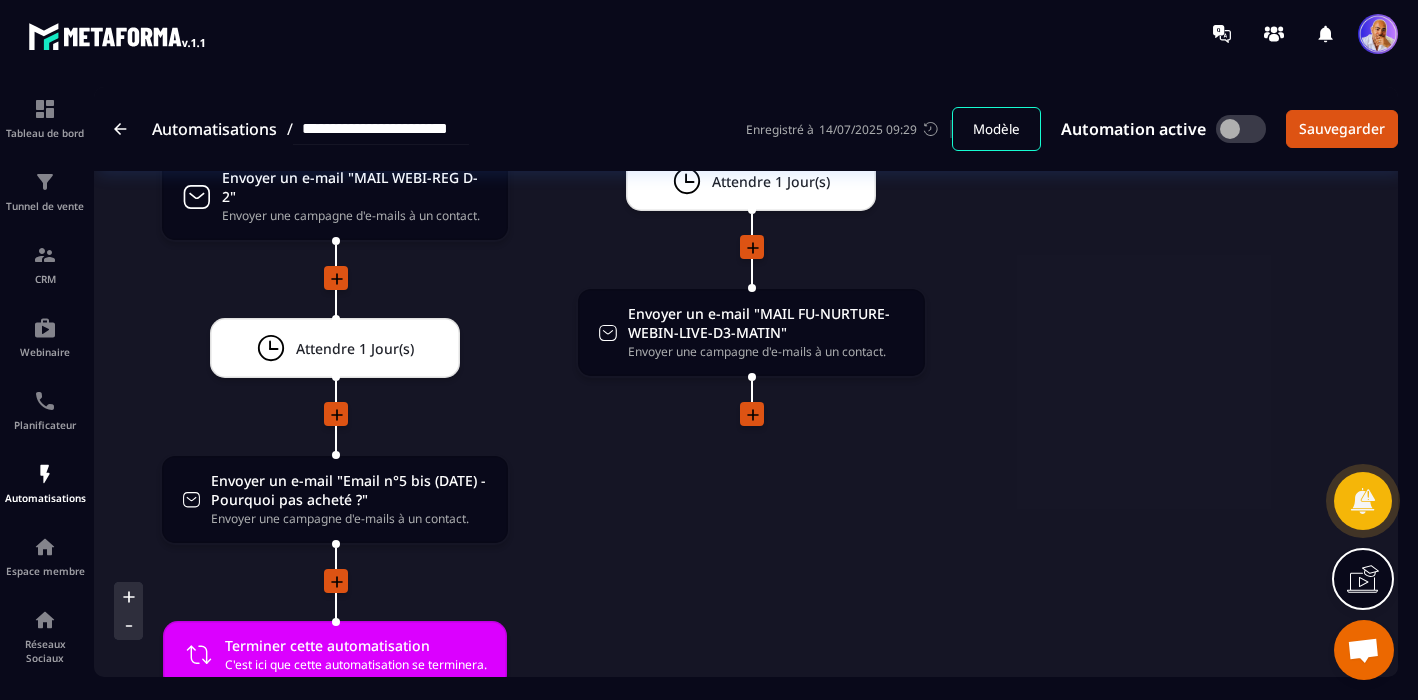 click 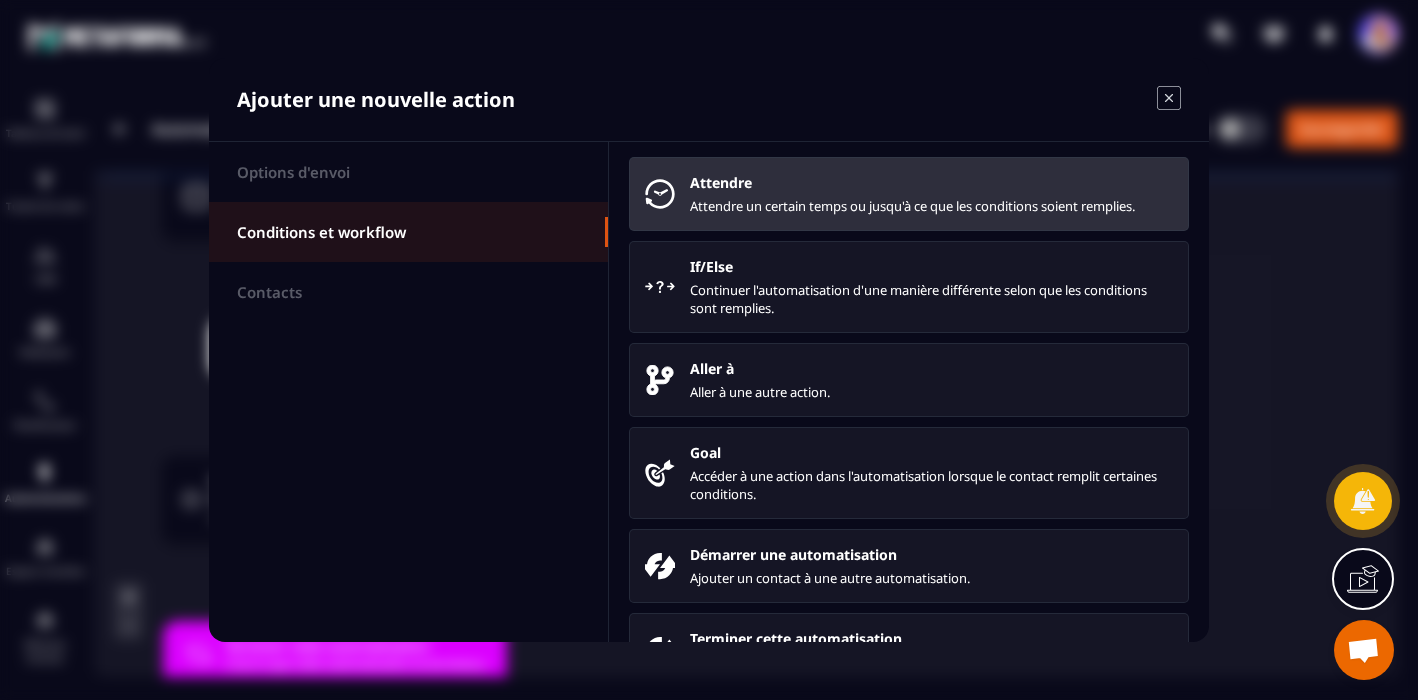 click on "Attendre Attendre un certain temps ou jusqu'à ce que les conditions soient remplies." at bounding box center [931, 194] 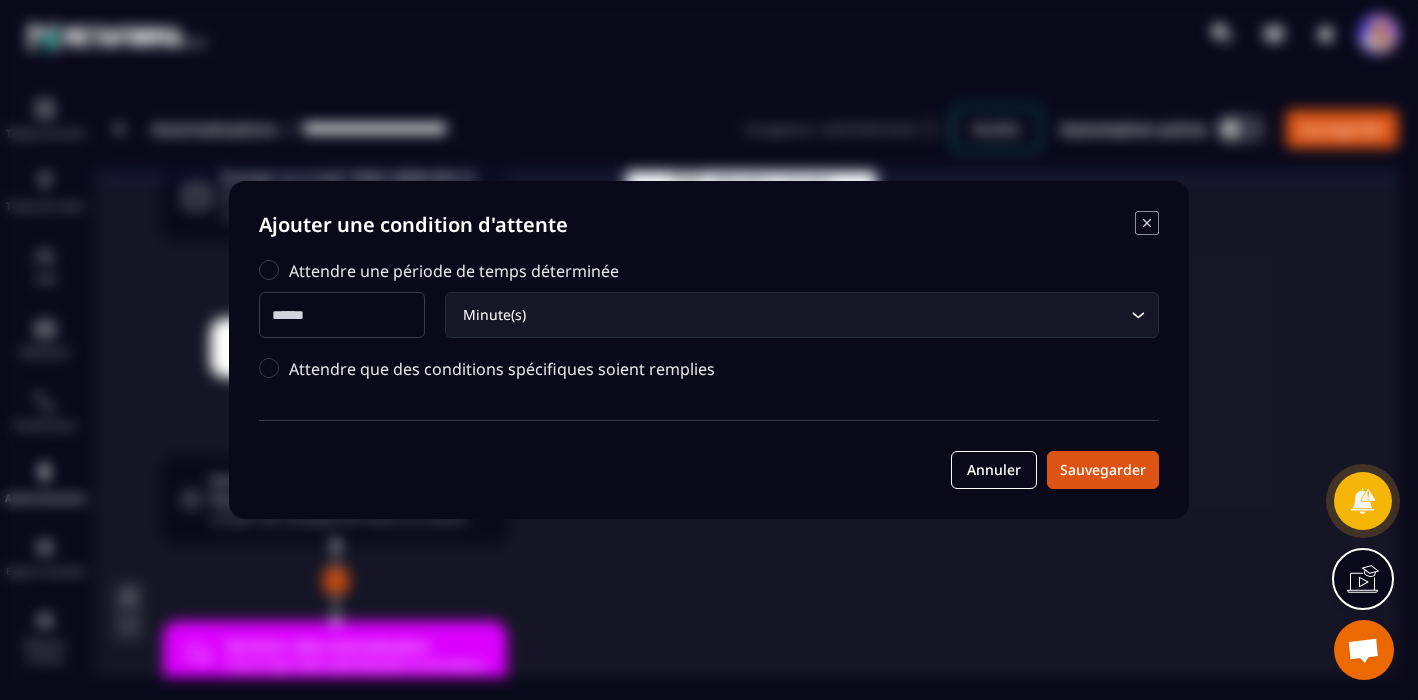 click at bounding box center [342, 315] 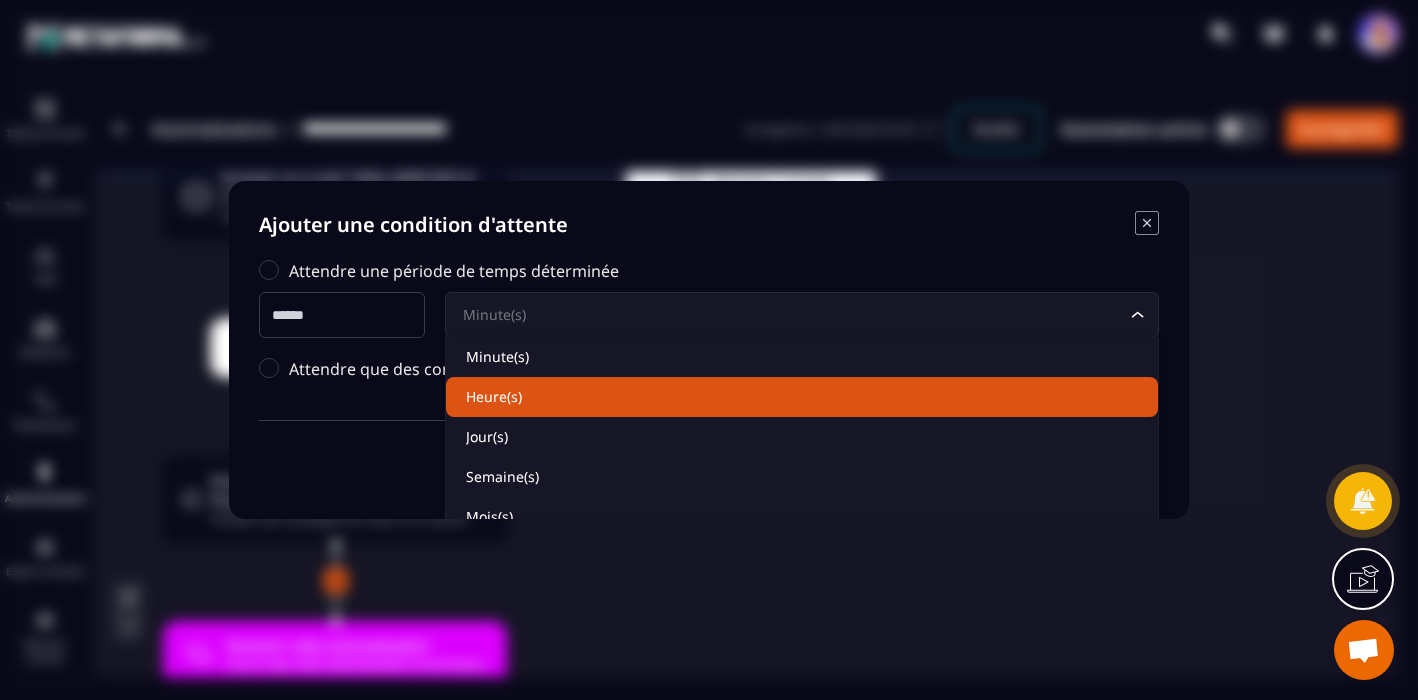 click on "Heure(s)" 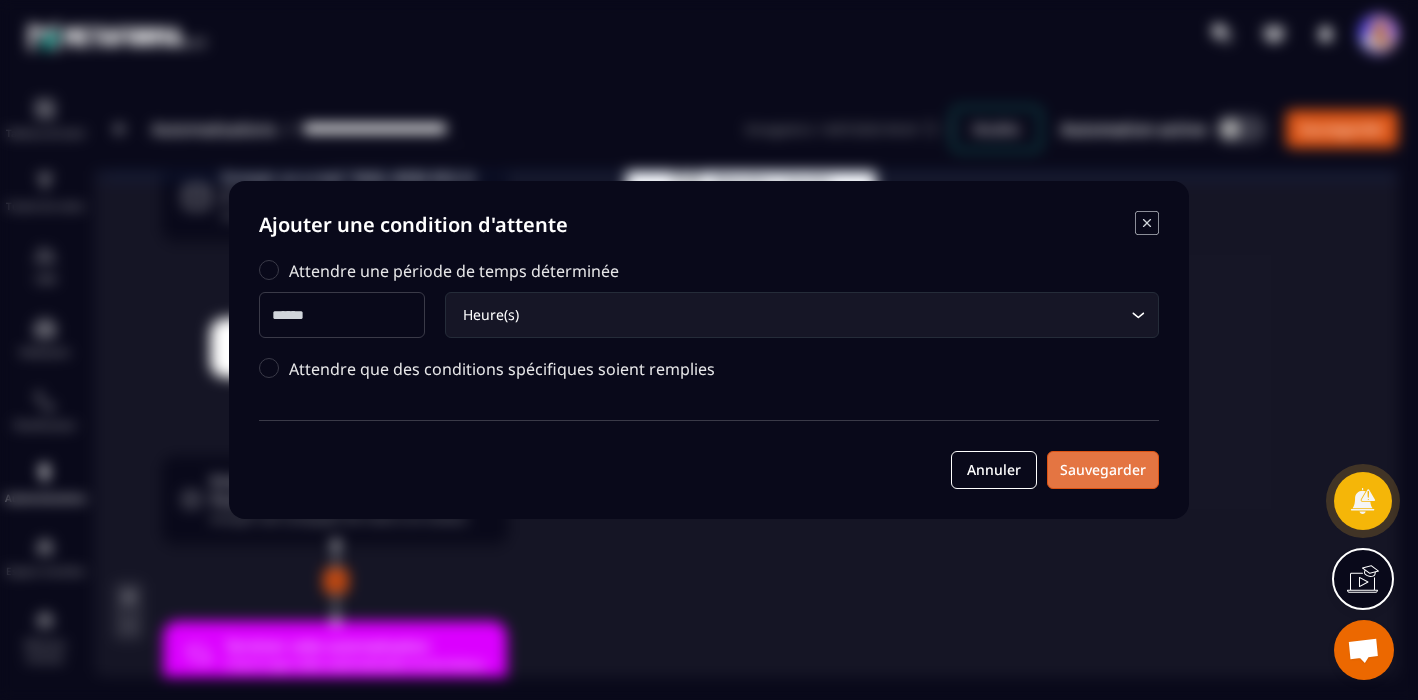 click on "Sauvegarder" at bounding box center [1103, 470] 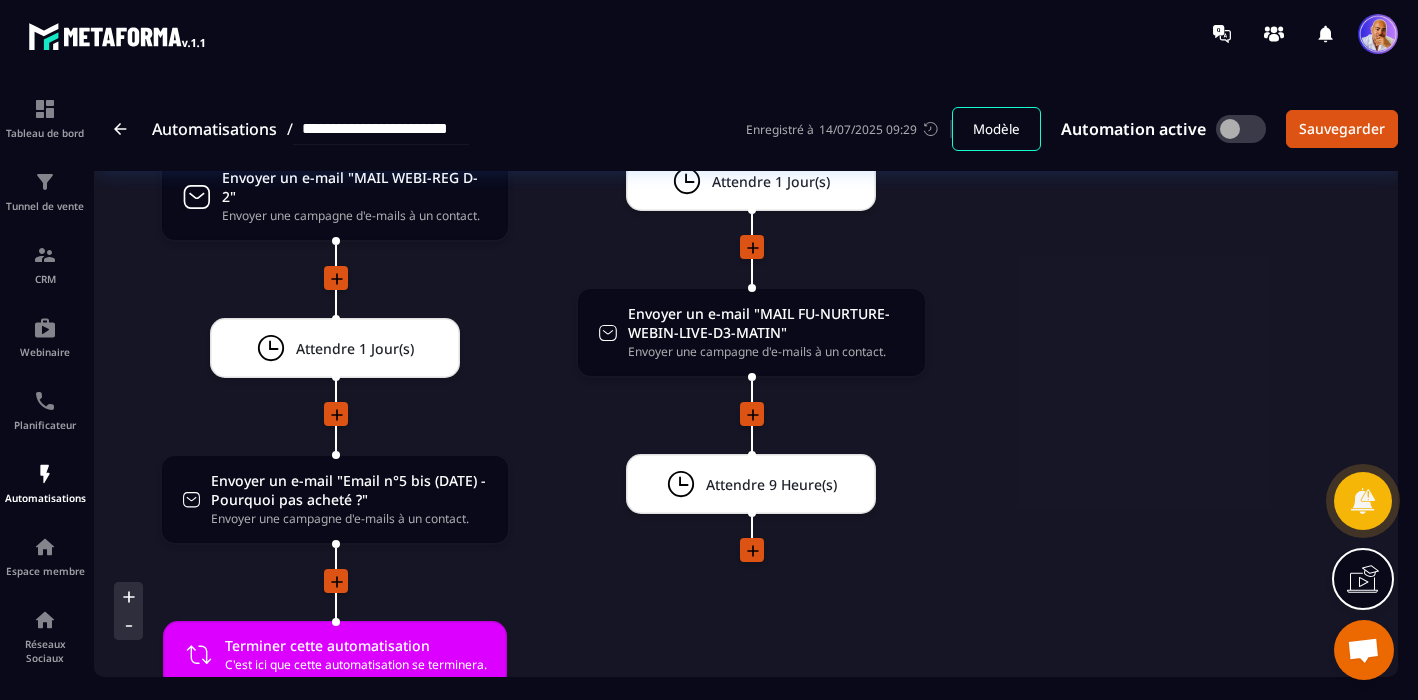 click 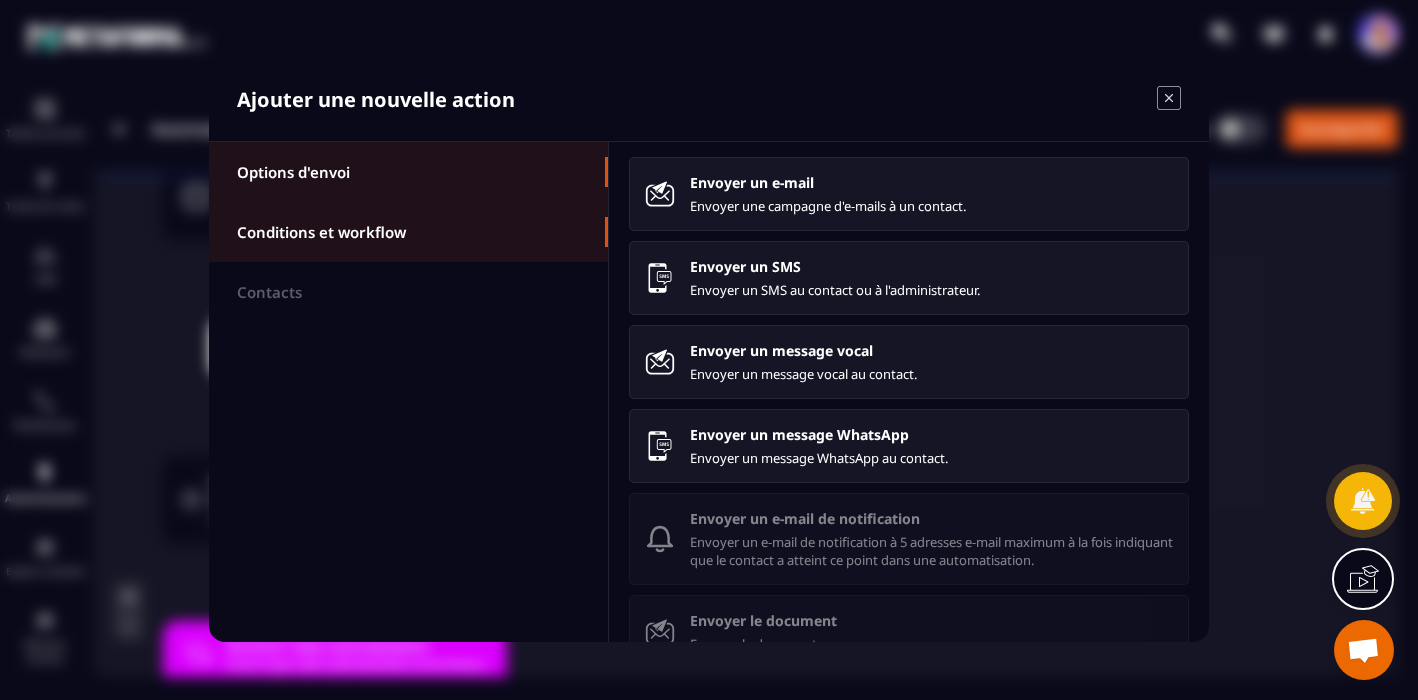 click on "Conditions et workflow" at bounding box center (321, 232) 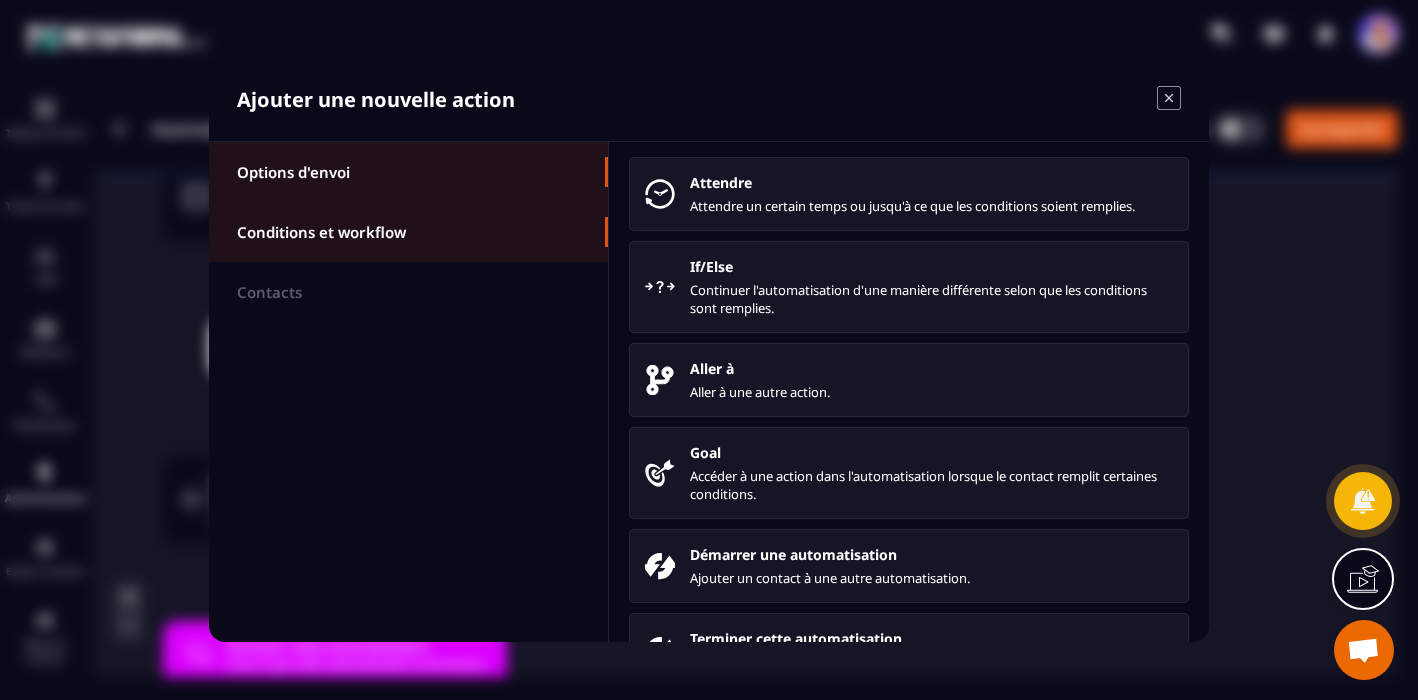 click on "Options d'envoi" 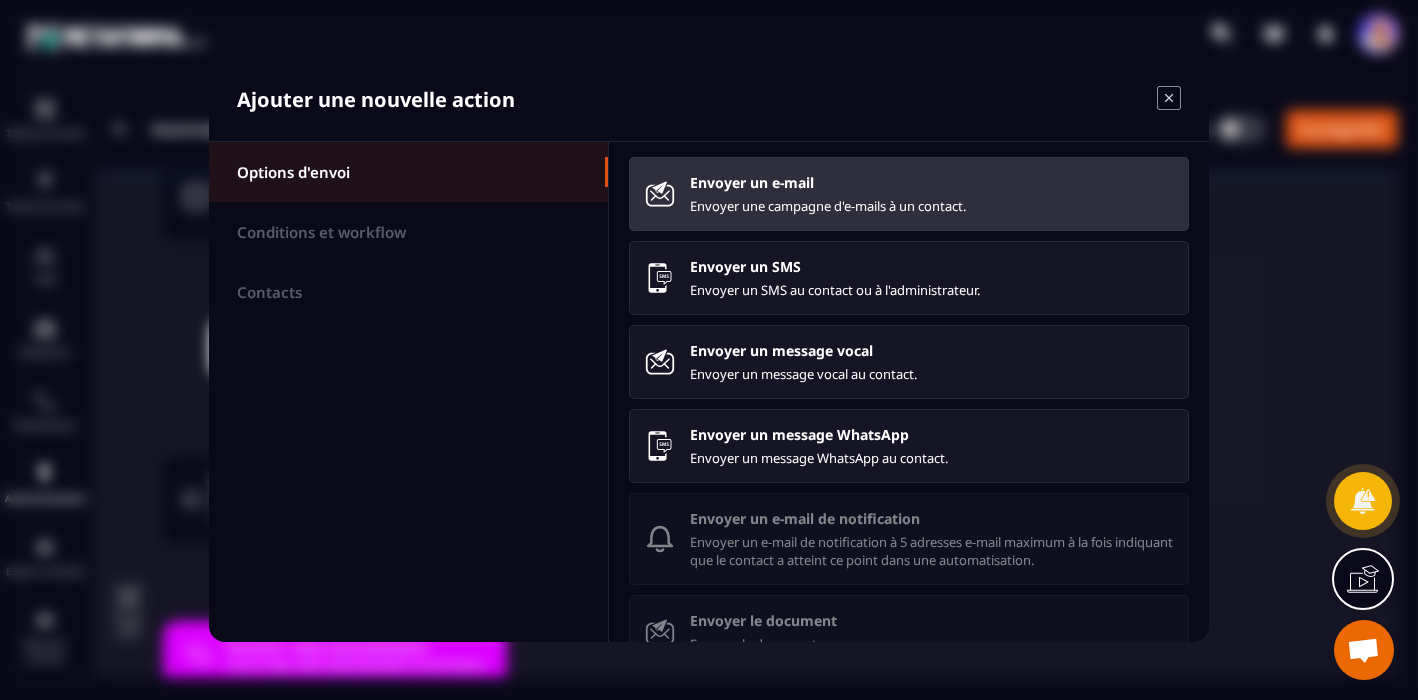 click on "Envoyer un e-mail" at bounding box center [931, 182] 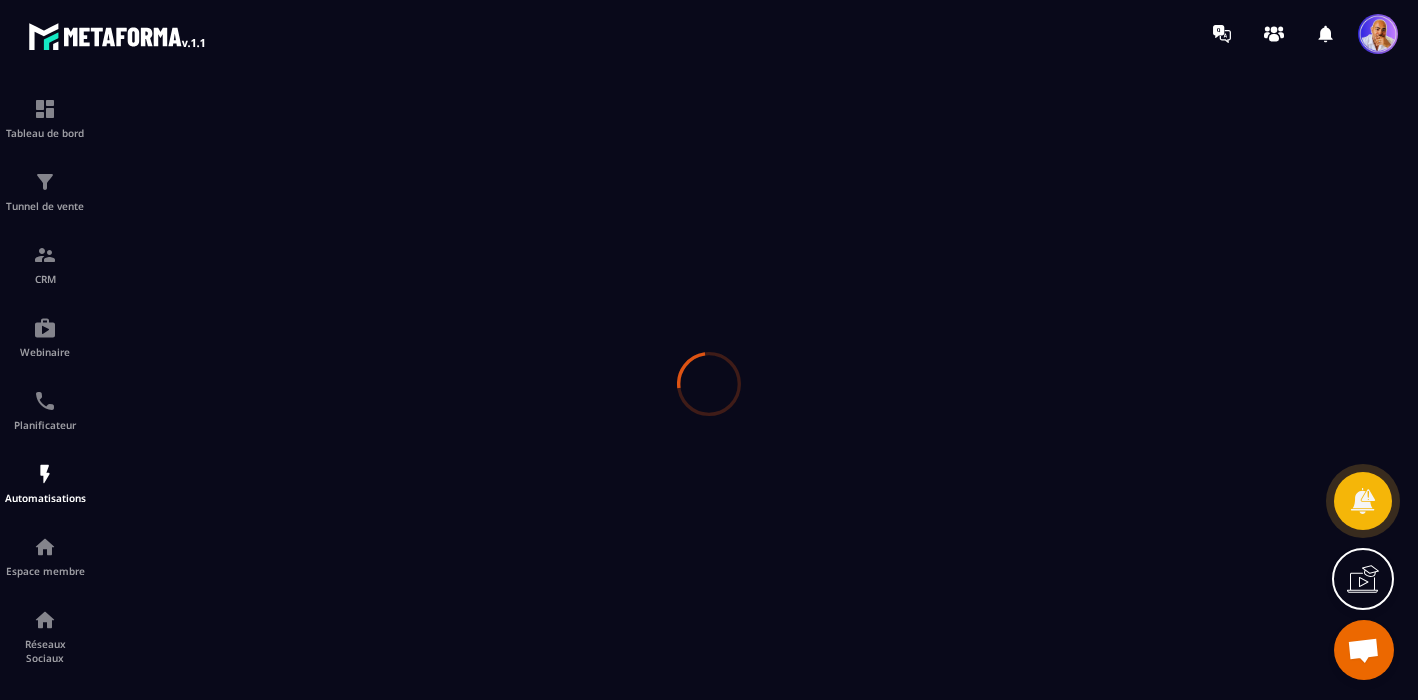 scroll, scrollTop: 0, scrollLeft: 0, axis: both 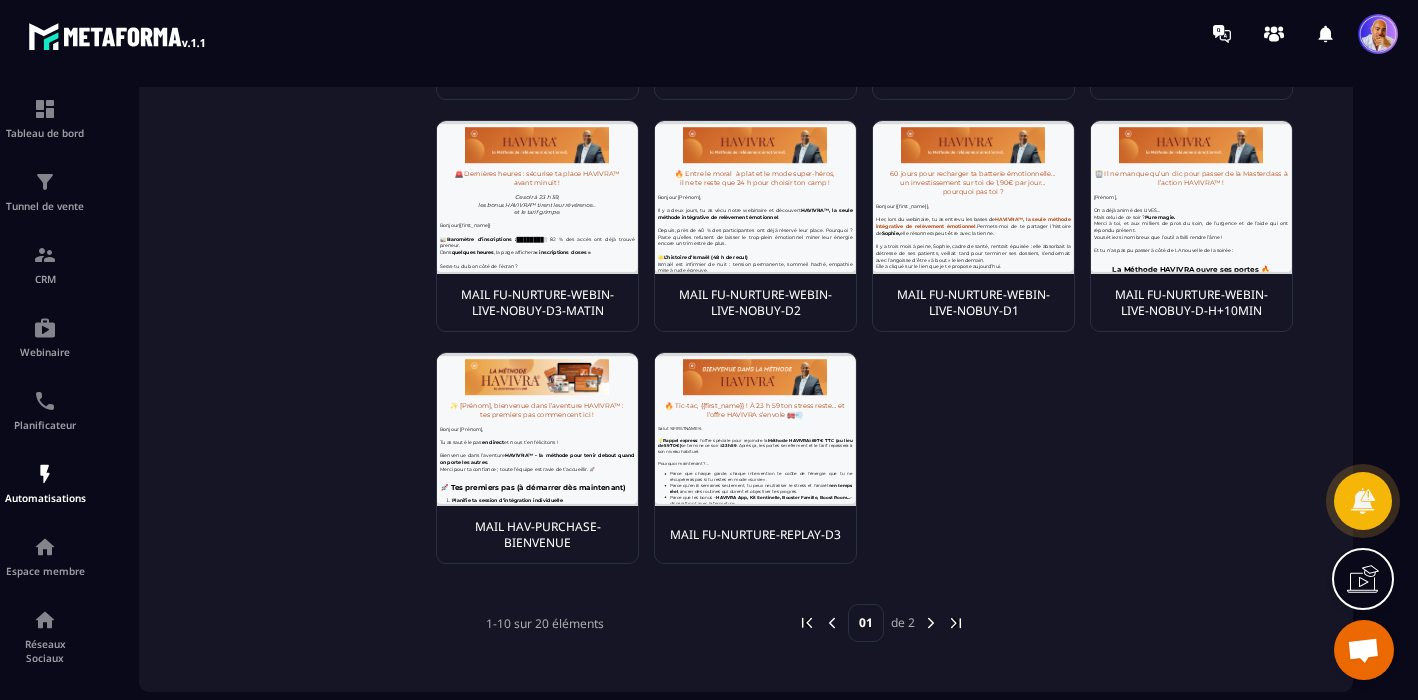 click at bounding box center [931, 623] 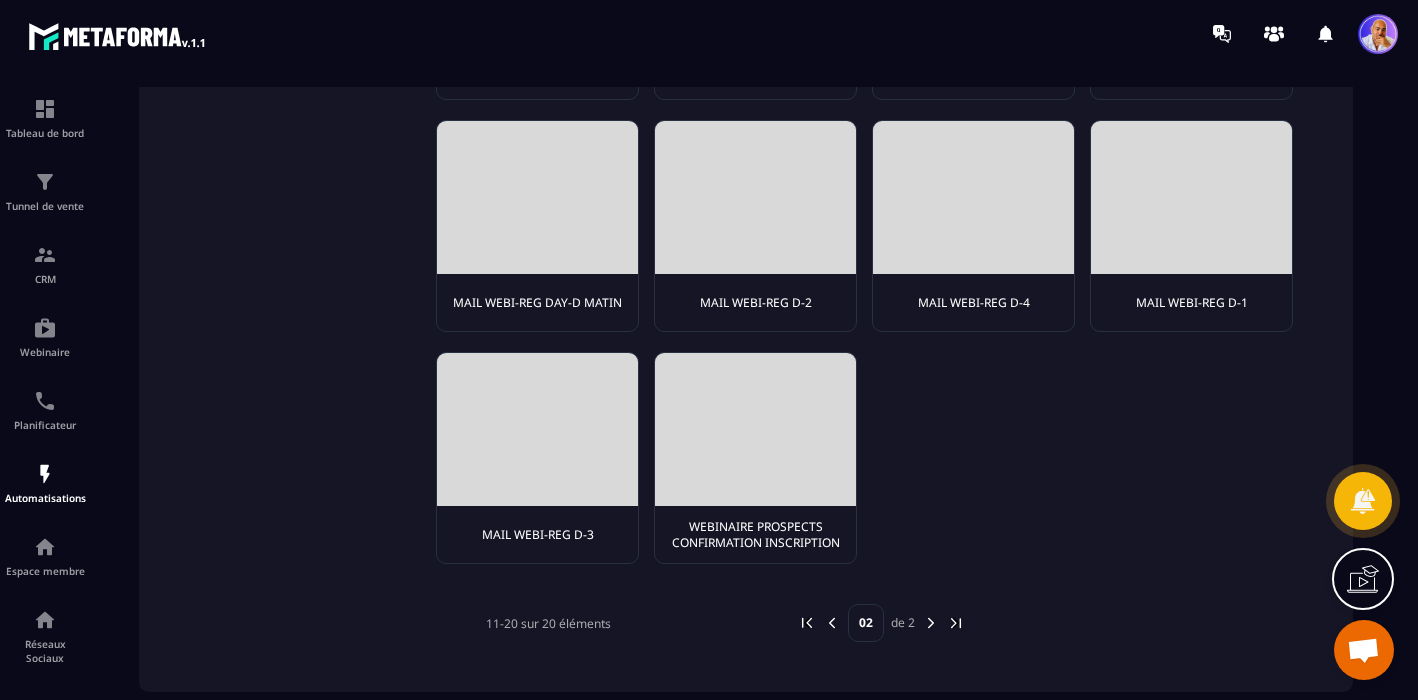 scroll, scrollTop: 0, scrollLeft: 0, axis: both 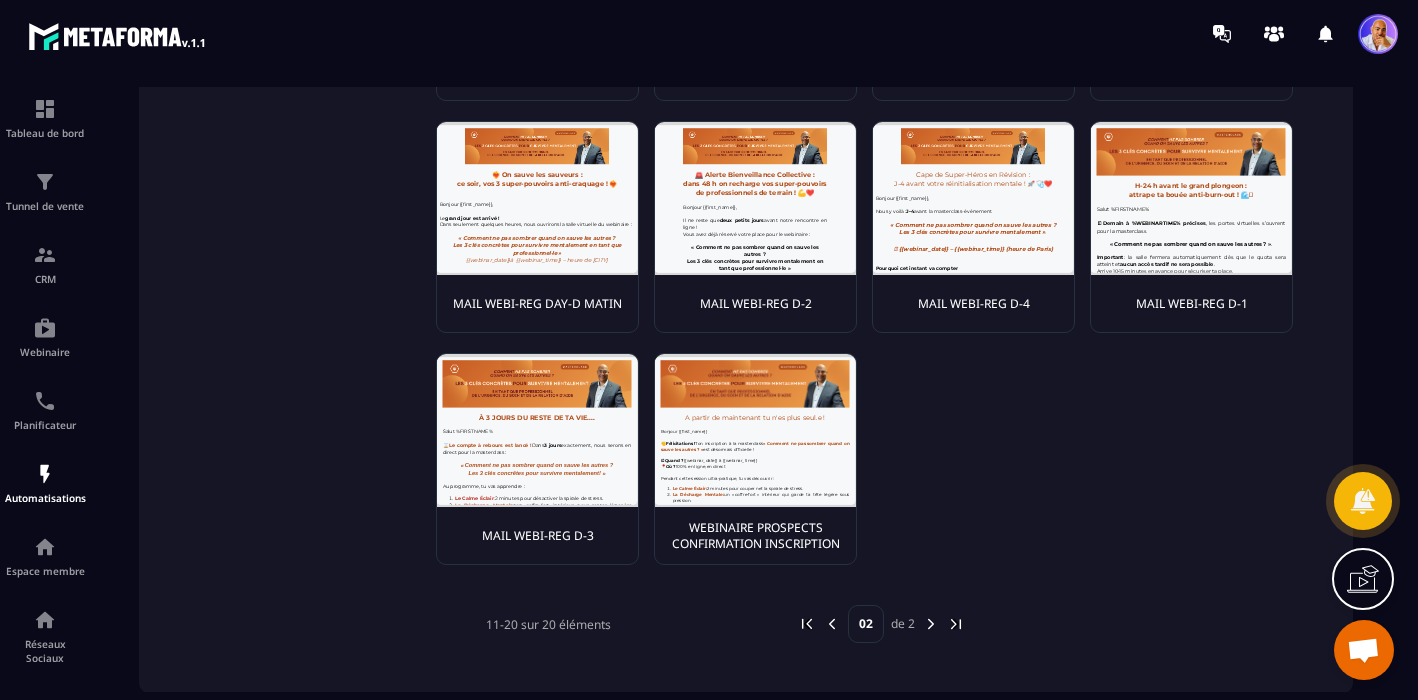 click at bounding box center [832, 624] 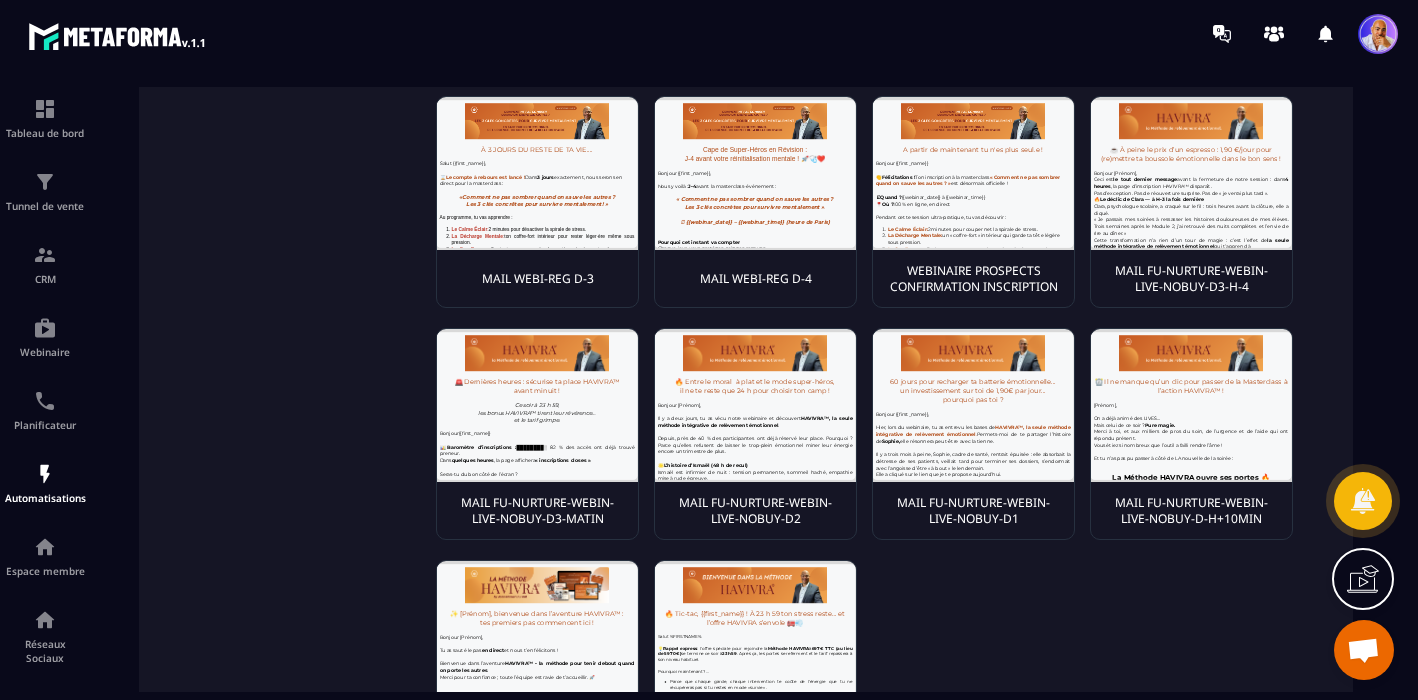 click on "MAIL FU-NURTURE-WEBIN-LIVE-NOBUY-D3-H-4" at bounding box center [1191, 279] 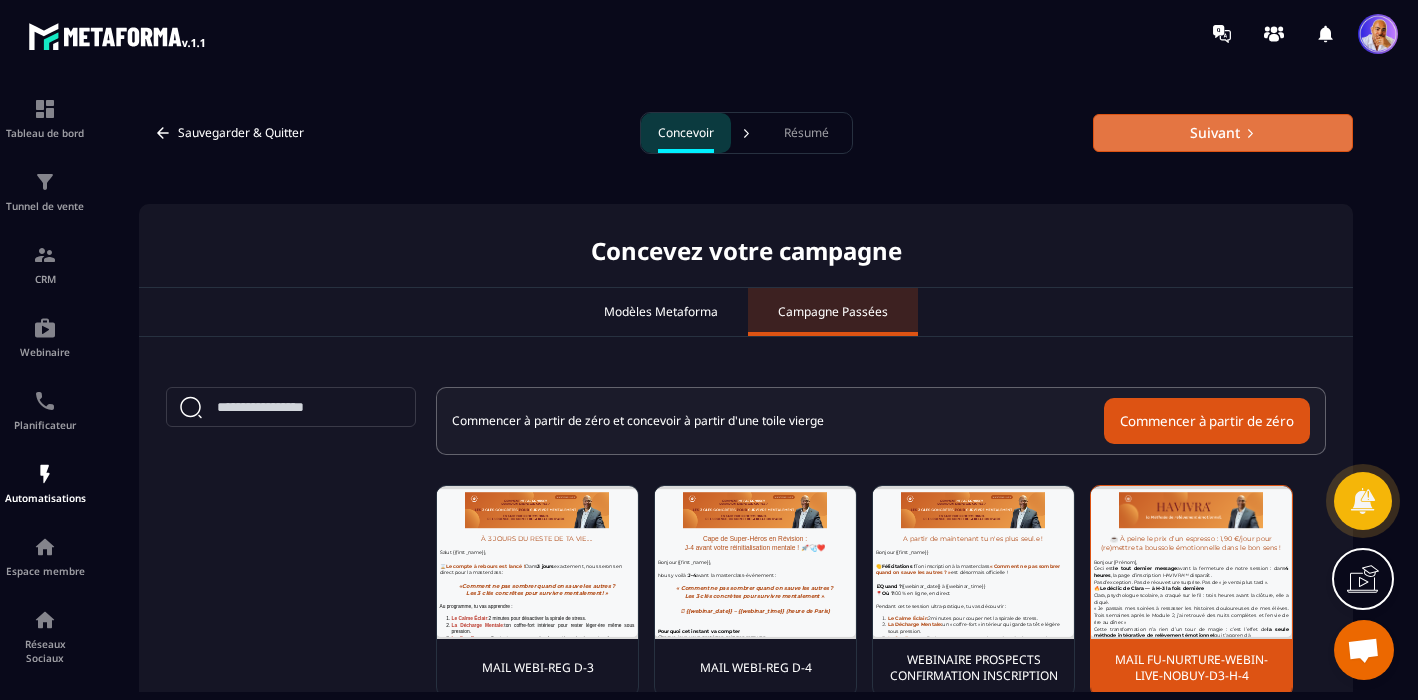 click on "Suivant" at bounding box center (1223, 133) 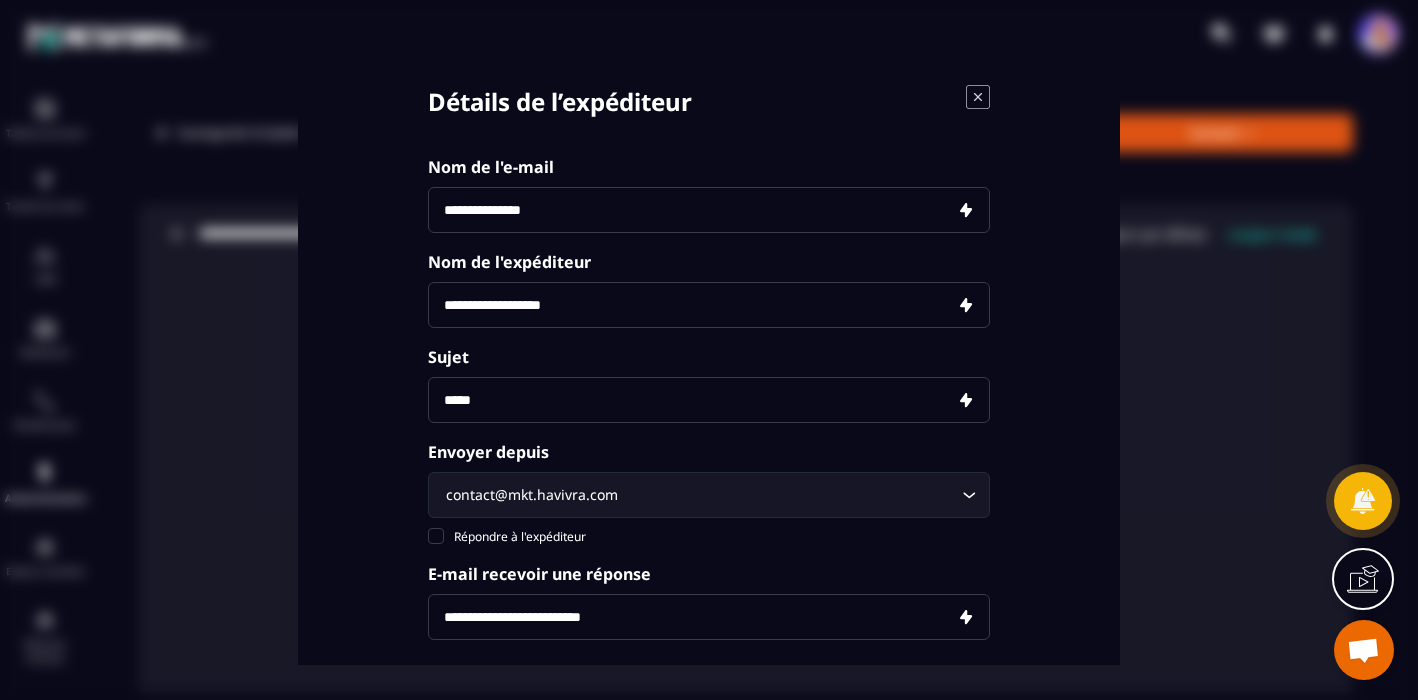 click at bounding box center [709, 210] 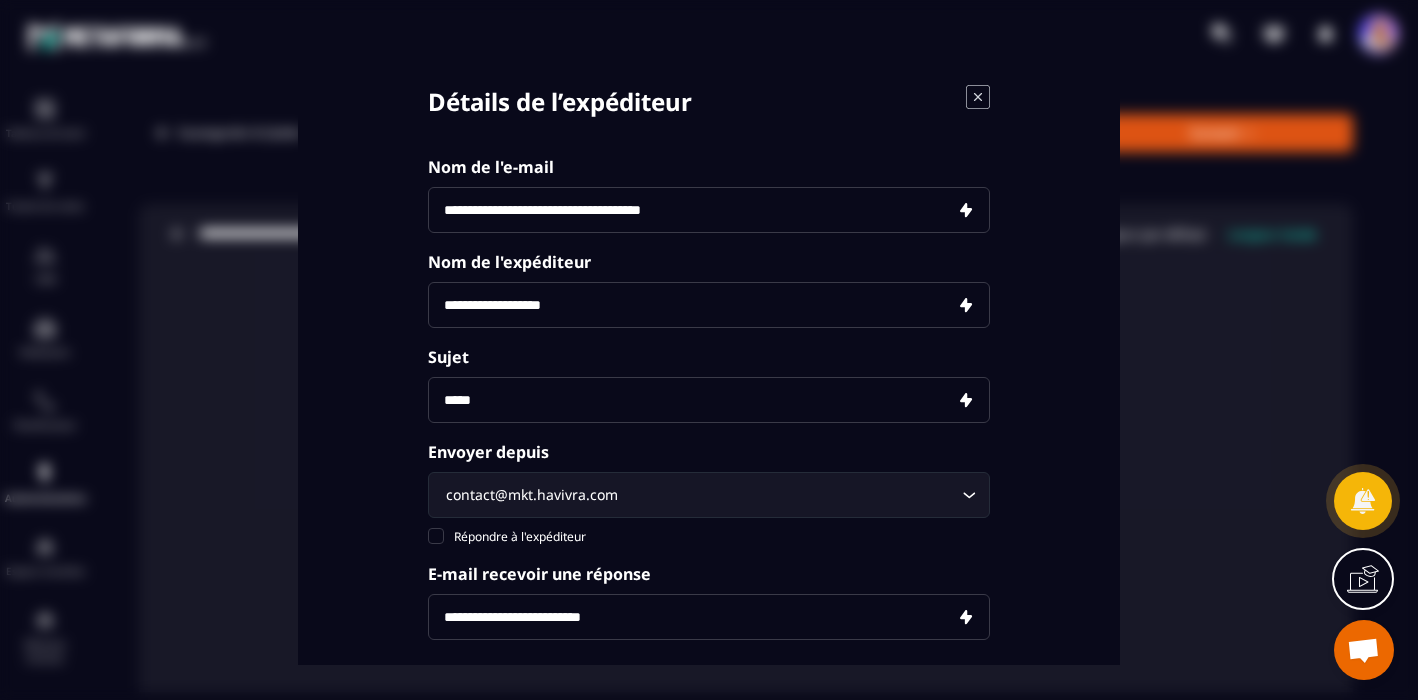 type on "**********" 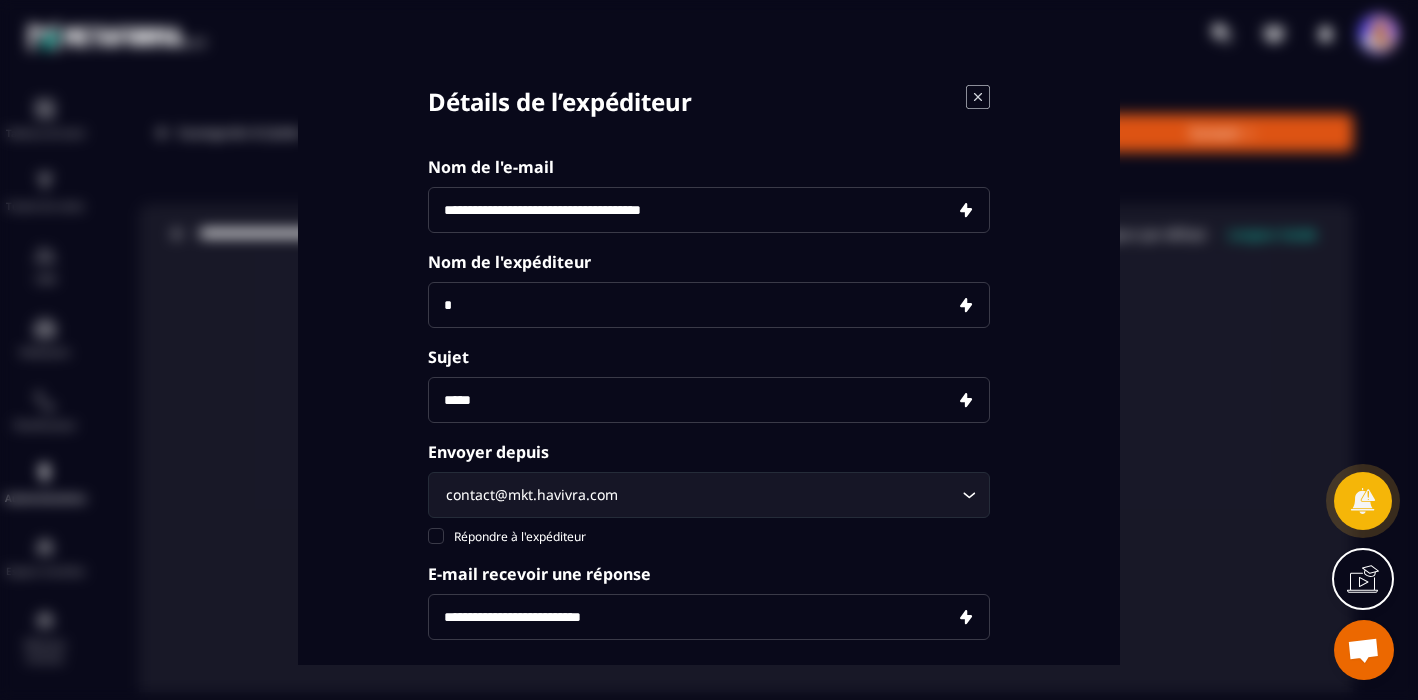 type on "**********" 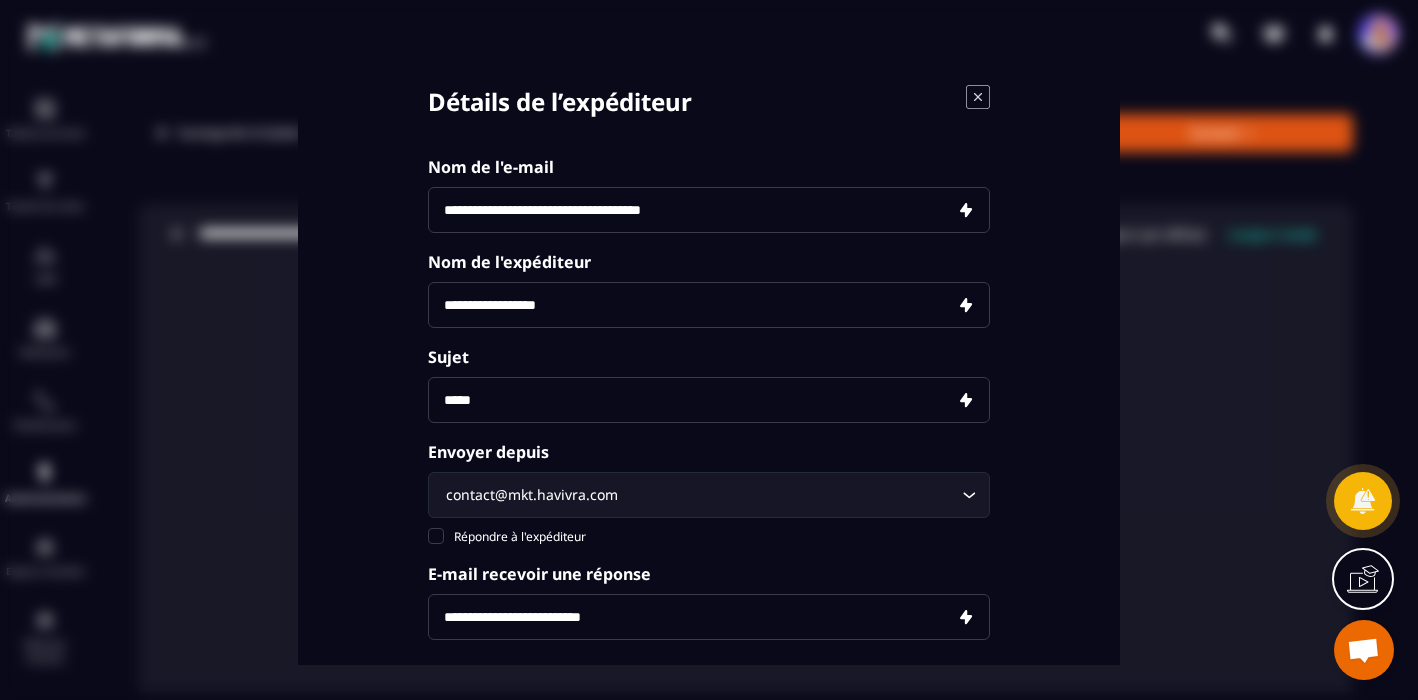 type on "**********" 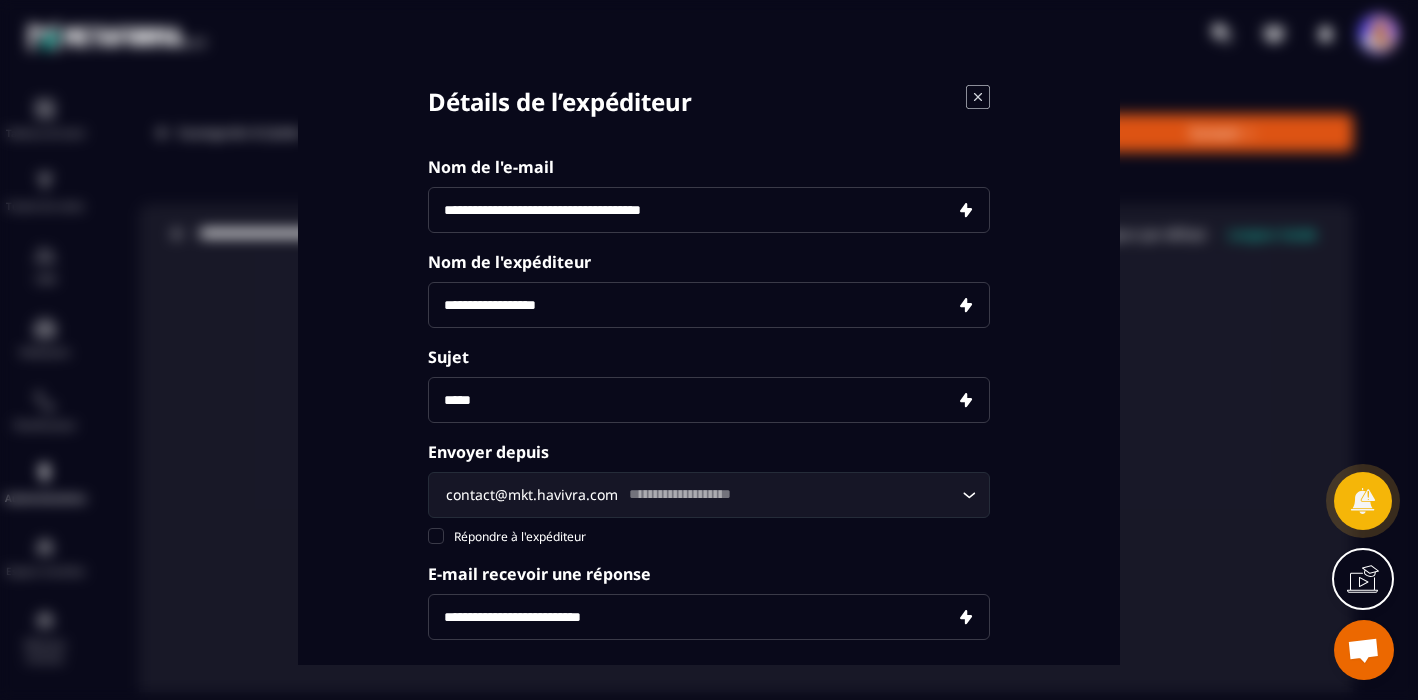type 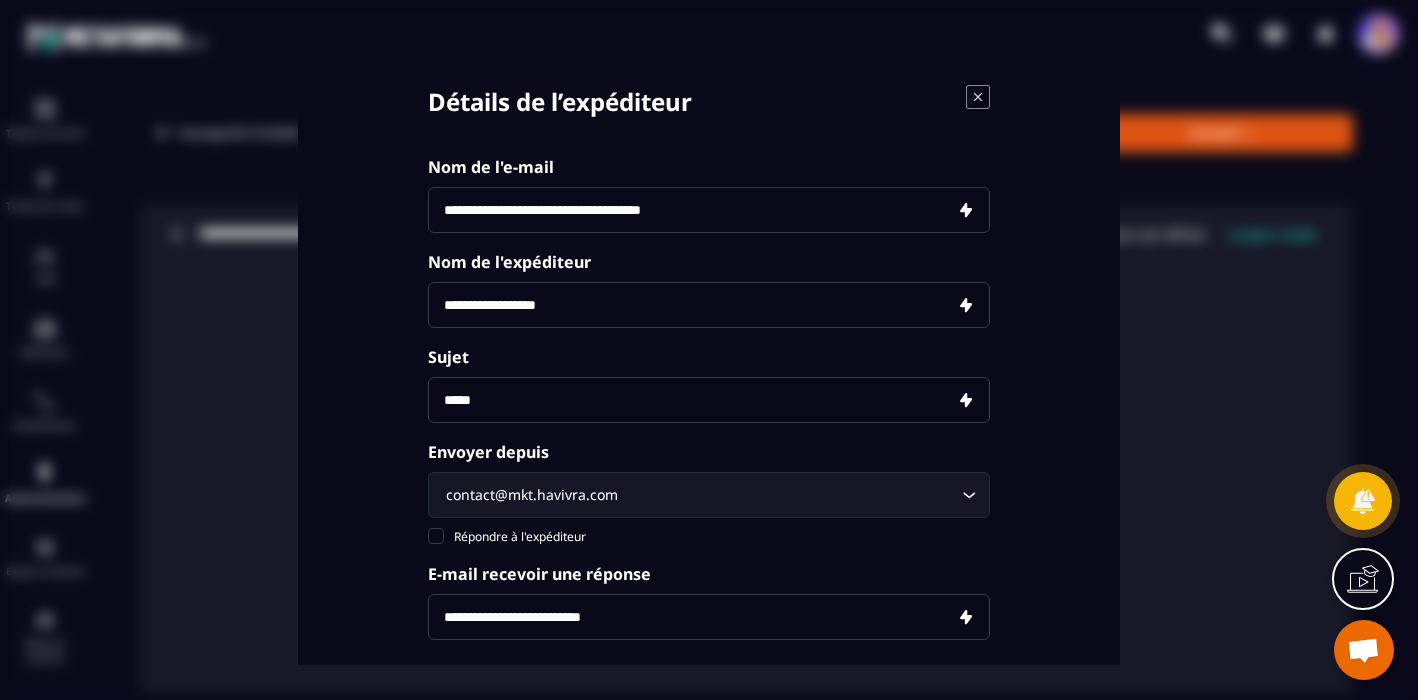 click at bounding box center (709, 400) 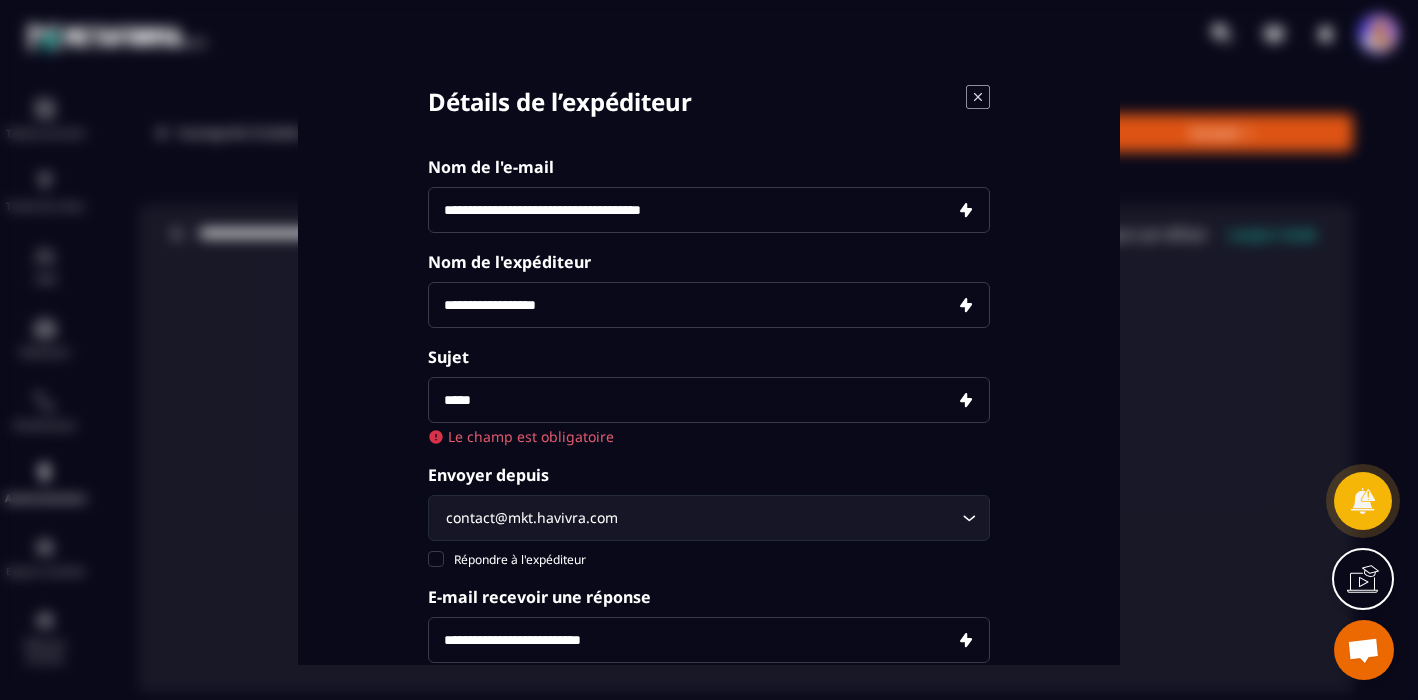 click at bounding box center [709, 400] 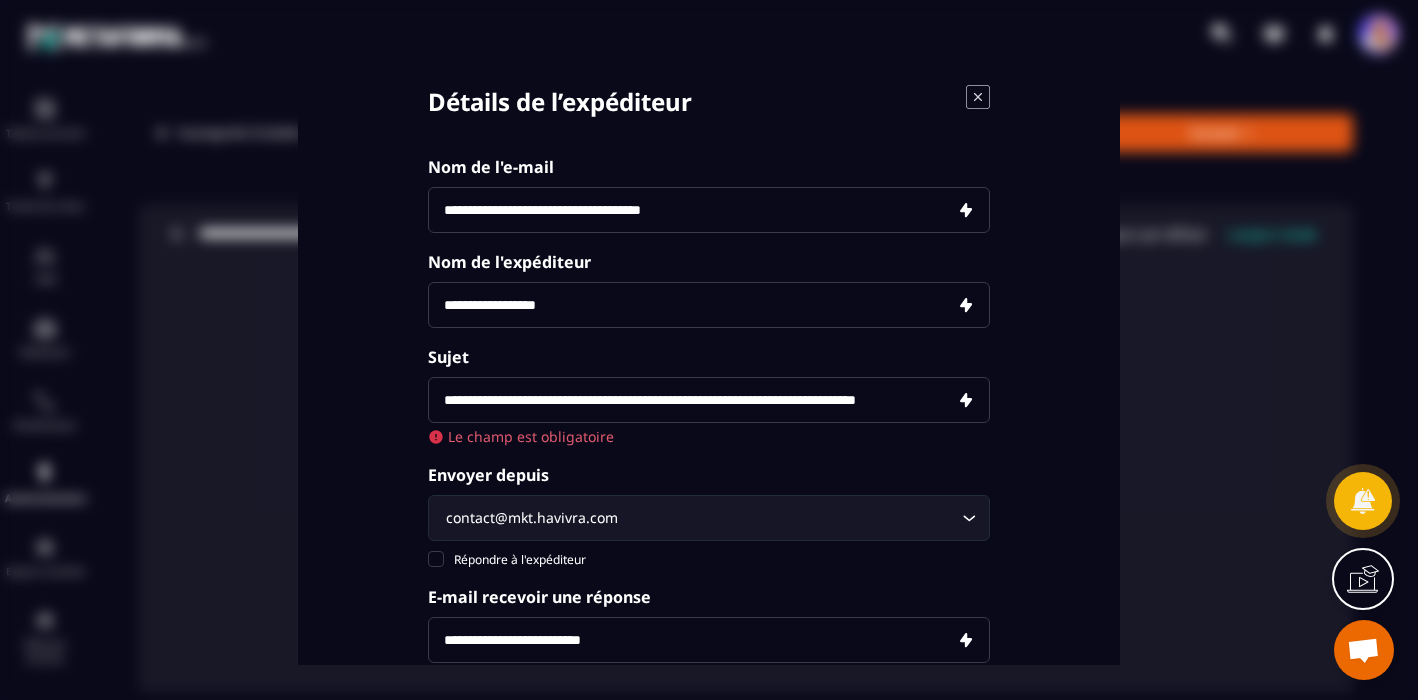 scroll, scrollTop: 0, scrollLeft: 44, axis: horizontal 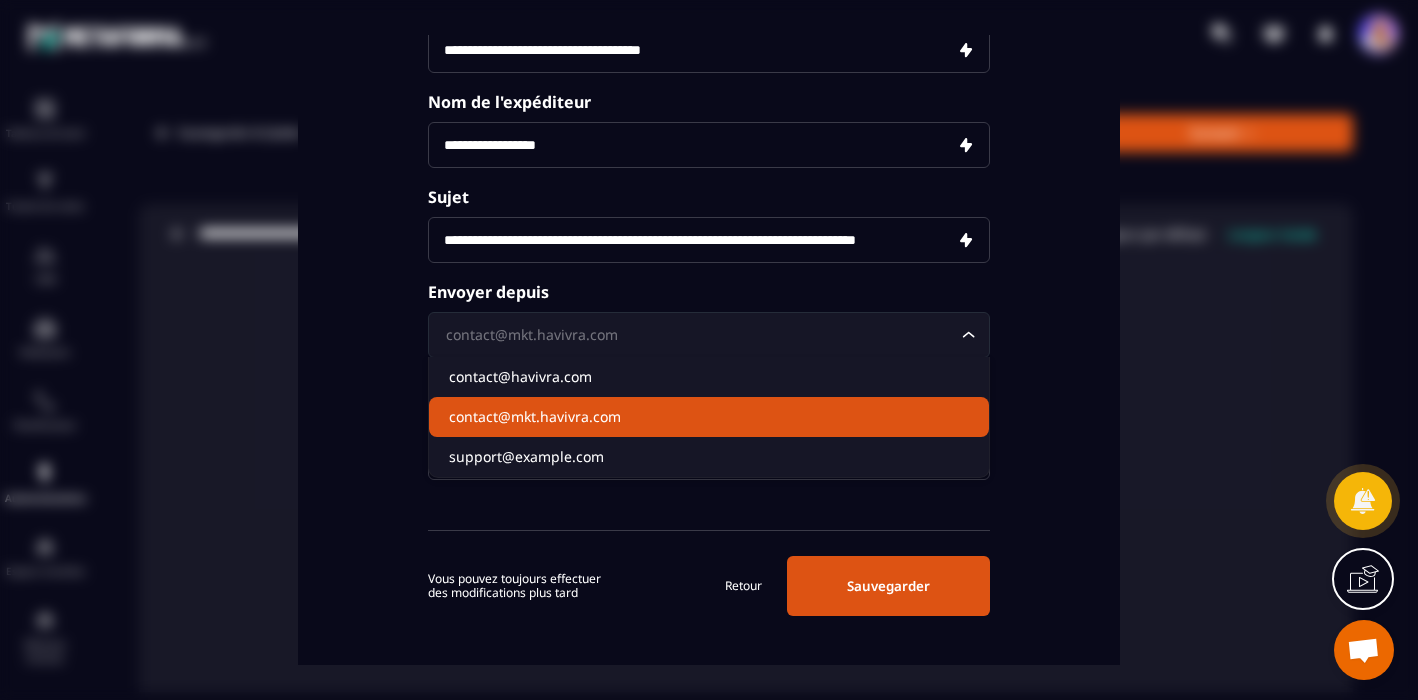 click on "contact@example.com" 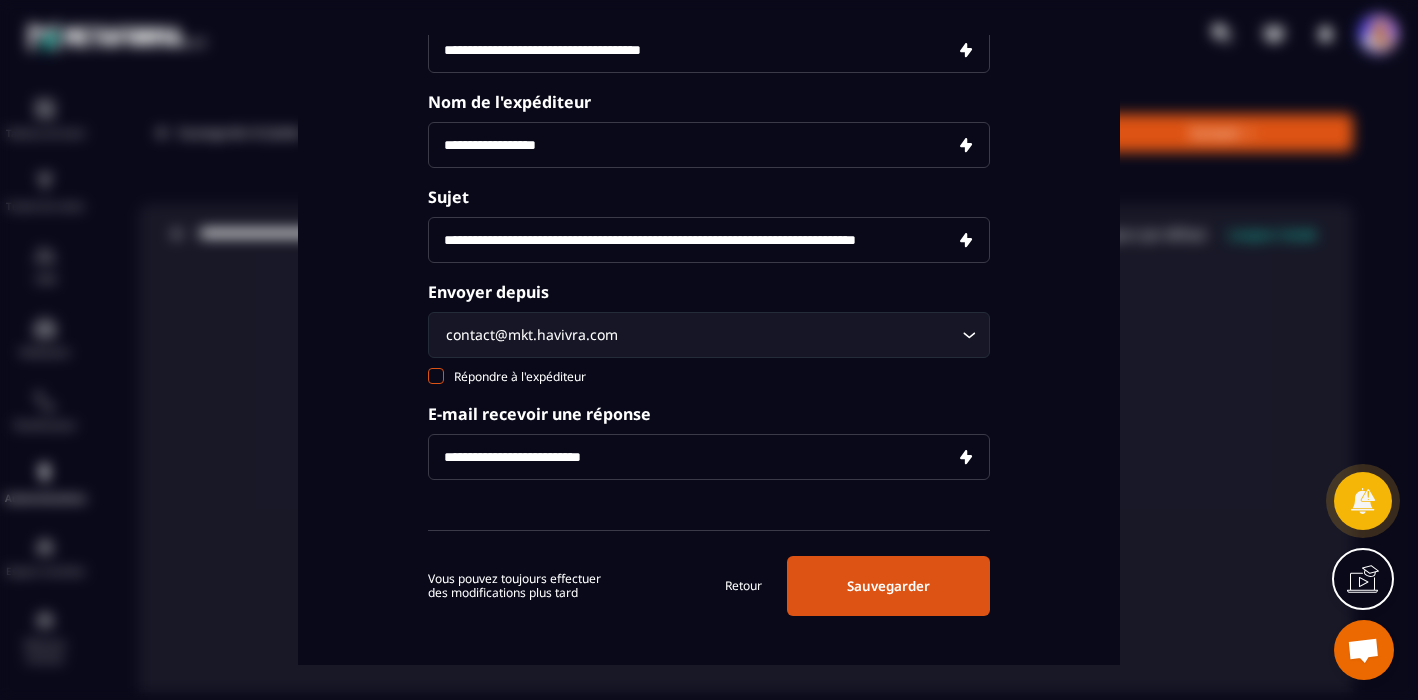 click at bounding box center (436, 376) 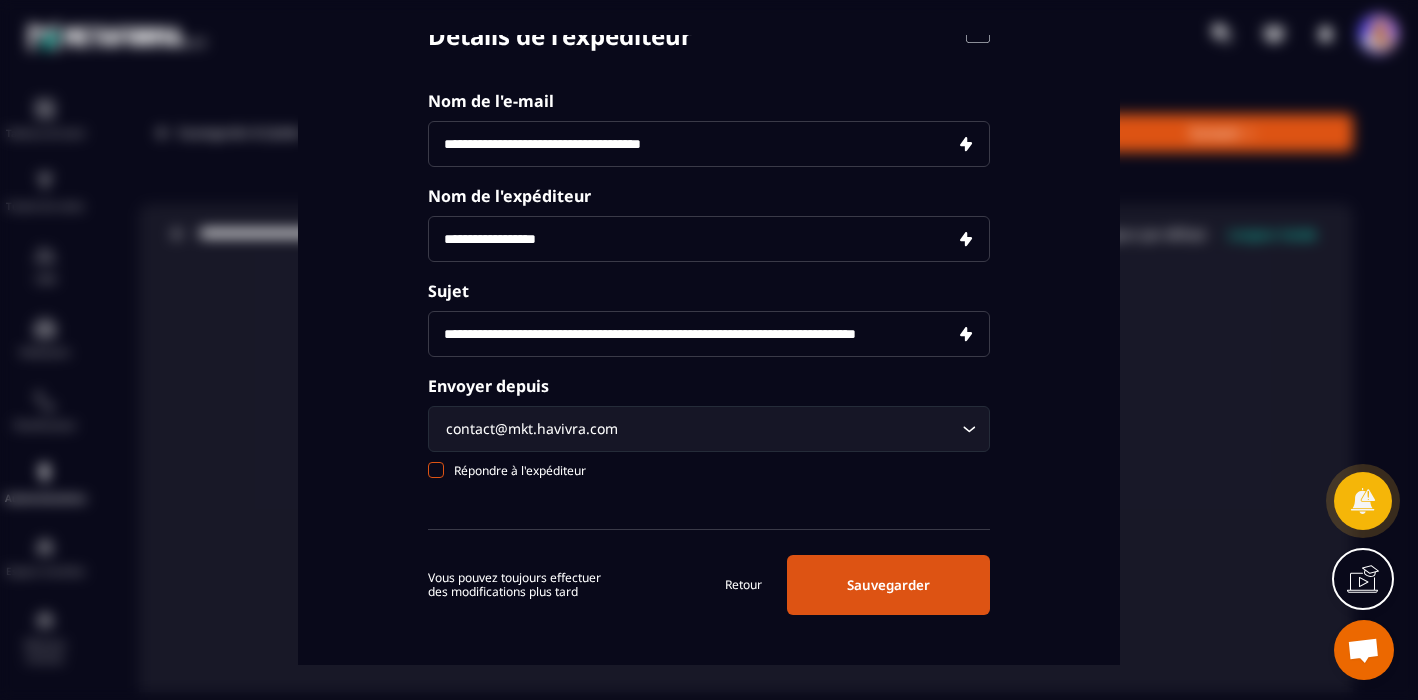 scroll, scrollTop: 65, scrollLeft: 0, axis: vertical 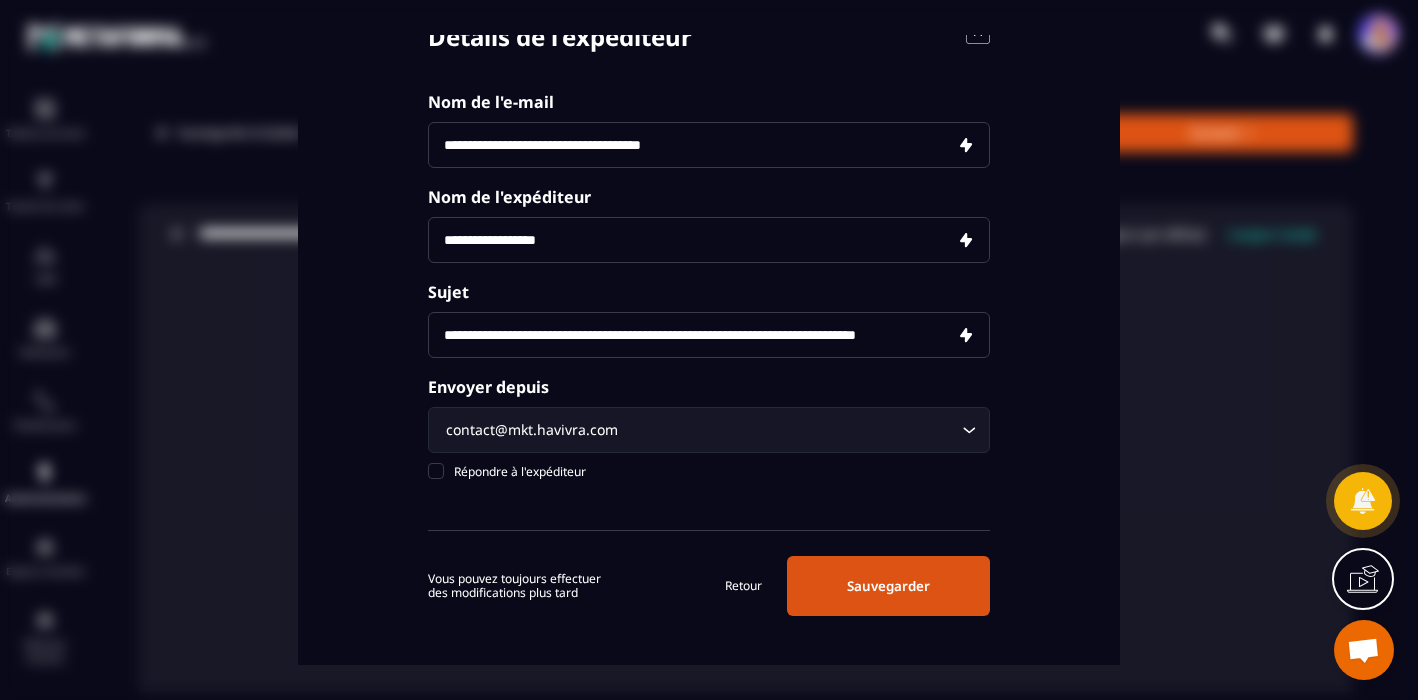 click on "Sauvegarder" at bounding box center (888, 586) 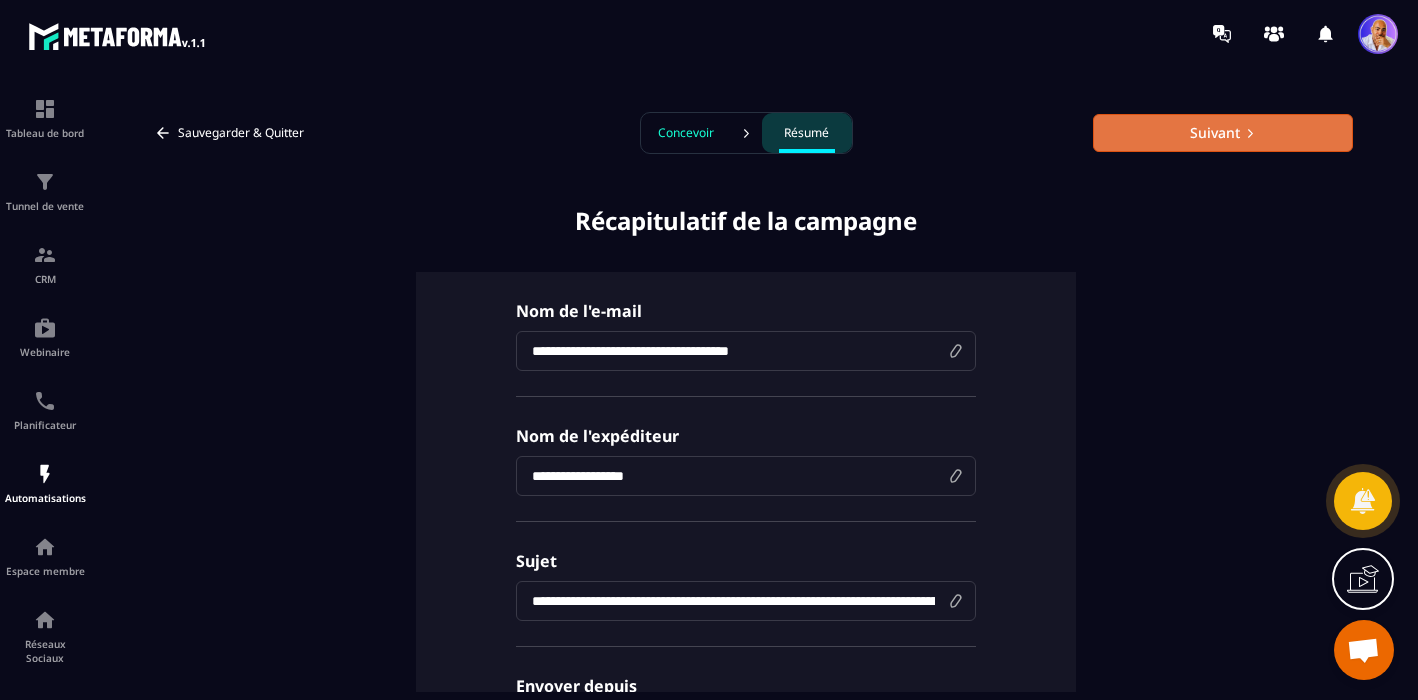 click on "Suivant" at bounding box center (1223, 133) 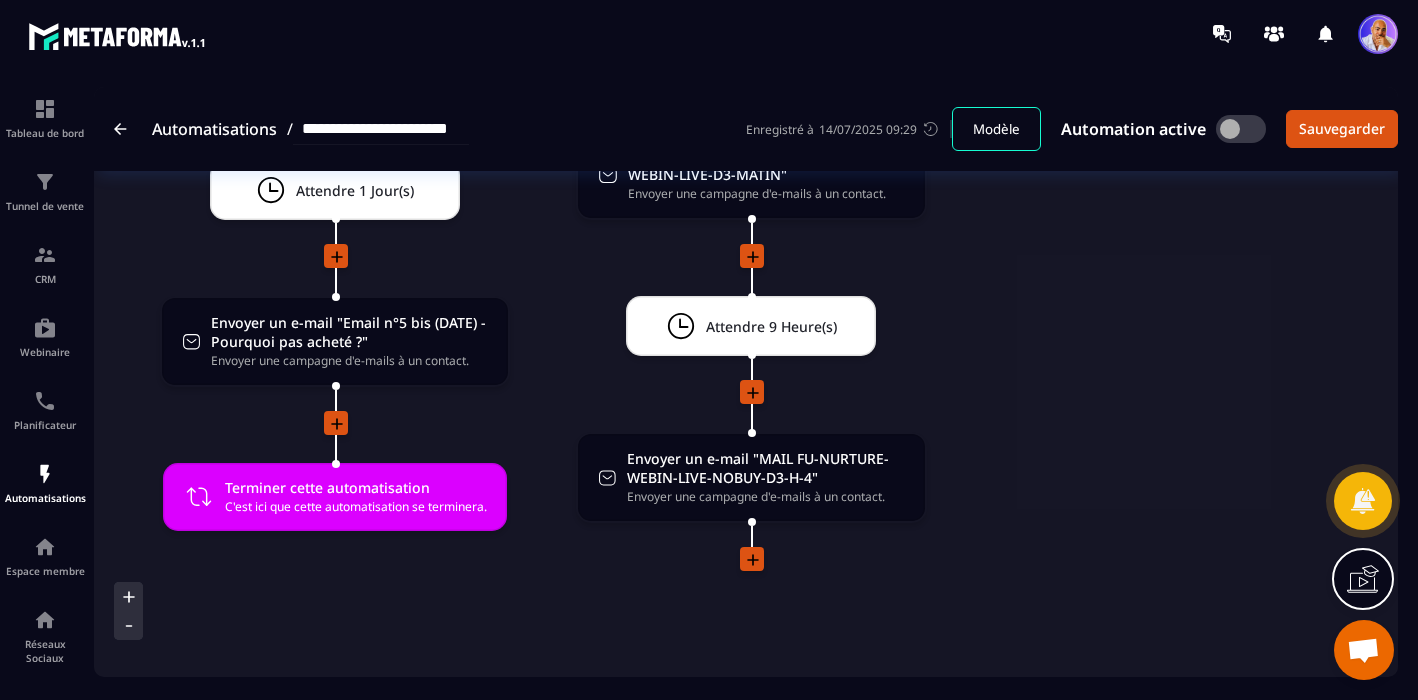 scroll, scrollTop: 4431, scrollLeft: 0, axis: vertical 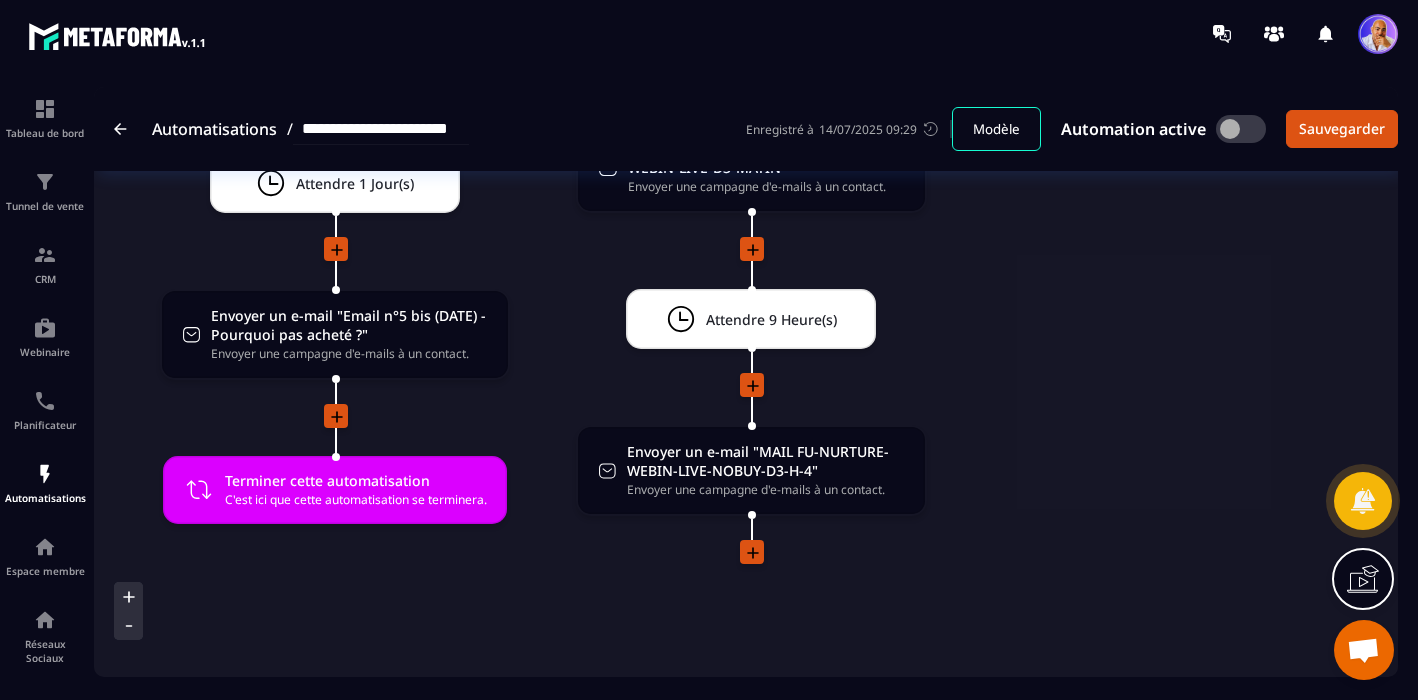 click at bounding box center (1363, 652) 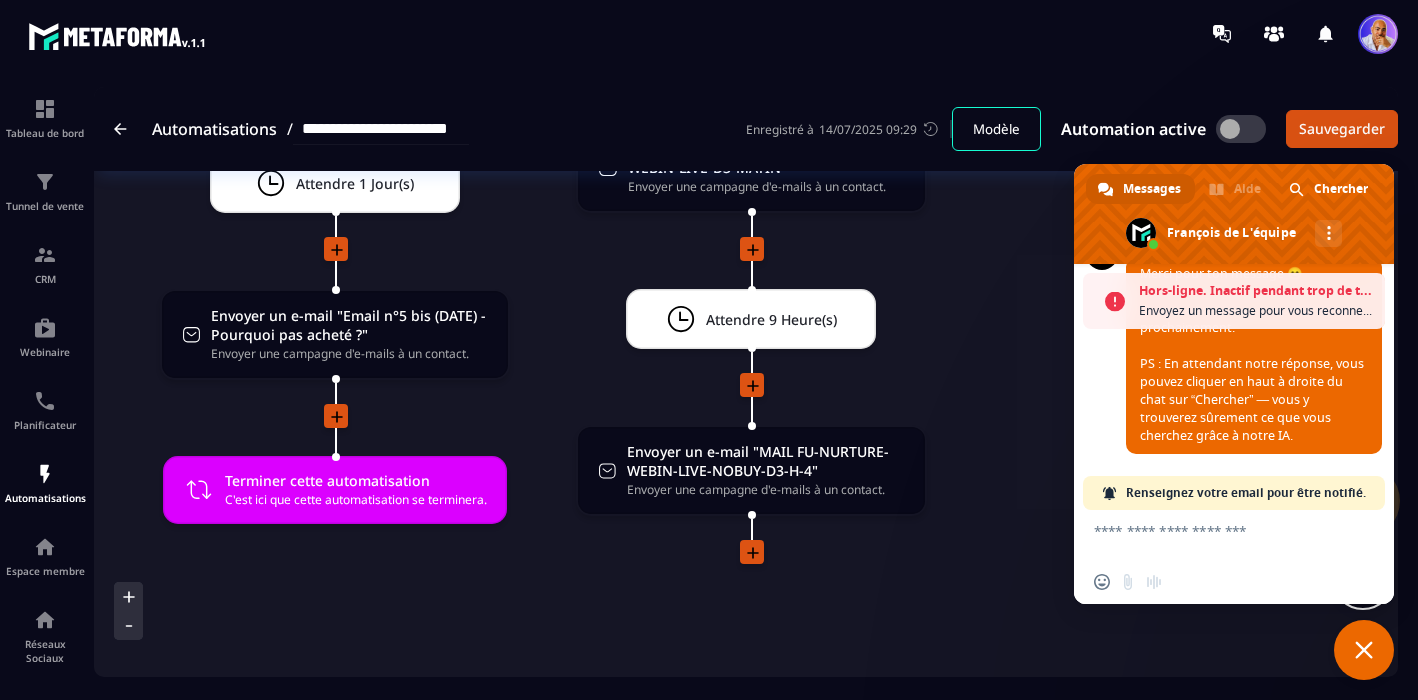 scroll, scrollTop: 424, scrollLeft: 0, axis: vertical 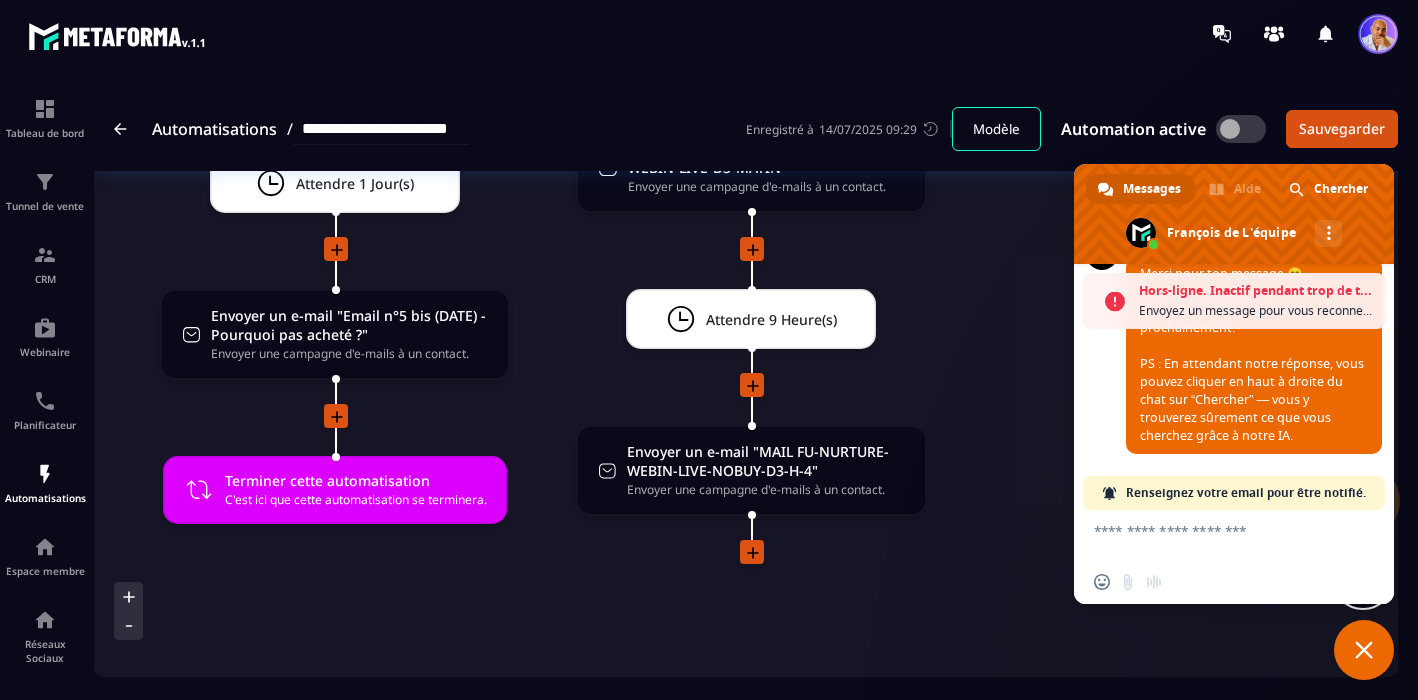 click on "Non Attendre 12 Heure(s) drag-arrow Envoyer un e-mail "MAIL FU-NURTURE-REPLAY-D1" Envoyer une campagne d'e-mails à un contact. drag-arrow Attendre 1 Jour(s) drag-arrow Envoyer un e-mail "MAIL FU-NURTURE-REPLAY-D2" Envoyer une campagne d'e-mails à un contact. drag-arrow Attendre 1 Jour(s) drag-arrow Envoyer un e-mail "MAIL FU-NURTURE-REPLAY-D3" Envoyer une campagne d'e-mails à un contact. drag-arrow Terminer cette automatisation C'est ici que cette automatisation se terminera. drag-arrow" at bounding box center [1195, -343] 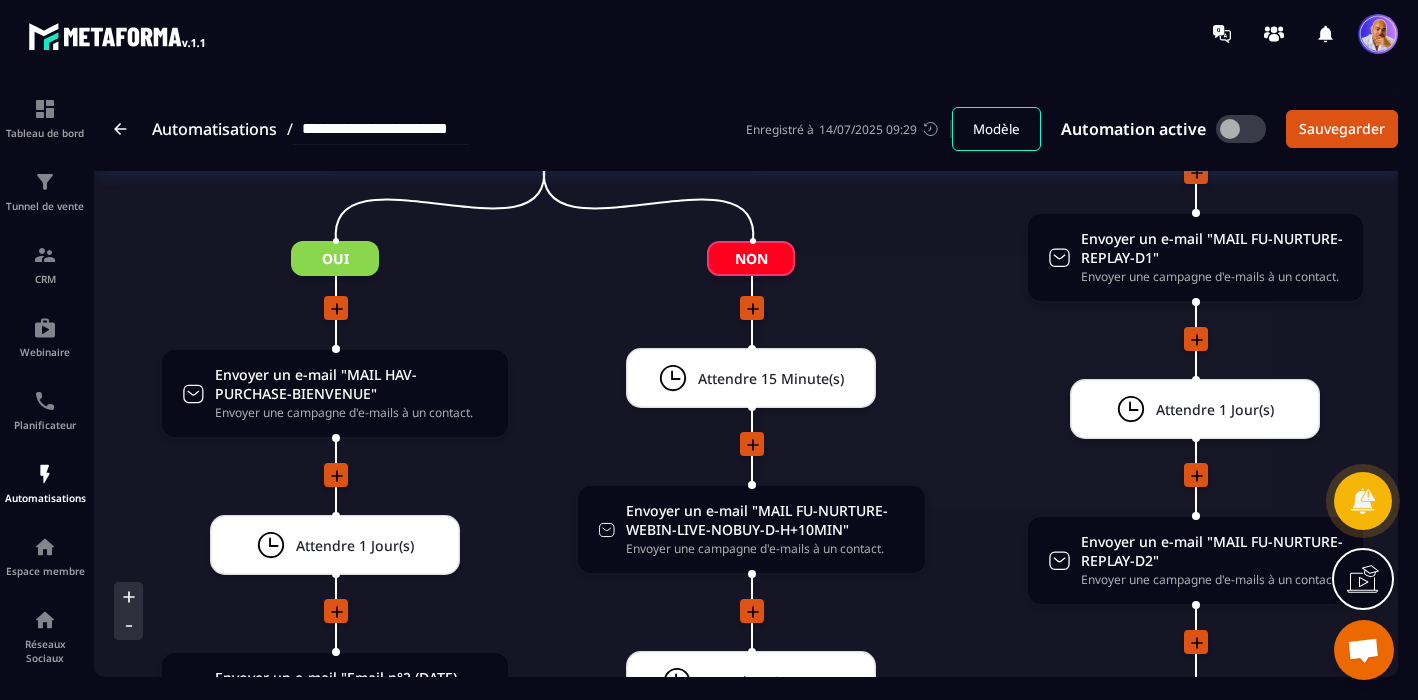 scroll, scrollTop: 3172, scrollLeft: 0, axis: vertical 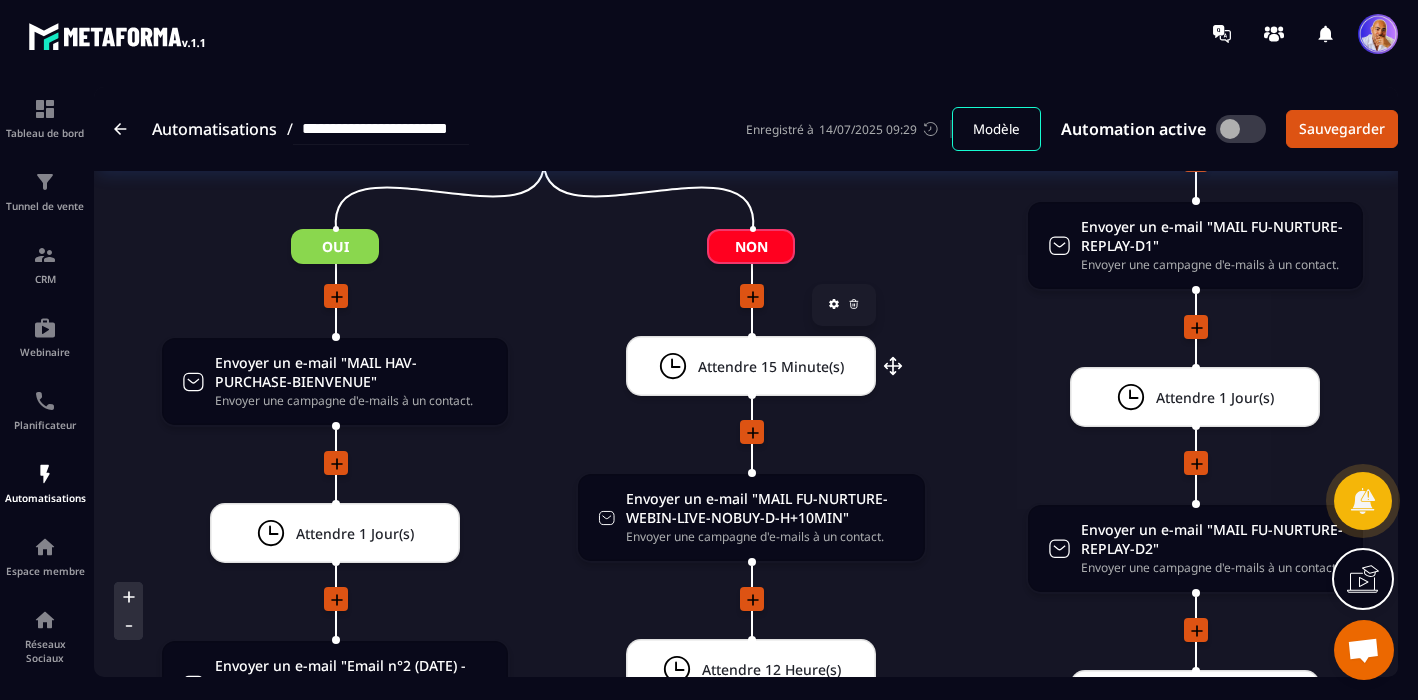 click on "Attendre 15 Minute(s)" at bounding box center [771, 366] 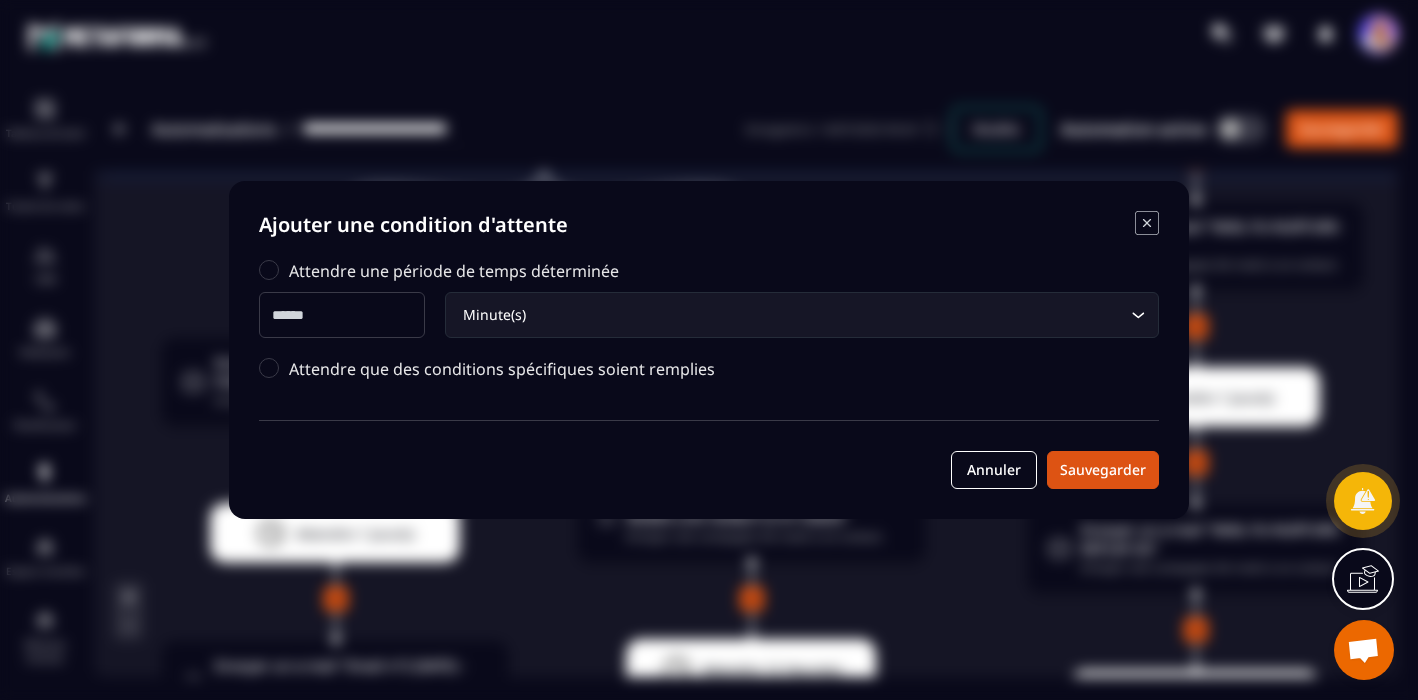 drag, startPoint x: 292, startPoint y: 313, endPoint x: 268, endPoint y: 313, distance: 24 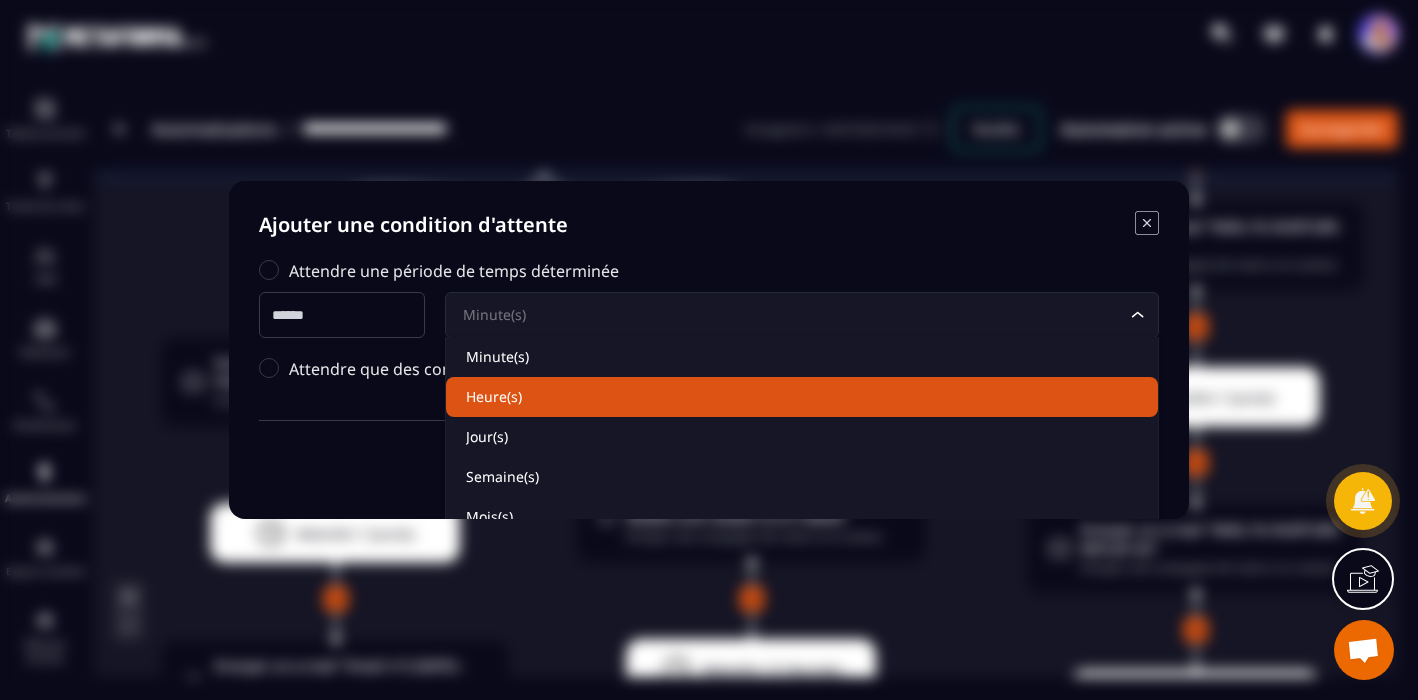 click on "Heure(s)" 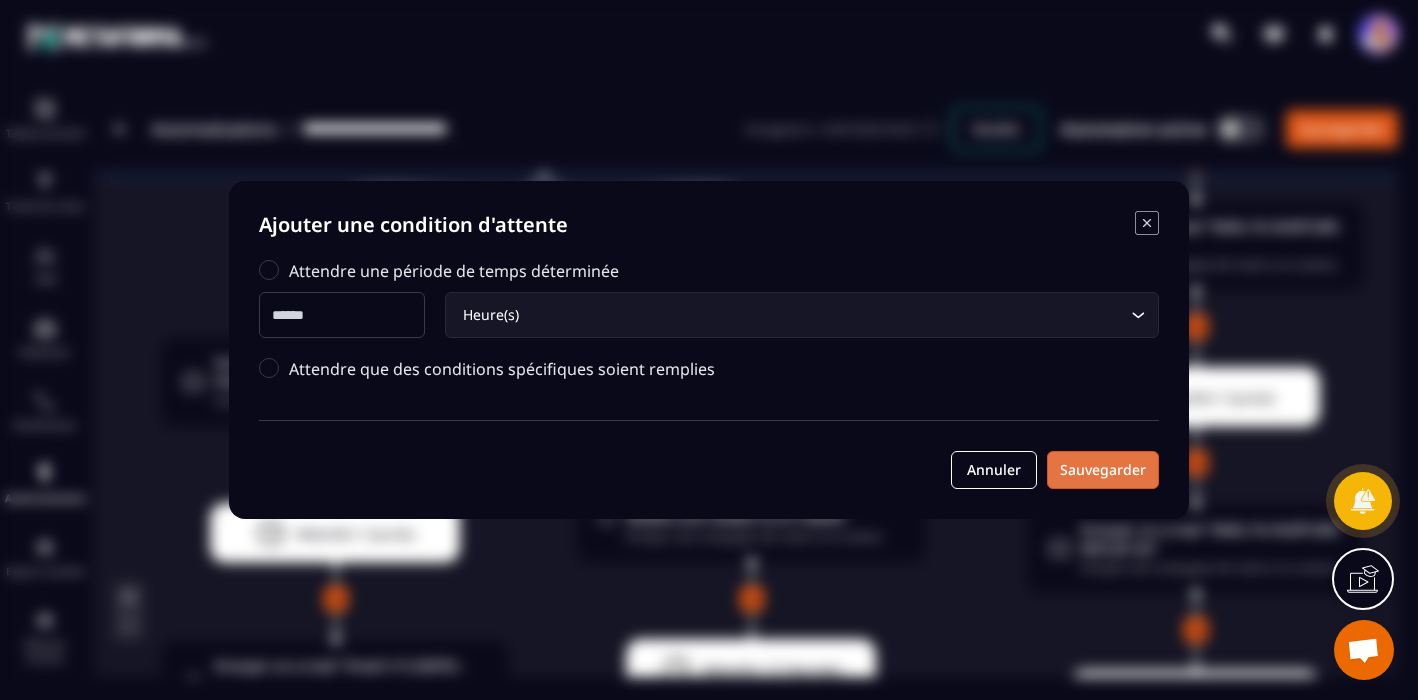 click on "Sauvegarder" at bounding box center [1103, 470] 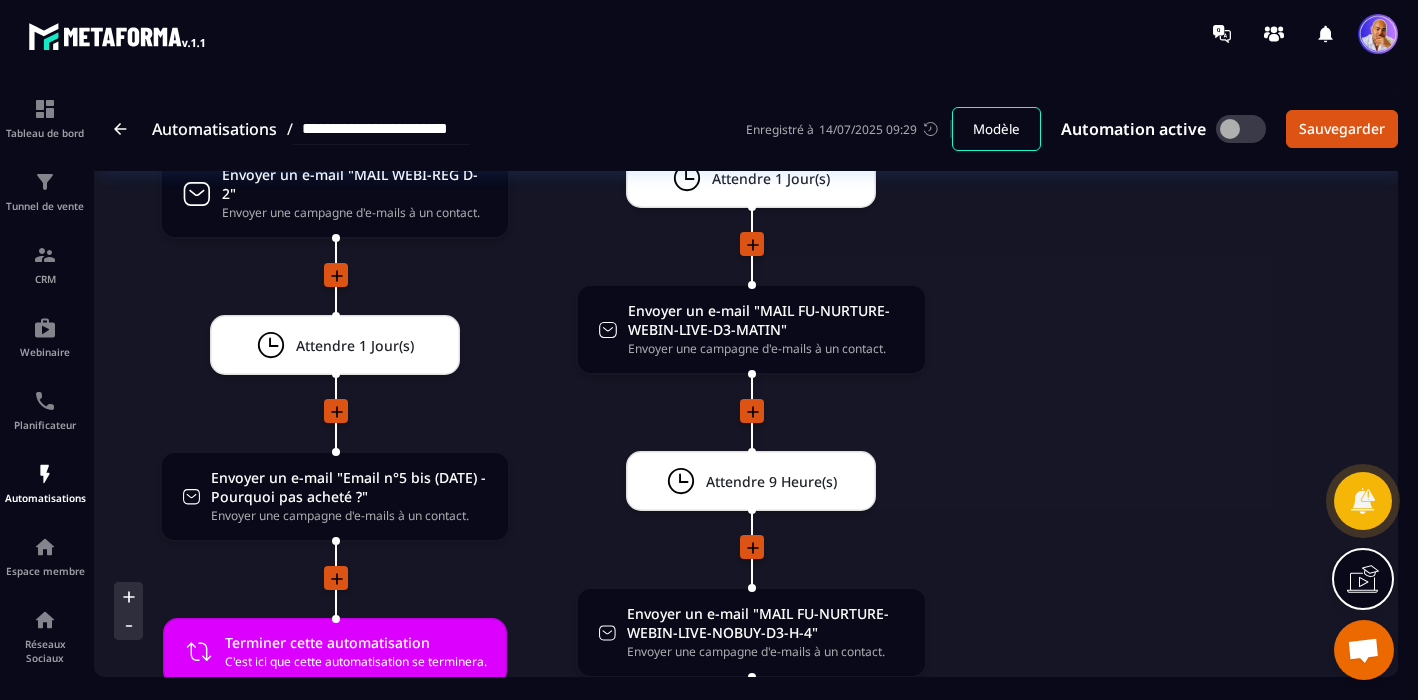 scroll, scrollTop: 4276, scrollLeft: 0, axis: vertical 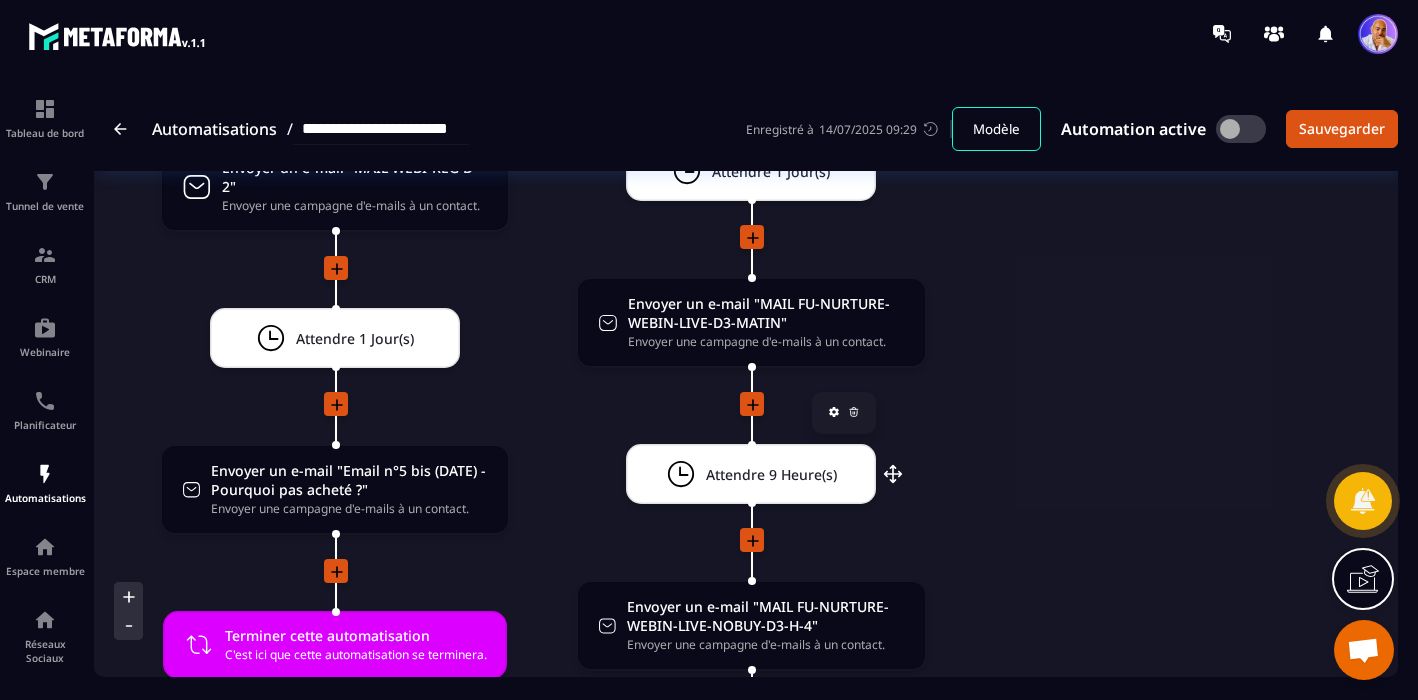 click on "Attendre 9 Heure(s)" at bounding box center [751, 474] 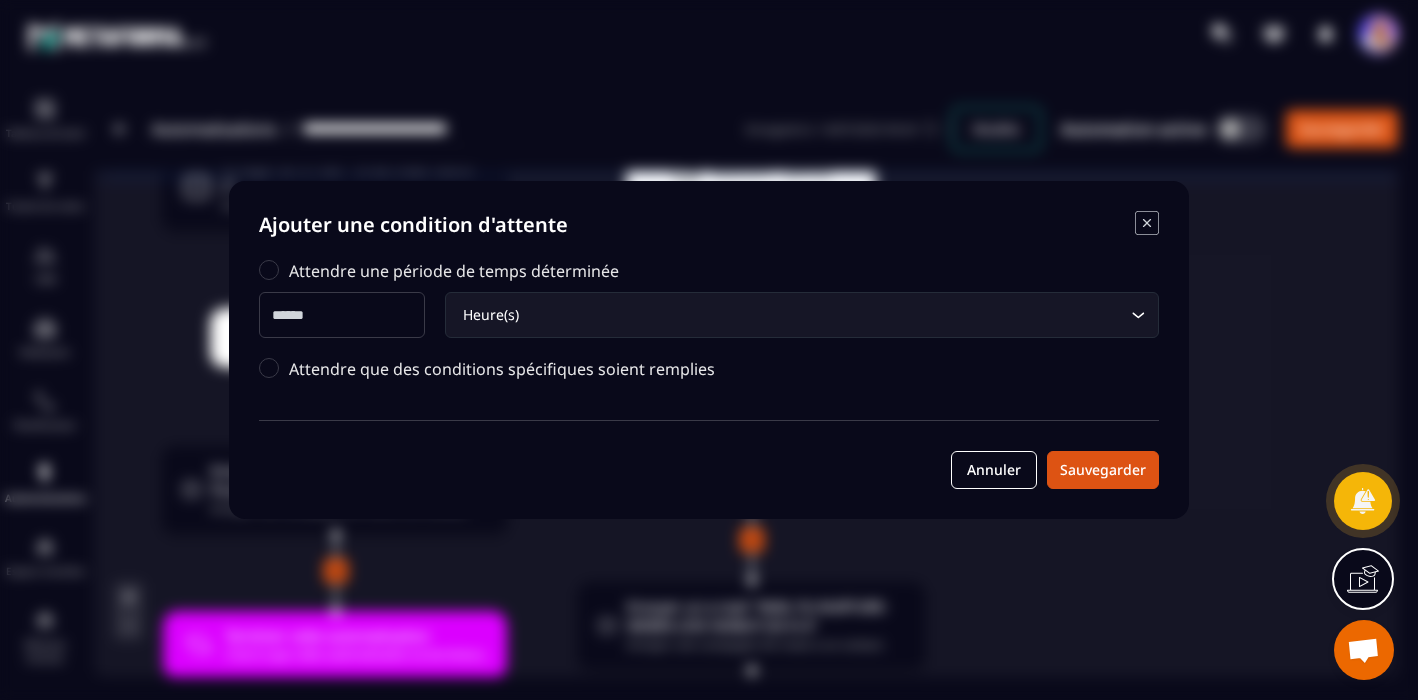 click on "*" at bounding box center [342, 315] 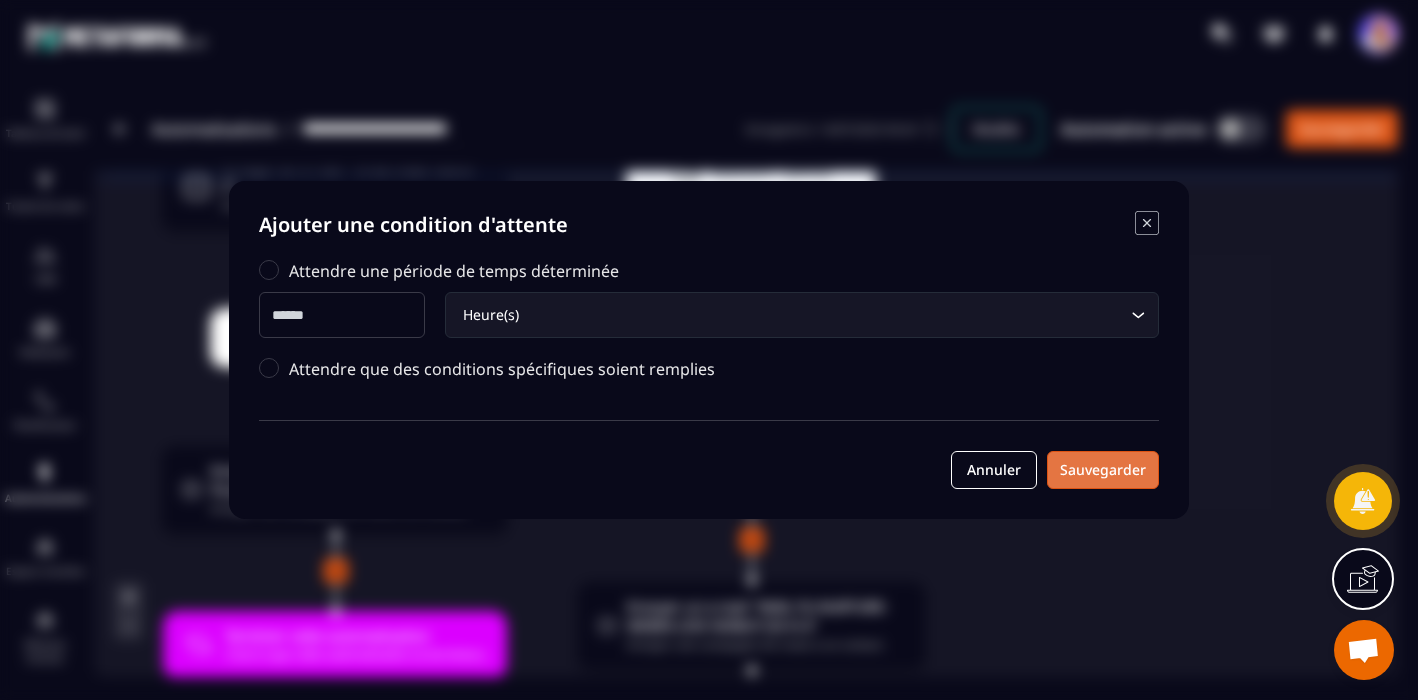 type on "*" 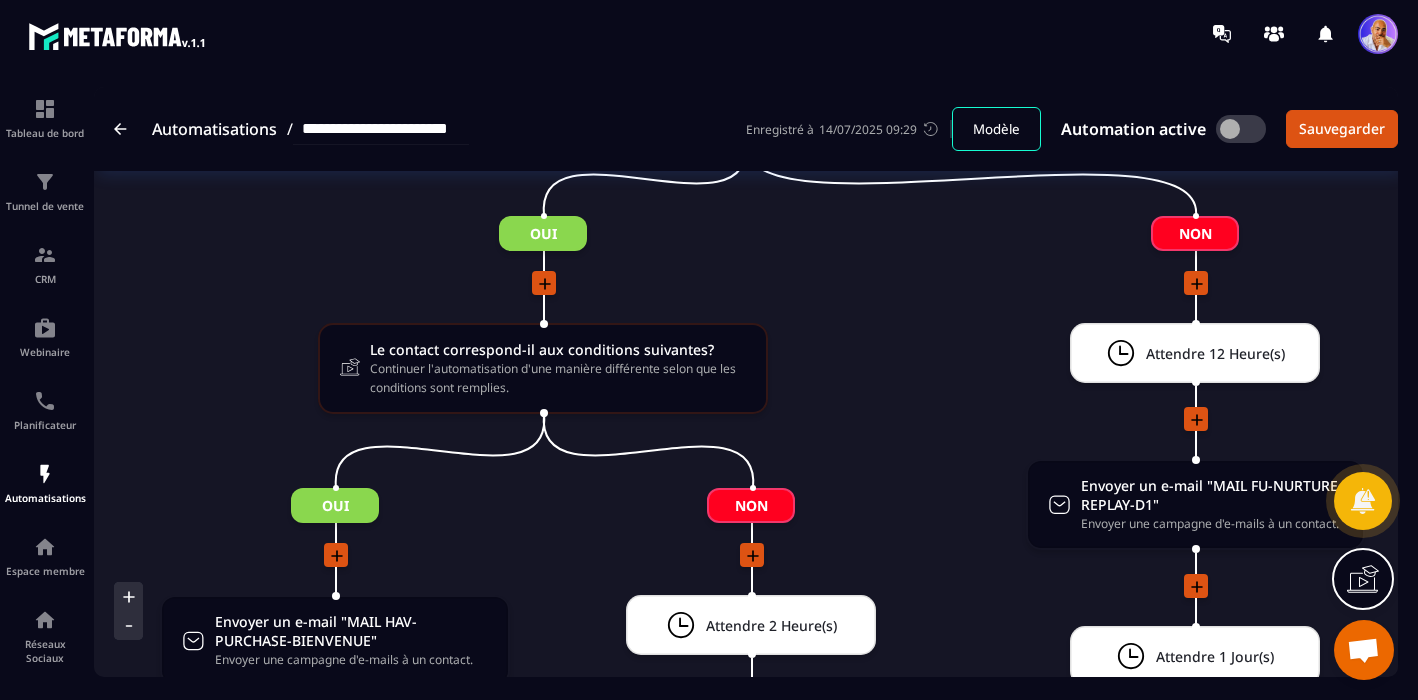 scroll, scrollTop: 2912, scrollLeft: 0, axis: vertical 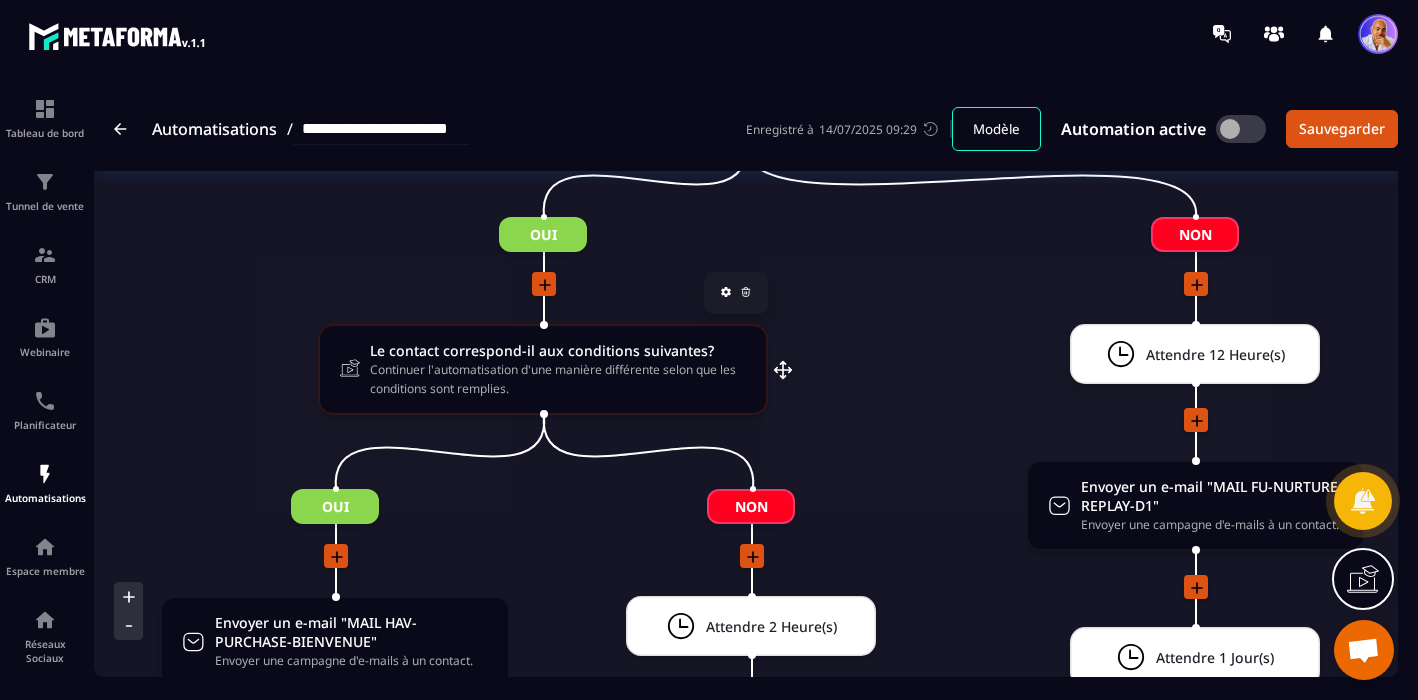 click on "Continuer l'automatisation d'une manière différente selon que les conditions sont remplies." at bounding box center (558, 379) 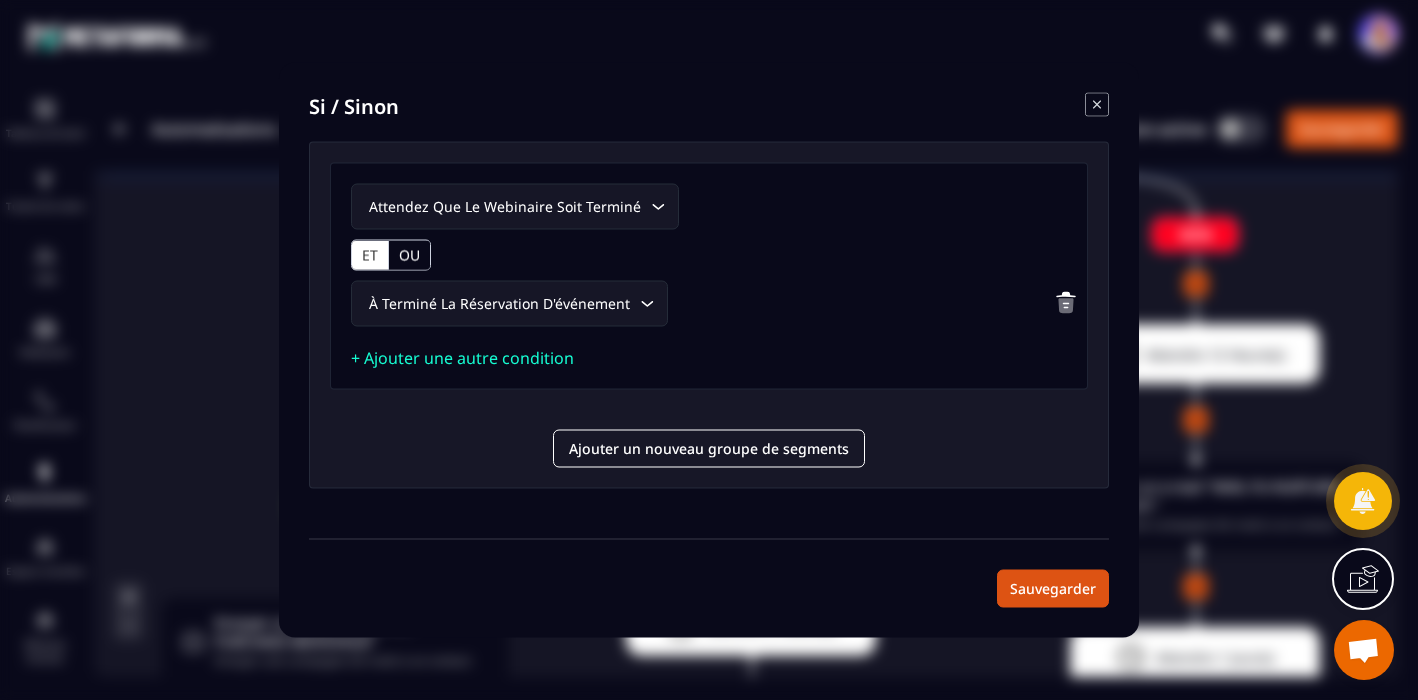 click 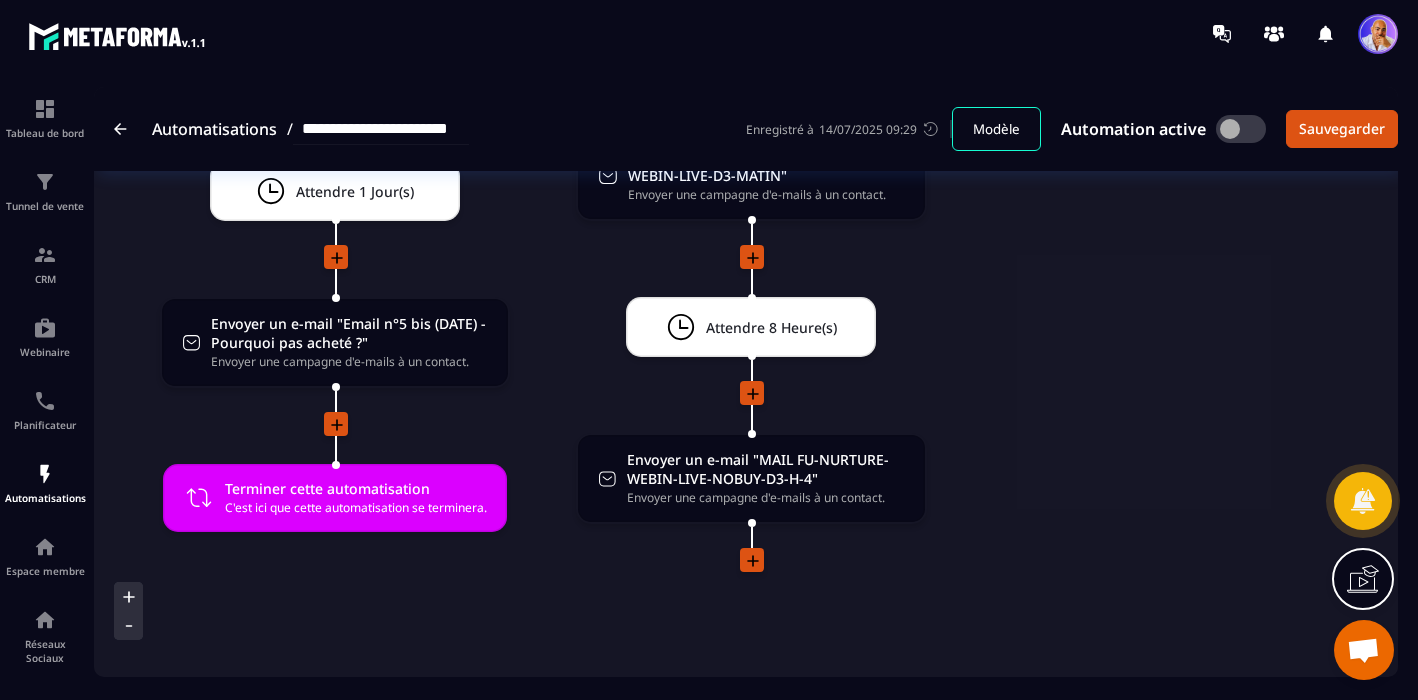 scroll, scrollTop: 4424, scrollLeft: 0, axis: vertical 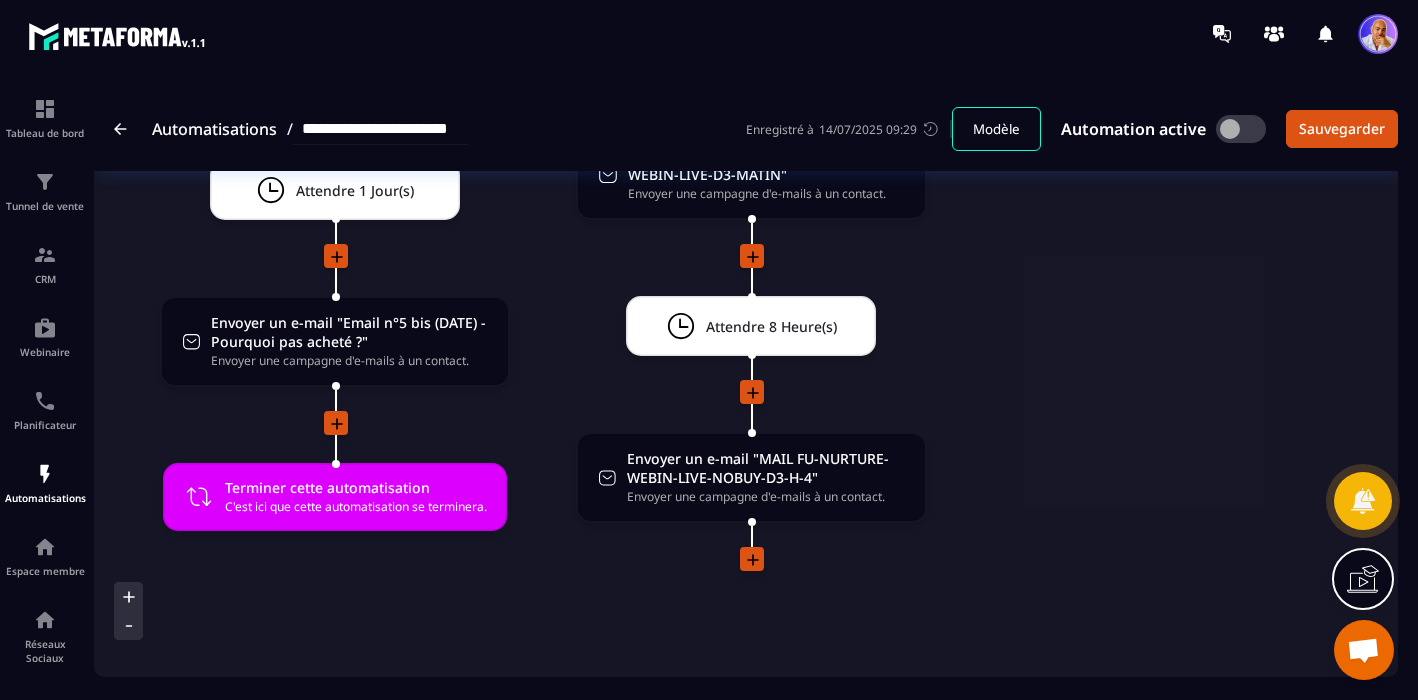 click 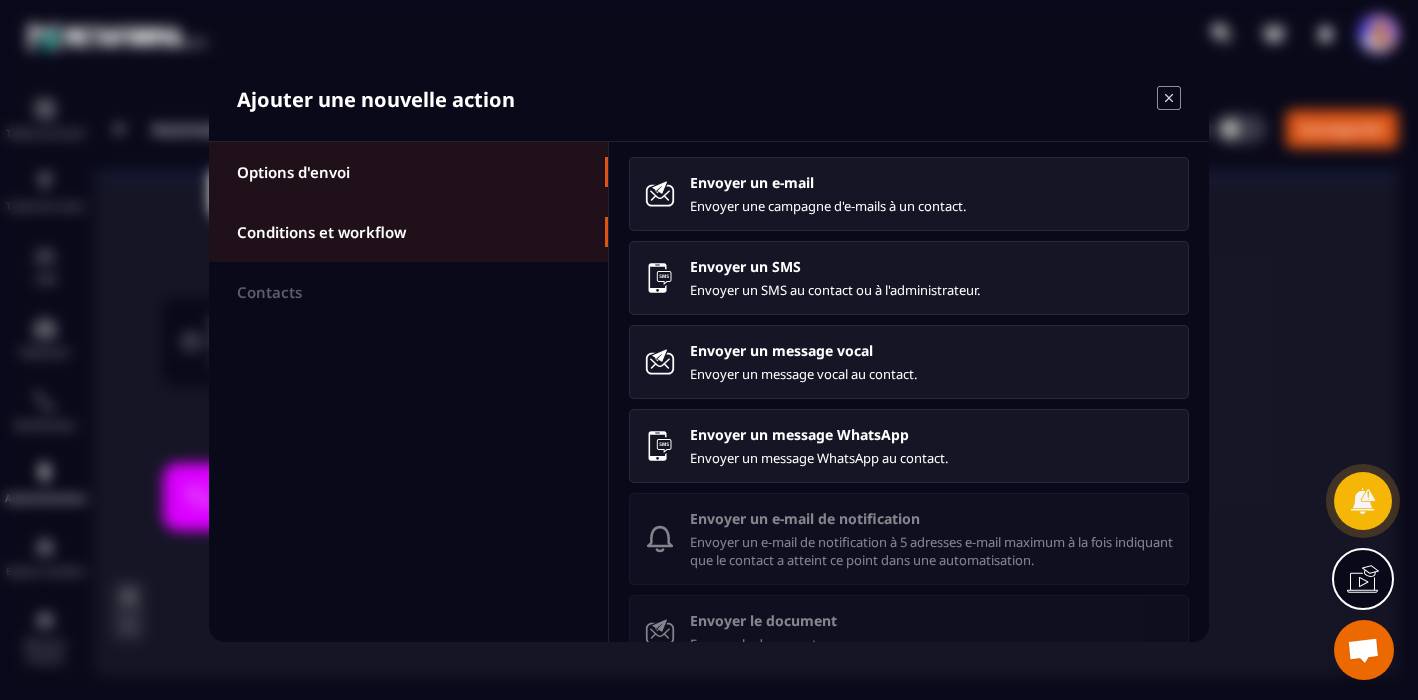 click on "Conditions et workflow" at bounding box center [321, 232] 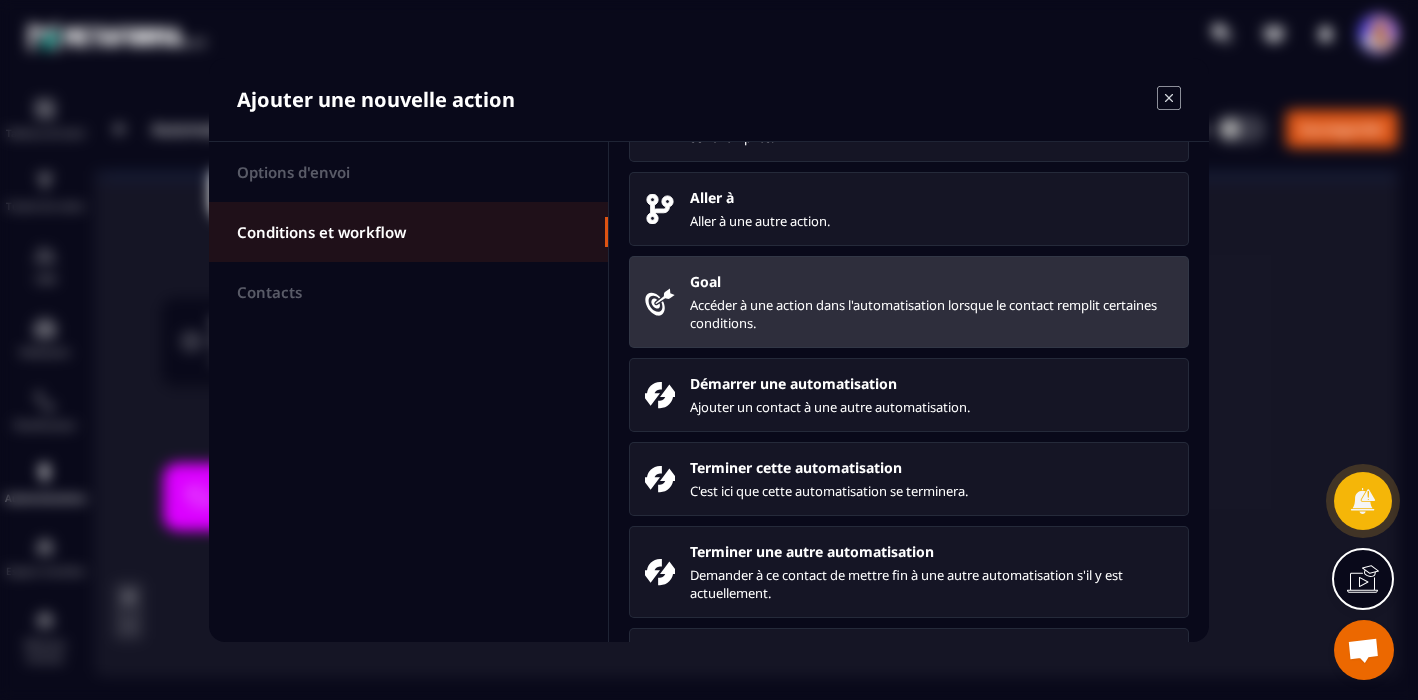 scroll, scrollTop: 178, scrollLeft: 0, axis: vertical 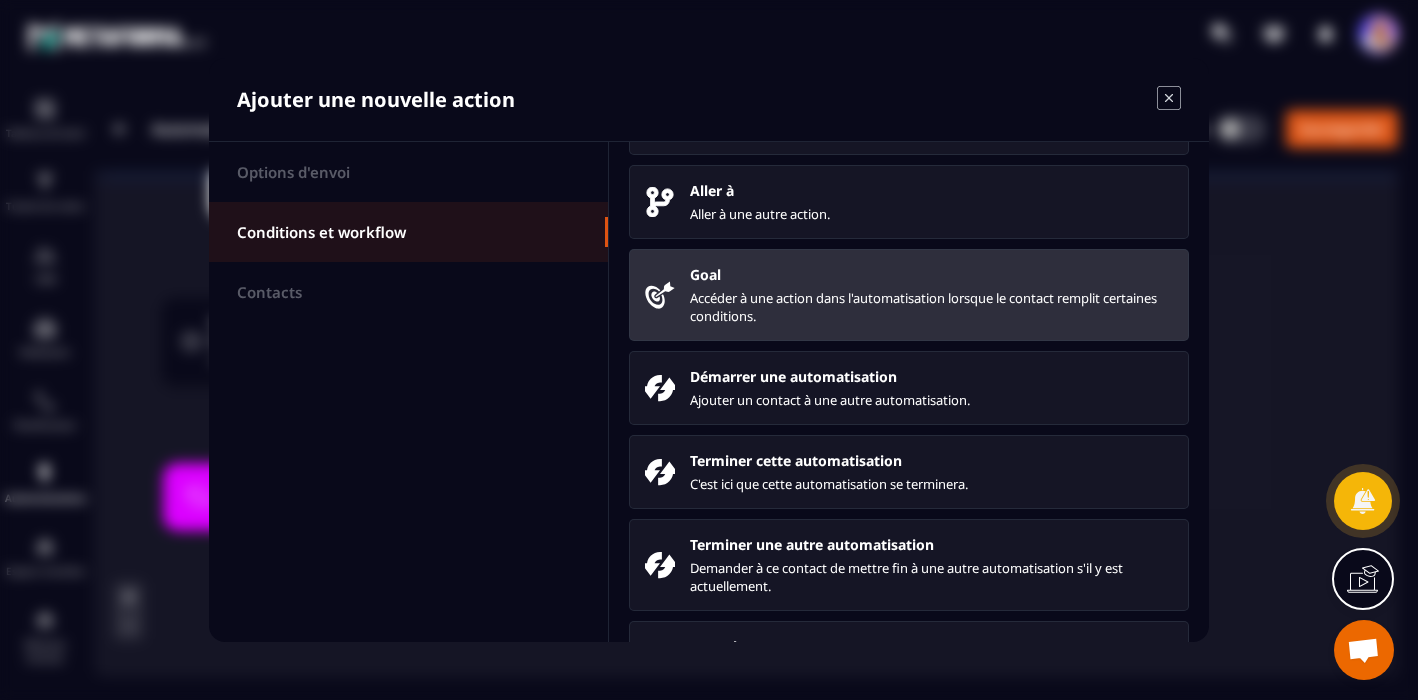 click on "Terminer cette automatisation C'est ici que cette automatisation se terminera." at bounding box center [931, 472] 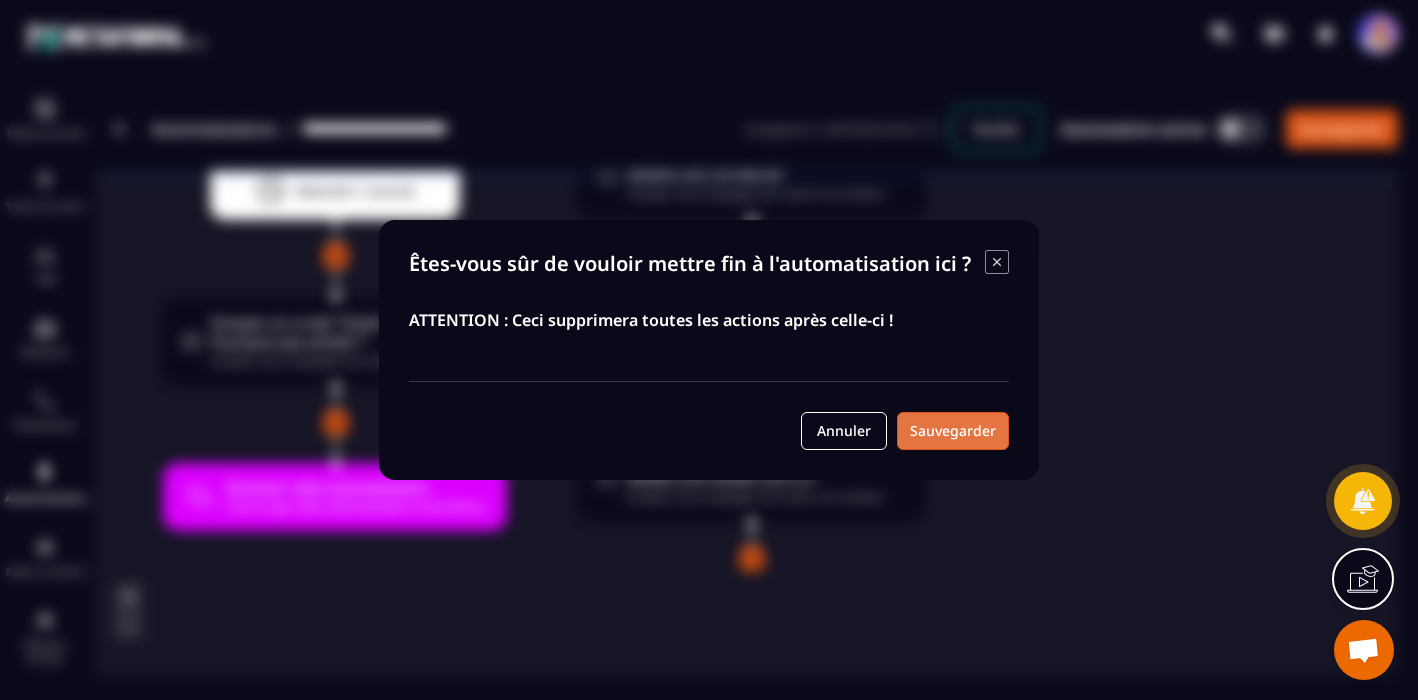 click on "Sauvegarder" at bounding box center [953, 431] 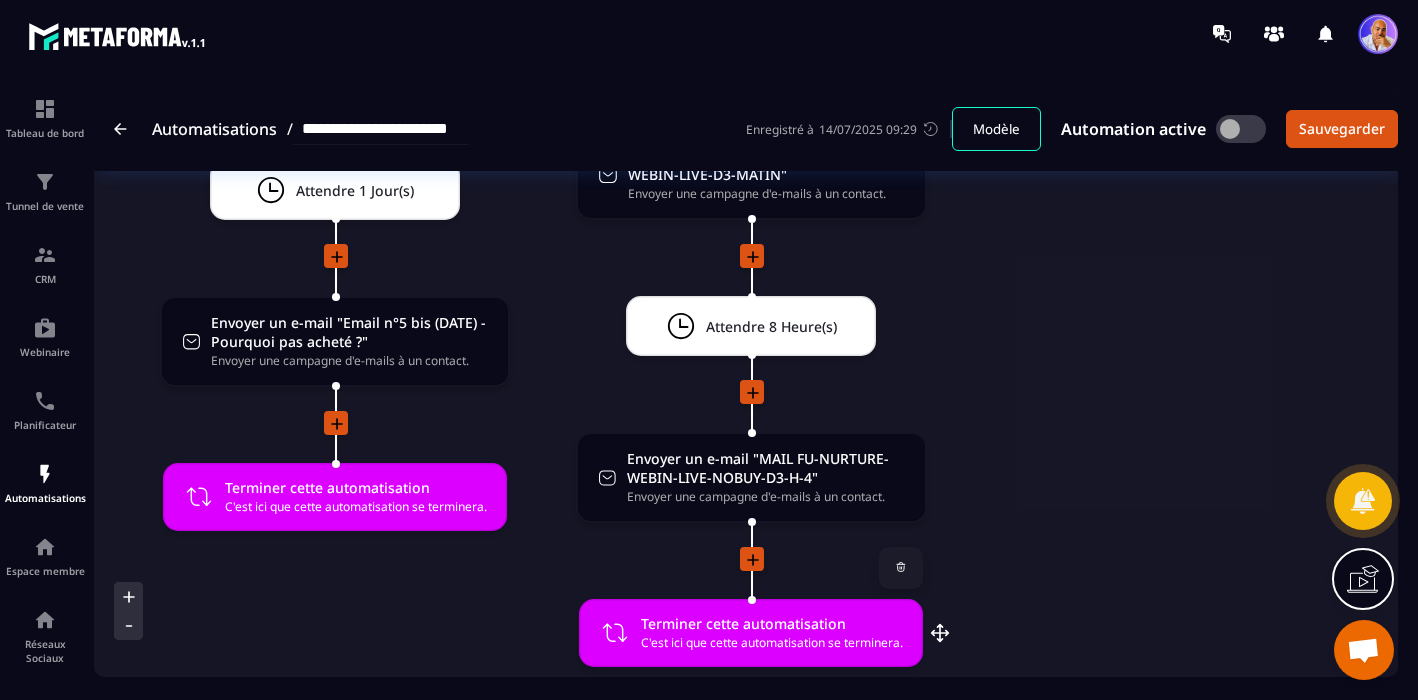 click on "Terminer cette automatisation" at bounding box center [772, 623] 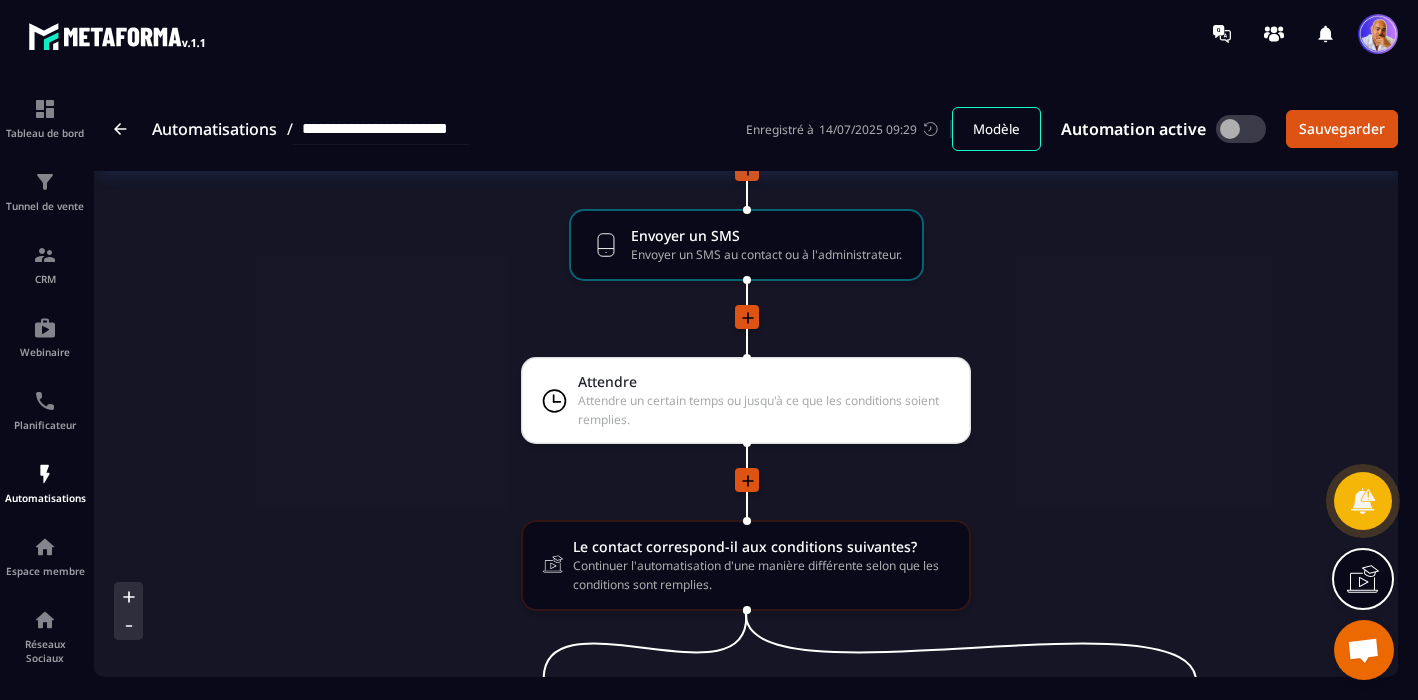 scroll, scrollTop: 2437, scrollLeft: 0, axis: vertical 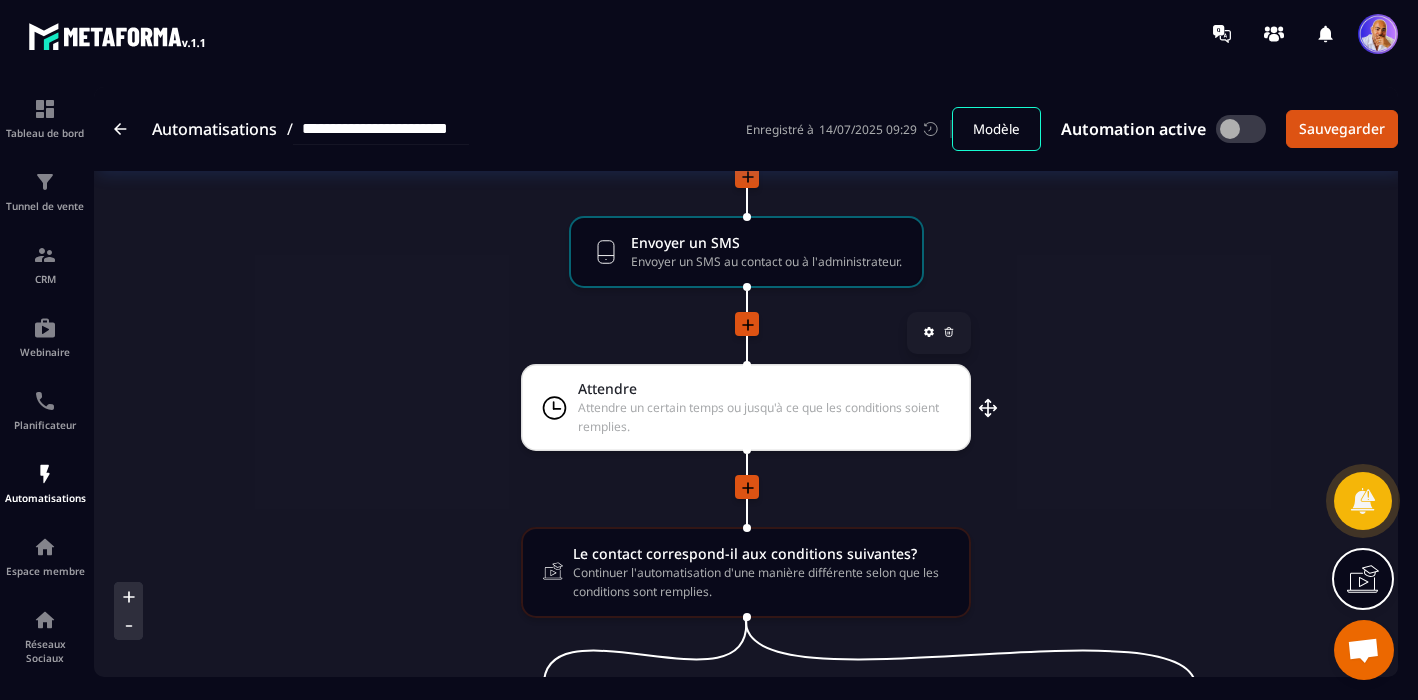 click on "Attendre un certain temps ou jusqu'à ce que les conditions soient remplies." at bounding box center [764, 417] 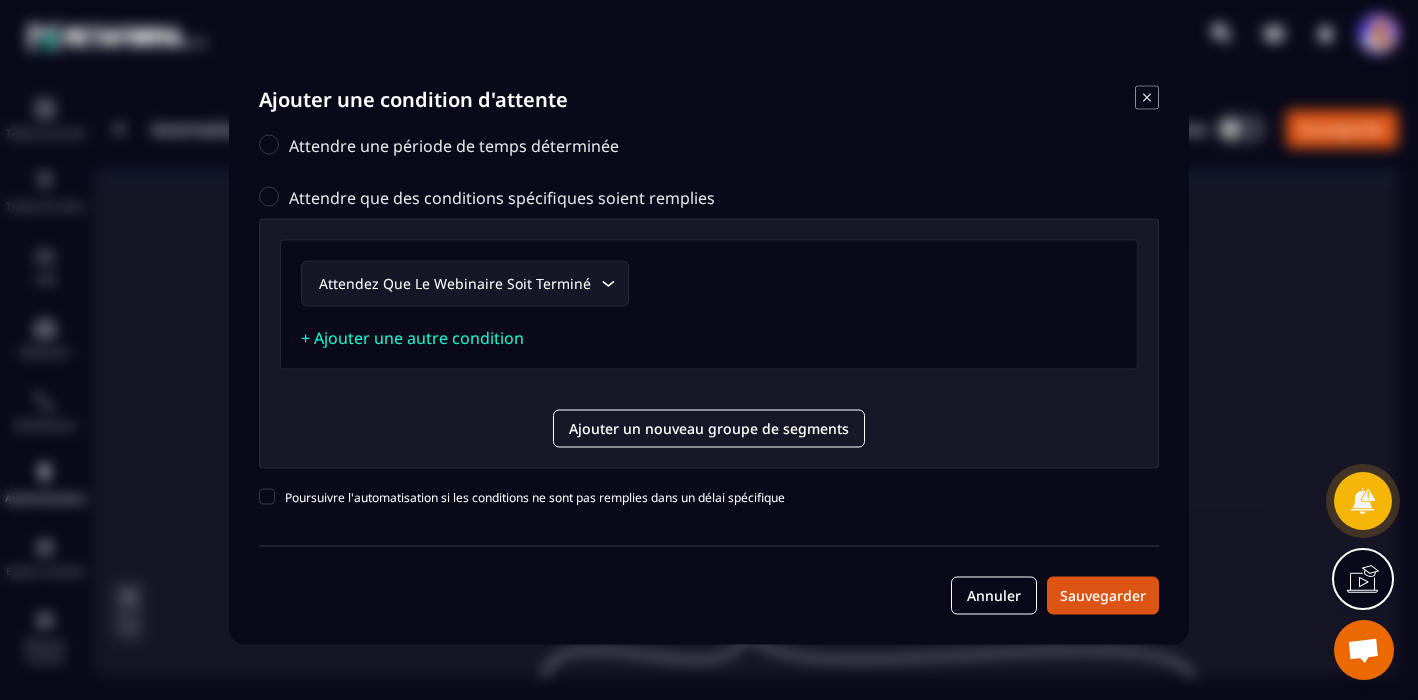click 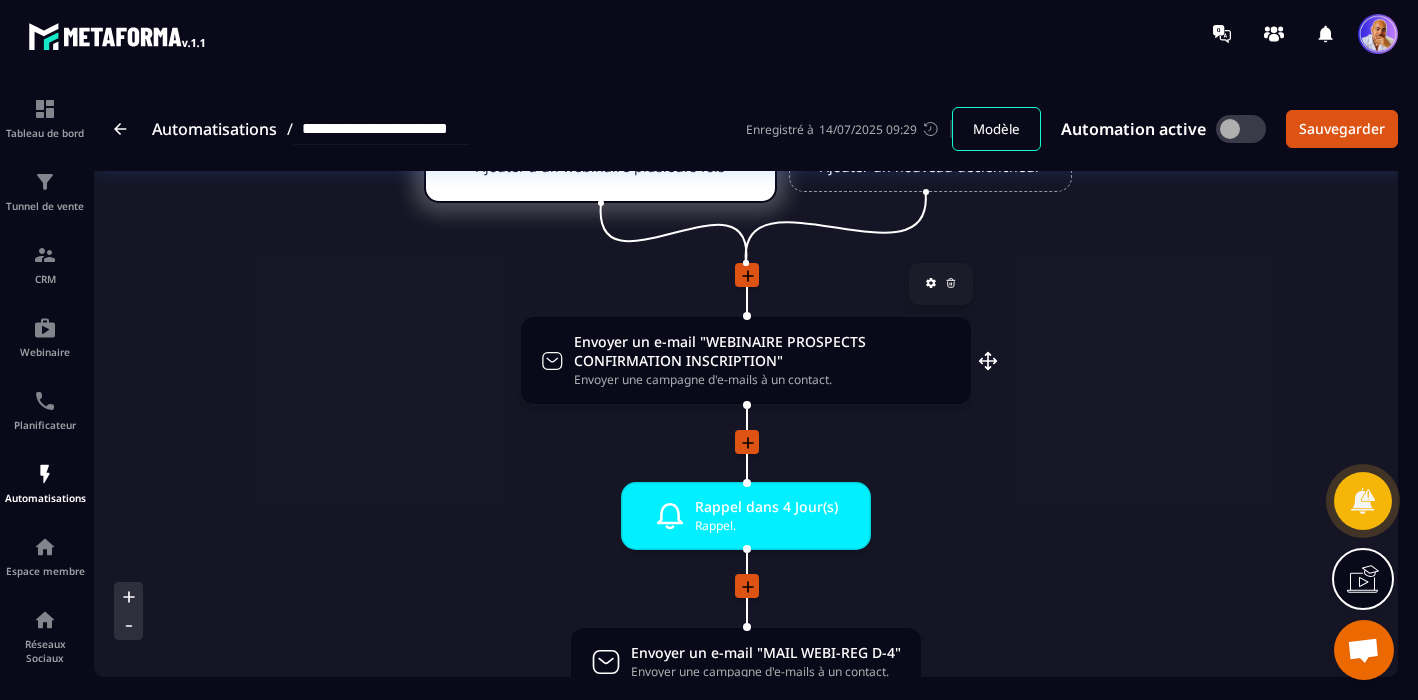 scroll, scrollTop: 131, scrollLeft: 0, axis: vertical 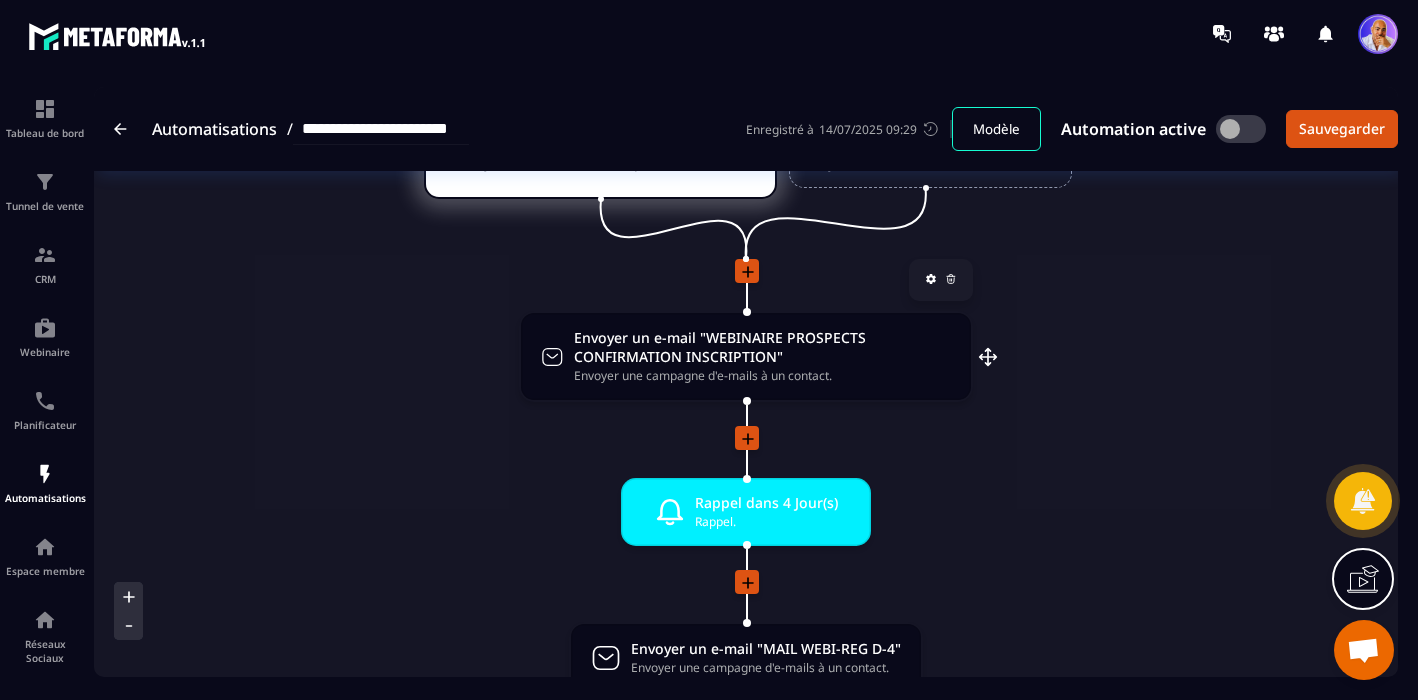 click on "Envoyer une campagne d'e-mails à un contact." at bounding box center [762, 375] 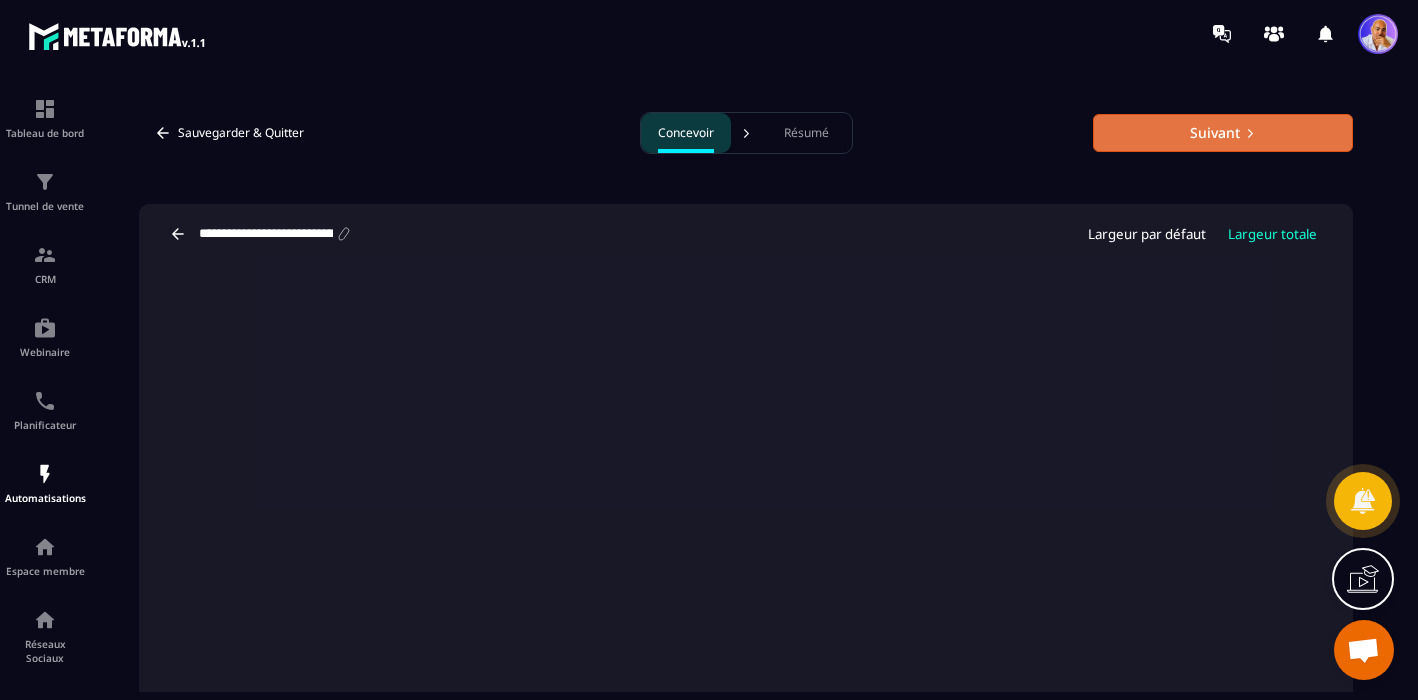click on "Suivant" at bounding box center (1223, 133) 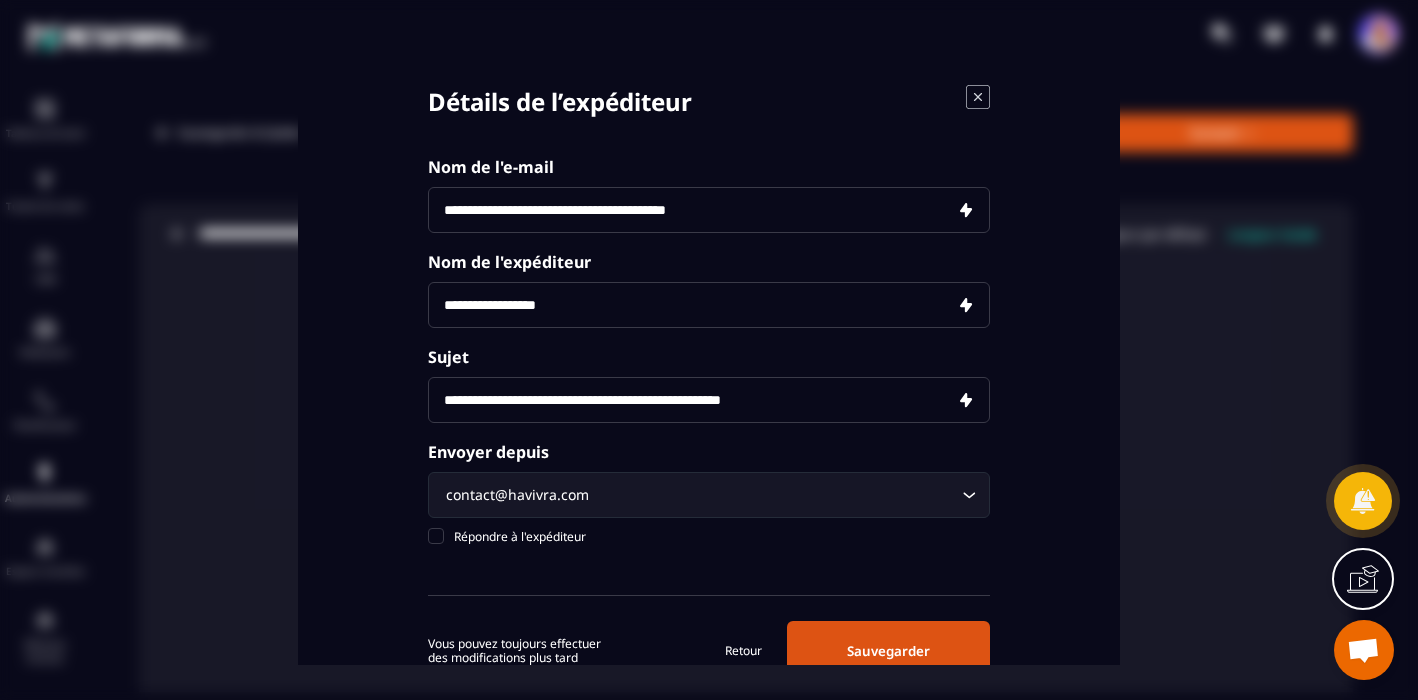 click 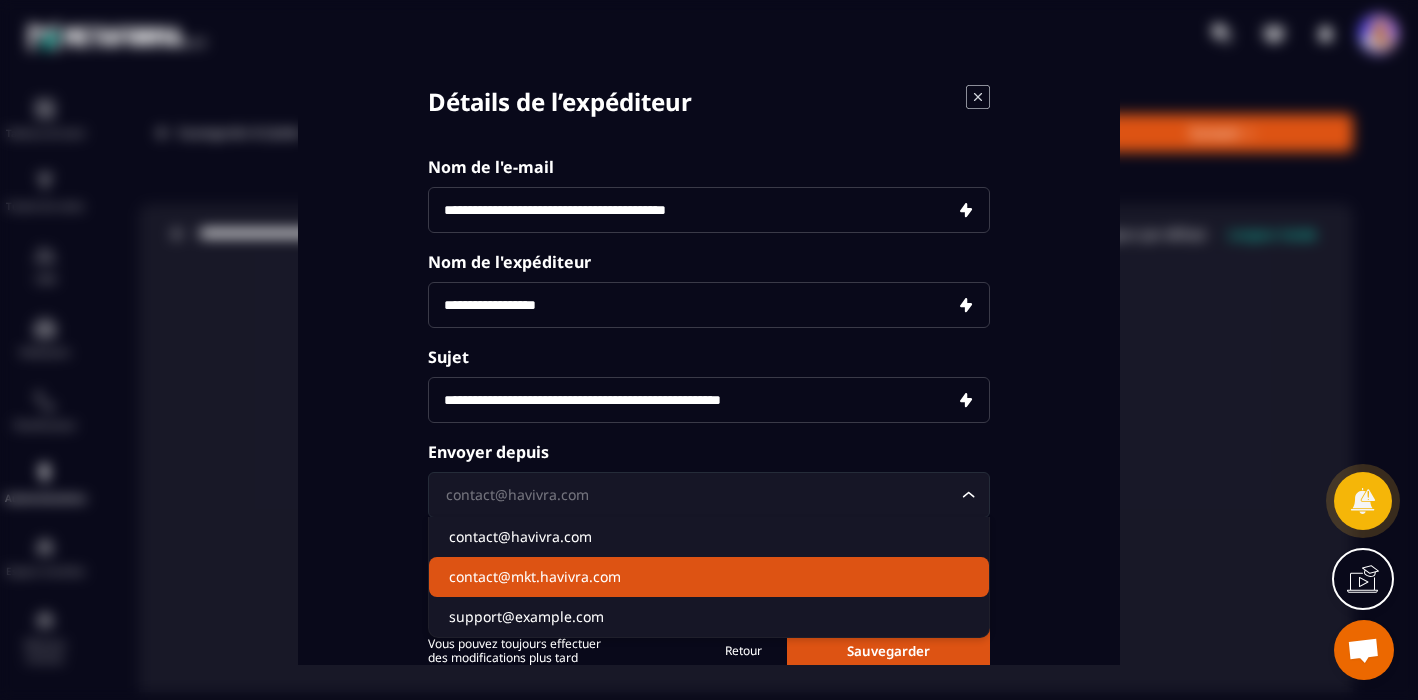 click on "contact@example.com" 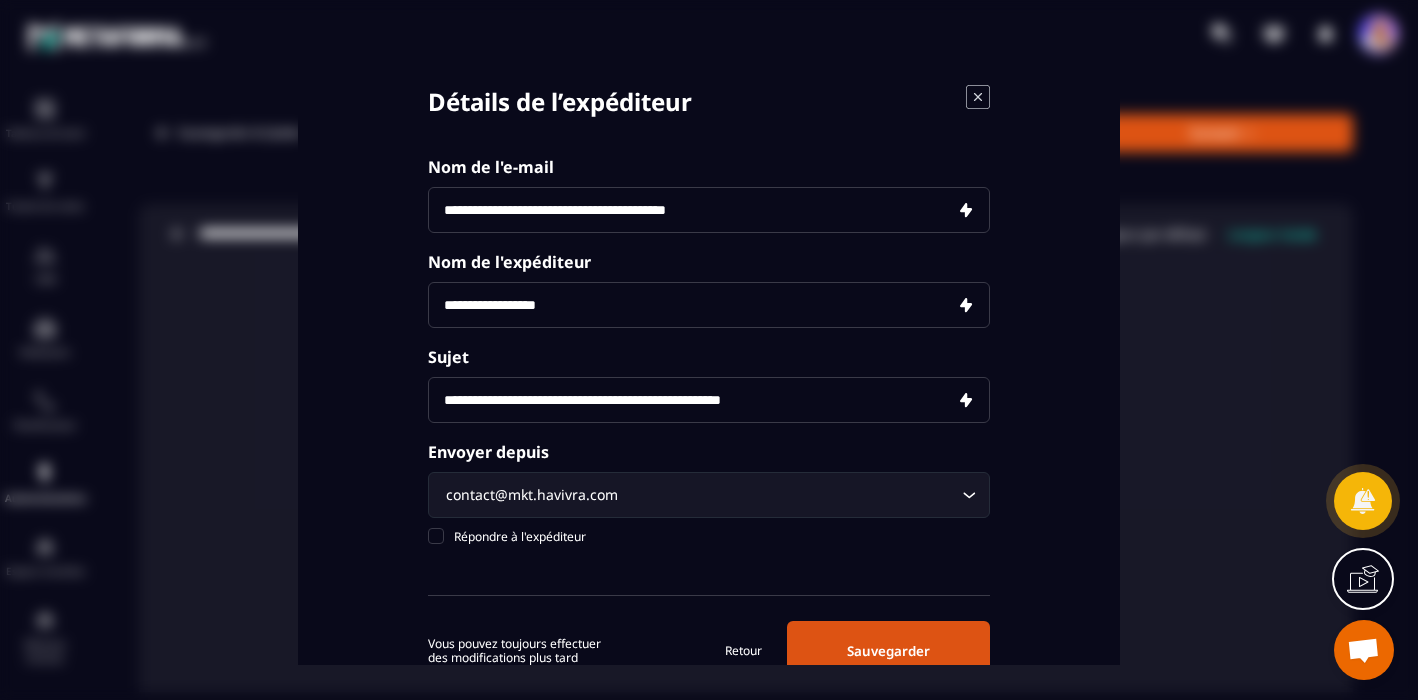 click on "Sauvegarder" at bounding box center (888, 651) 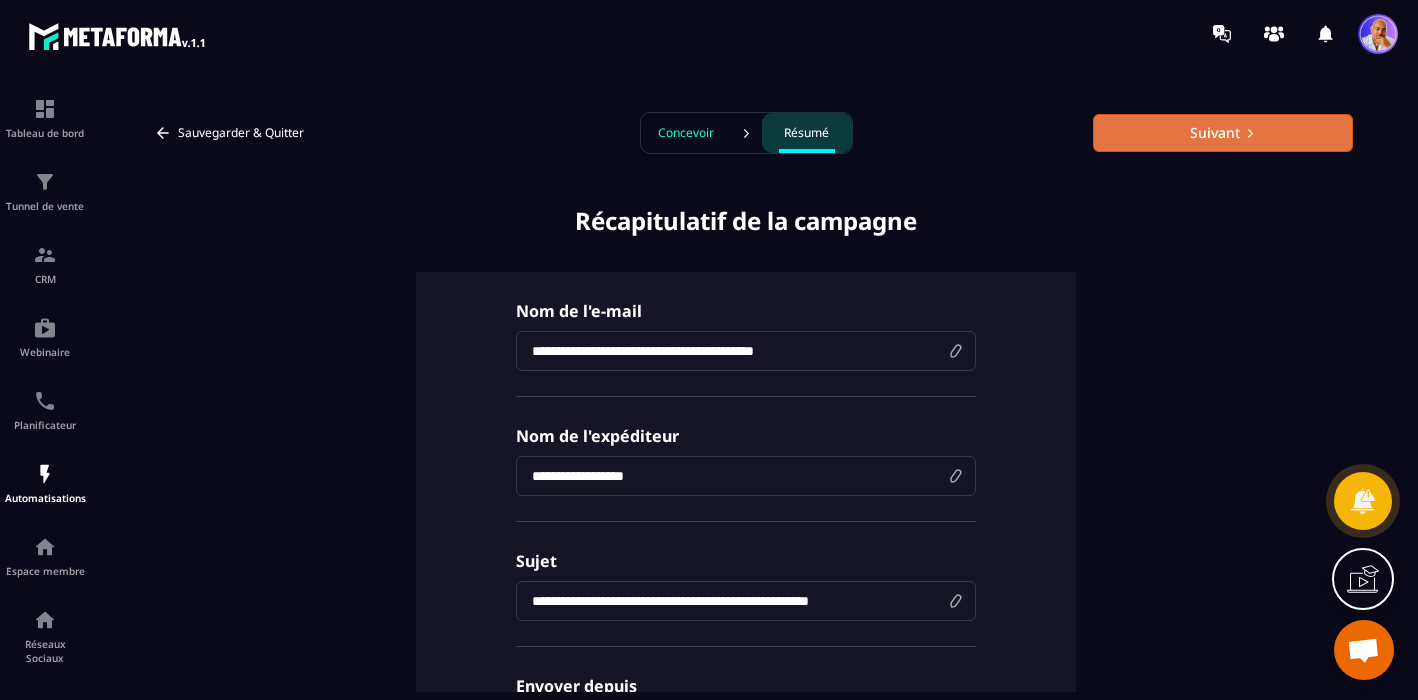 click on "Suivant" at bounding box center [1223, 133] 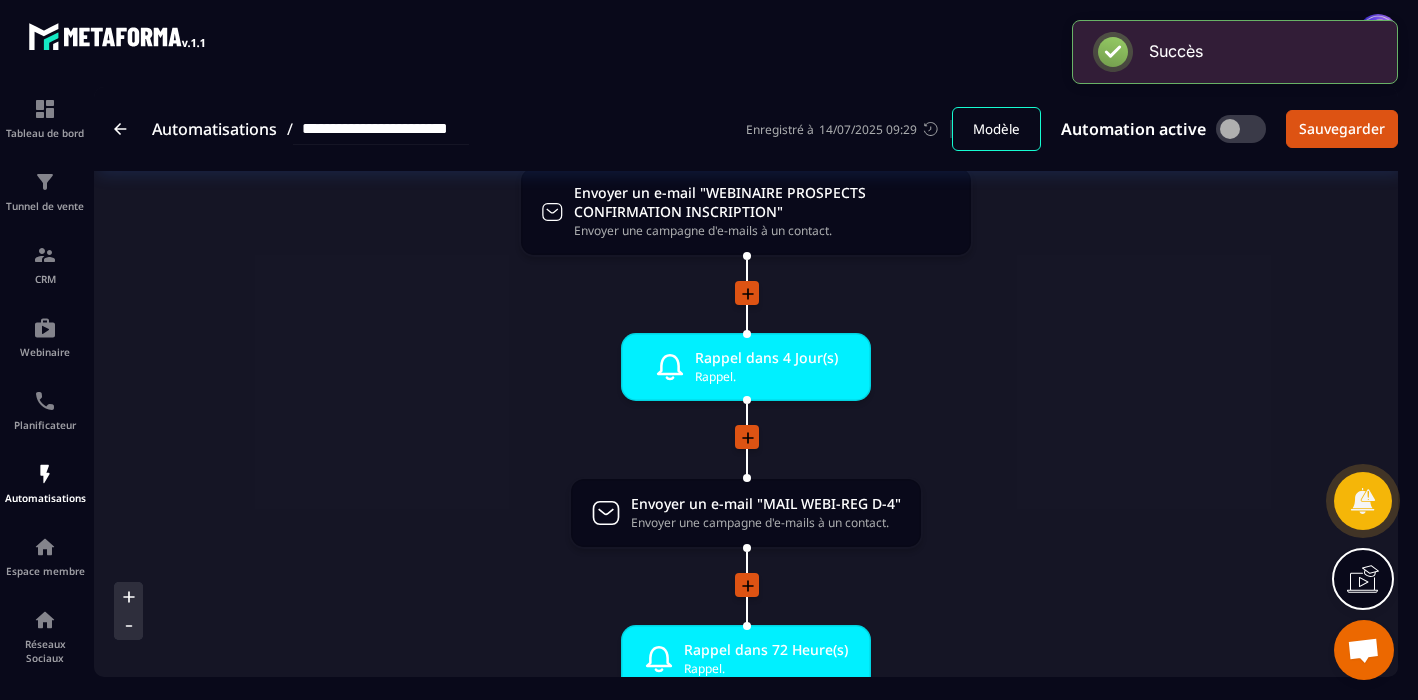 scroll, scrollTop: 332, scrollLeft: 0, axis: vertical 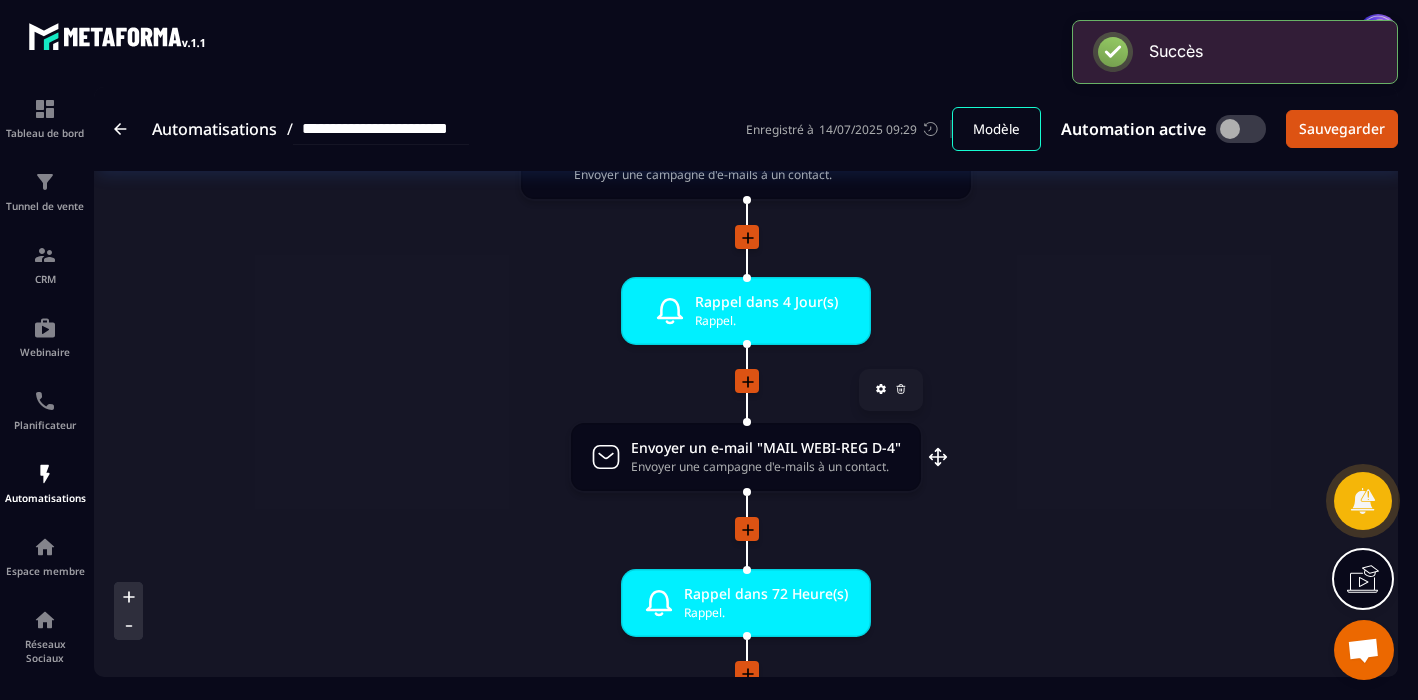 click on "Envoyer un e-mail "MAIL WEBI-REG D-4"" at bounding box center [766, 447] 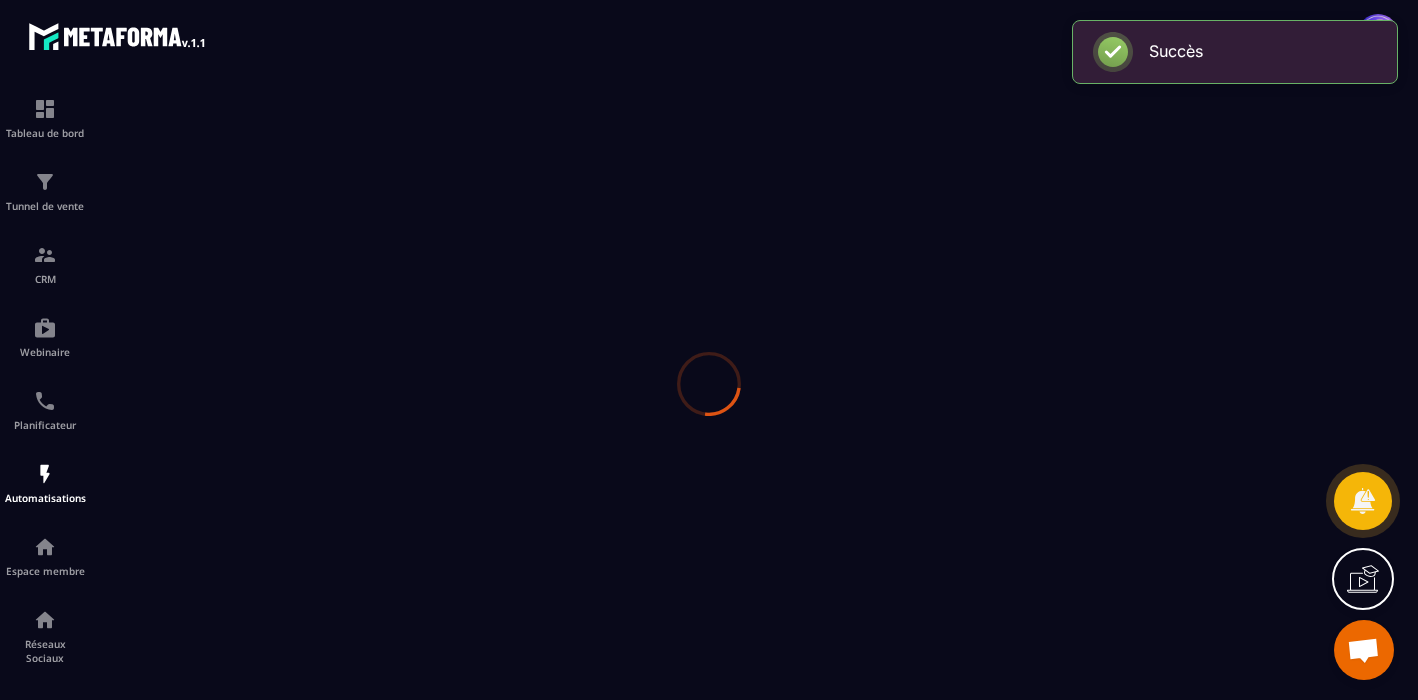 scroll, scrollTop: 0, scrollLeft: 0, axis: both 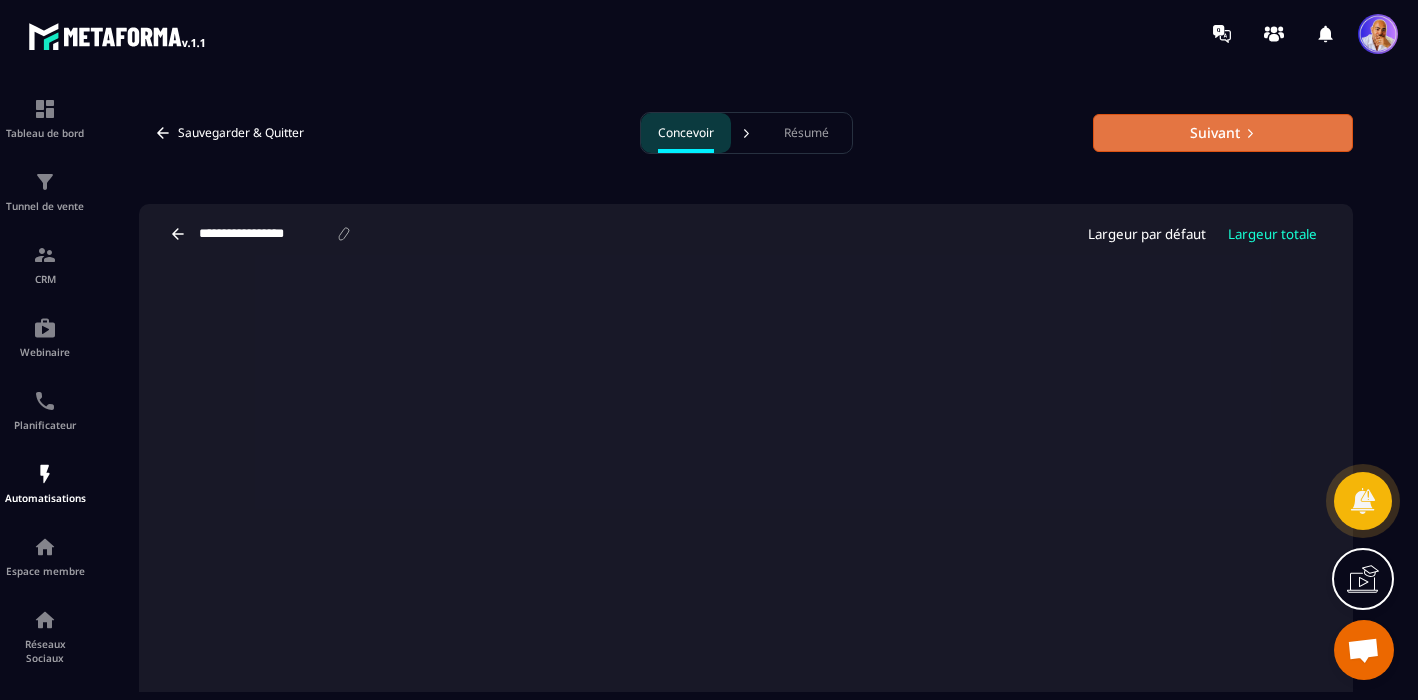 click on "Suivant" at bounding box center [1223, 133] 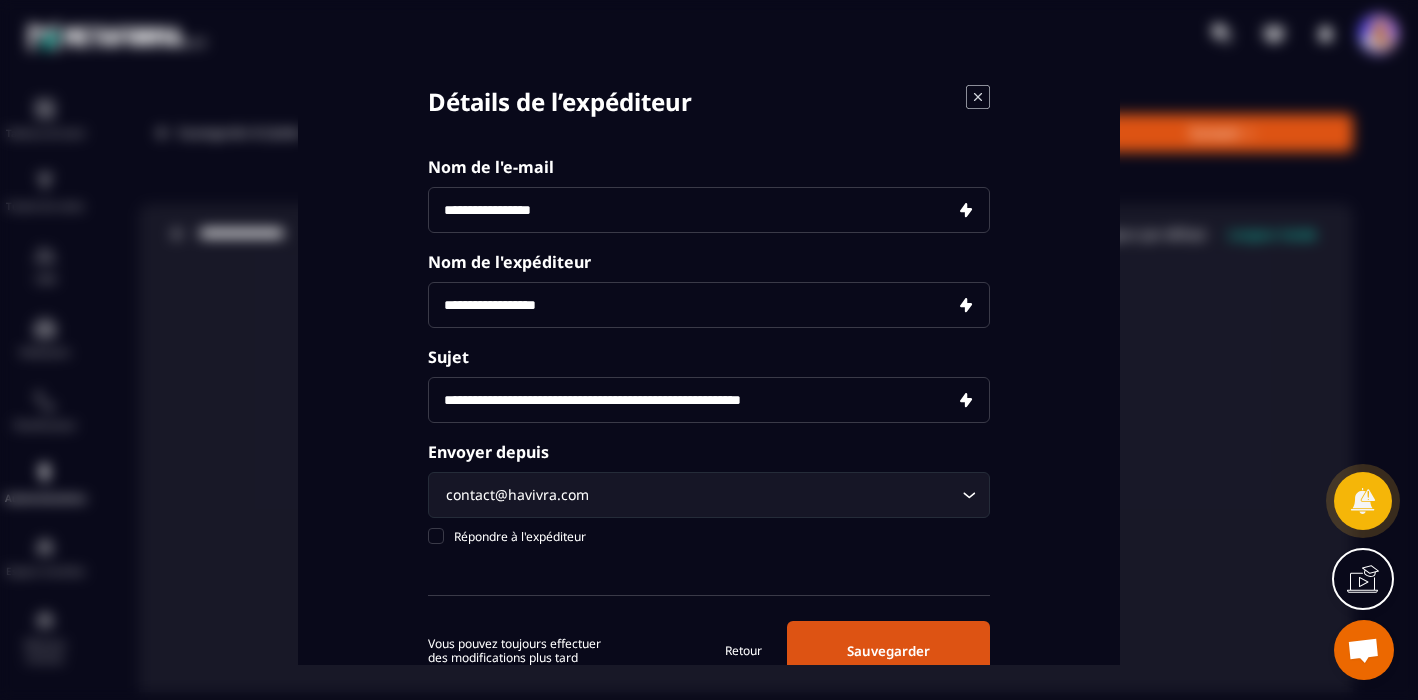 click on "contact@havivra.com" at bounding box center (699, 495) 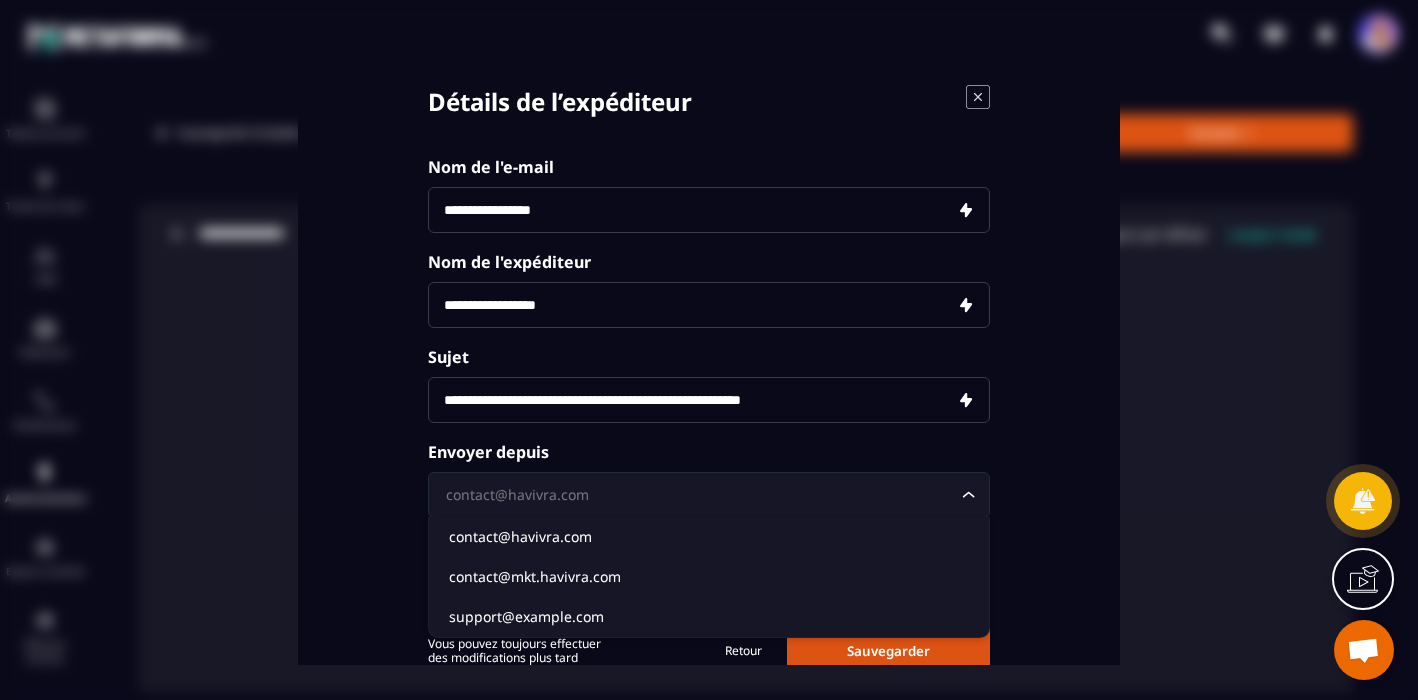 click 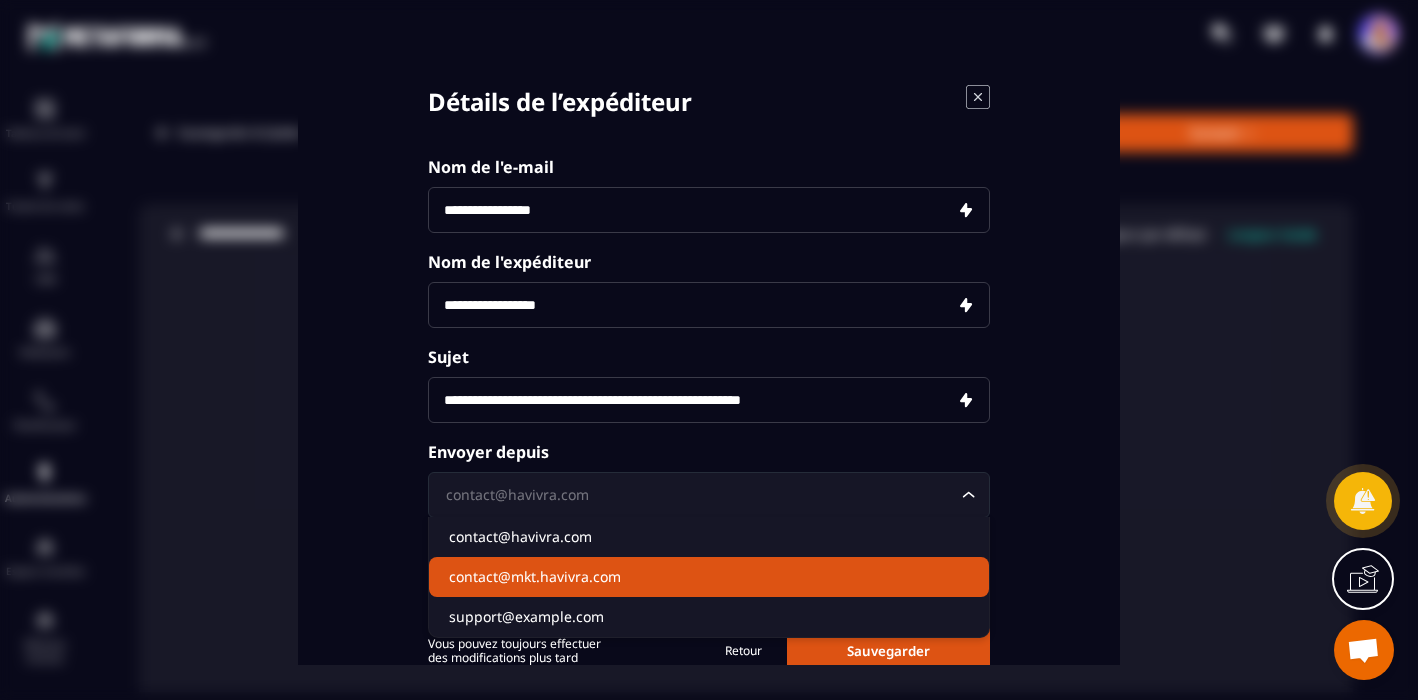 click on "contact@example.com" 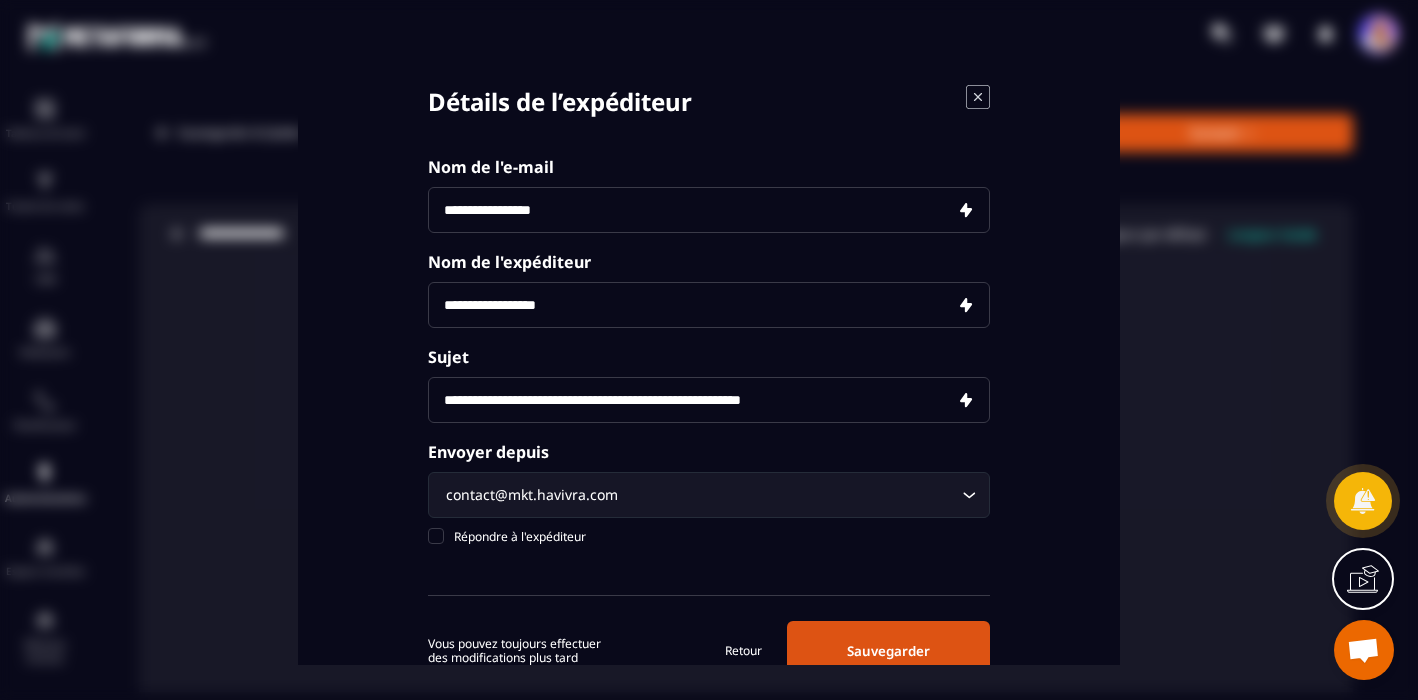click on "Sauvegarder" at bounding box center [888, 651] 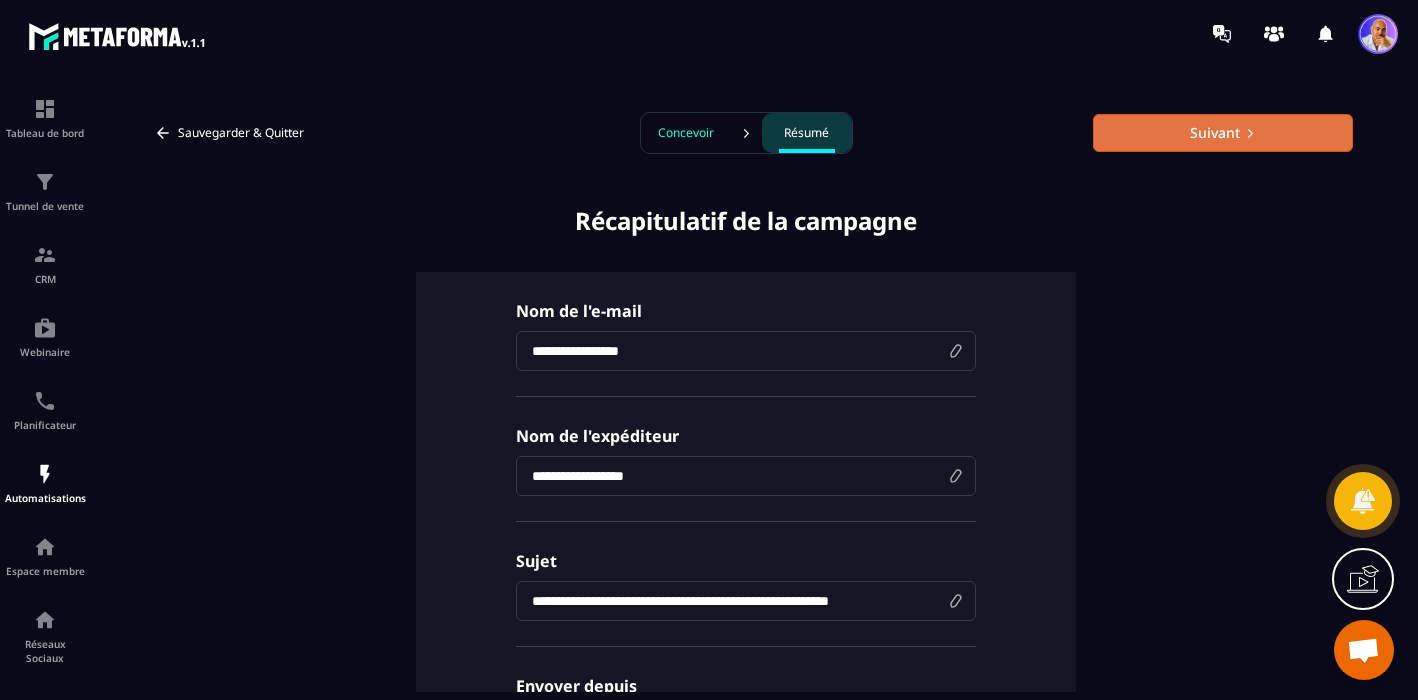 click on "Suivant" at bounding box center [1223, 133] 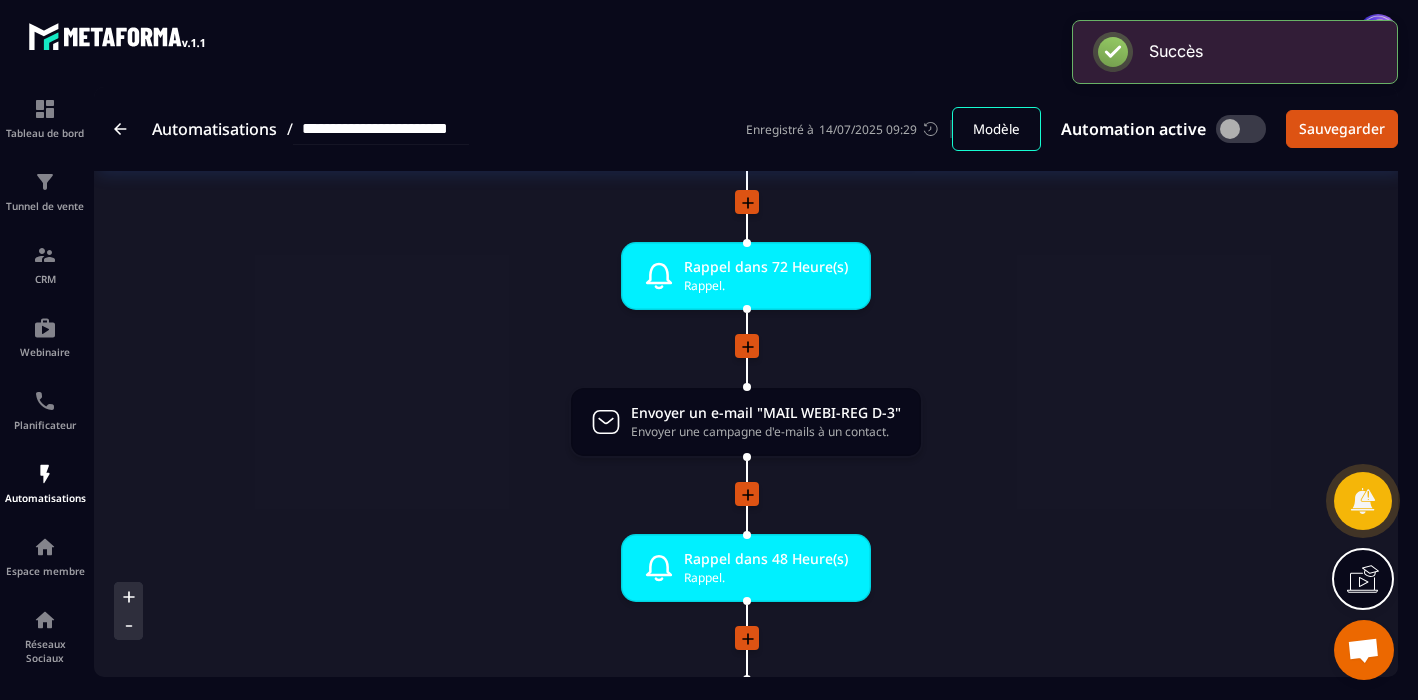 scroll, scrollTop: 676, scrollLeft: 0, axis: vertical 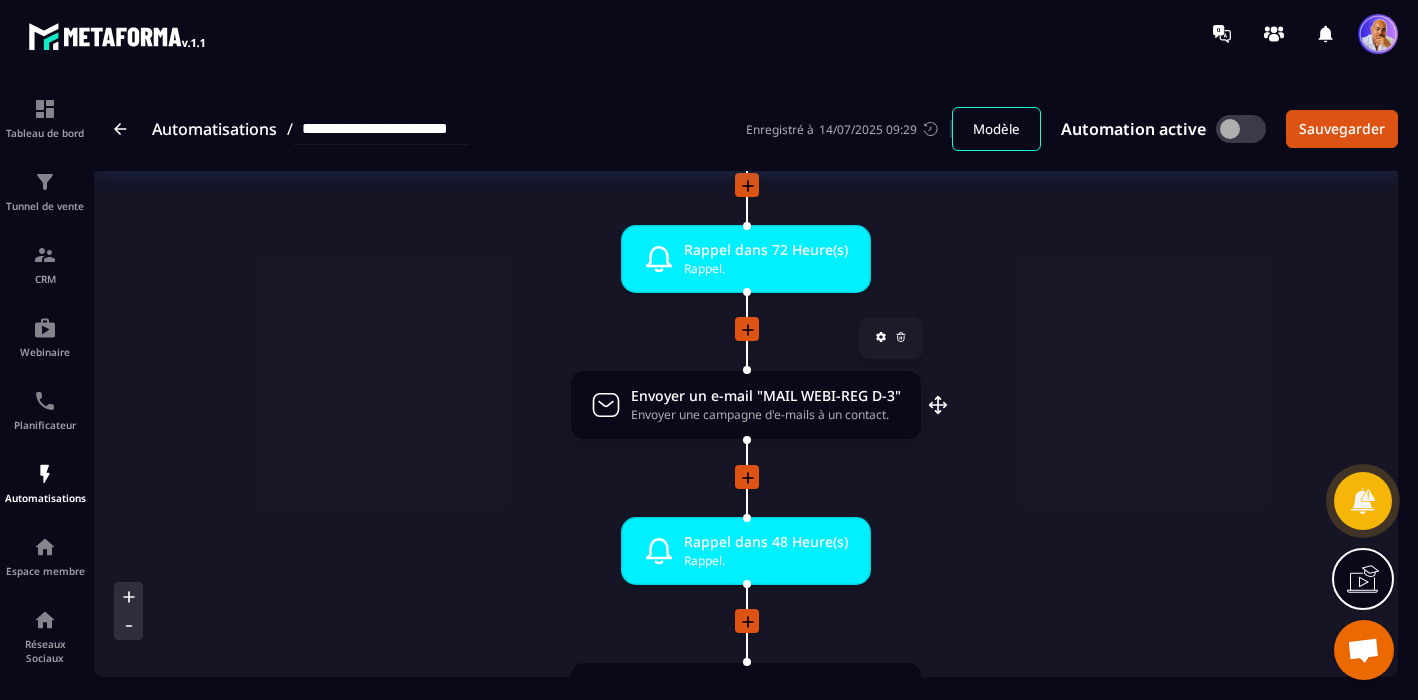 click on "Envoyer une campagne d'e-mails à un contact." at bounding box center (766, 414) 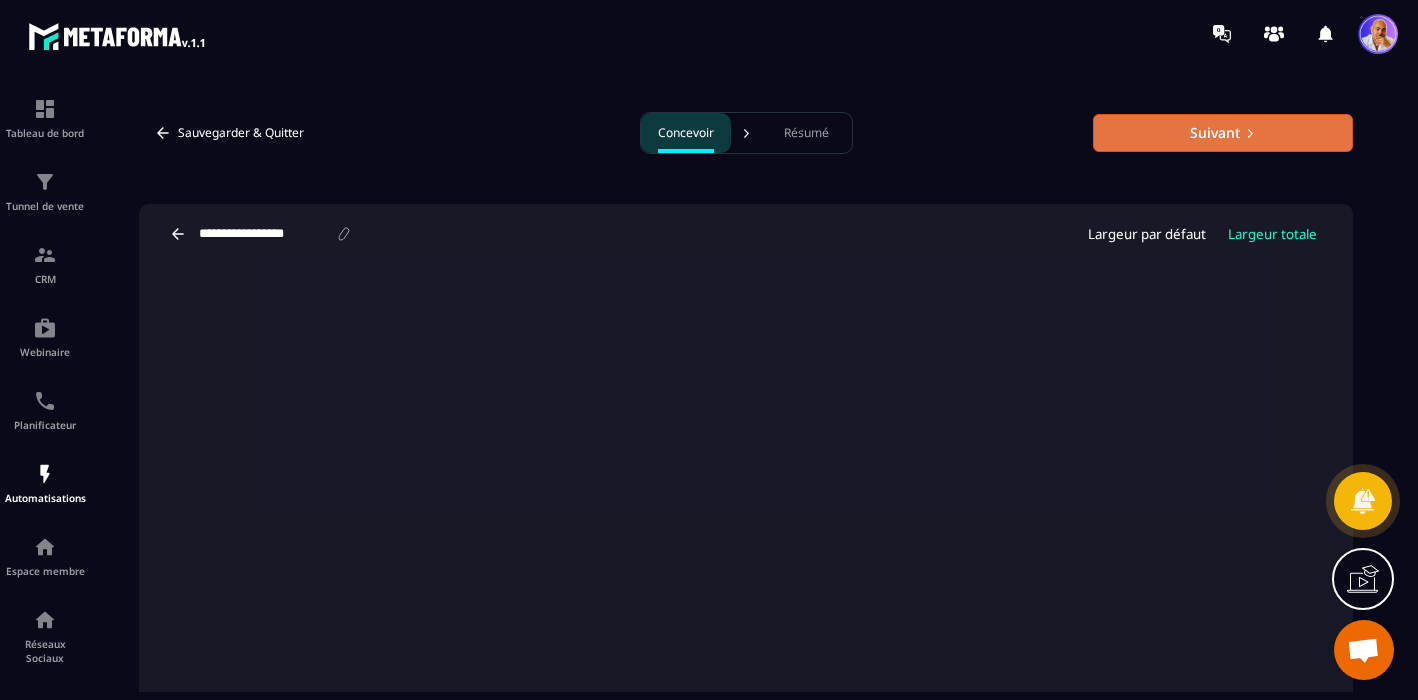 click on "Suivant" at bounding box center (1223, 133) 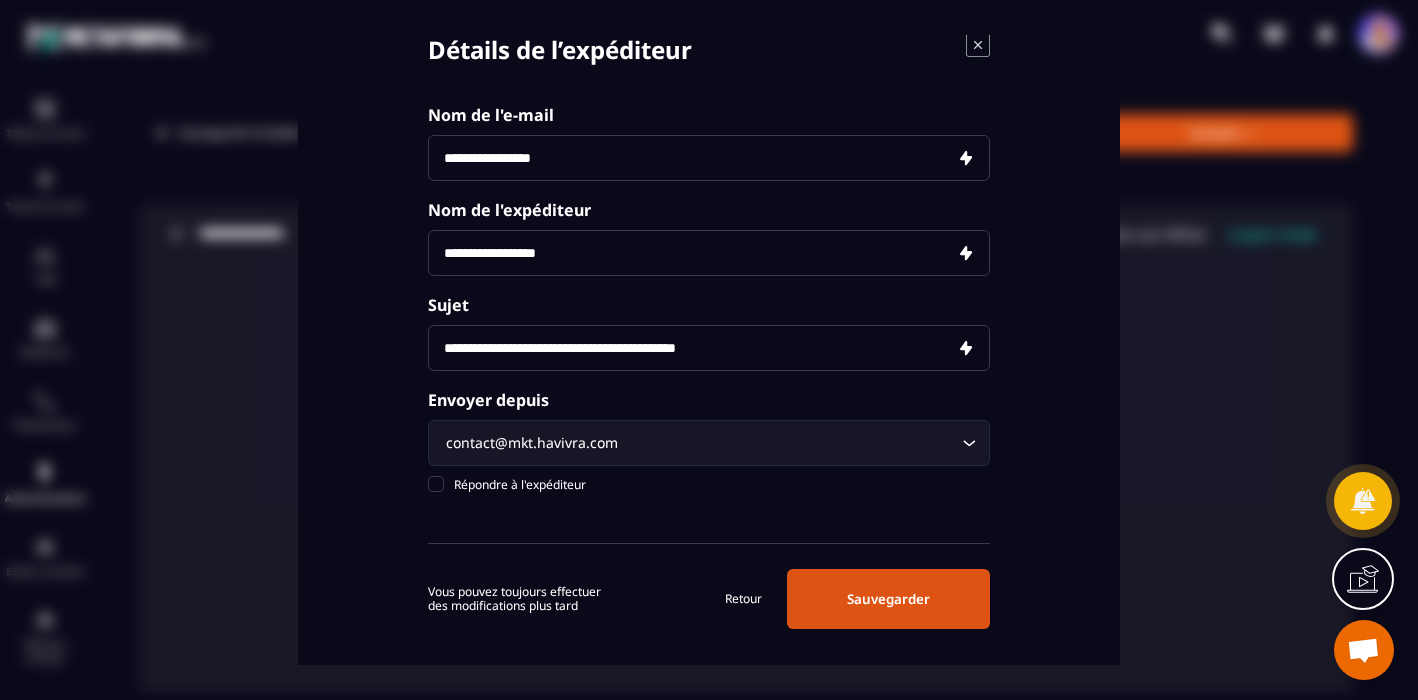 scroll, scrollTop: 65, scrollLeft: 0, axis: vertical 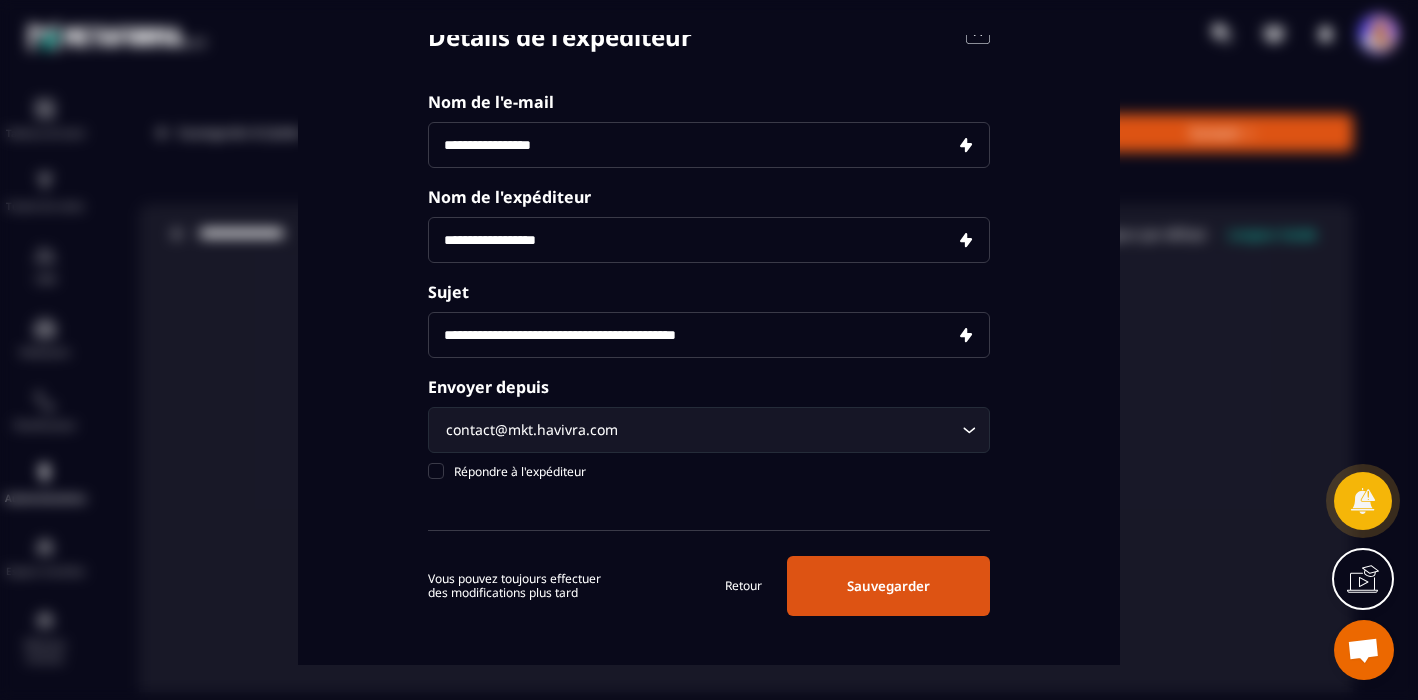 click on "Sauvegarder" at bounding box center (888, 586) 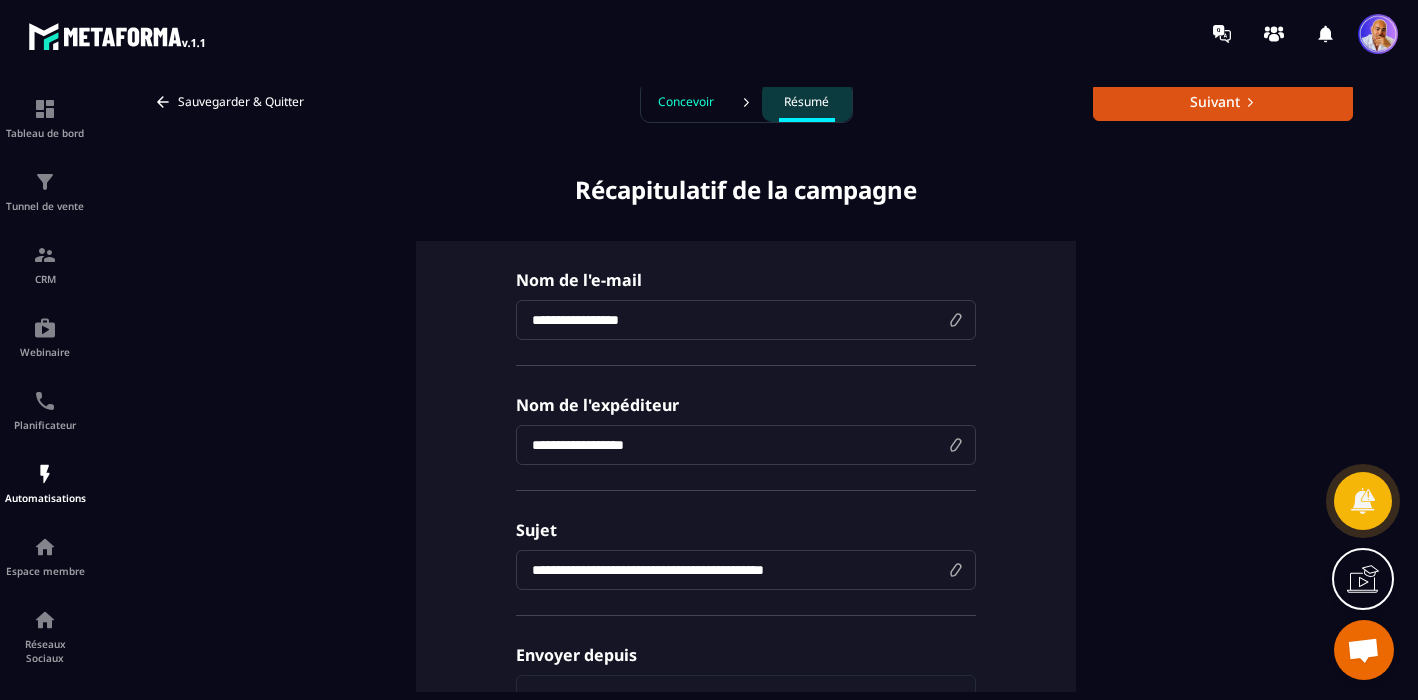 scroll, scrollTop: 0, scrollLeft: 0, axis: both 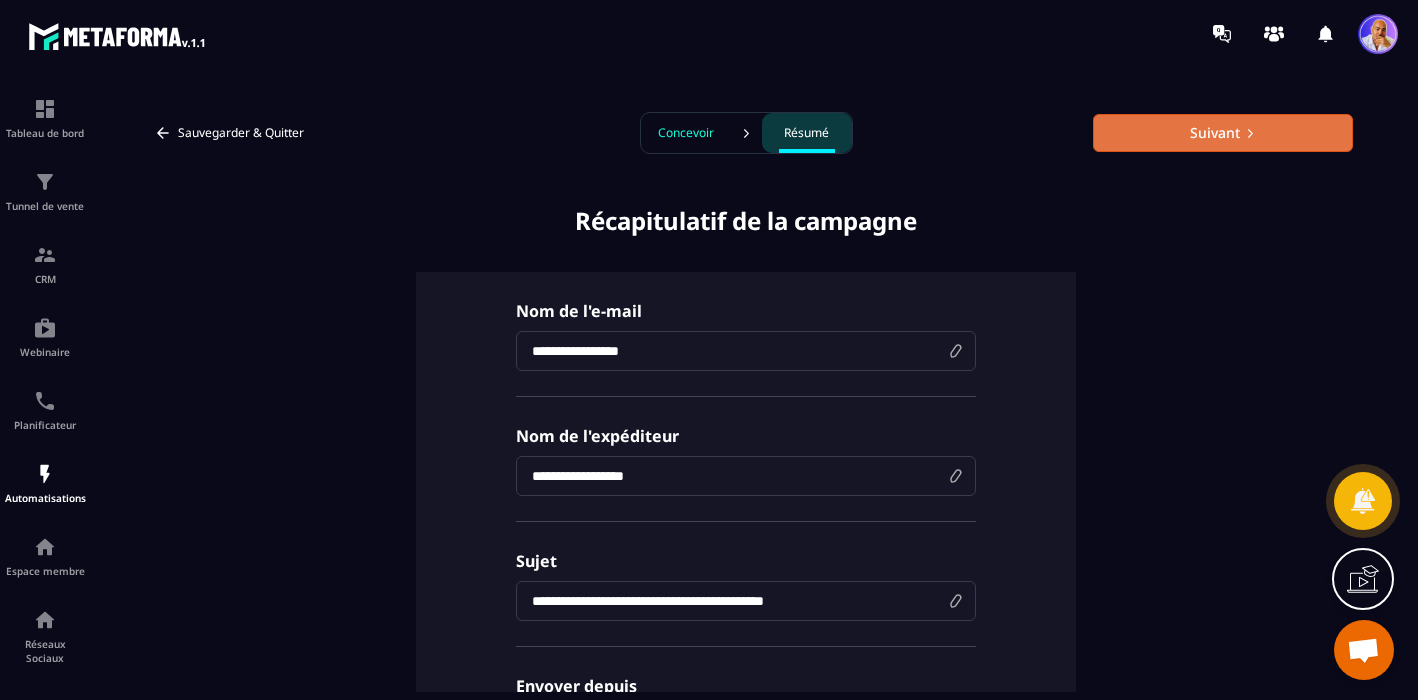 click on "Suivant" at bounding box center (1223, 133) 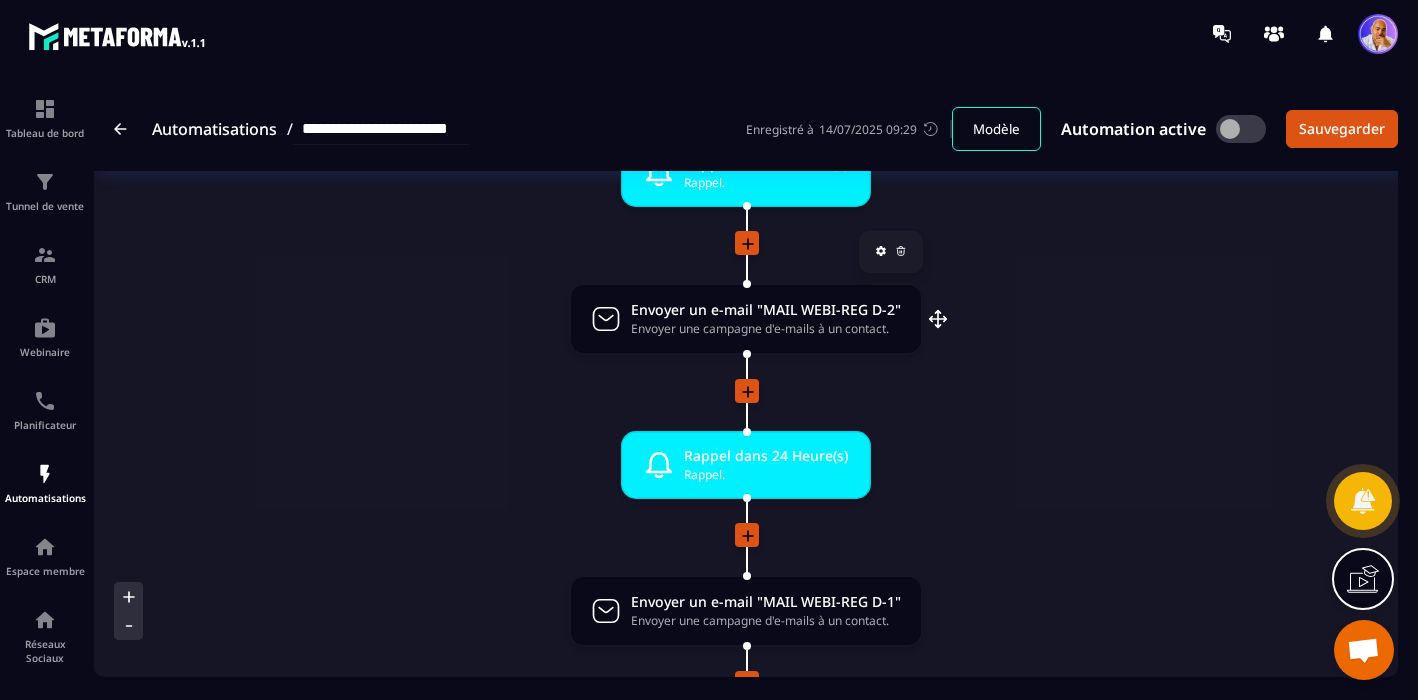 scroll, scrollTop: 1056, scrollLeft: 0, axis: vertical 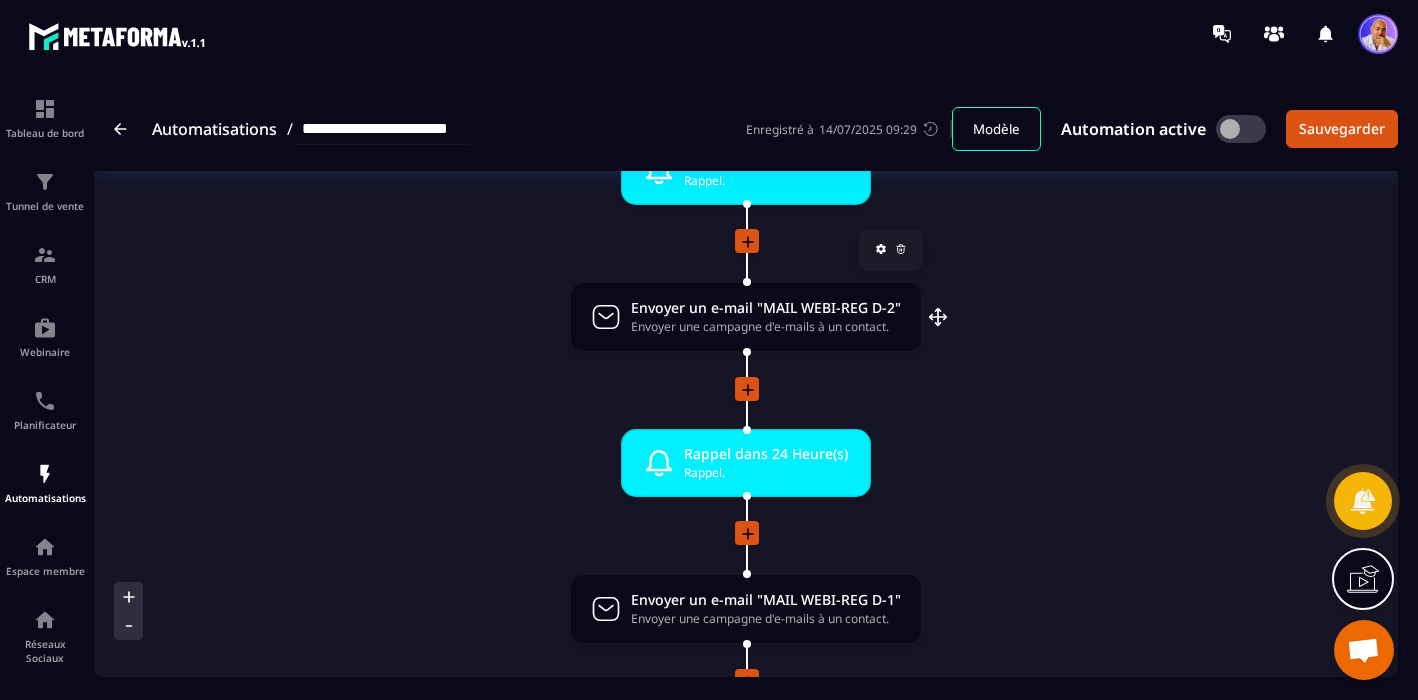 click on "Envoyer une campagne d'e-mails à un contact." at bounding box center (766, 326) 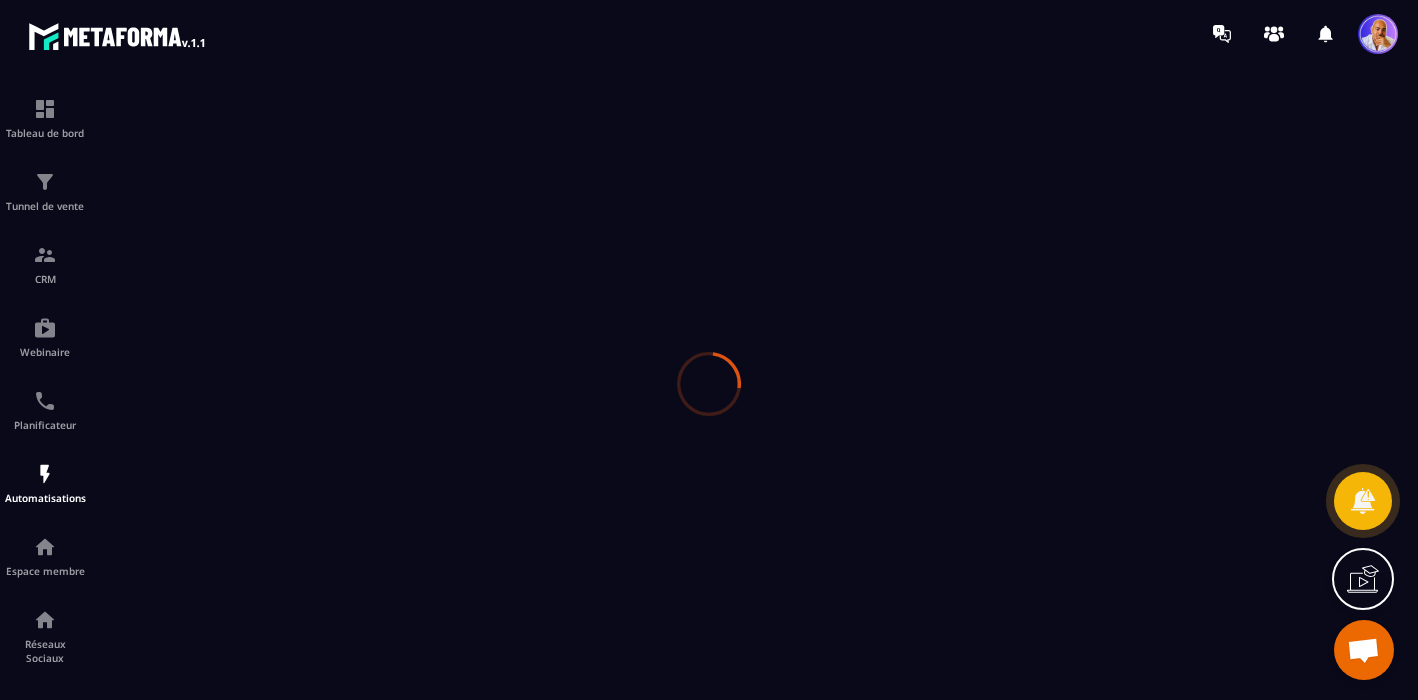 scroll, scrollTop: 0, scrollLeft: 0, axis: both 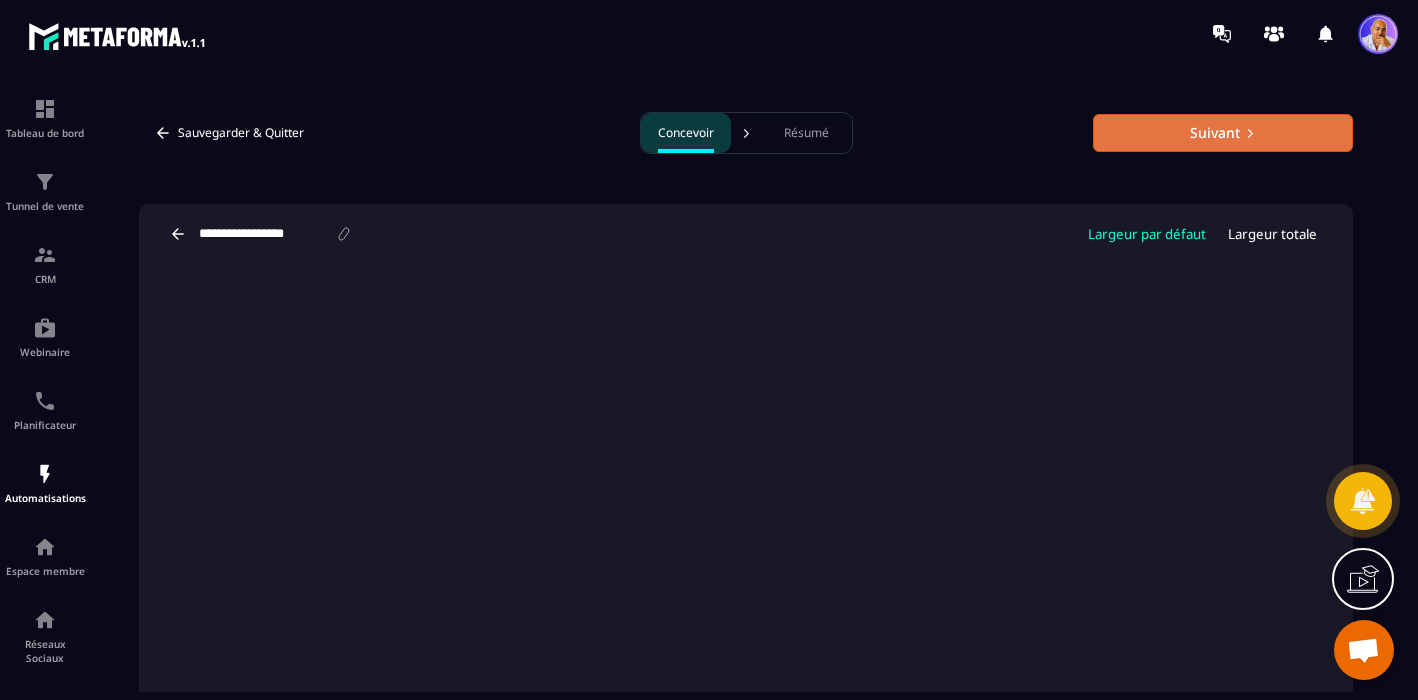 click on "Suivant" at bounding box center [1223, 133] 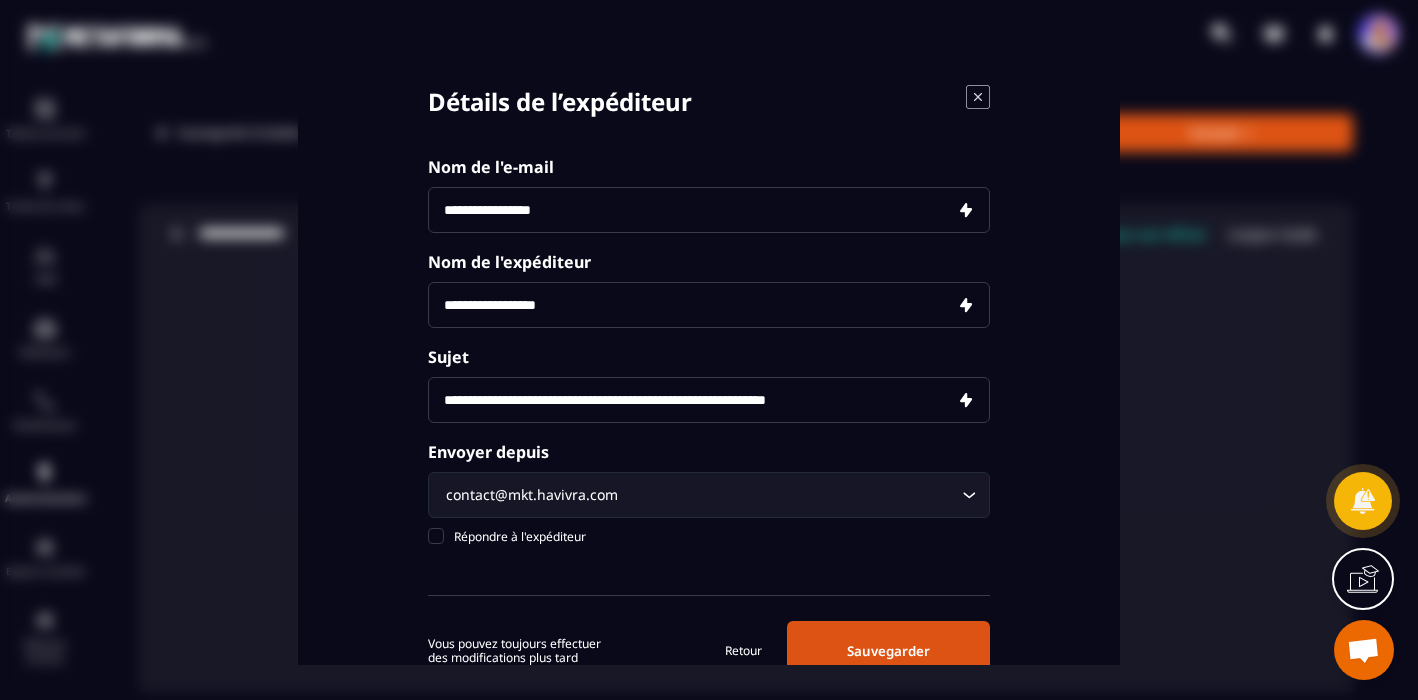 click on "Sauvegarder" at bounding box center [888, 651] 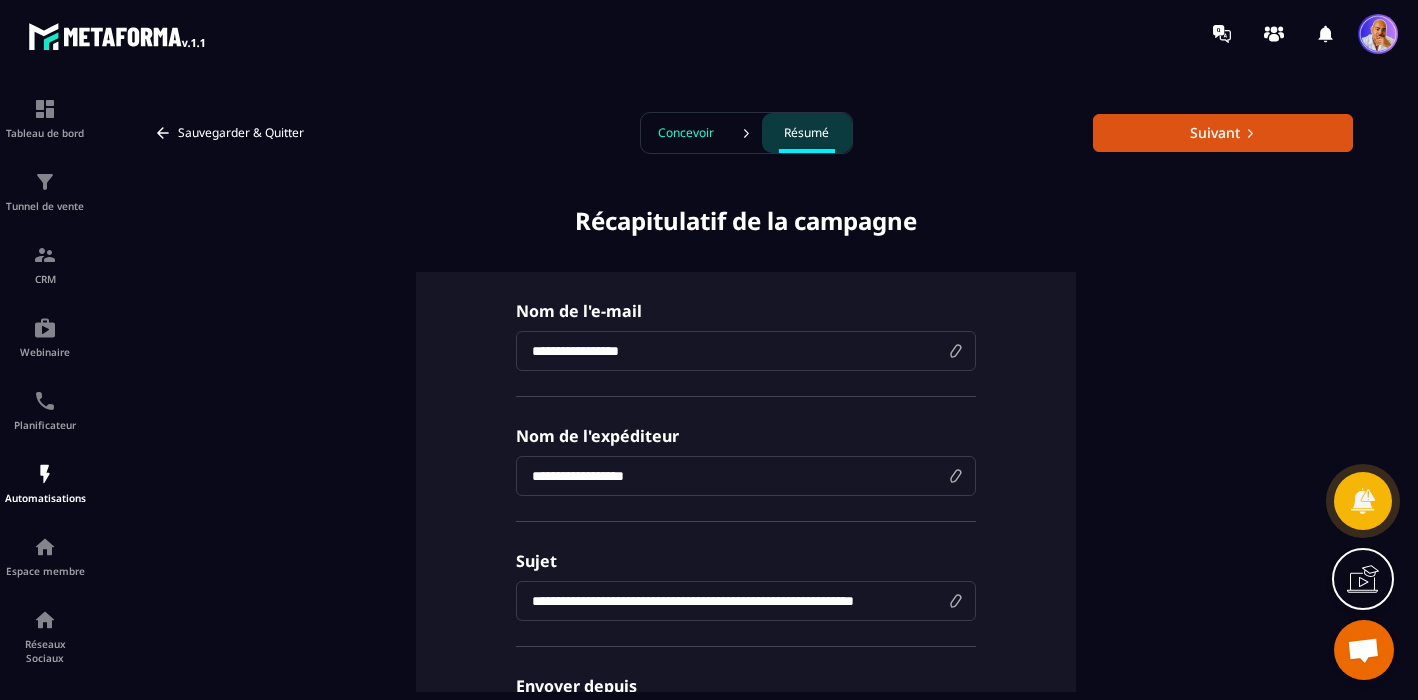 click on "Suivant" at bounding box center [1223, 133] 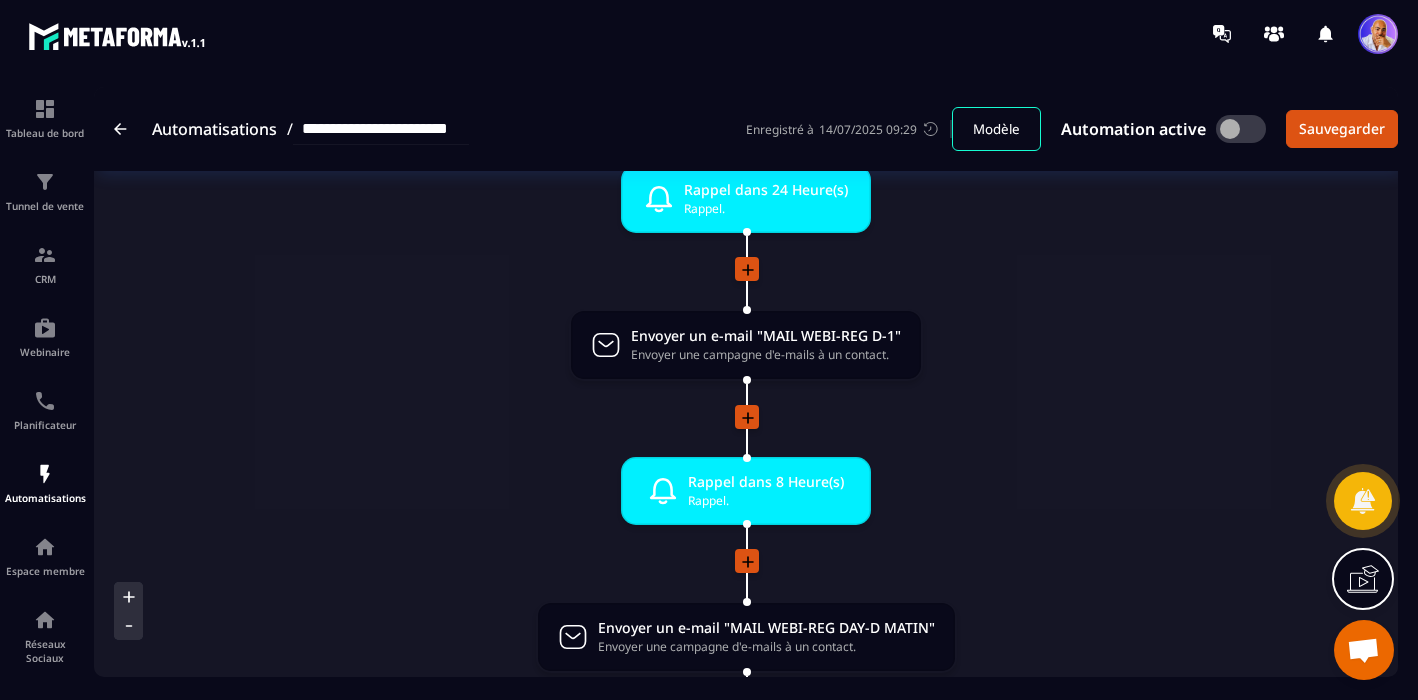 scroll, scrollTop: 1311, scrollLeft: 0, axis: vertical 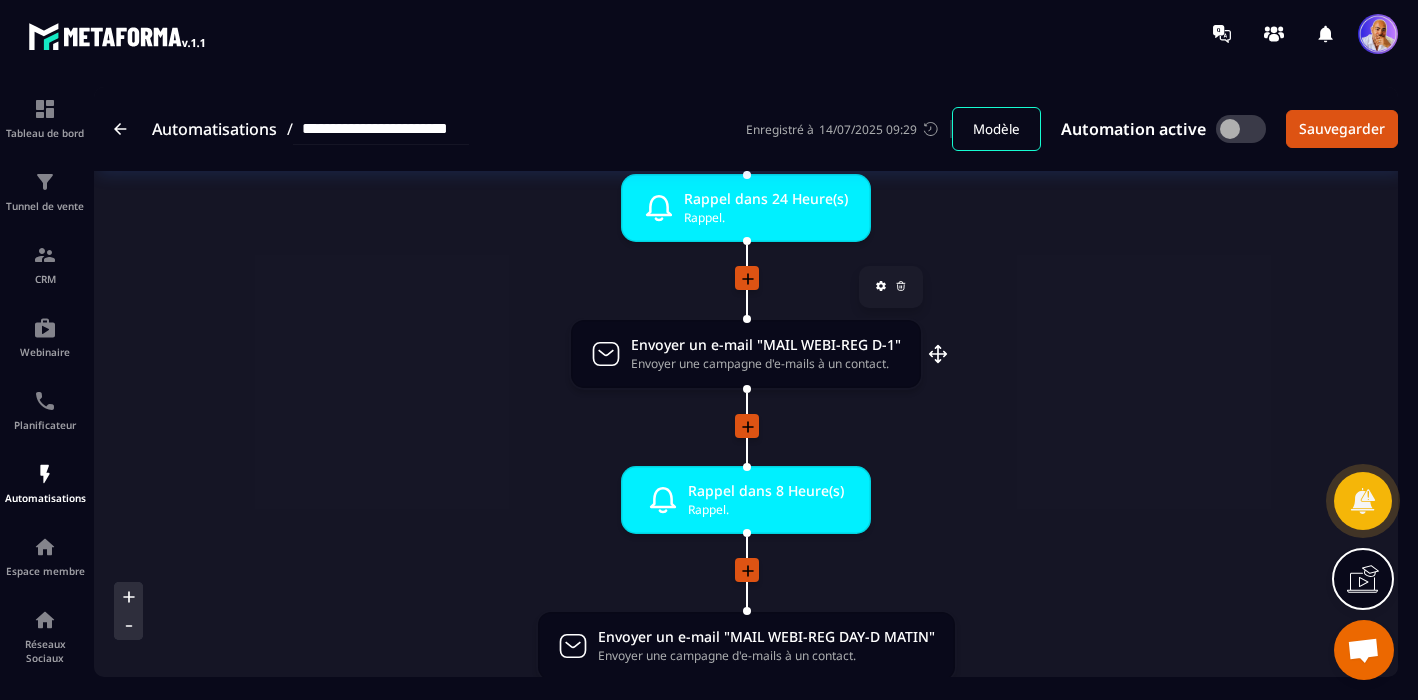 click on "Envoyer une campagne d'e-mails à un contact." at bounding box center [766, 363] 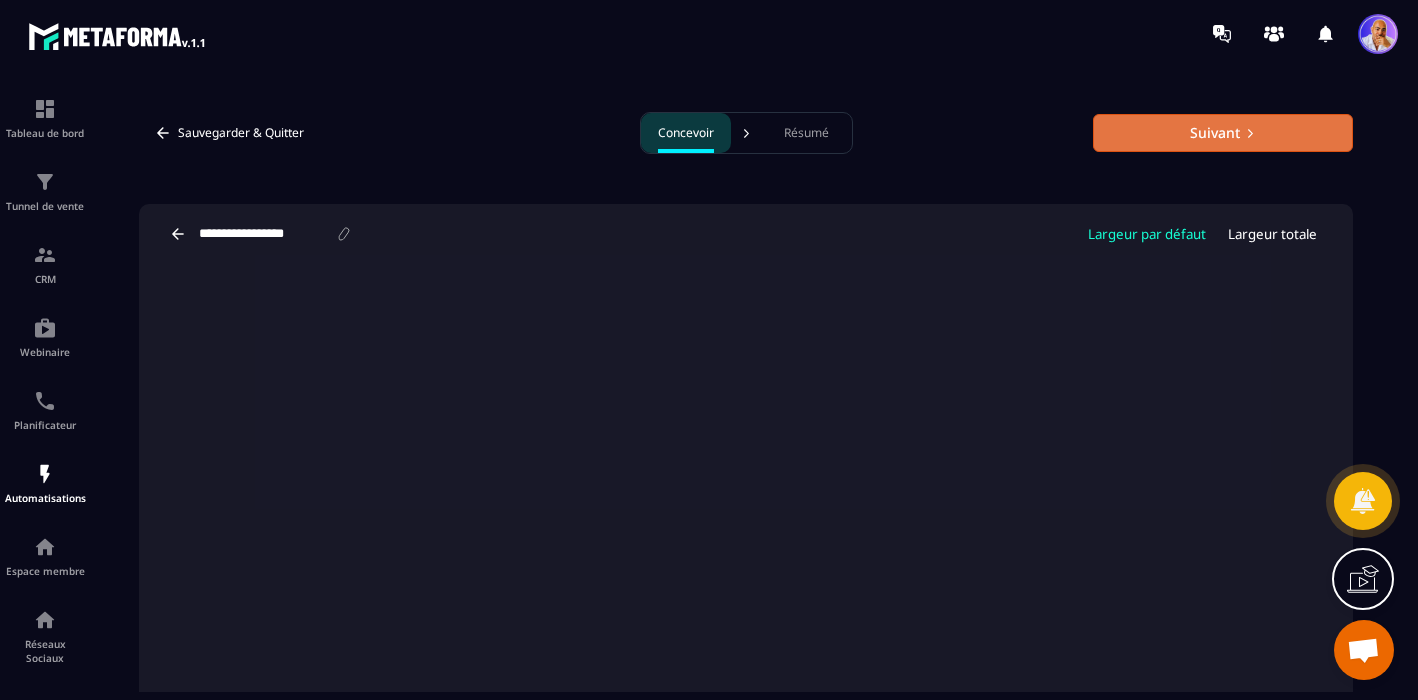 click on "Suivant" at bounding box center [1223, 133] 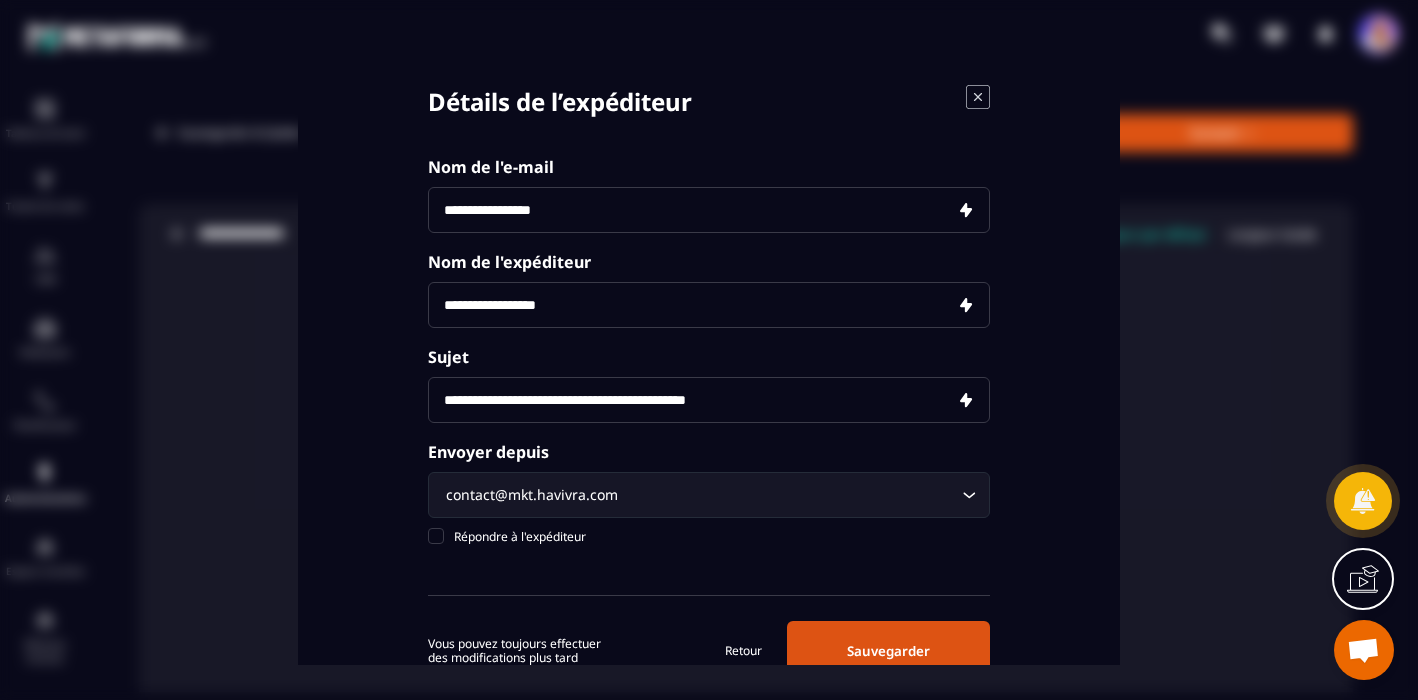click on "Sauvegarder" at bounding box center [888, 651] 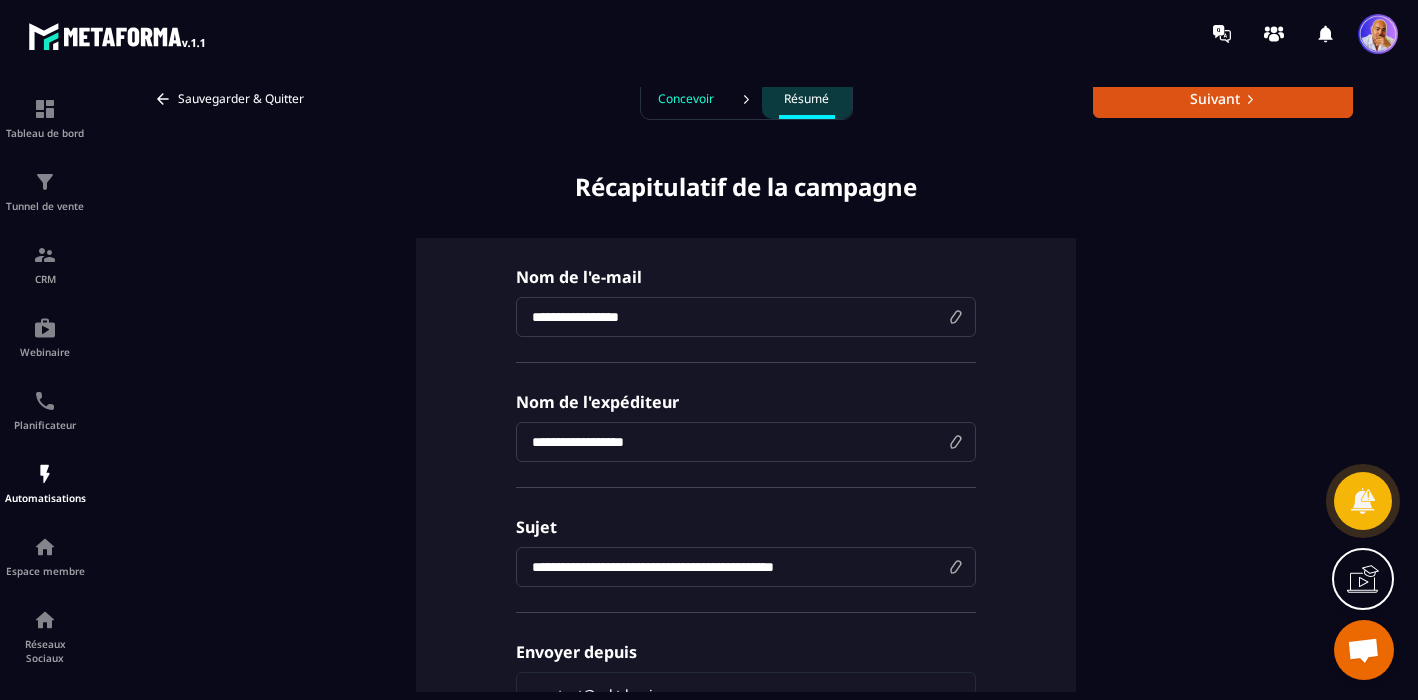 scroll, scrollTop: 0, scrollLeft: 0, axis: both 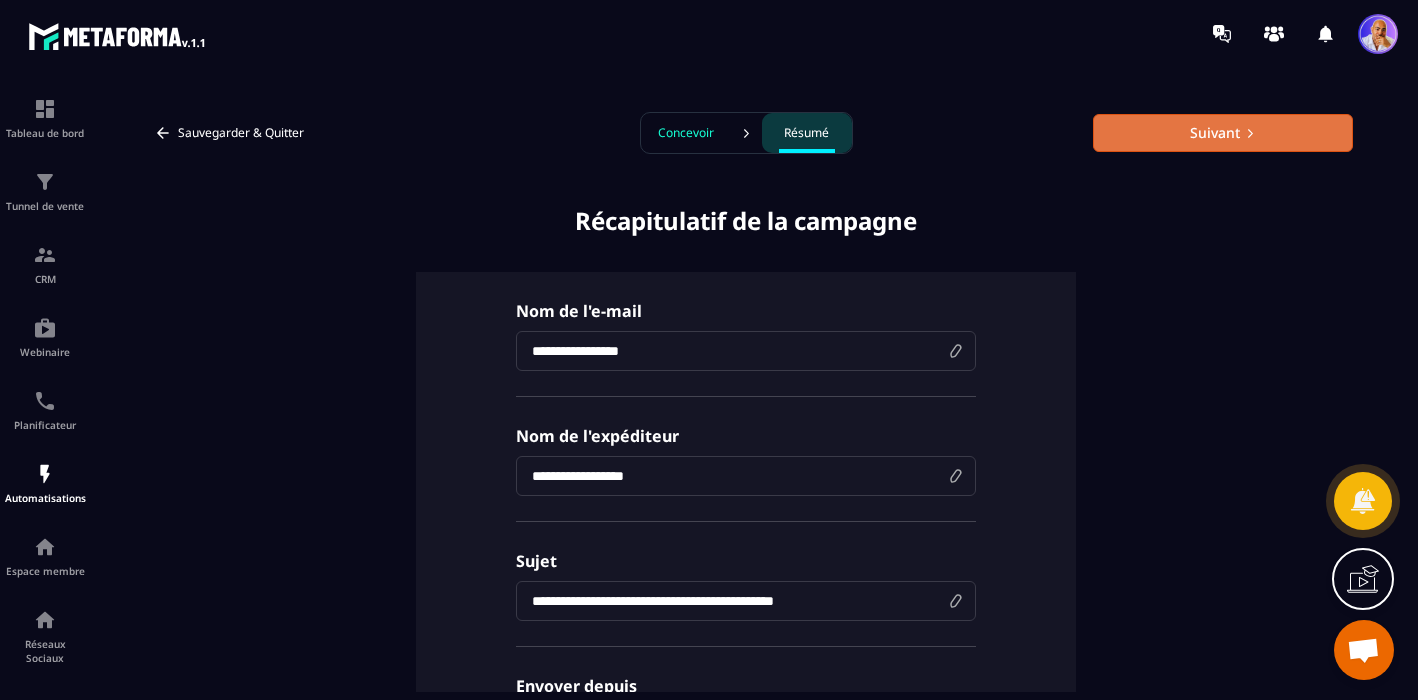 click on "Suivant" at bounding box center [1223, 133] 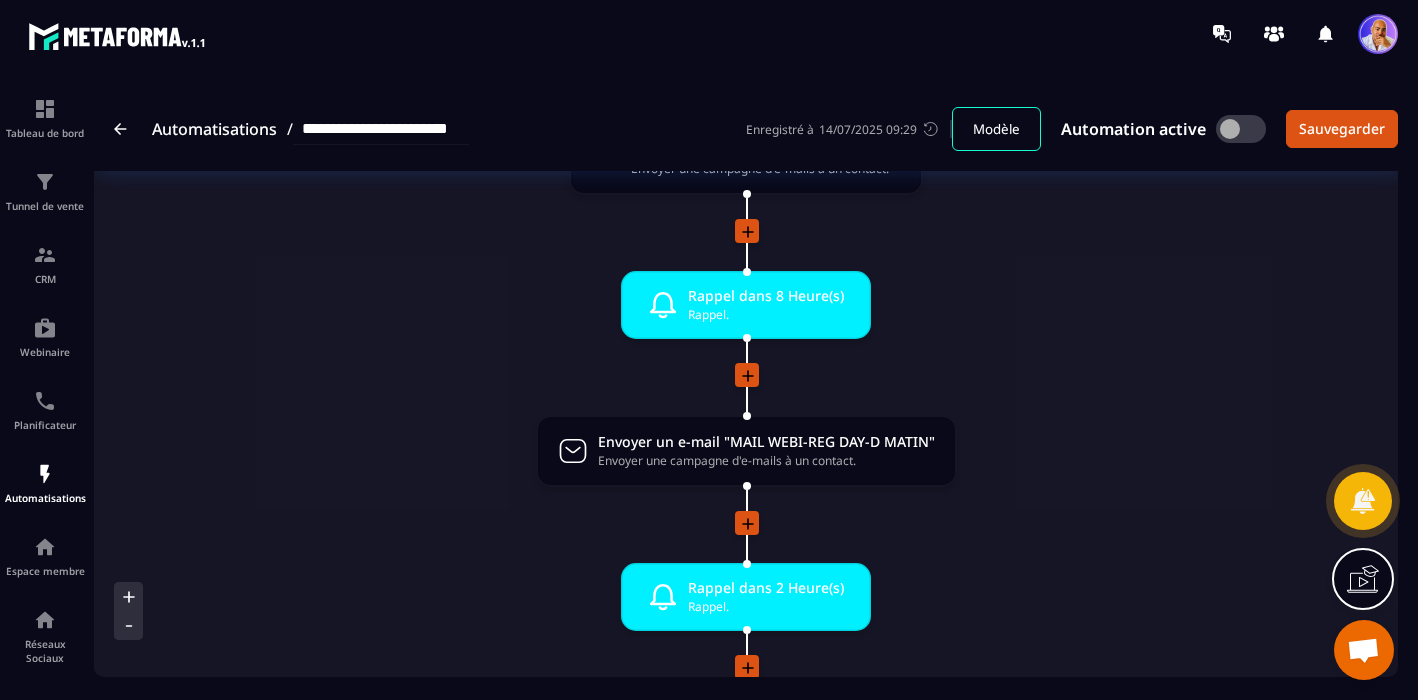 scroll, scrollTop: 1524, scrollLeft: 0, axis: vertical 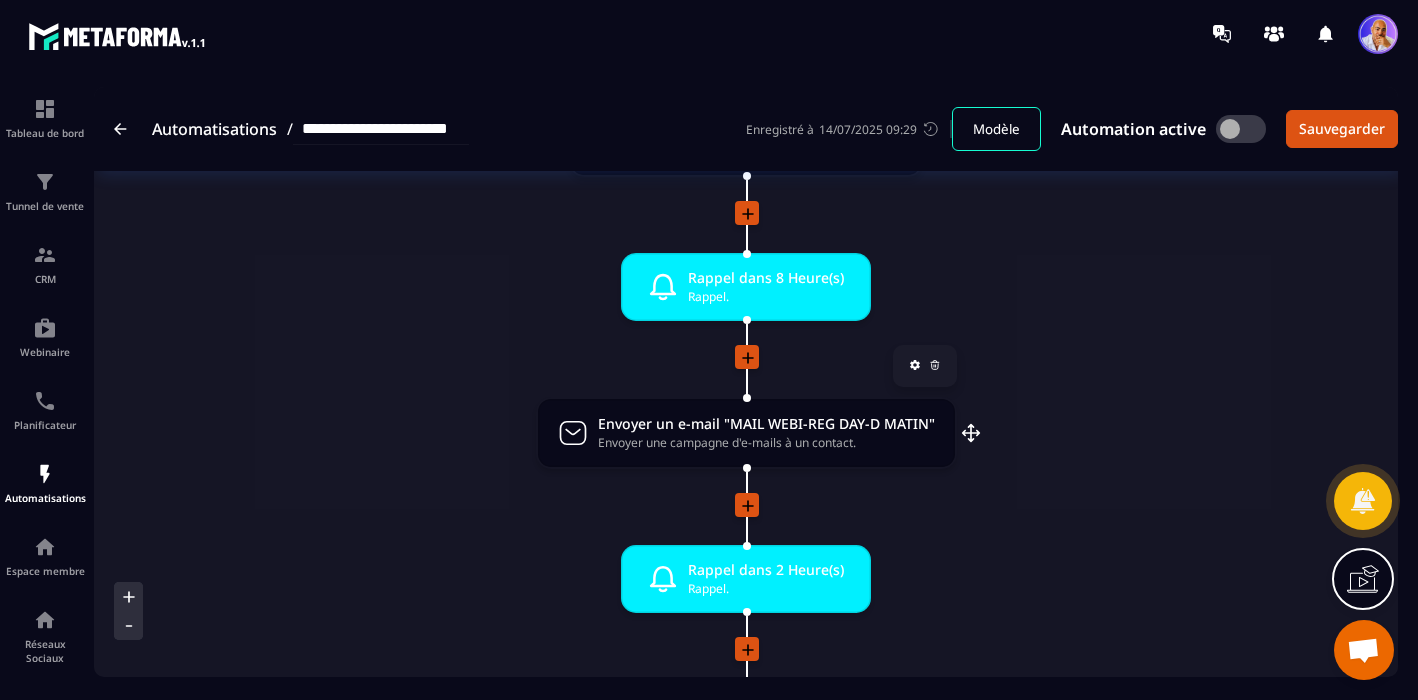 click on "Envoyer un e-mail "MAIL WEBI-REG DAY-D MATIN"" at bounding box center (766, 423) 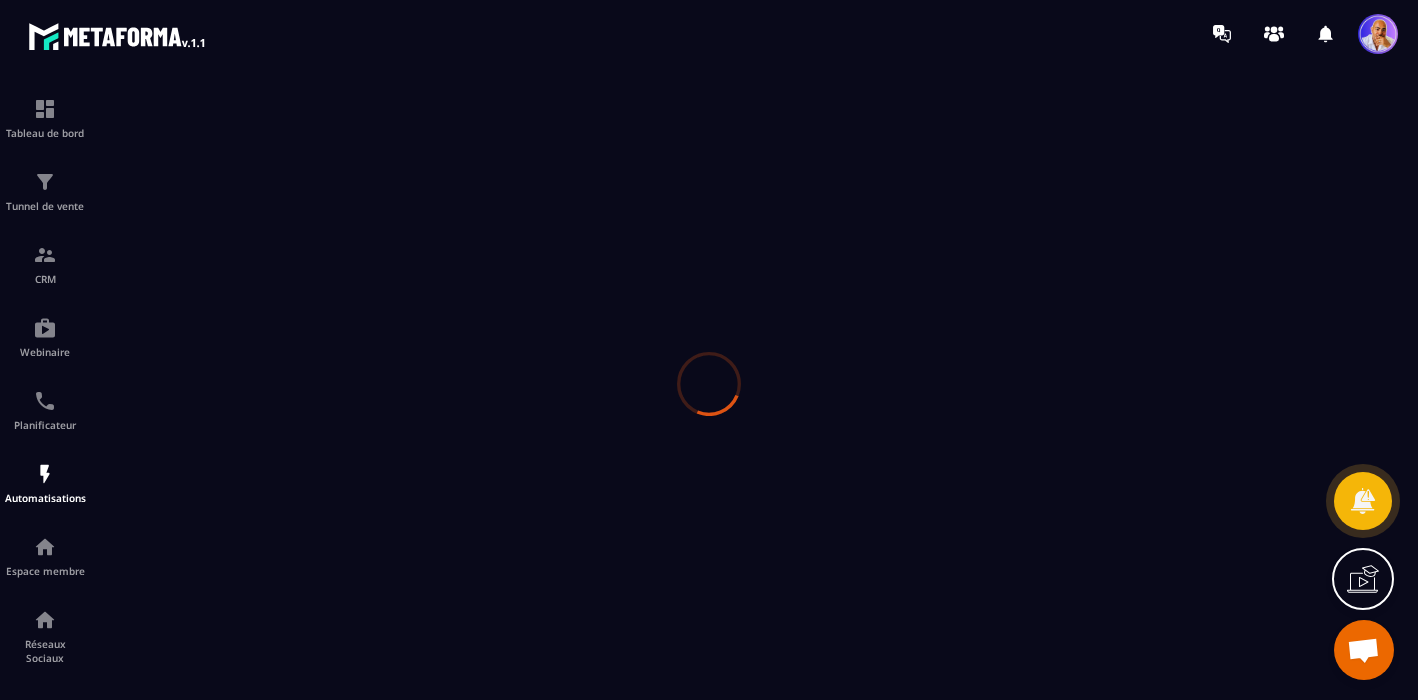 scroll, scrollTop: 0, scrollLeft: 0, axis: both 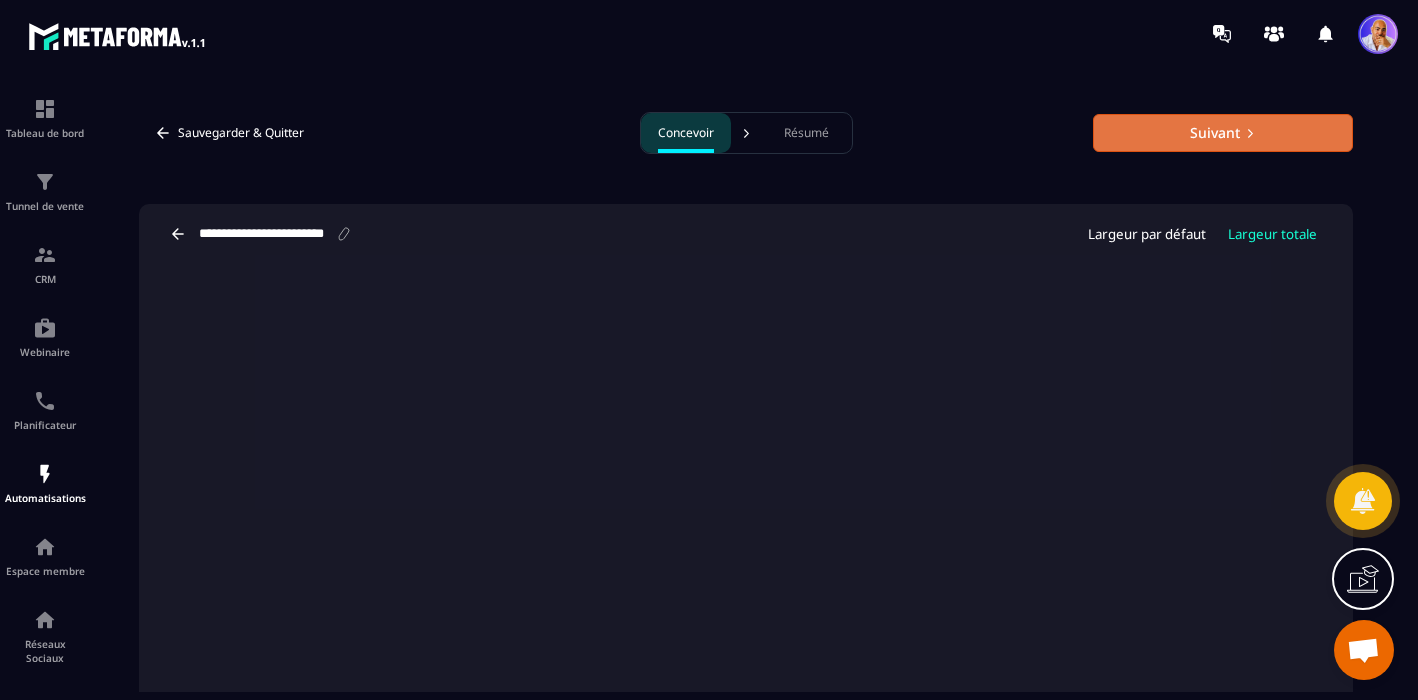 click on "Suivant" at bounding box center (1223, 133) 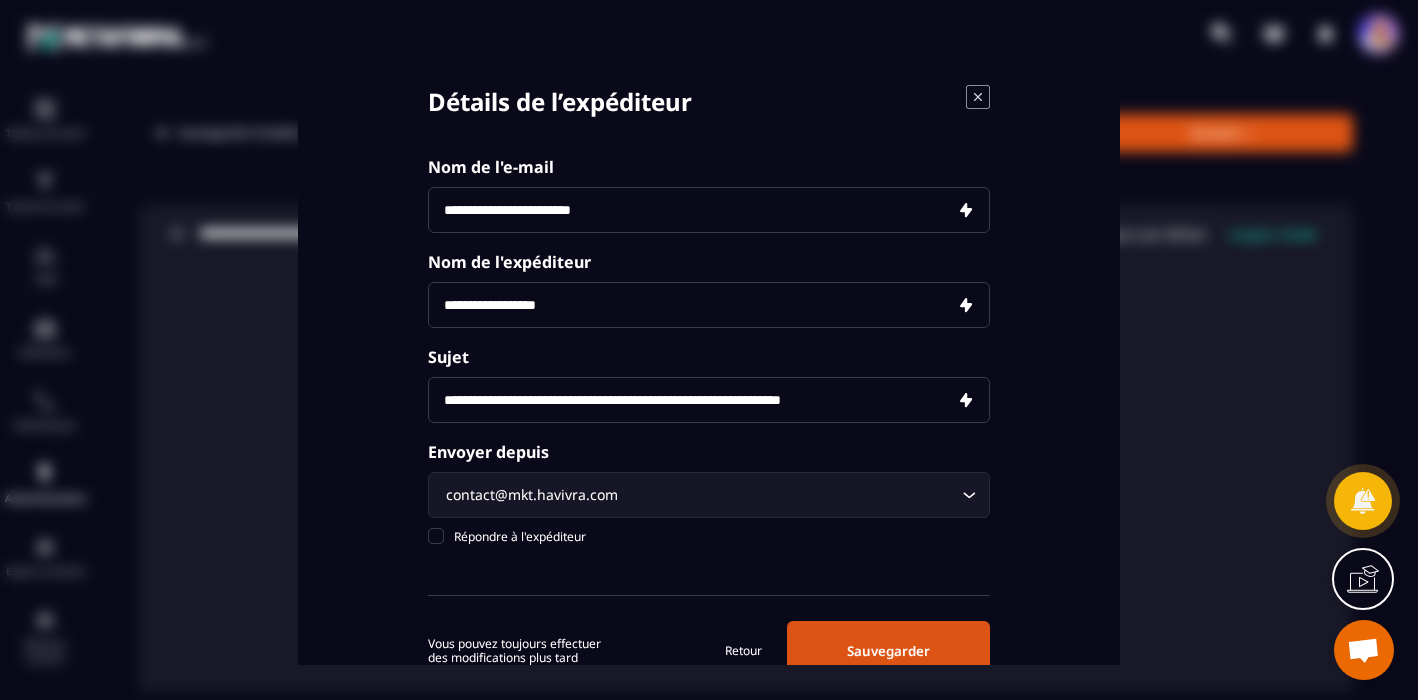 click on "Sauvegarder" at bounding box center (888, 651) 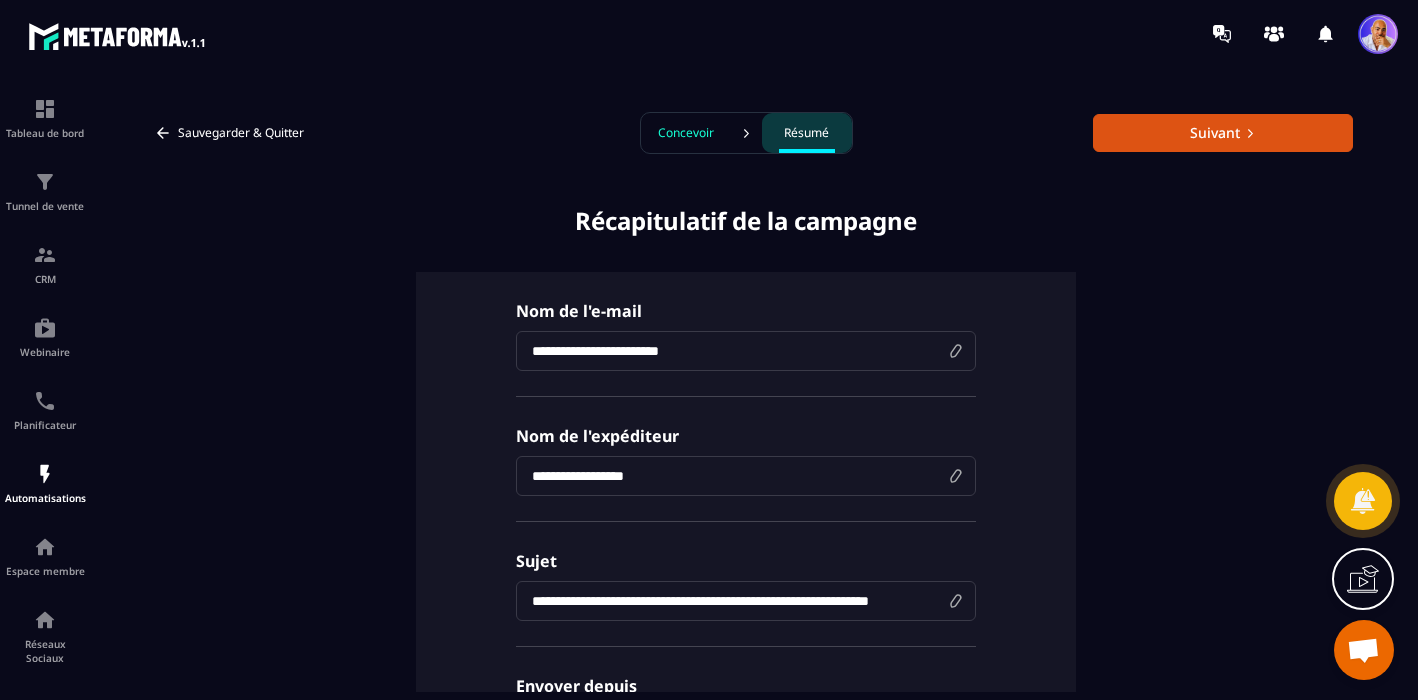 click on "Suivant" at bounding box center (1223, 133) 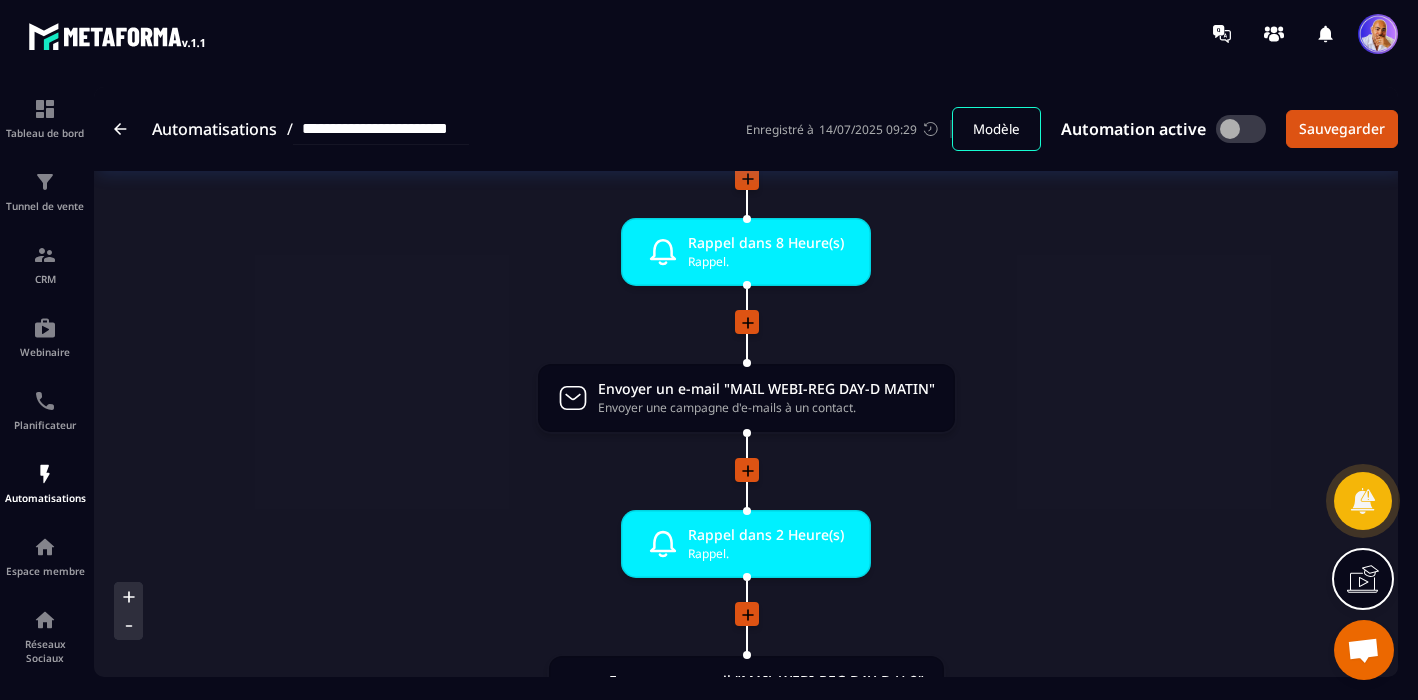 scroll, scrollTop: 1570, scrollLeft: 0, axis: vertical 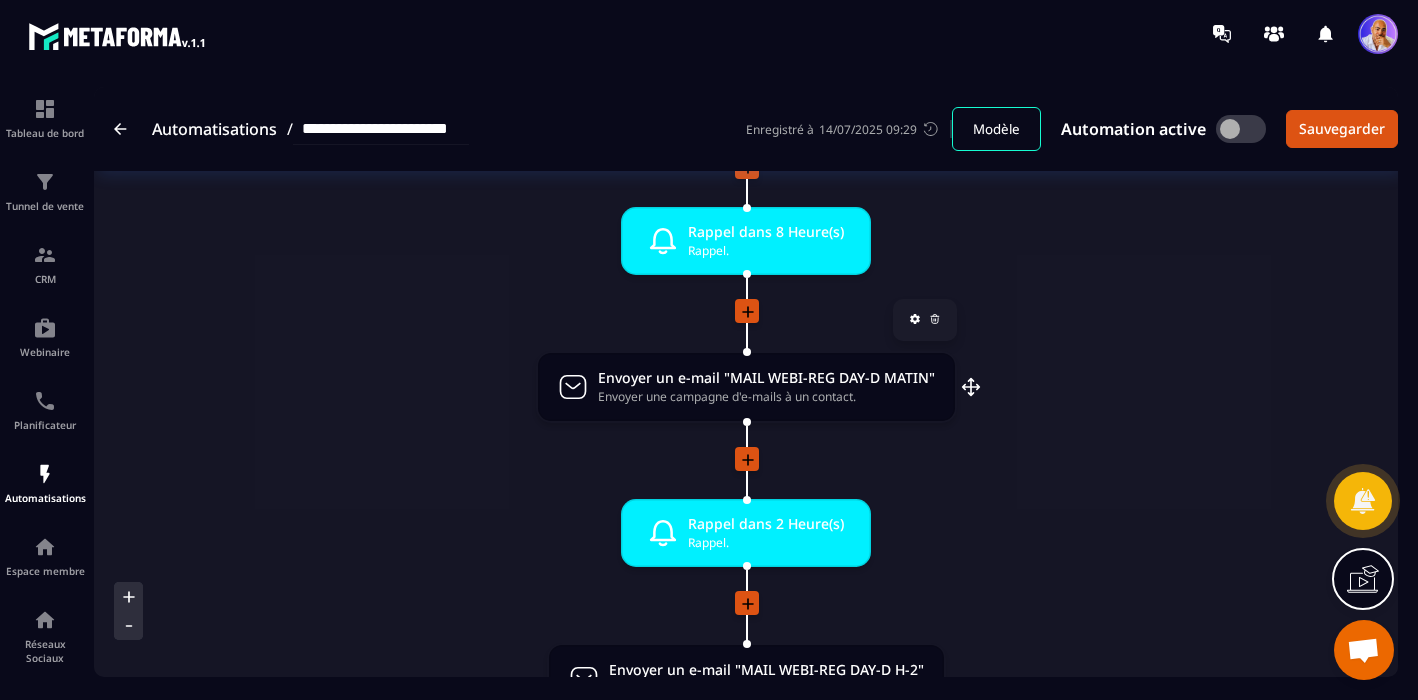 click on "Envoyer une campagne d'e-mails à un contact." at bounding box center (766, 396) 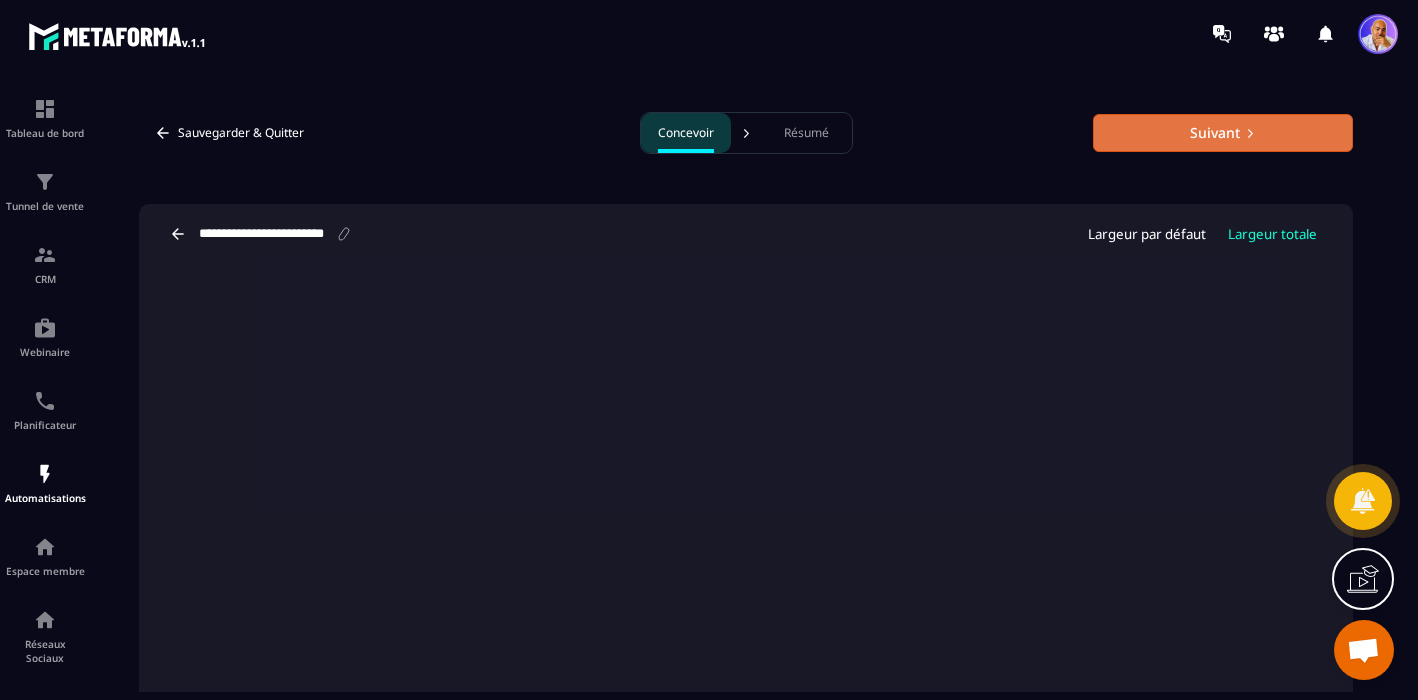 click on "Suivant" at bounding box center (1223, 133) 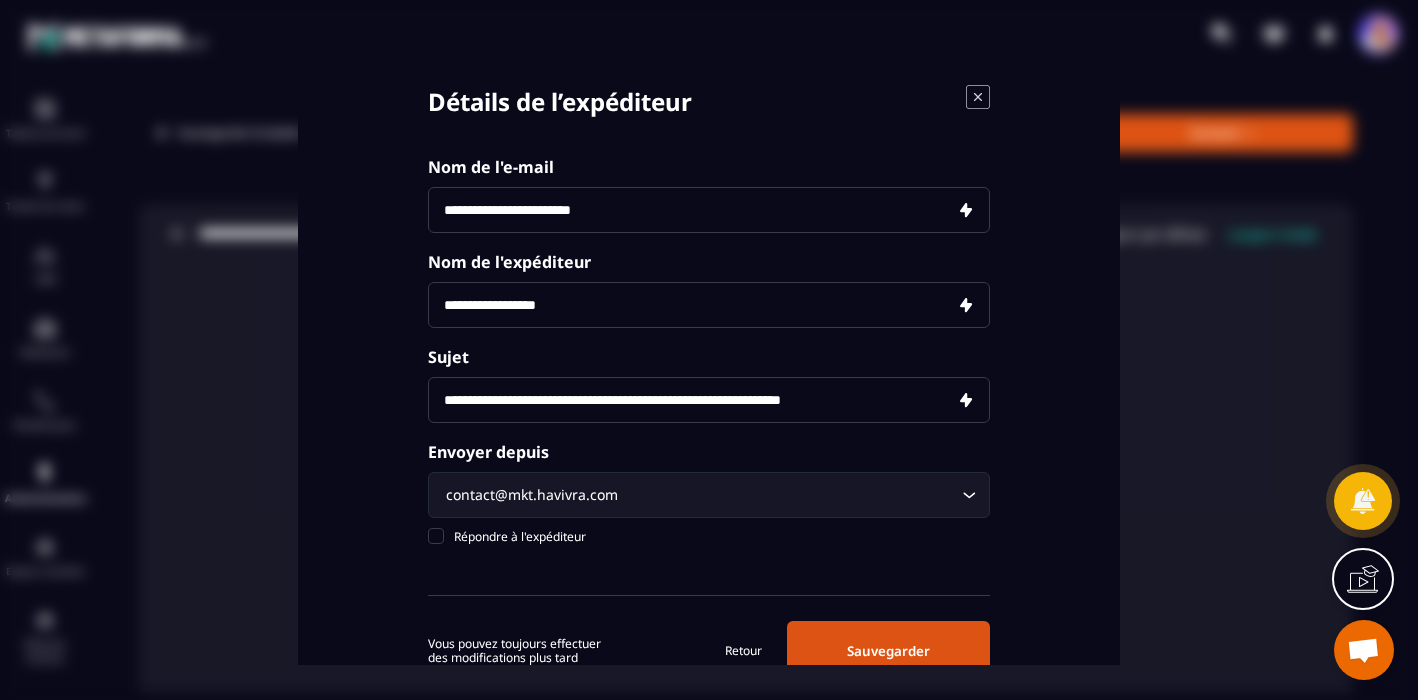 click on "Sauvegarder" at bounding box center [888, 651] 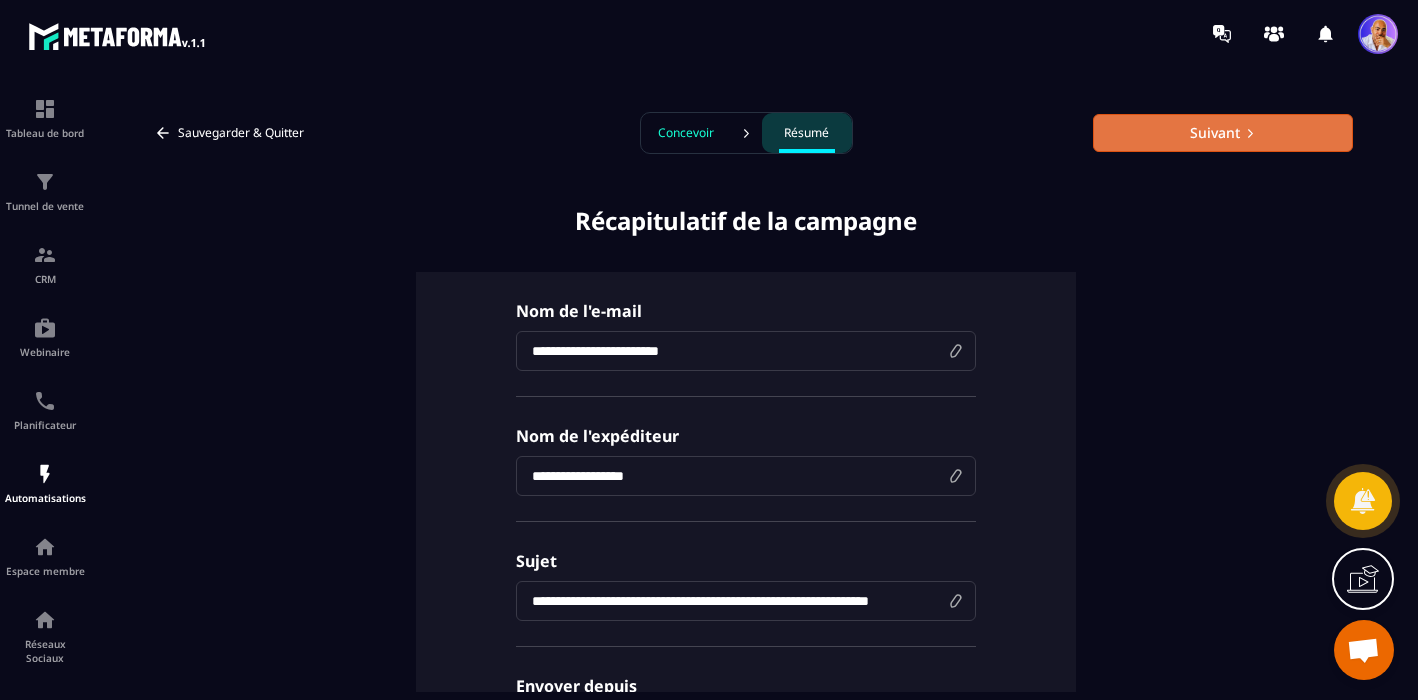 click on "Suivant" at bounding box center (1223, 133) 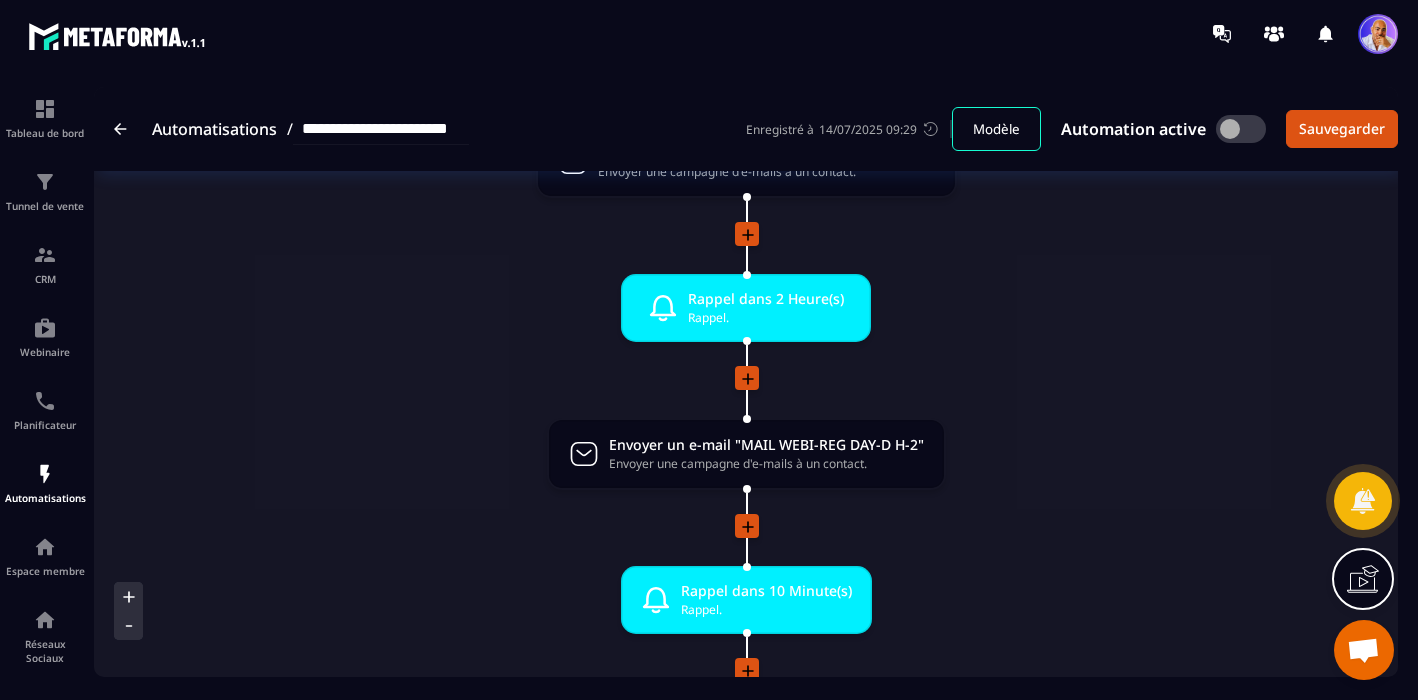 scroll, scrollTop: 1836, scrollLeft: 0, axis: vertical 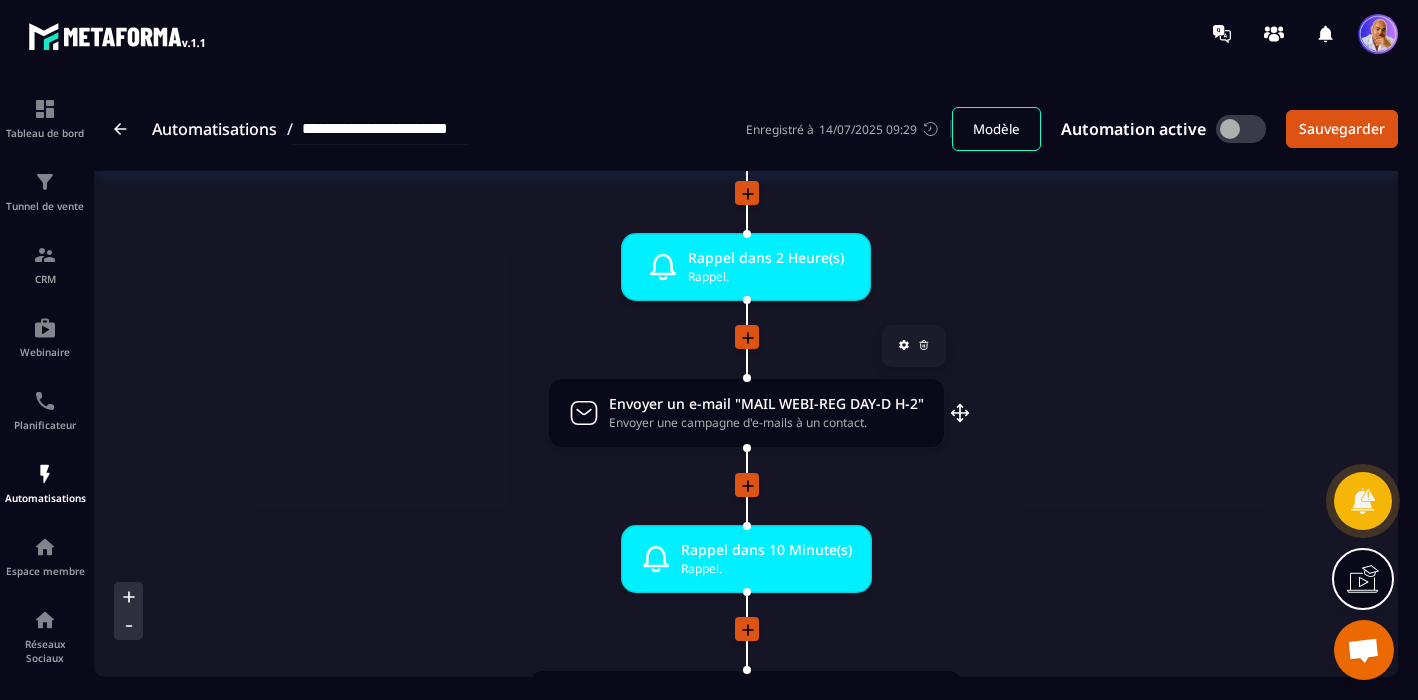 click on "Envoyer un e-mail "MAIL WEBI-REG DAY-D H-2"" at bounding box center [766, 403] 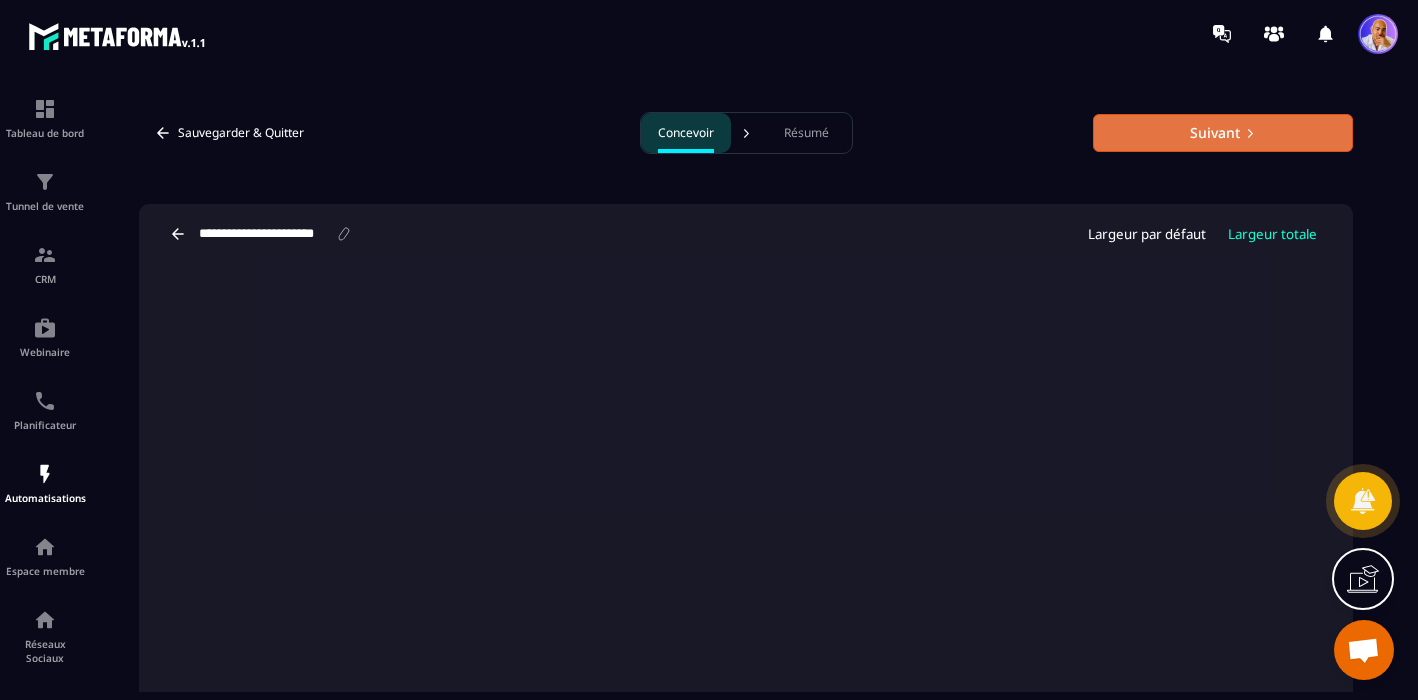 click on "Suivant" at bounding box center (1223, 133) 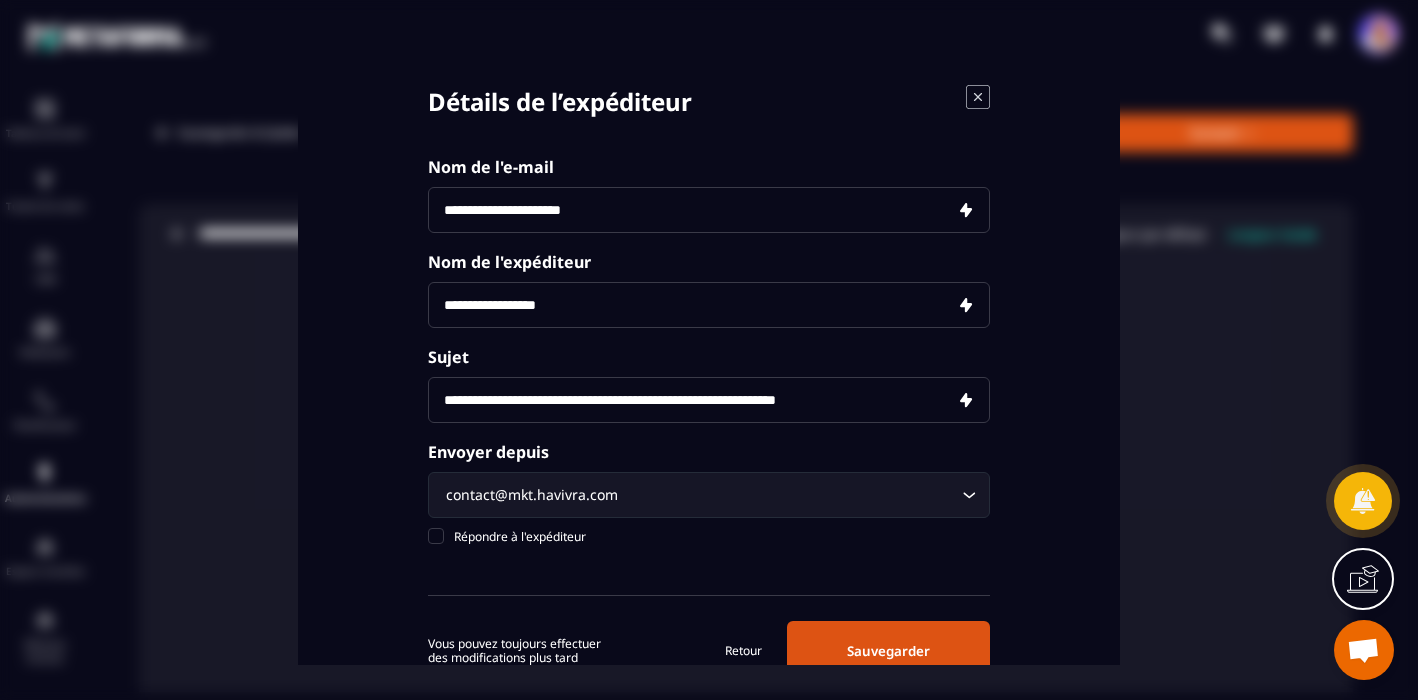 click on "Sauvegarder" at bounding box center [888, 651] 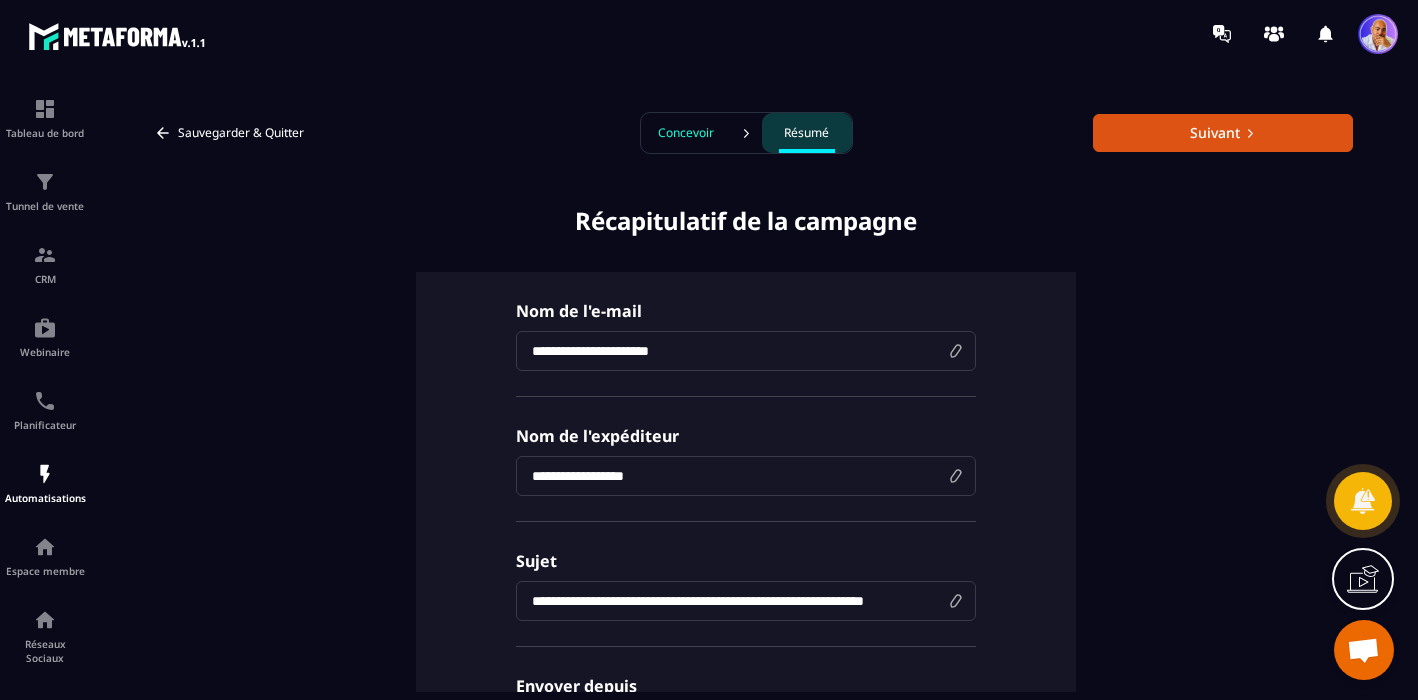 click on "Suivant" at bounding box center [1223, 133] 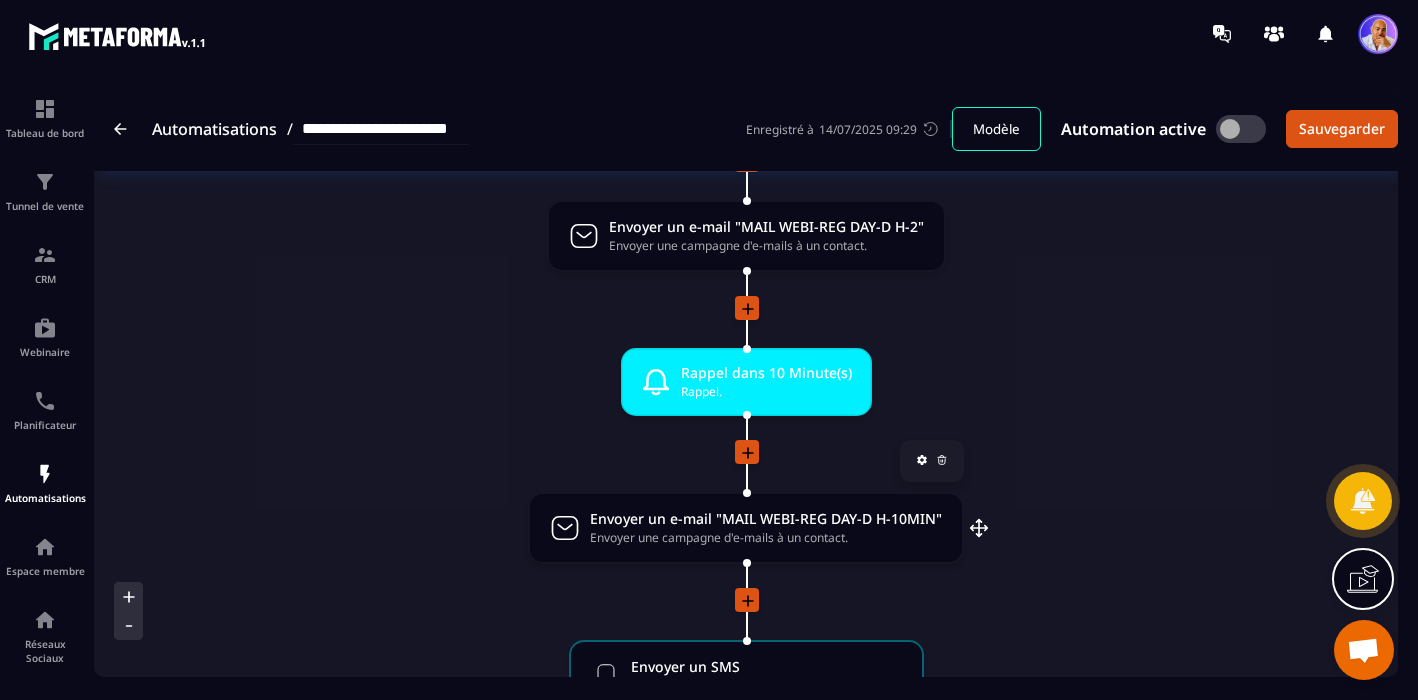 scroll, scrollTop: 2014, scrollLeft: 0, axis: vertical 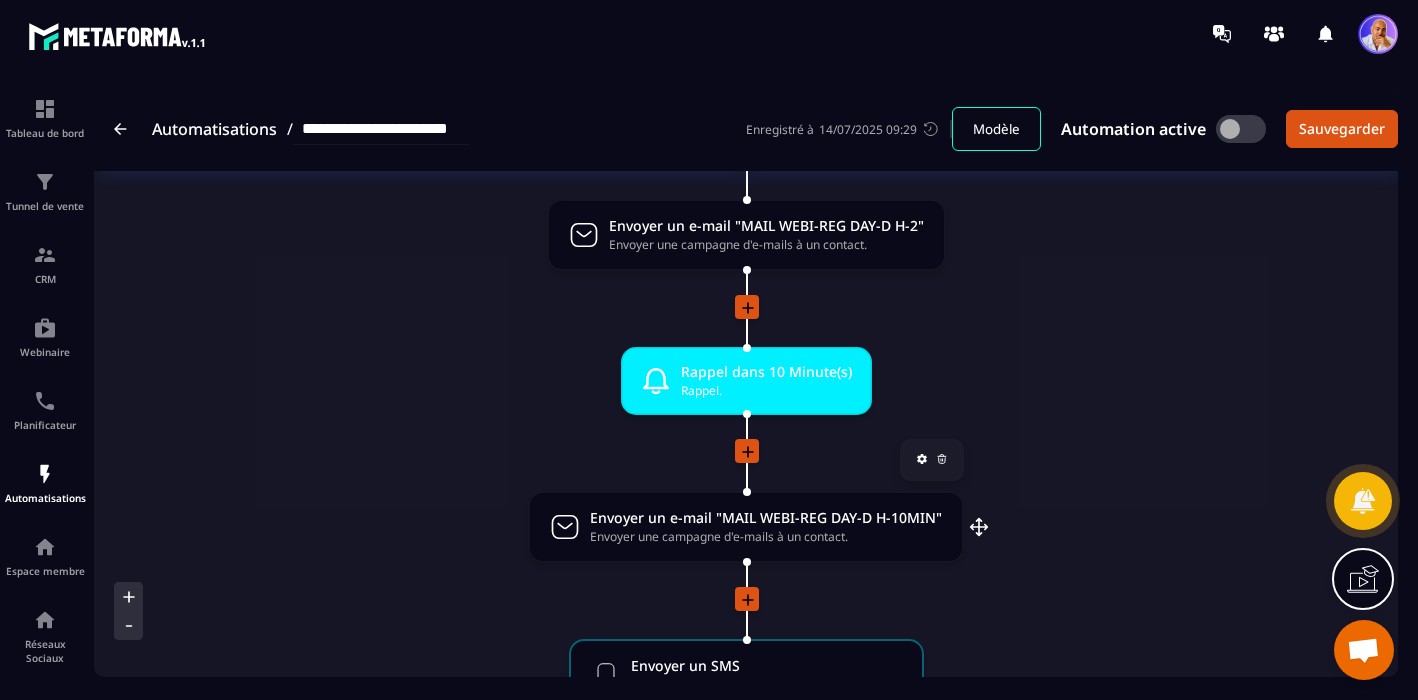 click on "Envoyer une campagne d'e-mails à un contact." at bounding box center (766, 536) 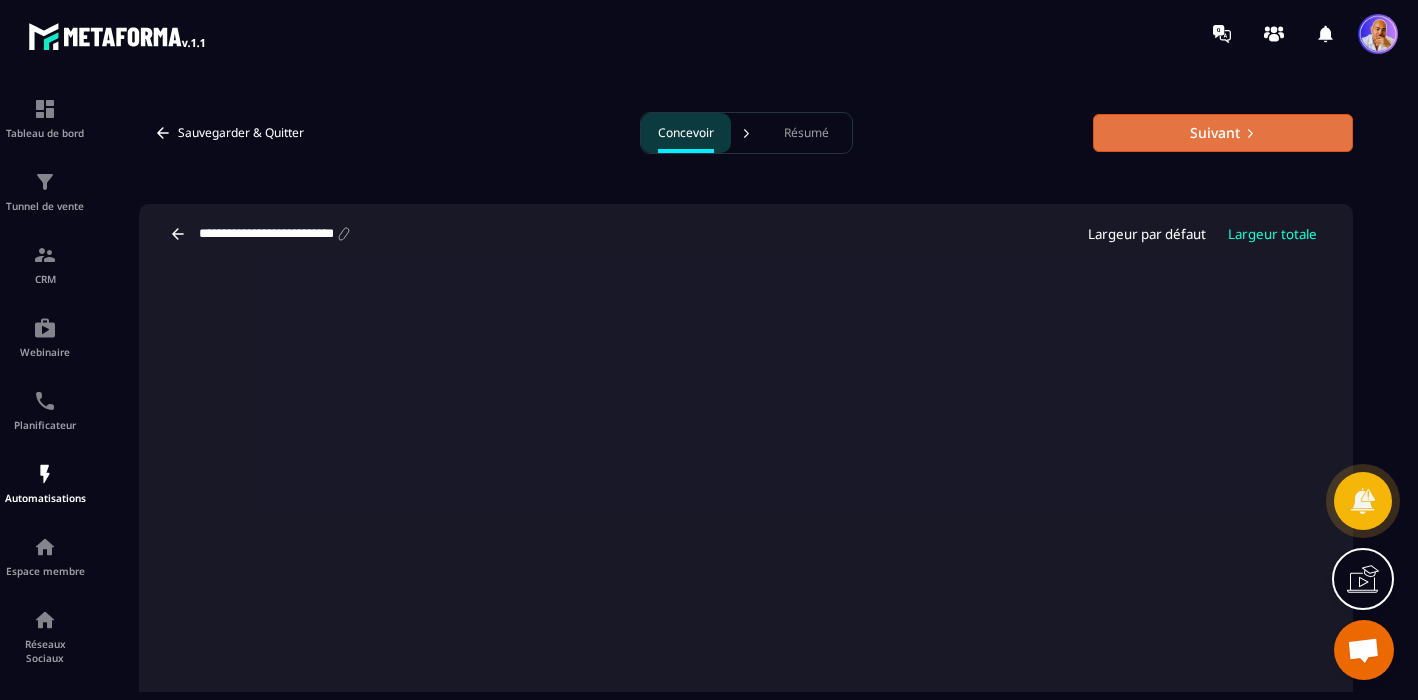click on "Suivant" at bounding box center (1223, 133) 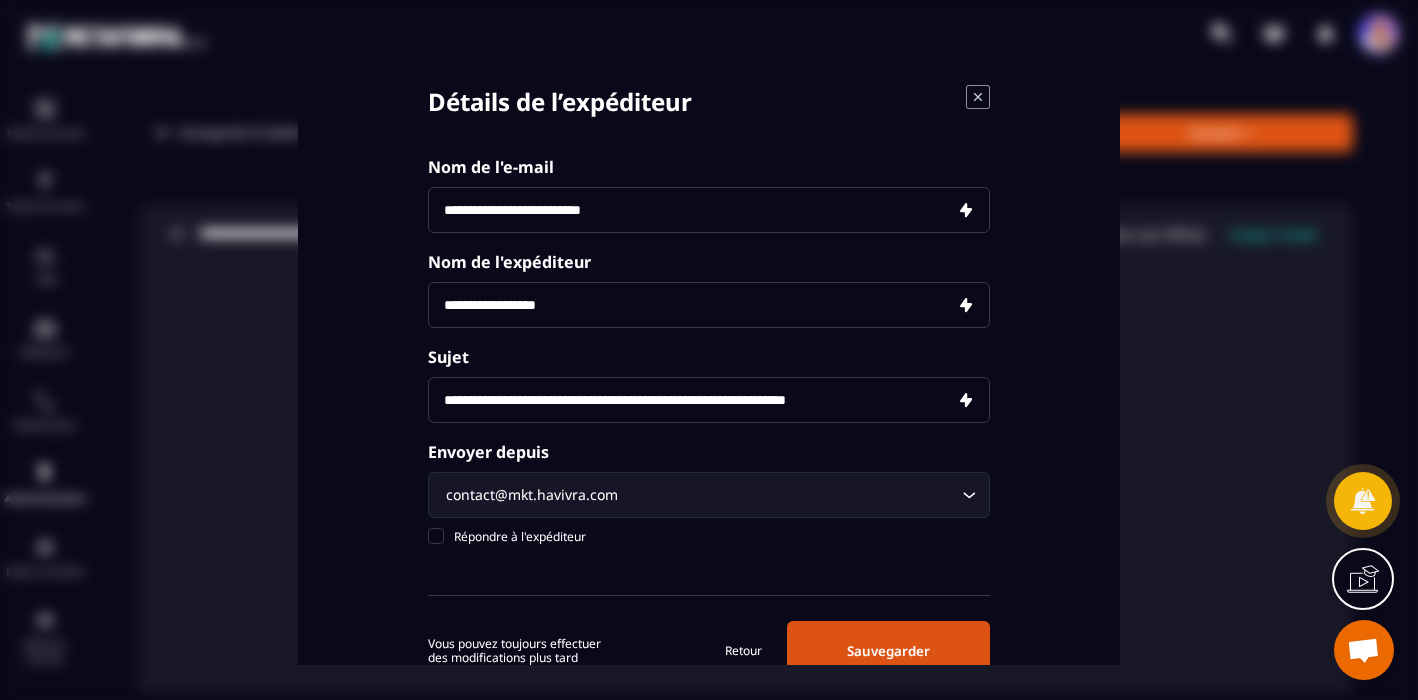 click on "Sauvegarder" at bounding box center (888, 651) 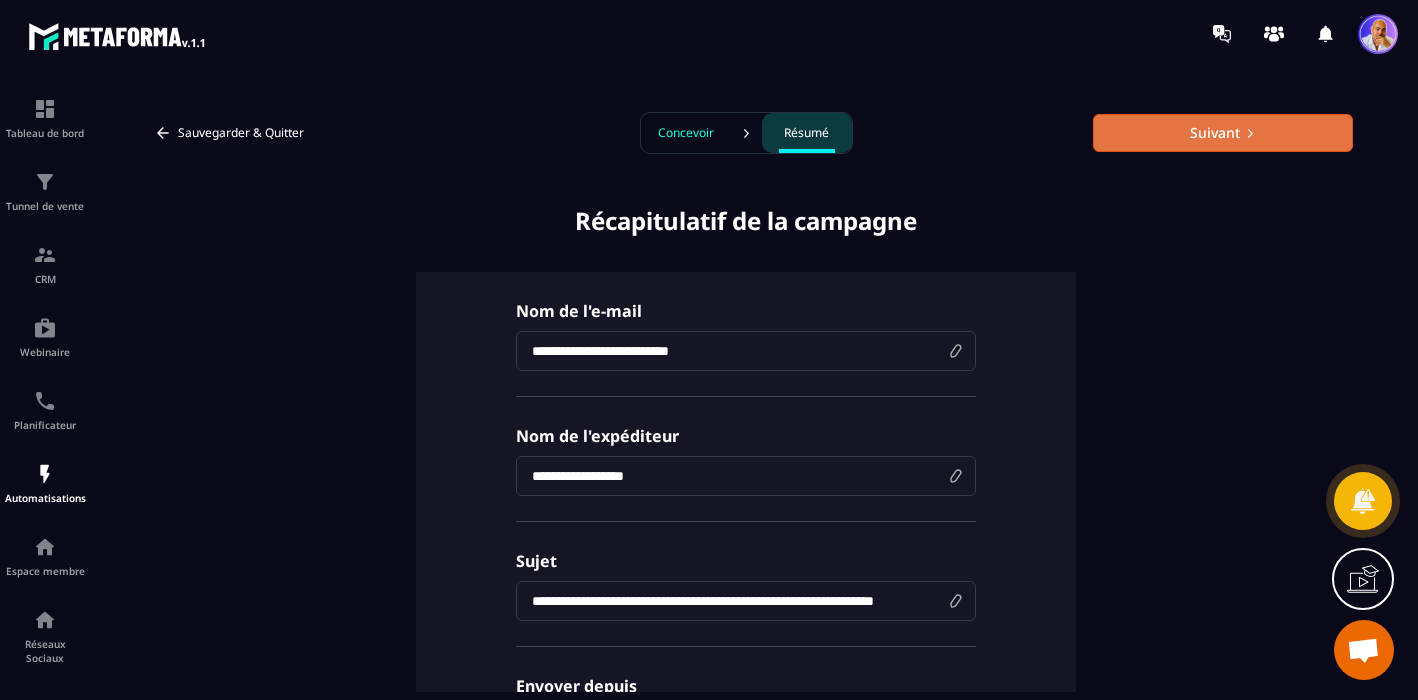 click on "Suivant" at bounding box center (1223, 133) 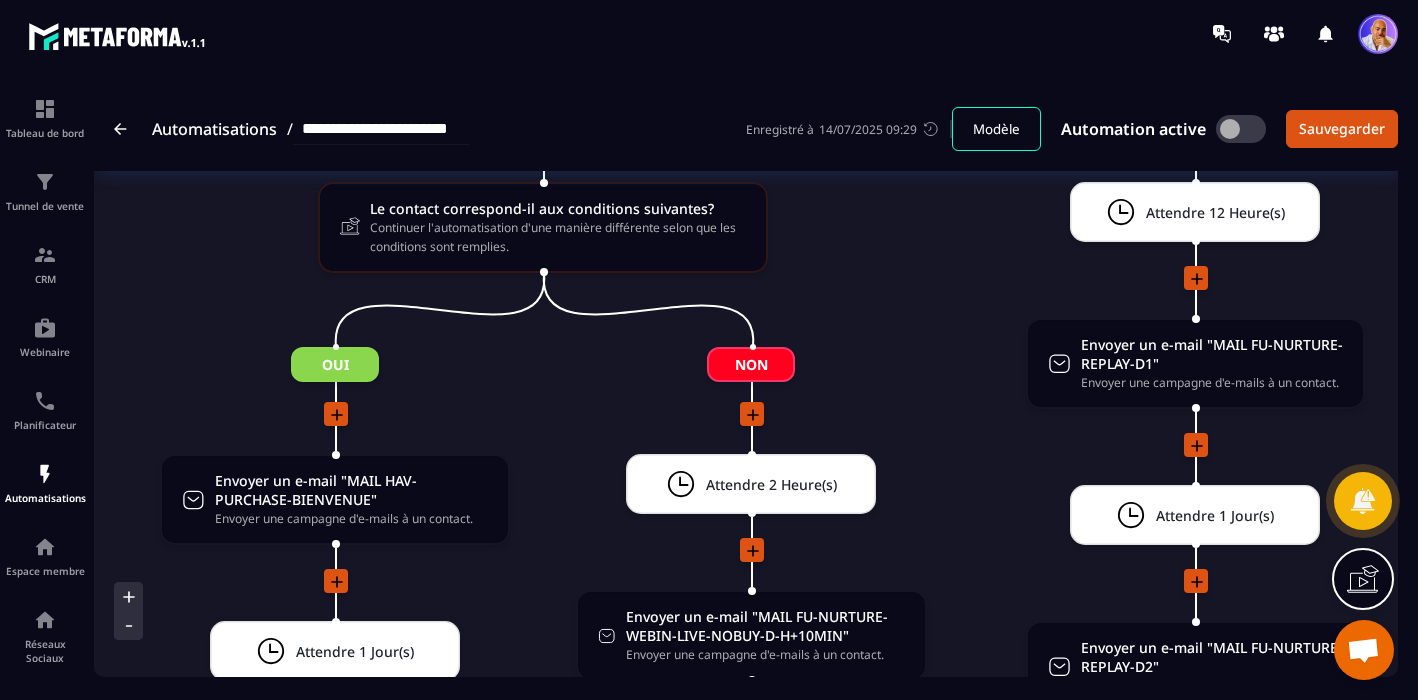 scroll, scrollTop: 3058, scrollLeft: 0, axis: vertical 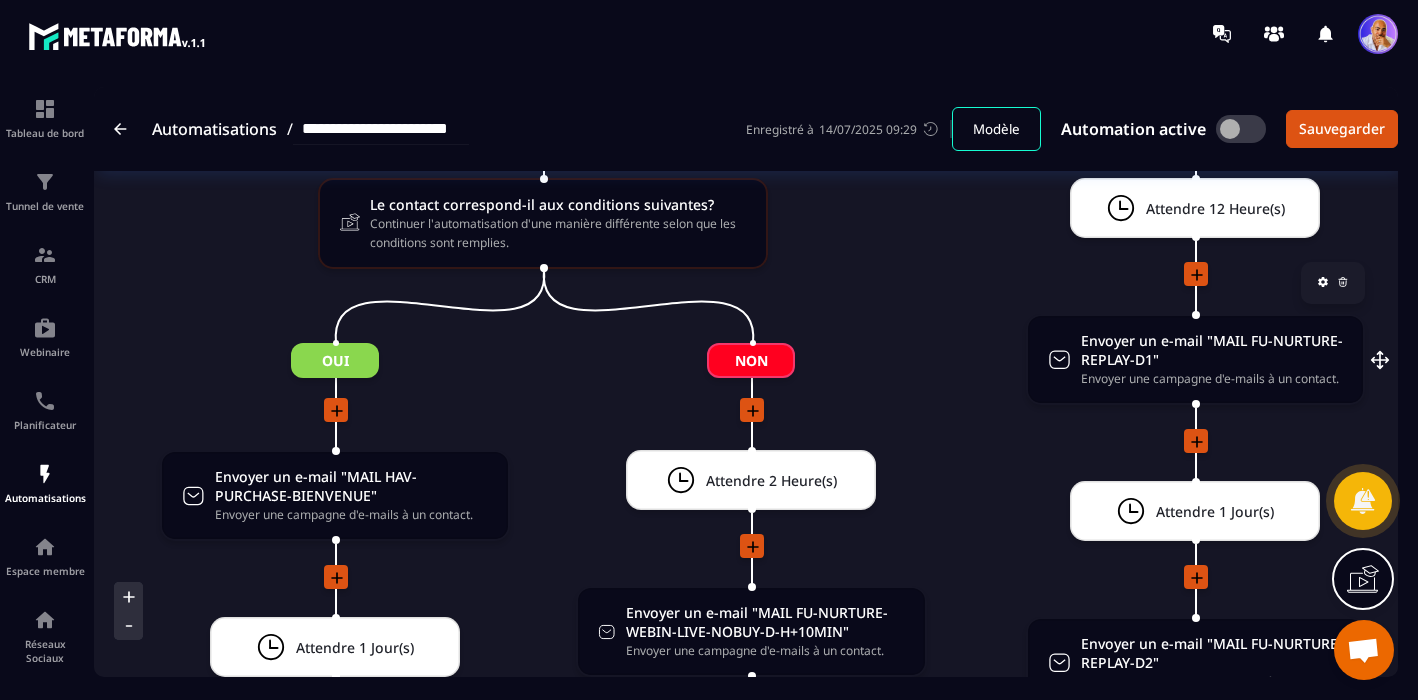 click on "Envoyer une campagne d'e-mails à un contact." at bounding box center (1212, 378) 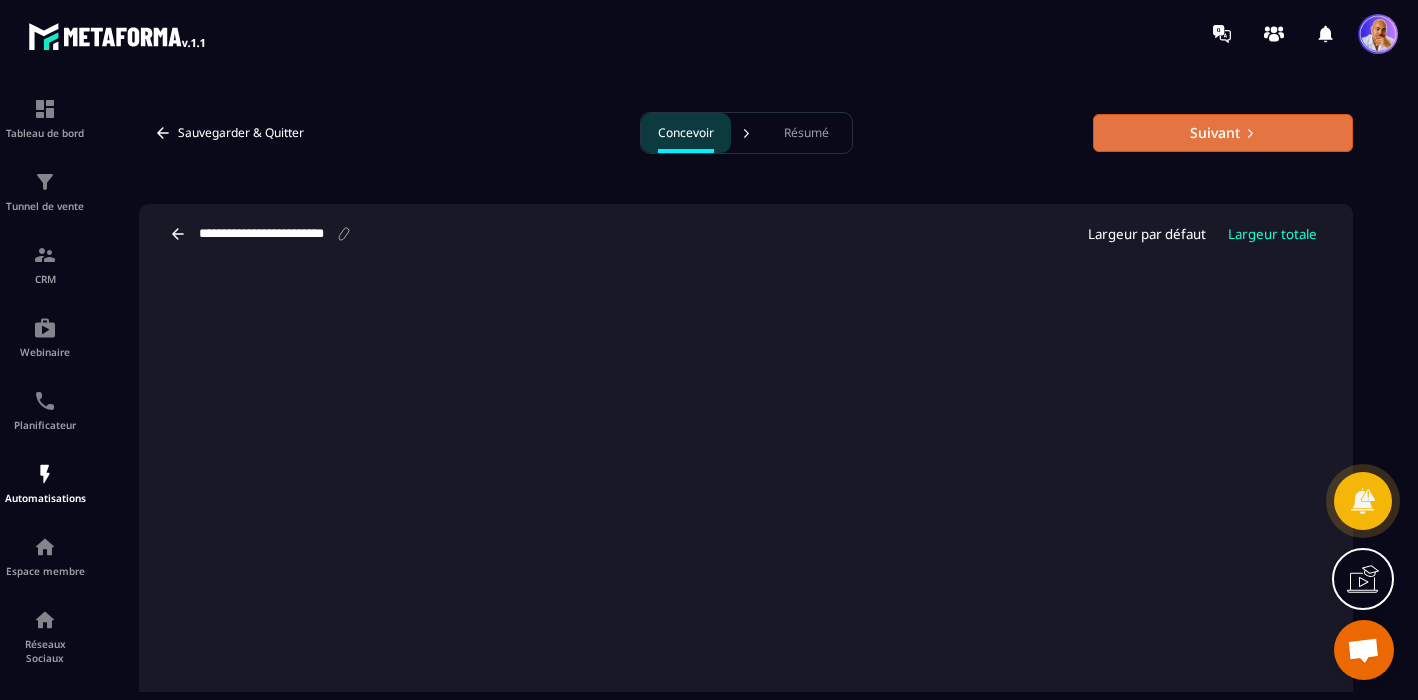 click on "Suivant" at bounding box center (1223, 133) 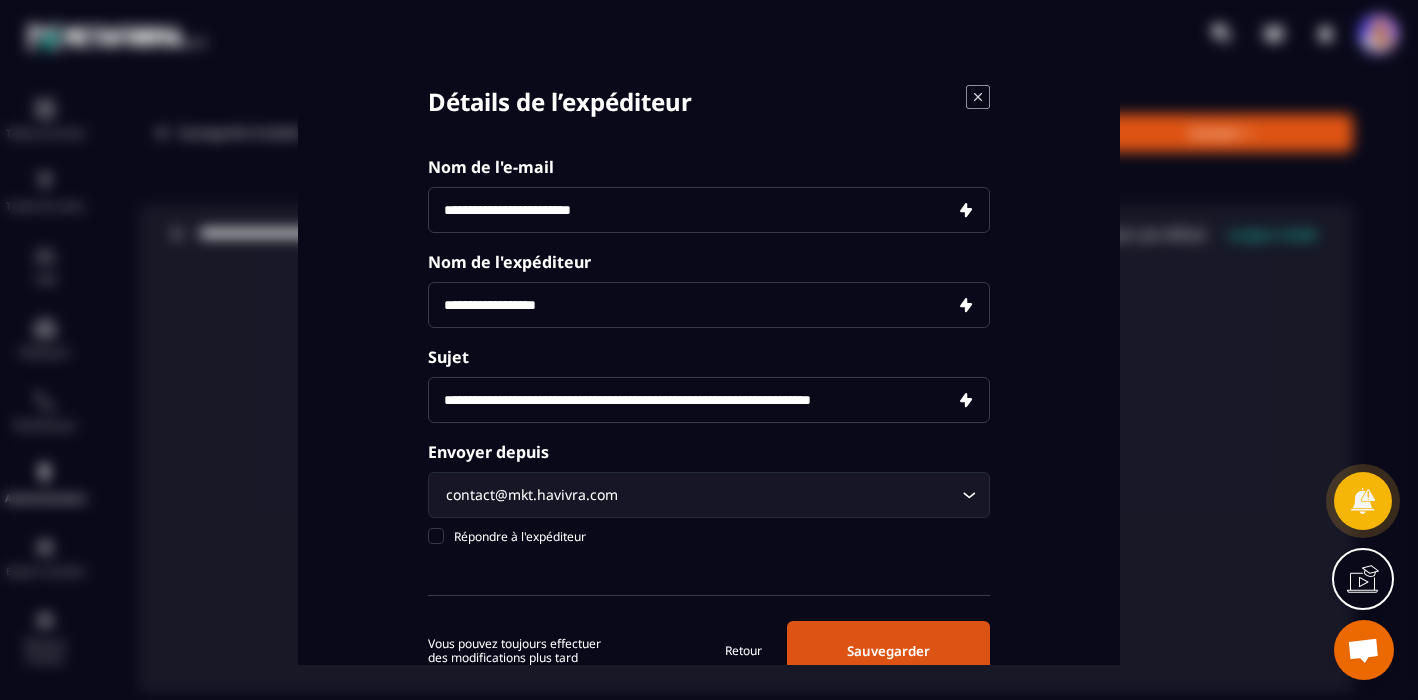 click on "Sauvegarder" at bounding box center [888, 651] 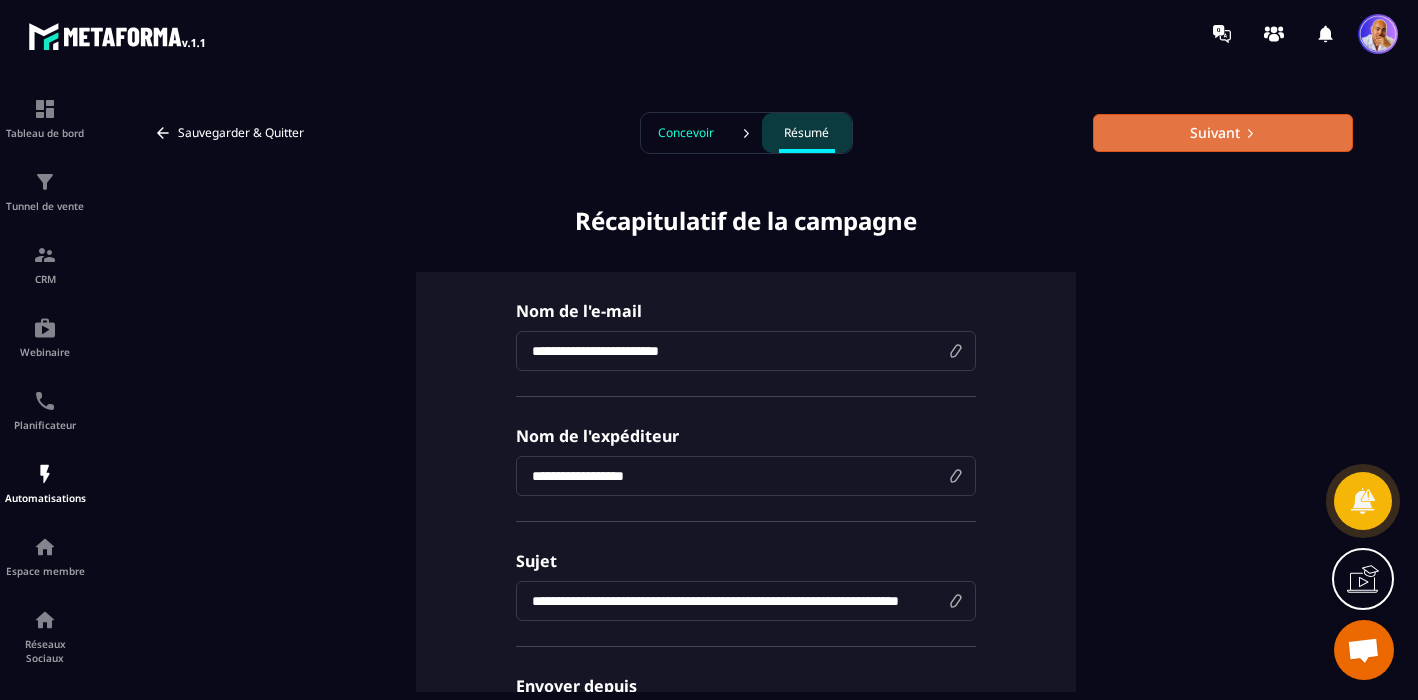 click on "Suivant" at bounding box center (1223, 133) 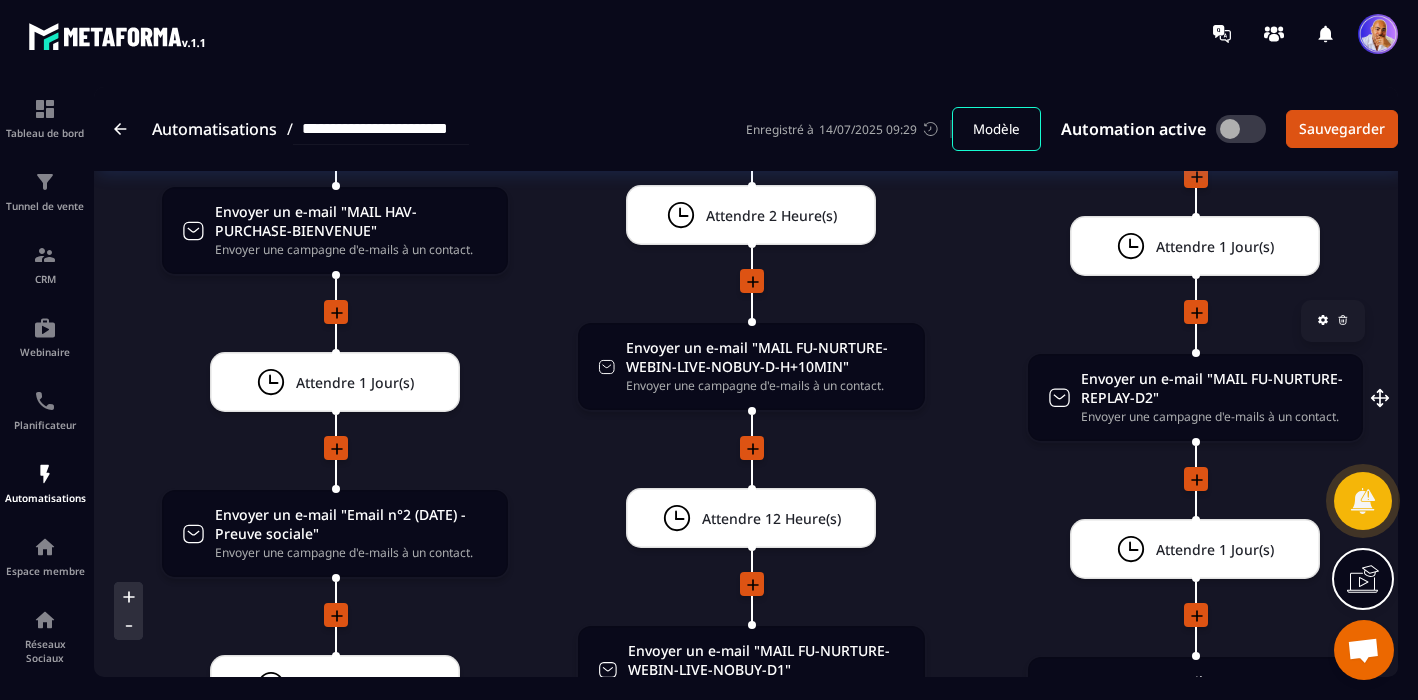 scroll, scrollTop: 3325, scrollLeft: 0, axis: vertical 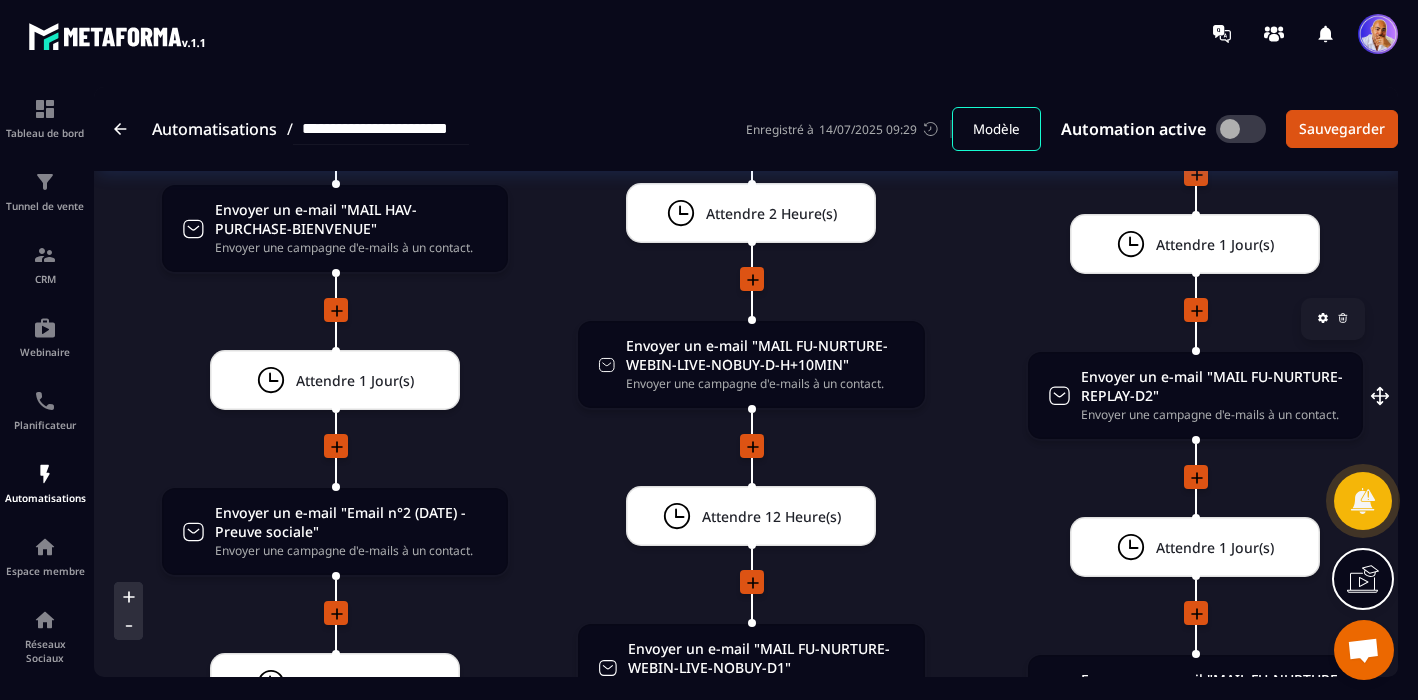 click on "Envoyer une campagne d'e-mails à un contact." at bounding box center (1212, 414) 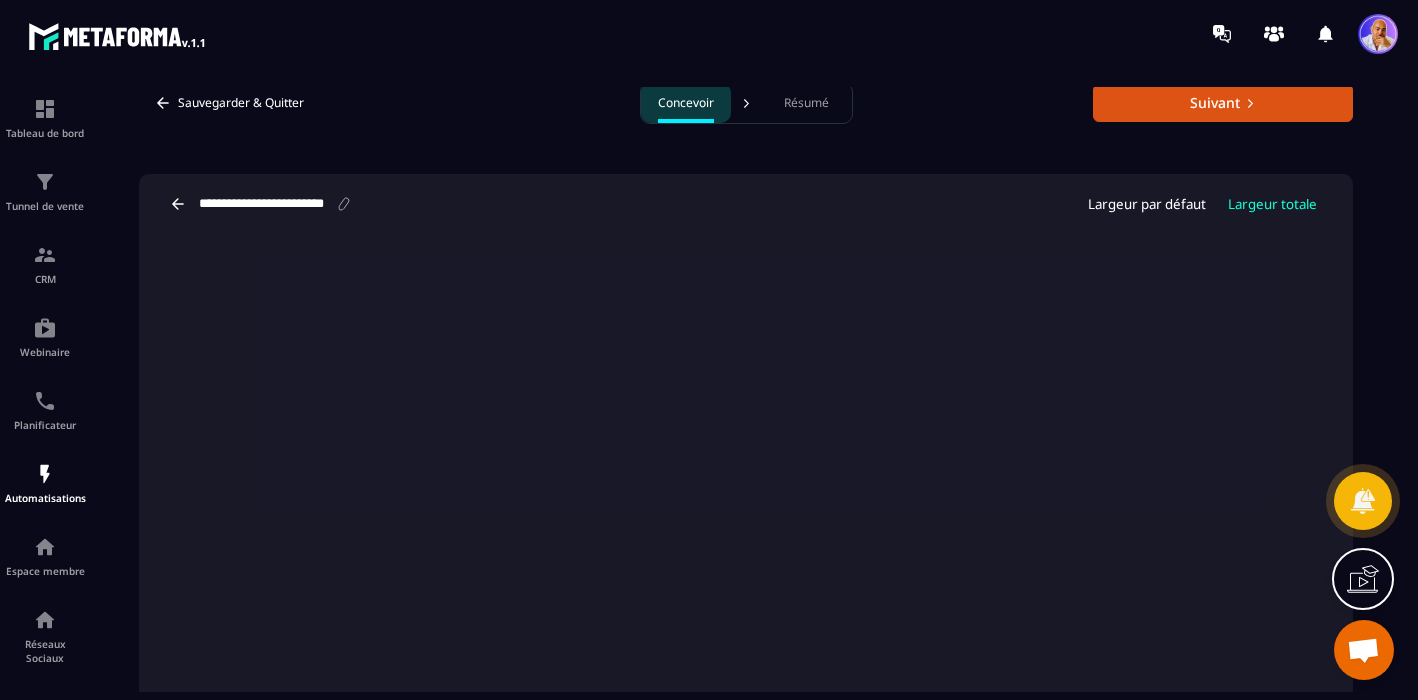 scroll, scrollTop: 0, scrollLeft: 0, axis: both 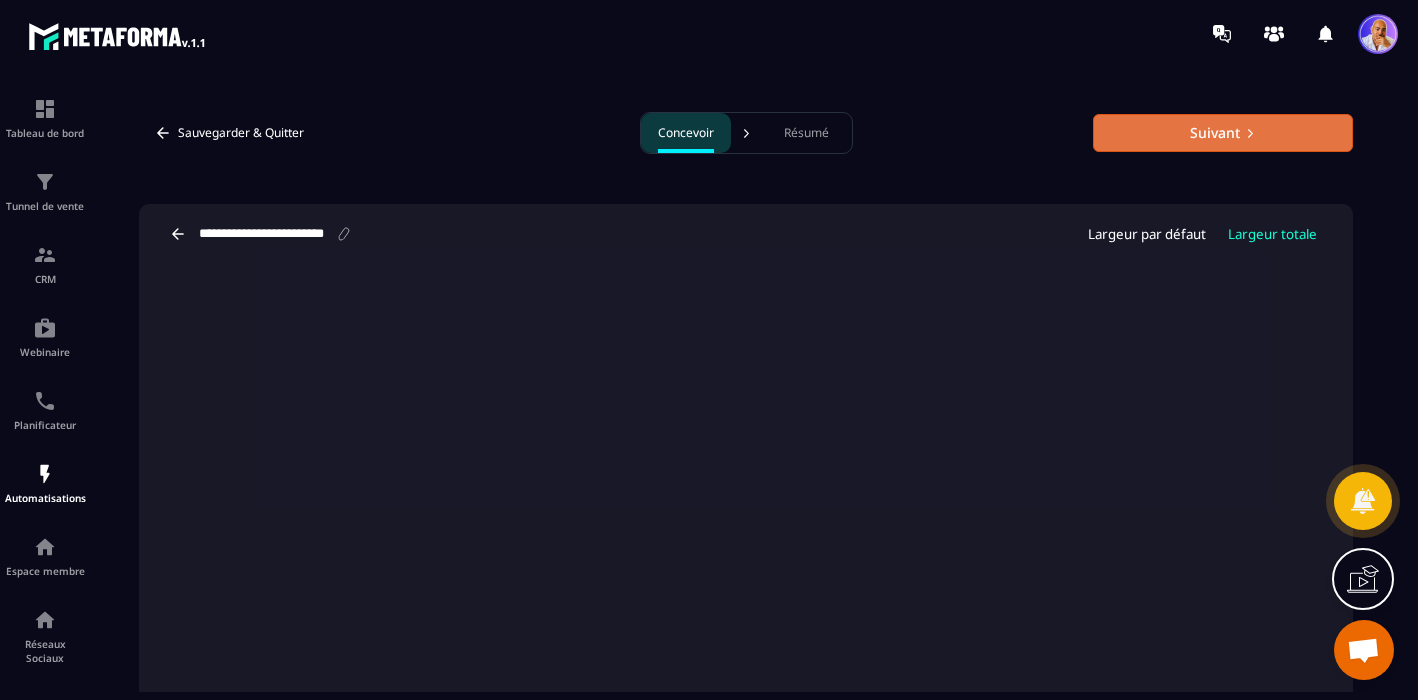 click on "Suivant" at bounding box center (1223, 133) 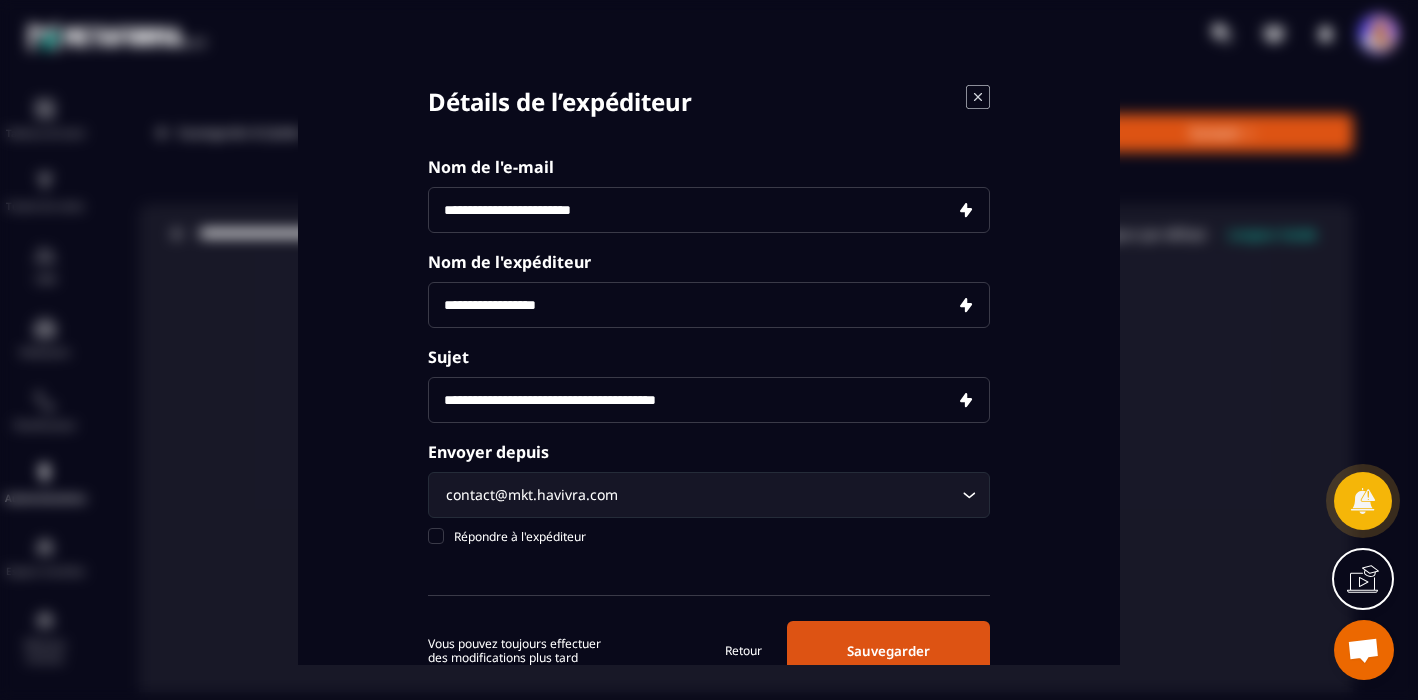 click on "Sauvegarder" at bounding box center [888, 651] 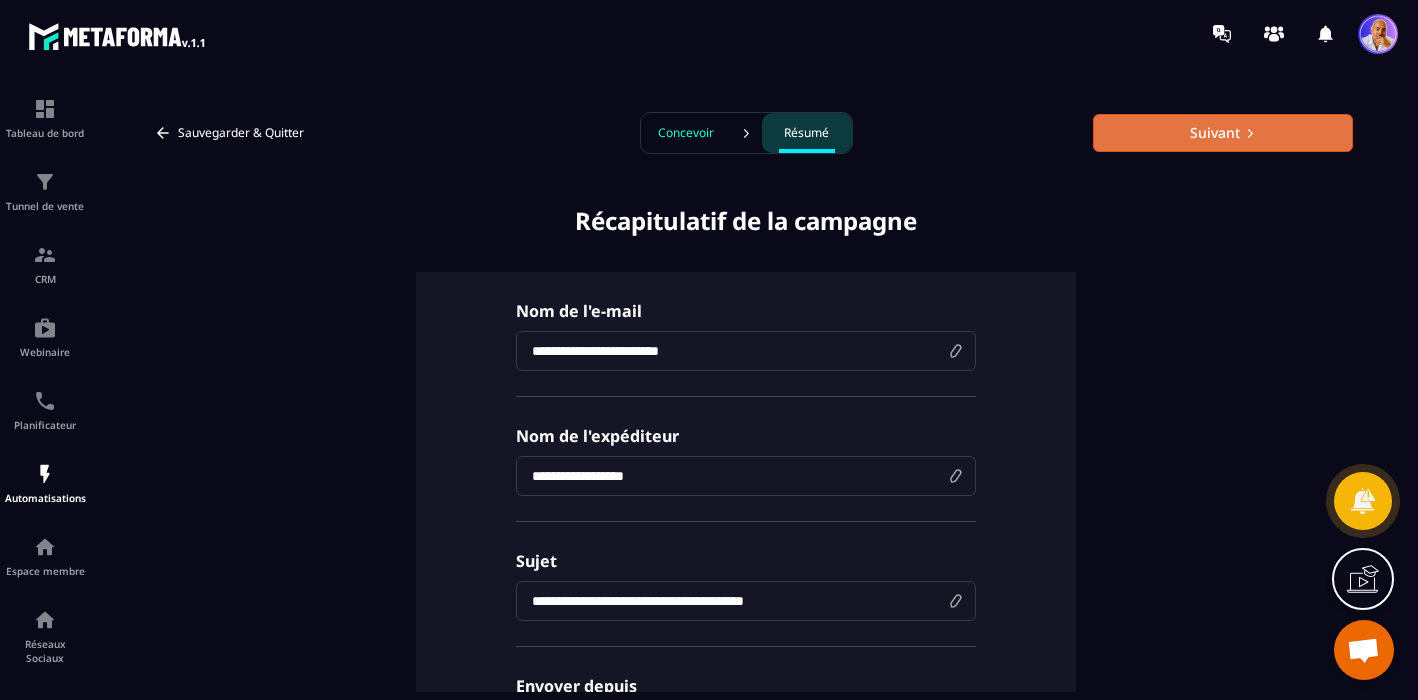 click on "Suivant" at bounding box center [1223, 133] 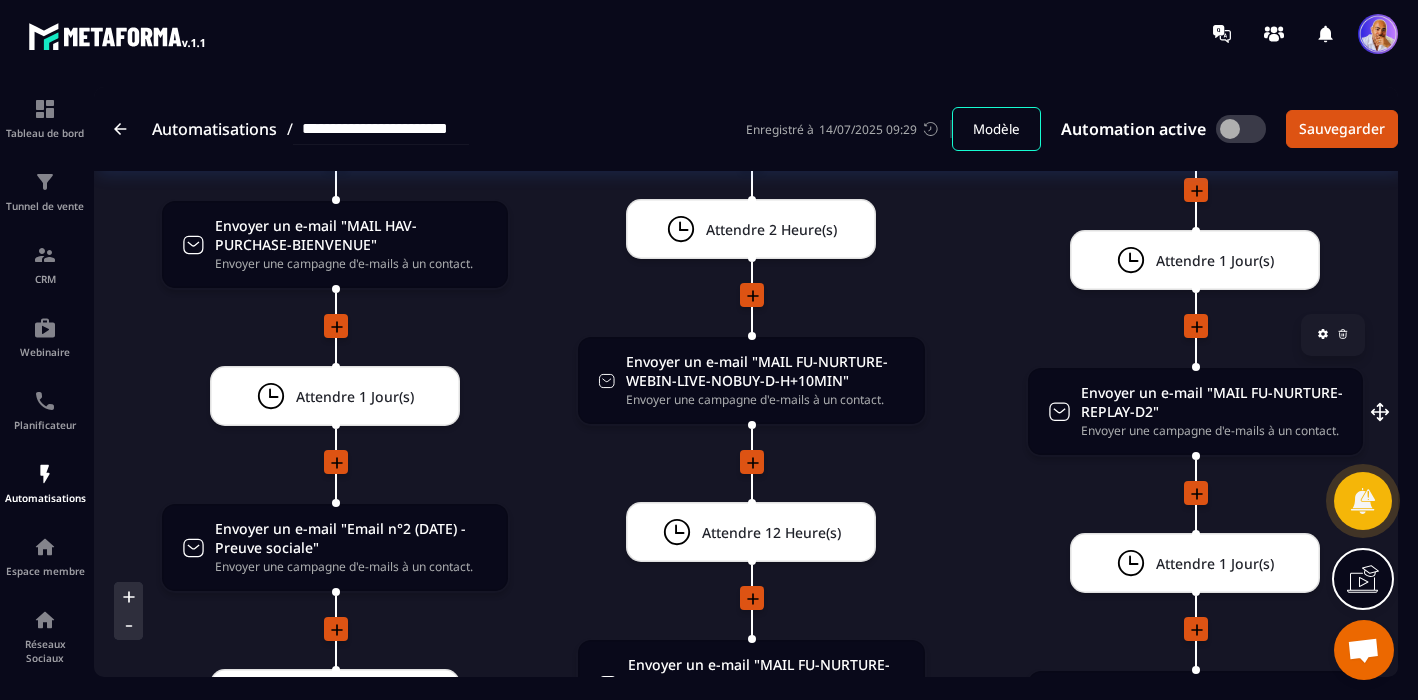 scroll, scrollTop: 3315, scrollLeft: 0, axis: vertical 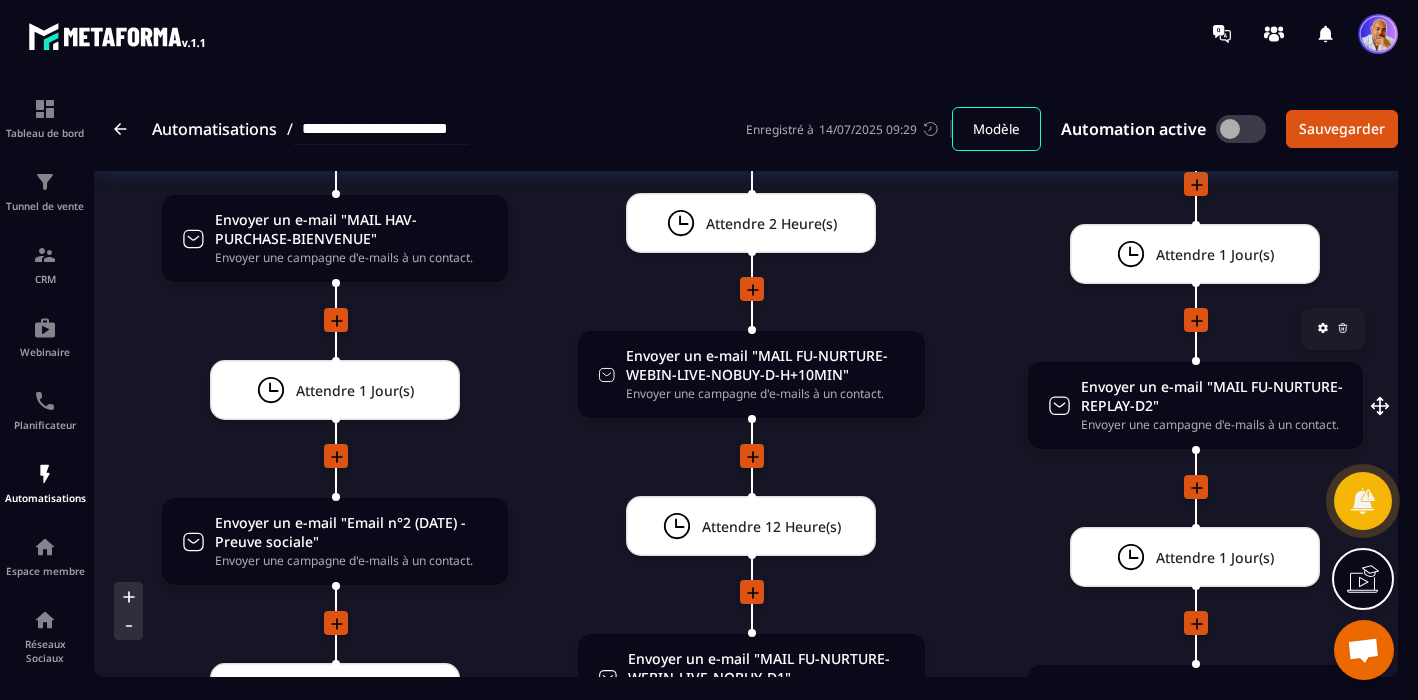 click on "Envoyer un e-mail "MAIL FU-NURTURE-REPLAY-D2"" at bounding box center (1212, 396) 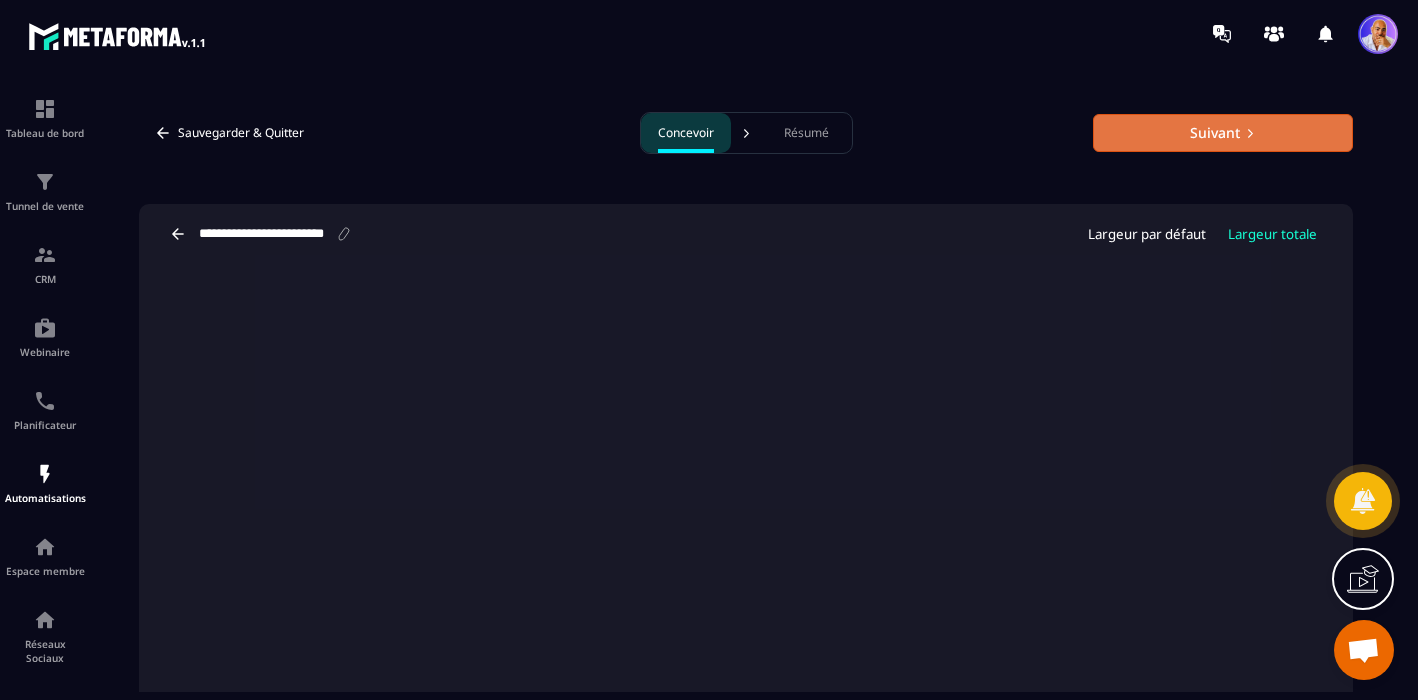 click on "Suivant" at bounding box center [1223, 133] 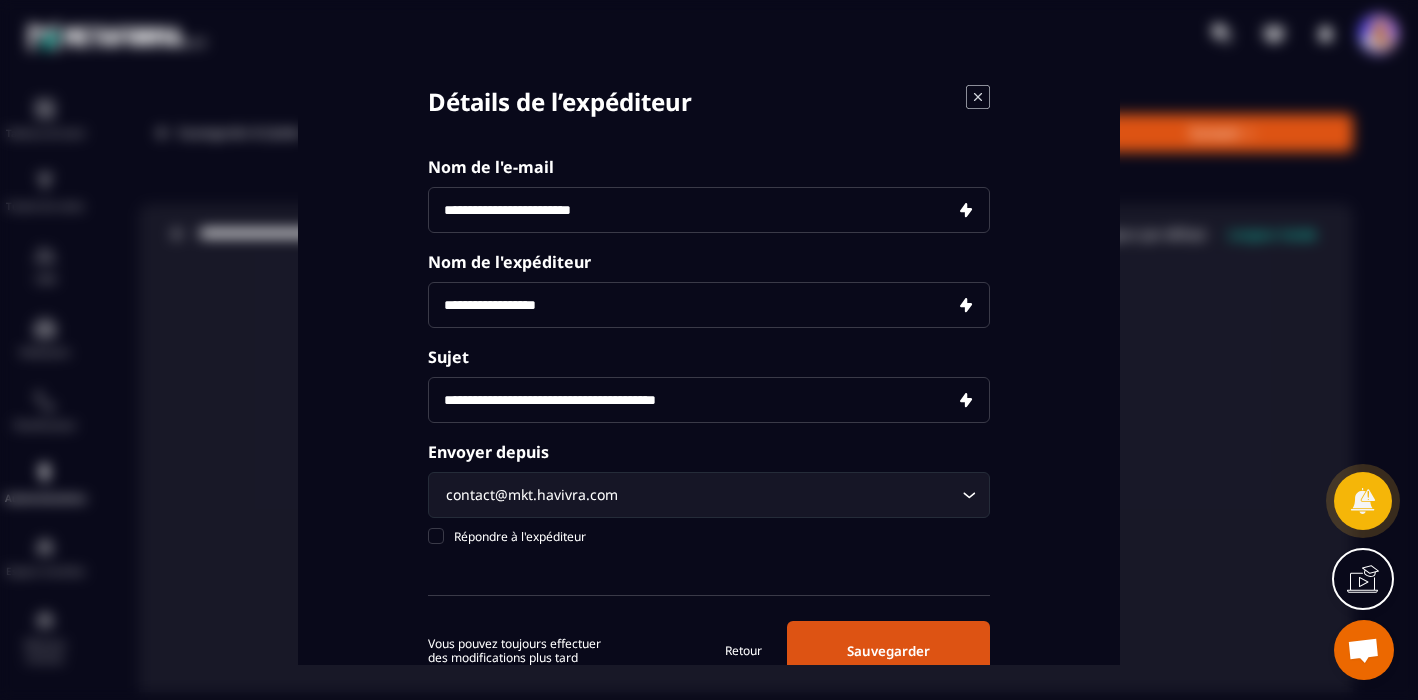 click on "Sauvegarder" at bounding box center (888, 651) 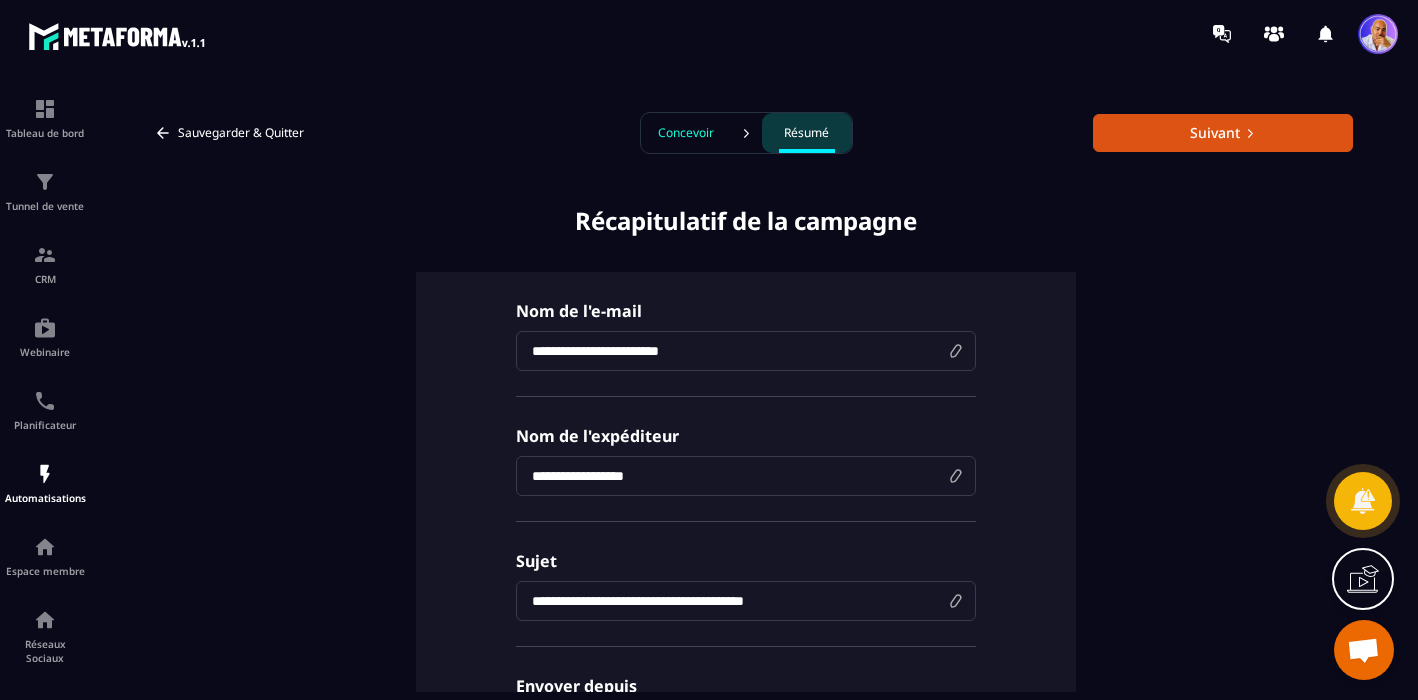 click on "Suivant" at bounding box center (1223, 133) 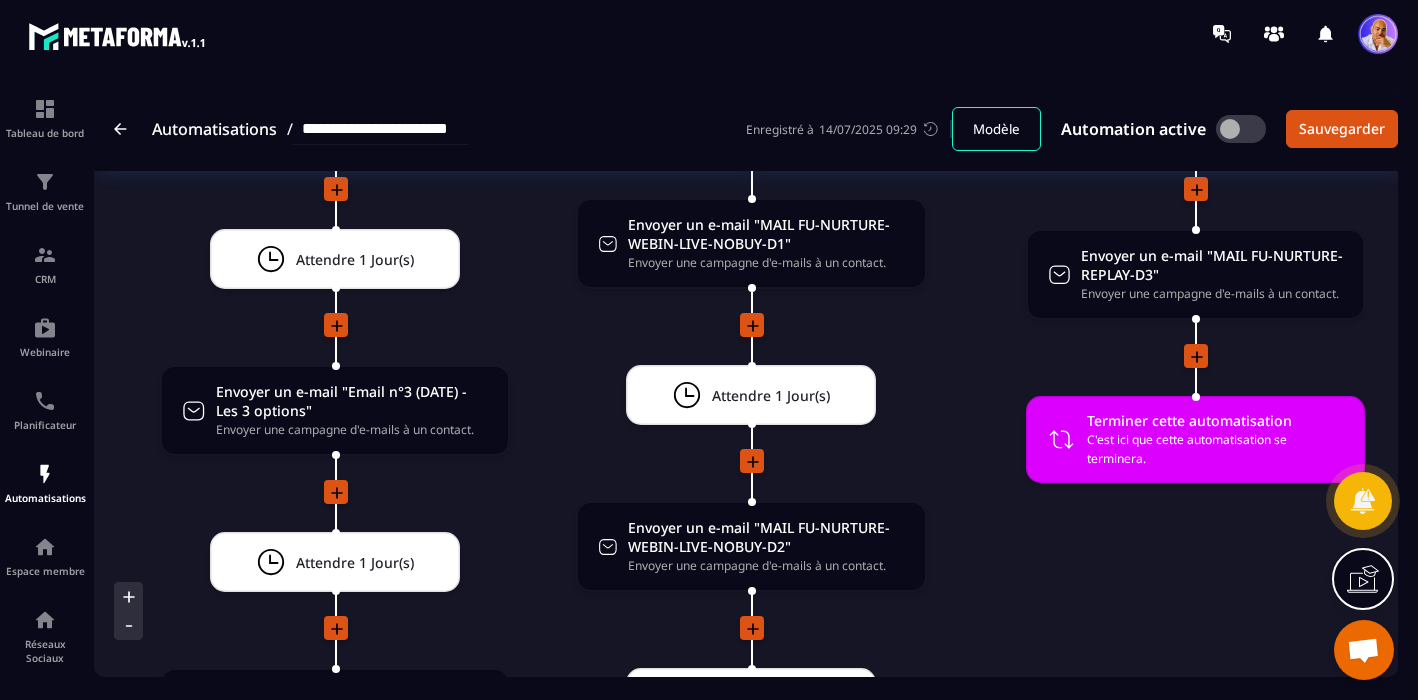 scroll, scrollTop: 3788, scrollLeft: 0, axis: vertical 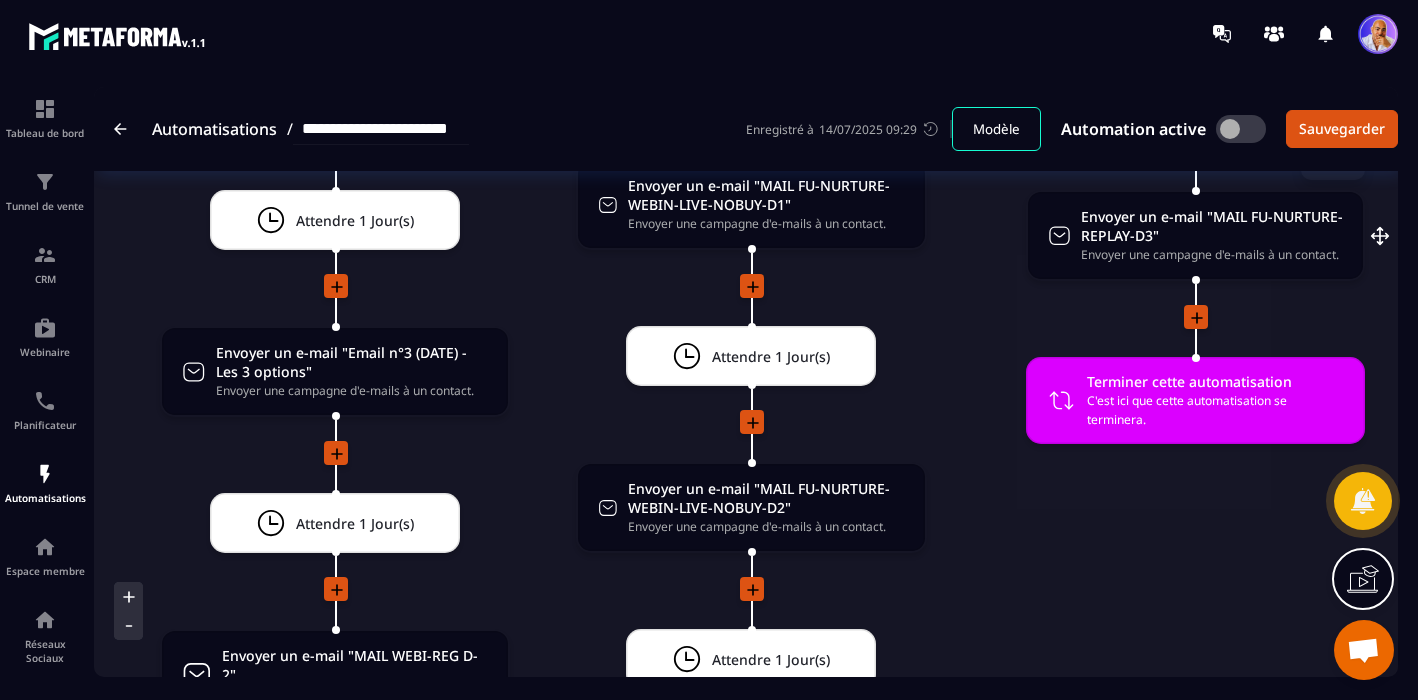 click on "Envoyer un e-mail "MAIL FU-NURTURE-REPLAY-D3"" at bounding box center (1212, 226) 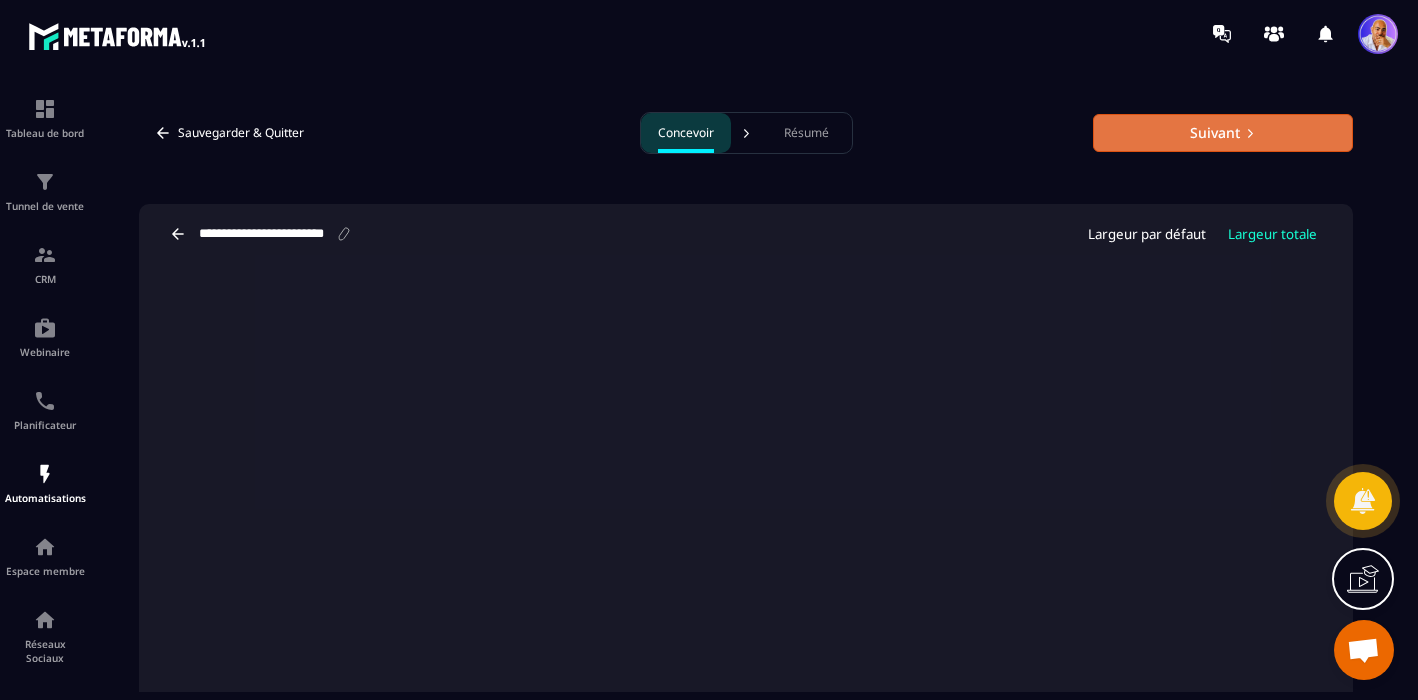 click on "Suivant" at bounding box center [1223, 133] 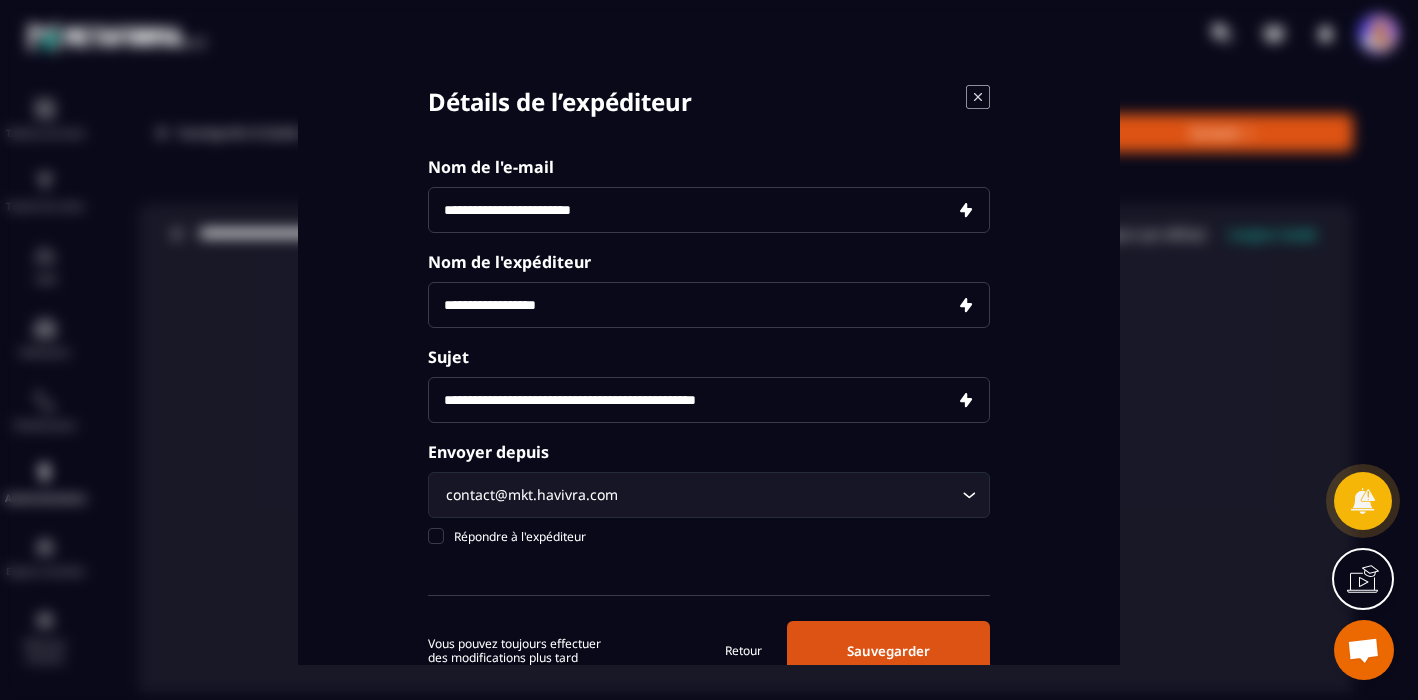 click on "Sauvegarder" at bounding box center [888, 651] 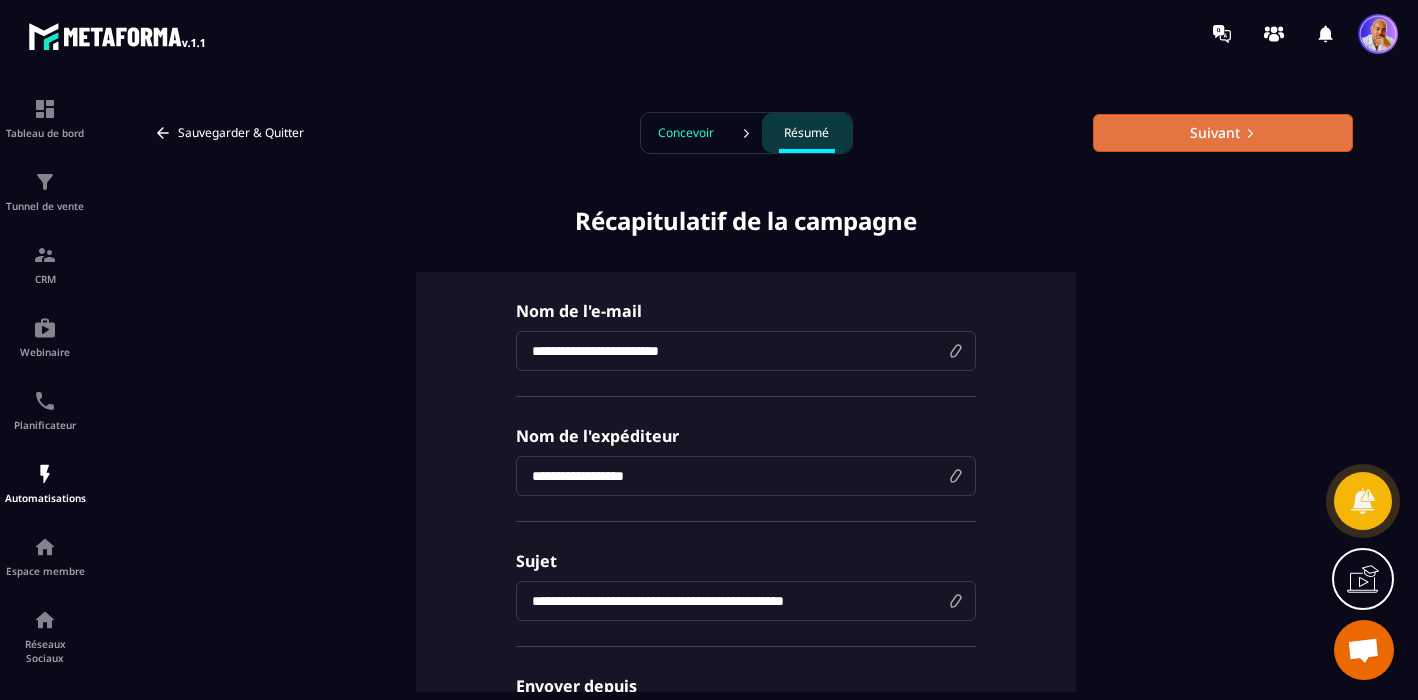 click on "Suivant" at bounding box center (1223, 133) 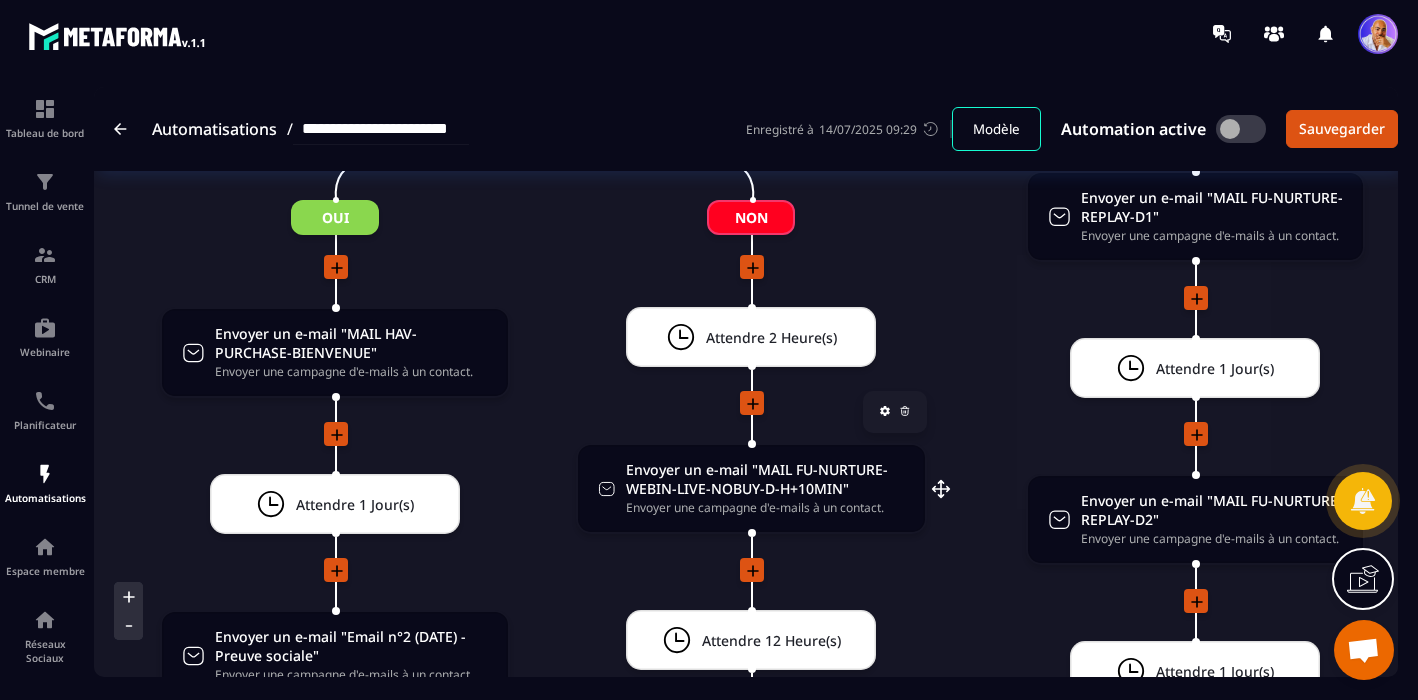 scroll, scrollTop: 3202, scrollLeft: 0, axis: vertical 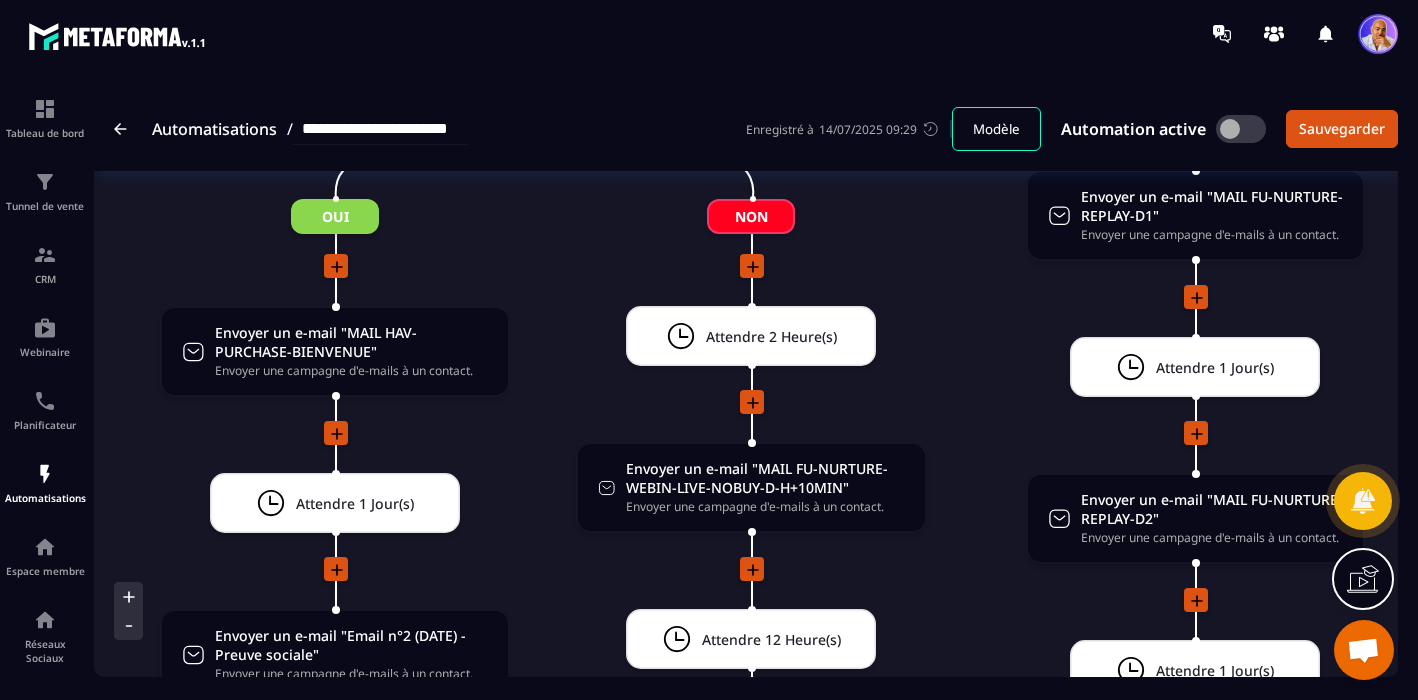 click at bounding box center [1363, 652] 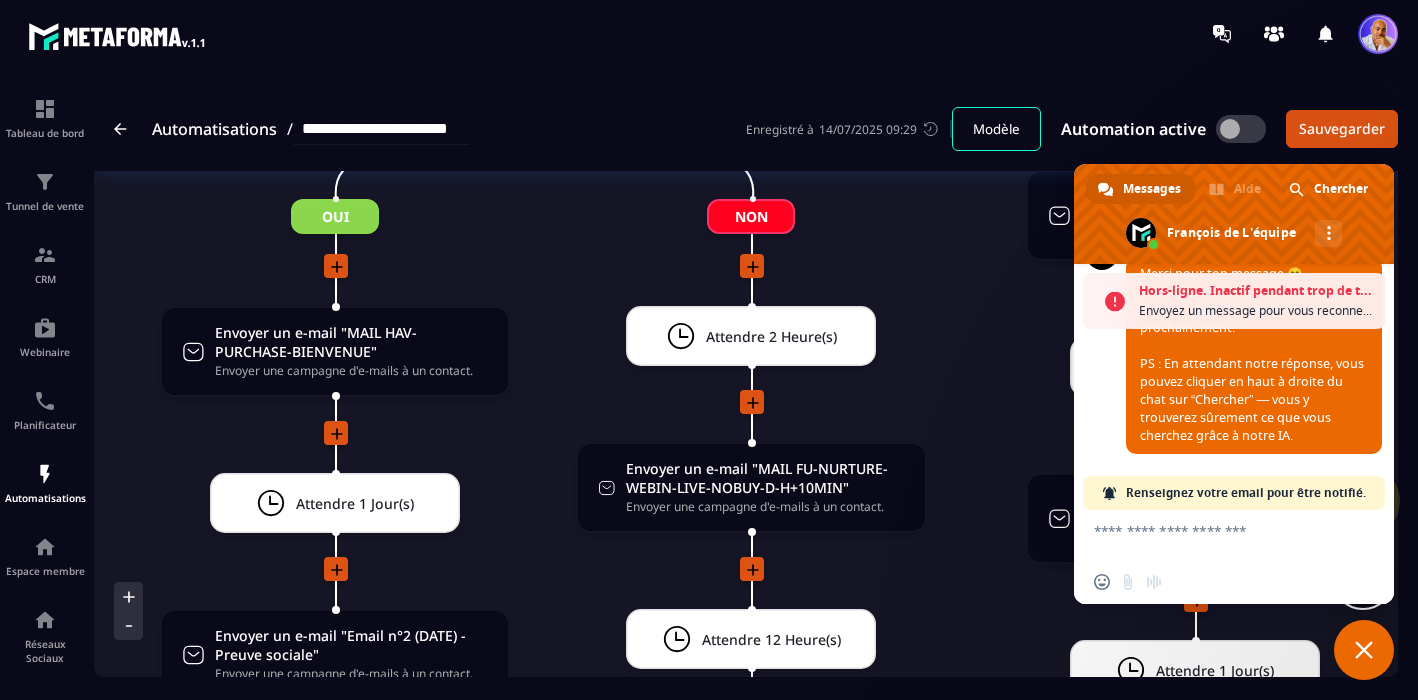scroll, scrollTop: 424, scrollLeft: 0, axis: vertical 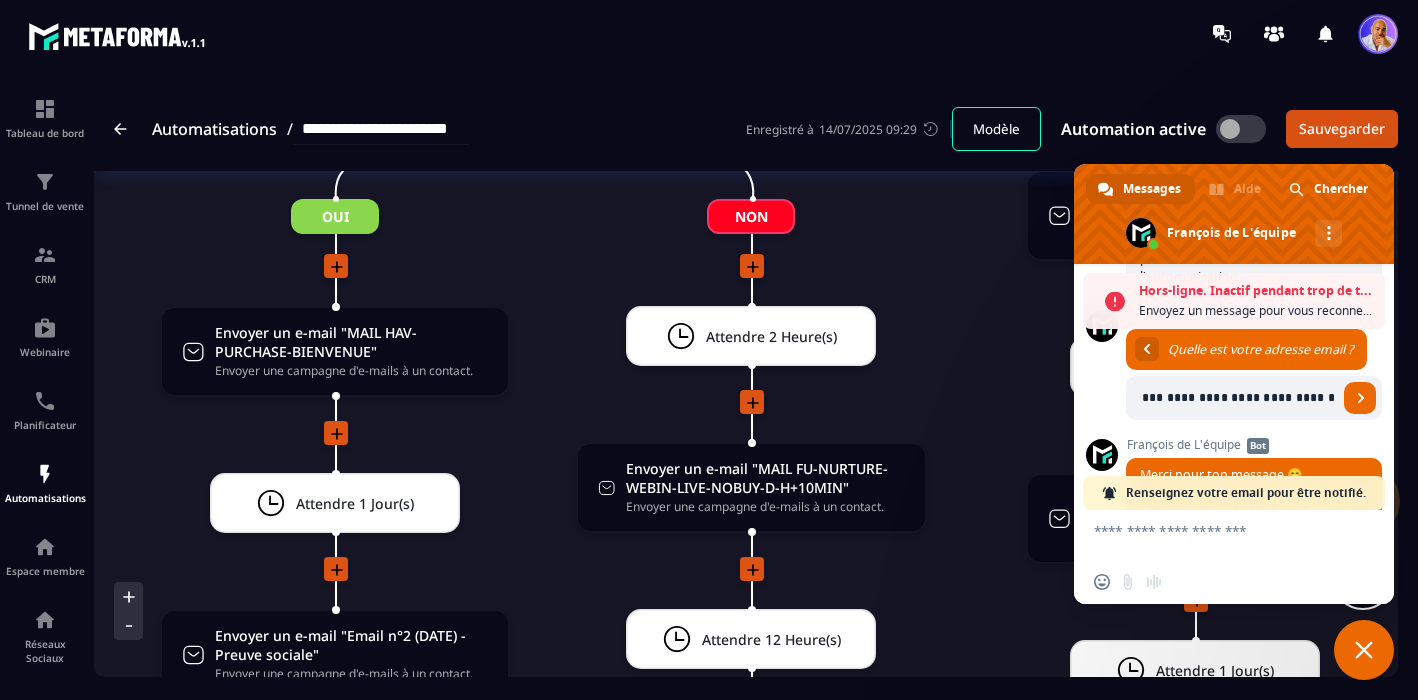 click on "**********" at bounding box center (709, 383) 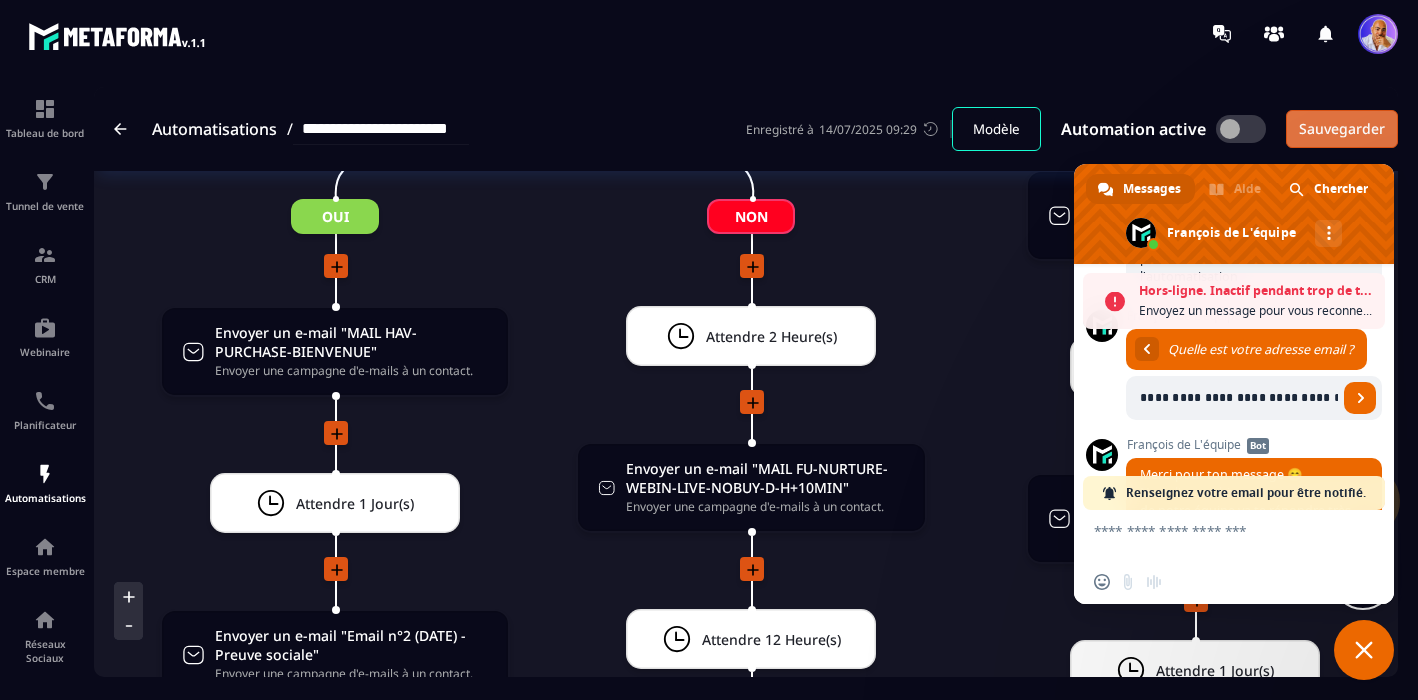 click on "Sauvegarder" at bounding box center (1342, 129) 